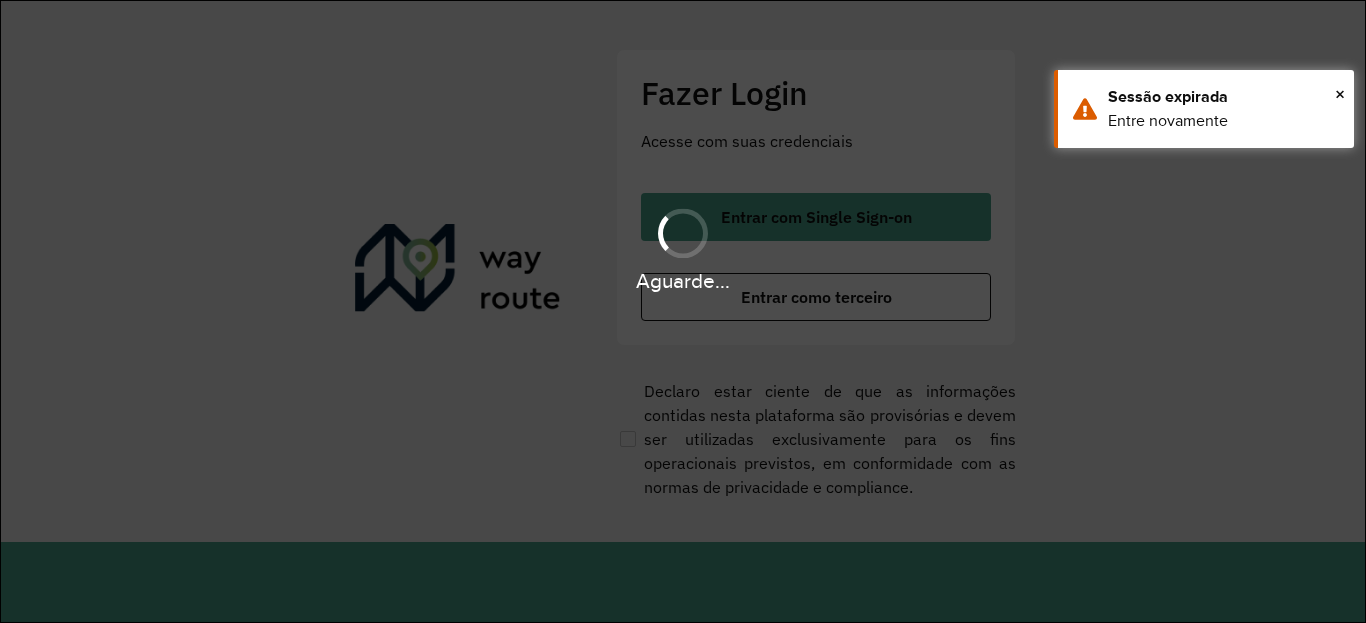 scroll, scrollTop: 0, scrollLeft: 0, axis: both 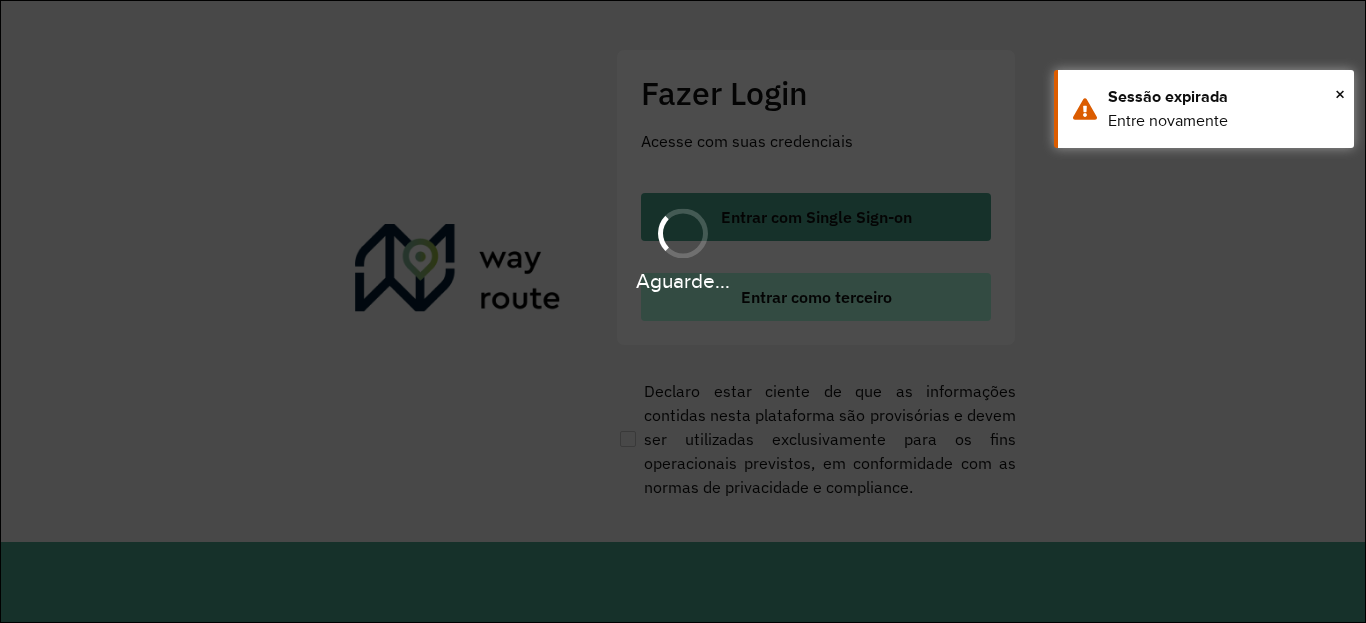 click on "Entrar como terceiro" at bounding box center (816, 297) 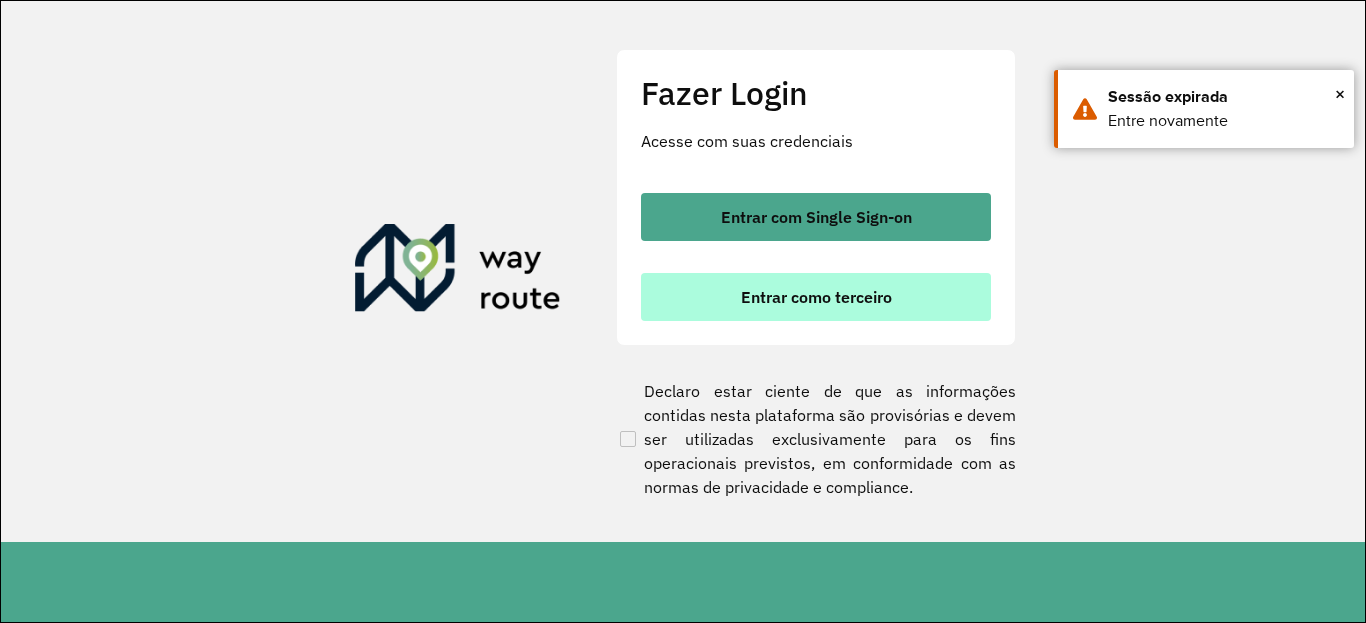 click on "Entrar como terceiro" at bounding box center (816, 297) 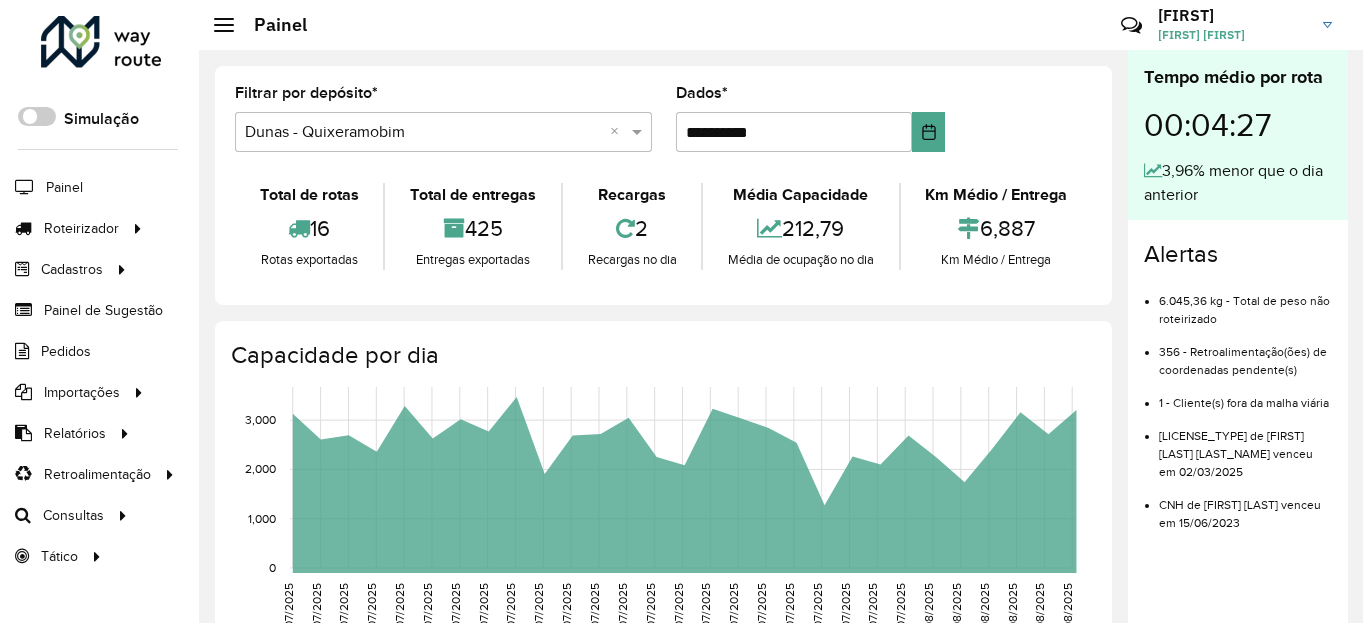 scroll, scrollTop: 0, scrollLeft: 0, axis: both 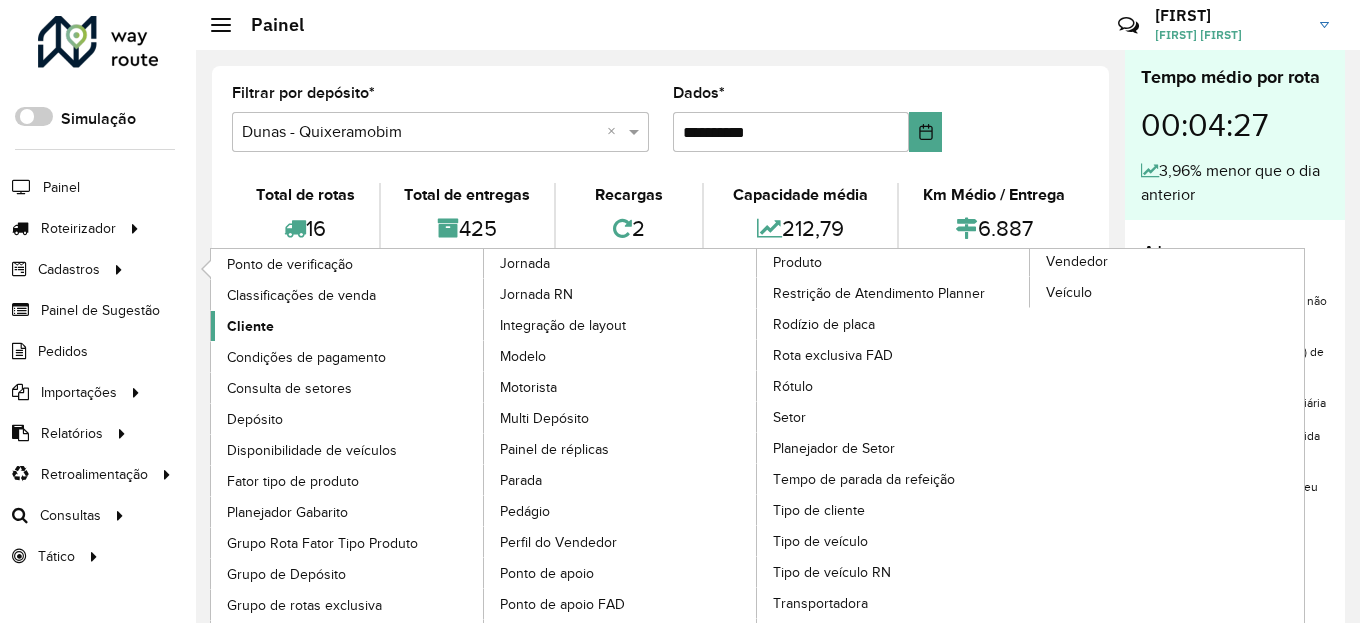 click on "Cliente" 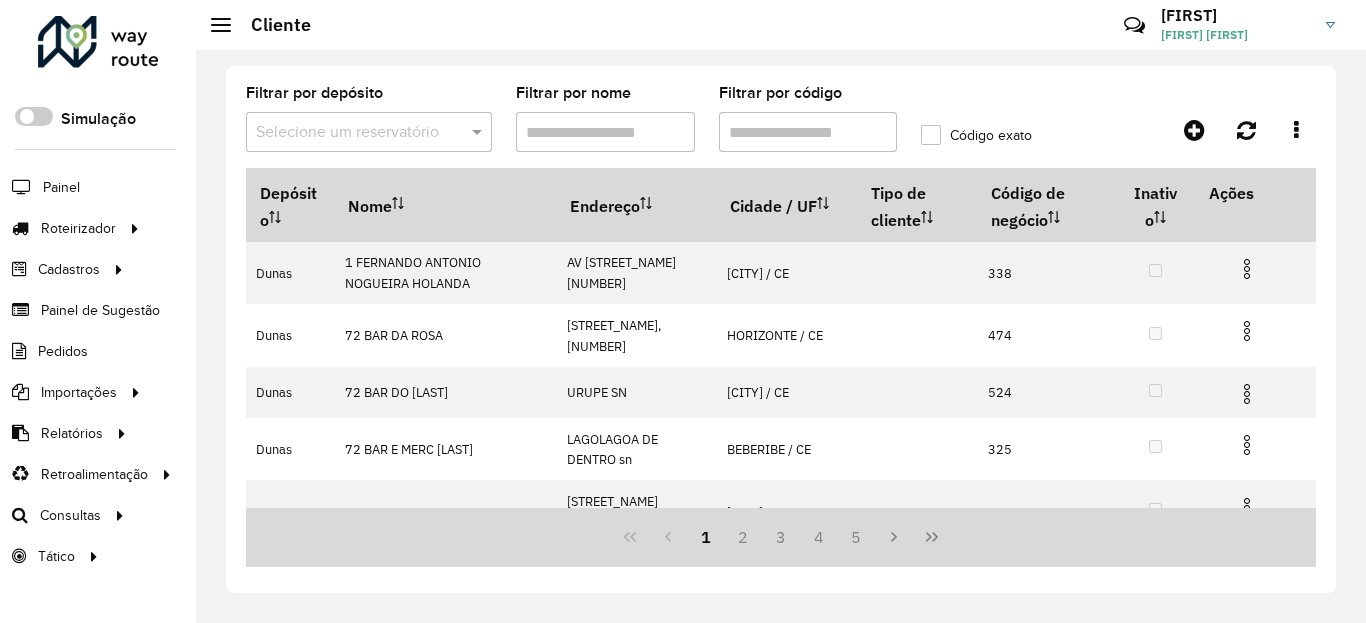 click on "Filtrar por código" at bounding box center [808, 132] 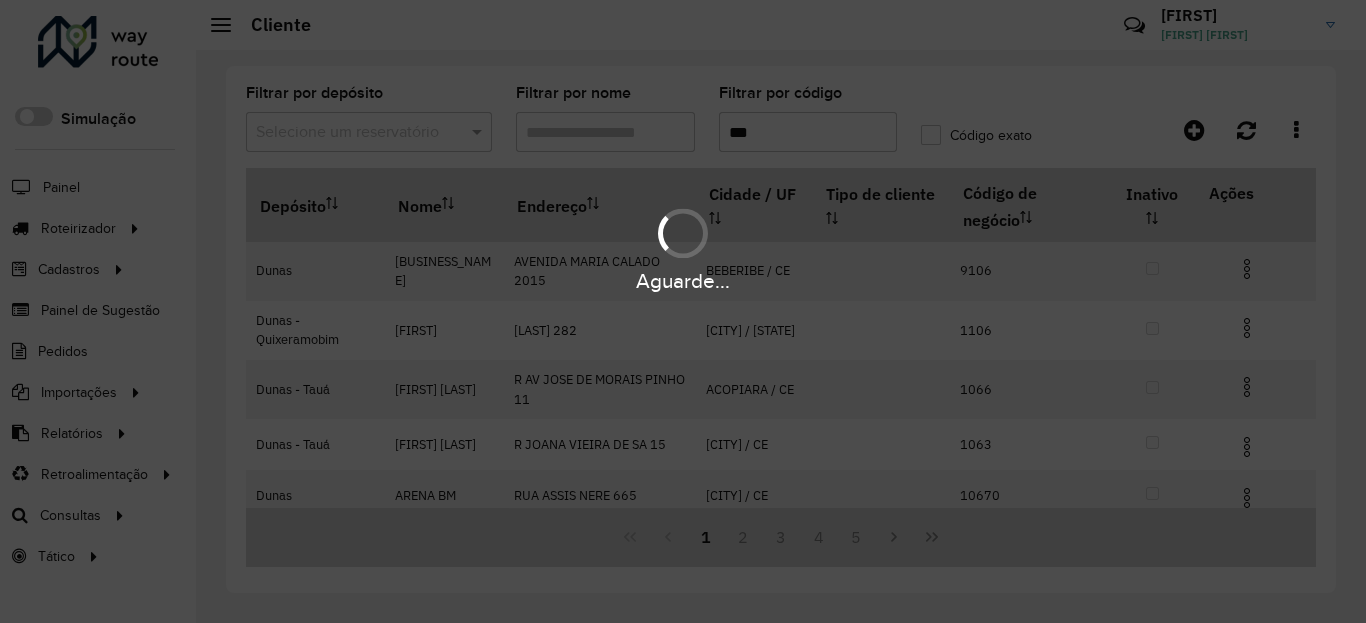 type on "***" 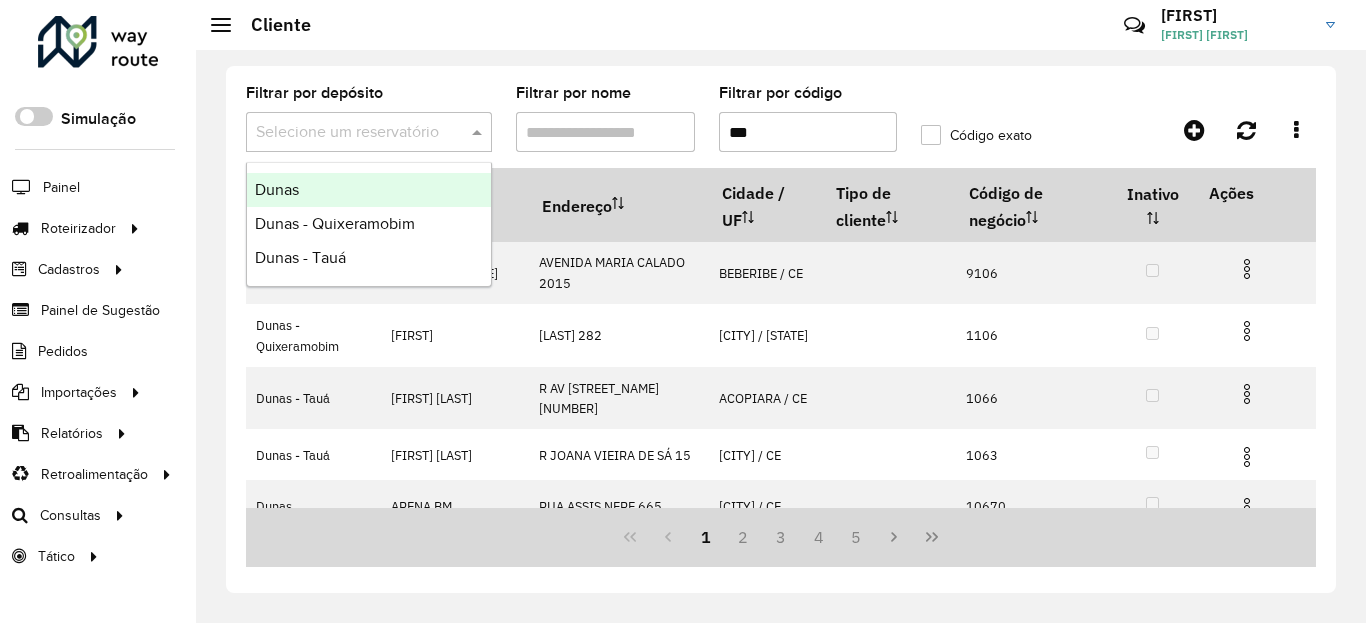 click on "Selecione um reservatório" at bounding box center [369, 132] 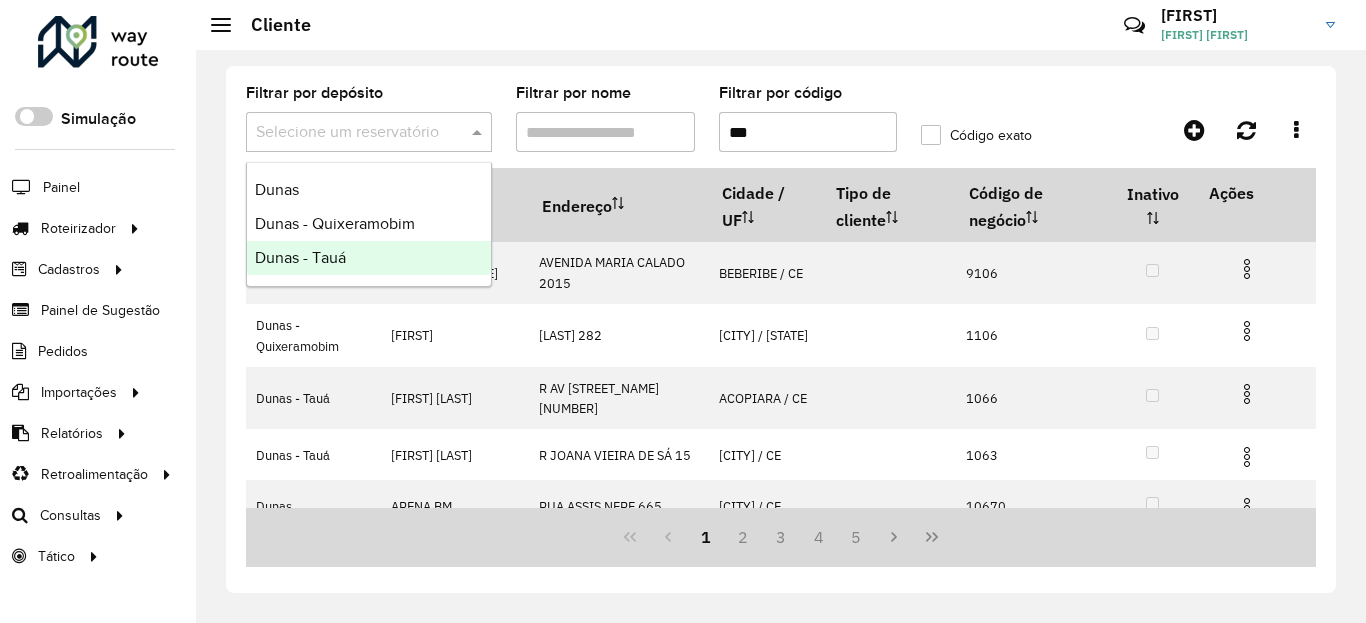 click on "Dunas - Tauá" at bounding box center [369, 258] 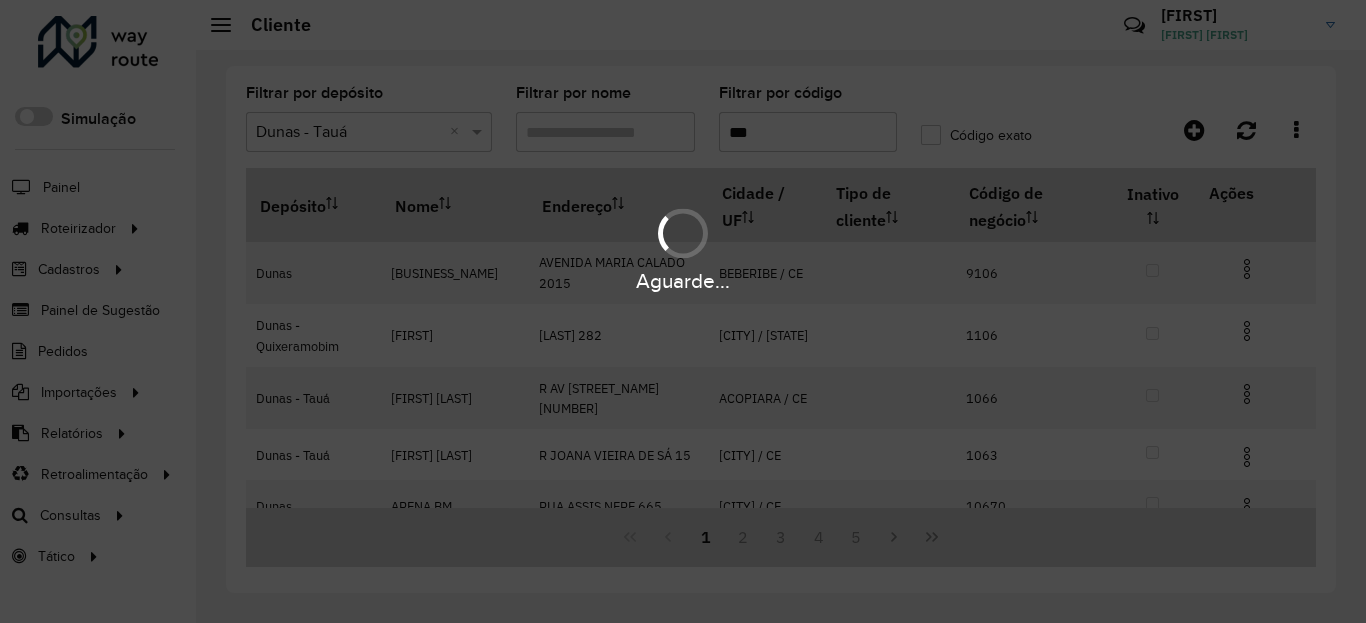 click on "Aguarde..." at bounding box center (683, 311) 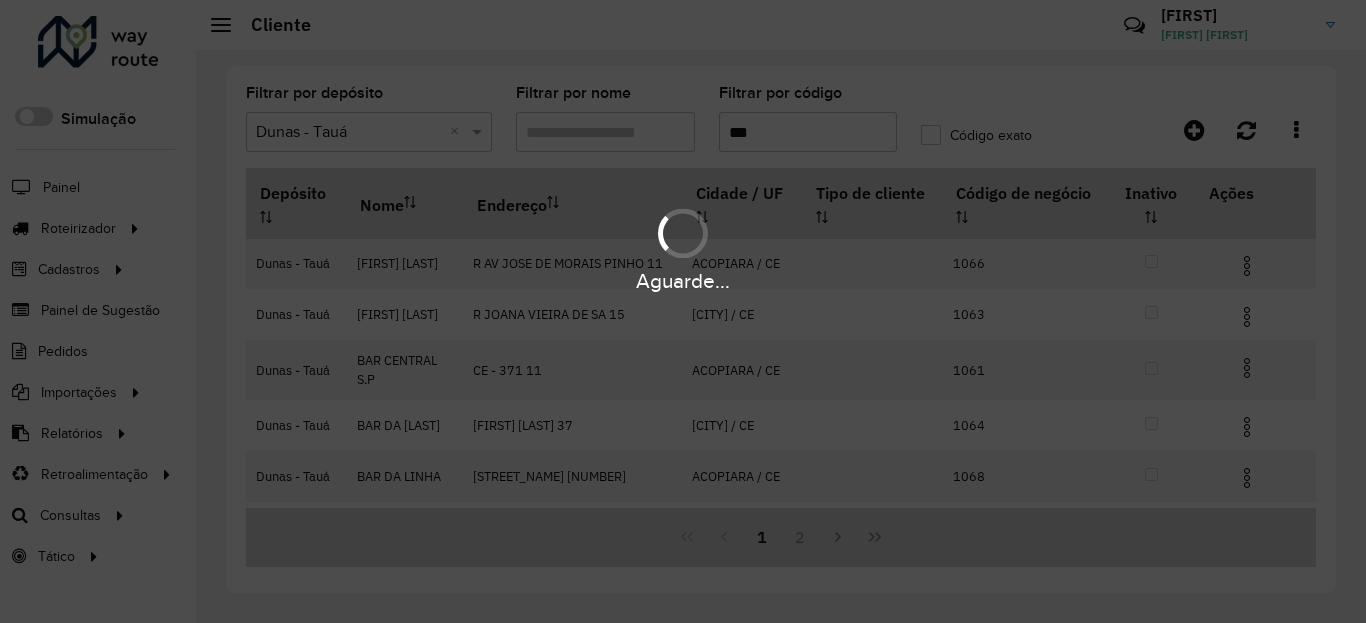 click on "Aguarde..." at bounding box center [683, 311] 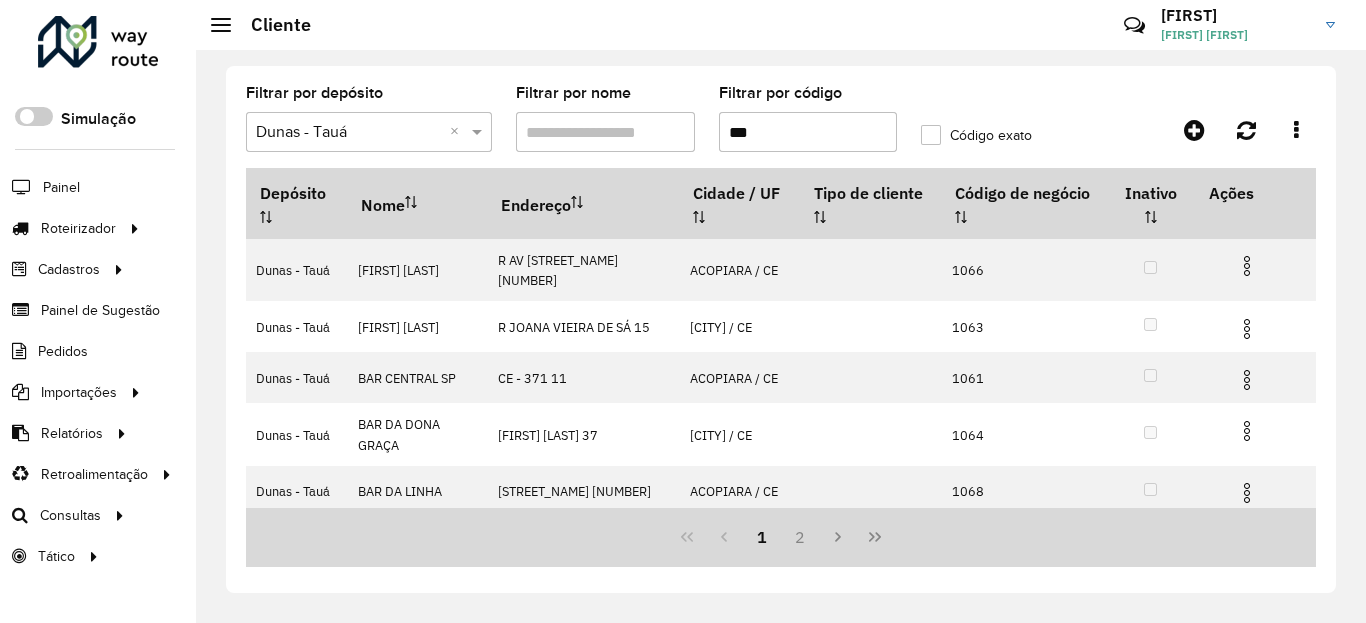 click on "***" at bounding box center [808, 132] 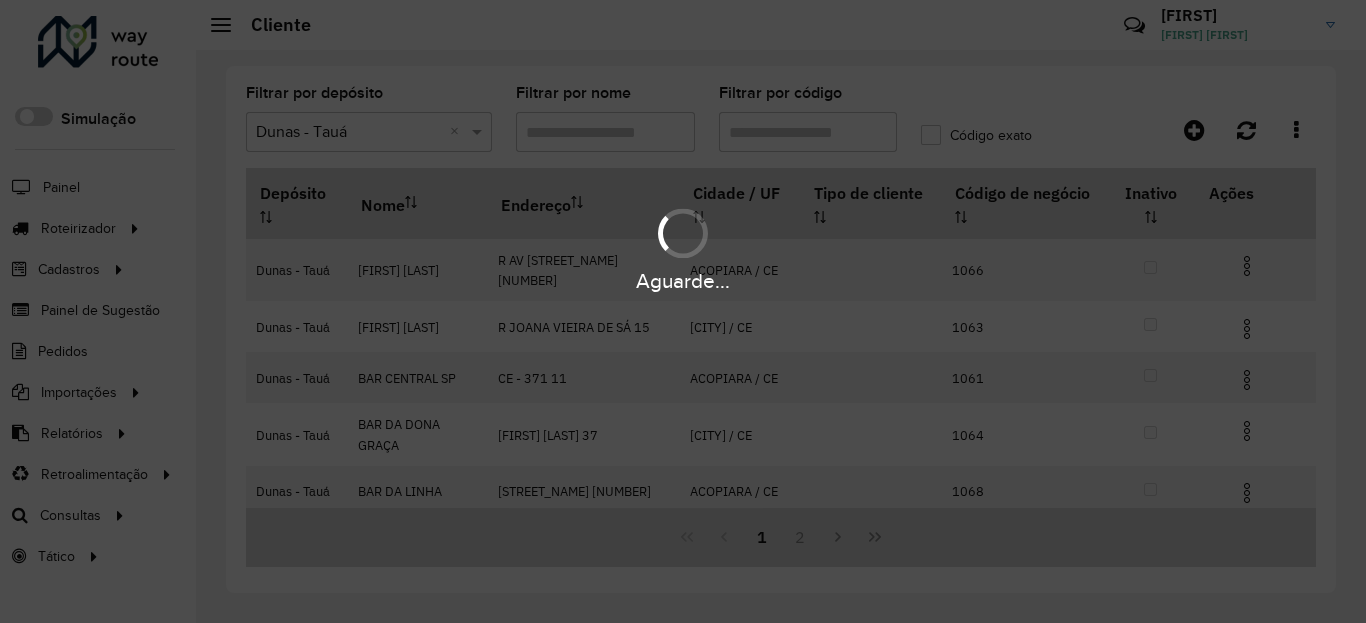 click on "Aguarde..." at bounding box center (683, 311) 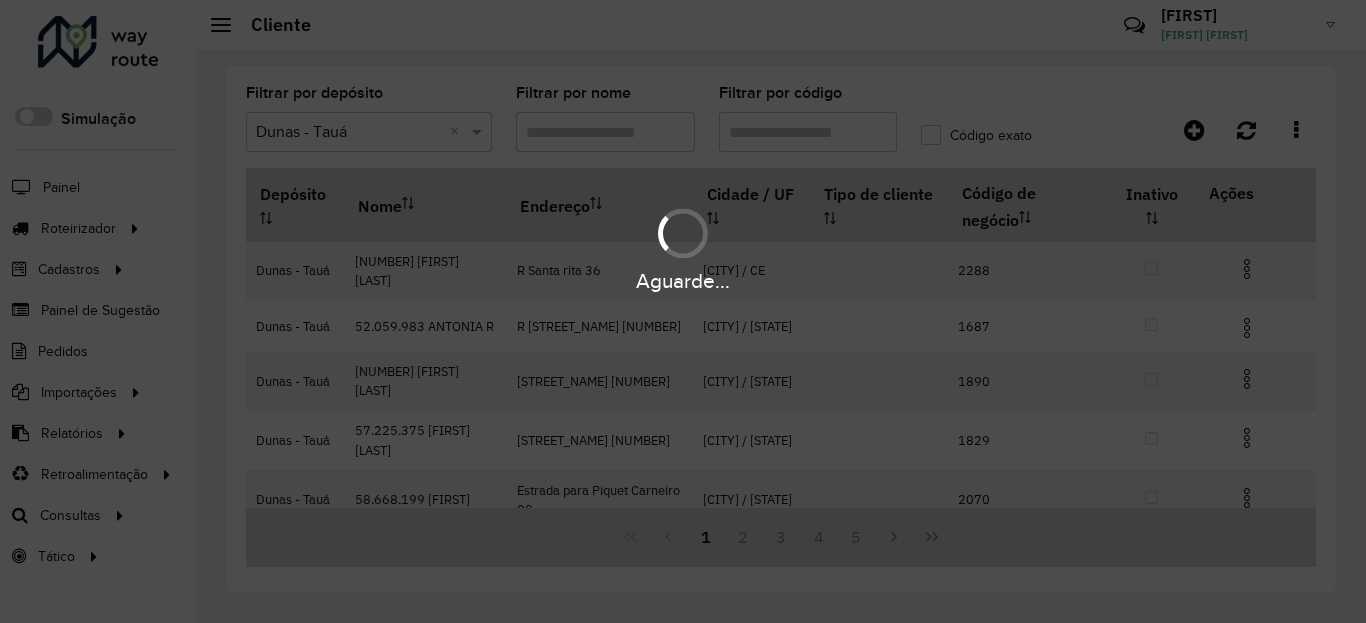 click on "Aguarde..." at bounding box center [683, 311] 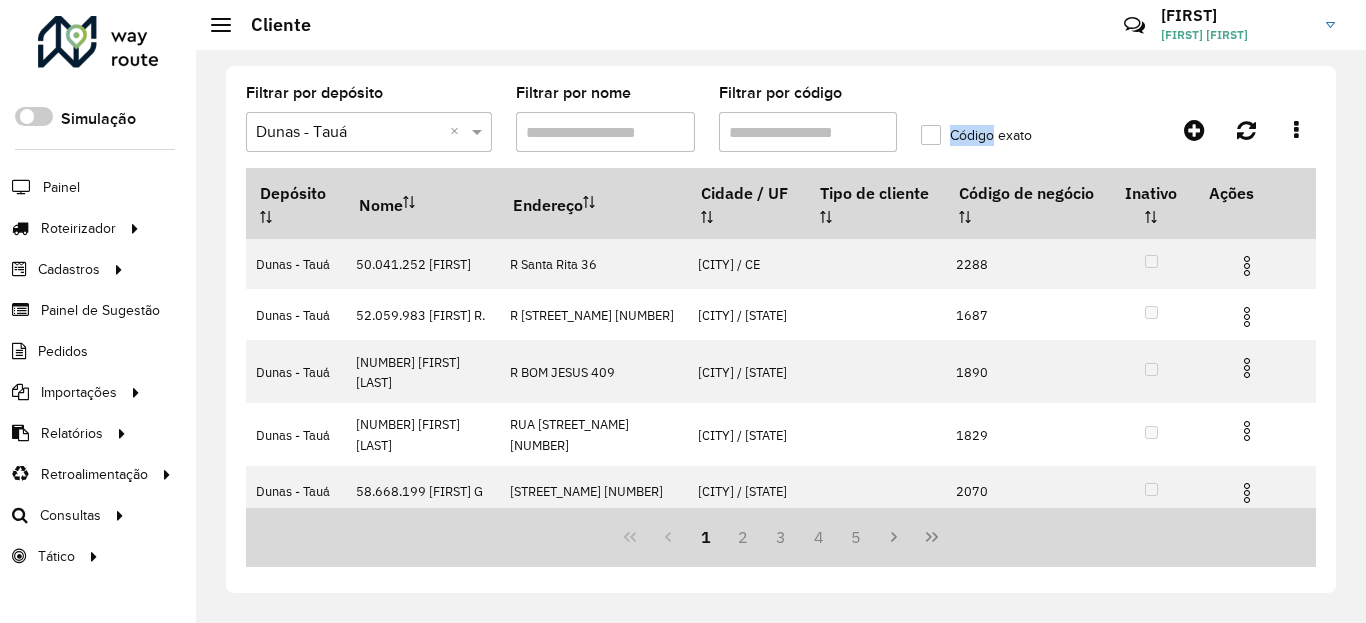 click on "Código exato" 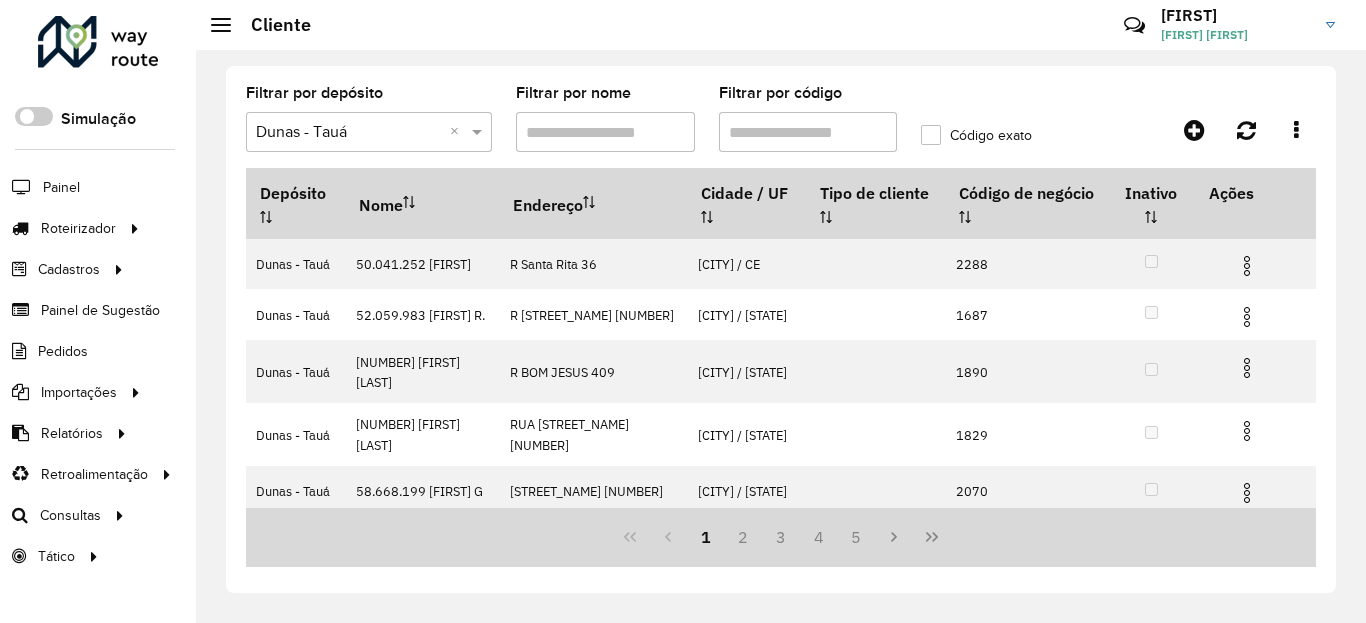 click on "Filtrar por código" at bounding box center [808, 132] 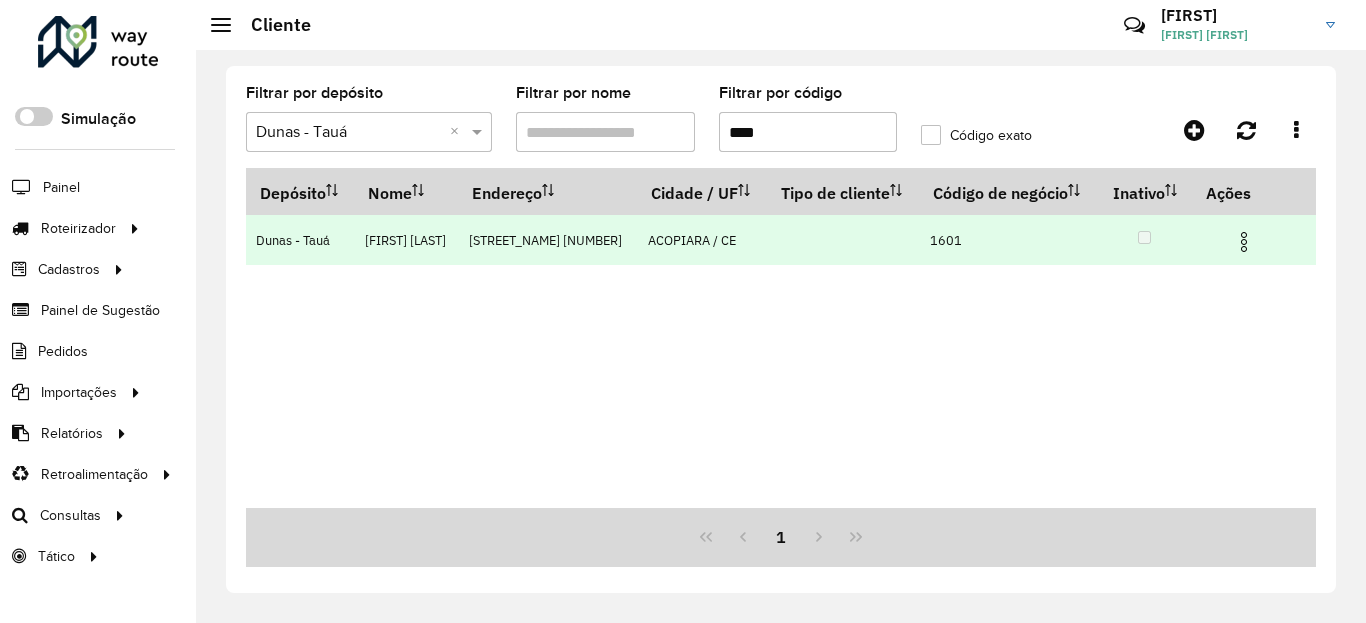 click at bounding box center [1252, 240] 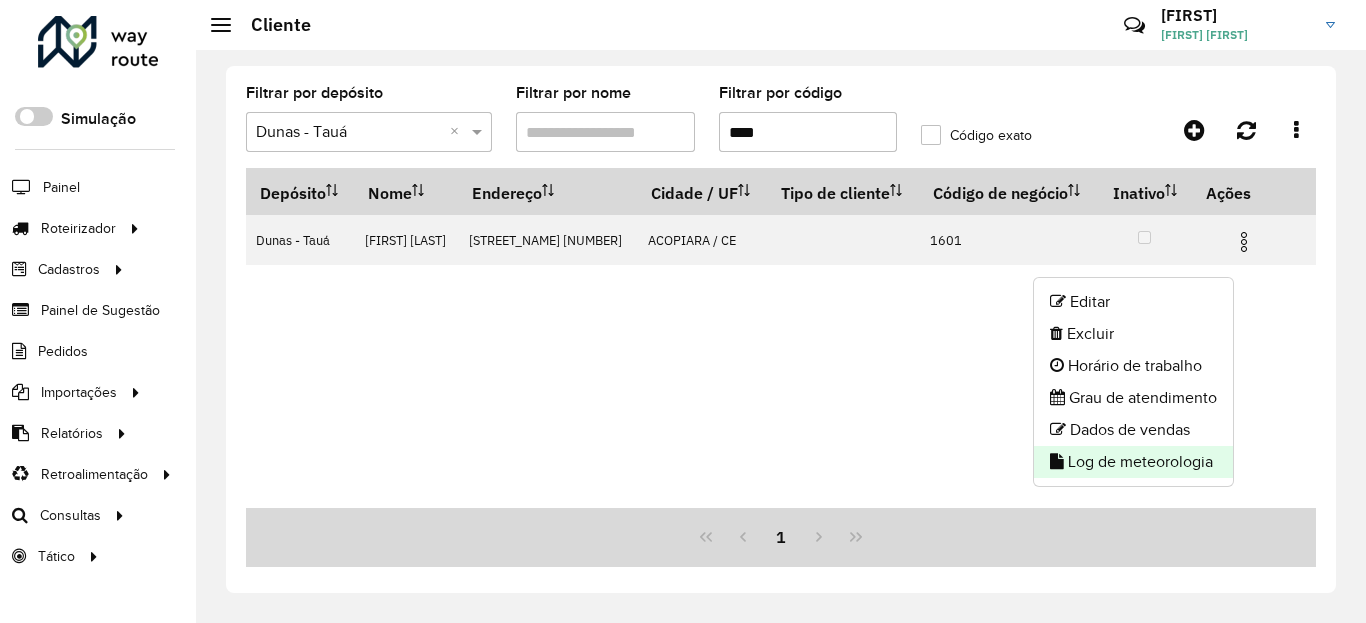 click on "Log de meteorologia" 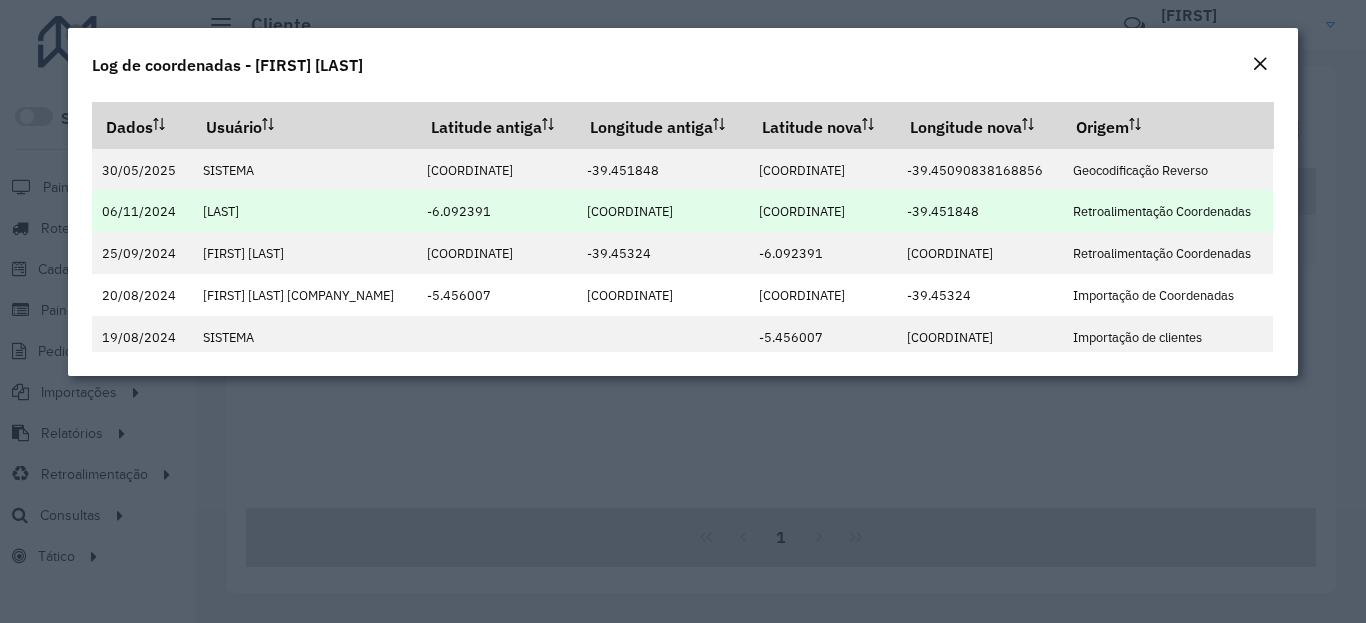 click on "-6.09233" at bounding box center [802, 211] 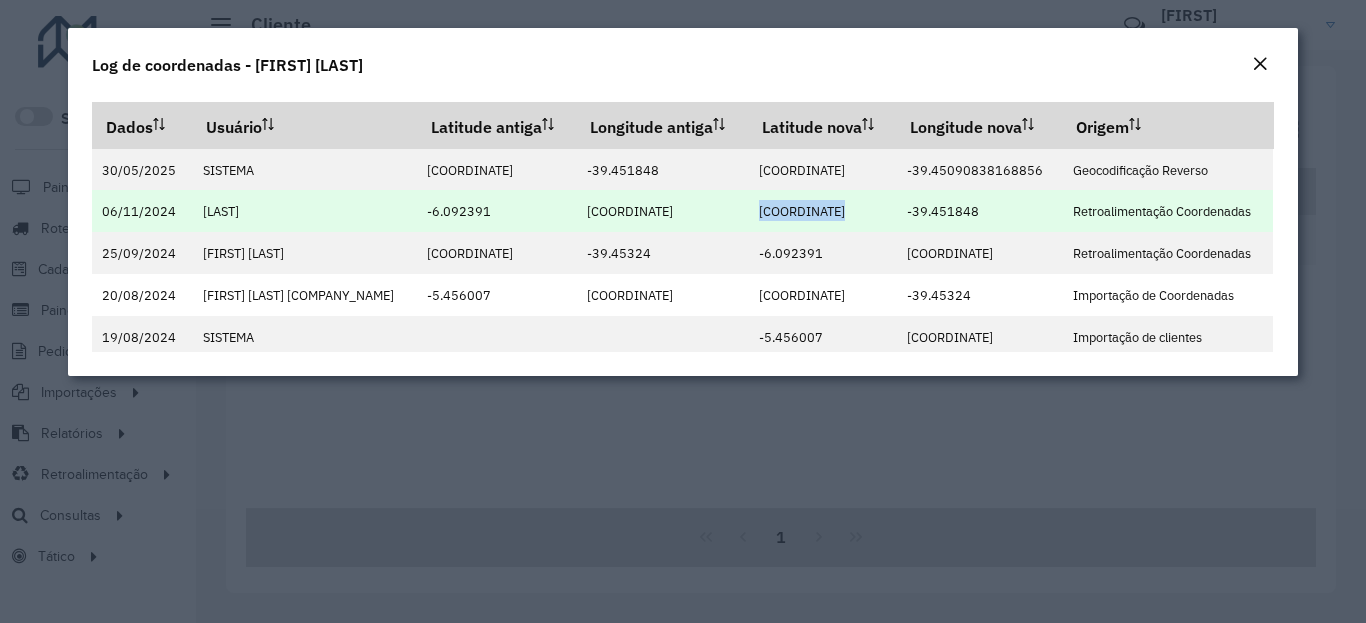 click on "-6.09233" at bounding box center (802, 211) 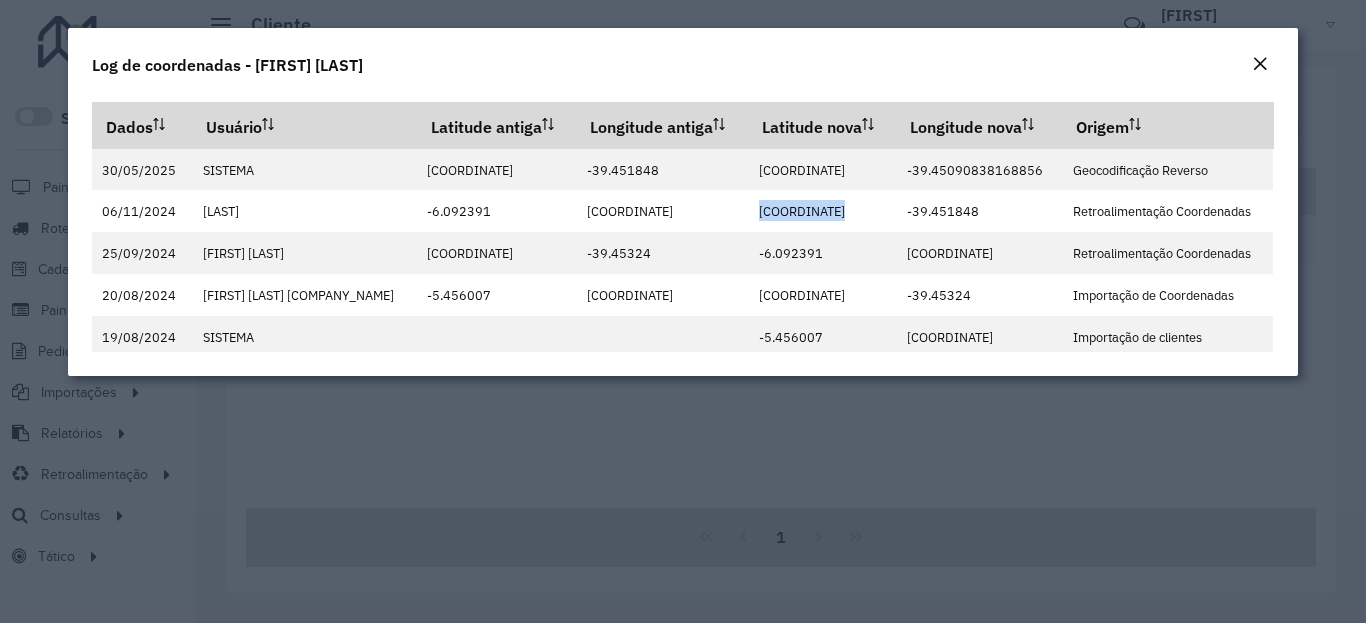copy on "-6.09233" 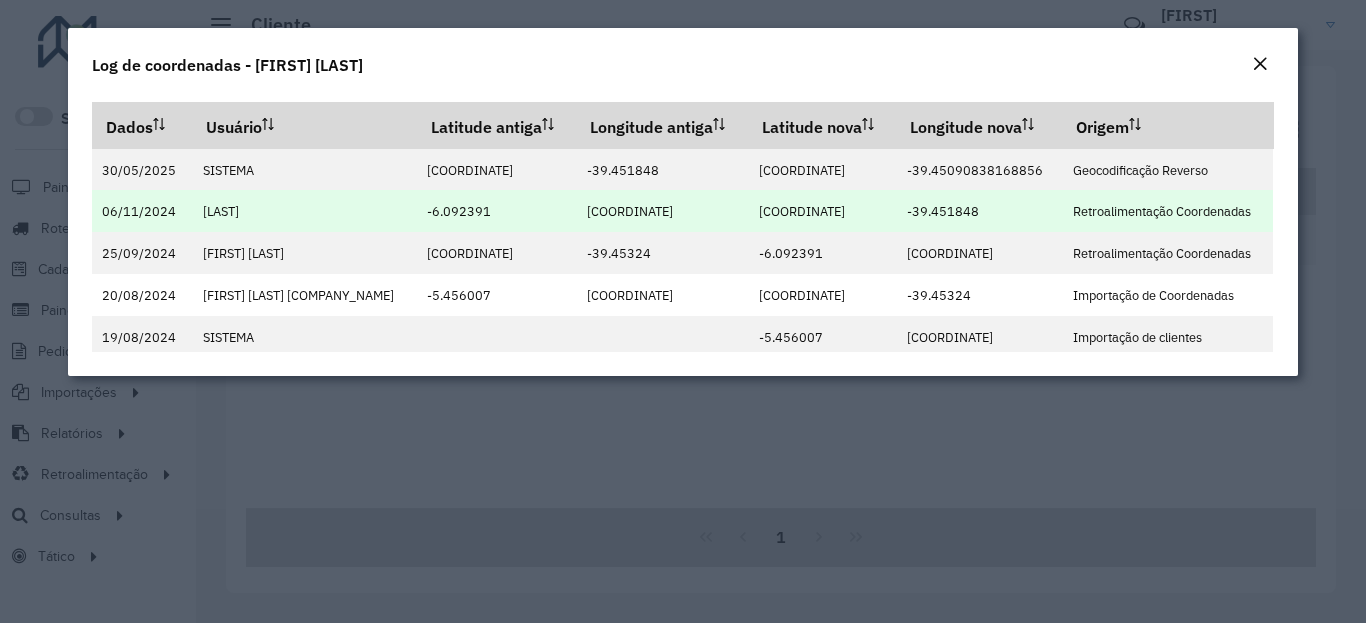 click on "-39.451848" at bounding box center [943, 211] 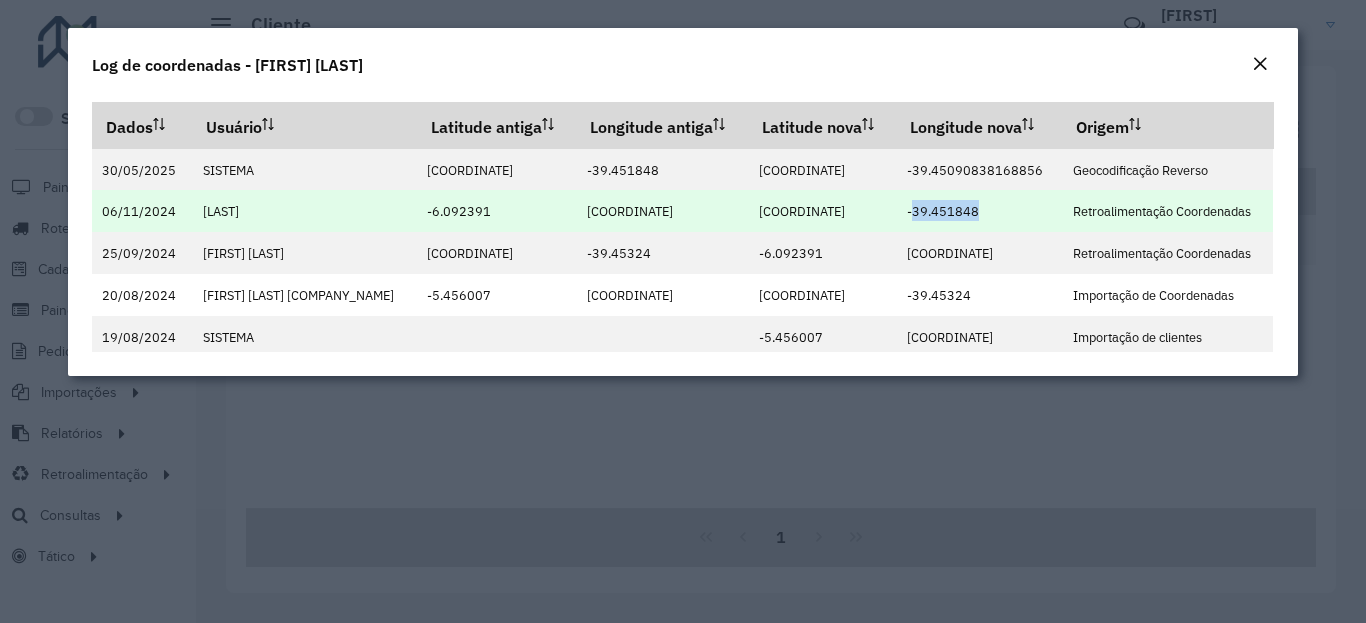 click on "-39.451848" at bounding box center [943, 211] 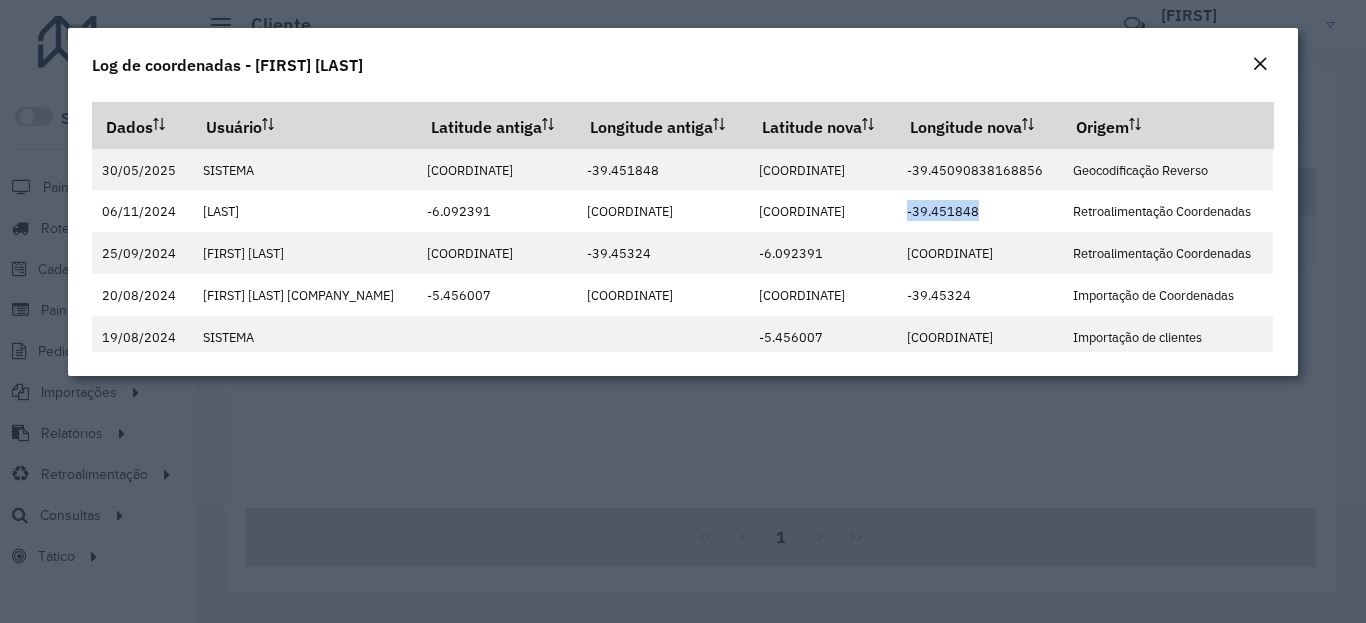 copy on "-39.451848" 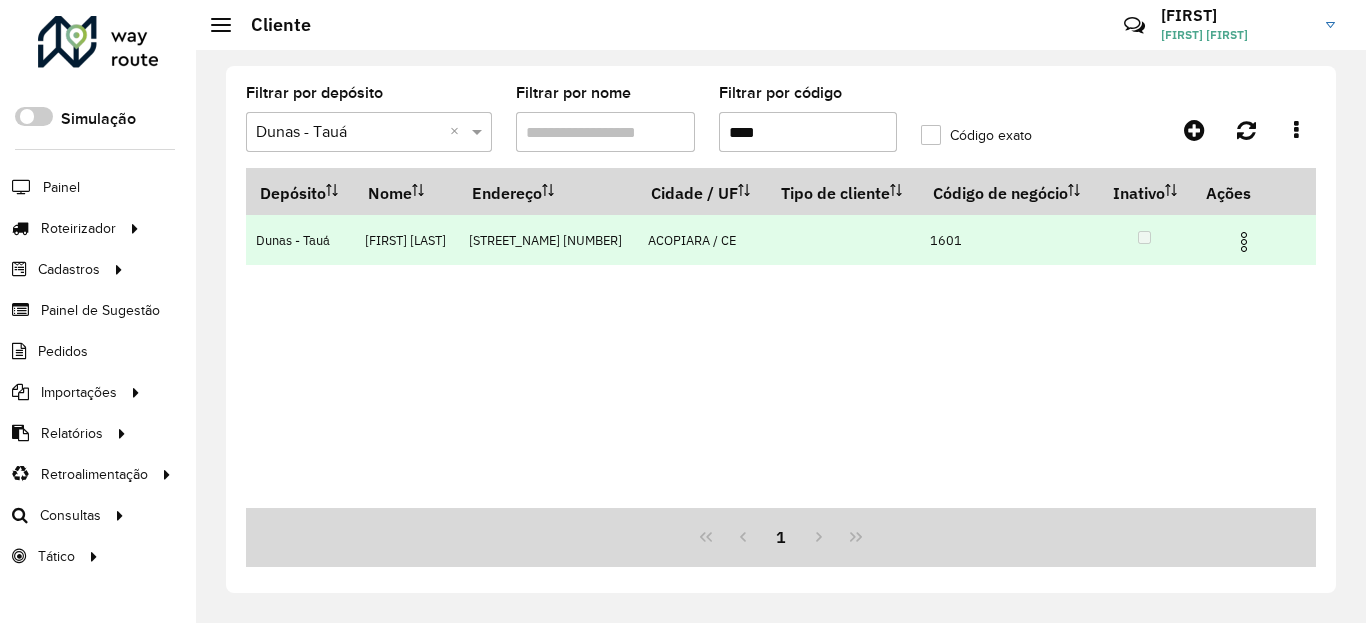 click at bounding box center (1244, 242) 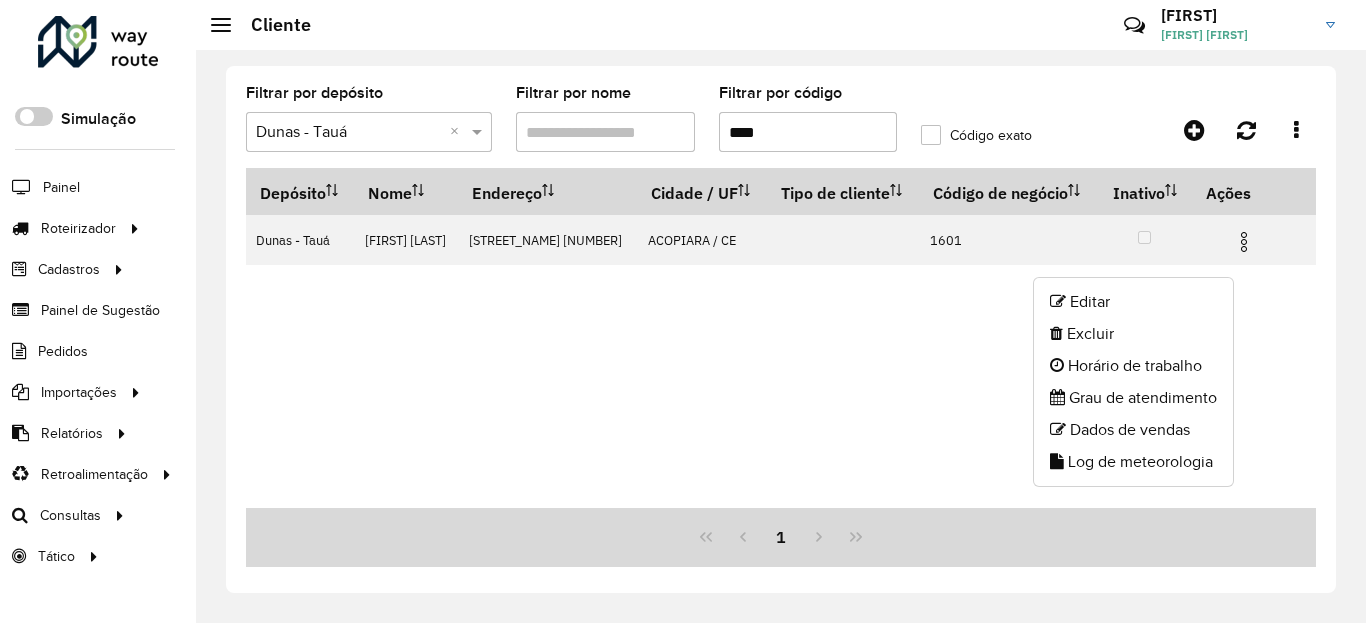 click on "****" at bounding box center [808, 132] 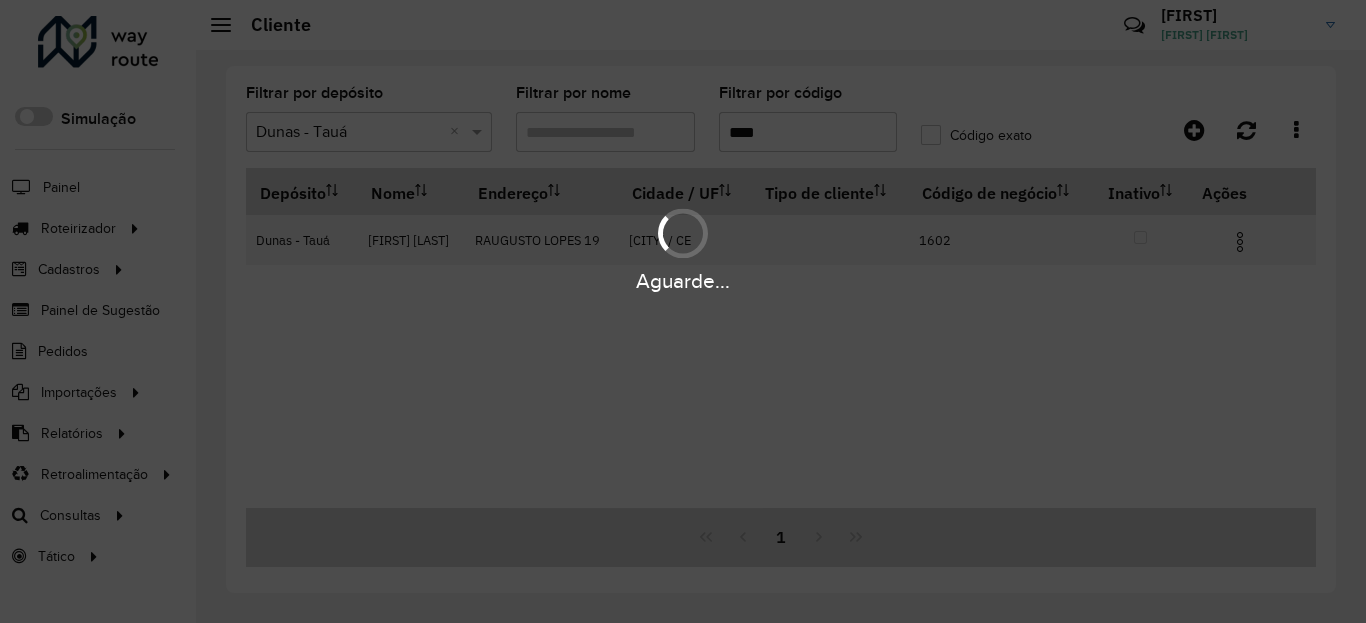 click on "Aguarde..." at bounding box center (683, 281) 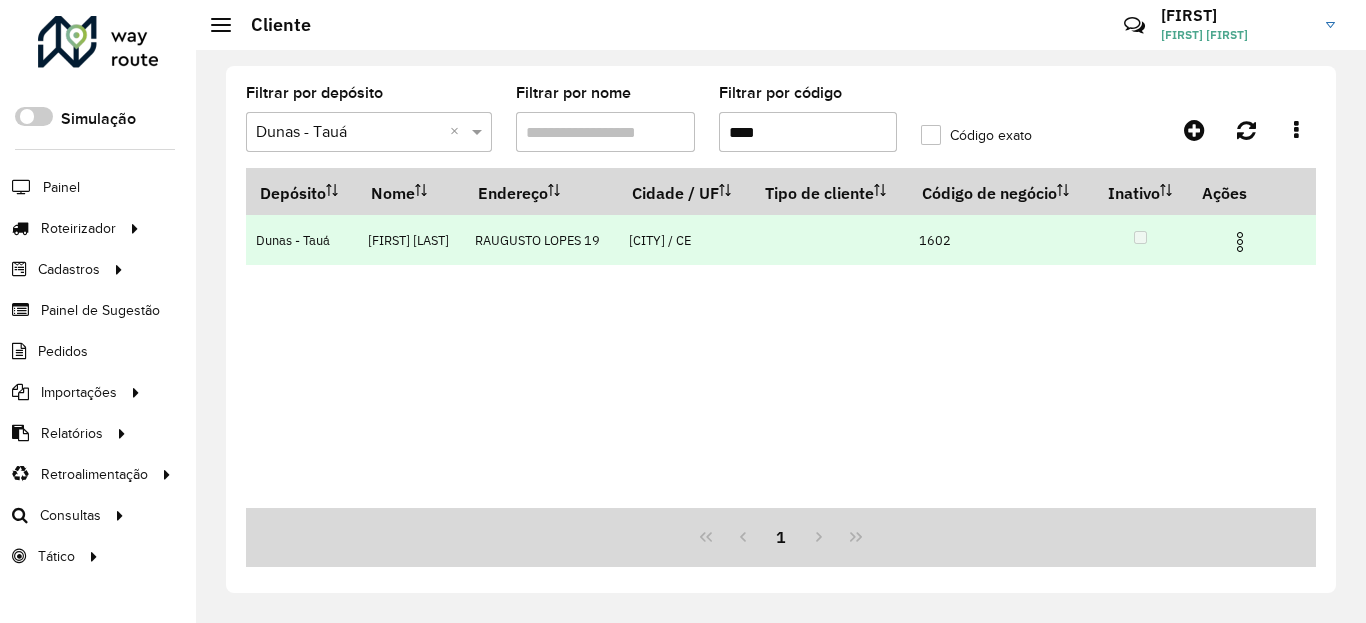 click at bounding box center (1240, 242) 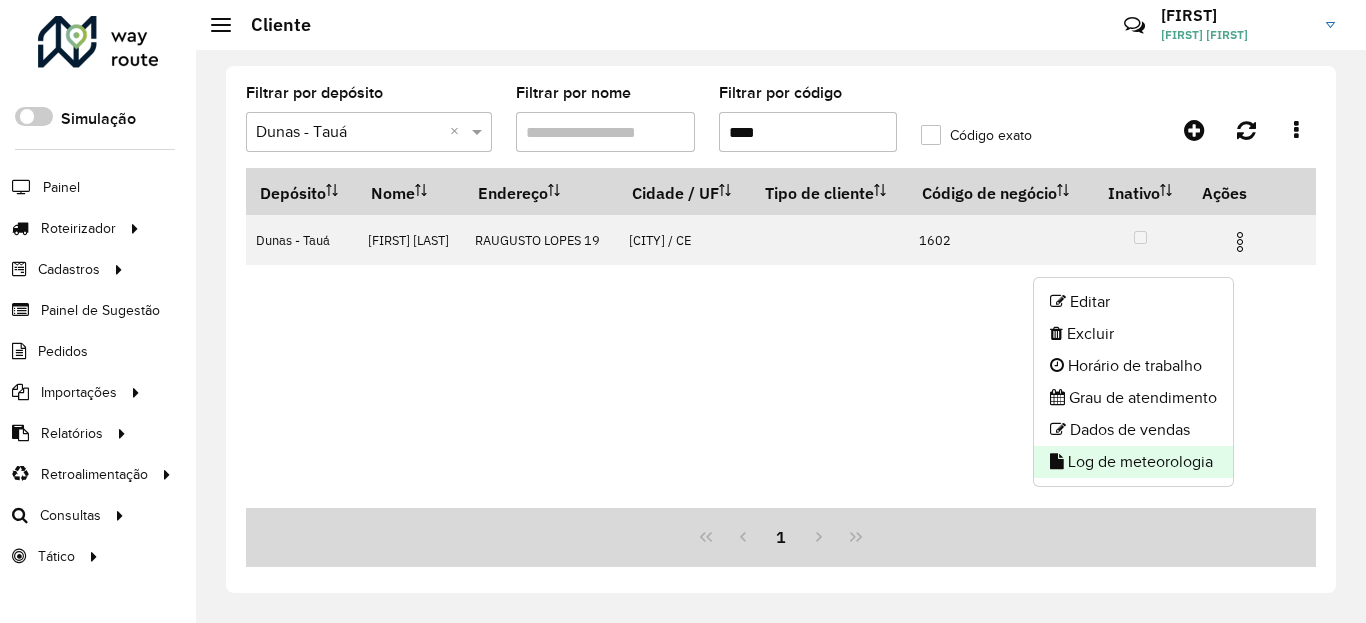 click on "Log de meteorologia" 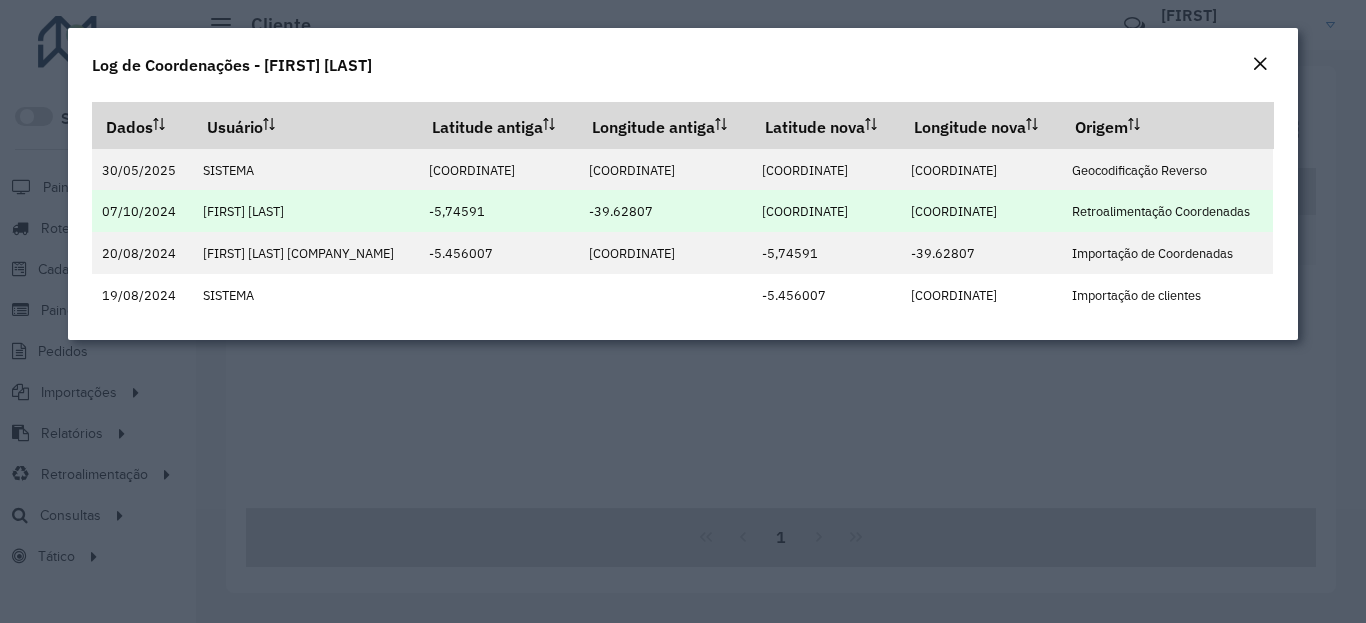 click on "-5,743273" at bounding box center [826, 211] 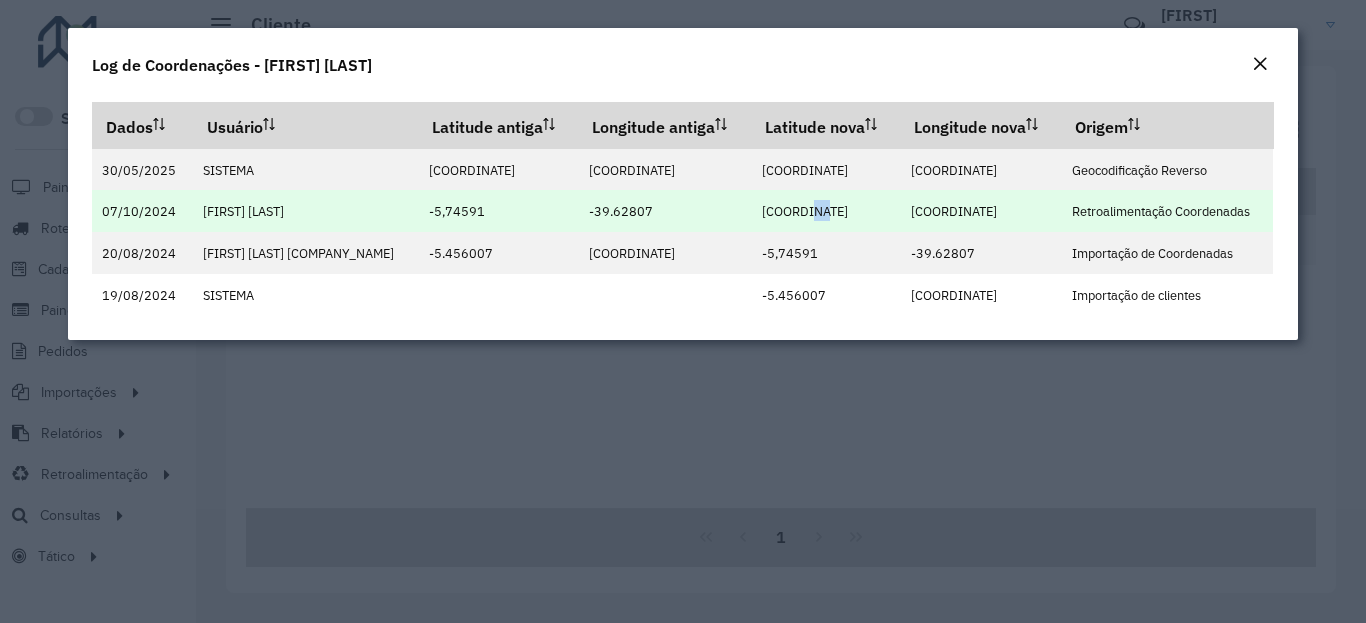 click on "-5,743273" at bounding box center [805, 211] 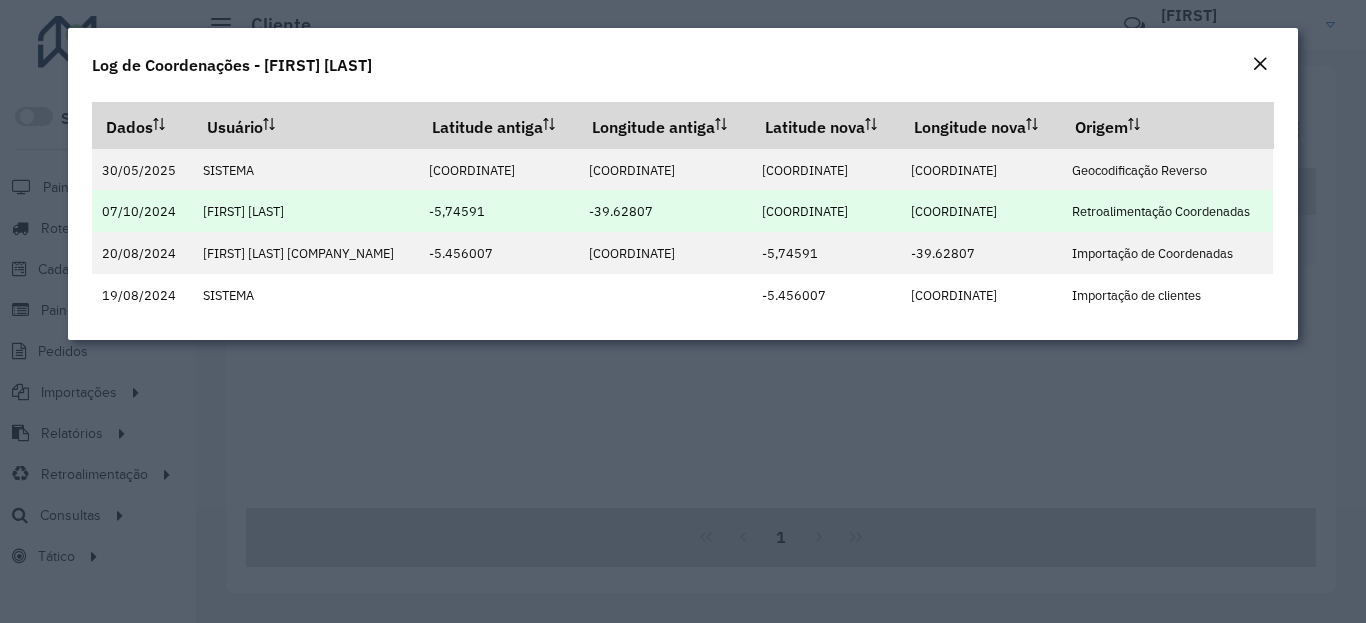 click on "-5,743273" at bounding box center (805, 211) 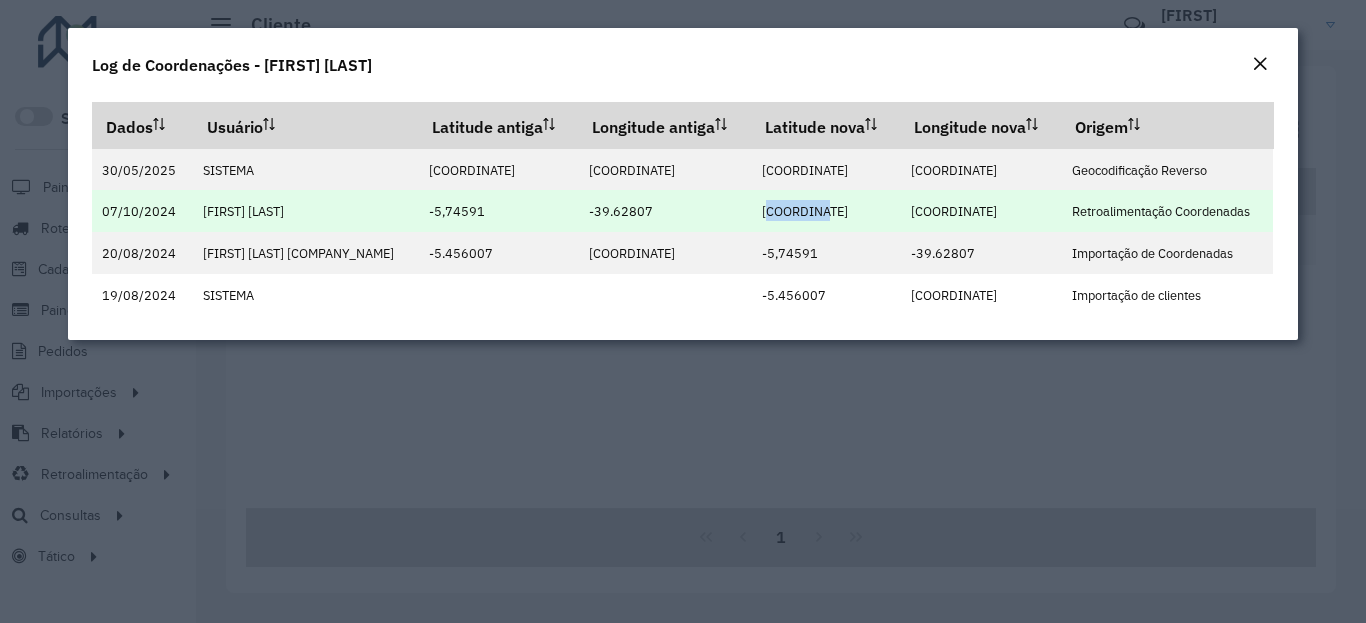 click on "-5,743273" at bounding box center (805, 211) 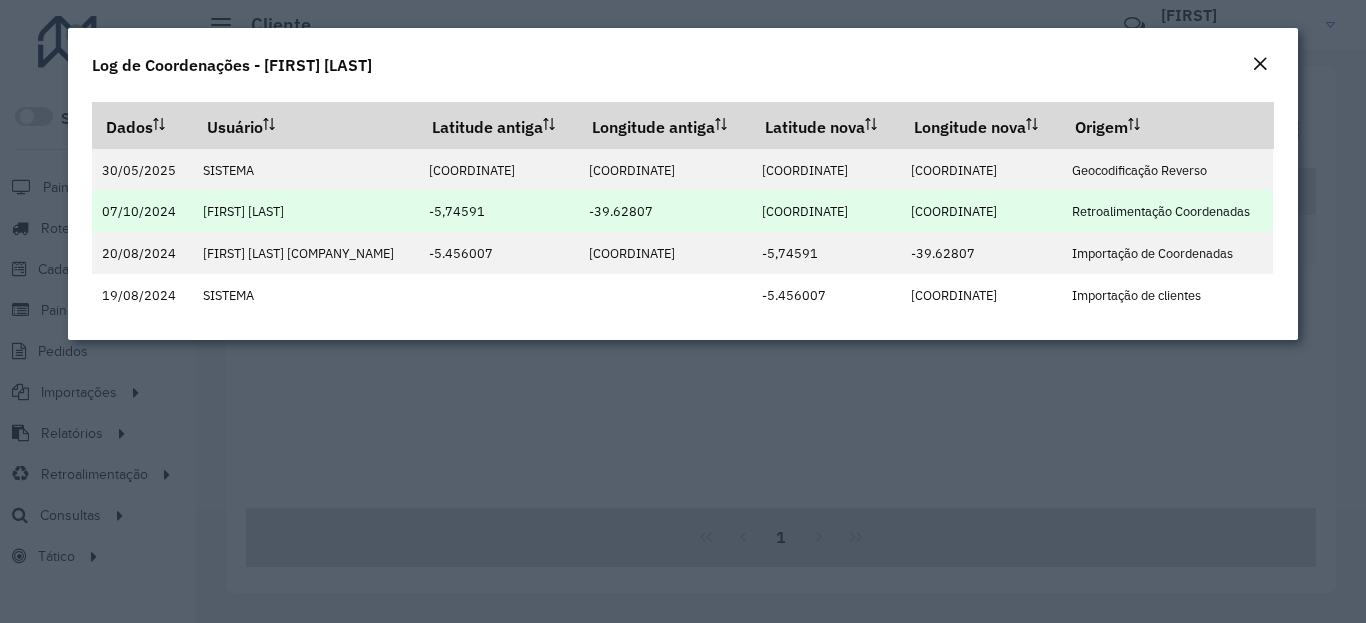 click on "-39.626959" at bounding box center [954, 211] 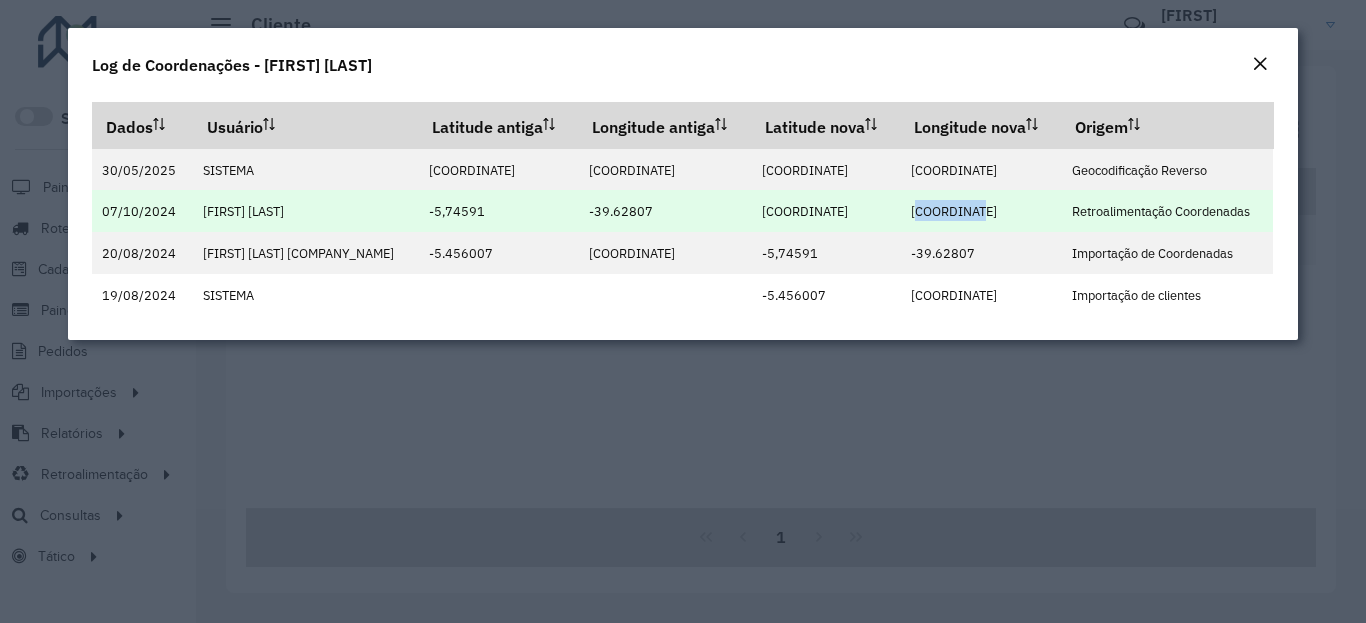click on "-39.626959" at bounding box center (954, 211) 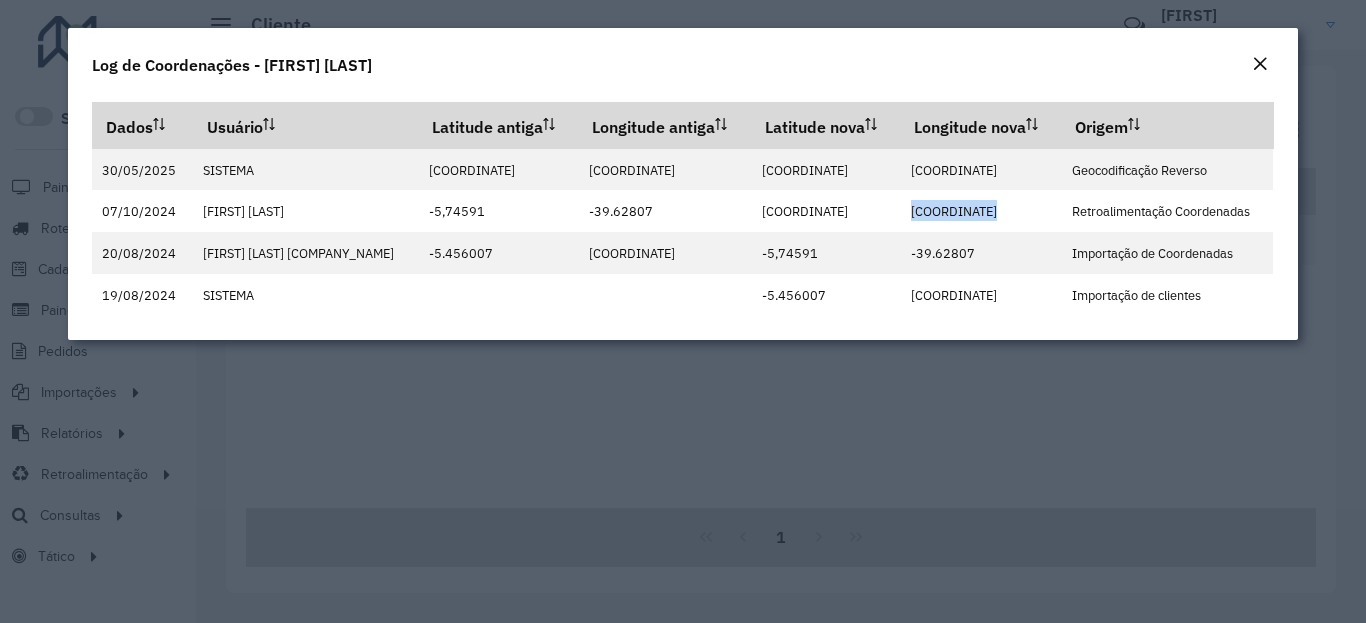 copy on "-39.626959" 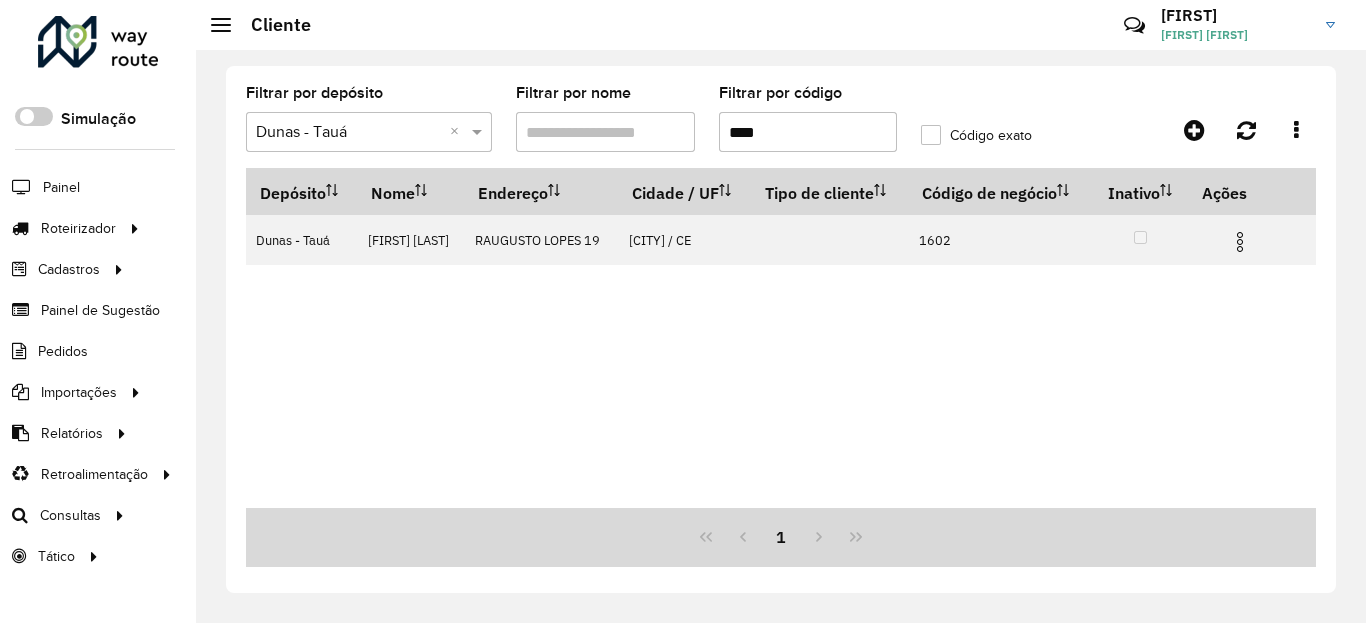 drag, startPoint x: 763, startPoint y: 151, endPoint x: 781, endPoint y: 146, distance: 18.681541 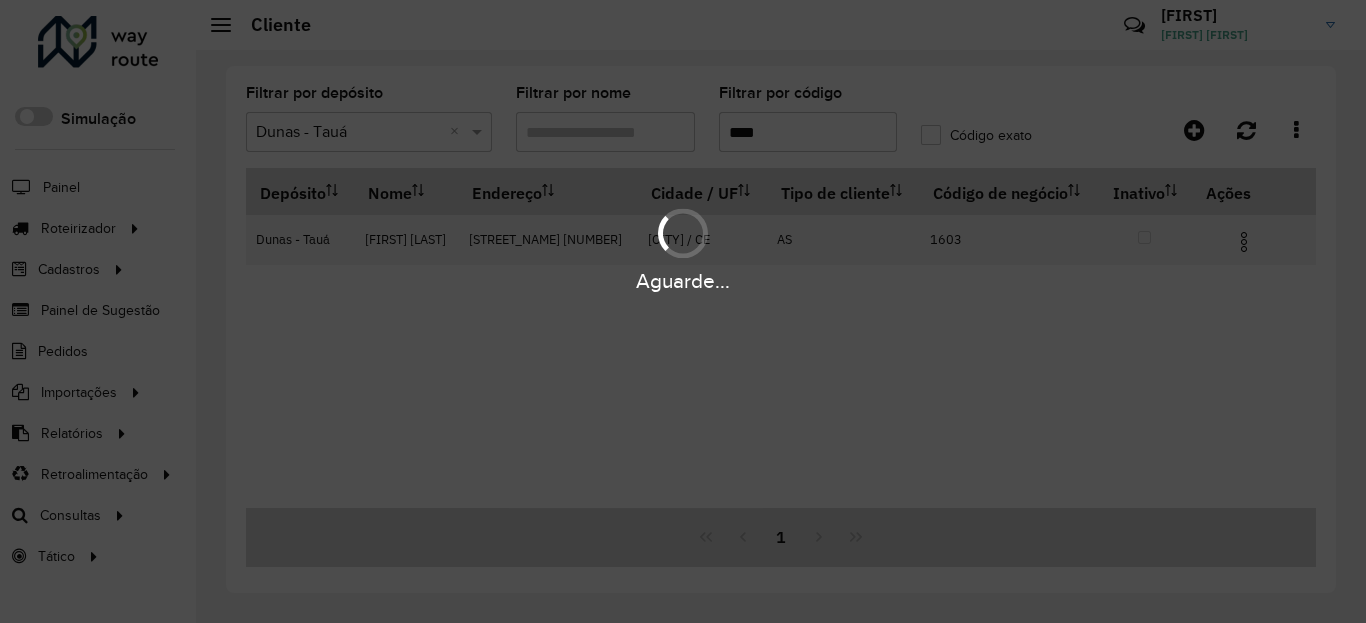 click on "Aguarde..." at bounding box center (683, 281) 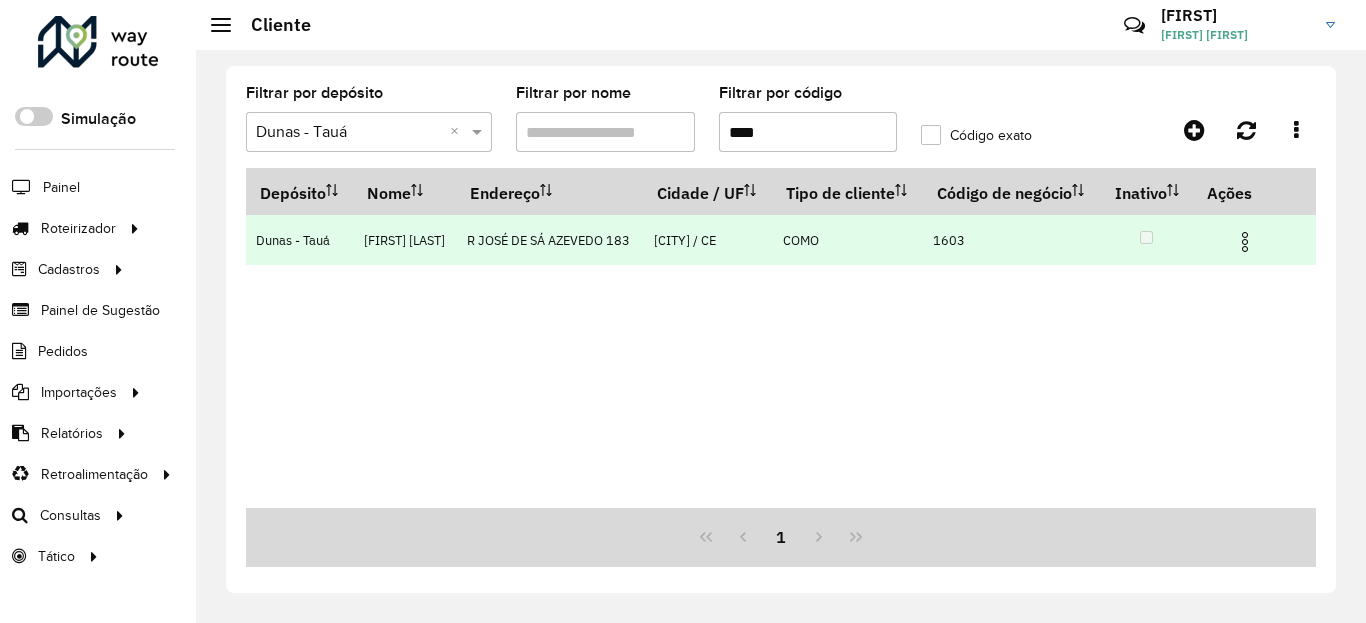 click at bounding box center (1245, 242) 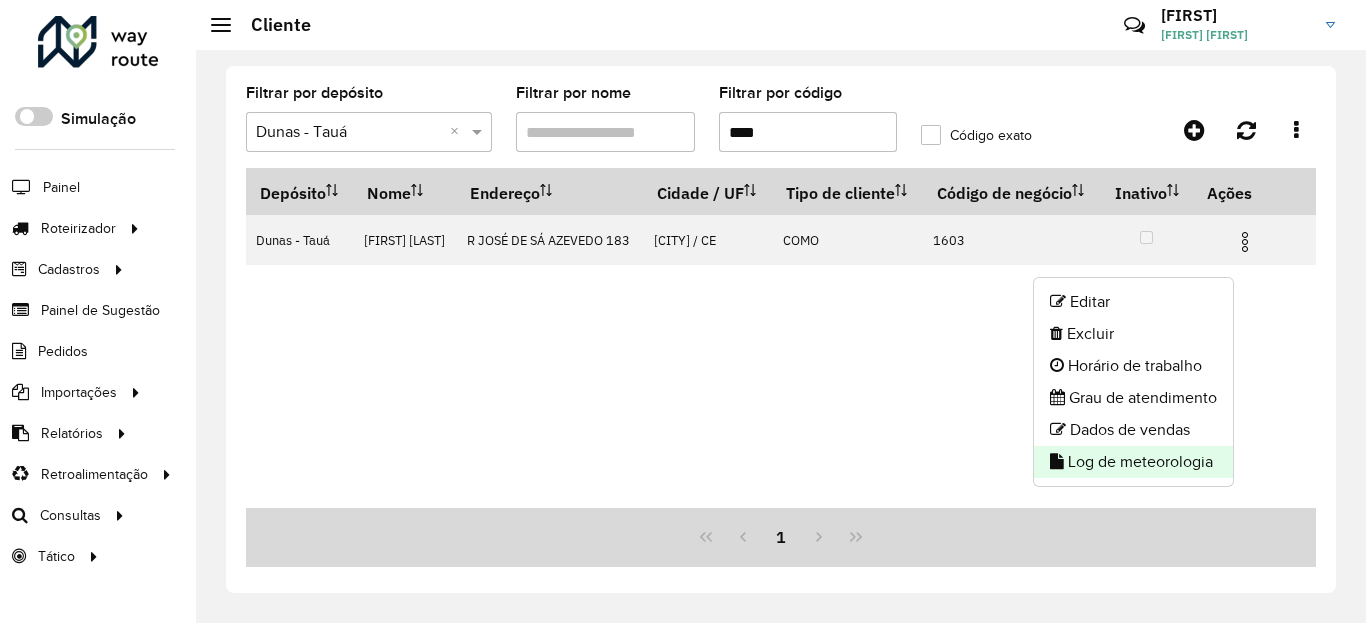 click on "Log de meteorologia" 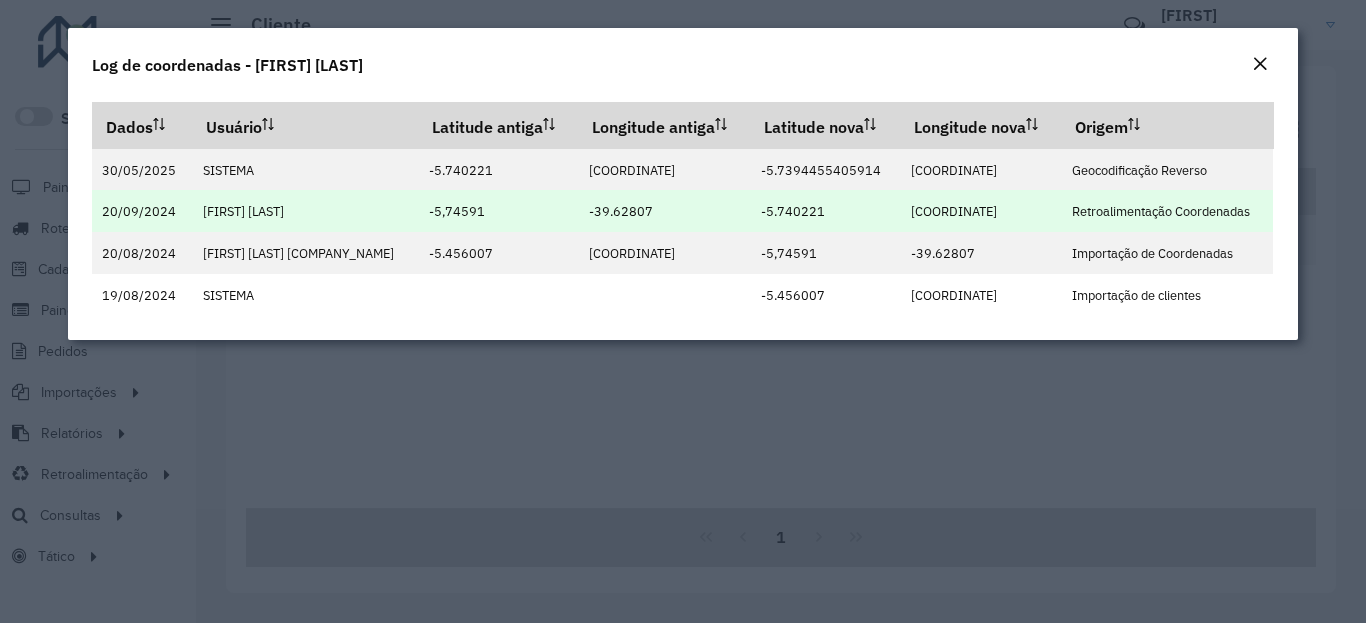 click on "[COORD]" at bounding box center [793, 211] 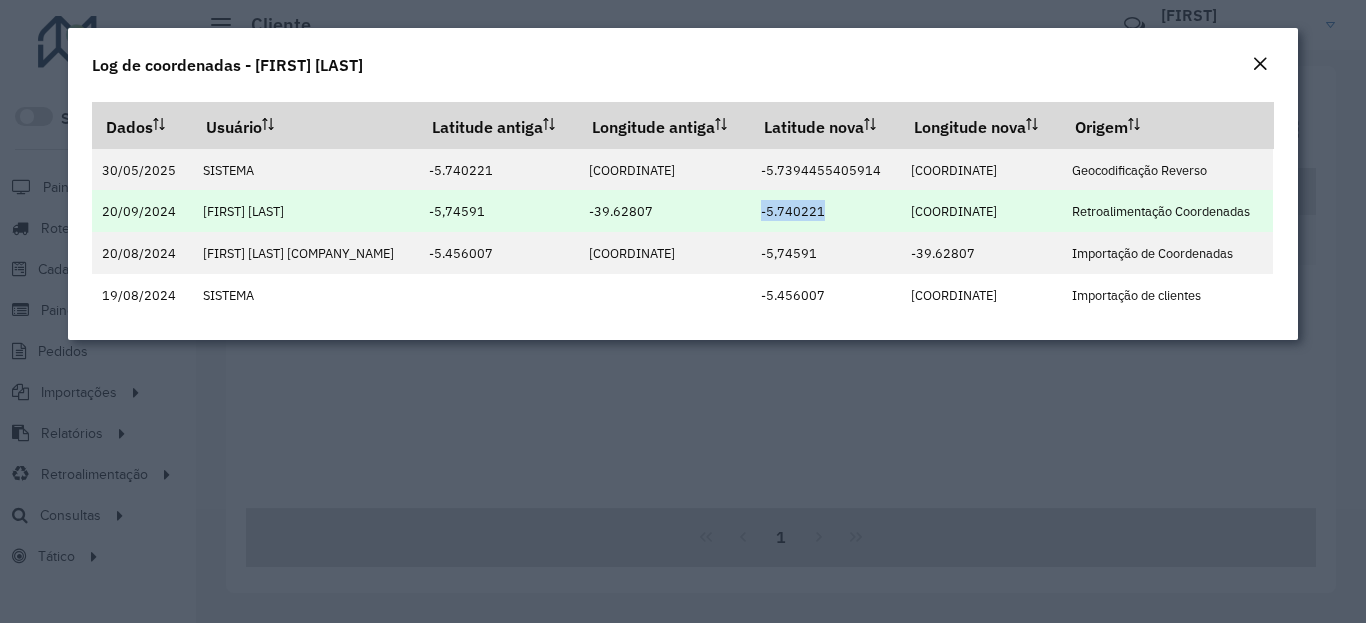 click on "[COORD]" at bounding box center [793, 211] 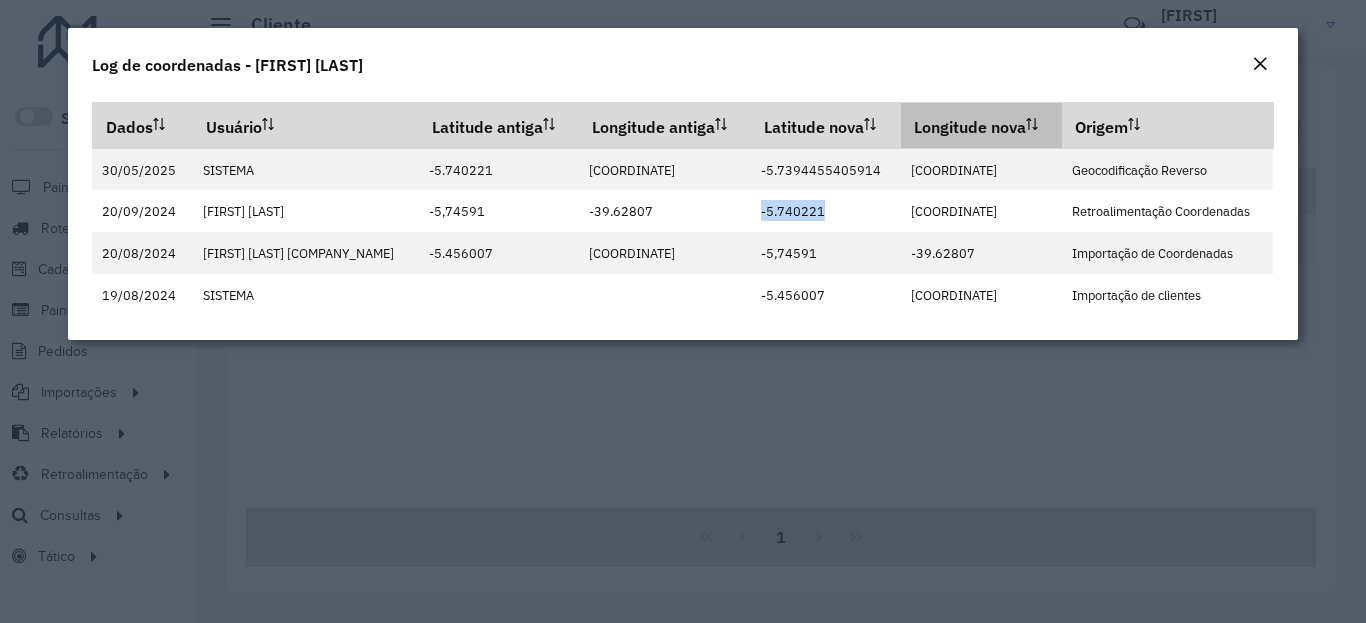 copy on "[COORD]" 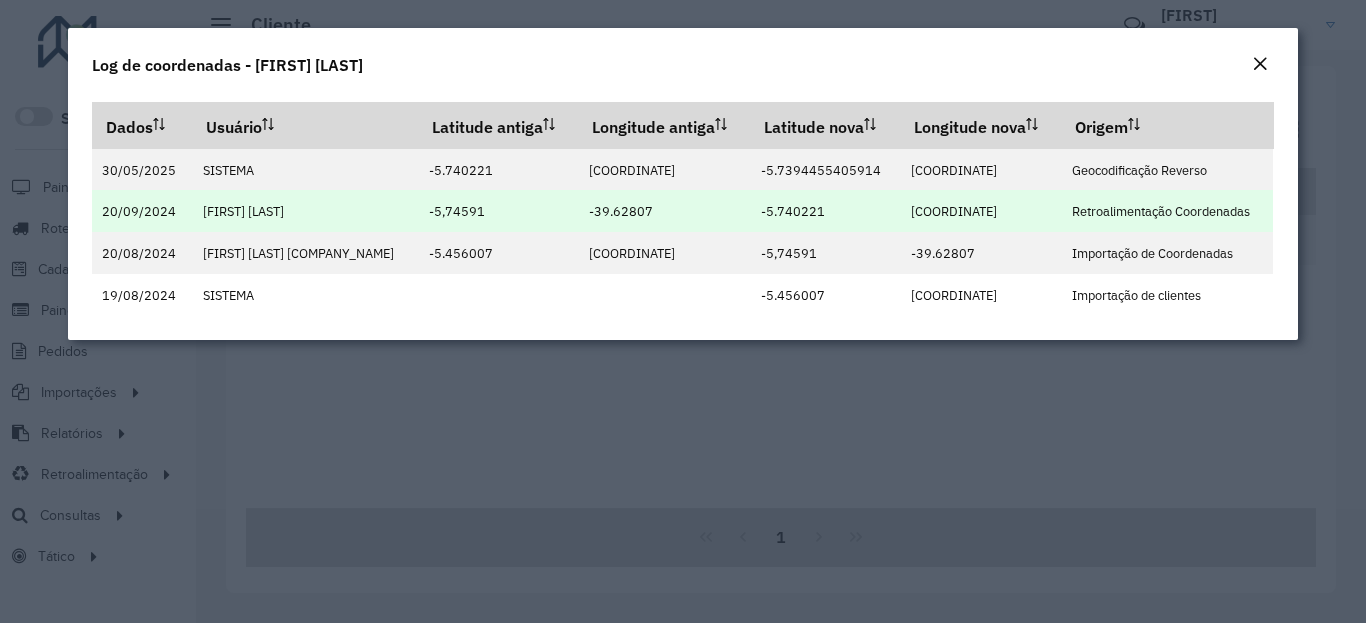 click on "[COORD]" at bounding box center [954, 211] 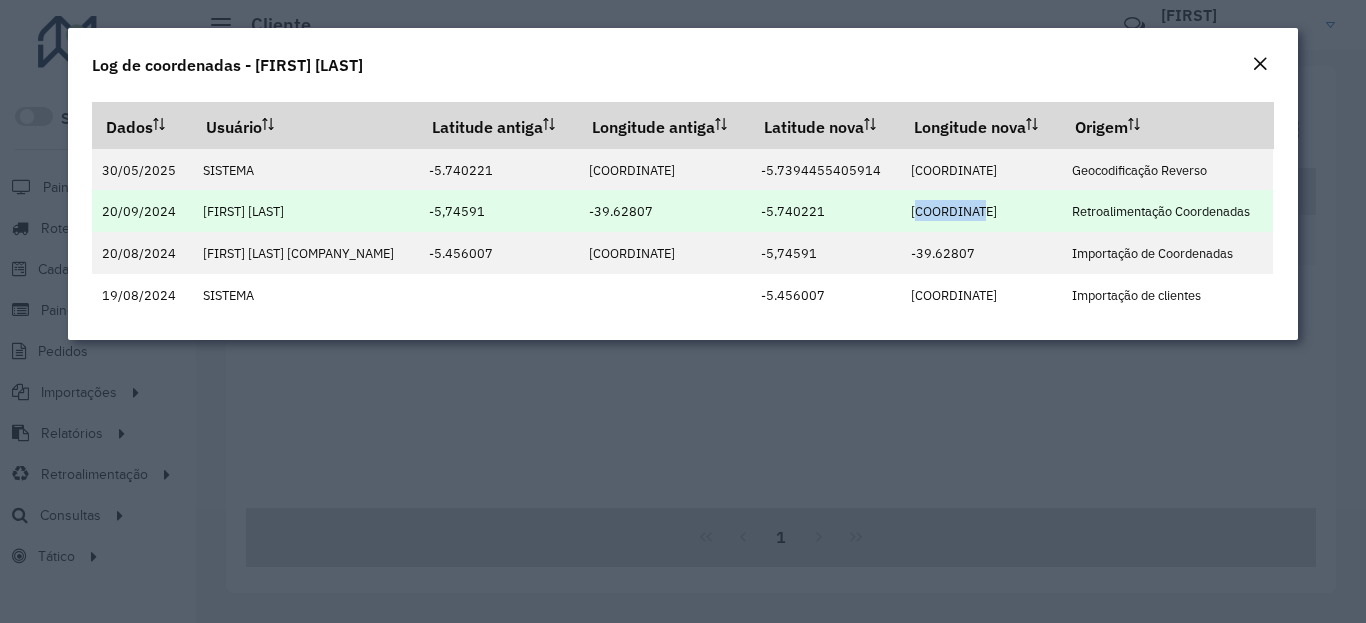 click on "[COORD]" at bounding box center [954, 211] 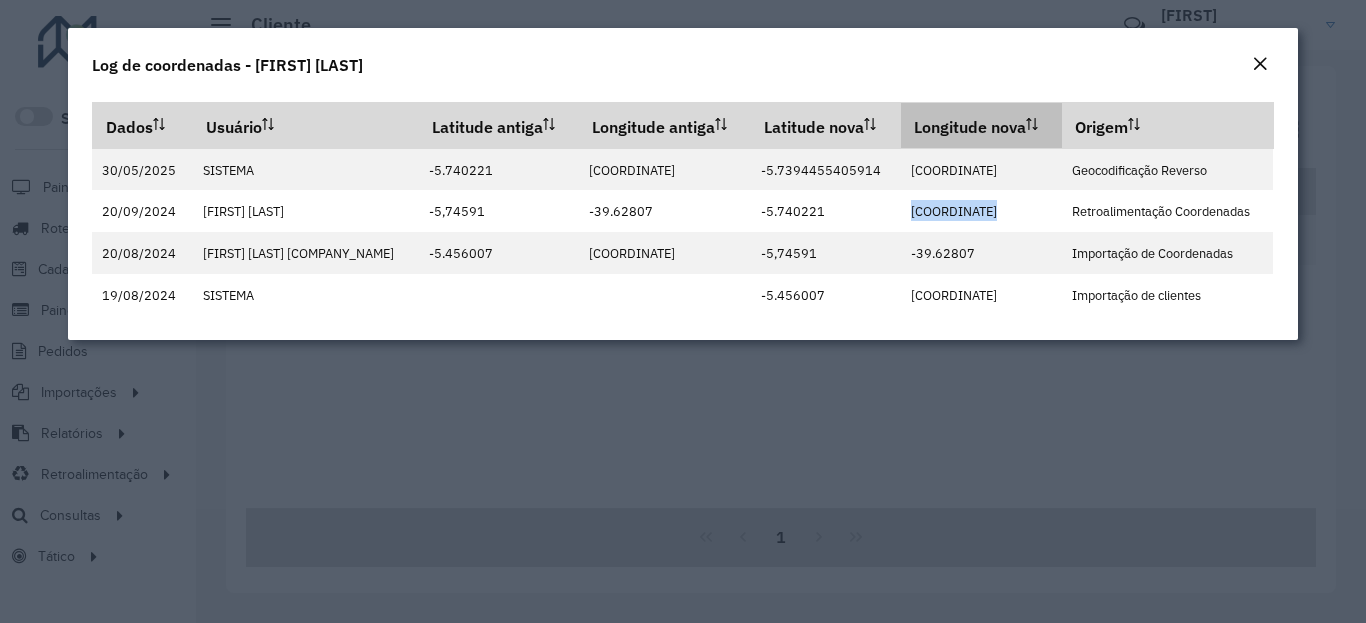 copy on "[COORD]" 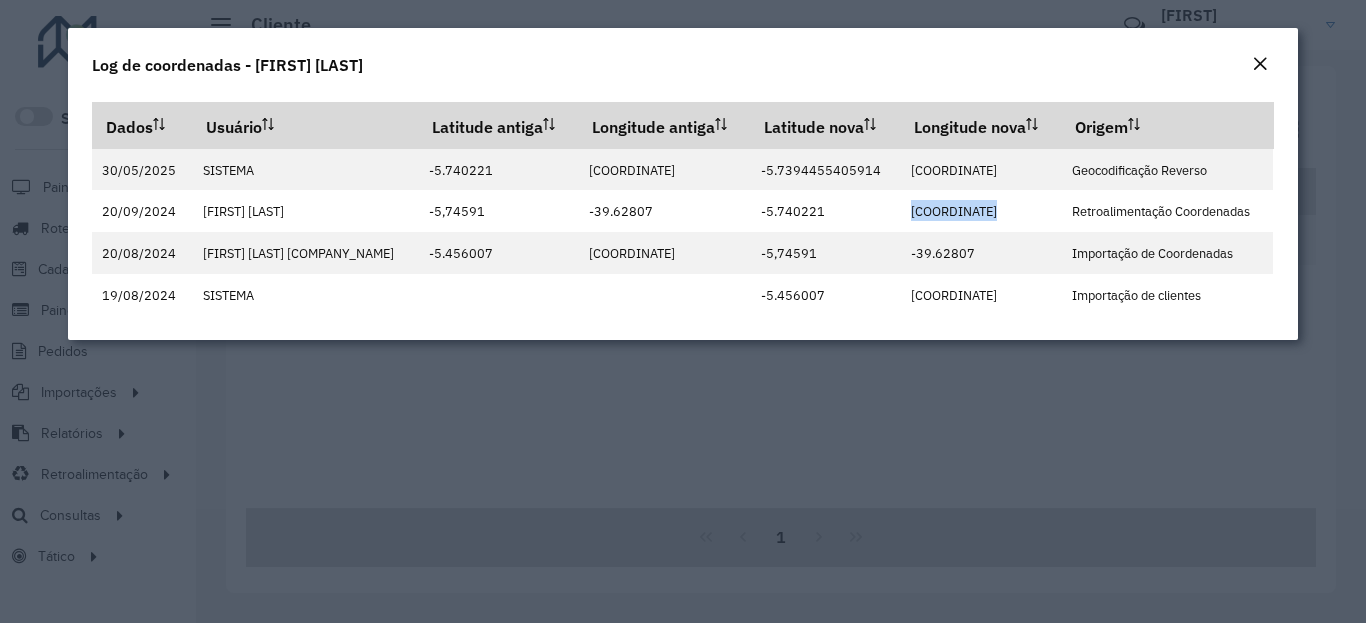click 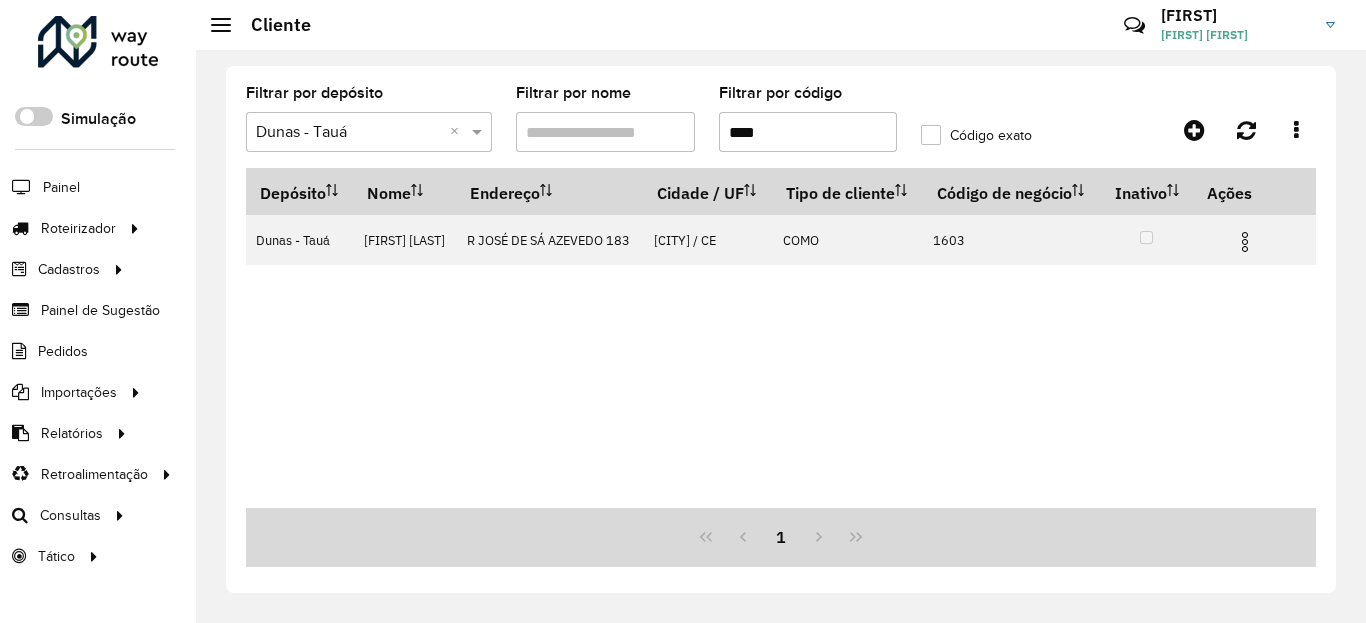 click on "****" at bounding box center (808, 132) 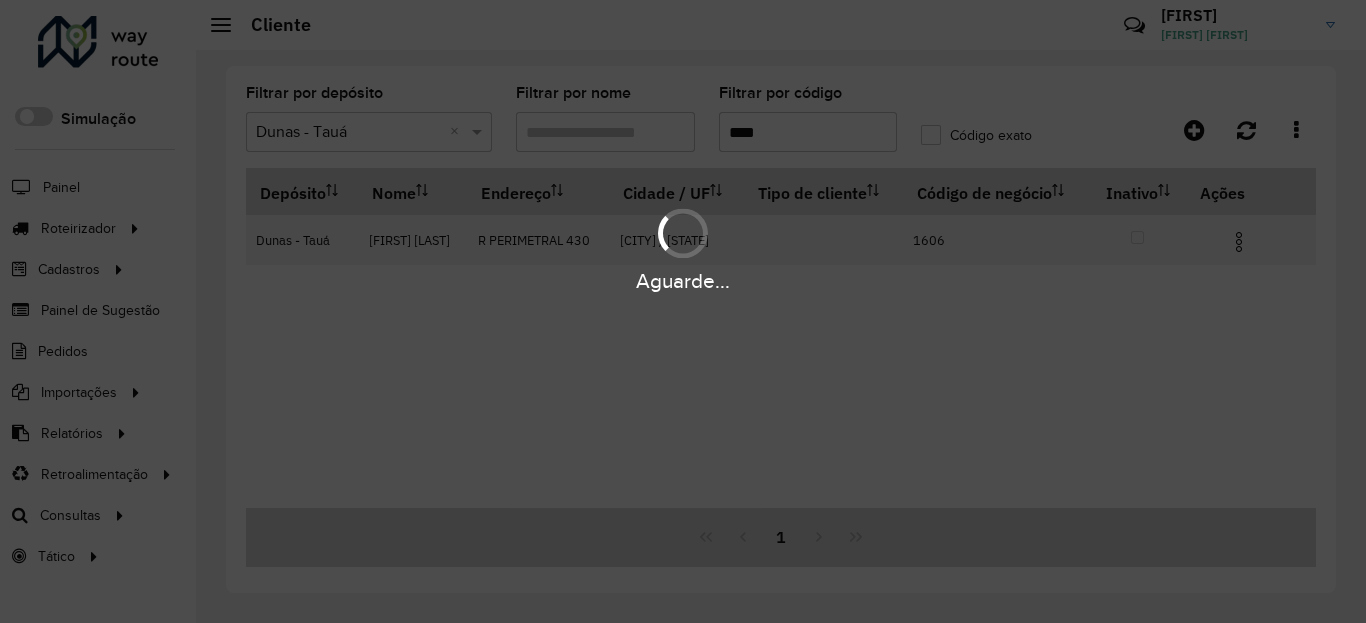click on "Aguarde..." at bounding box center [683, 281] 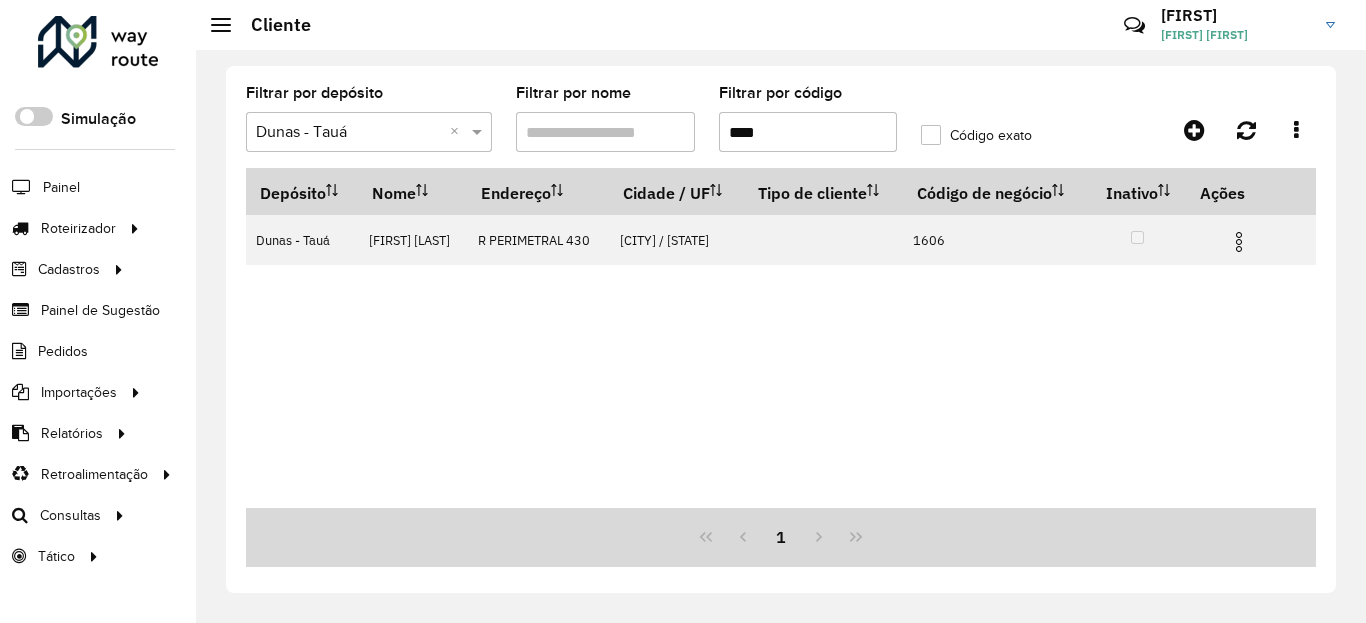 click at bounding box center [1239, 242] 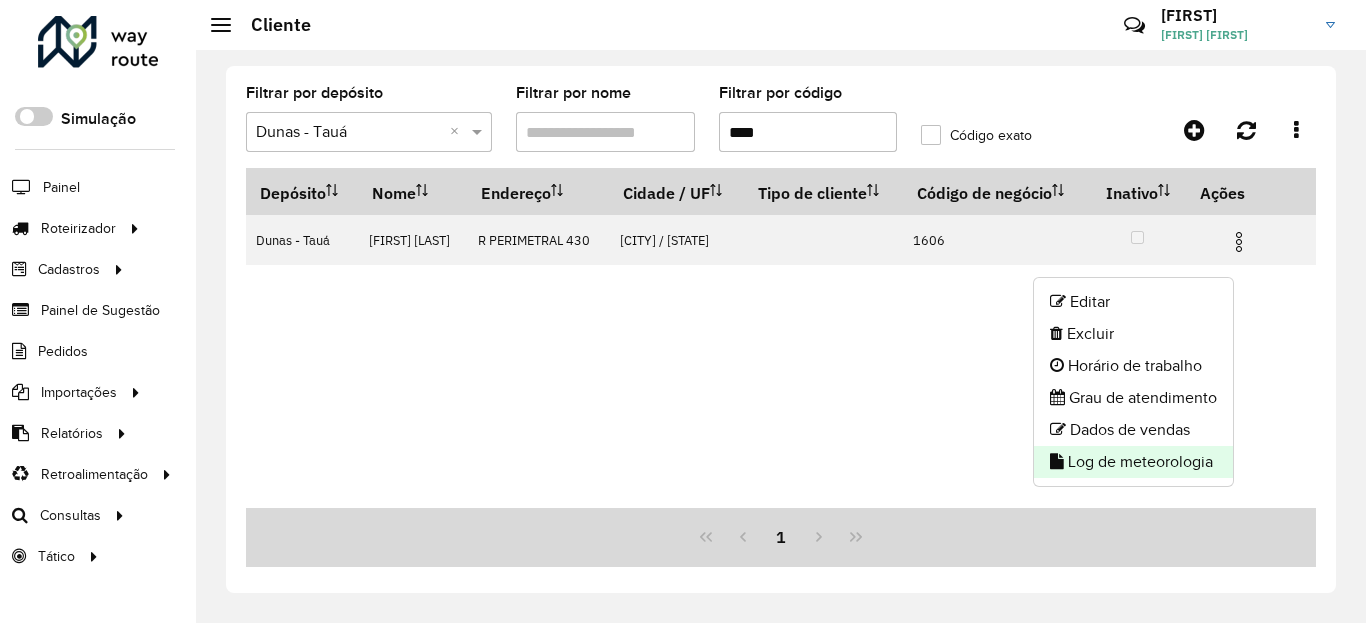 click on "Log de meteorologia" 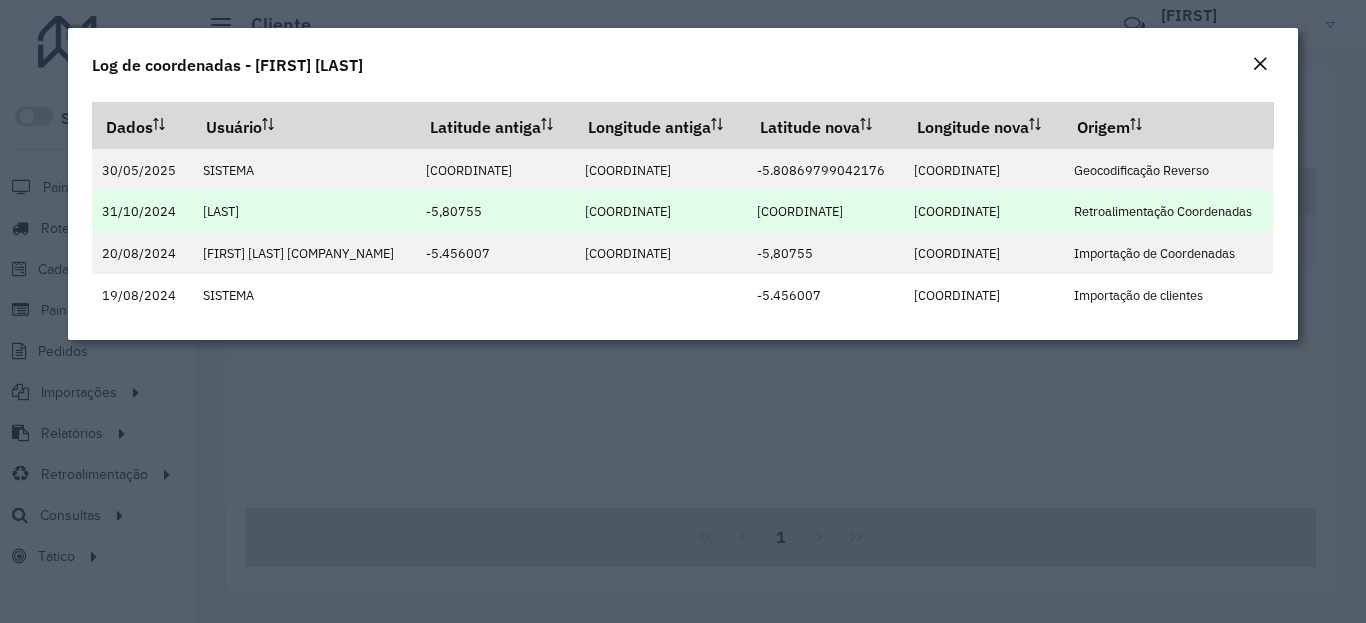 click on "-5.810106" at bounding box center [800, 211] 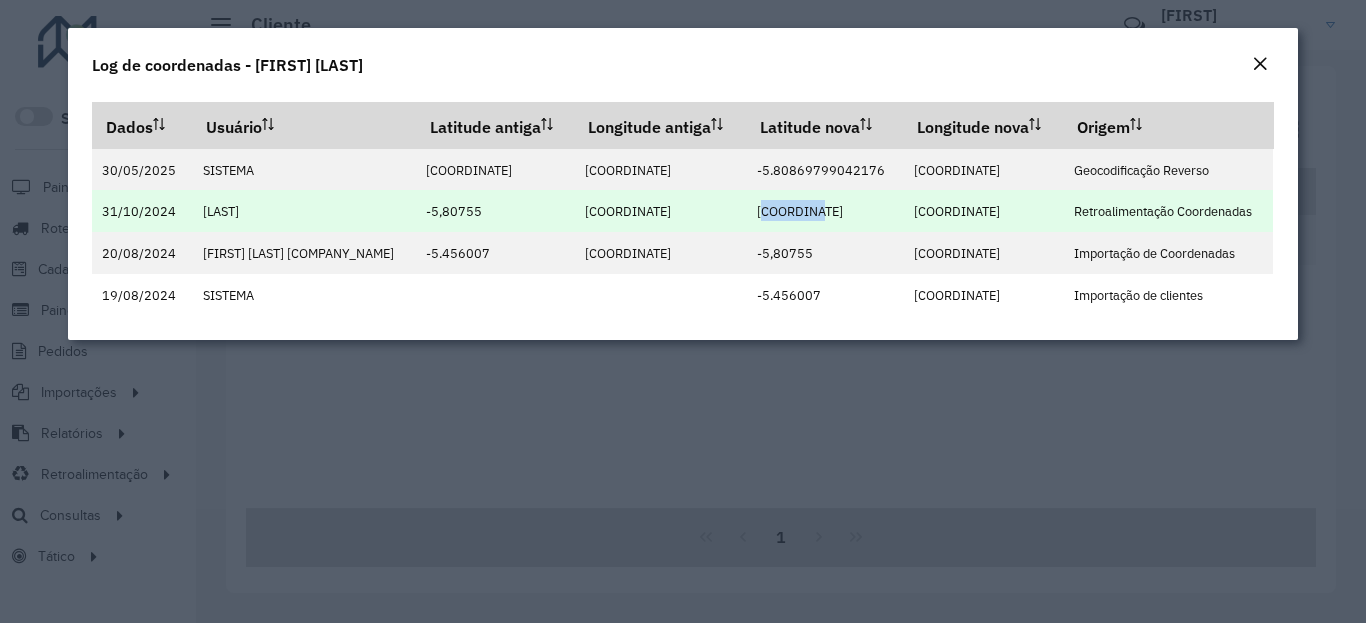 click on "-5.810106" at bounding box center [800, 211] 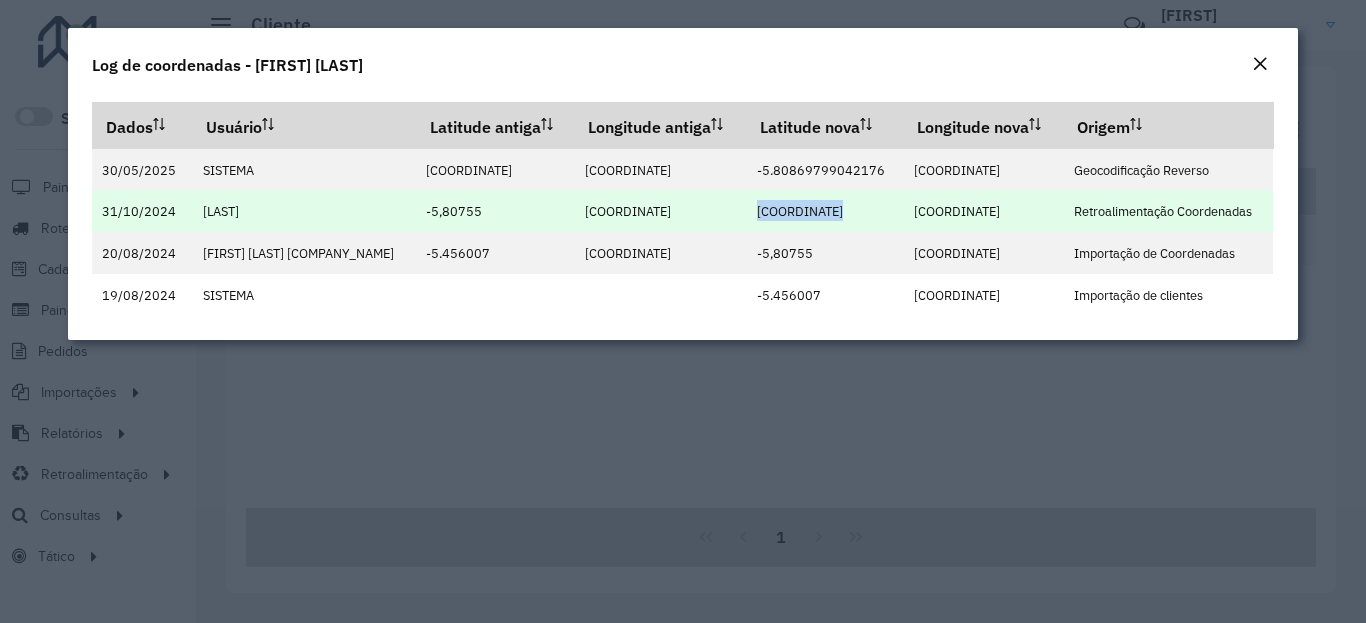 click on "-5.810106" at bounding box center (800, 211) 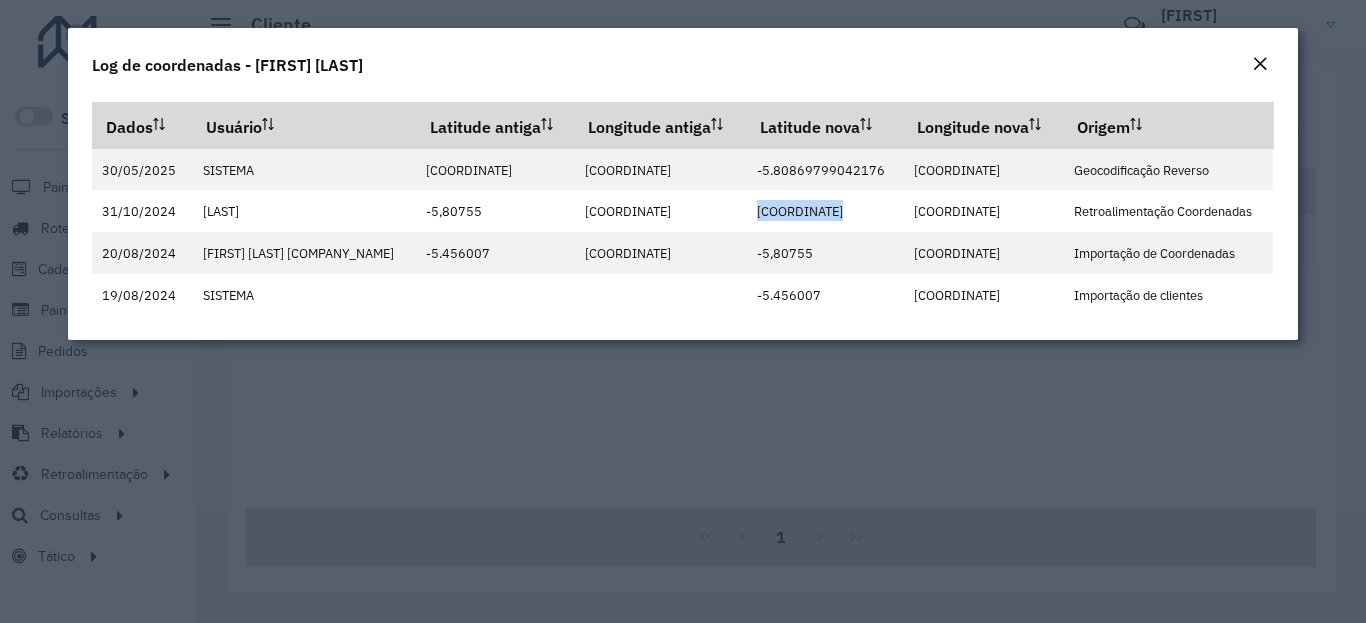 copy on "-5.810106" 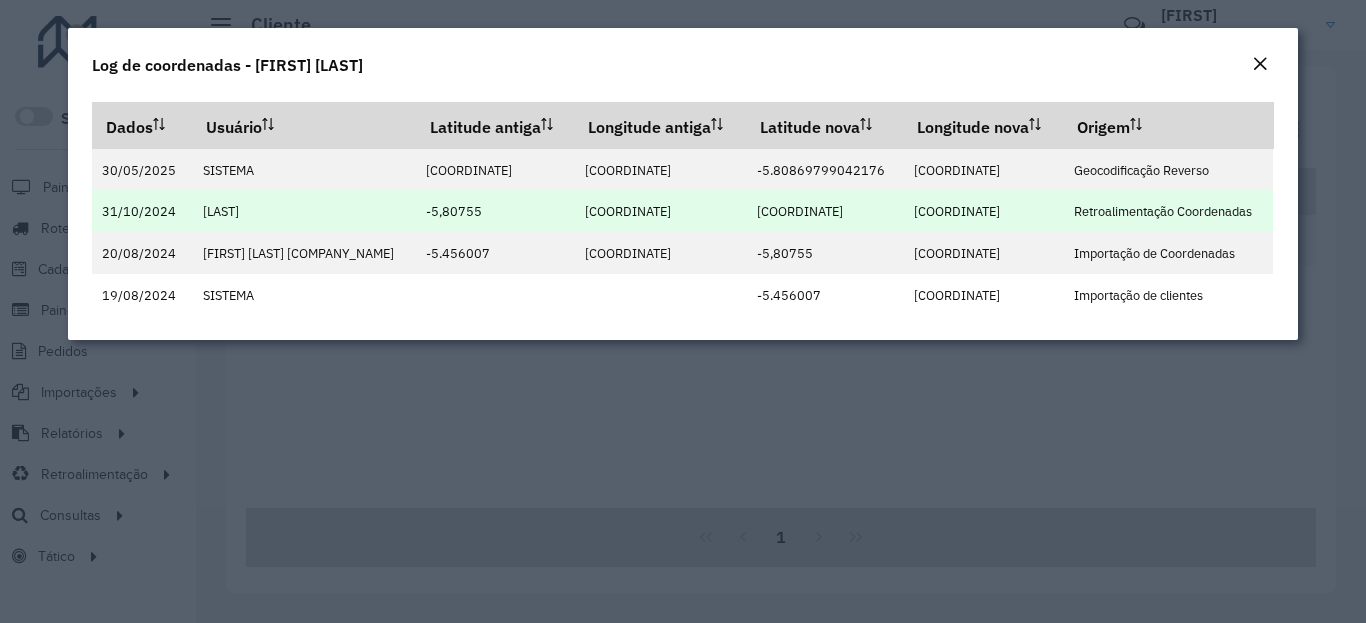 click on "-39.418654" at bounding box center (957, 211) 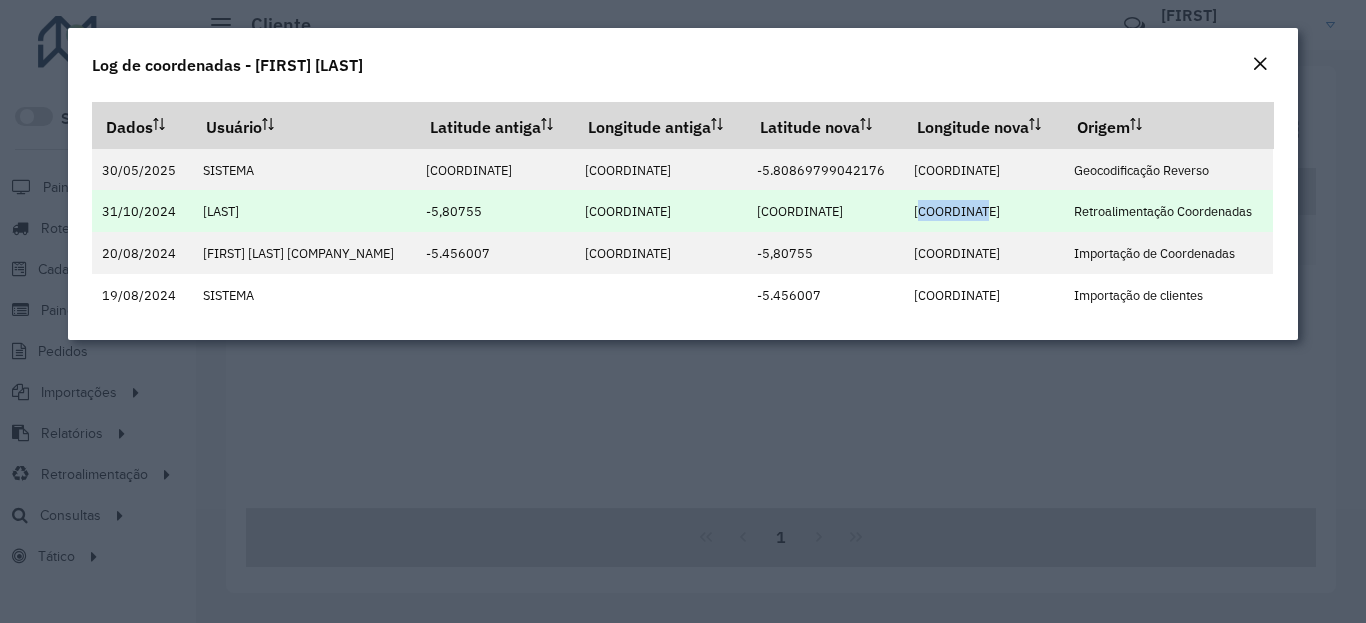 click on "-39.418654" at bounding box center (957, 211) 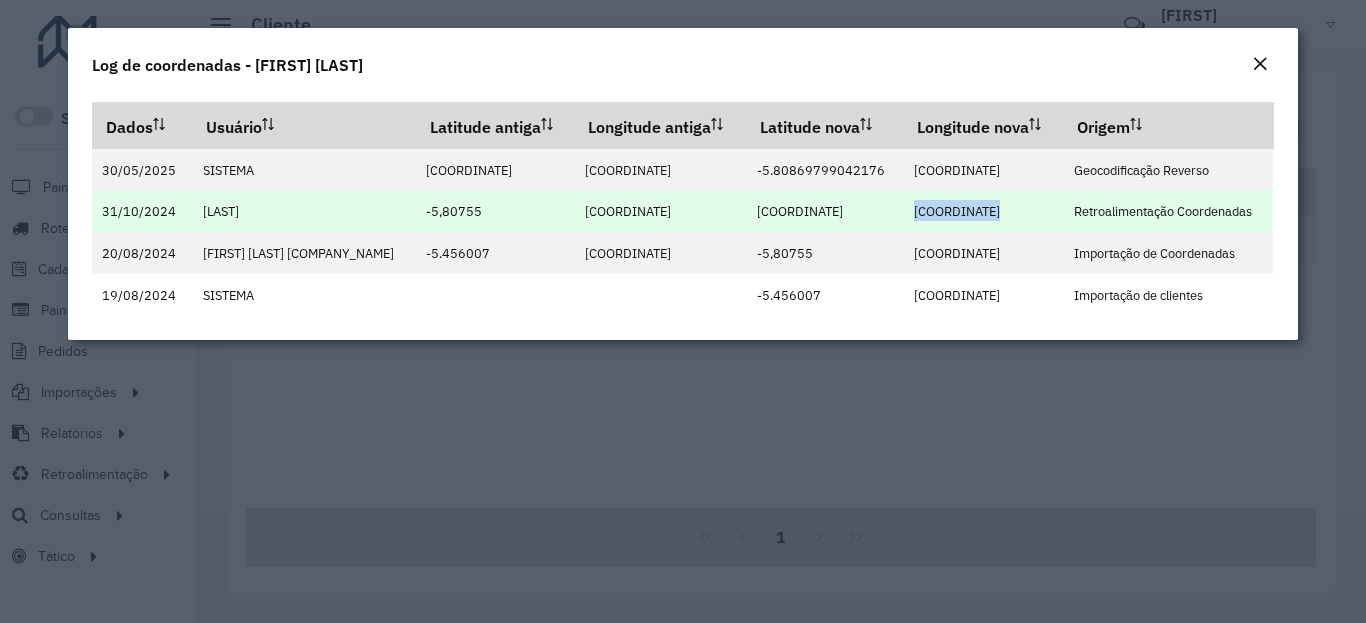 click on "-39.418654" at bounding box center (957, 211) 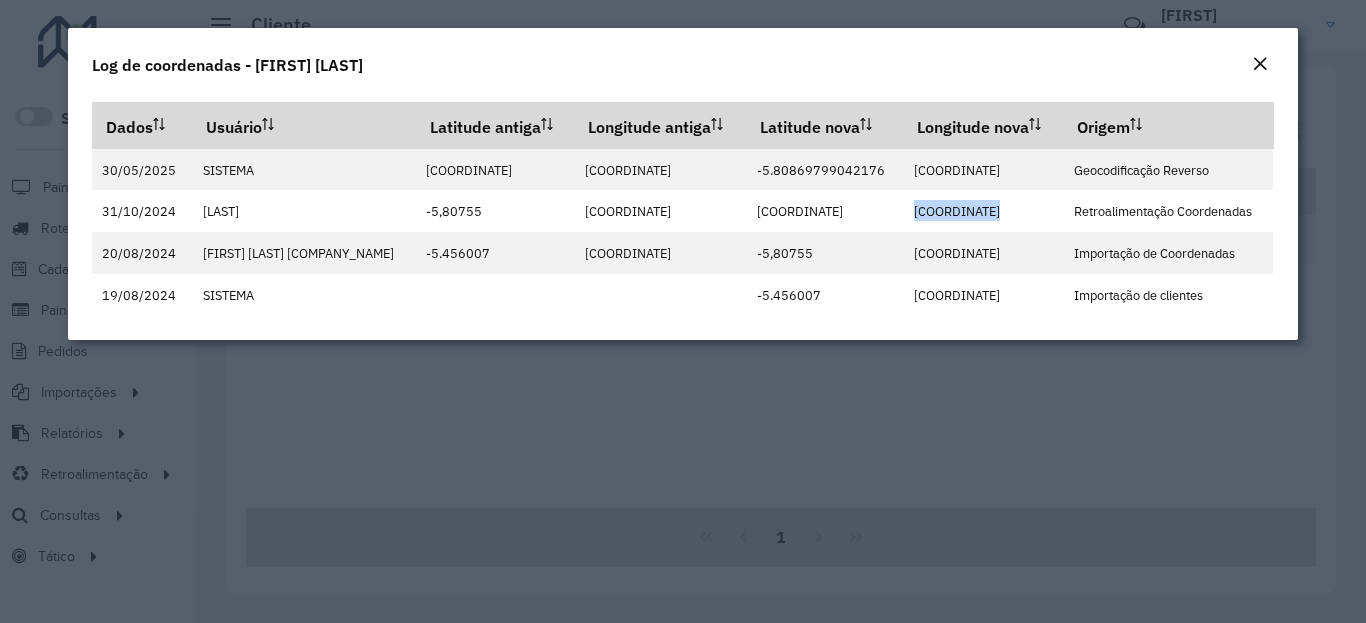 copy on "-39.418654" 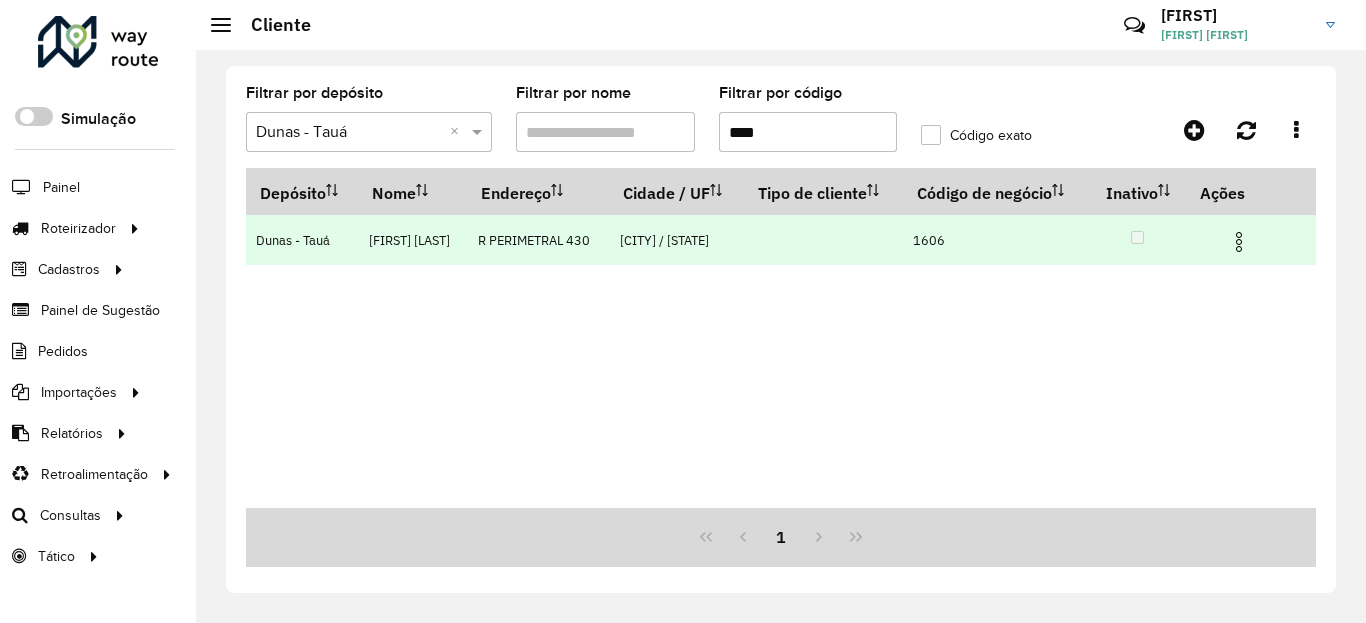 drag, startPoint x: 1252, startPoint y: 259, endPoint x: 1244, endPoint y: 288, distance: 30.083218 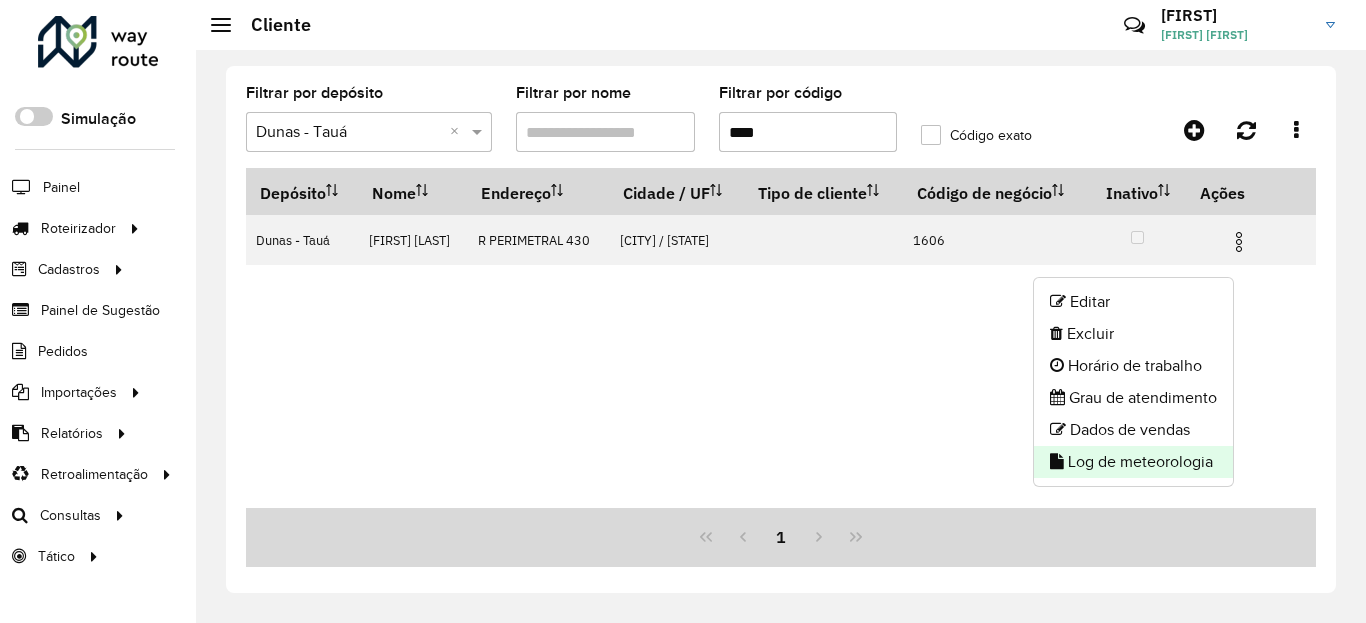 click on "Log de meteorologia" 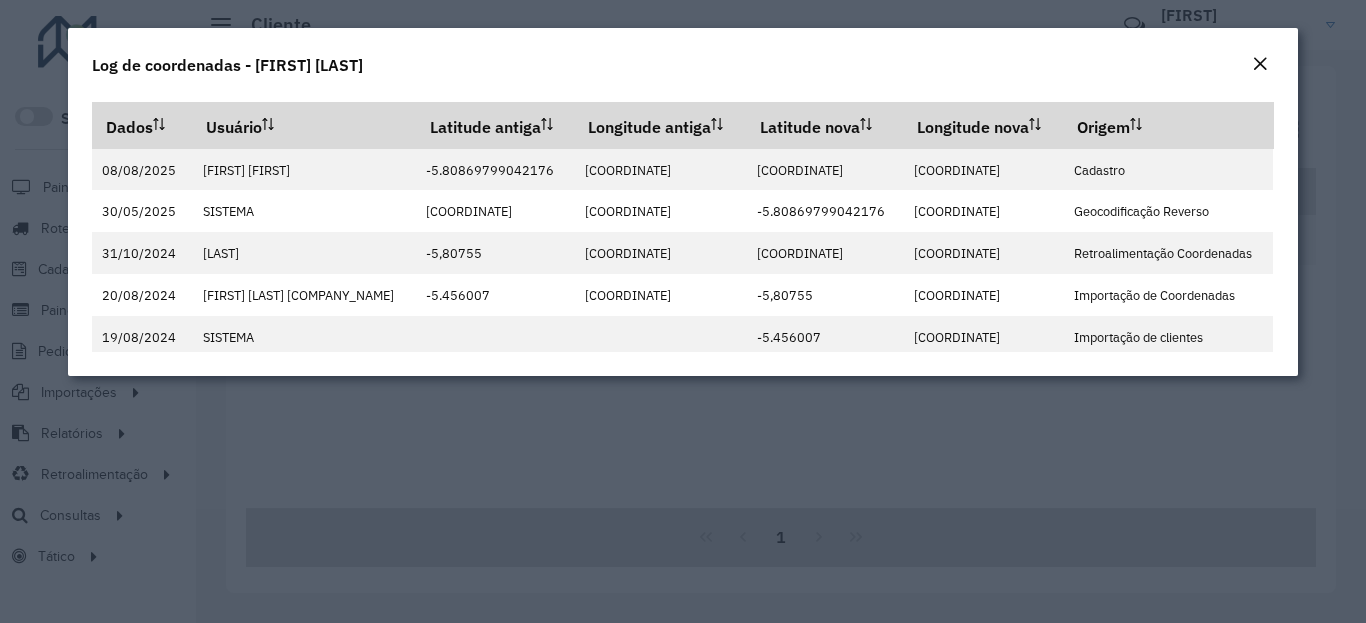click on "Log de coordenadas - [FIRST] [LAST]" 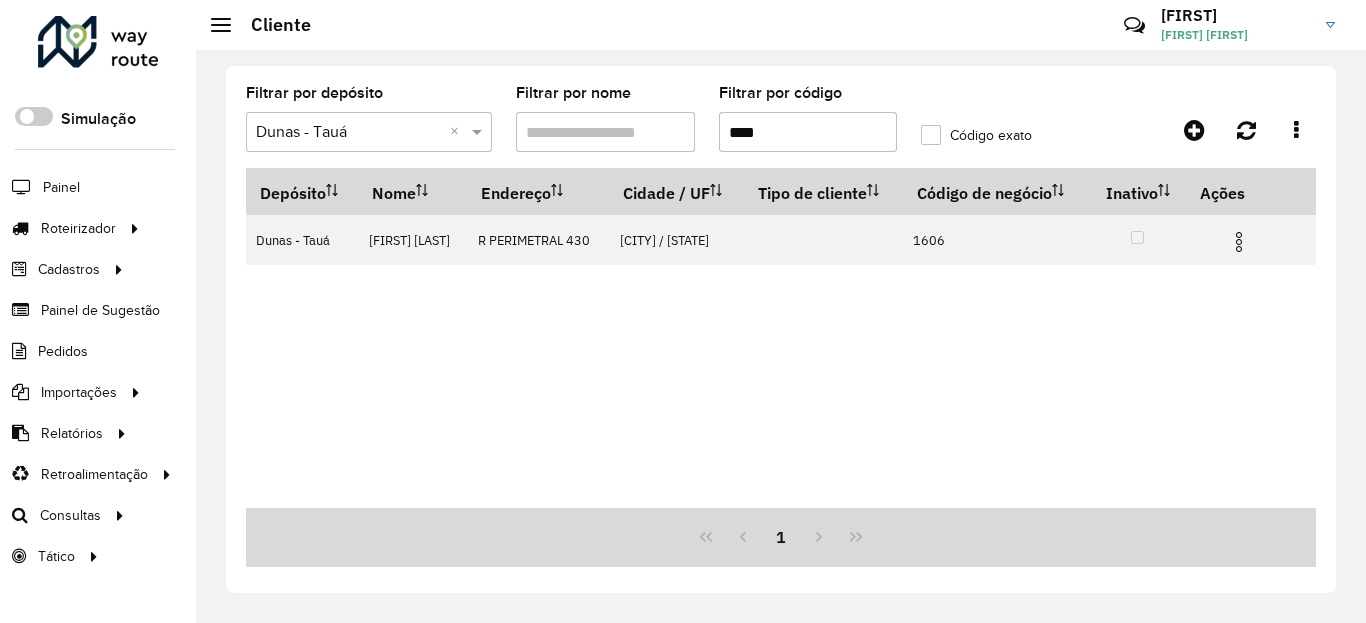 click on "****" at bounding box center (808, 132) 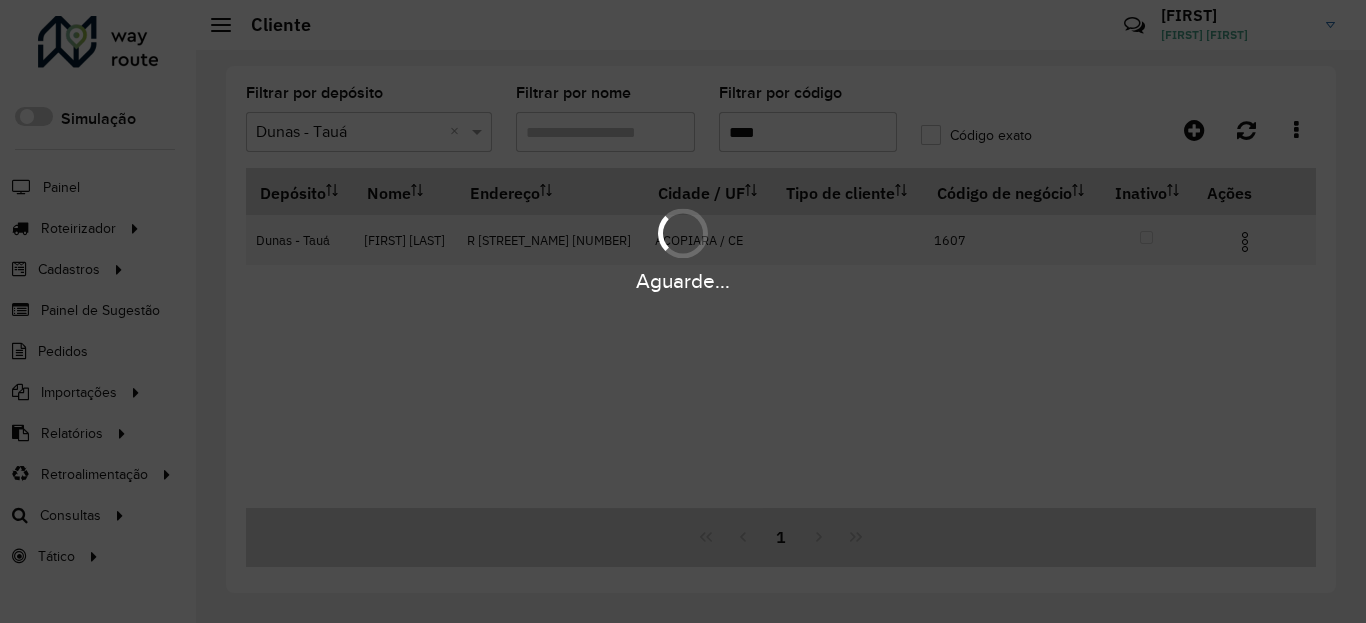 click on "Aguarde..." at bounding box center [683, 249] 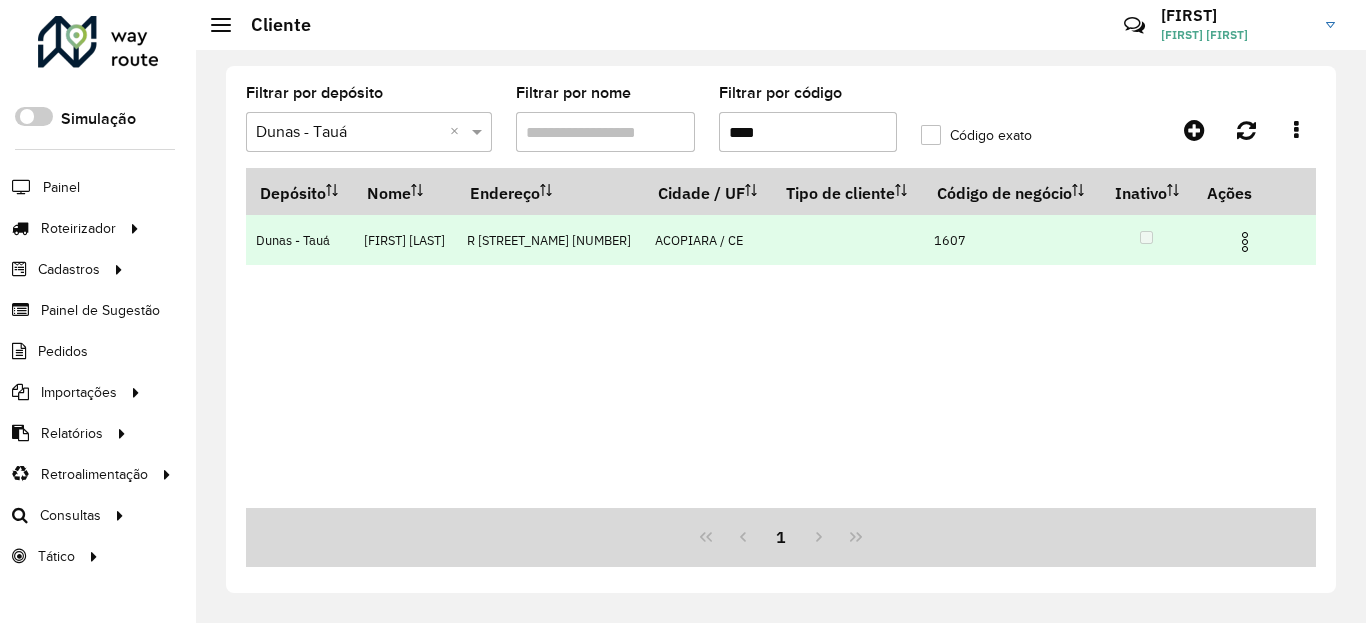 click at bounding box center (1245, 242) 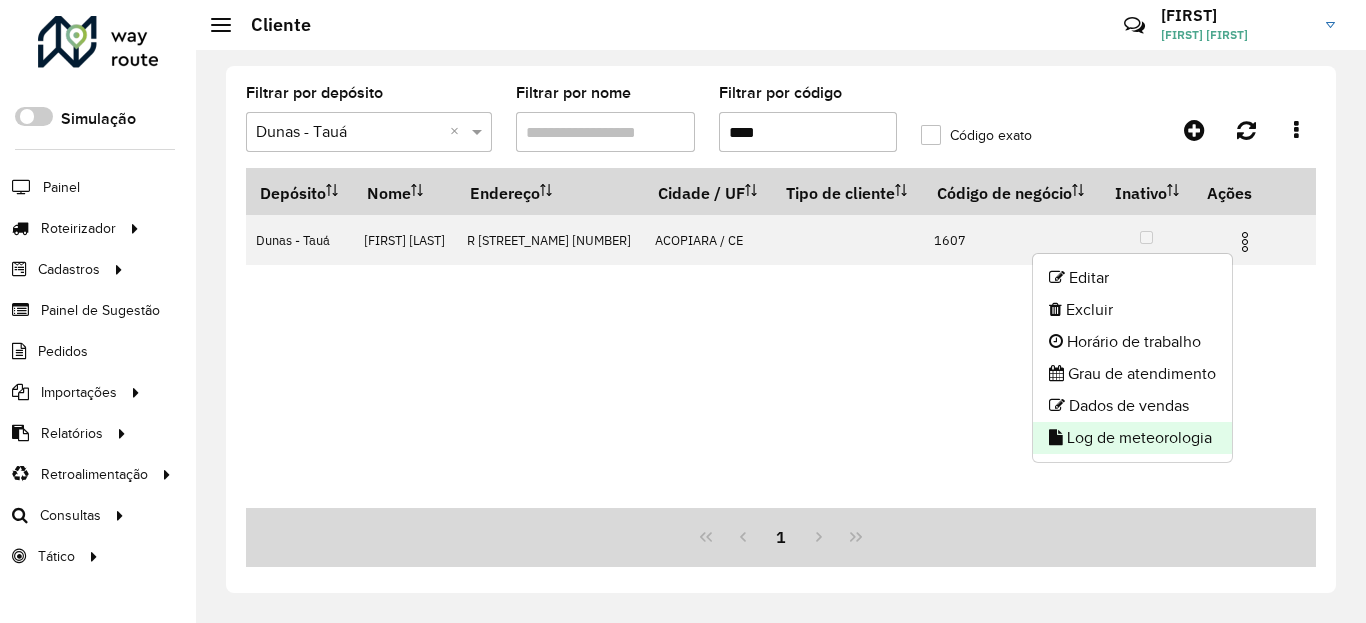 click on "Log de meteorologia" 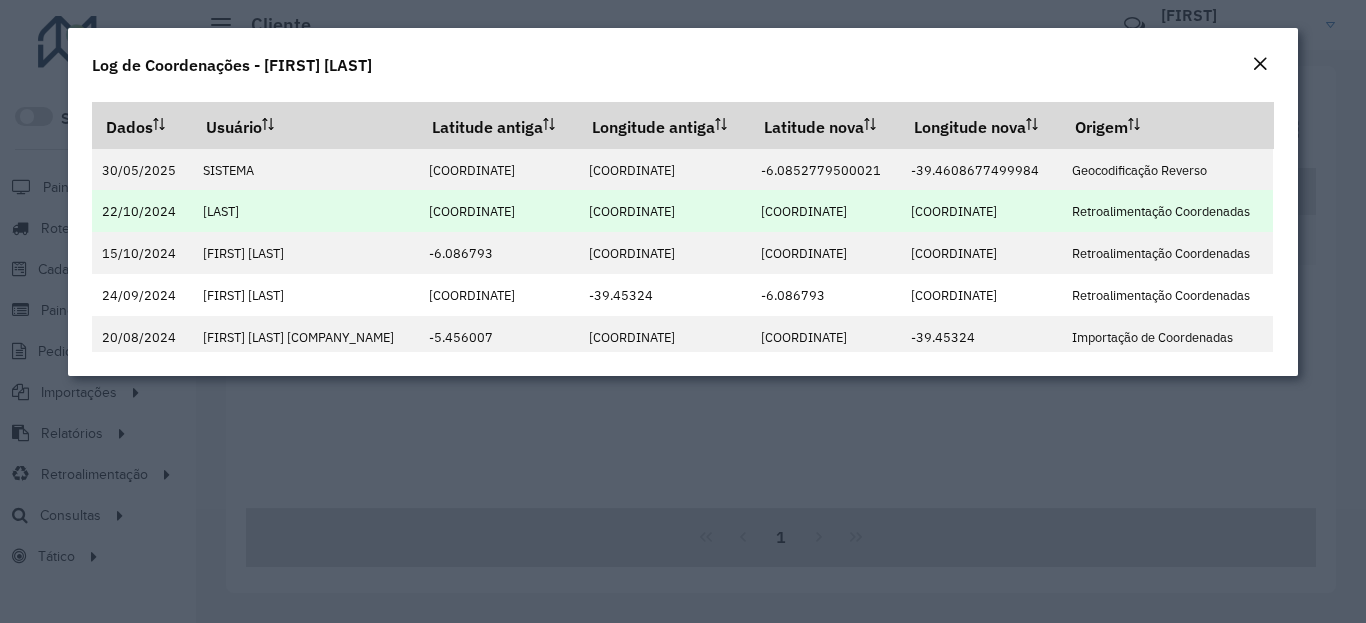 click on "-6.086794" at bounding box center [804, 211] 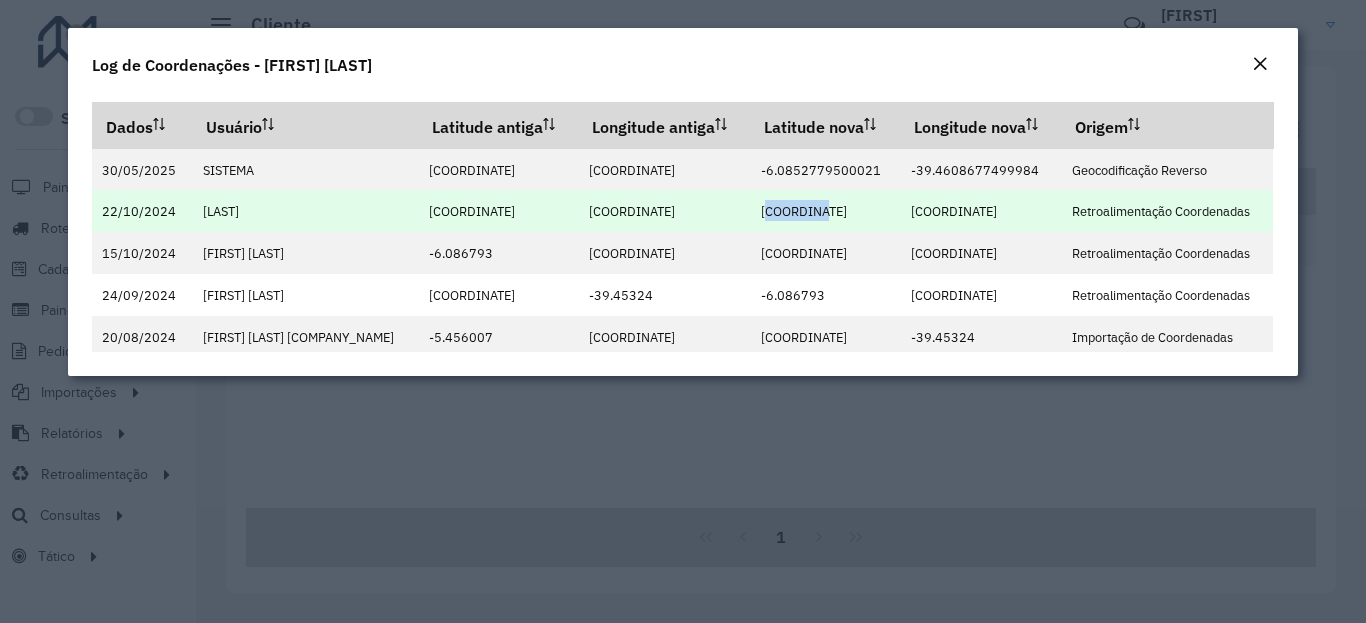 click on "-6.086794" at bounding box center [804, 211] 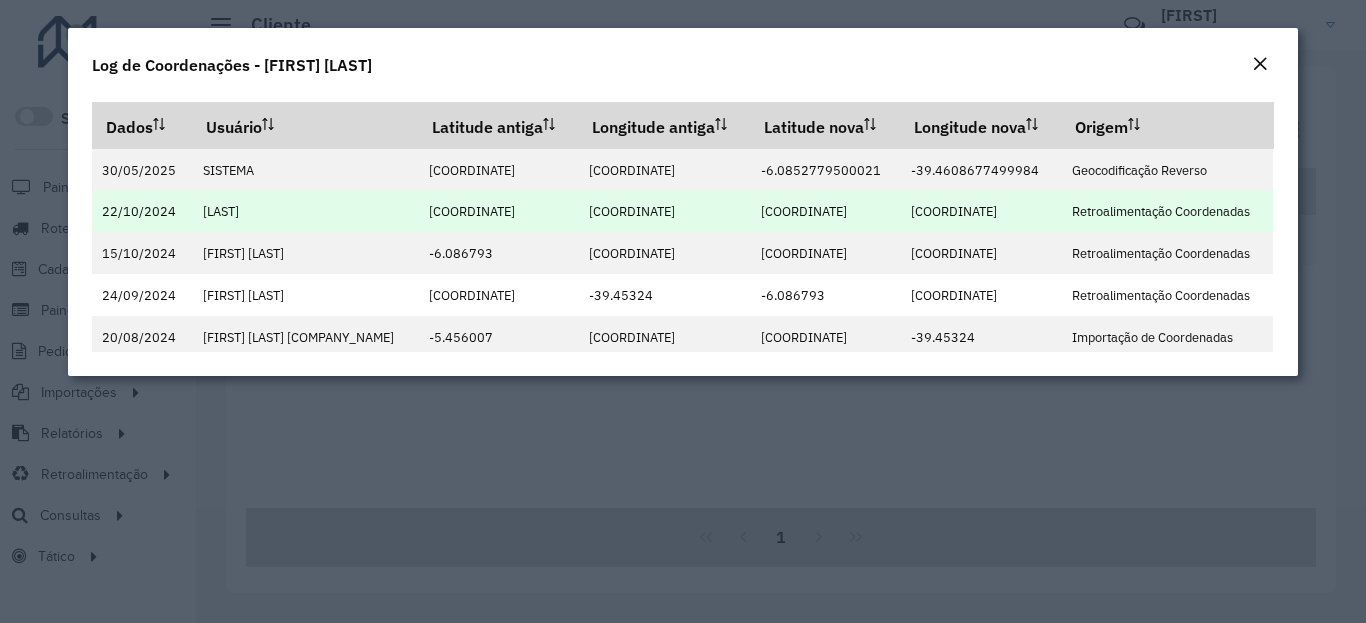click on "-39.454873" at bounding box center [954, 211] 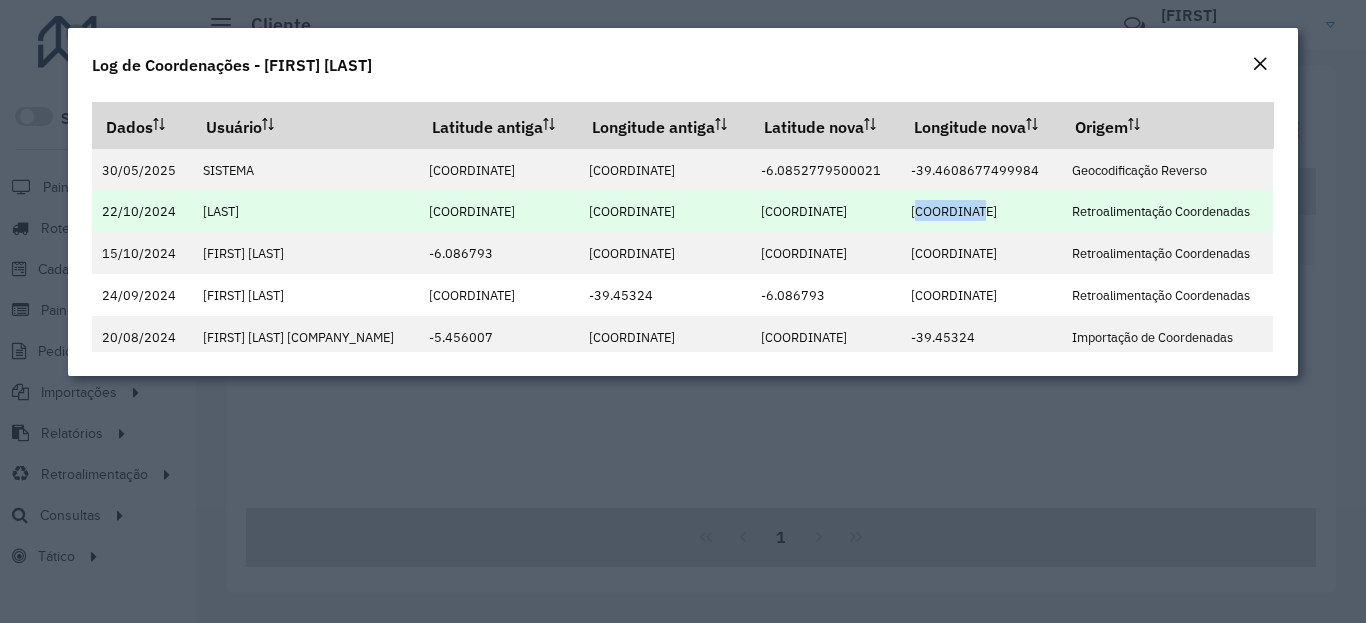 click on "-39.454873" at bounding box center (954, 211) 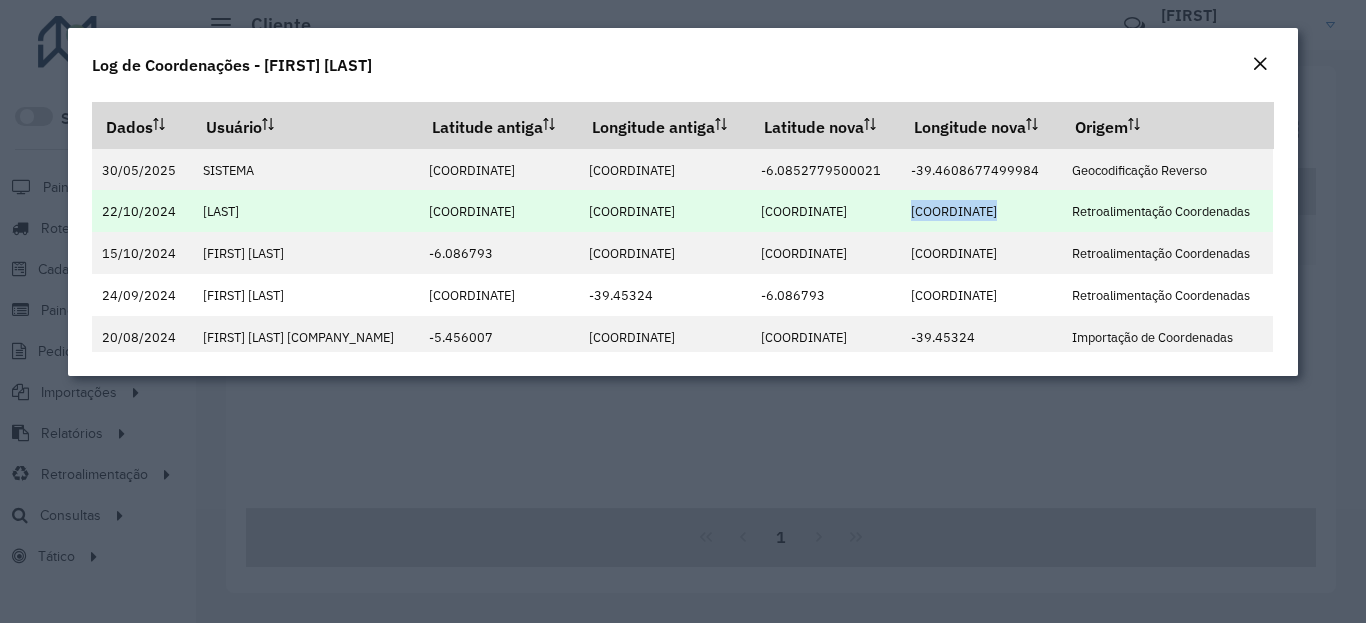 click on "-39.454873" at bounding box center (954, 211) 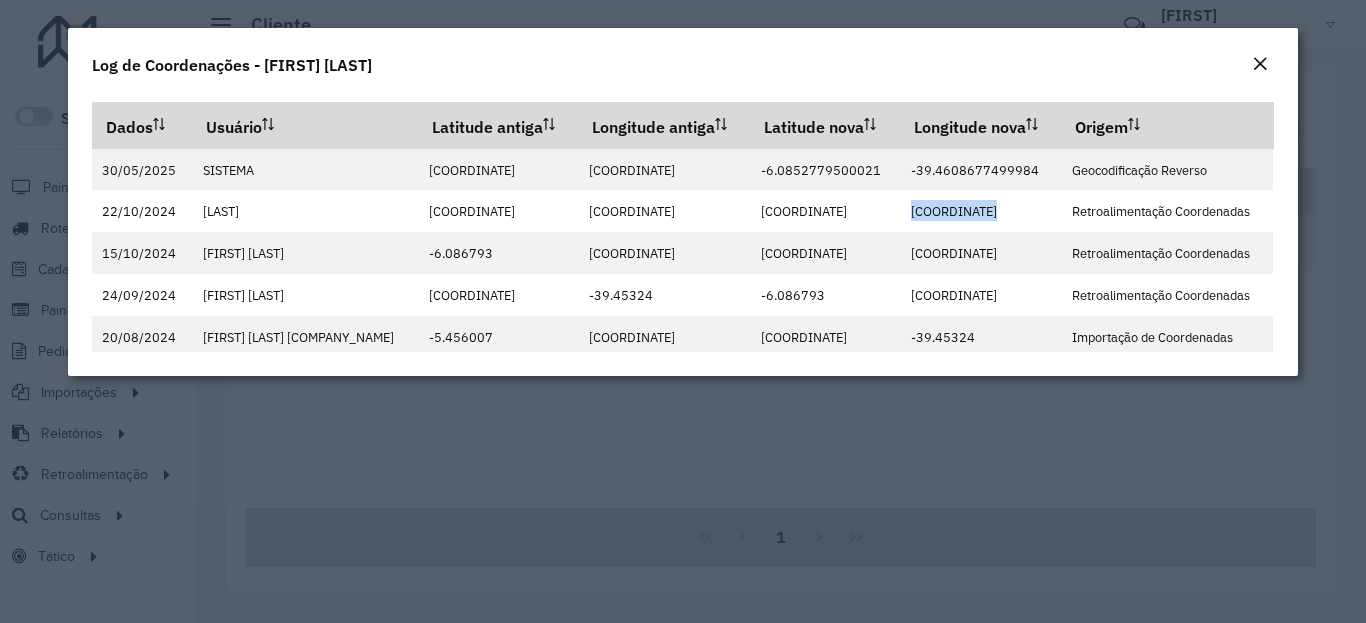 copy on "-39.454873" 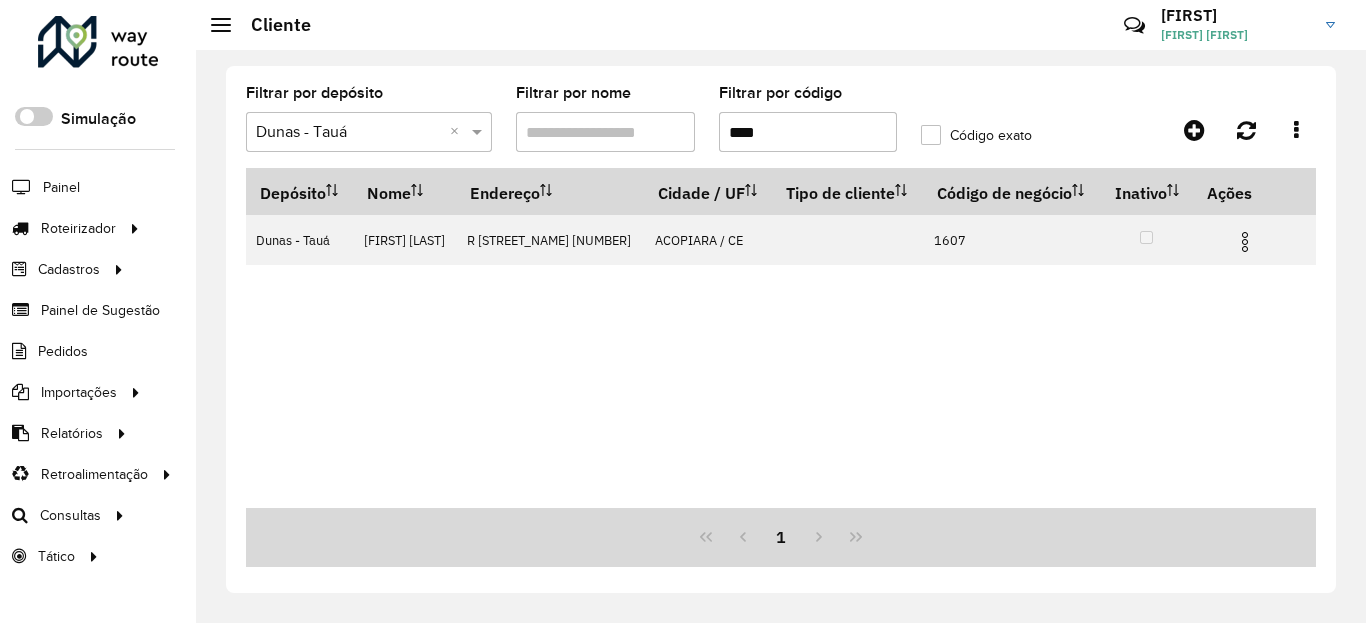 click on "****" at bounding box center (808, 132) 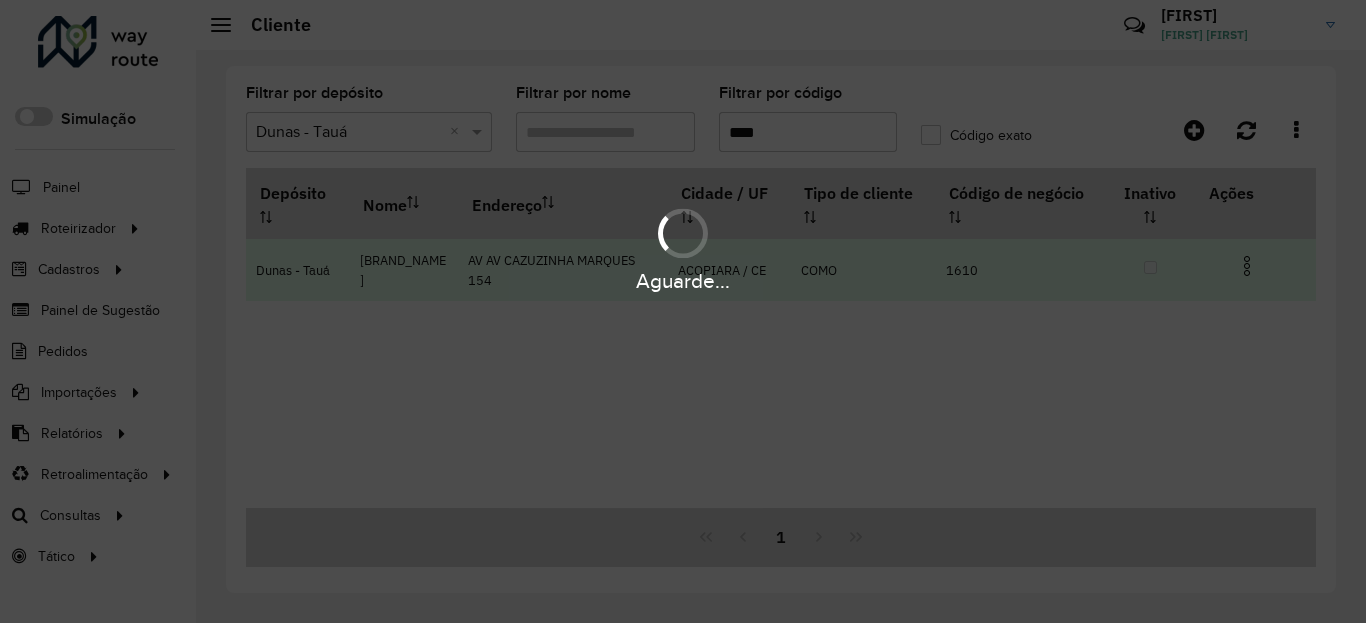 click at bounding box center [1247, 266] 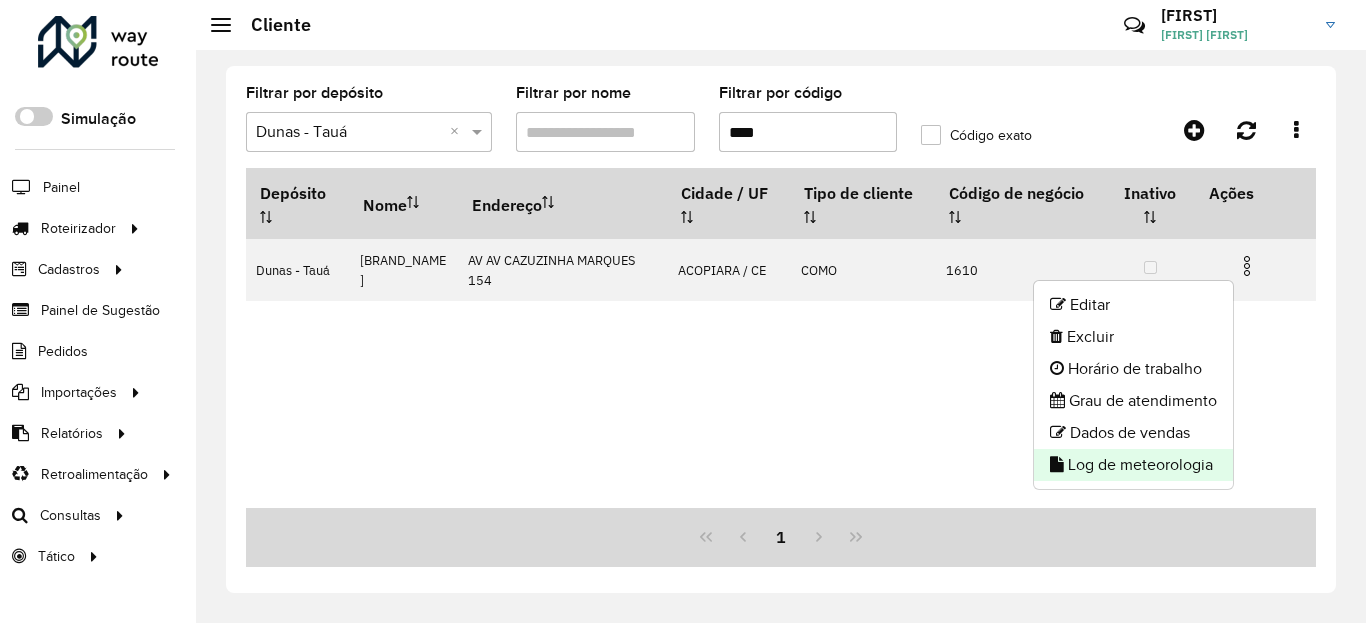 click on "Log de meteorologia" 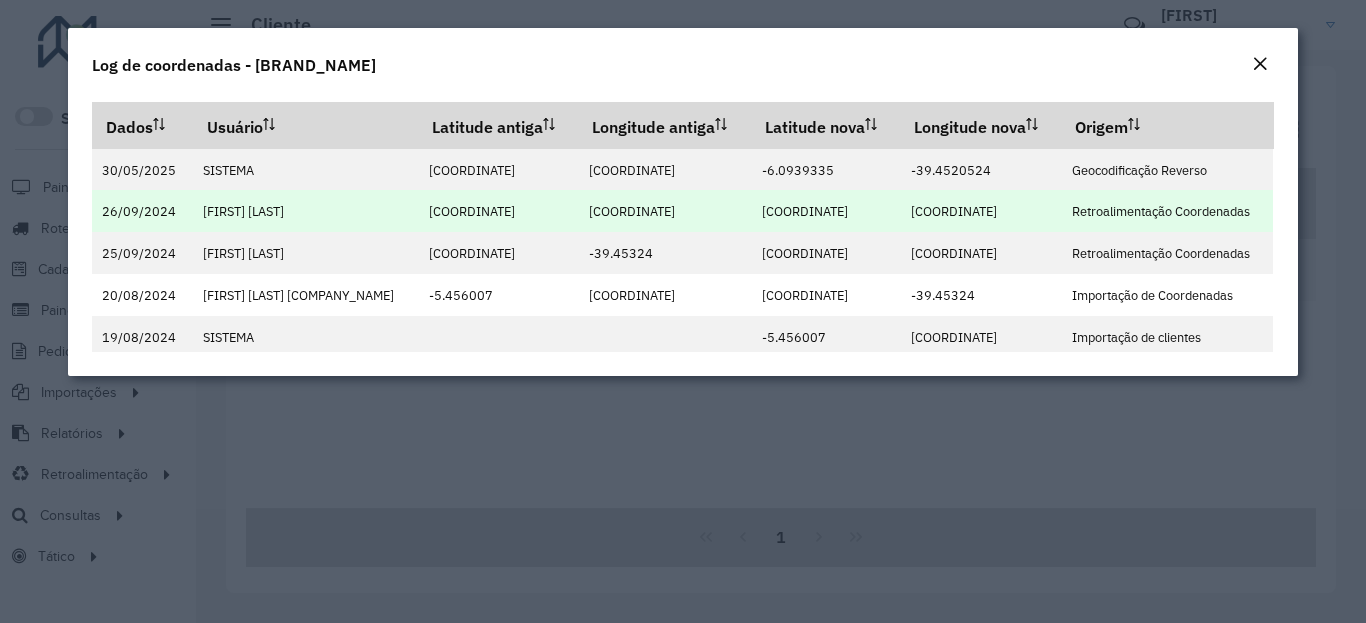 click on "[COORD]" at bounding box center (805, 211) 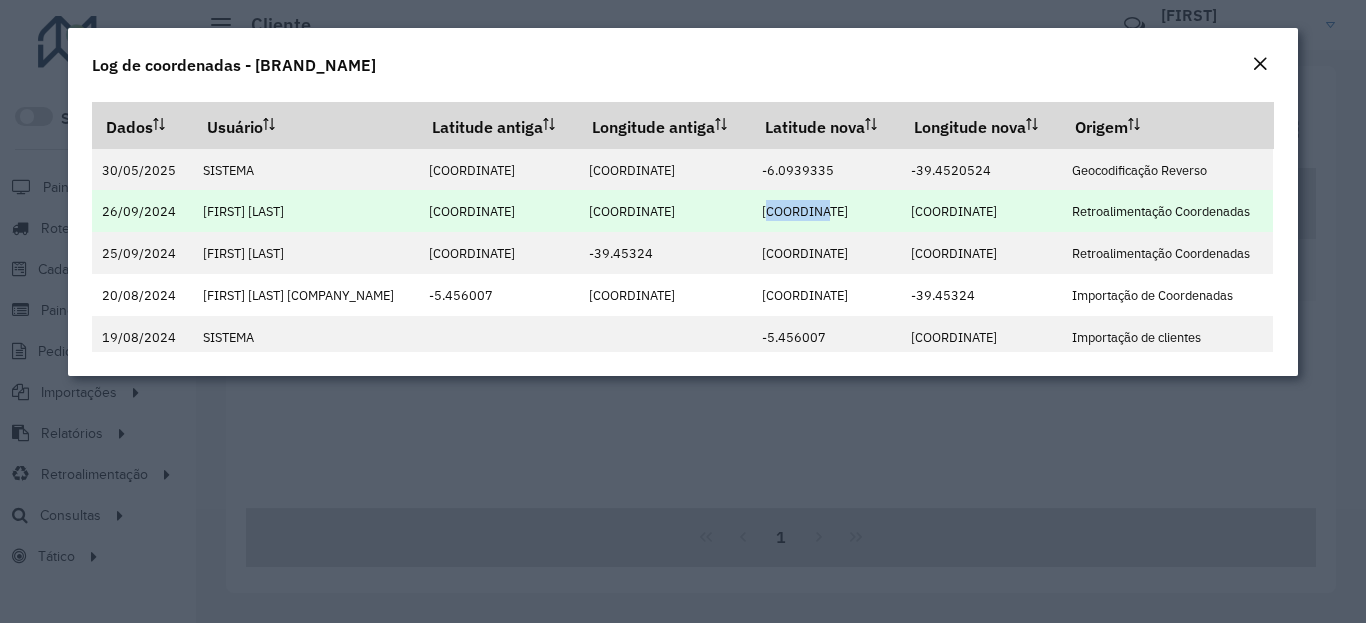 click on "[COORD]" at bounding box center [805, 211] 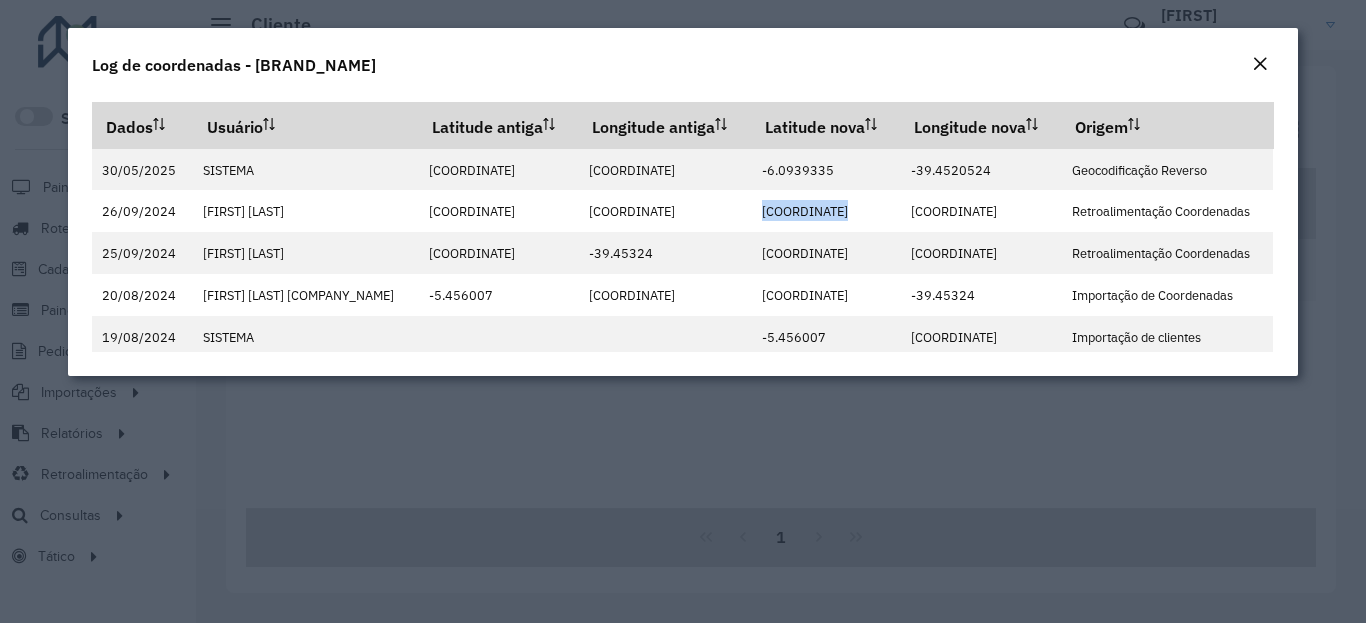 copy on "[COORD]" 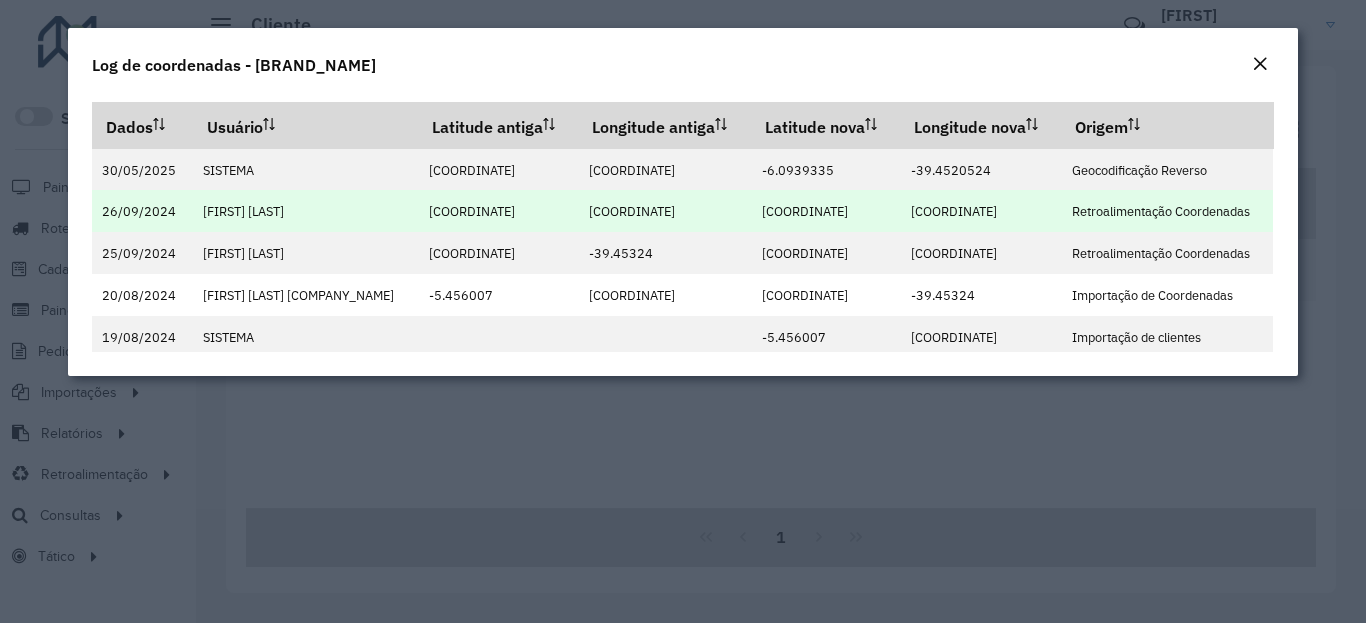 click on "[COORD]" at bounding box center [954, 211] 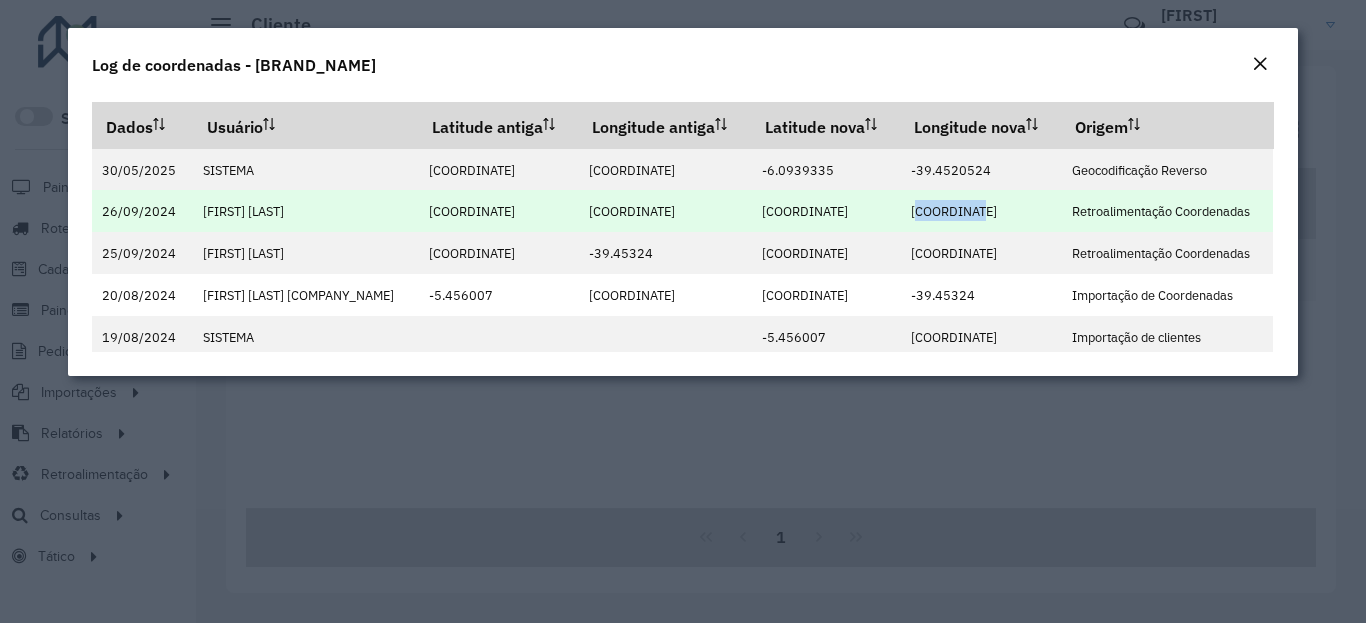 click on "[COORD]" at bounding box center (954, 211) 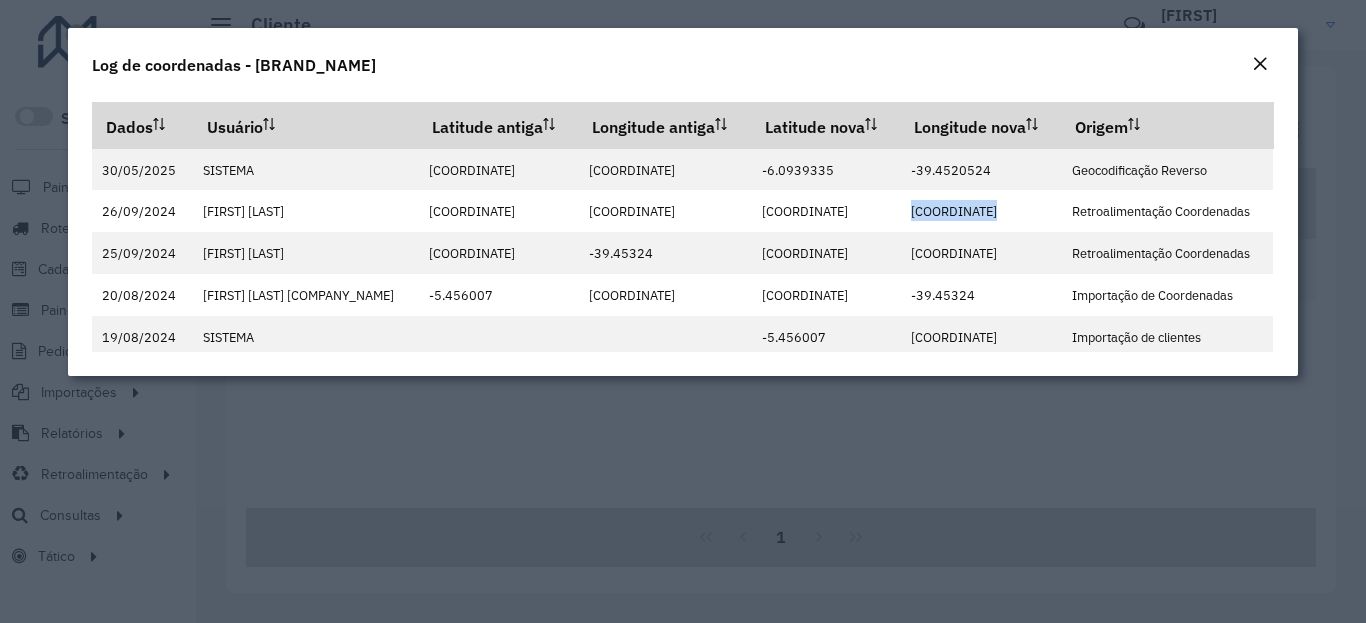 copy on "[COORD]" 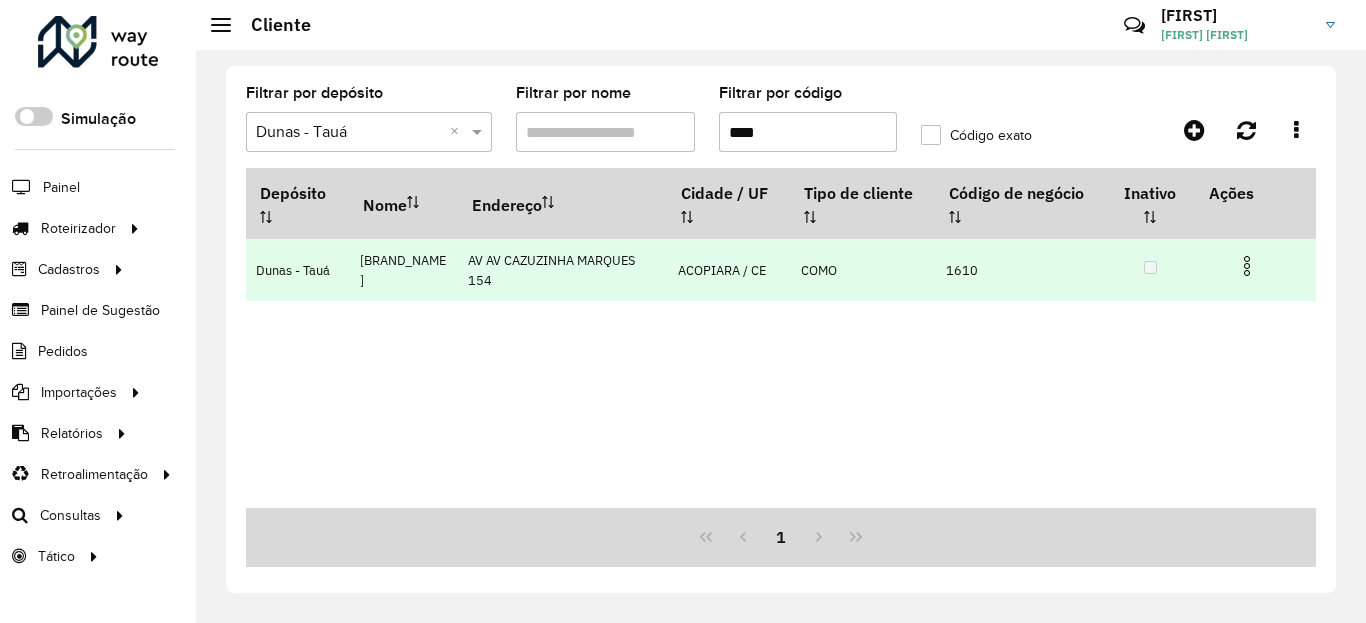 click at bounding box center (1247, 266) 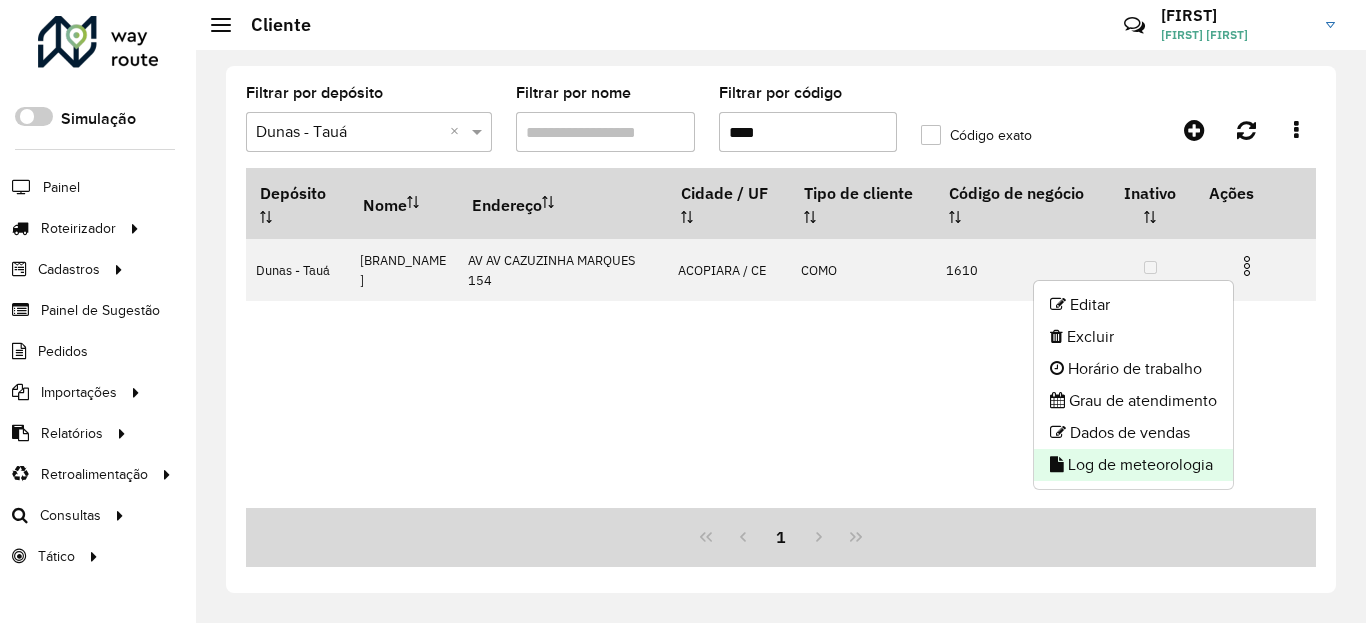 click on "Log de meteorologia" 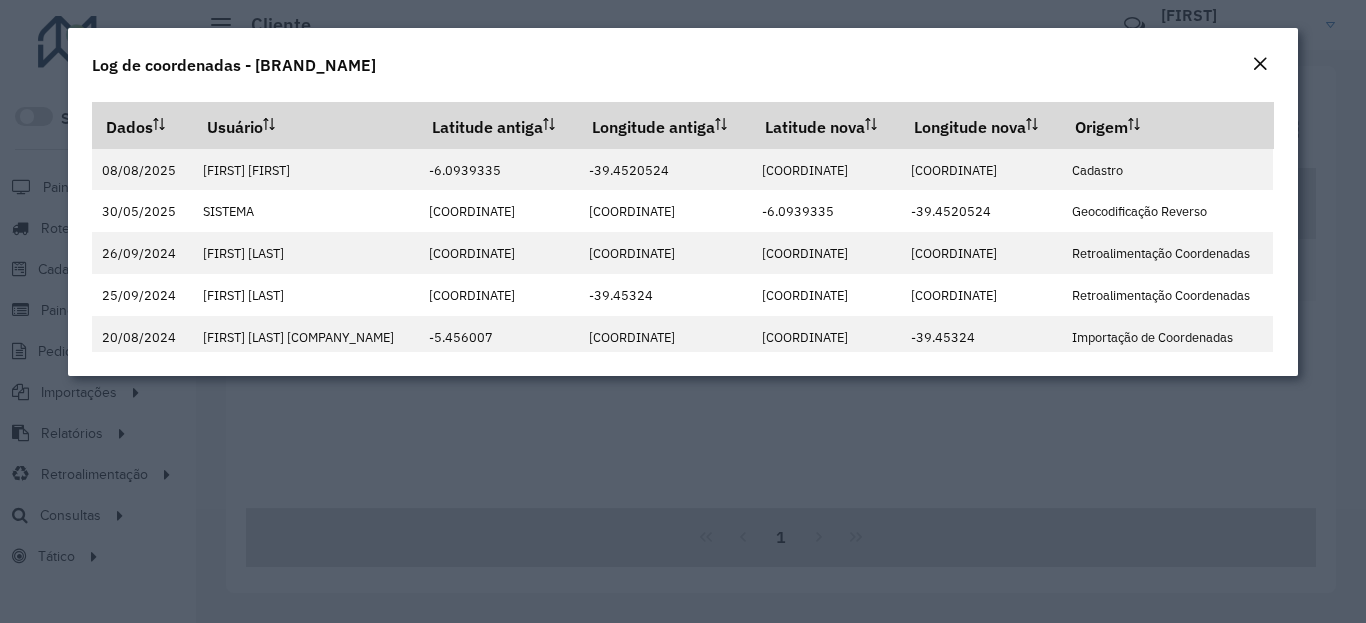 click on "Log de coordenadas - SUPER ALBUQUERQUE LT" 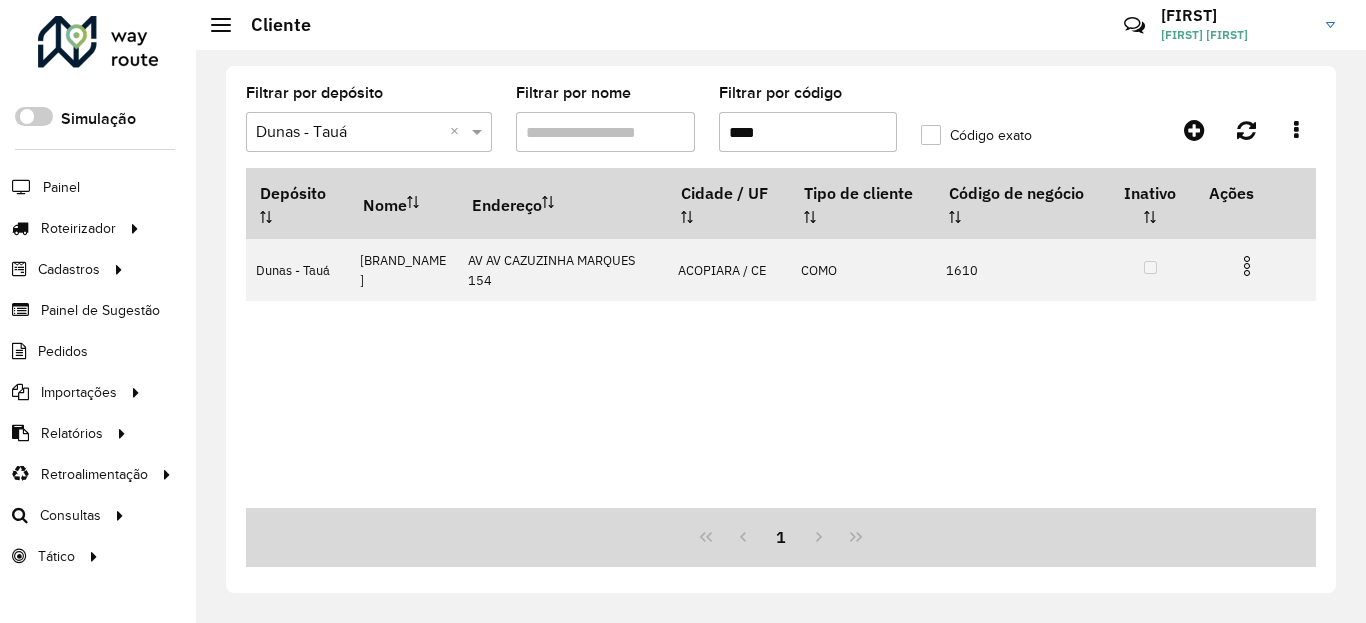 click on "****" at bounding box center (808, 132) 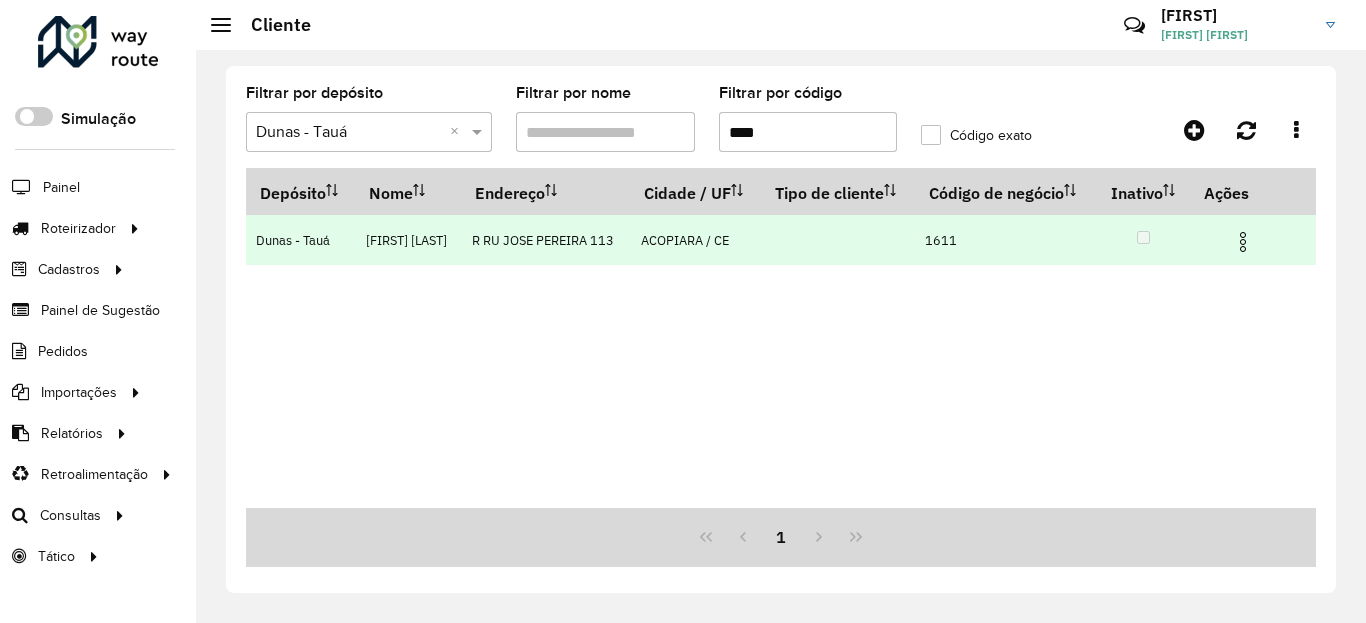 click at bounding box center (1243, 242) 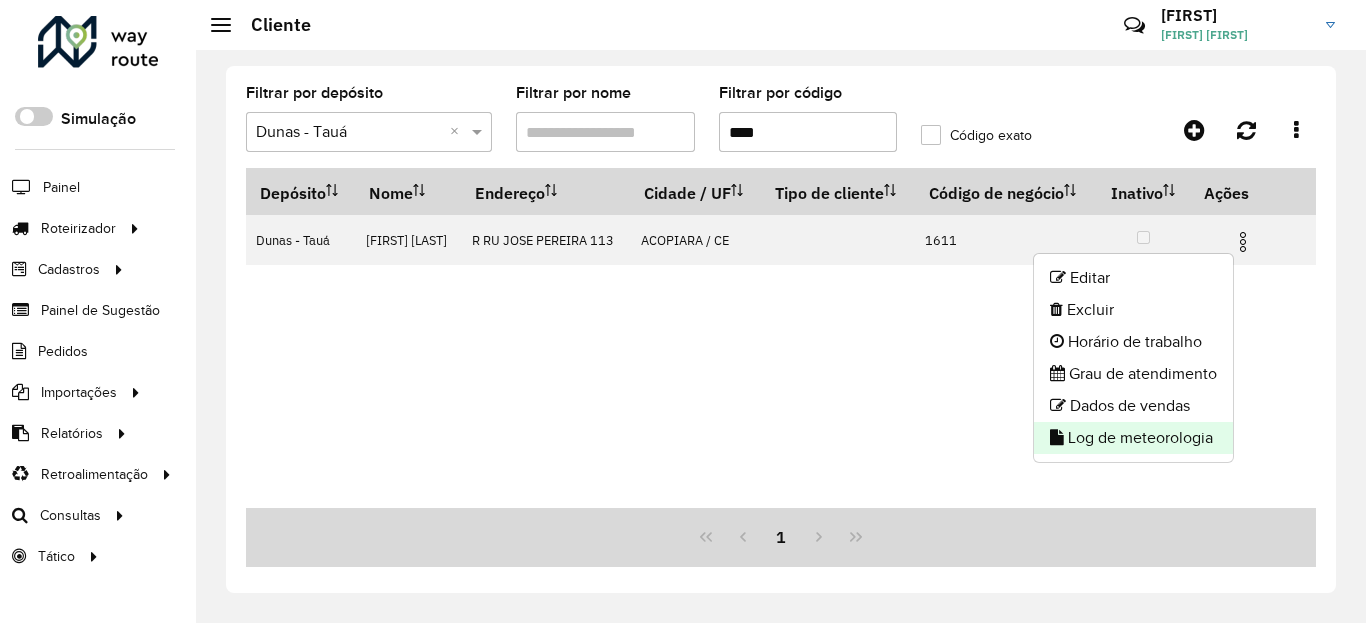 click on "Log de meteorologia" 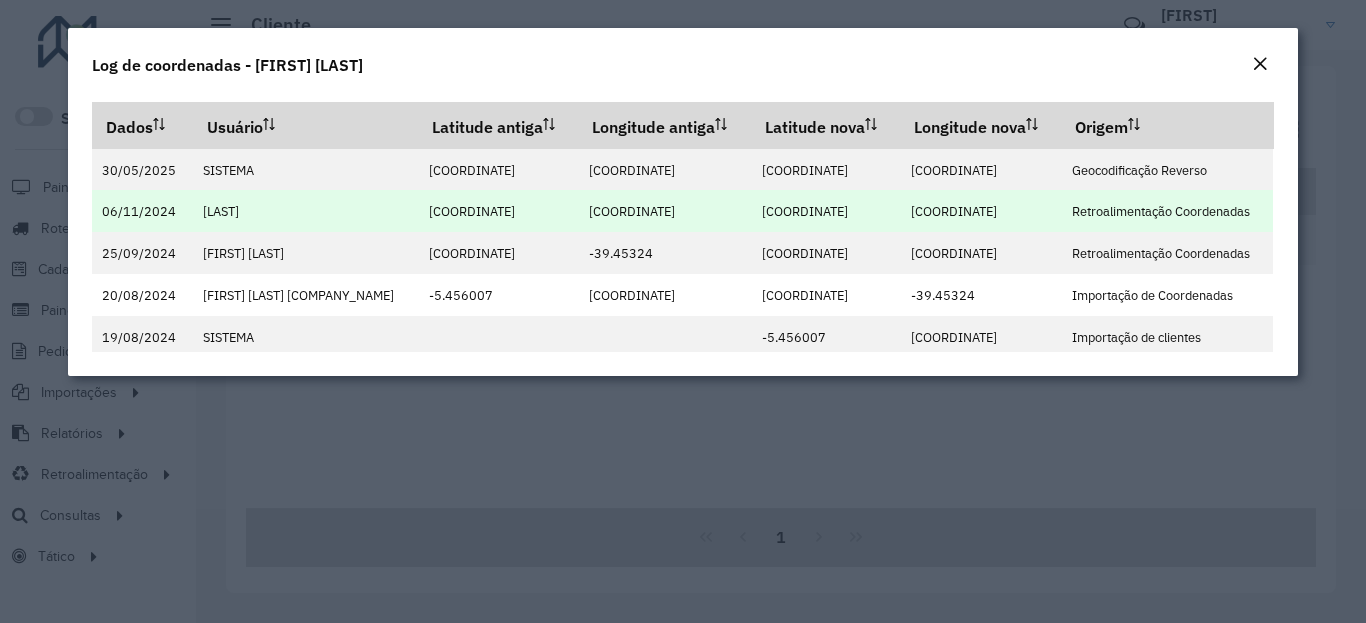 click on "-6.092678" at bounding box center [805, 211] 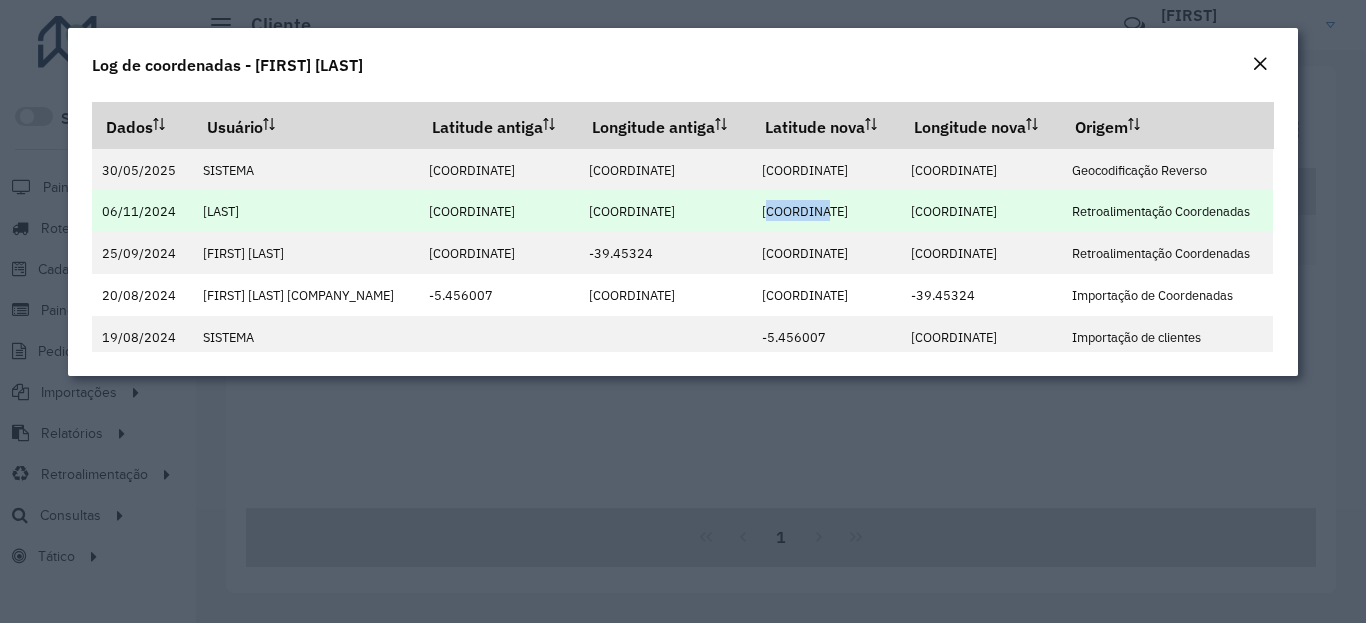 click on "-6.092678" at bounding box center (805, 211) 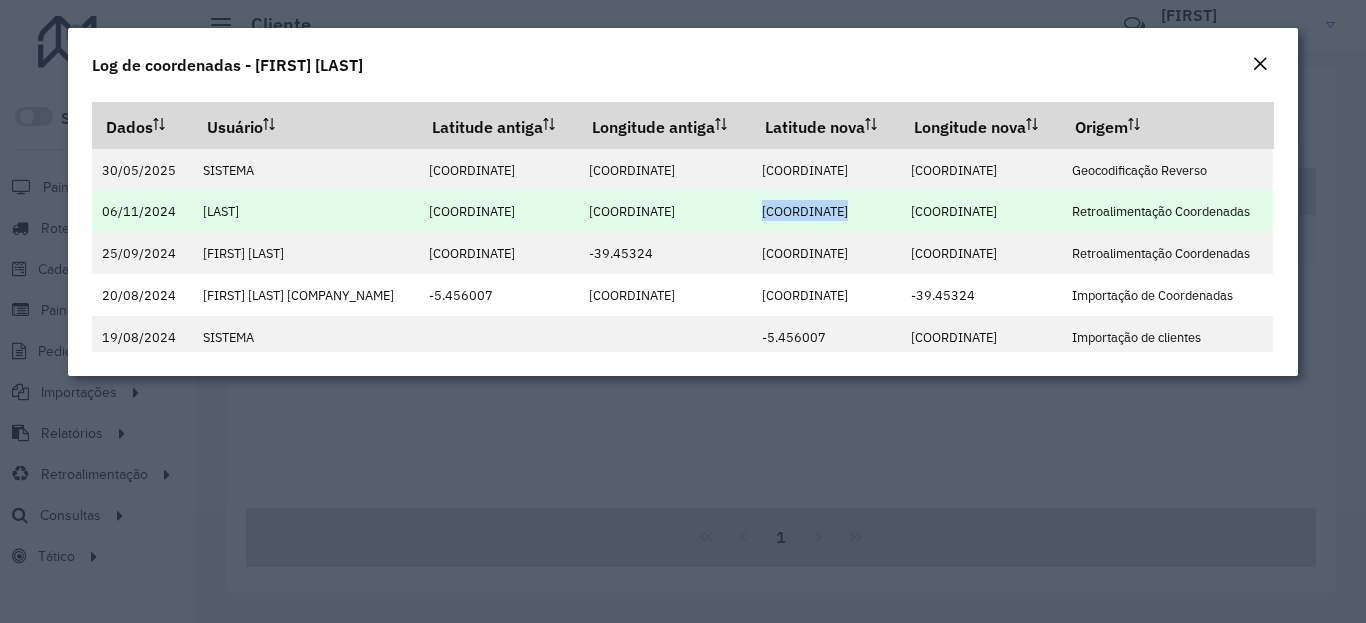click on "-39.453738" at bounding box center (954, 211) 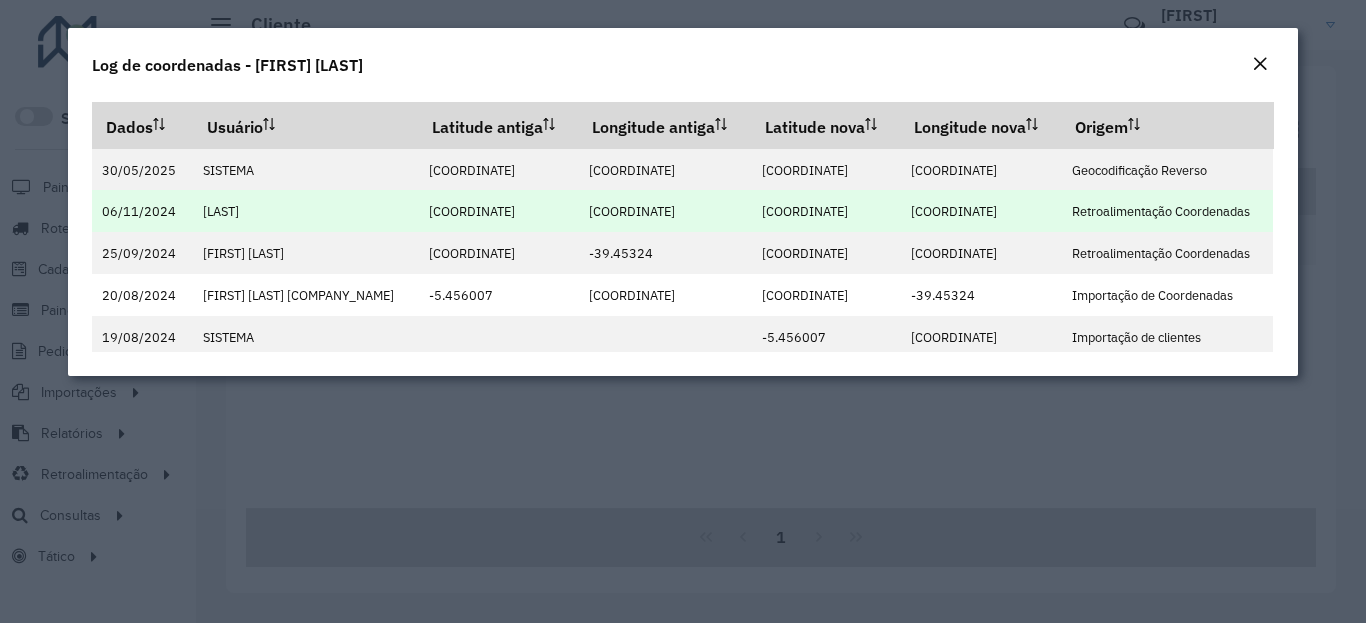 click on "-39.453738" at bounding box center (954, 211) 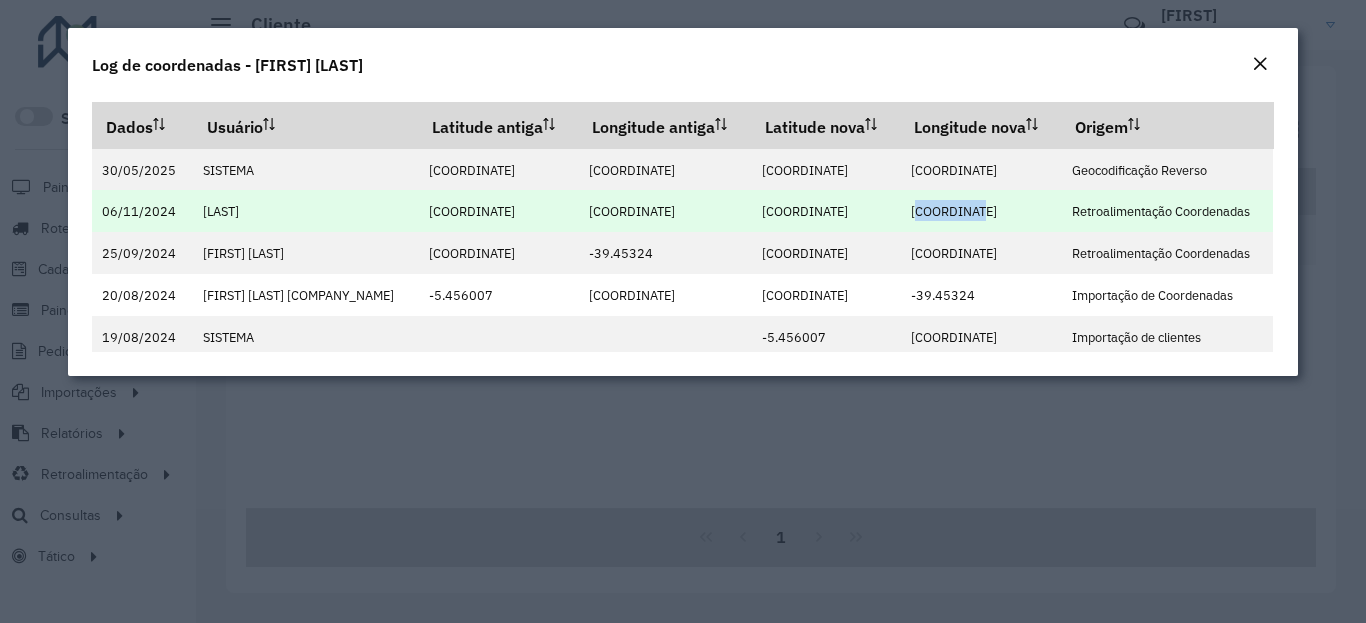 click on "-39.453738" at bounding box center (954, 211) 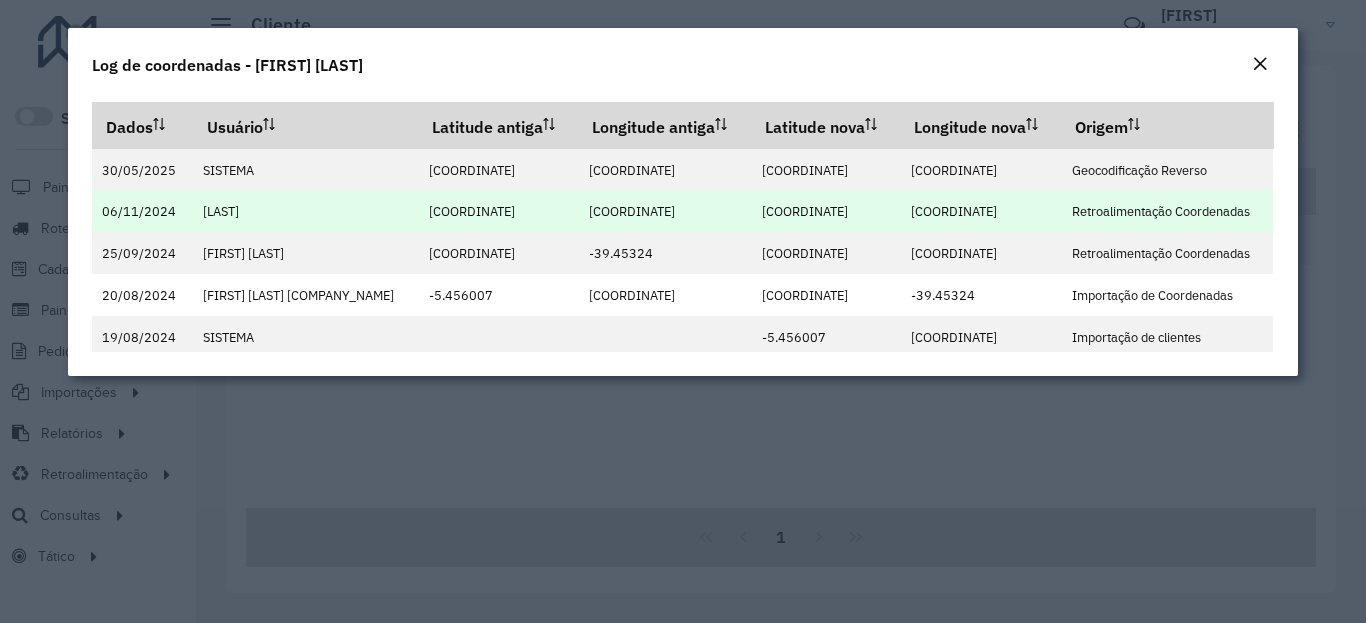 click on "-39.453738" at bounding box center (954, 211) 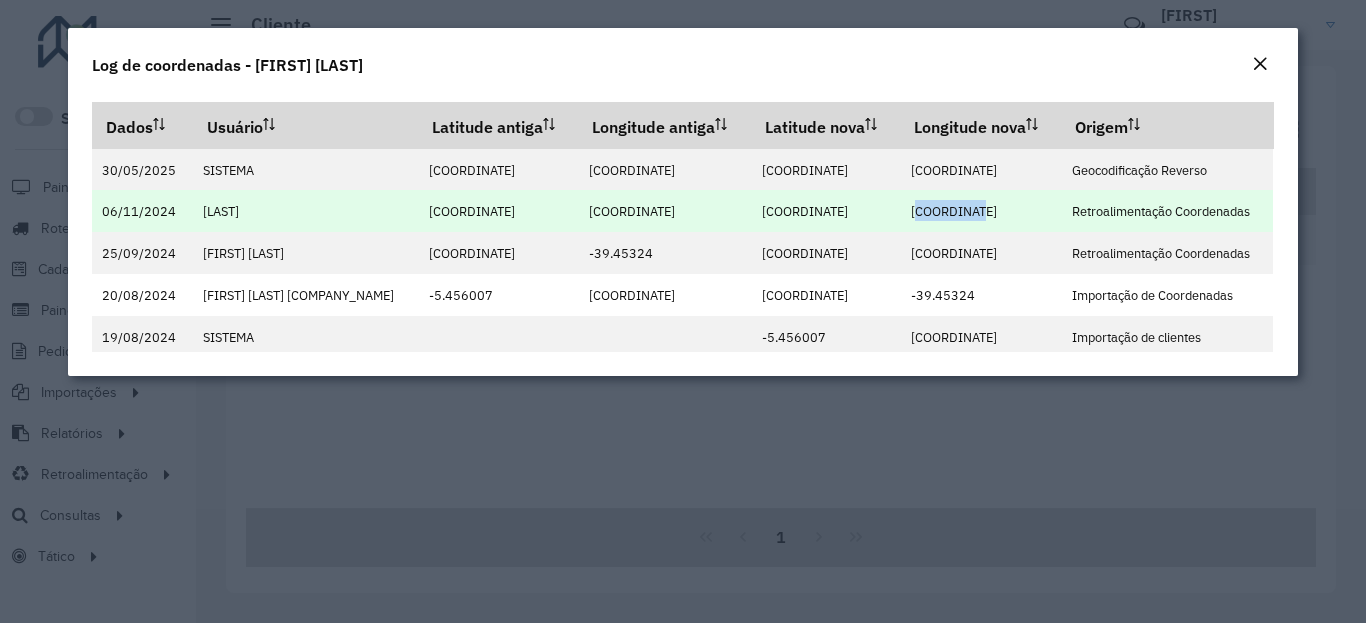 click on "-39.453738" at bounding box center (954, 211) 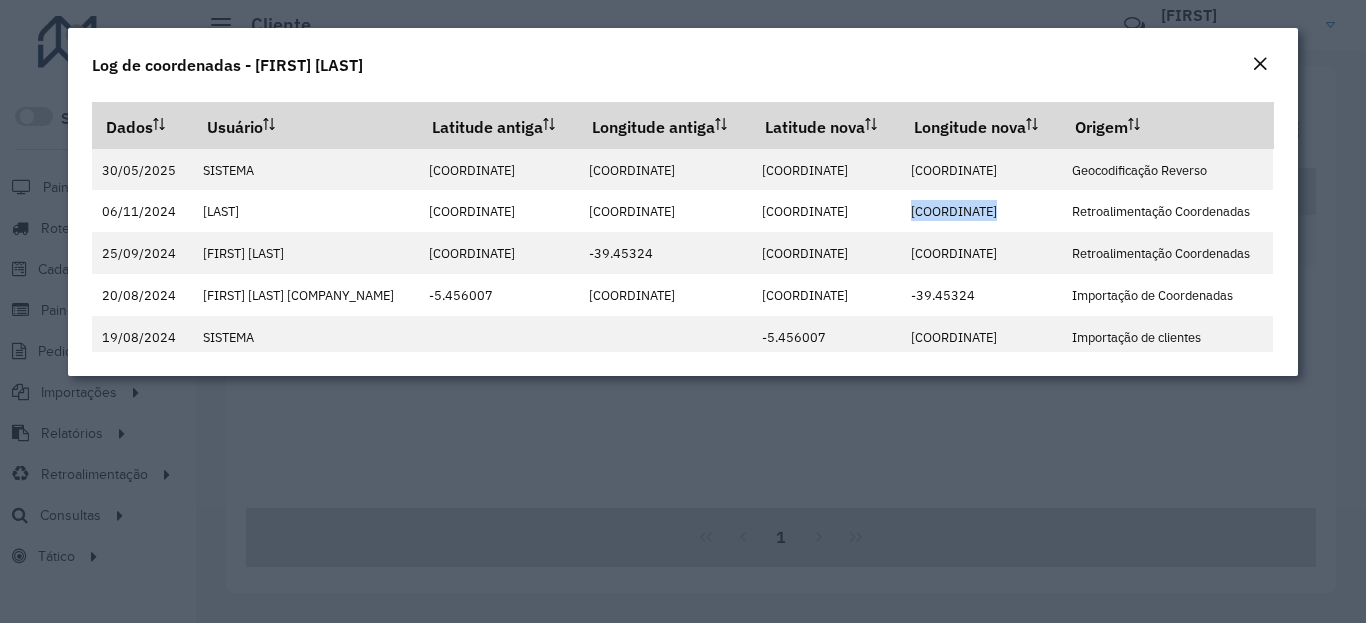 click 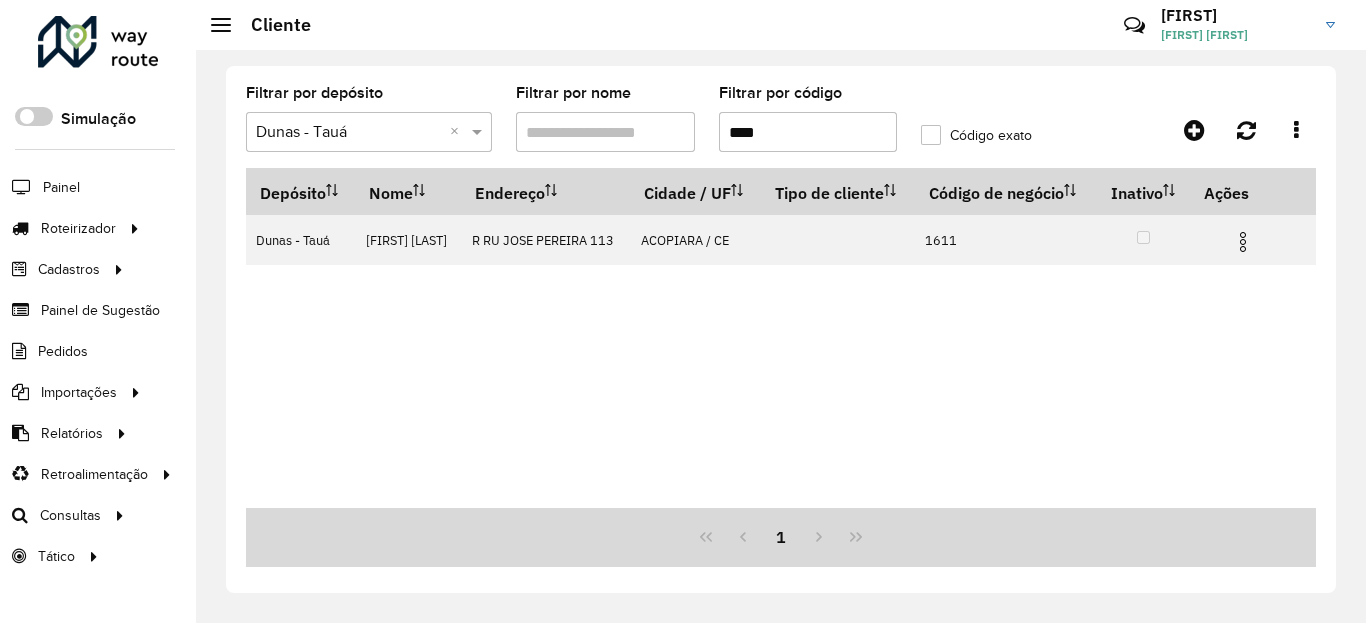 drag, startPoint x: 780, startPoint y: 110, endPoint x: 802, endPoint y: 155, distance: 50.08992 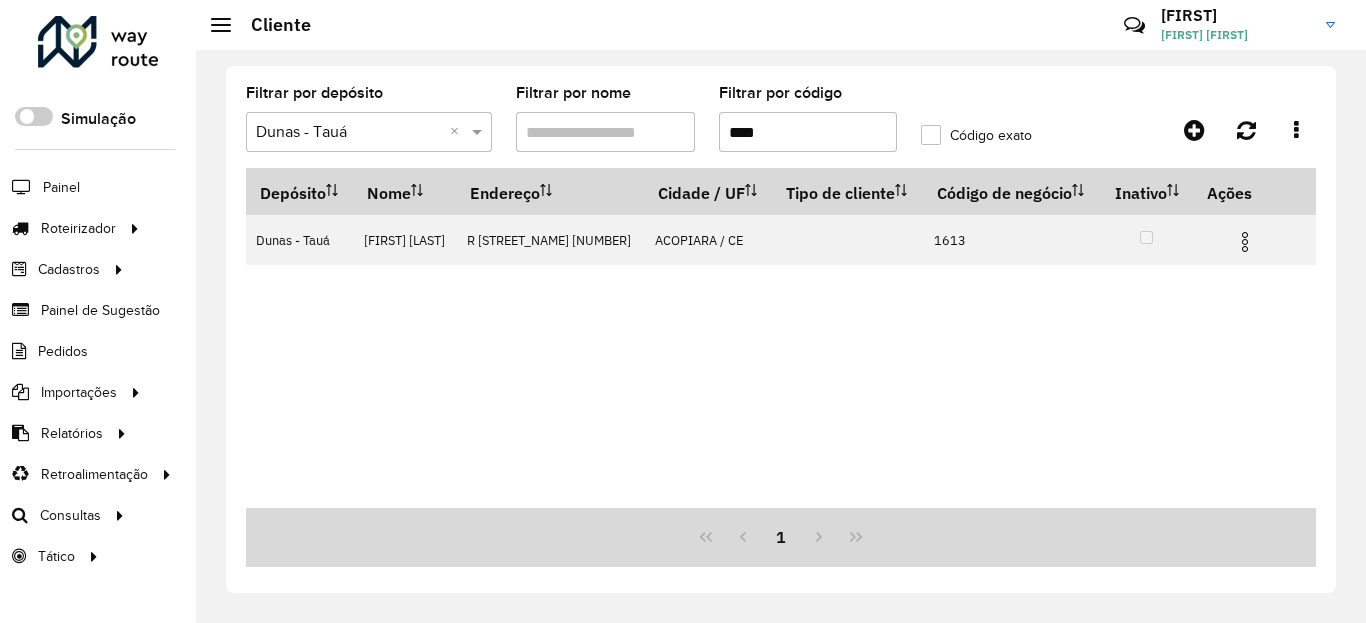 click at bounding box center (1254, 240) 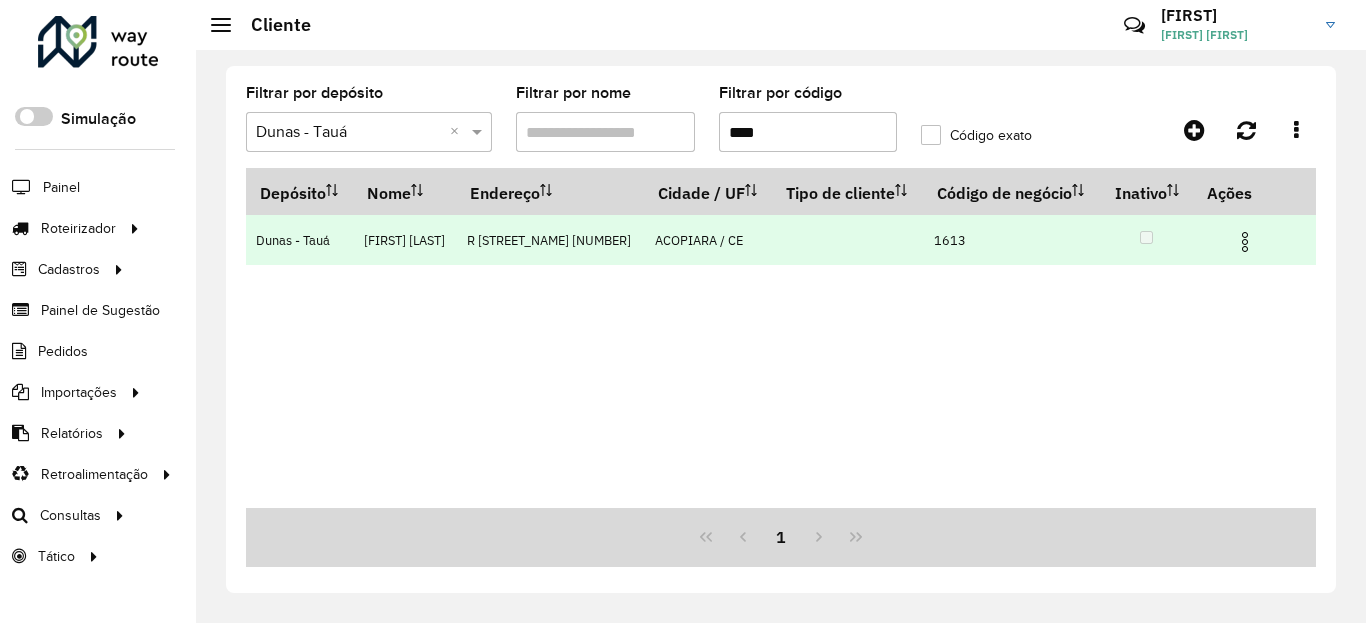 click at bounding box center [1245, 242] 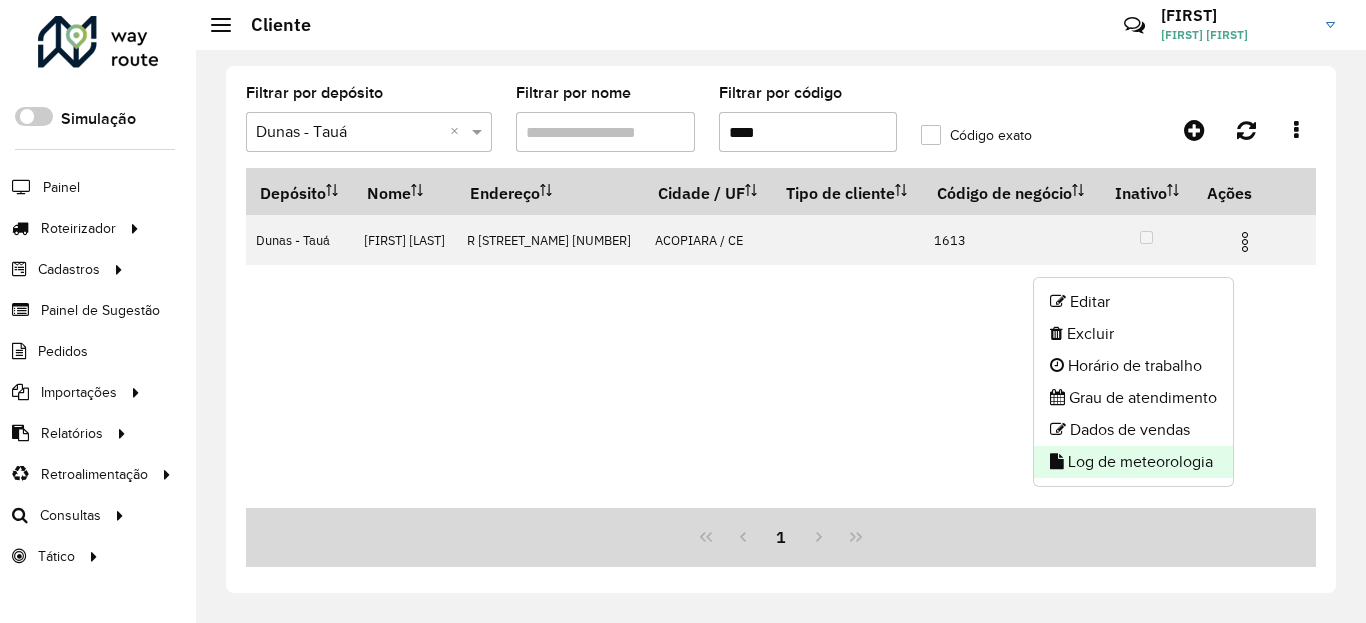 click on "Log de meteorologia" 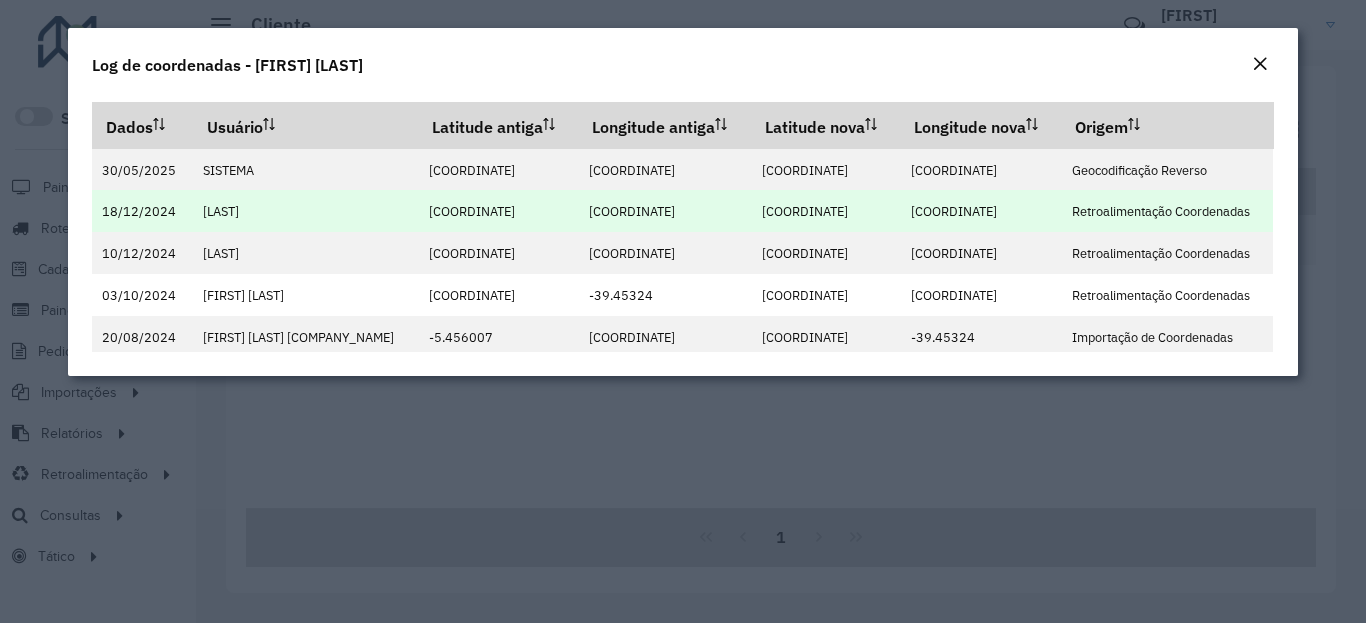 click on "-6.101662" at bounding box center [805, 211] 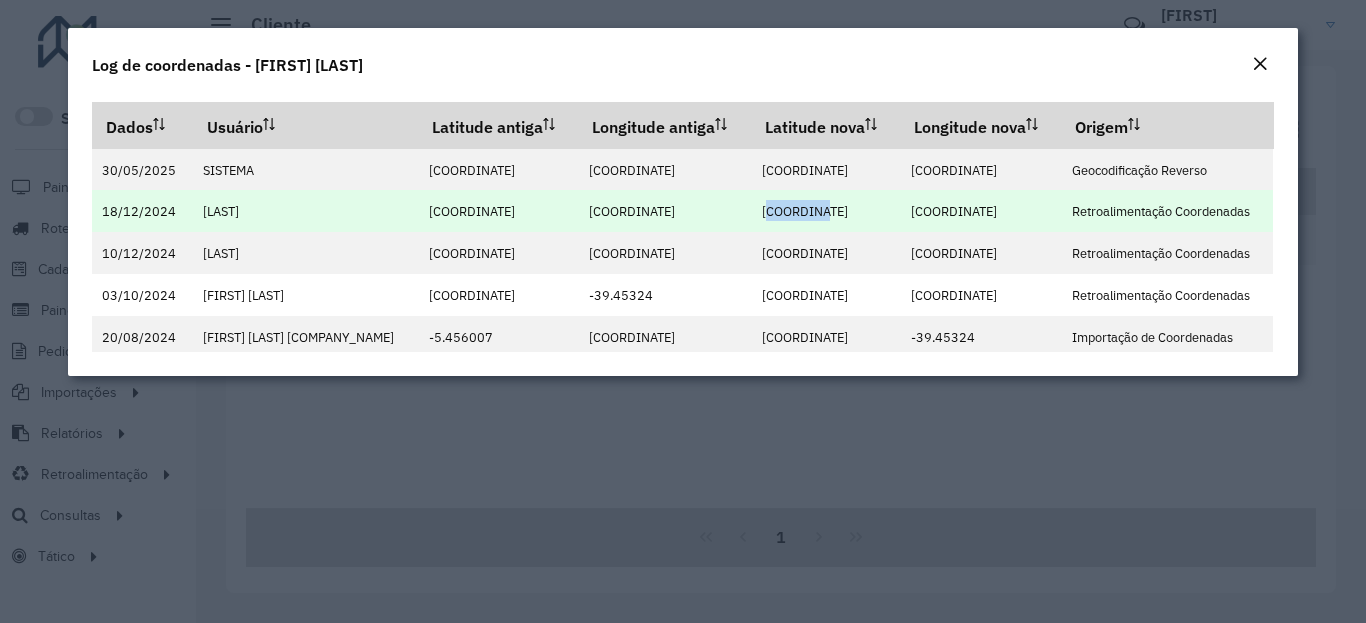 click on "-6.101662" at bounding box center [805, 211] 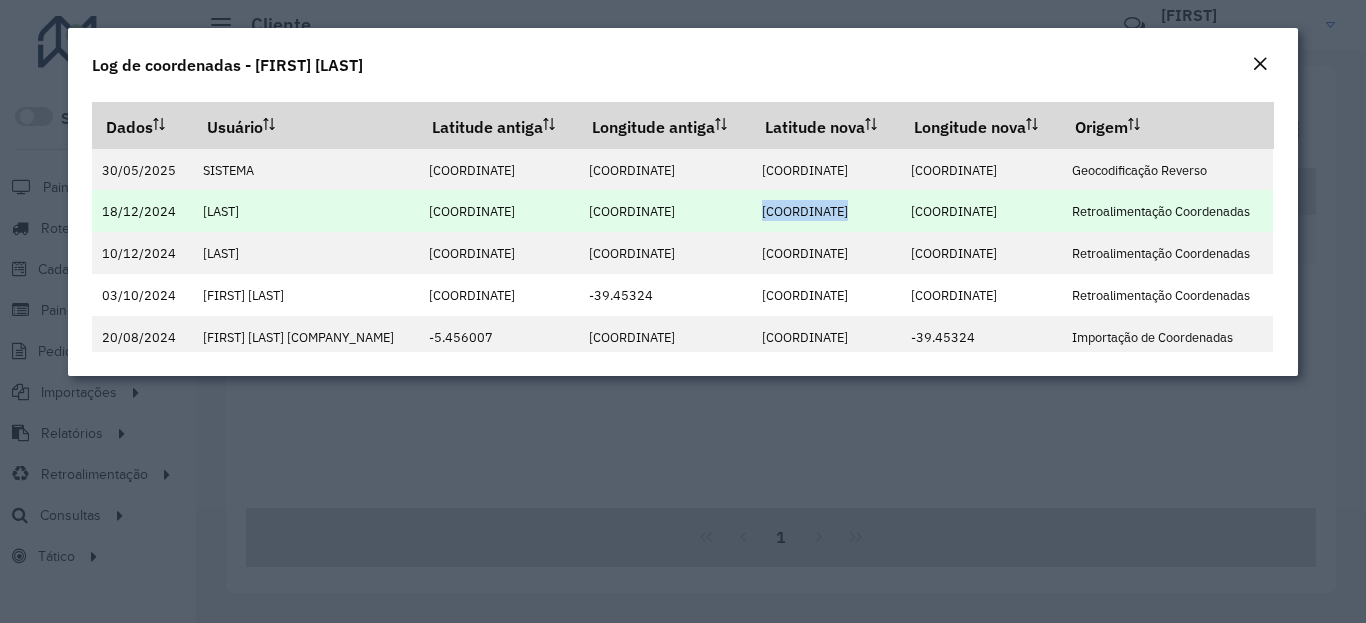 click on "-6.101662" at bounding box center [805, 211] 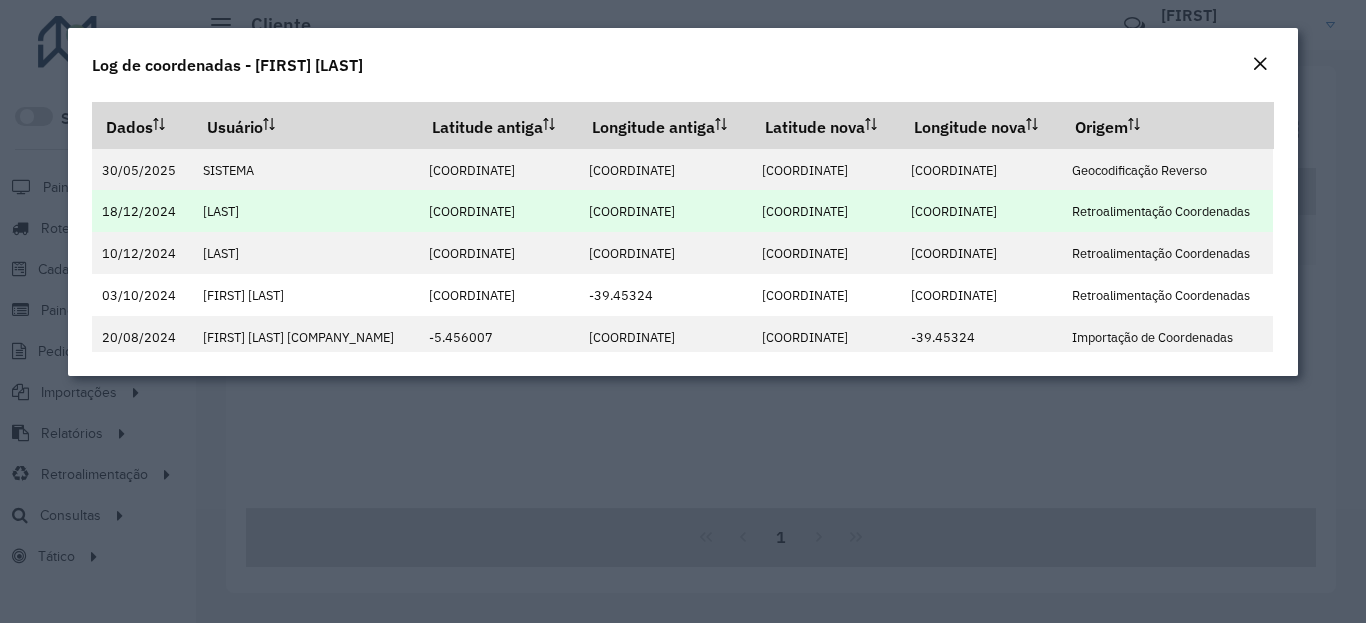 click on "-6.101662" at bounding box center (805, 211) 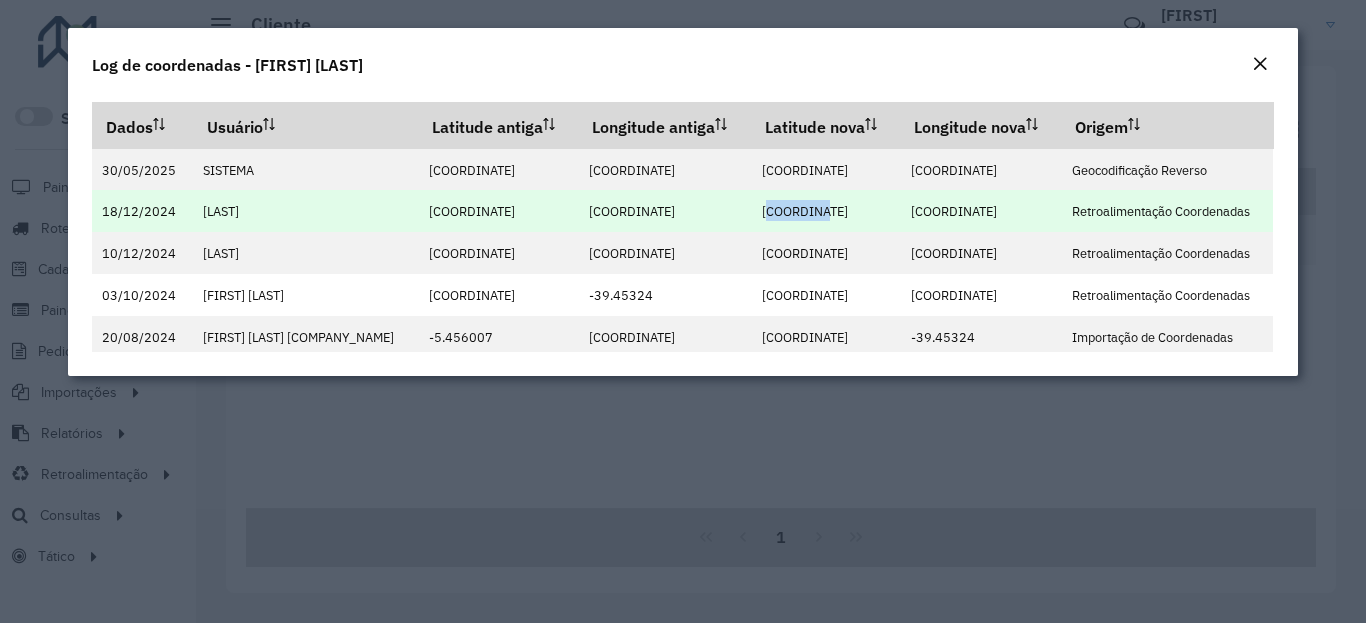 click on "-6.101662" at bounding box center [805, 211] 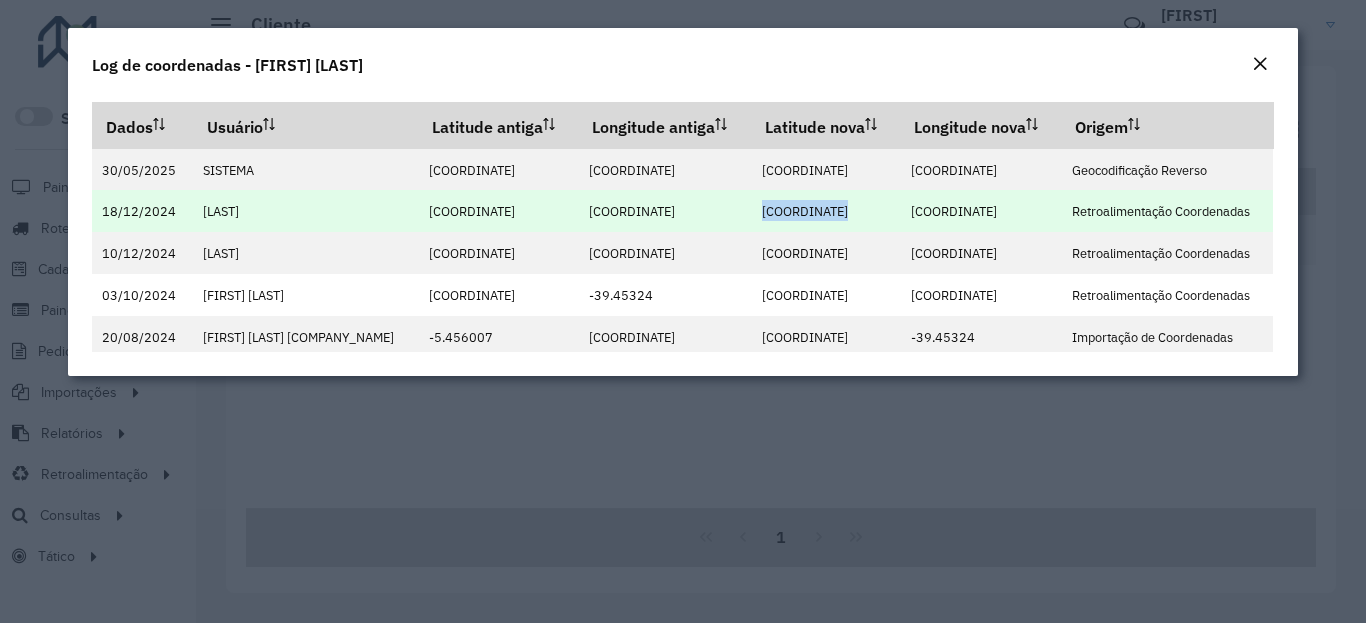 click on "-39.450805" at bounding box center (980, 211) 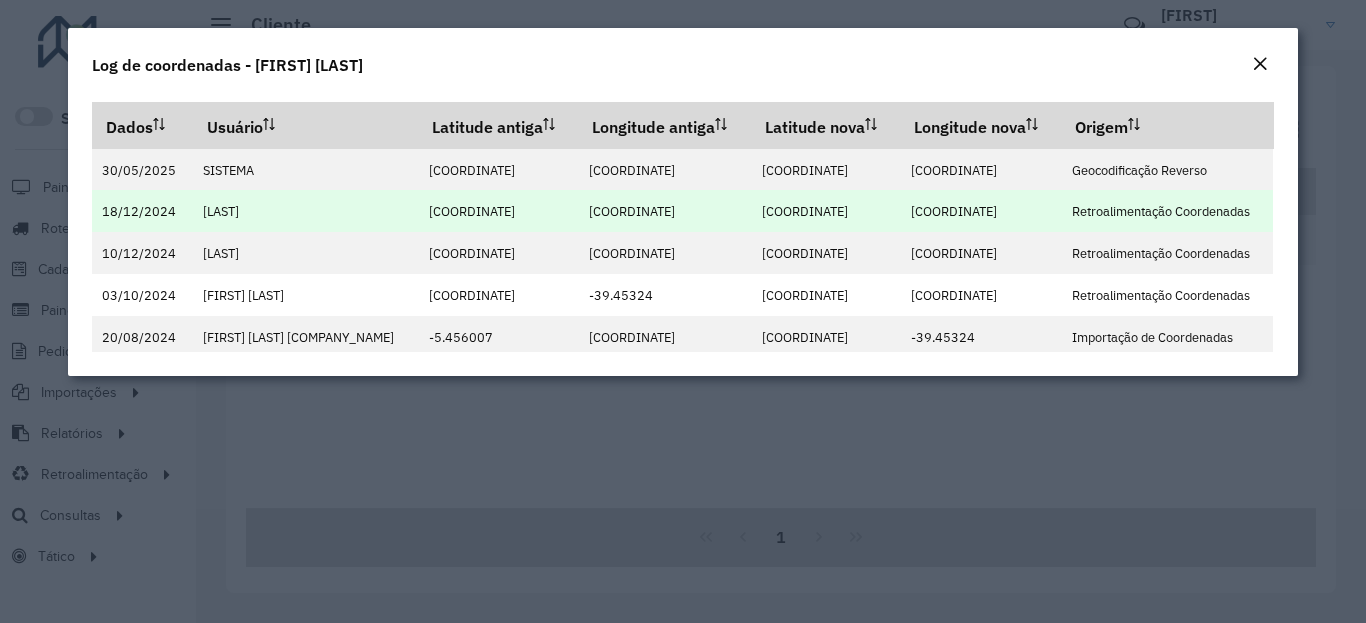 click on "-39.450805" at bounding box center [980, 211] 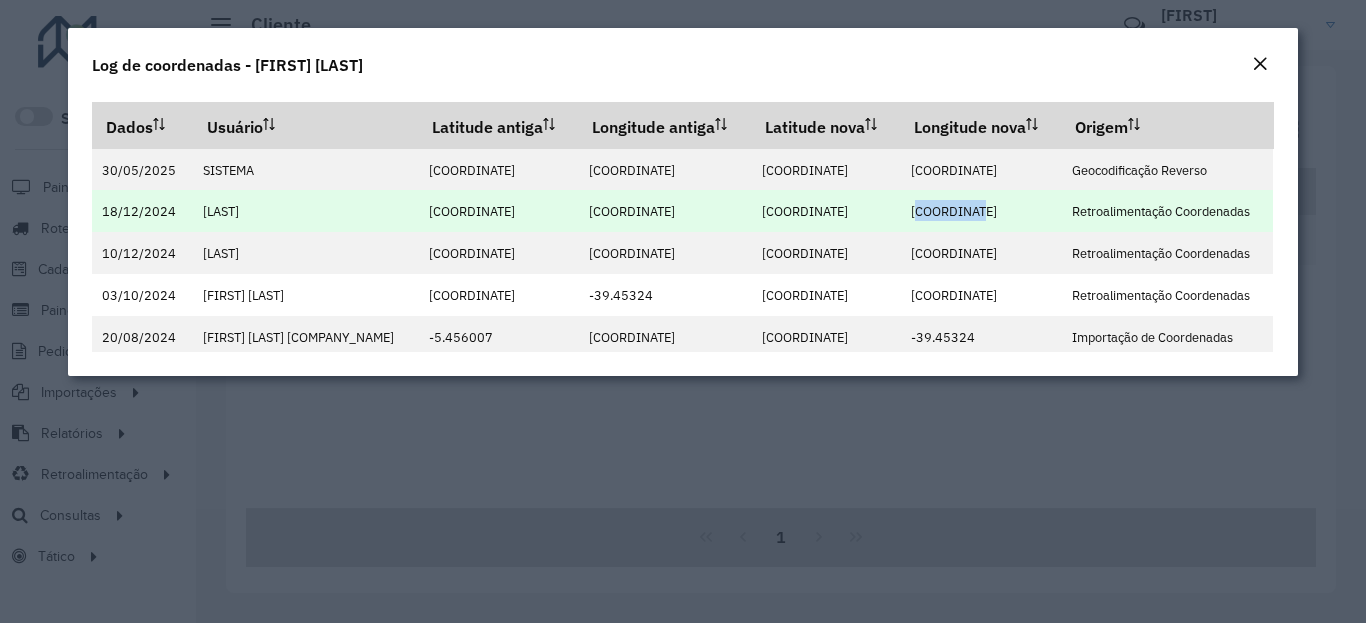 click on "-39.450805" at bounding box center (954, 211) 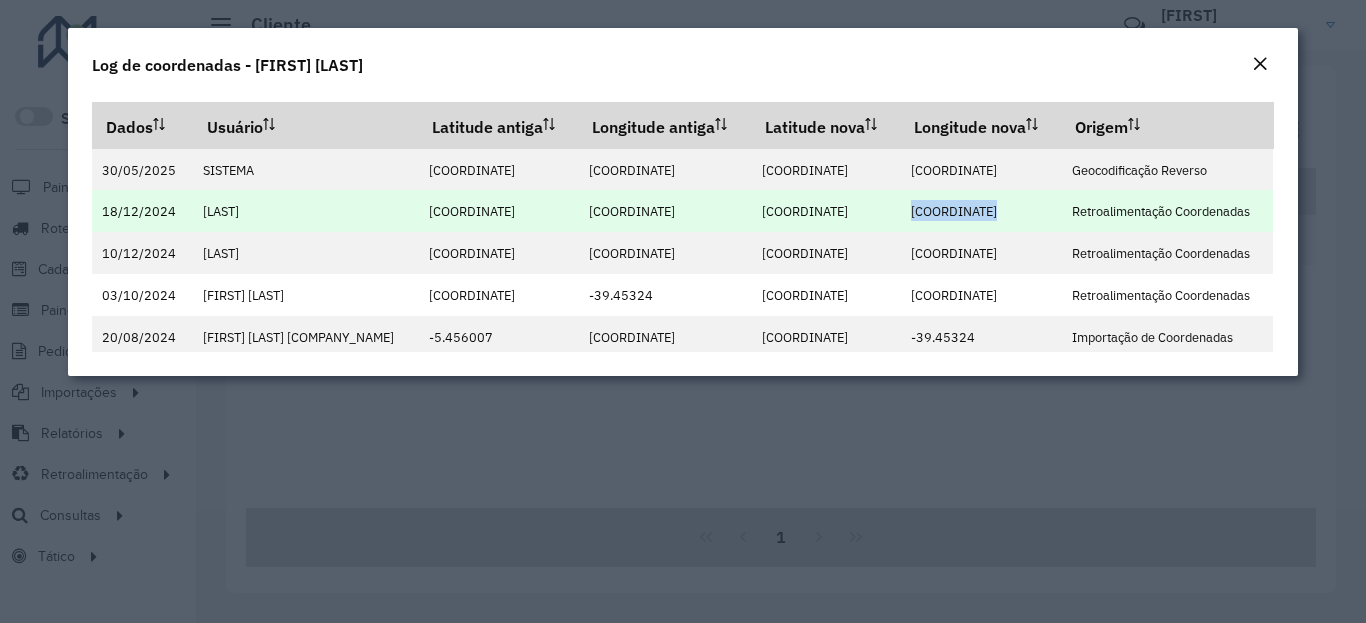 click on "-39.450805" at bounding box center (954, 211) 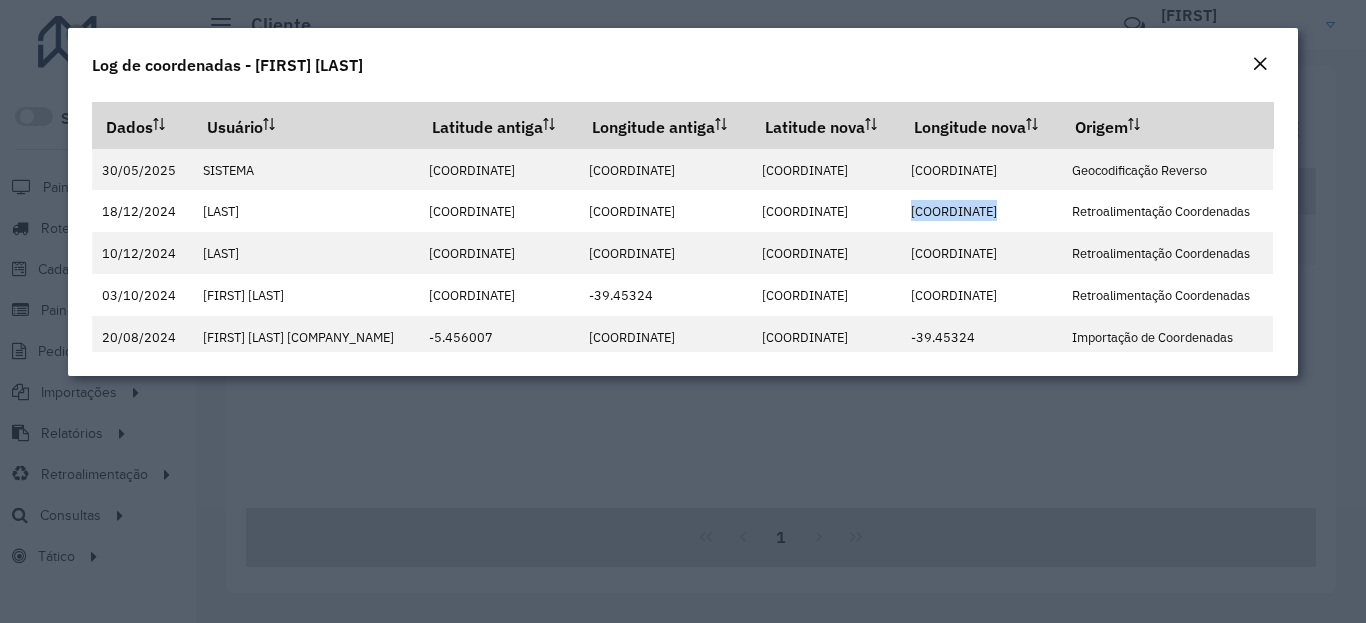 click 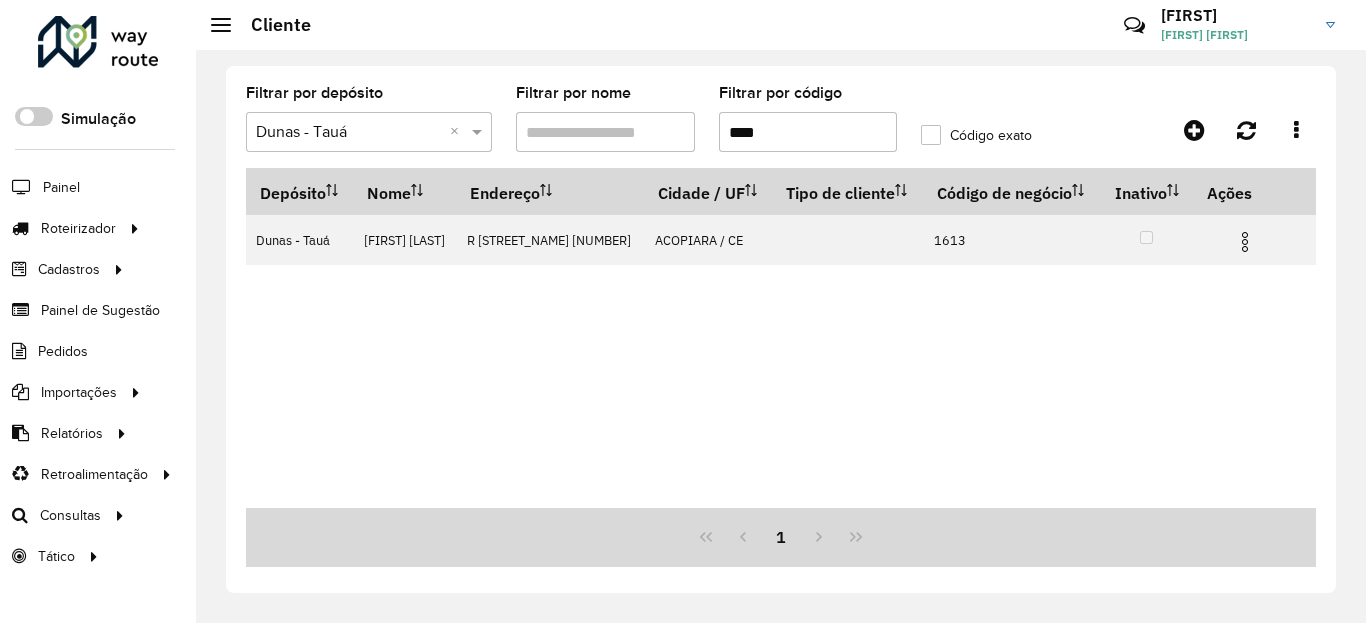 click on "****" at bounding box center (808, 132) 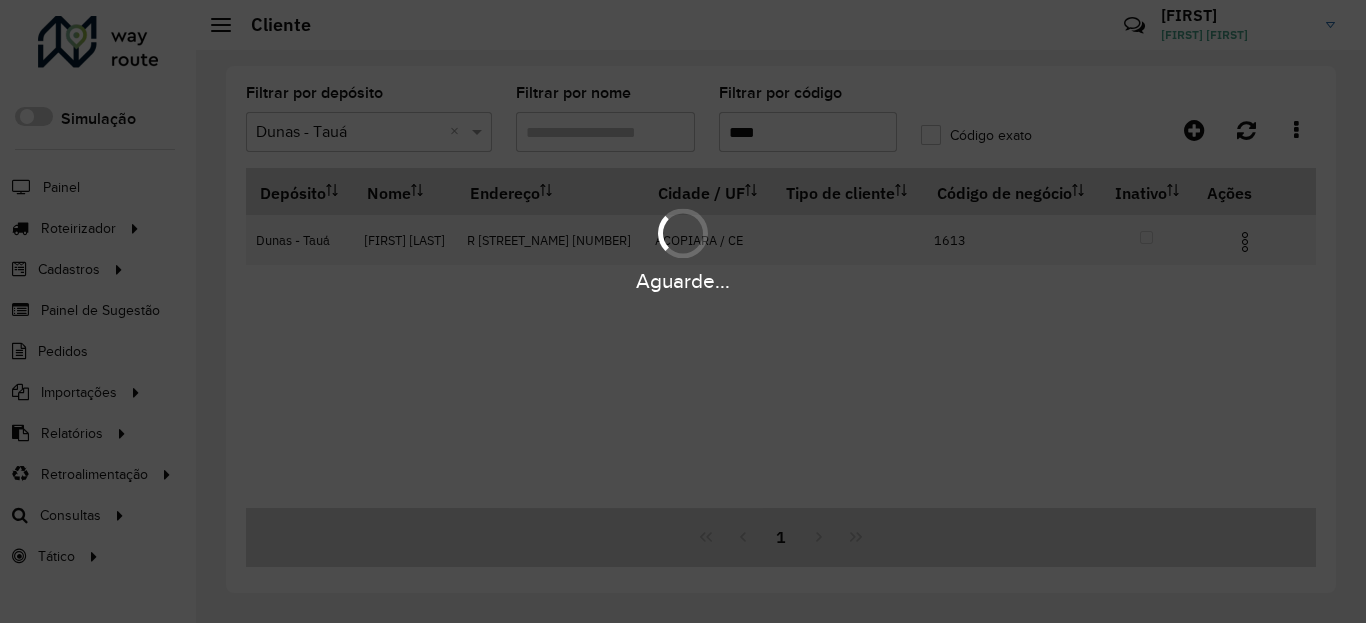 click on "Aguarde..." at bounding box center (683, 281) 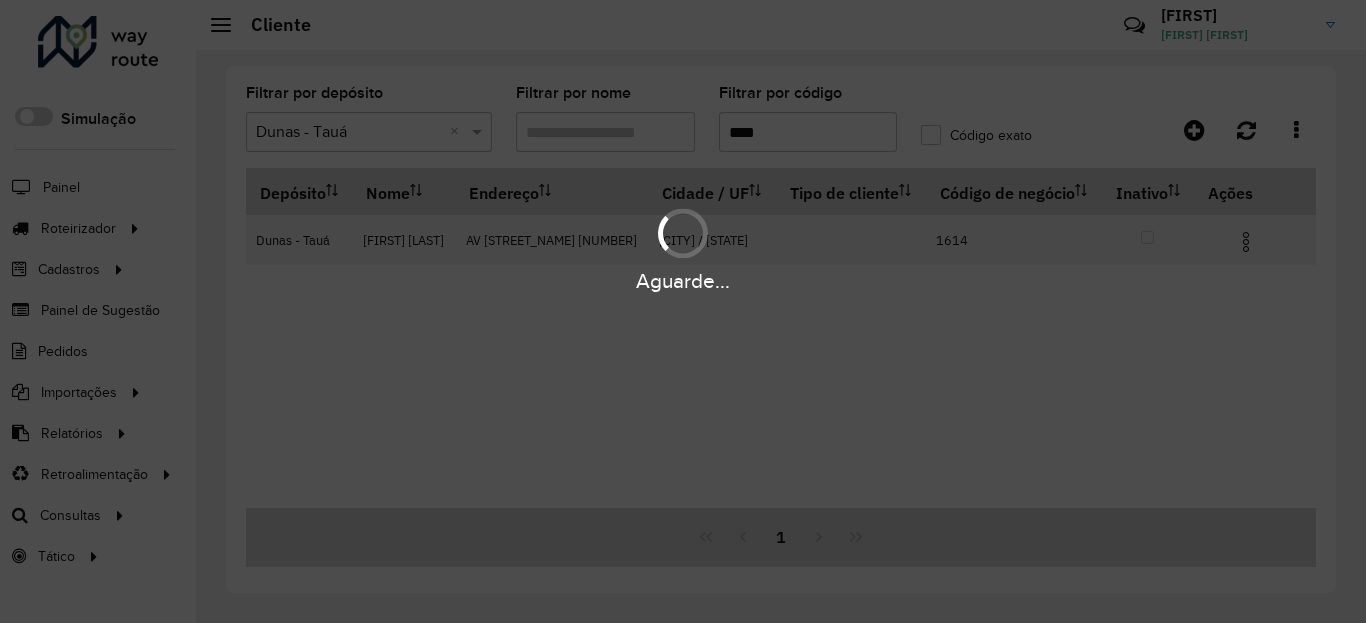 click on "Aguarde..." at bounding box center [683, 281] 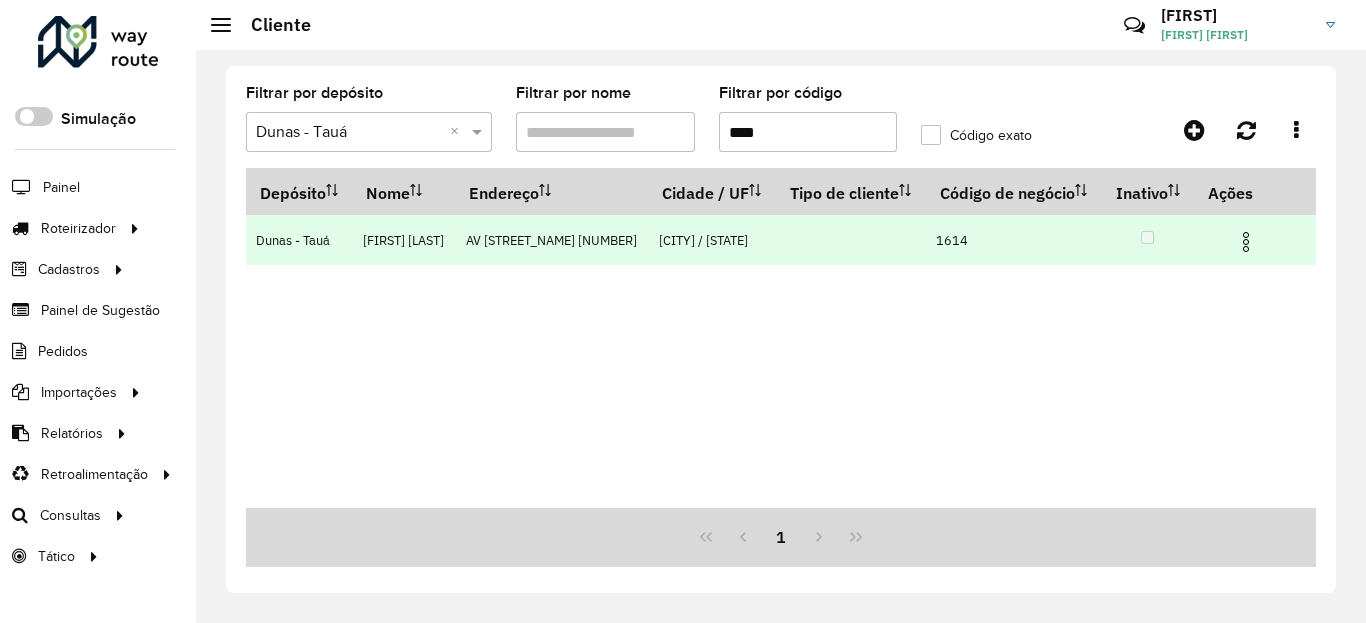 click at bounding box center [1246, 242] 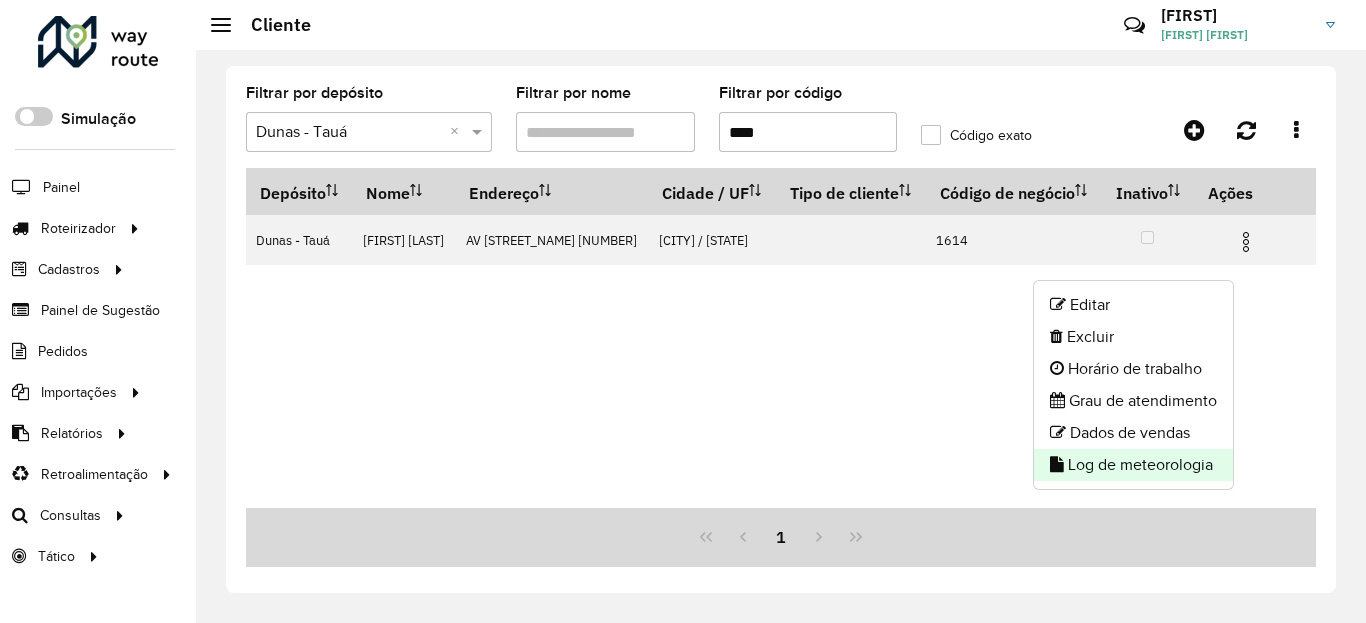 click on "Log de meteorologia" 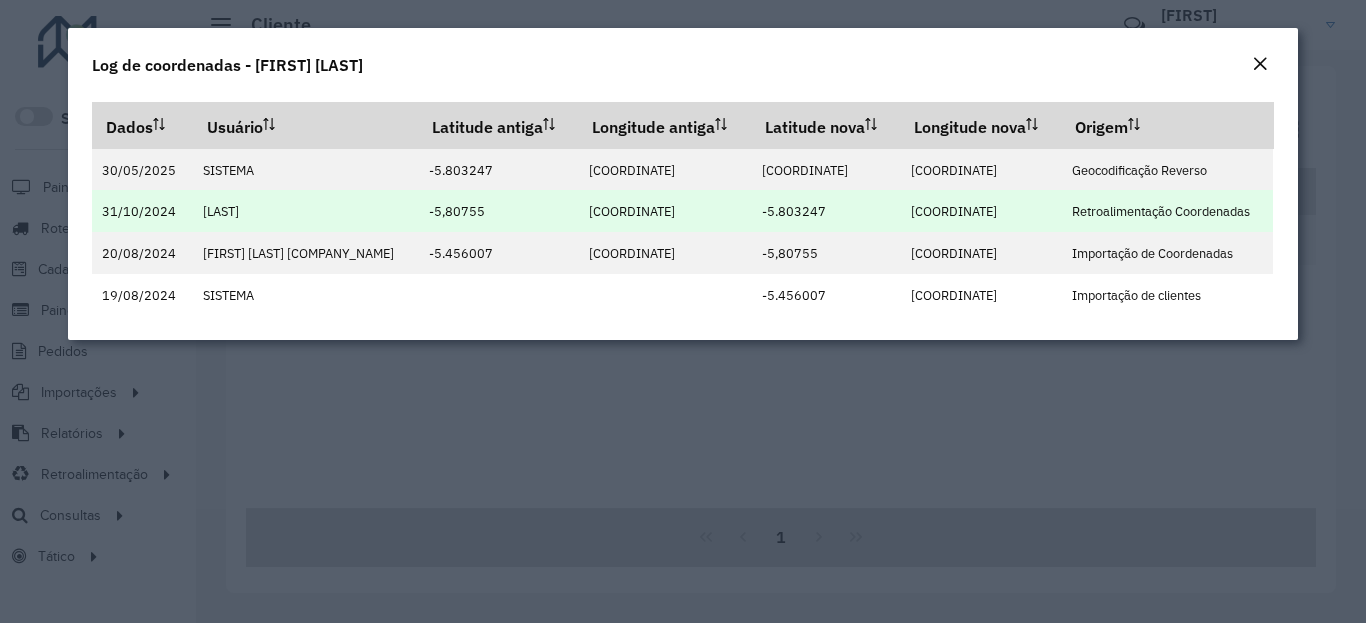 click on "-5.803247" at bounding box center [794, 211] 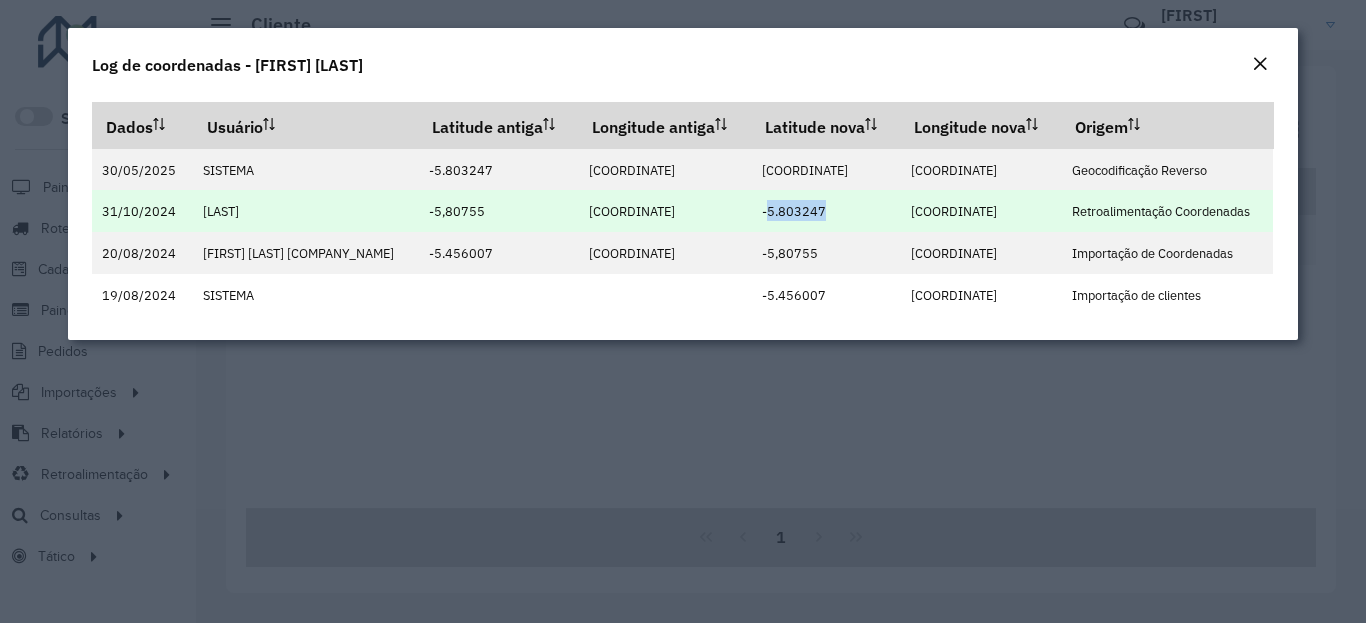click on "-5.803247" at bounding box center [794, 211] 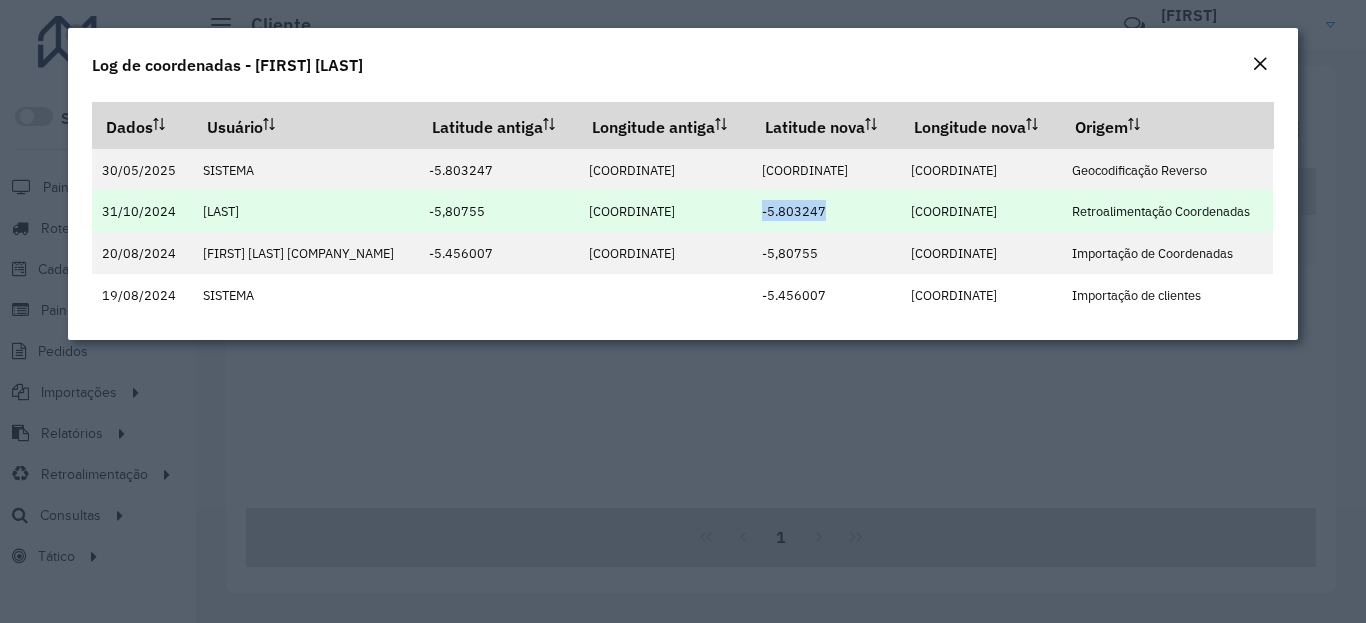 click on "-5.803247" at bounding box center (794, 211) 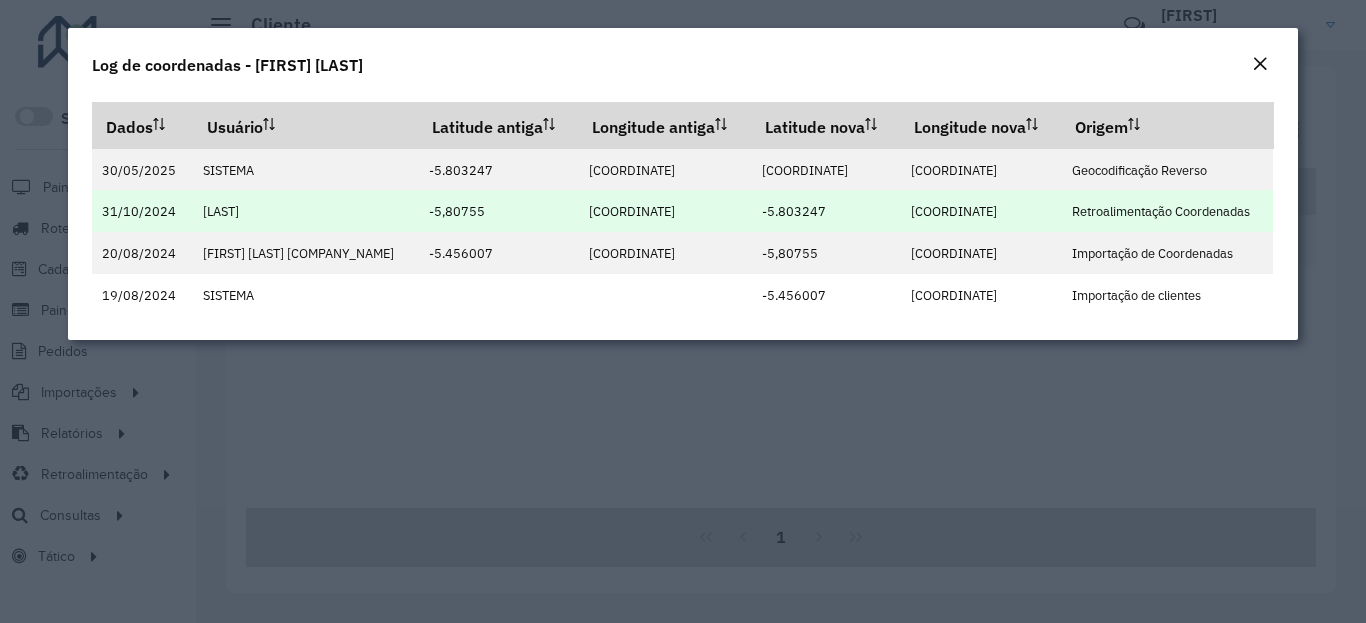 click on "-5.803247" at bounding box center [794, 211] 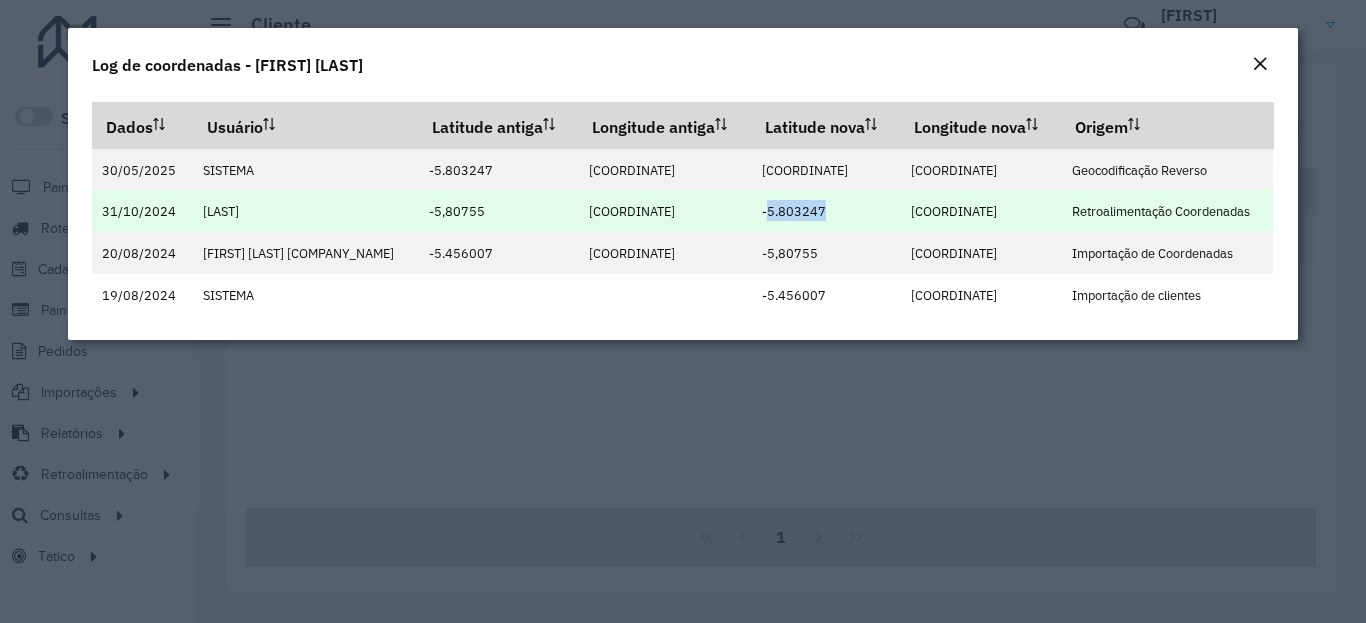 click on "-5.803247" at bounding box center [794, 211] 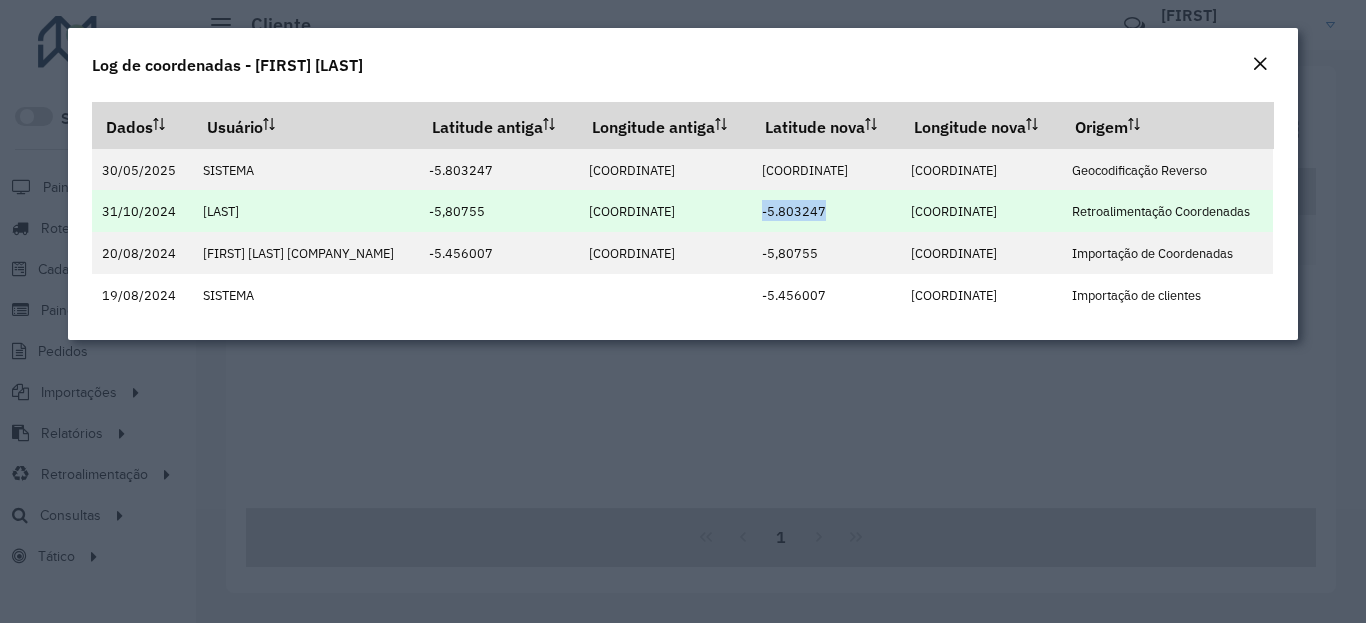 click on "-39.416626" at bounding box center [954, 211] 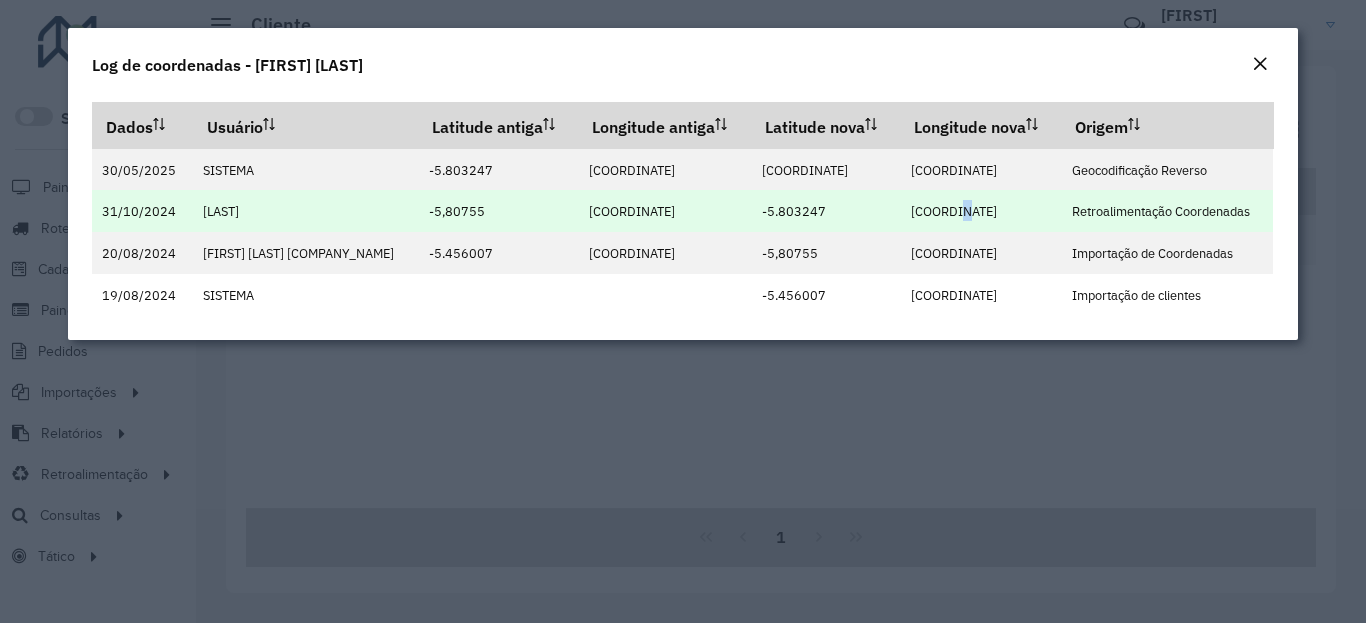 click on "-39.416626" at bounding box center (954, 211) 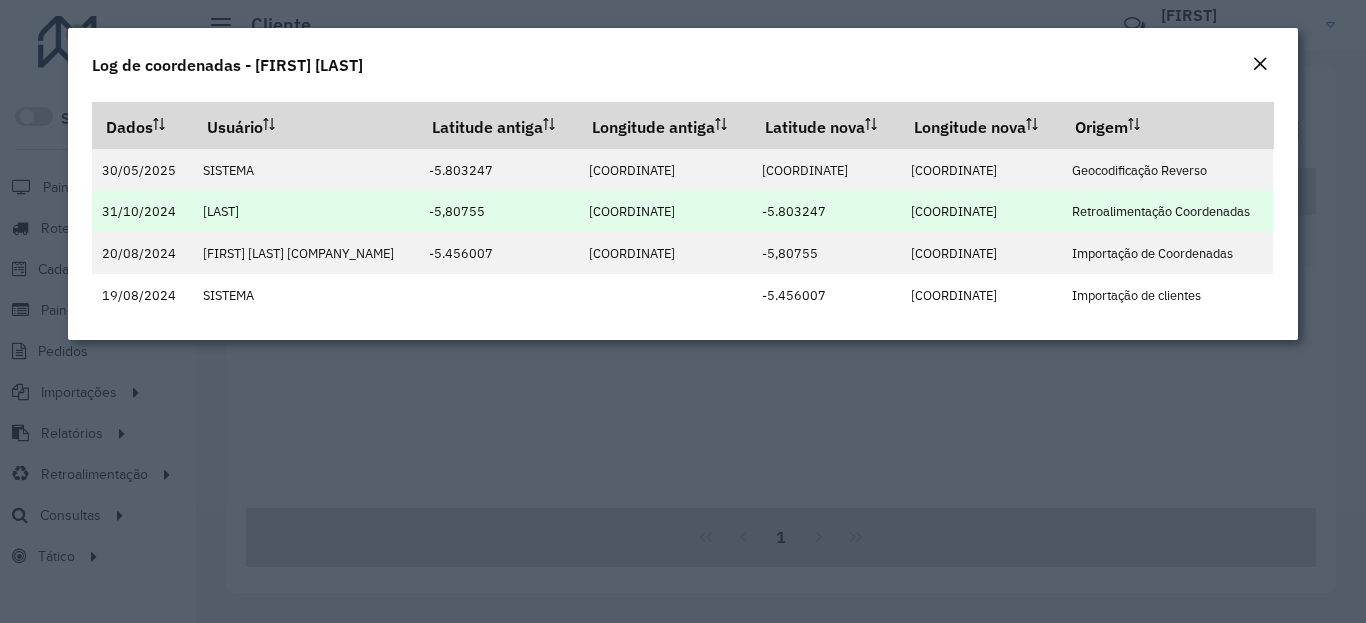 click on "-39.416626" at bounding box center [954, 211] 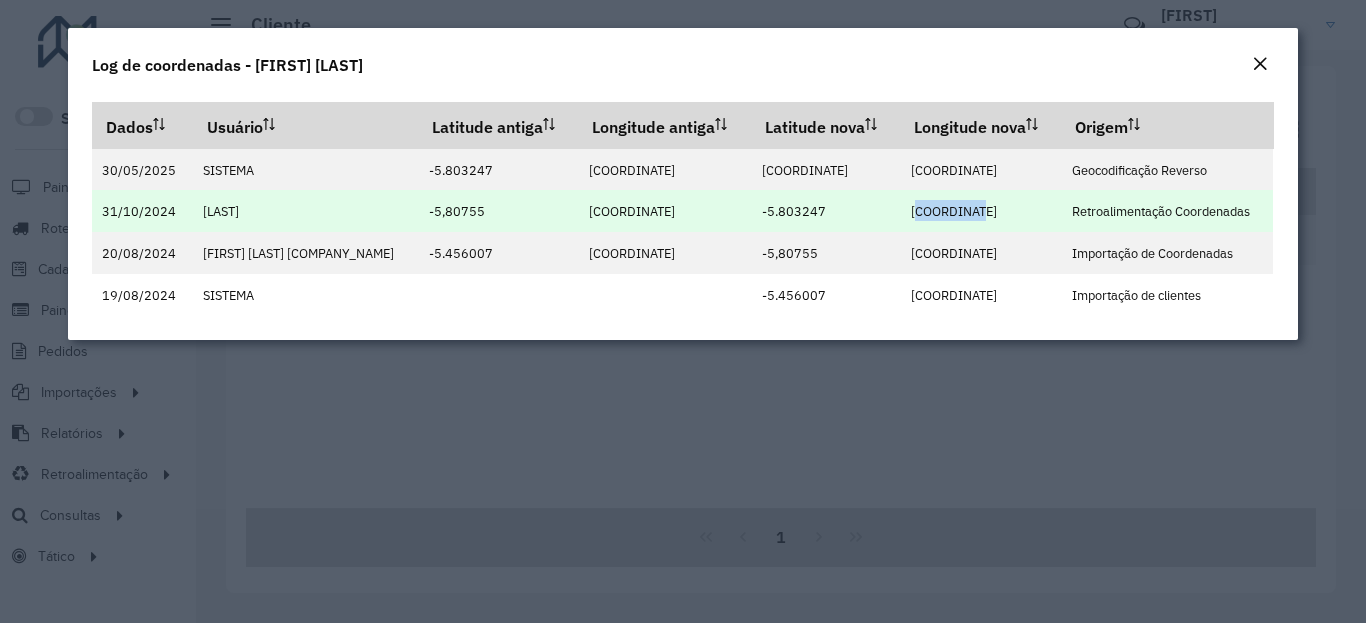 click on "-39.416626" at bounding box center (954, 211) 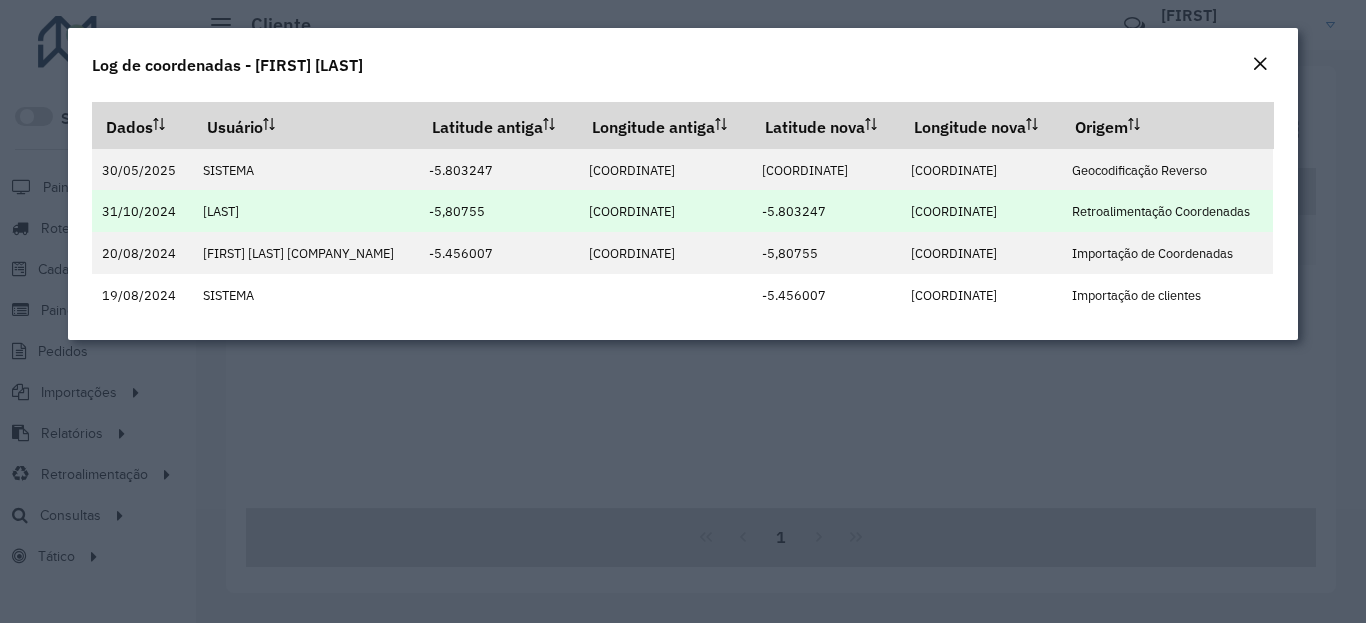 click on "-39.416626" at bounding box center (954, 211) 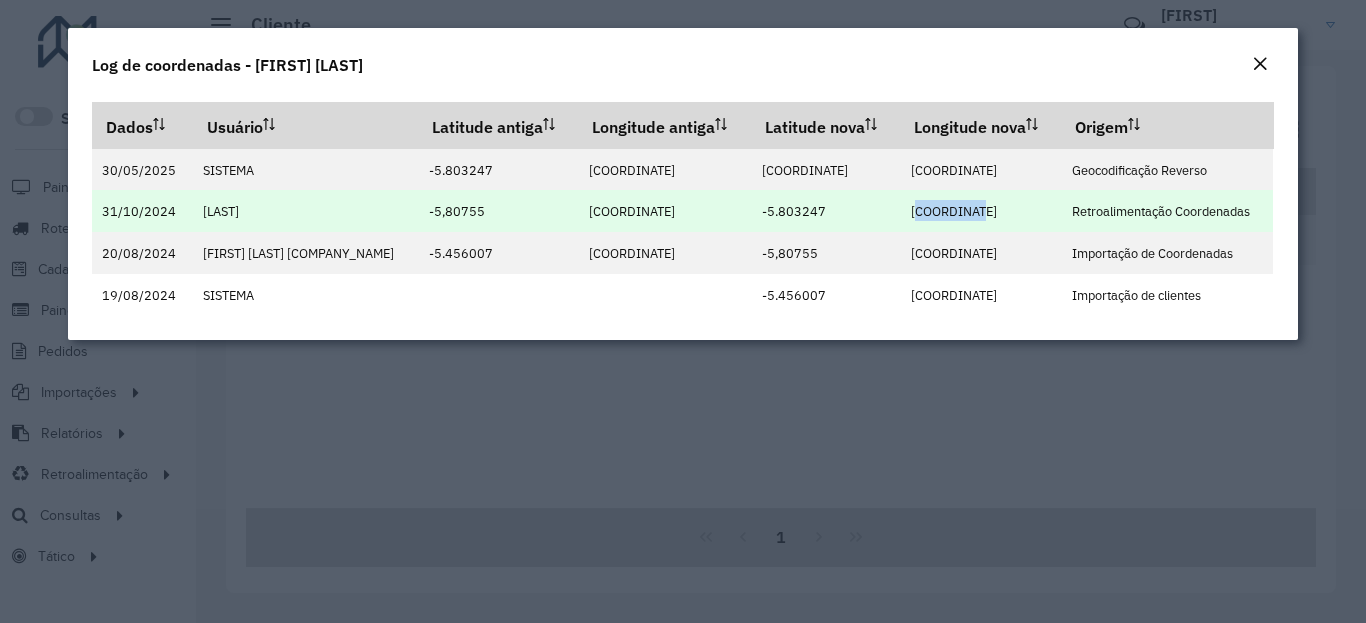 click on "-39.416626" at bounding box center (954, 211) 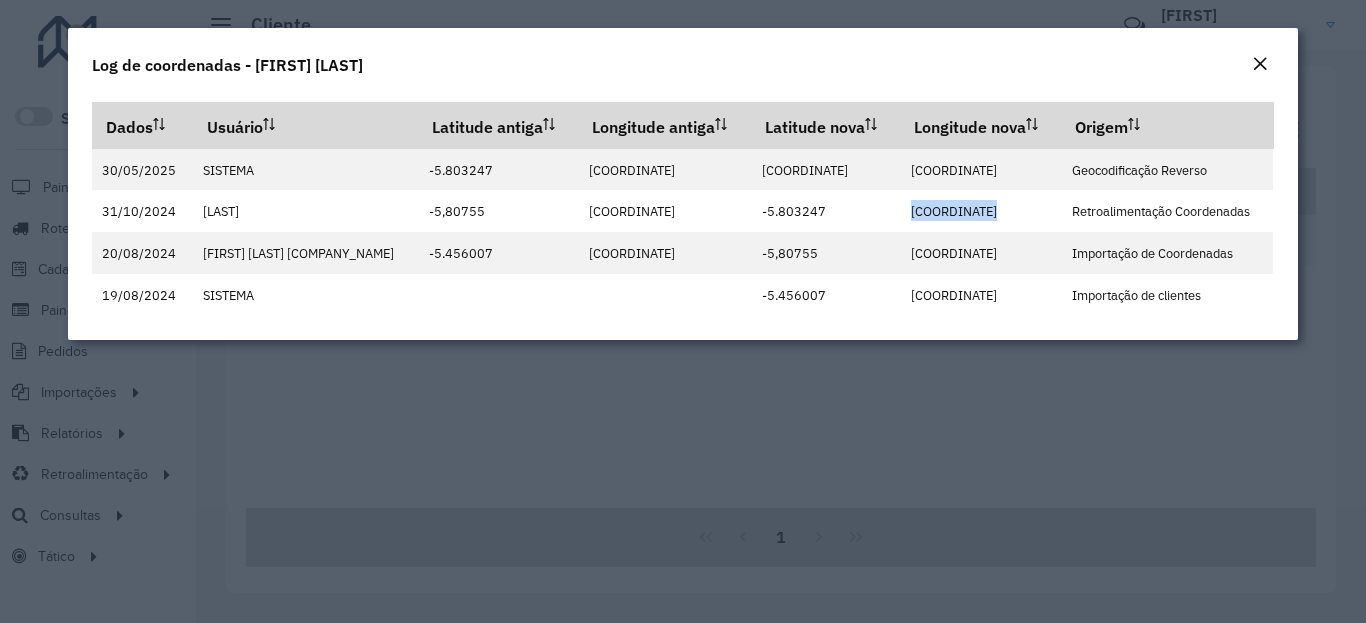 click on "Log de coordenadas - [FIRST] [LAST]" 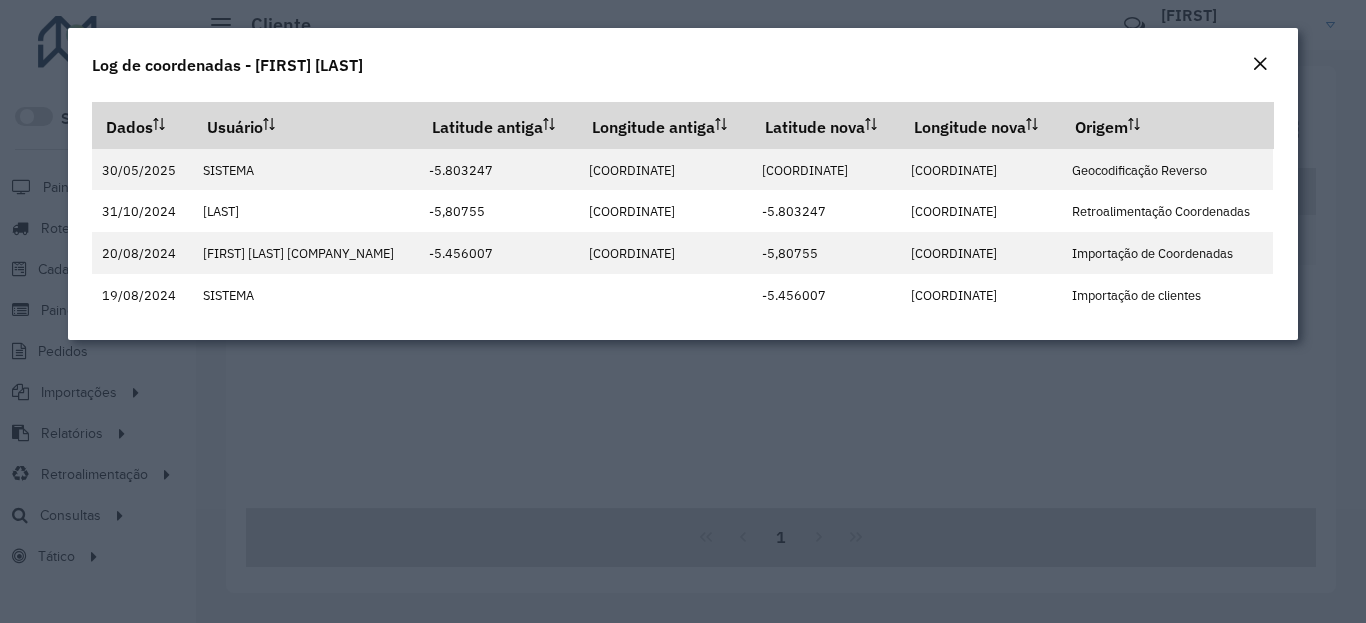 drag, startPoint x: 1258, startPoint y: 68, endPoint x: 1242, endPoint y: 72, distance: 16.492422 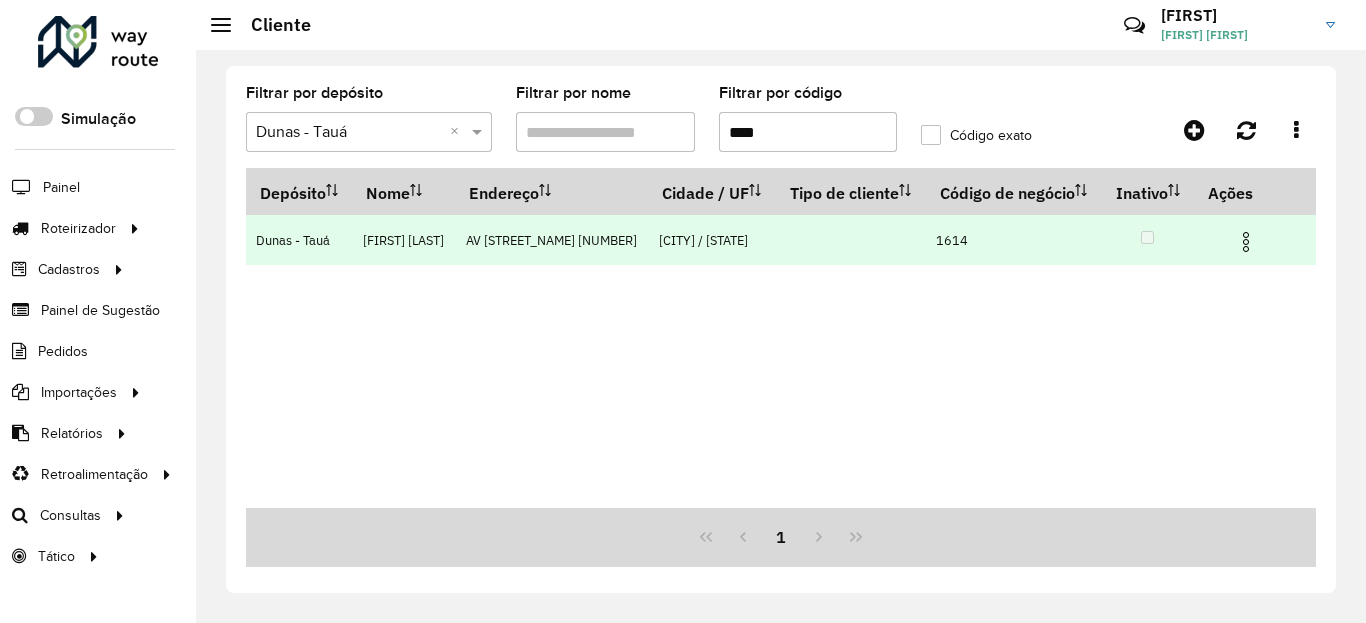 drag, startPoint x: 1232, startPoint y: 275, endPoint x: 1237, endPoint y: 308, distance: 33.37664 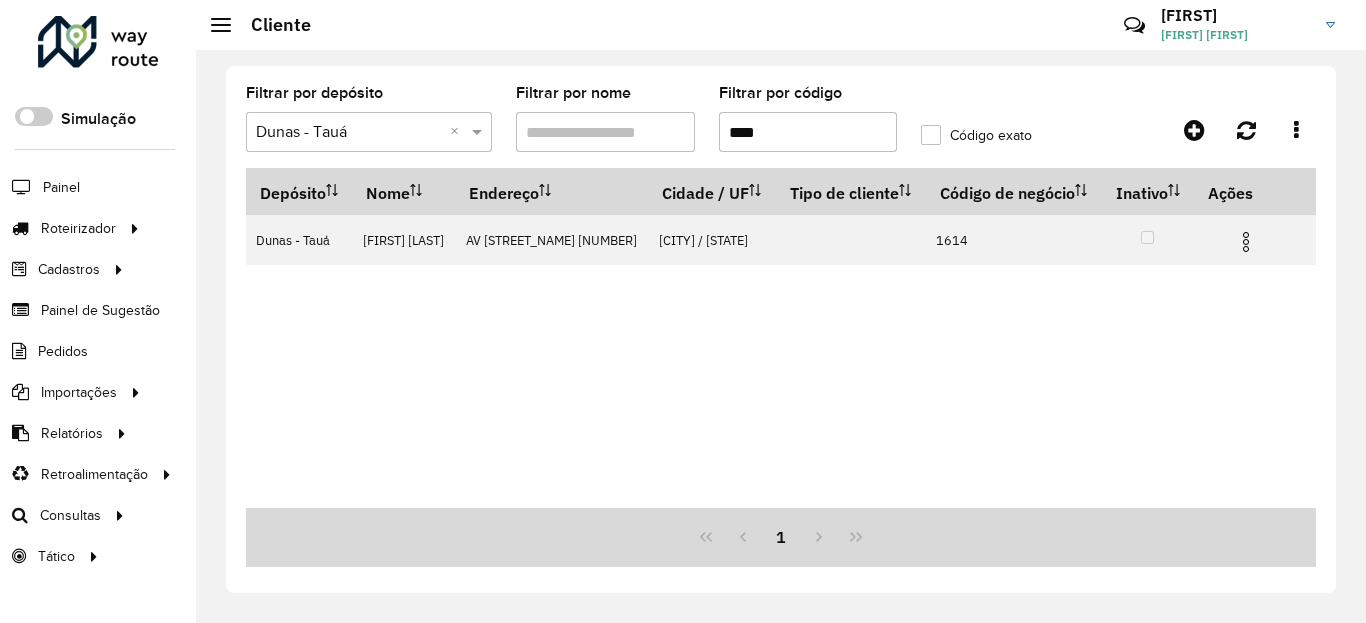 click at bounding box center (1254, 240) 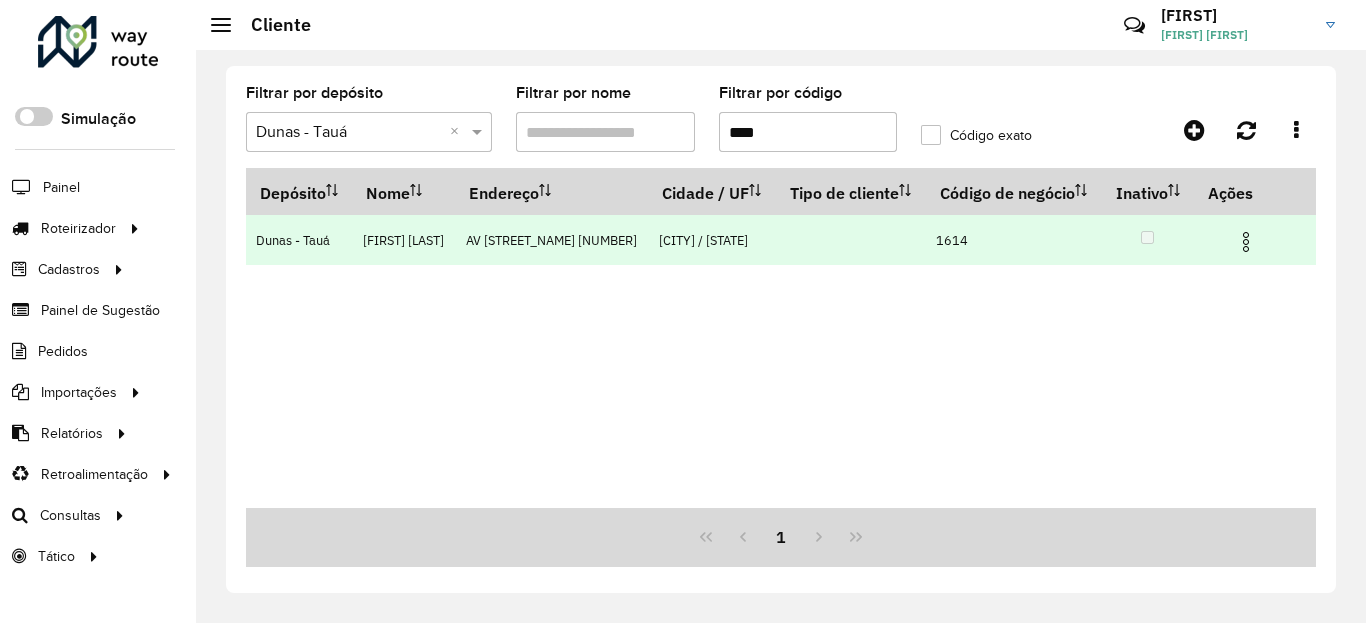 click at bounding box center (1246, 242) 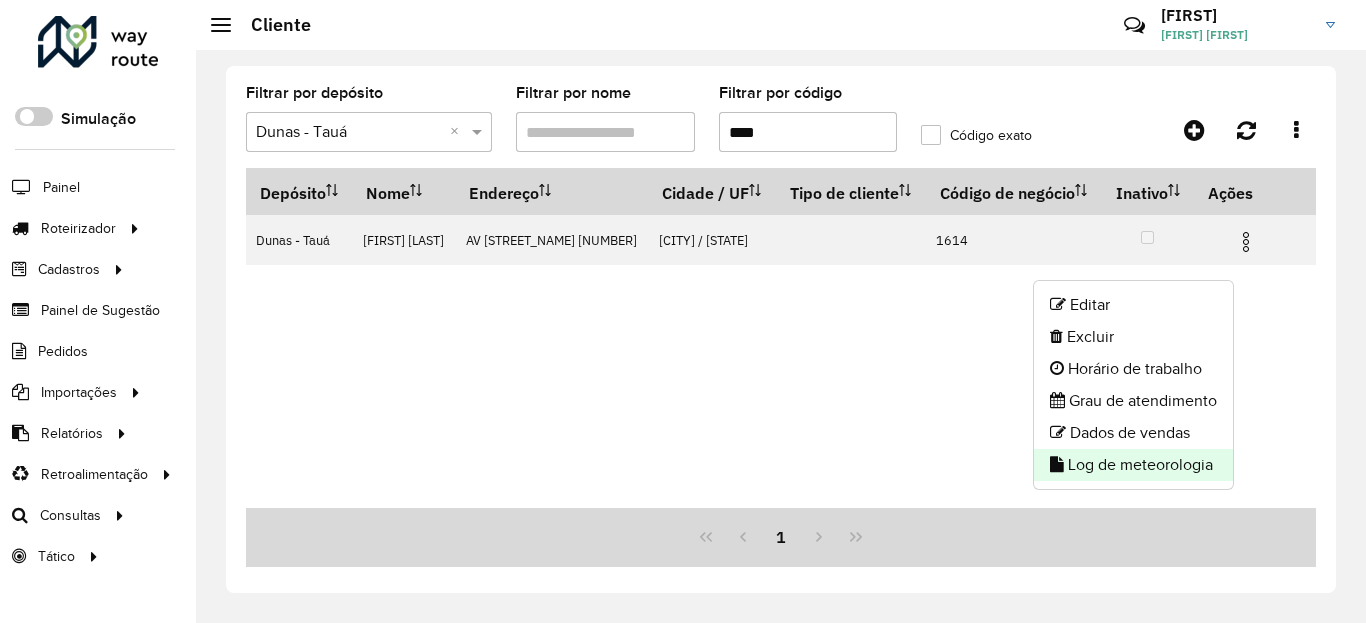 click on "Log de meteorologia" 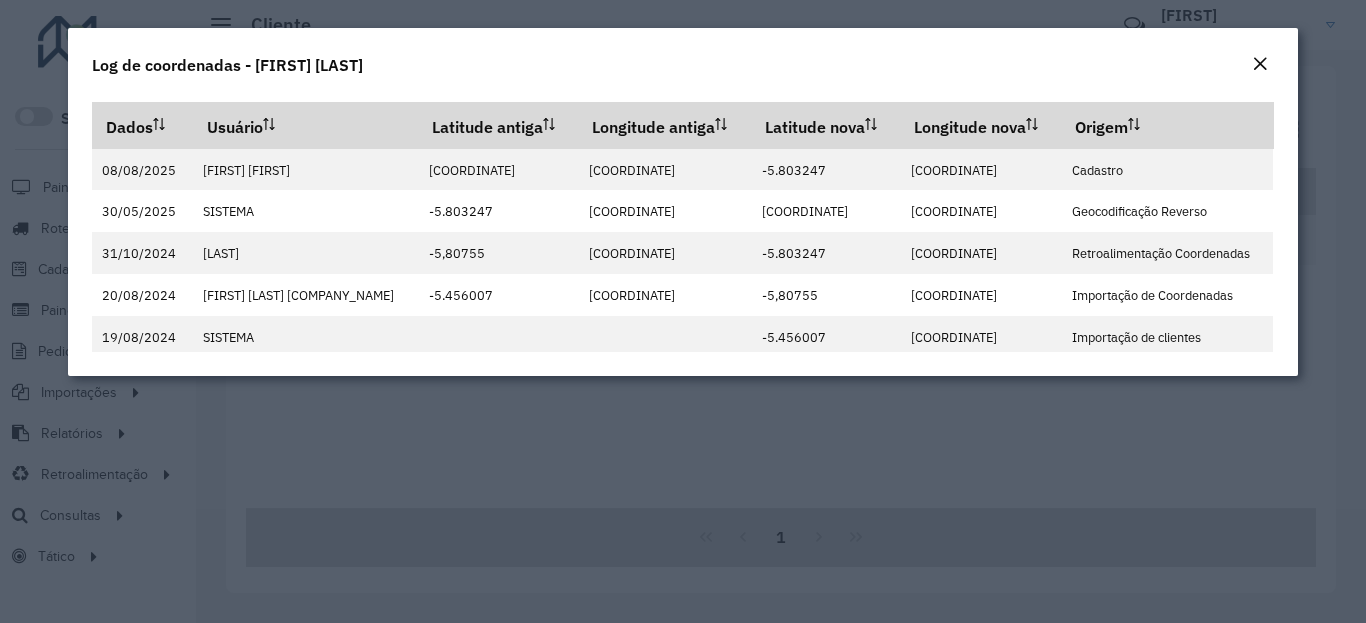 click 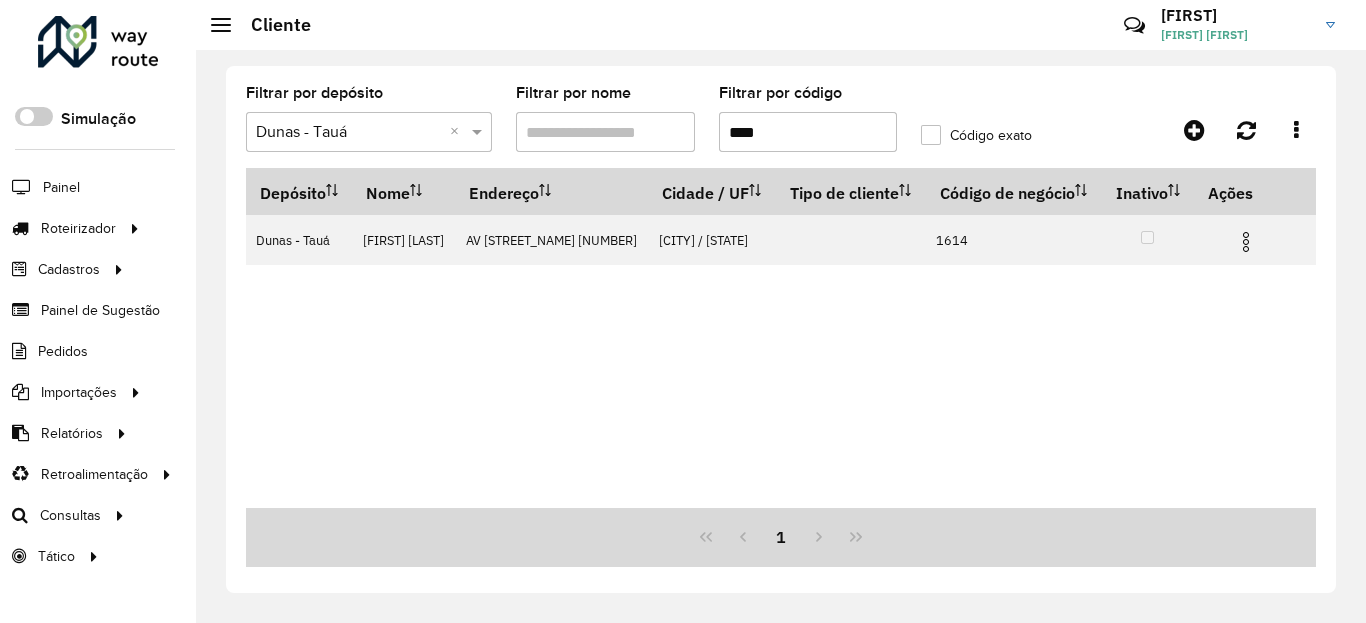 click on "****" at bounding box center (808, 132) 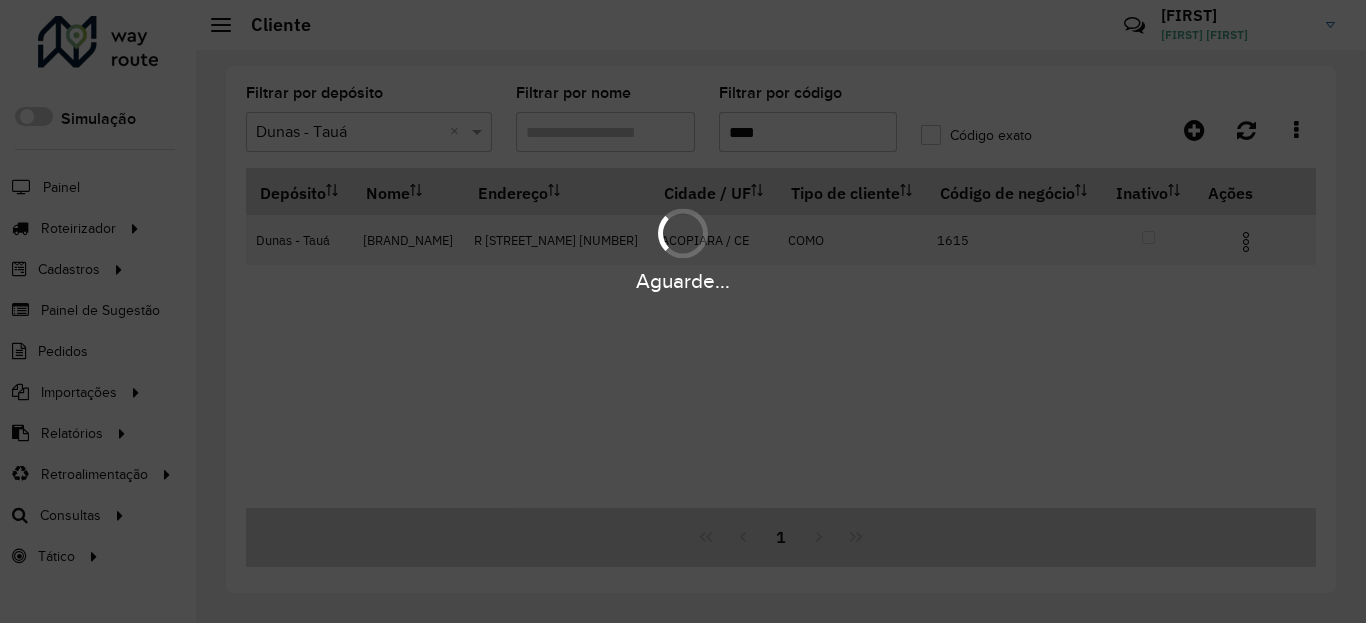 click on "Aguarde..." at bounding box center (683, 281) 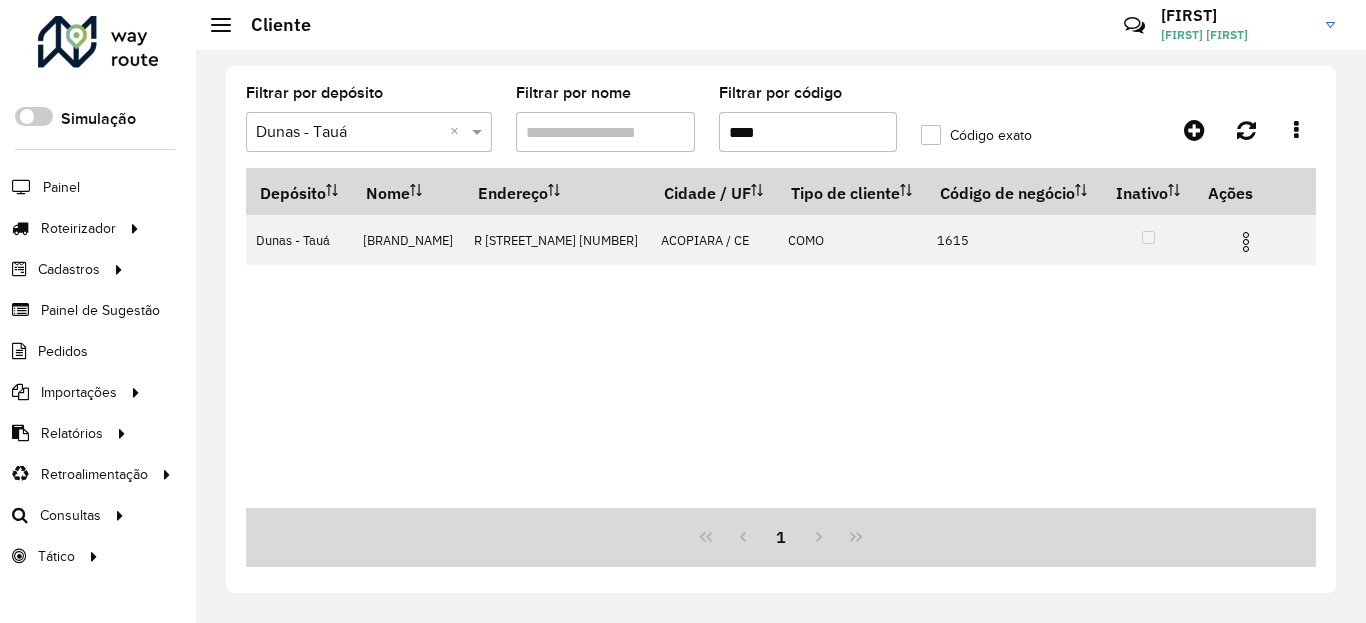 click at bounding box center (1246, 242) 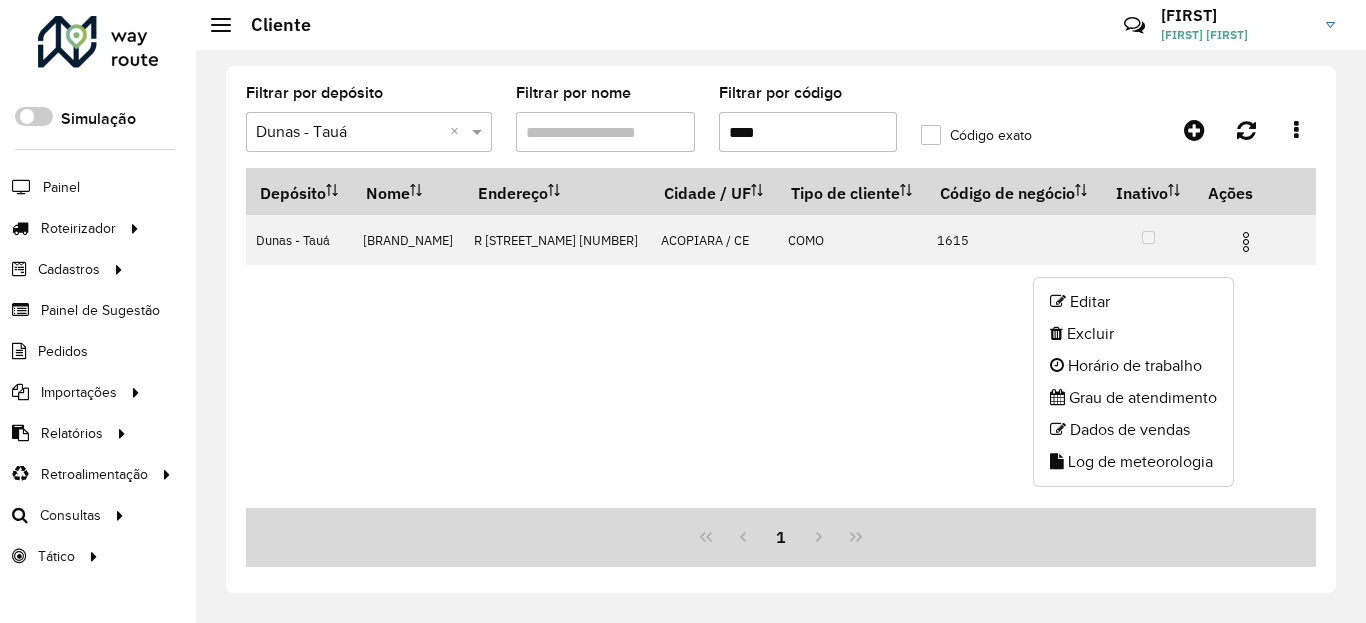 click on "Log de meteorologia" 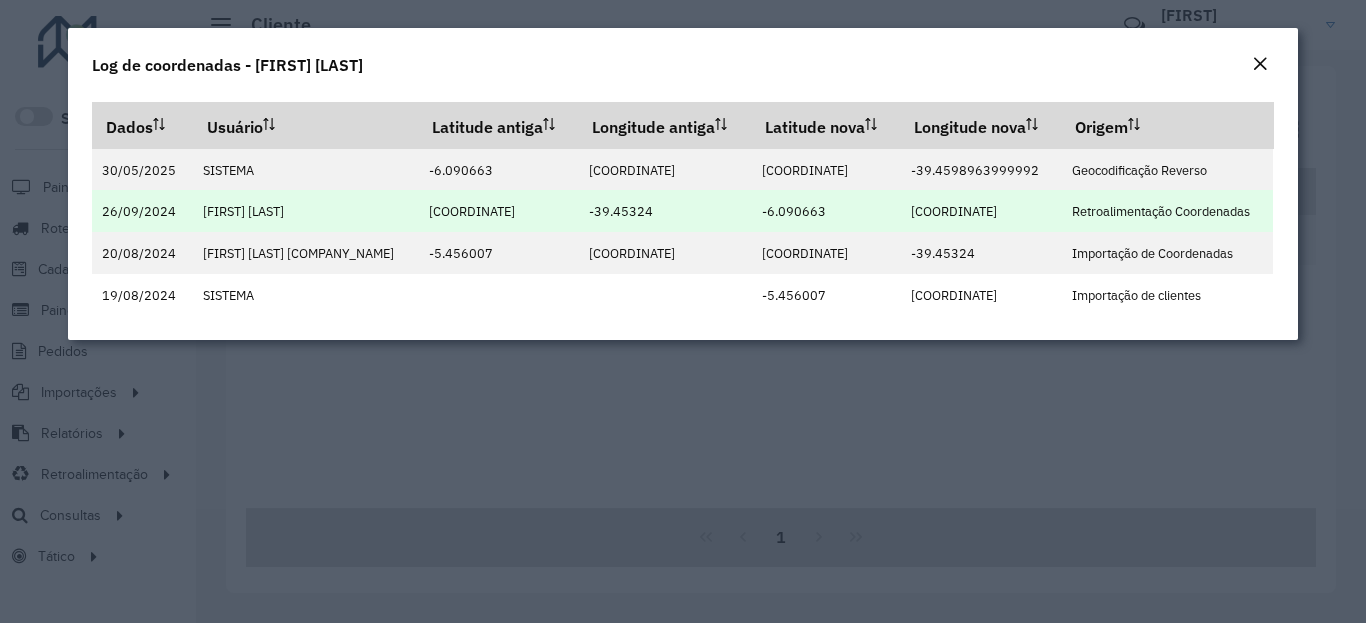 click on "-6.090663" at bounding box center [794, 211] 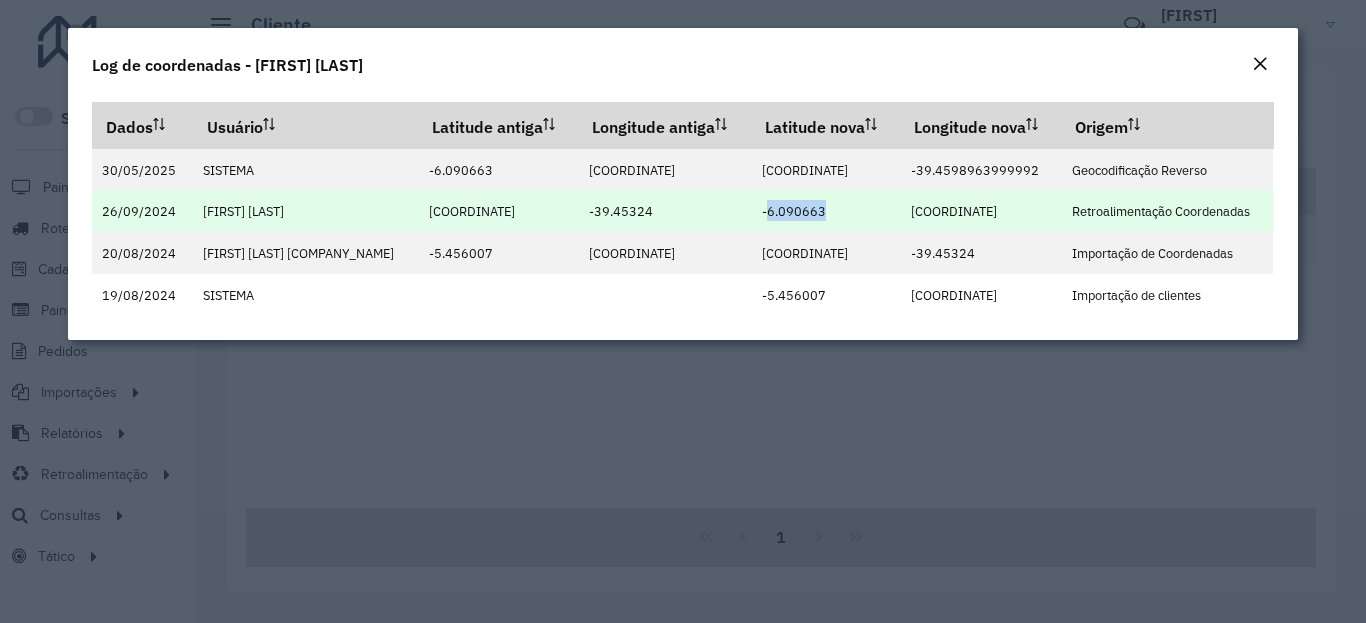click on "-6.090663" at bounding box center (794, 211) 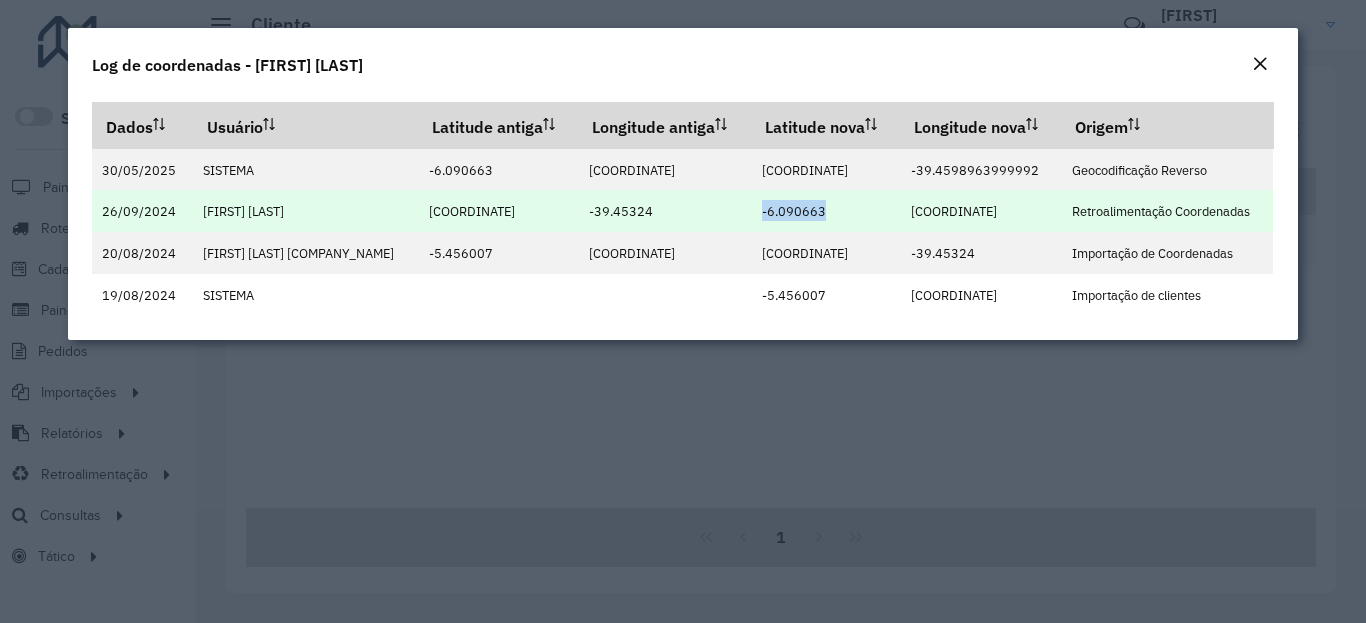 click on "-6.090663" at bounding box center [794, 211] 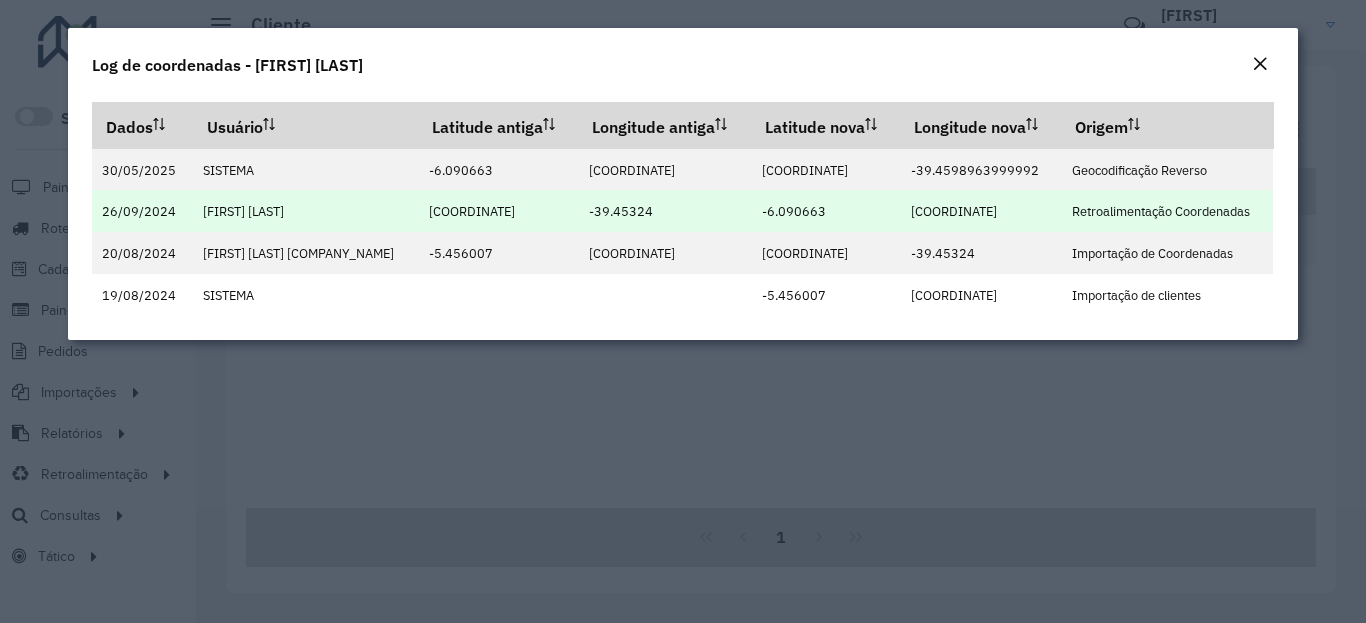 click on "-39.459653" at bounding box center (954, 211) 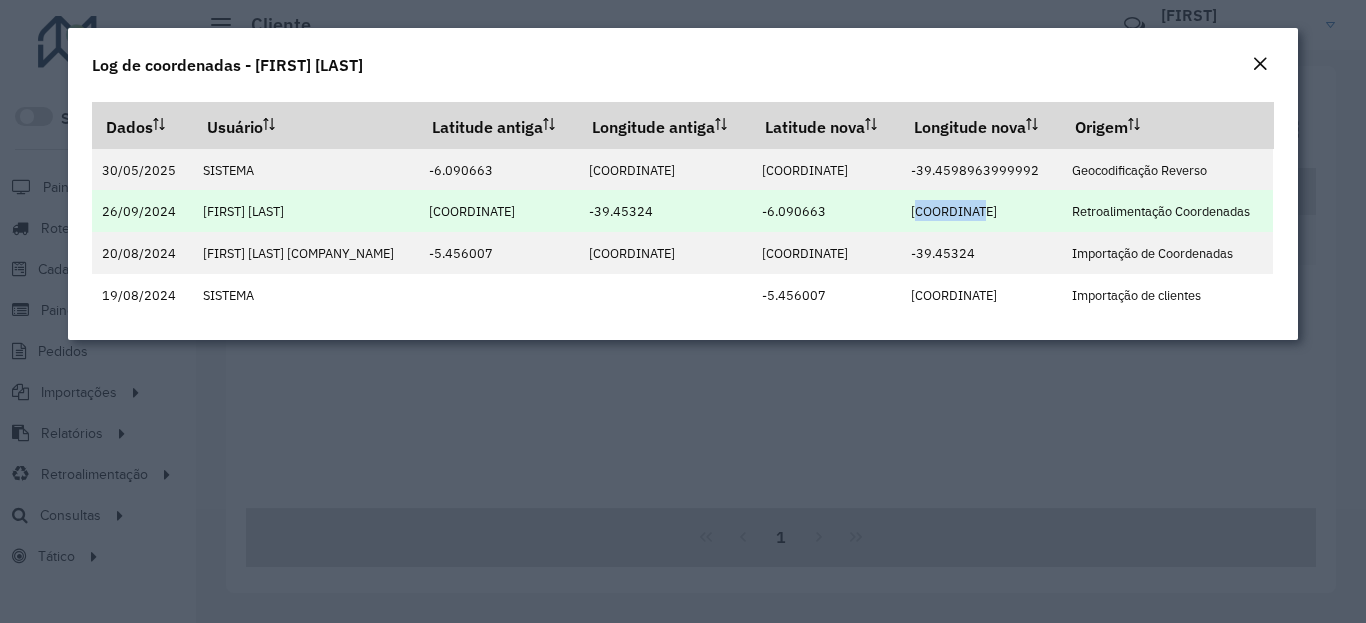 click on "-39.459653" at bounding box center [954, 211] 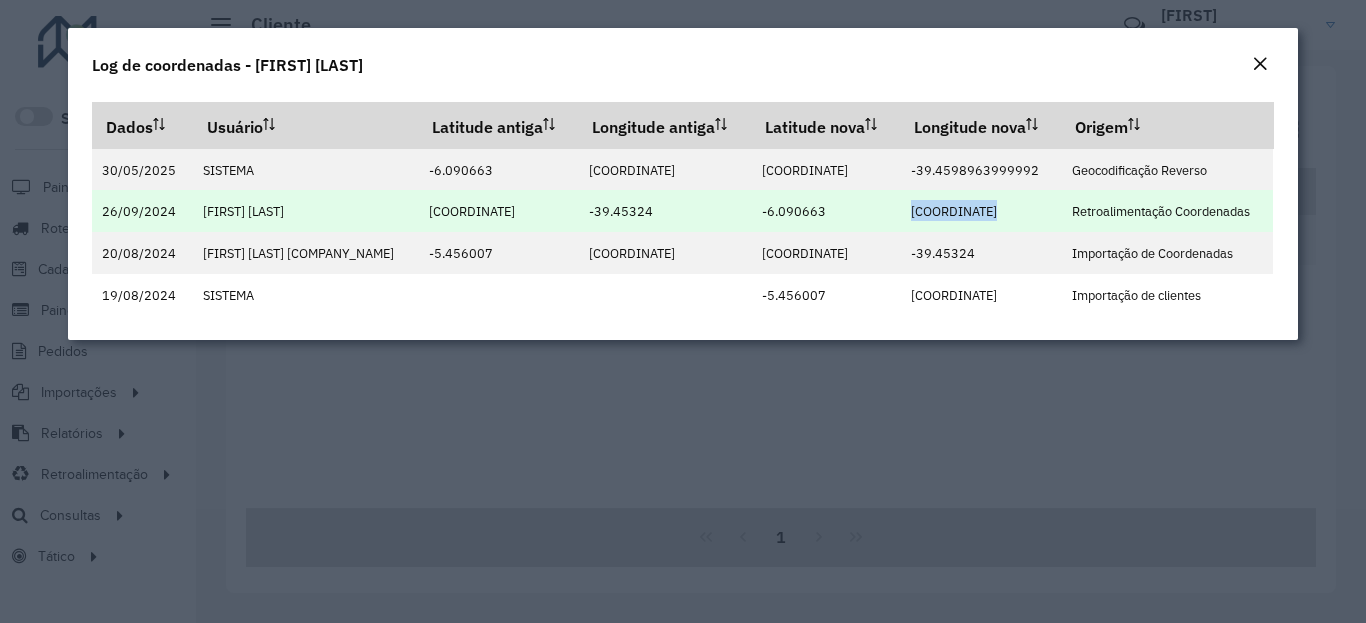 click on "-39.459653" at bounding box center [954, 211] 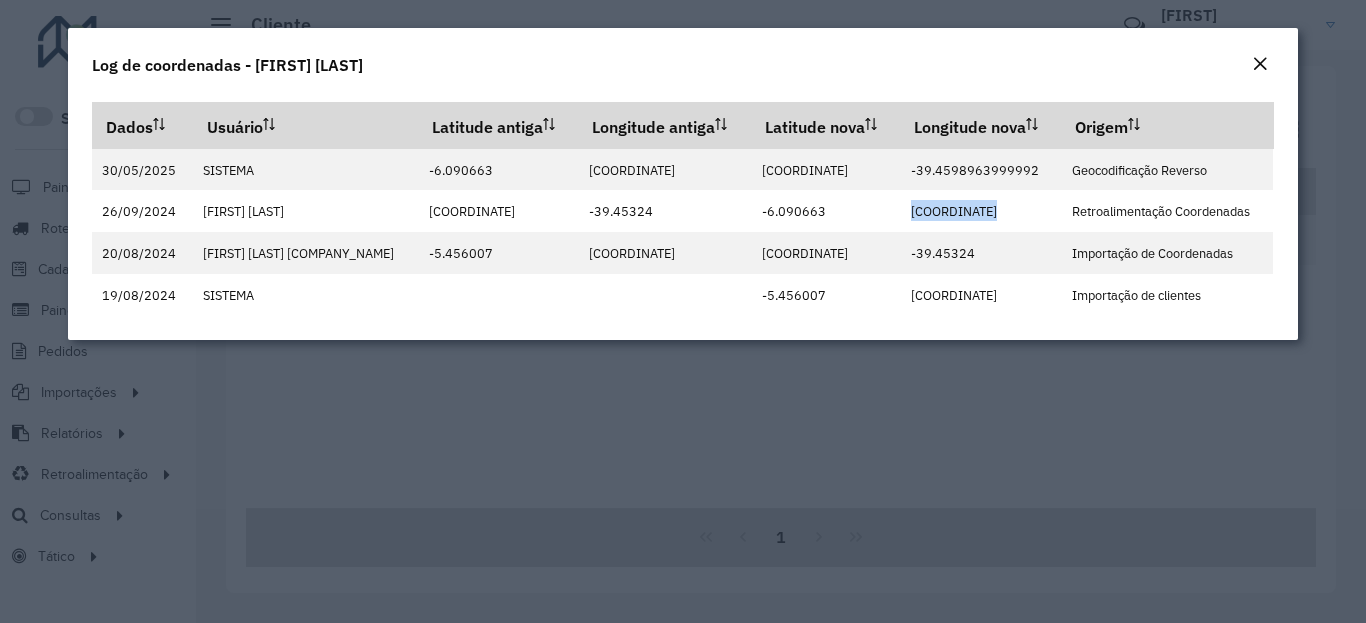 click 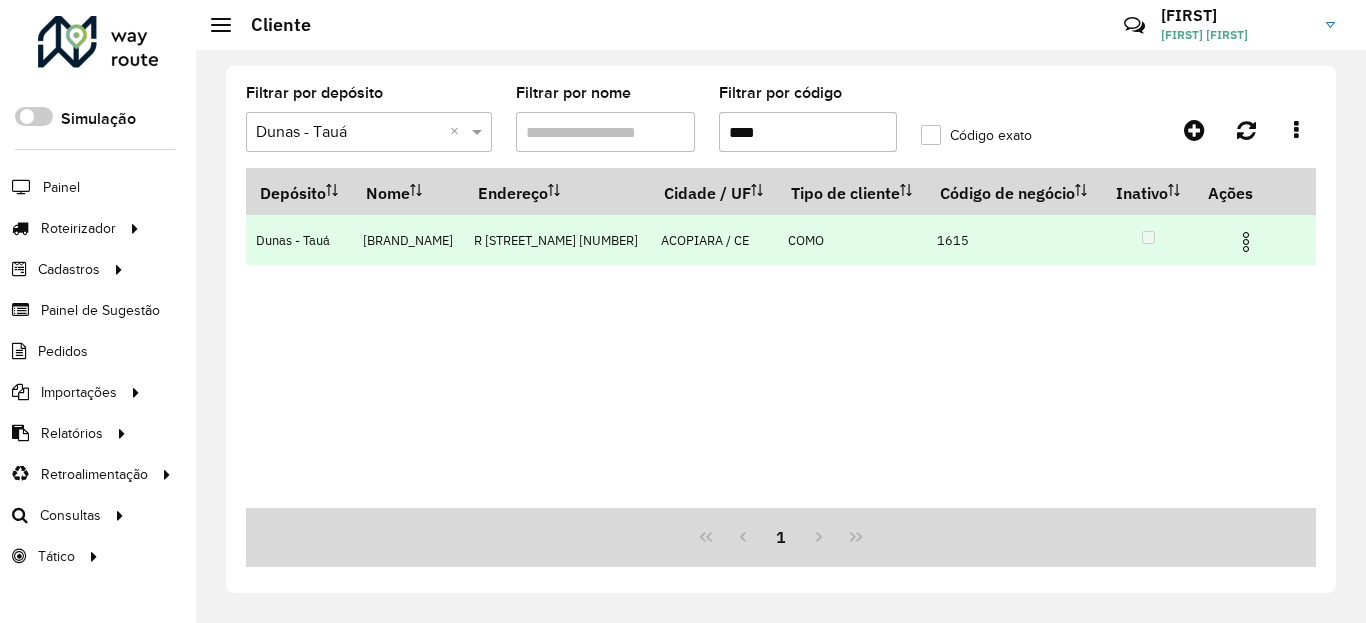 click at bounding box center [1148, 239] 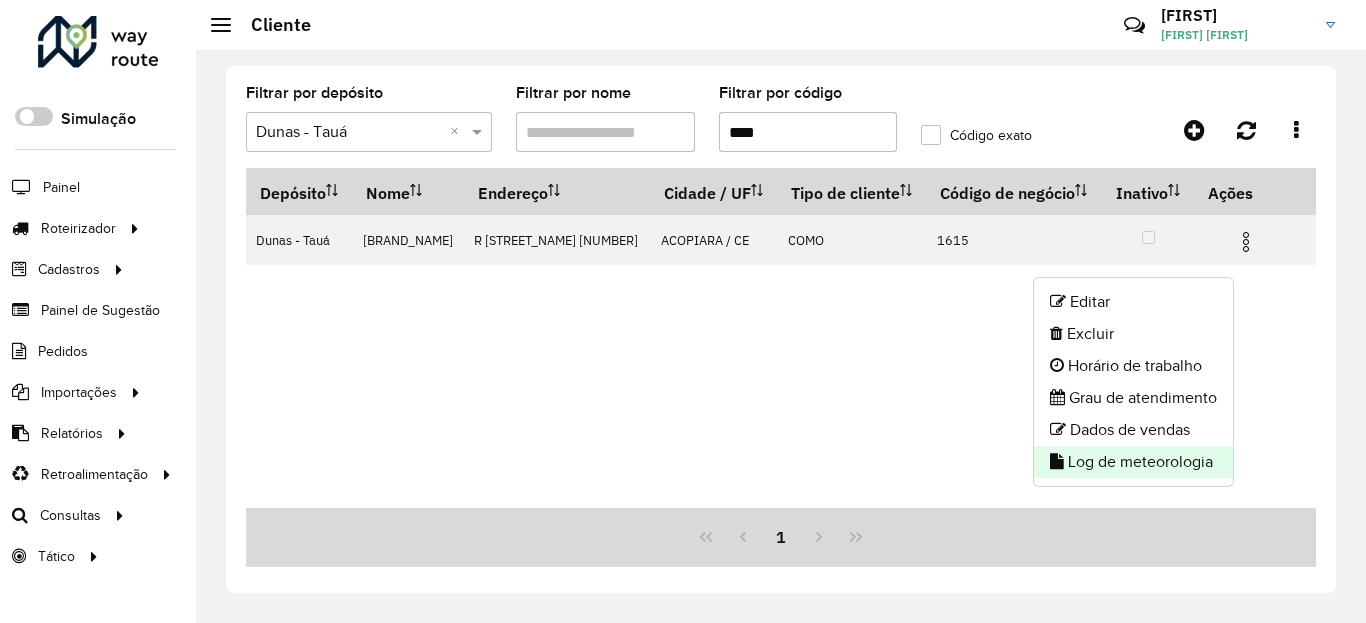 click on "Log de meteorologia" 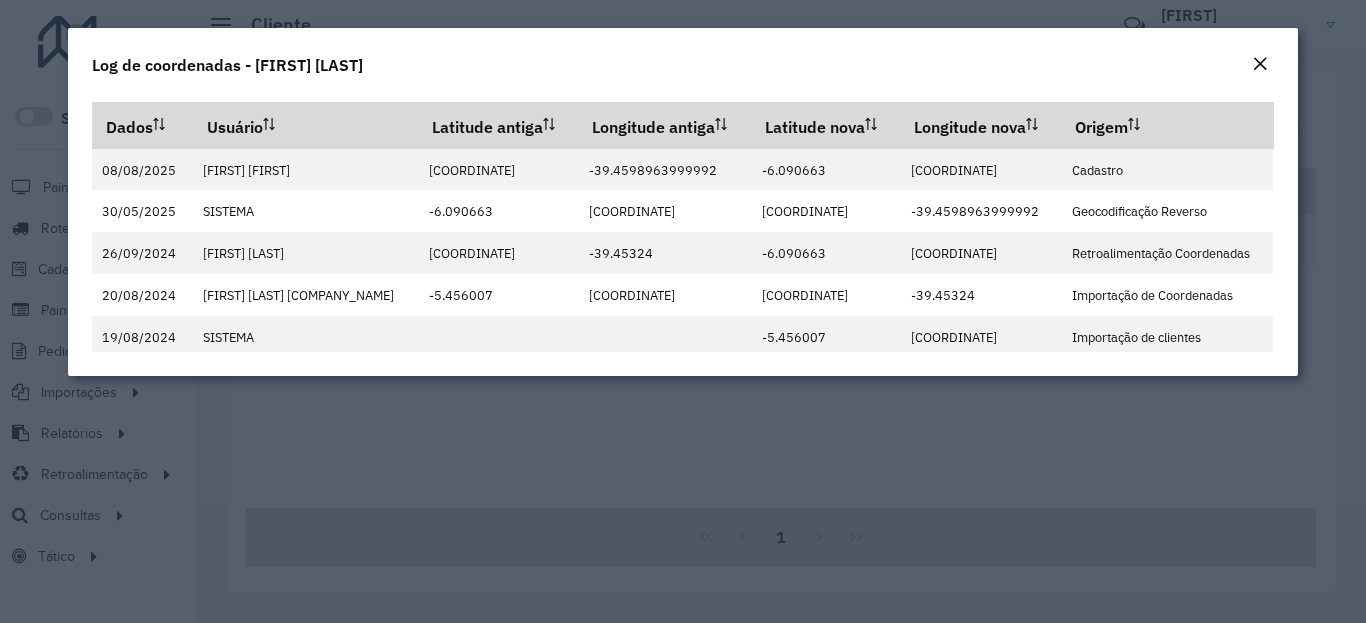click 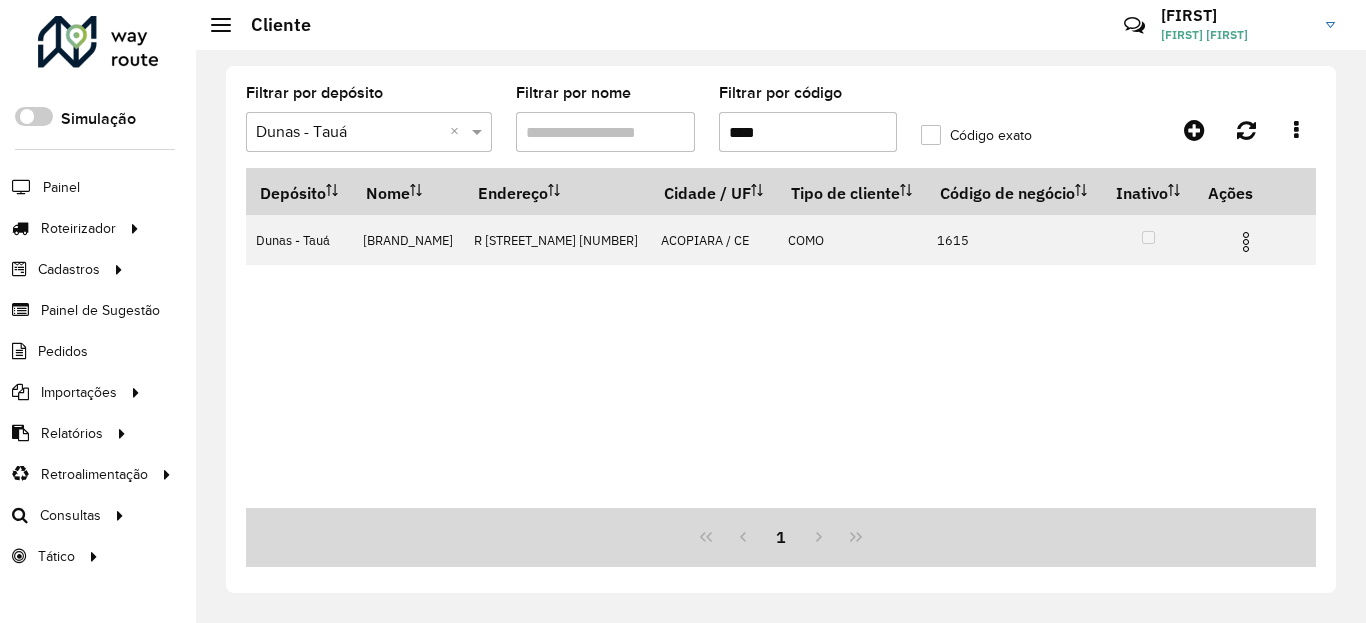 click on "****" at bounding box center (808, 132) 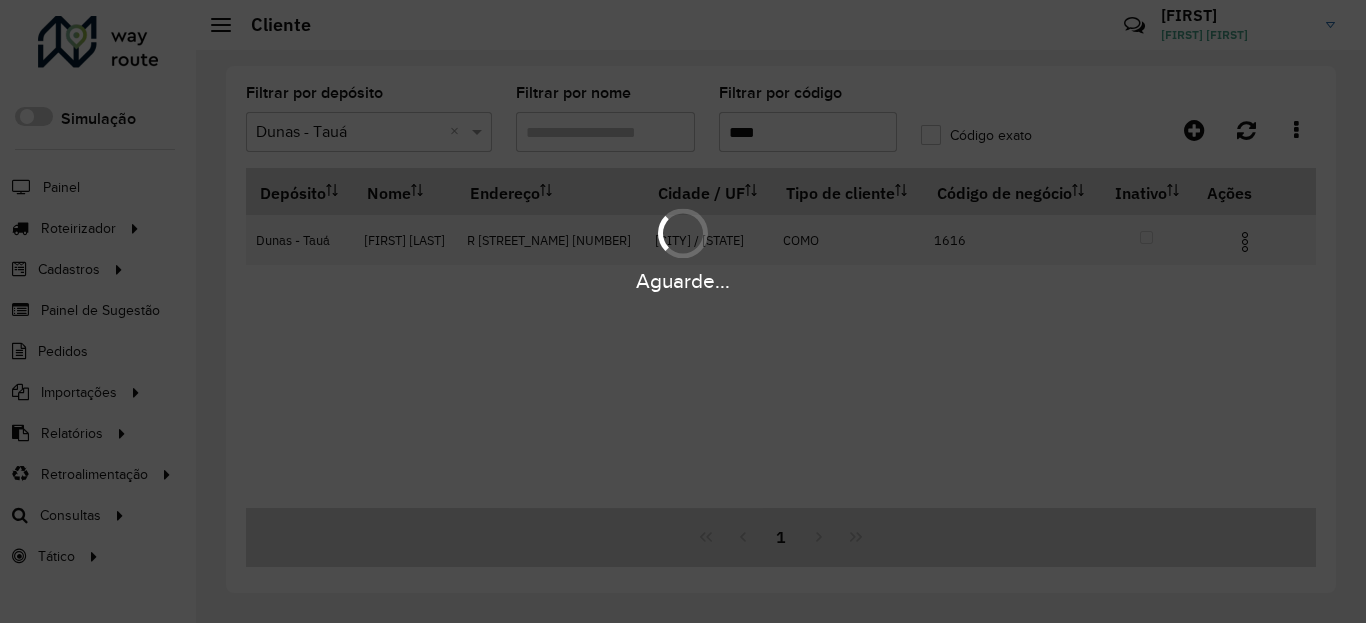 click on "Aguarde..." at bounding box center [683, 281] 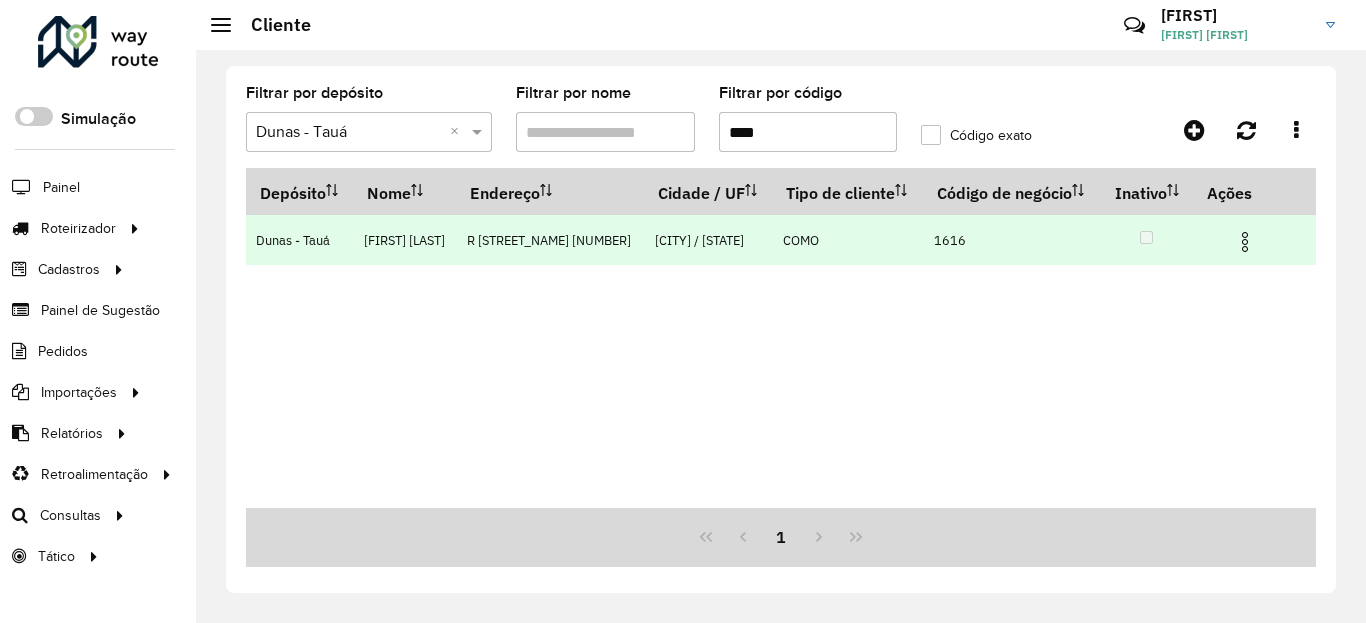 click at bounding box center (1245, 242) 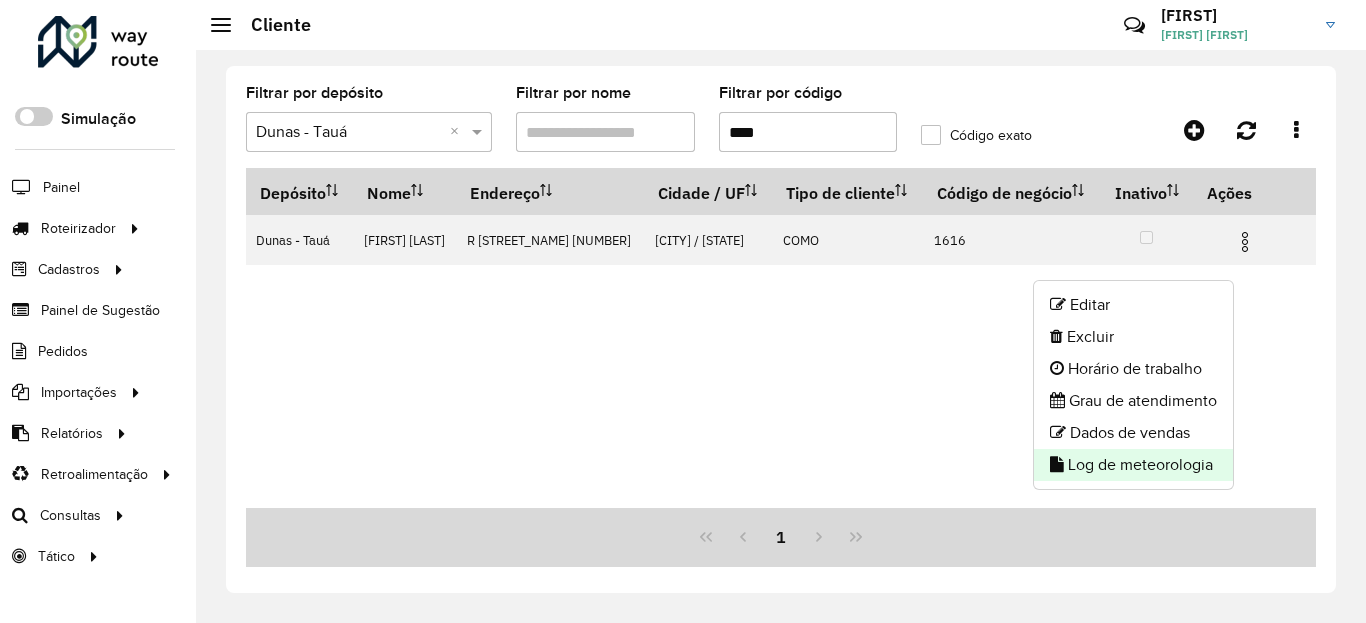 click on "Log de meteorologia" 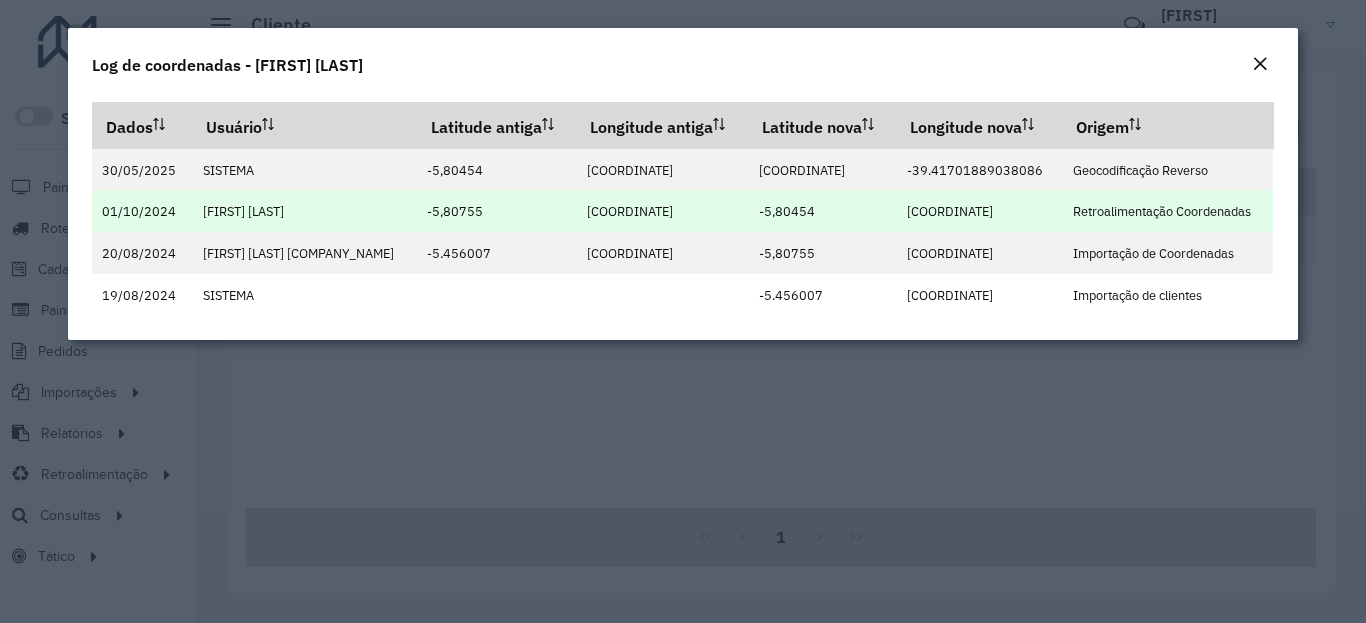 click on "-5,80454" at bounding box center (822, 211) 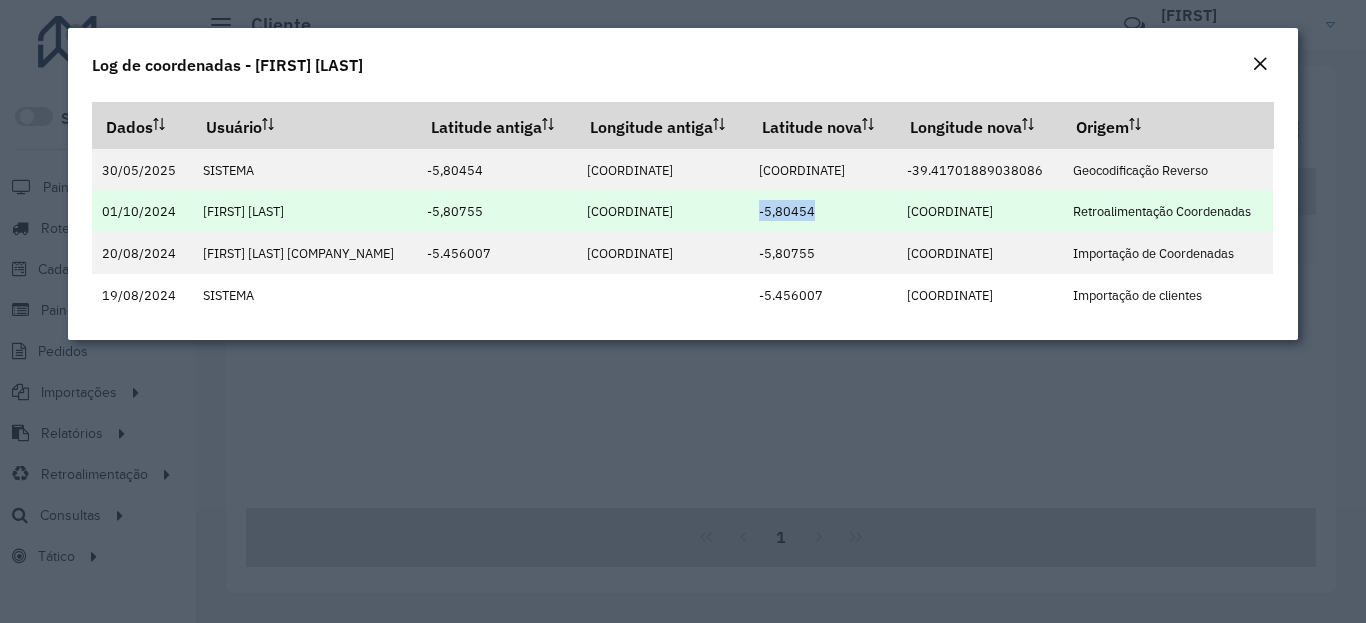 click on "-5,80454" at bounding box center (787, 211) 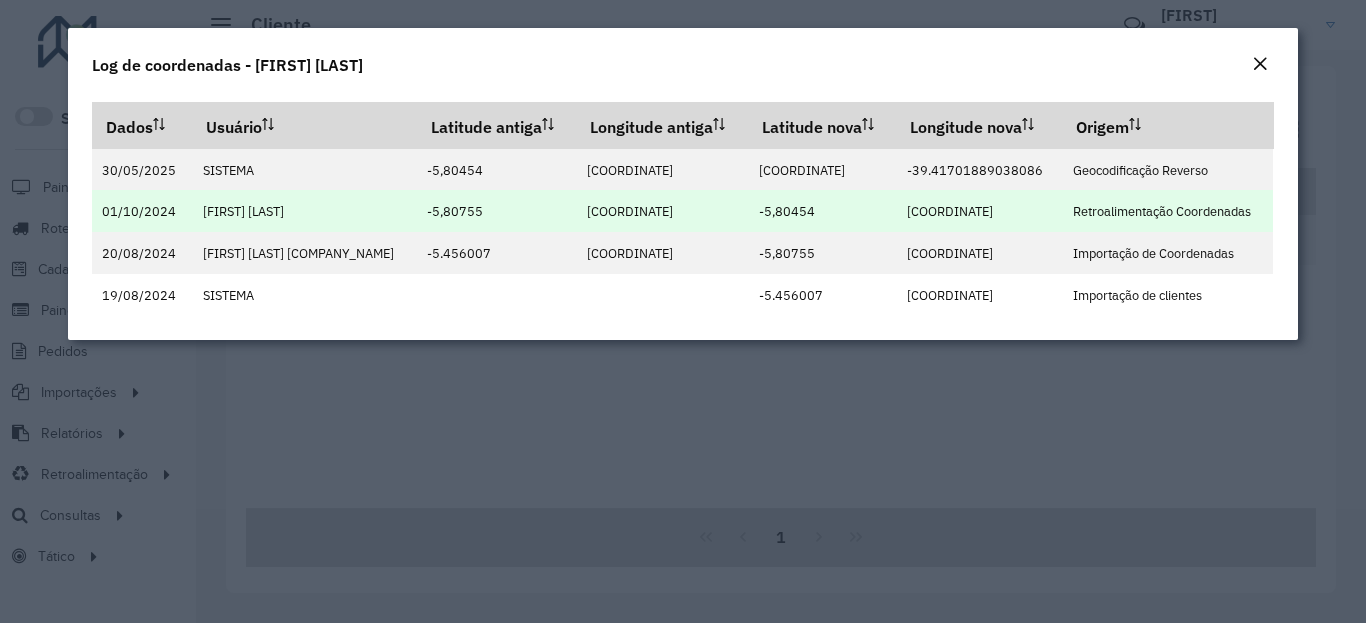 click on "[COORD]" at bounding box center [950, 211] 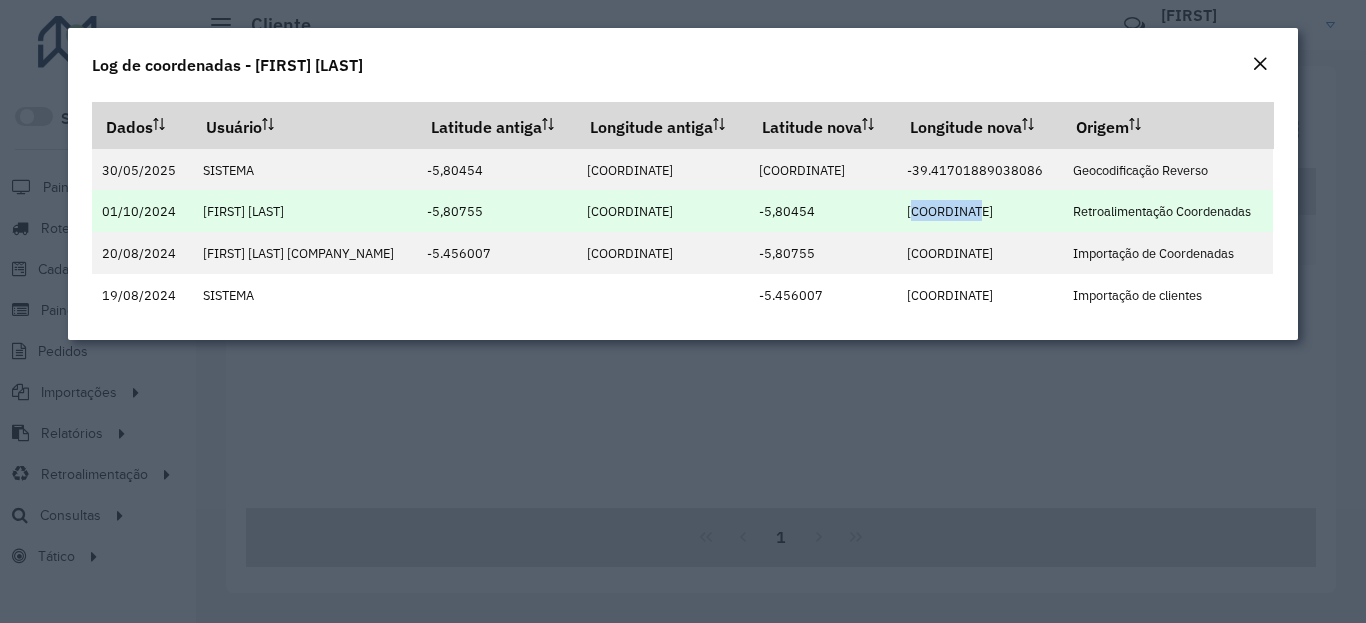 click on "[COORD]" at bounding box center (950, 211) 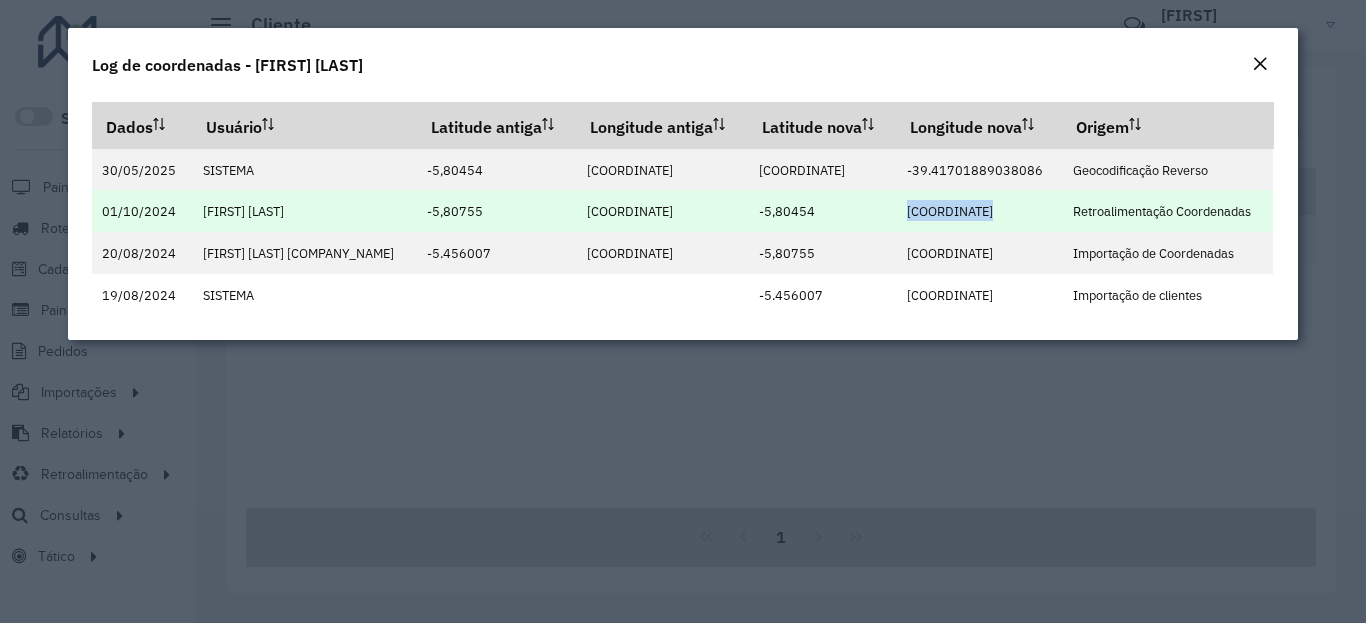 click on "[COORD]" at bounding box center (950, 211) 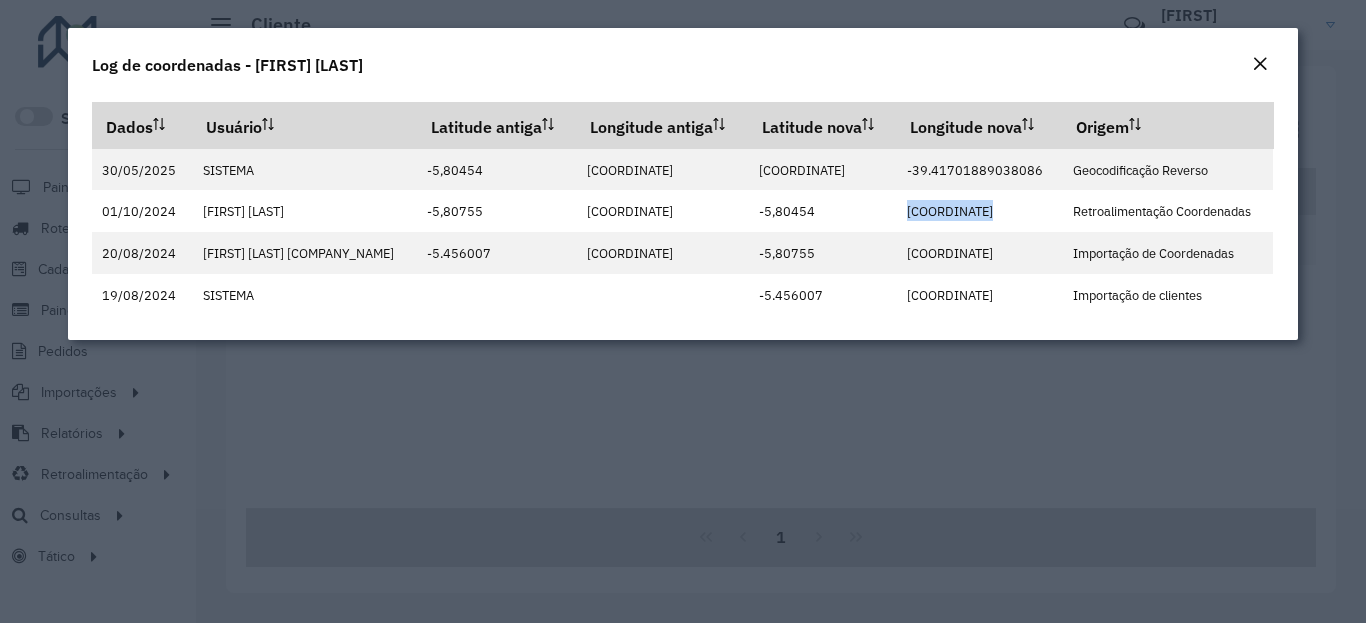 click 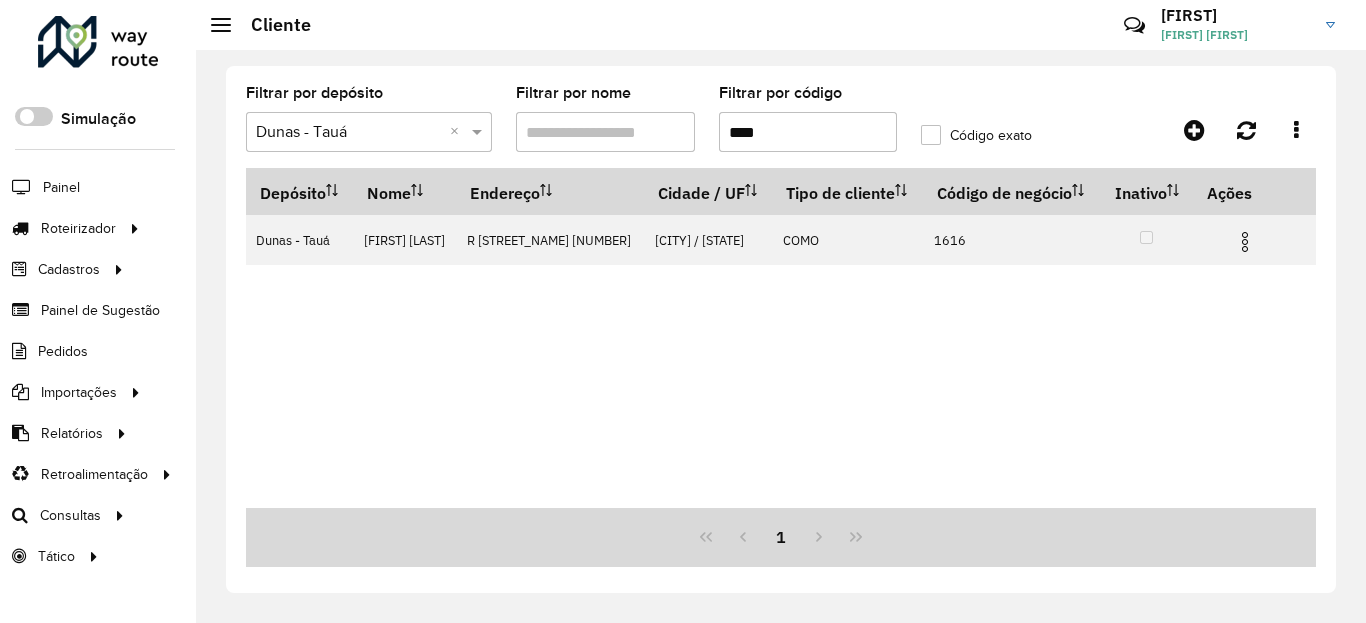 click on "****" at bounding box center [808, 132] 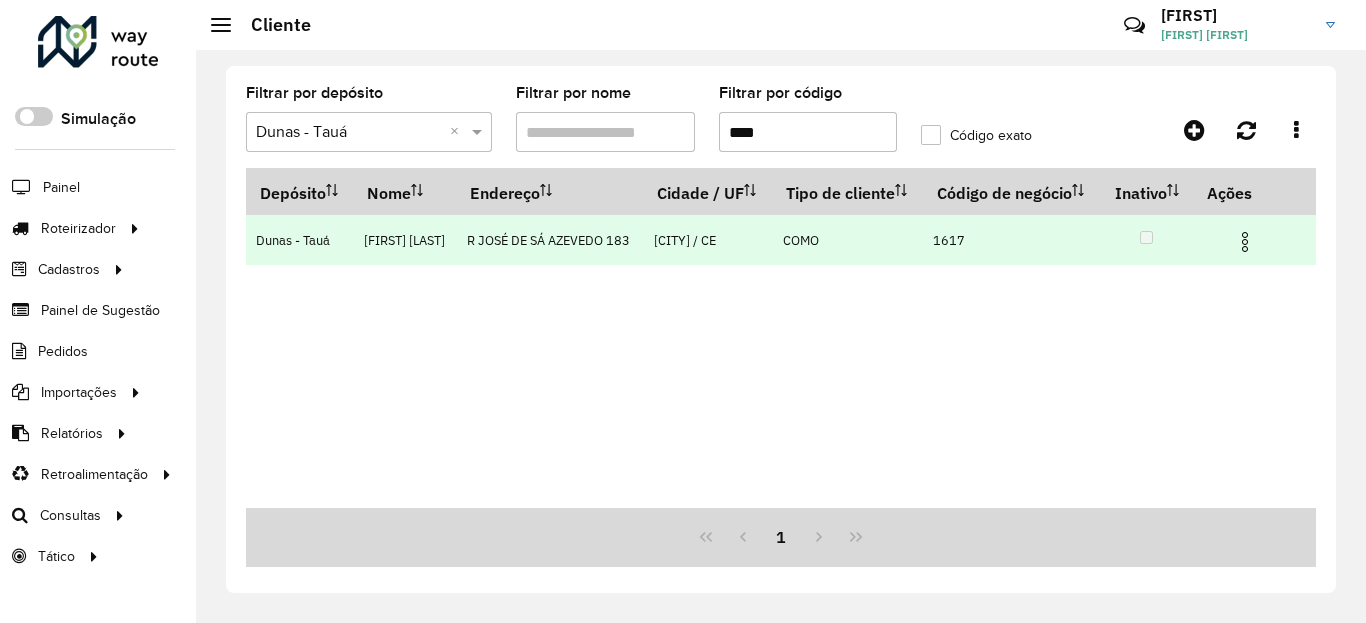 click at bounding box center [1245, 242] 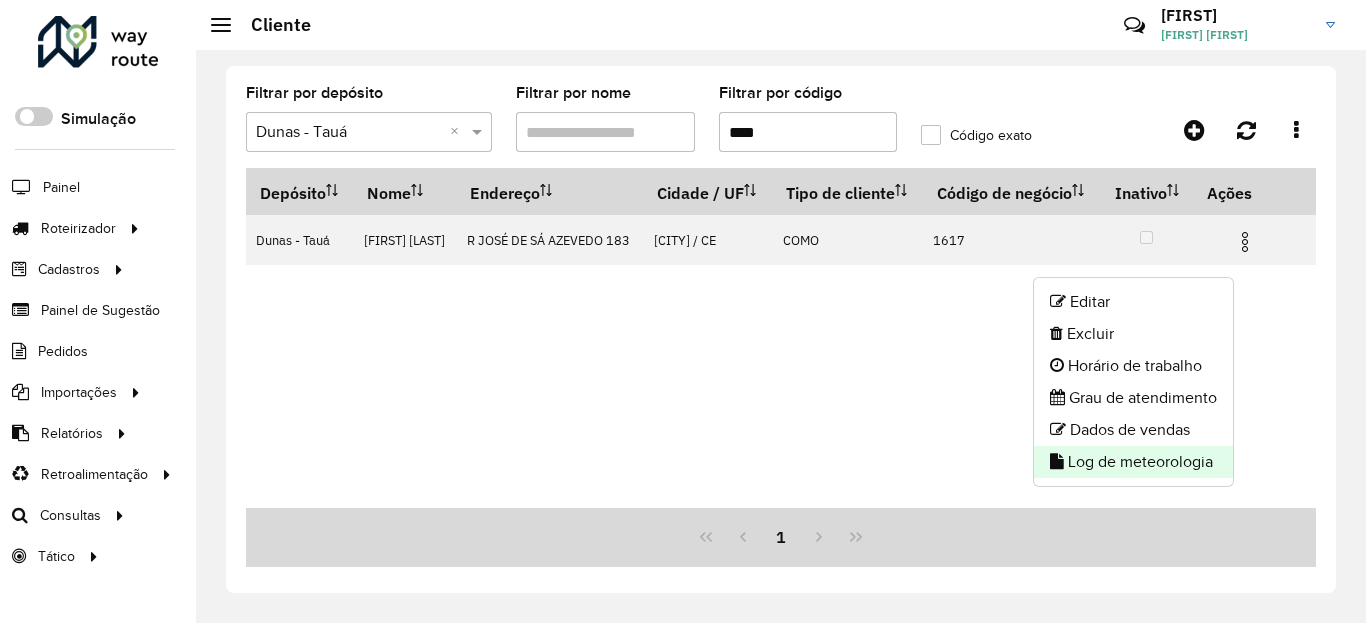 click on "Log de meteorologia" 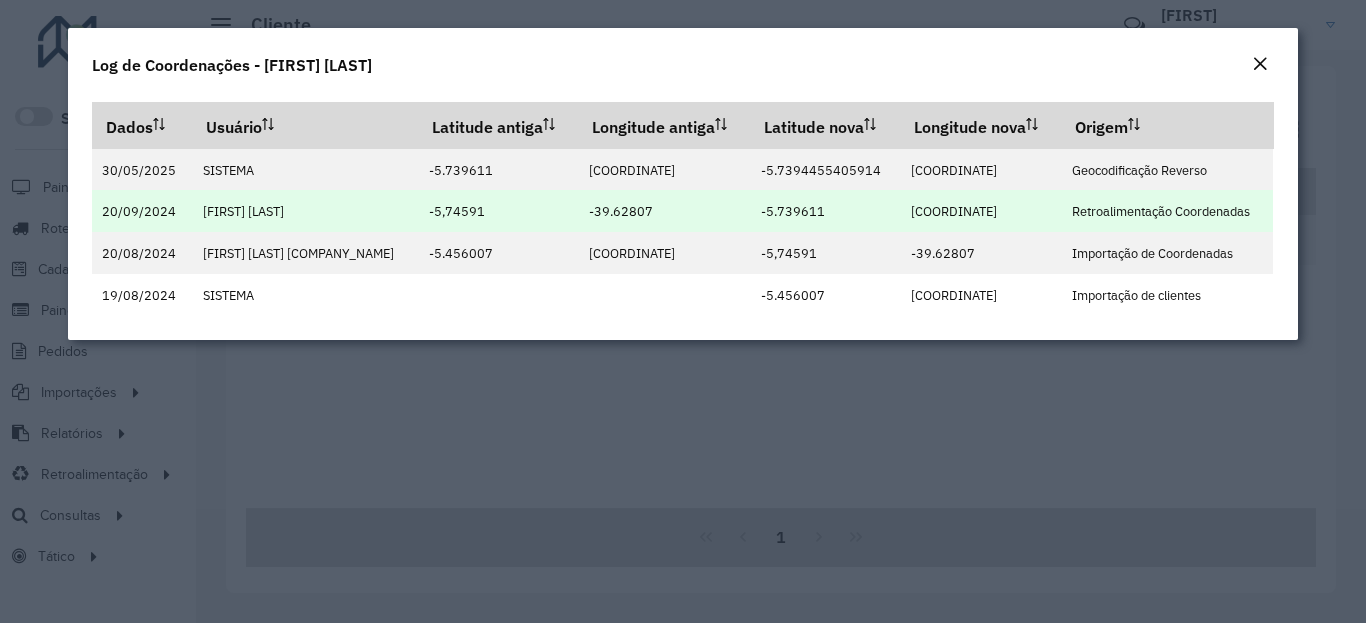 click on "-5.739611" at bounding box center (793, 211) 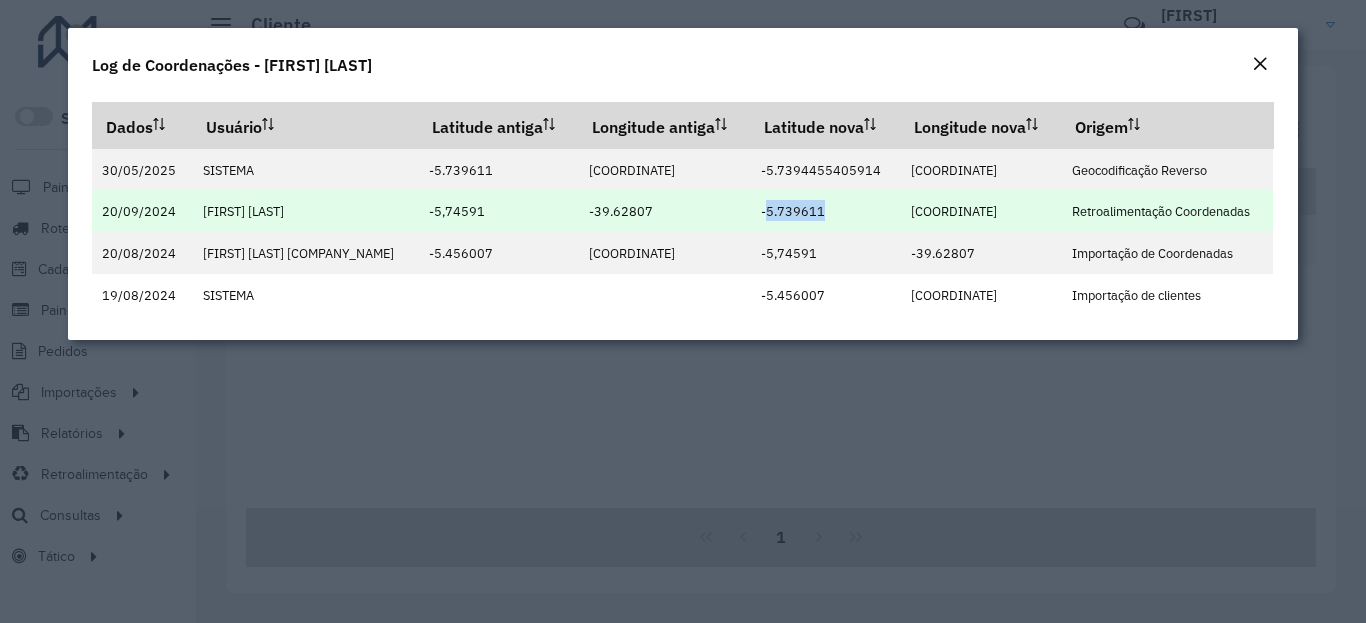 click on "-5.739611" at bounding box center (793, 211) 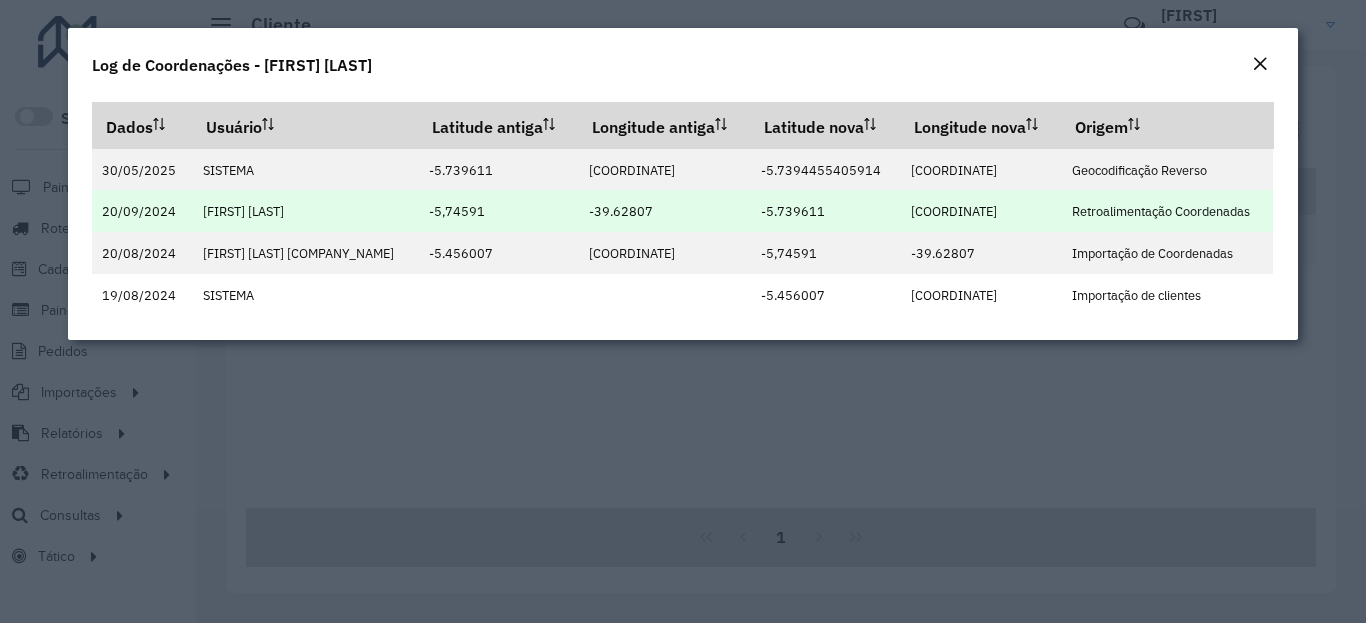 click on "-5.739611" at bounding box center (793, 211) 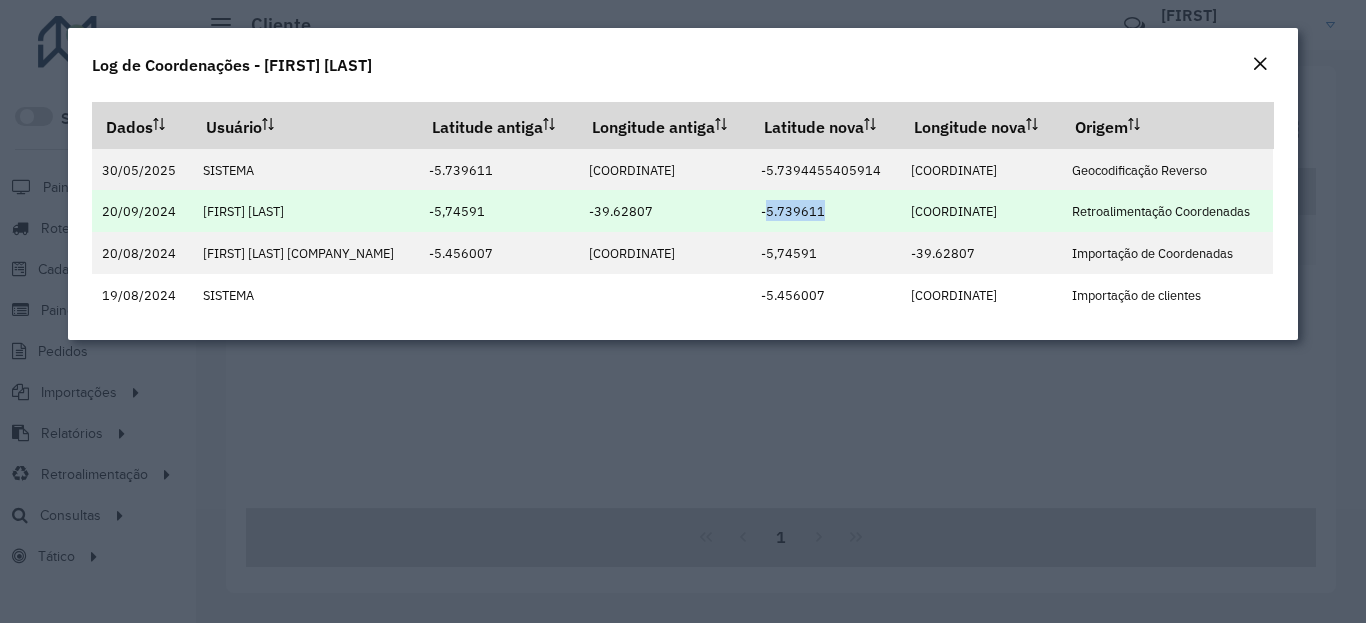 click on "-5.739611" at bounding box center (793, 211) 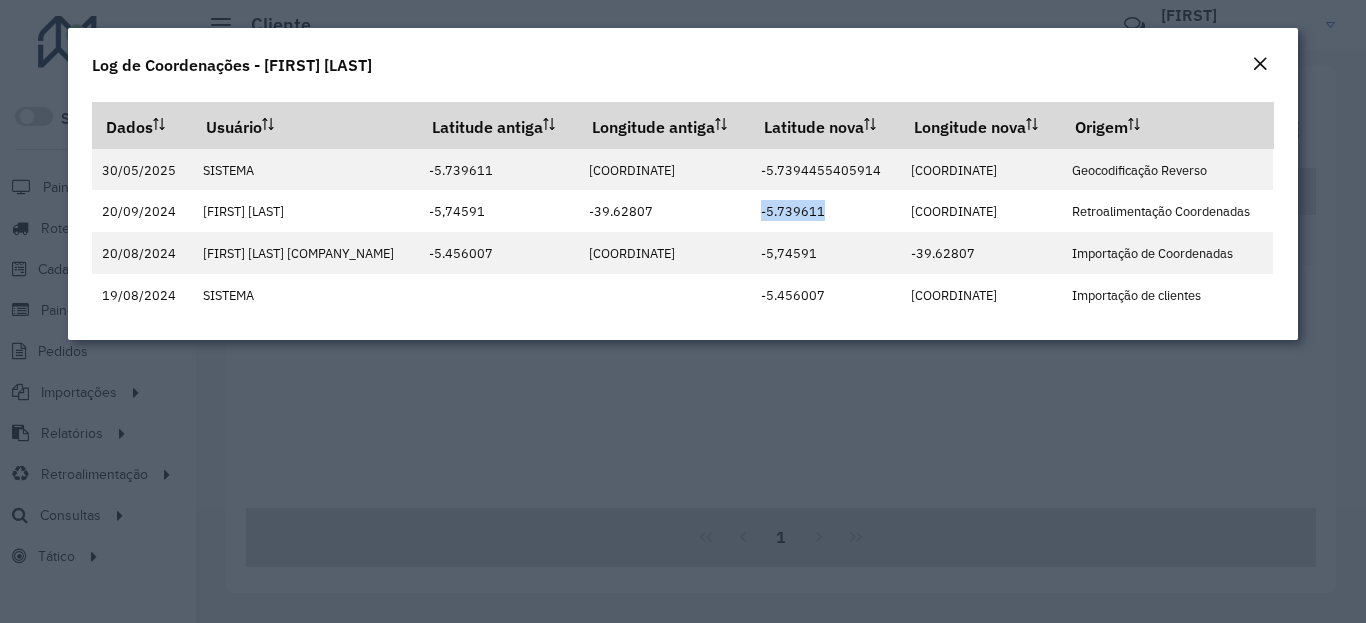 click 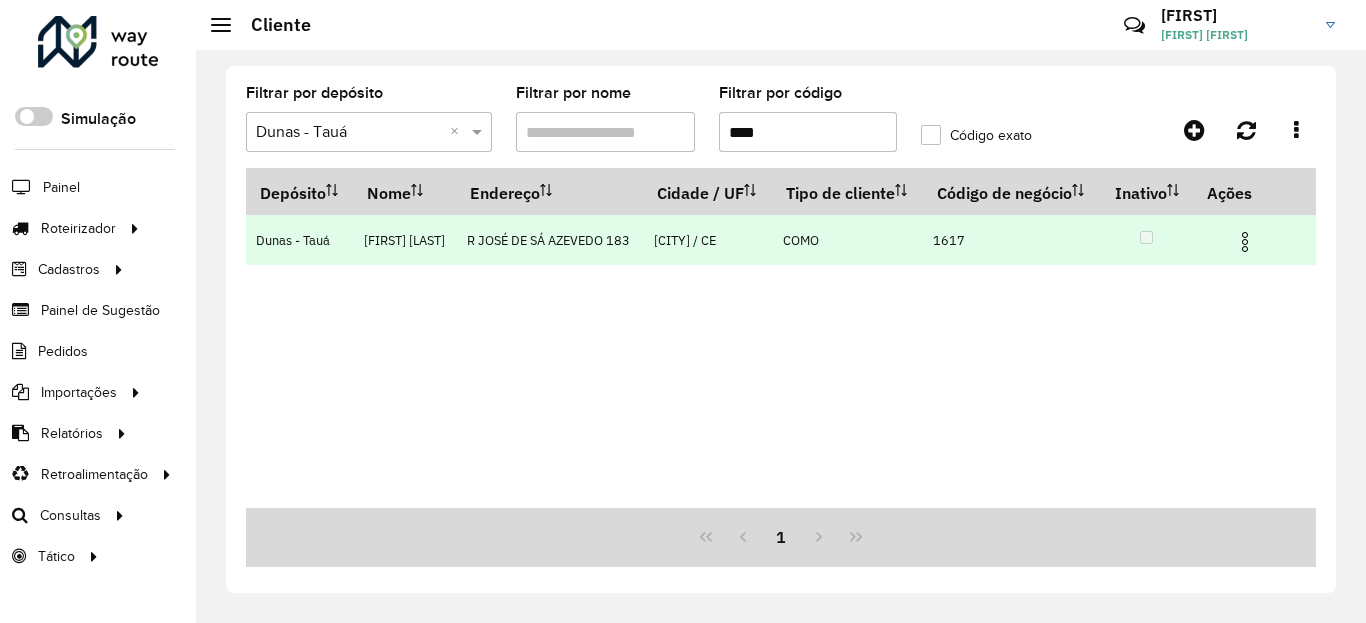 click at bounding box center (1245, 242) 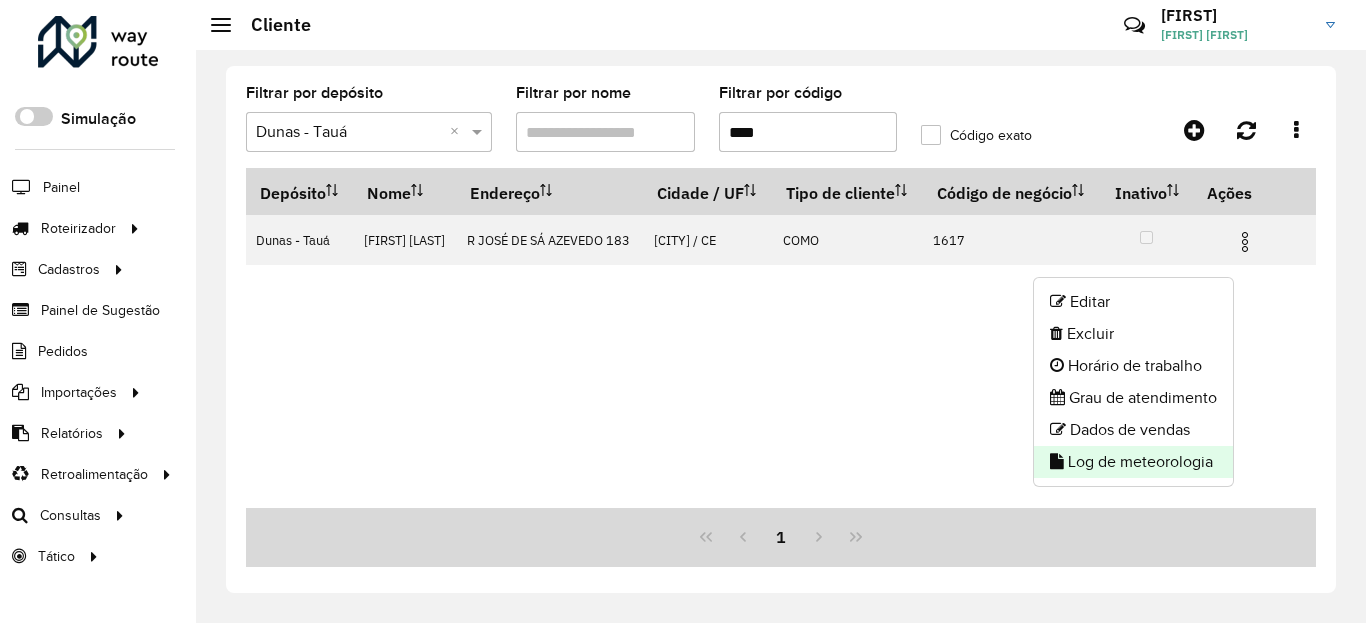 click on "Log de meteorologia" 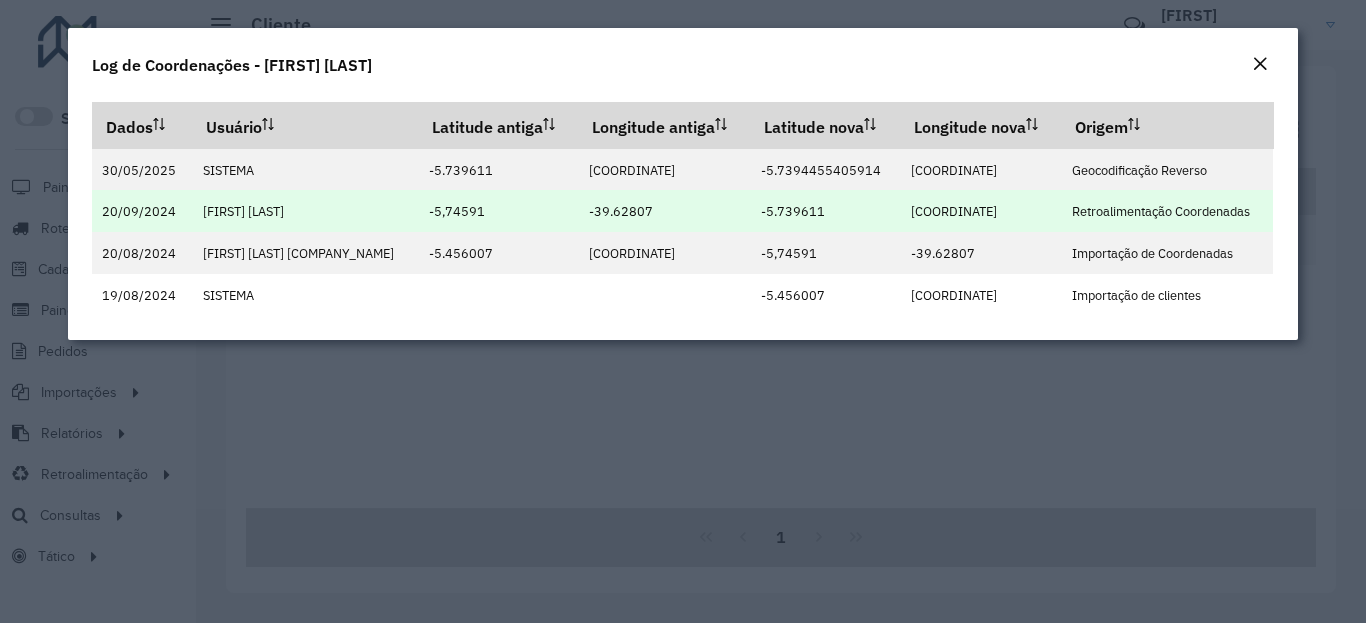 click on "-5.739611" at bounding box center [793, 211] 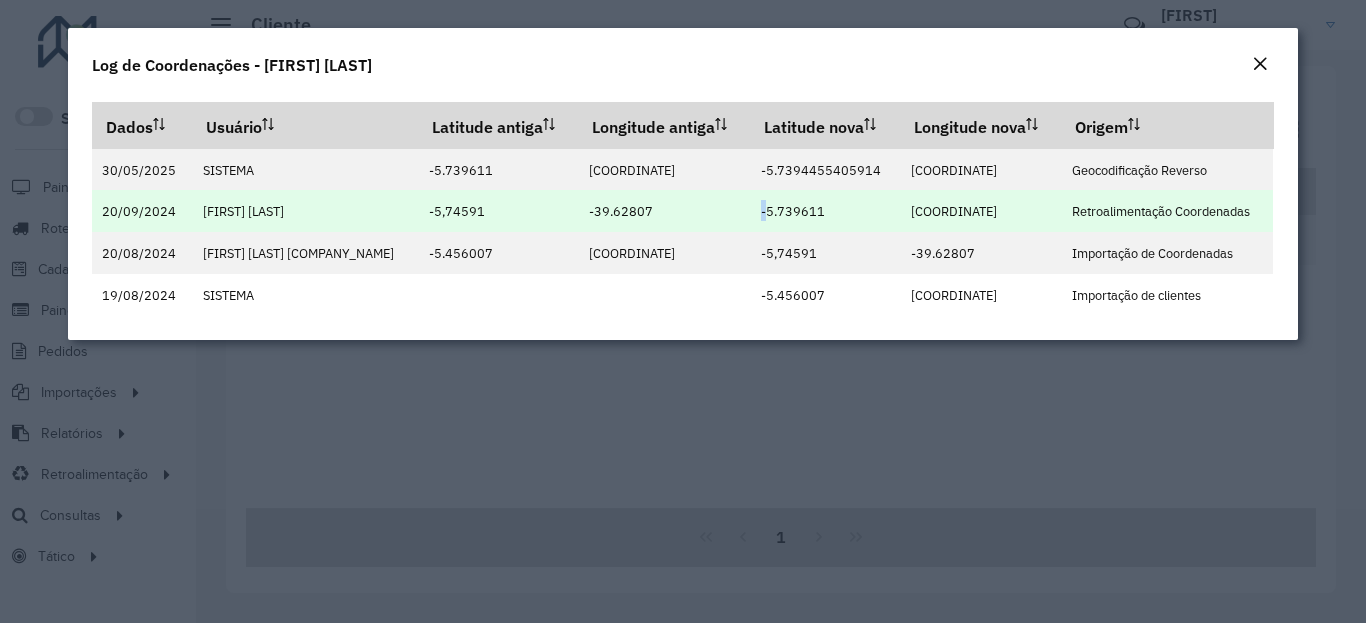 click on "-5.739611" at bounding box center [793, 211] 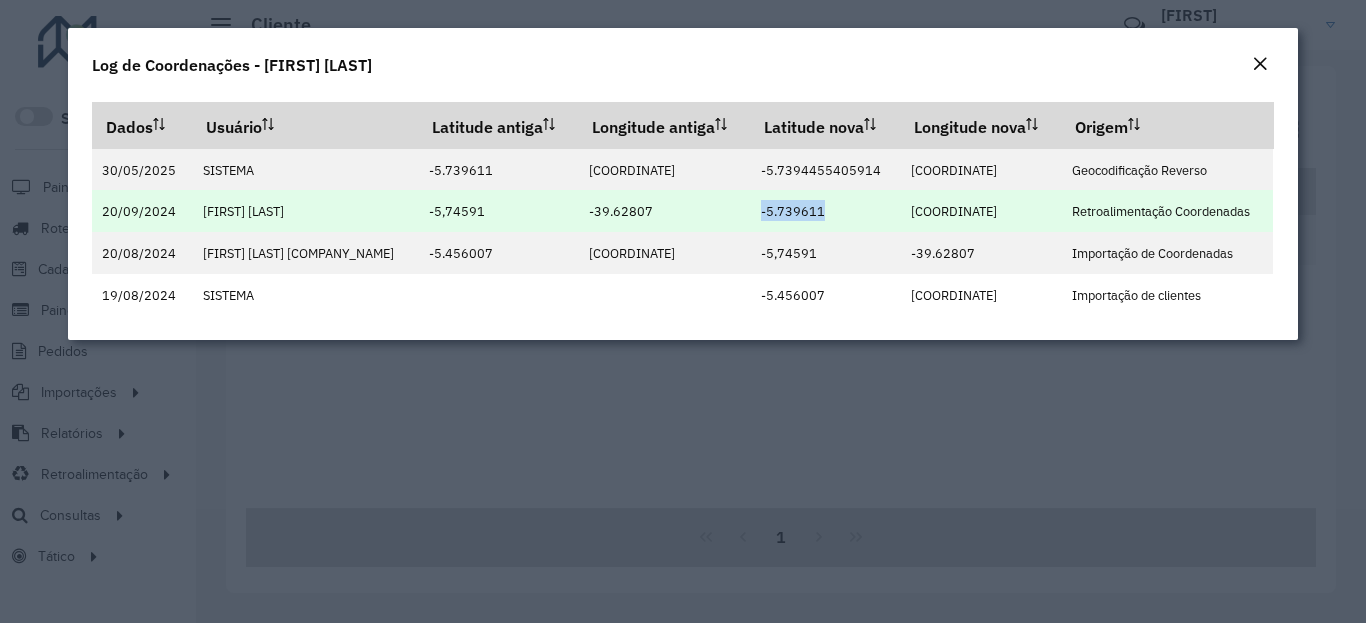 click on "[COORD]" at bounding box center [981, 211] 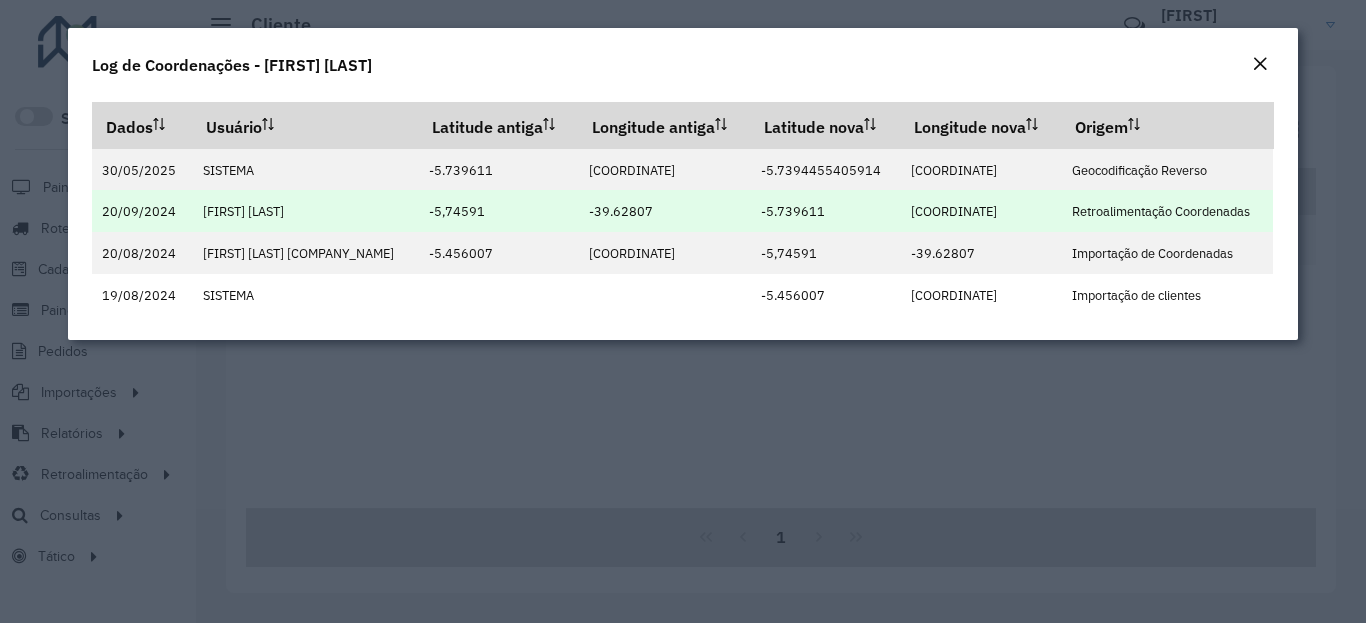 click on "[COORD]" at bounding box center [981, 211] 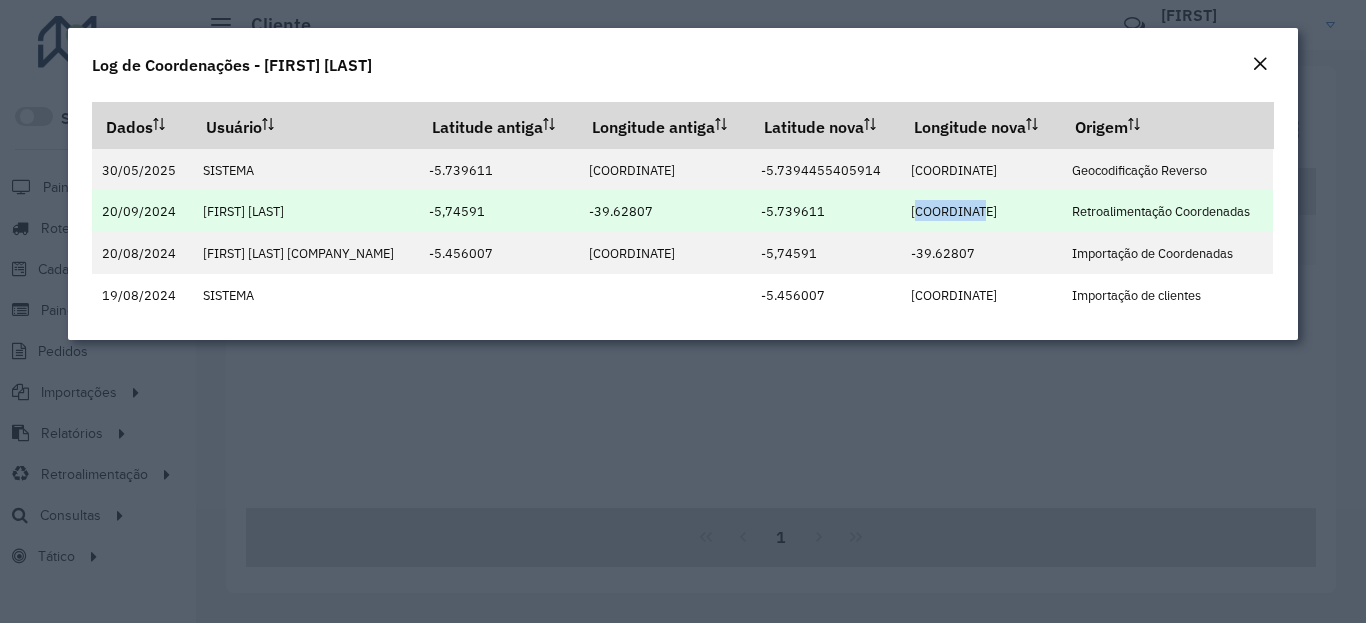click on "[COORD]" at bounding box center [981, 211] 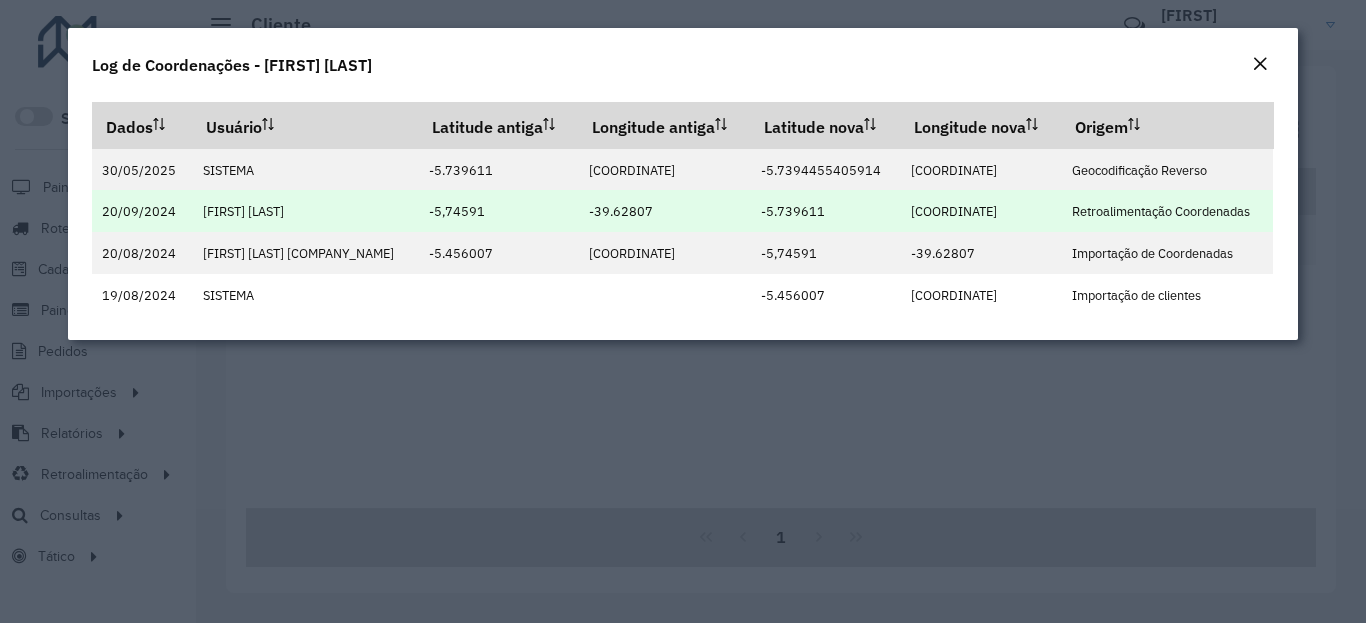 click on "[COORD]" at bounding box center (981, 211) 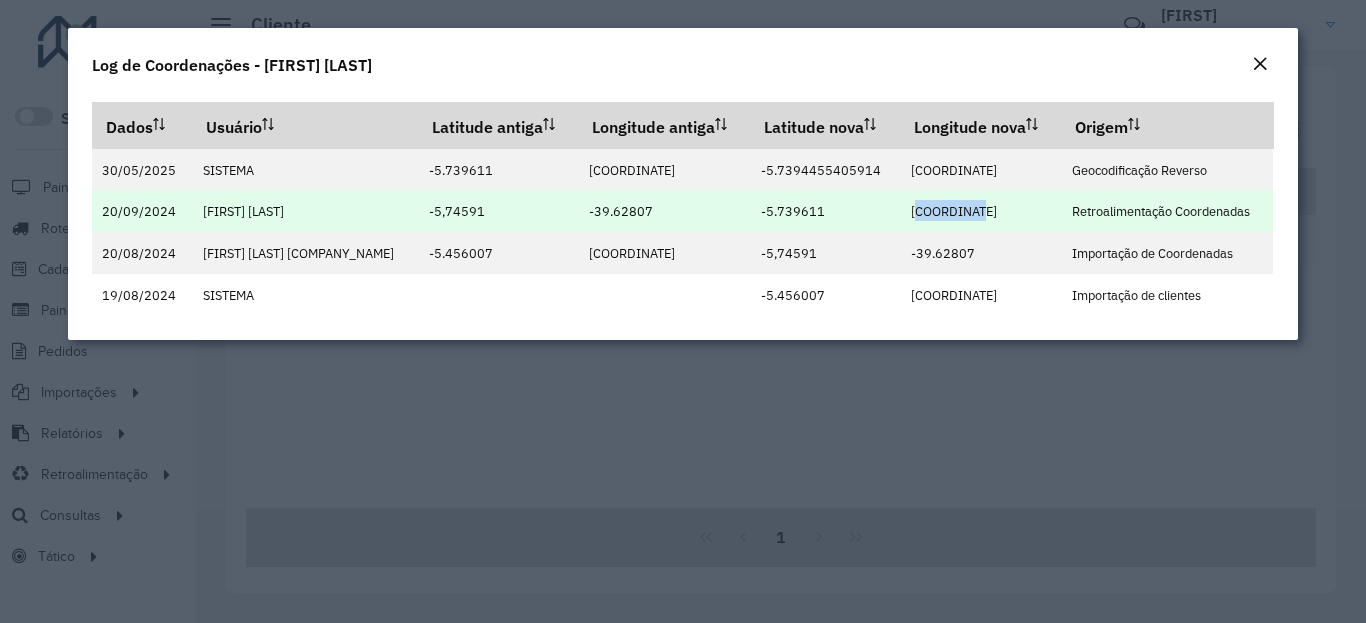 click on "[COORD]" at bounding box center (954, 211) 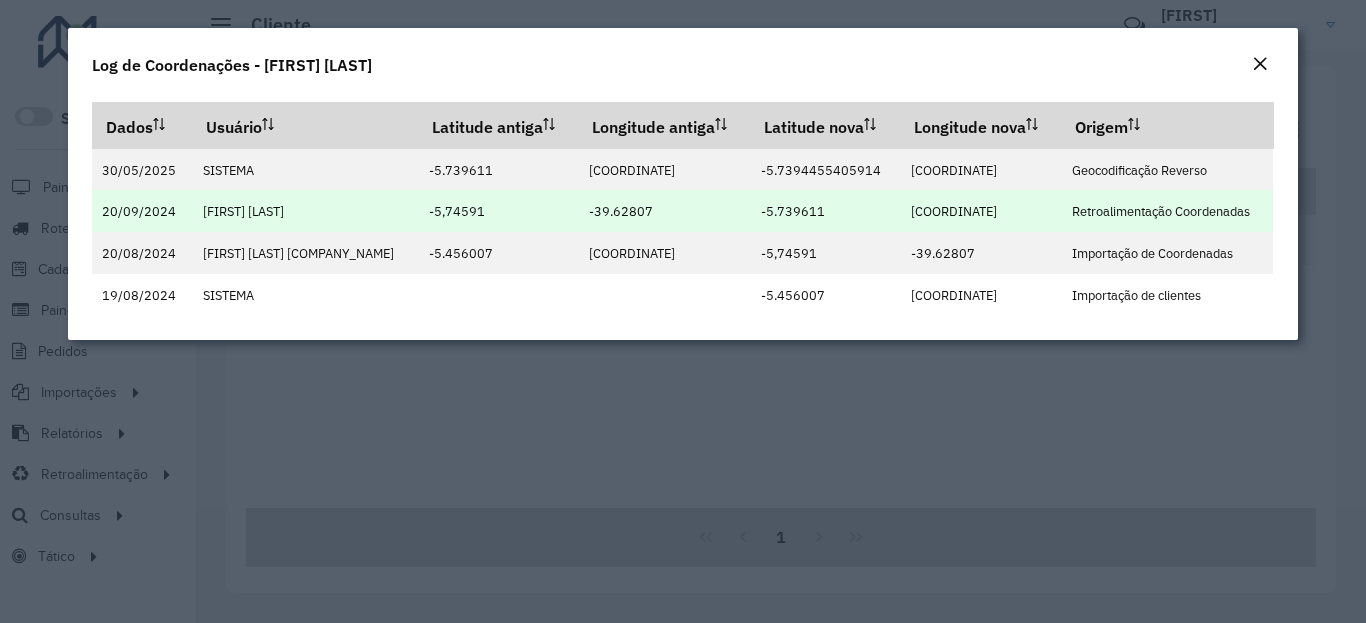 click on "[COORD]" at bounding box center [954, 211] 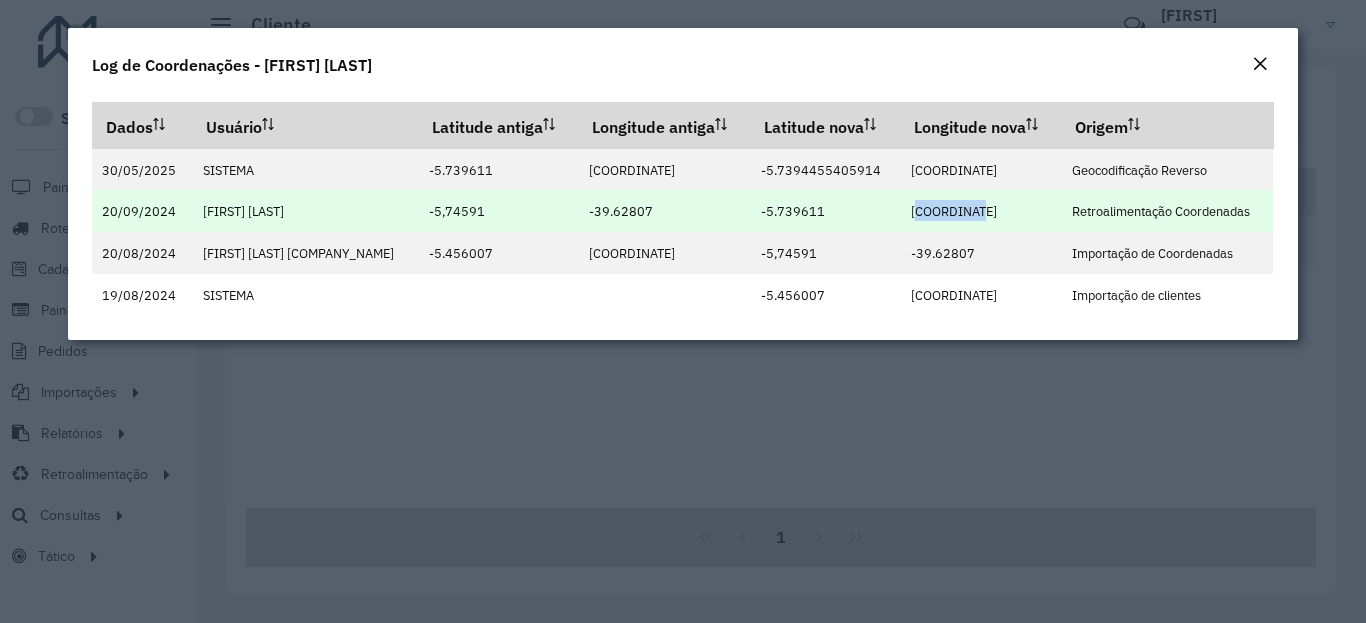 click on "[COORD]" at bounding box center [954, 211] 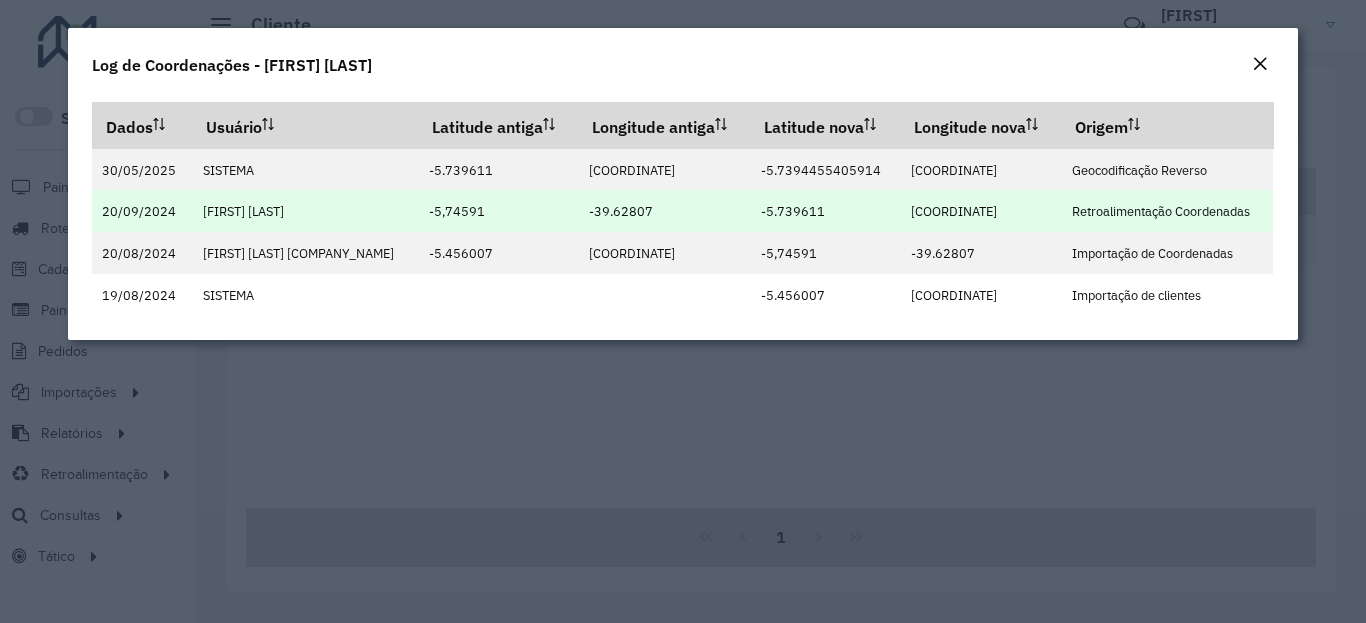 click on "[COORD]" at bounding box center [954, 211] 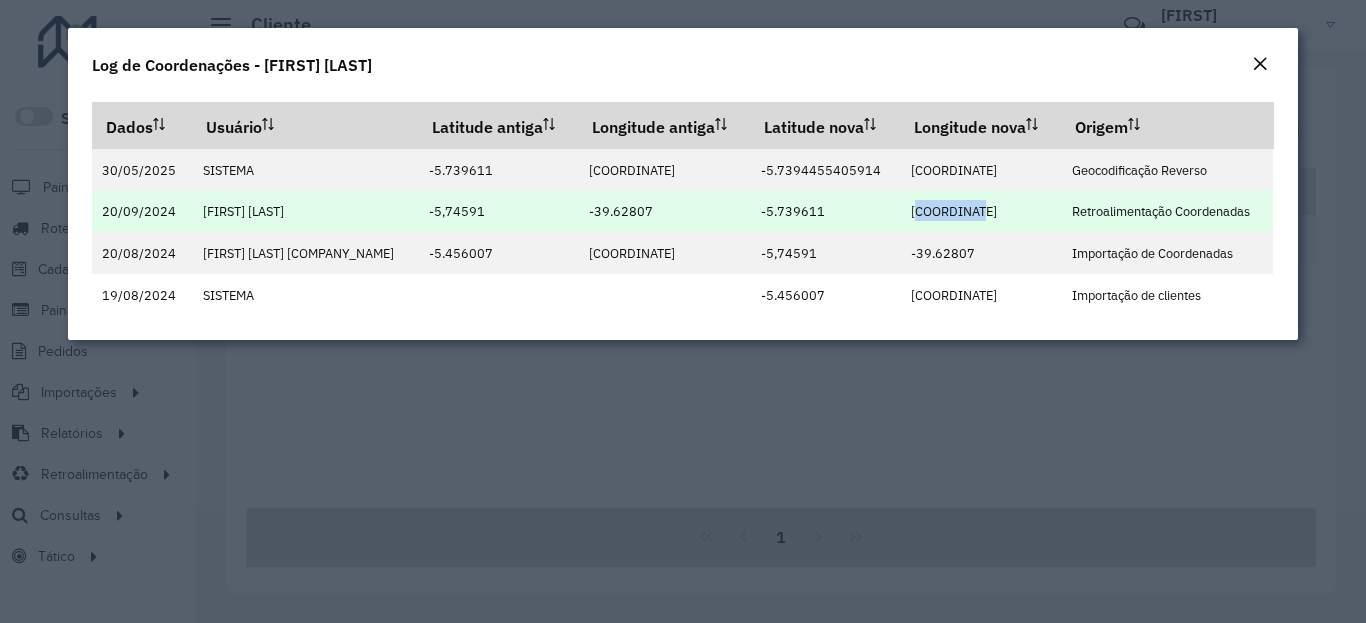 click on "[COORD]" at bounding box center [954, 211] 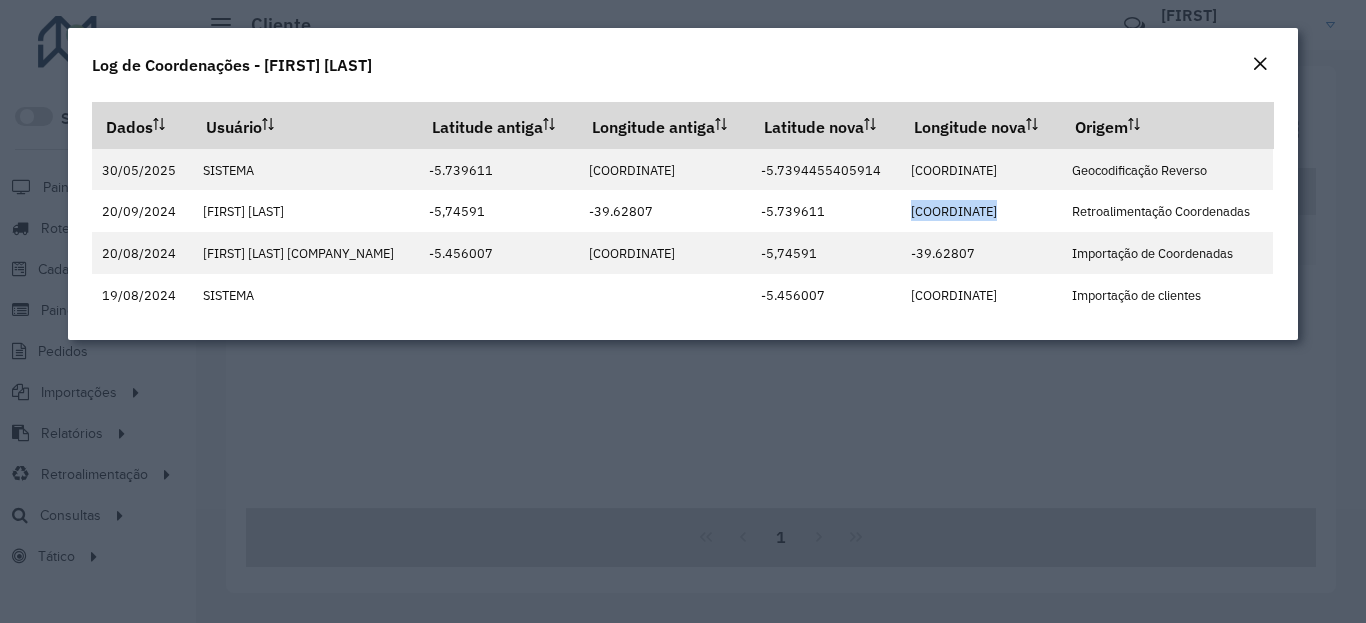 click 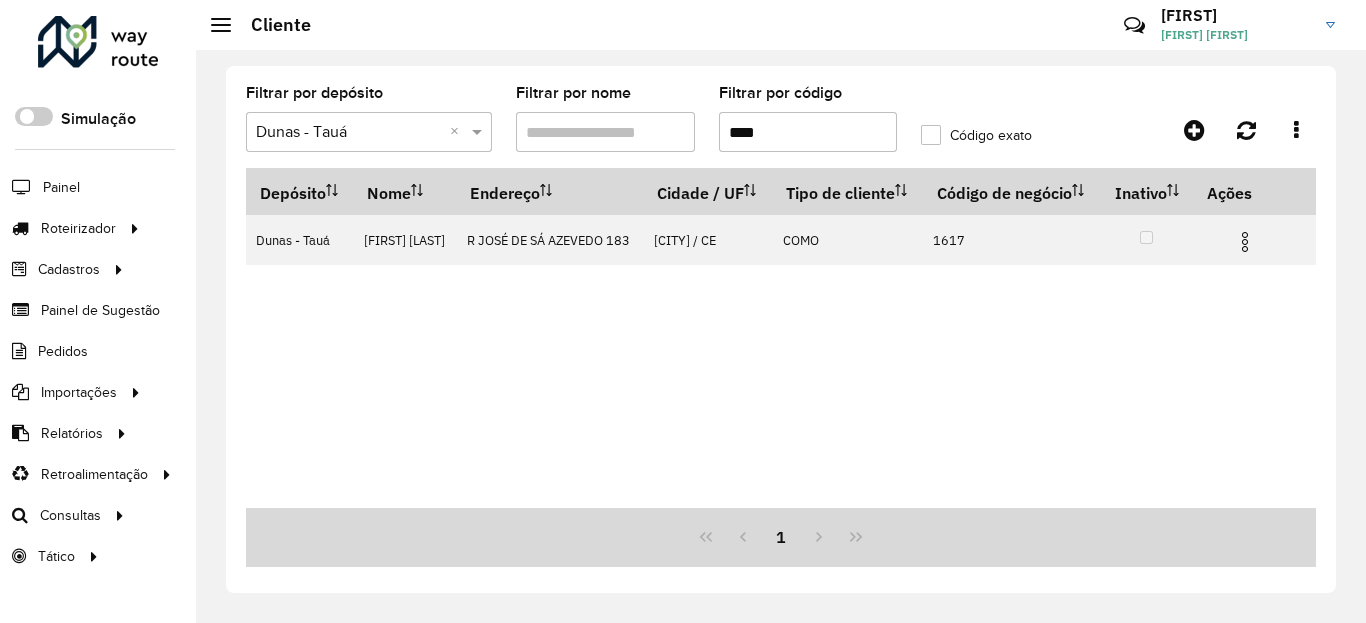 click on "****" at bounding box center (808, 132) 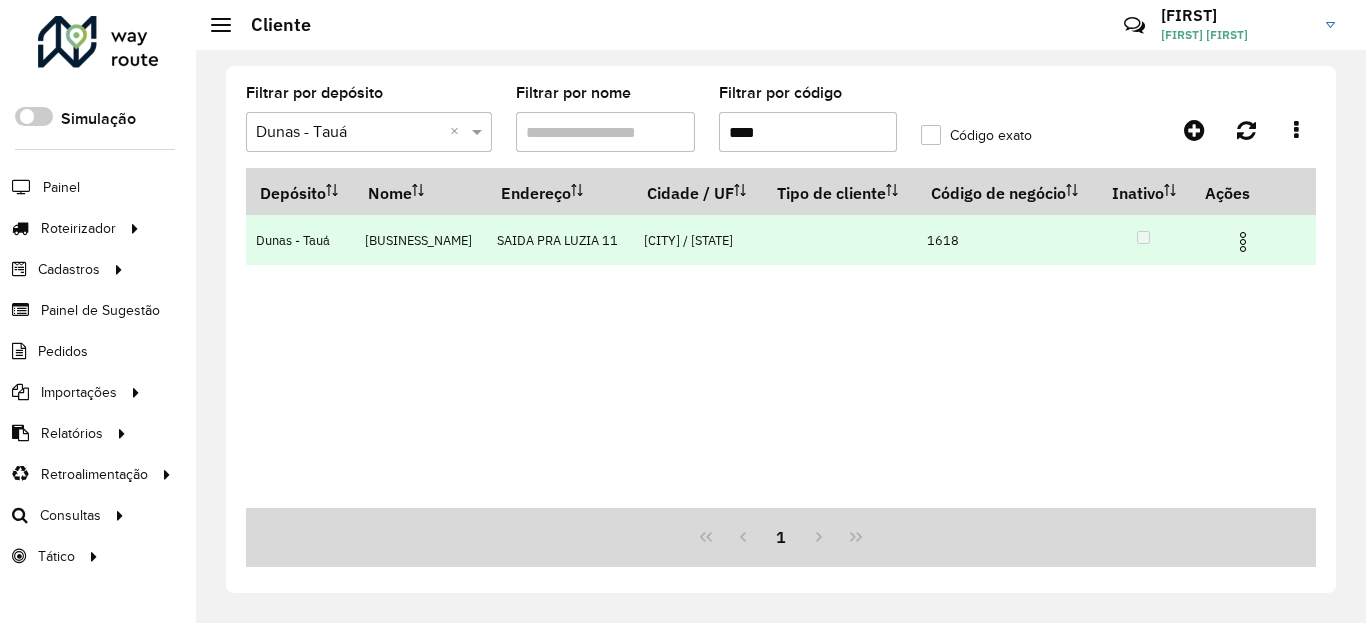 click at bounding box center [1243, 242] 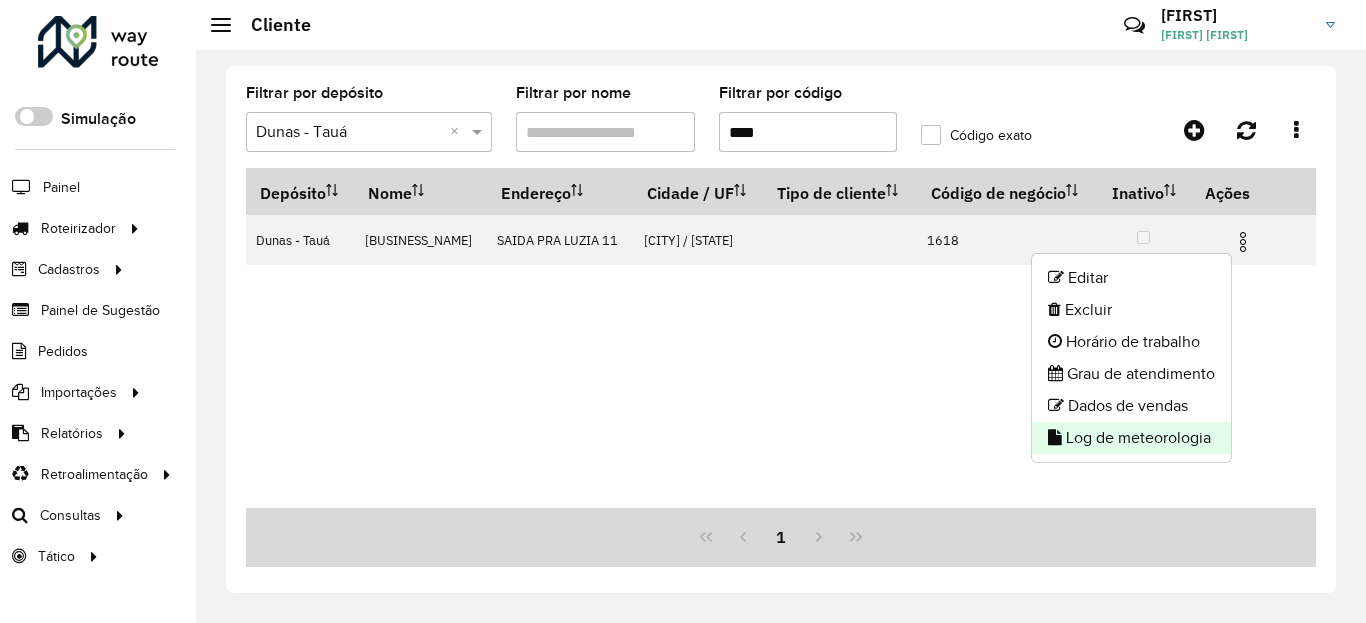 click on "Log de meteorologia" 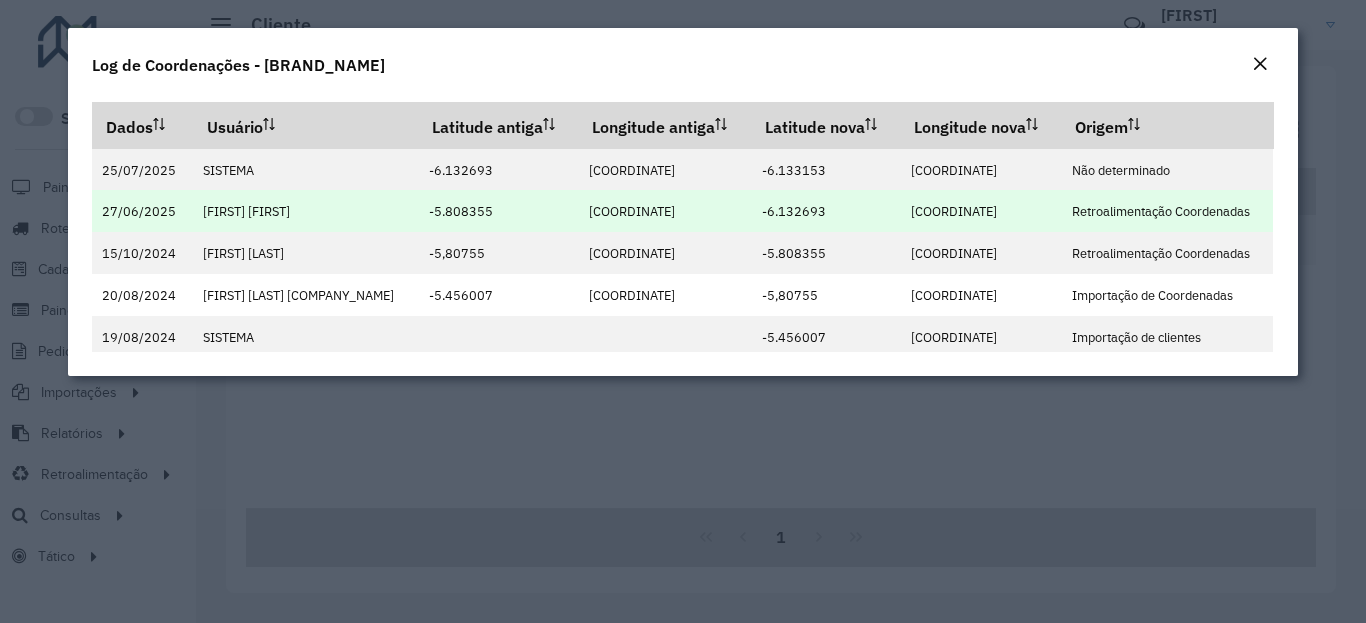 click on "-6.132693" at bounding box center (794, 211) 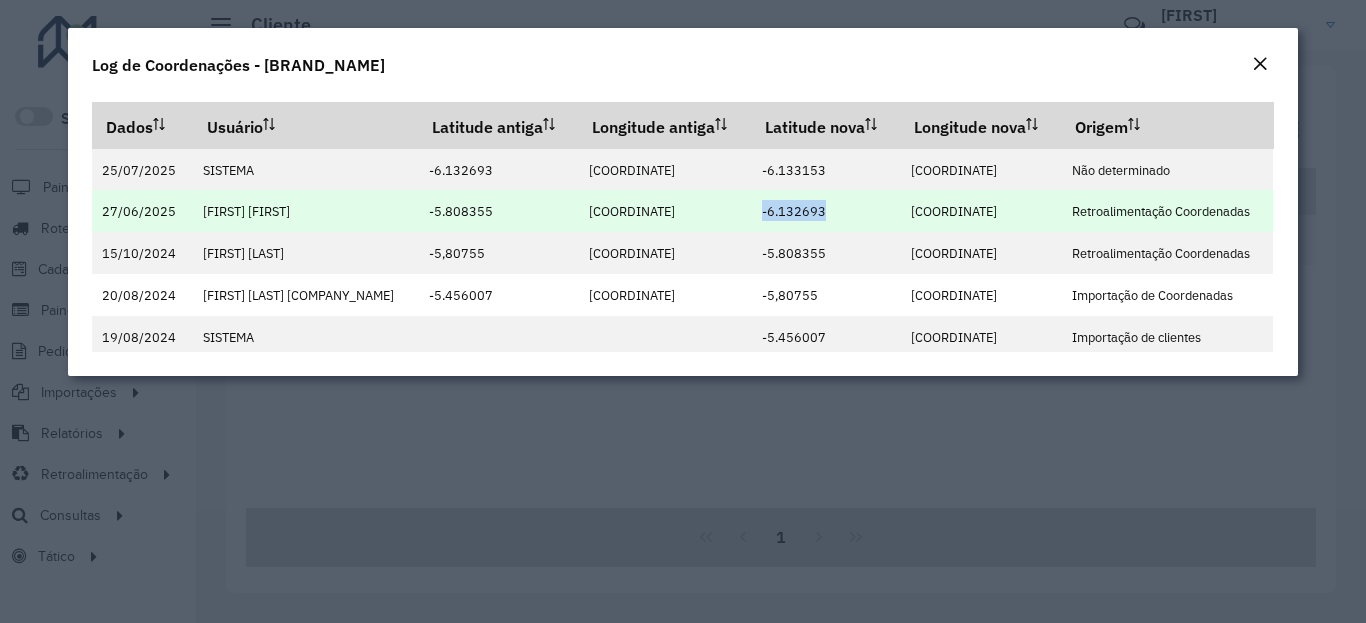 click on "-6.132693" at bounding box center (794, 211) 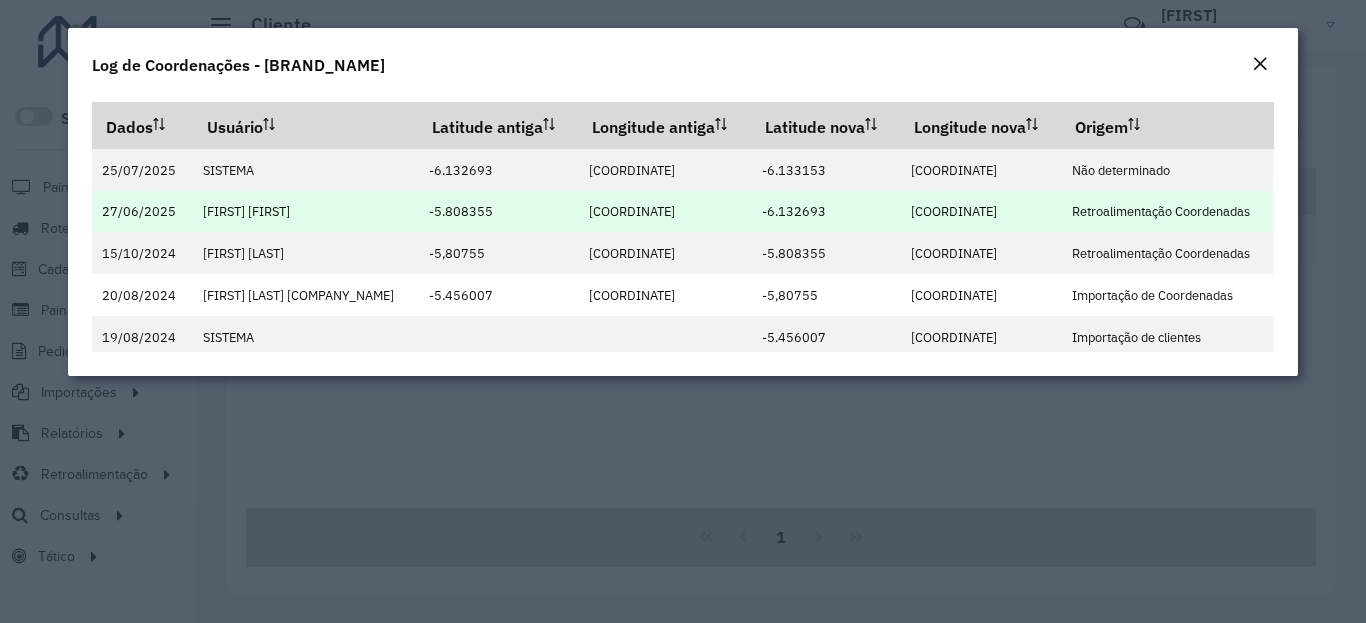 click on "-6.132693" at bounding box center (794, 211) 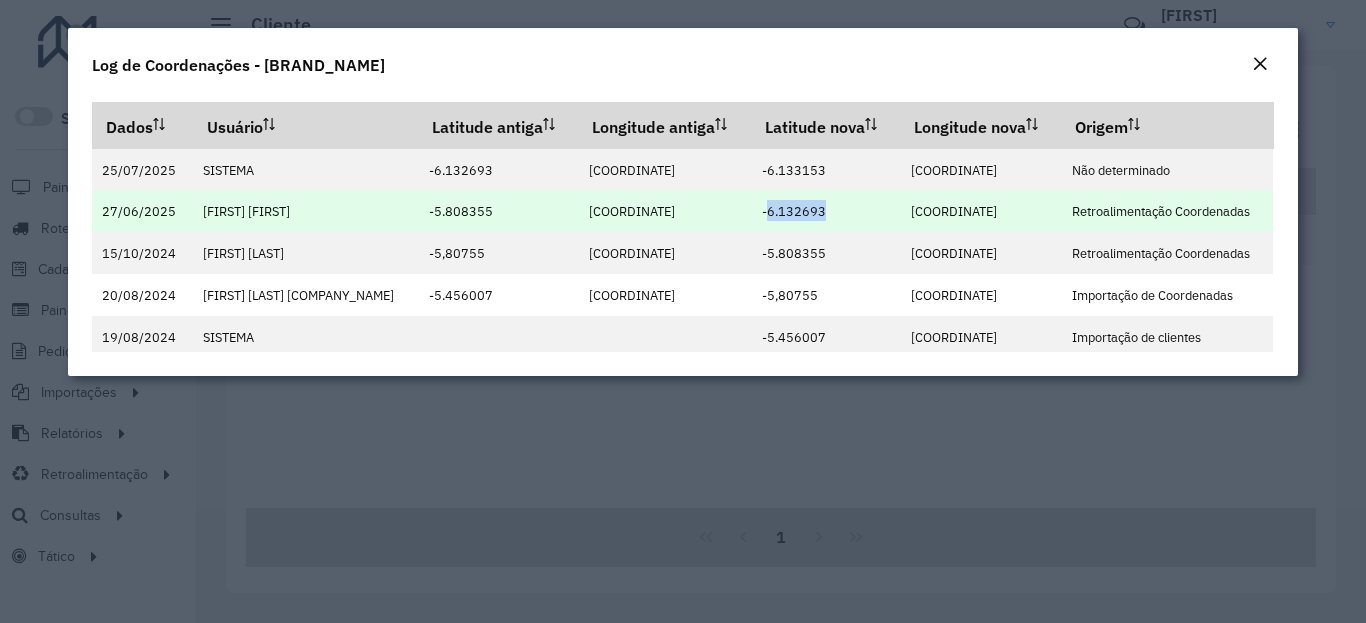 click on "-6.132693" at bounding box center [794, 211] 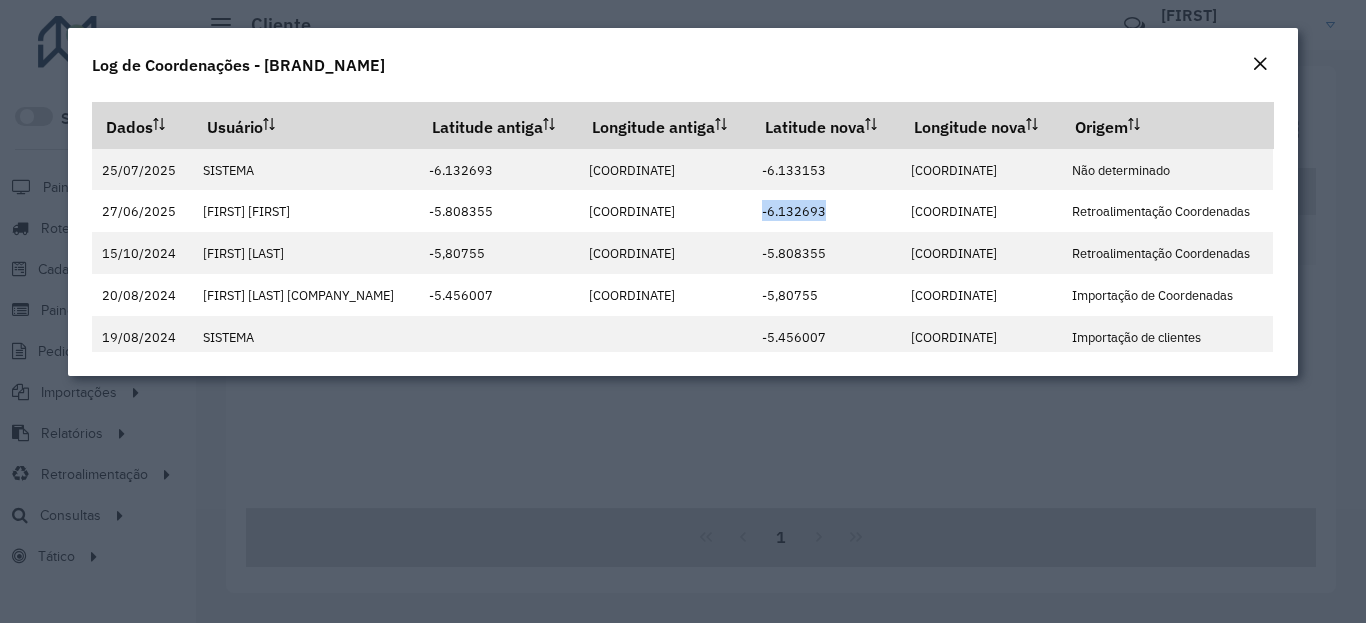 click 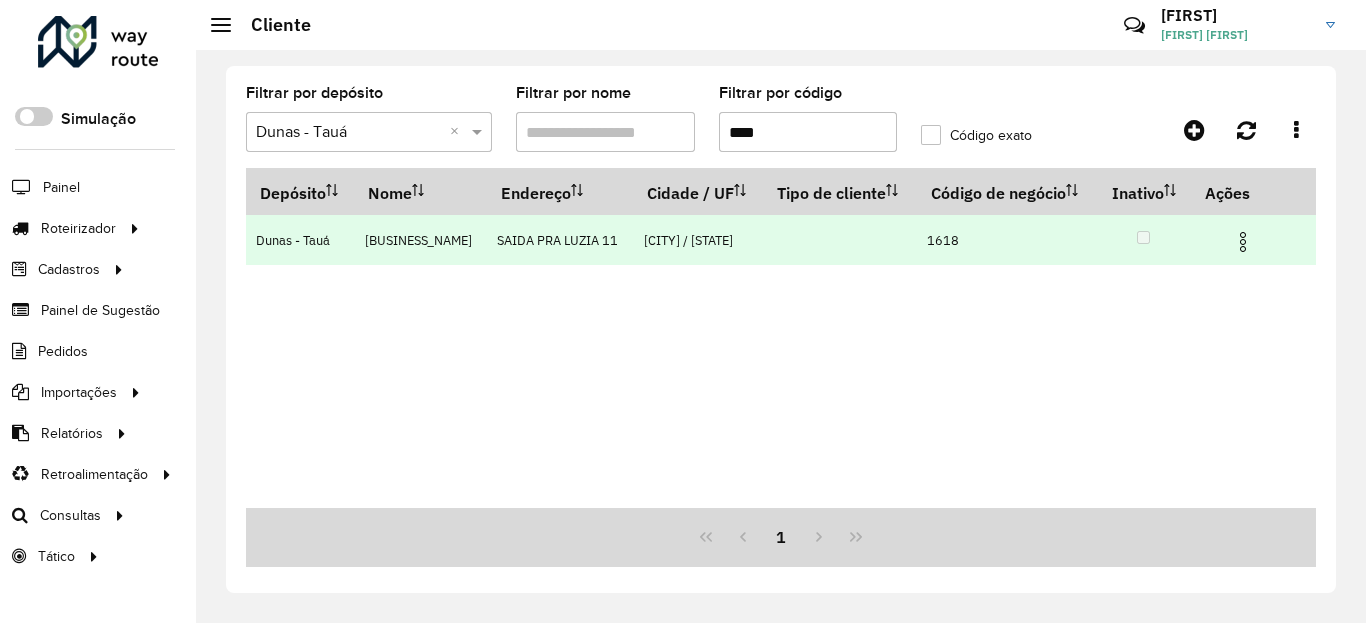 drag, startPoint x: 1253, startPoint y: 235, endPoint x: 1234, endPoint y: 245, distance: 21.470911 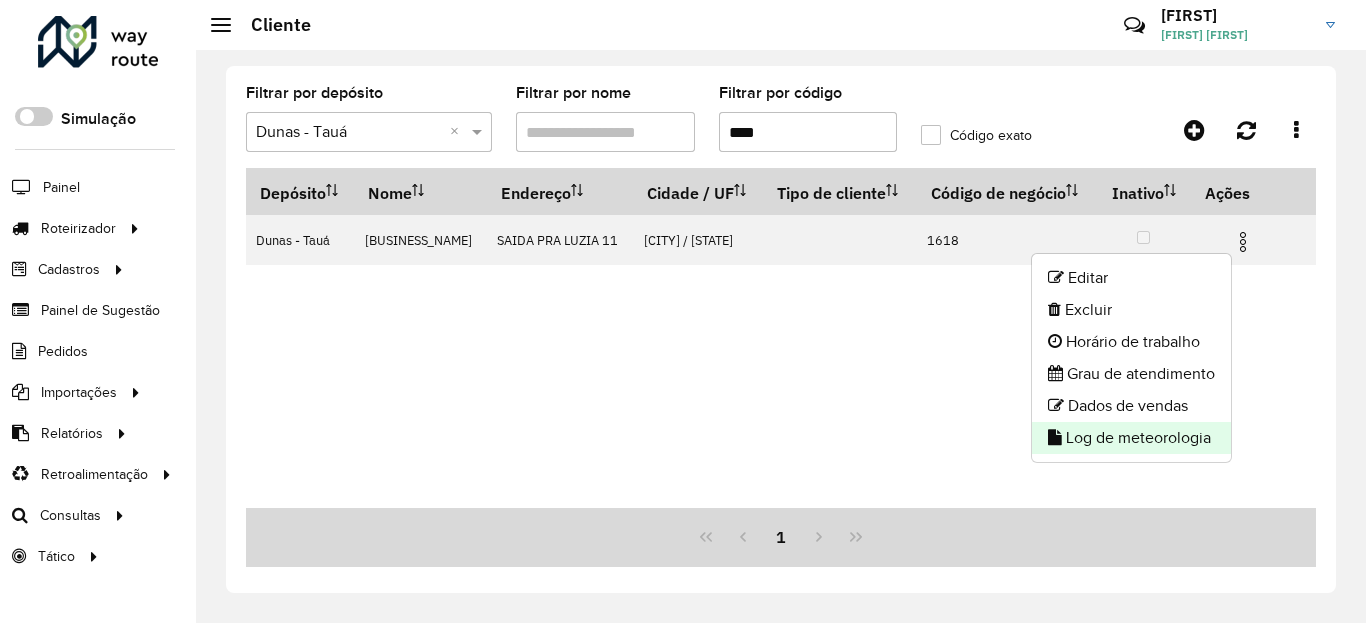 click on "Log de meteorologia" 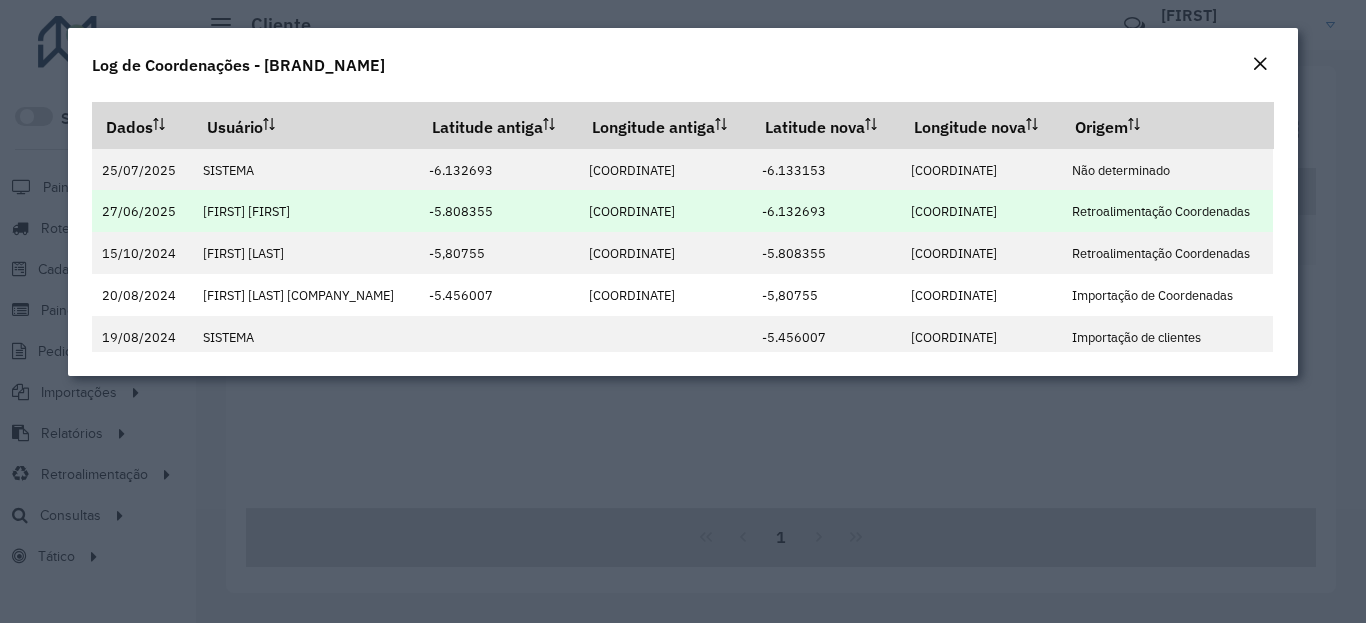 click on "-6.132693" at bounding box center [794, 211] 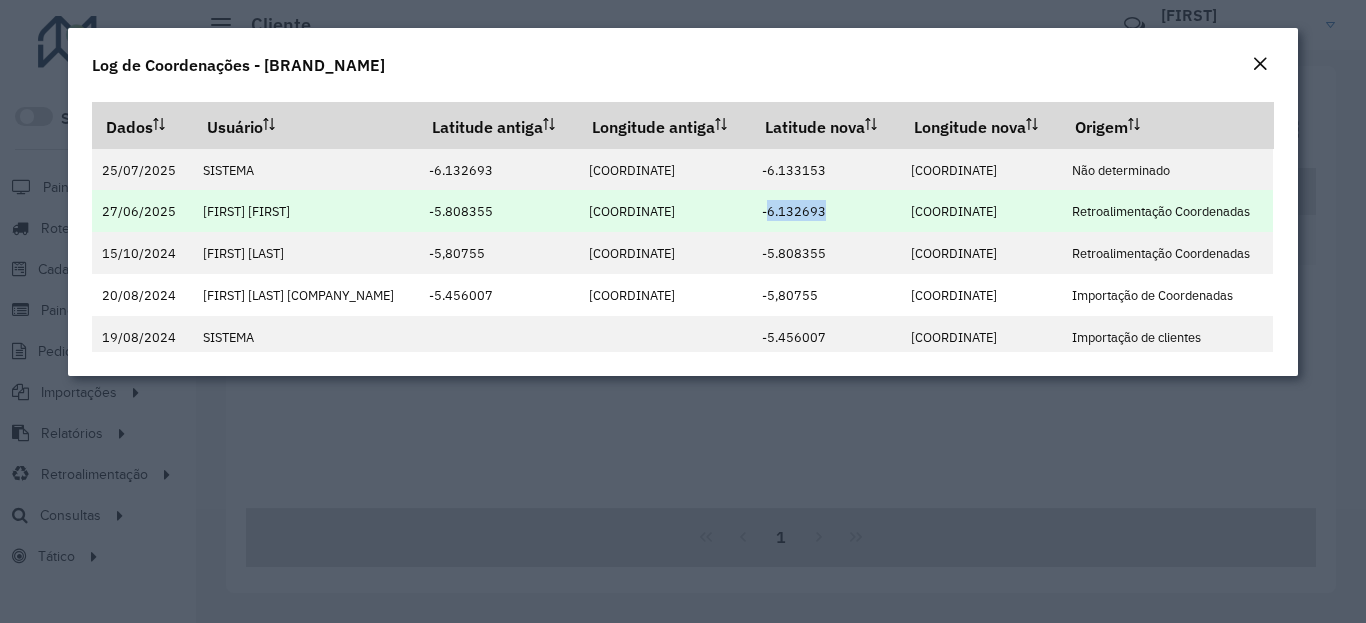 click on "-6.132693" at bounding box center (794, 211) 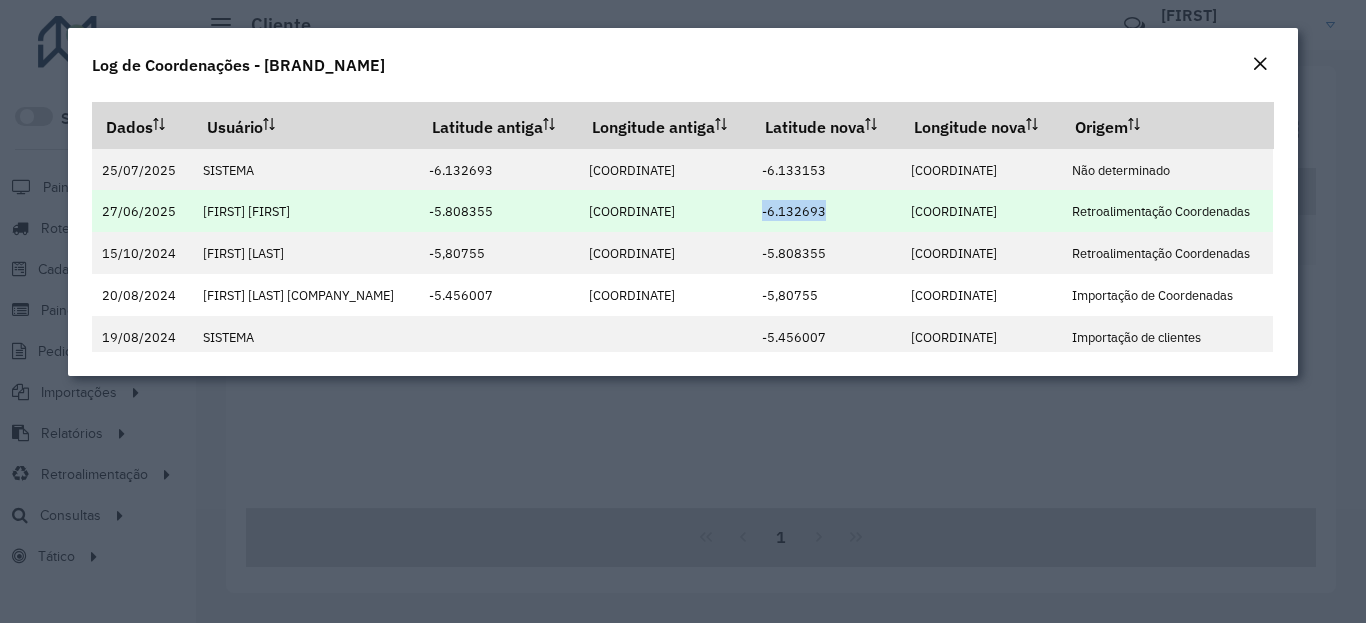 click on "-6.132693" at bounding box center (794, 211) 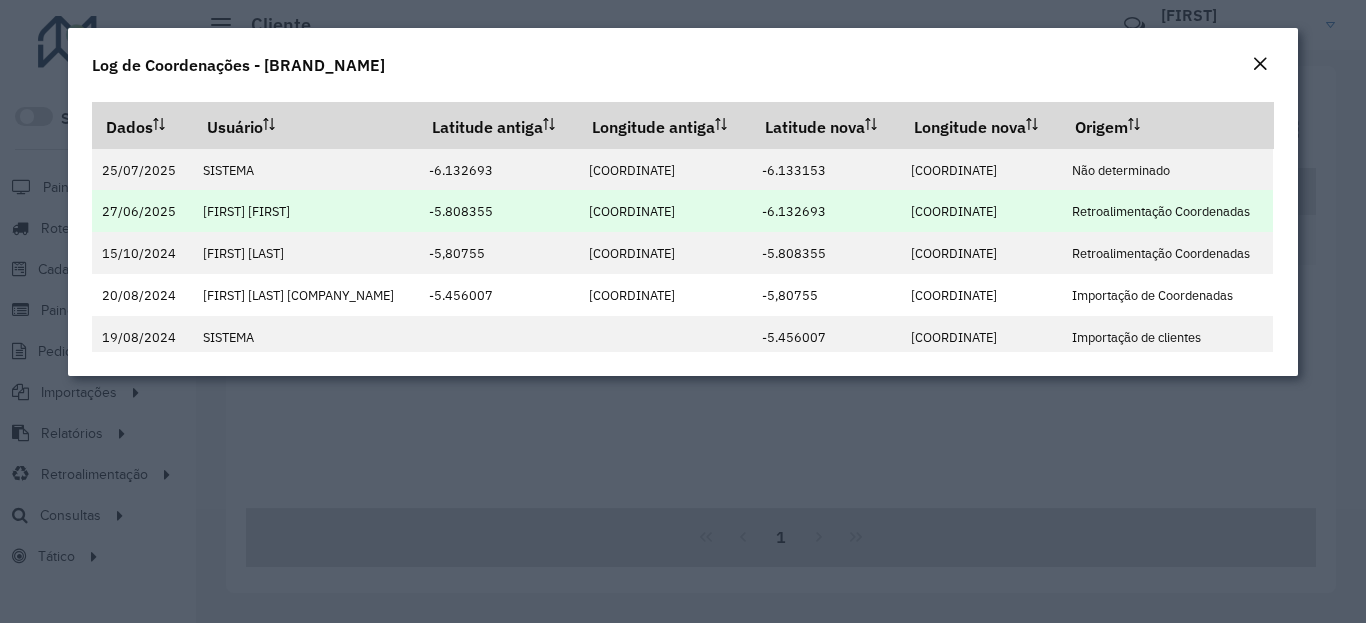 click on "-6.132693" at bounding box center [794, 211] 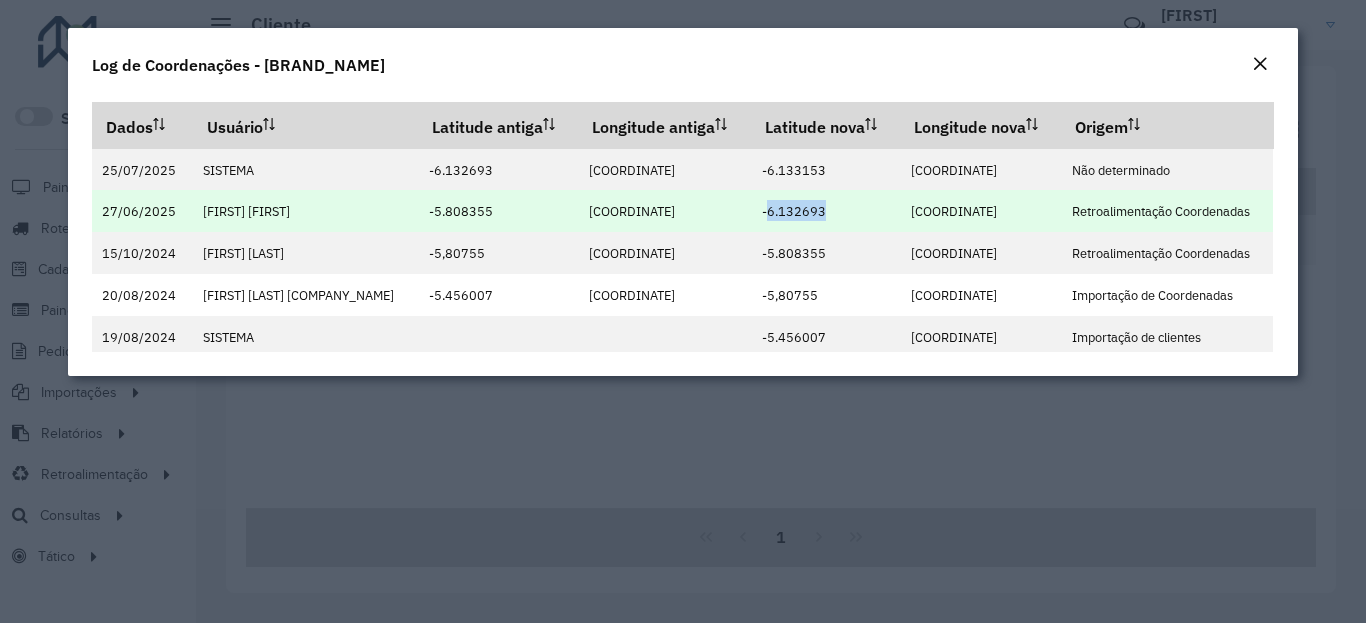 click on "-6.132693" at bounding box center [794, 211] 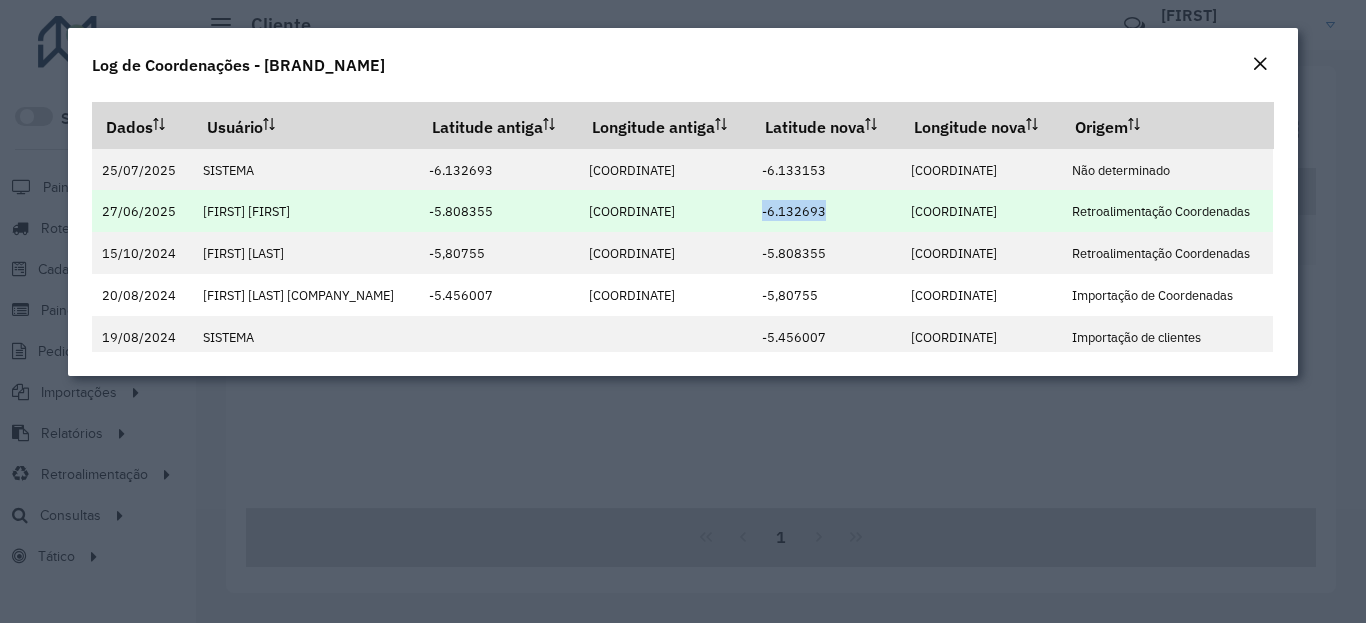 click on "[COORD]" at bounding box center (980, 211) 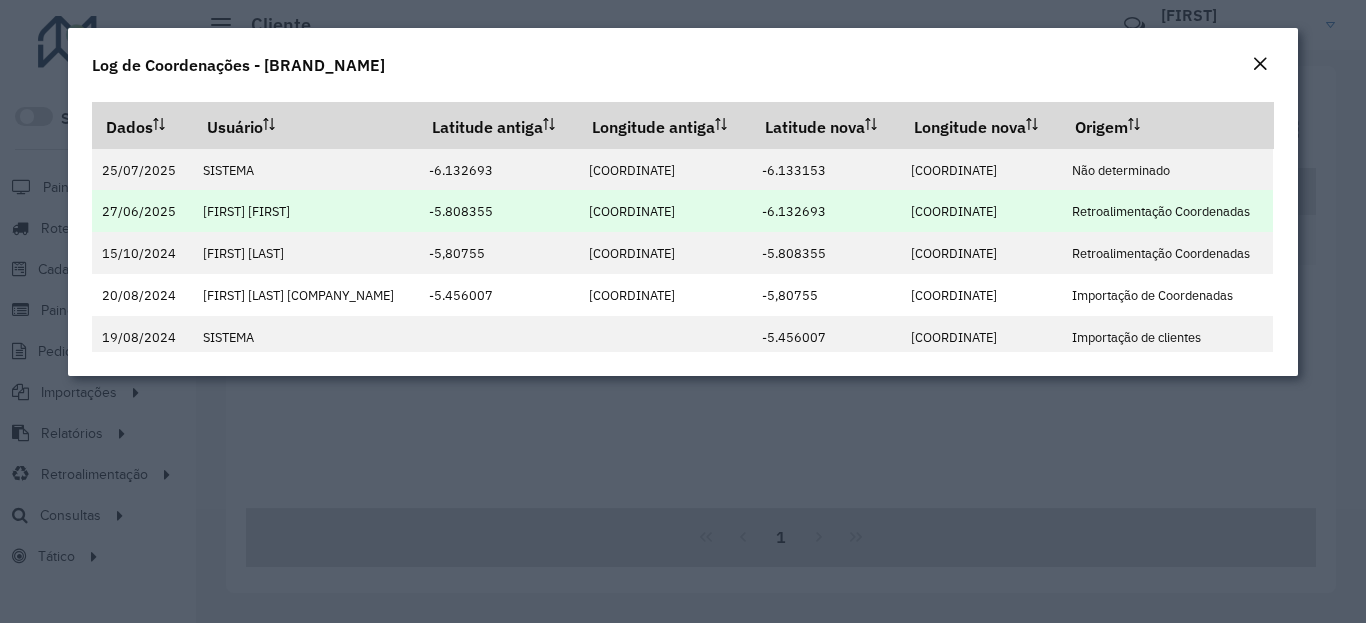 click on "[COORD]" at bounding box center [954, 211] 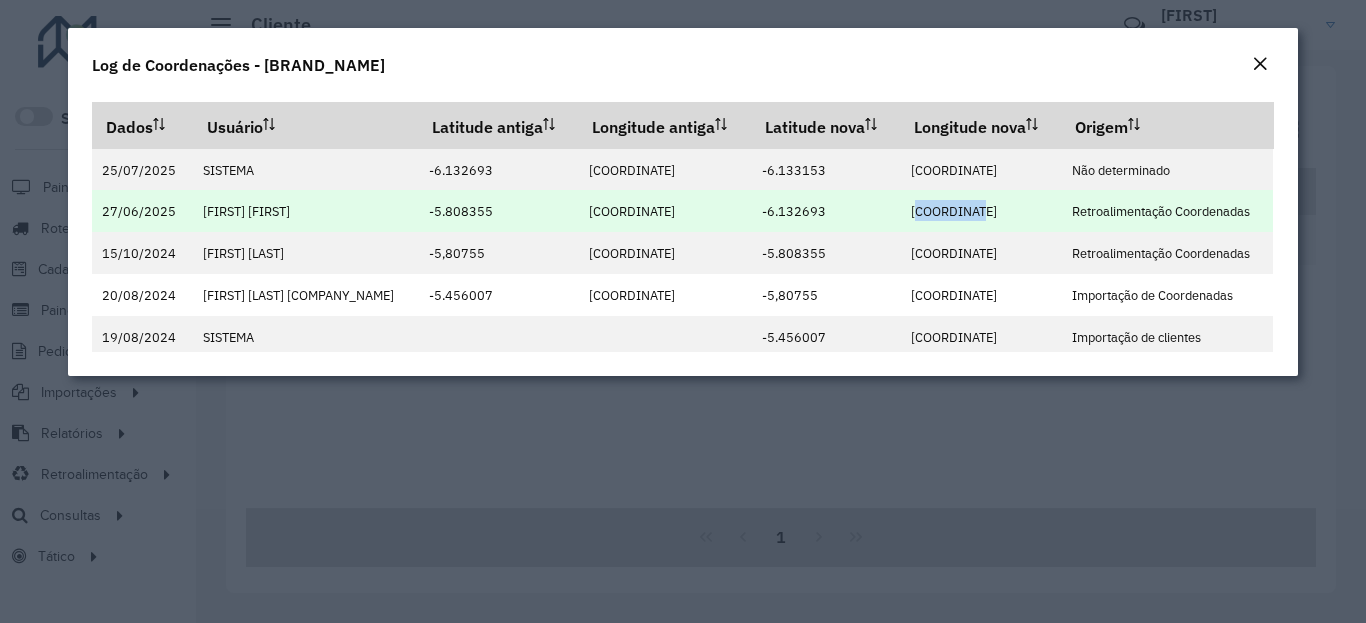 click on "[COORD]" at bounding box center (954, 211) 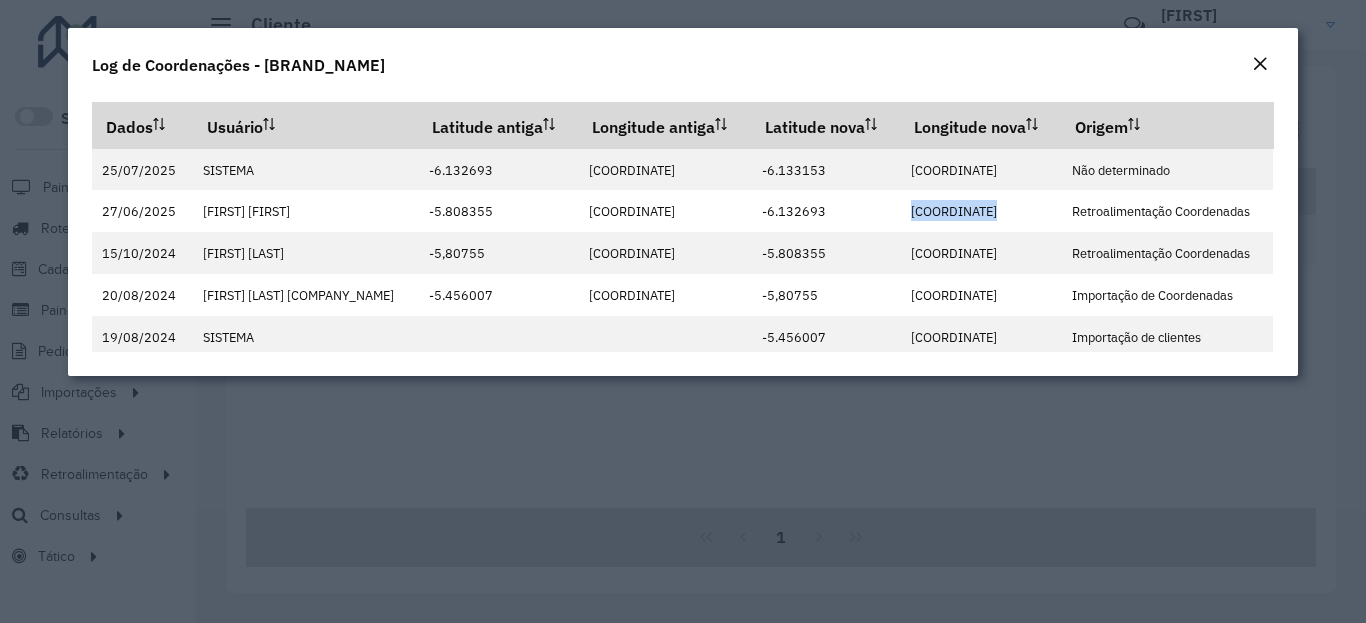 click 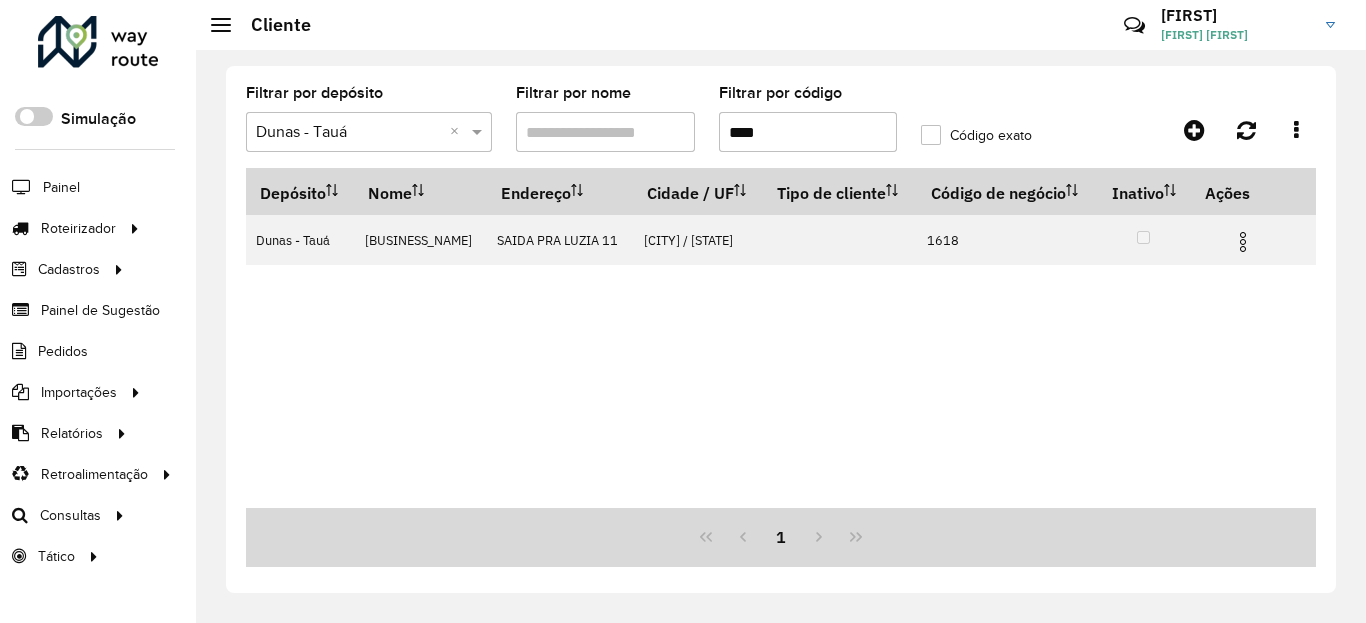 click on "****" at bounding box center (808, 132) 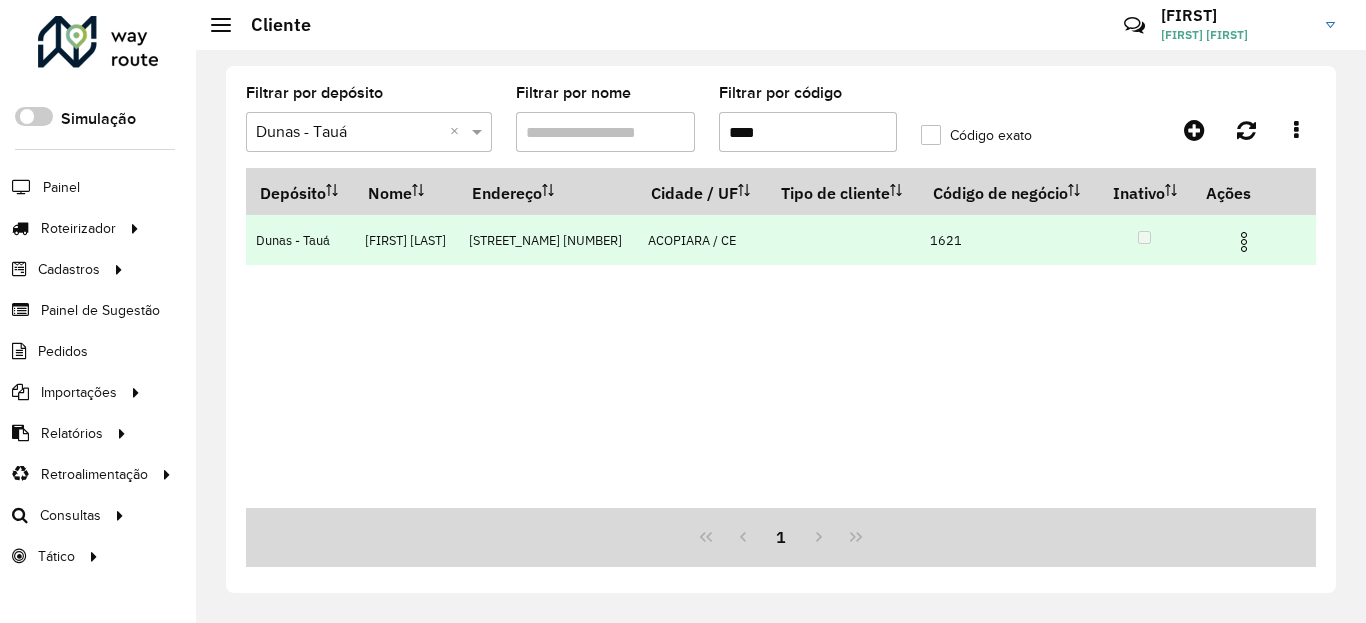 click at bounding box center [1244, 242] 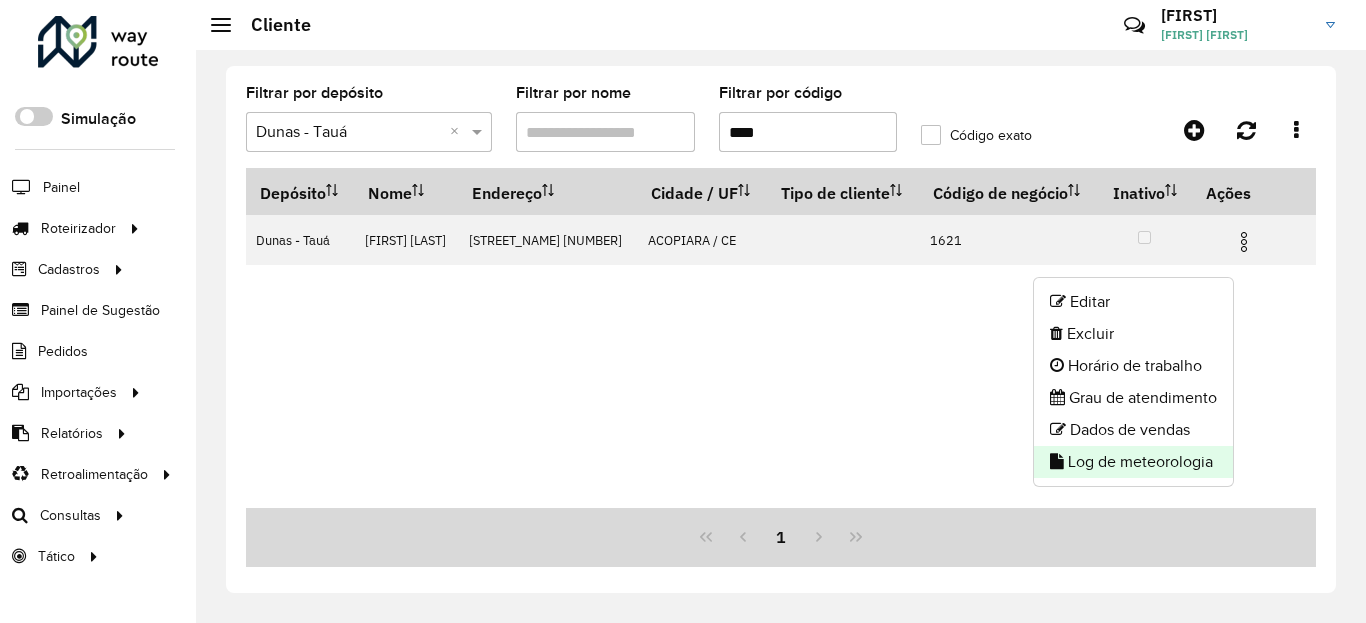 click on "Log de meteorologia" 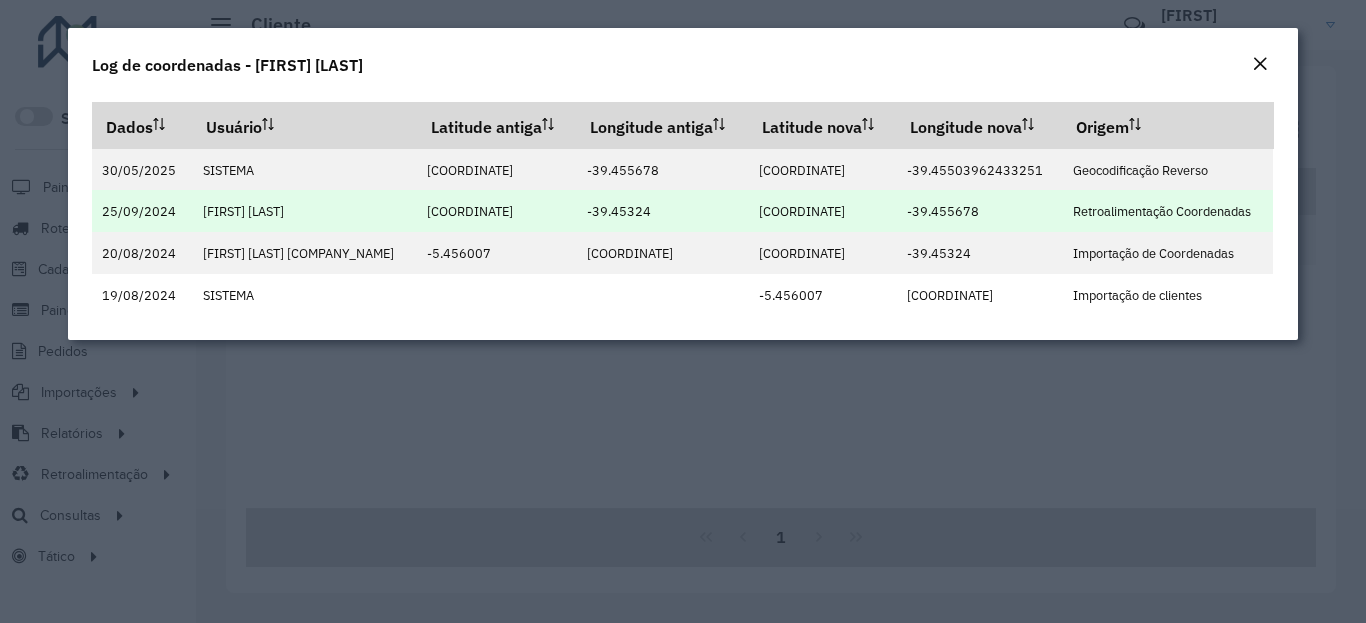 click on "-6.092617" at bounding box center [802, 211] 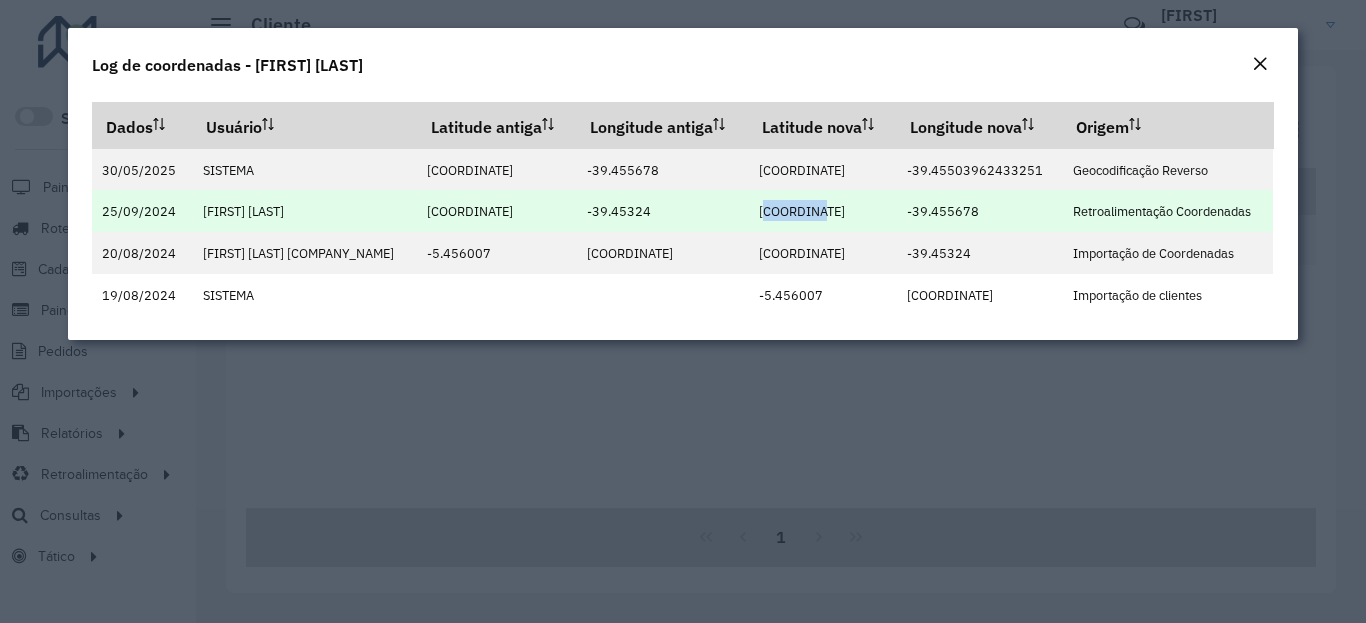 click on "-6.092617" at bounding box center [802, 211] 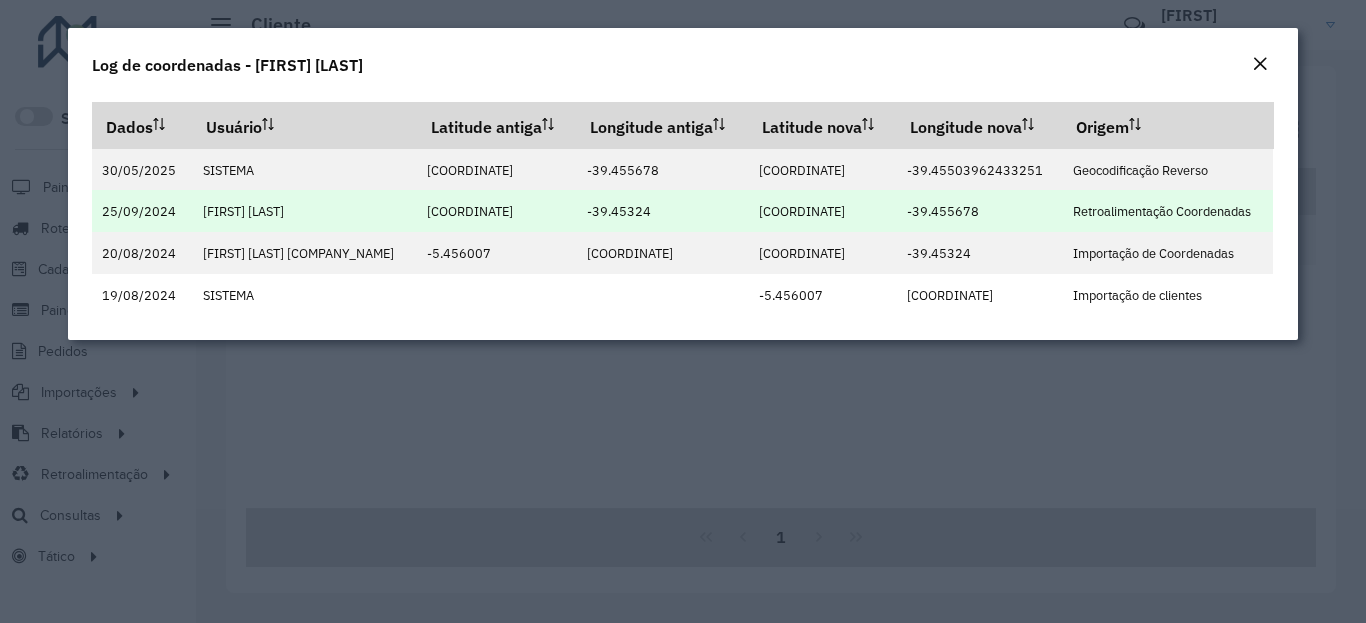 click on "-39.455678" at bounding box center [943, 211] 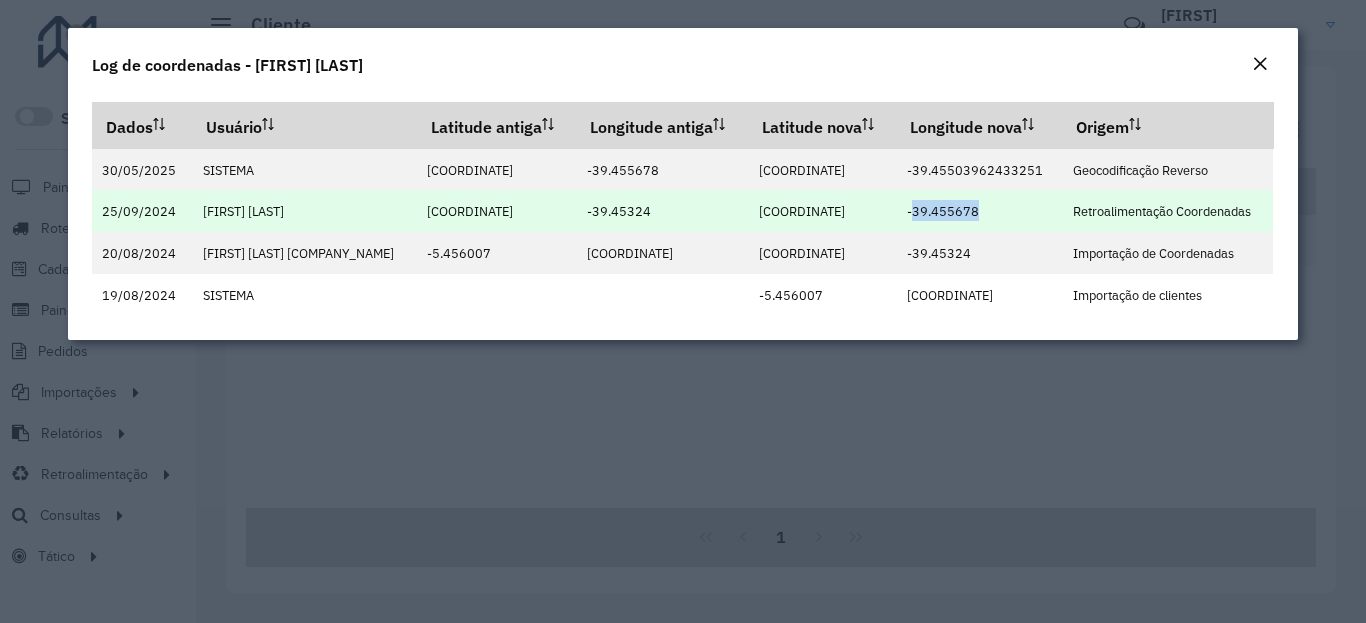 click on "-39.455678" at bounding box center [943, 211] 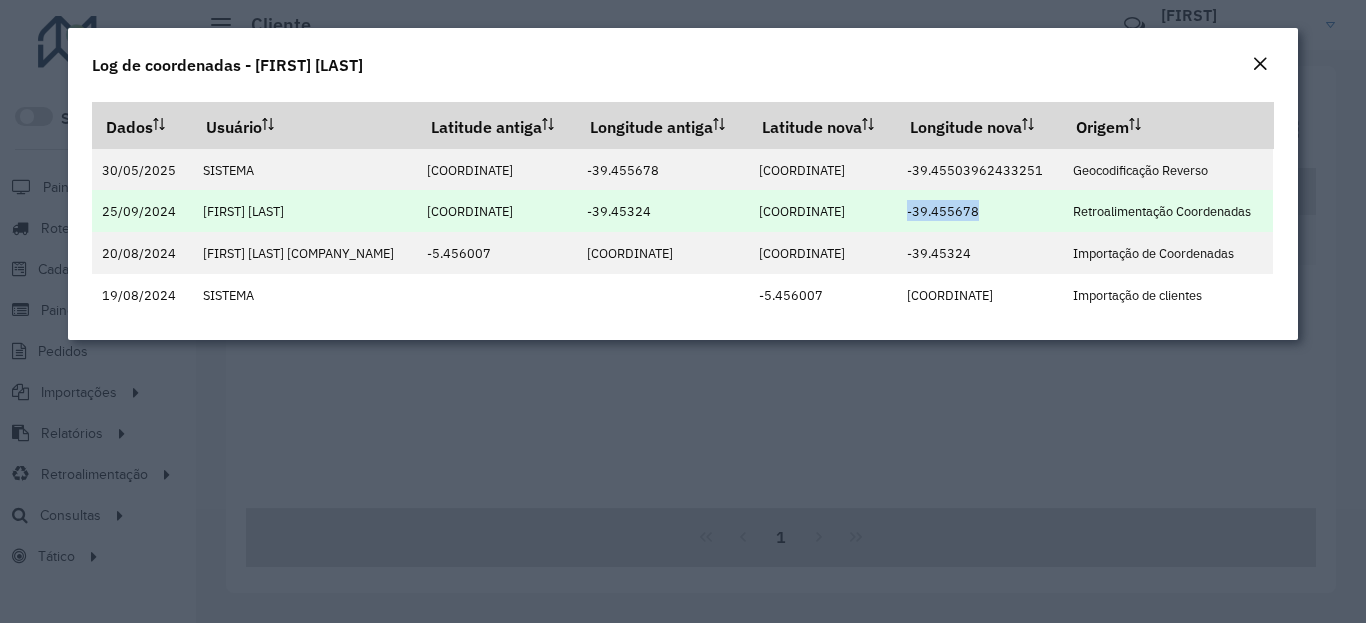 click on "-39.455678" at bounding box center [943, 211] 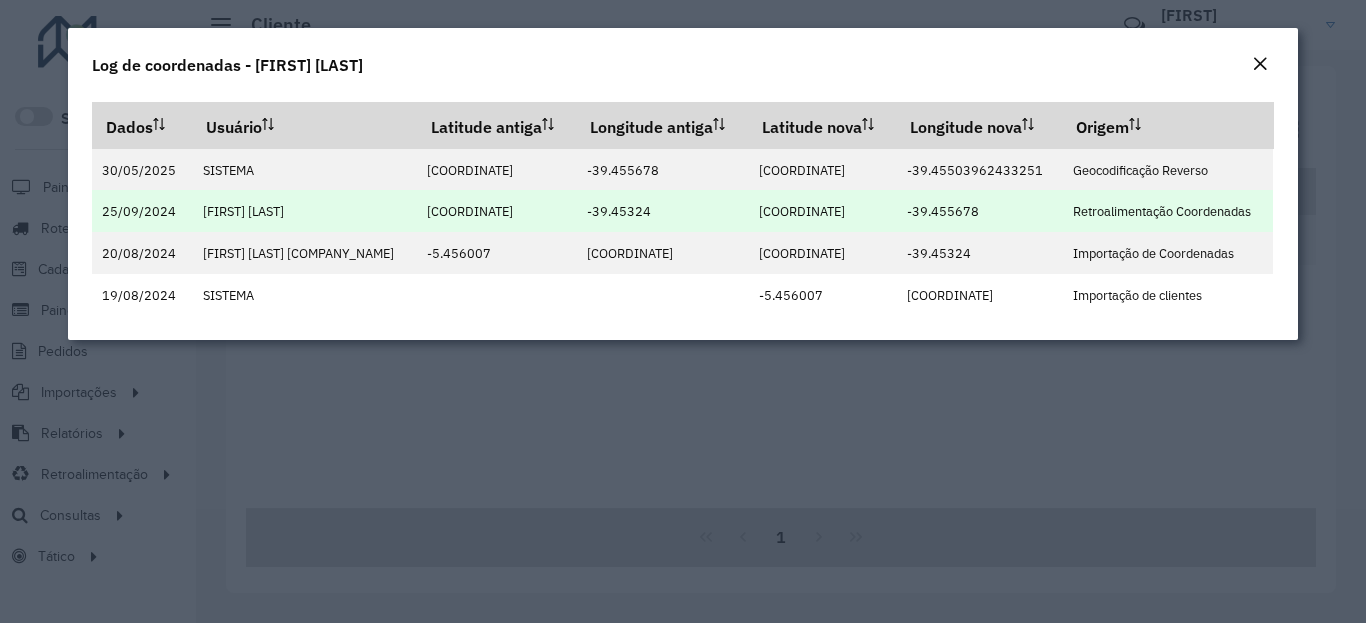 click on "-39.455678" at bounding box center (943, 211) 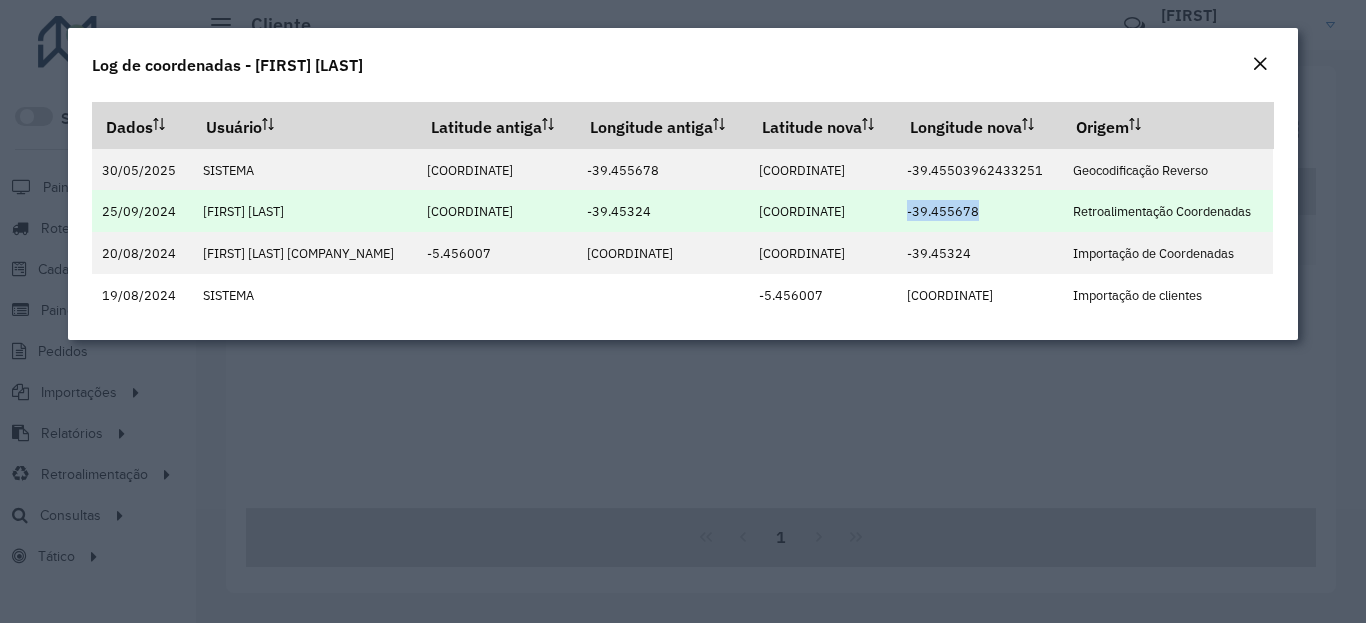 click on "-39.455678" at bounding box center (943, 211) 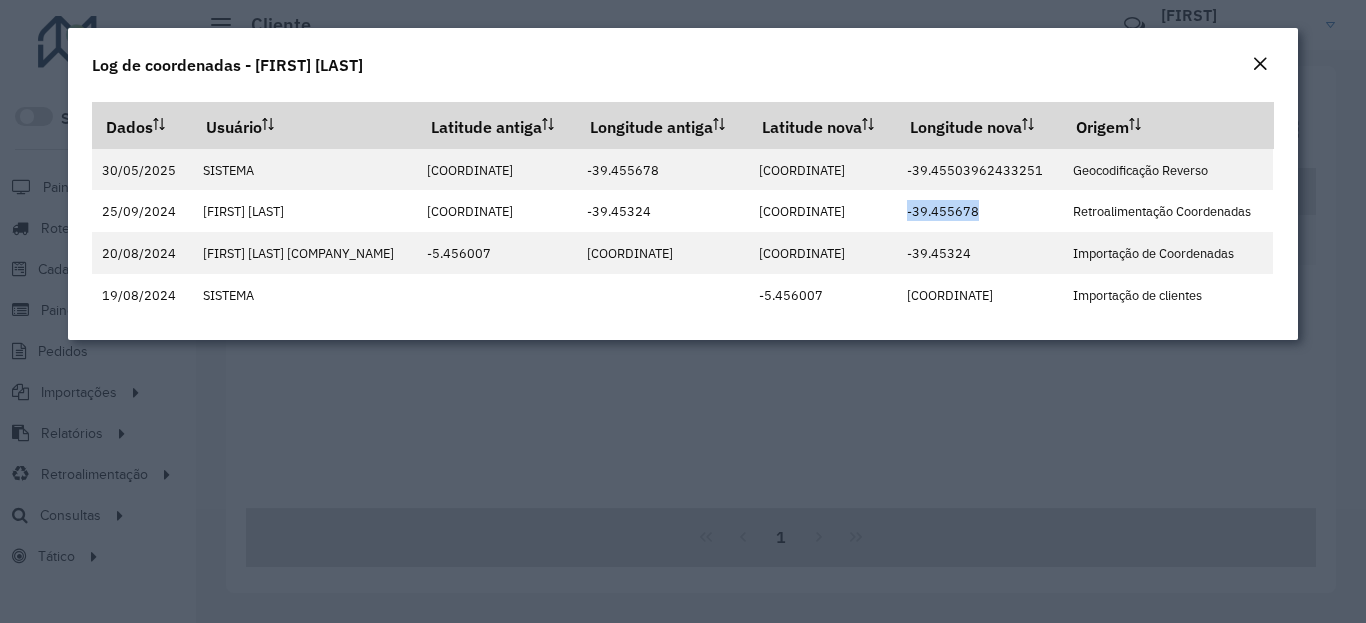 click 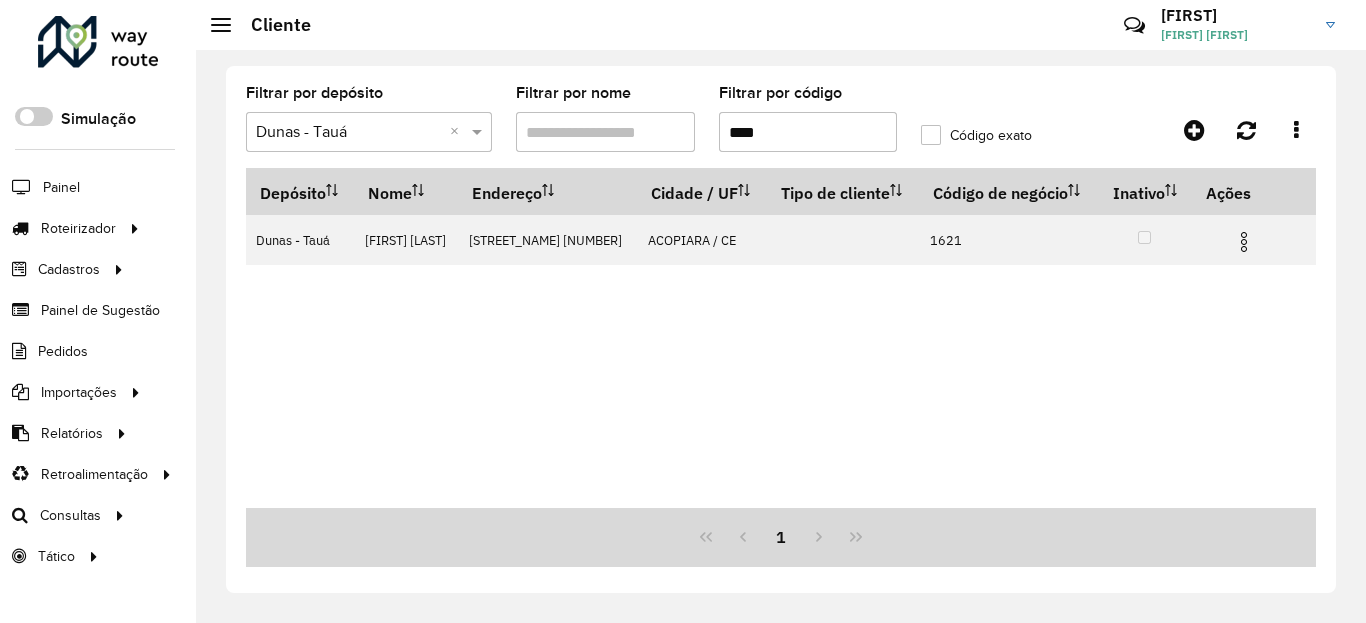 click on "****" at bounding box center [808, 132] 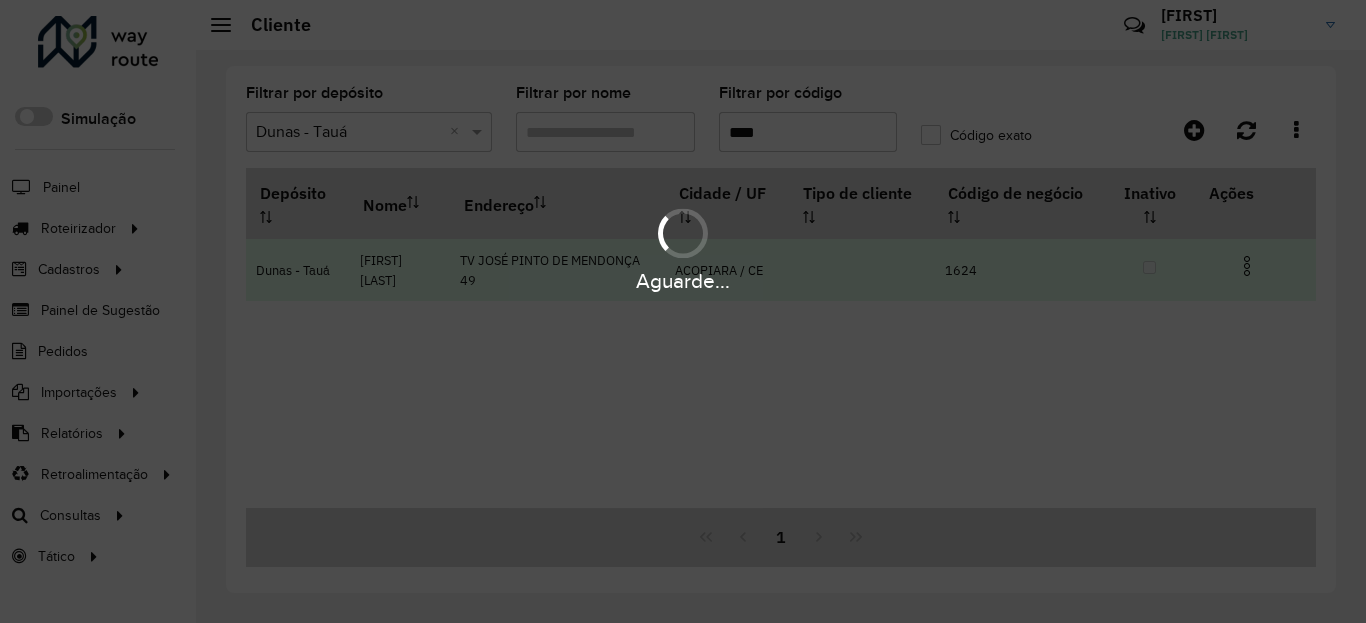 click at bounding box center (1247, 266) 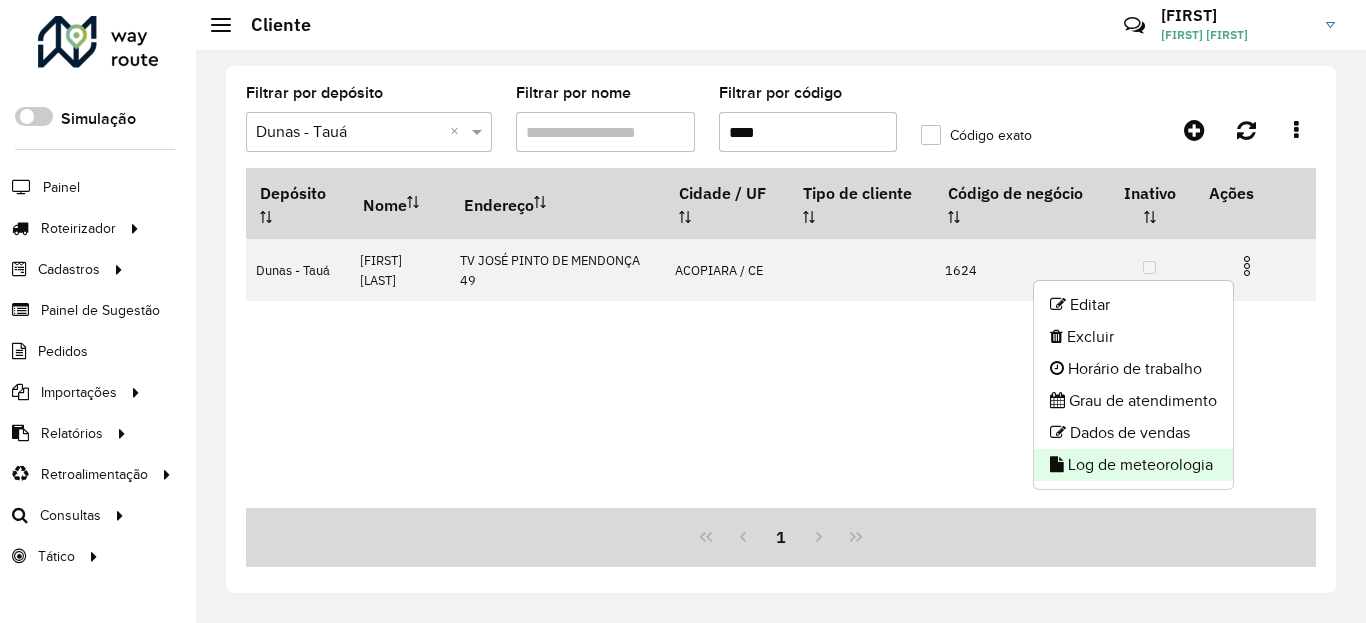 click on "Log de meteorologia" 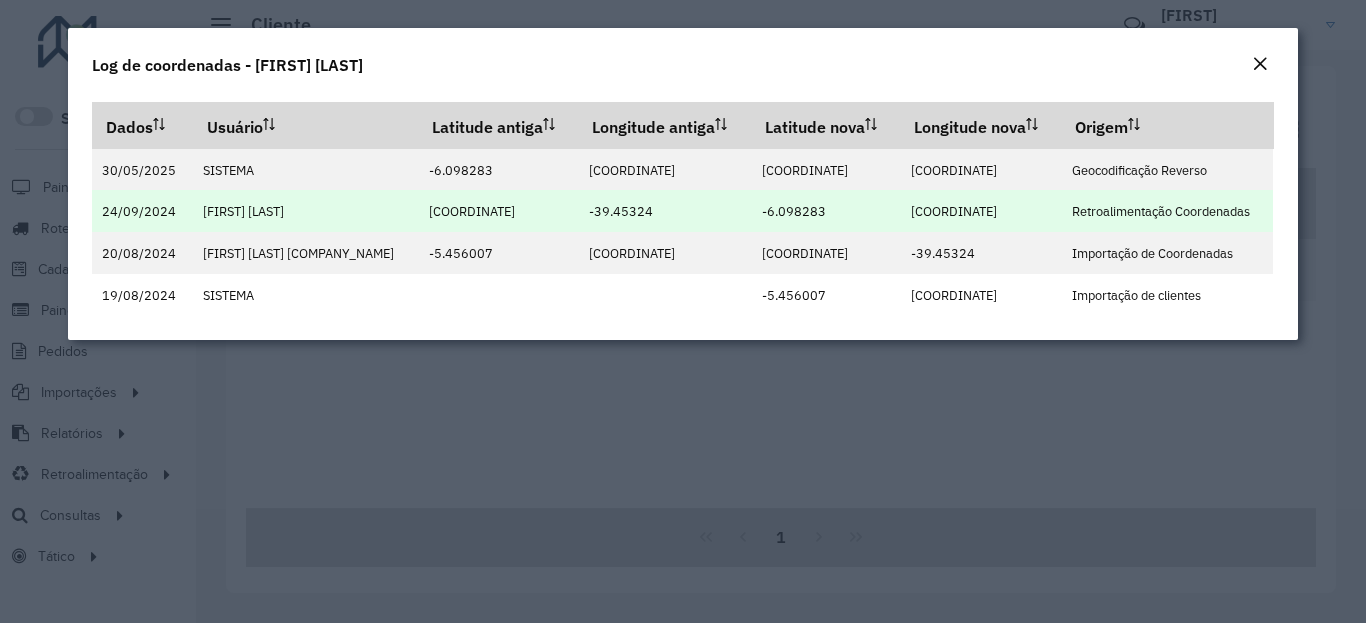 click on "[COORD]" at bounding box center [794, 211] 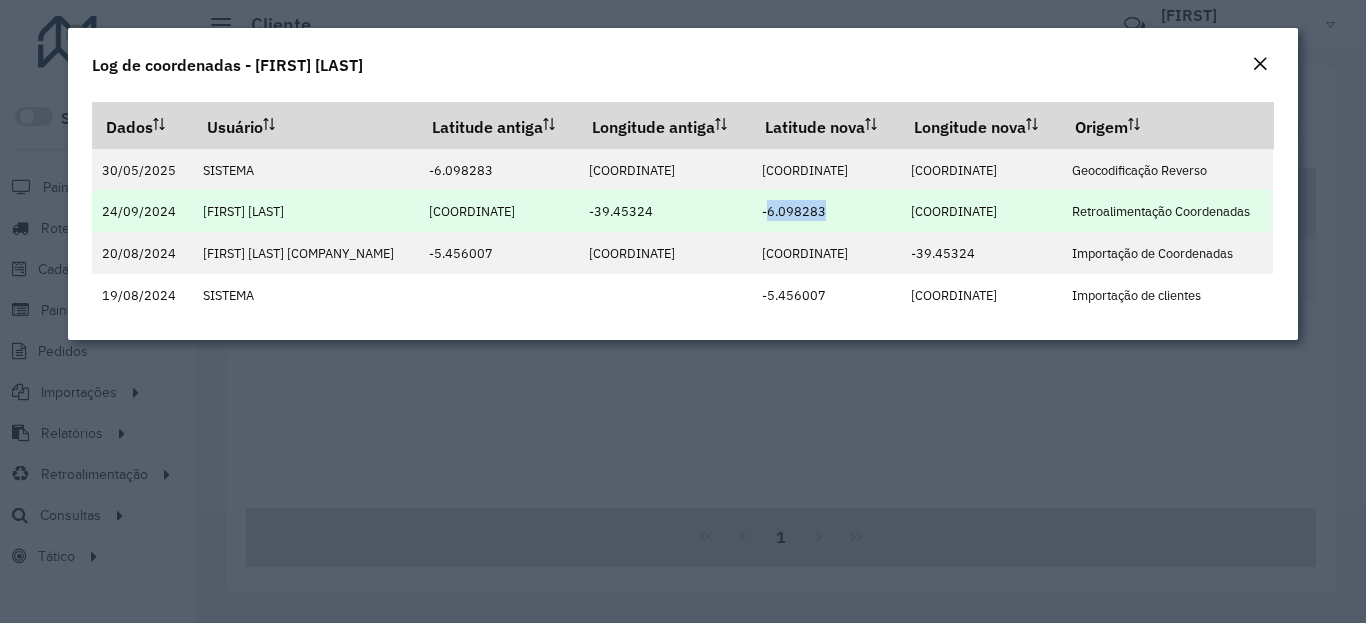 click on "[COORD]" at bounding box center [794, 211] 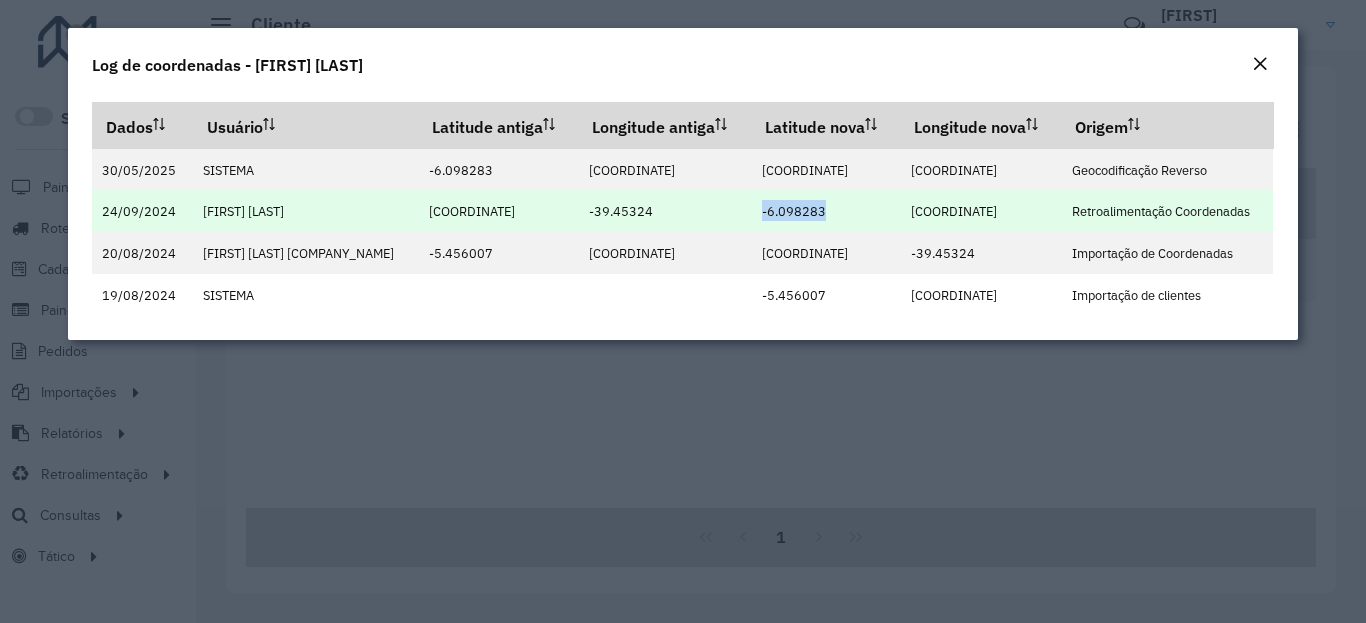 click on "[COORD]" at bounding box center [794, 211] 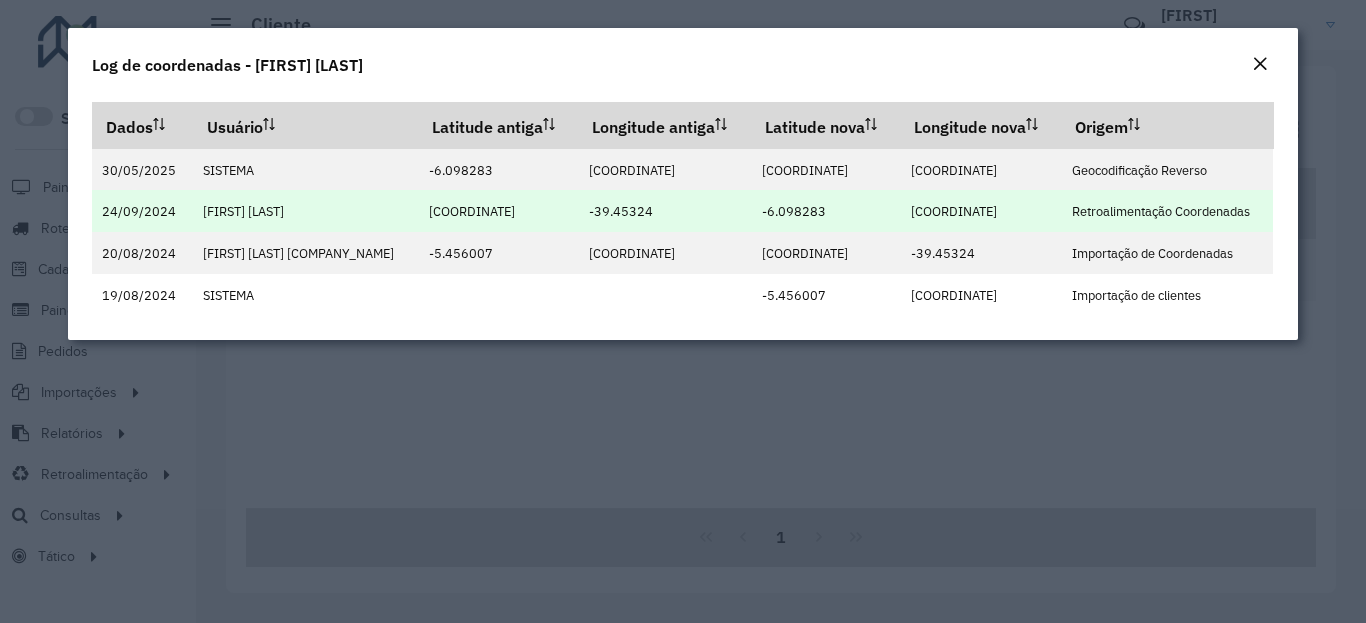 click on "-39.453723" at bounding box center (954, 211) 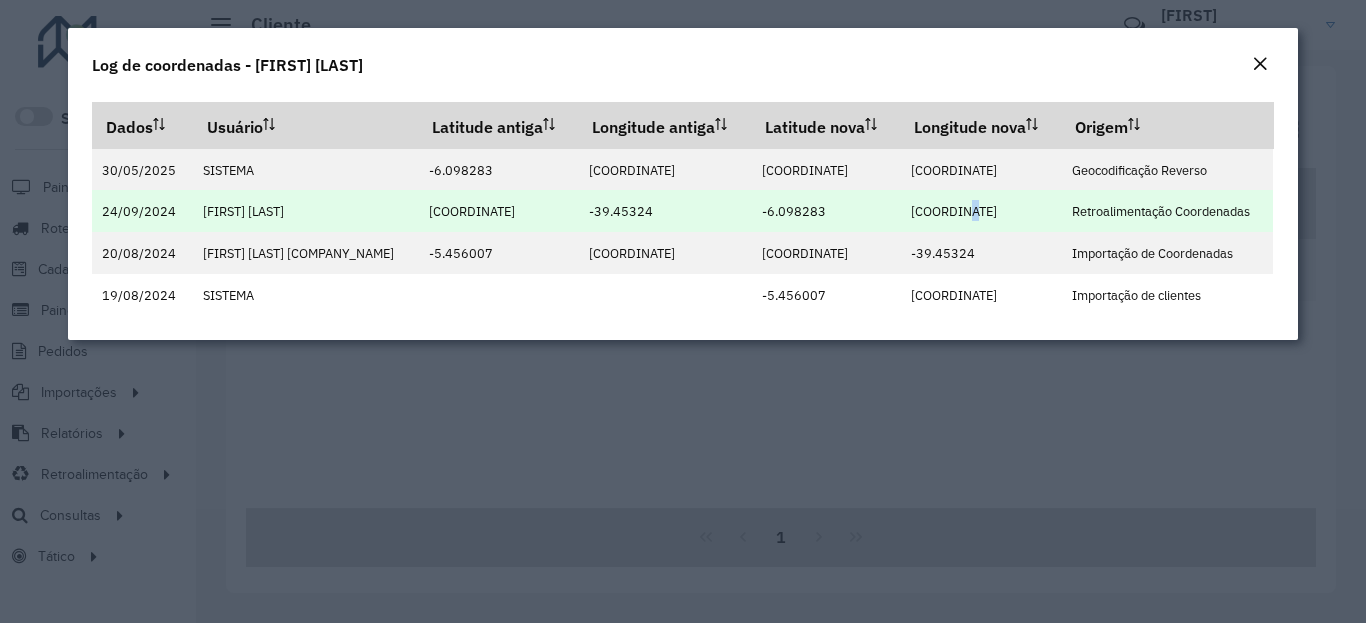 click on "-39.453723" at bounding box center (954, 211) 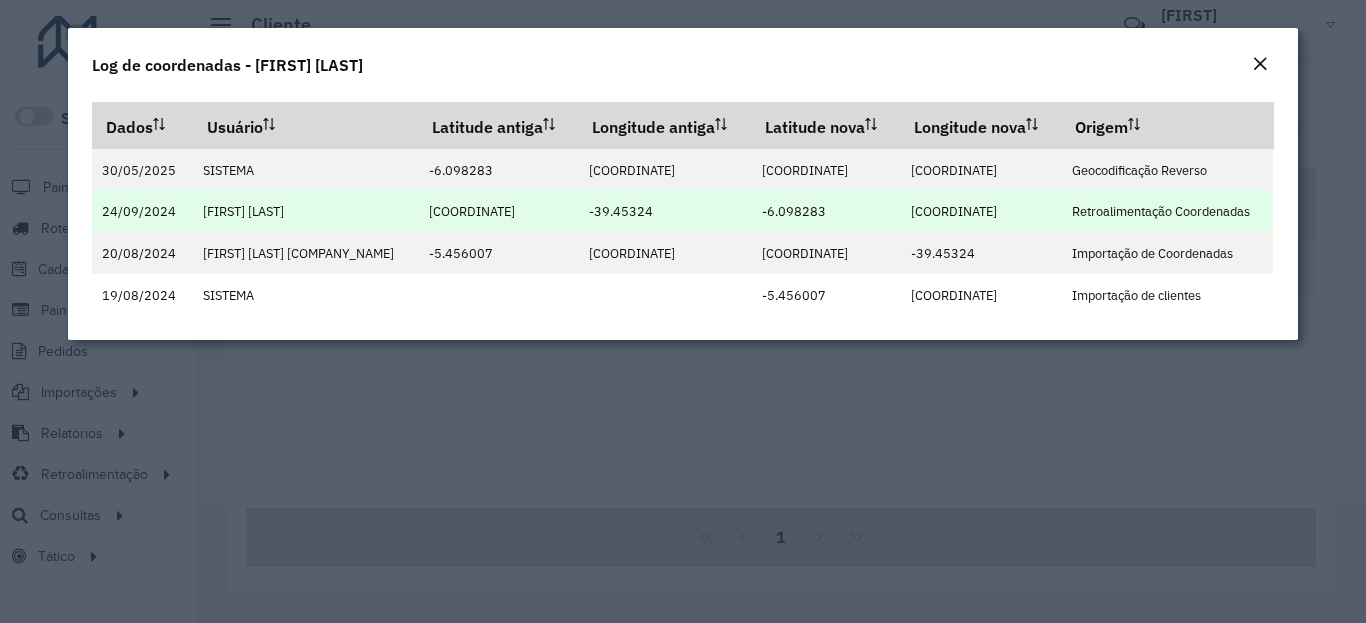 click on "-39.453723" at bounding box center [954, 211] 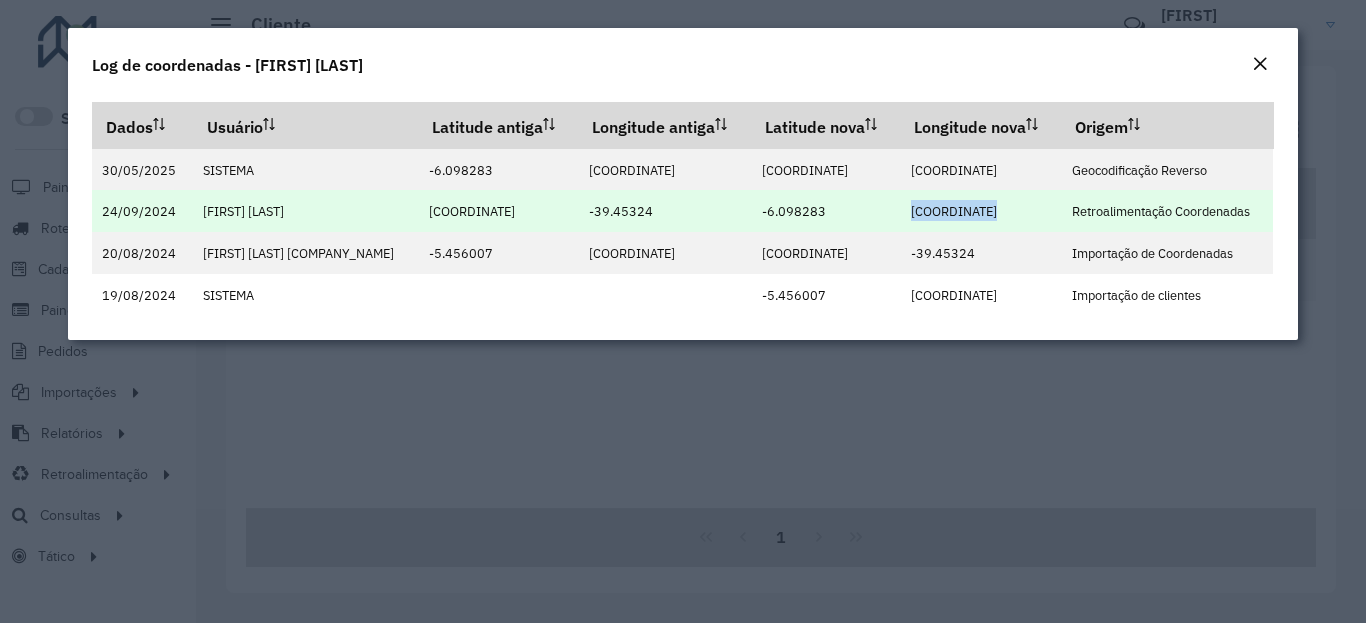click on "-39.453723" at bounding box center (954, 211) 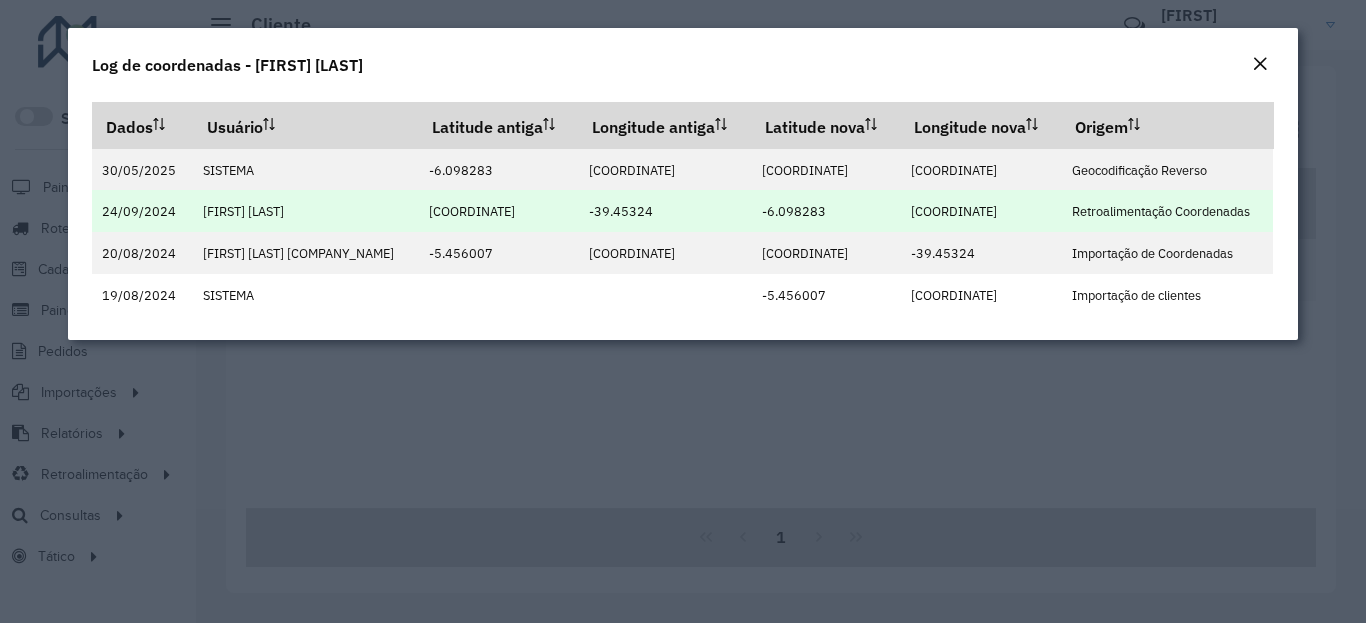 click on "-39.453723" at bounding box center (954, 211) 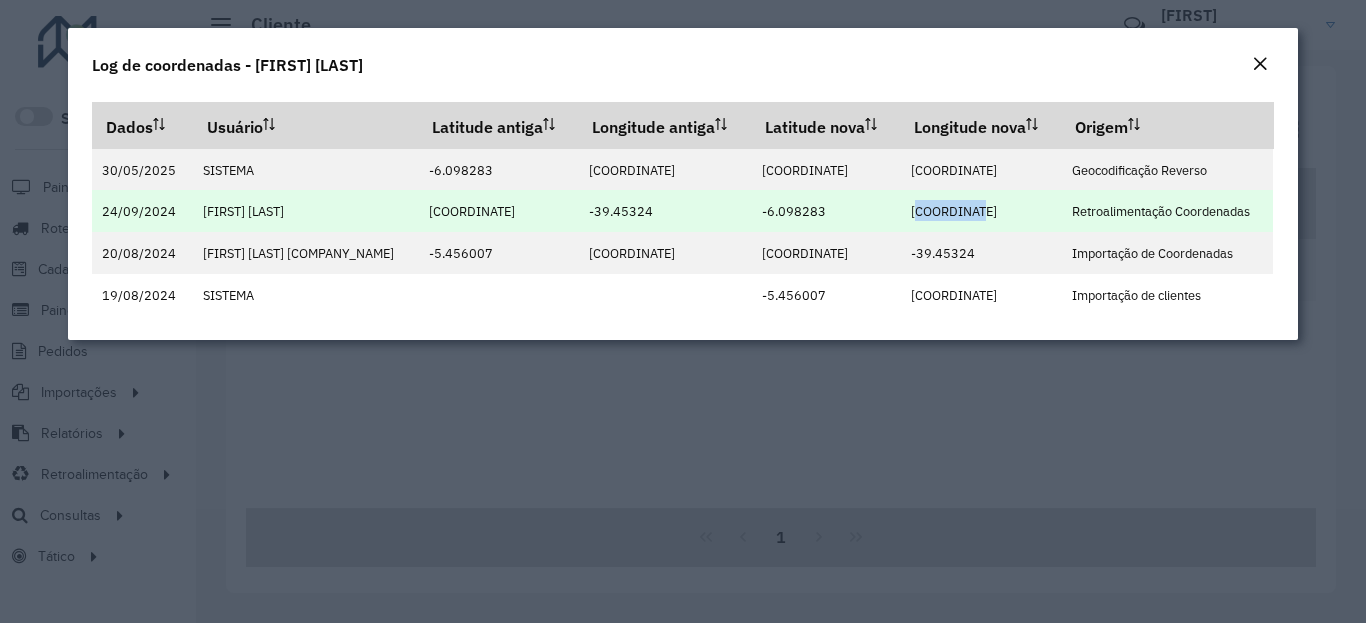 click on "-39.453723" at bounding box center (954, 211) 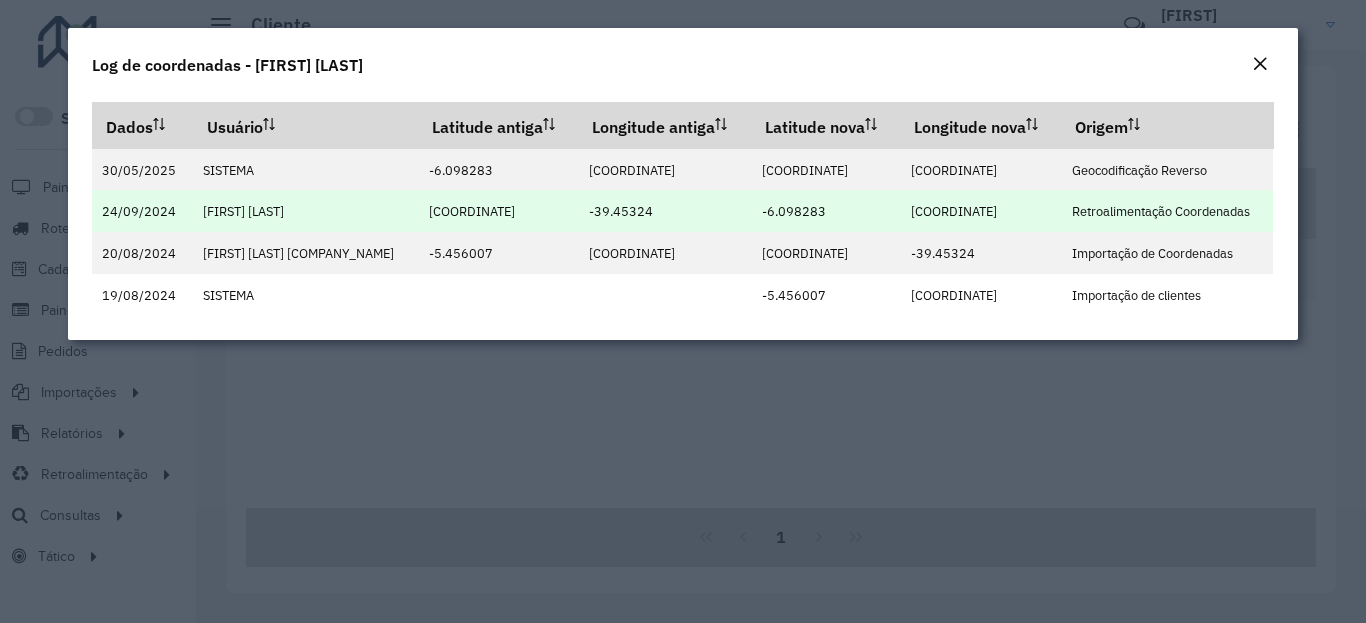 click on "-39.453723" at bounding box center [954, 211] 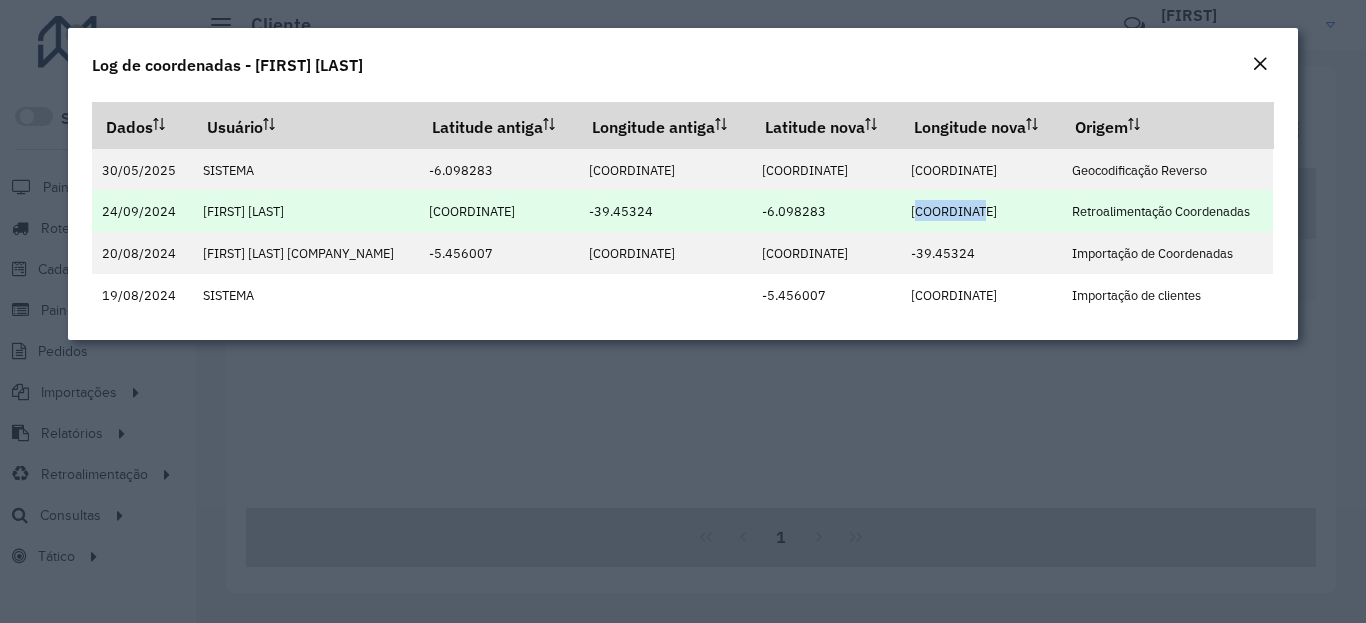 click on "-39.453723" at bounding box center [954, 211] 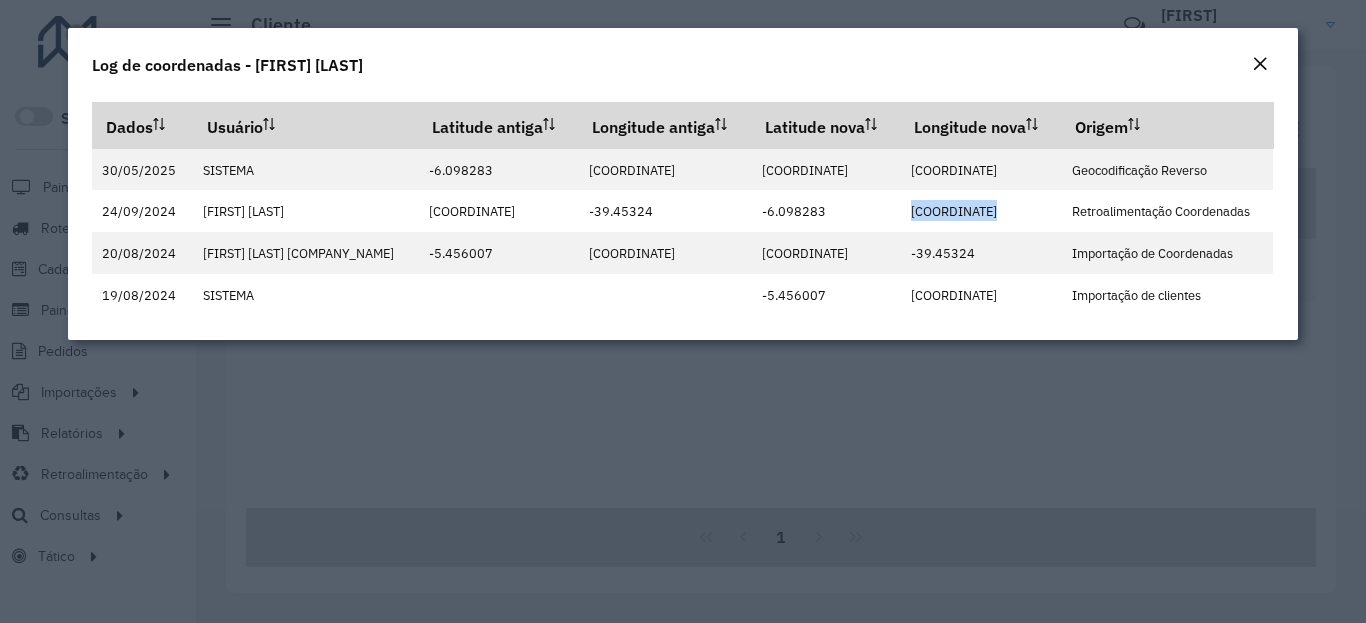 click on "Log de coordenadas - [FIRST] [LAST]" 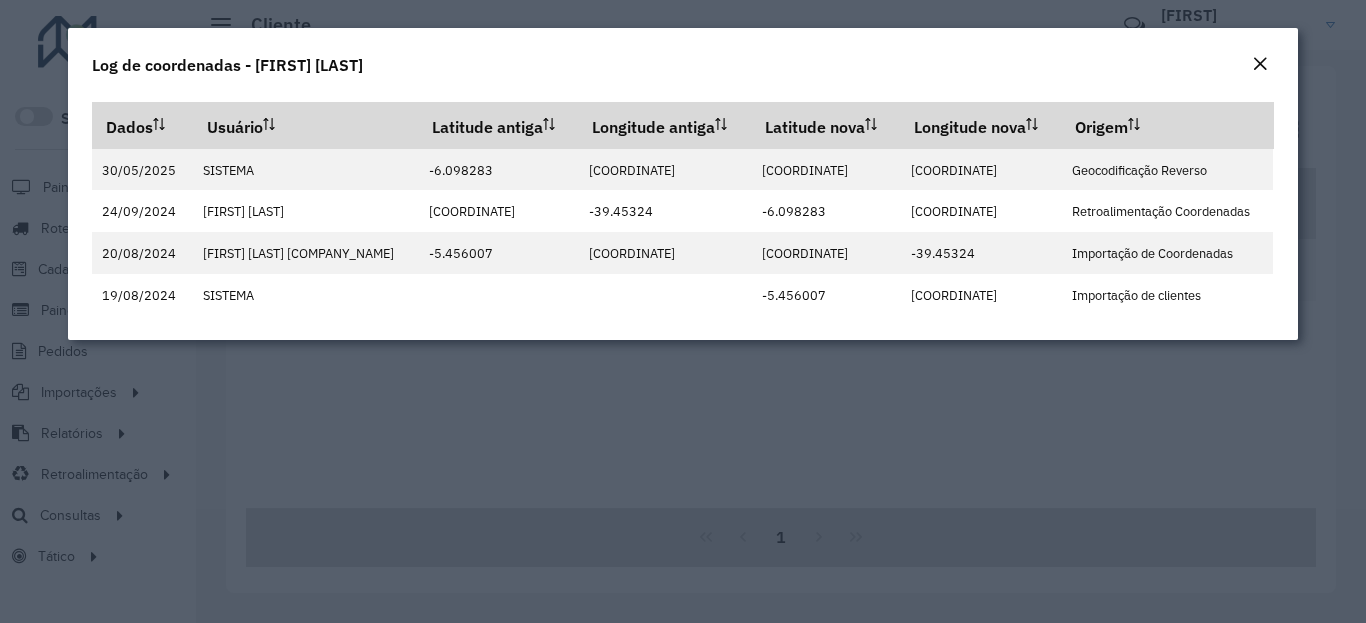 click 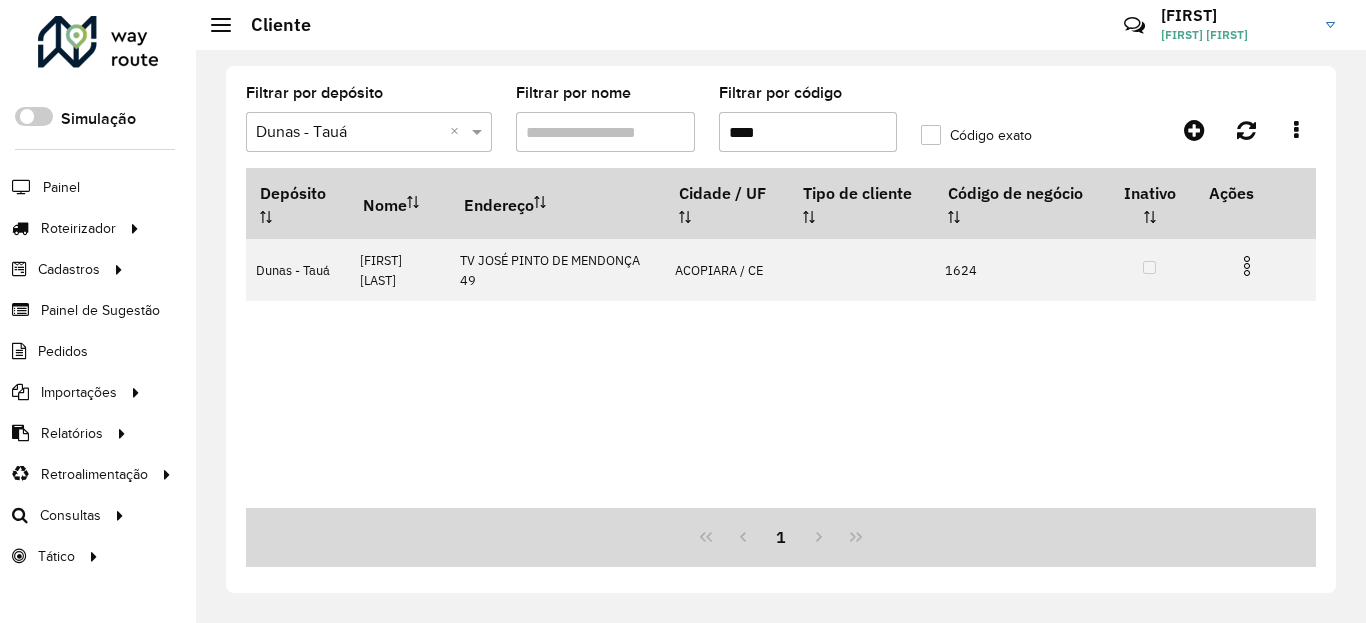 click on "****" at bounding box center [808, 132] 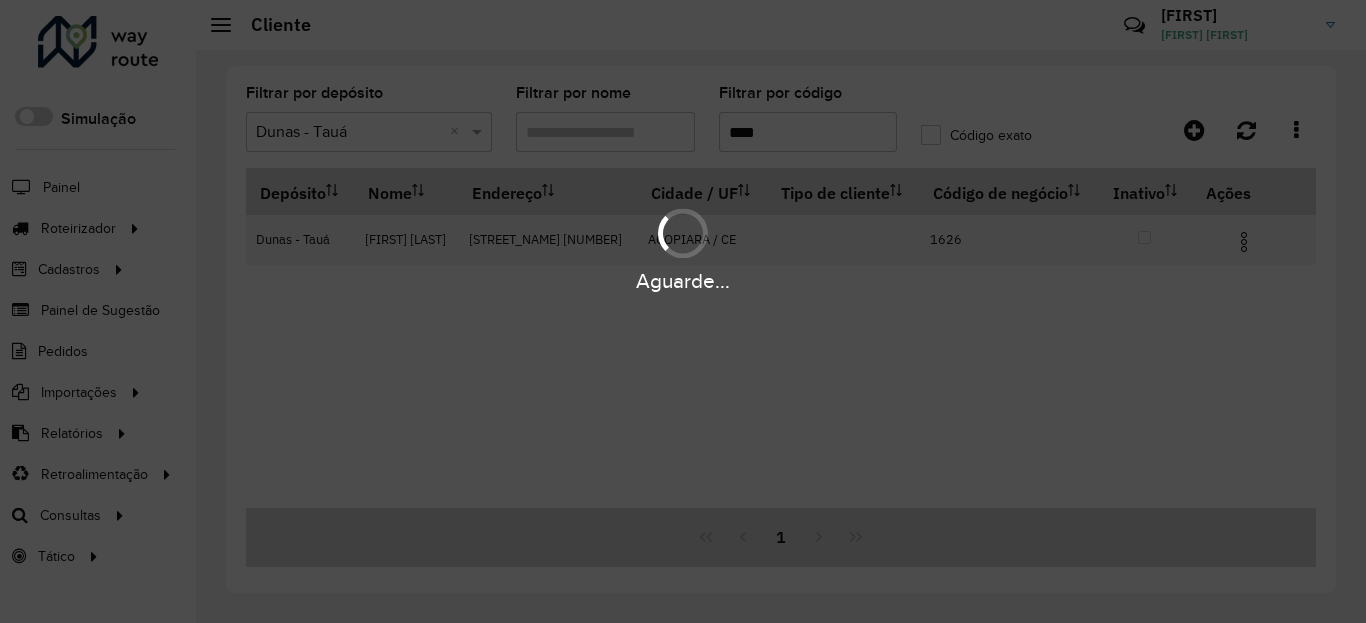 click on "Aguarde..." at bounding box center [683, 281] 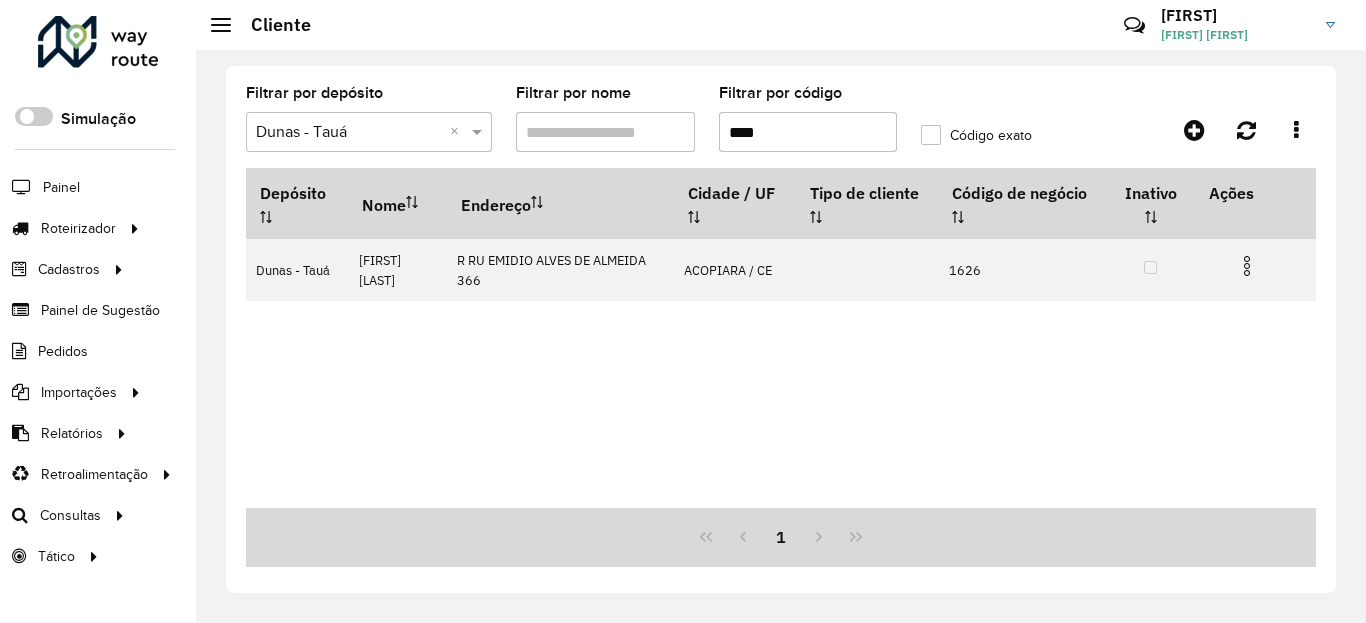 drag, startPoint x: 1251, startPoint y: 275, endPoint x: 1234, endPoint y: 308, distance: 37.12142 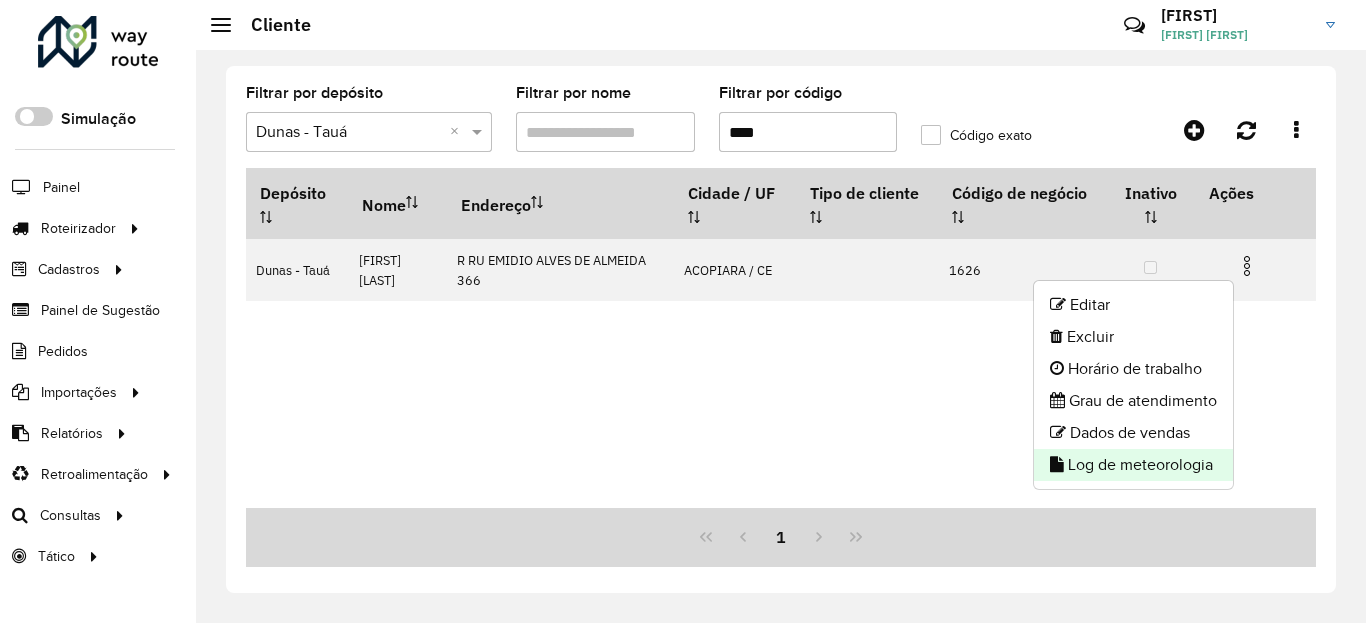 click on "Log de meteorologia" 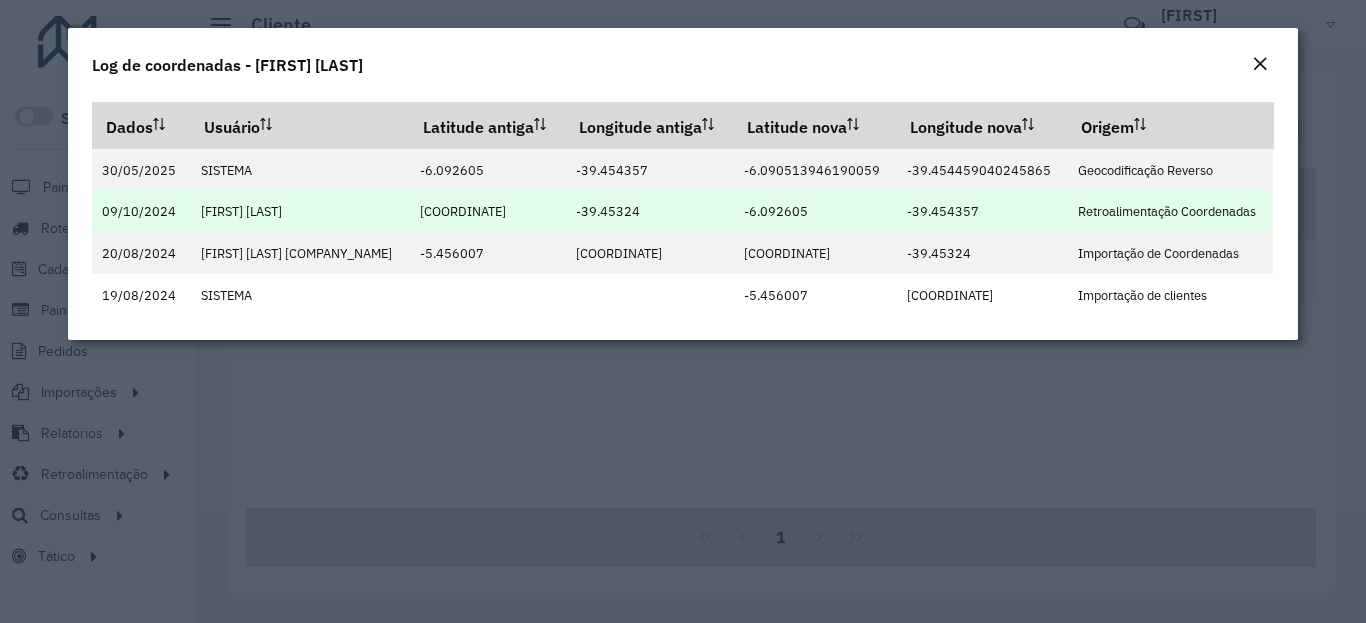 click on "[COORD]" at bounding box center [943, 211] 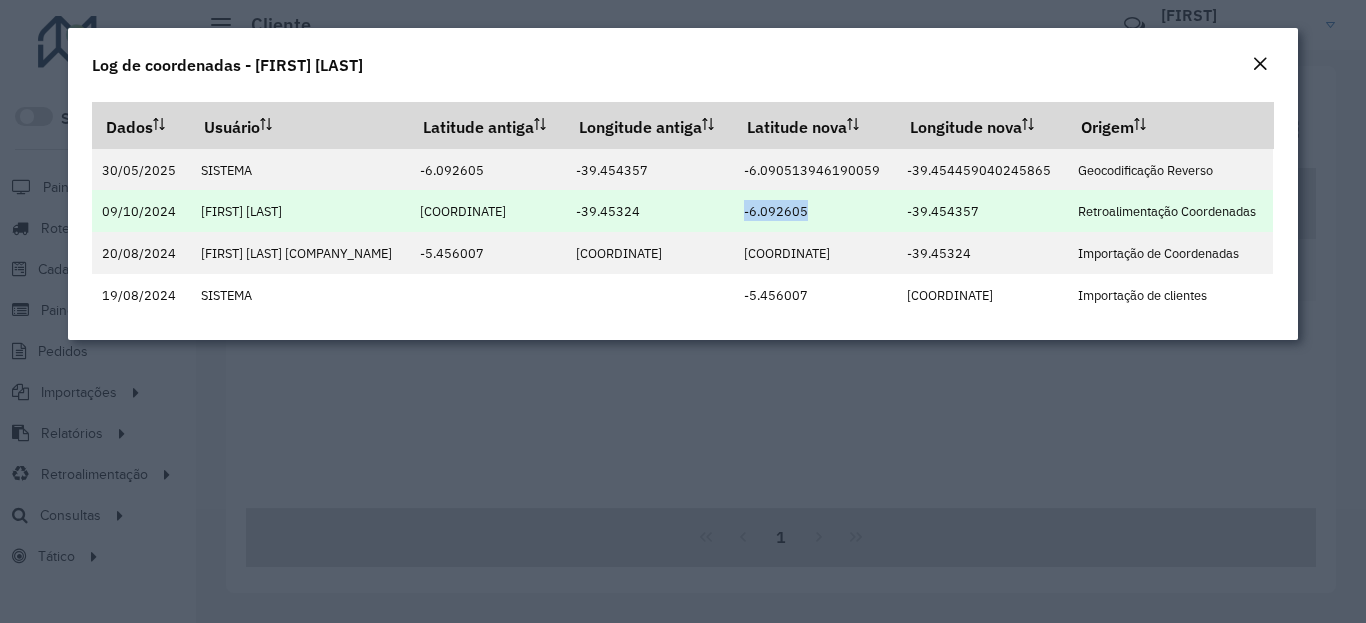 click on "-6.092605" at bounding box center [776, 211] 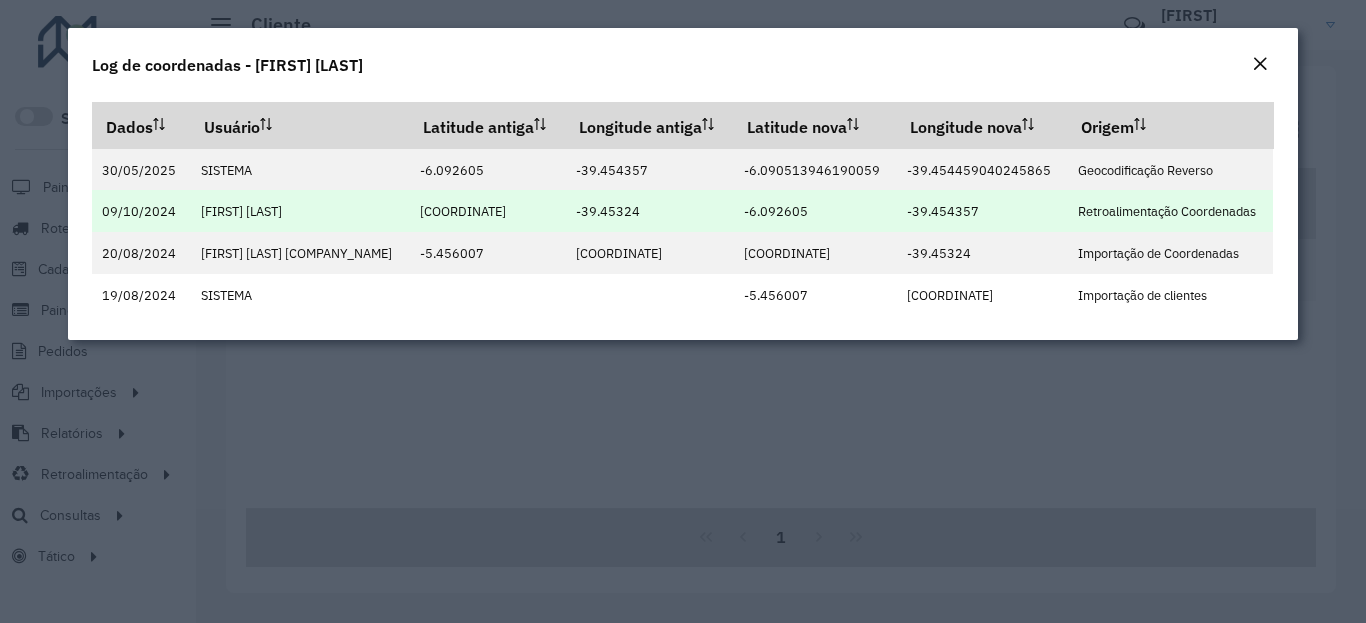 click on "[COORD]" at bounding box center (981, 211) 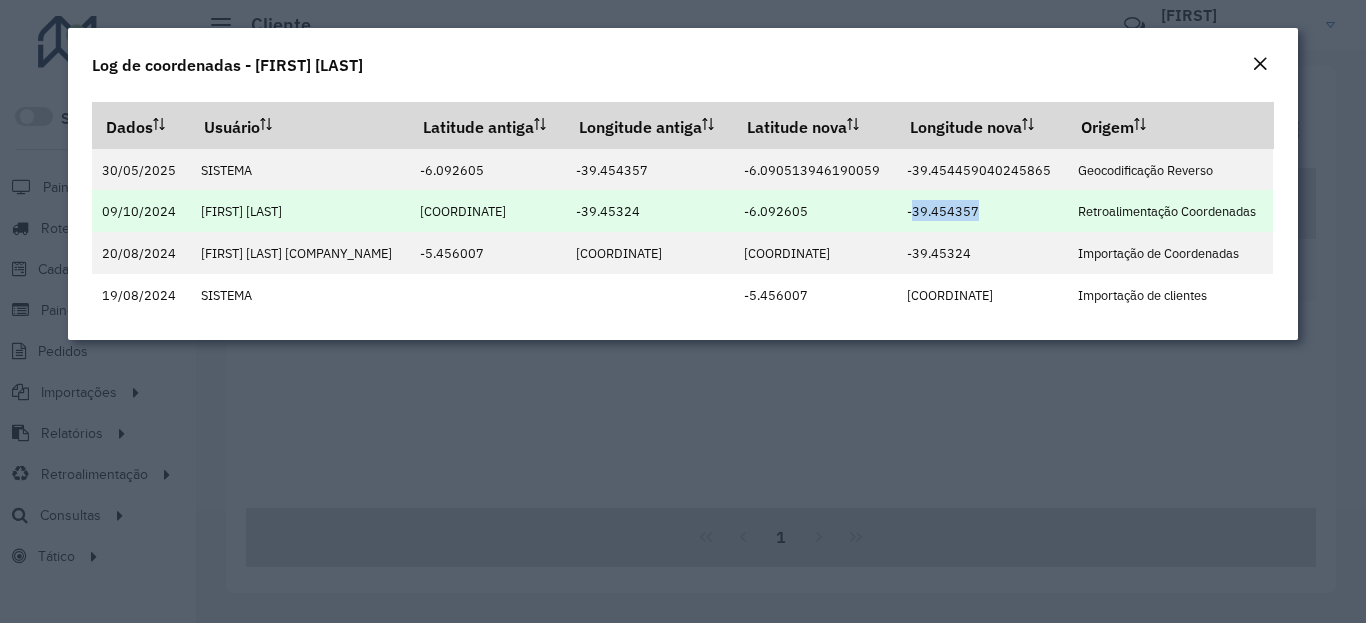 click on "[COORD]" at bounding box center (943, 210) 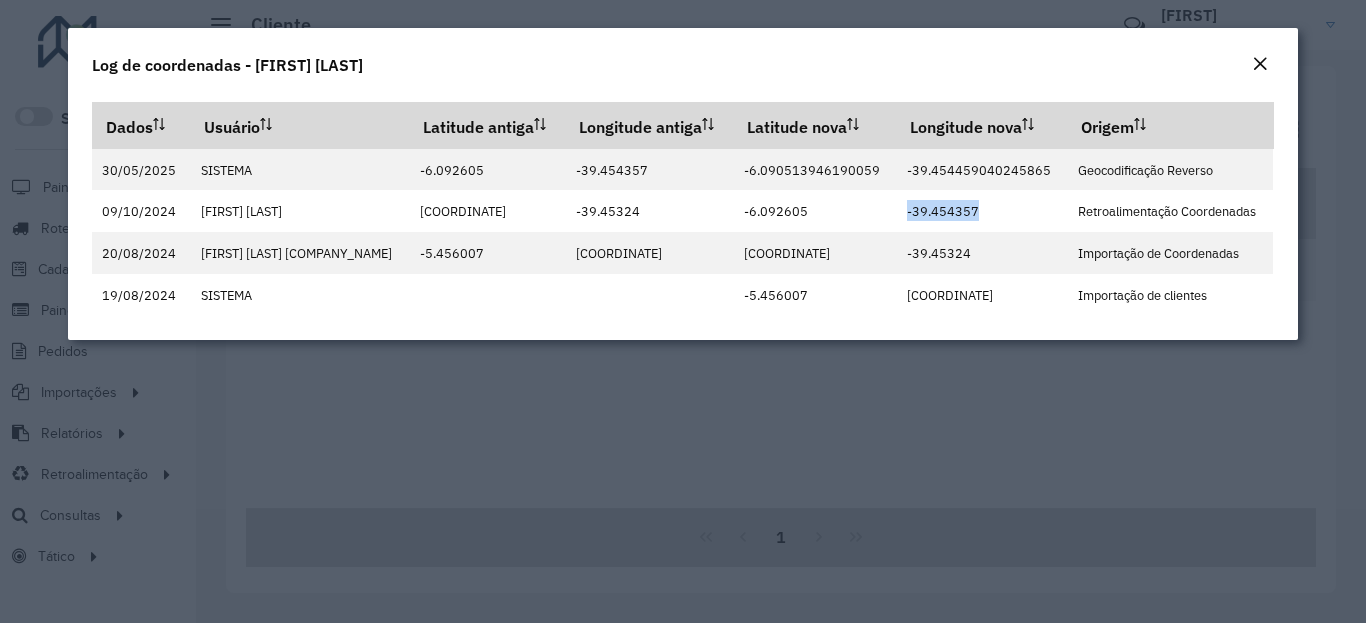 click 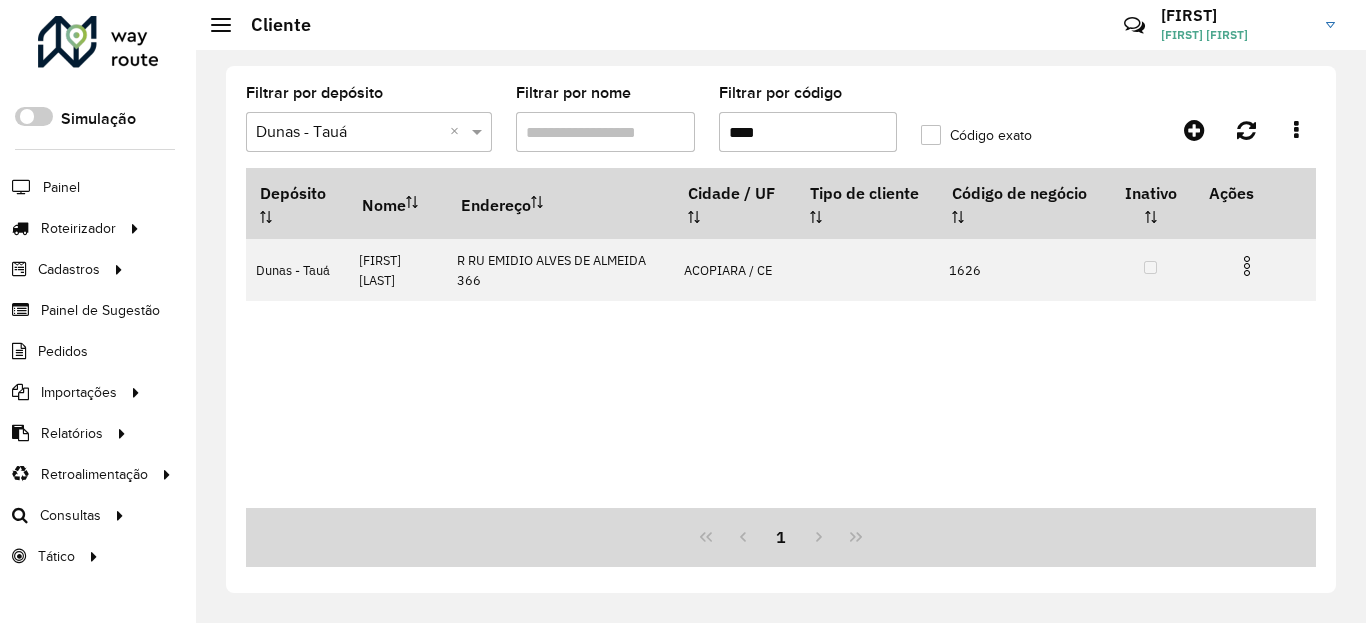 click on "****" at bounding box center [808, 132] 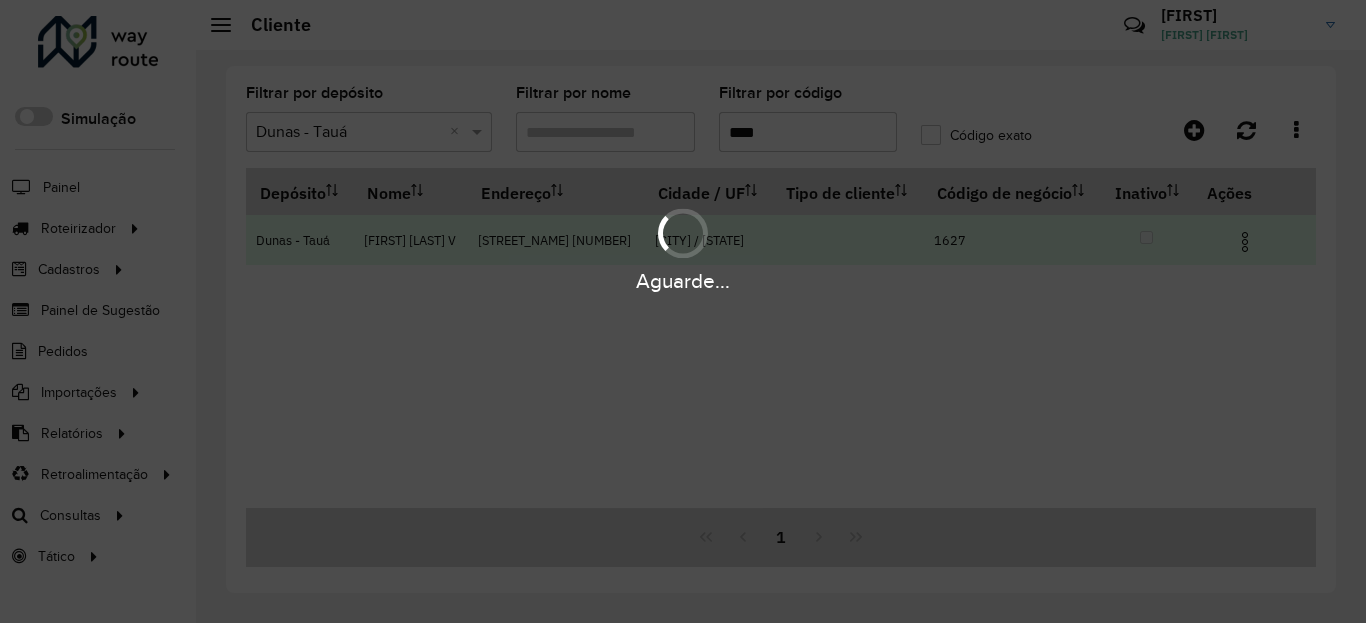 click at bounding box center (1254, 240) 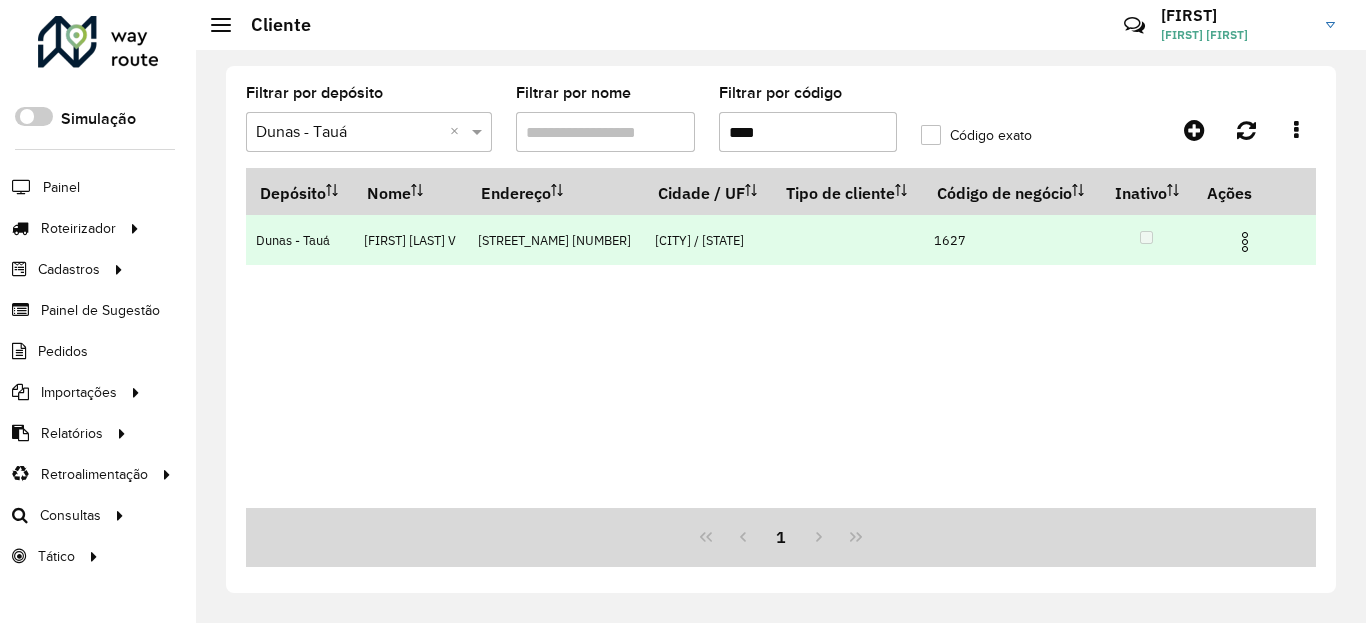 click at bounding box center (1245, 242) 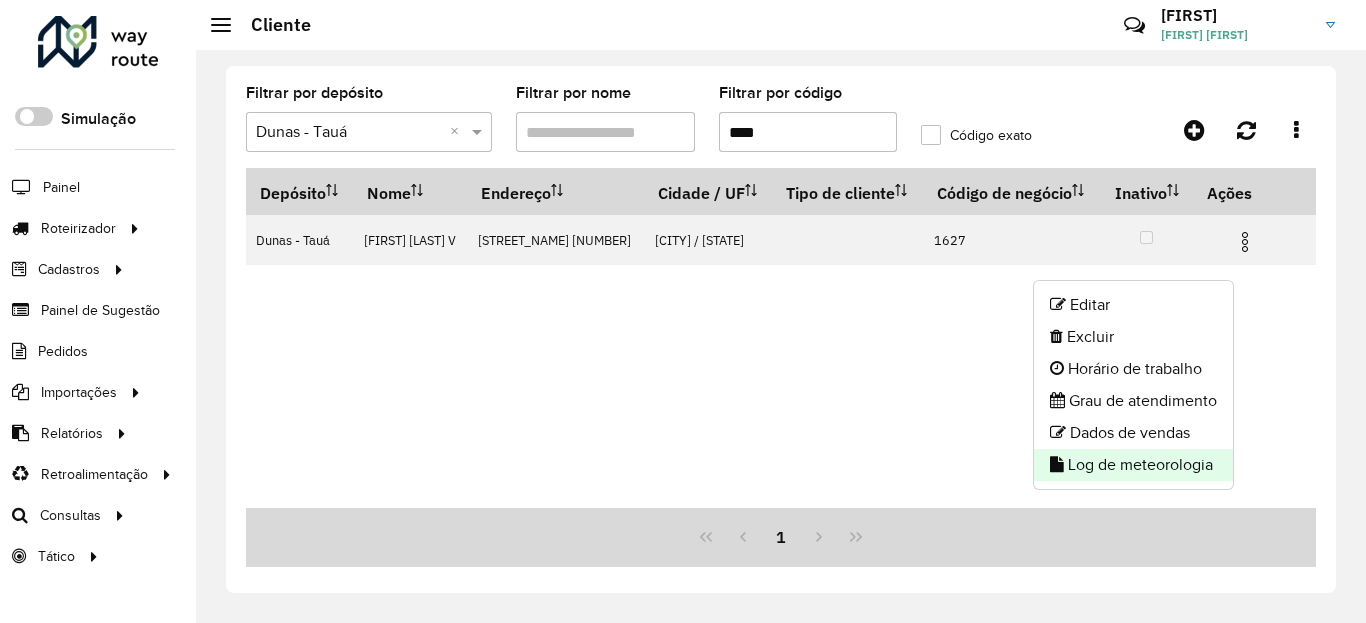 click on "Log de meteorologia" 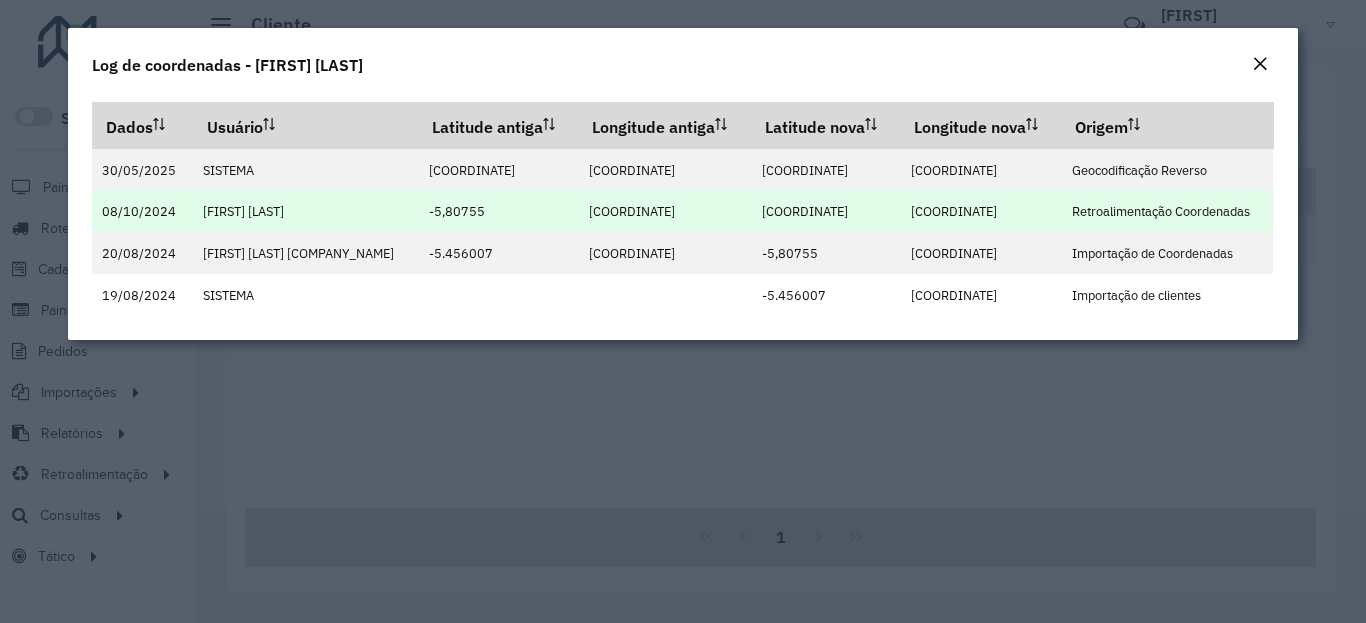 click on "-5.802616" at bounding box center [805, 211] 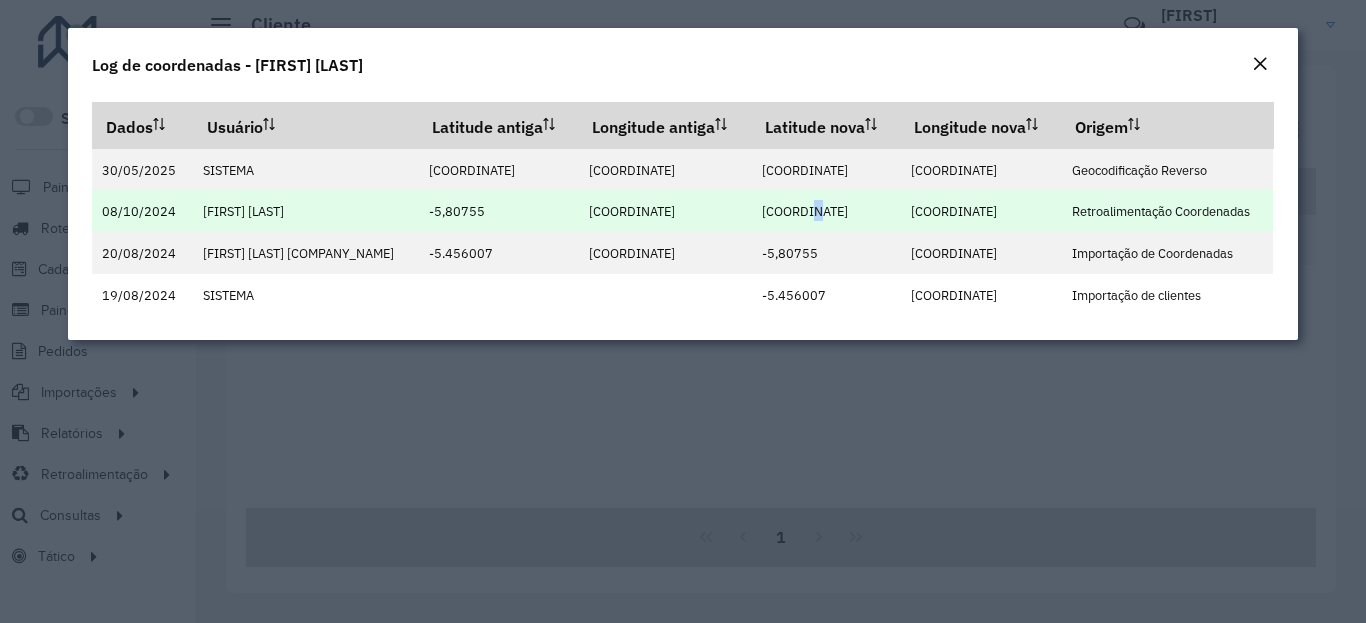 click on "-5.802616" at bounding box center (805, 211) 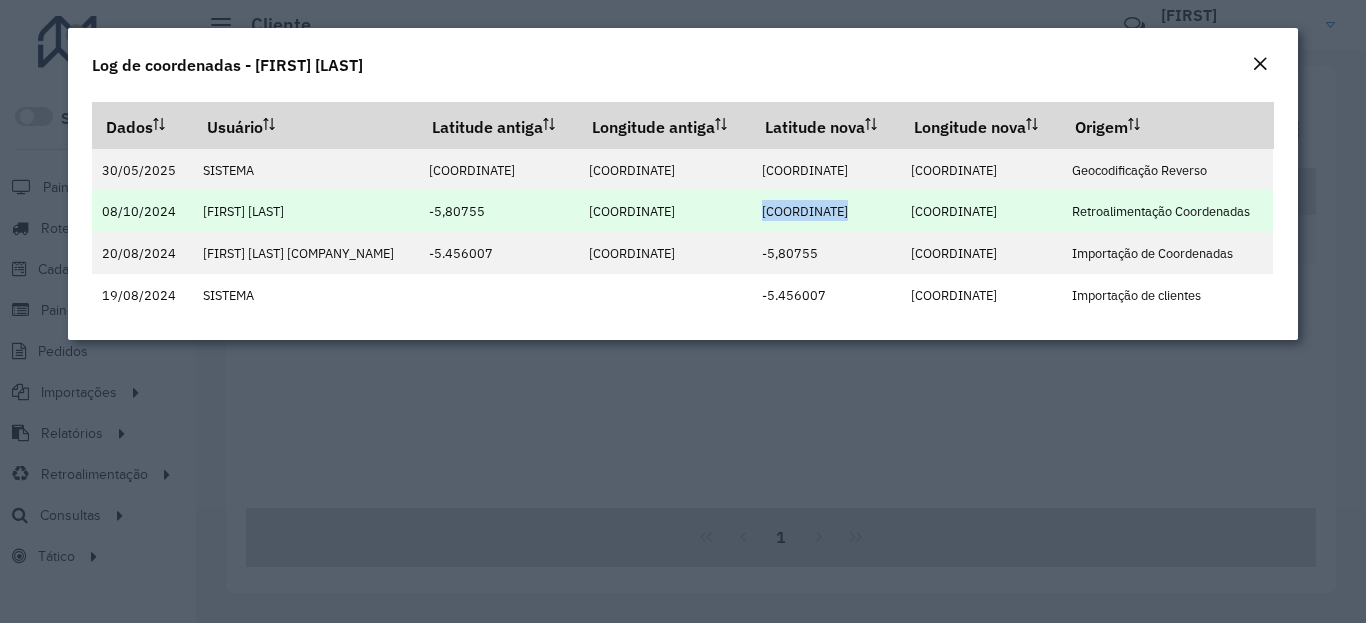 click on "-5.802616" at bounding box center (805, 211) 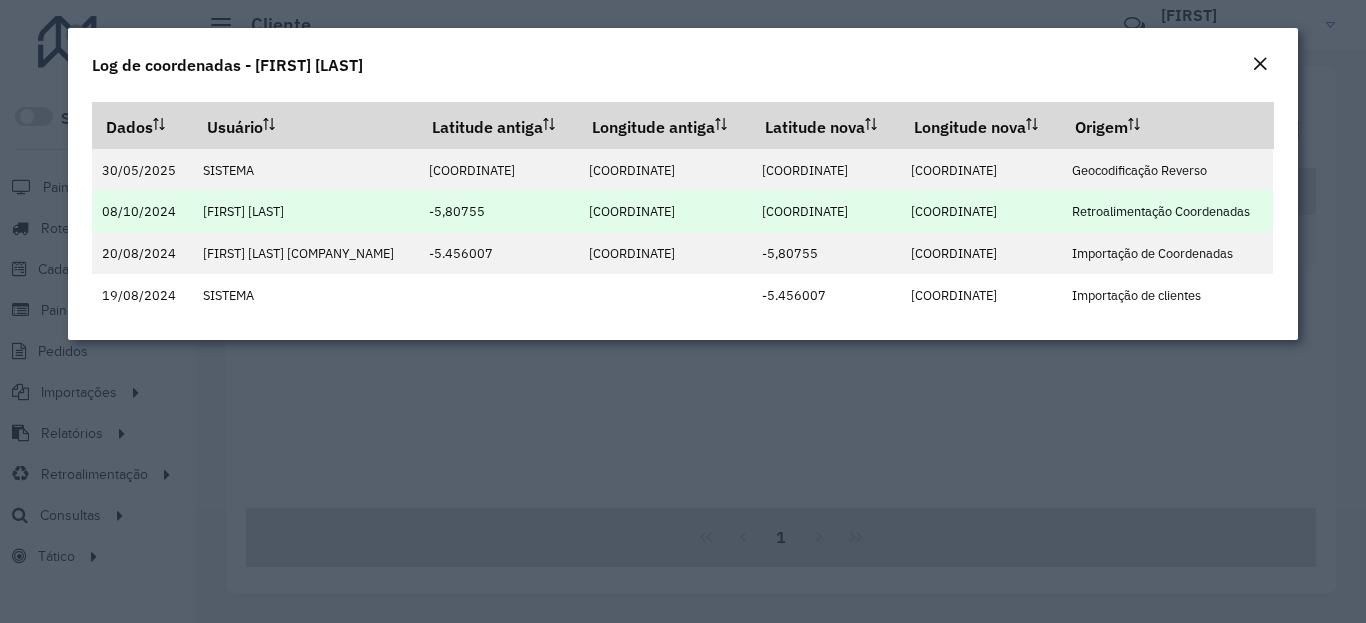click on "-39.417081" at bounding box center [954, 211] 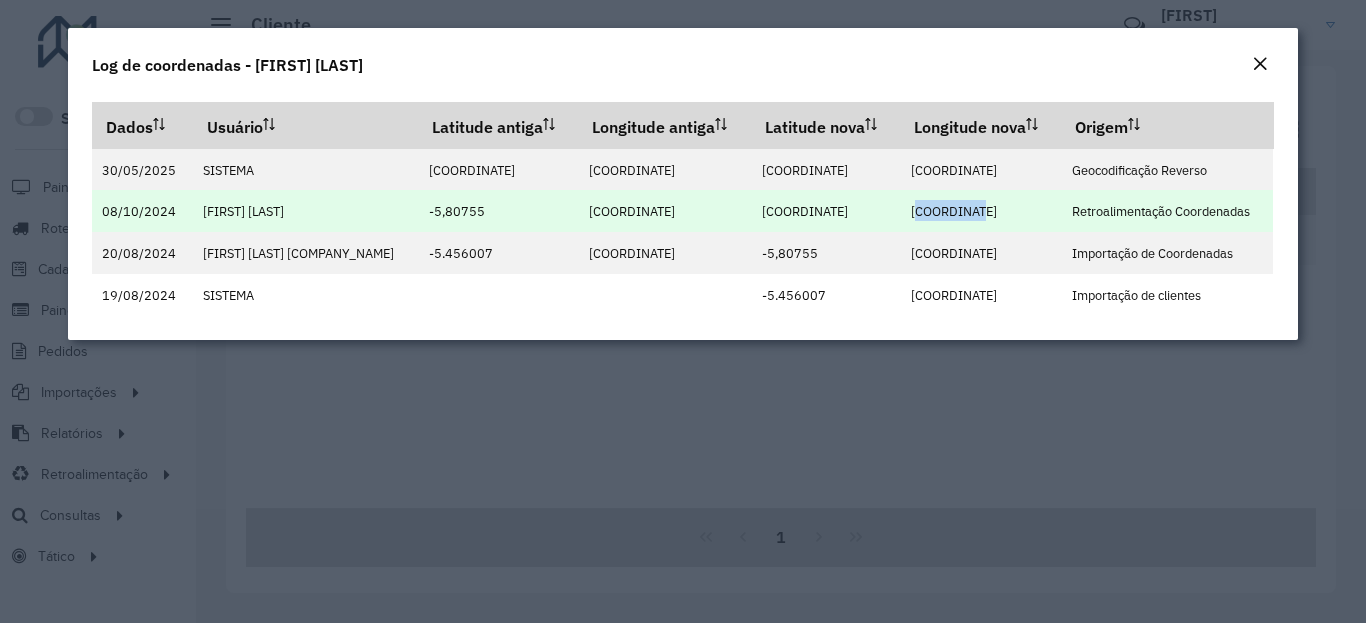 click on "-39.417081" at bounding box center (954, 211) 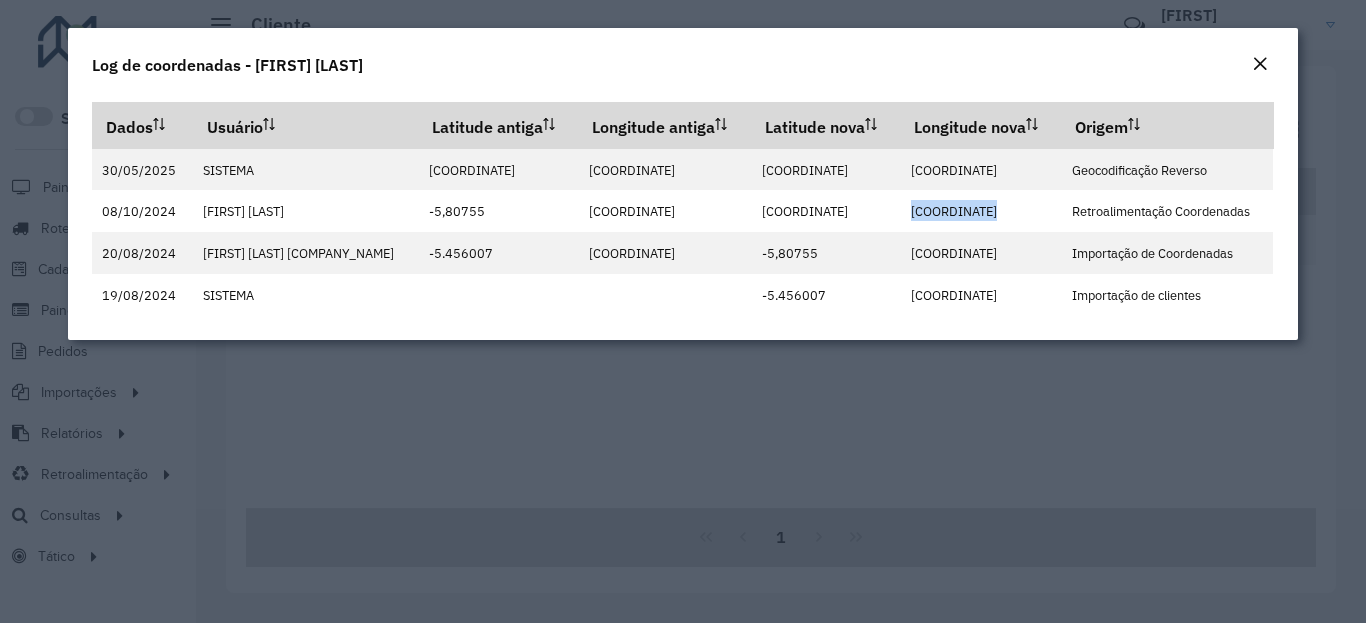 click on "Log de coordenadas - [FIRST] [LAST]" 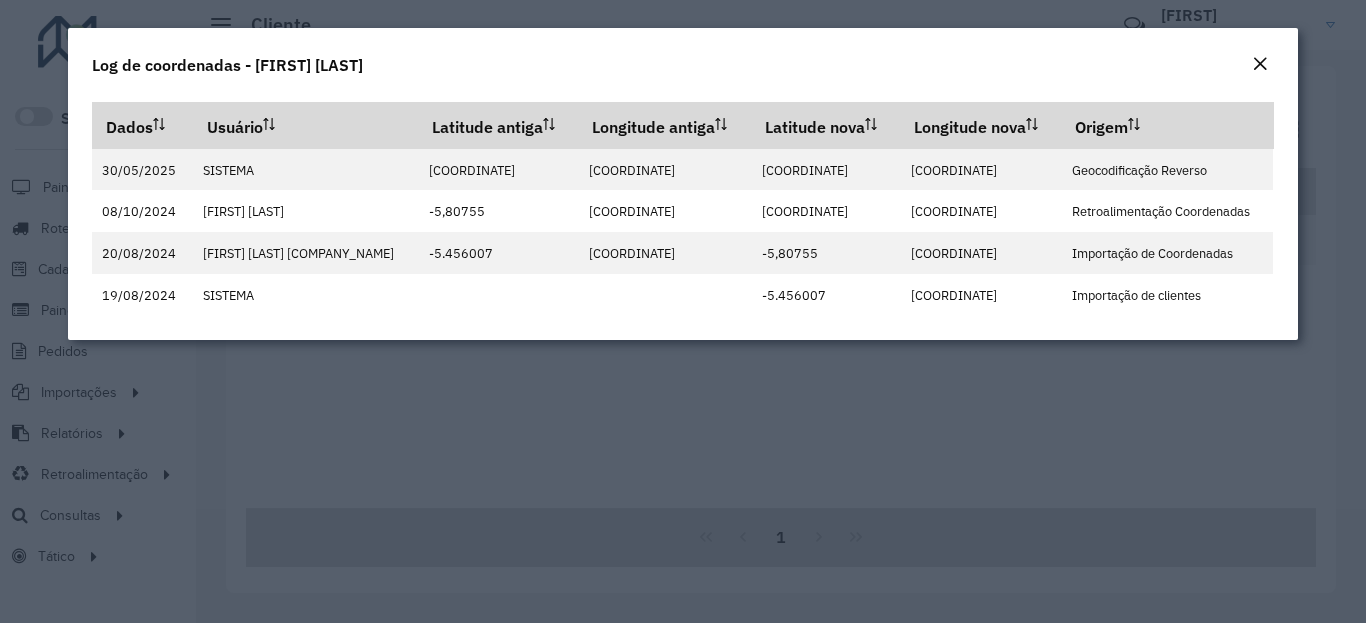 click 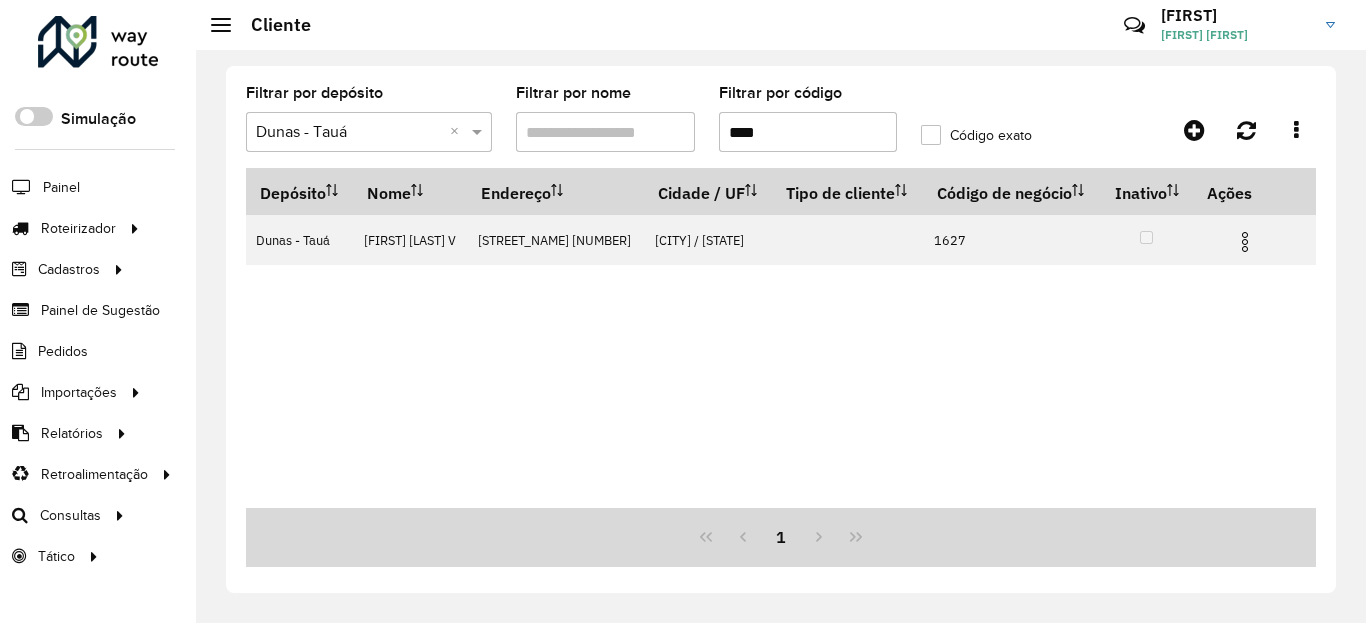 click on "****" at bounding box center (808, 132) 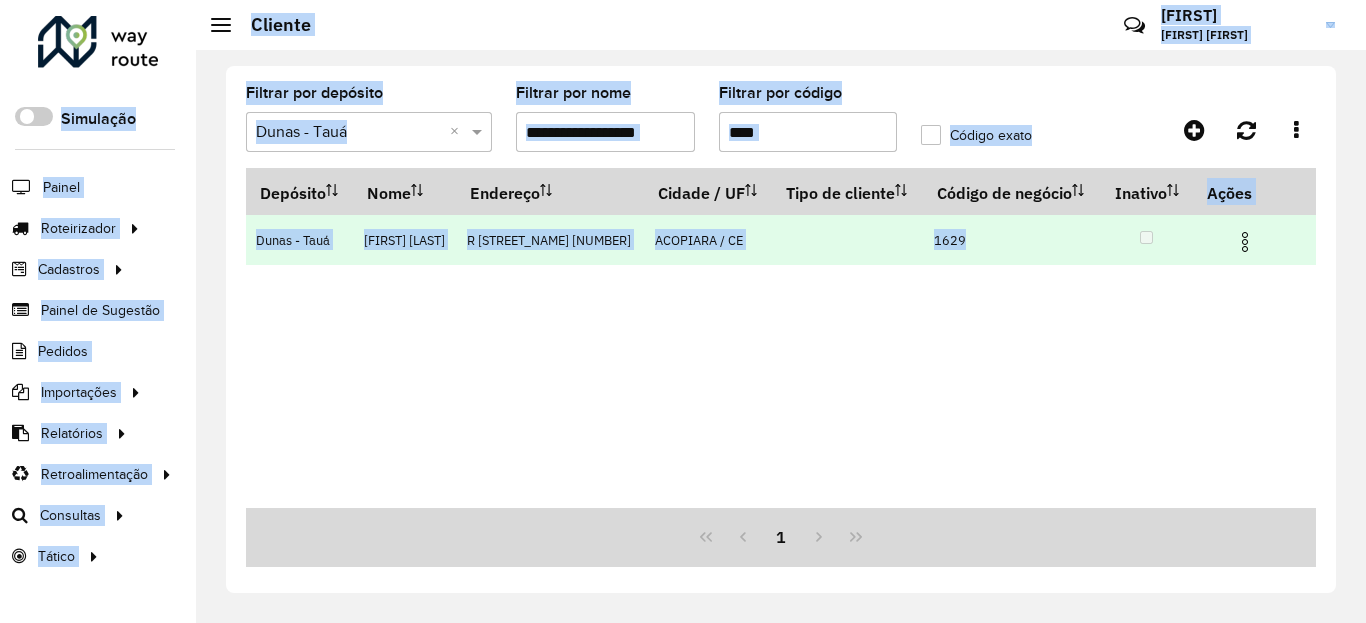 click on "Aguarde... Pop-up bloqueado! Seu navegador bloqueou automaticamente a abertura de uma nova janela.  Acesse as configurações e adicione o endereço do sistema à lista de permissões. Fechar Roteirizador AmbevTech Simulação Painel Roteirizador Entregas Vendas Cadastros Ponto de verificação Classificações de venda Cliente Condições de pagamento Consulta de setores Depósito Disponibilidade de veículos Fator tipo de produto Planejador Gabarito Grupo Rota Fator Tipo Produto Grupo de Depósito Grupo de rotas exclusiva Grupo de setores Jornada Jornada RN Integração de layout Modelo Motorista Multi Depósito Painel de réplicas Parada Pedágio Perfil do Vendedor Ponto de apoio Ponto de apoio FAD Prioridade do pedido Produto Restrição de Atendimento Planner Rodízio de placa Rota exclusiva FAD Rótulo Setor Planejador de Setor Tempo de parada da refeição Tipo de cliente Tipo de veículo Tipo de veículo RN Transportadora Usuário Vendedor Veículo Painel de Sugestão Pedidos Importações Clientes ×" at bounding box center [683, 311] 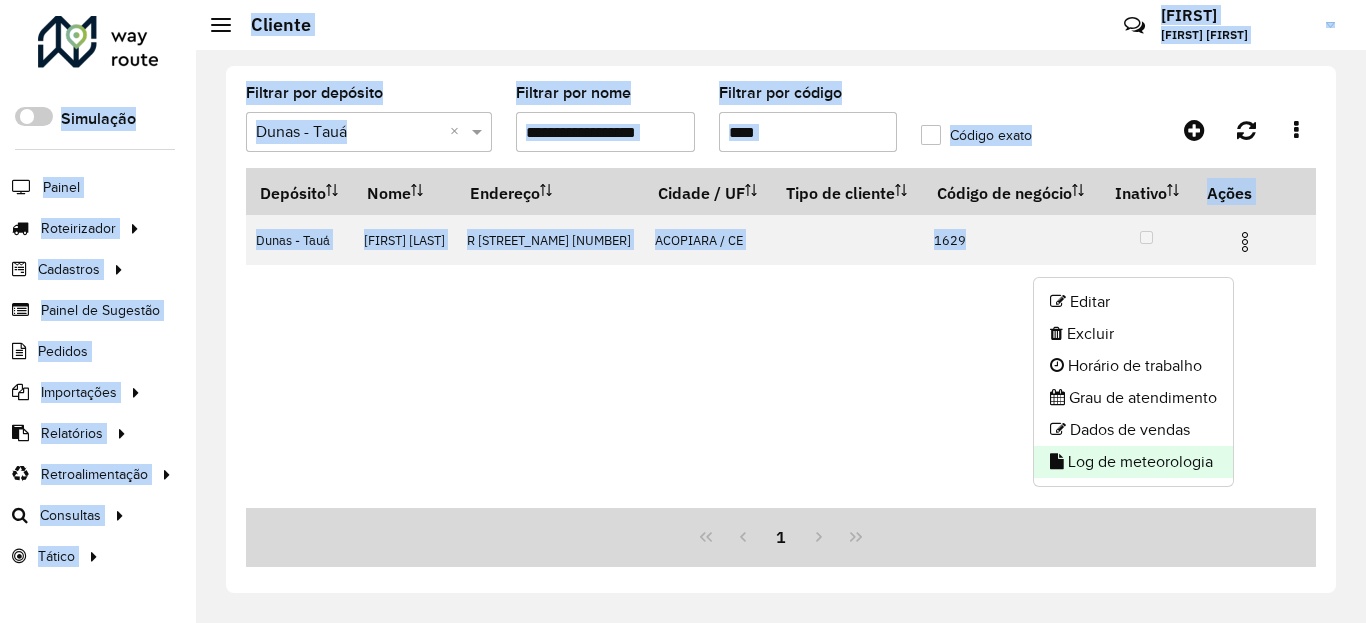 click on "Log de meteorologia" 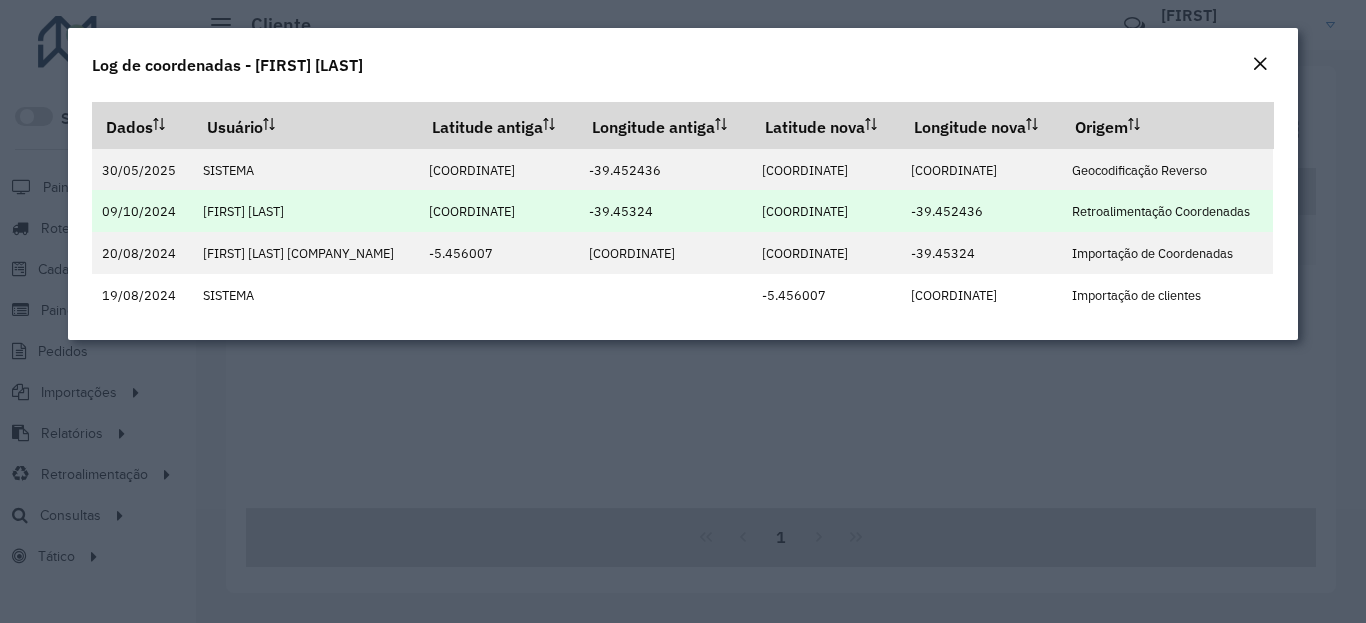 click on "-6.096856" at bounding box center [805, 211] 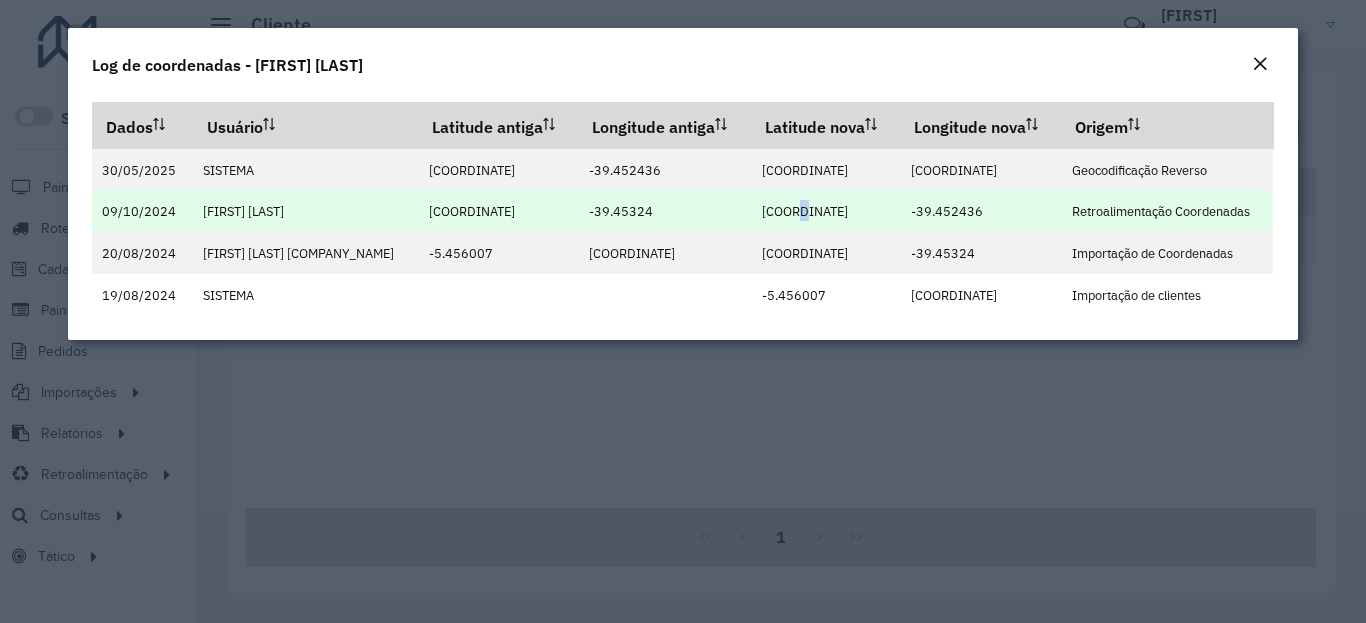 click on "-6.096856" at bounding box center [805, 211] 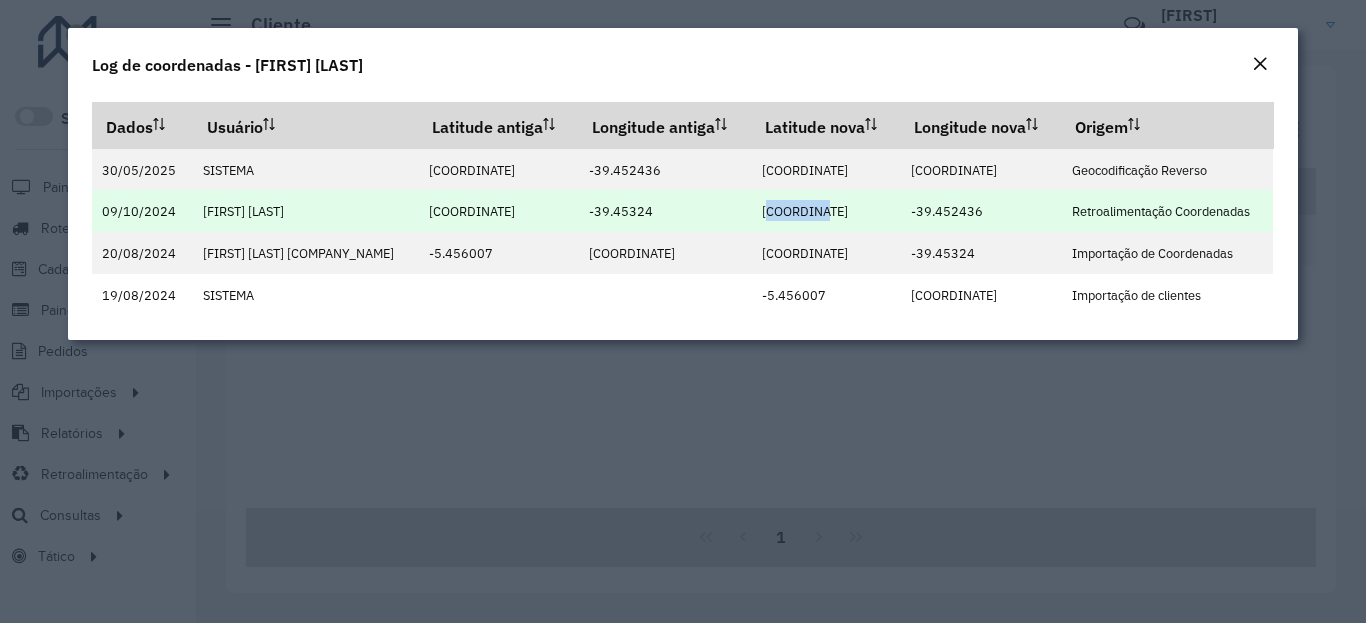click on "-6.096856" at bounding box center (805, 211) 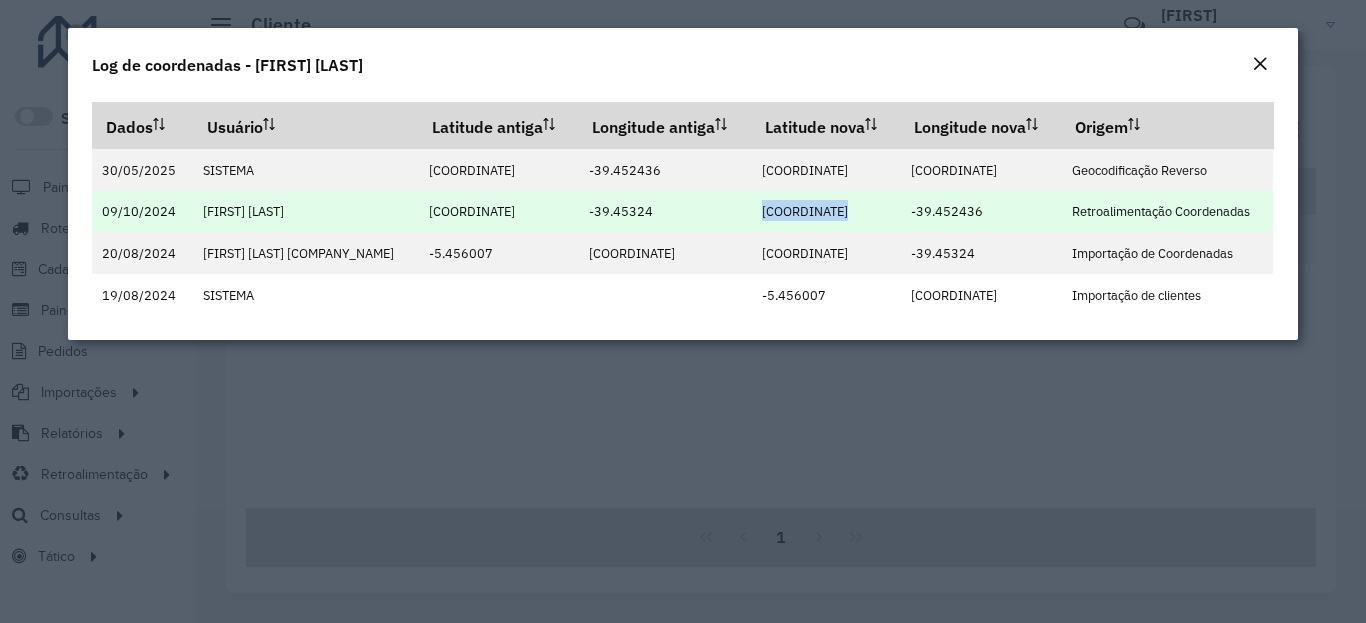 click on "-39.452436" at bounding box center [947, 211] 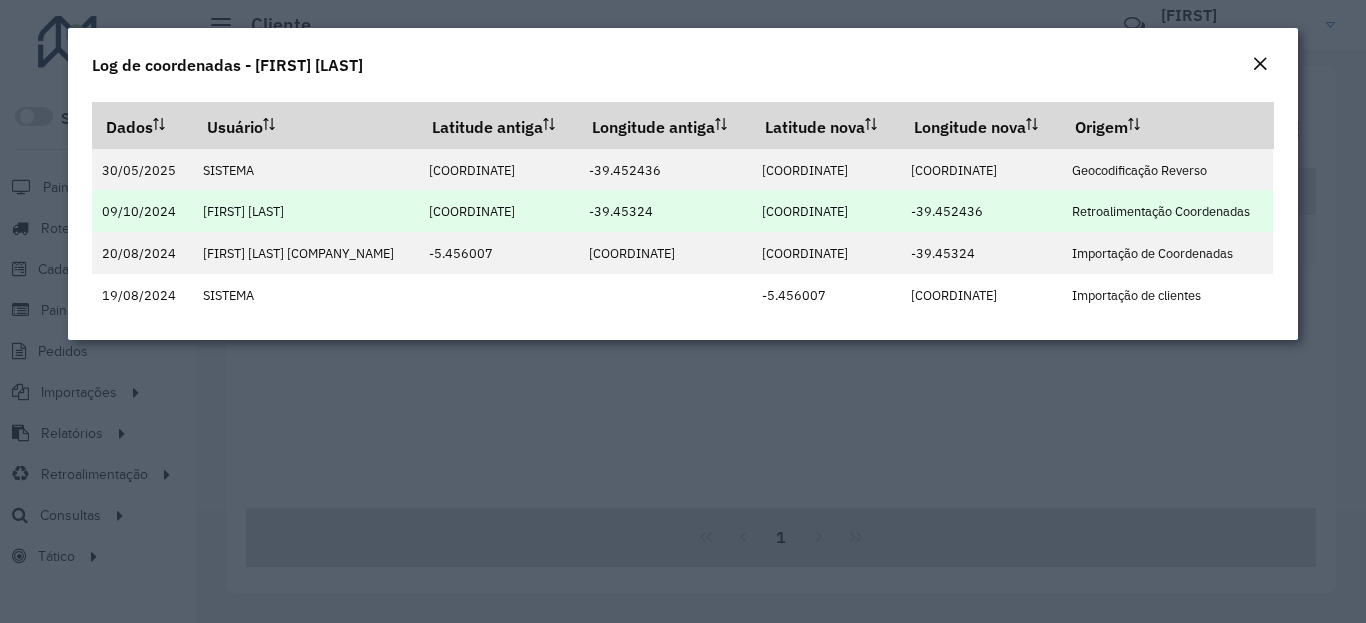 click on "-39.452436" at bounding box center [947, 211] 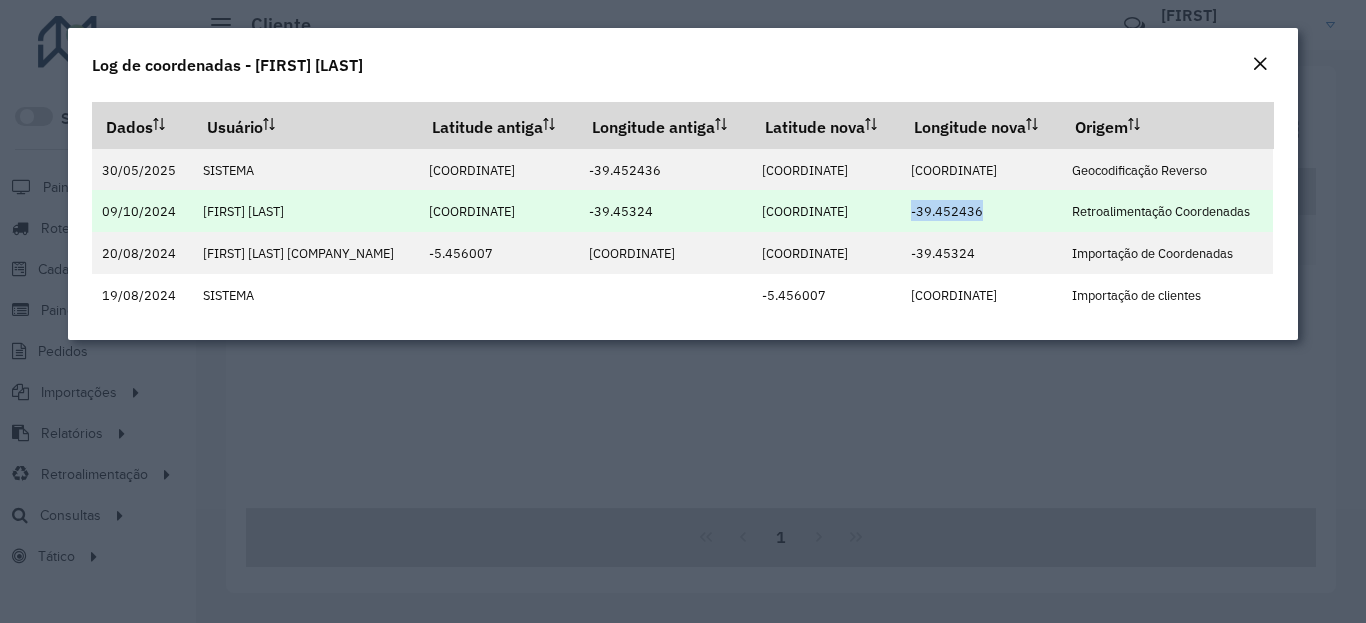 click on "-39.452436" at bounding box center [947, 211] 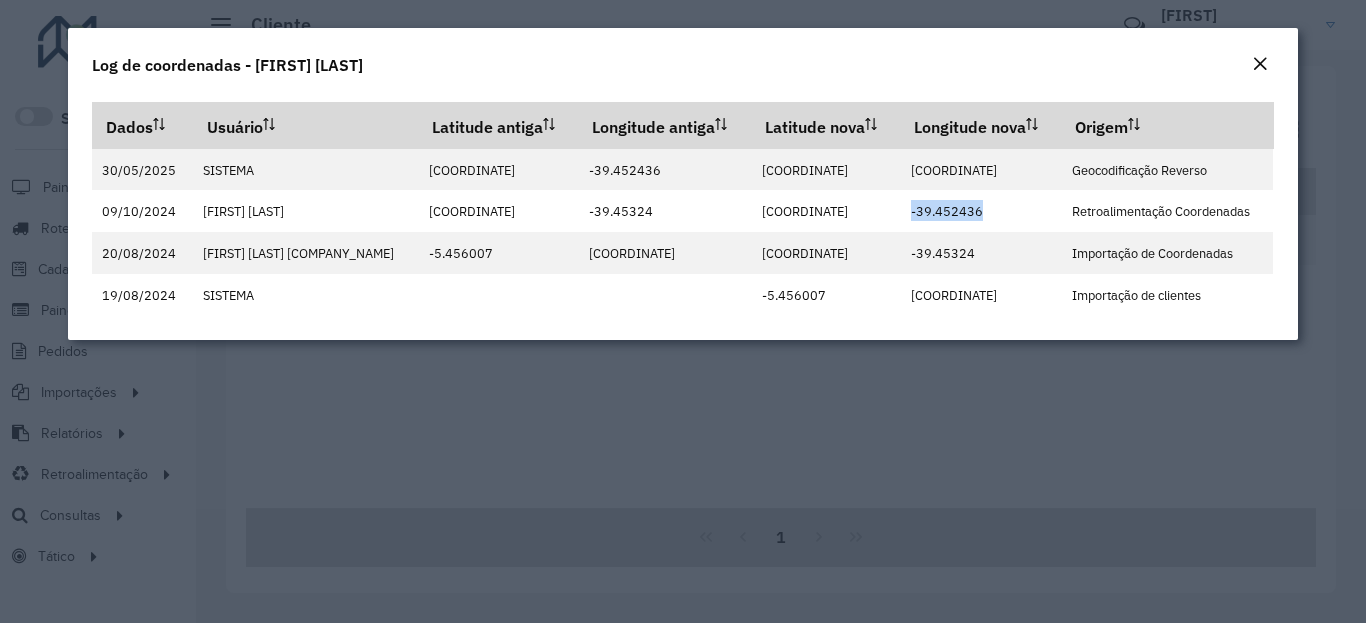 click on "Log de coordenadas - [FIRST] [LAST]" 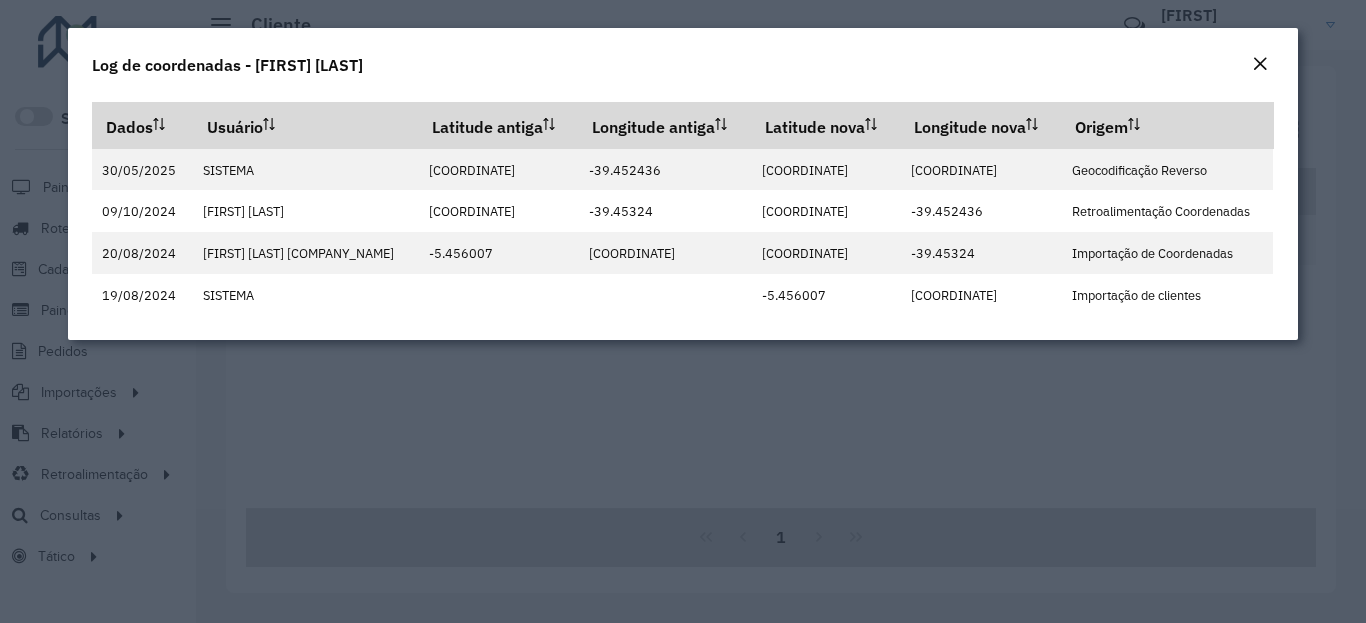 click 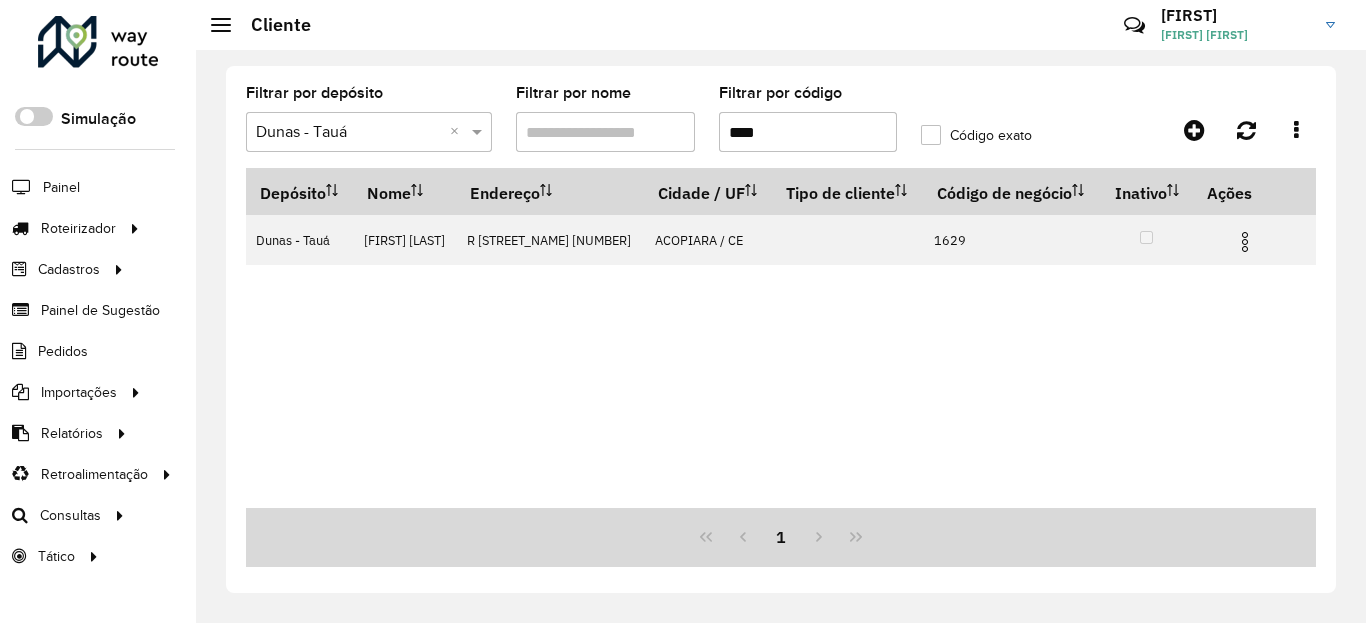 click on "****" at bounding box center [808, 132] 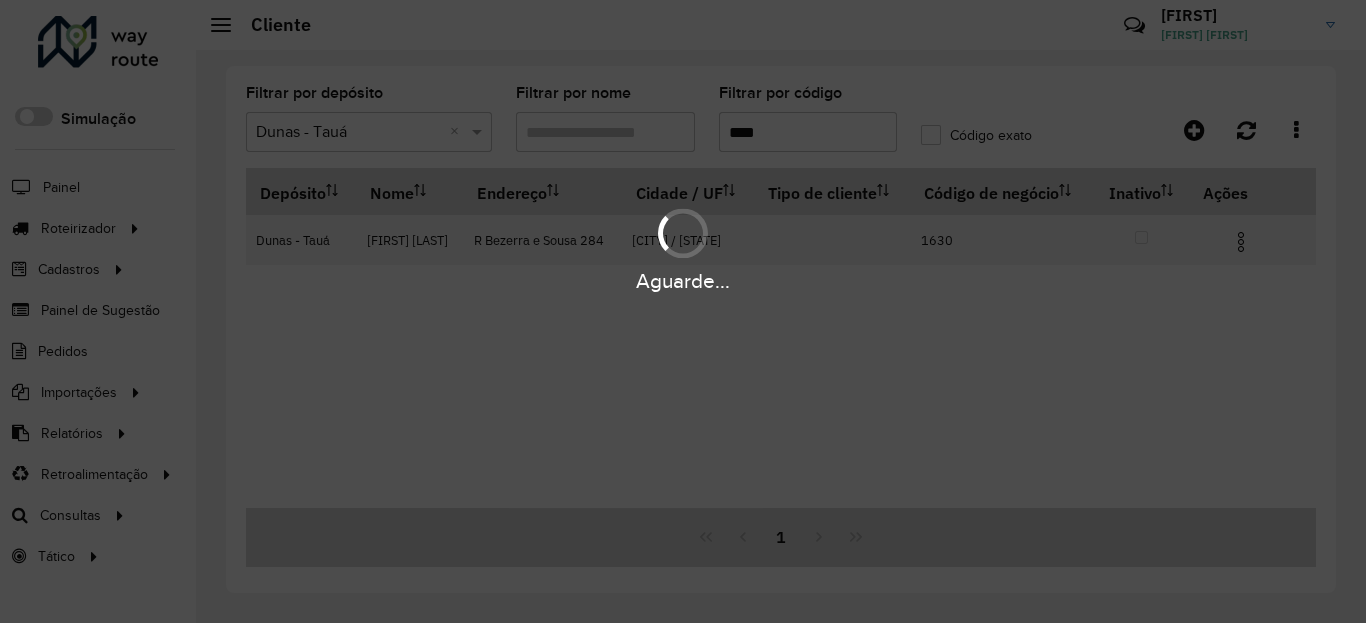 click at bounding box center (1241, 242) 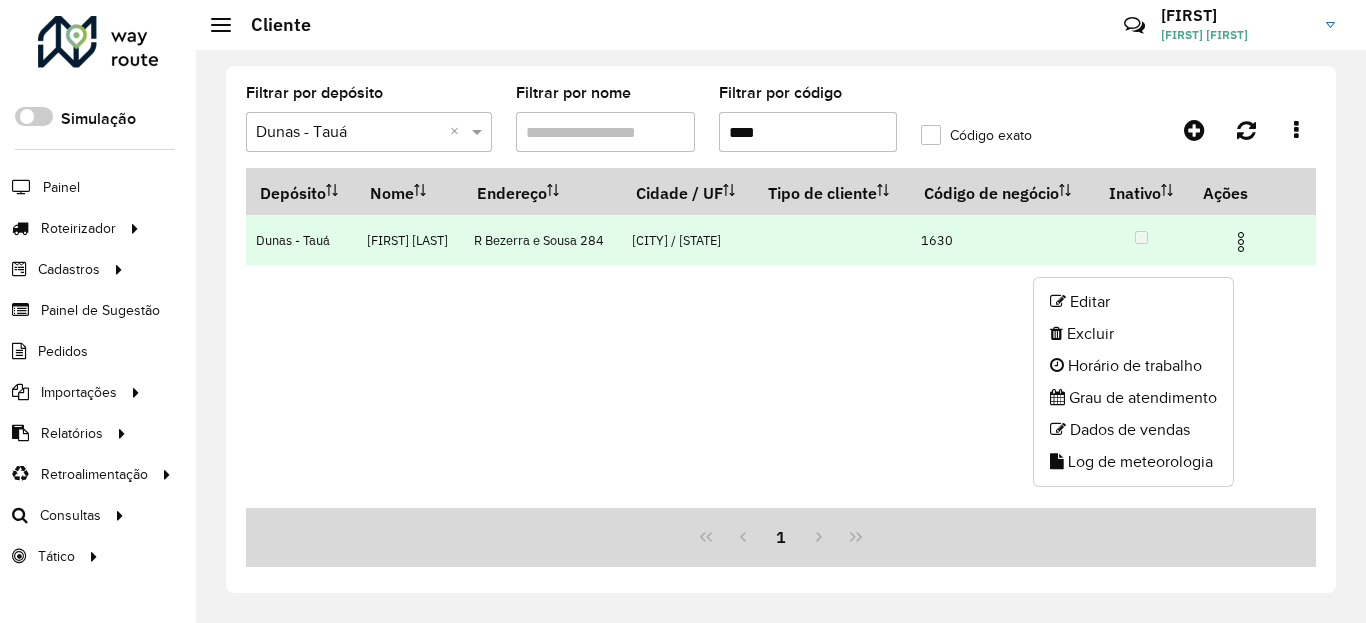 click at bounding box center [1241, 242] 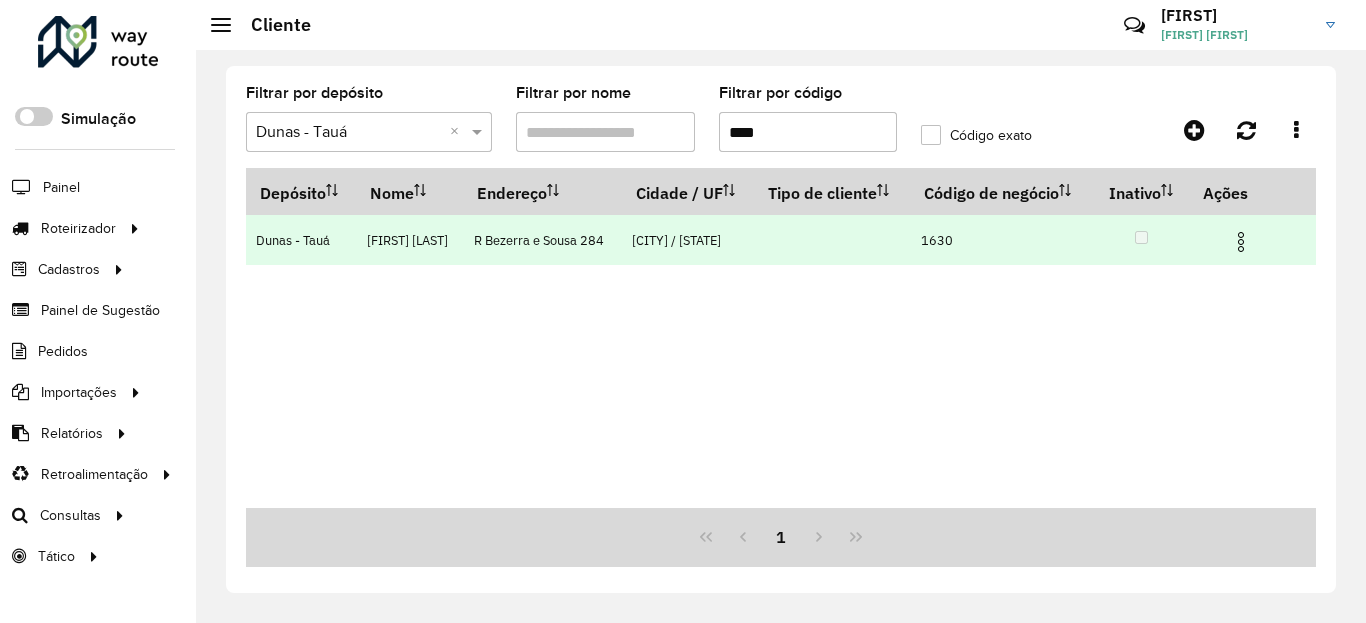 click at bounding box center (1250, 240) 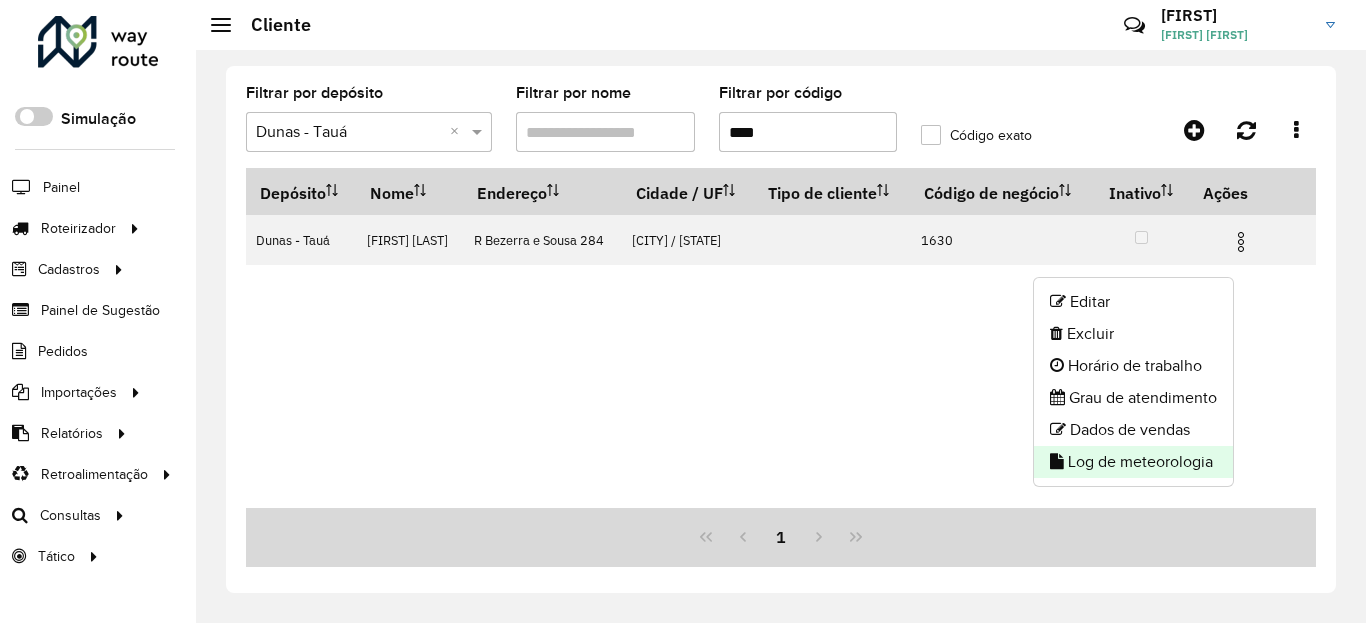 click on "Log de meteorologia" 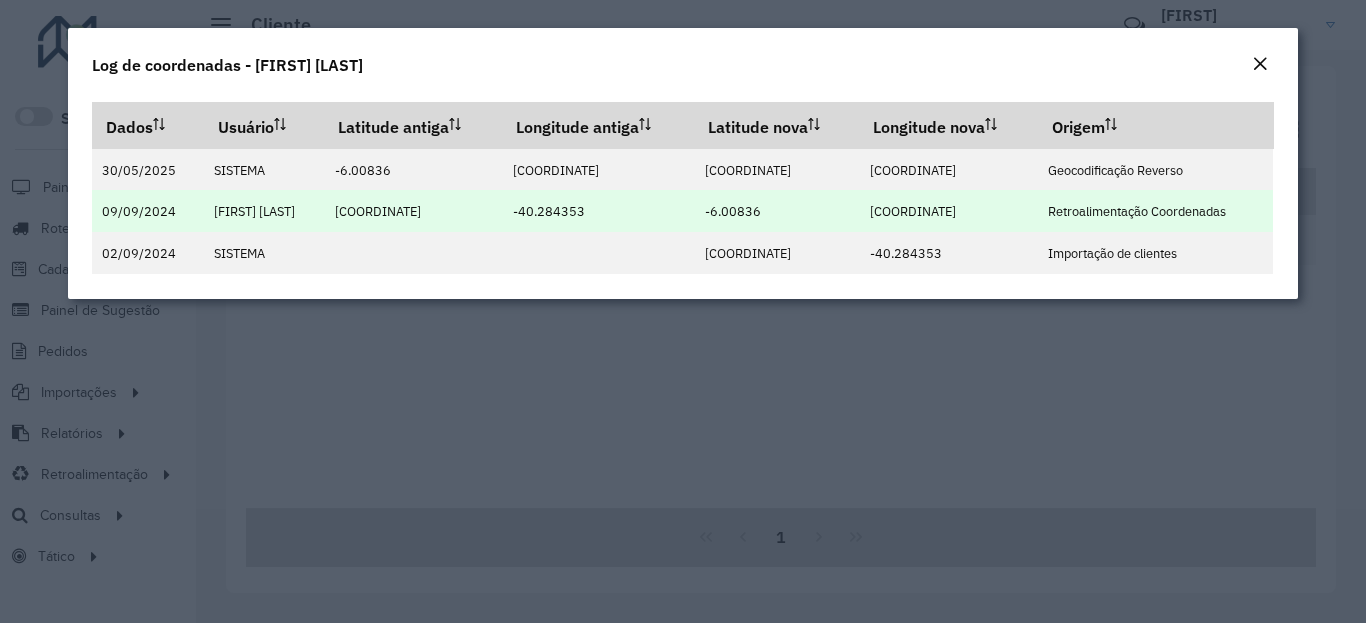 click on "-6.00836" at bounding box center (733, 211) 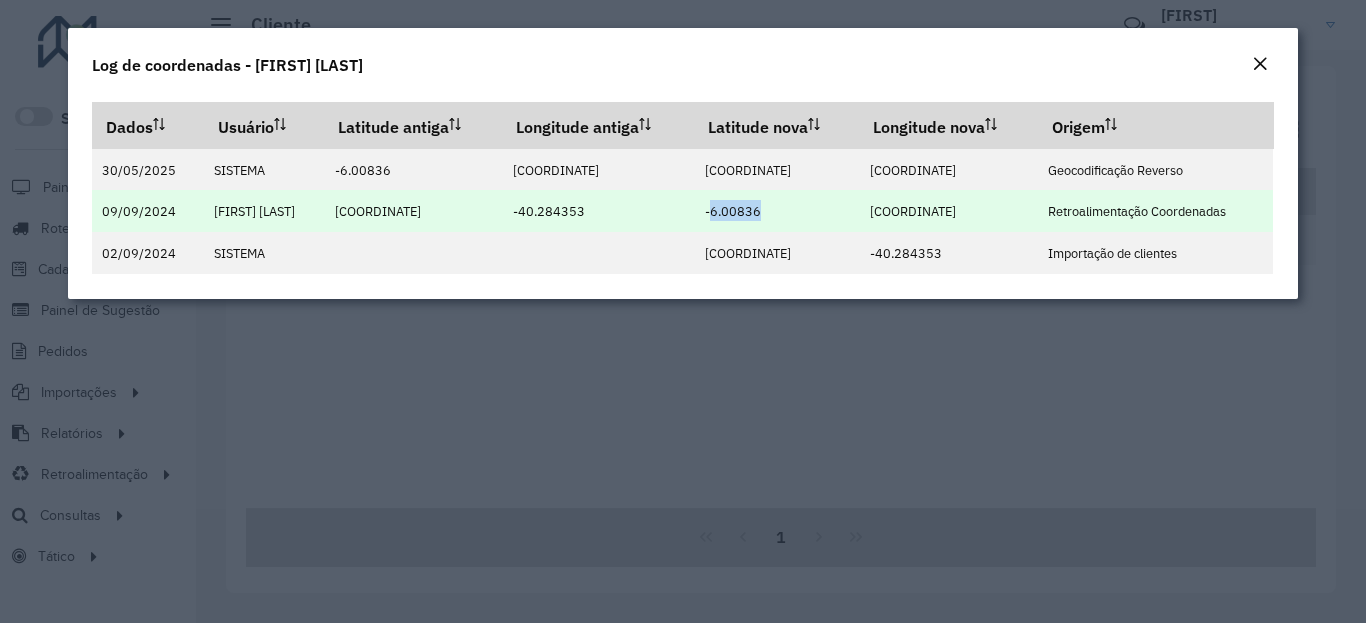 click on "-6.00836" at bounding box center (733, 211) 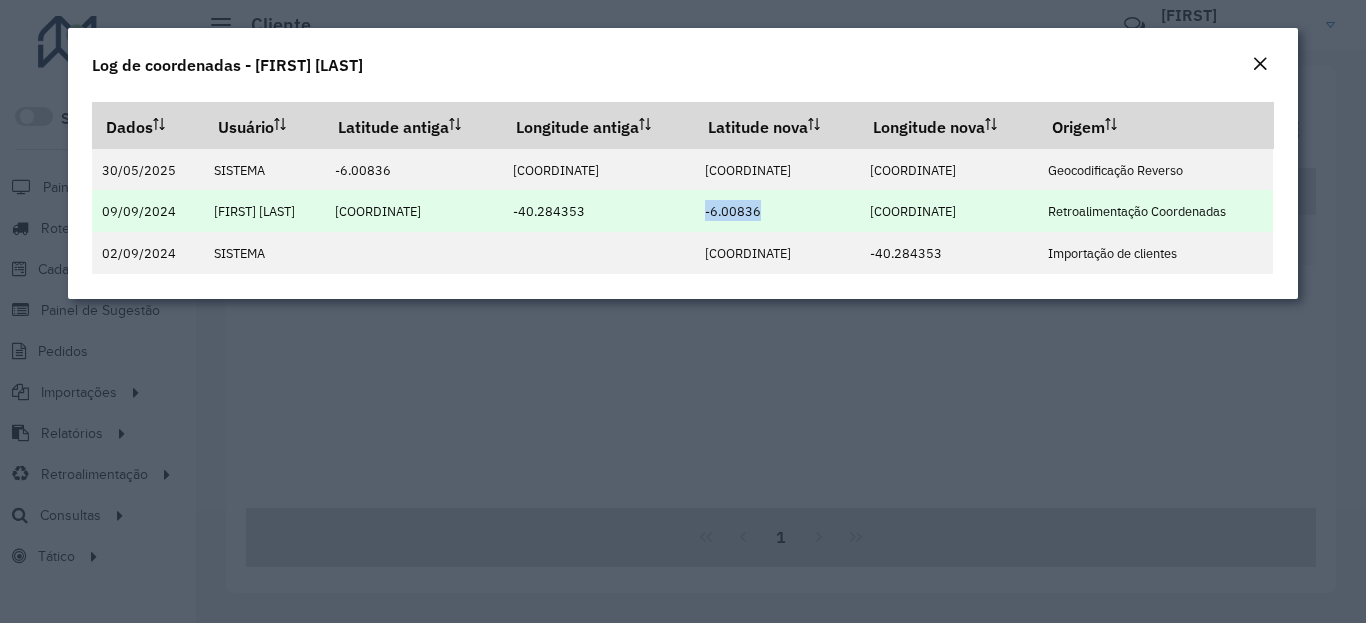 click on "-40.2858" at bounding box center (913, 211) 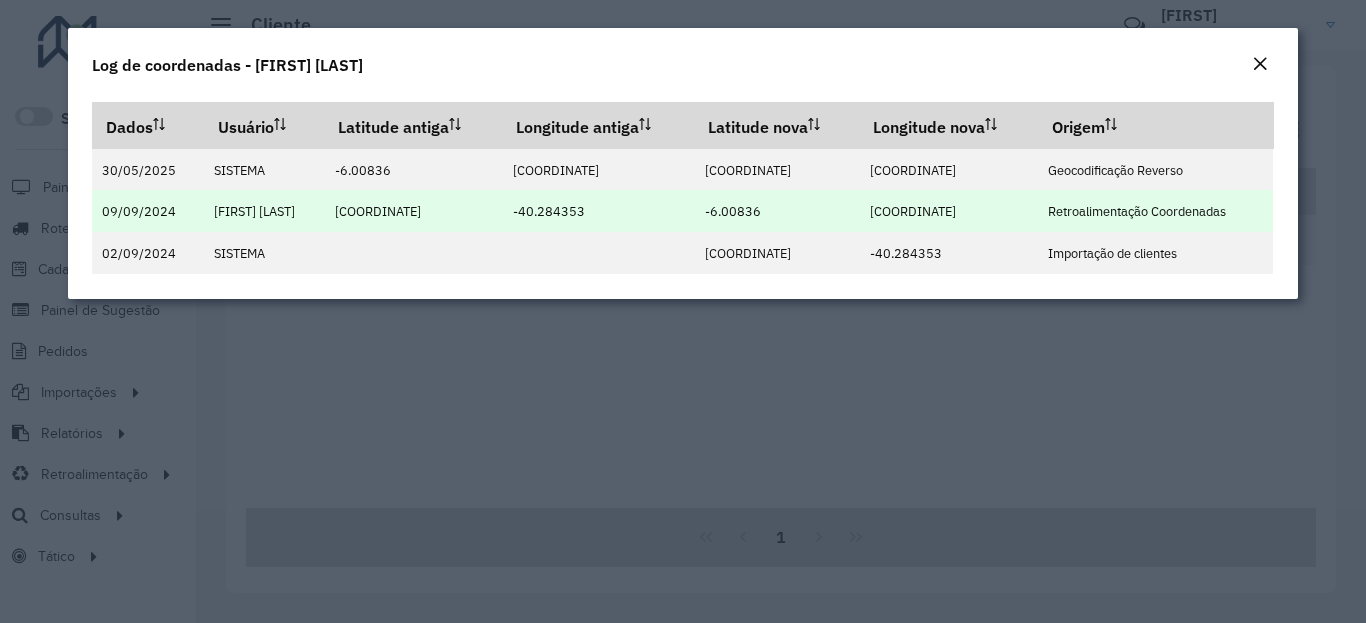 click on "-40.2858" at bounding box center [913, 211] 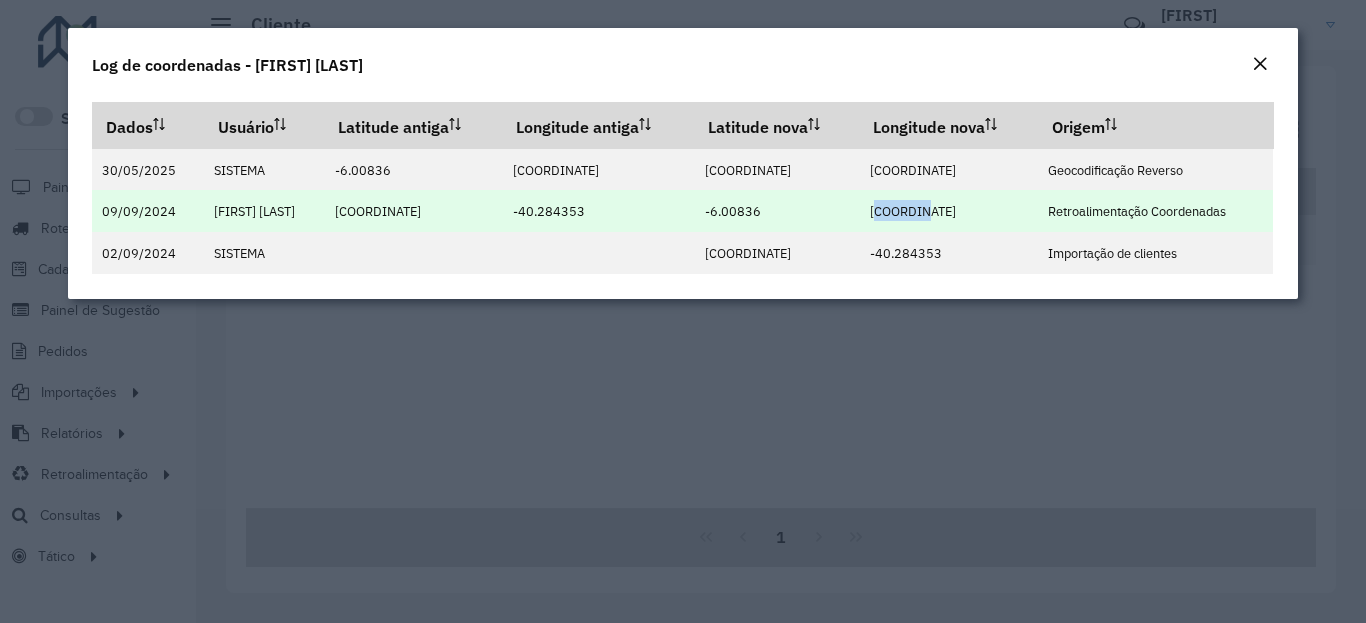 click on "-40.2858" at bounding box center (913, 211) 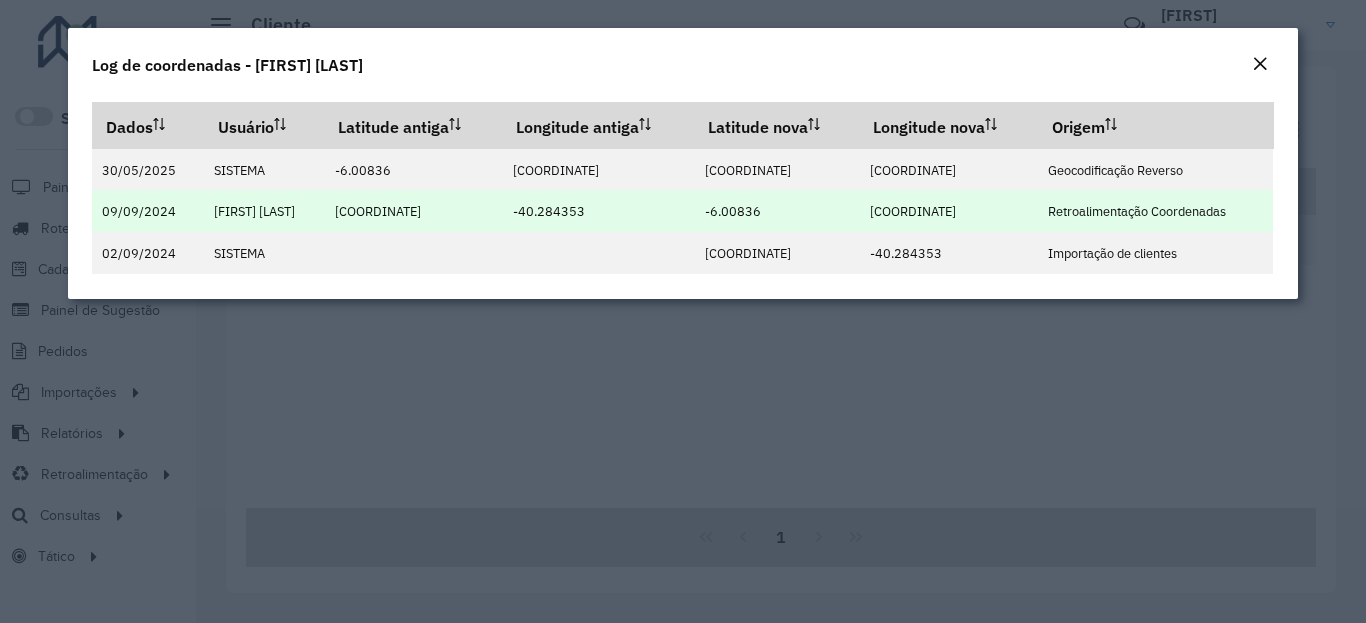 click on "-40.2858" at bounding box center (913, 211) 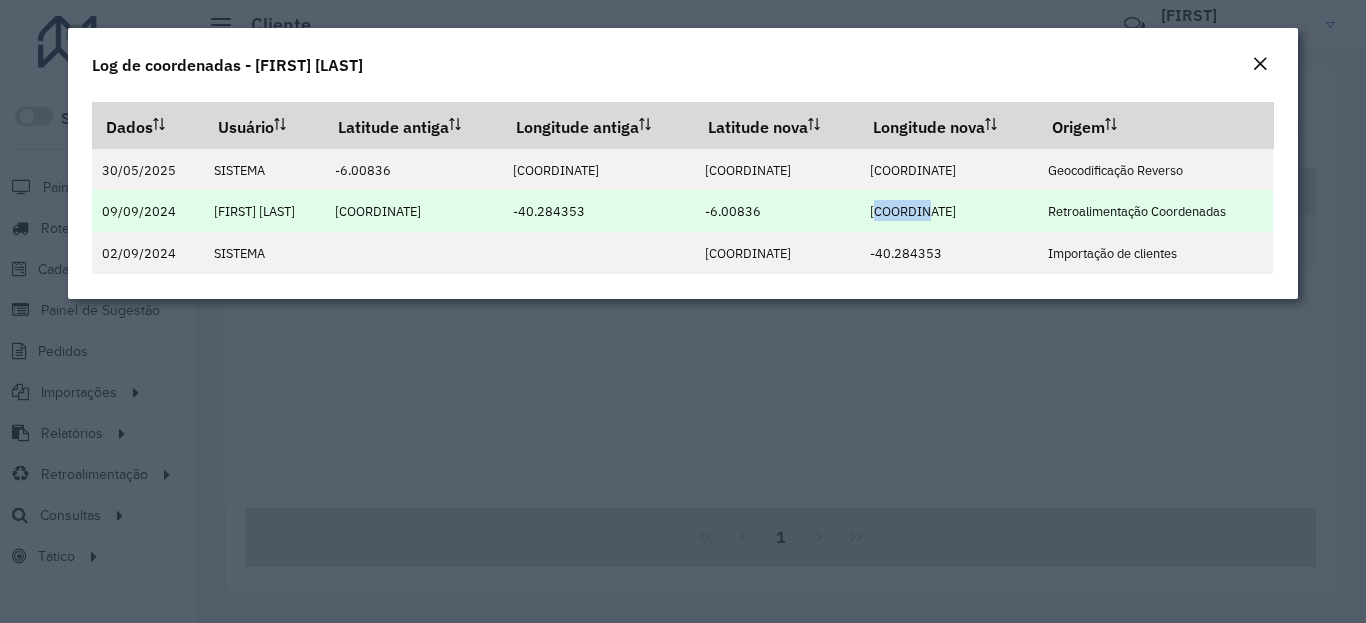 click on "-40.2858" at bounding box center [913, 211] 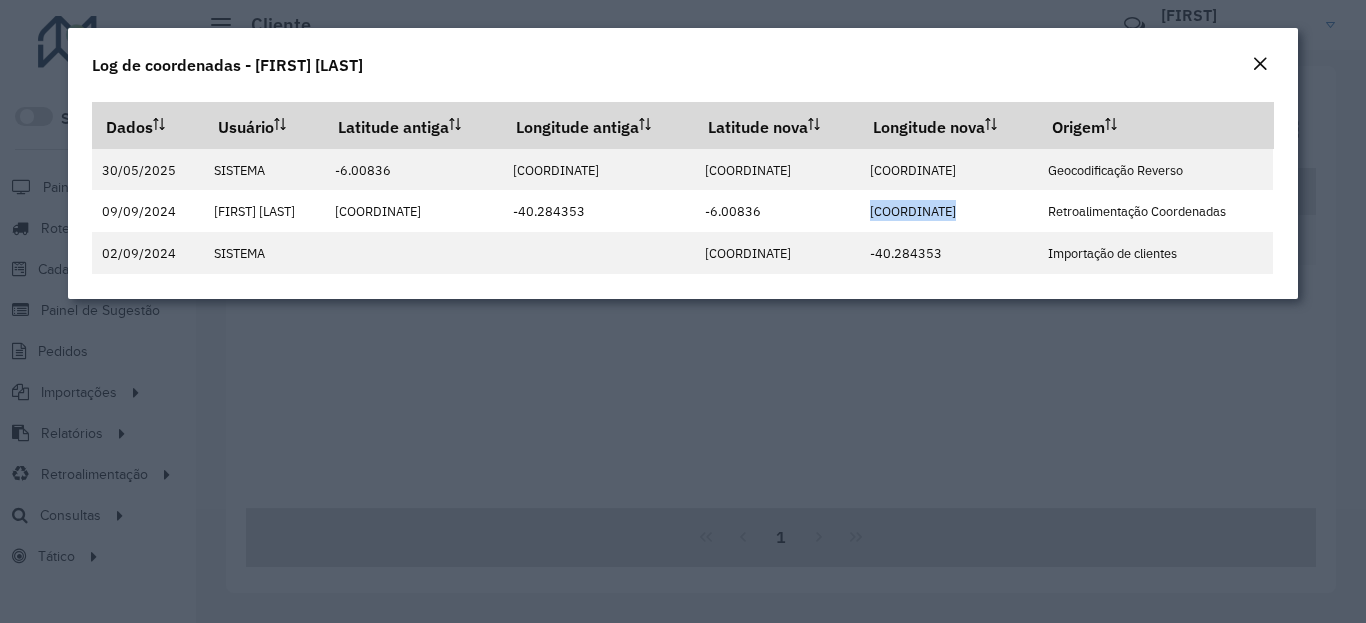 drag, startPoint x: 1251, startPoint y: 72, endPoint x: 1210, endPoint y: 81, distance: 41.976185 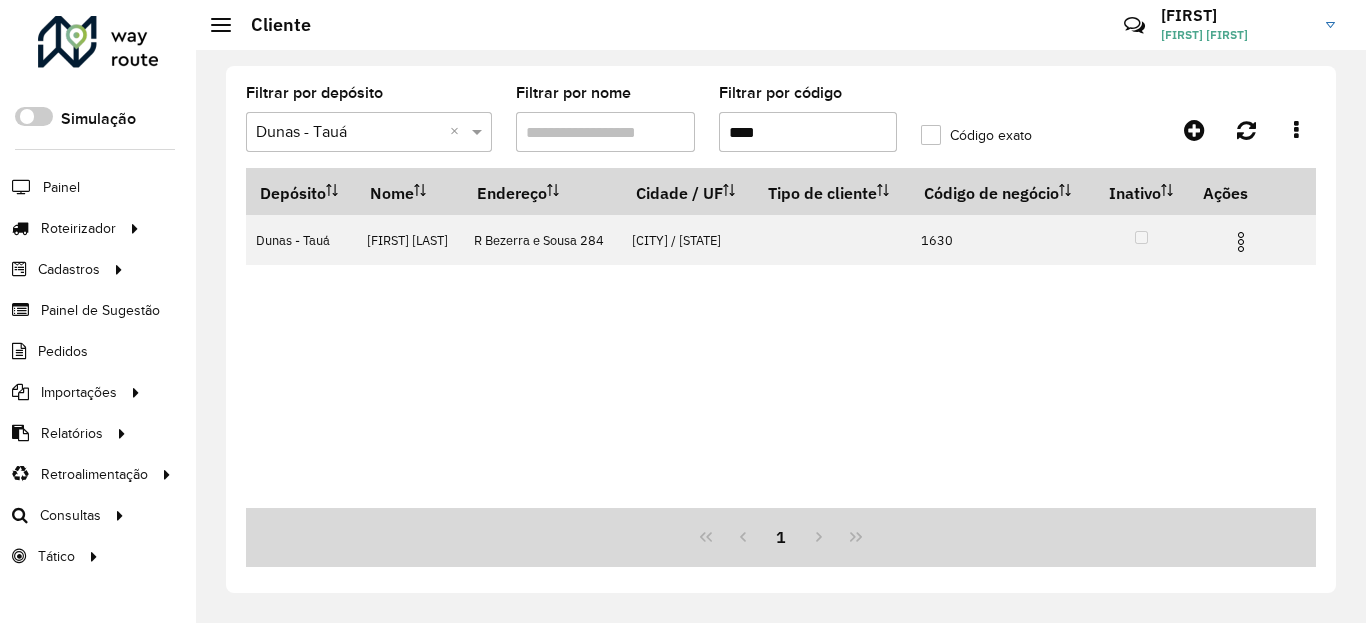 click on "****" at bounding box center (808, 132) 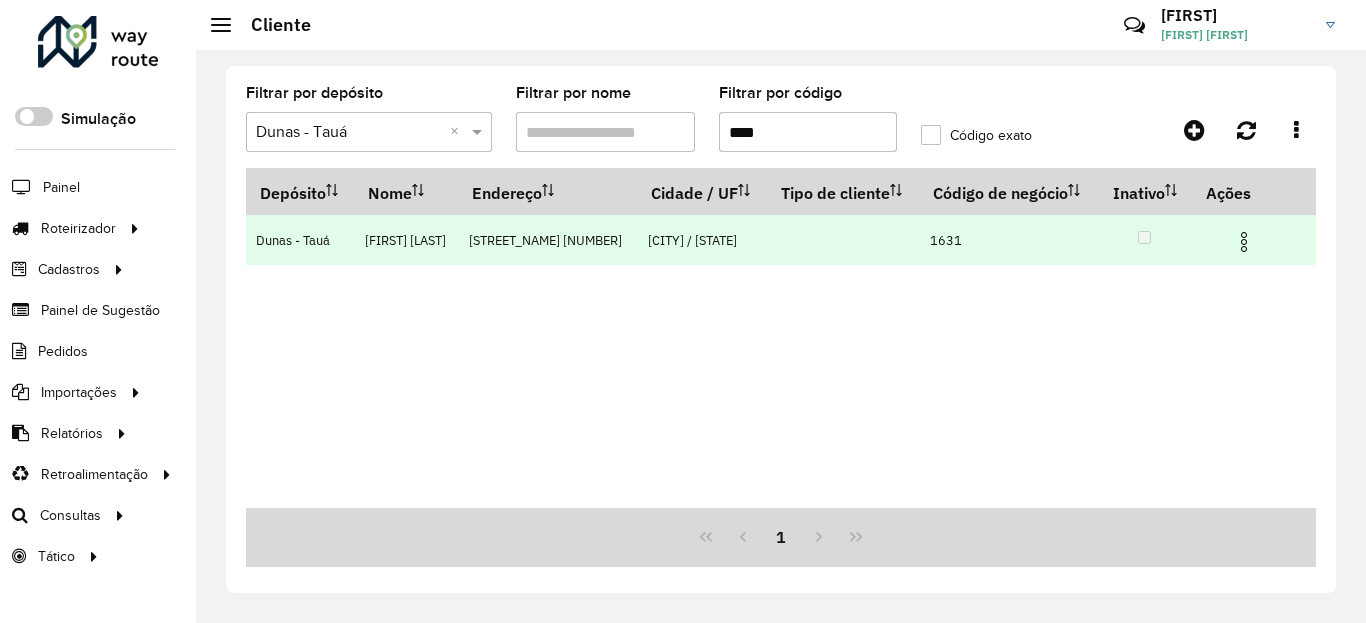 click at bounding box center [1244, 242] 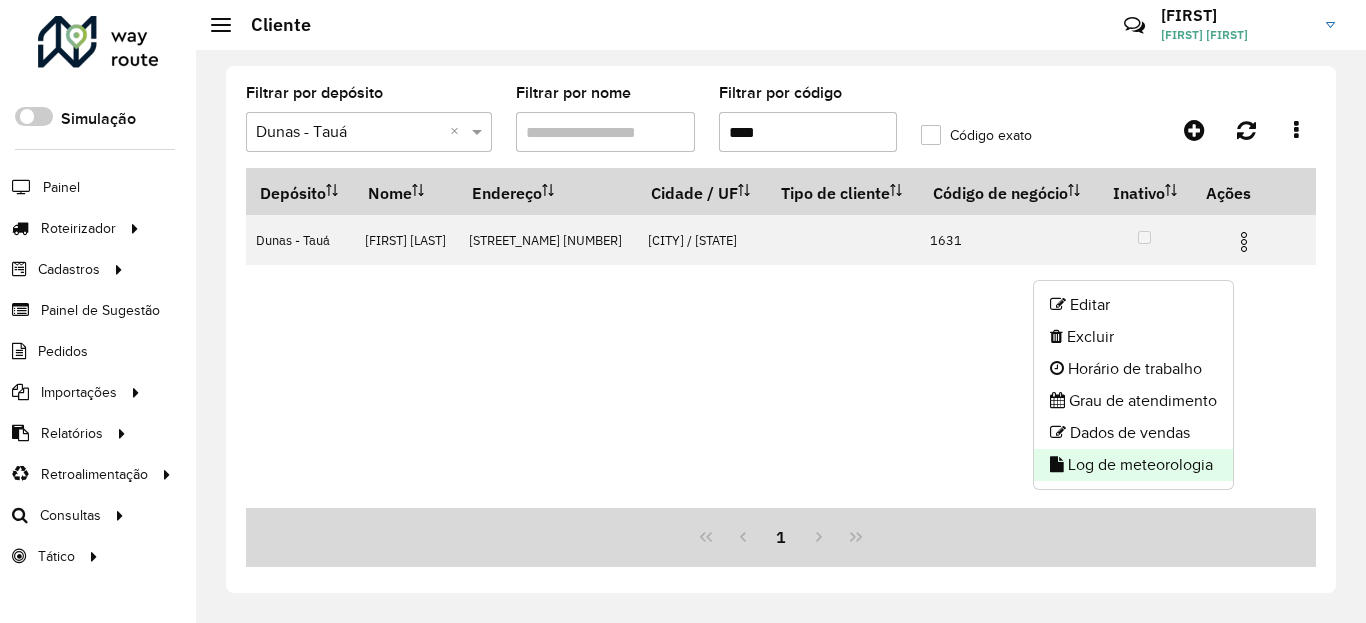 click on "Log de meteorologia" 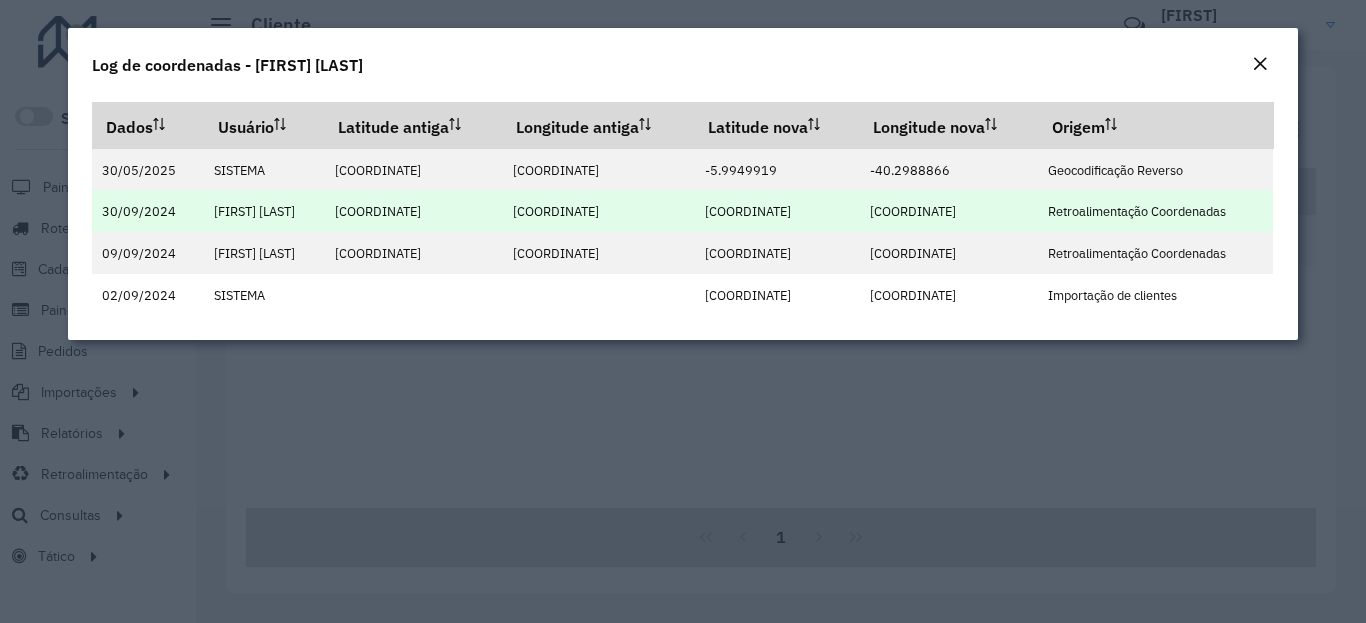 drag, startPoint x: 774, startPoint y: 222, endPoint x: 765, endPoint y: 212, distance: 13.453624 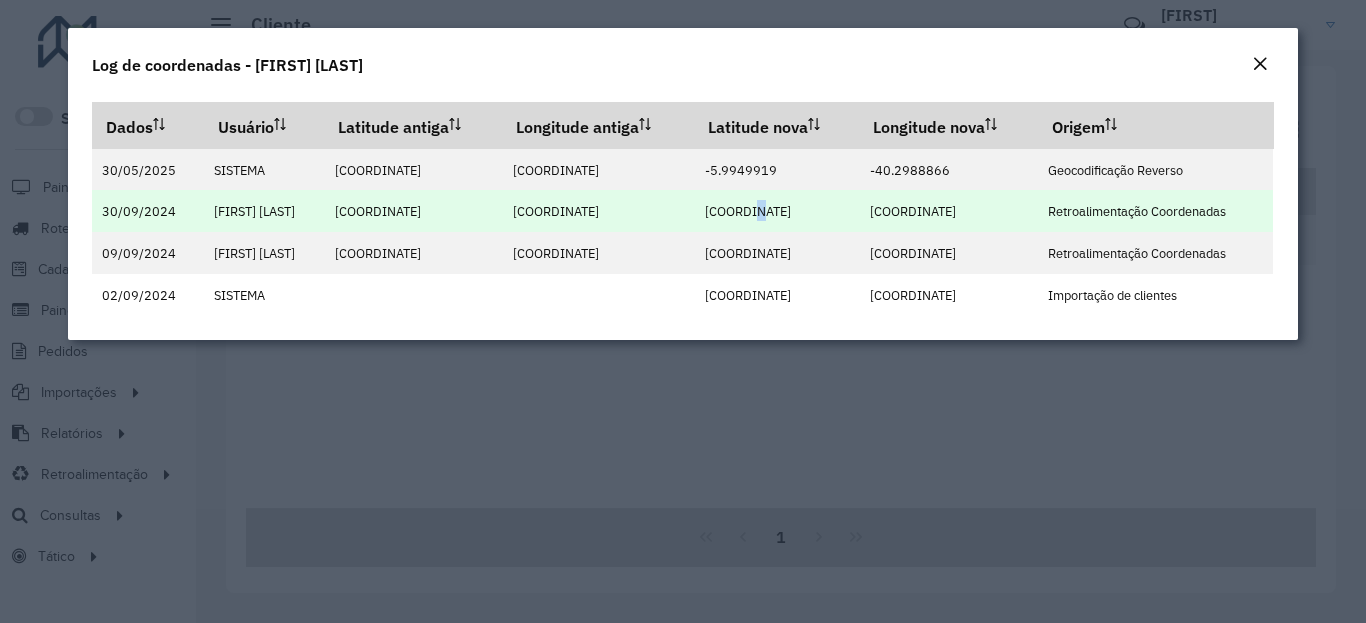click on "-5,86566" at bounding box center [748, 211] 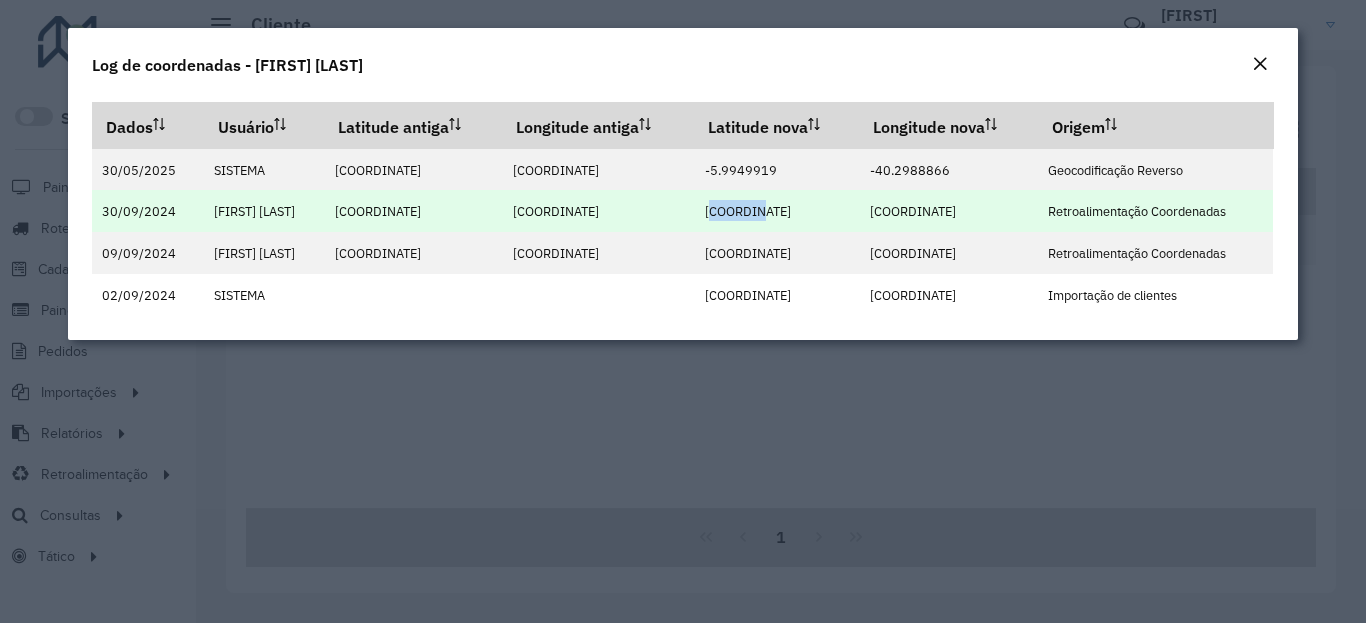 click on "-5,86566" at bounding box center [748, 211] 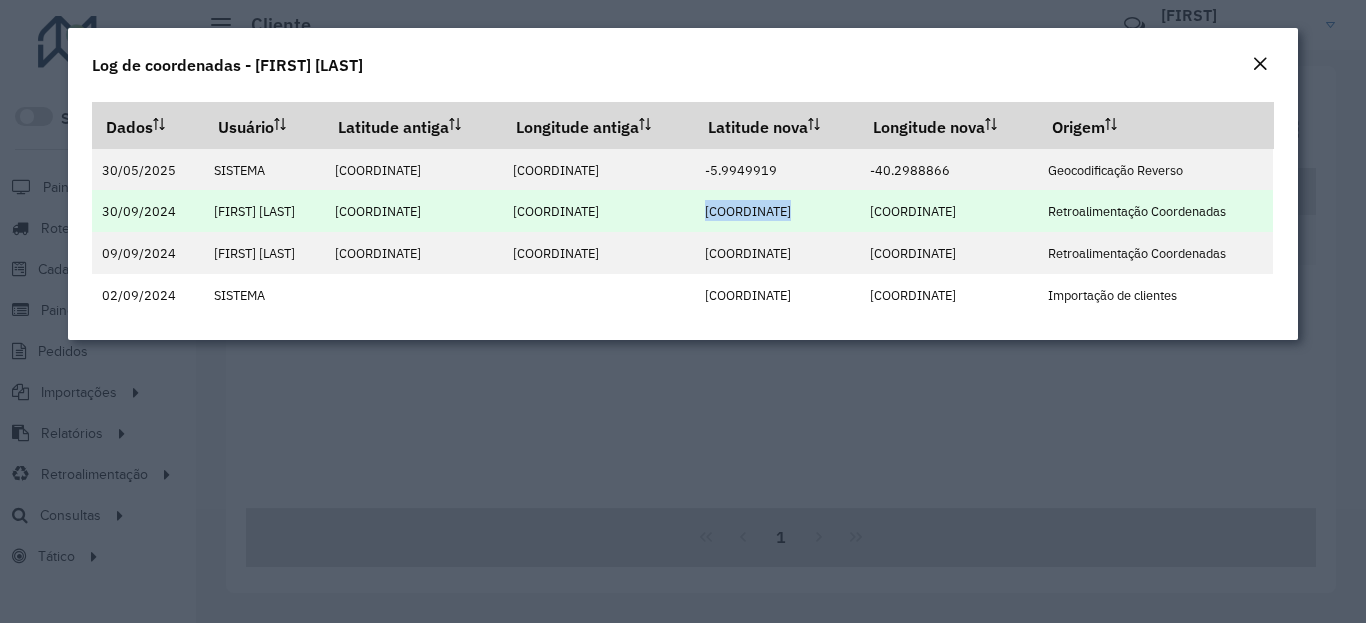 click on "-40.572704" at bounding box center [913, 211] 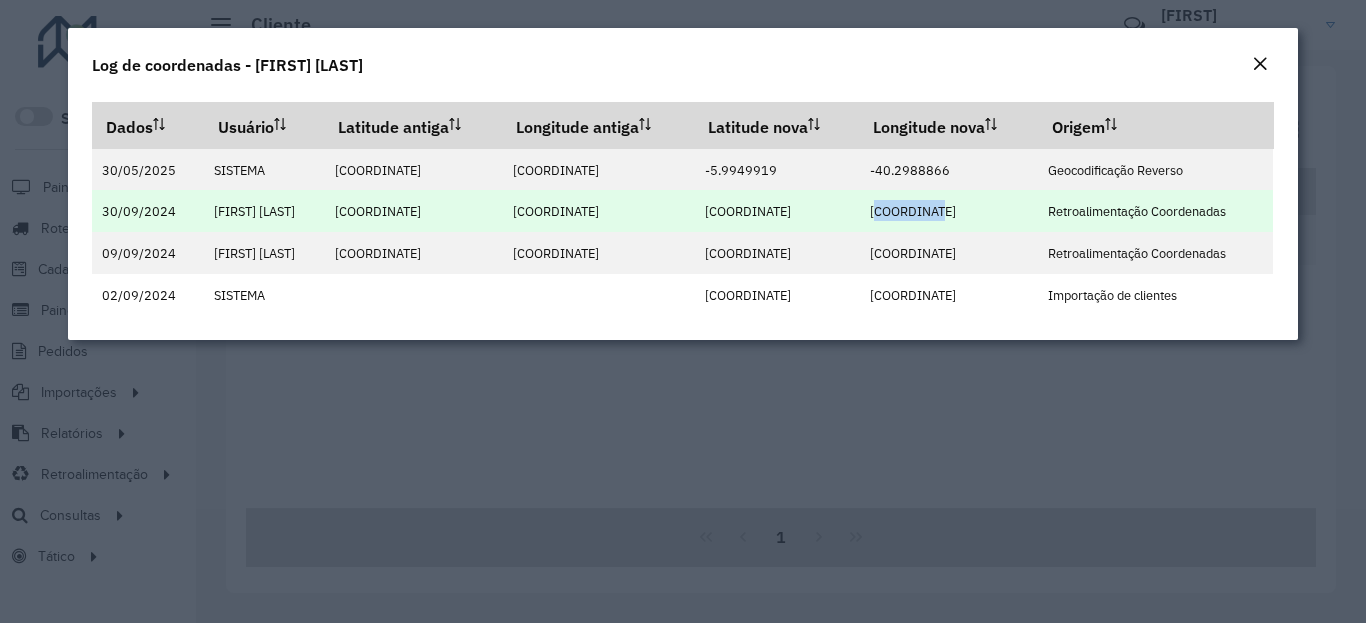 click on "-40.572704" at bounding box center [913, 211] 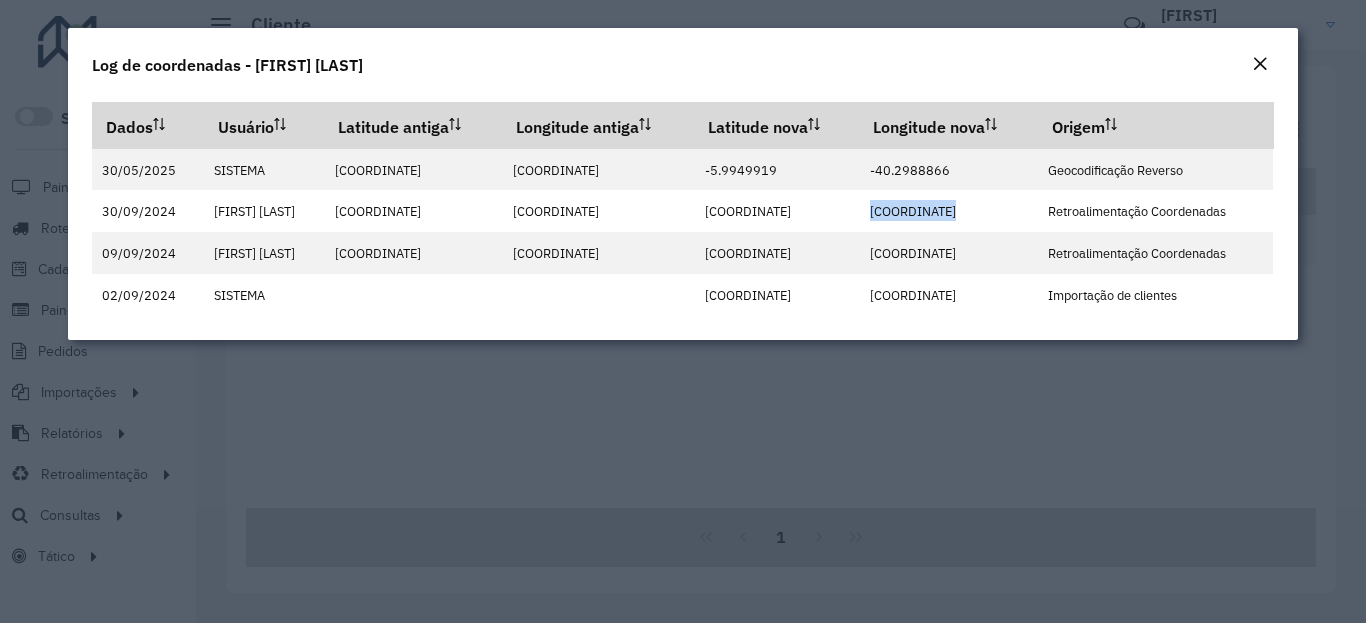 click 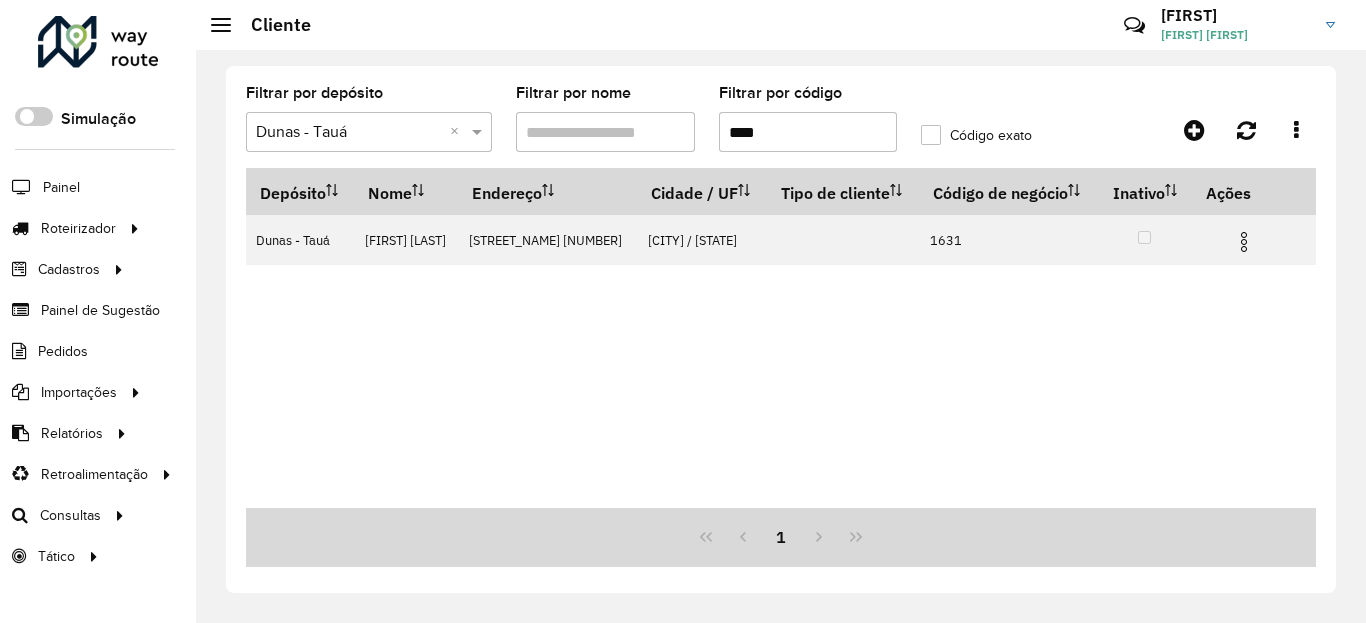 drag, startPoint x: 822, startPoint y: 151, endPoint x: 830, endPoint y: 128, distance: 24.351591 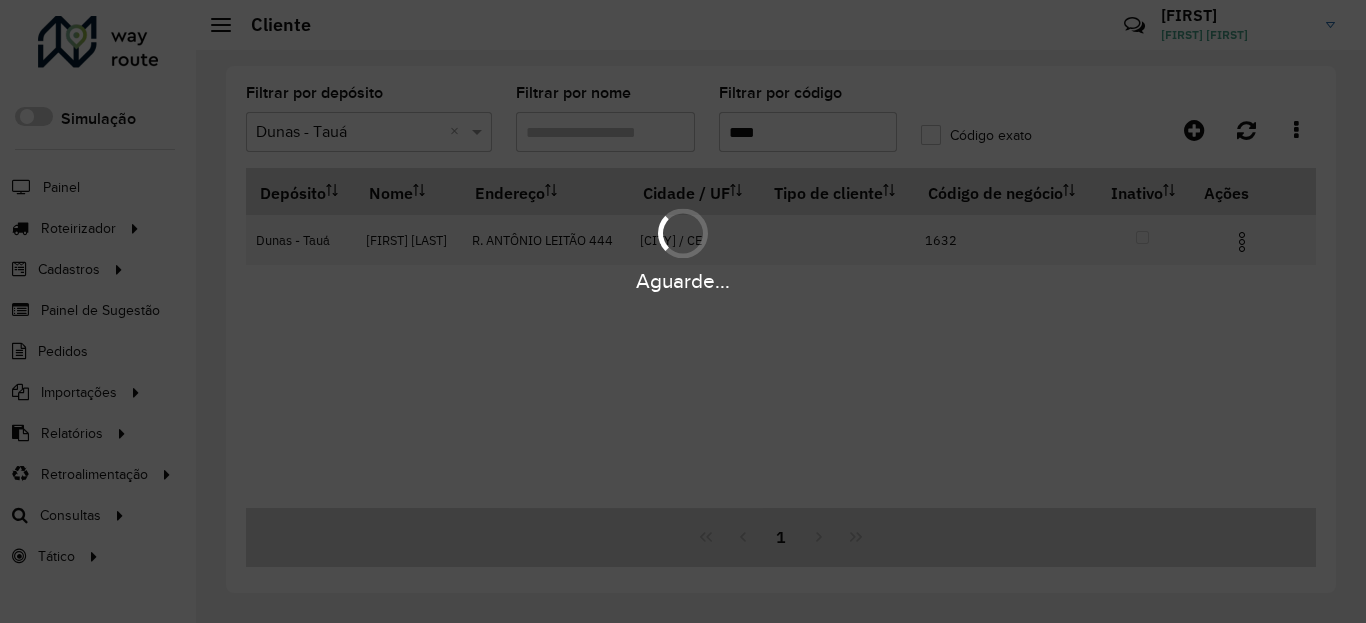 click at bounding box center [1242, 242] 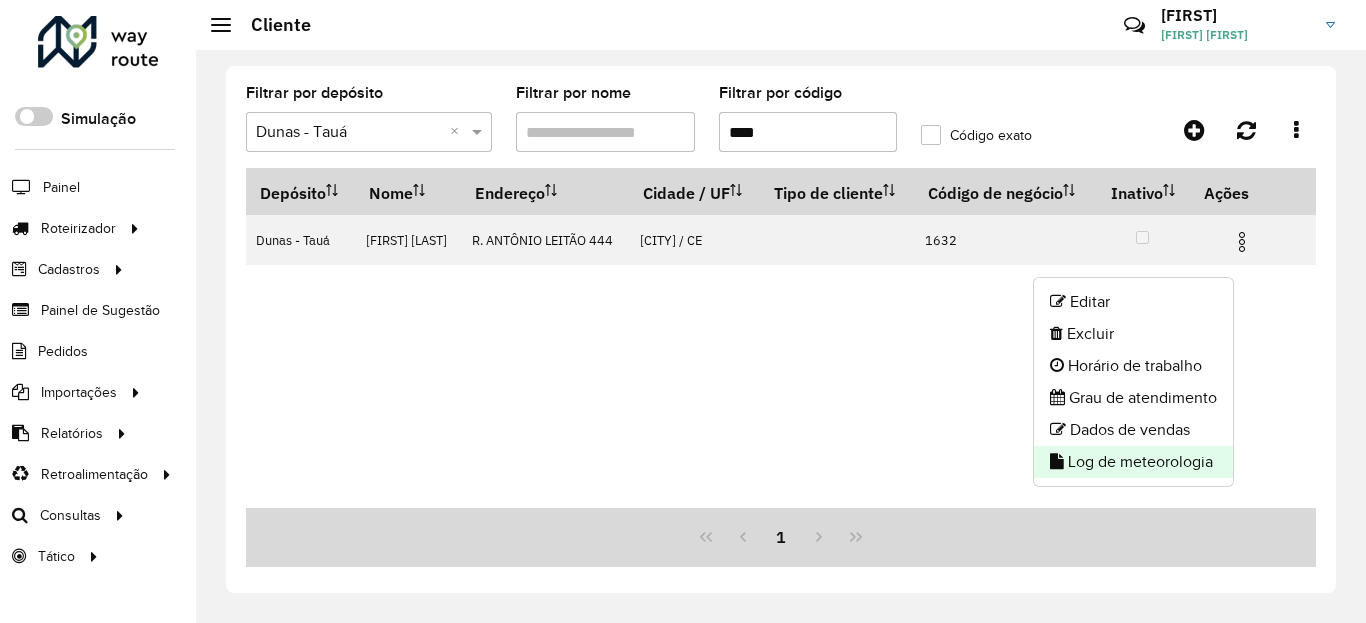 click on "Log de meteorologia" 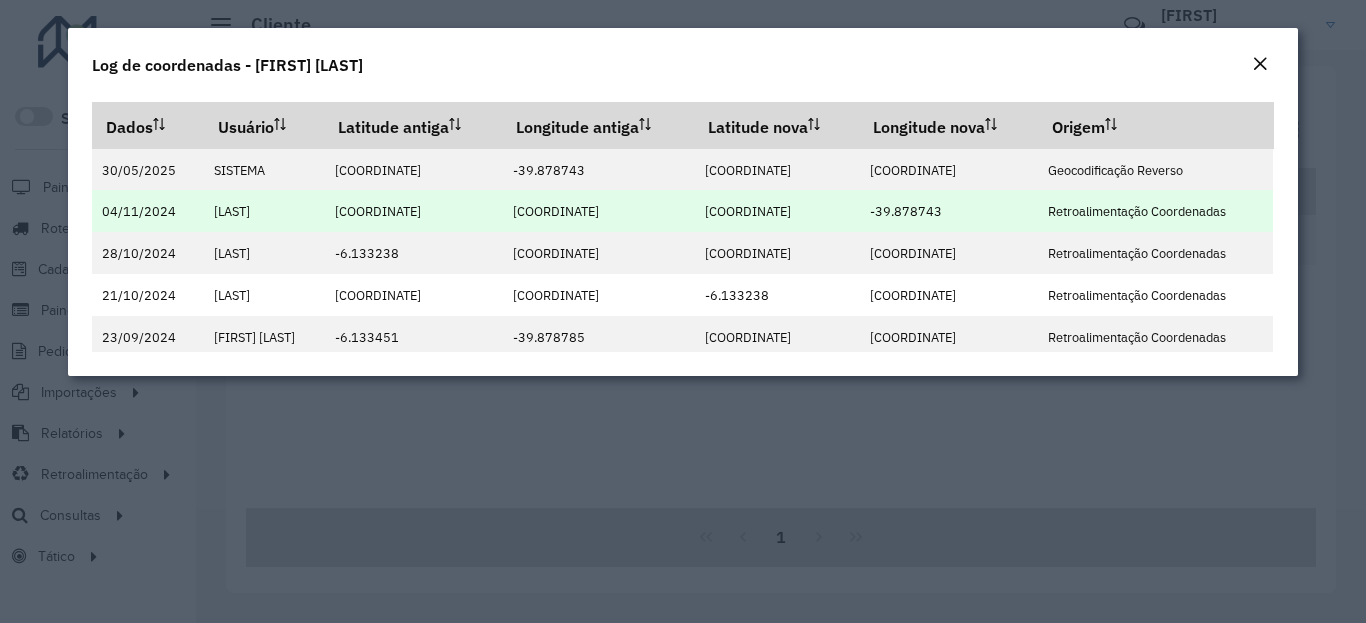 drag, startPoint x: 768, startPoint y: 200, endPoint x: 772, endPoint y: 210, distance: 10.770329 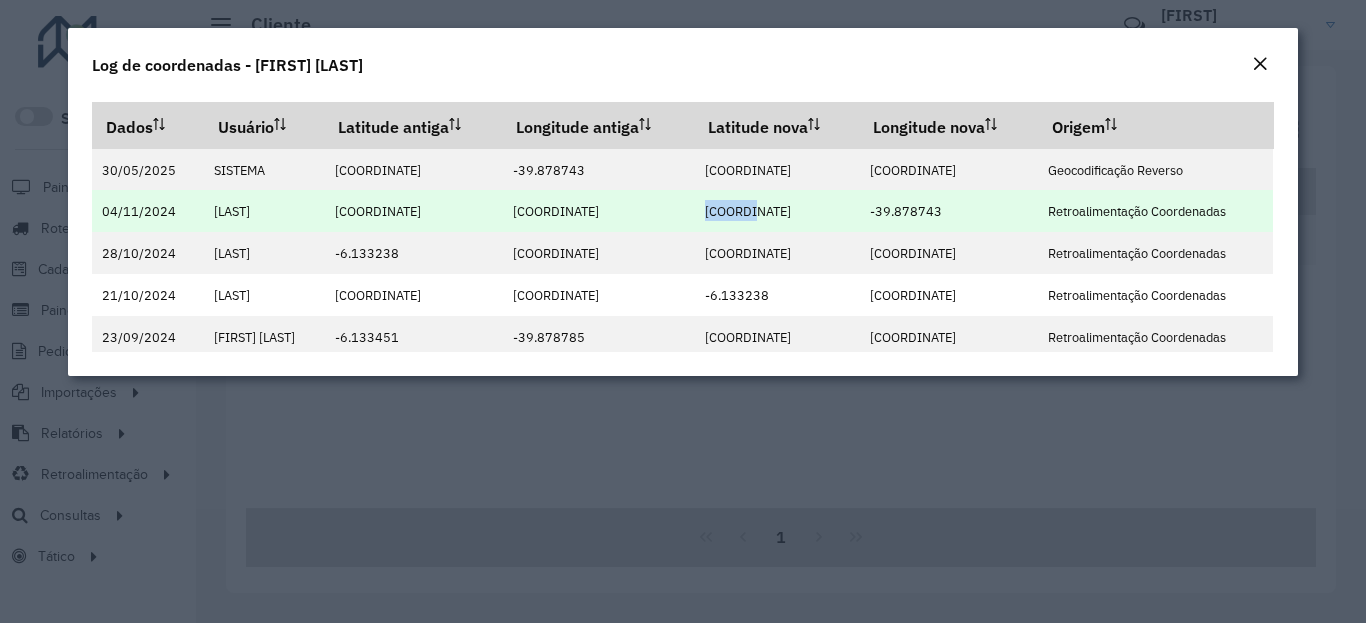 click on "-6.133147" at bounding box center [748, 211] 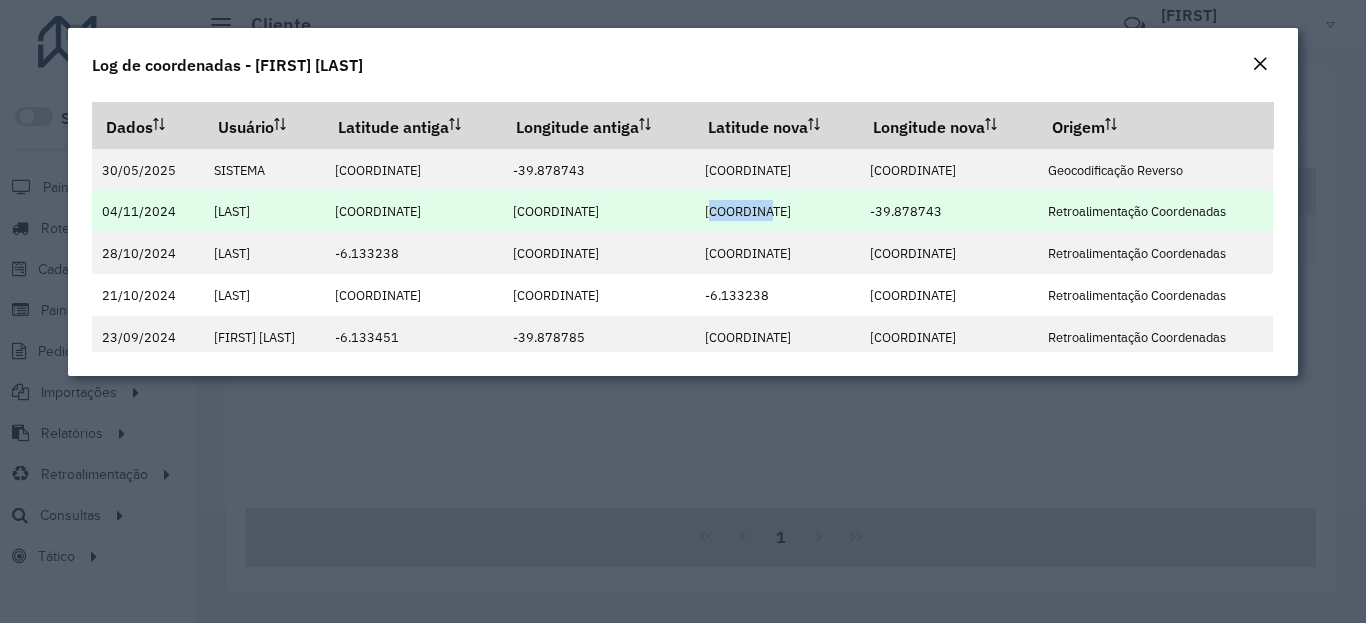 click on "-6.133147" at bounding box center [748, 211] 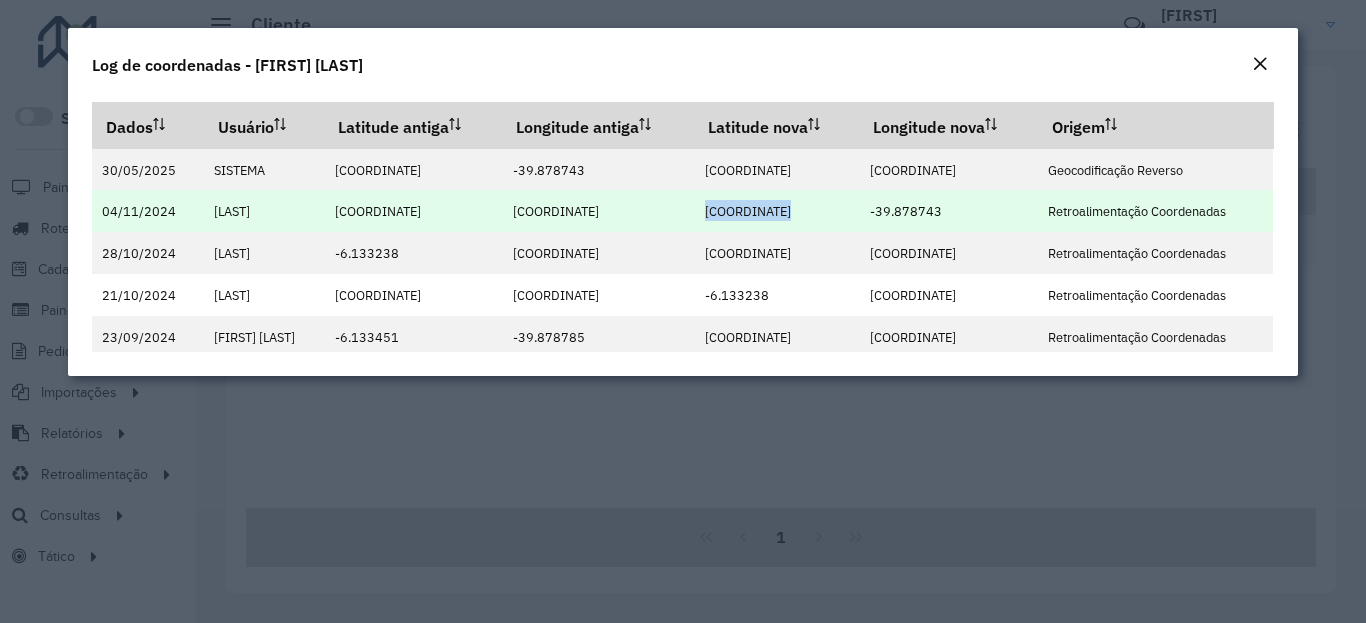 click on "-39.878743" at bounding box center (906, 211) 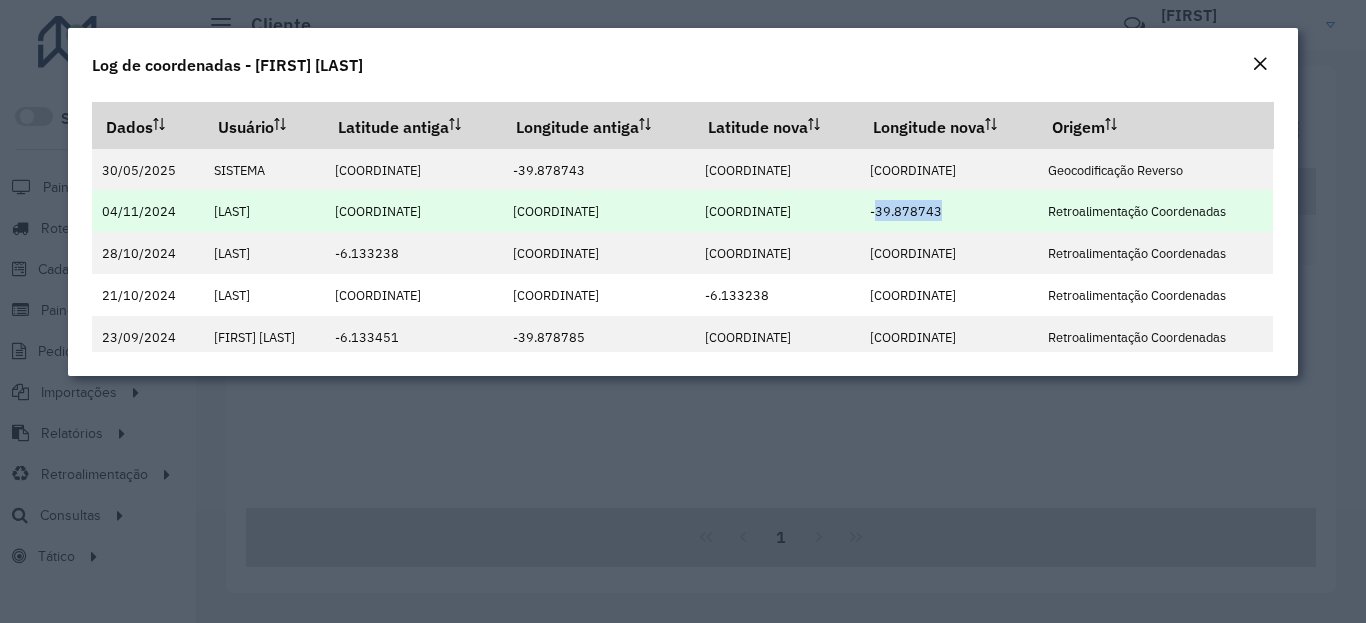 click on "-39.878743" at bounding box center [906, 211] 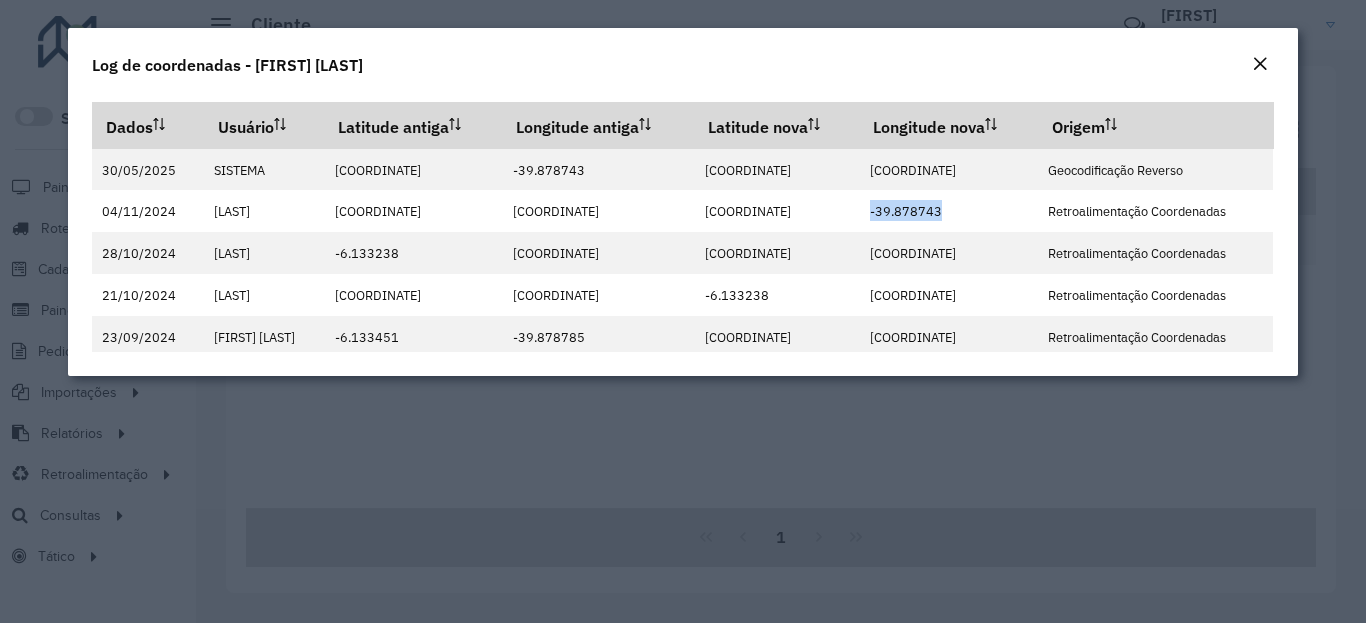 click 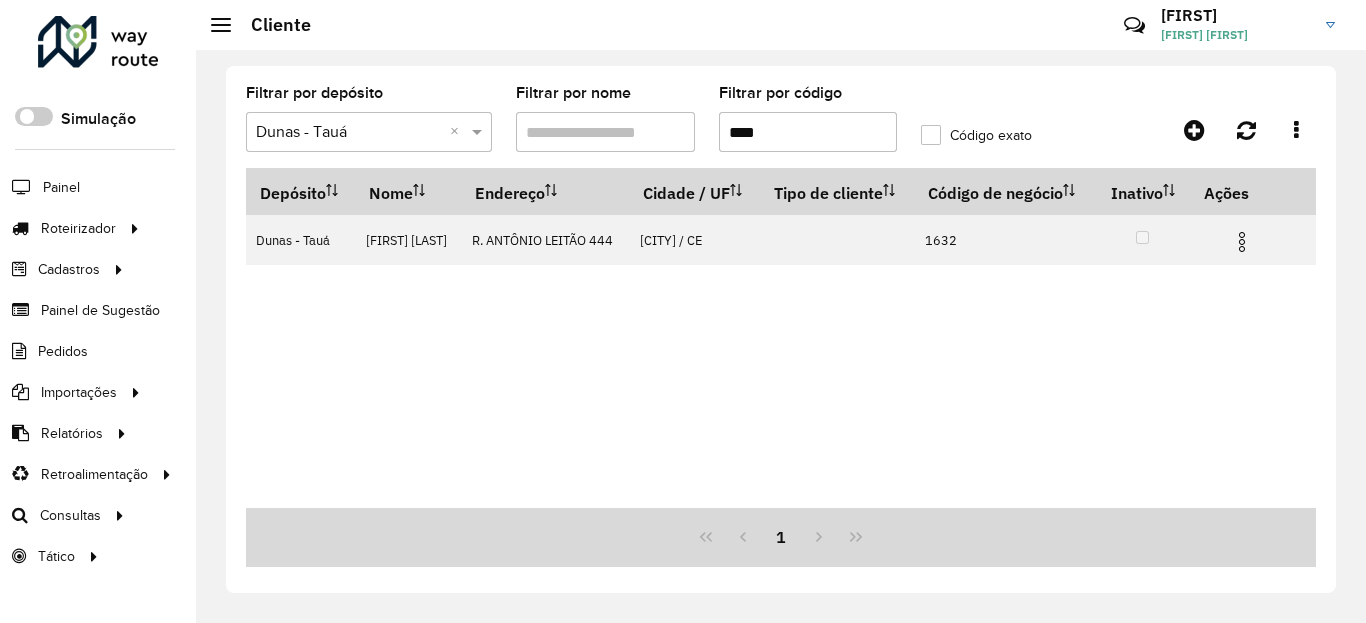 click on "****" at bounding box center (808, 132) 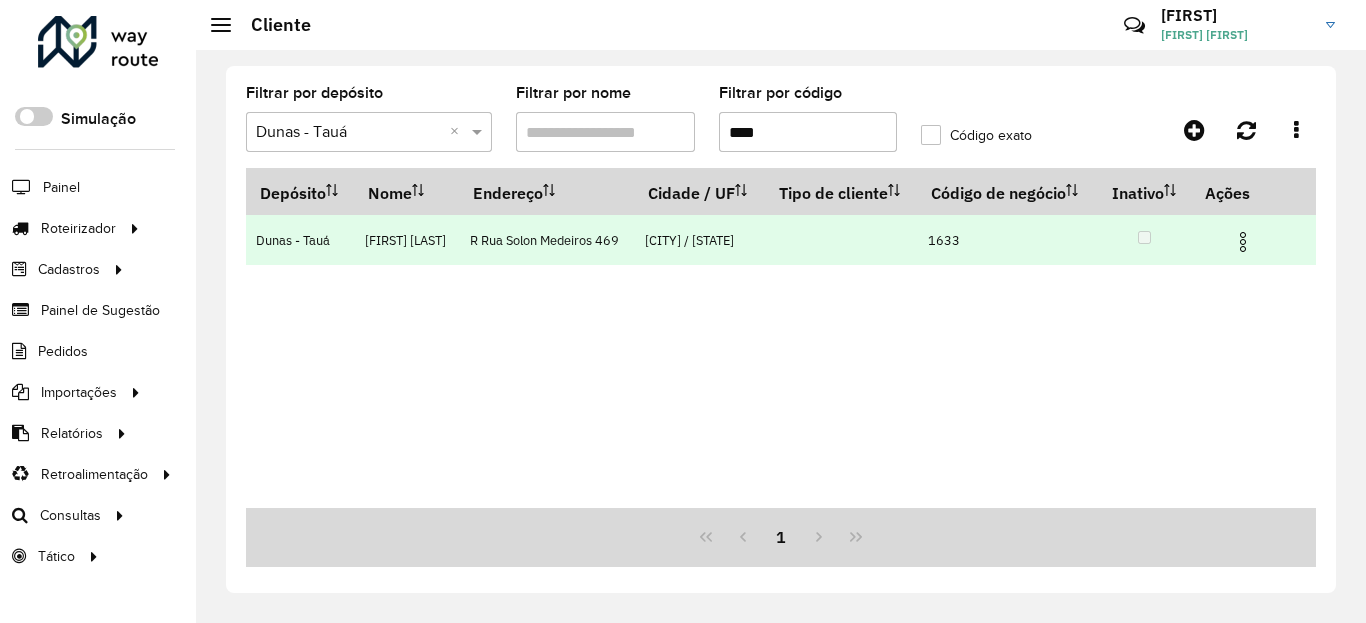 click at bounding box center (1243, 242) 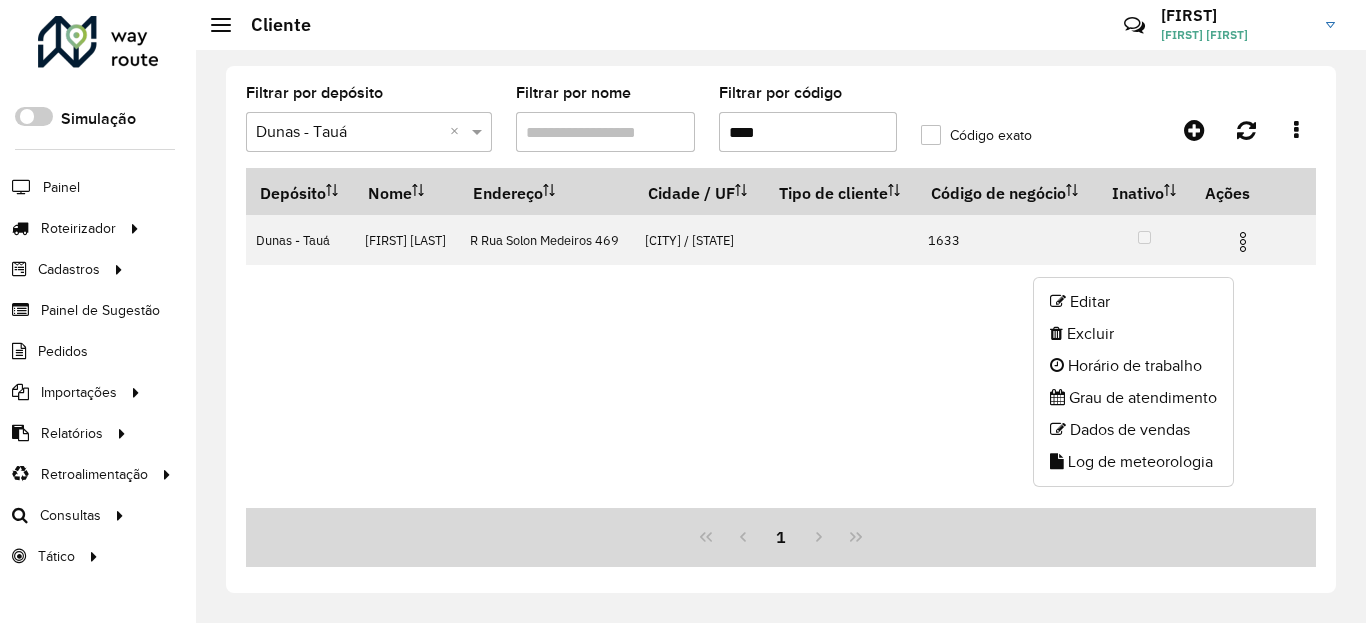 click on "Editar Excluir Horário de trabalho Grau de atendimento Dados de vendas Log de meteorologia" 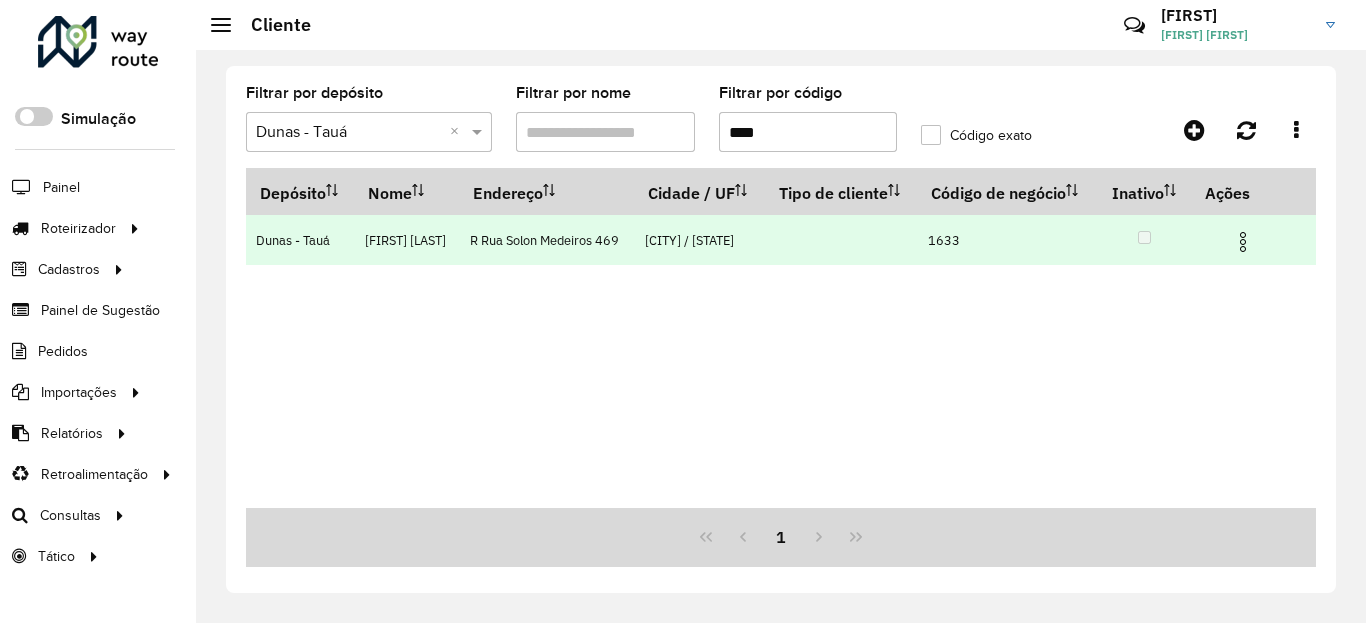 click at bounding box center (1243, 242) 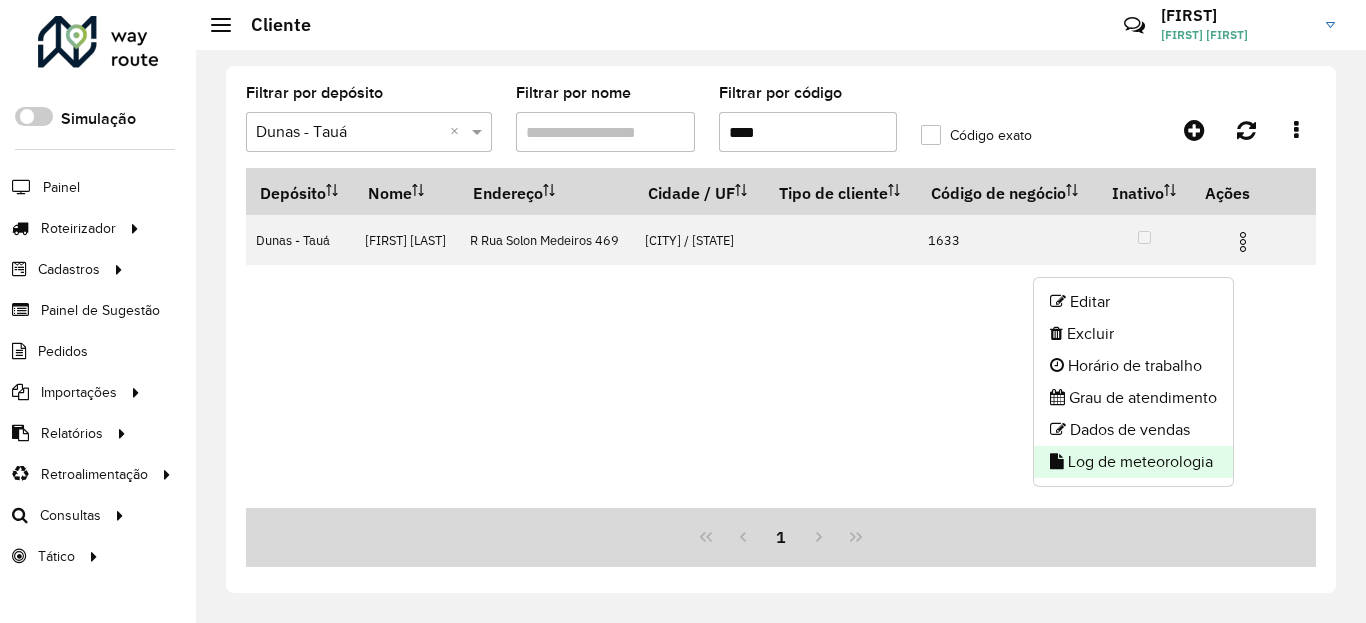 click on "Log de meteorologia" 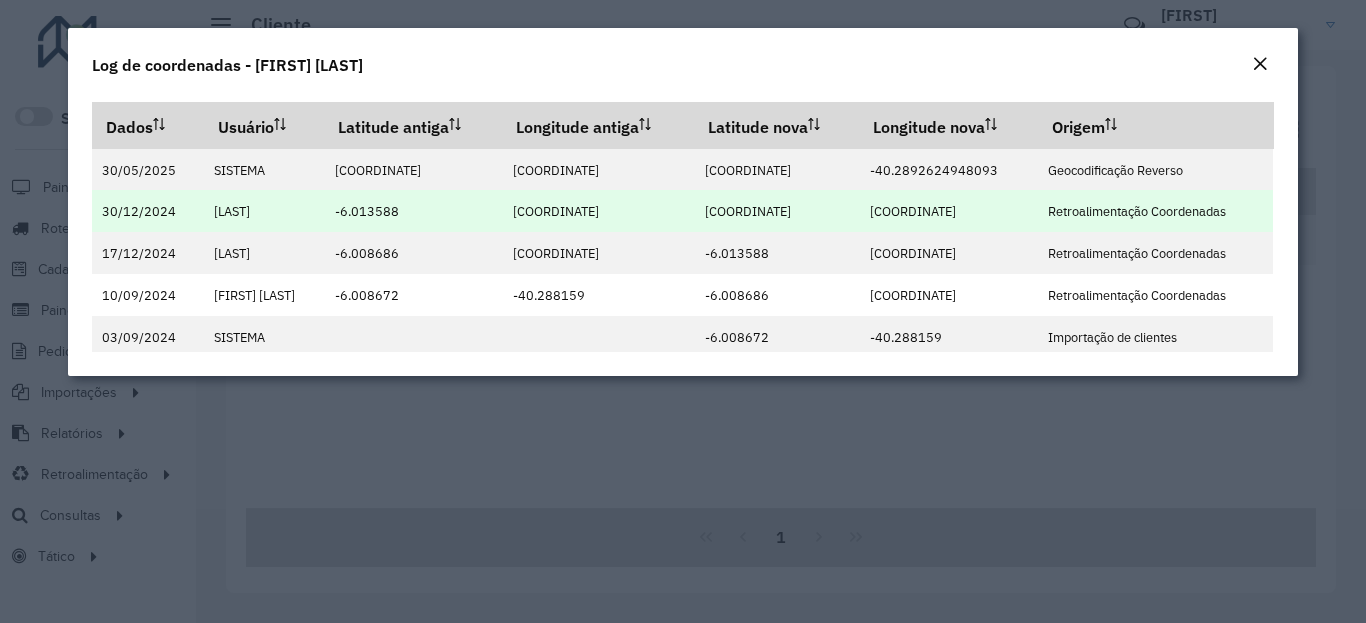 click on "[COORD]" at bounding box center (748, 211) 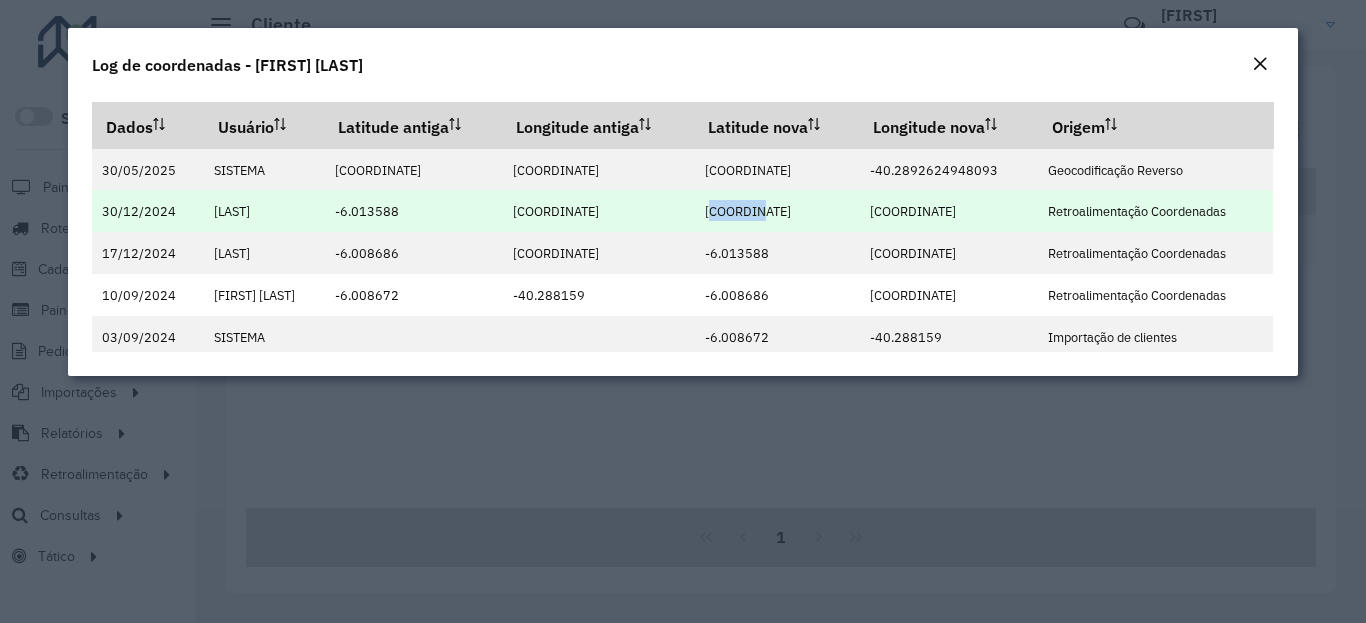 click on "[COORD]" at bounding box center [748, 211] 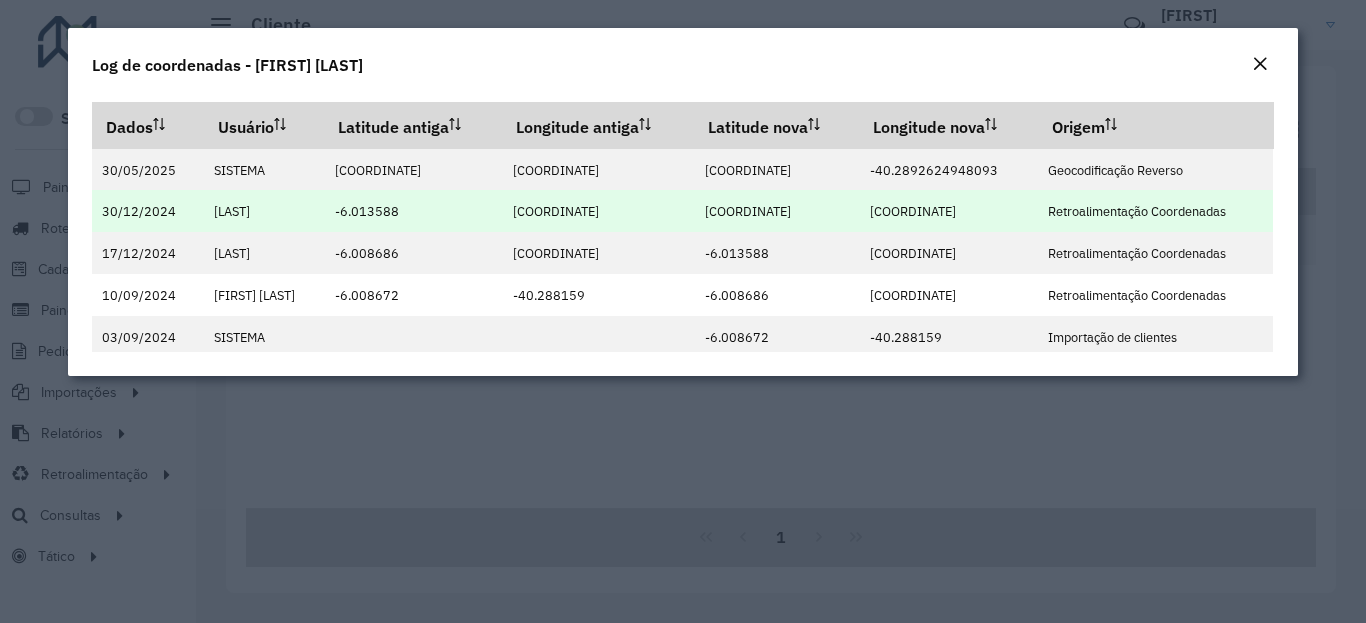 click on "[COORD]" at bounding box center [913, 211] 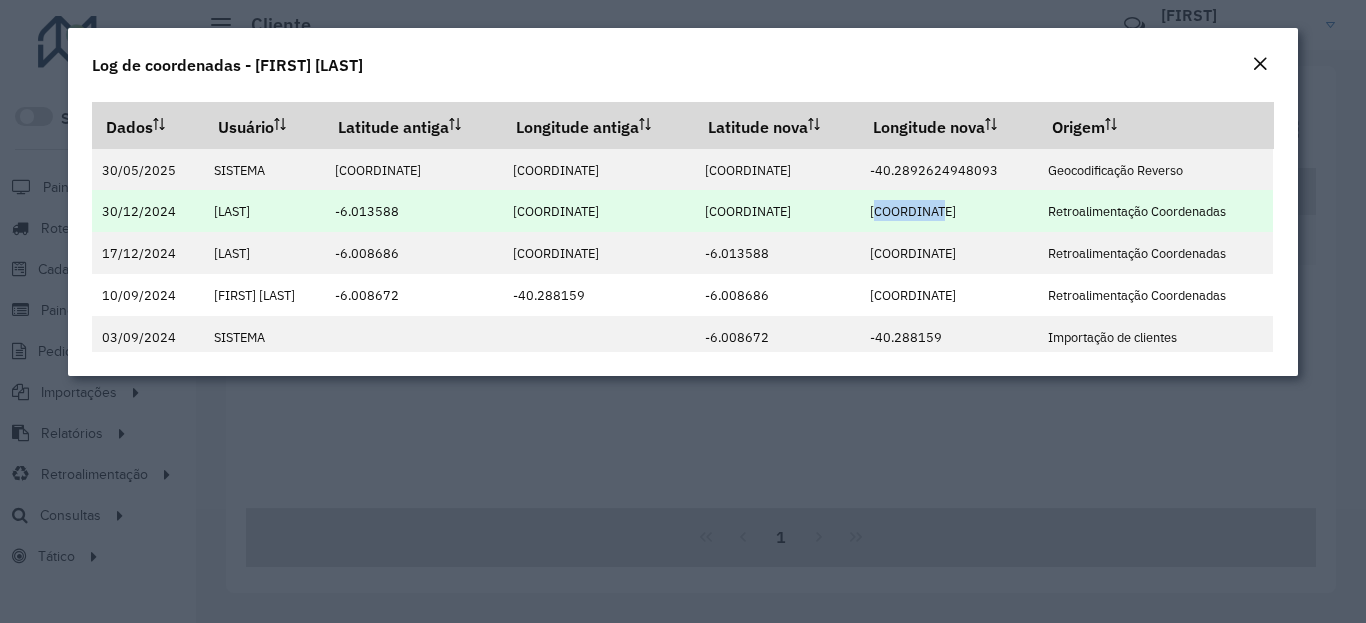 click on "[COORD]" at bounding box center [913, 211] 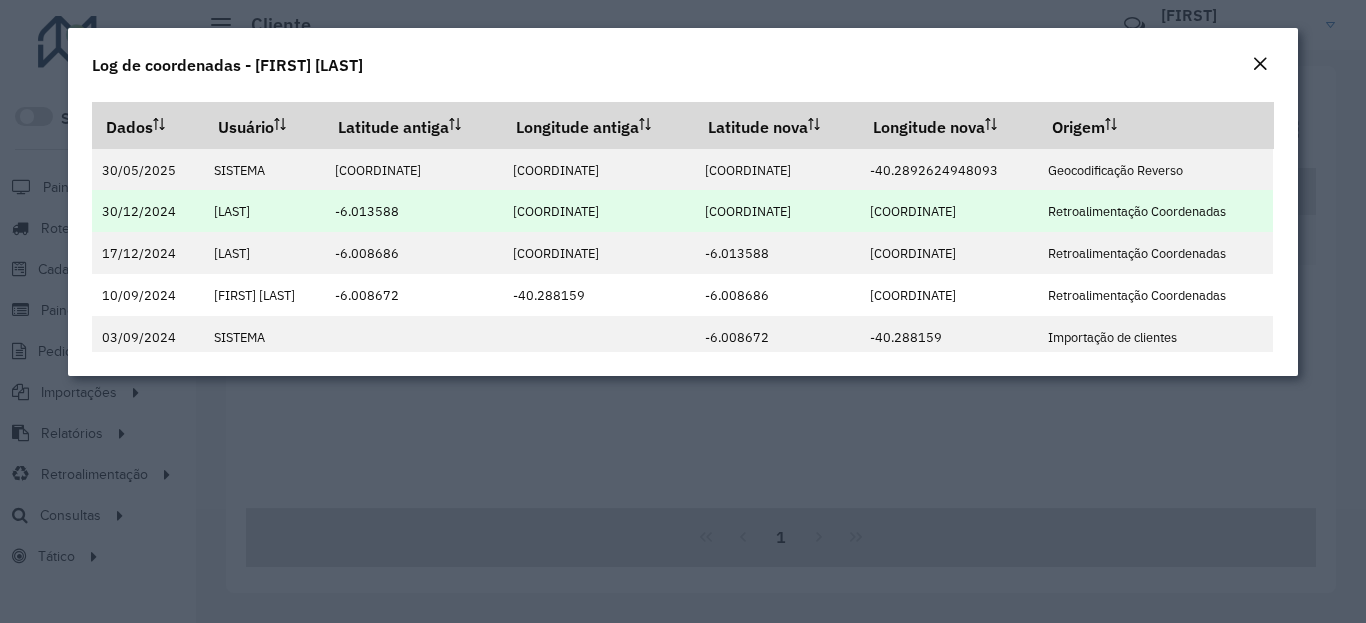 click on "[COORD]" at bounding box center [913, 211] 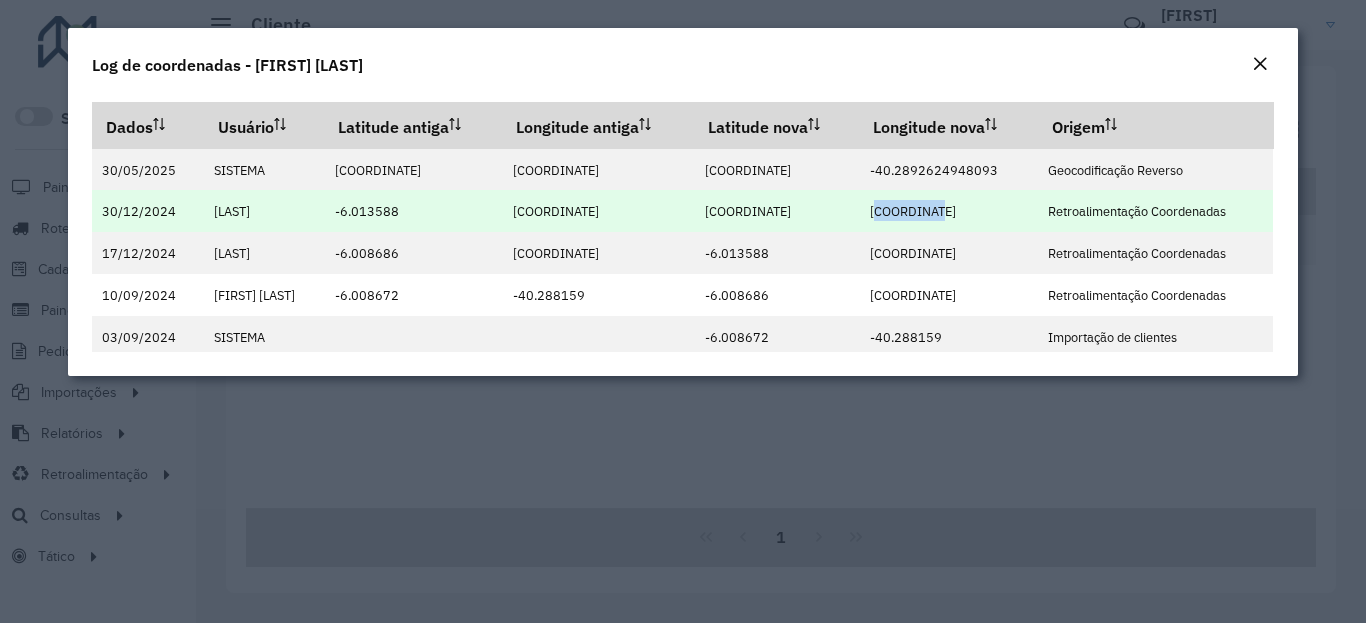click on "[COORD]" at bounding box center [913, 211] 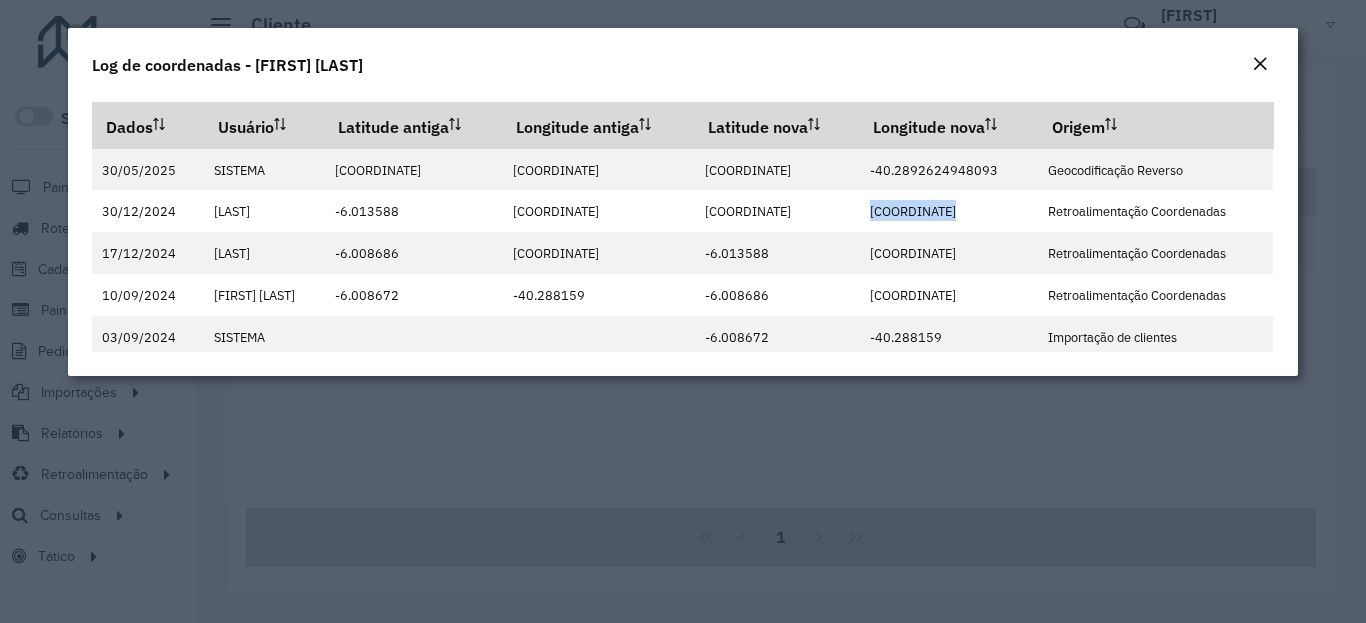 click 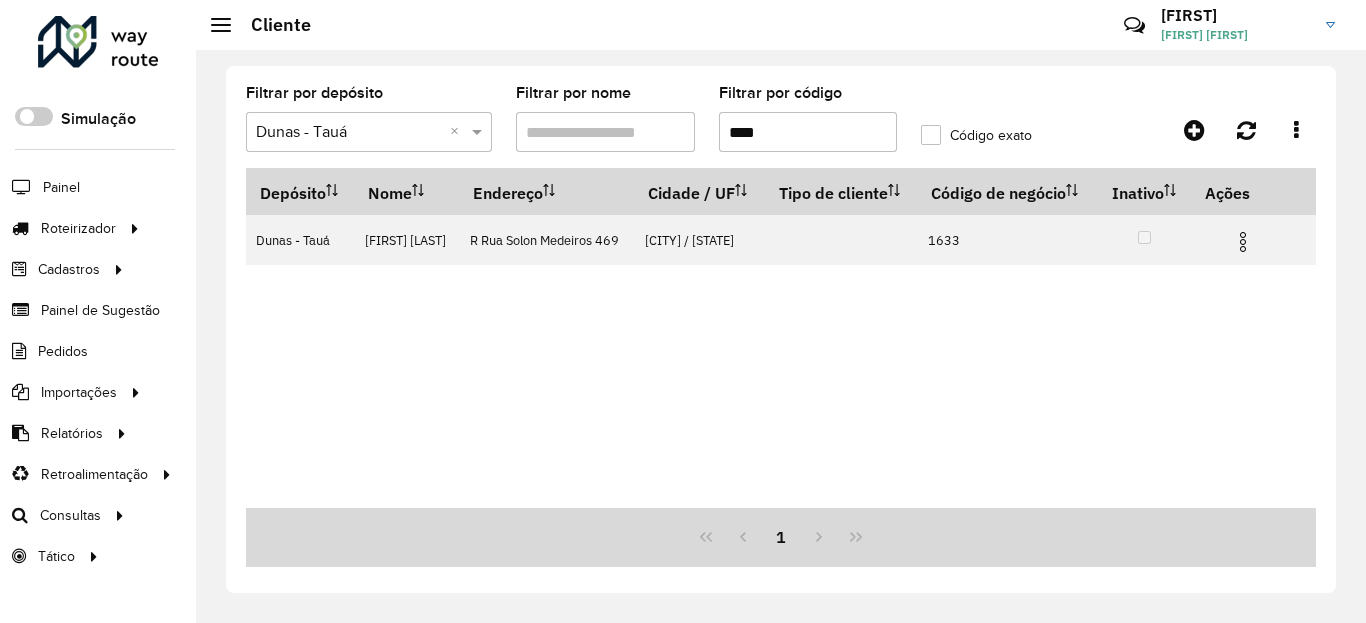 click on "****" at bounding box center [808, 132] 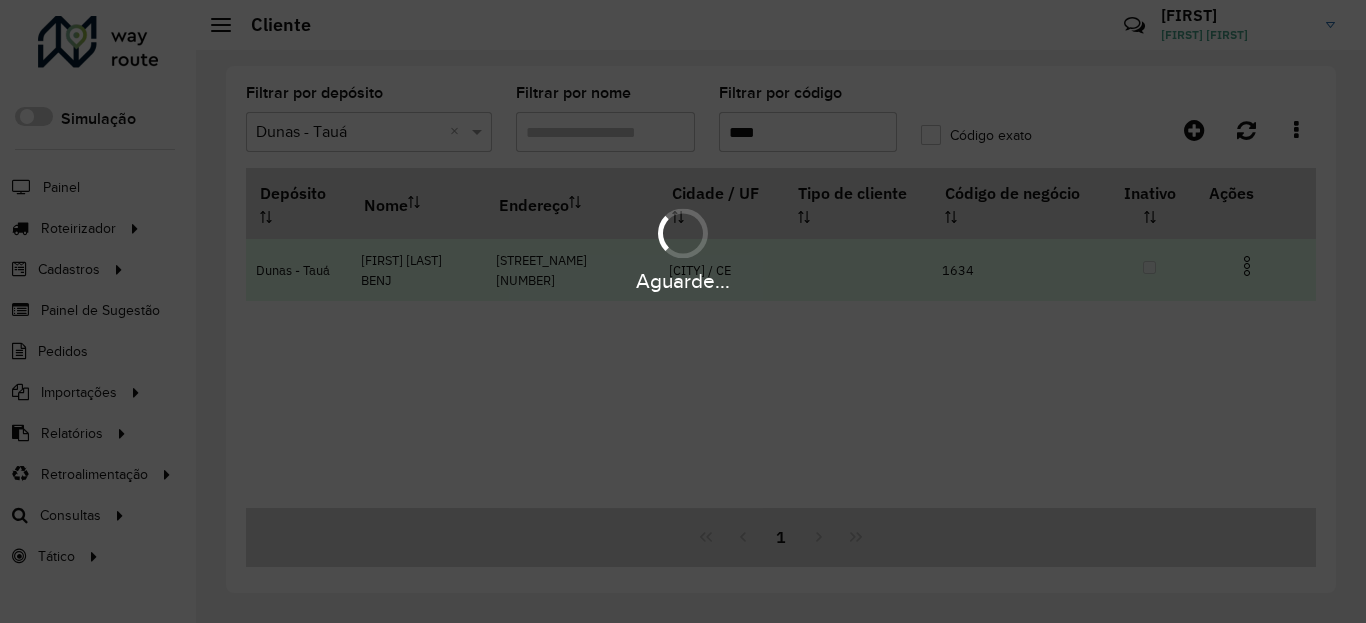 click at bounding box center (1247, 266) 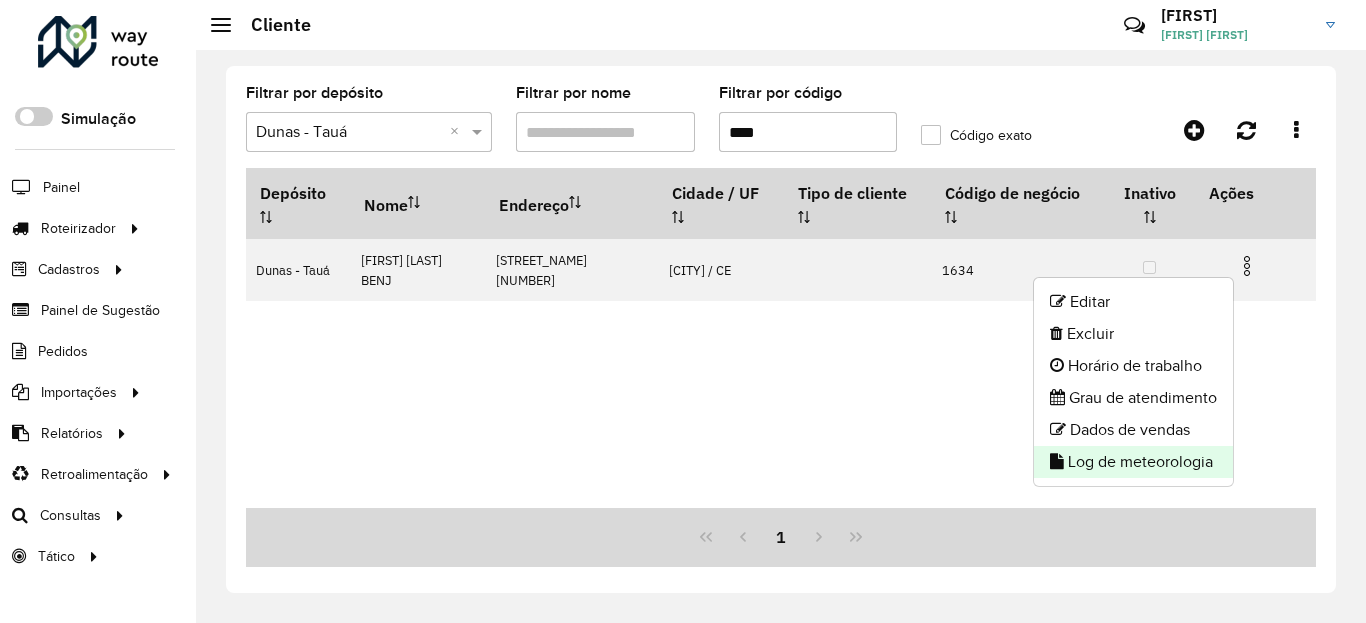 click on "Log de meteorologia" 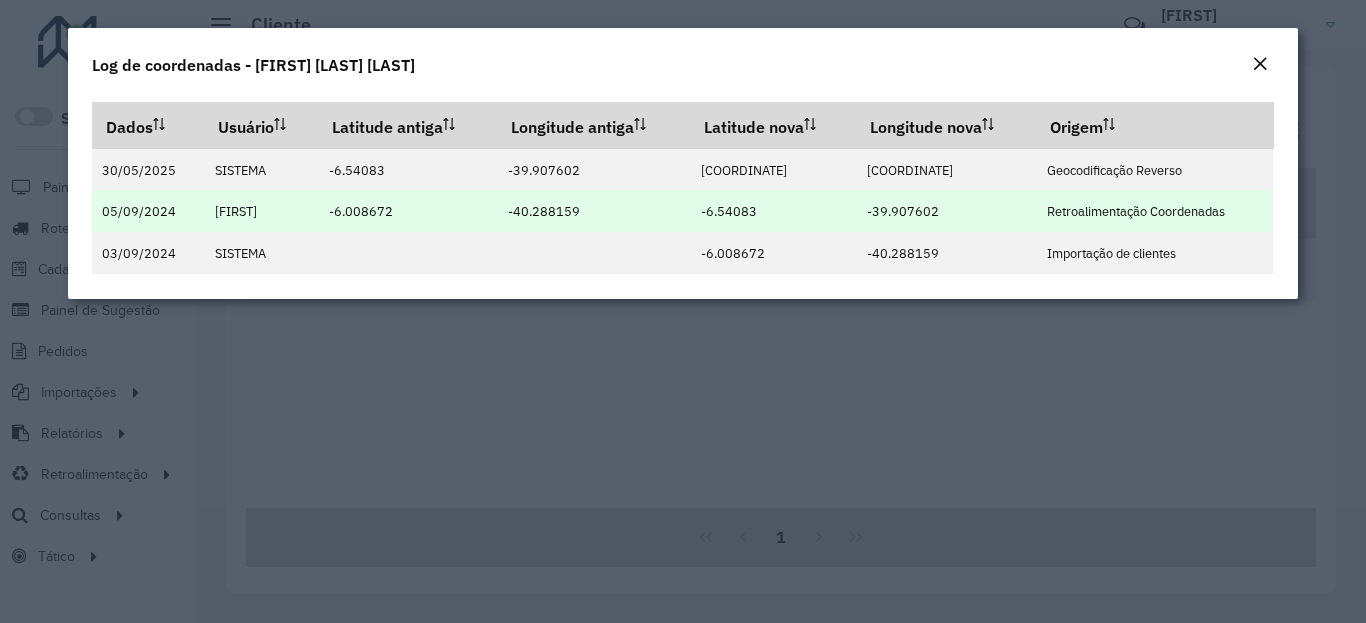 click on "-6.54083" at bounding box center (729, 211) 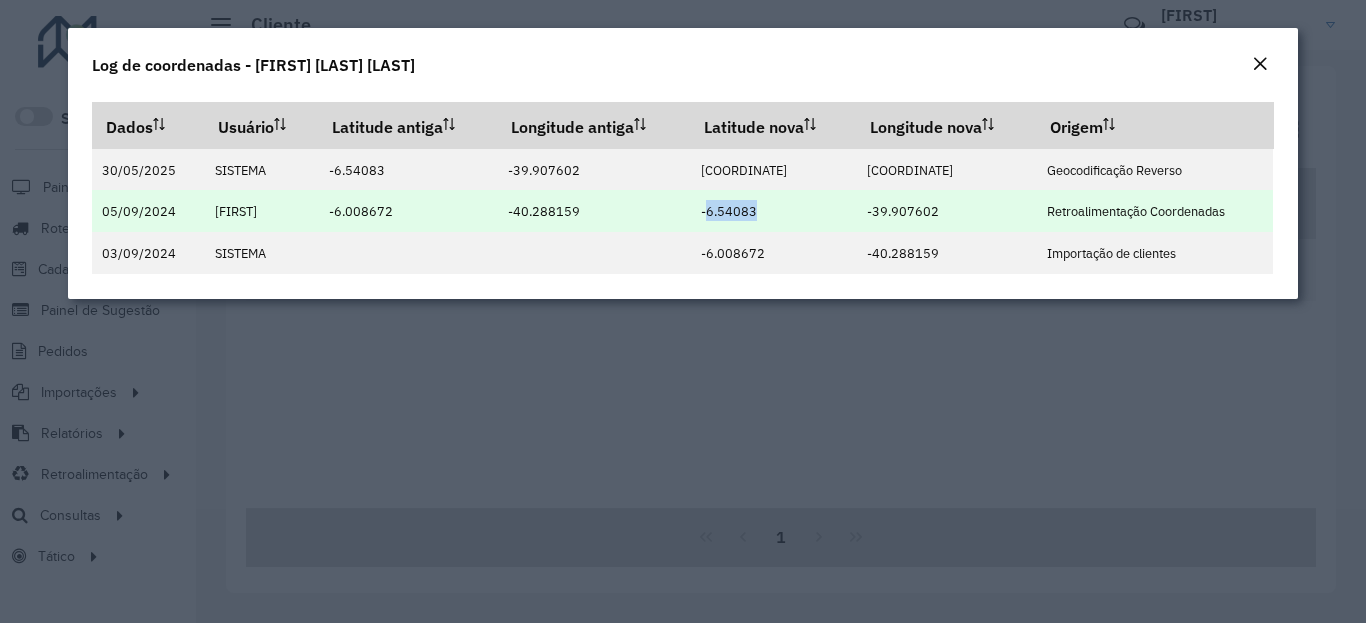 click on "-6.54083" at bounding box center [729, 211] 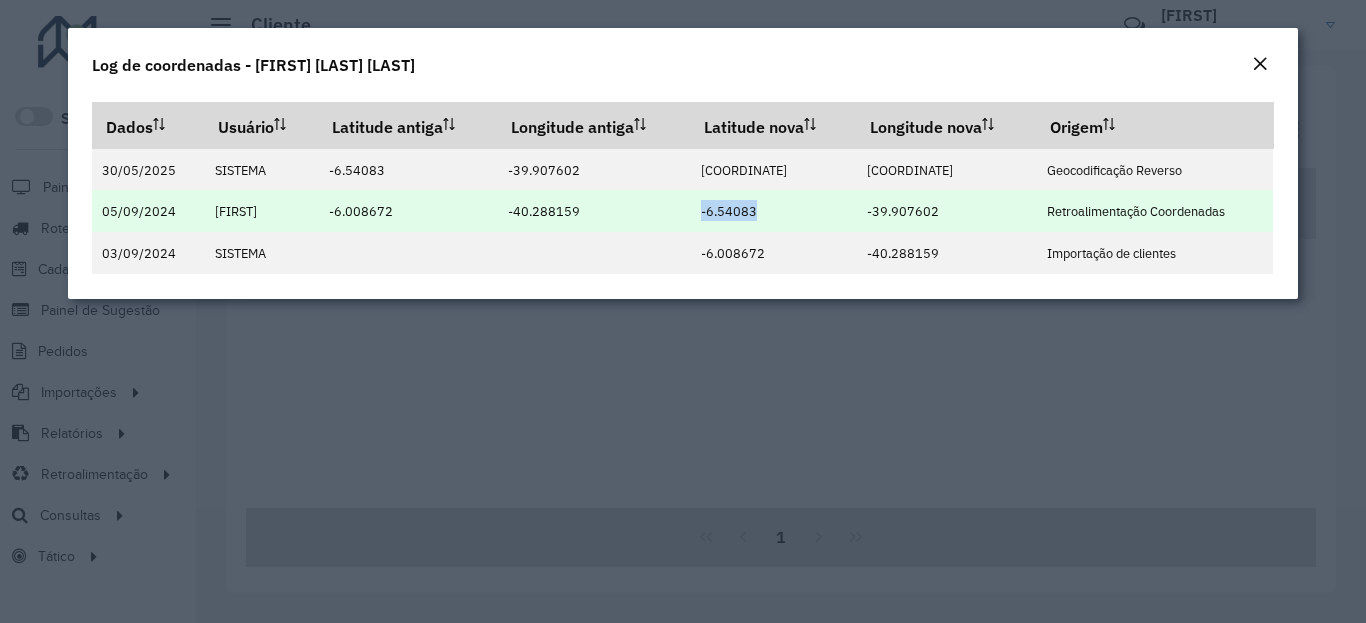 click on "-6.54083" at bounding box center [729, 211] 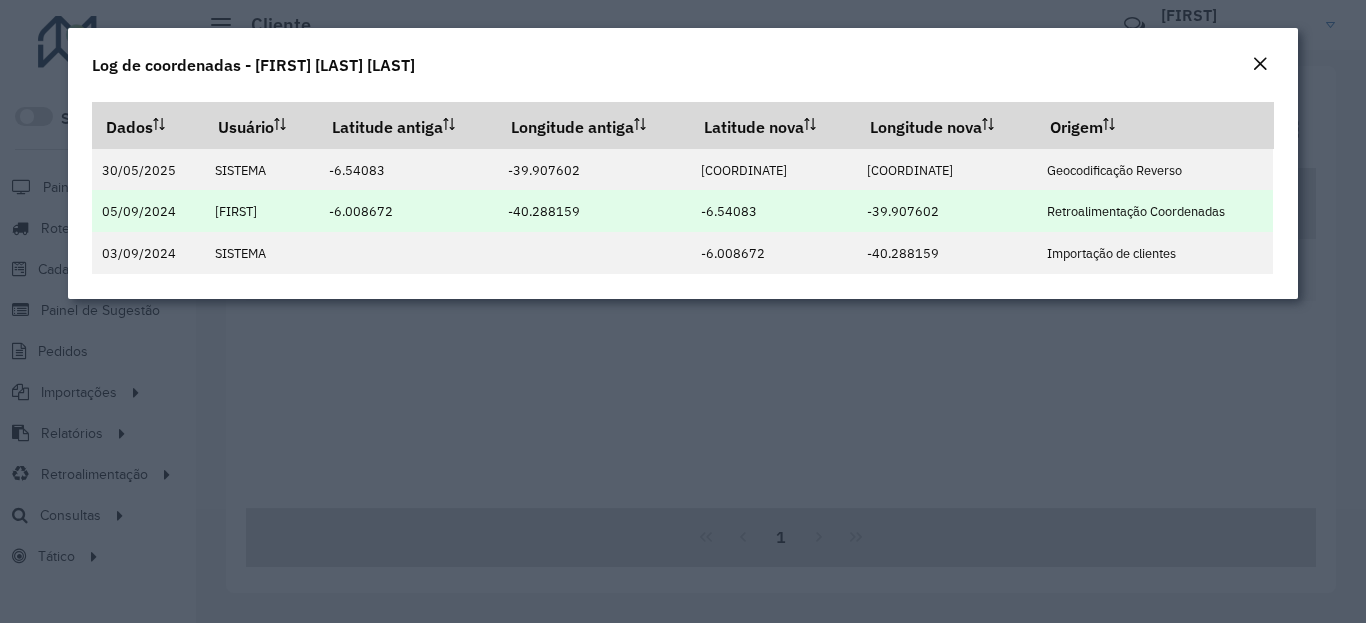 click on "-39.907602" at bounding box center (903, 211) 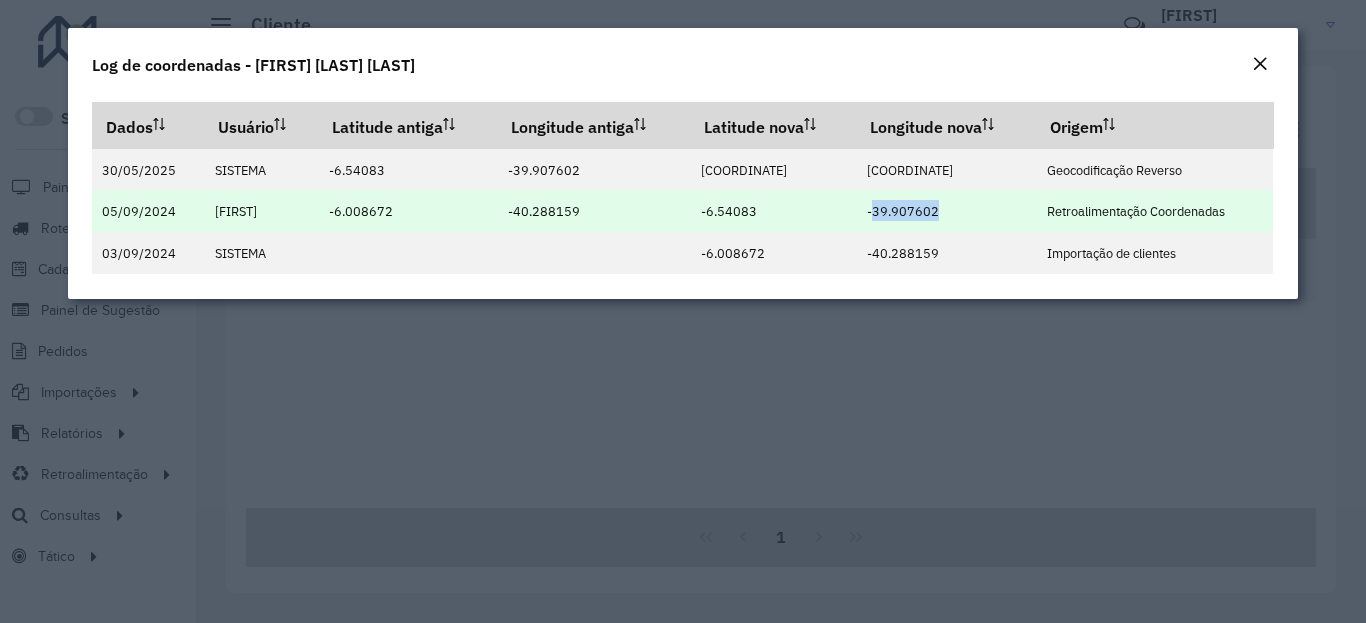 click on "-39.907602" at bounding box center [903, 211] 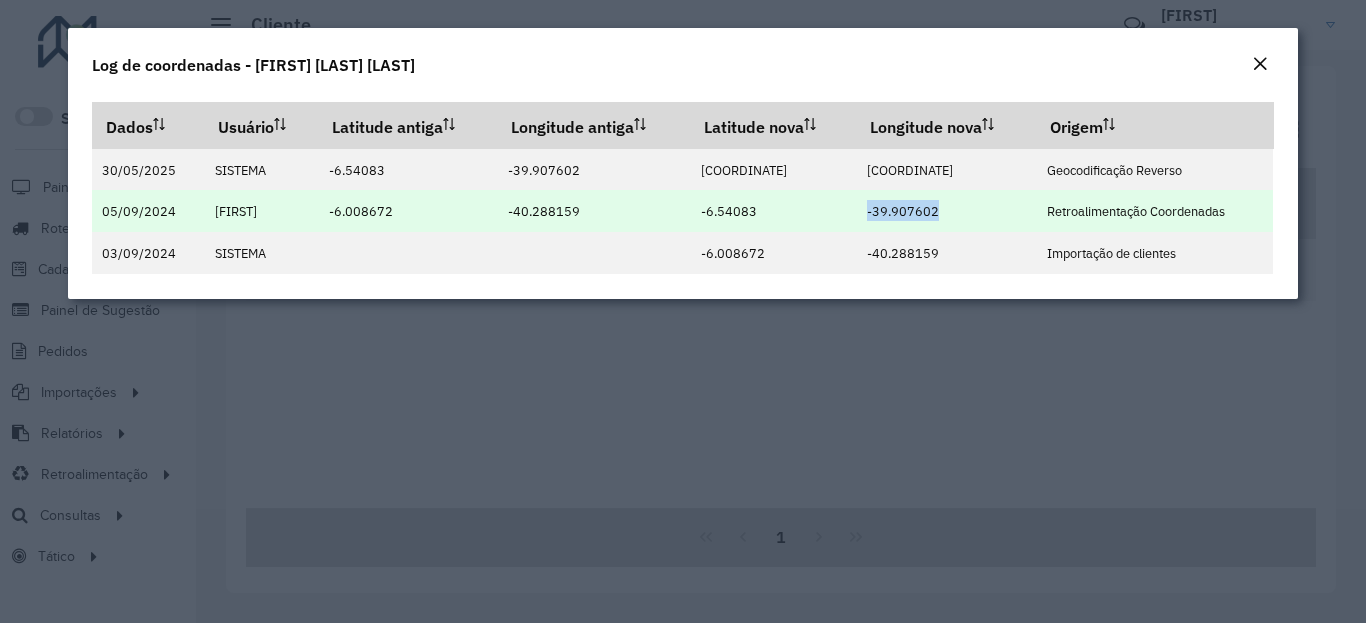click on "-39.907602" at bounding box center (903, 211) 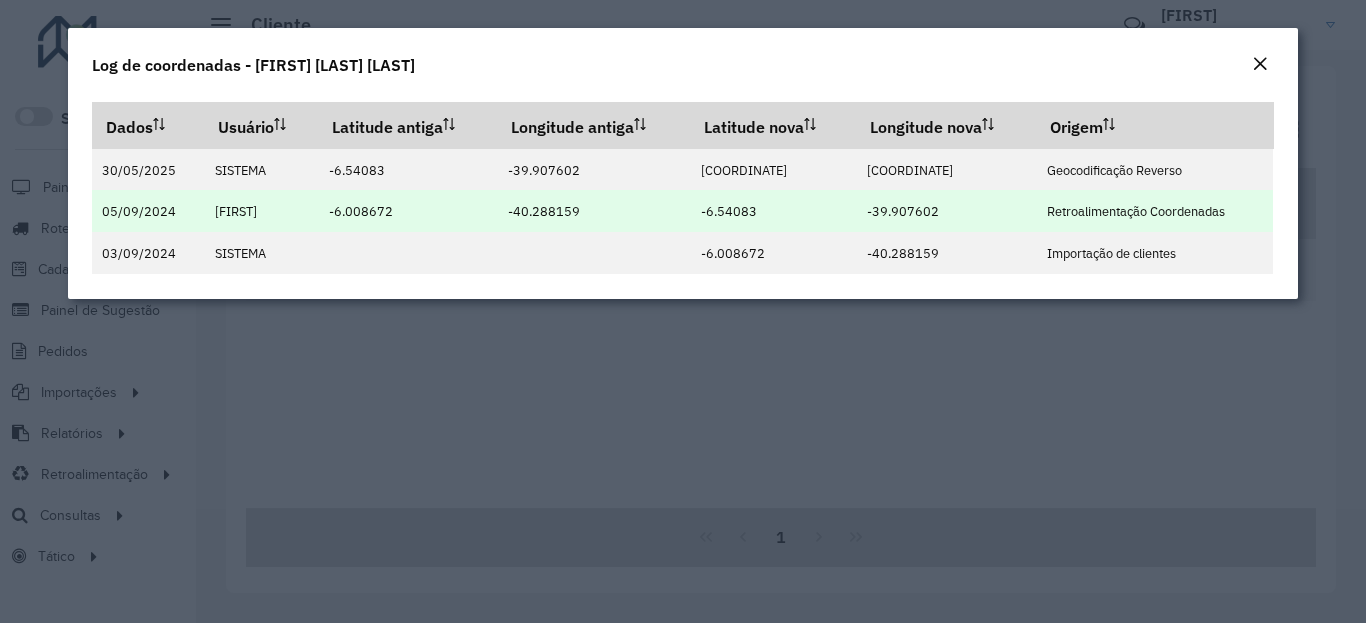 click on "-39.907602" at bounding box center [903, 211] 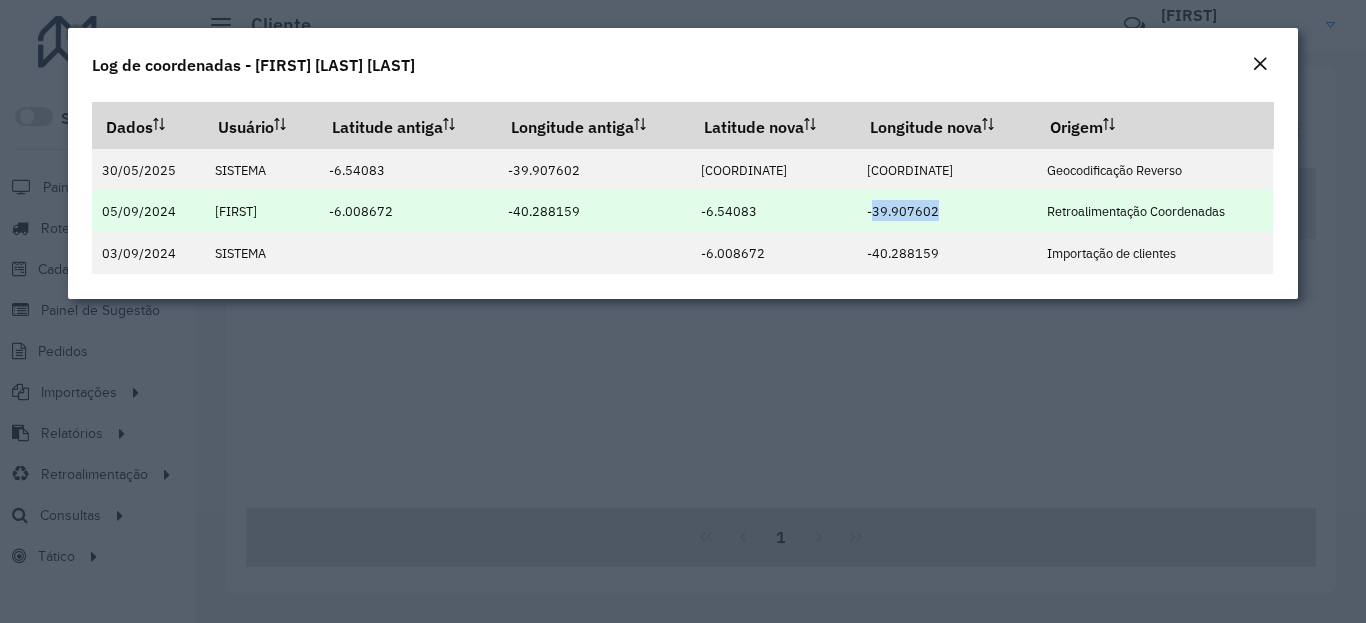 click on "-39.907602" at bounding box center (903, 211) 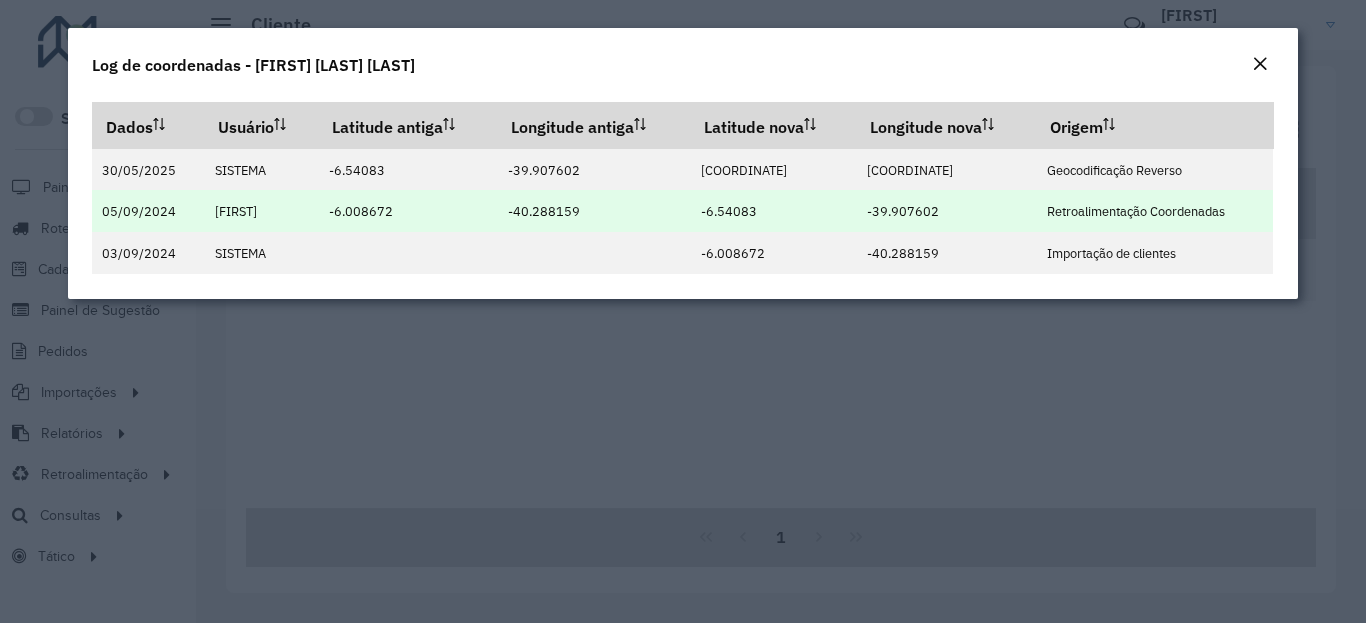 click on "-39.907602" at bounding box center (903, 211) 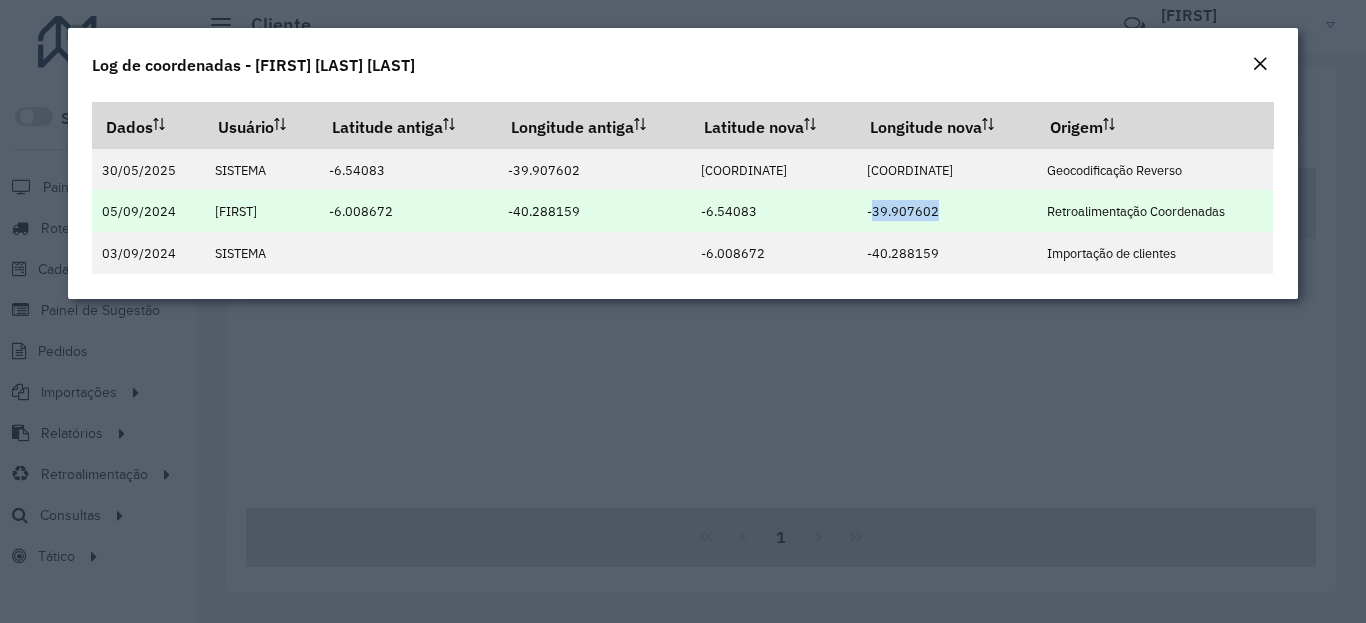 click on "-39.907602" at bounding box center (903, 211) 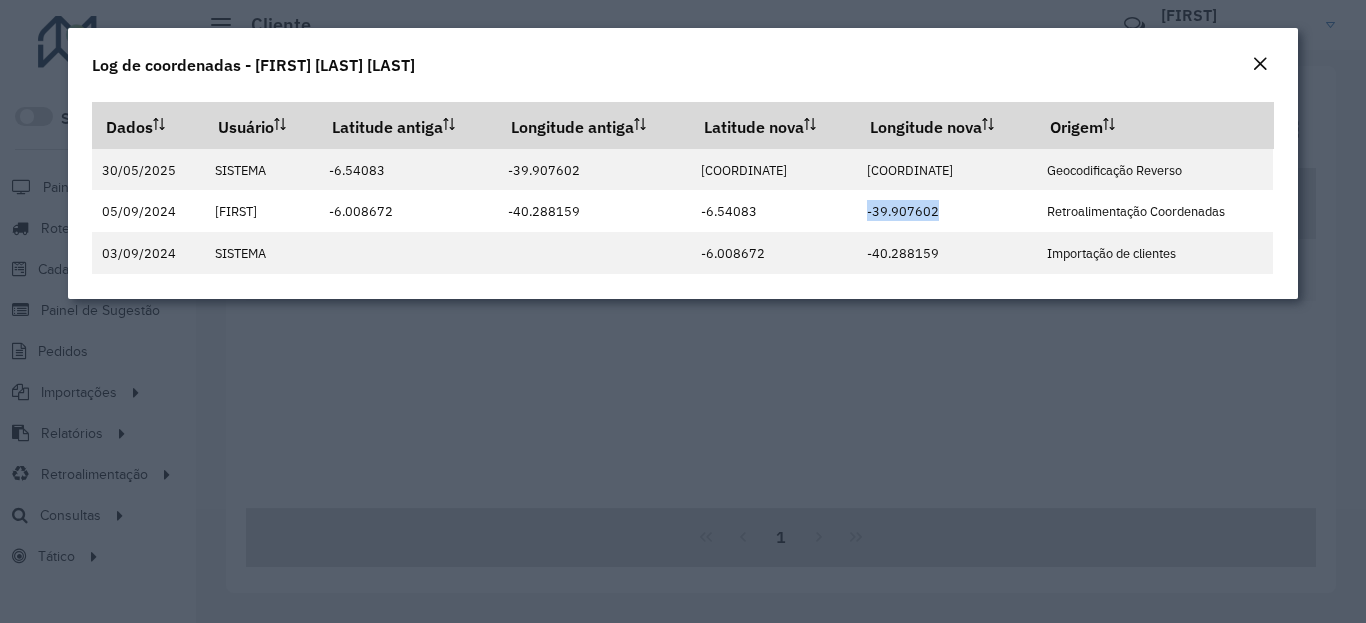 click 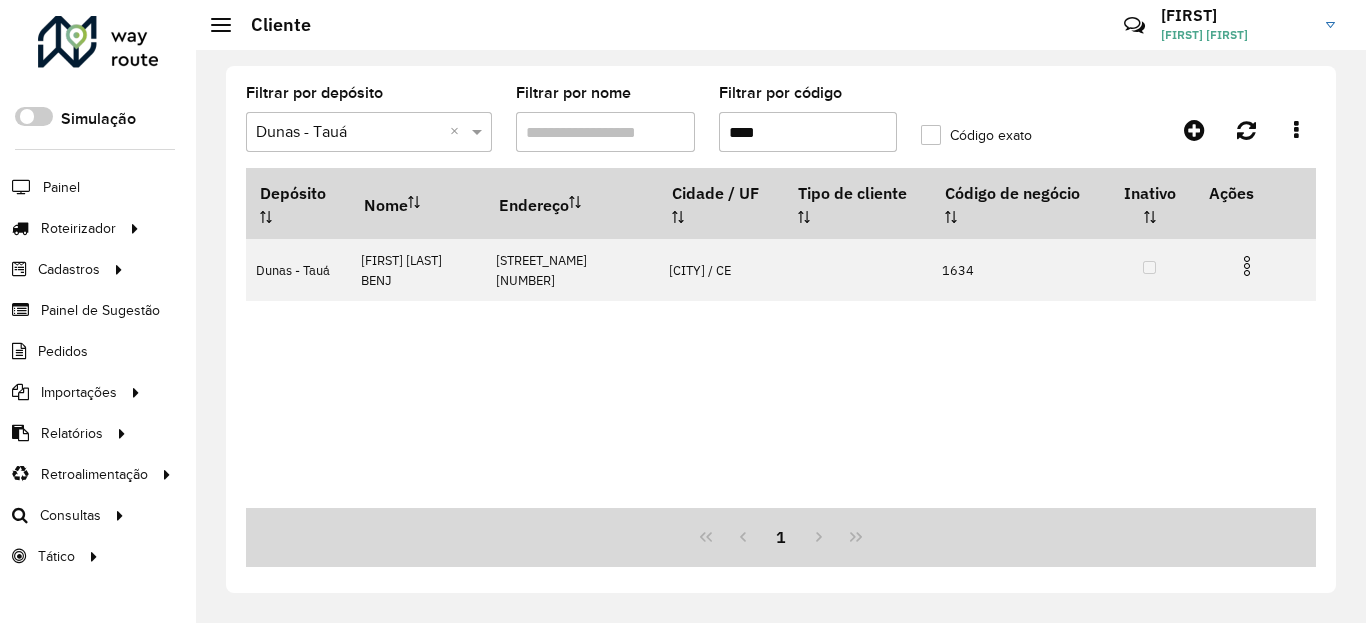 click on "Filtrar por código ****" 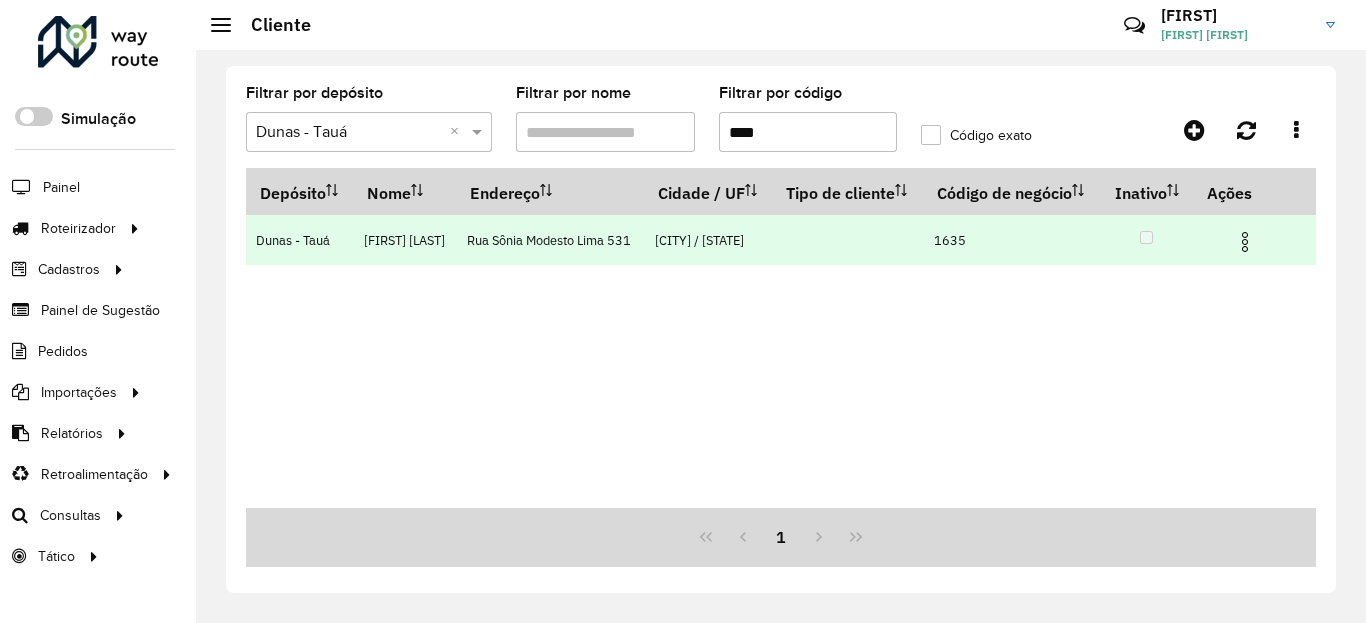type on "****" 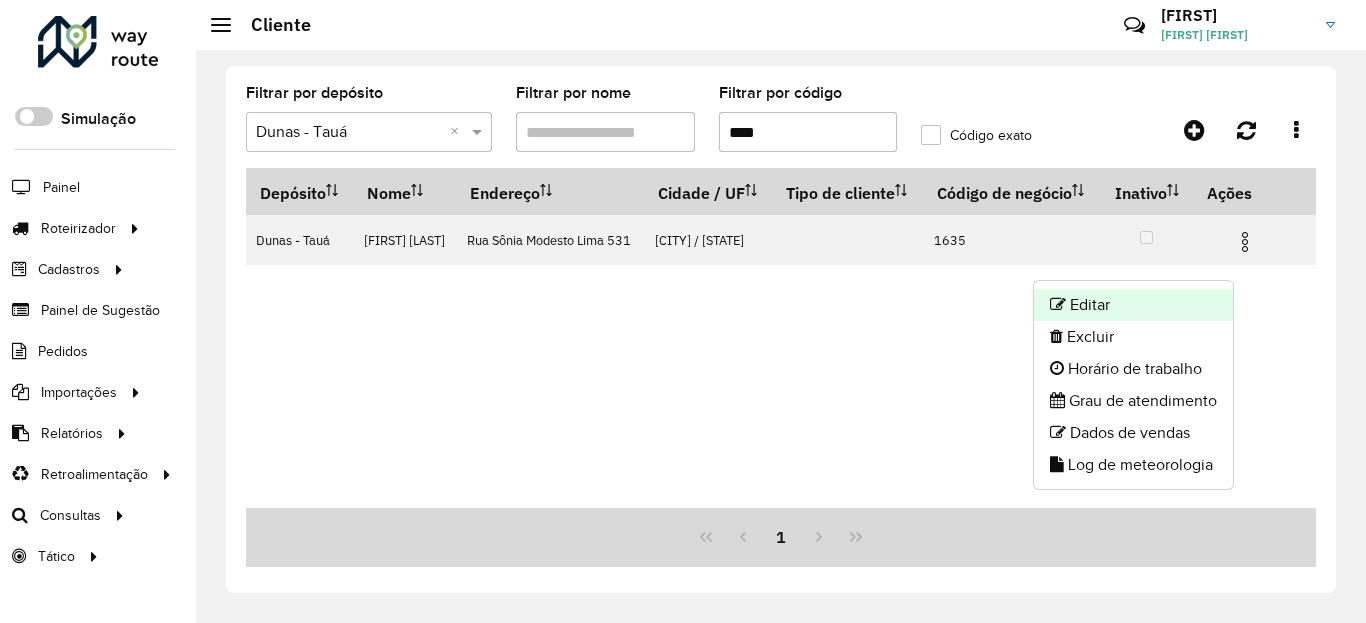 click on "Editar" 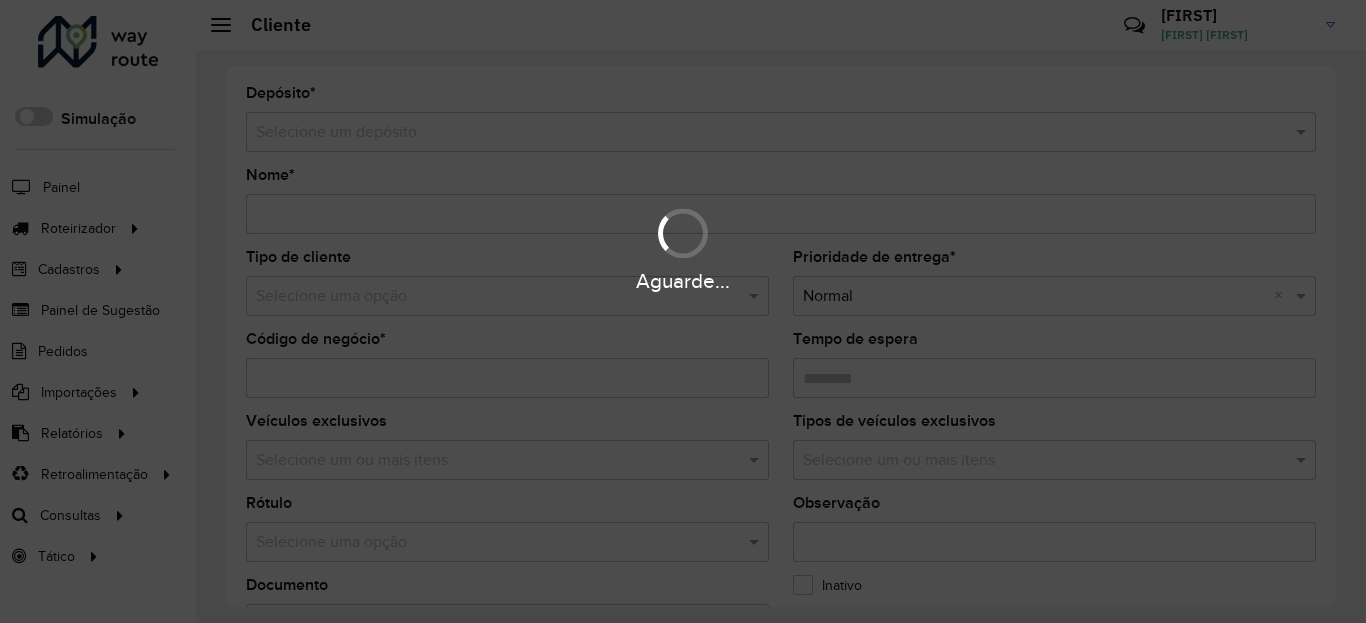type on "**********" 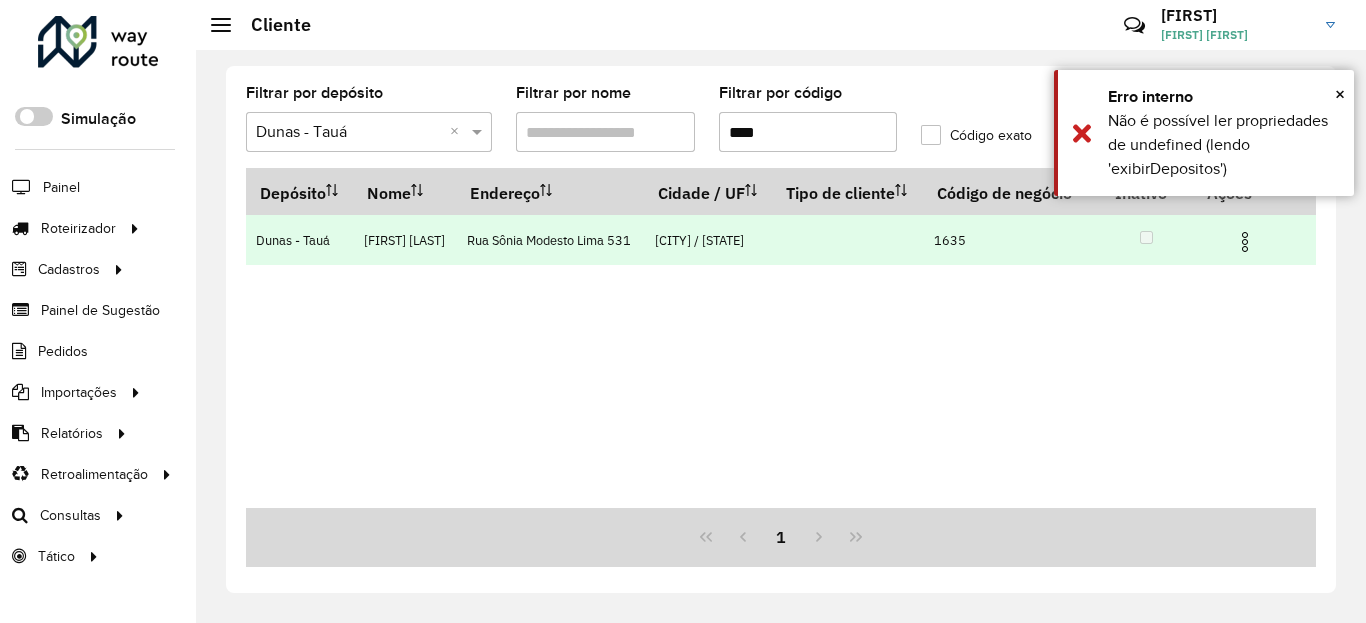 click at bounding box center [1245, 242] 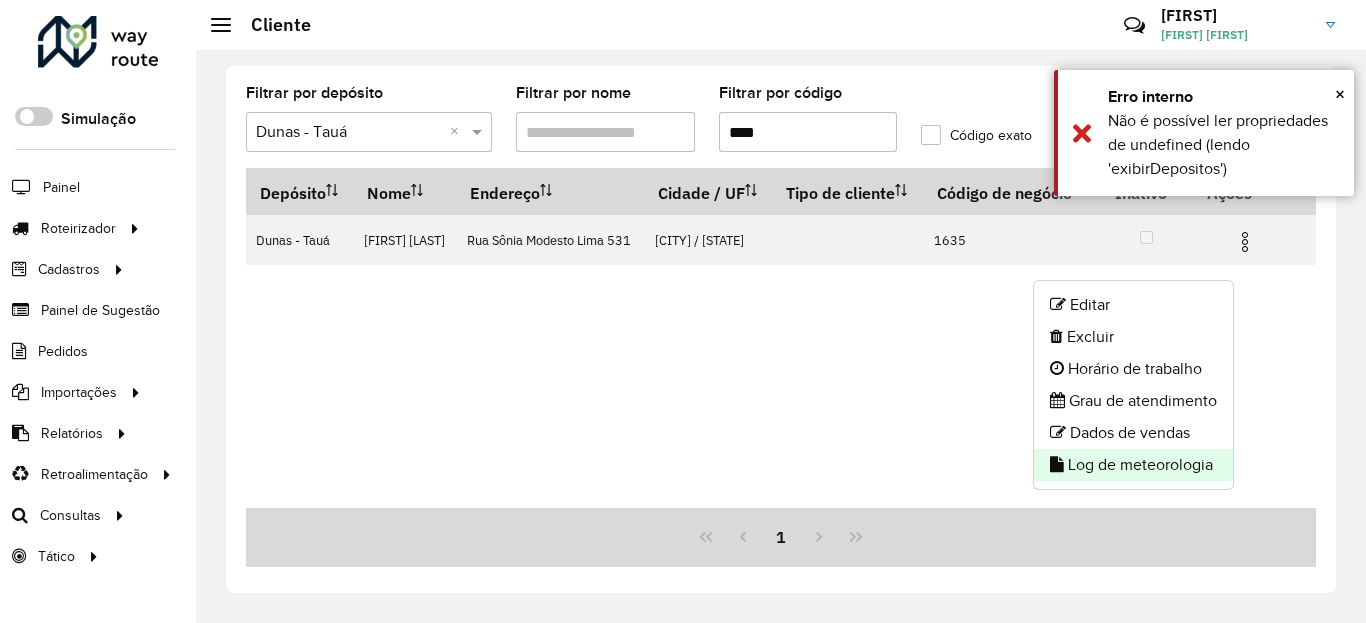 click on "Log de meteorologia" 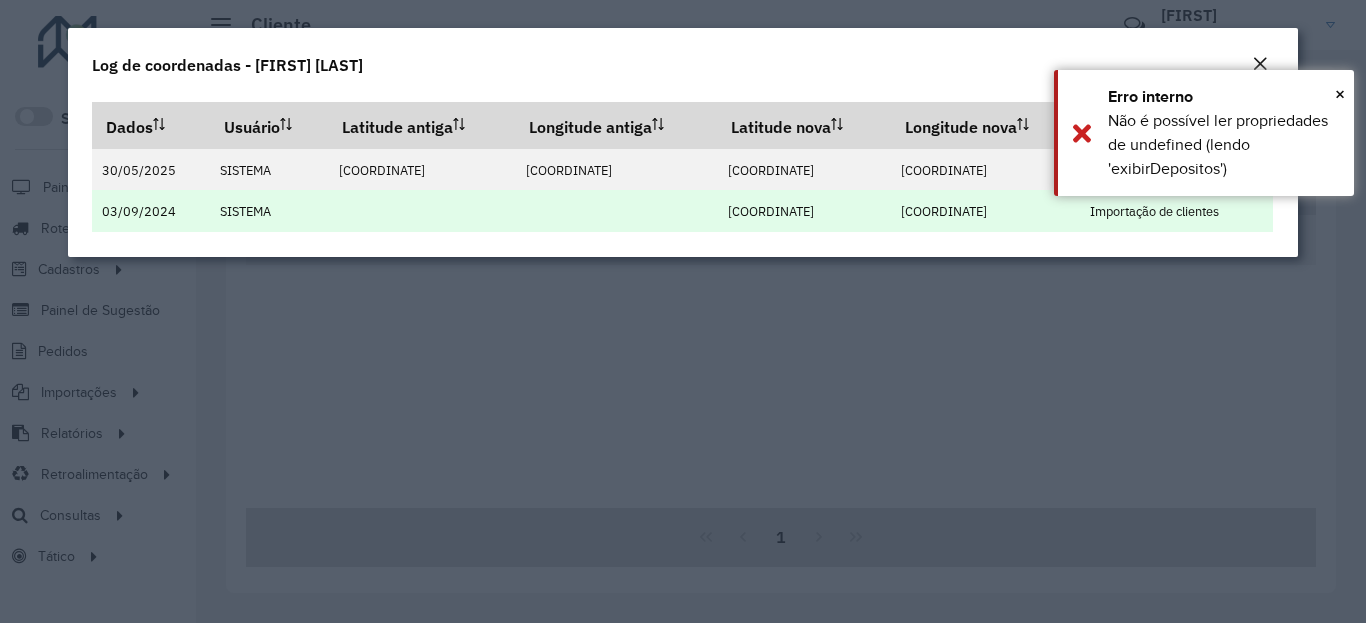 click on "-5.848397" at bounding box center (771, 211) 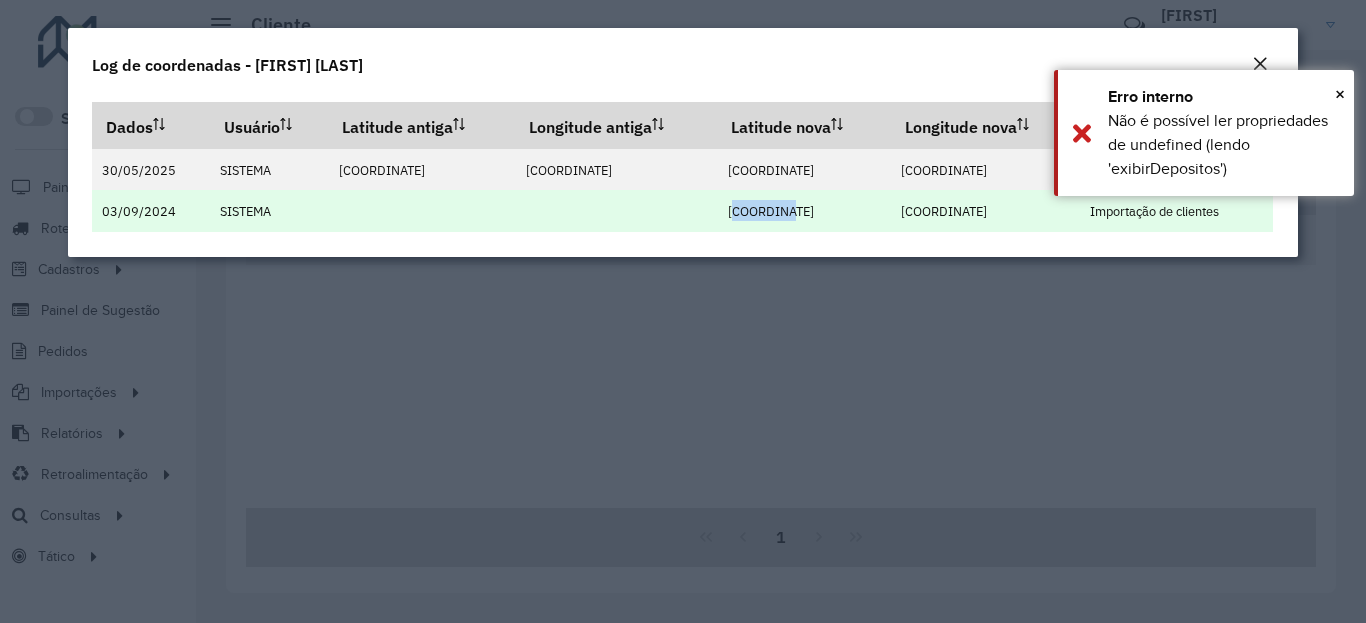 click on "-5.848397" at bounding box center [771, 211] 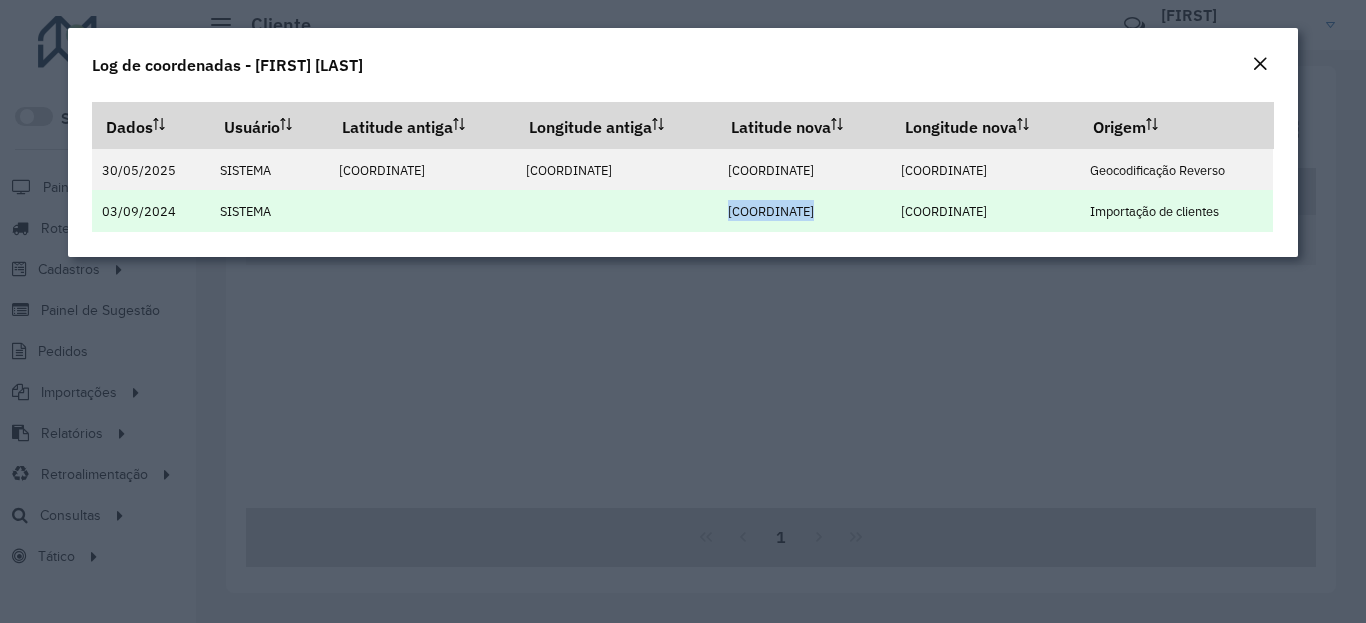 click on "-40.704902" at bounding box center (944, 211) 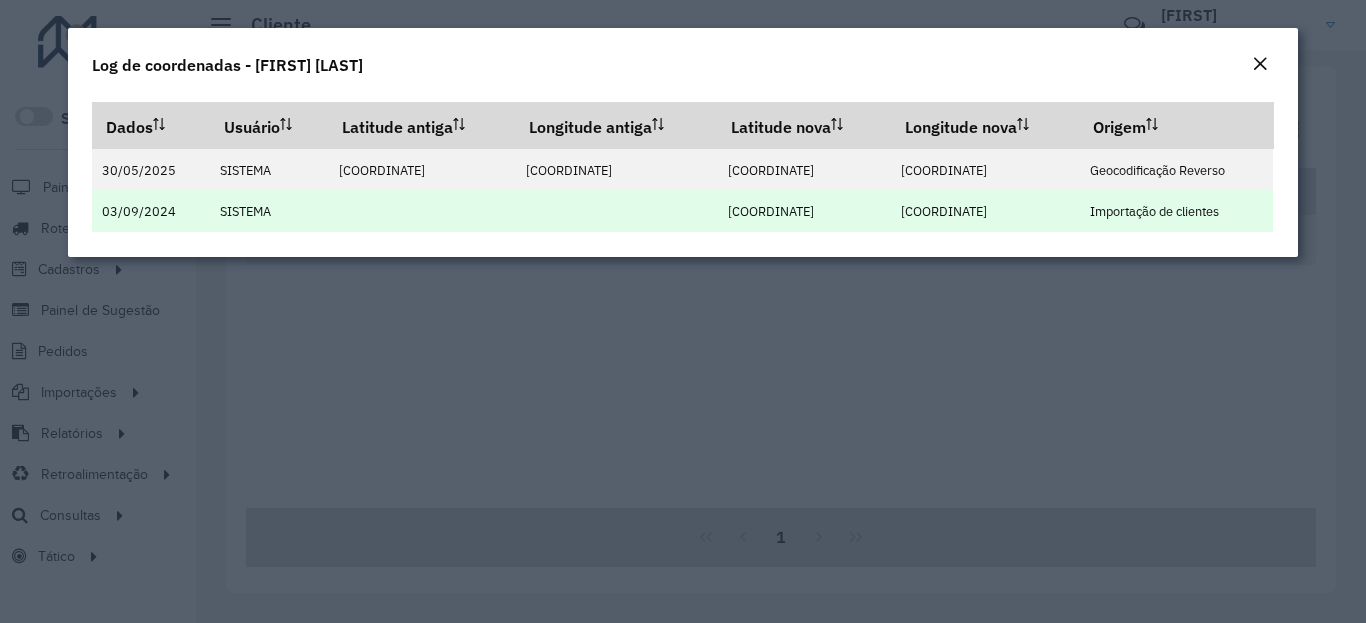 click on "-40.704902" at bounding box center [944, 211] 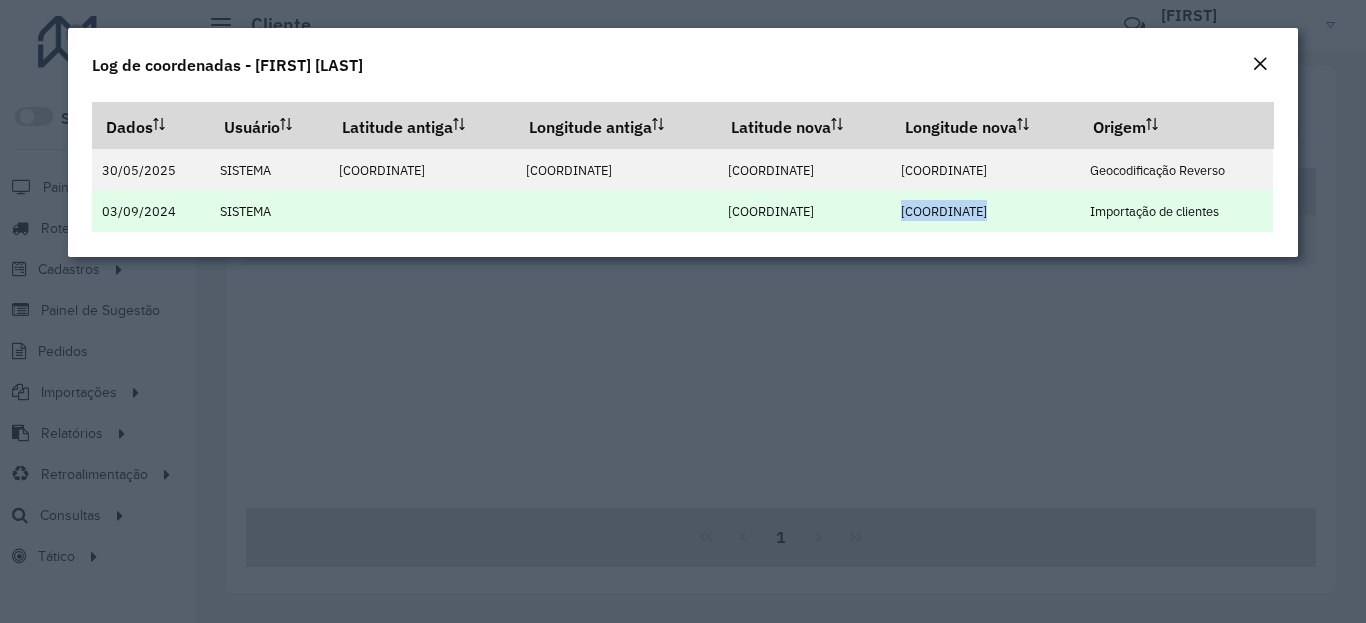 click on "-40.704902" at bounding box center [944, 211] 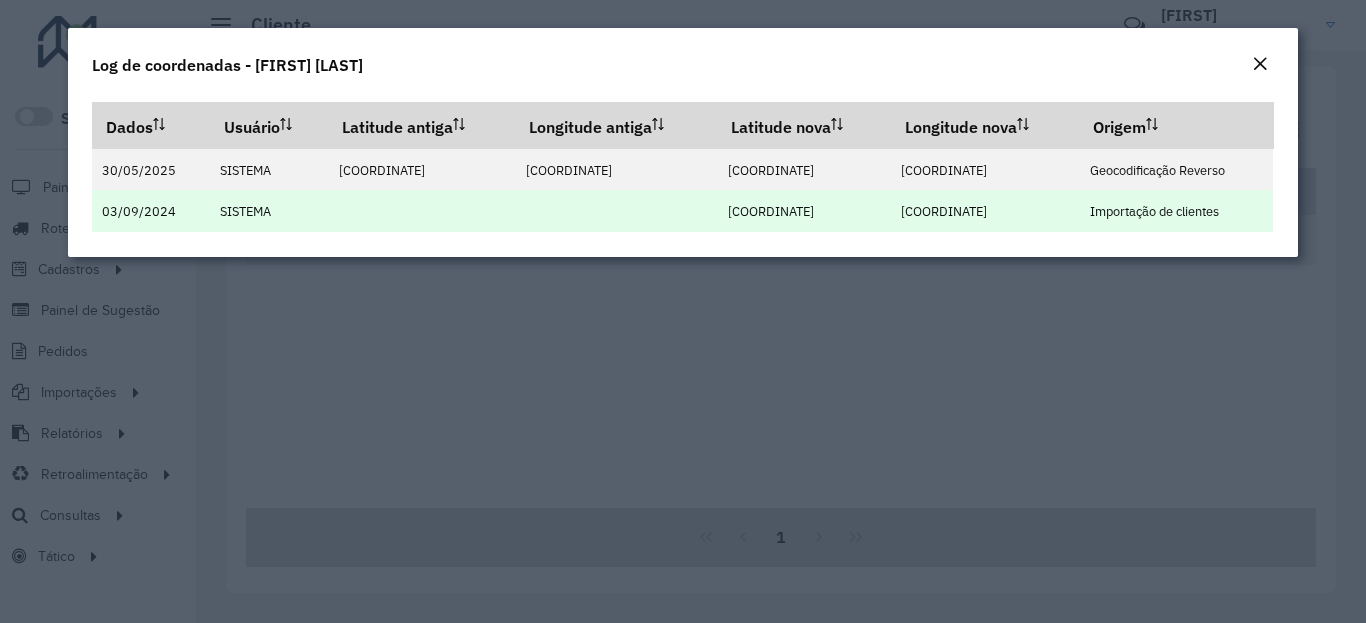 click on "-40.704902" at bounding box center [944, 211] 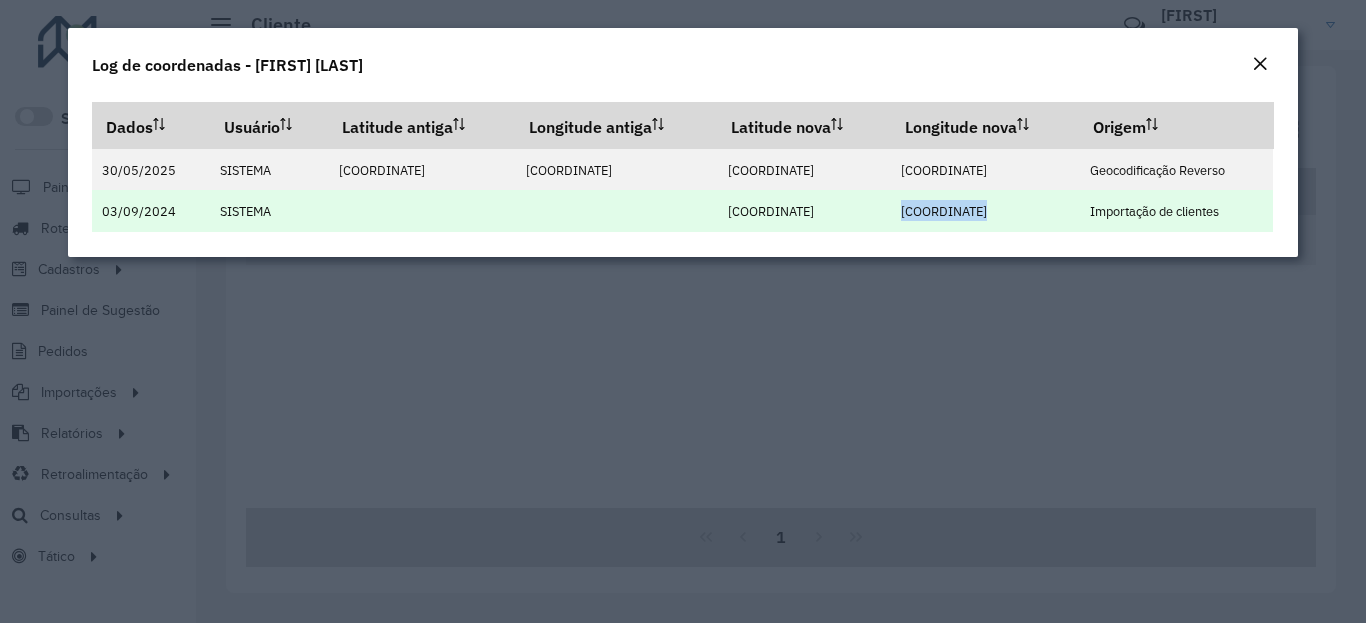 click on "-40.704902" at bounding box center (944, 211) 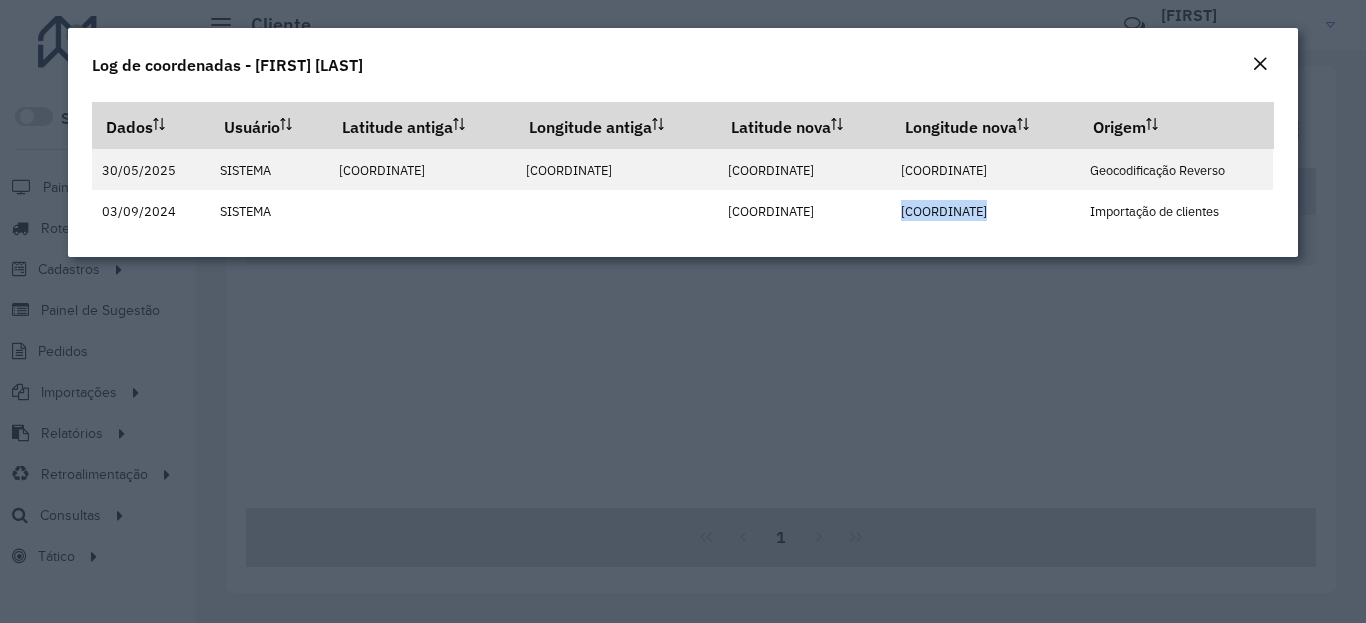 click 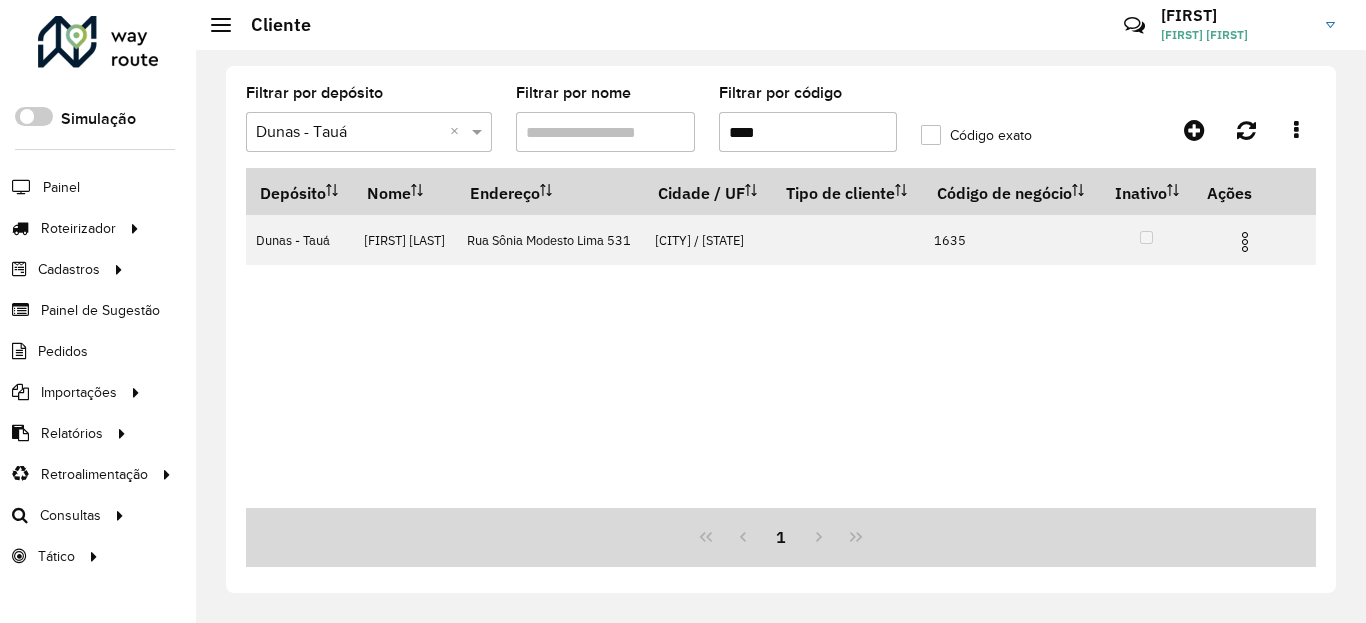 click on "****" at bounding box center [808, 132] 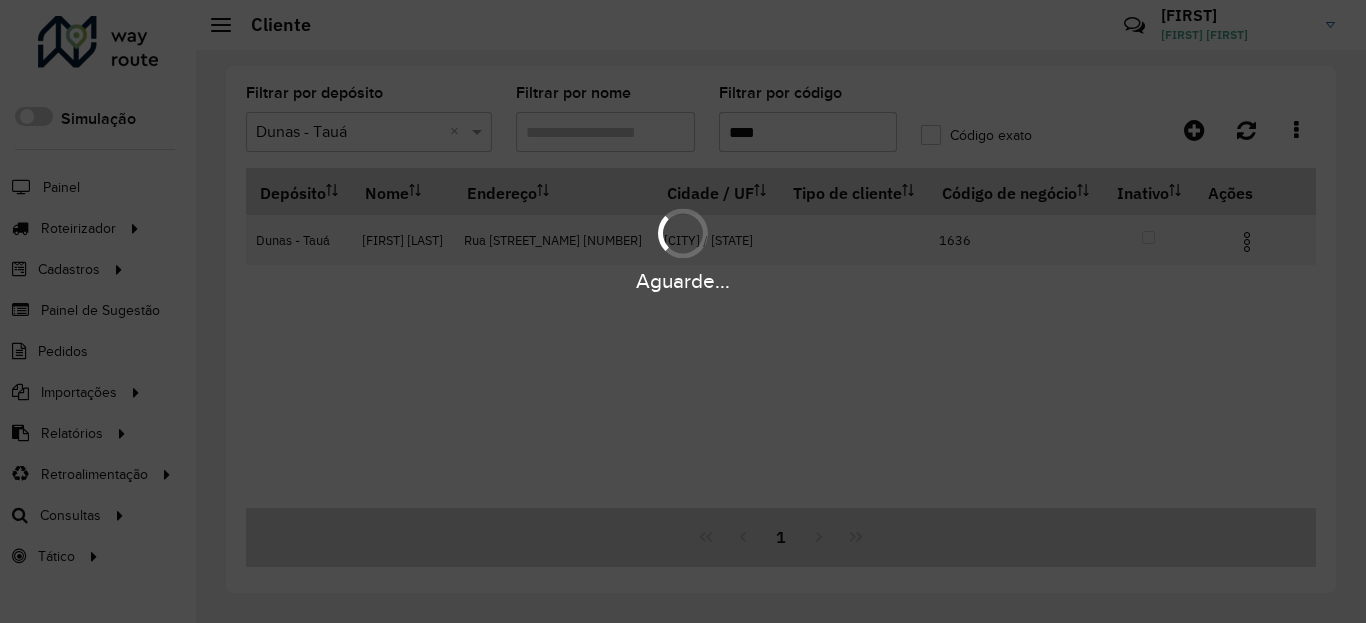 click on "Aguarde..." at bounding box center (683, 281) 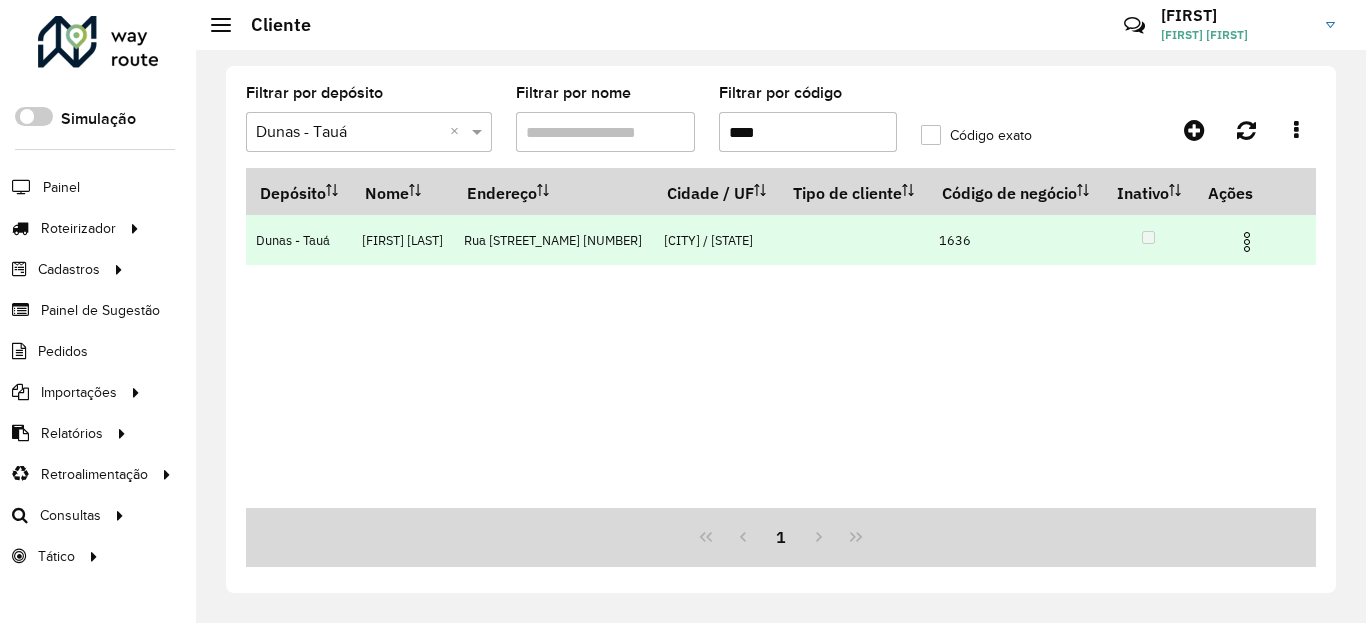 click at bounding box center (1247, 242) 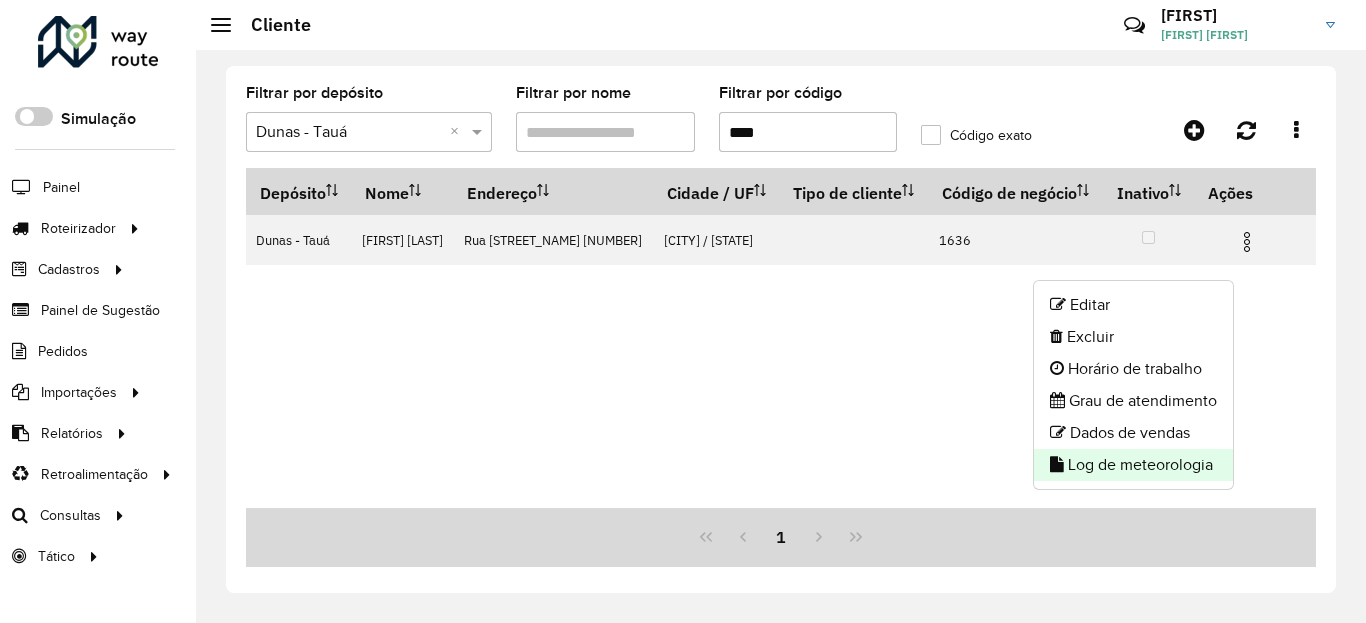 click on "Log de meteorologia" 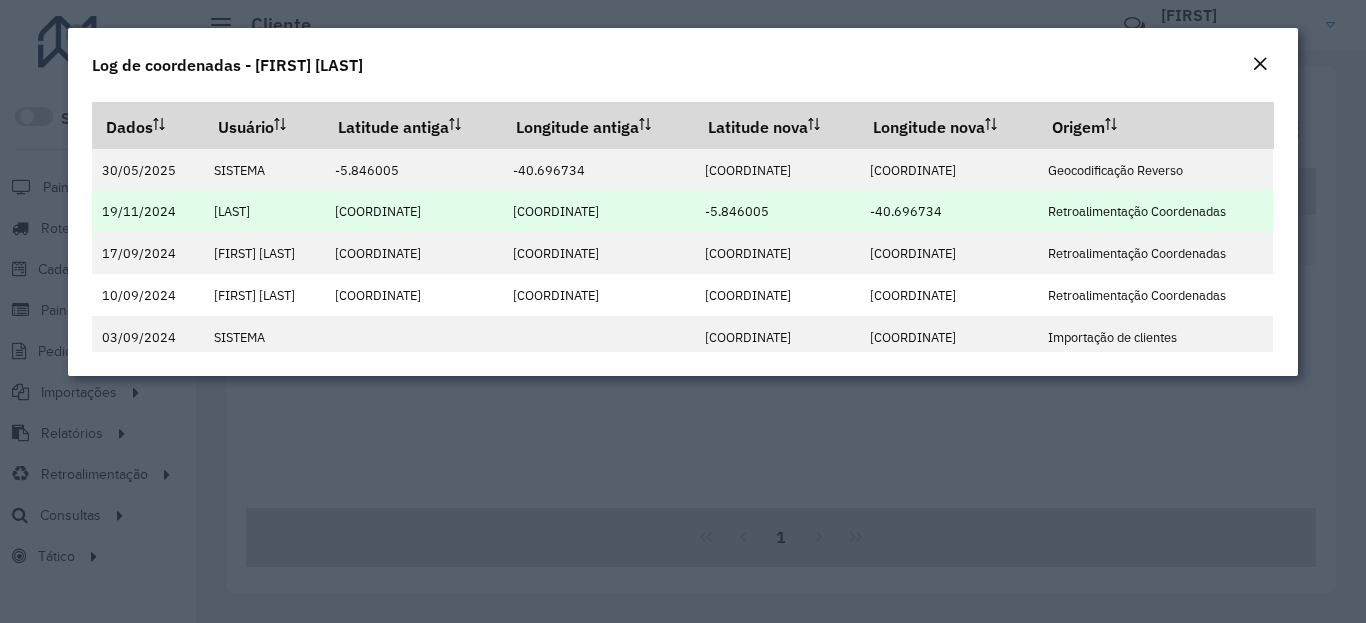 click on "-5.846005" at bounding box center (737, 211) 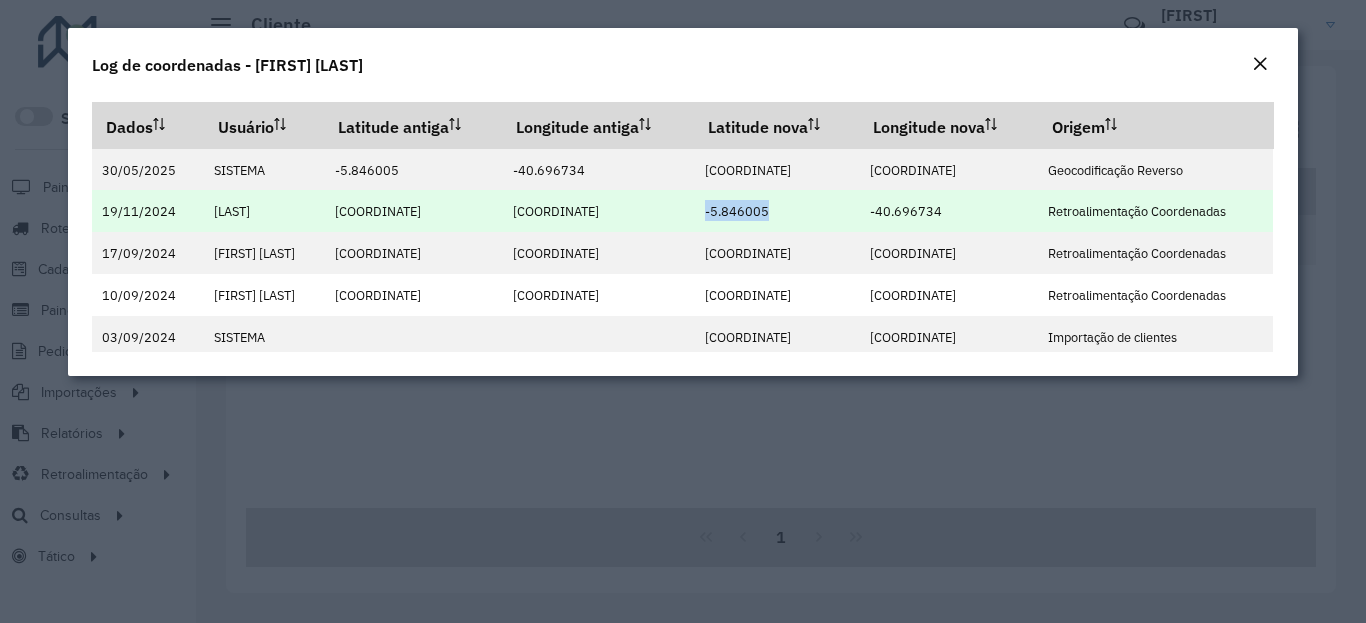 click on "-5.846005" at bounding box center [737, 211] 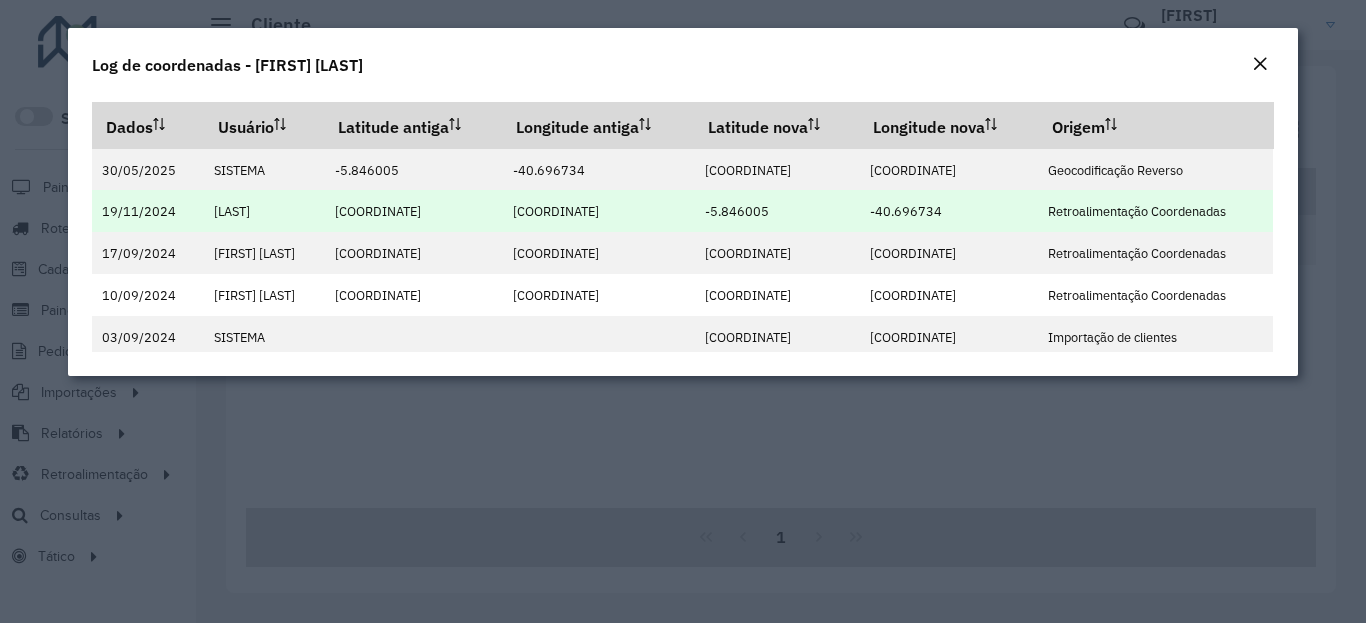 click on "-40.696734" at bounding box center [906, 210] 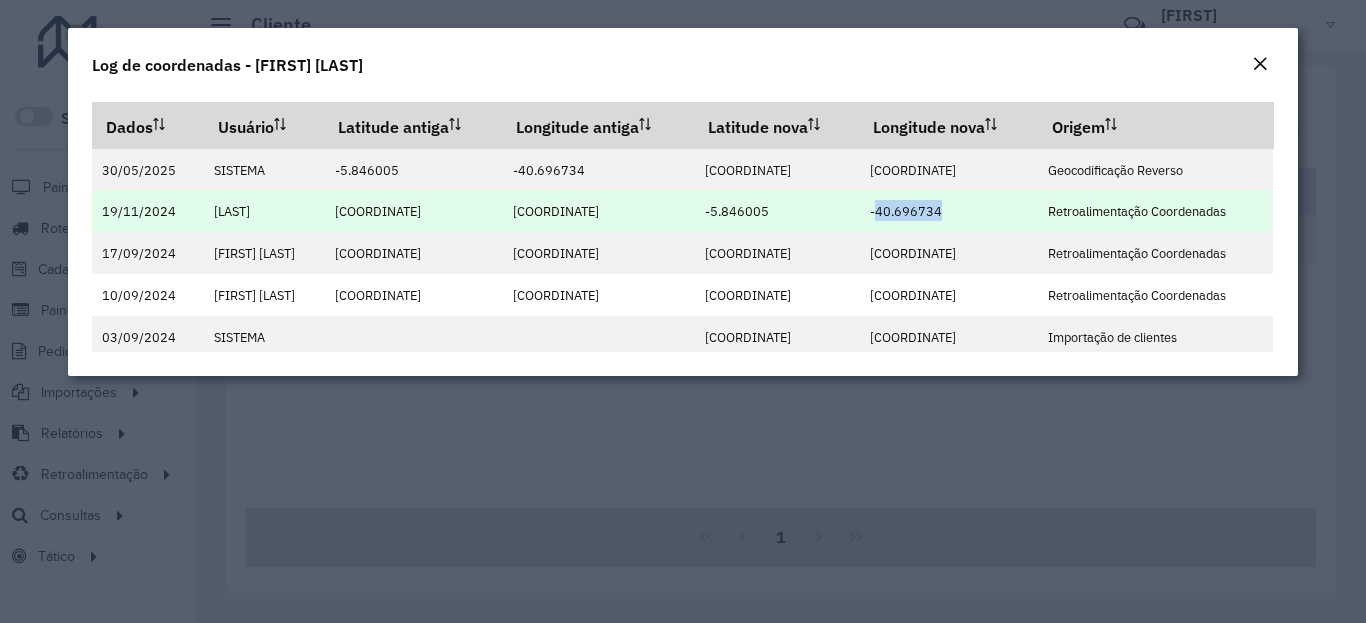 click on "-40.696734" at bounding box center [906, 211] 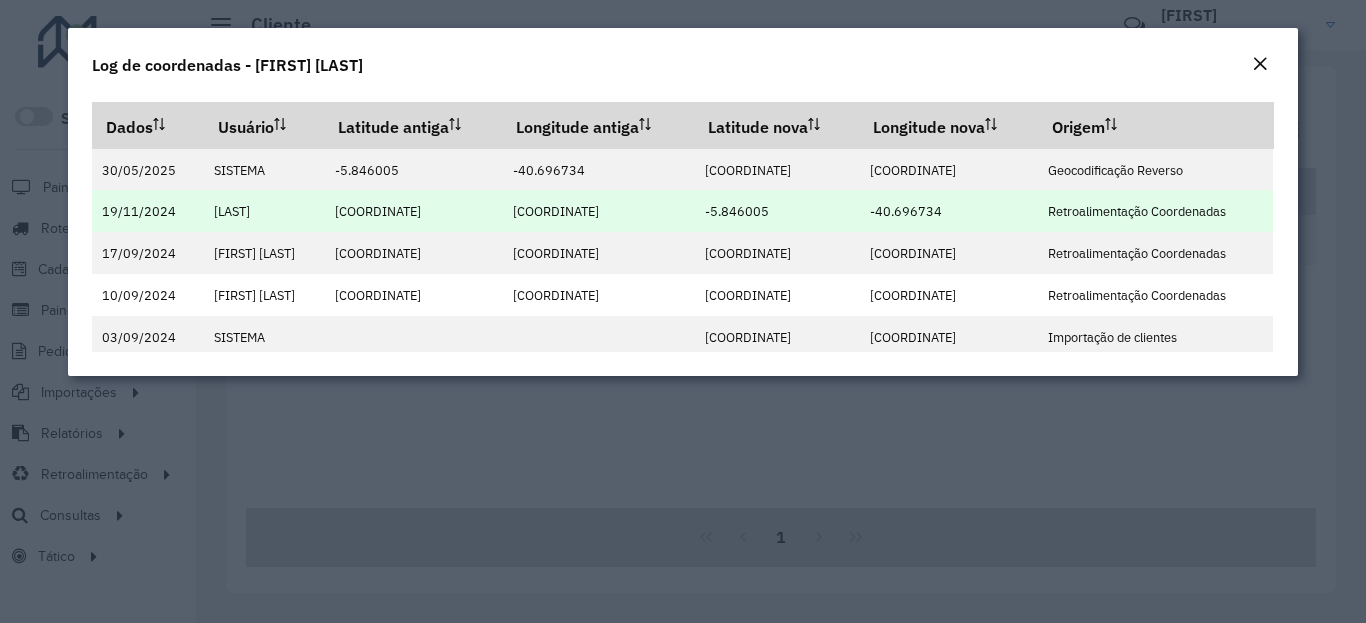click on "-40.696734" at bounding box center (906, 211) 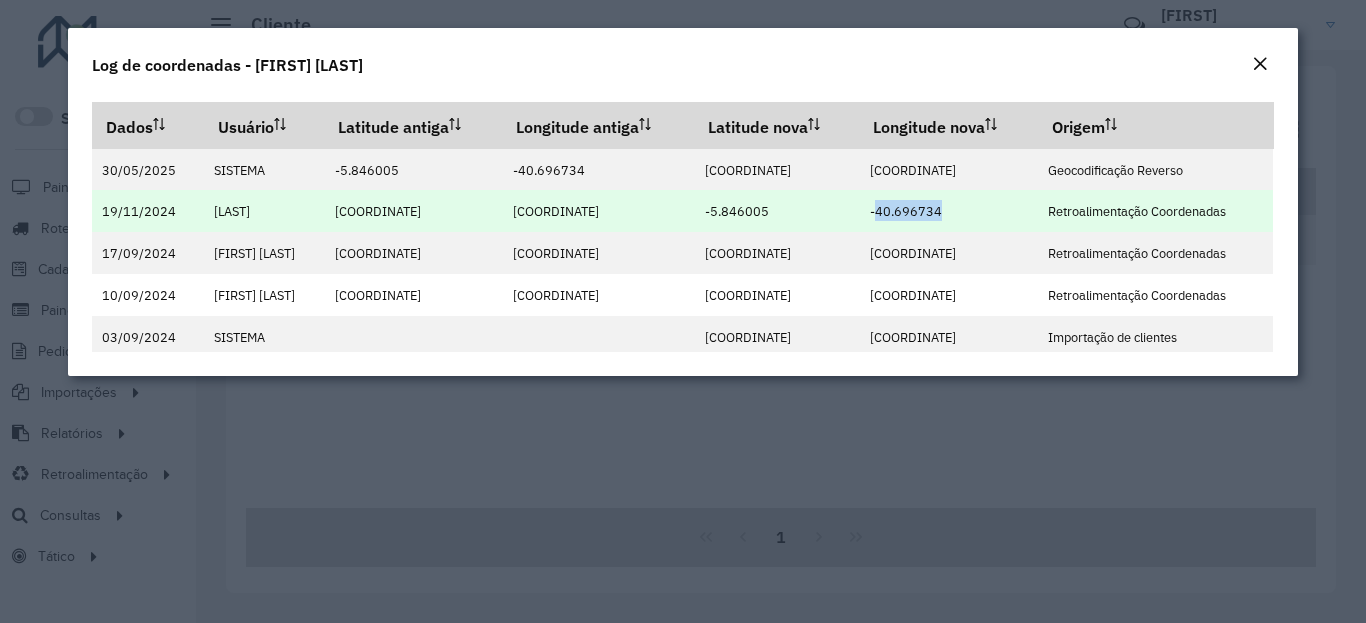 click on "-40.696734" at bounding box center [906, 211] 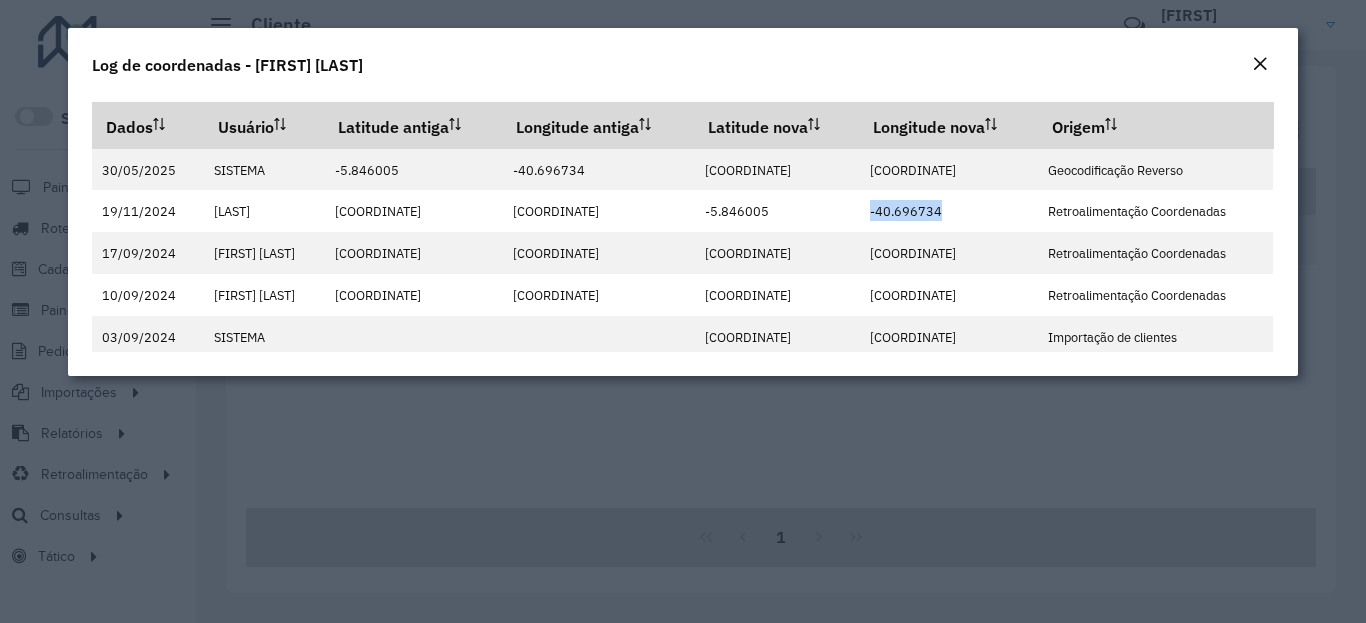 click 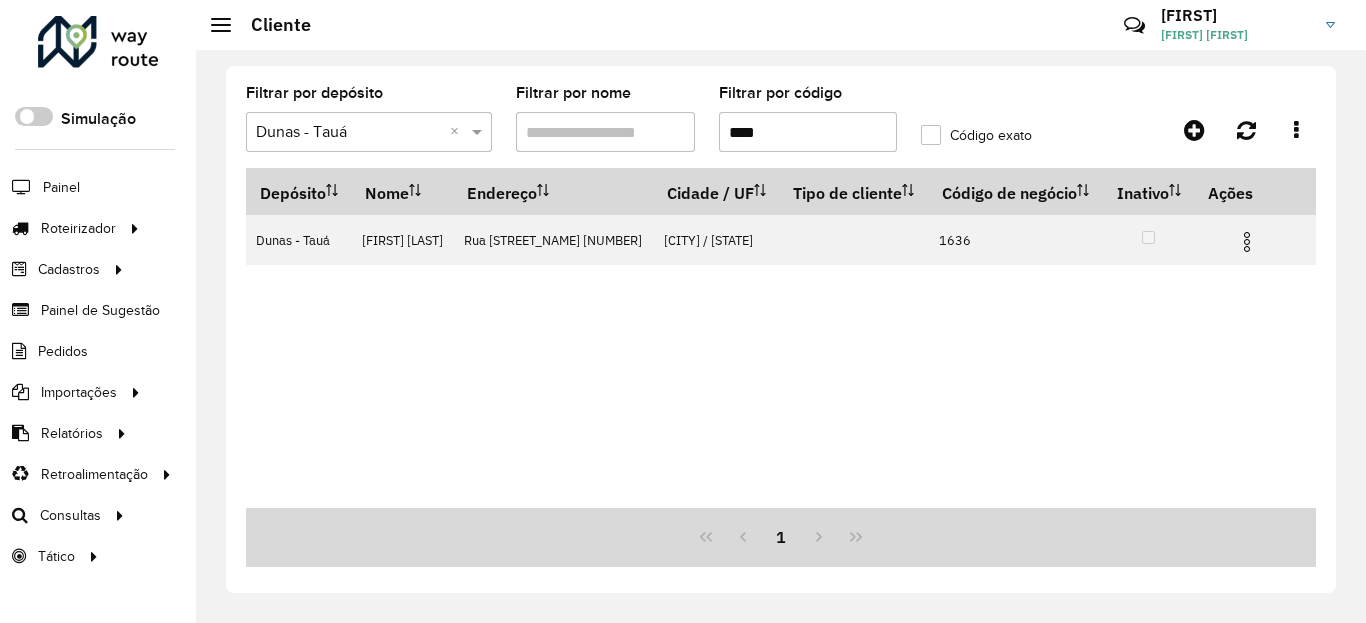 click on "****" at bounding box center (808, 132) 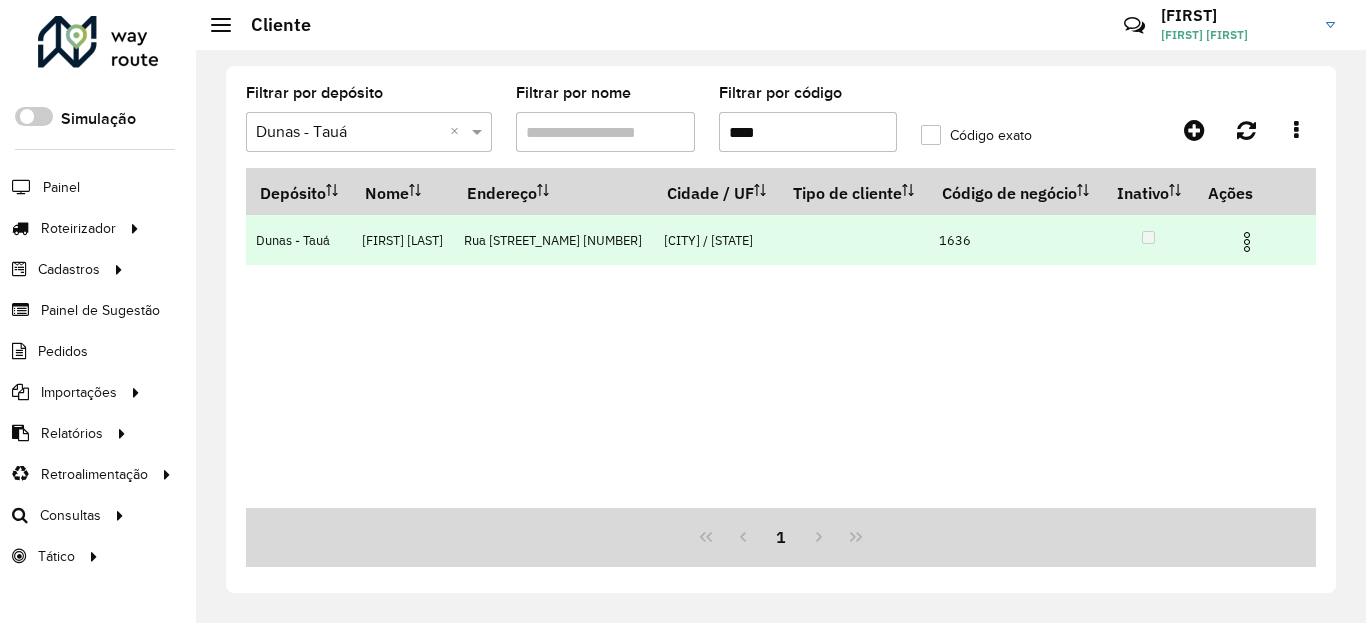 drag, startPoint x: 1256, startPoint y: 266, endPoint x: 1239, endPoint y: 286, distance: 26.24881 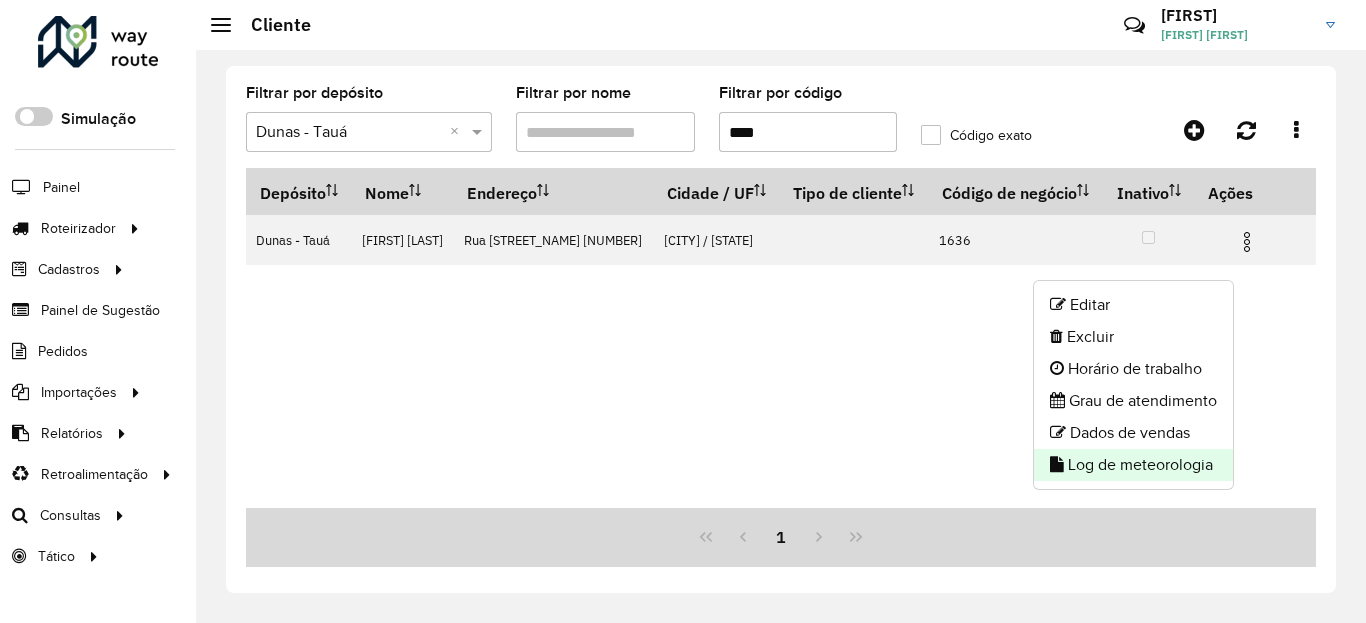 click on "Log de meteorologia" 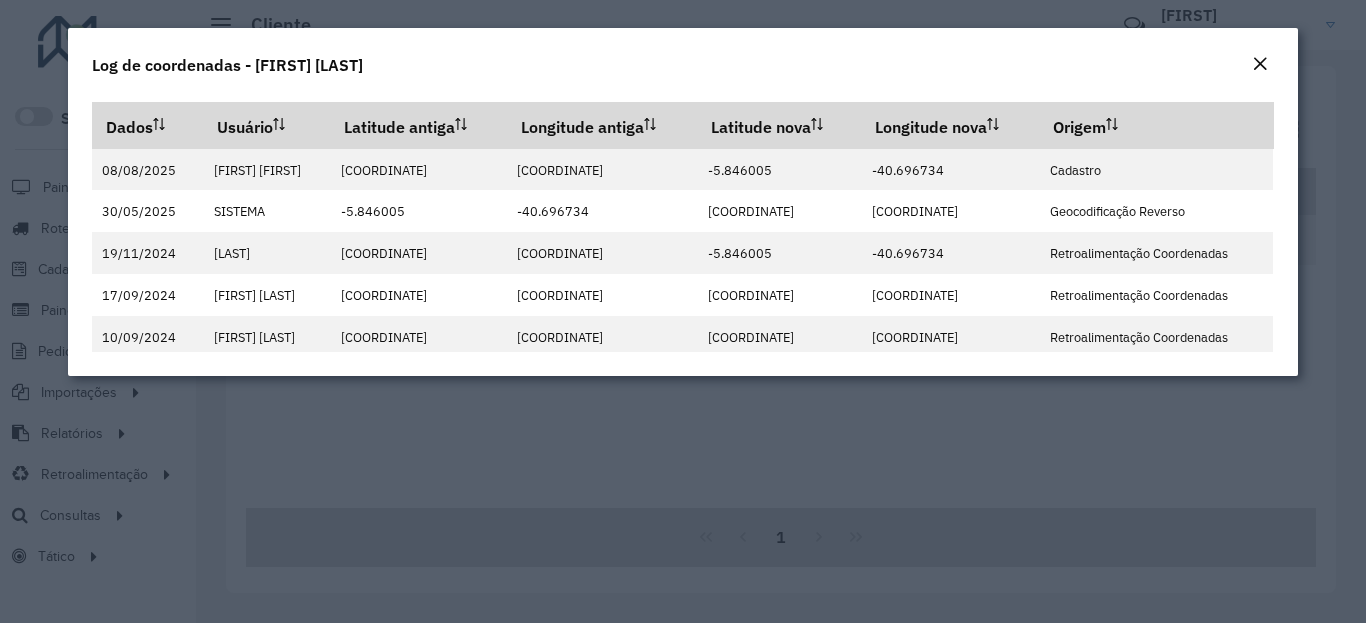click 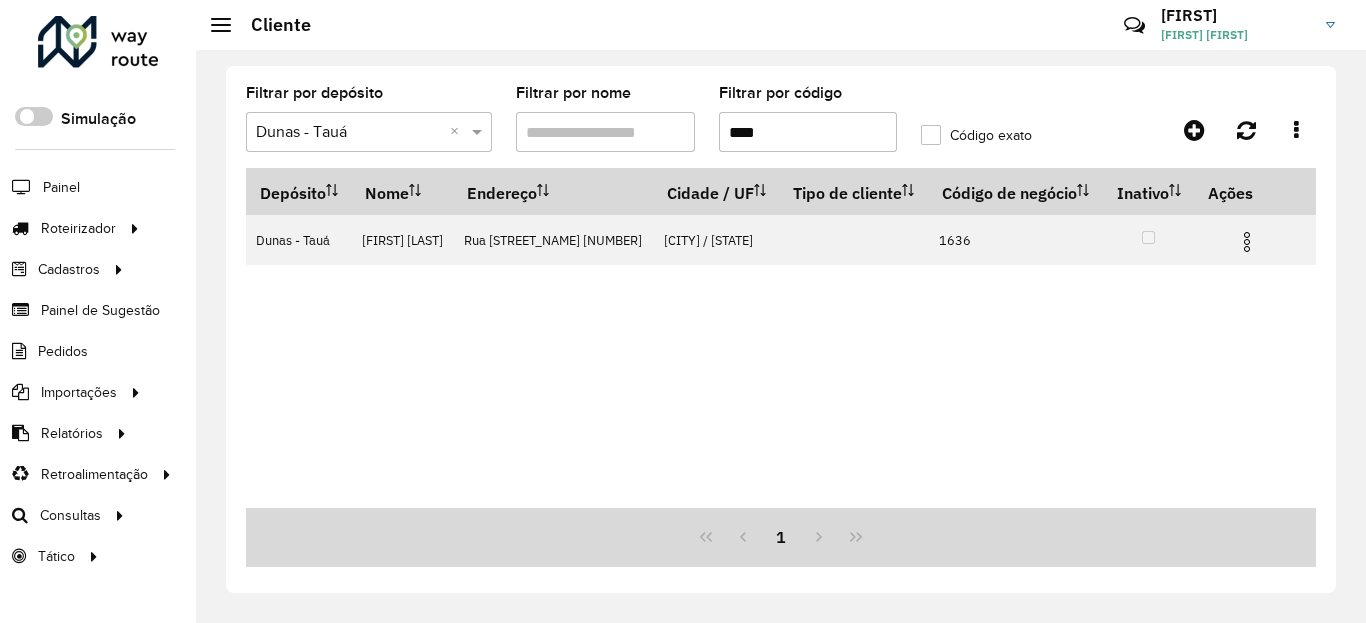 click on "****" at bounding box center [808, 132] 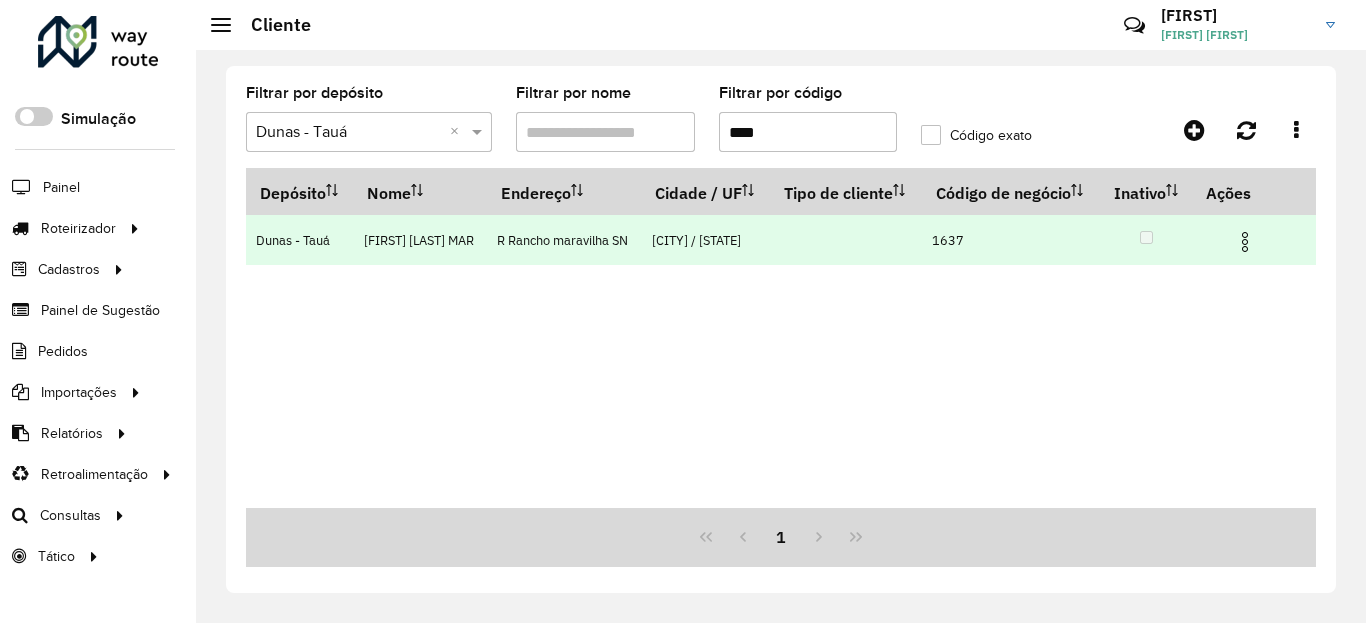 drag, startPoint x: 1253, startPoint y: 277, endPoint x: 1245, endPoint y: 269, distance: 11.313708 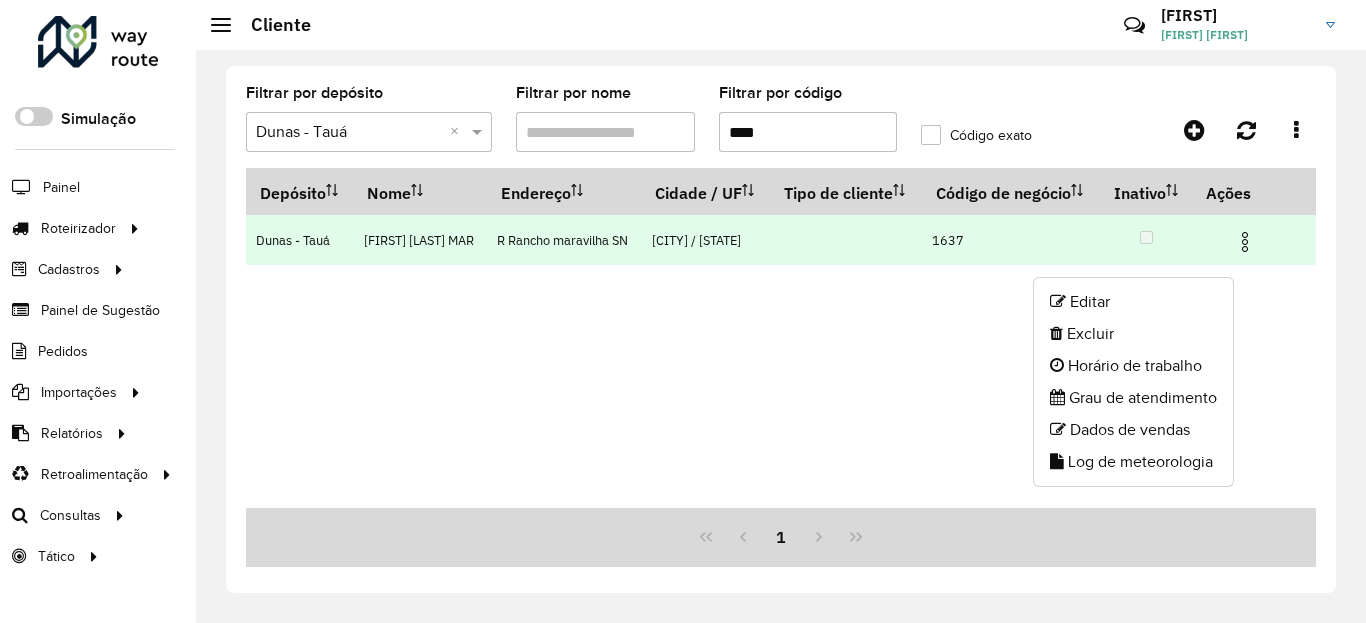 click at bounding box center (1245, 242) 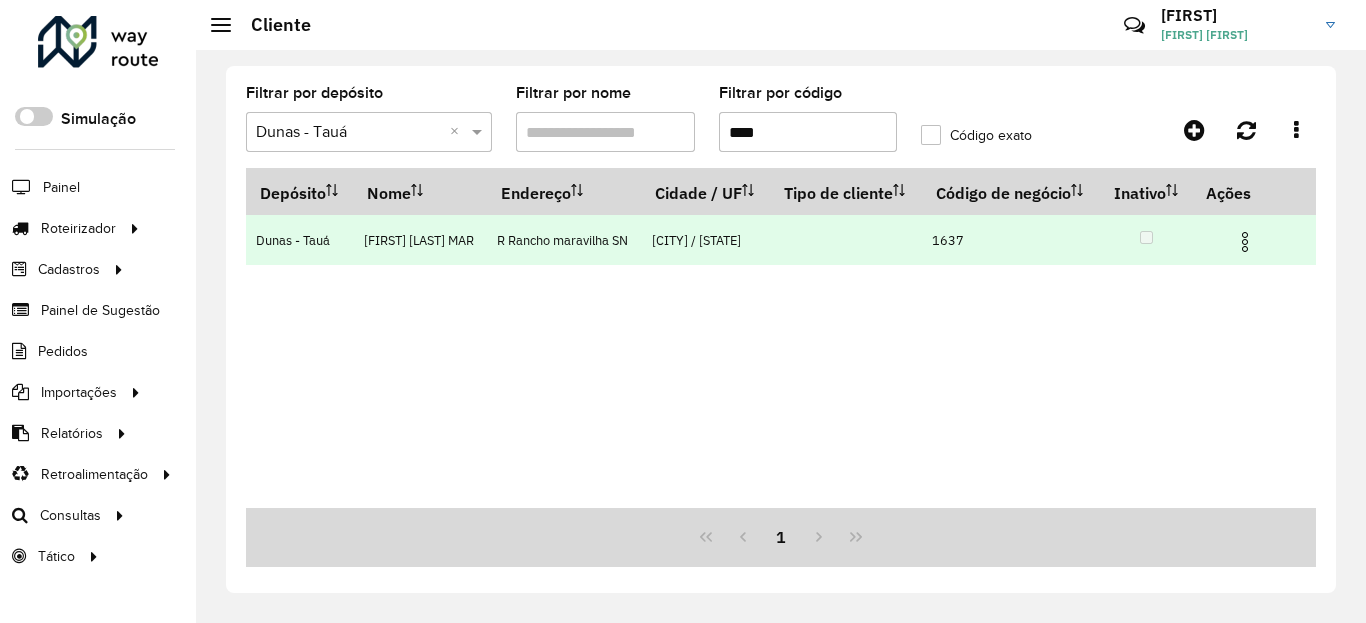 click at bounding box center [1245, 242] 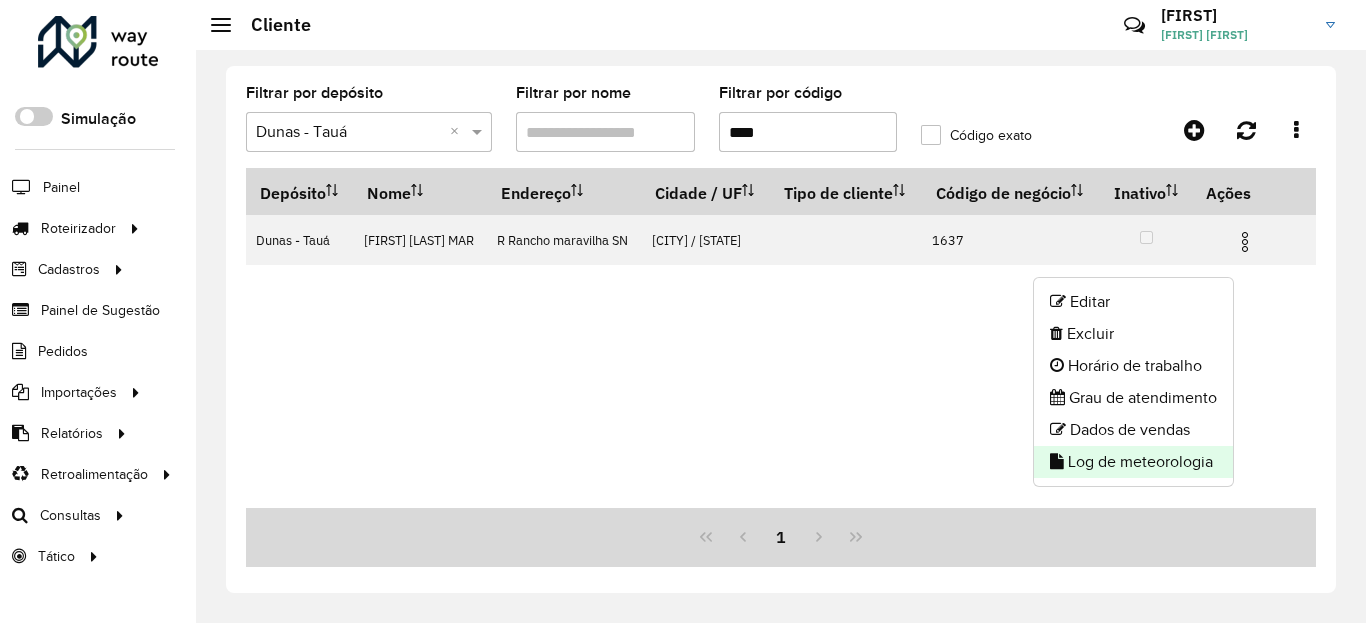 click on "Log de meteorologia" 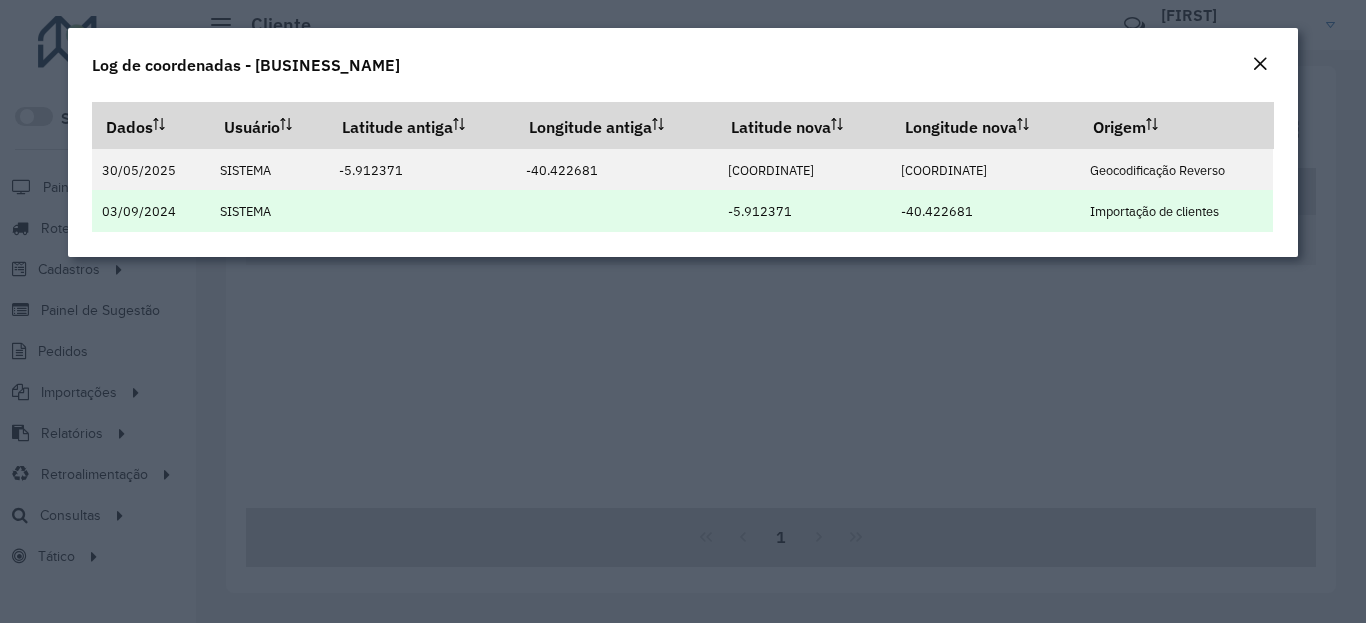 click on "-5.912371" at bounding box center (803, 211) 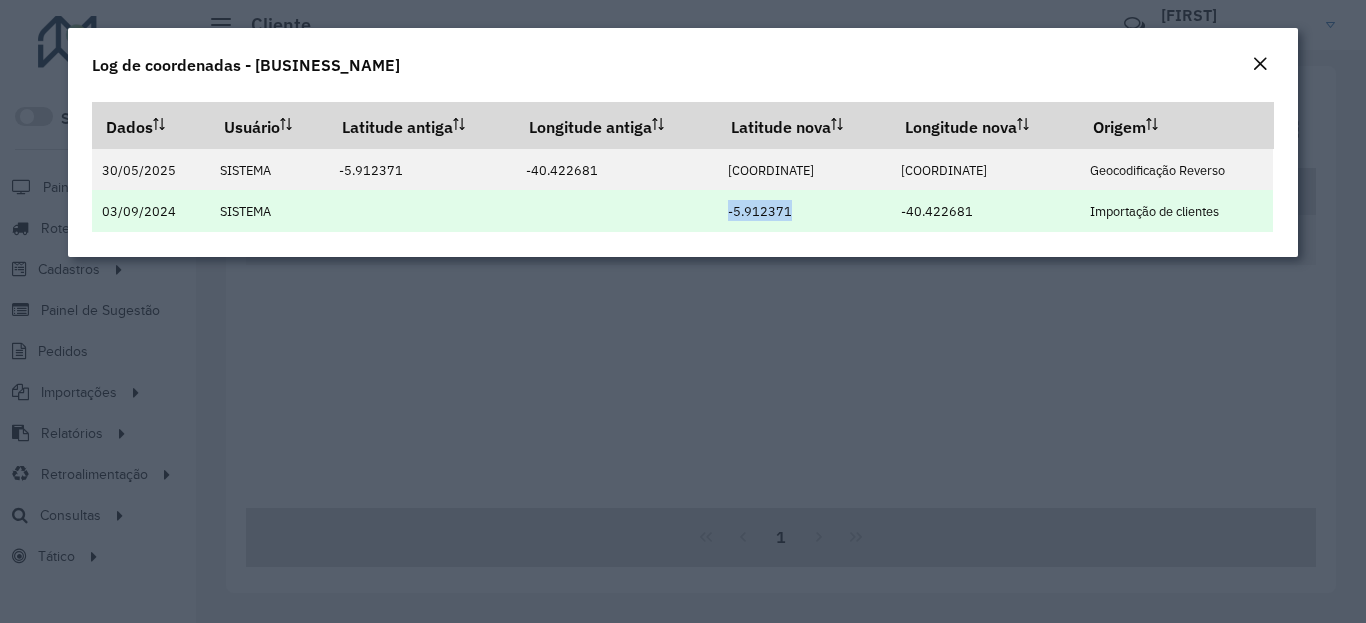 click on "-5.912371" at bounding box center [760, 211] 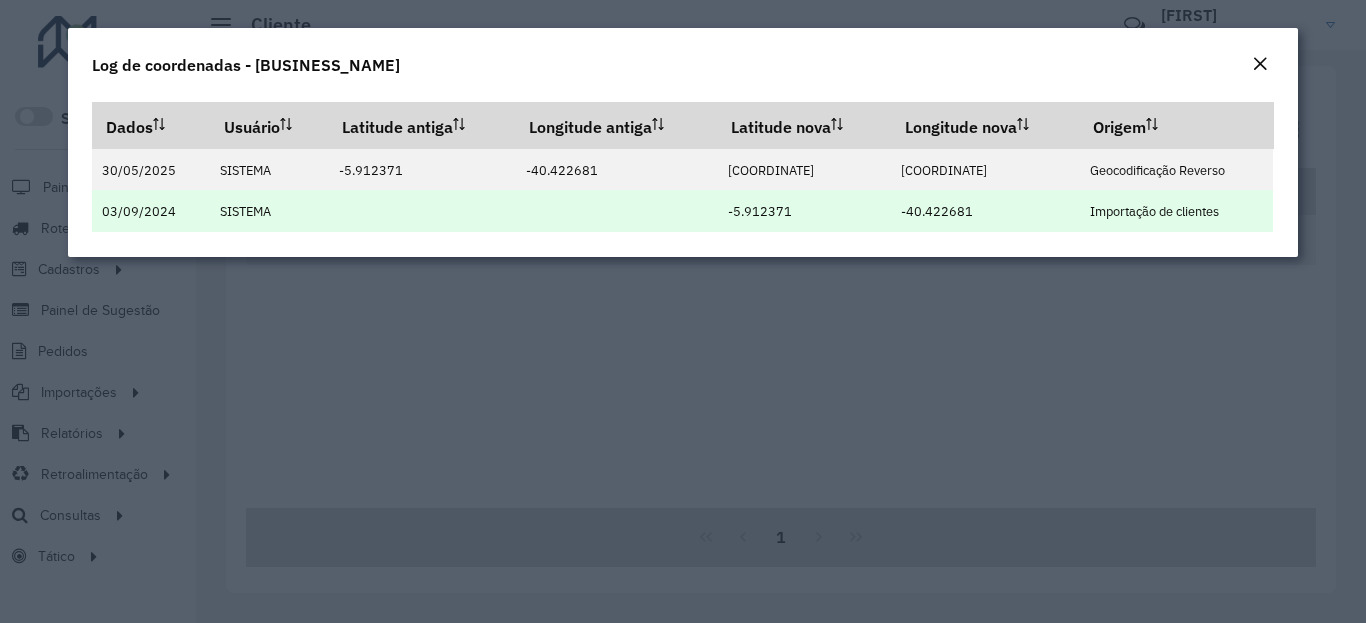 click on "-5.912371" at bounding box center (760, 211) 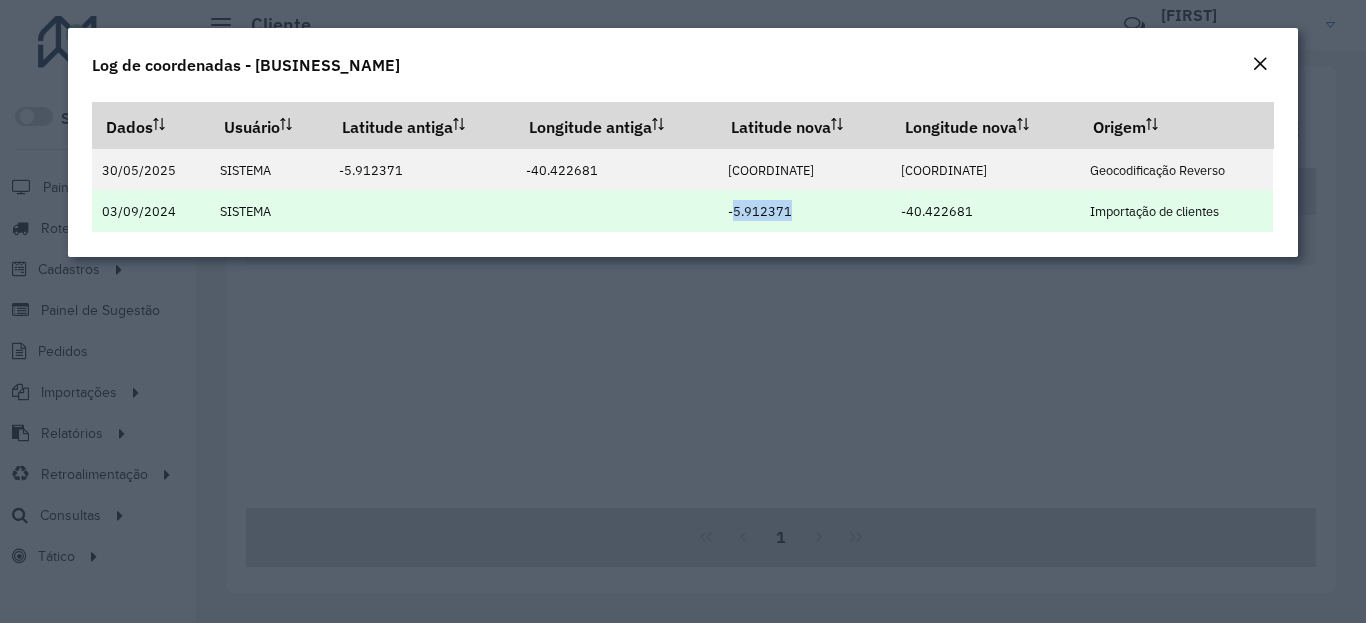click on "-5.912371" at bounding box center [760, 211] 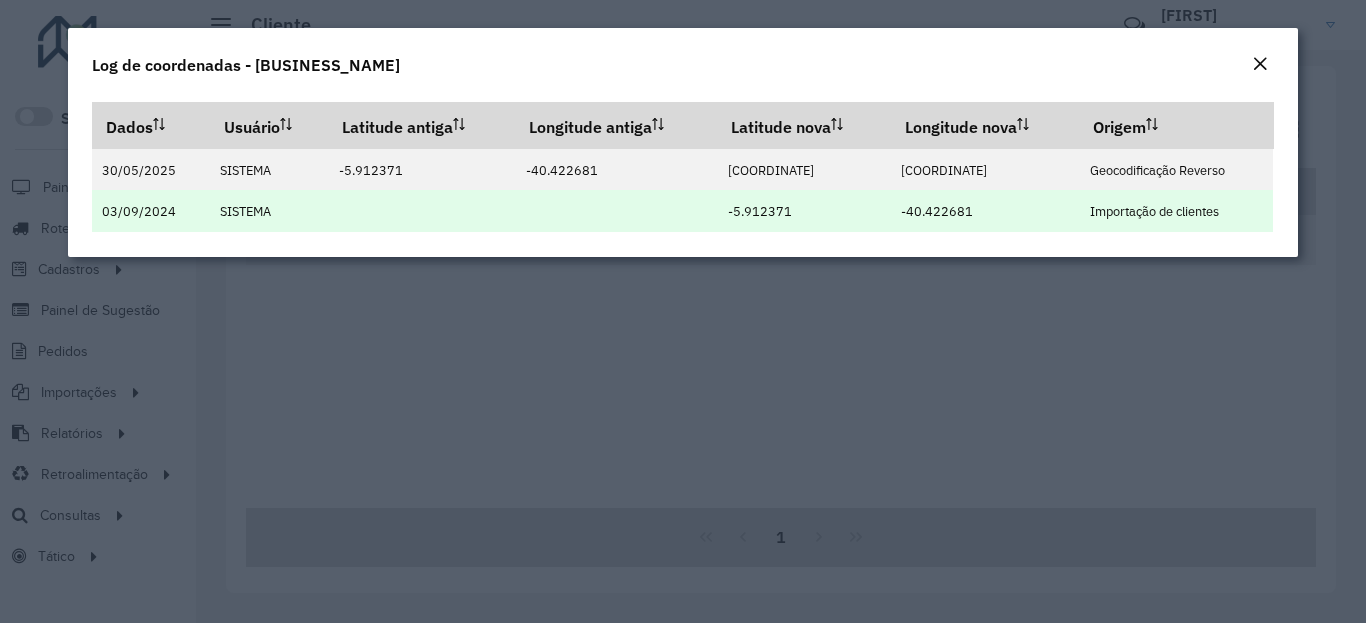click on "-5.912371" at bounding box center [760, 211] 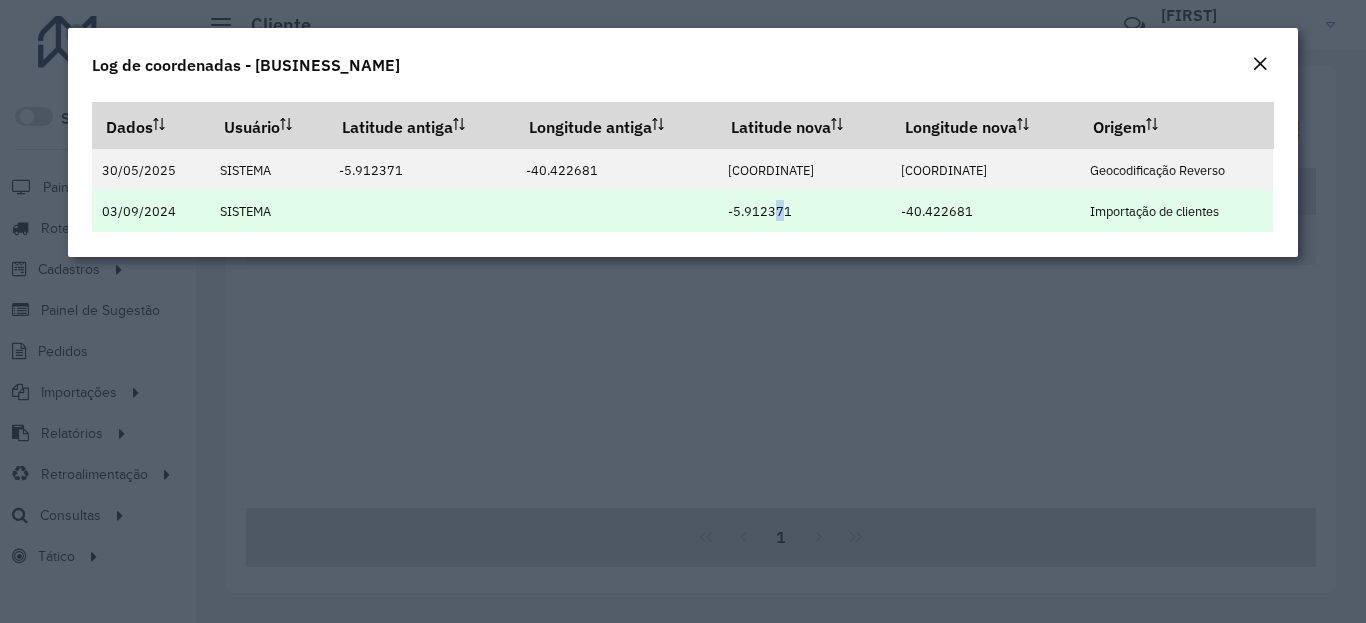 click on "-5.912371" at bounding box center (760, 211) 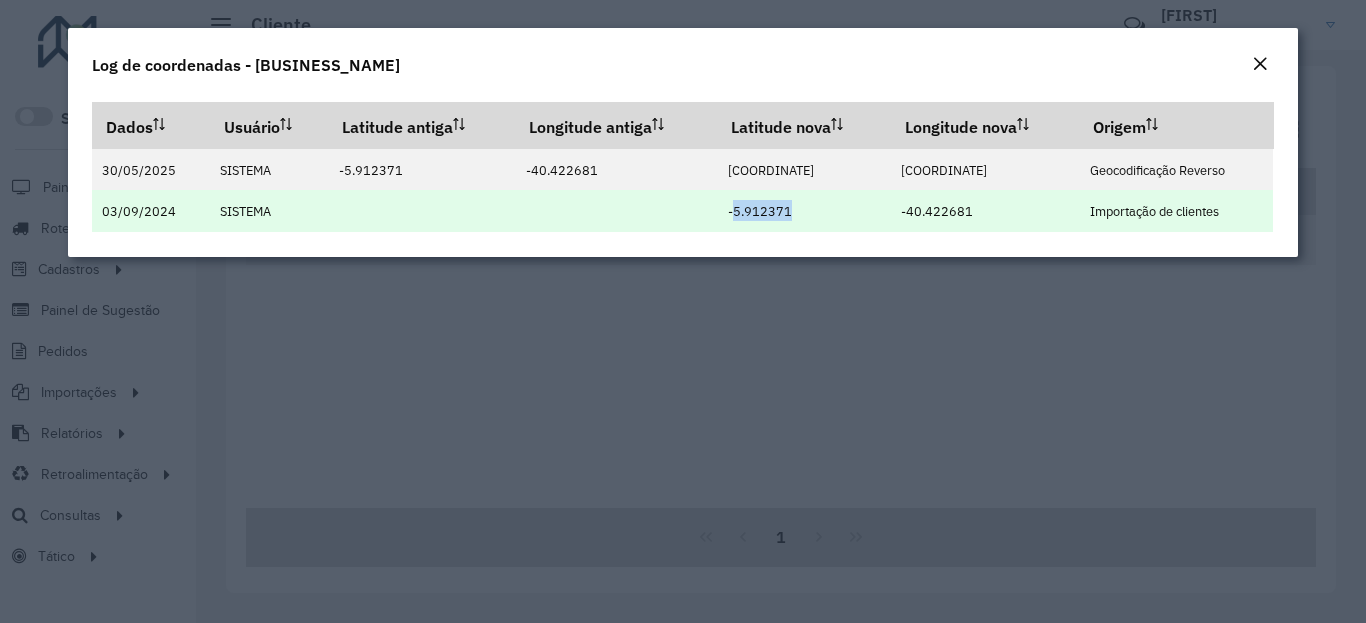 click on "-5.912371" at bounding box center [760, 211] 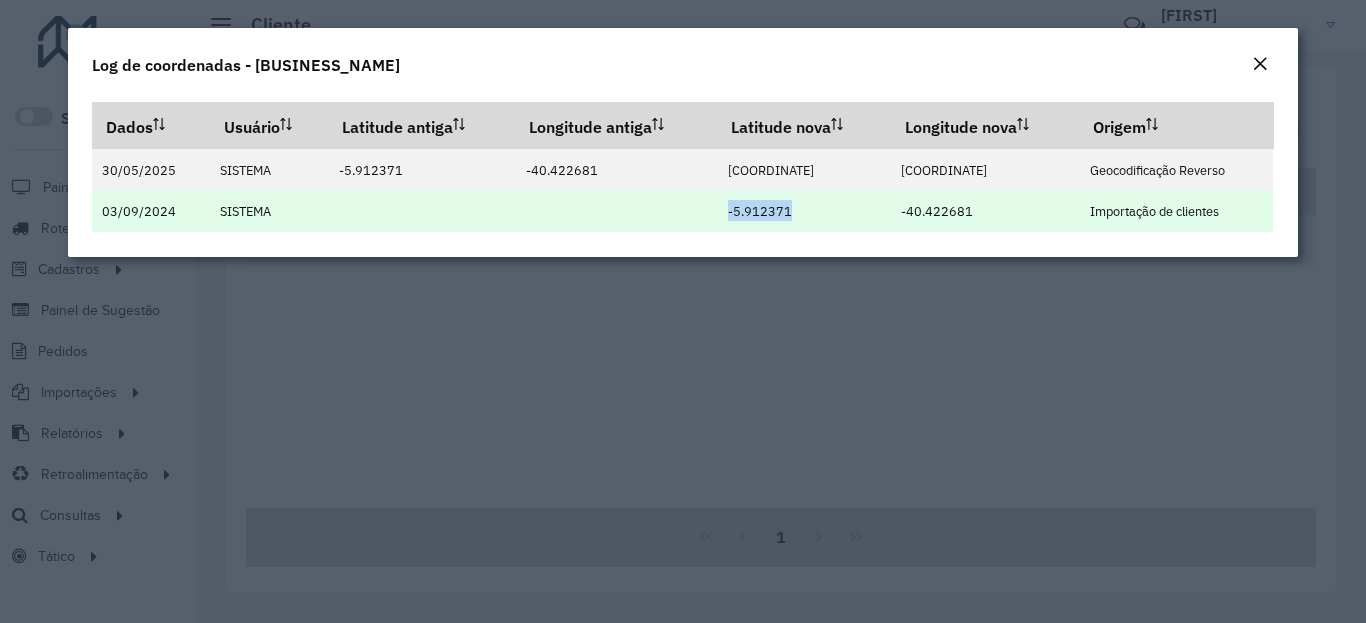 click on "-40.422681" at bounding box center [937, 211] 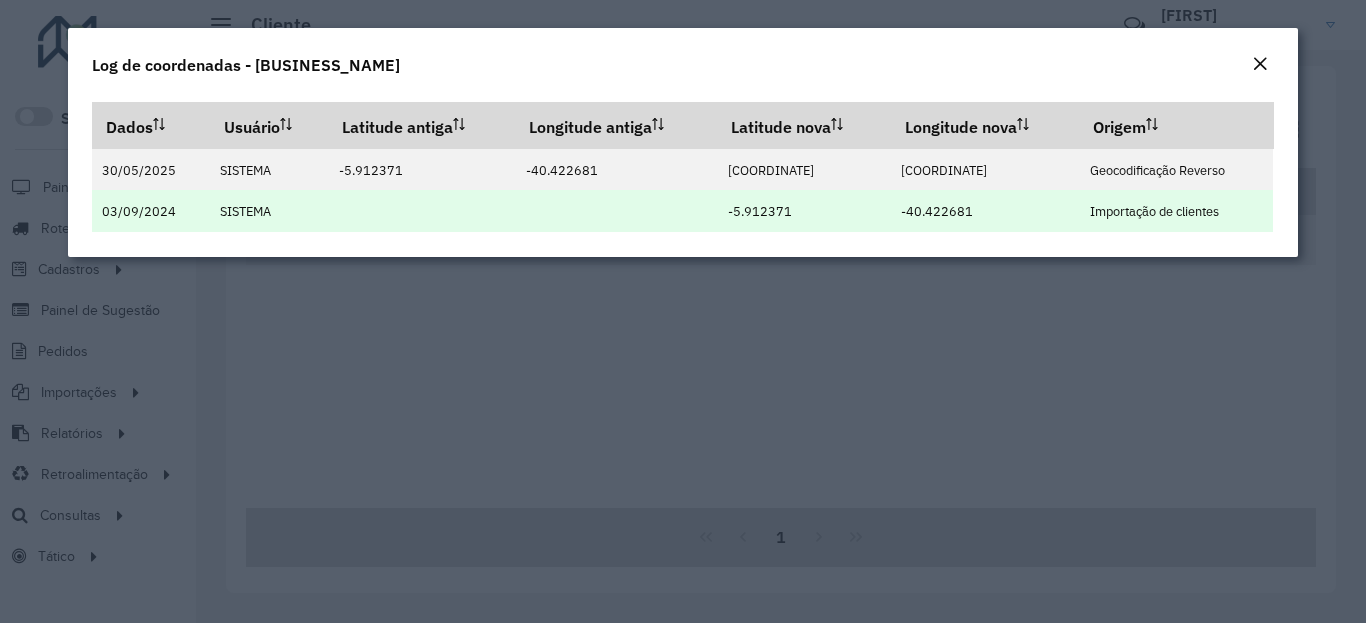 click on "-40.422681" at bounding box center (937, 211) 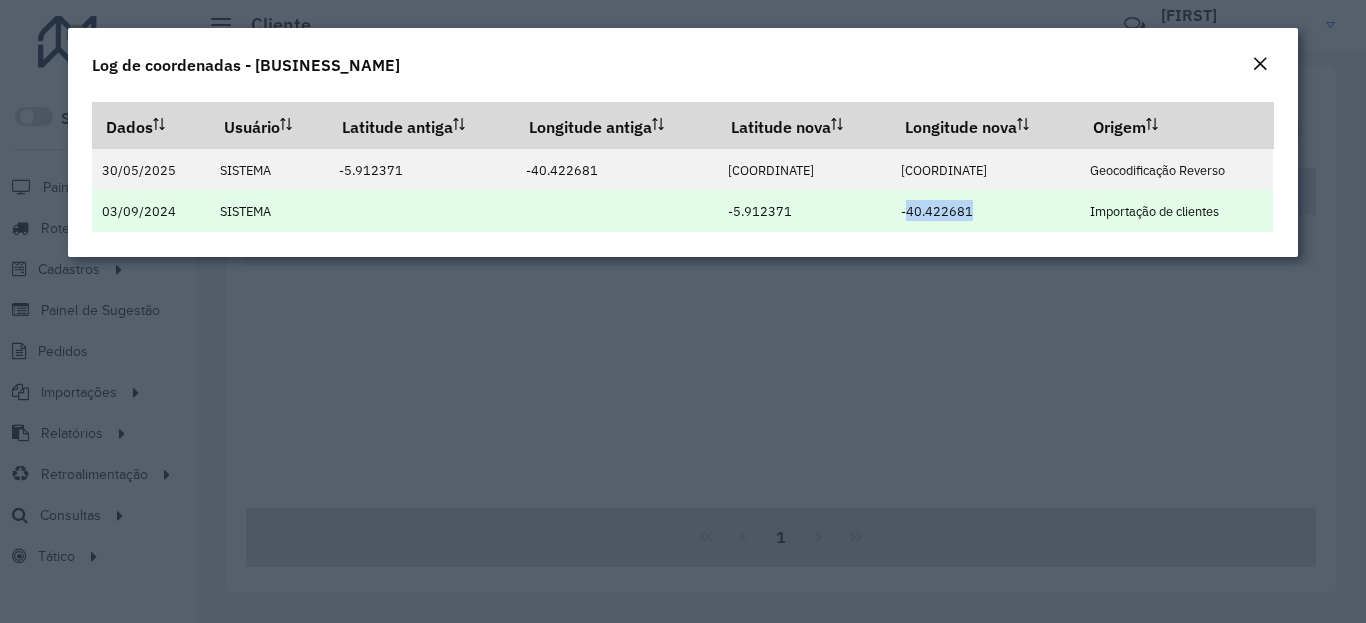 click on "-40.422681" at bounding box center (937, 211) 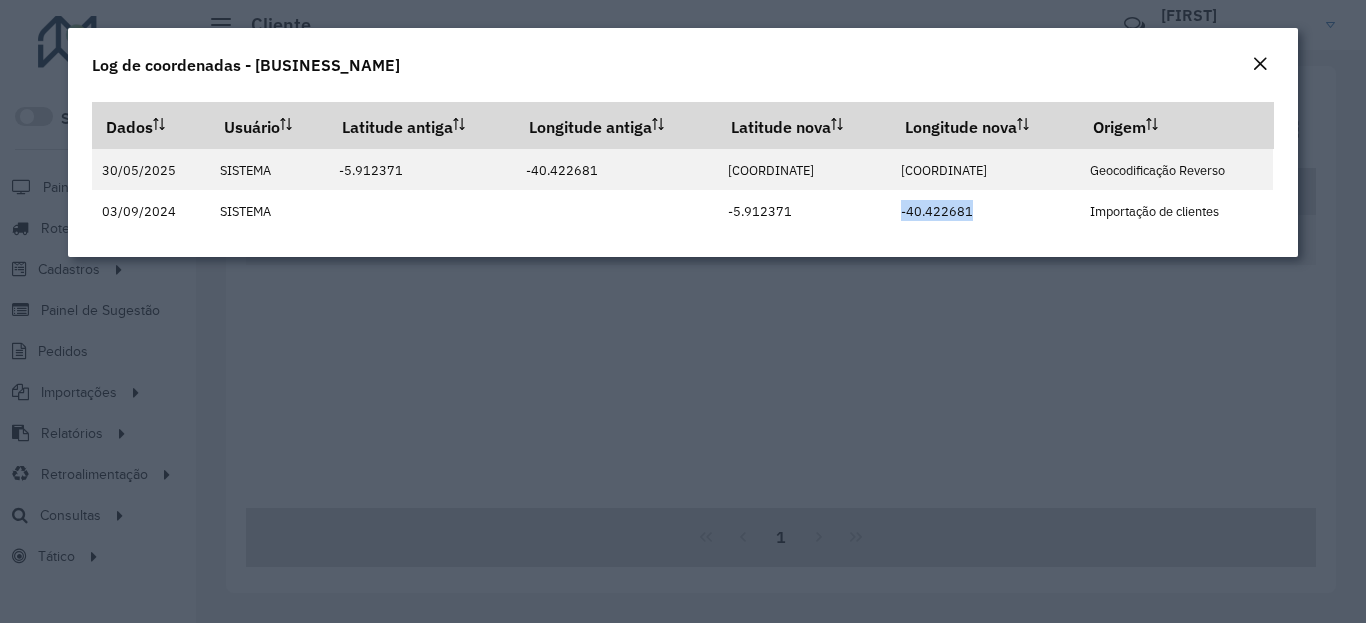 click 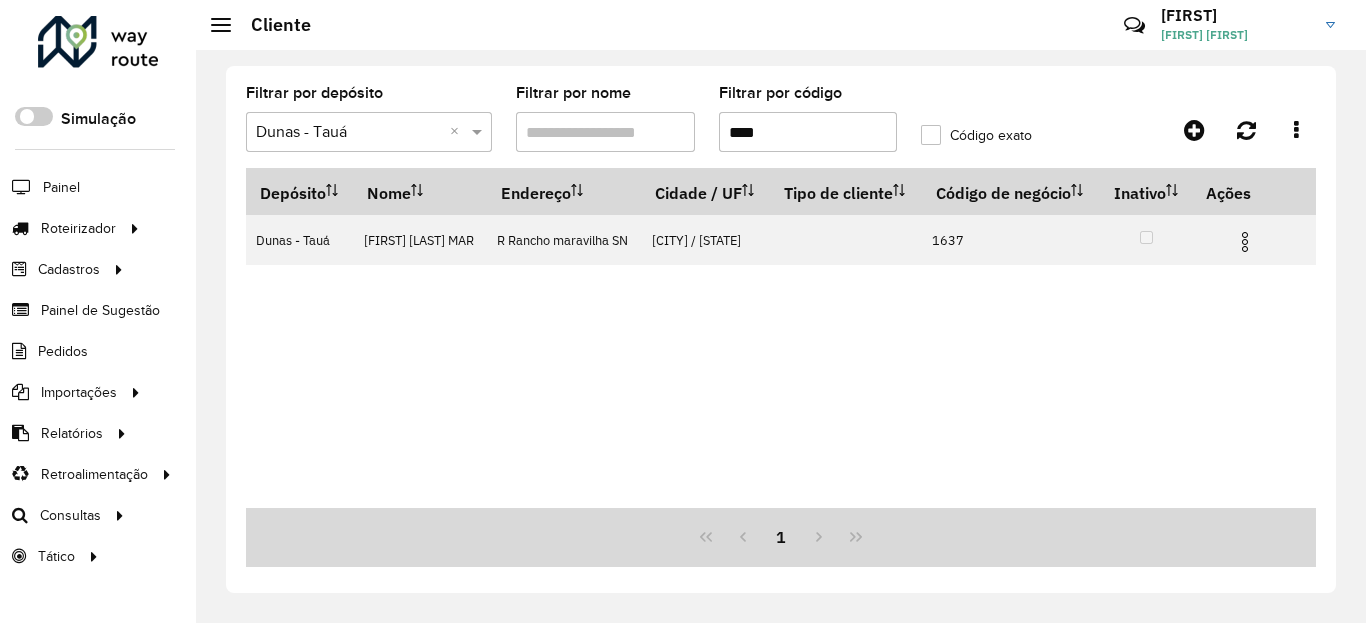 click on "****" at bounding box center [808, 132] 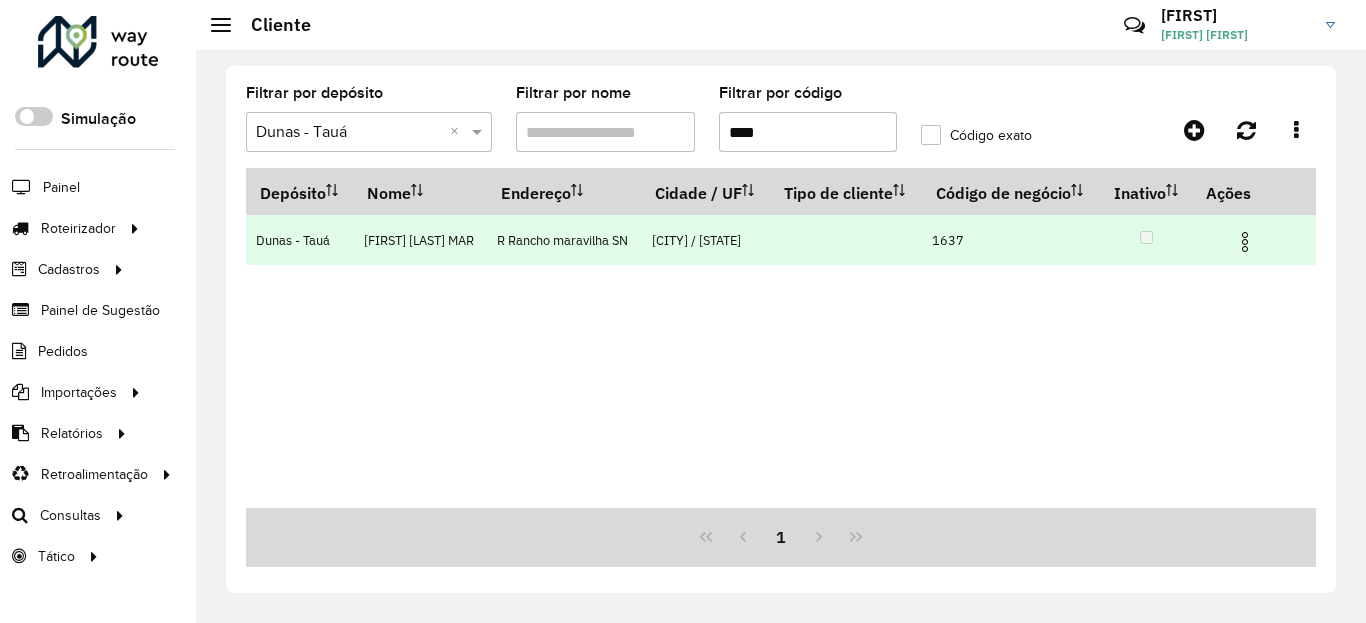 click at bounding box center (1253, 240) 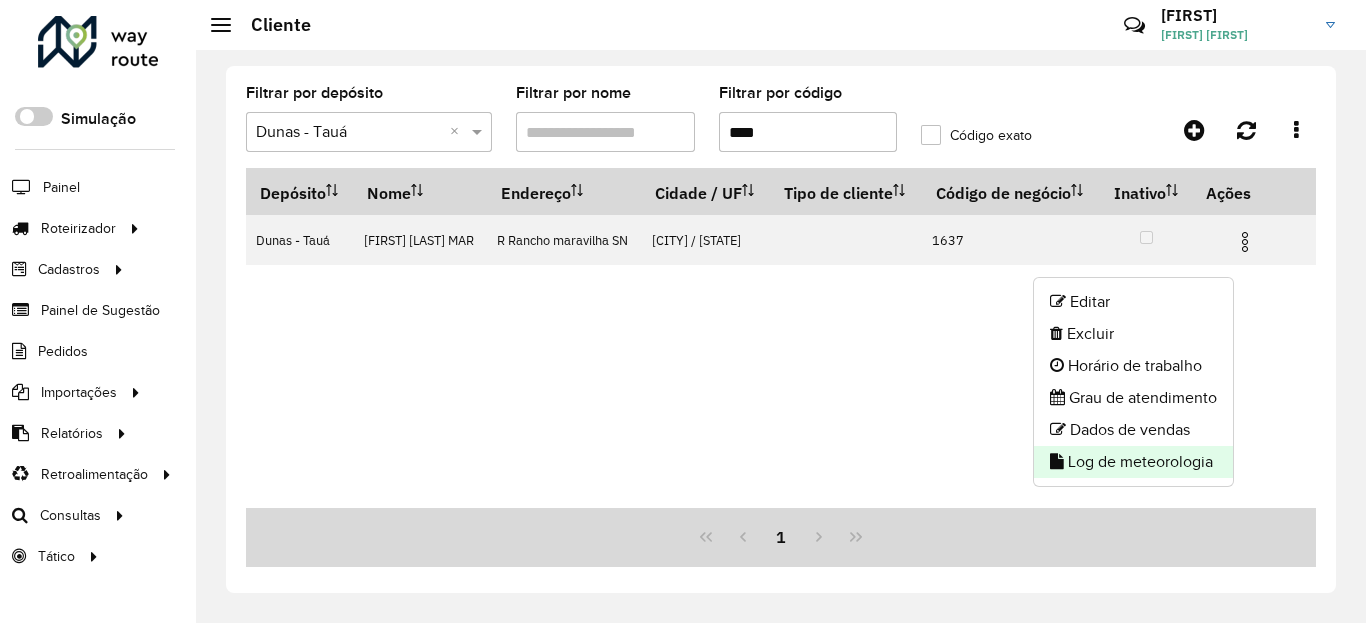 click on "Log de meteorologia" 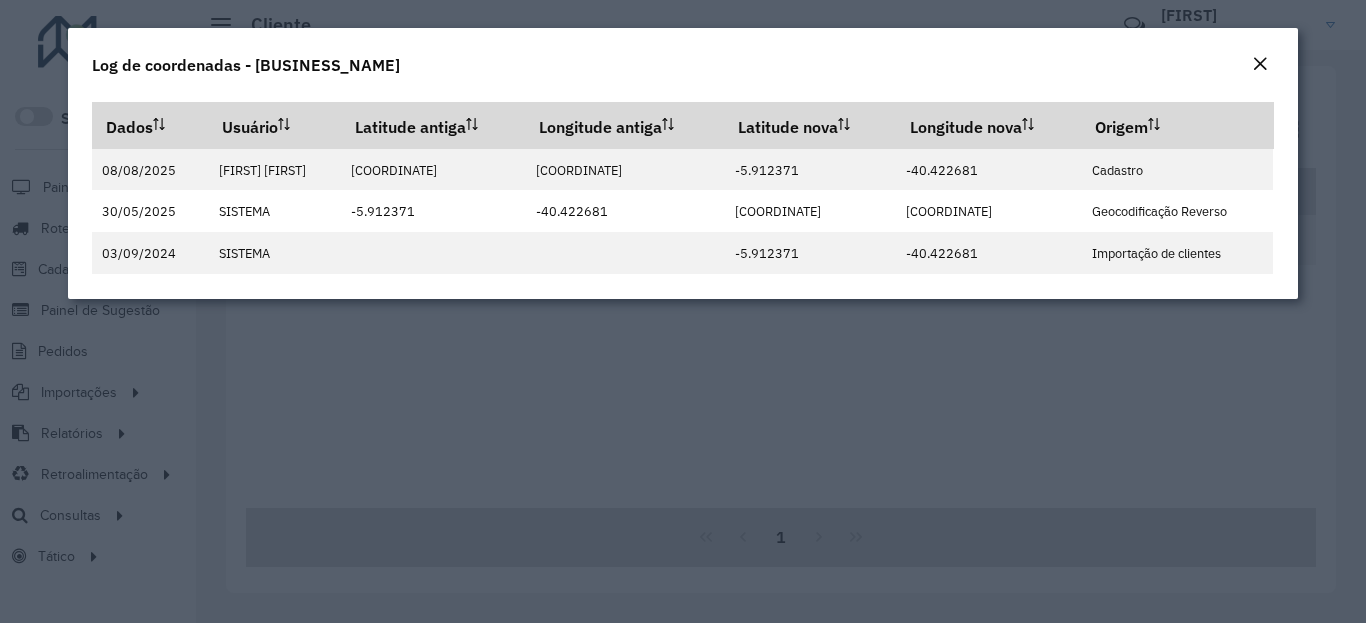 click 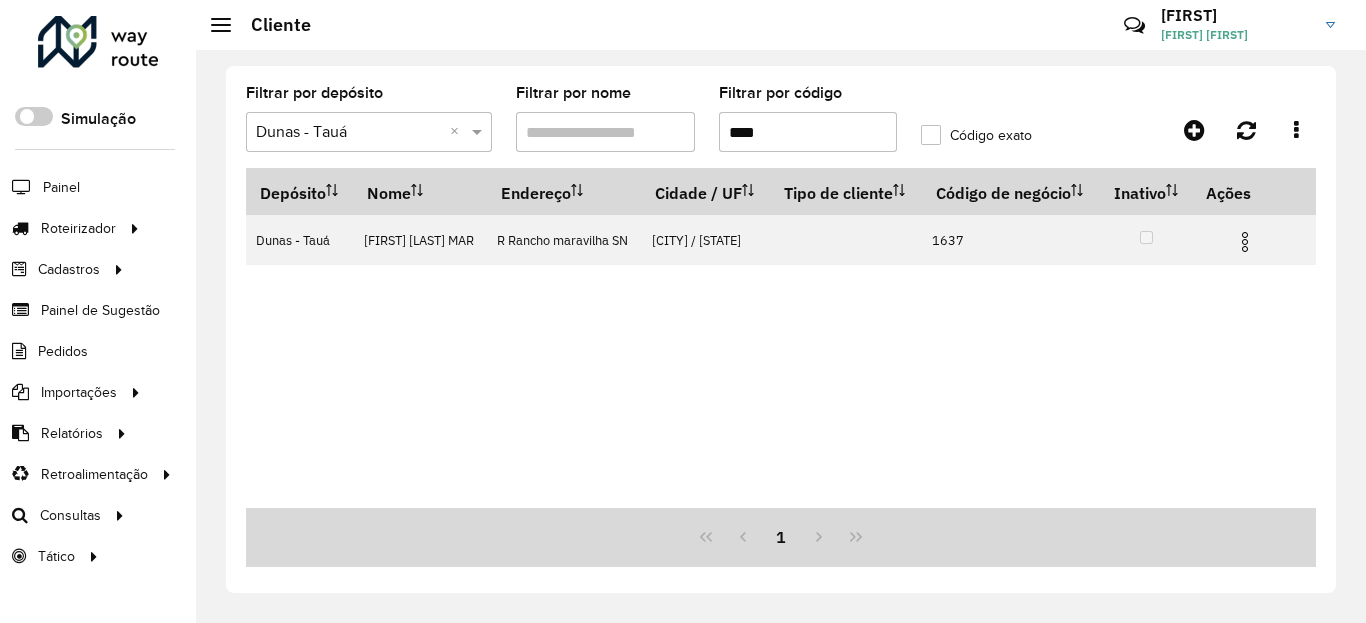 click on "****" at bounding box center (808, 132) 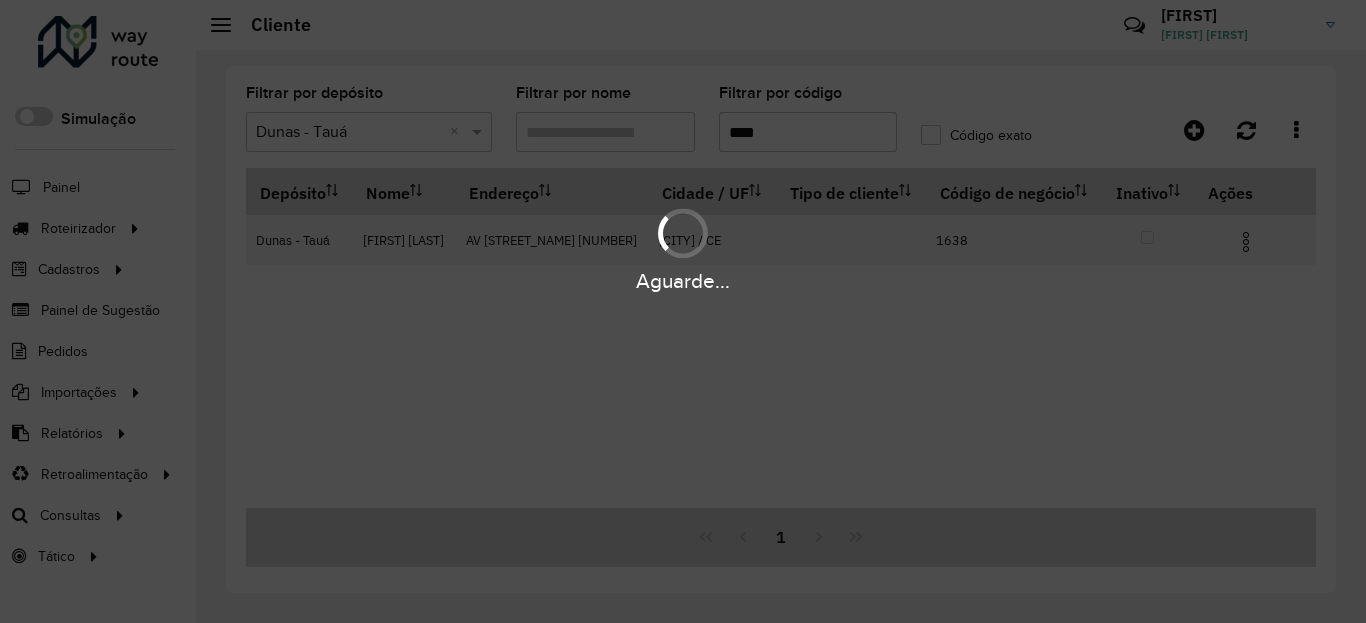 click on "Aguarde... Pop-up bloqueado! Seu navegador bloqueou automaticamente a abertura de uma nova janela.  Acesse as configurações e adicione o endereço do sistema à lista de permissões. Fechar Roteirizador AmbevTech Simulação Painel Roteirizador Entregas Vendas Cadastros Ponto de verificação Classificações de venda Cliente Condições de pagamento Consulta de setores Depósito Disponibilidade de veículos Fator tipo de produto Planejador Gabarito Grupo Rota Fator Tipo Produto Grupo de Depósito Grupo de rotas exclusiva Grupo de setores Jornada Jornada RN Integração de layout Modelo Motorista Multi Depósito Painel de réplicas Parada Pedágio Perfil do Vendedor Ponto de apoio Ponto de apoio FAD Prioridade do pedido Produto Restrição de Atendimento Planner Rodízio de placa Rota exclusiva FAD Rótulo Setor Planejador de Setor Tempo de parada da refeição Tipo de cliente Tipo de veículo Tipo de veículo RN Transportadora Usuário Vendedor Veículo Painel de Sugestão Pedidos Importações Clientes ×" at bounding box center [683, 311] 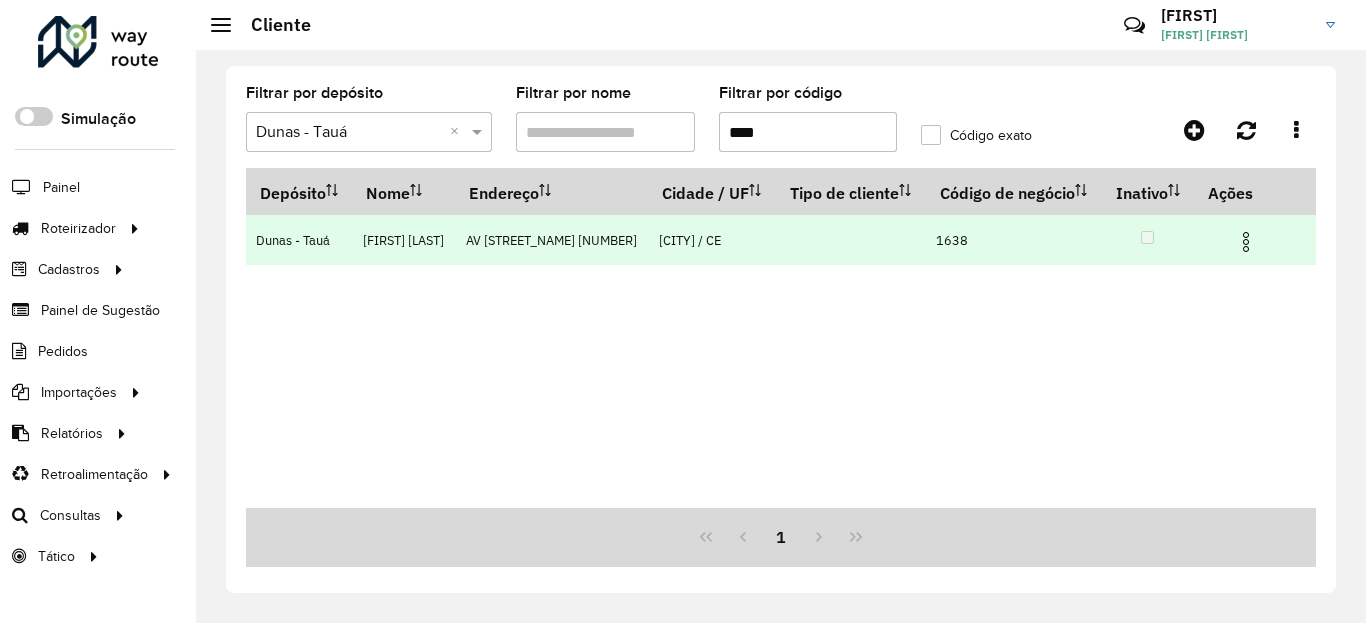 click at bounding box center [1246, 242] 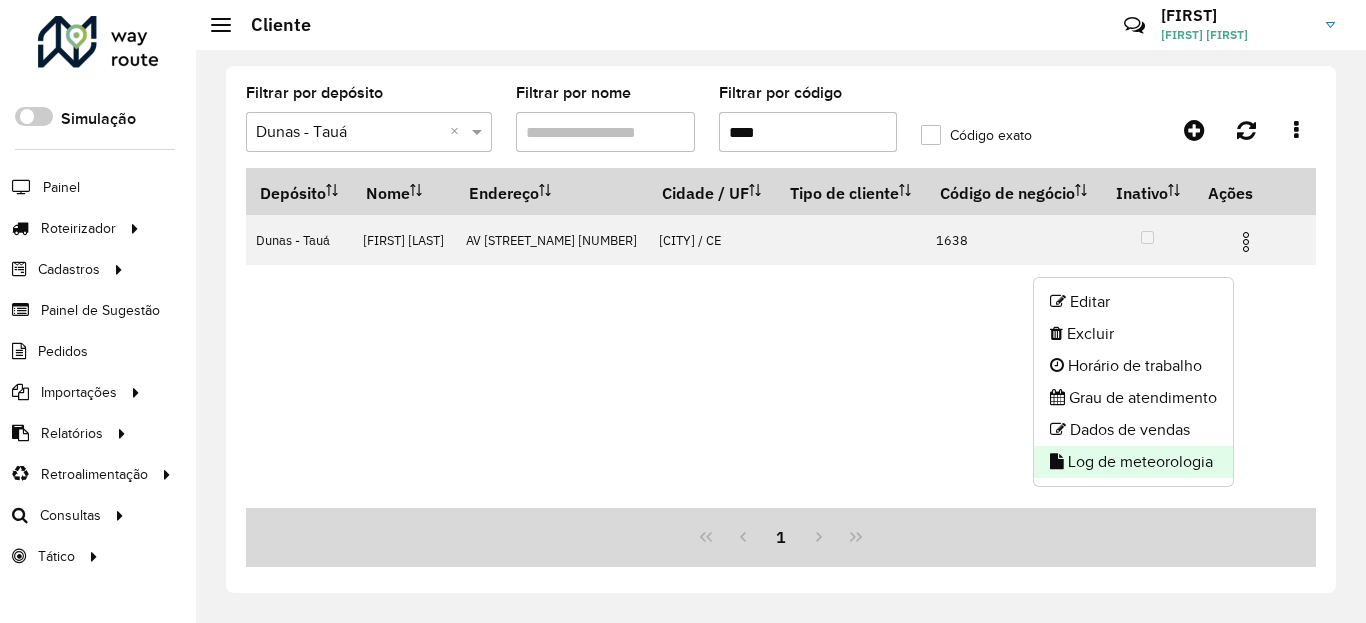 click on "Log de meteorologia" 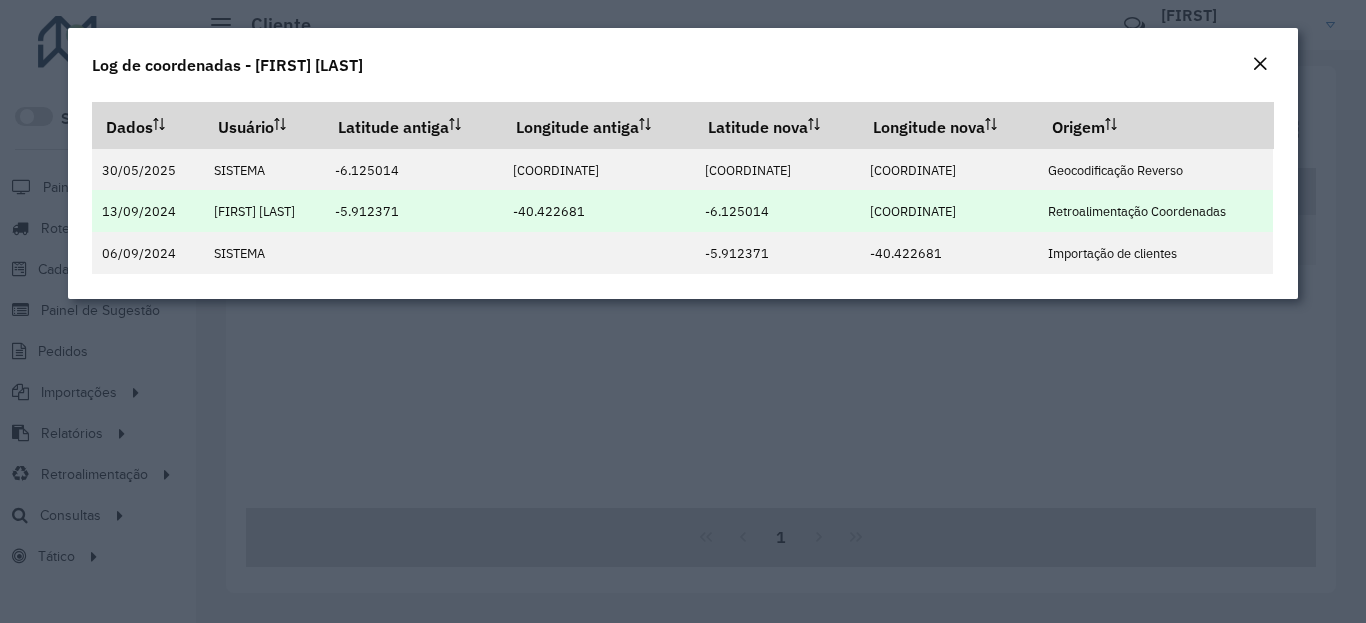 click on "-6.125014" at bounding box center (776, 211) 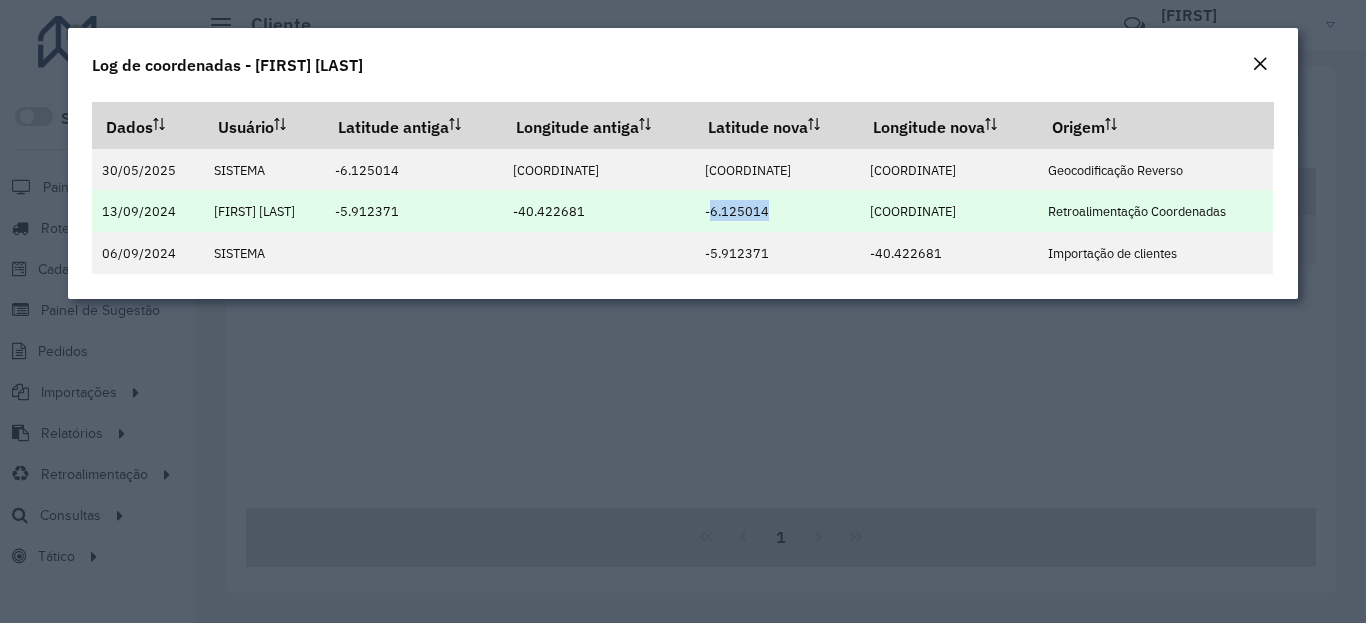 click on "-6.125014" at bounding box center (737, 211) 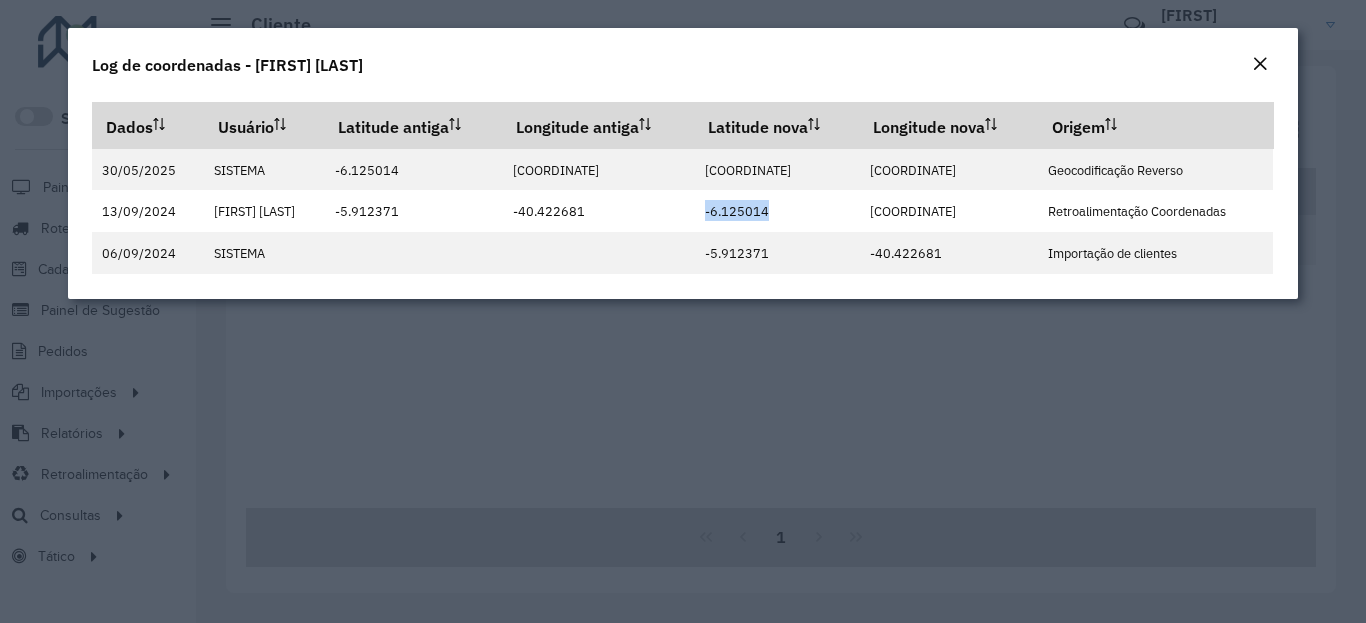 click on "Log de coordenadas - MARIA VANEIDE DUARTE" 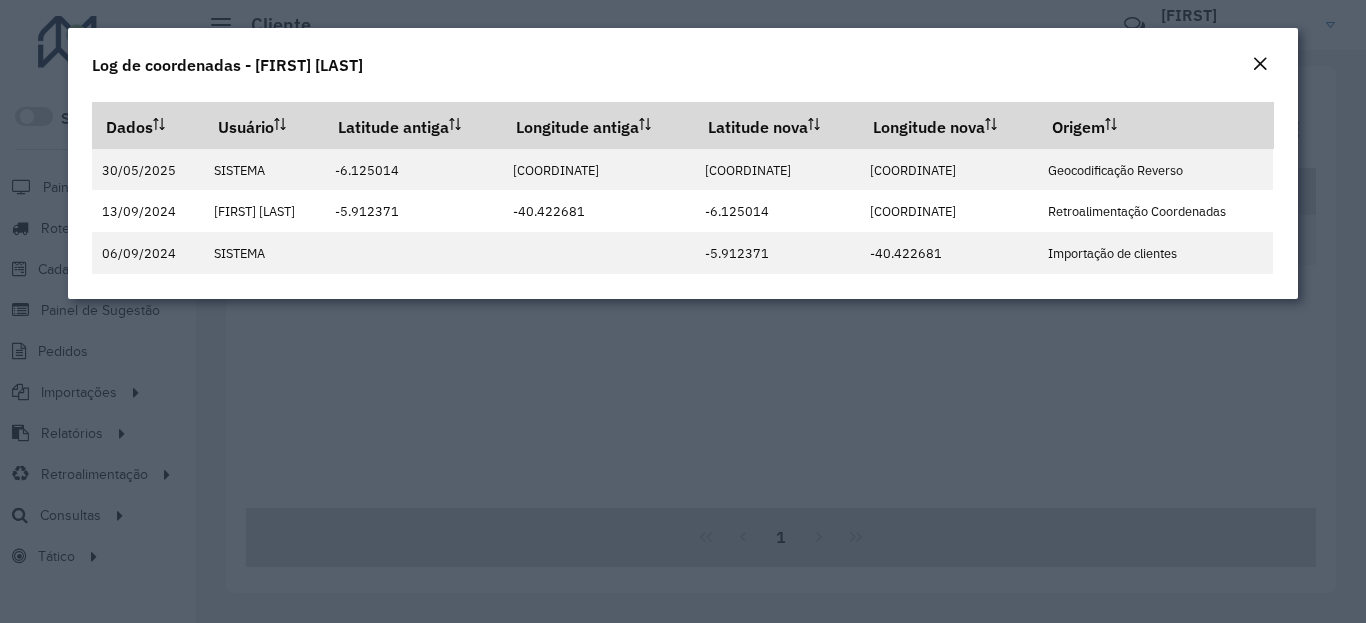 click 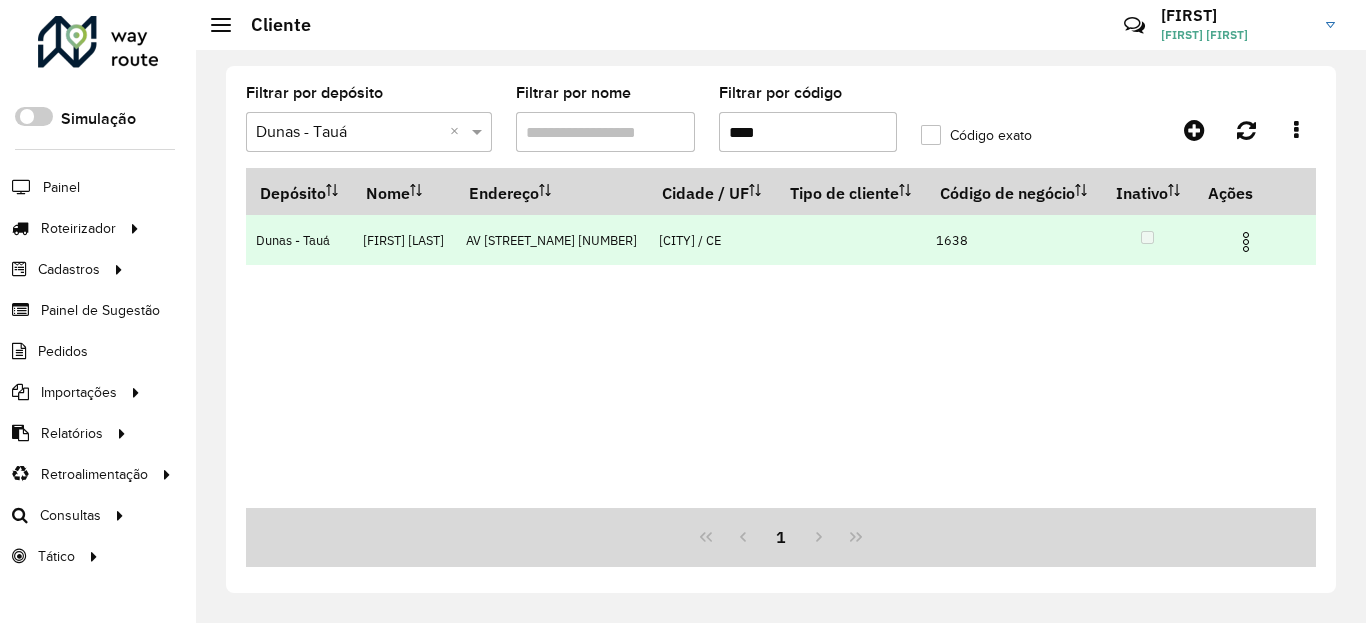 click at bounding box center (1246, 242) 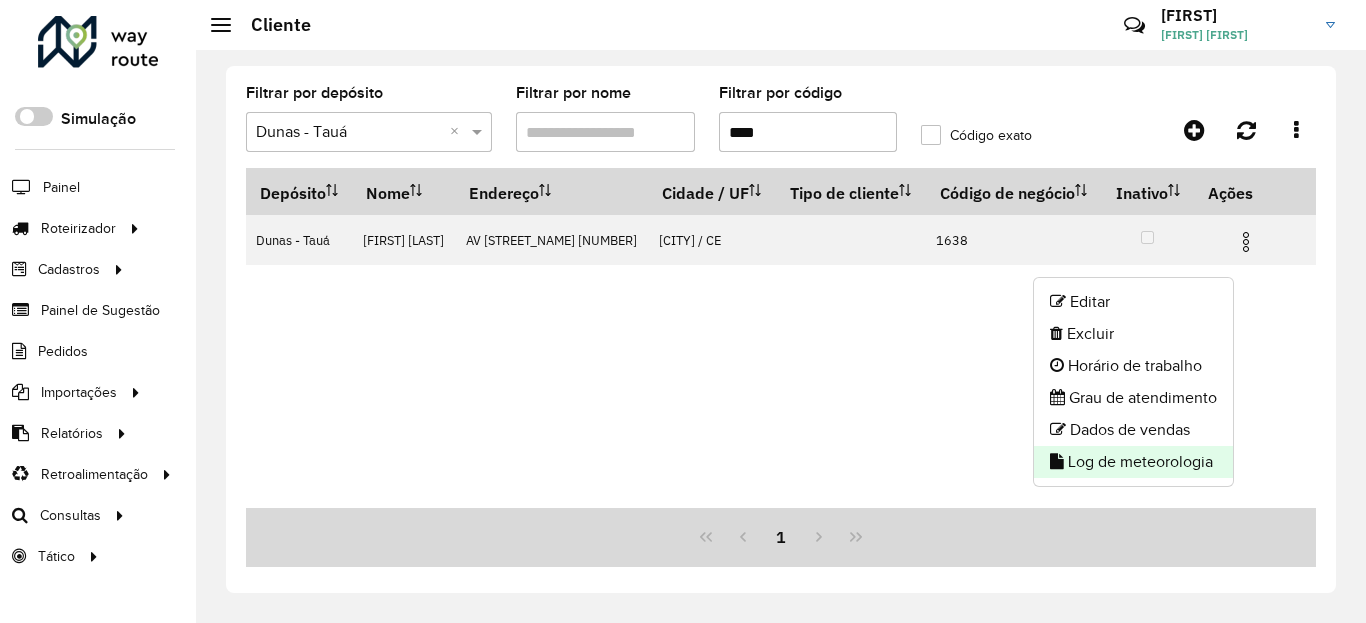 click on "Log de meteorologia" 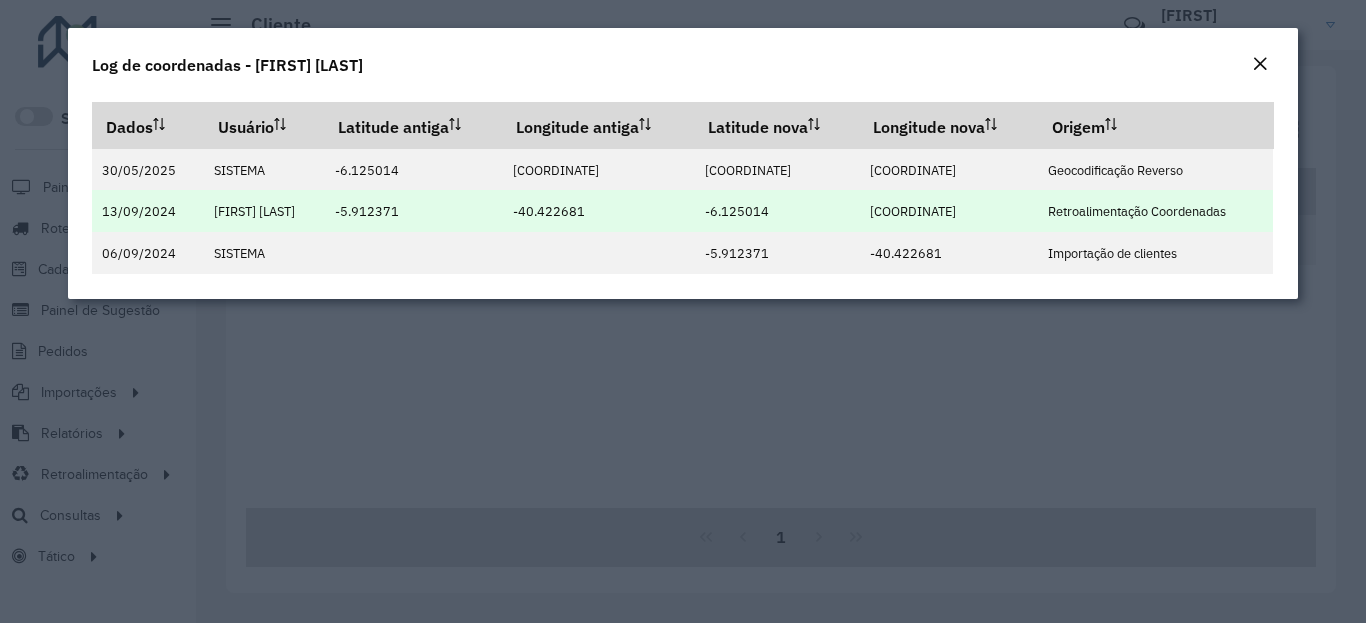 click on "-6.125014" at bounding box center (776, 211) 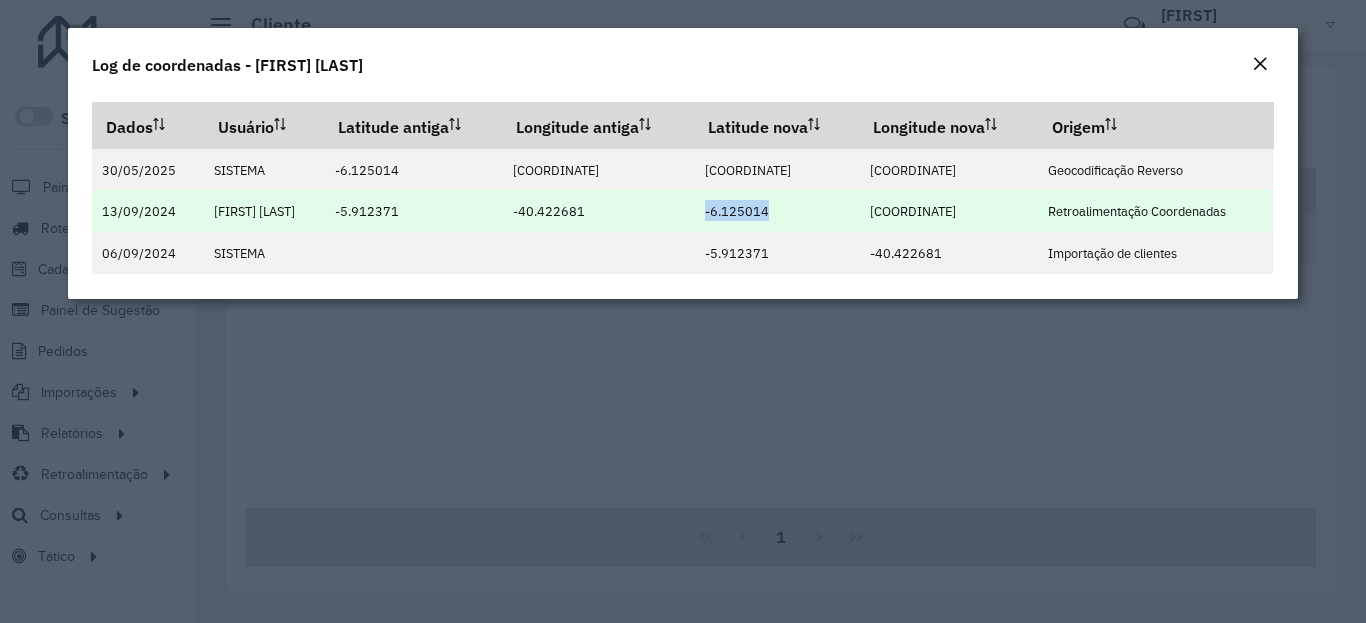 click on "-6.125014" at bounding box center [776, 211] 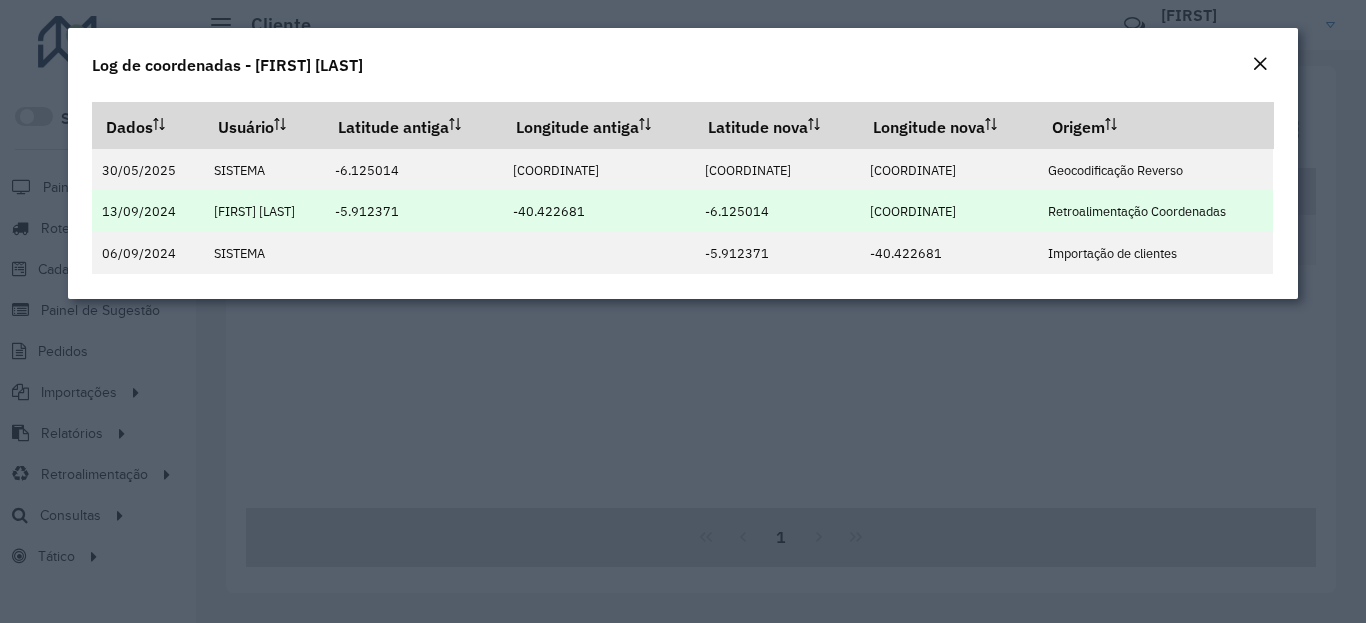 click on "-6.125014" at bounding box center [737, 211] 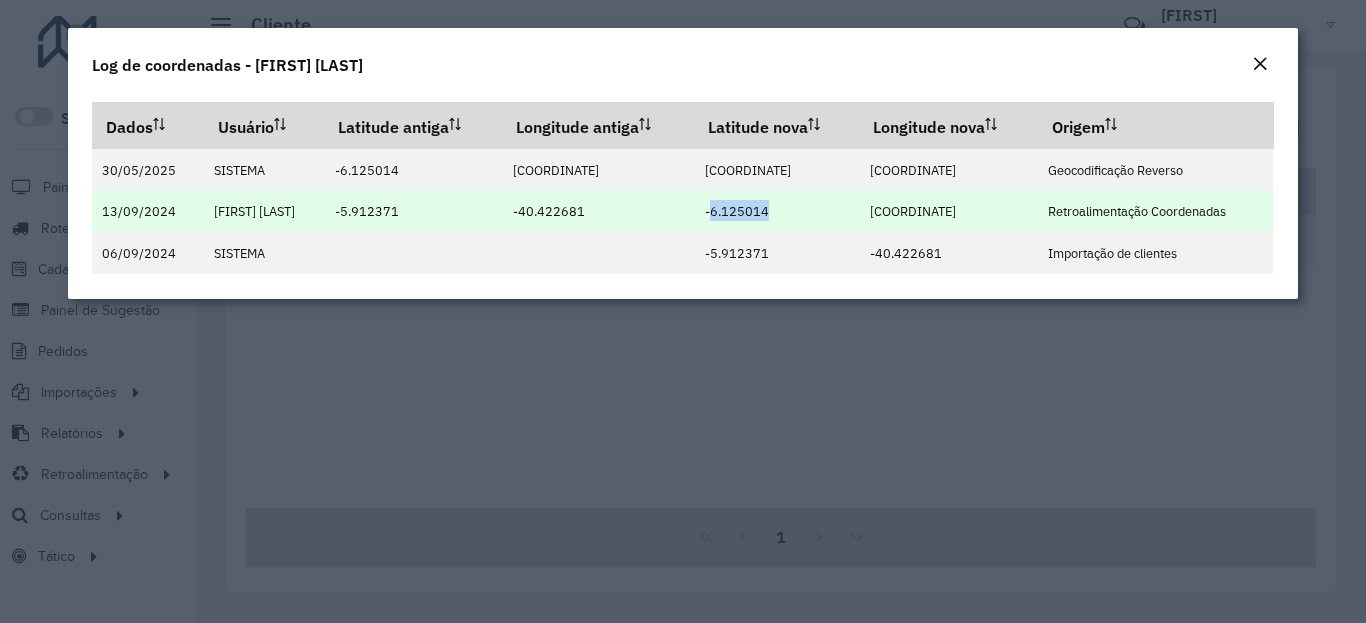 click on "-6.125014" at bounding box center (737, 211) 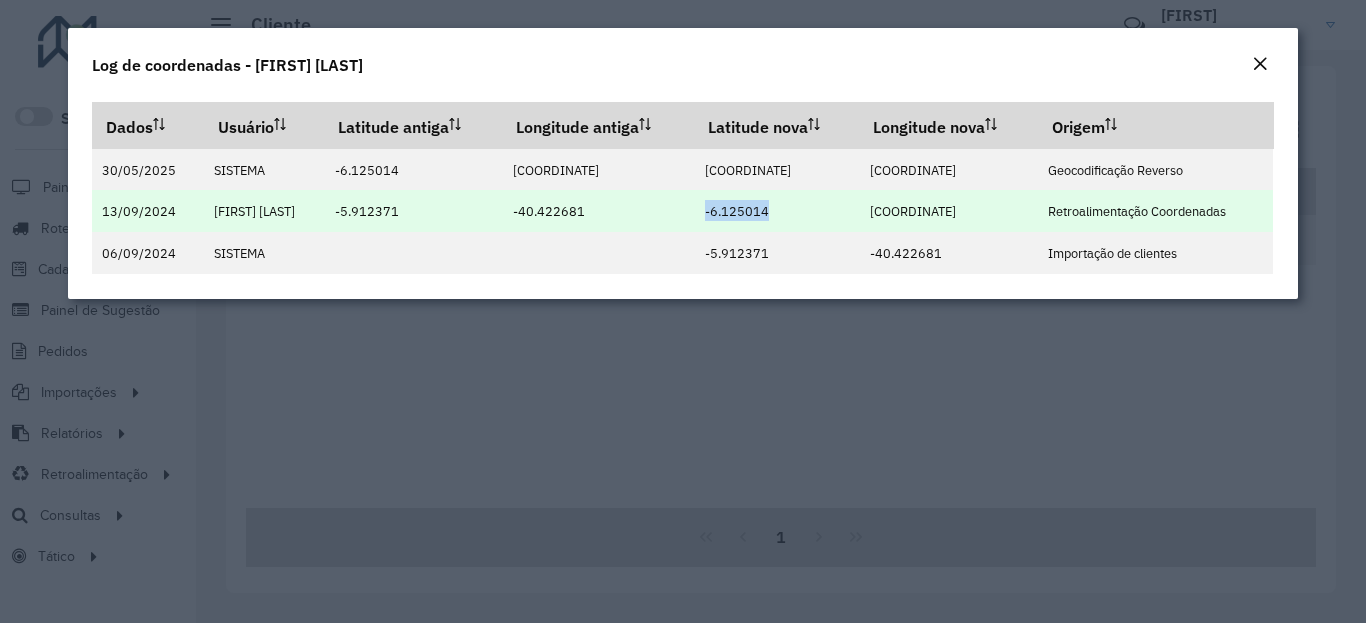 click on "-39.876288" at bounding box center [913, 211] 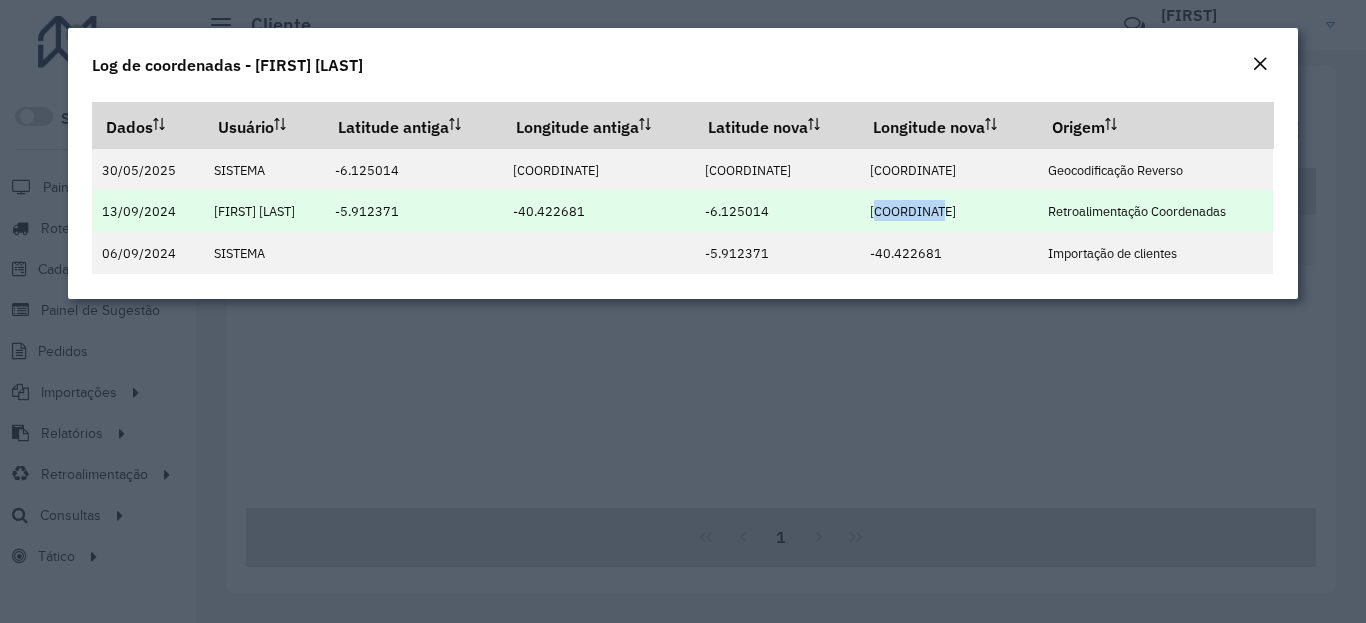 click on "-39.876288" at bounding box center [913, 211] 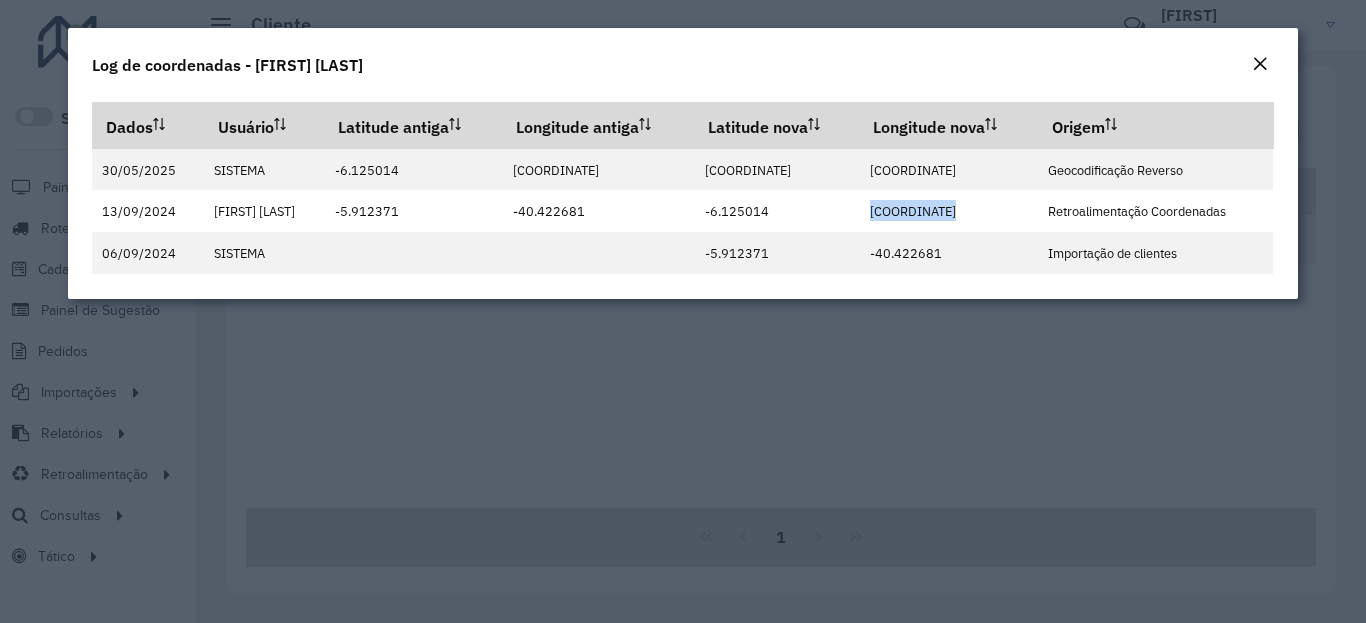 click 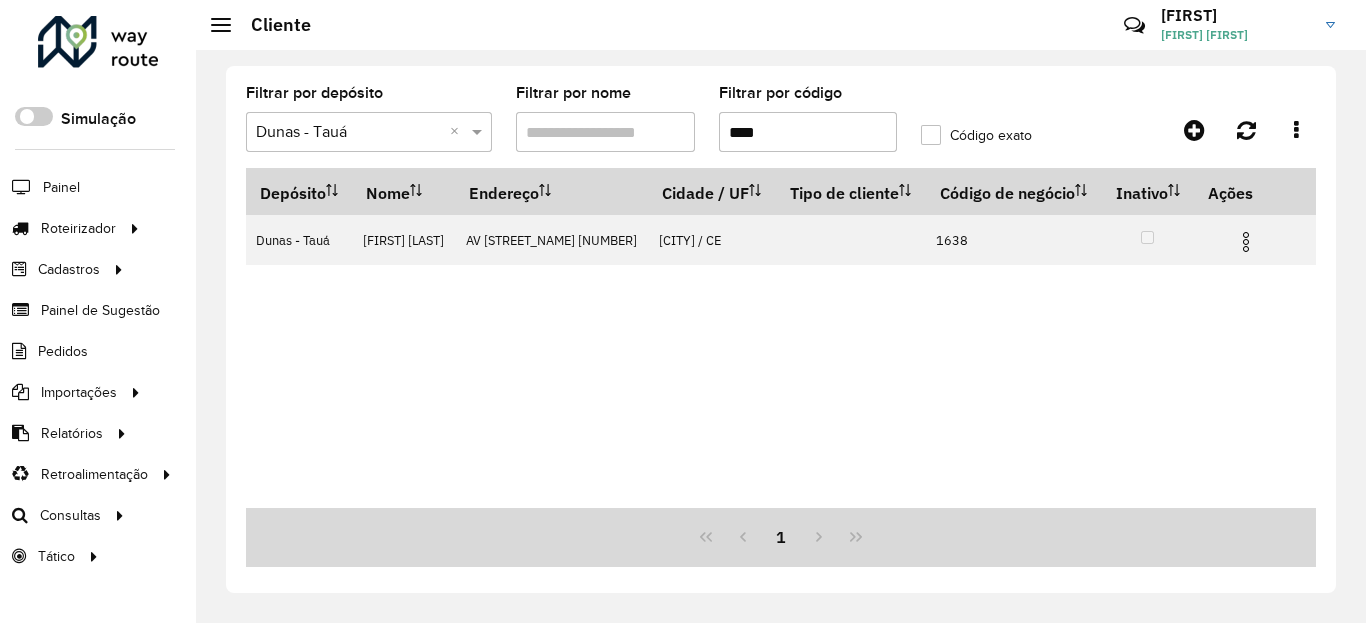 click on "****" at bounding box center [808, 132] 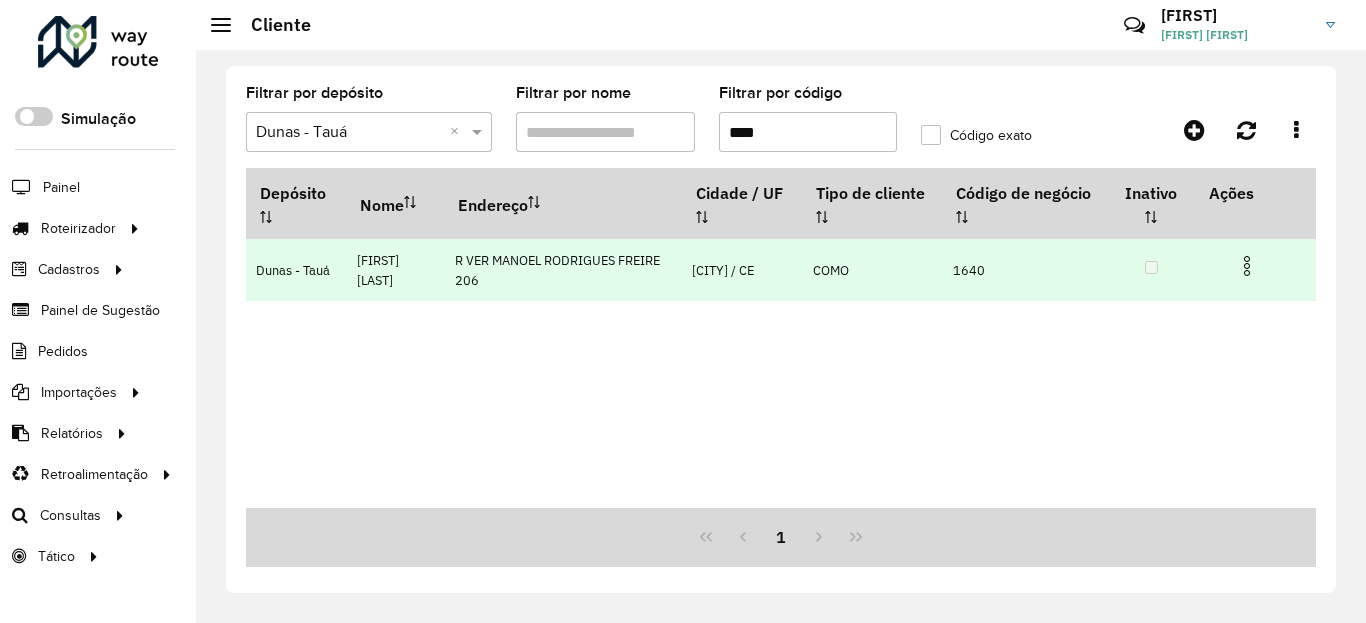 click at bounding box center [1247, 266] 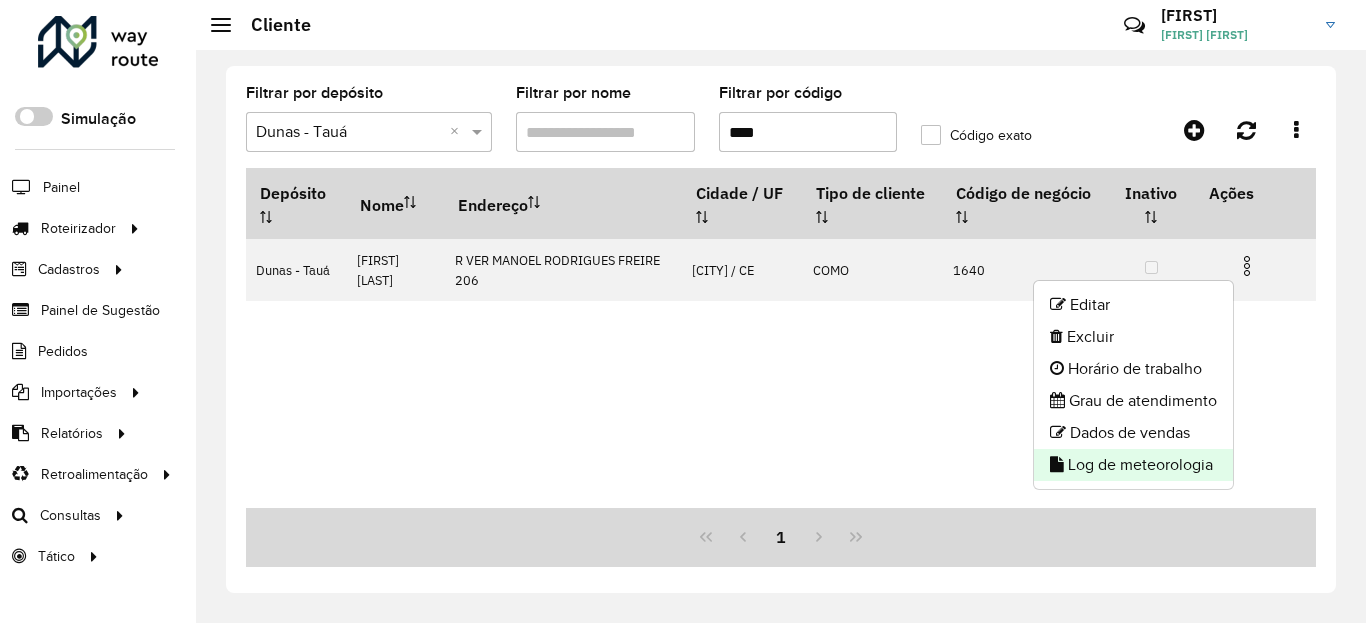 click on "Log de meteorologia" 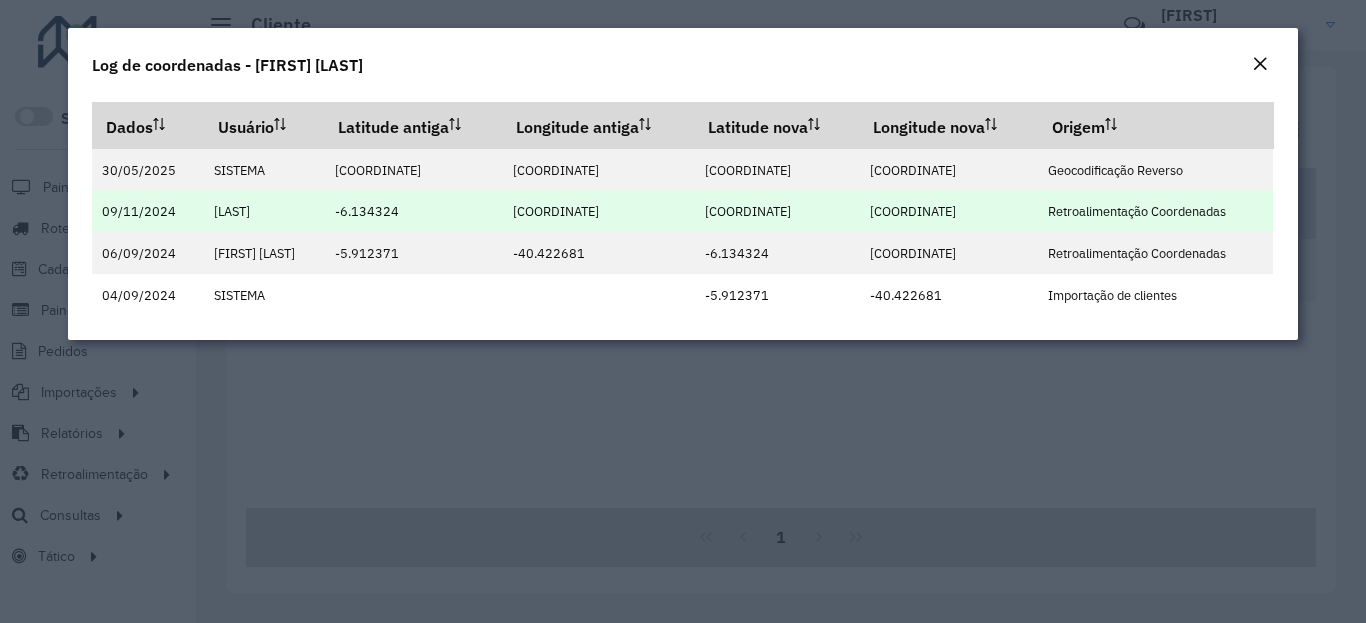 click on "-6.131338" at bounding box center (776, 211) 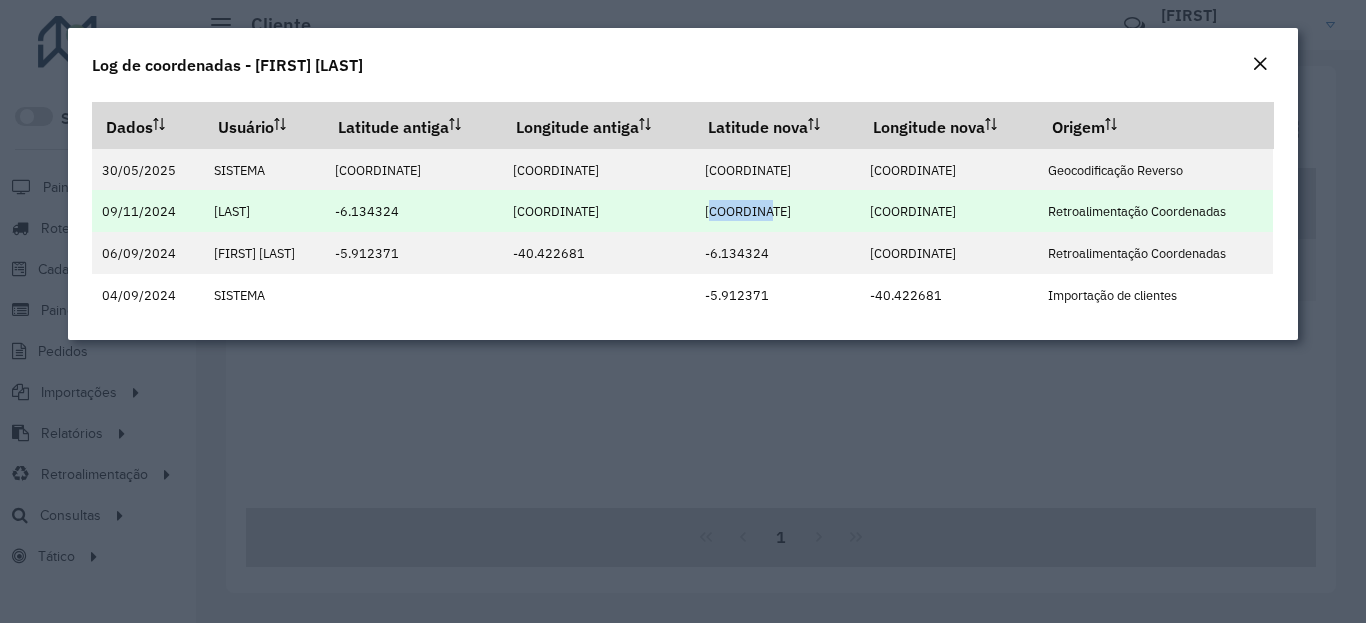 click on "-6.131338" at bounding box center [748, 211] 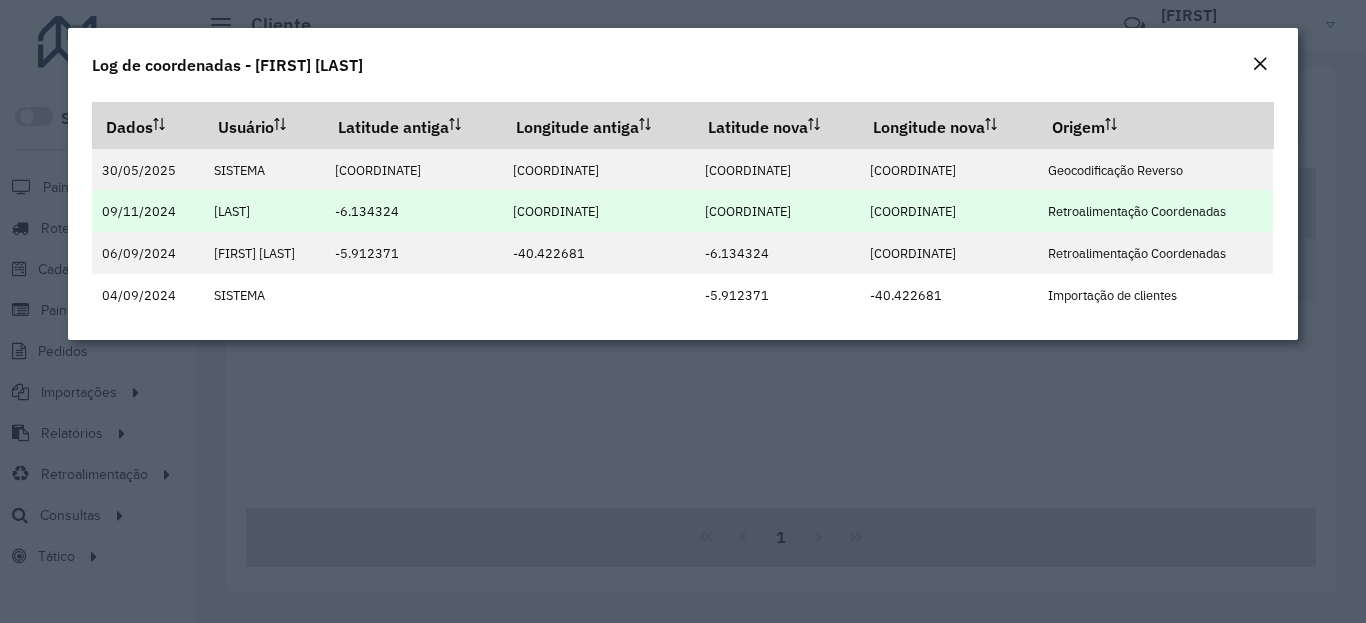 click on "-6.131338" at bounding box center [748, 211] 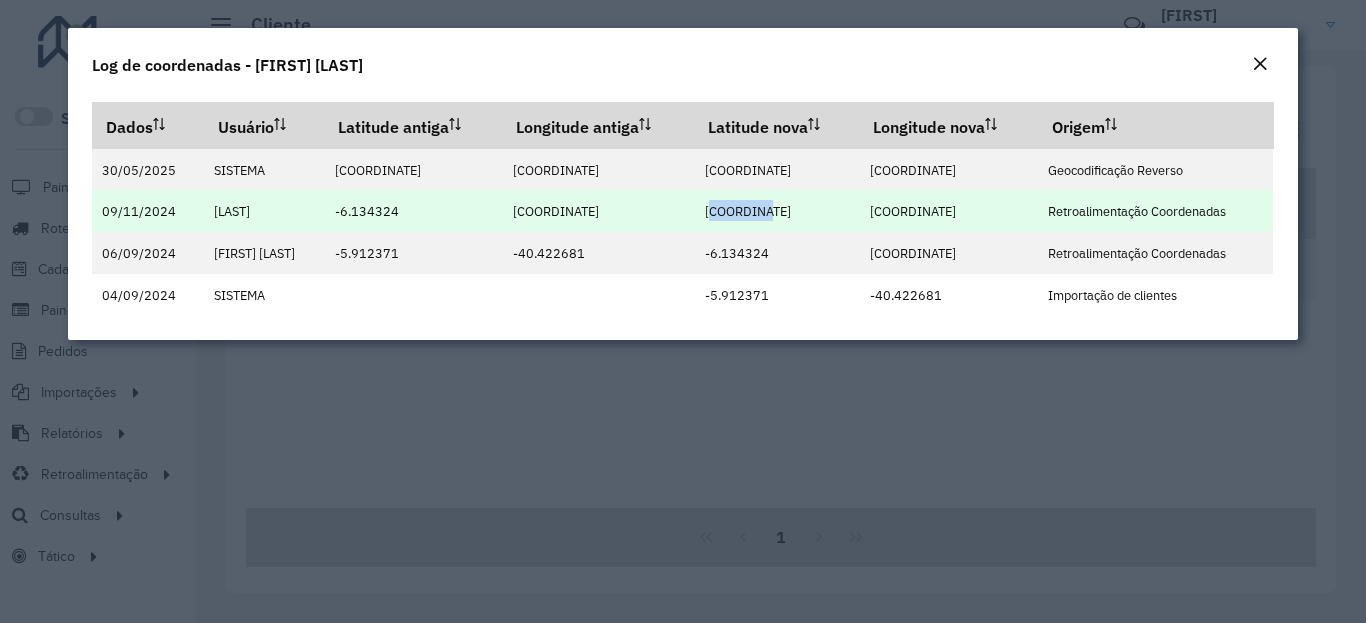 click on "-6.131338" at bounding box center [748, 211] 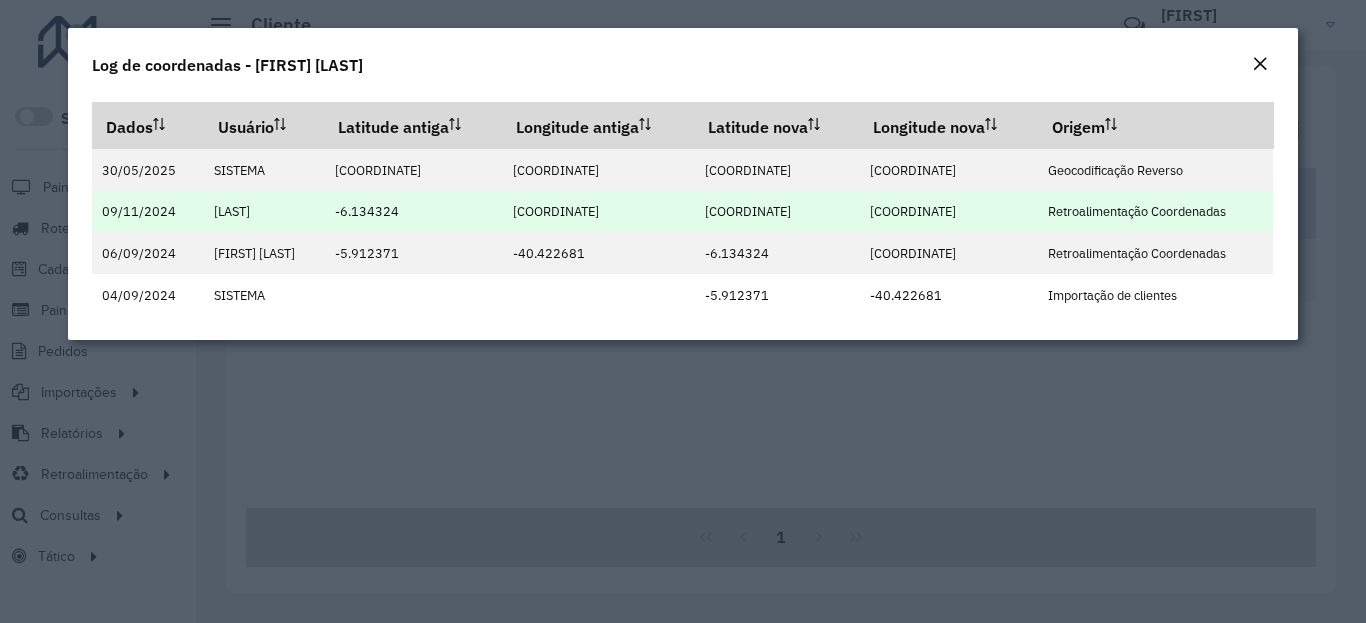 click on "-39.878846" at bounding box center (913, 211) 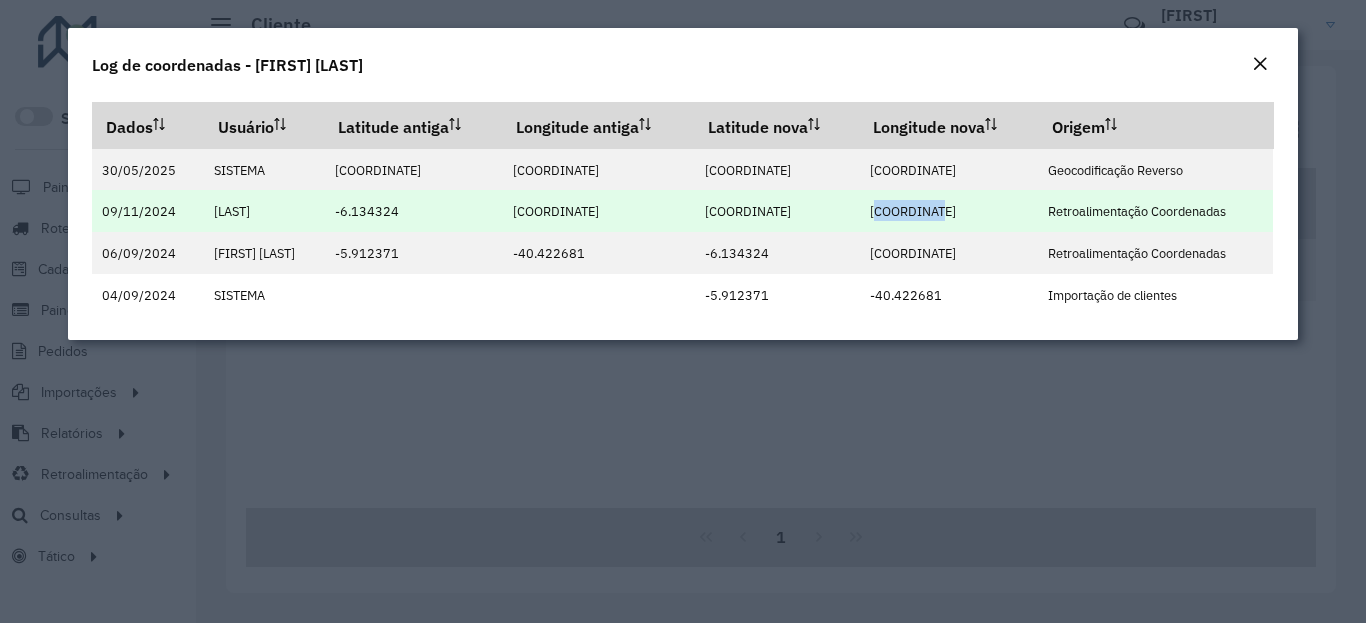 click on "-39.878846" at bounding box center (913, 211) 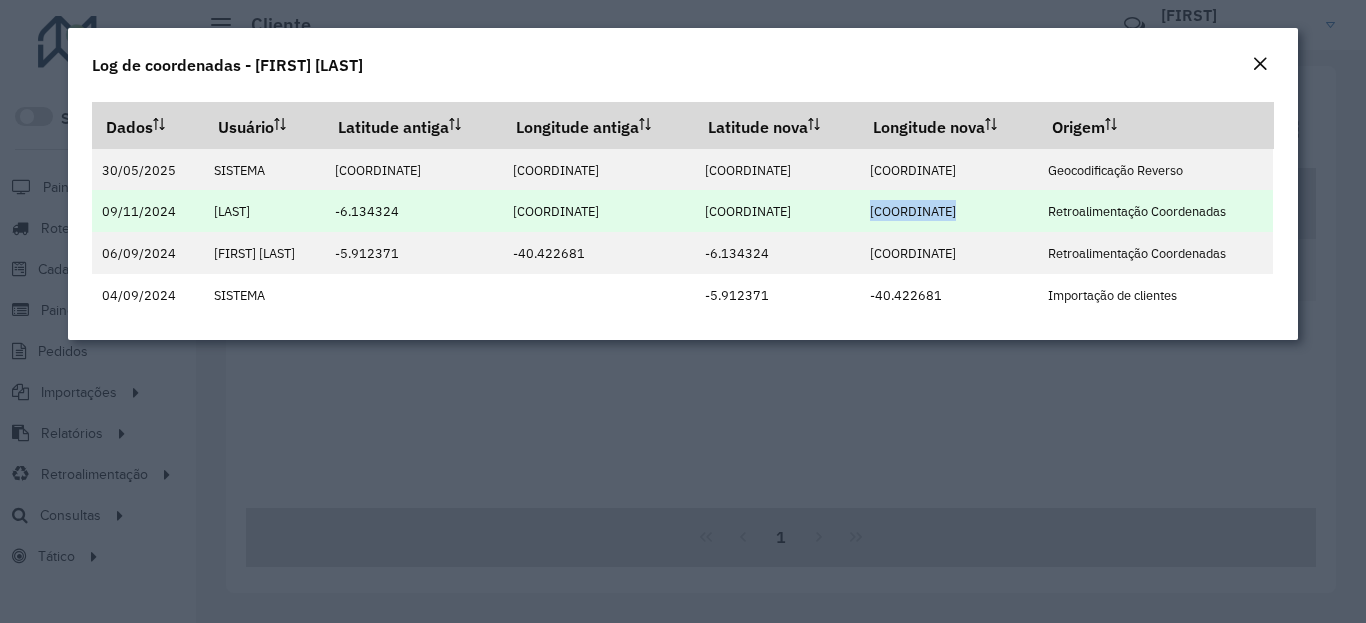 click on "-39.878846" at bounding box center (913, 211) 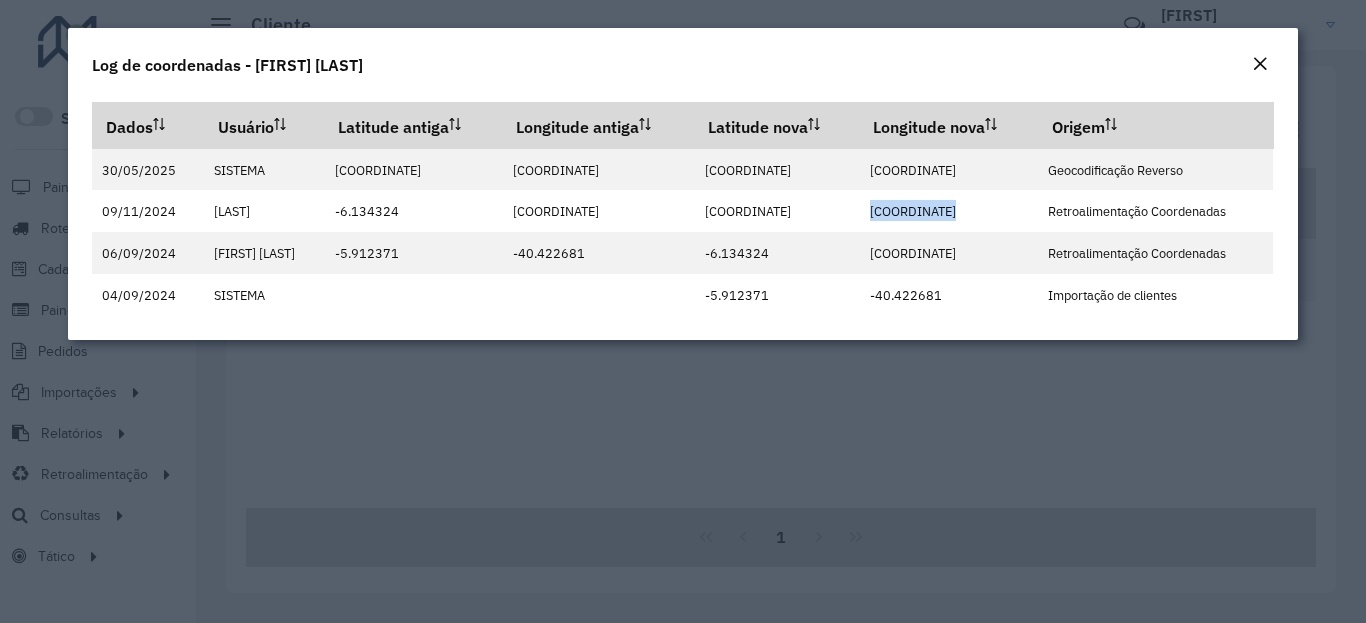 click 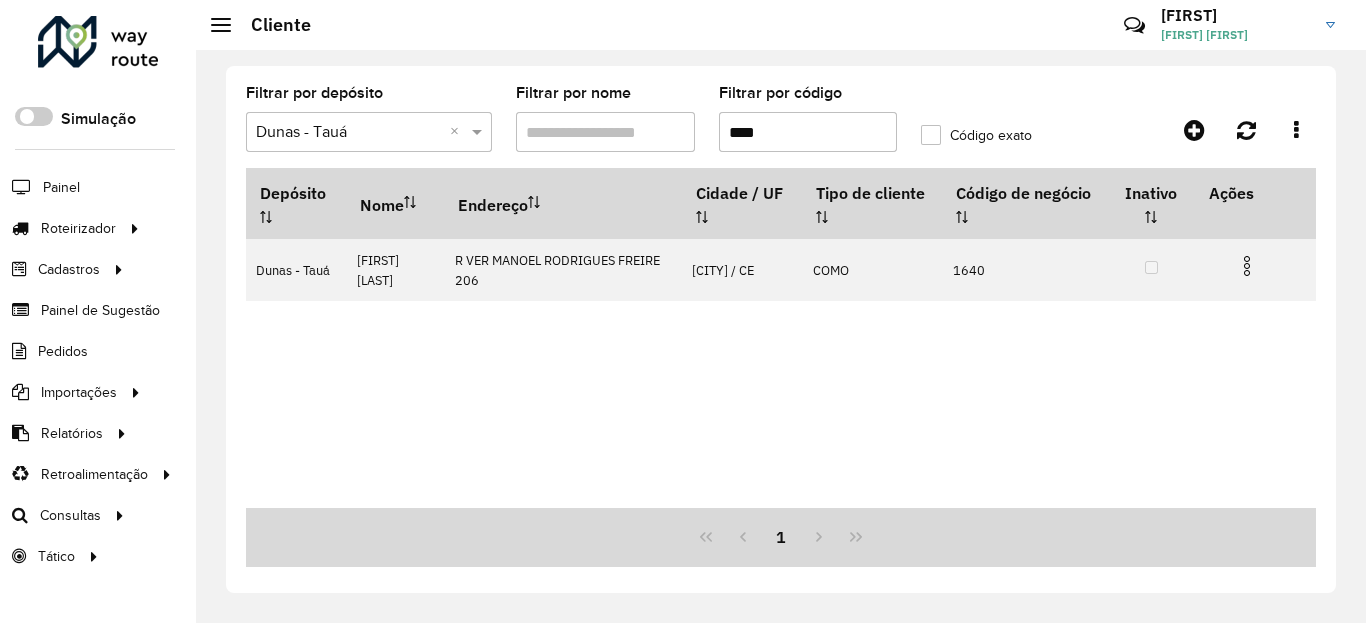 drag, startPoint x: 846, startPoint y: 165, endPoint x: 825, endPoint y: 143, distance: 30.413813 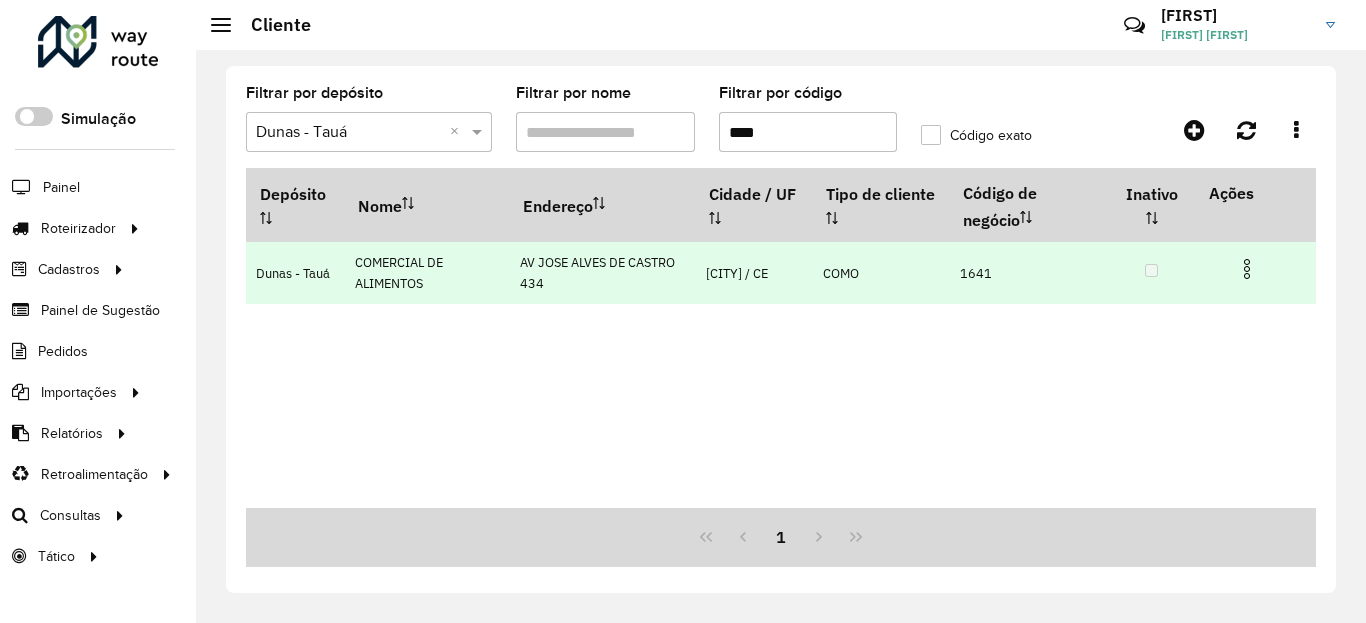 click at bounding box center [1255, 267] 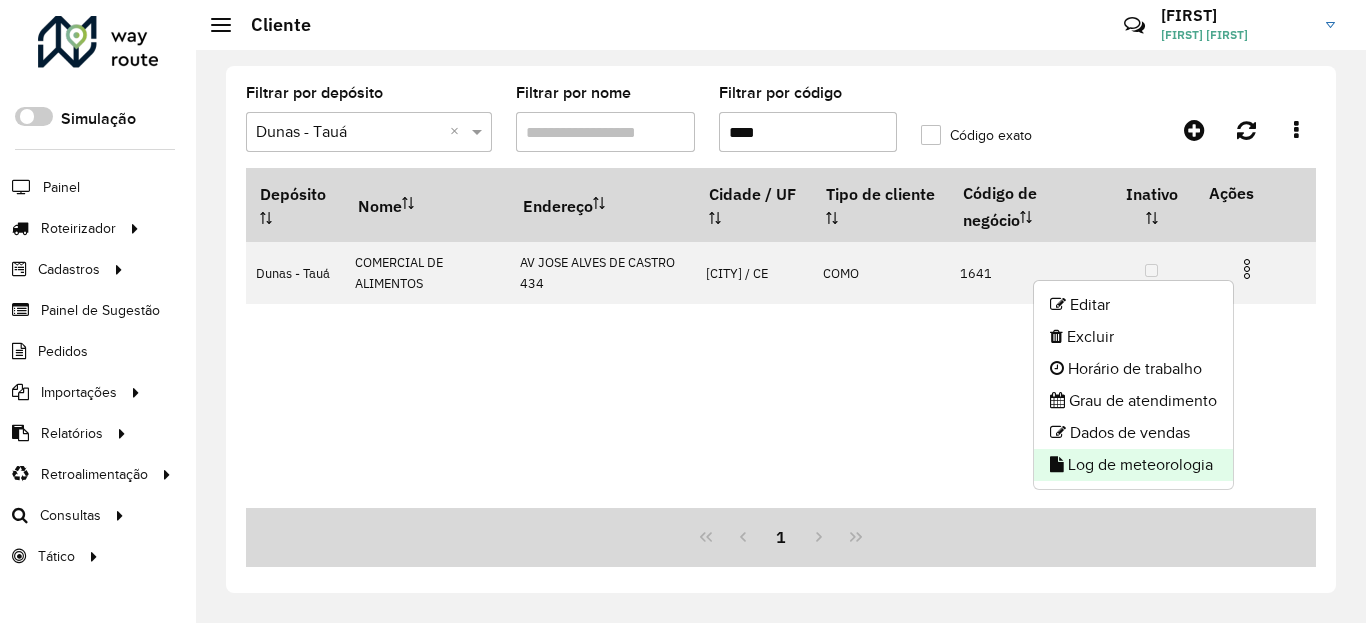 click on "Log de meteorologia" 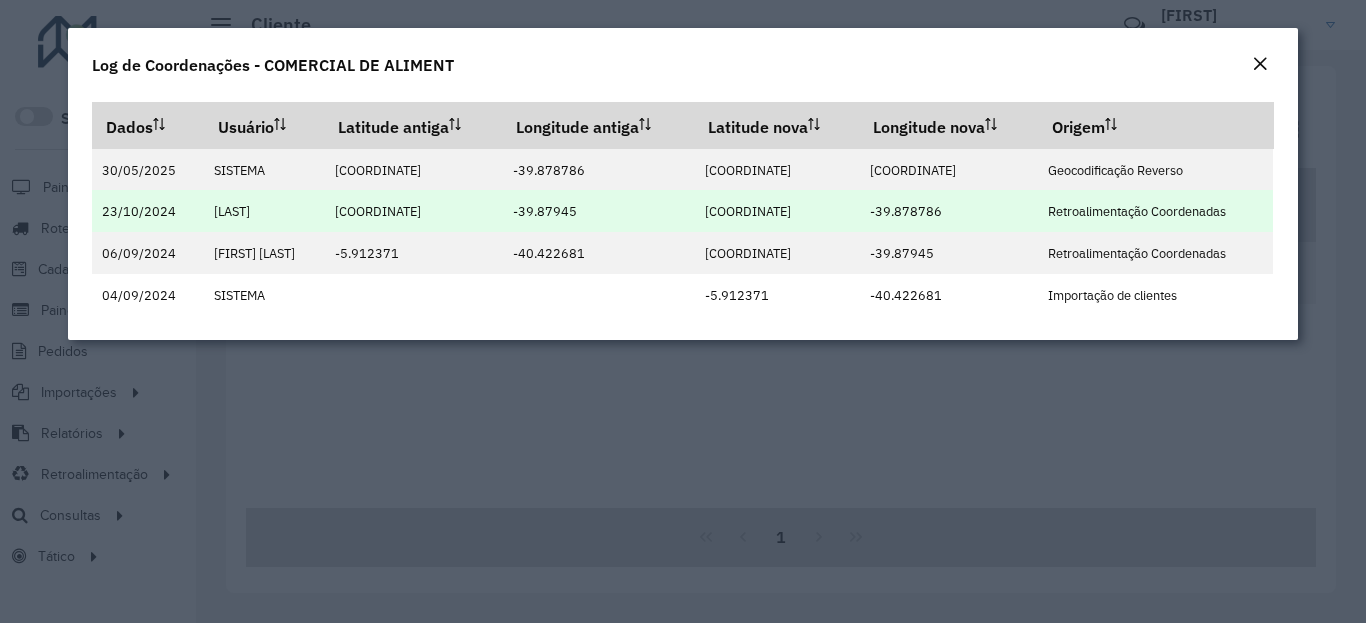 click on "-6.133913" at bounding box center [748, 211] 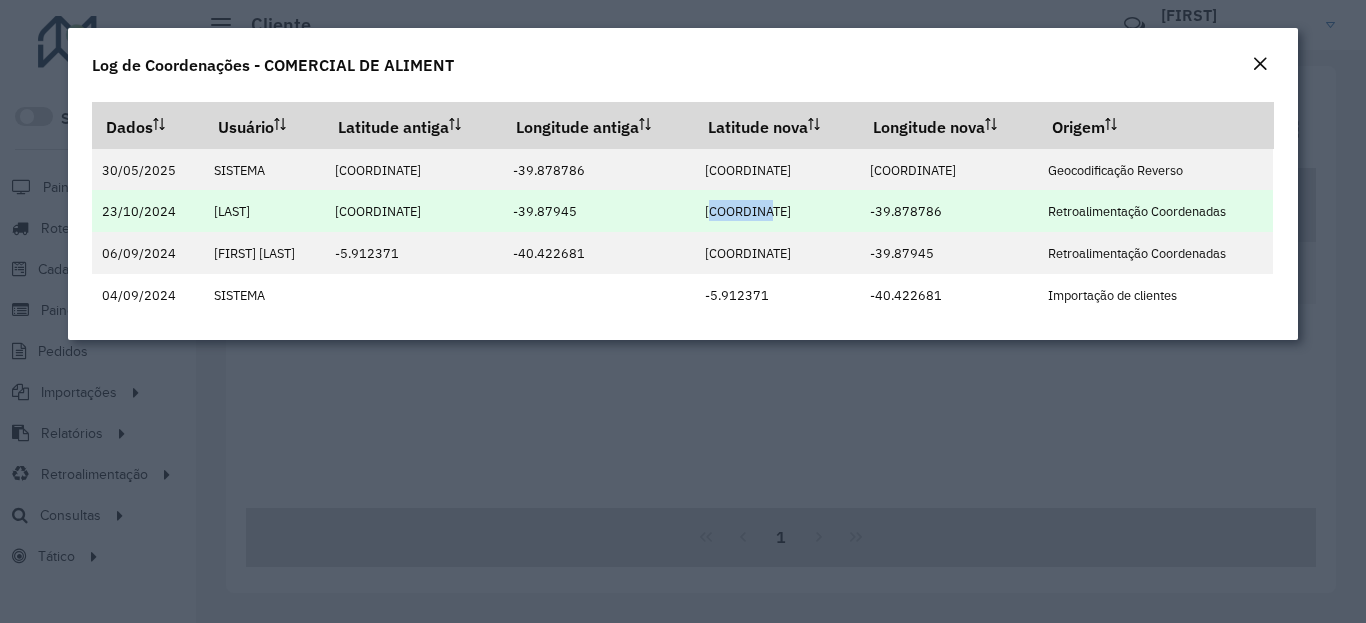 click on "-6.133913" at bounding box center (748, 211) 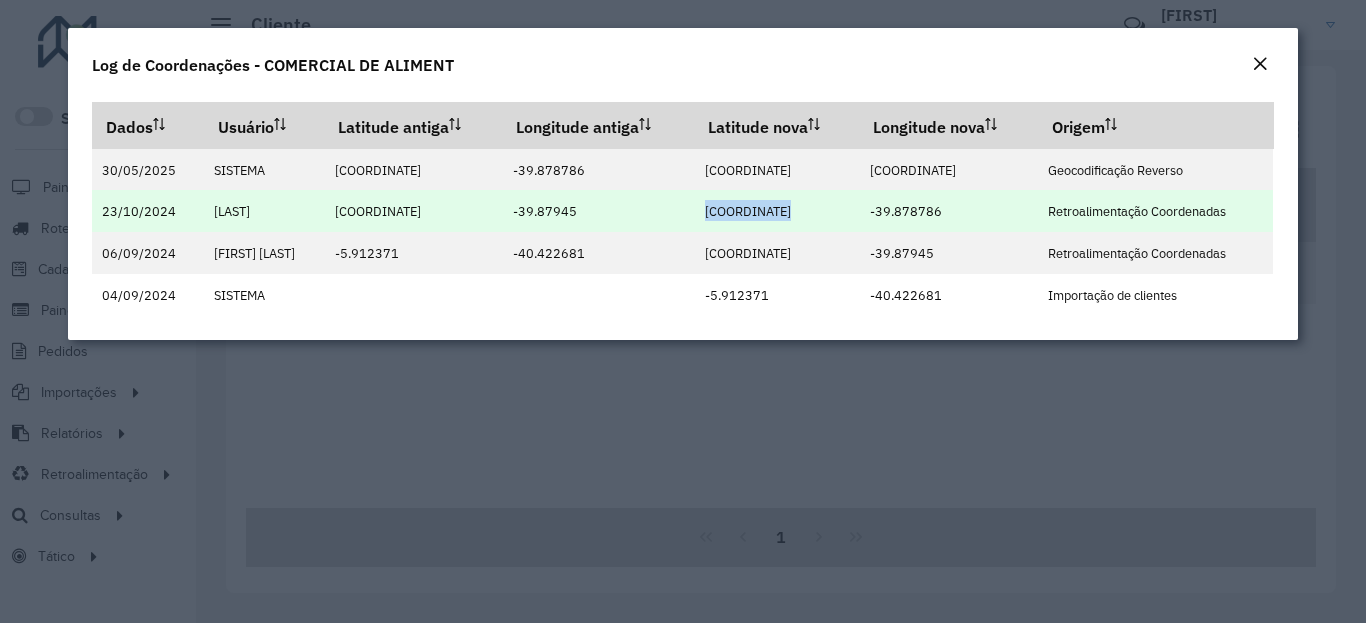 drag, startPoint x: 962, startPoint y: 219, endPoint x: 951, endPoint y: 219, distance: 11 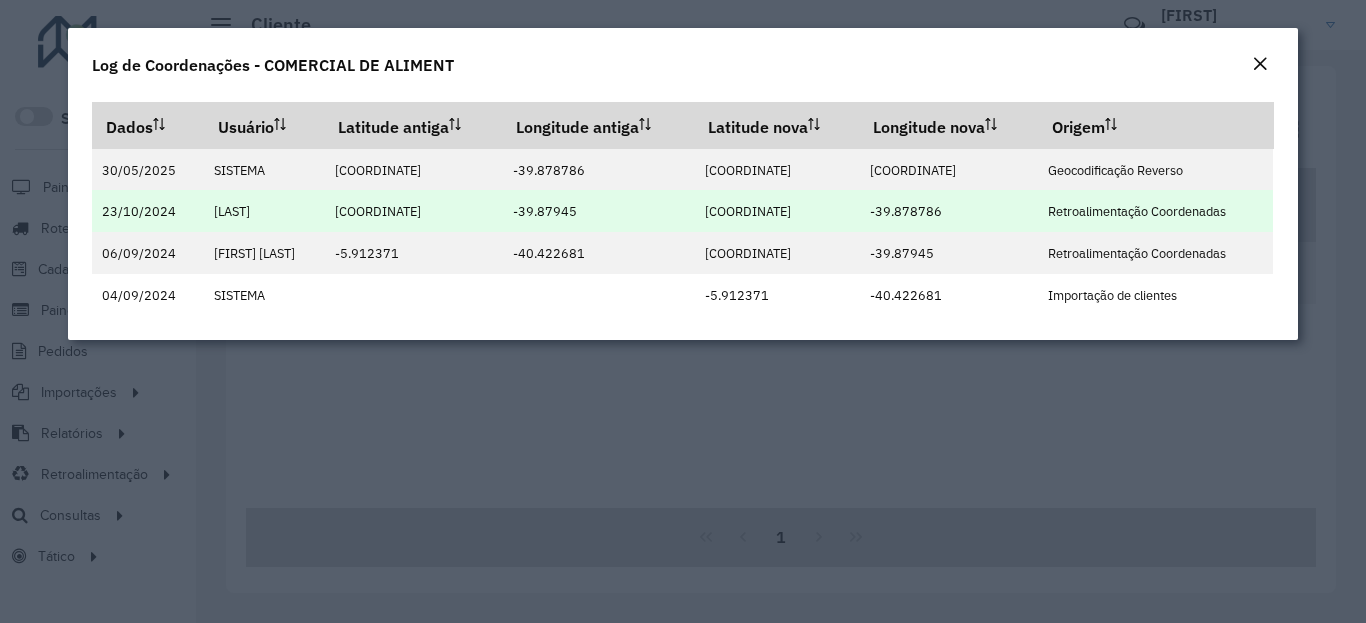 click on "-39.878786" at bounding box center [906, 211] 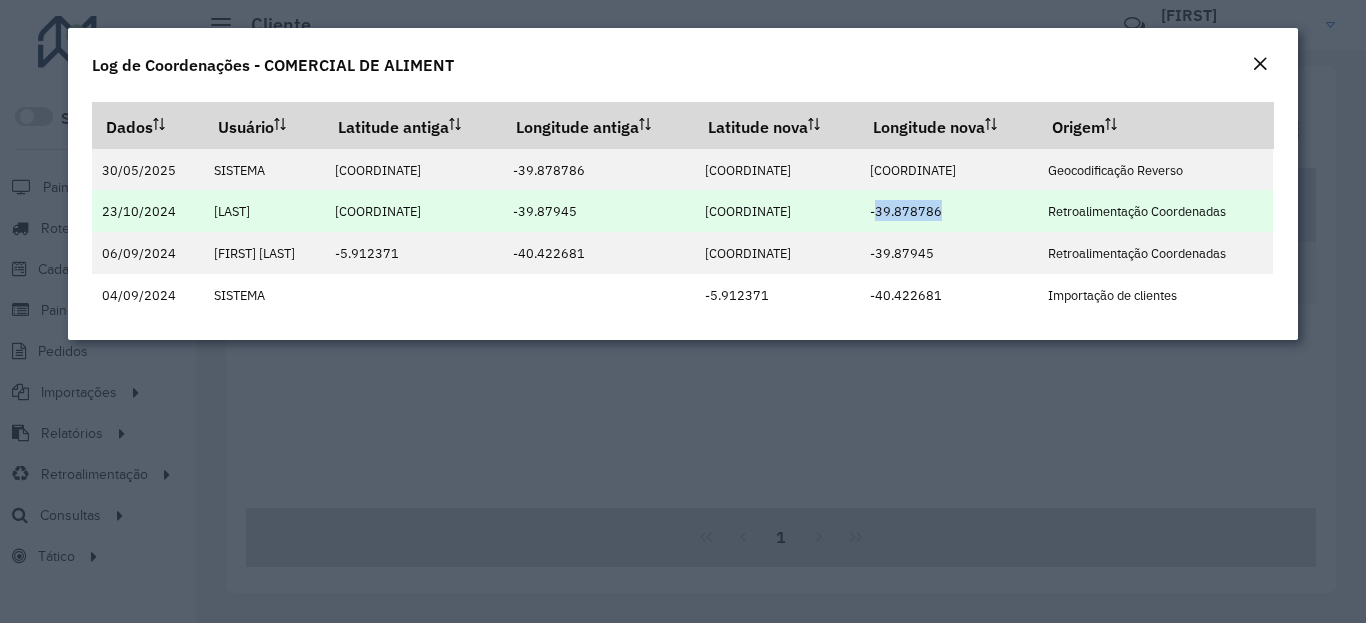 click on "-39.878786" at bounding box center (906, 211) 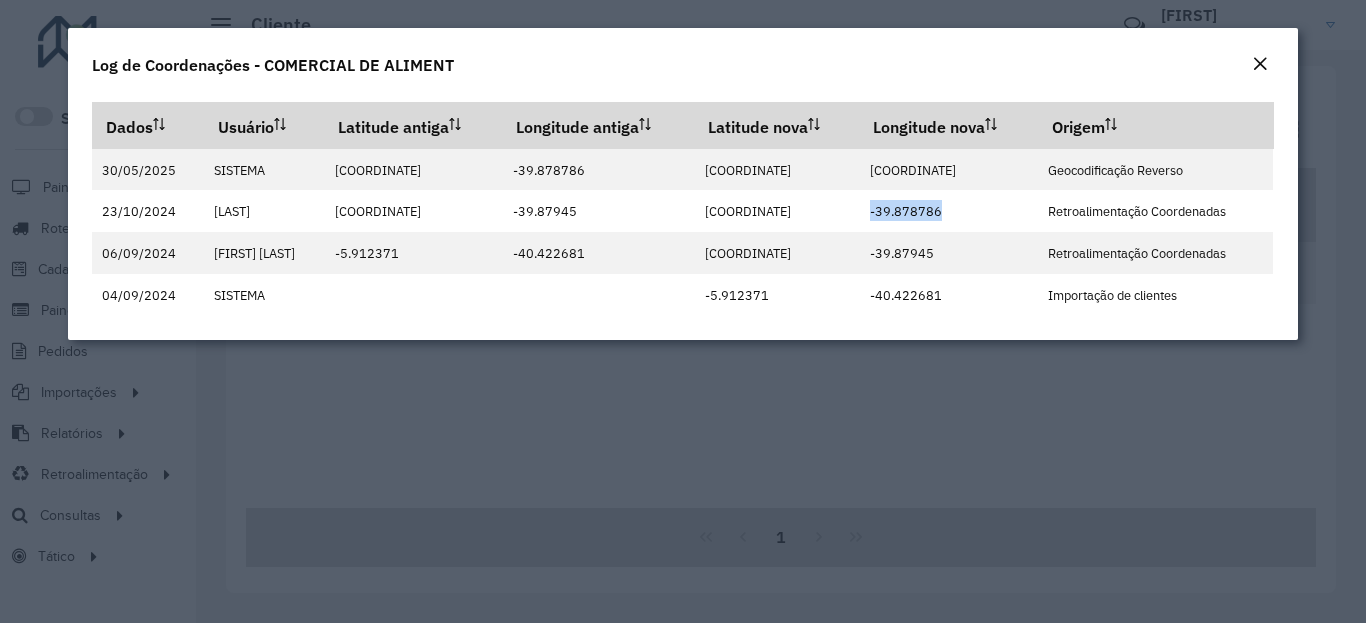 drag, startPoint x: 1257, startPoint y: 59, endPoint x: 1247, endPoint y: 64, distance: 11.18034 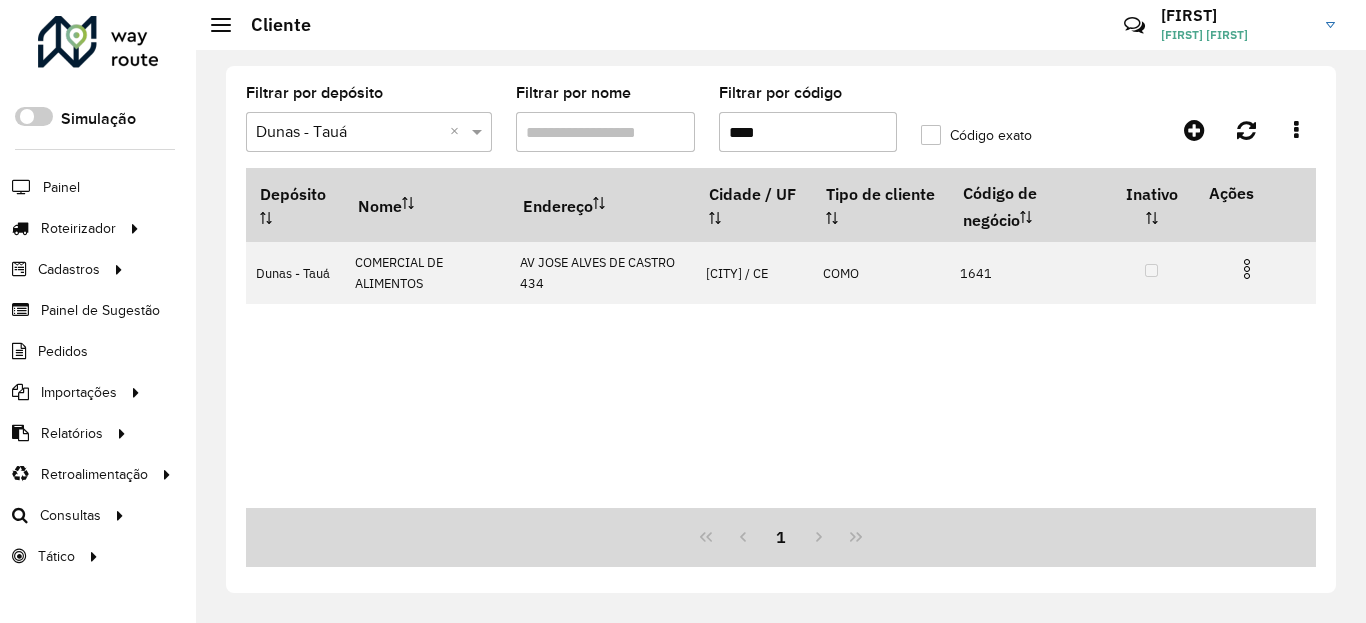 click on "****" at bounding box center [808, 132] 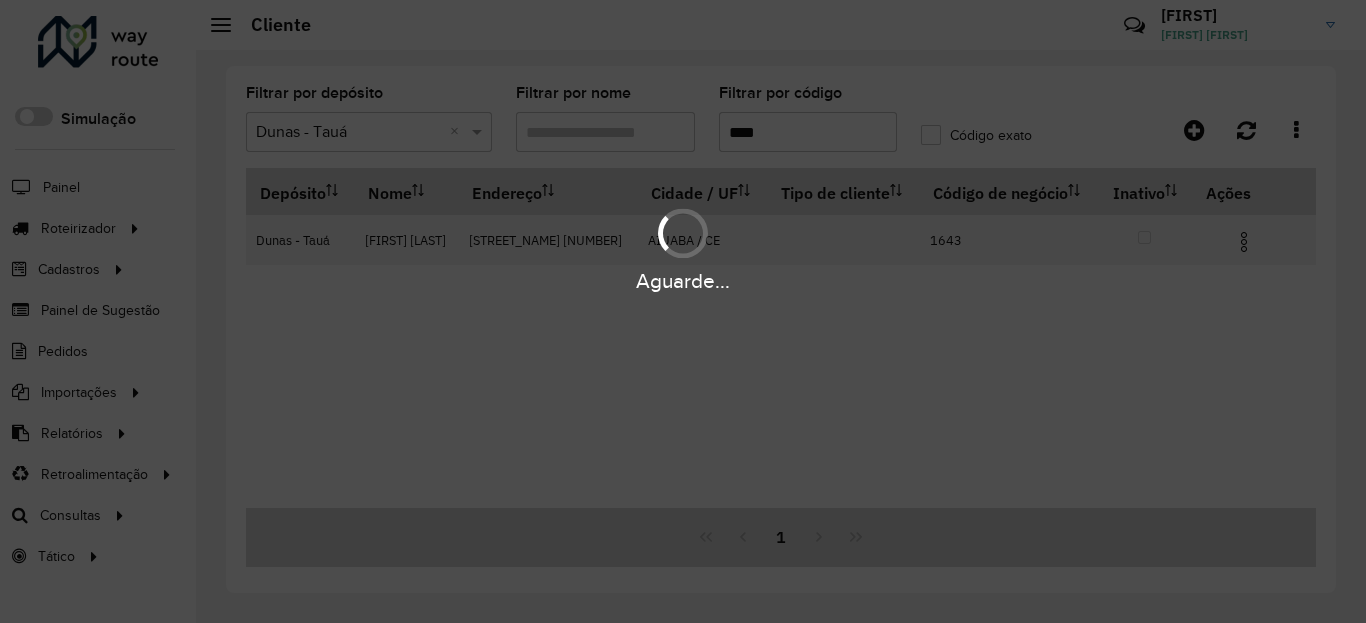 click at bounding box center (1244, 242) 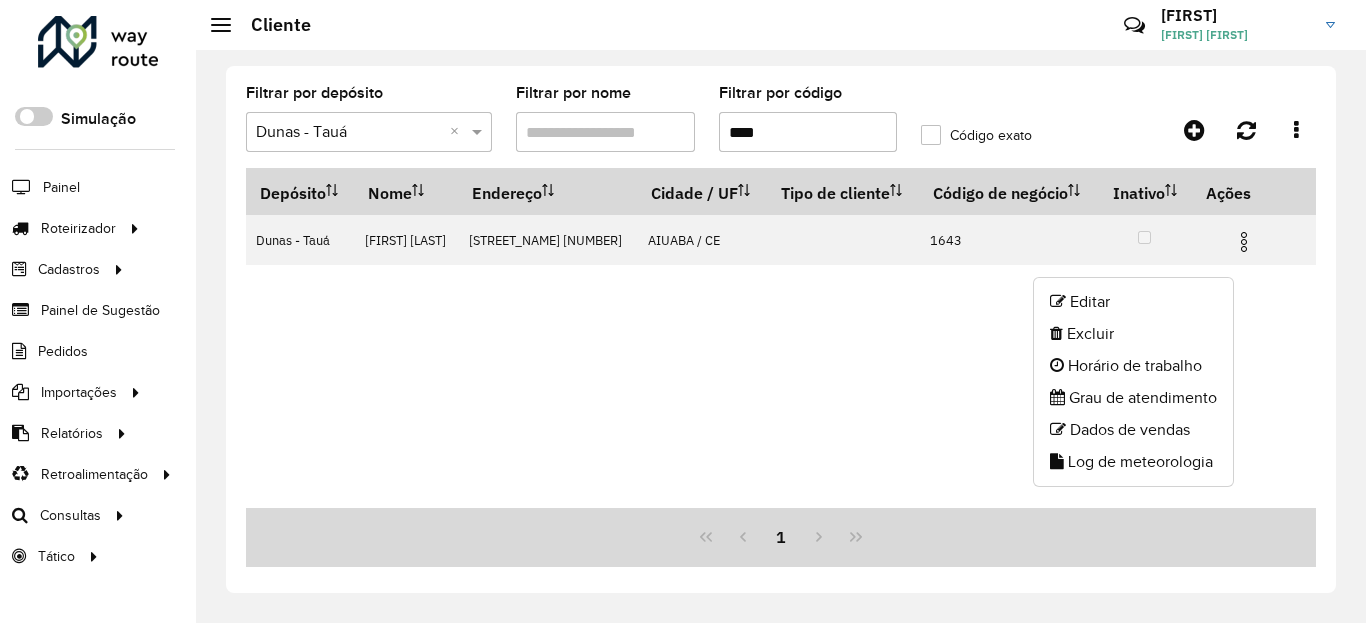 click on "Log de meteorologia" 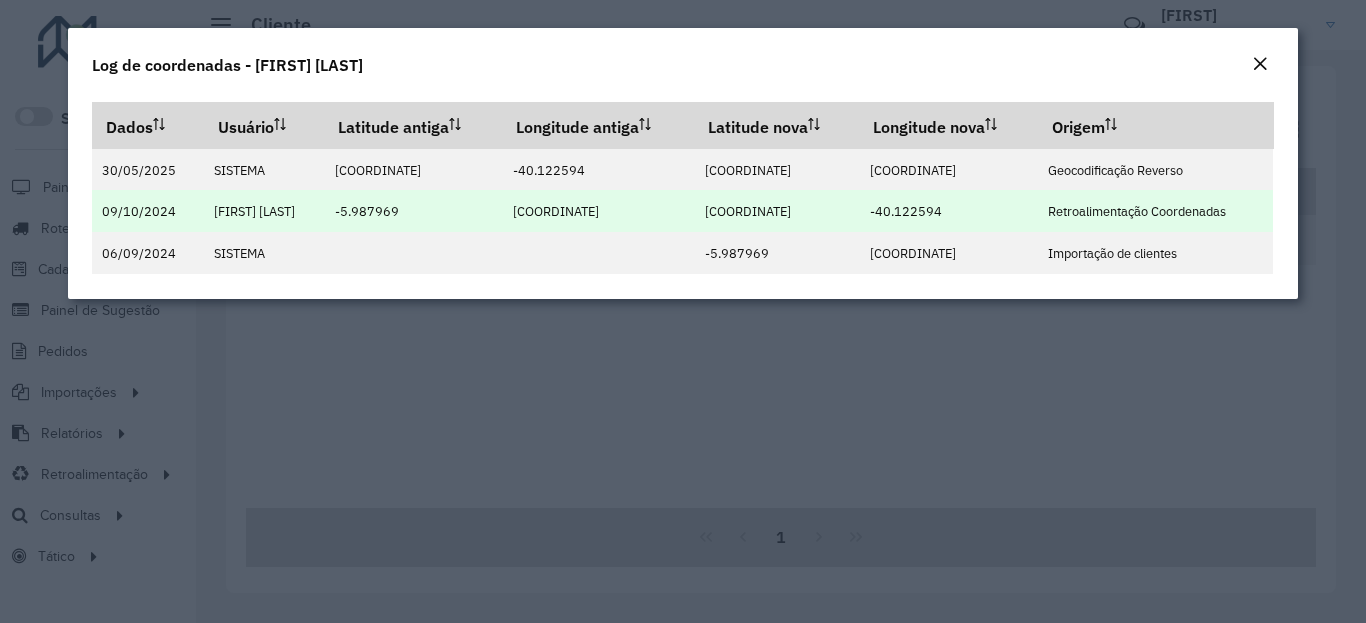click on "-6.576344" at bounding box center [748, 211] 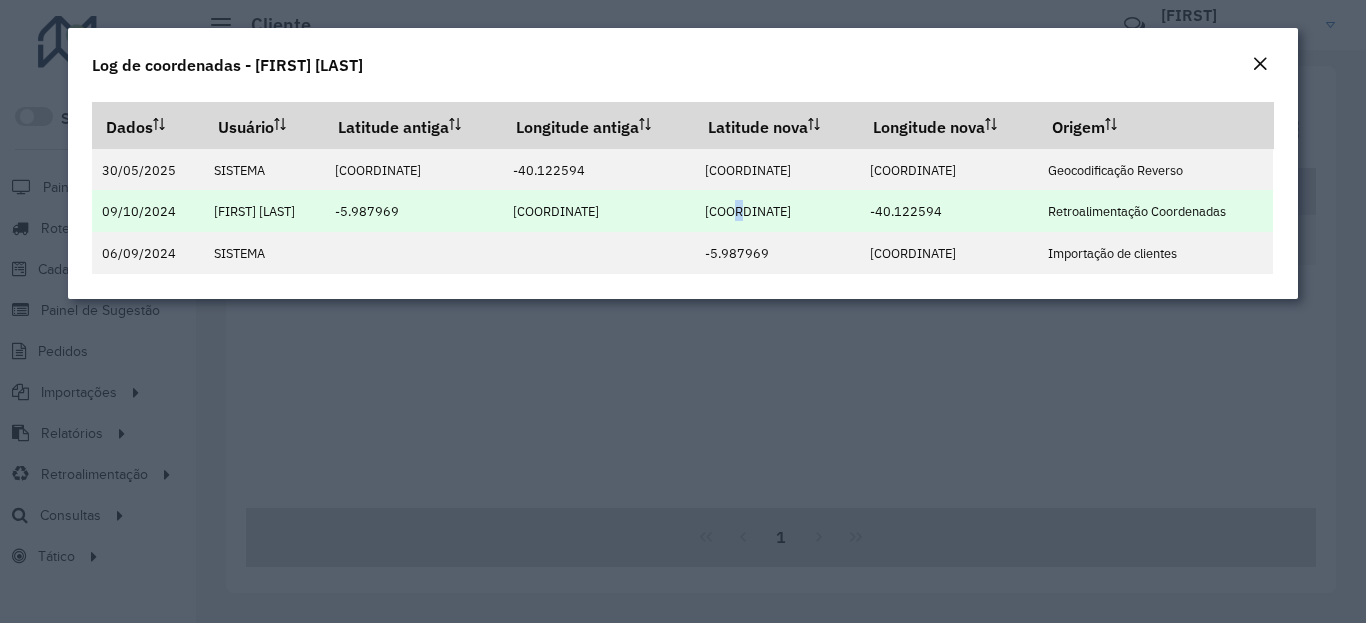 click on "-6.576344" at bounding box center [748, 211] 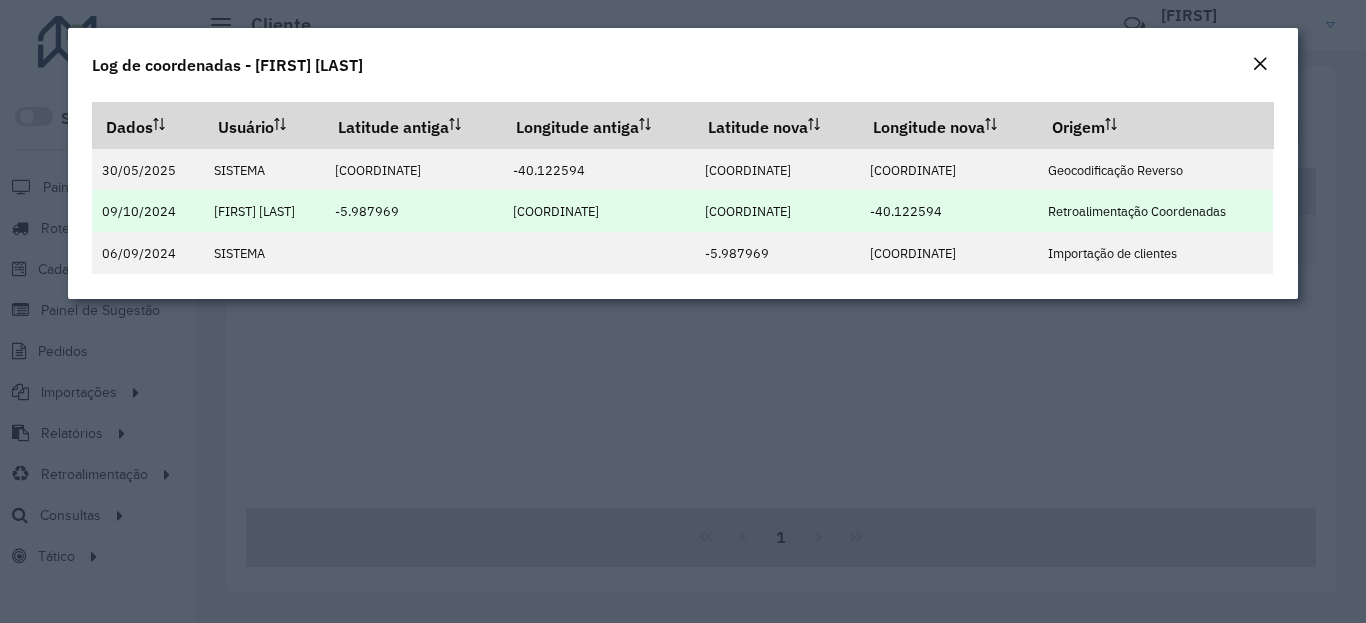 click on "-6.576344" at bounding box center [748, 211] 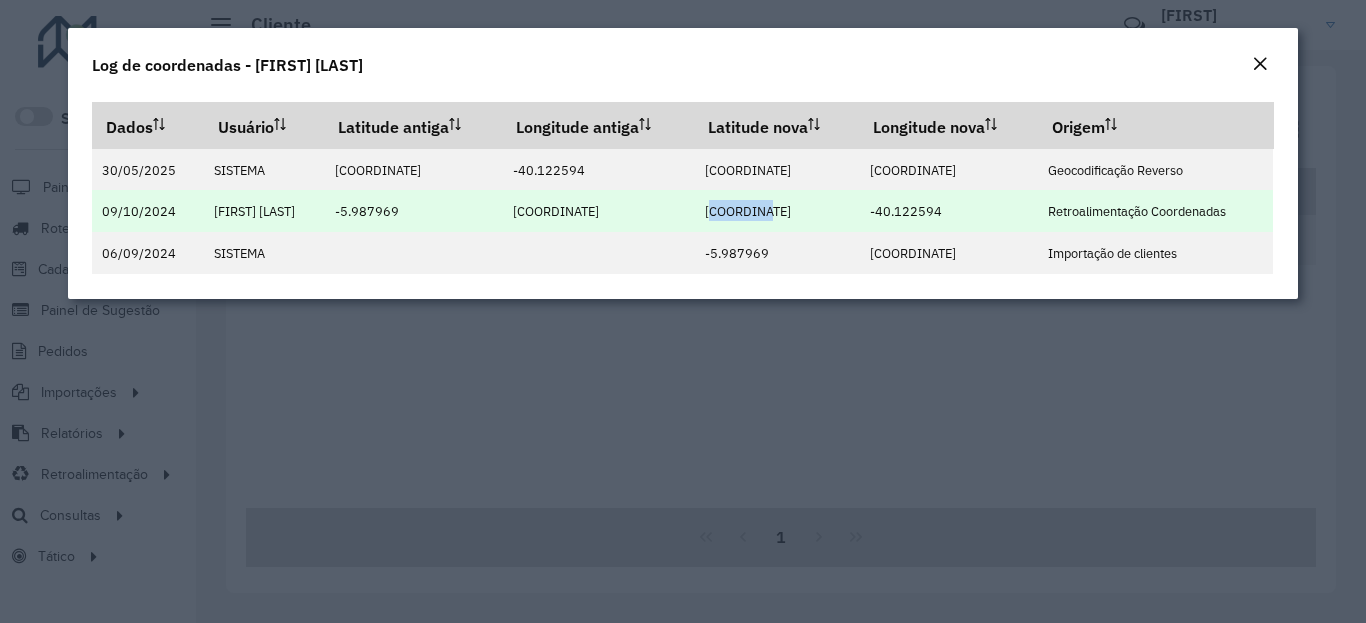 click on "-6.576344" at bounding box center [748, 211] 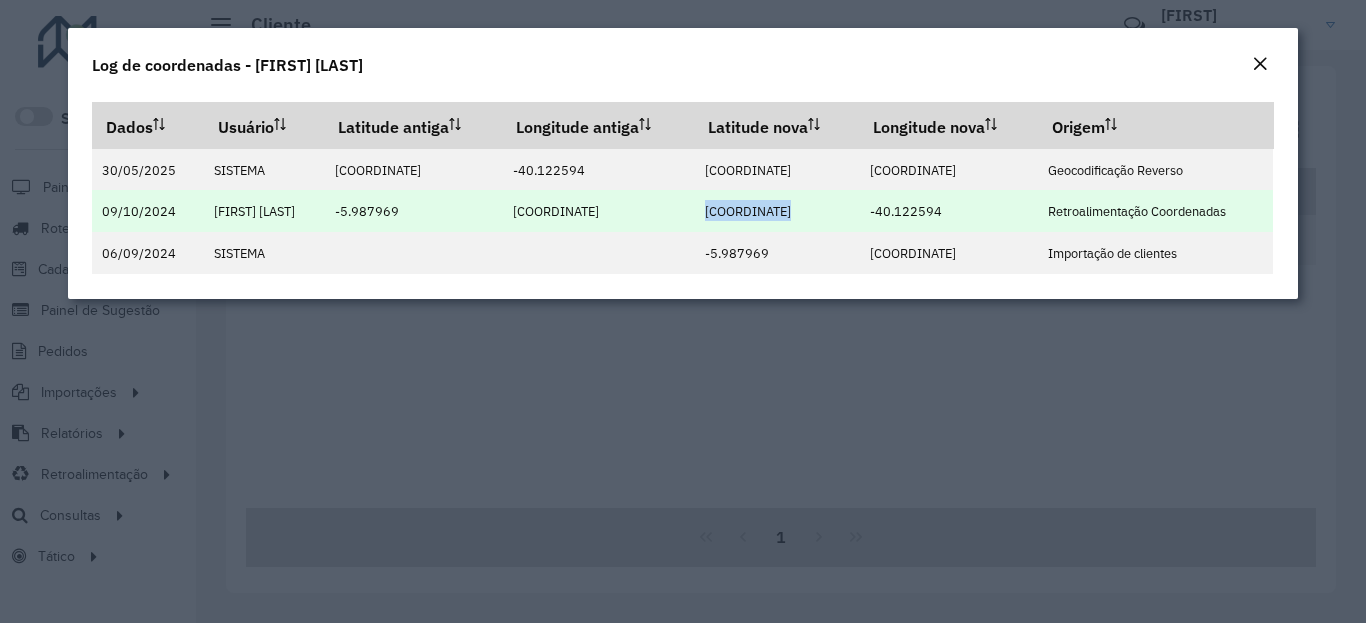 click on "-40.122594" at bounding box center [906, 211] 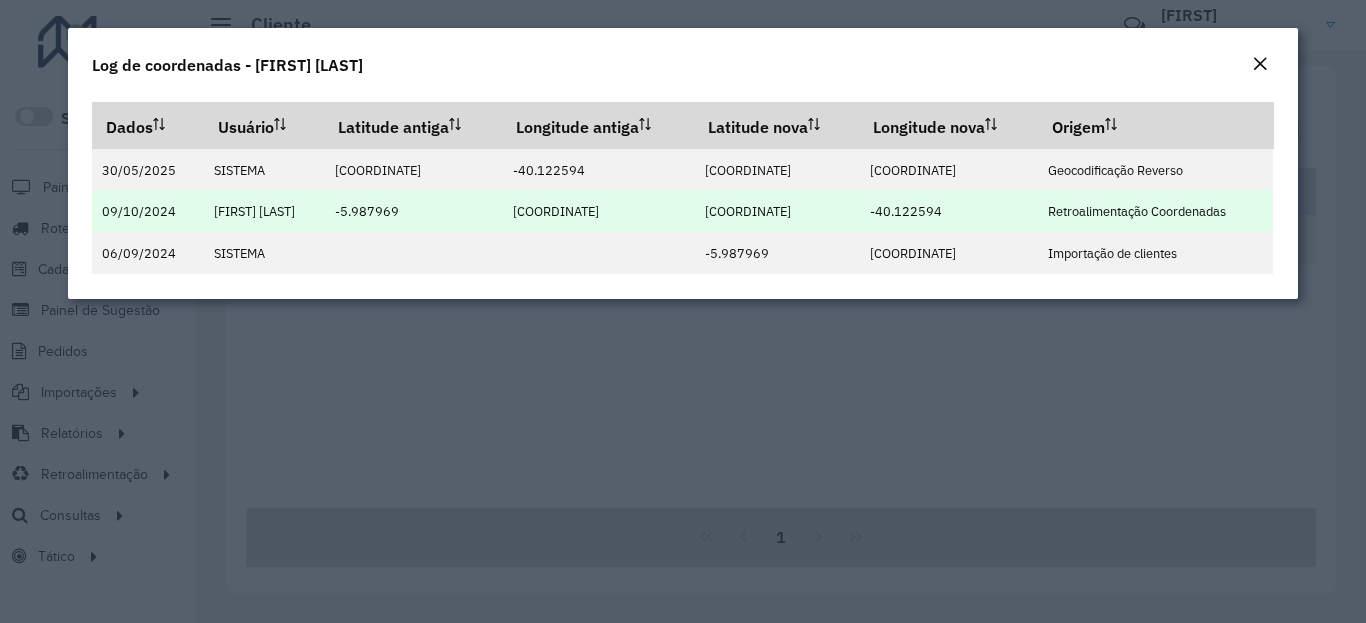 click on "-40.122594" at bounding box center [906, 211] 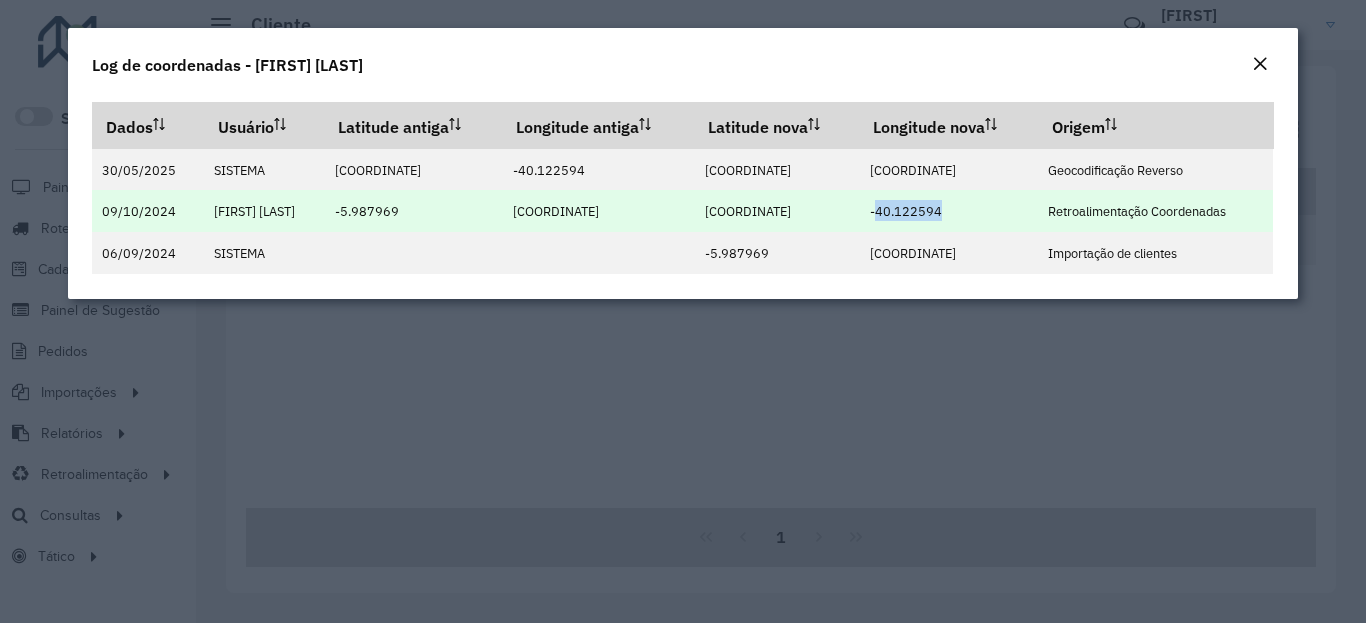 click on "-40.122594" at bounding box center (906, 211) 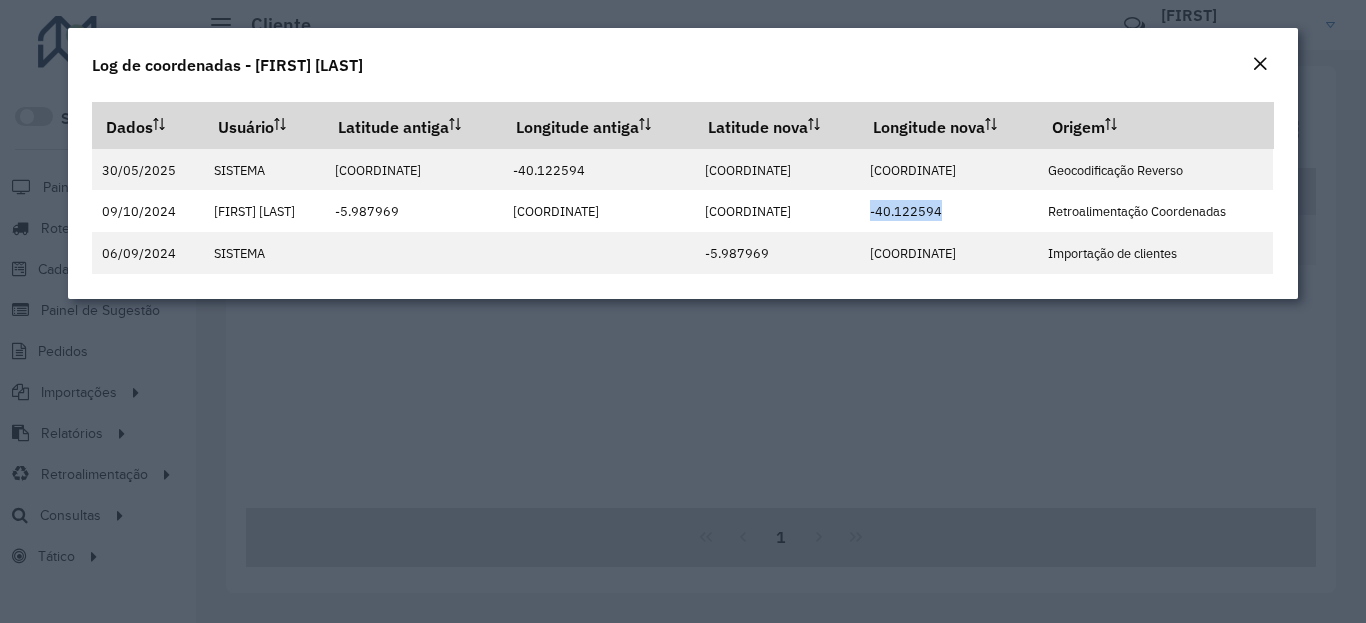 click 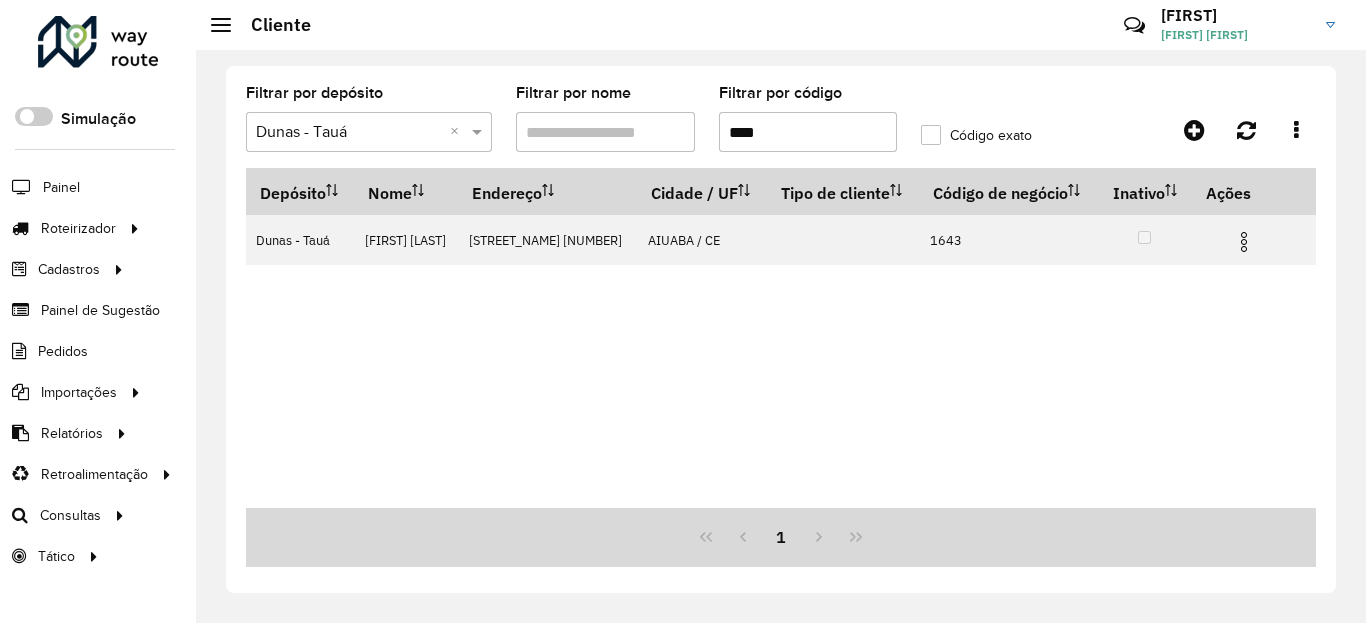 click on "****" at bounding box center [808, 132] 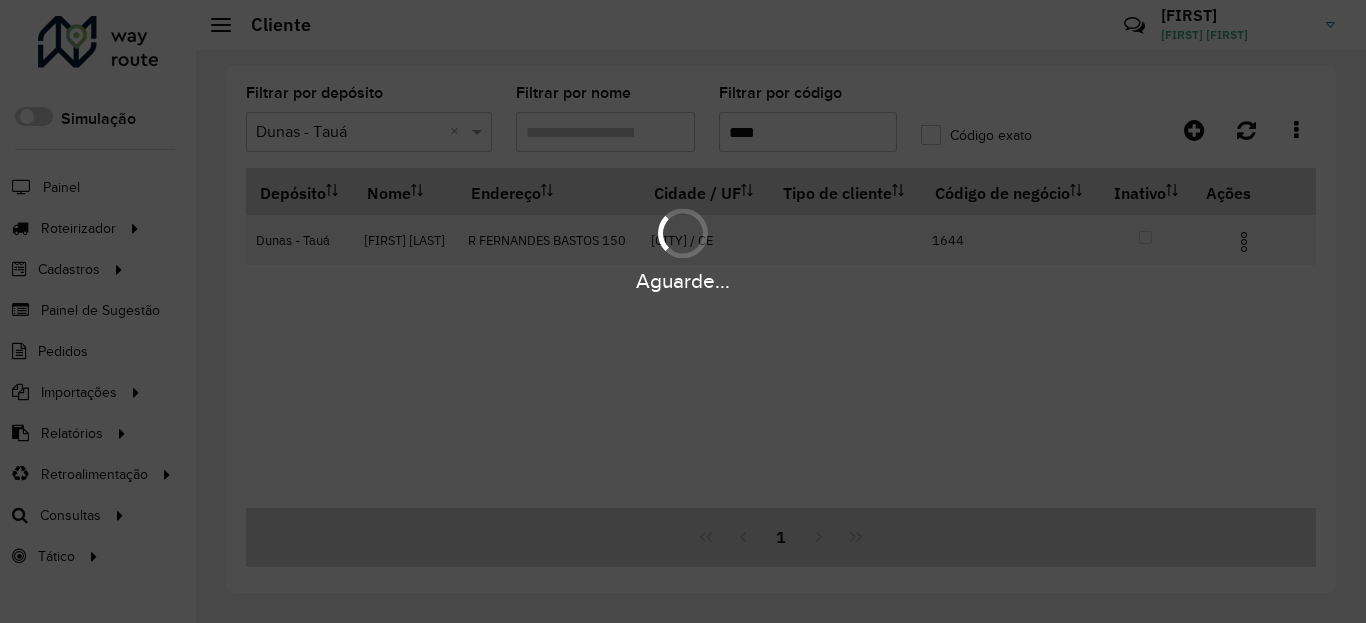 click at bounding box center [1244, 242] 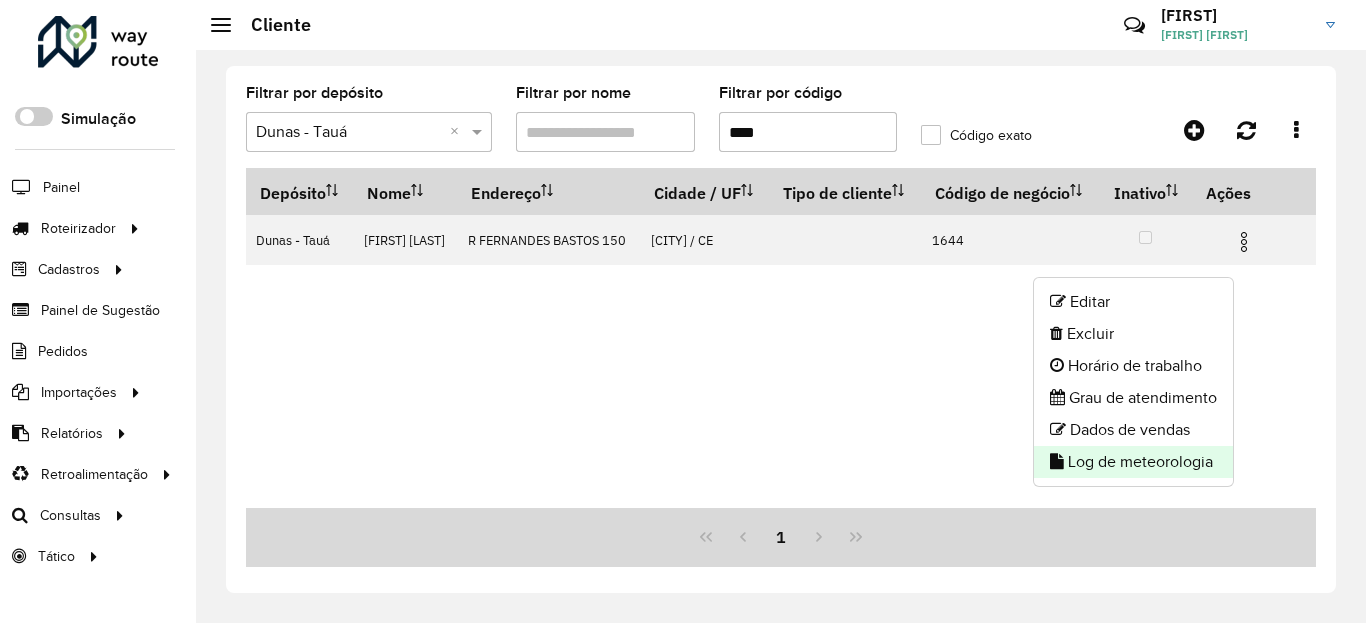 click on "Log de meteorologia" 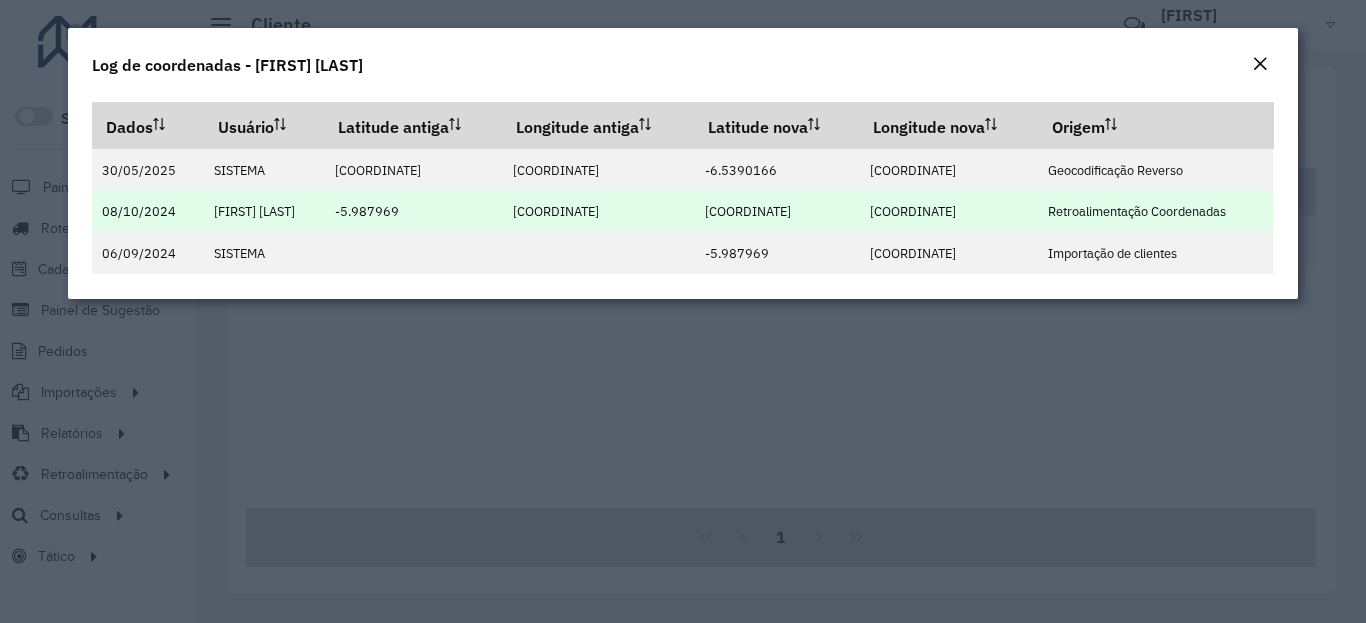 click on "-6.539108" at bounding box center [748, 211] 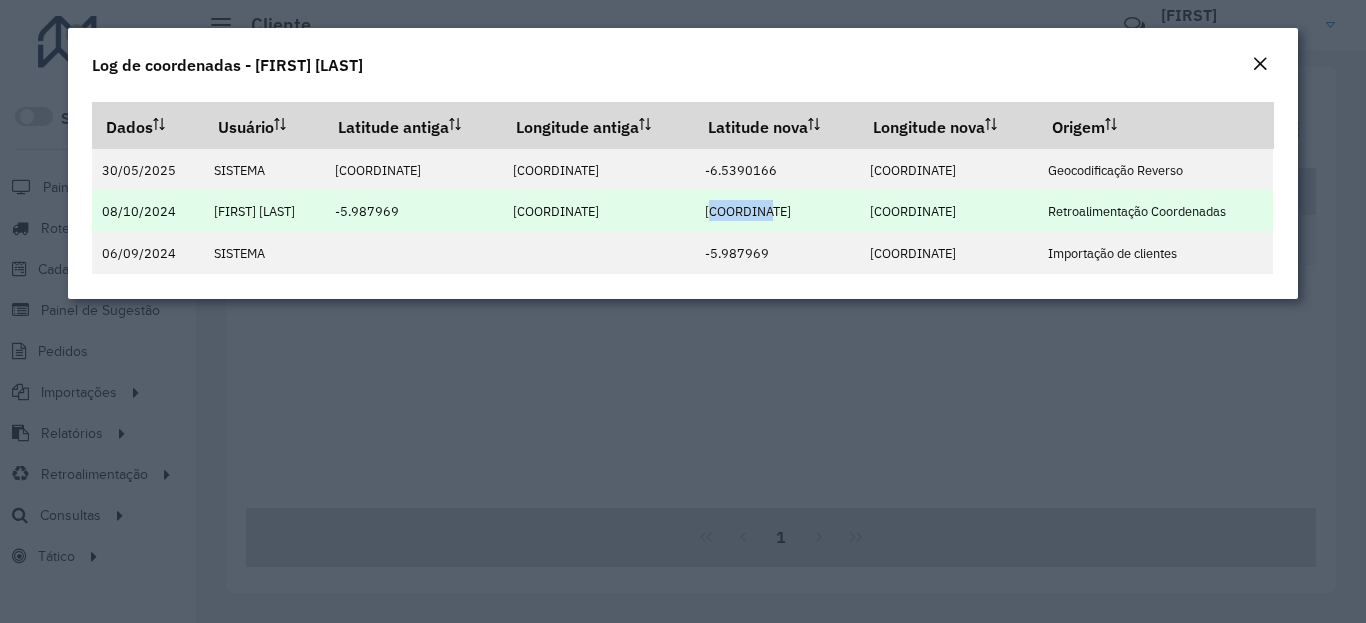 click on "-6.539108" at bounding box center [748, 211] 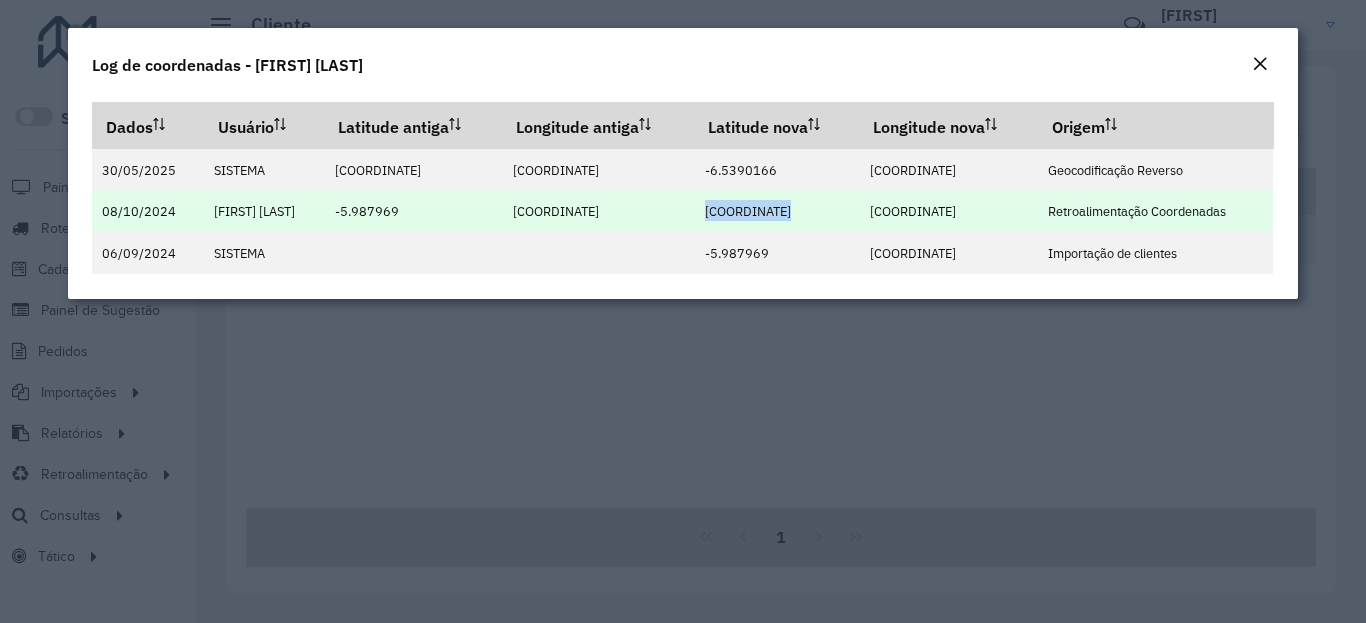 click on "-6.539108" at bounding box center [748, 211] 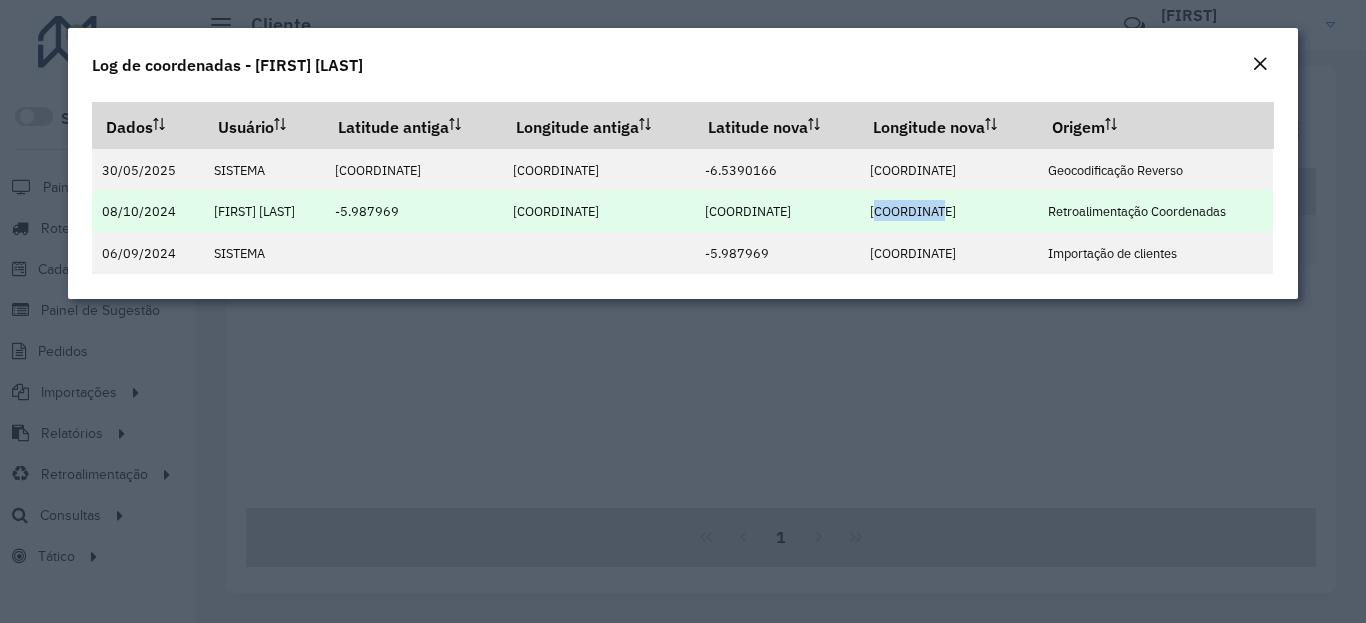 click on "-39.907245" at bounding box center [913, 211] 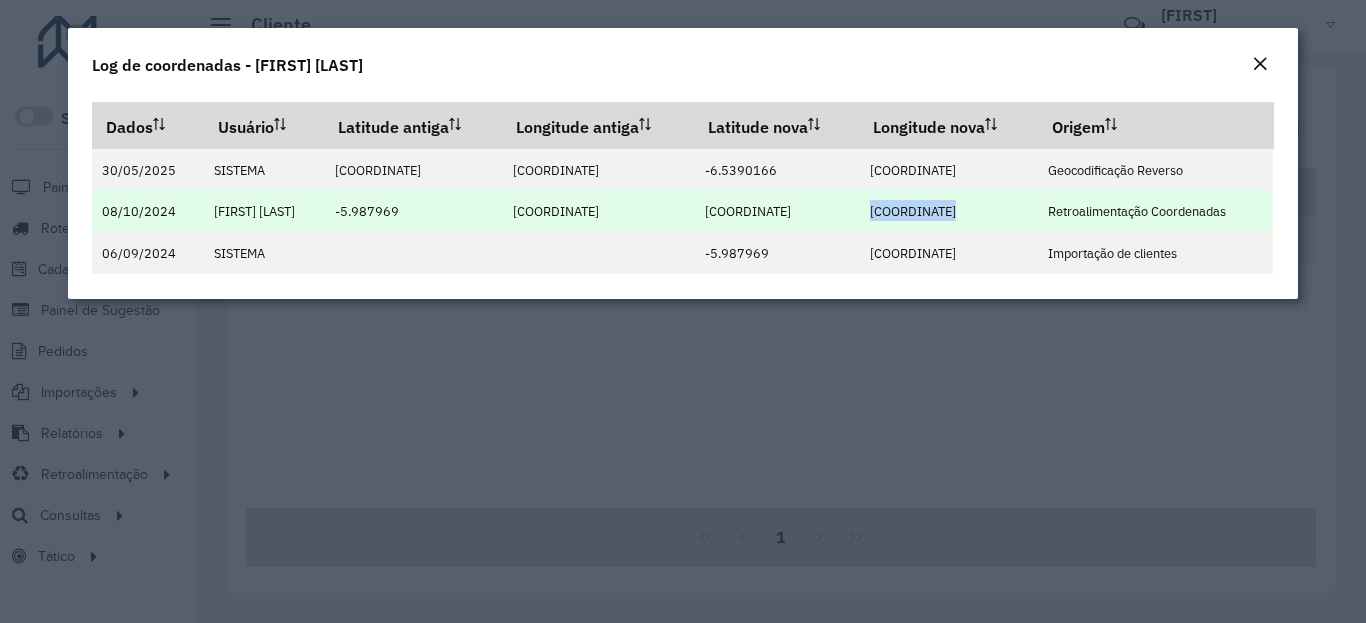 click on "-39.907245" at bounding box center (913, 211) 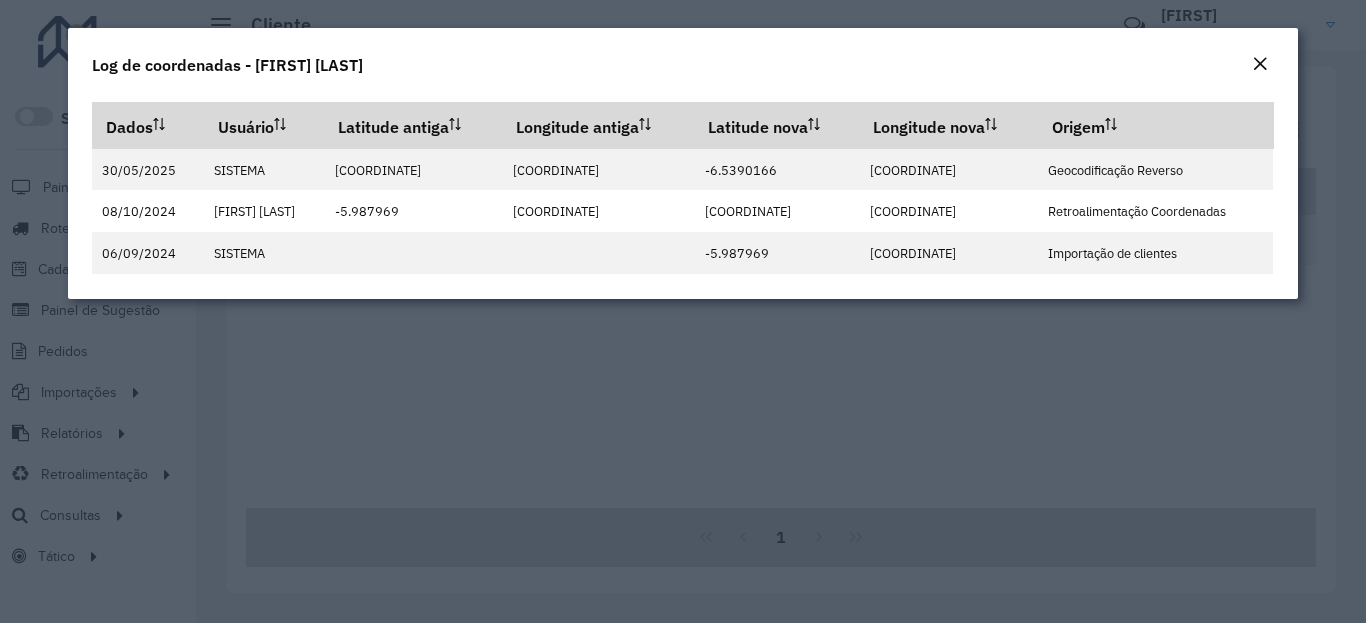 click on "Log de coordenadas - RICHELLY BRAGA DE CA" 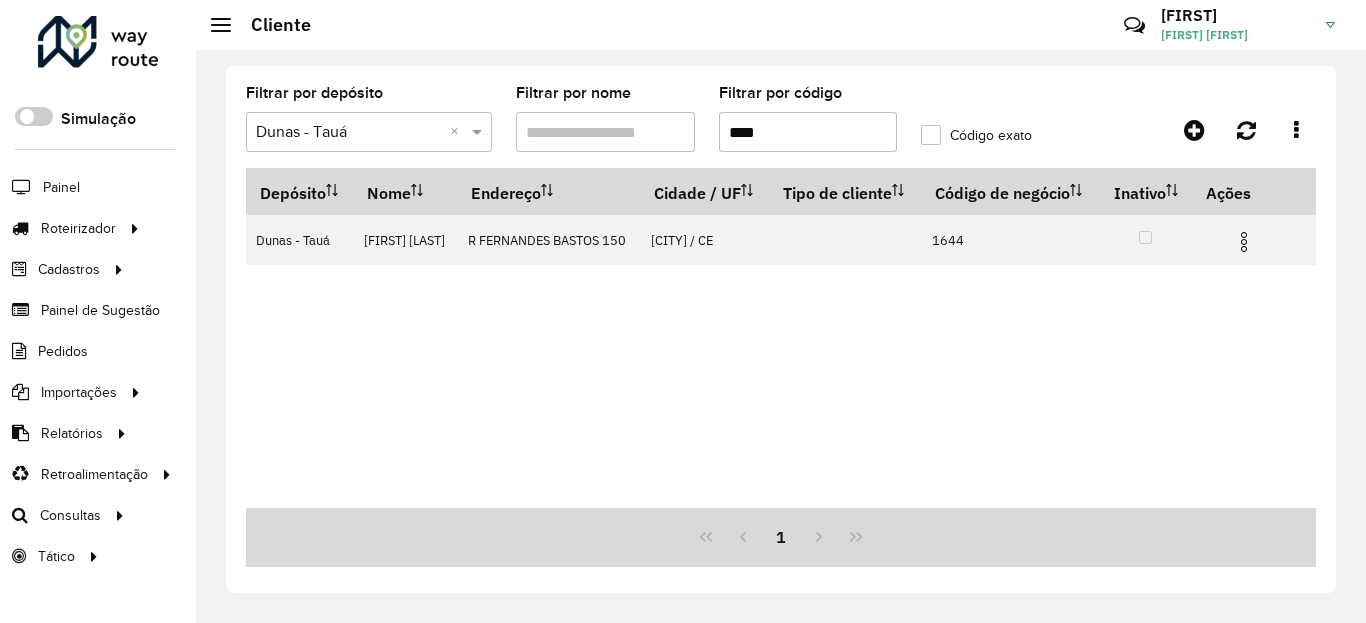 click on "****" at bounding box center [808, 132] 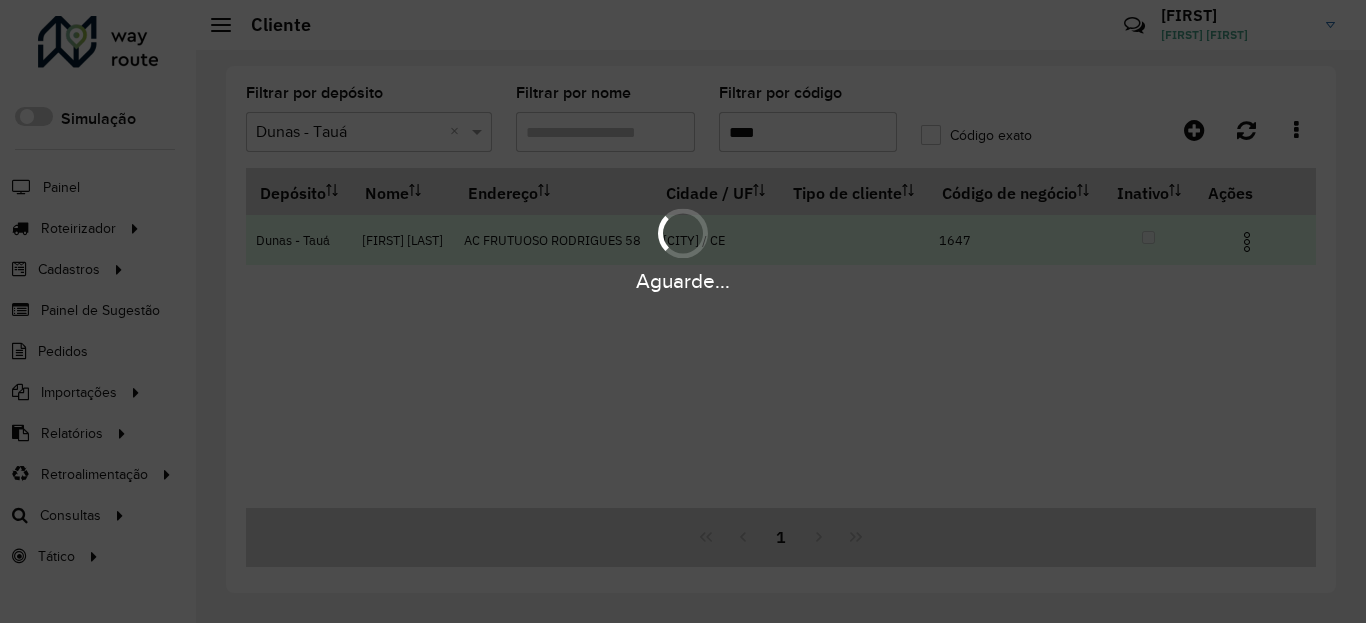 click at bounding box center [1247, 242] 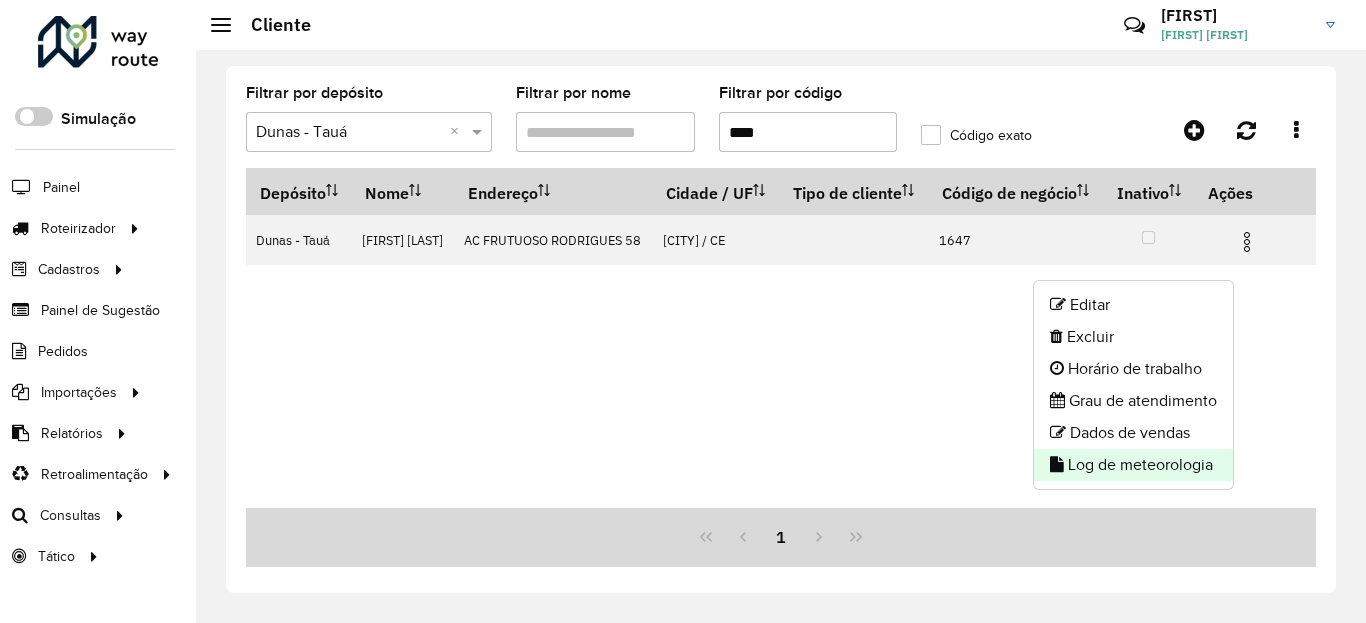 click on "Log de meteorologia" 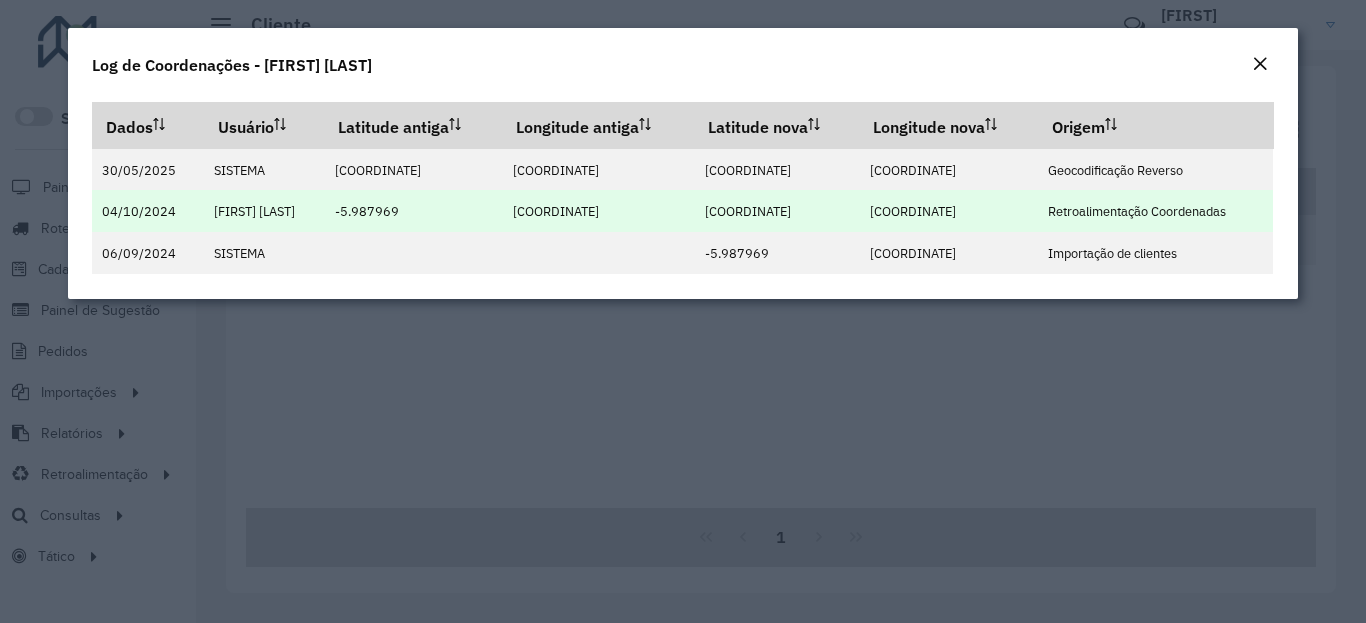 click on "-6.13011" at bounding box center [748, 211] 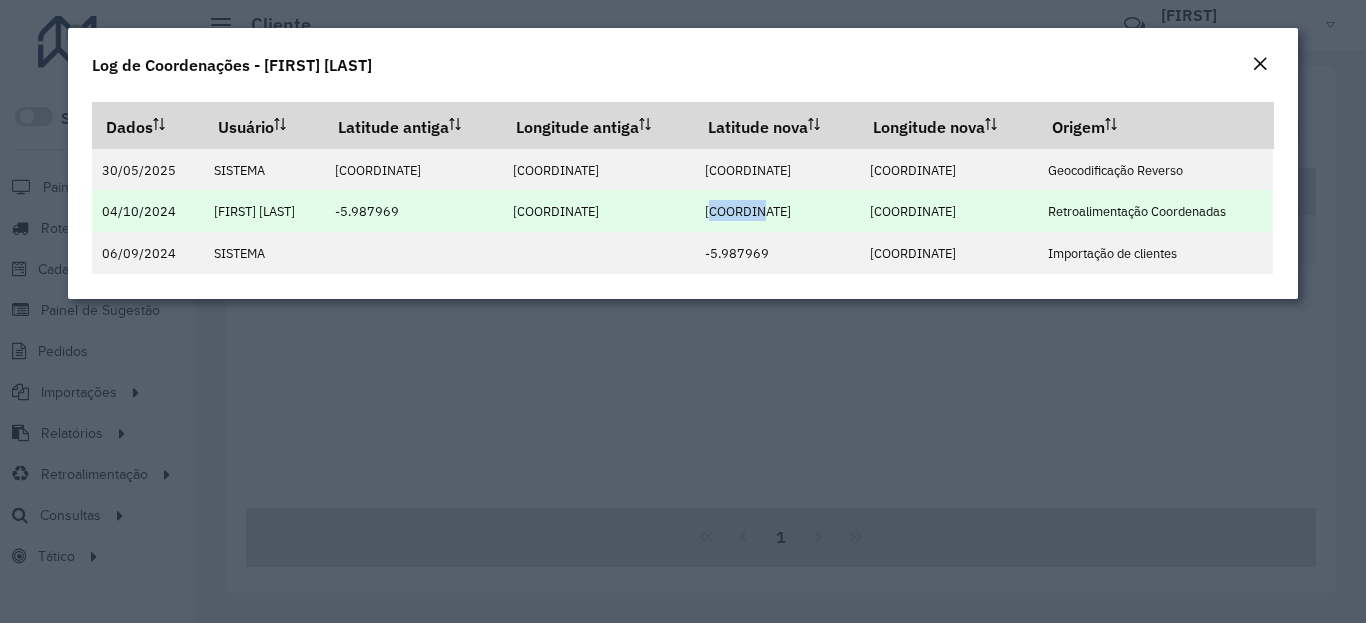 click on "-6.13011" at bounding box center (748, 211) 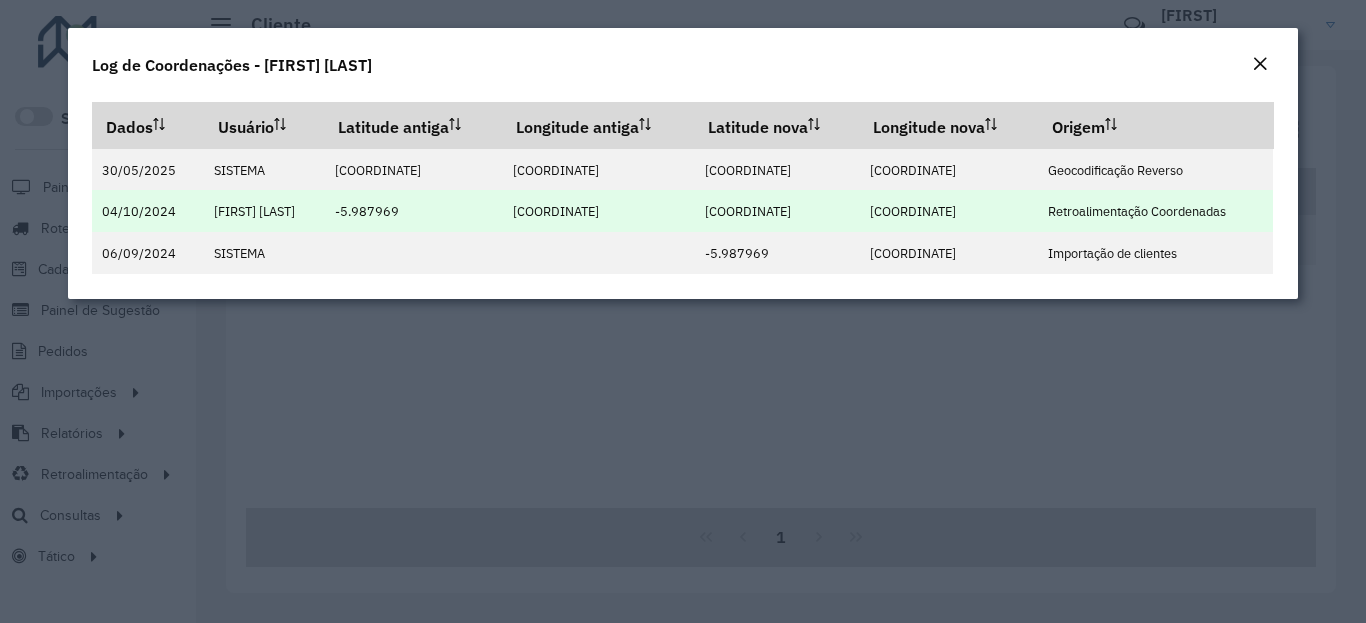 click on "-39.878631" at bounding box center (913, 211) 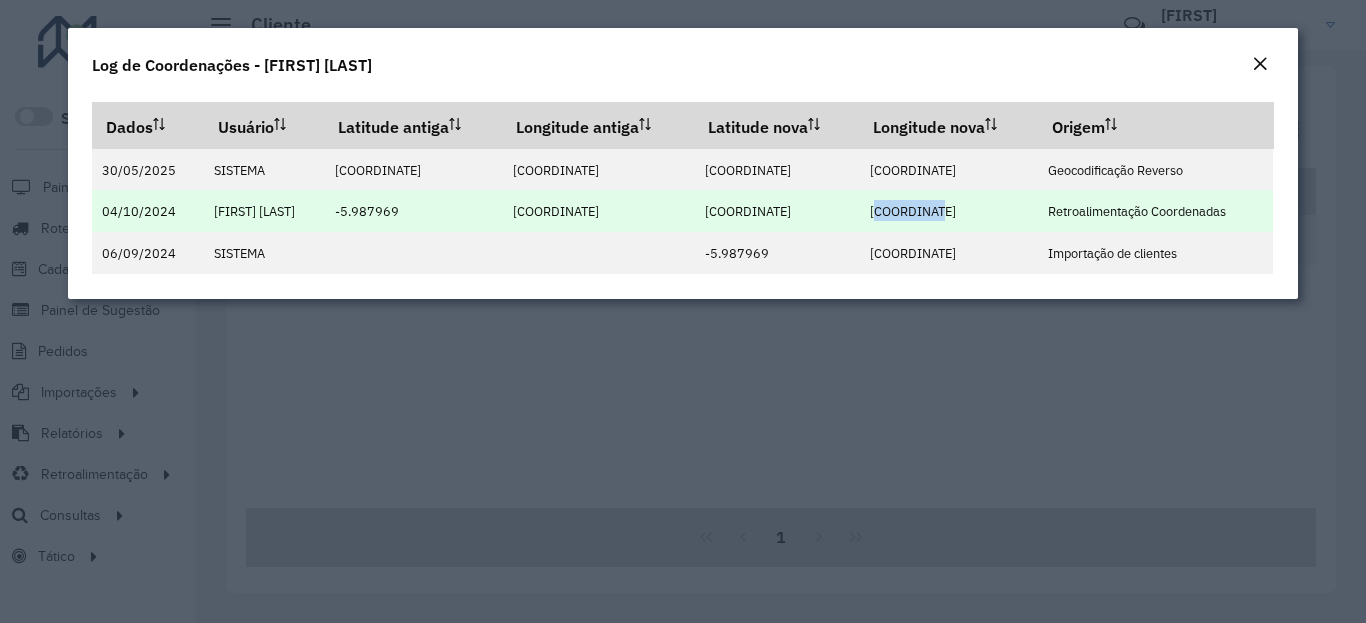 click on "-39.878631" at bounding box center (913, 211) 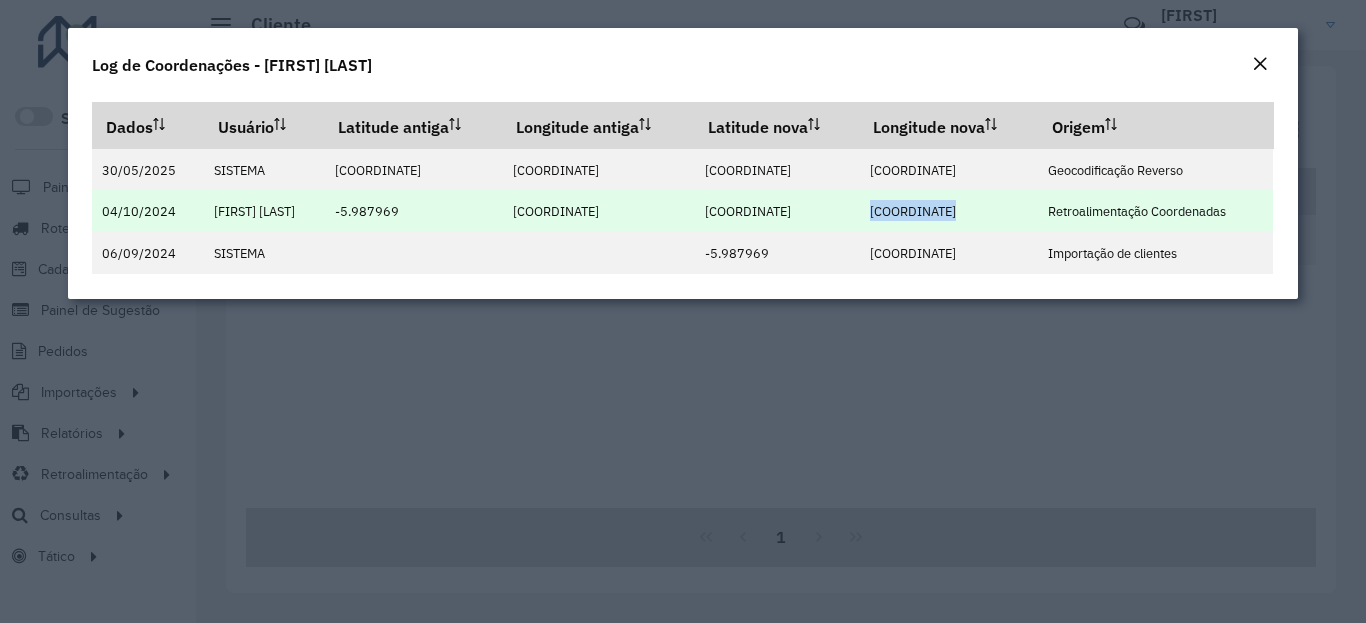 click on "-39.878631" at bounding box center [913, 211] 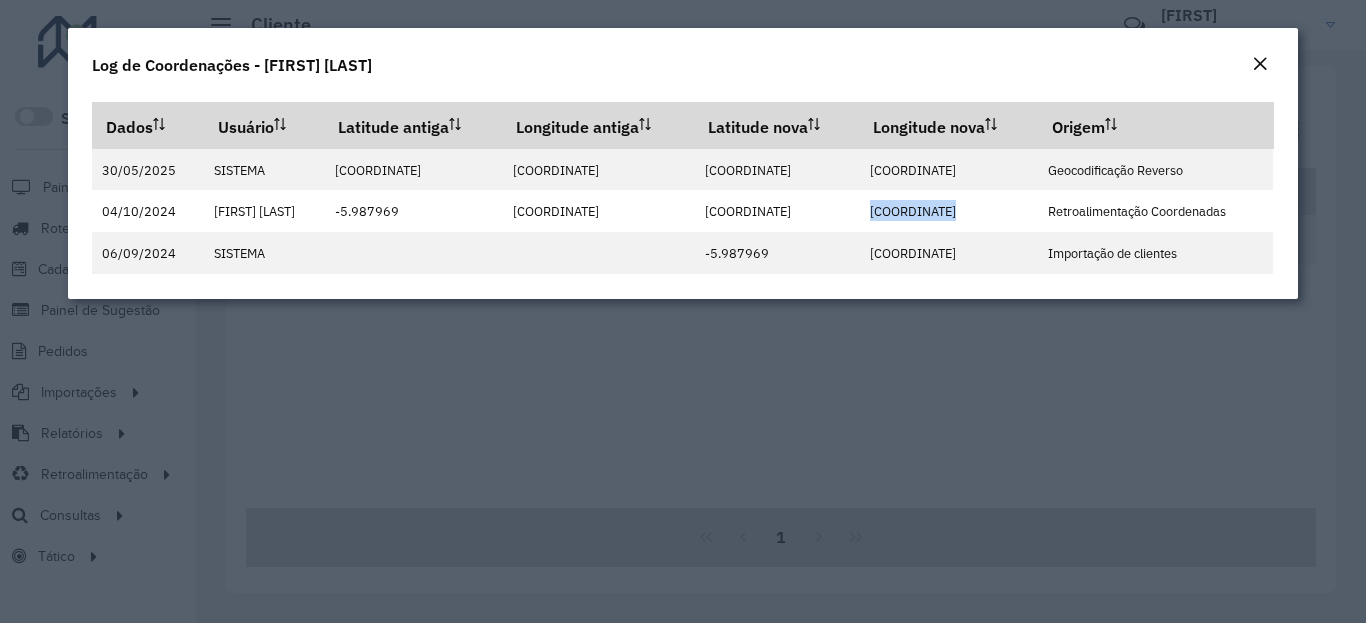 click 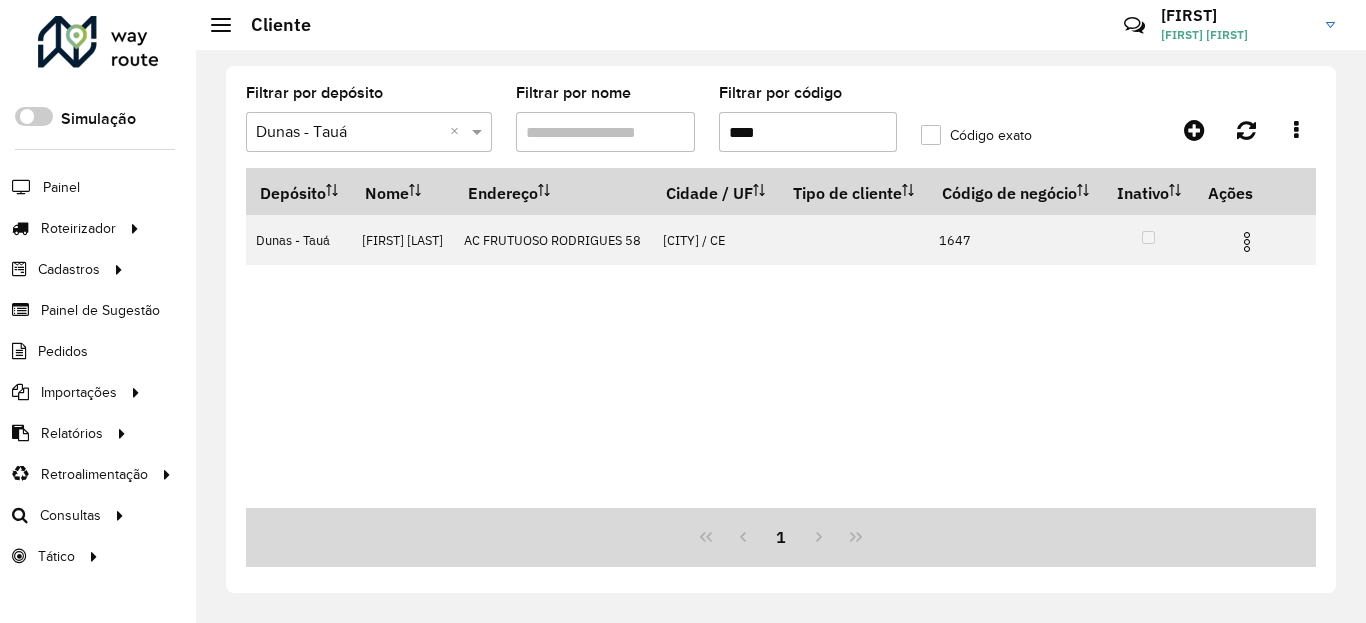 click on "****" at bounding box center (808, 132) 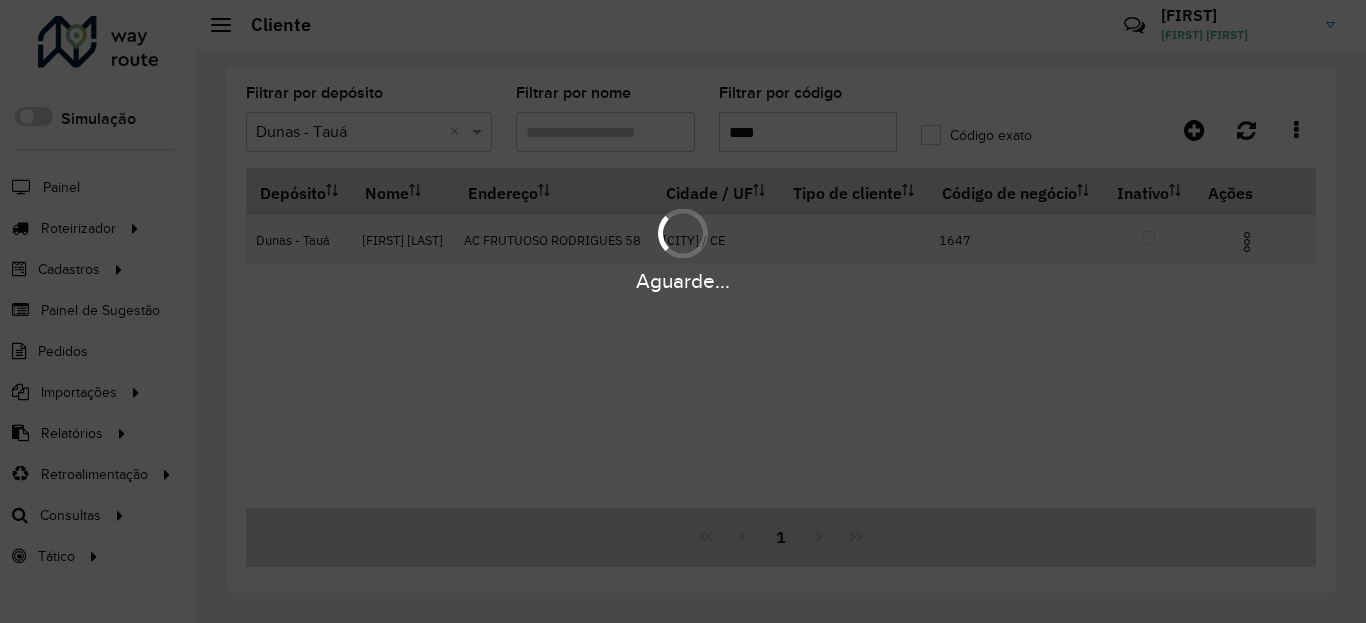 click on "Aguarde..." at bounding box center [683, 281] 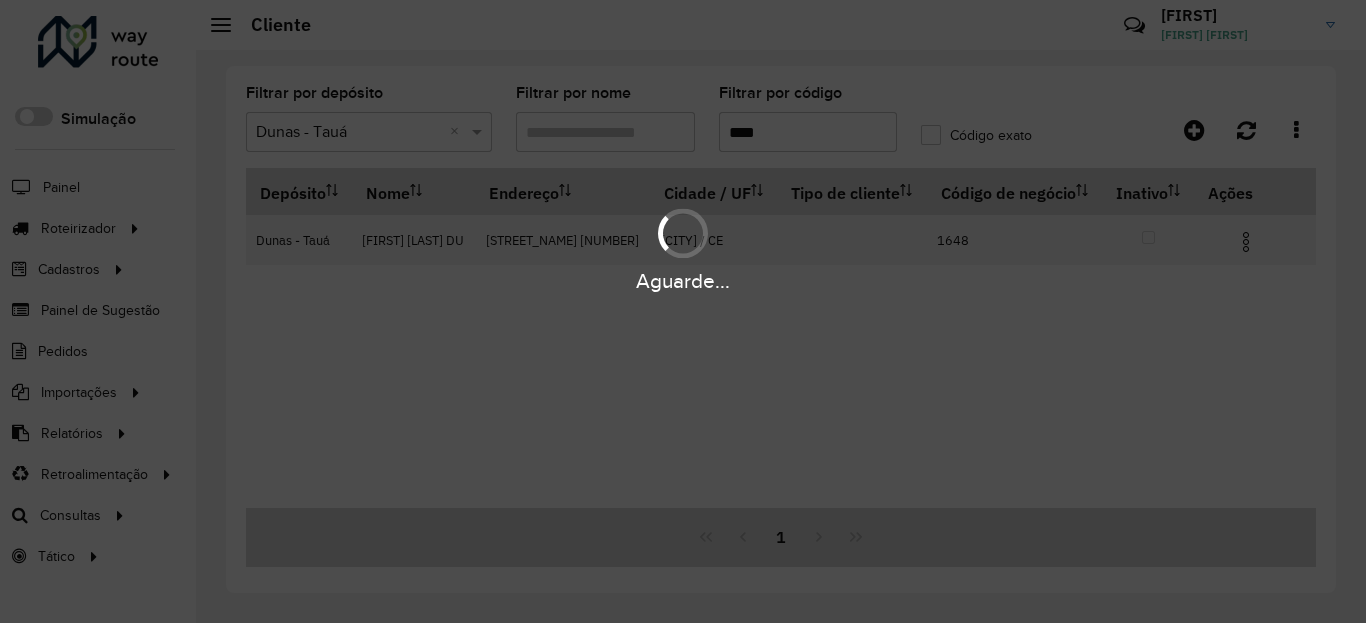click at bounding box center (1246, 242) 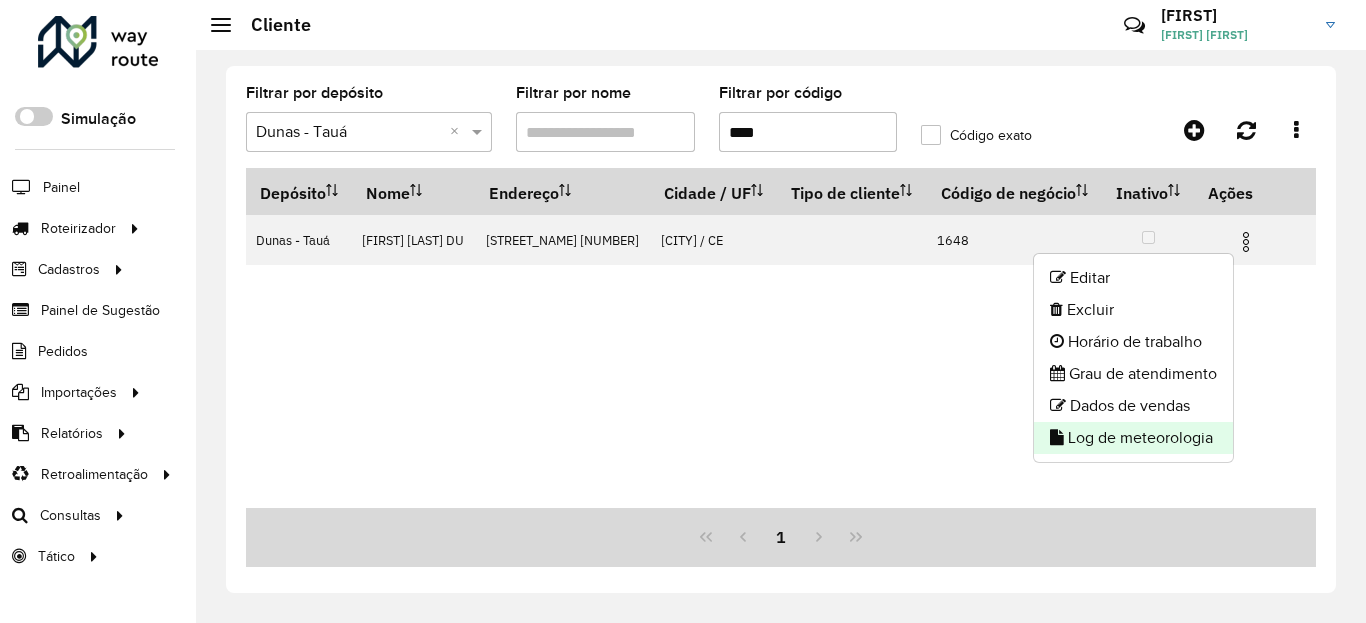 click on "Log de meteorologia" 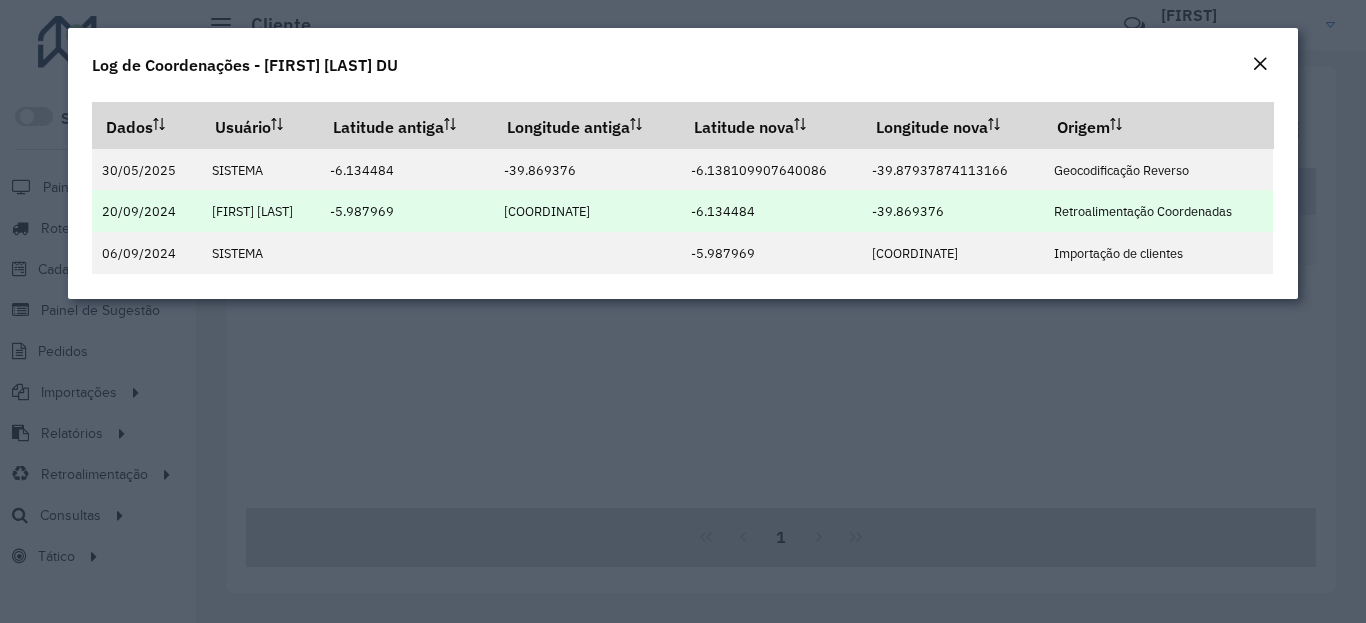 click on "-6.134484" at bounding box center (723, 211) 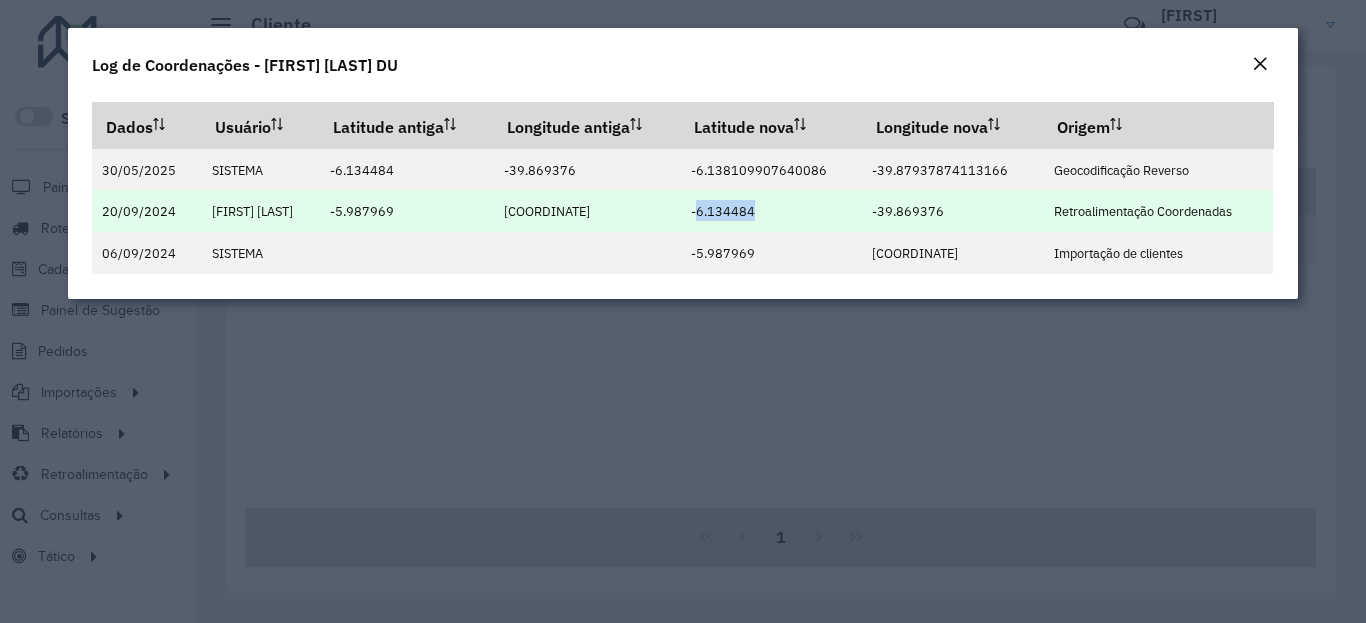 click on "-6.134484" at bounding box center [723, 211] 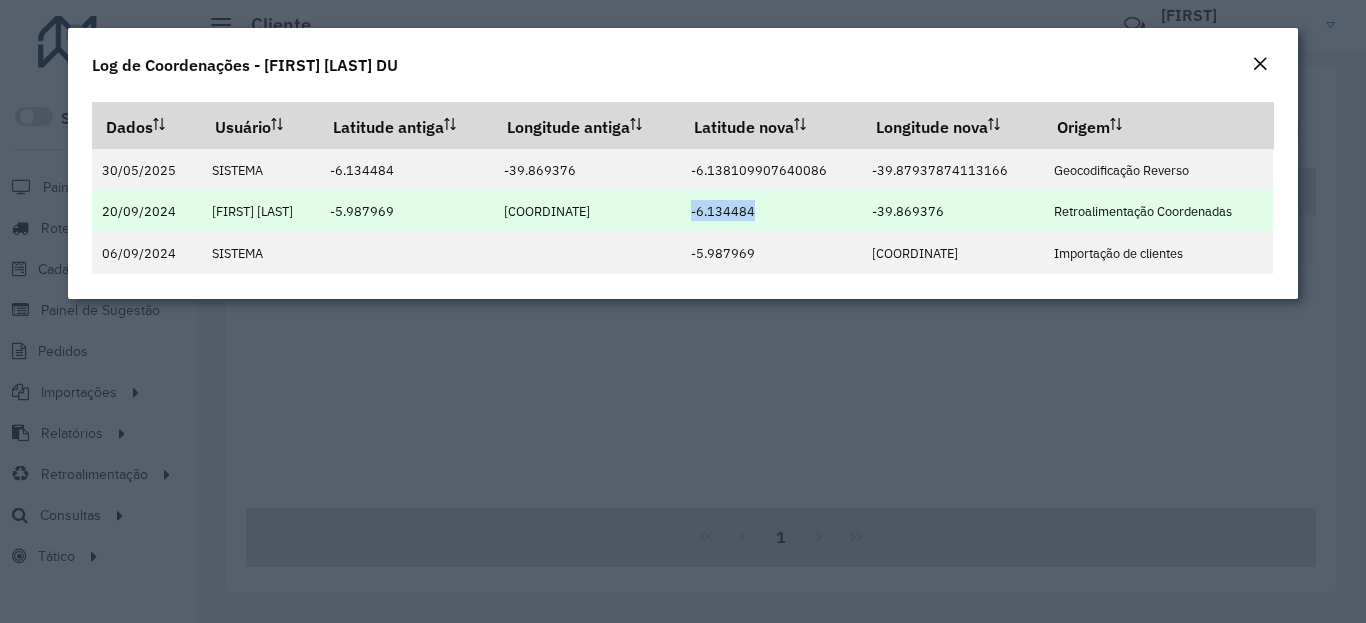 click on "-39.869376" at bounding box center (952, 211) 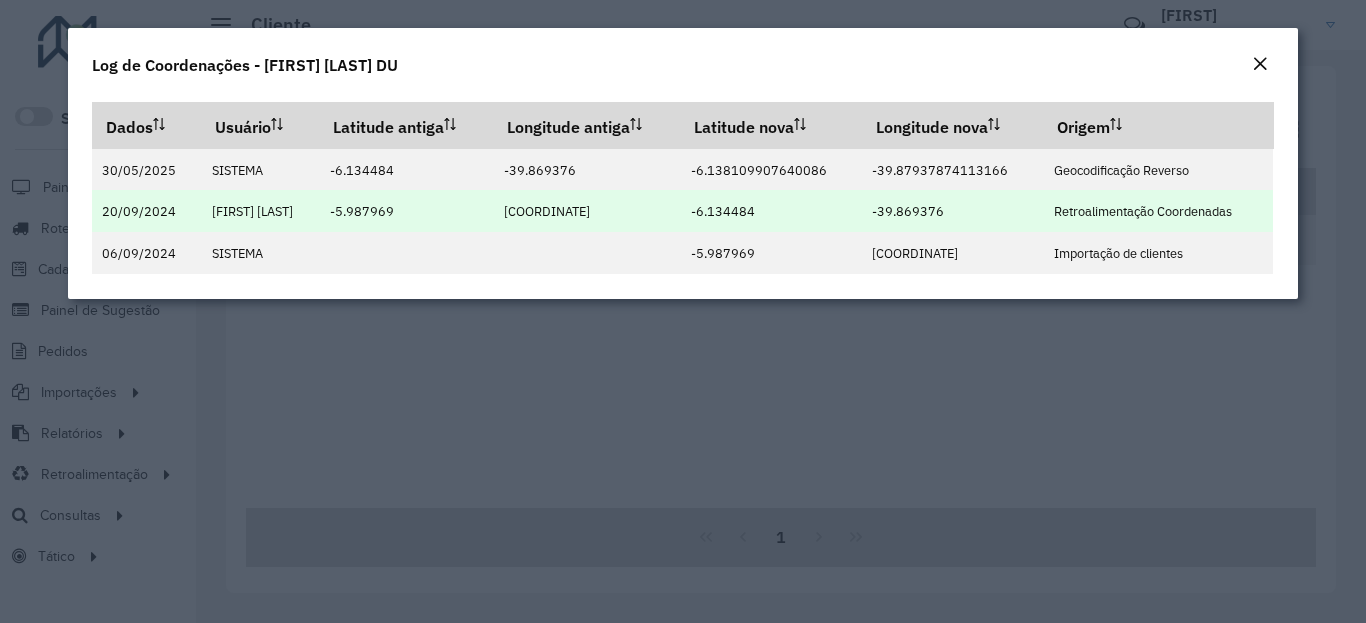 click on "-39.869376" at bounding box center [908, 211] 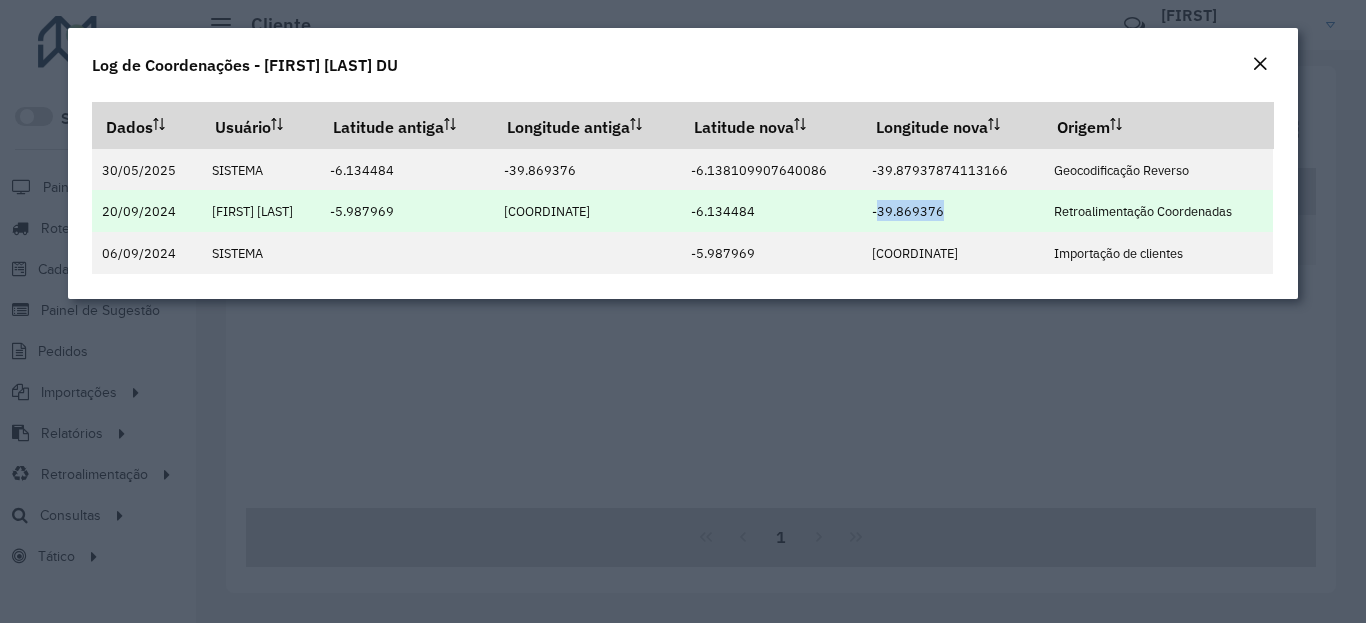 click on "-39.869376" at bounding box center (908, 211) 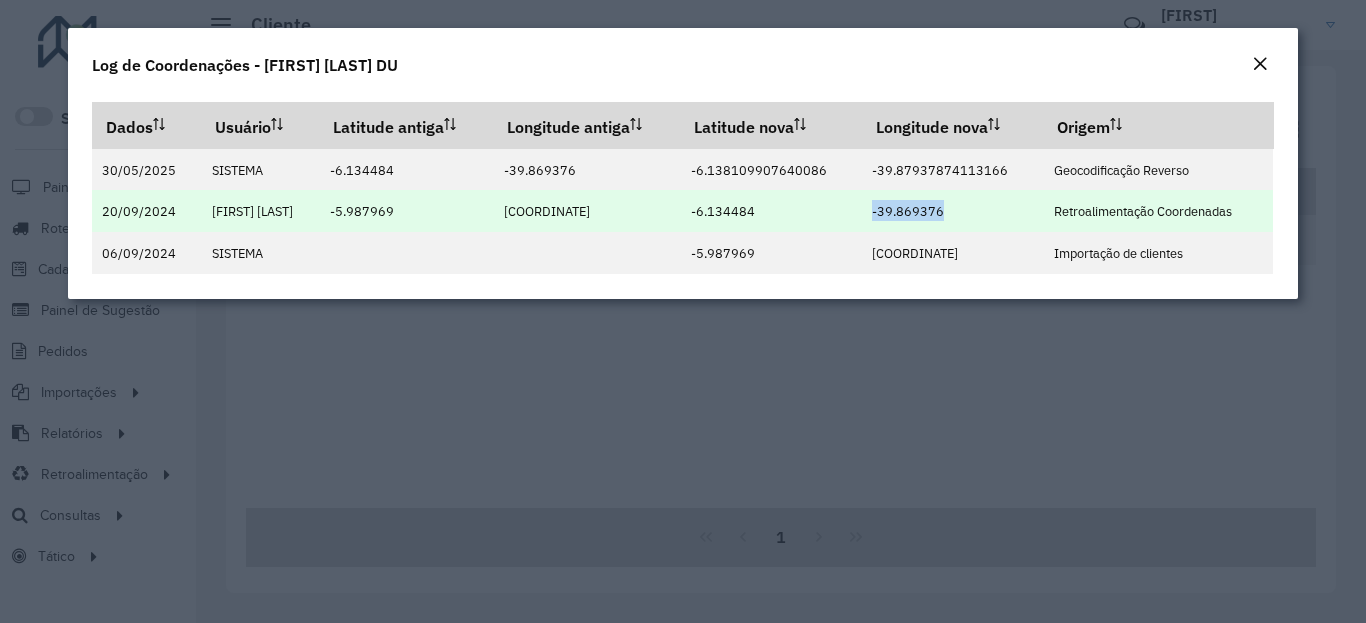 click on "-39.869376" at bounding box center [908, 211] 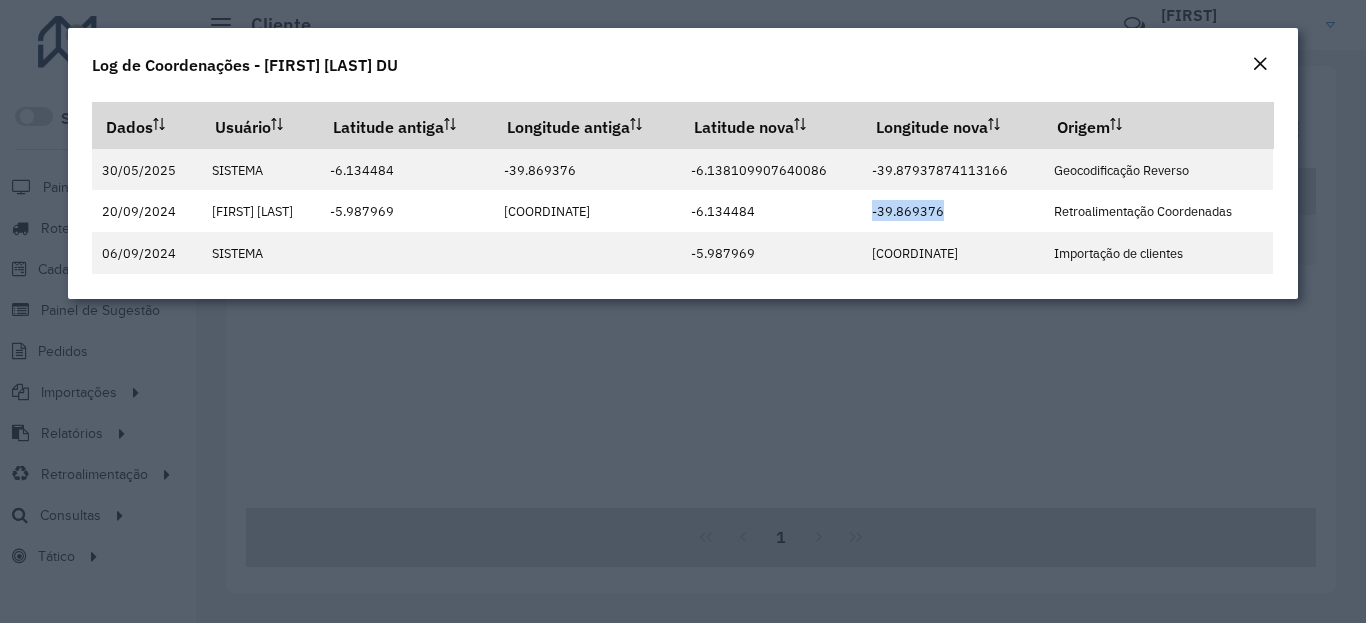 click 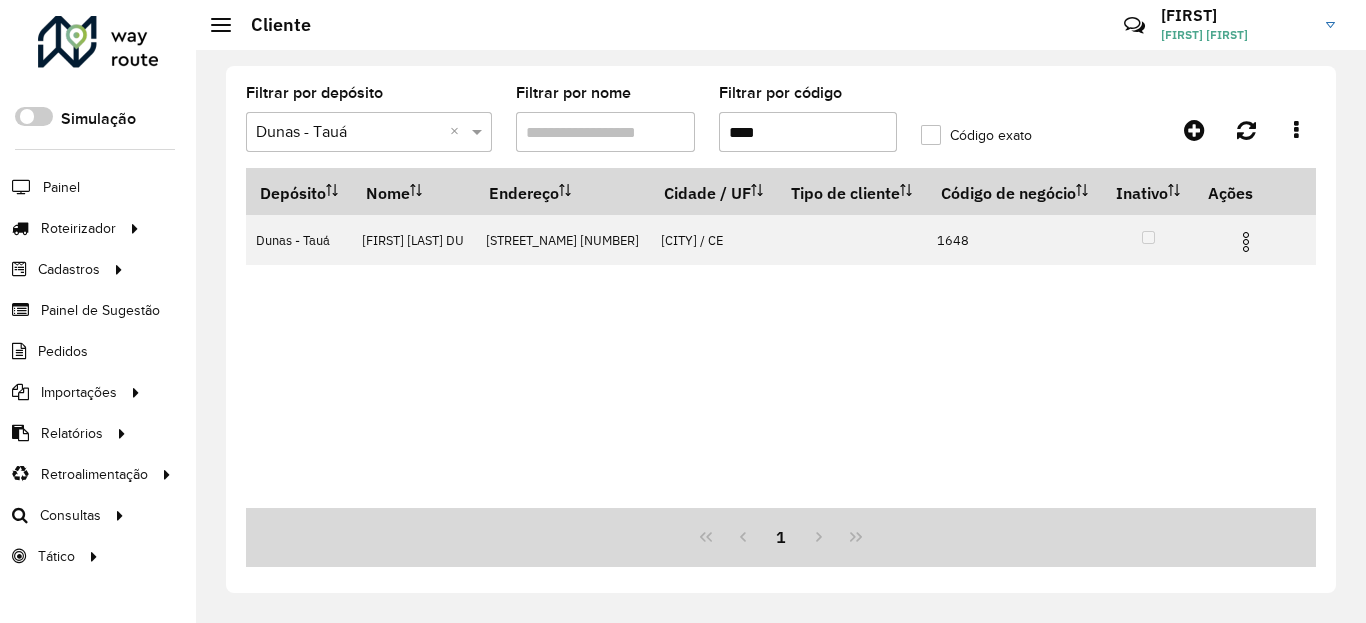 click on "****" at bounding box center (808, 132) 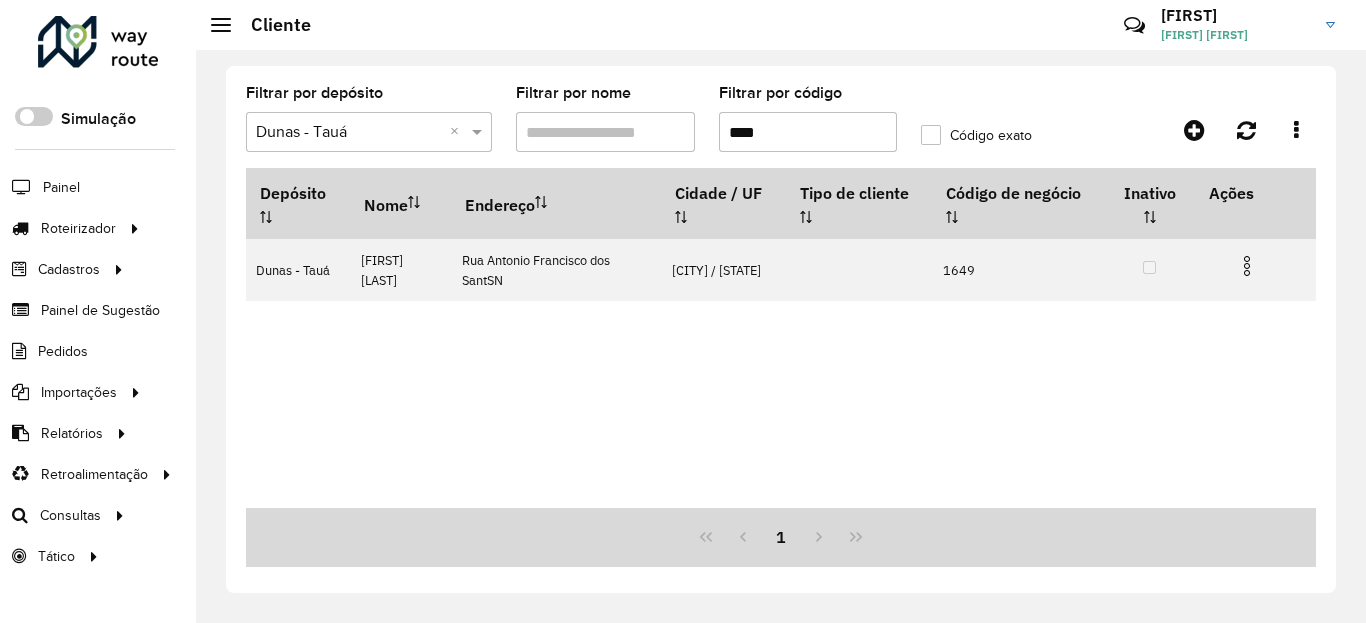 click at bounding box center (1247, 266) 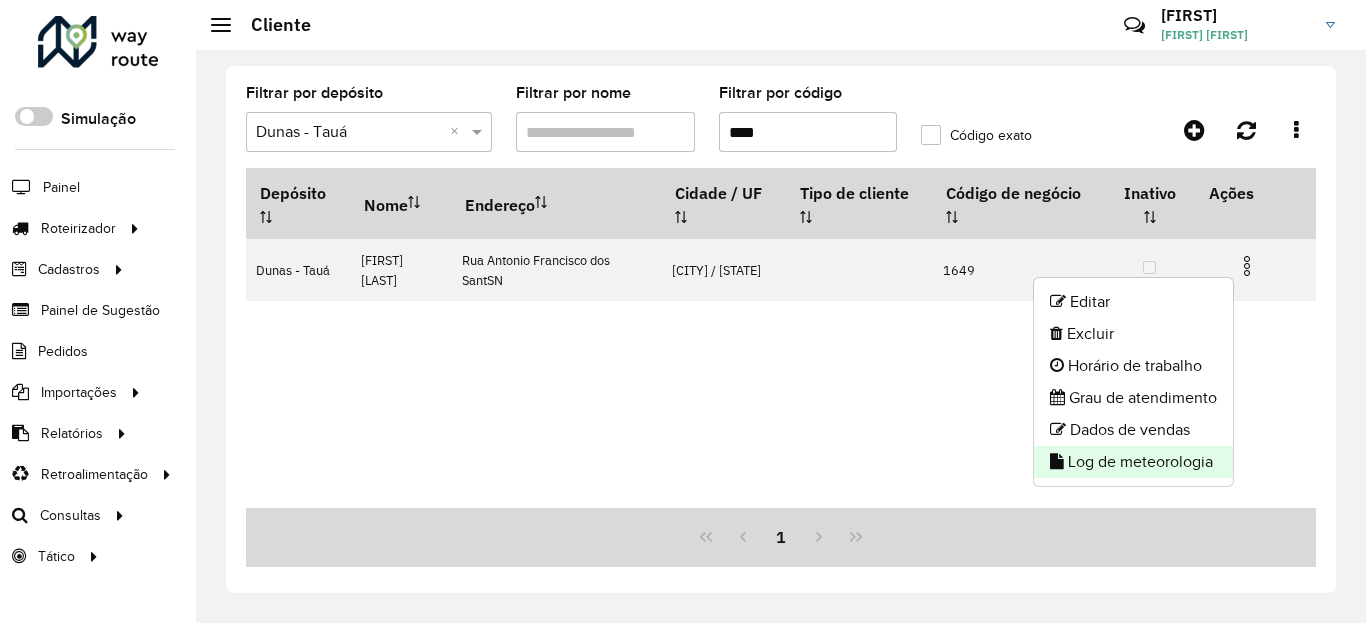 click on "Log de meteorologia" 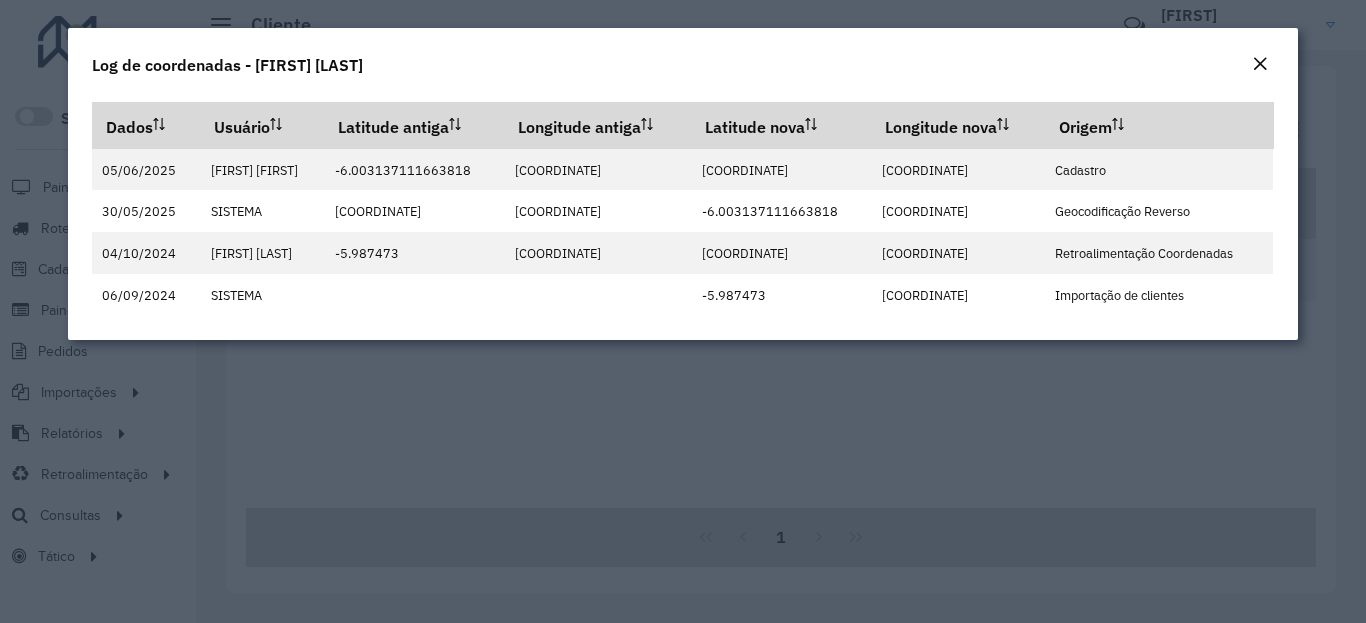 click on "Log de coordenadas - LUIS RENATO ALVES" 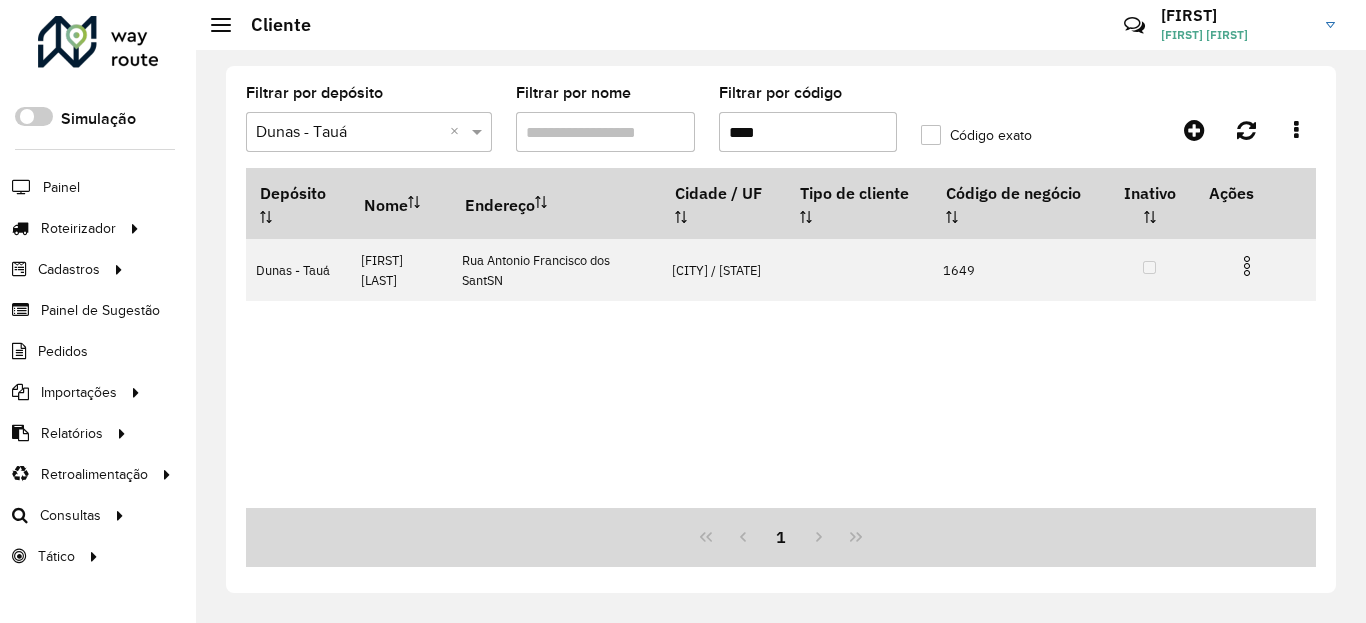click on "****" at bounding box center [808, 132] 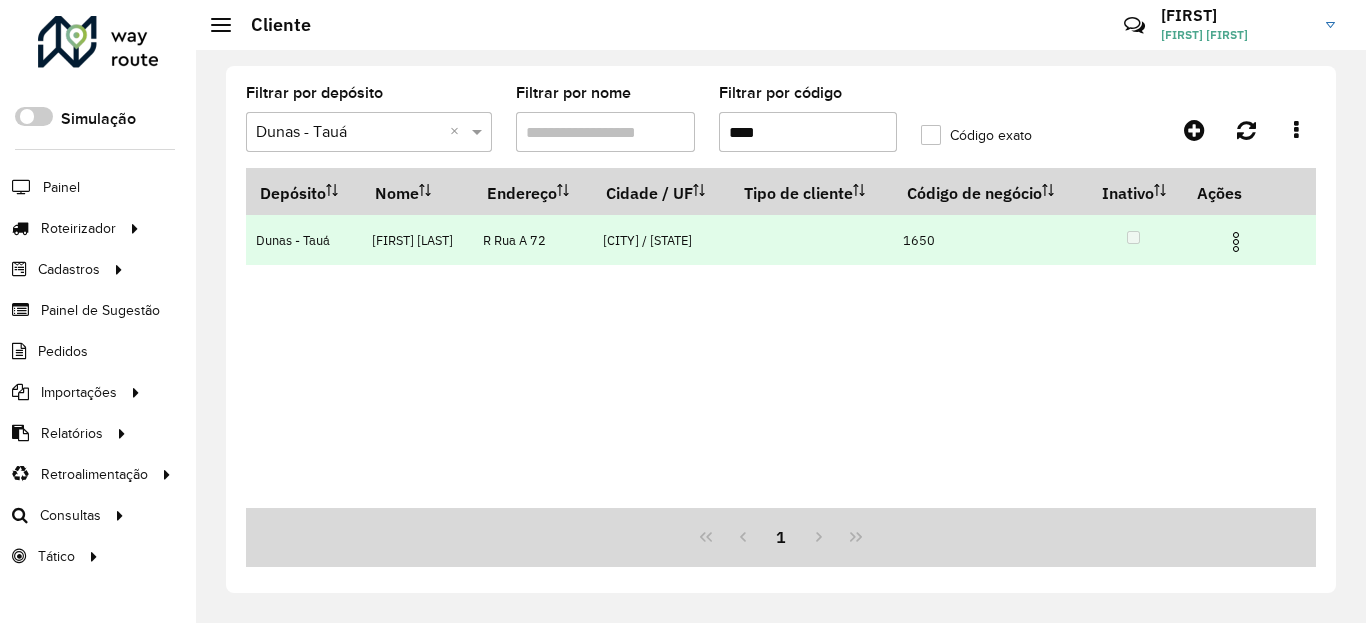 type on "****" 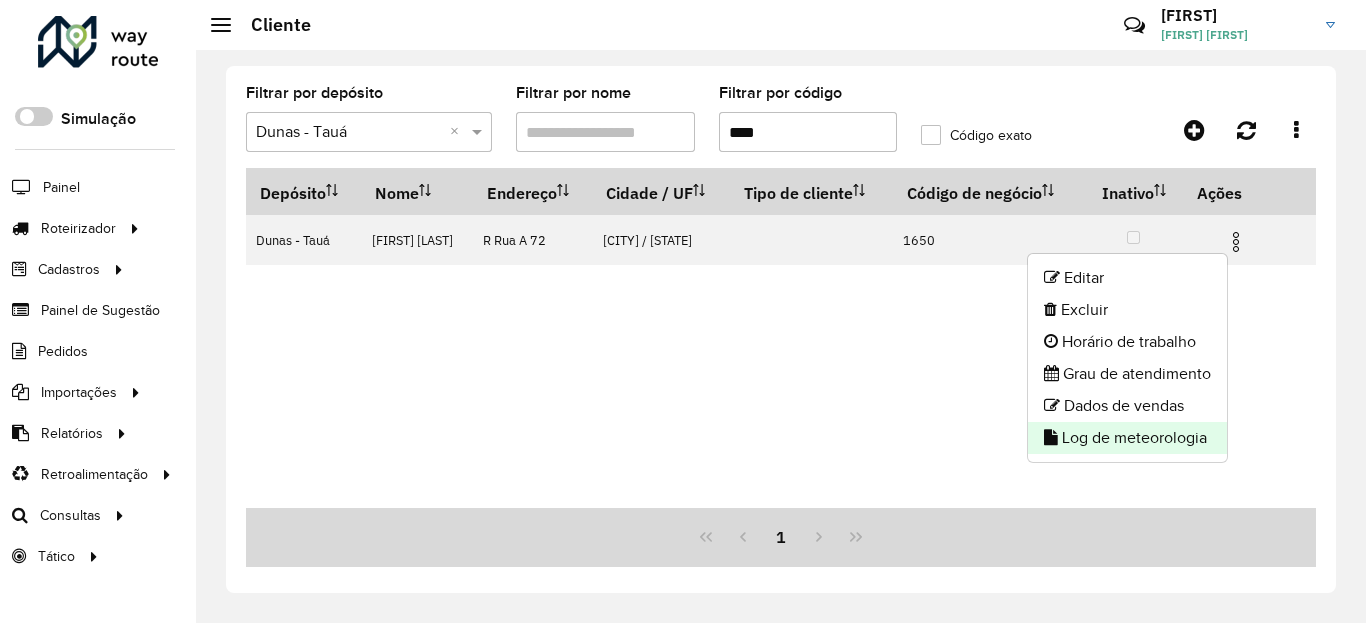 click on "Log de meteorologia" 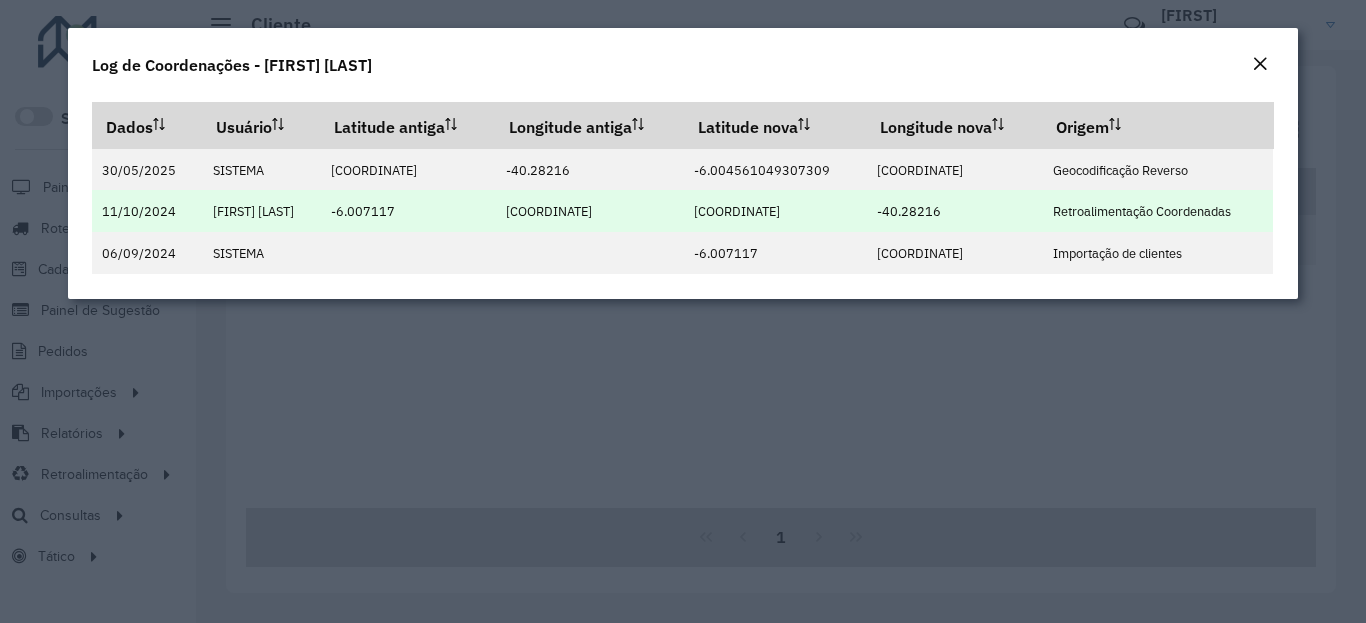 click on "-6.008018" at bounding box center [737, 211] 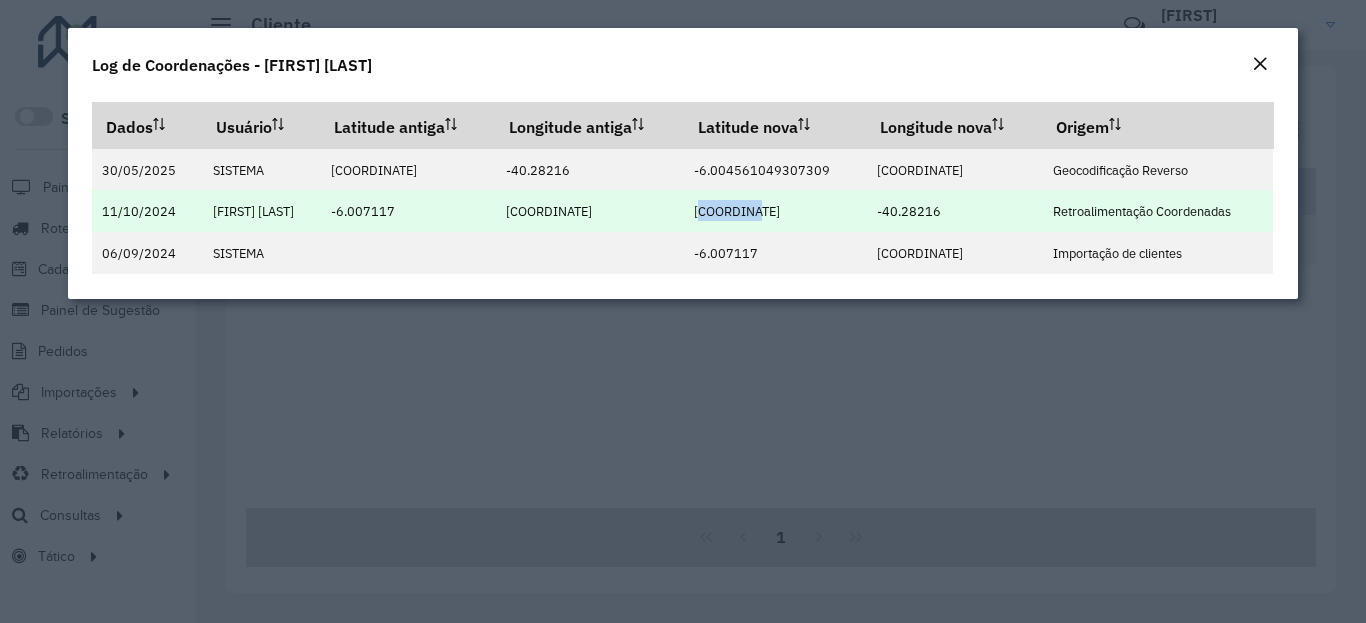 click on "-6.008018" at bounding box center [737, 211] 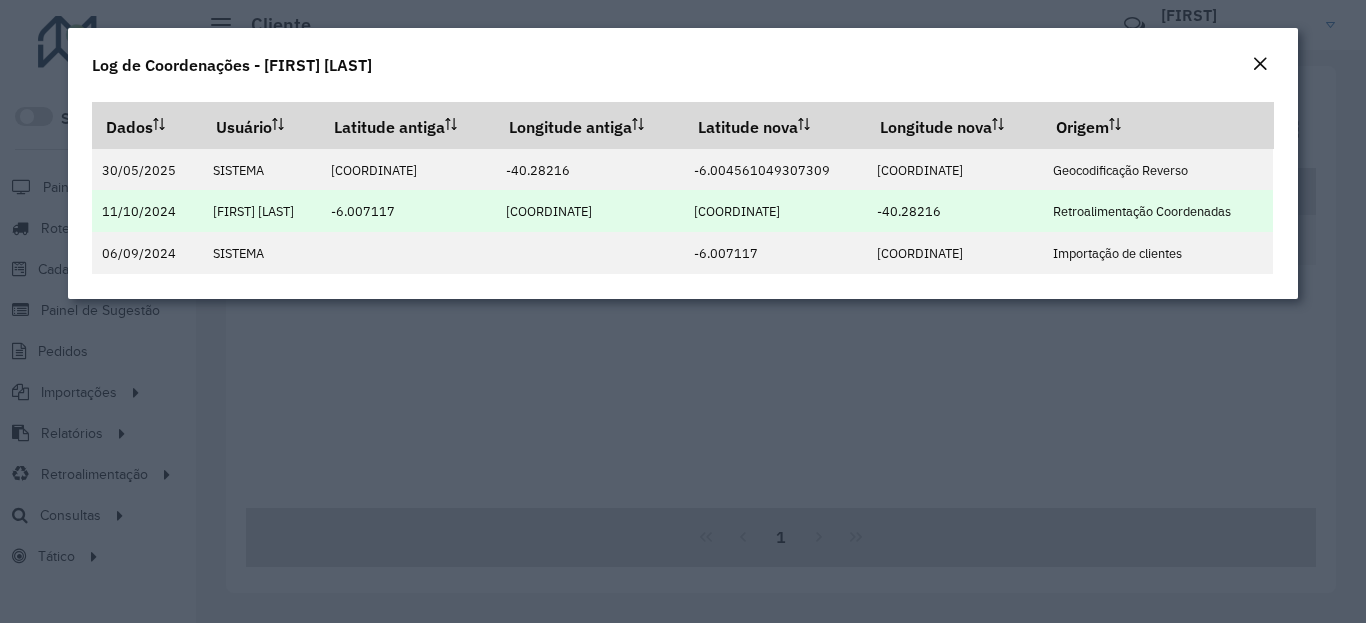 click on "-40.28216" at bounding box center [909, 211] 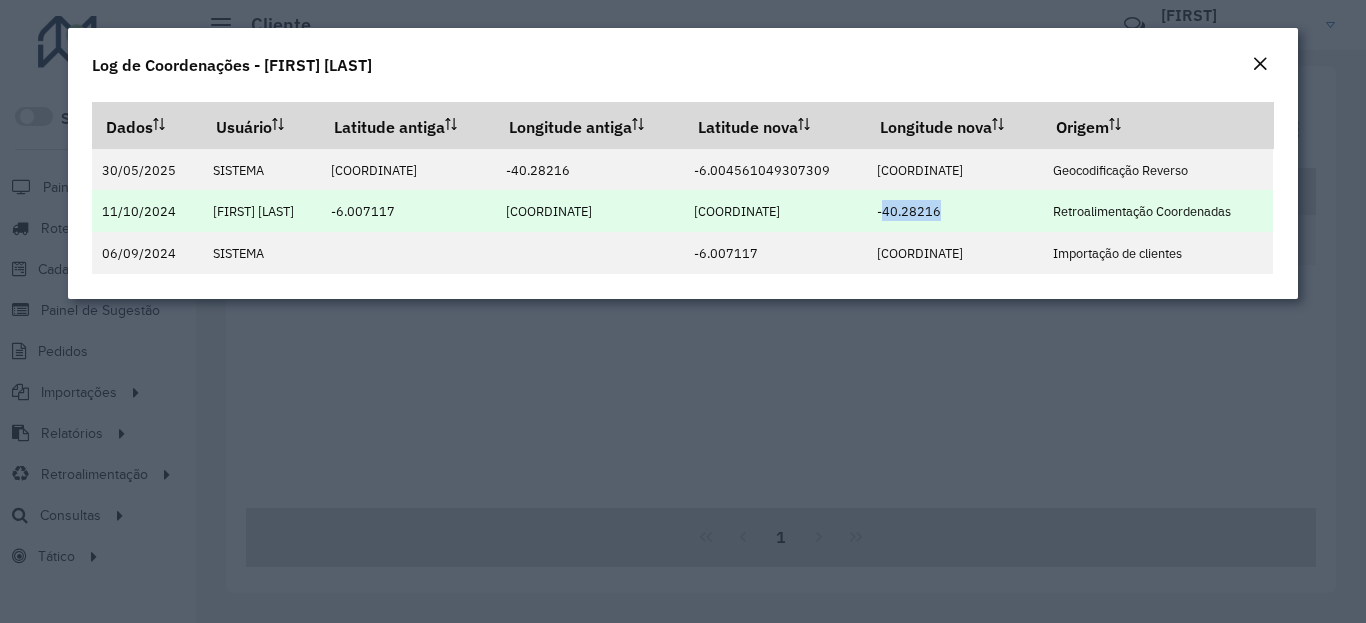 click on "-40.28216" at bounding box center (909, 211) 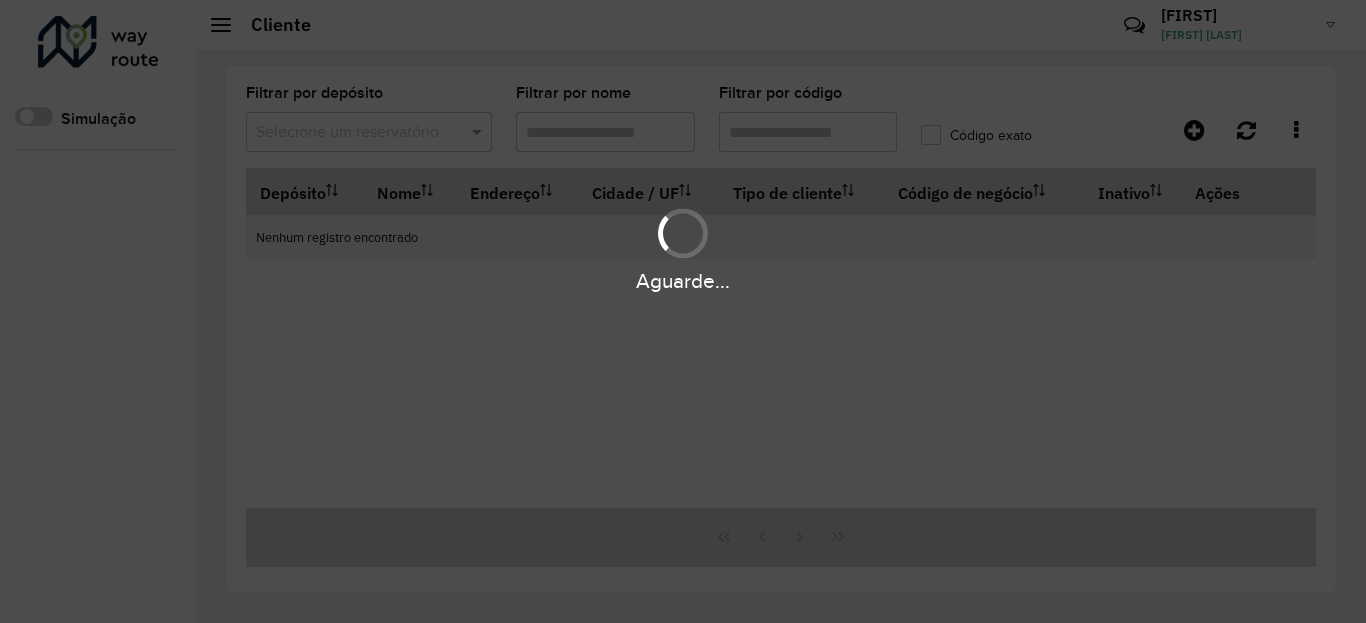 scroll, scrollTop: 0, scrollLeft: 0, axis: both 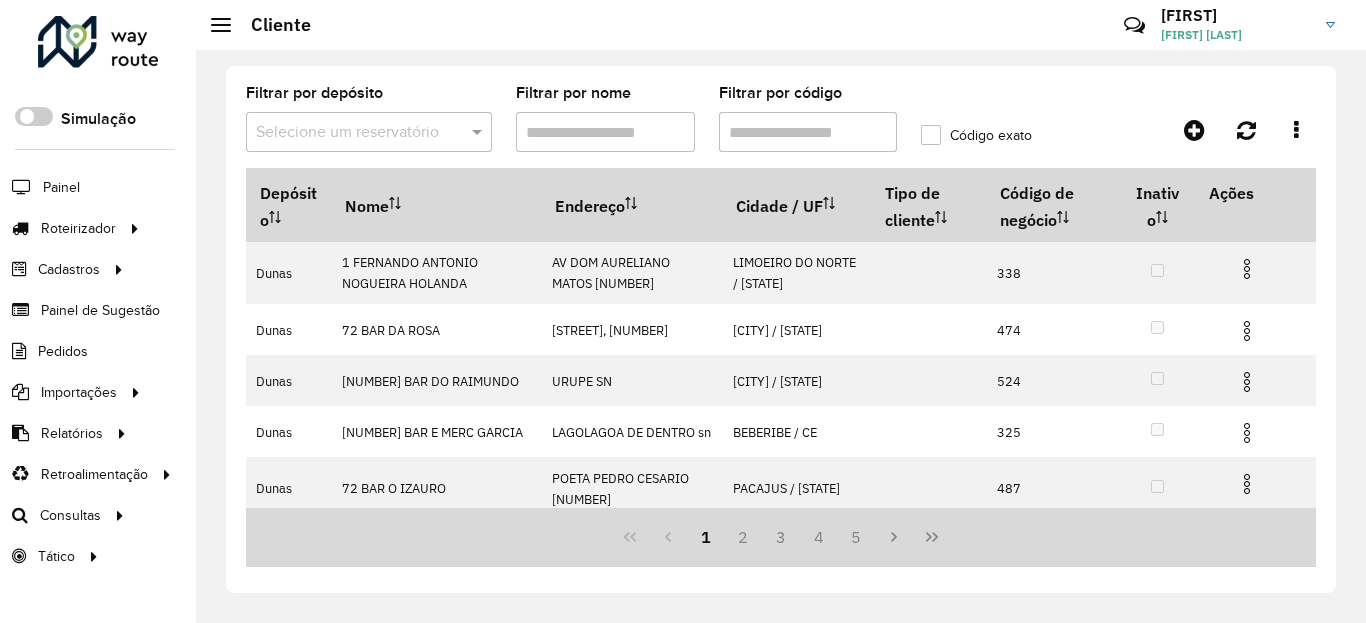 click at bounding box center [349, 133] 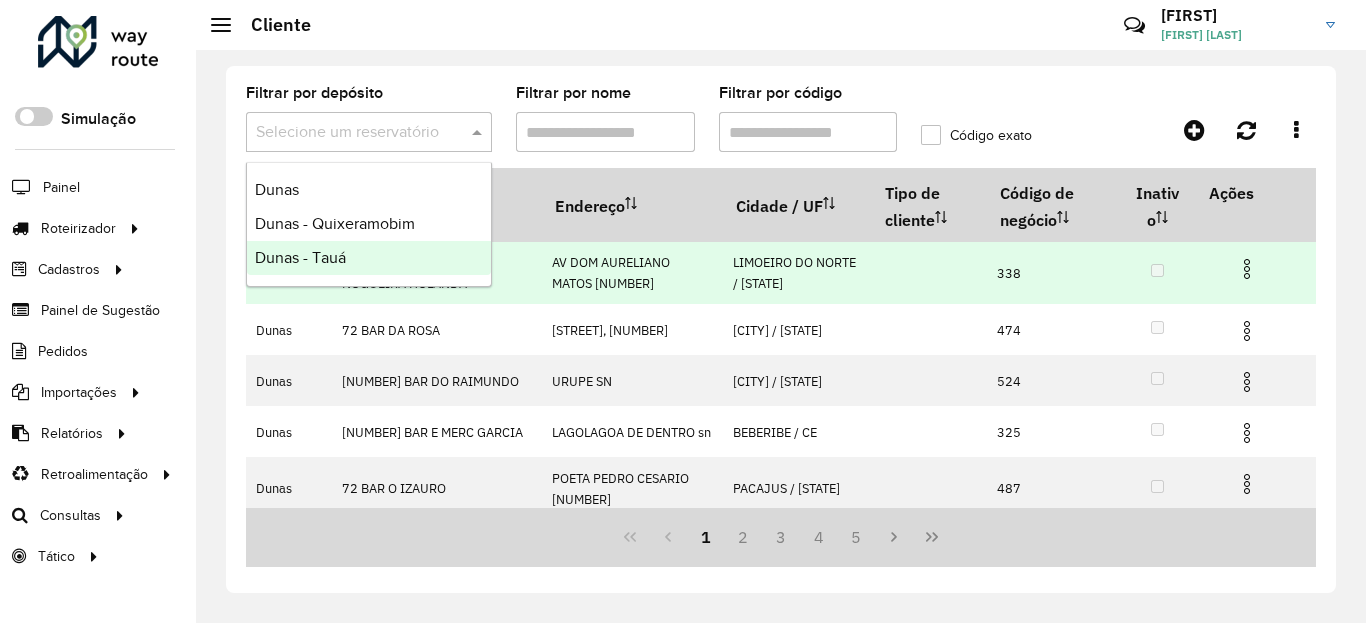 click on "Dunas - Tauá" at bounding box center (369, 258) 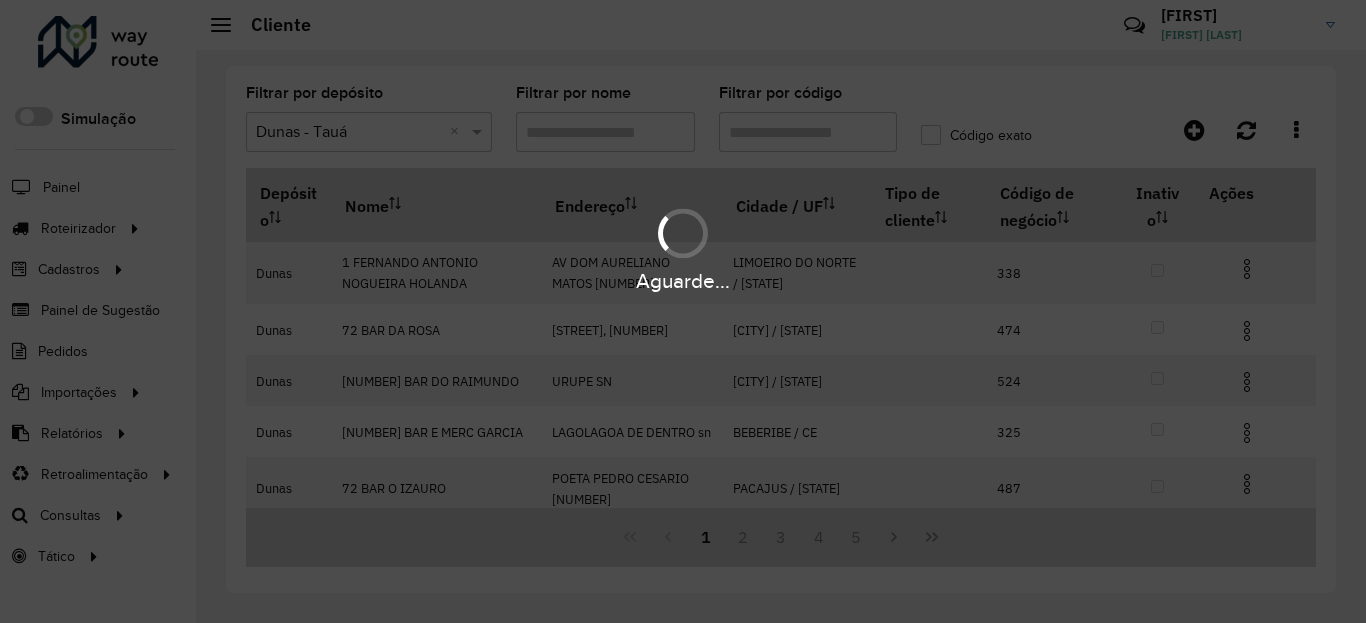 click on "Aguarde..." at bounding box center [683, 311] 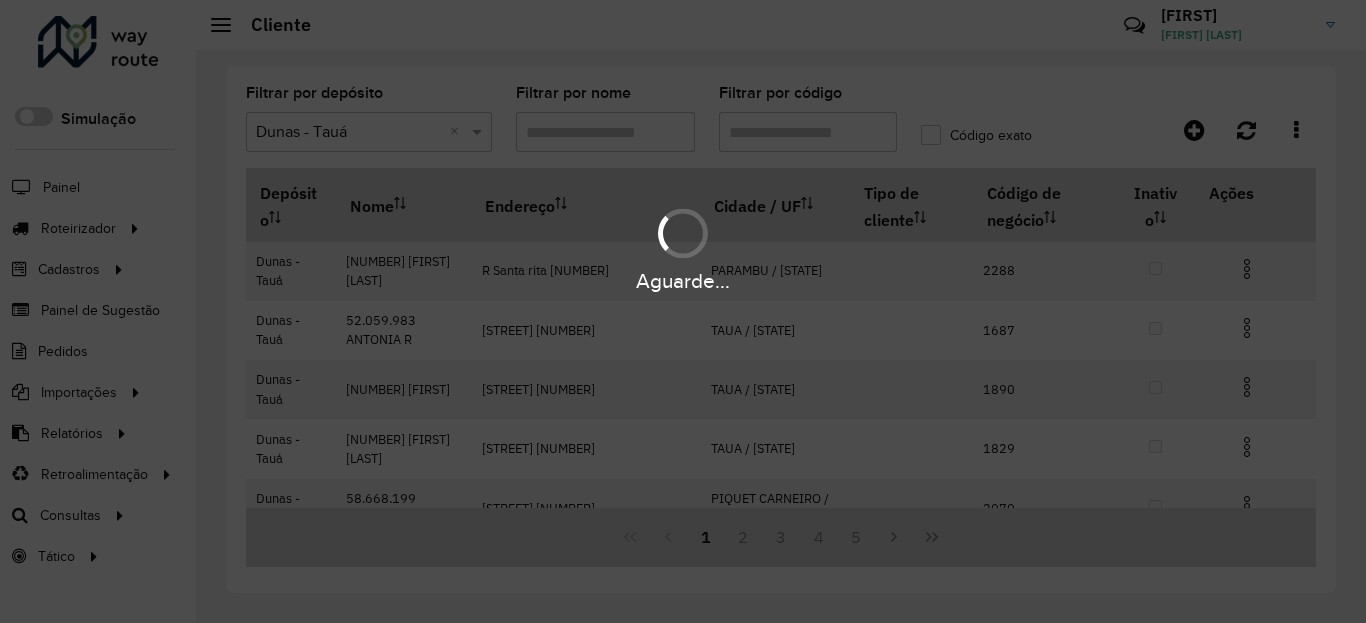 click on "Código exato" 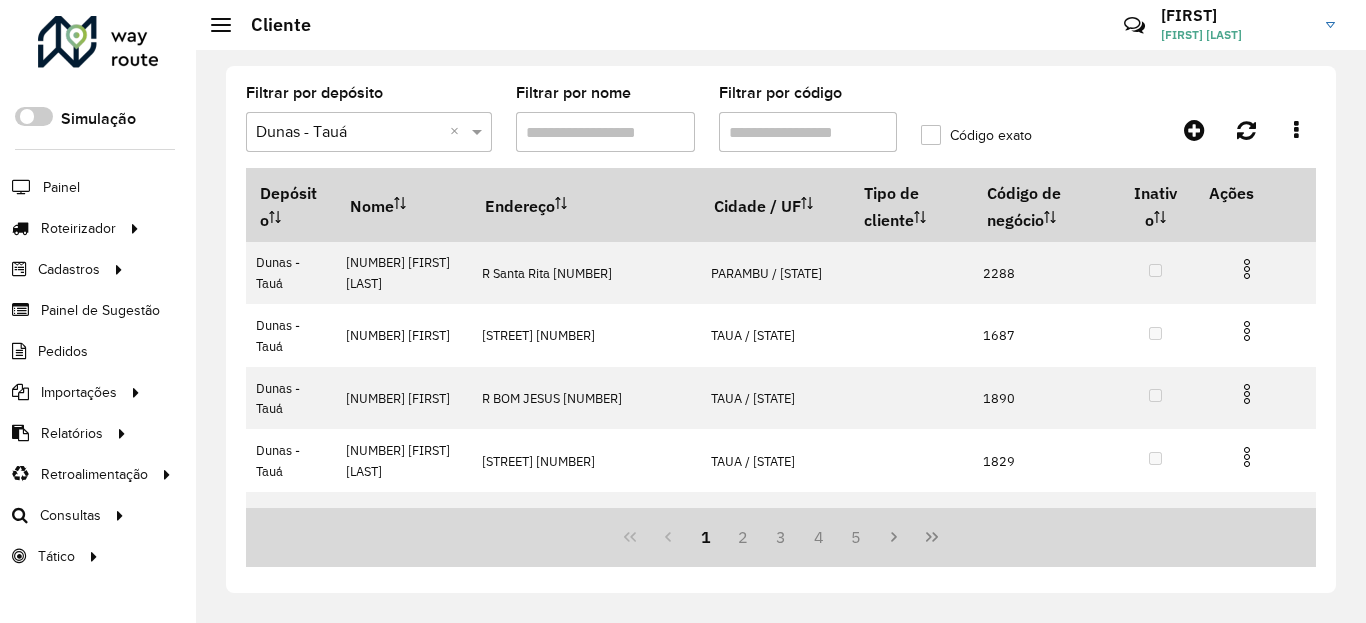 click on "Filtrar por código" at bounding box center (808, 132) 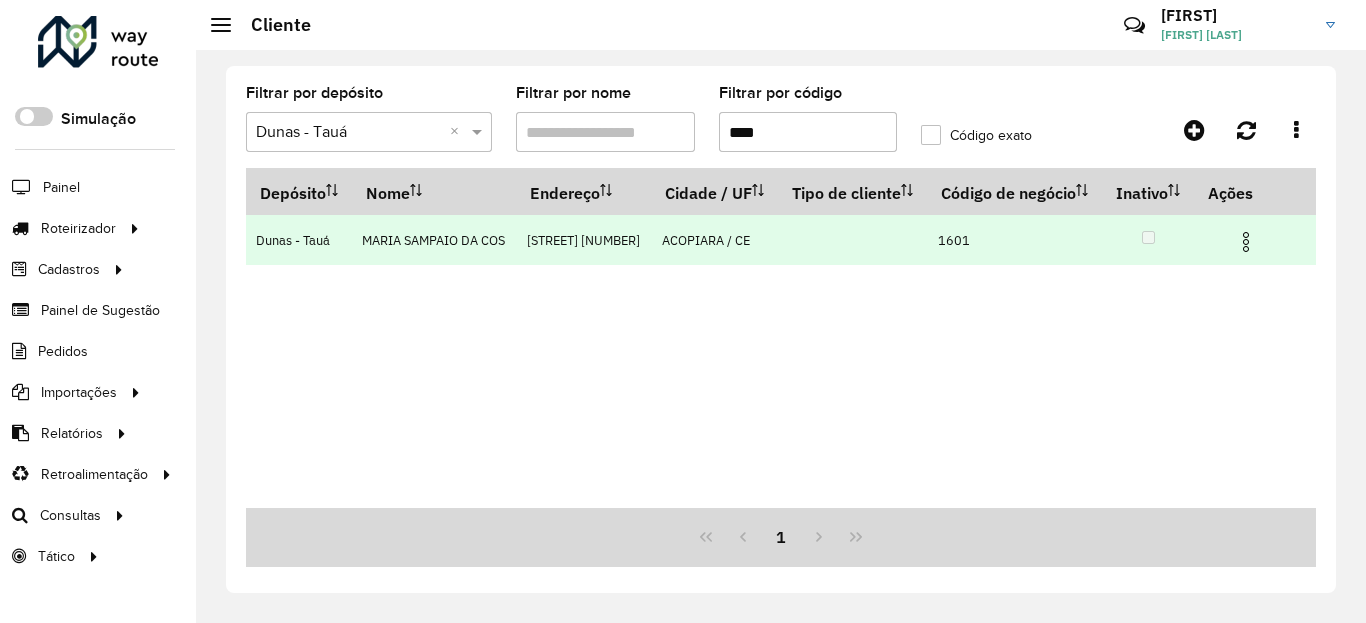 type on "****" 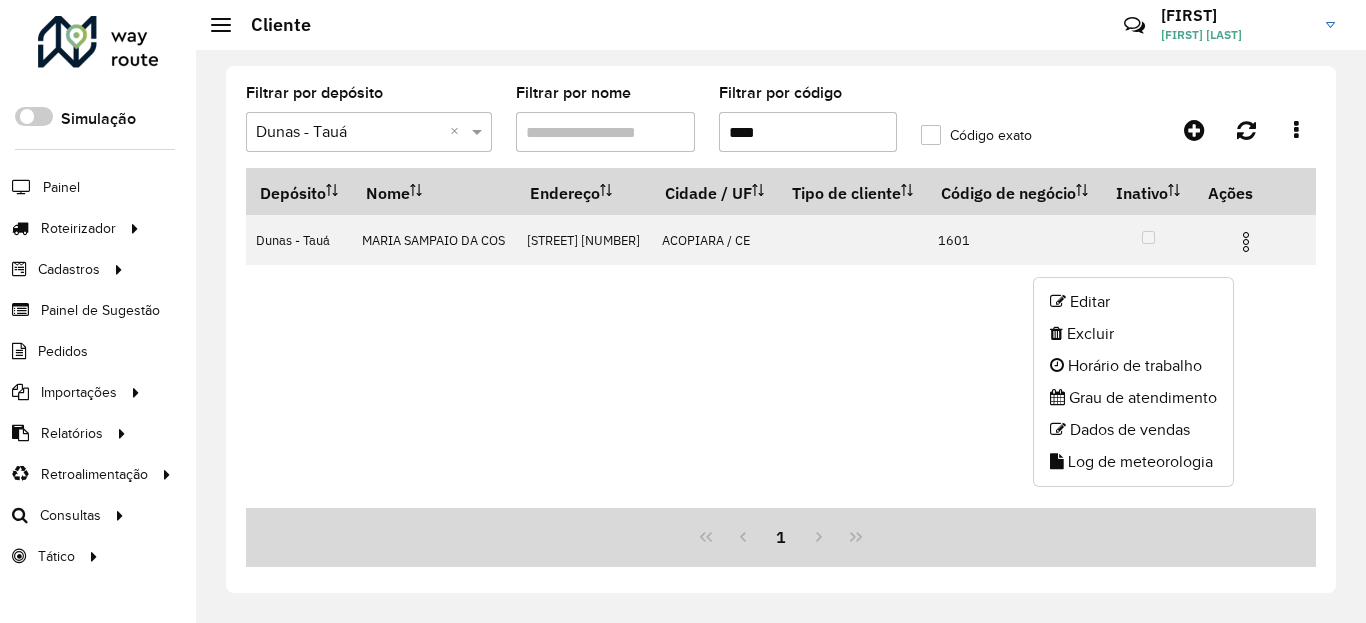 click on "Editar Excluir Horário de trabalho Grau de atendimento Dados de vendas Log de meteorologia" 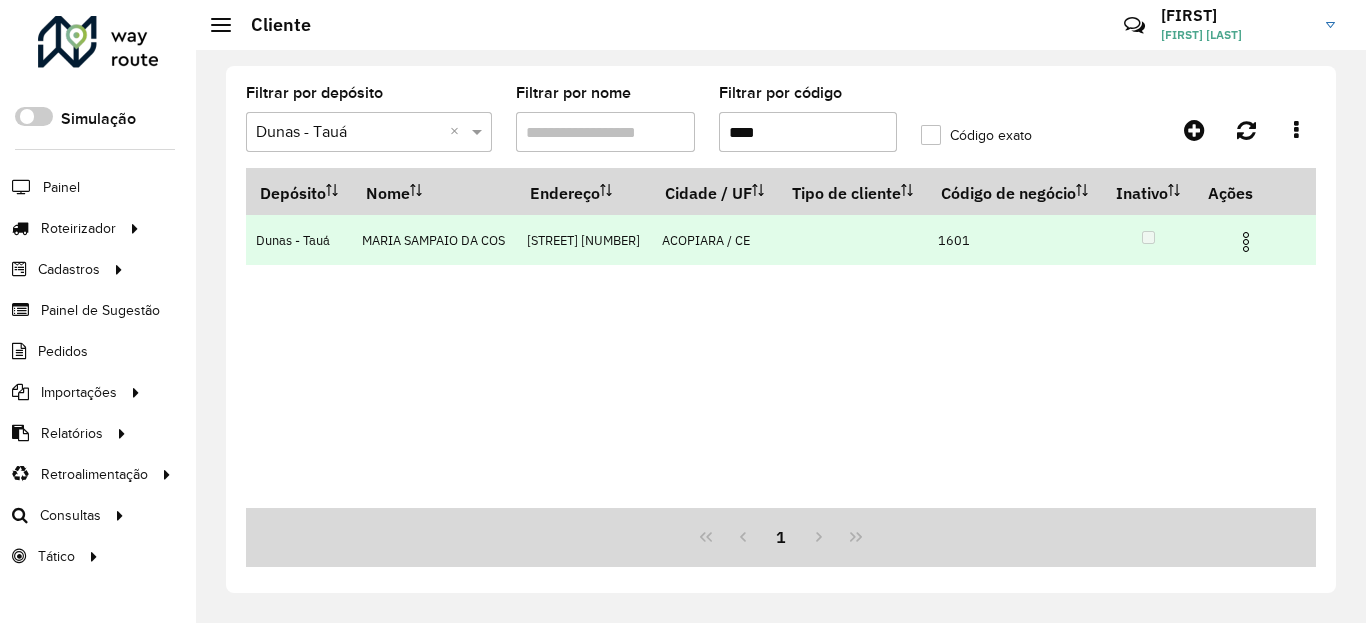click at bounding box center (1246, 242) 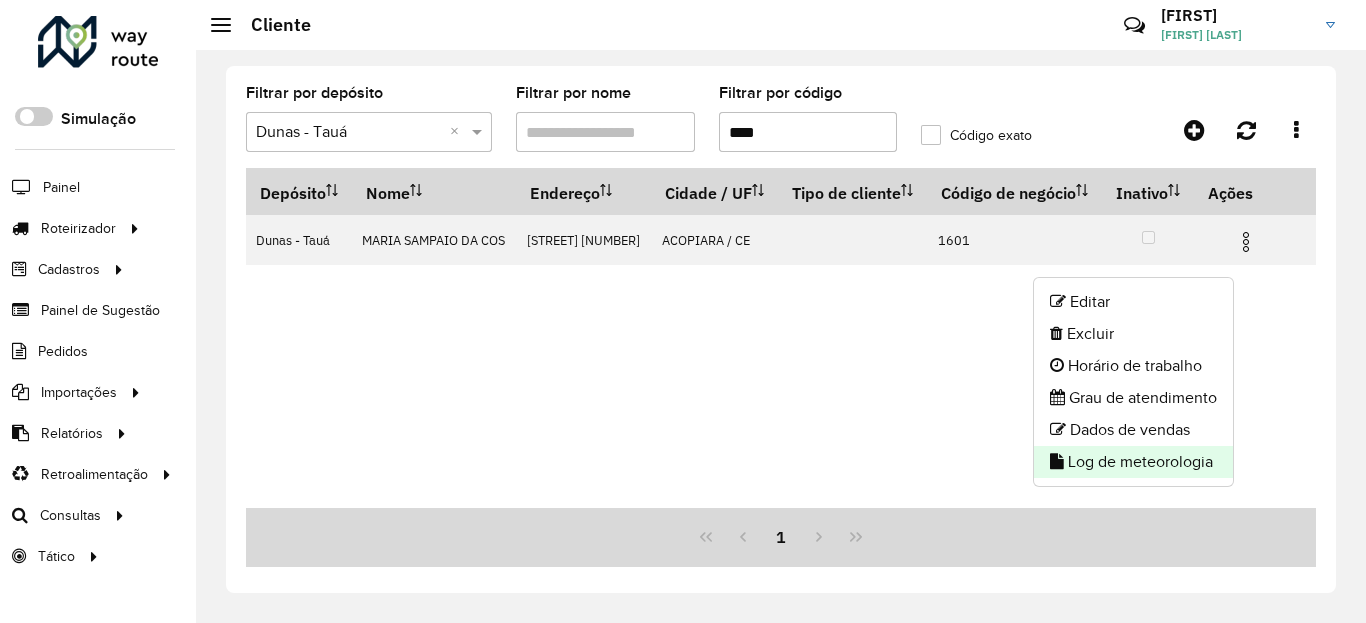 click on "Log de meteorologia" 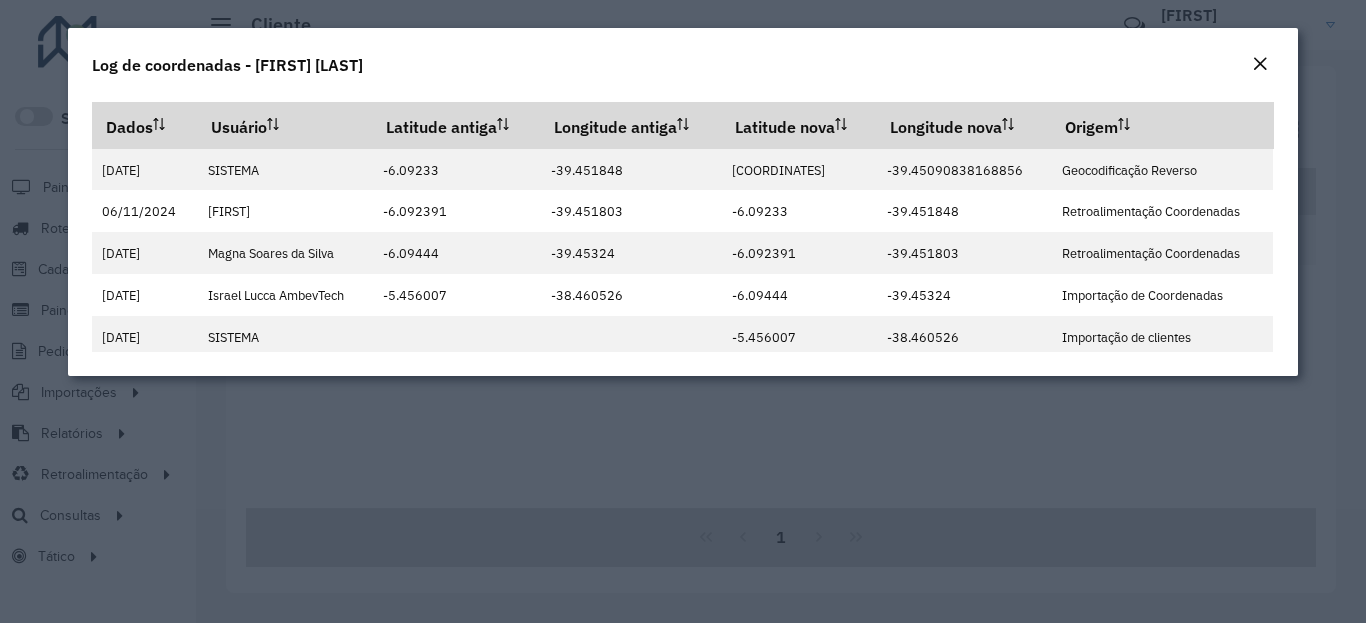 click 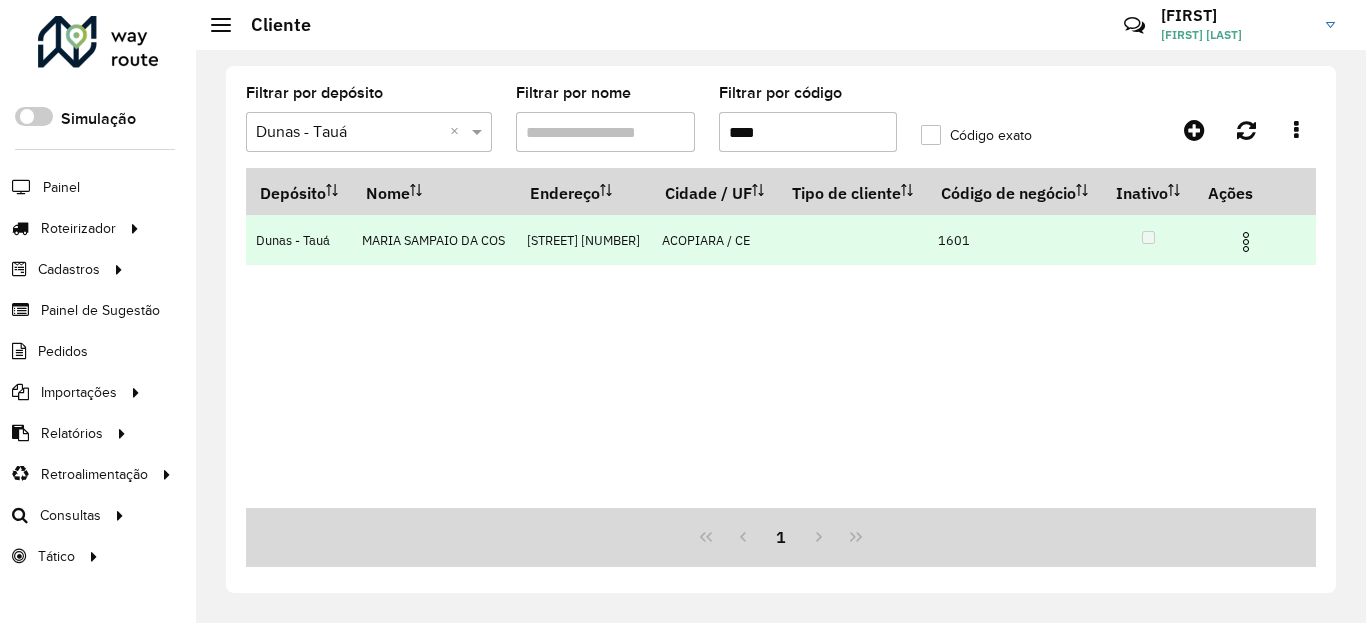 click at bounding box center [1246, 242] 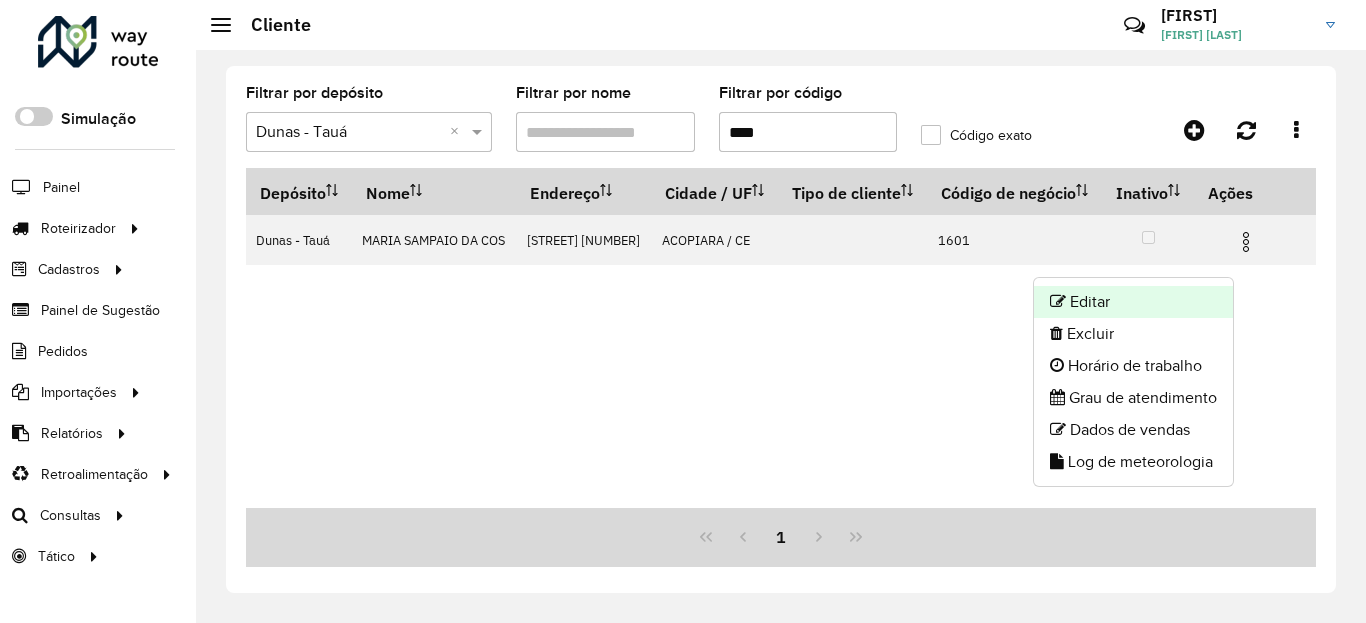 click on "Editar" 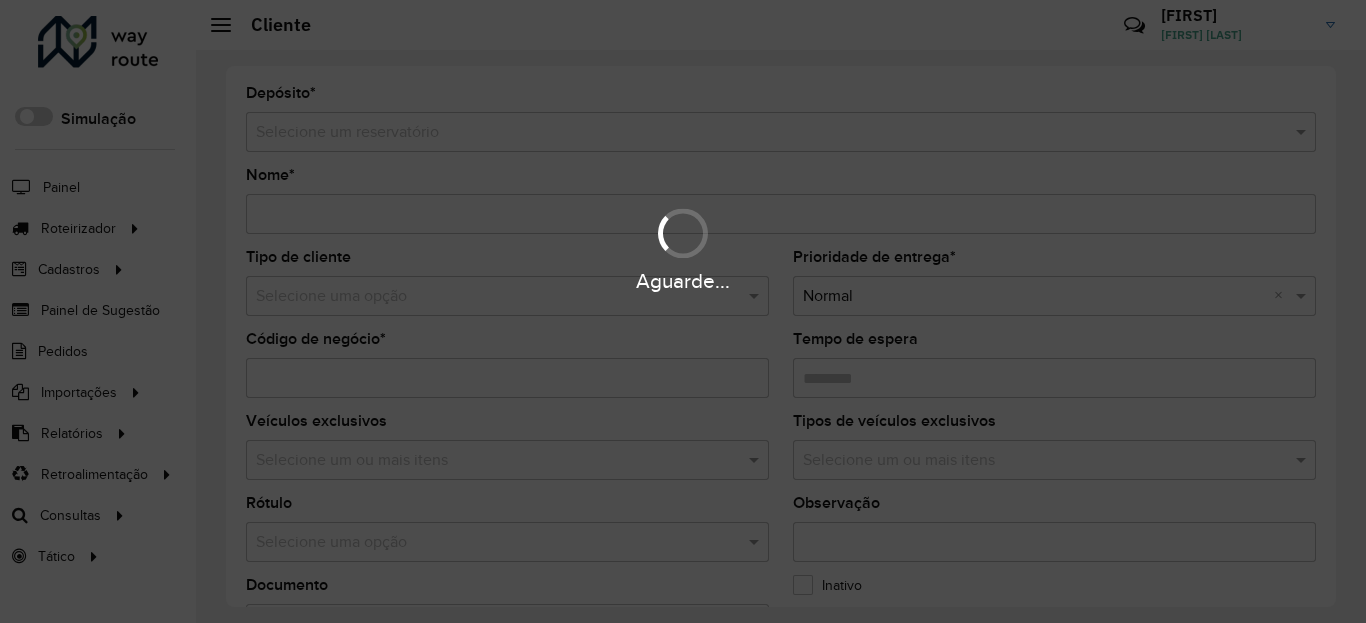 type on "**********" 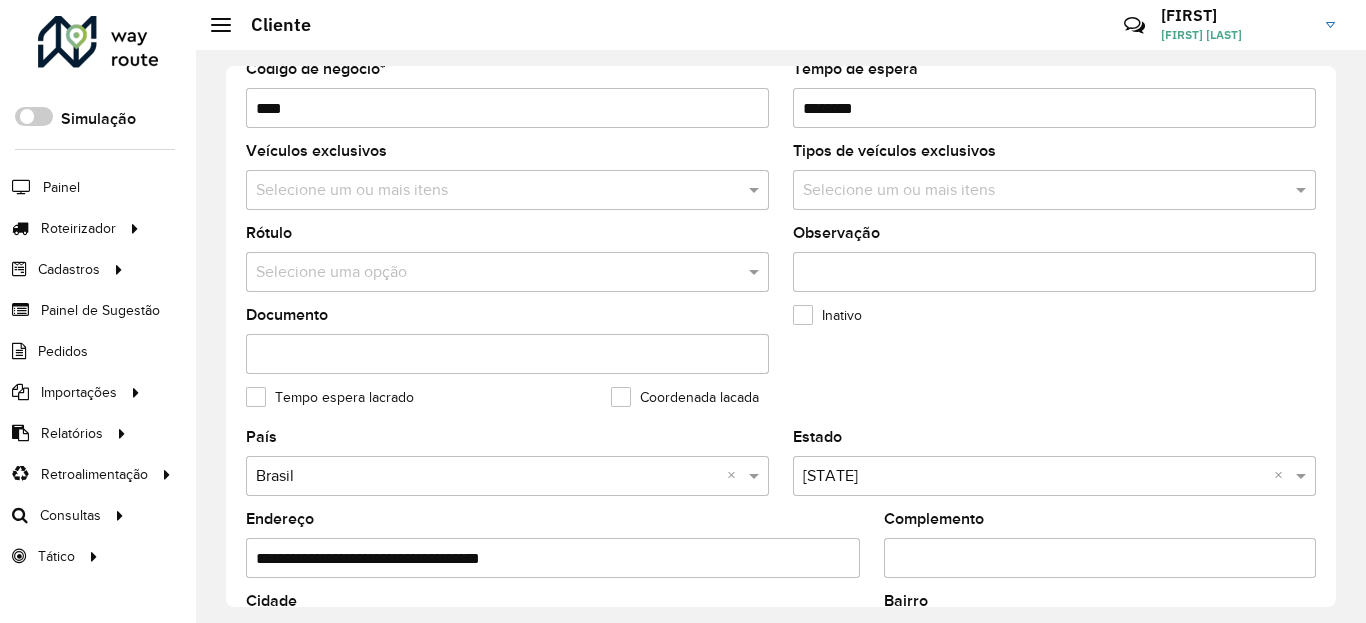 scroll, scrollTop: 867, scrollLeft: 0, axis: vertical 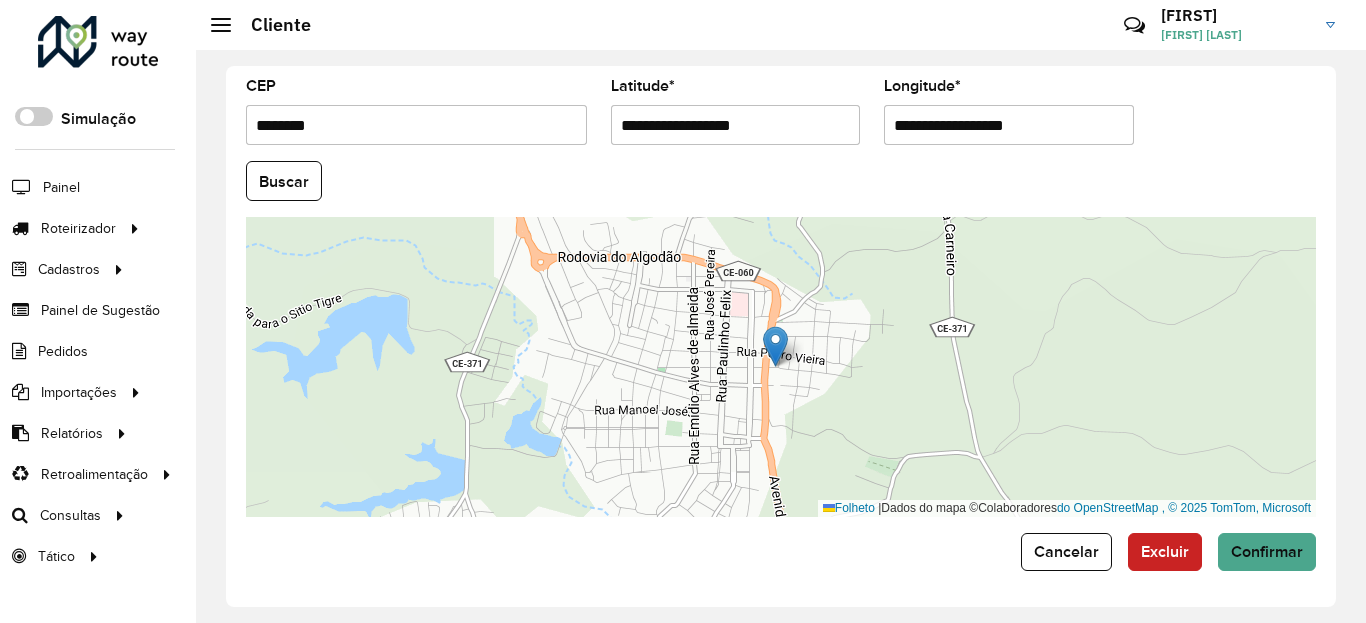 click on "**********" at bounding box center [736, 125] 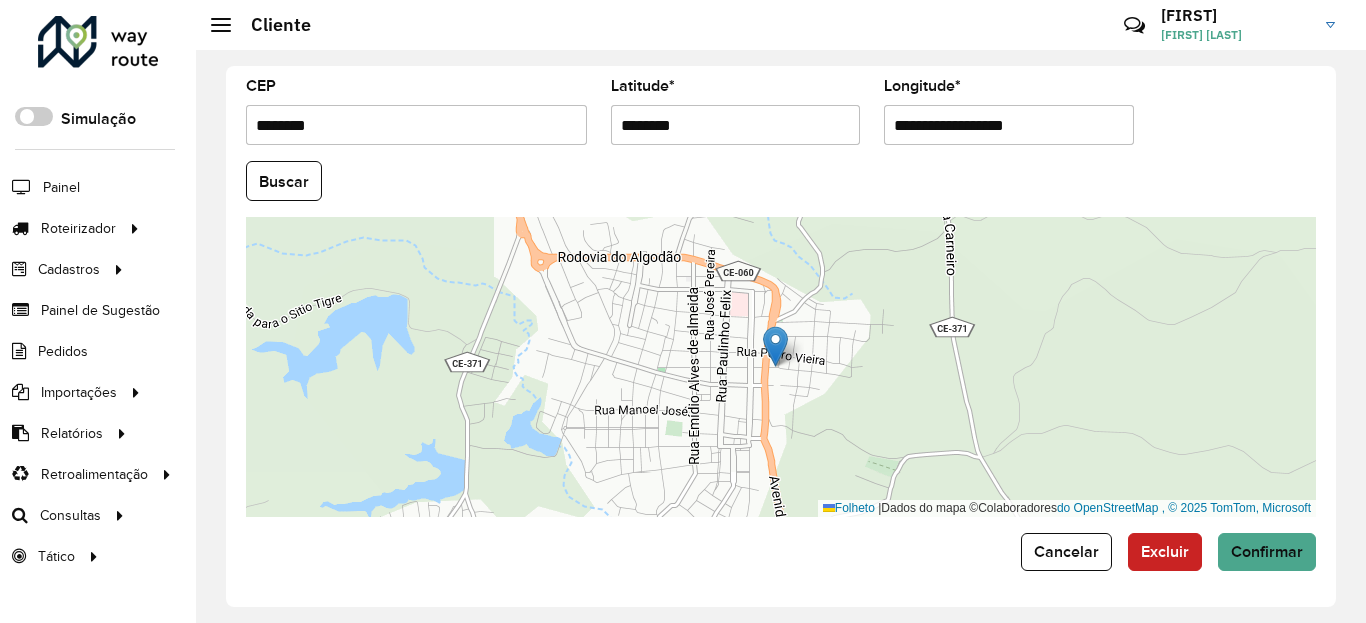 type on "********" 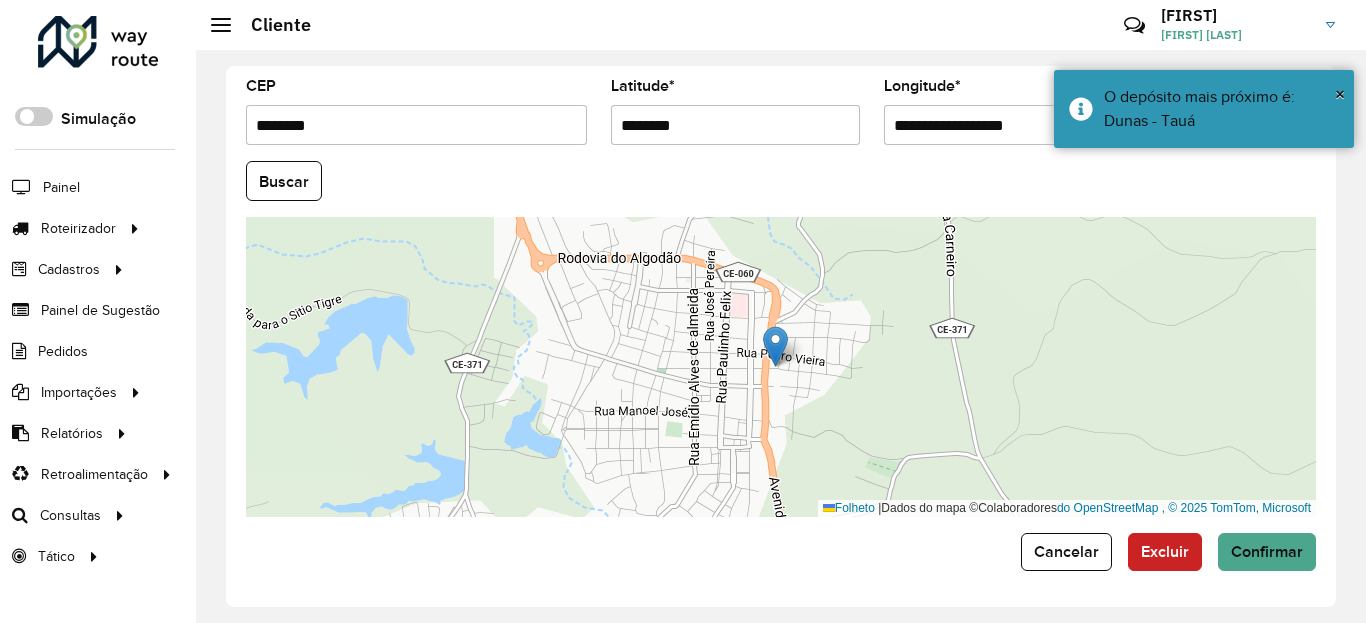 click on "**********" at bounding box center (1009, 125) 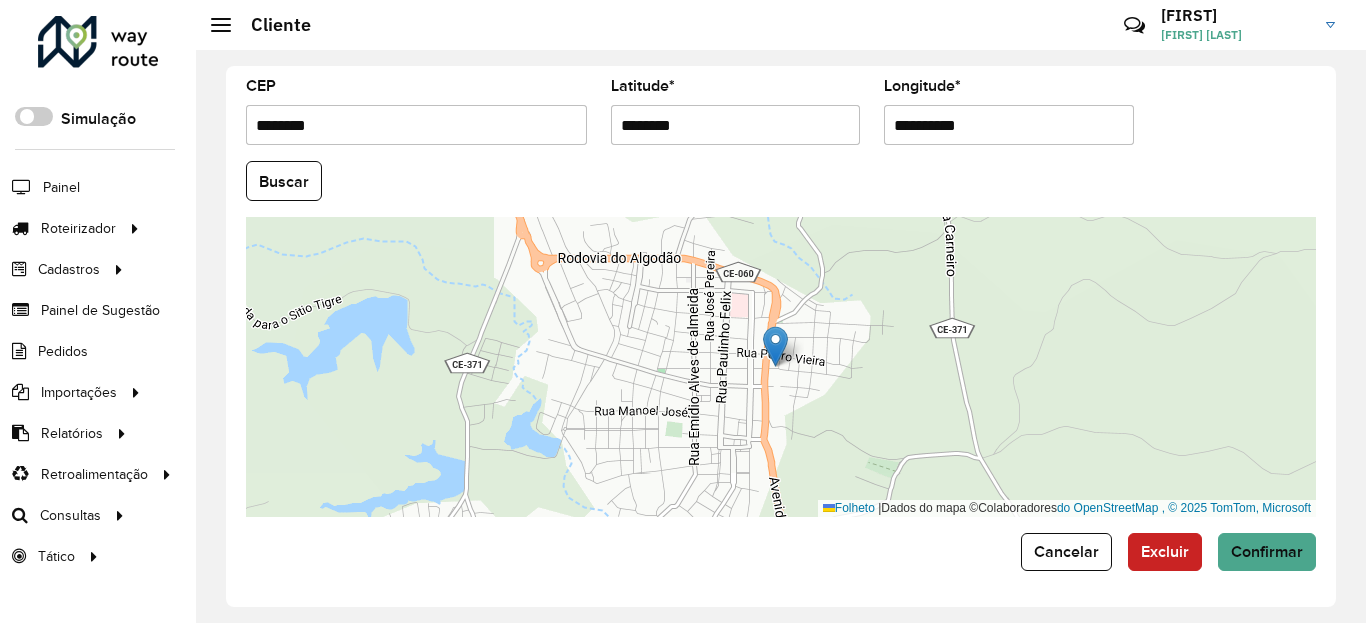 type on "**********" 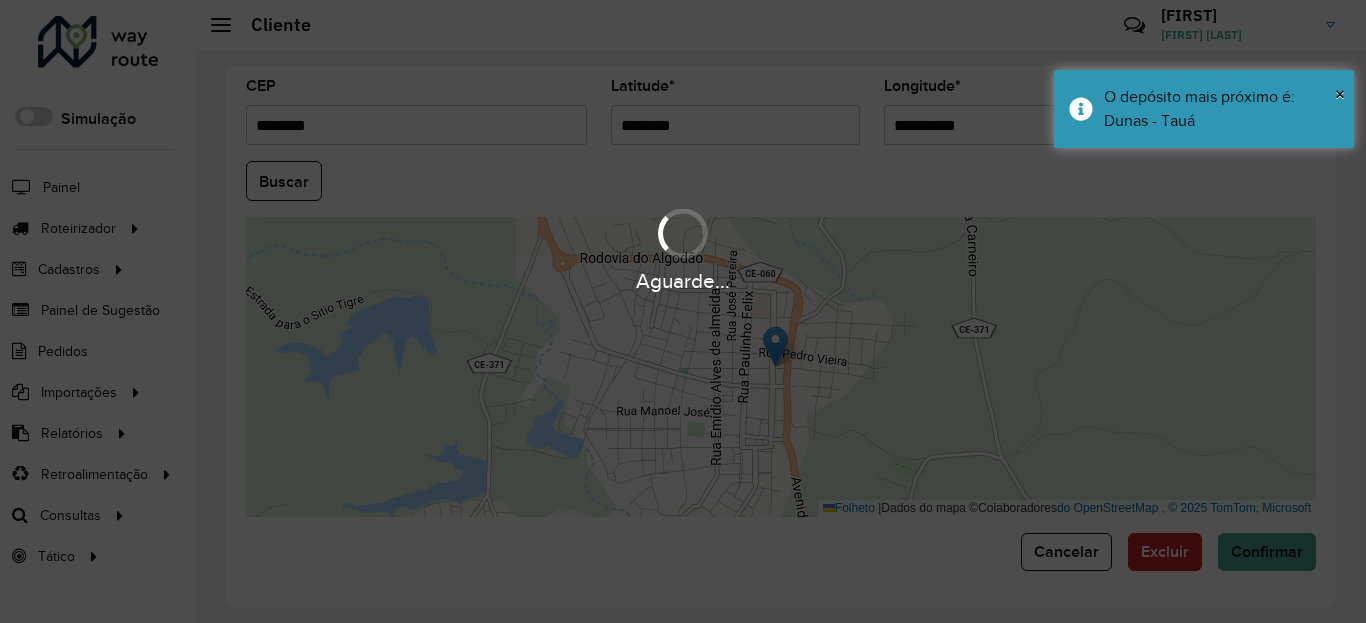click on "Aguarde..." at bounding box center (683, 311) 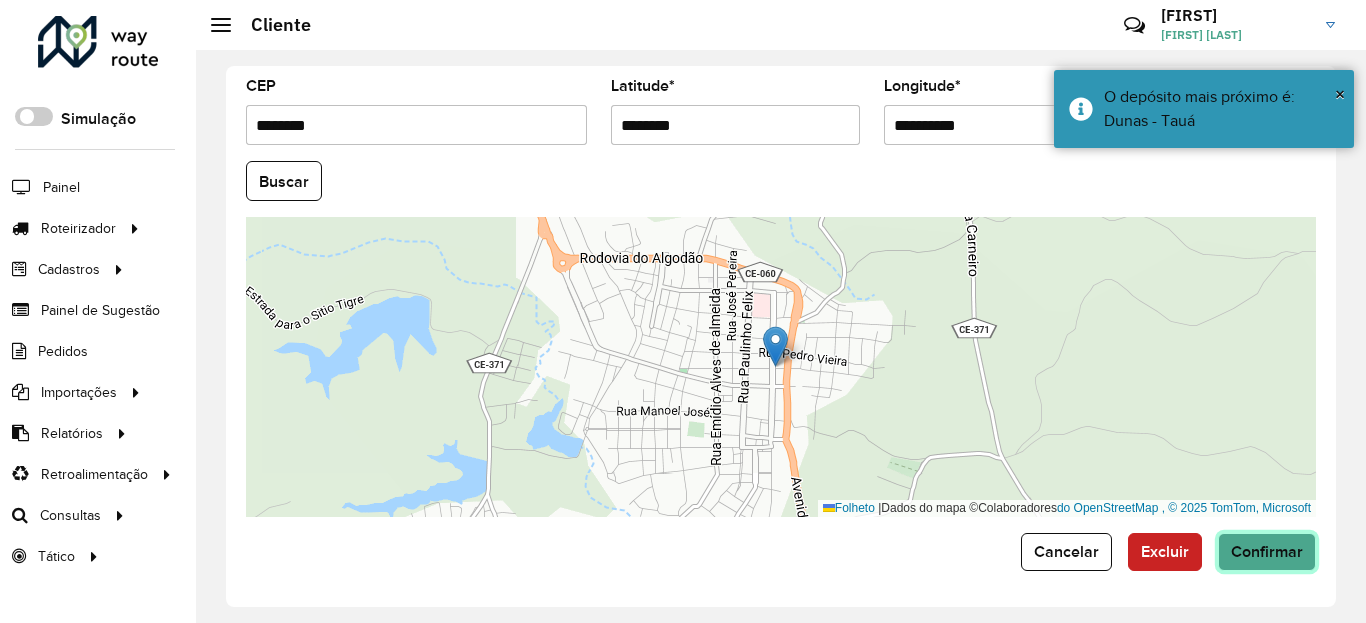 click on "Confirmar" 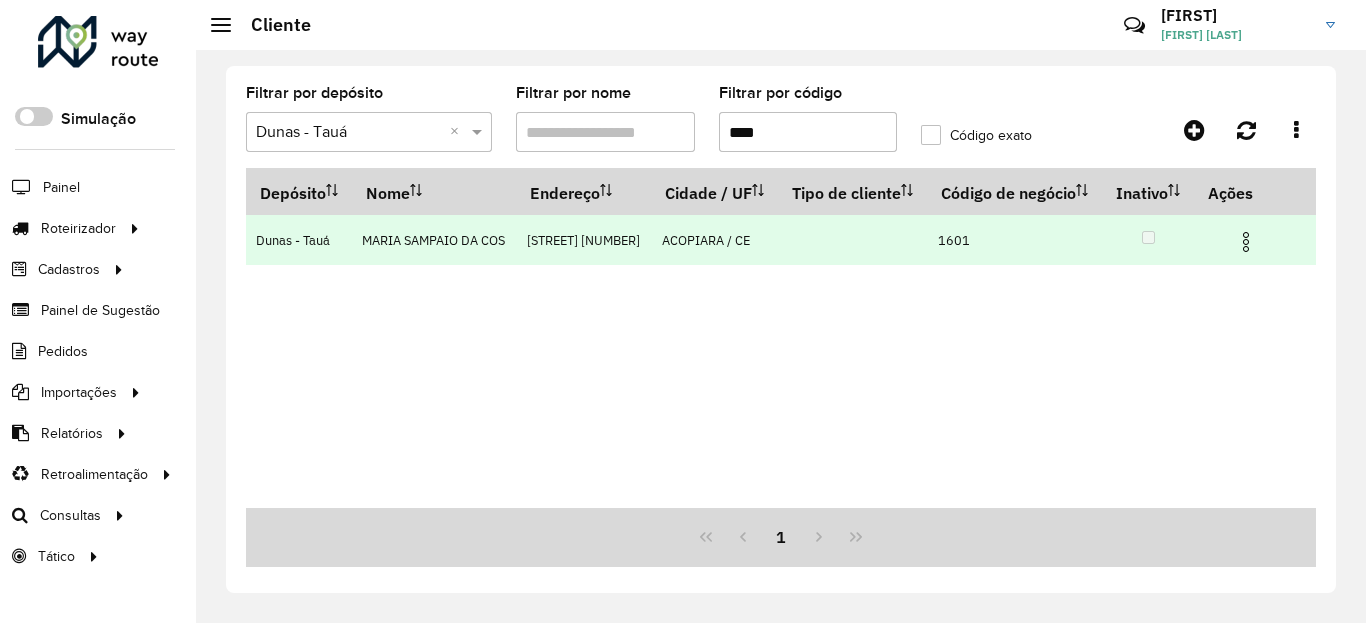 click at bounding box center [1246, 242] 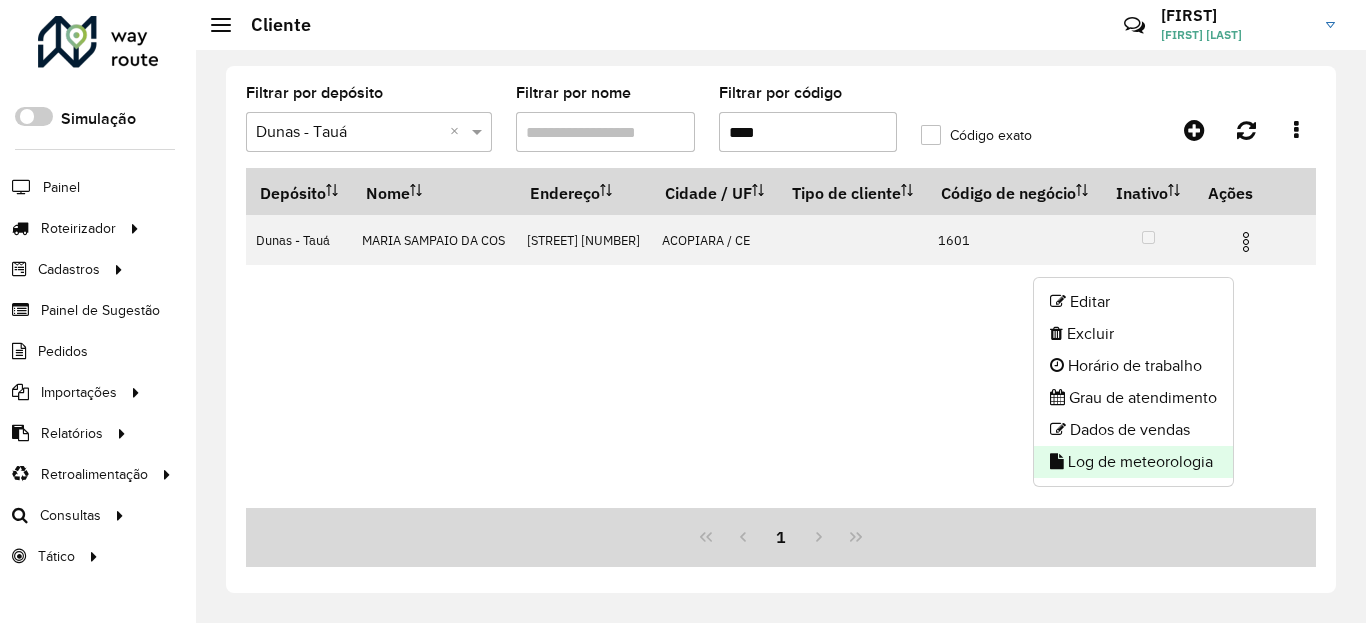 click on "Log de meteorologia" 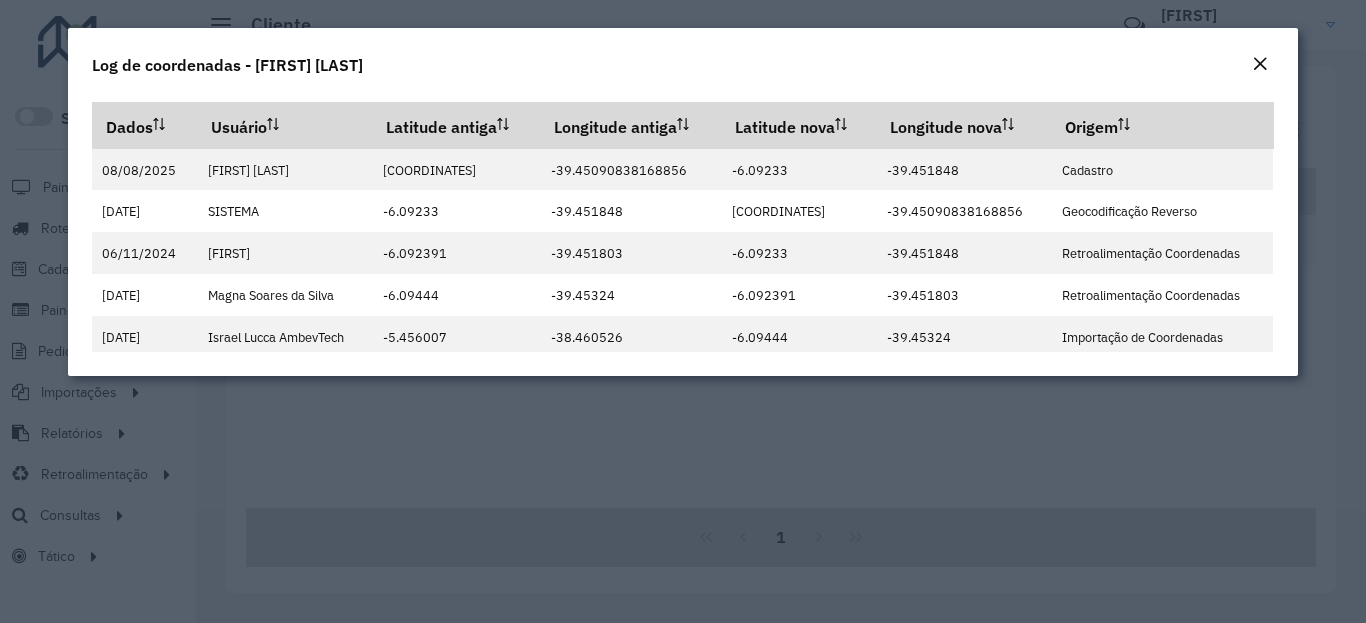 click 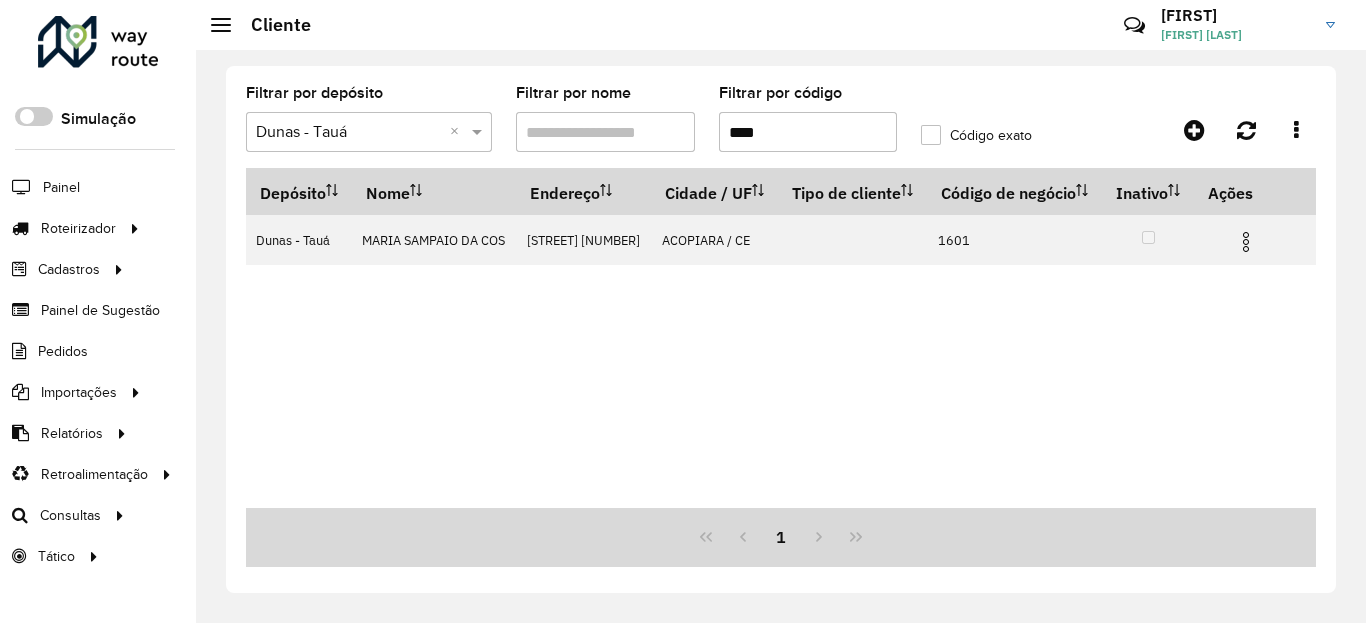 click on "****" at bounding box center [808, 132] 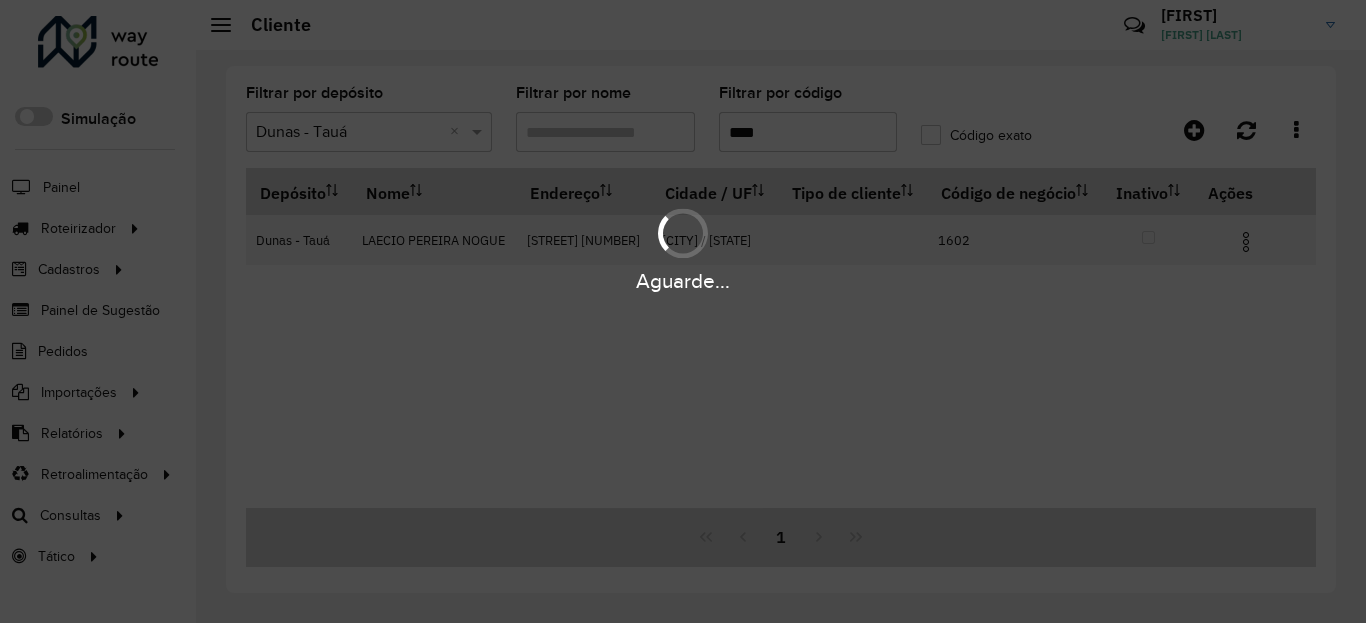 type on "****" 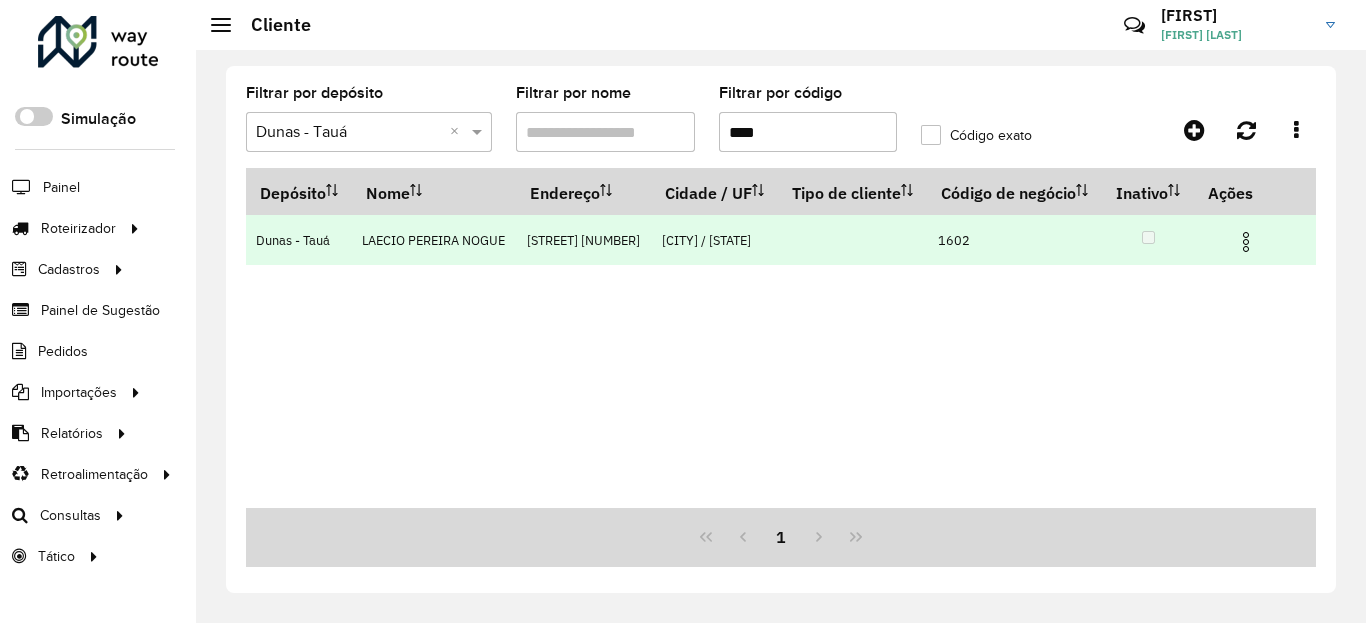 click at bounding box center [1246, 242] 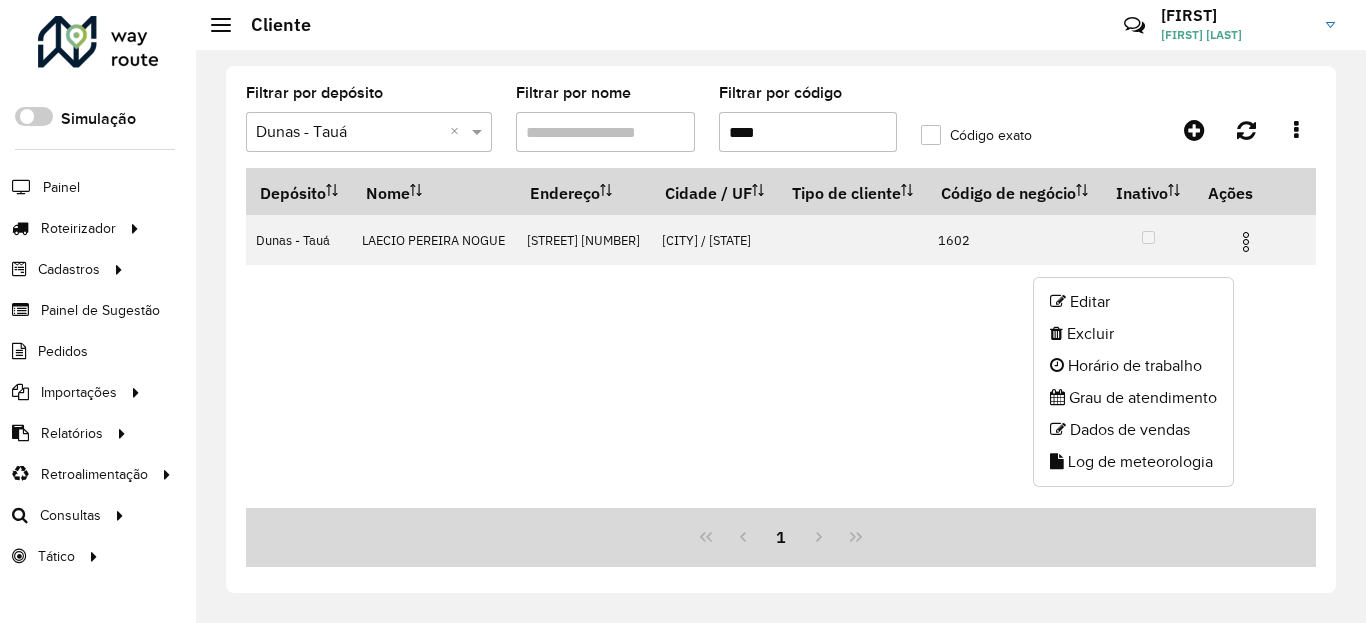 drag, startPoint x: 1185, startPoint y: 479, endPoint x: 1182, endPoint y: 466, distance: 13.341664 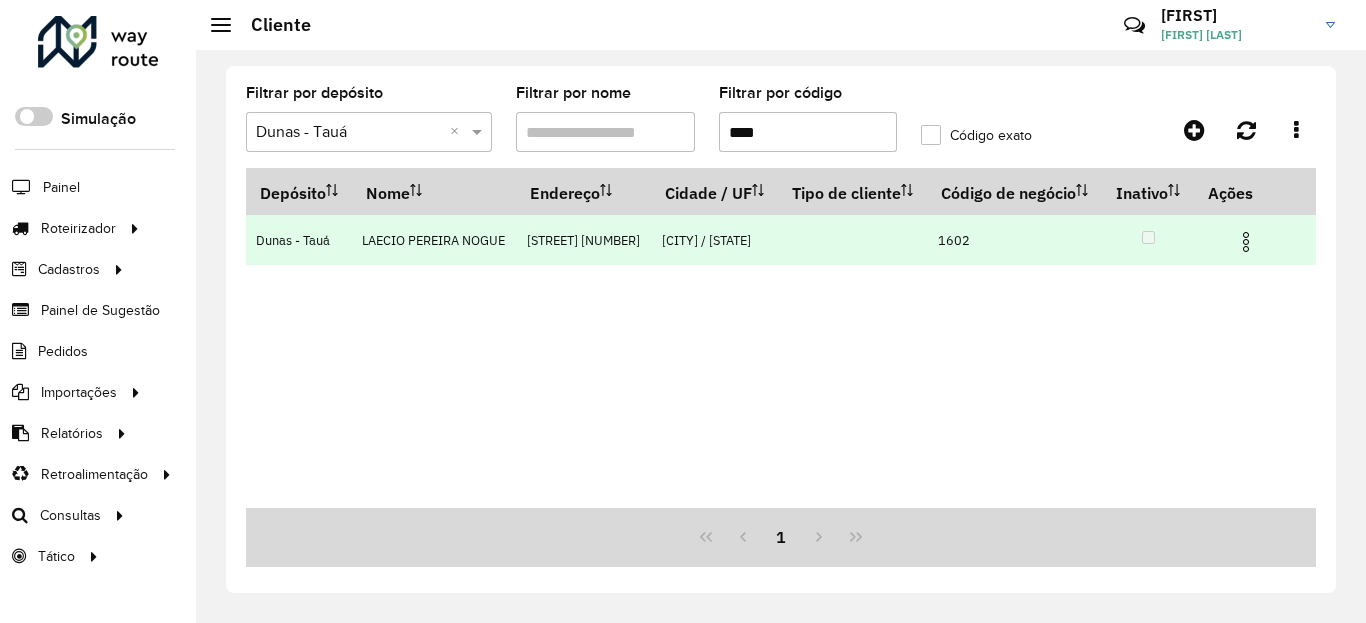click at bounding box center [1255, 240] 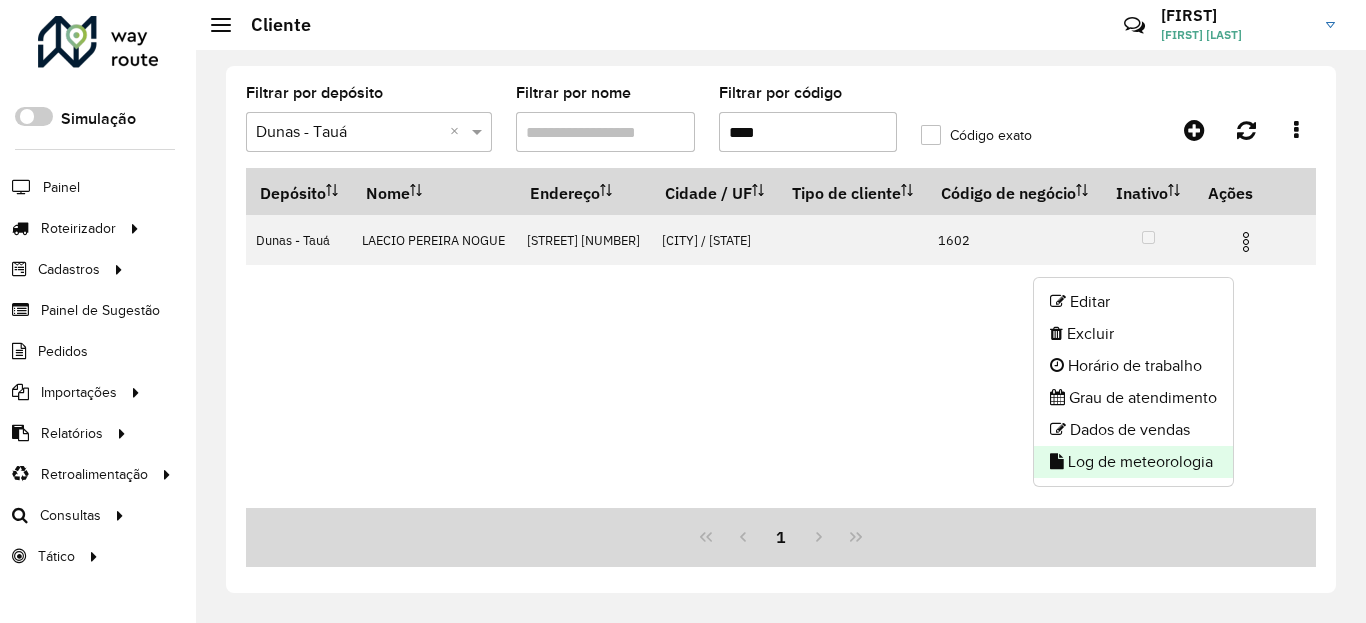 click on "Log de meteorologia" 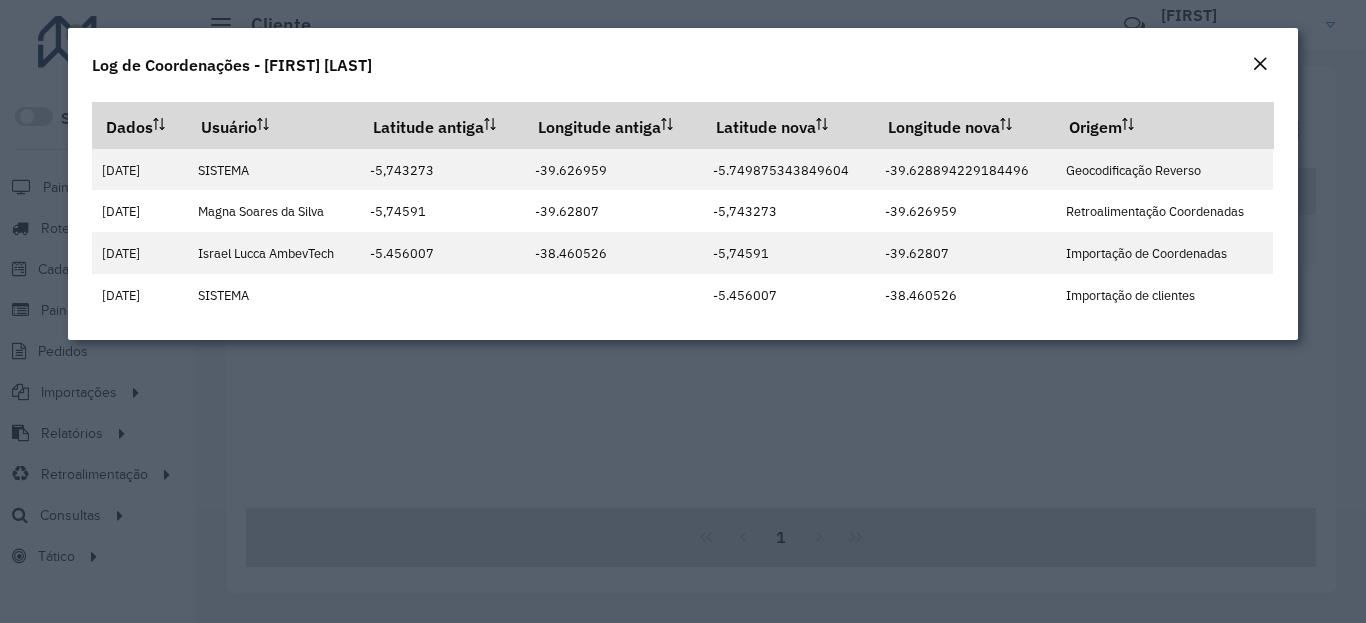 click 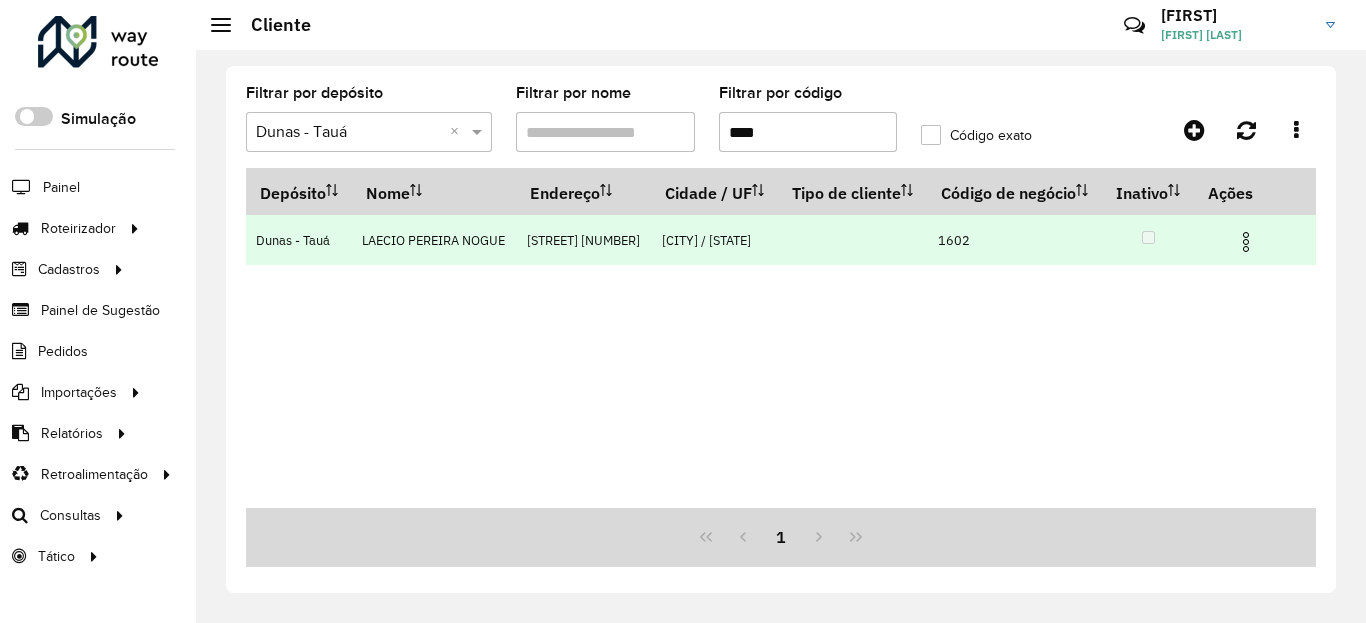 click at bounding box center (1246, 242) 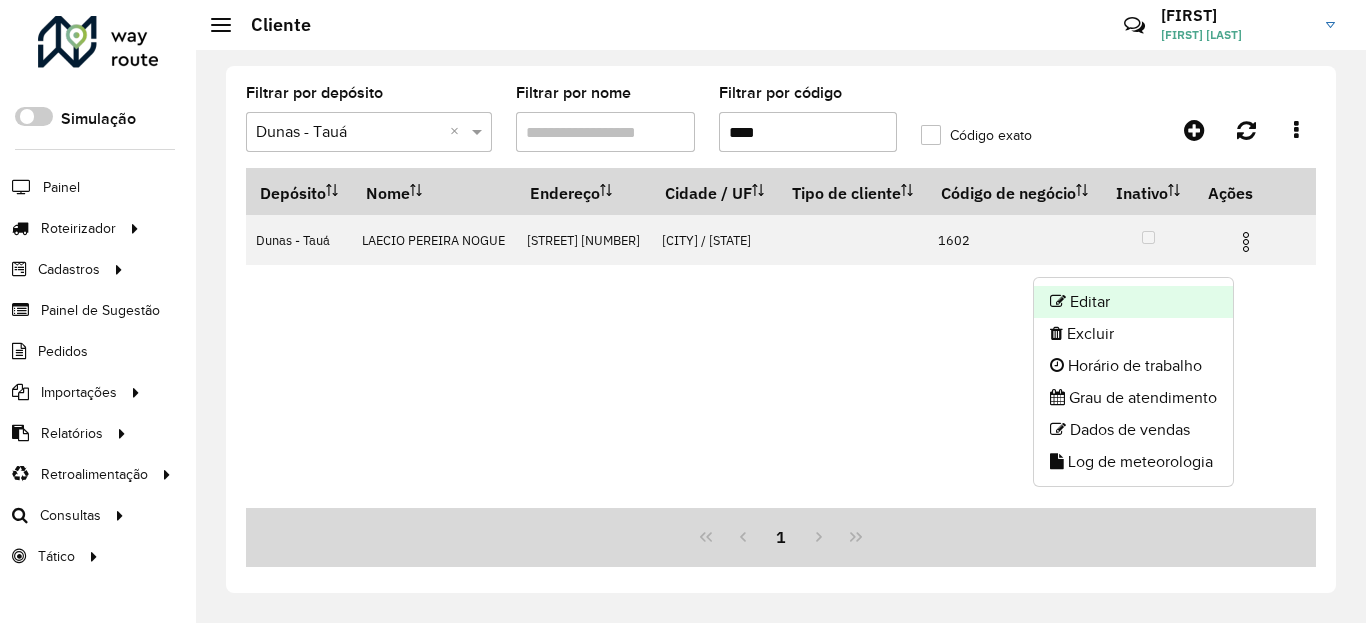 click on "Editar" 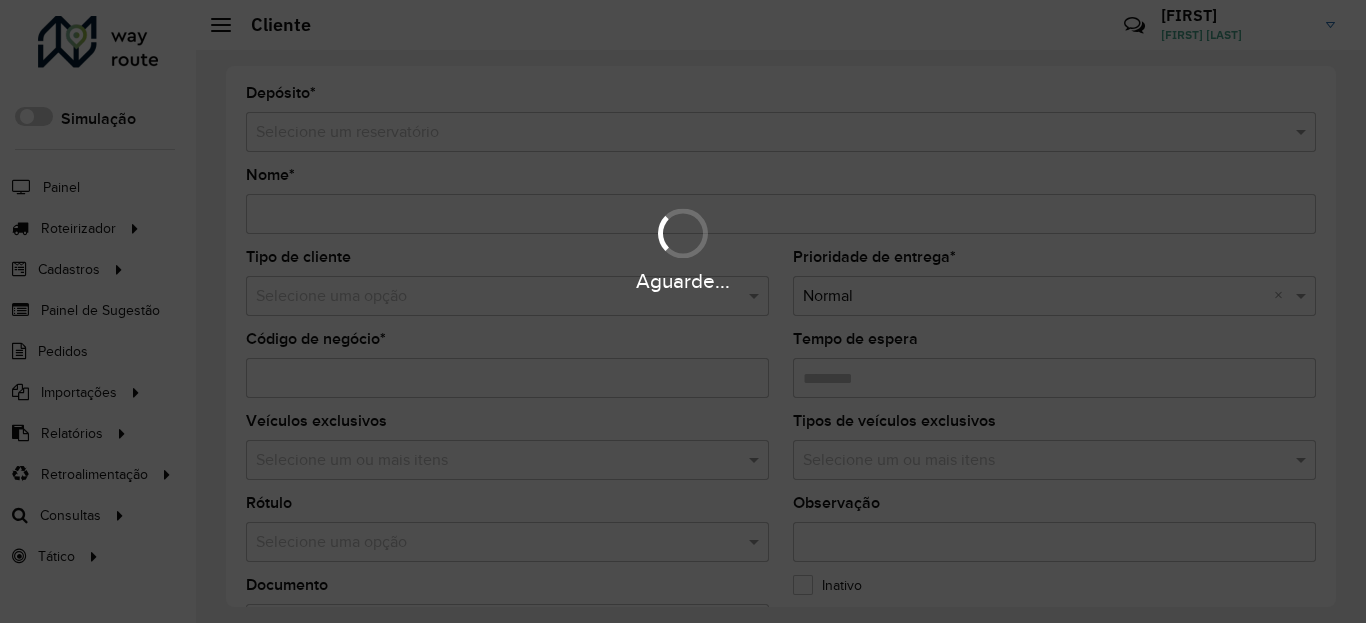 type on "**********" 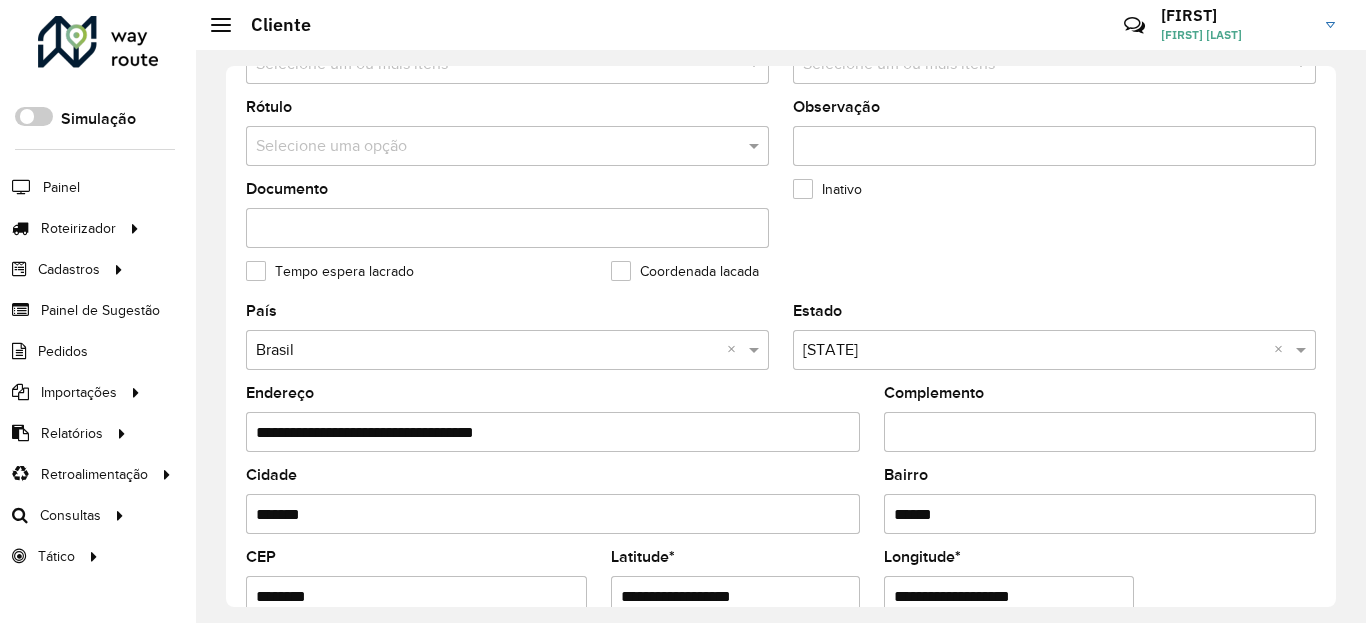 scroll, scrollTop: 720, scrollLeft: 0, axis: vertical 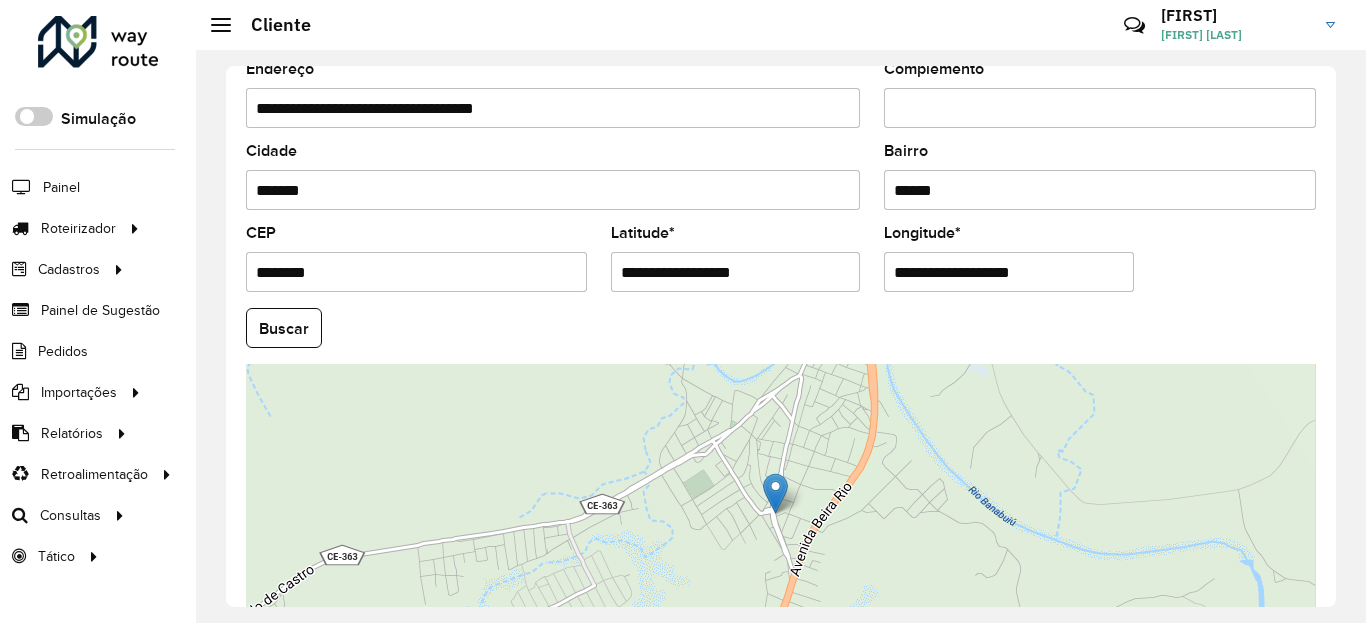 drag, startPoint x: 748, startPoint y: 296, endPoint x: 729, endPoint y: 272, distance: 30.610456 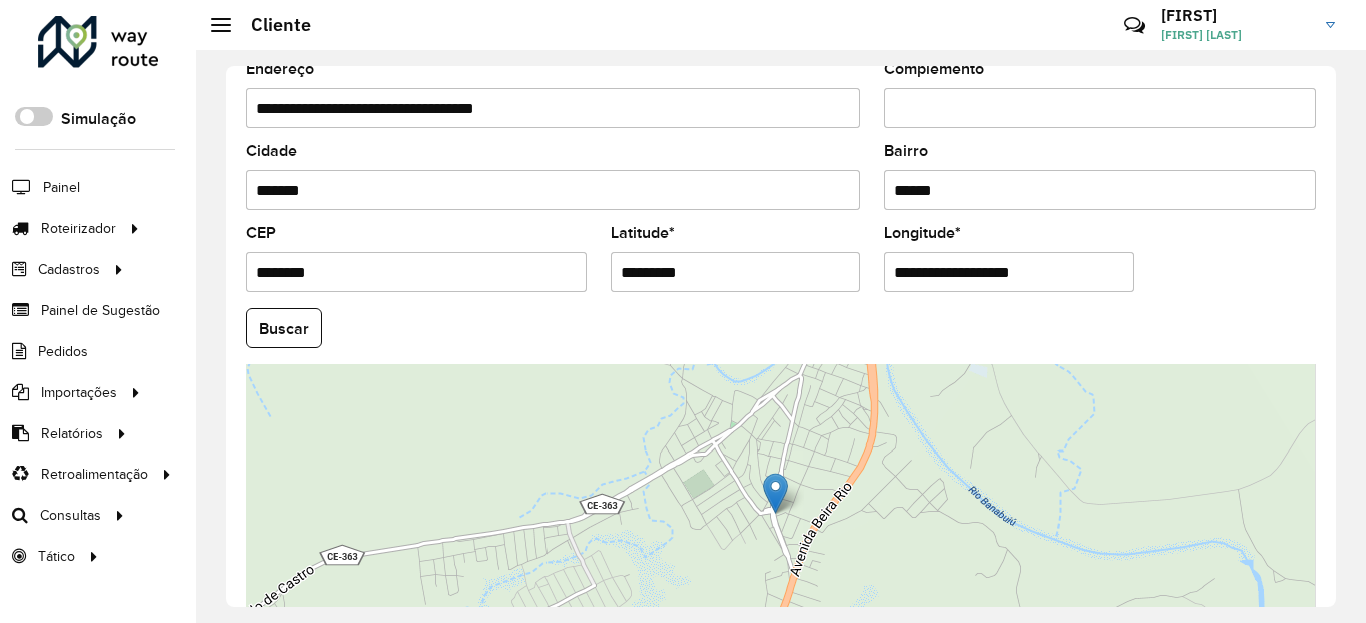 type on "*********" 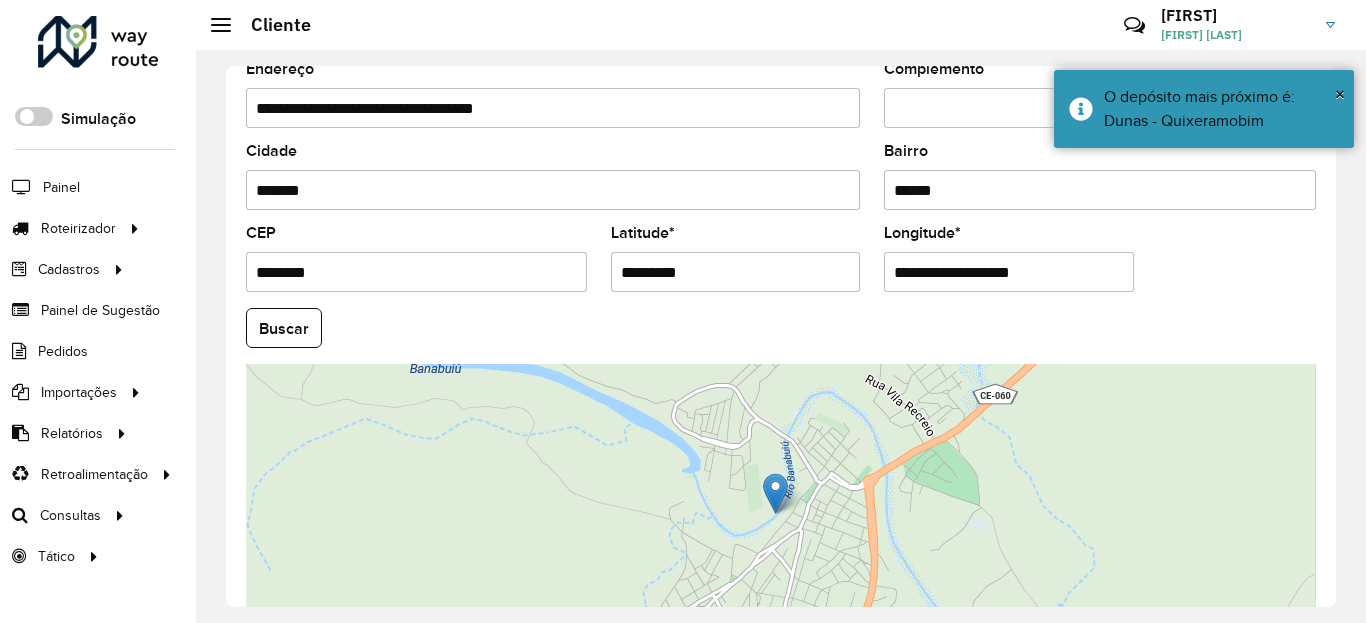 click on "**********" at bounding box center (1009, 272) 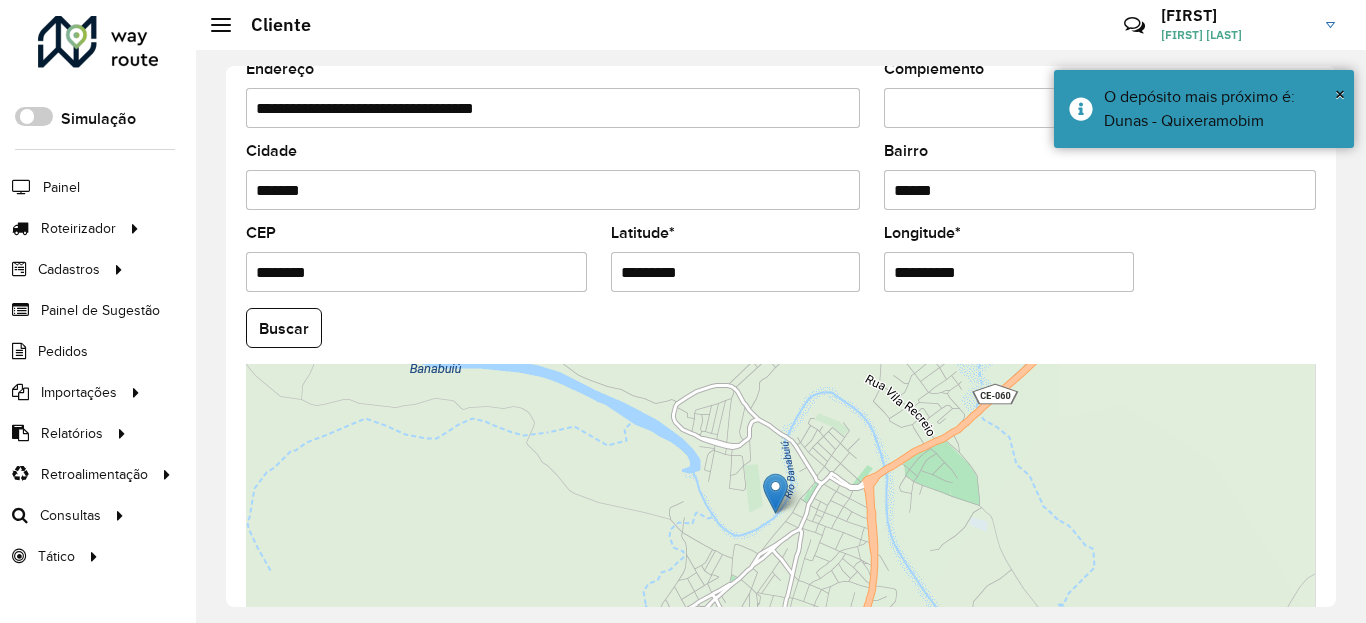 type on "**********" 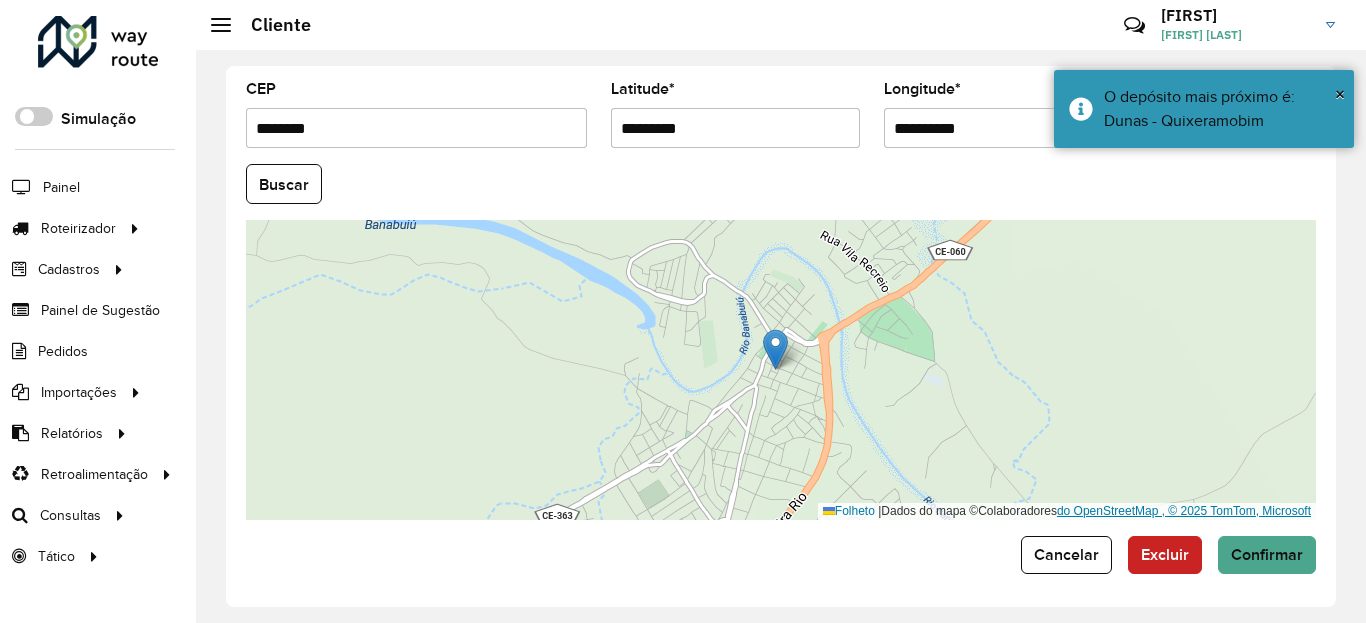 scroll, scrollTop: 867, scrollLeft: 0, axis: vertical 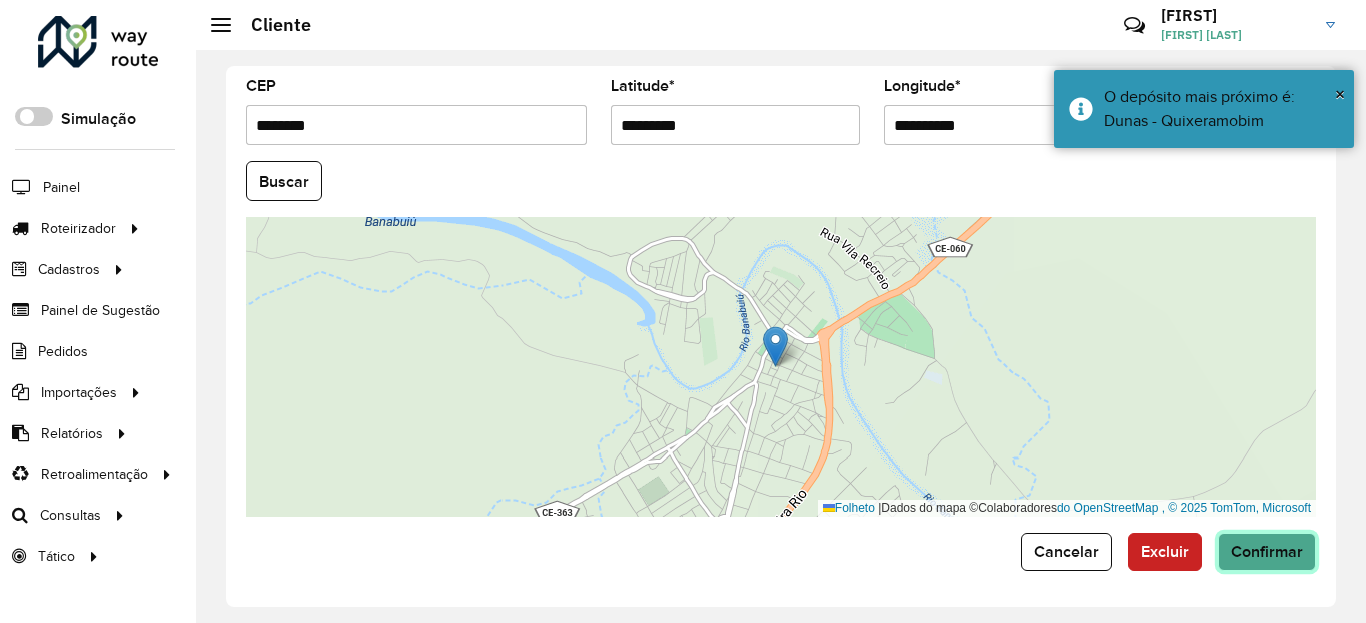 click on "Confirmar" 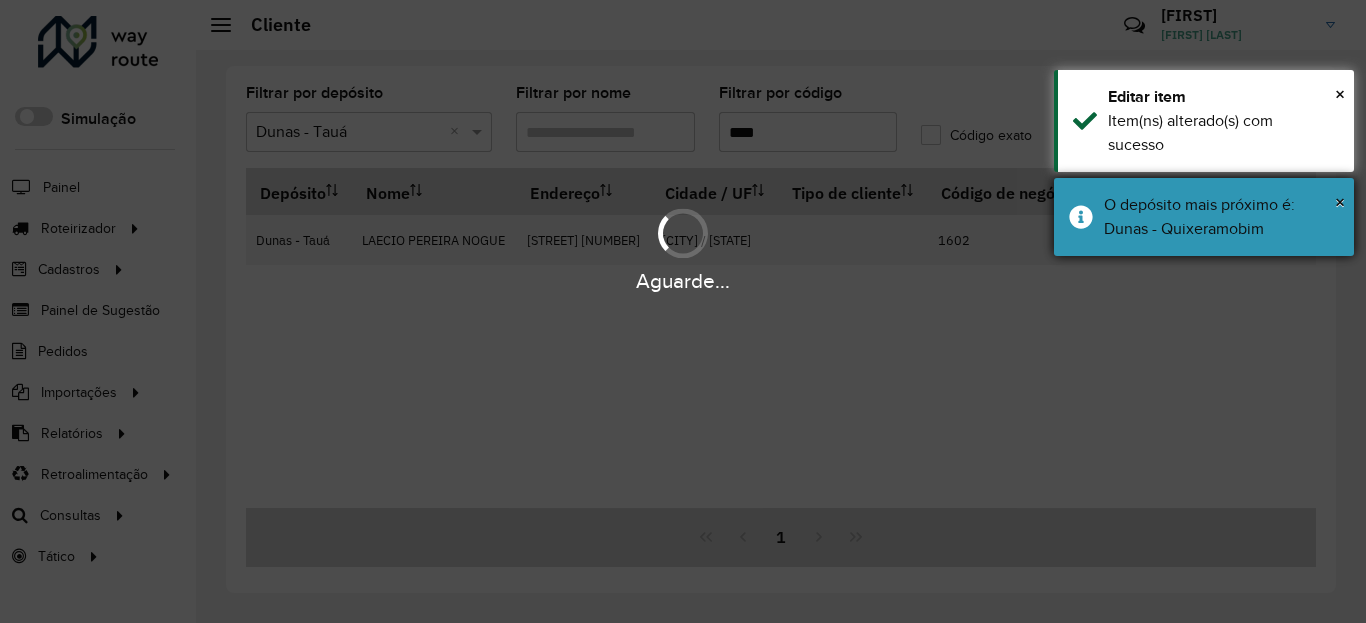 click on "O depósito mais próximo é: Dunas - Quixeramobim" at bounding box center [1199, 216] 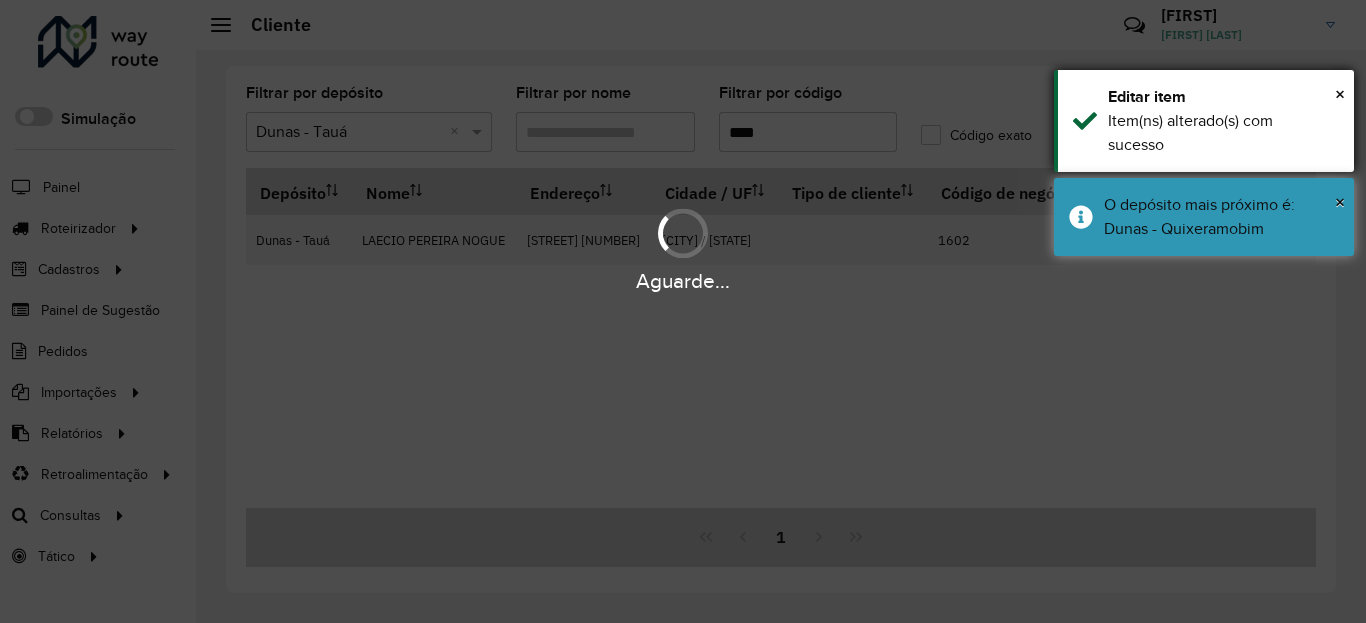 click on "Item(ns) alterado(s) com sucesso" at bounding box center (1223, 133) 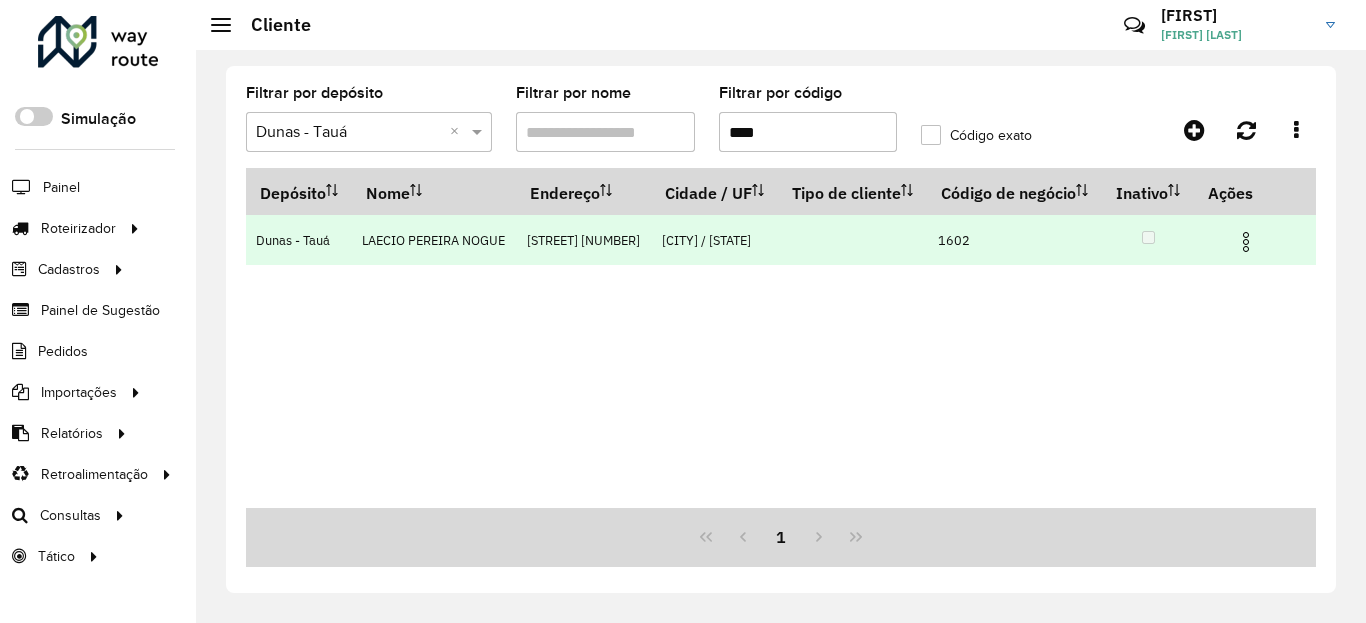 click at bounding box center [1246, 242] 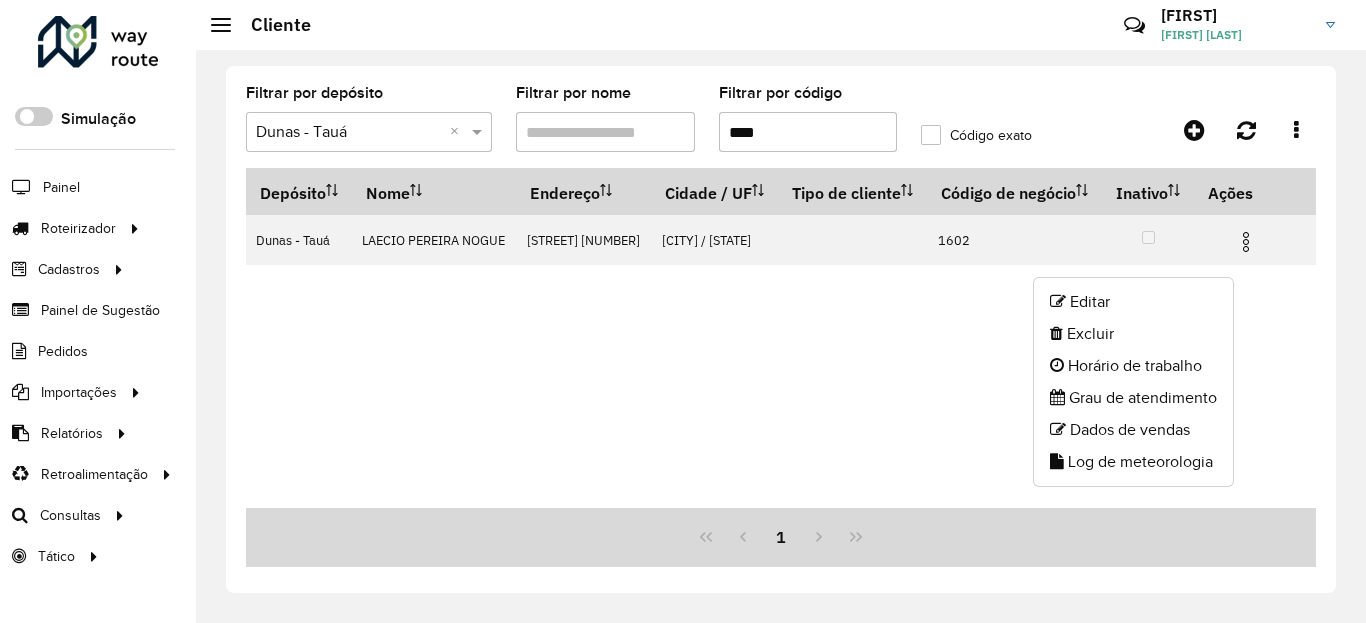 click on "Depósito Nome Endereço Cidade / UF Tipo de cliente Código de negócio Inativo Ações Dunas - Tauá [FIRST] [LAST] [STREET] [NUMBER] [CITY] / [STATE]    [NUMBER]" at bounding box center (781, 338) 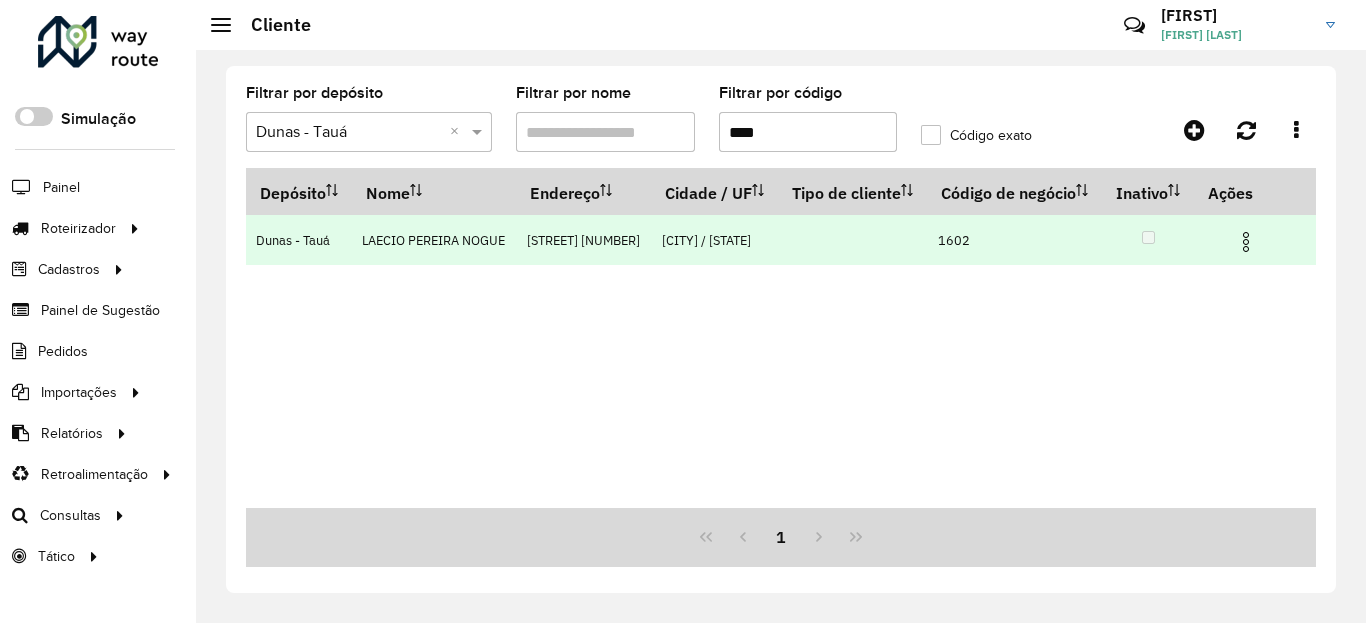 click at bounding box center [1246, 242] 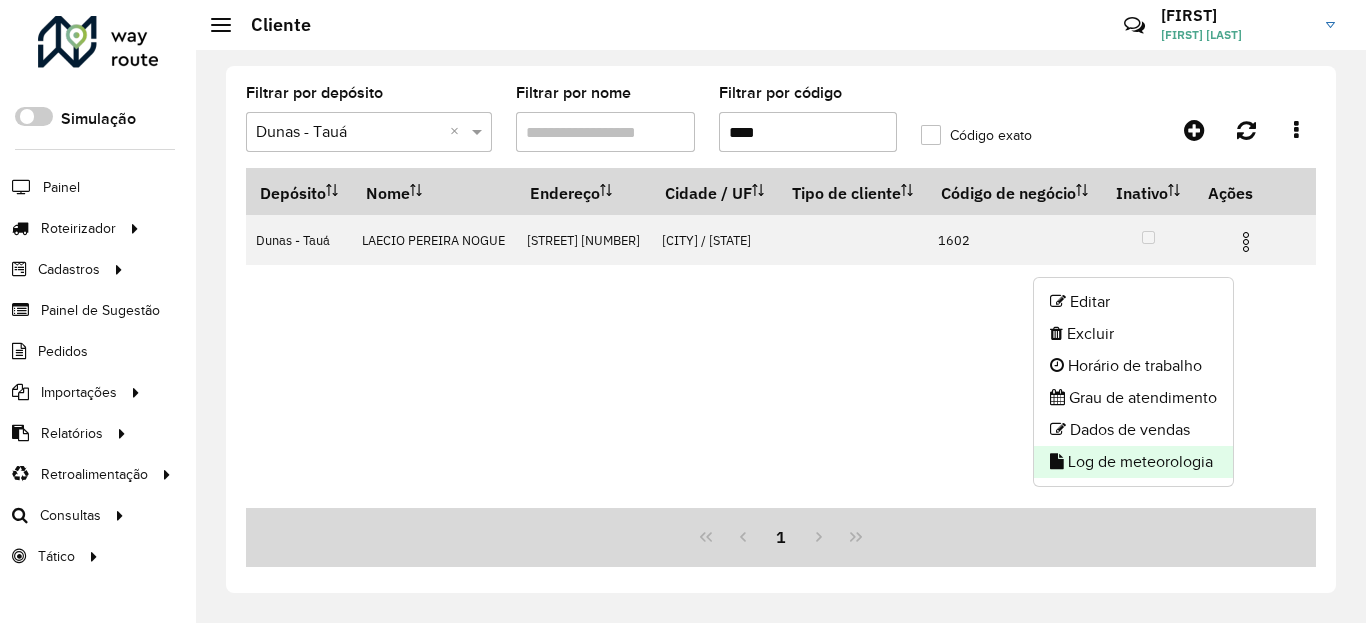 click on "Log de meteorologia" 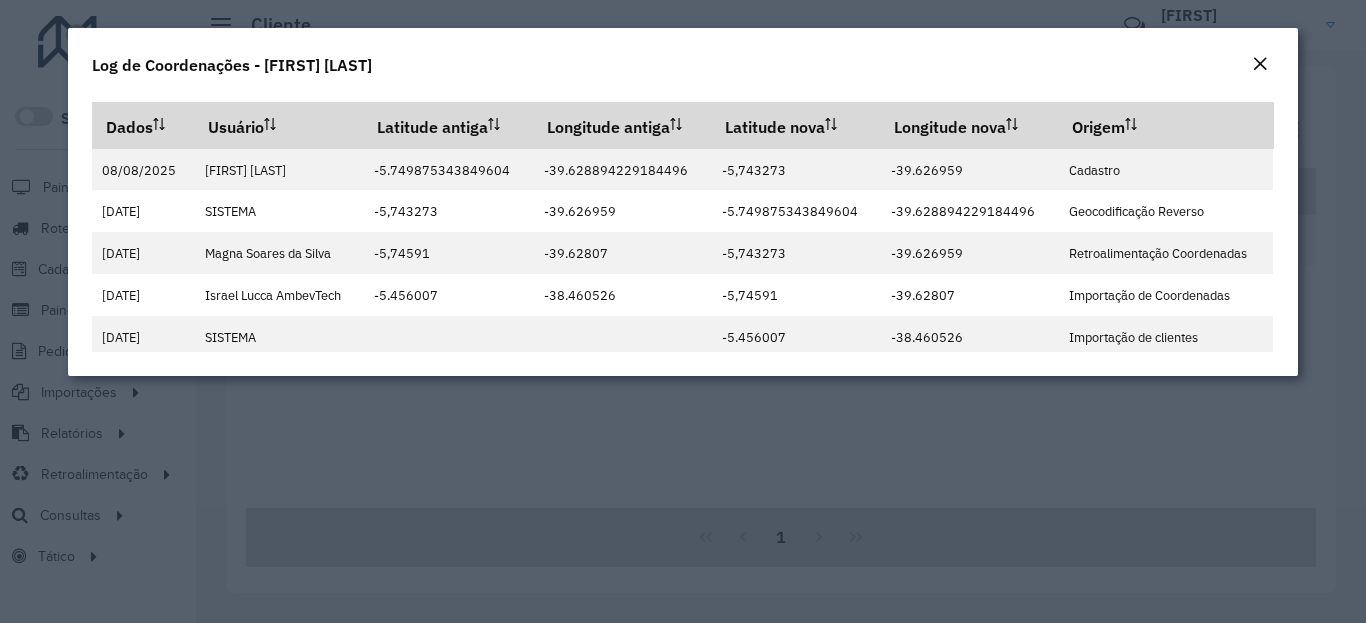 click 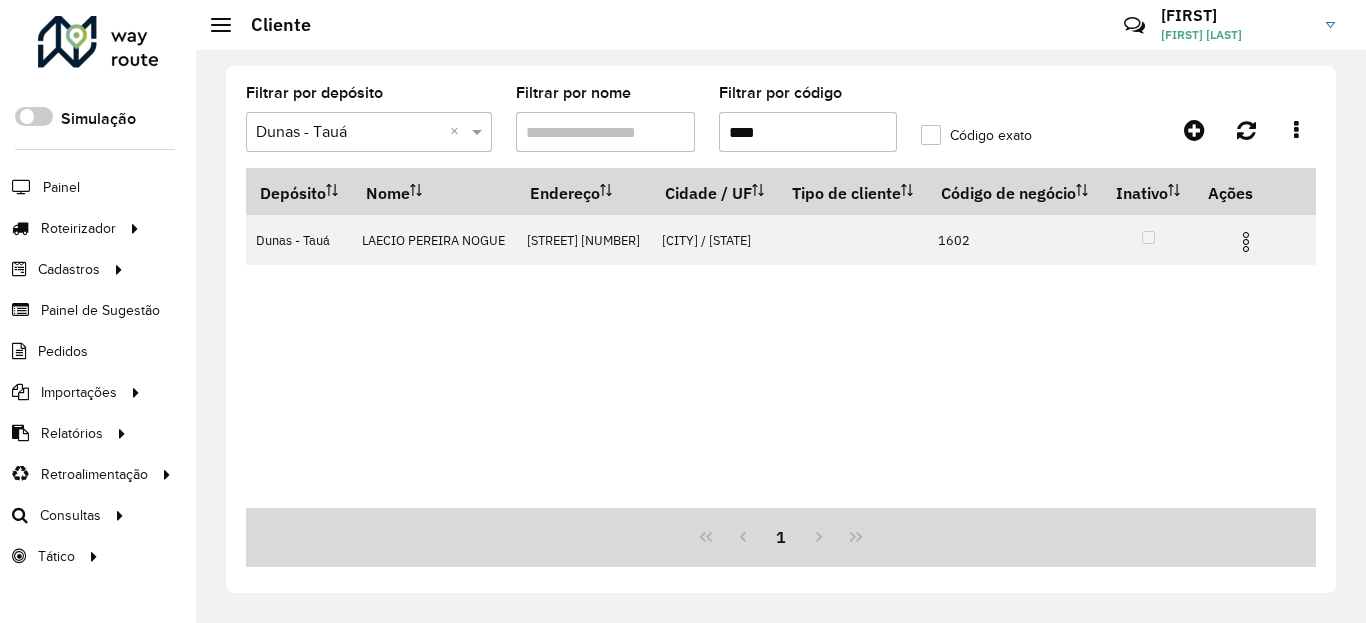 click on "****" at bounding box center [808, 132] 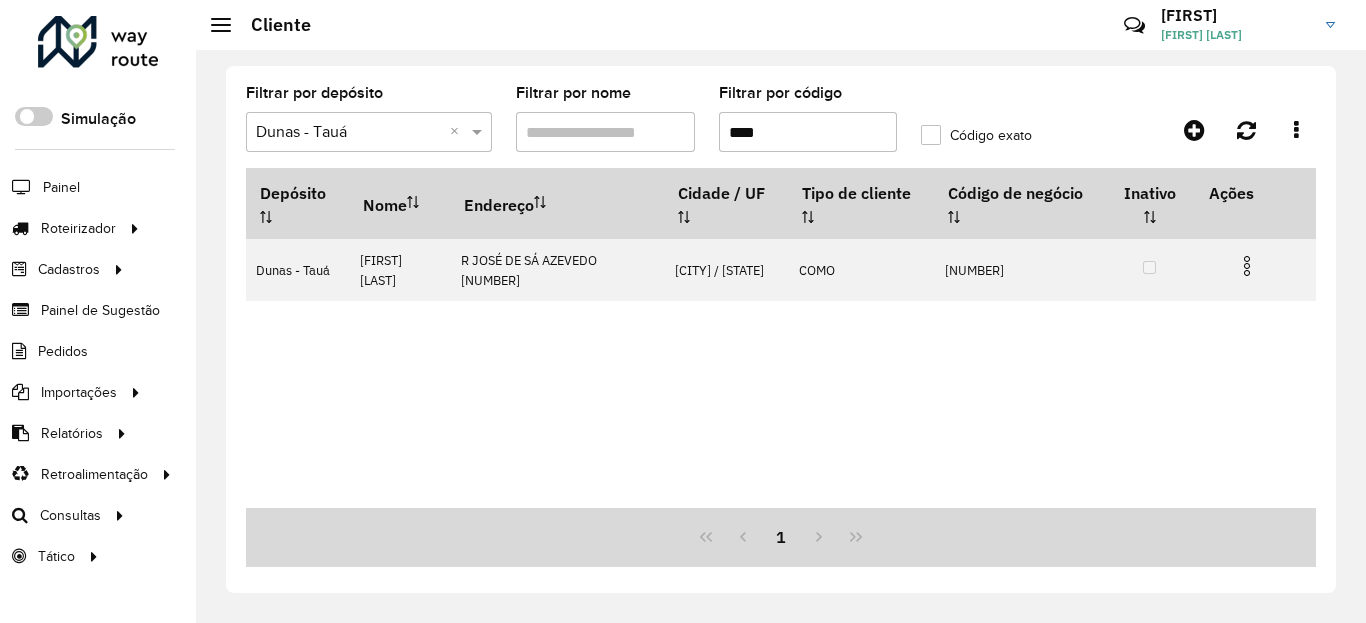 click at bounding box center (1247, 266) 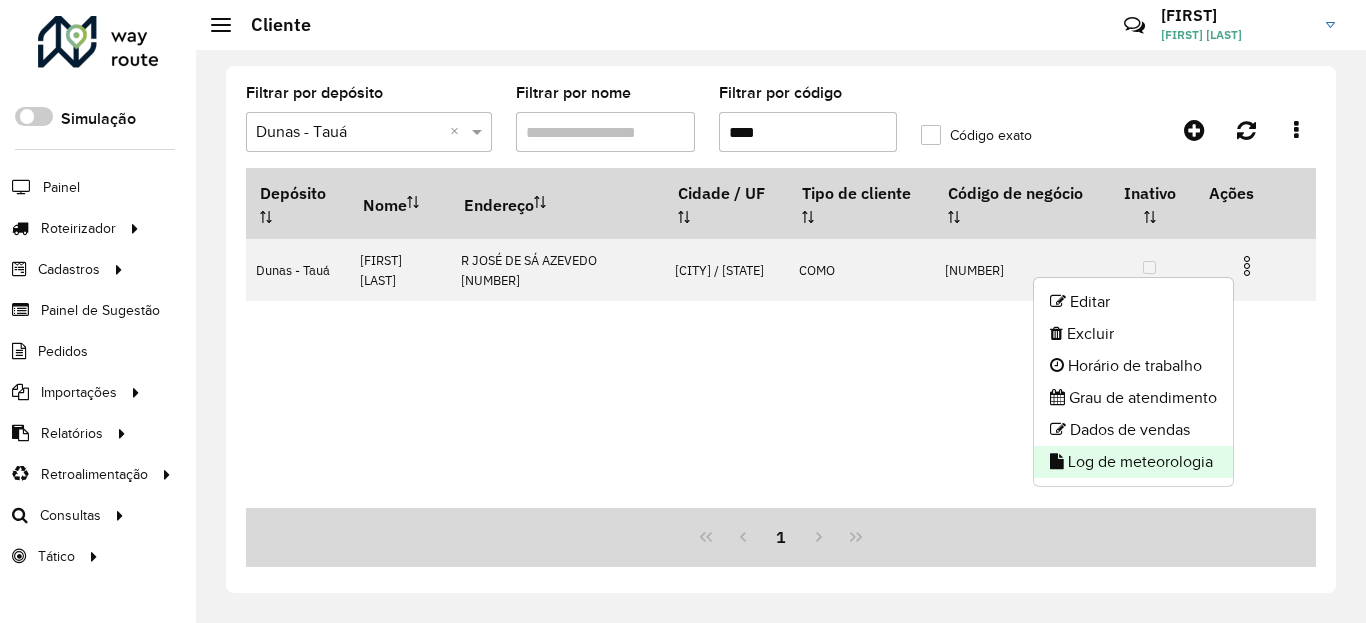 click on "Log de meteorologia" 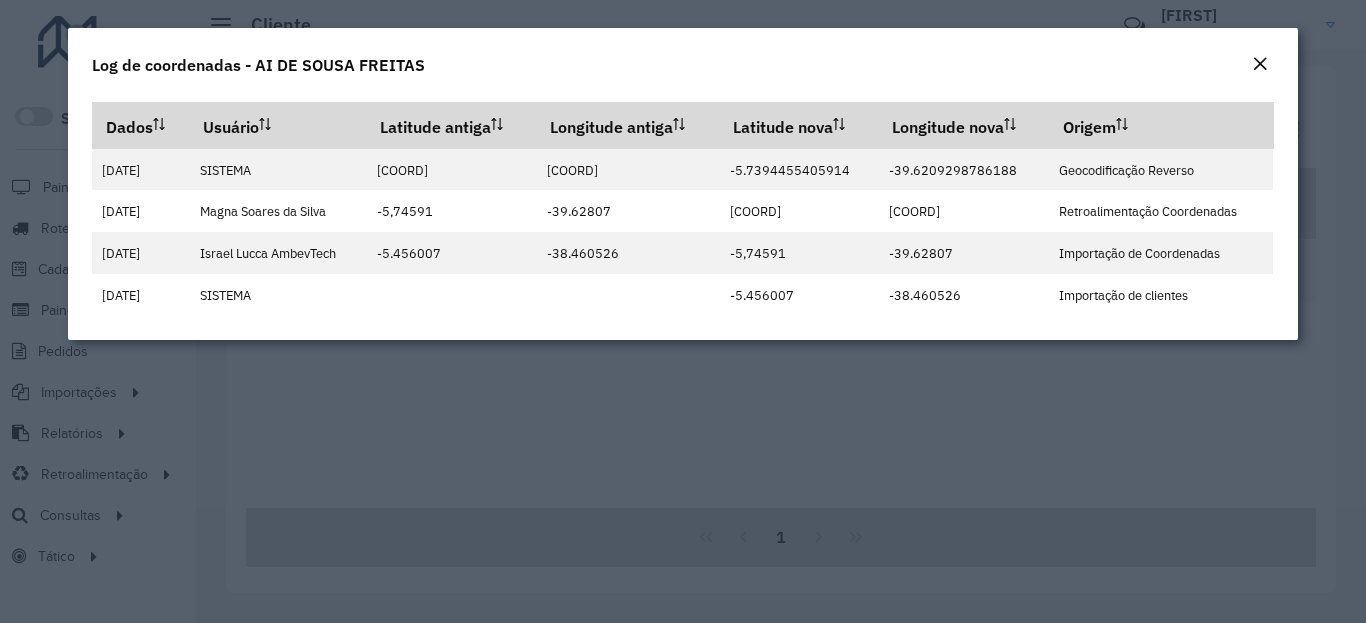 click 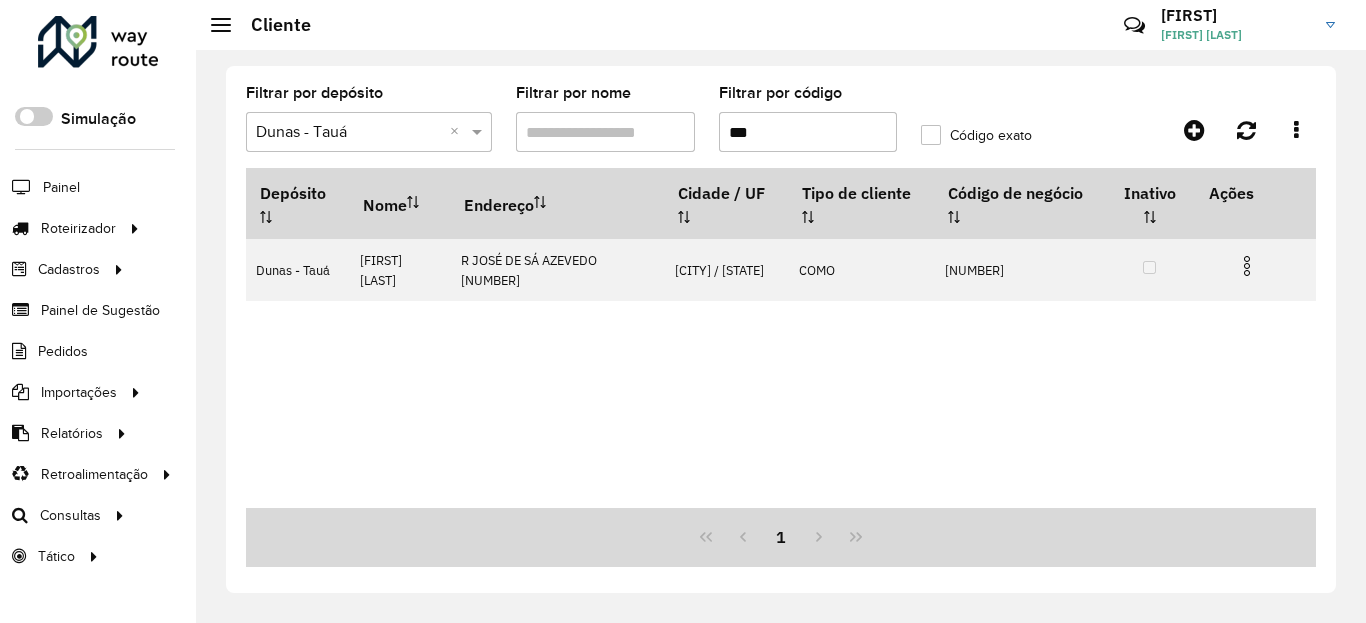 click on "***" at bounding box center [808, 132] 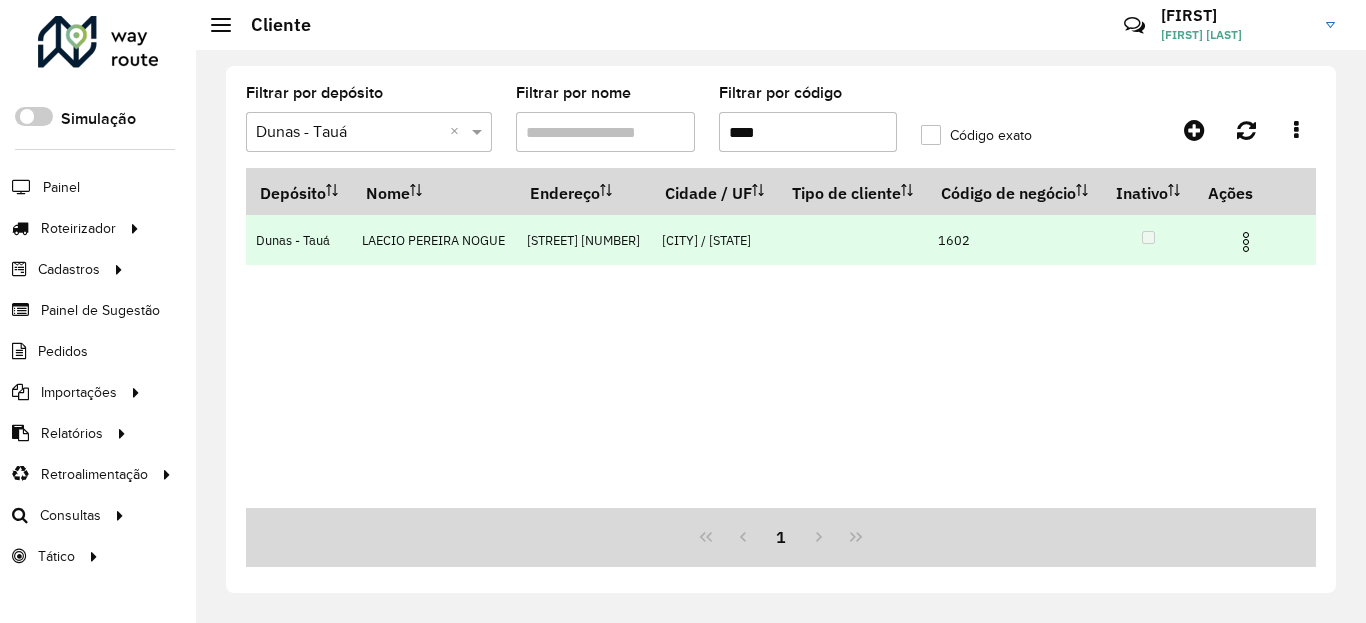 click at bounding box center (1246, 242) 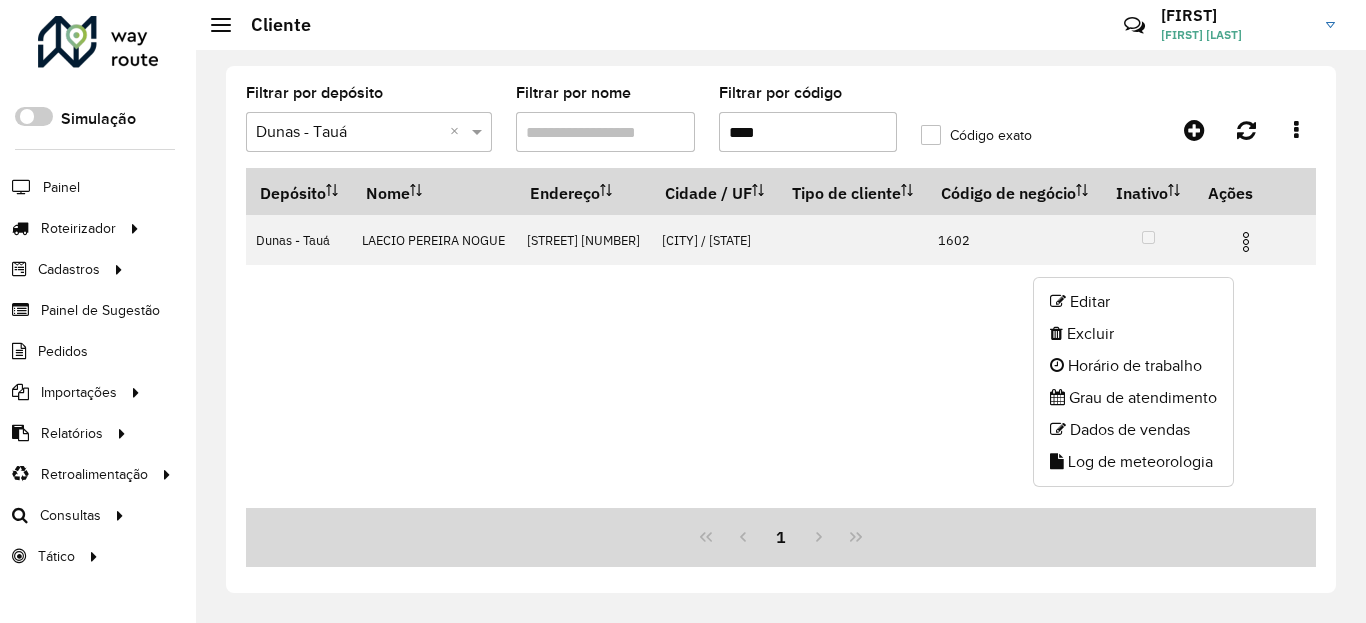 click on "Log de meteorologia" 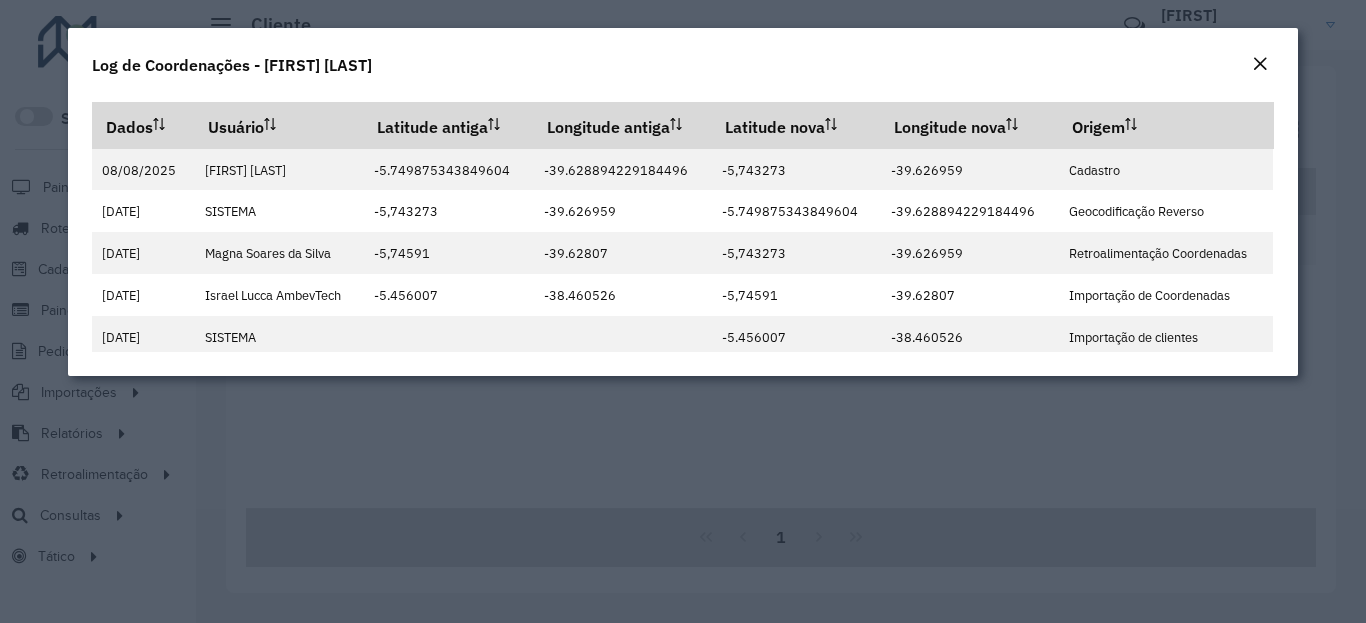 click on "Log de Coordenações - [FIRST] [LAST]" 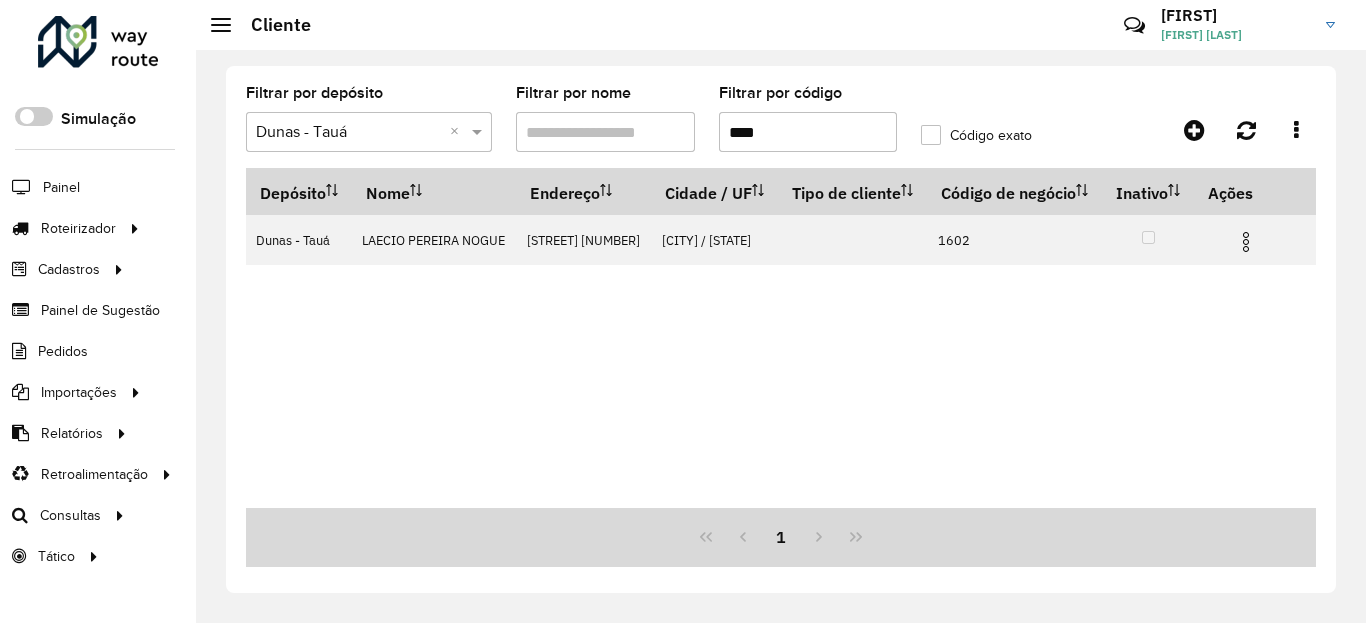 click on "****" at bounding box center (808, 132) 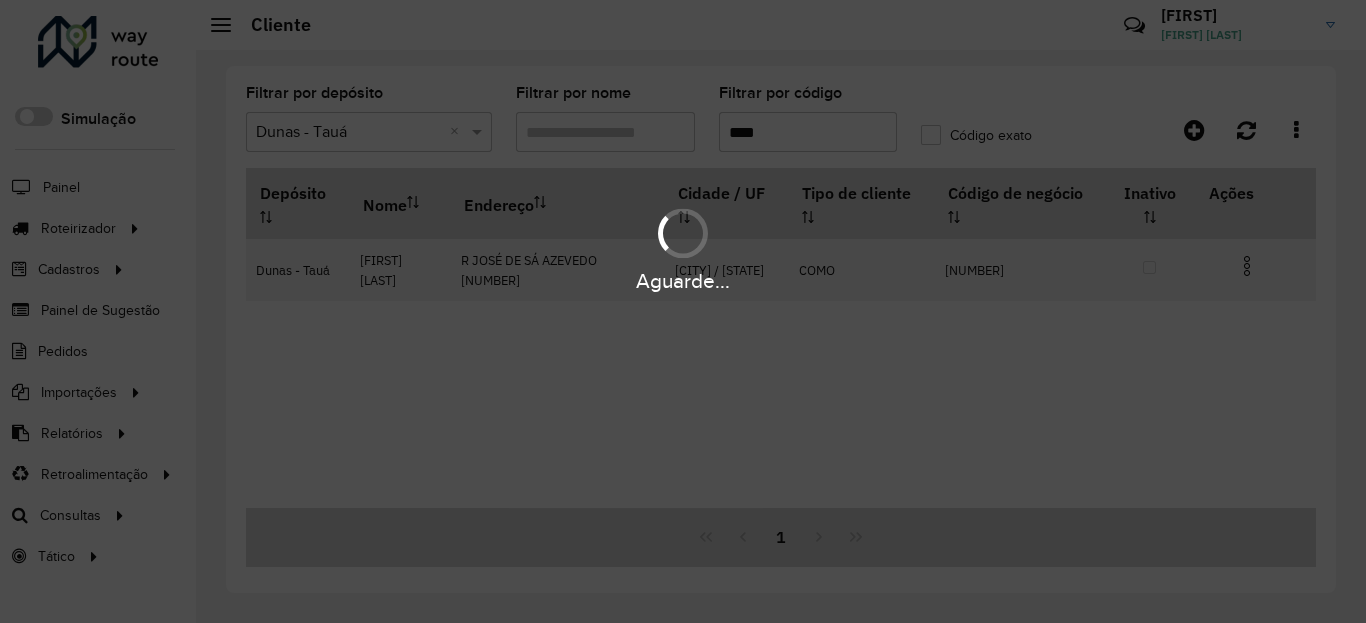 type on "****" 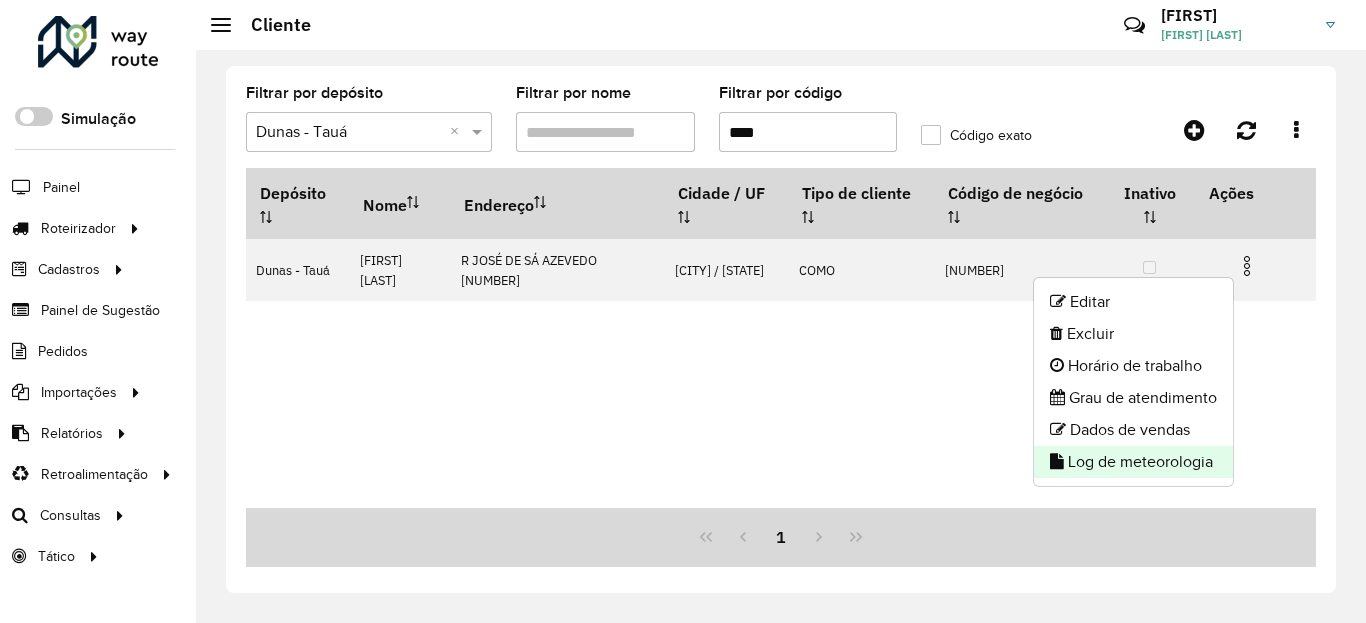 click on "Log de meteorologia" 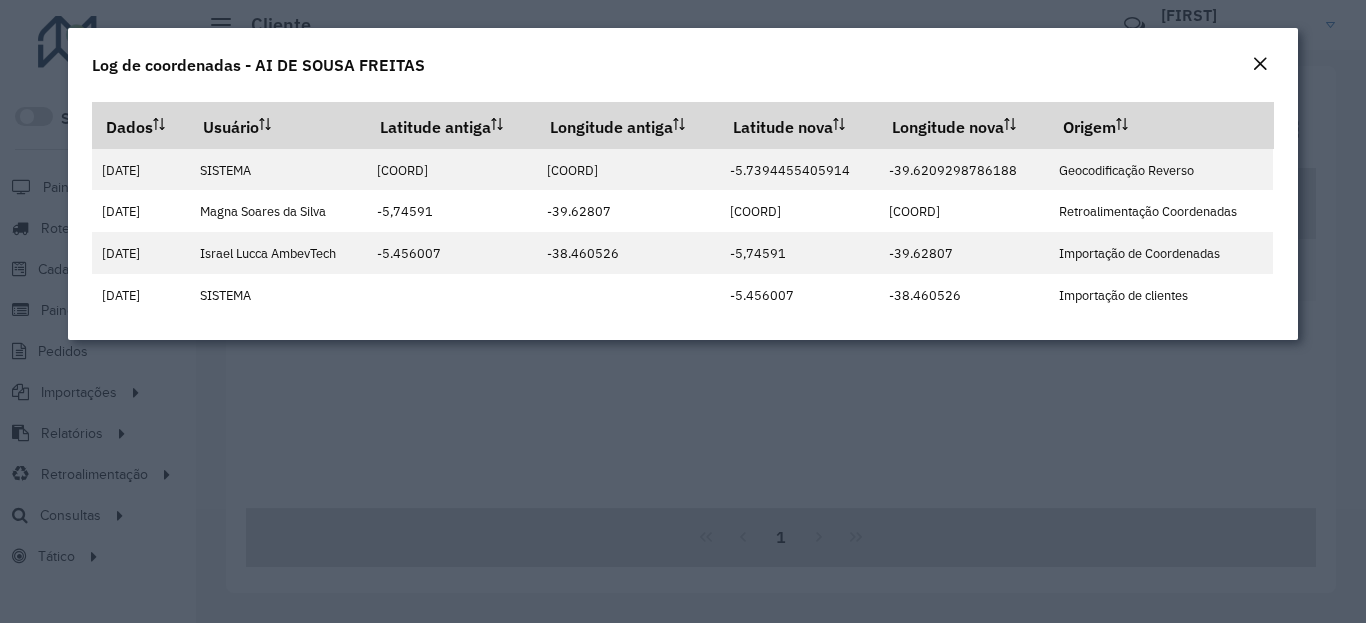 click 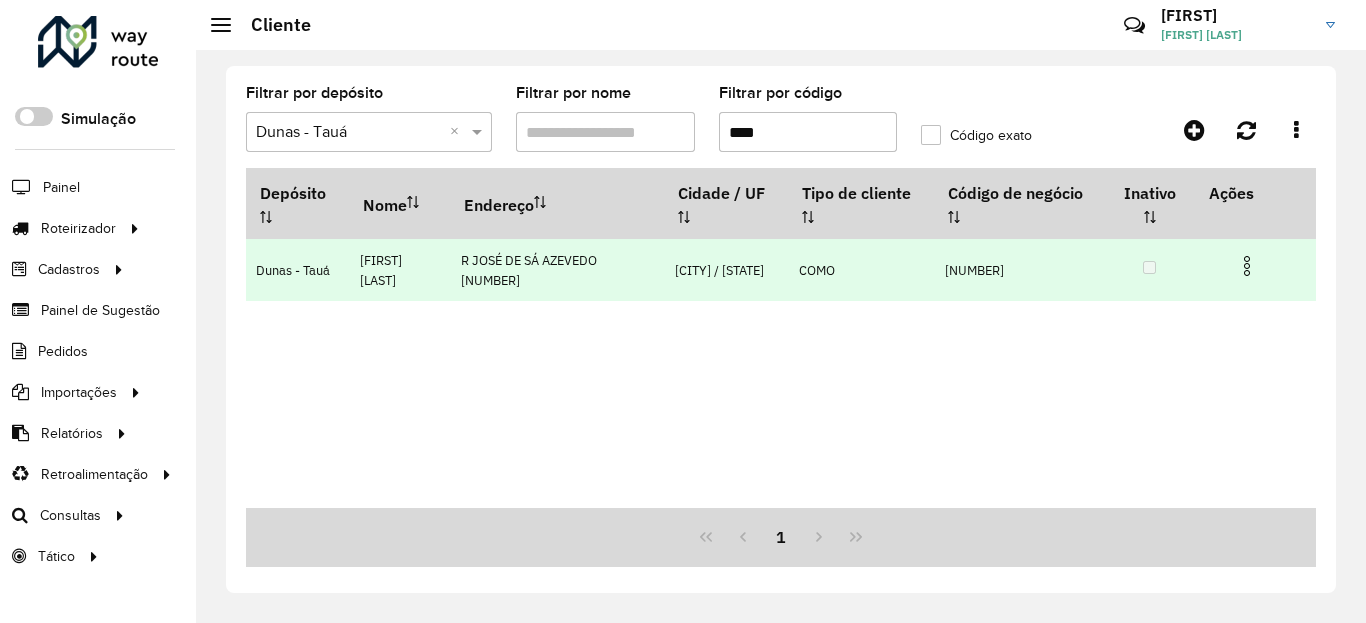 click at bounding box center (1247, 266) 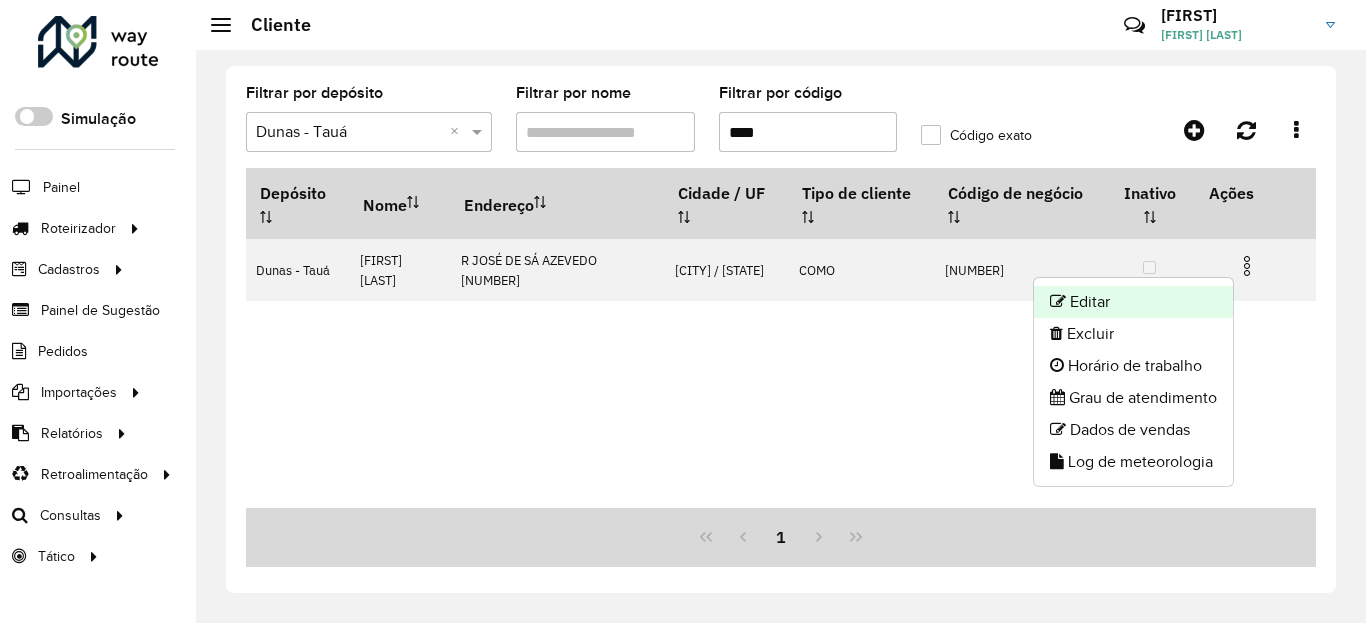 click on "Editar" 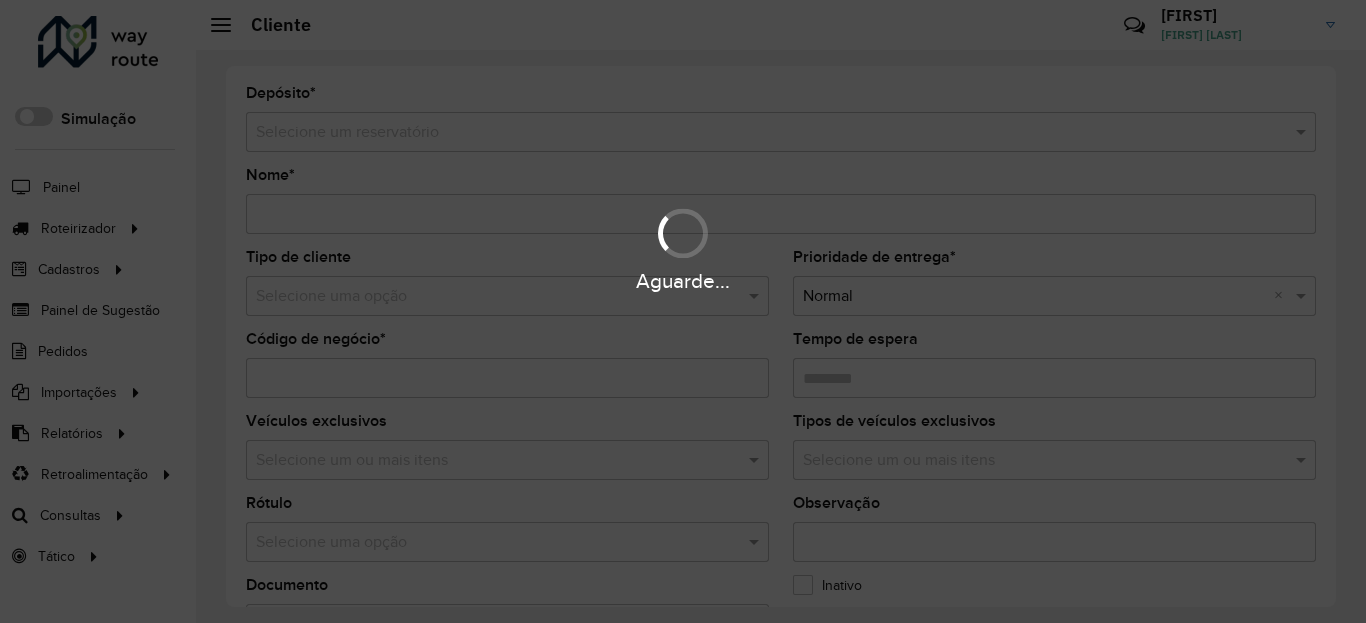 type on "**********" 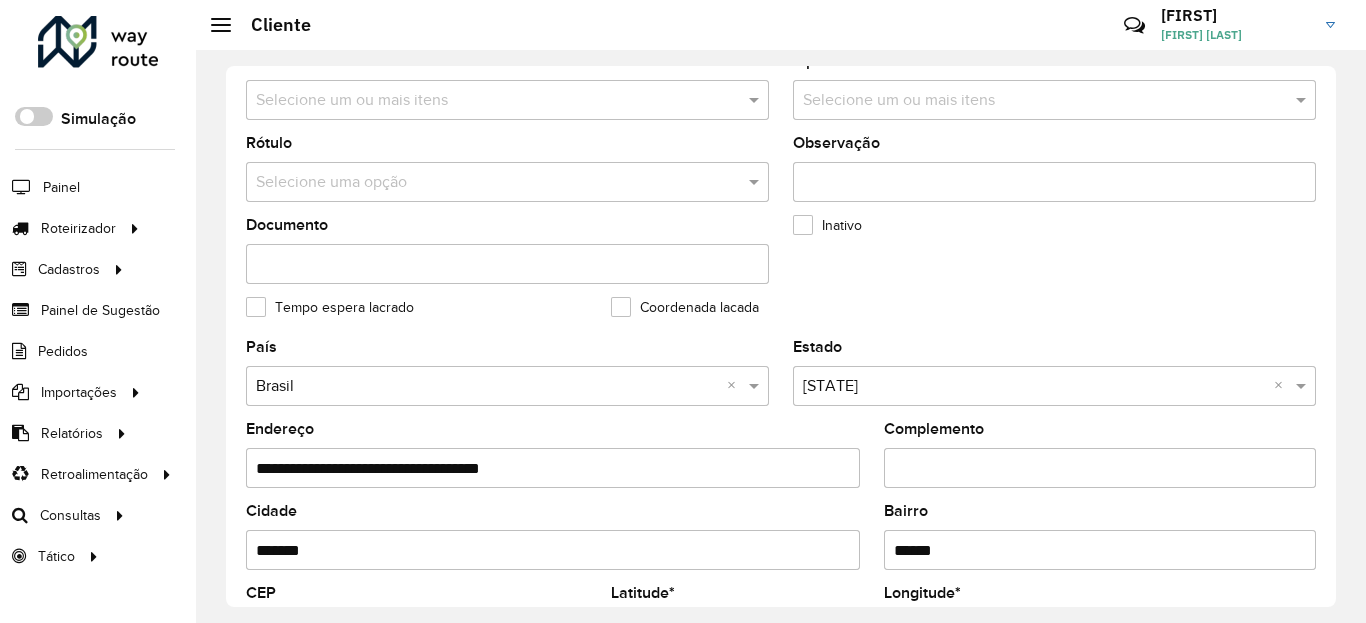 scroll, scrollTop: 720, scrollLeft: 0, axis: vertical 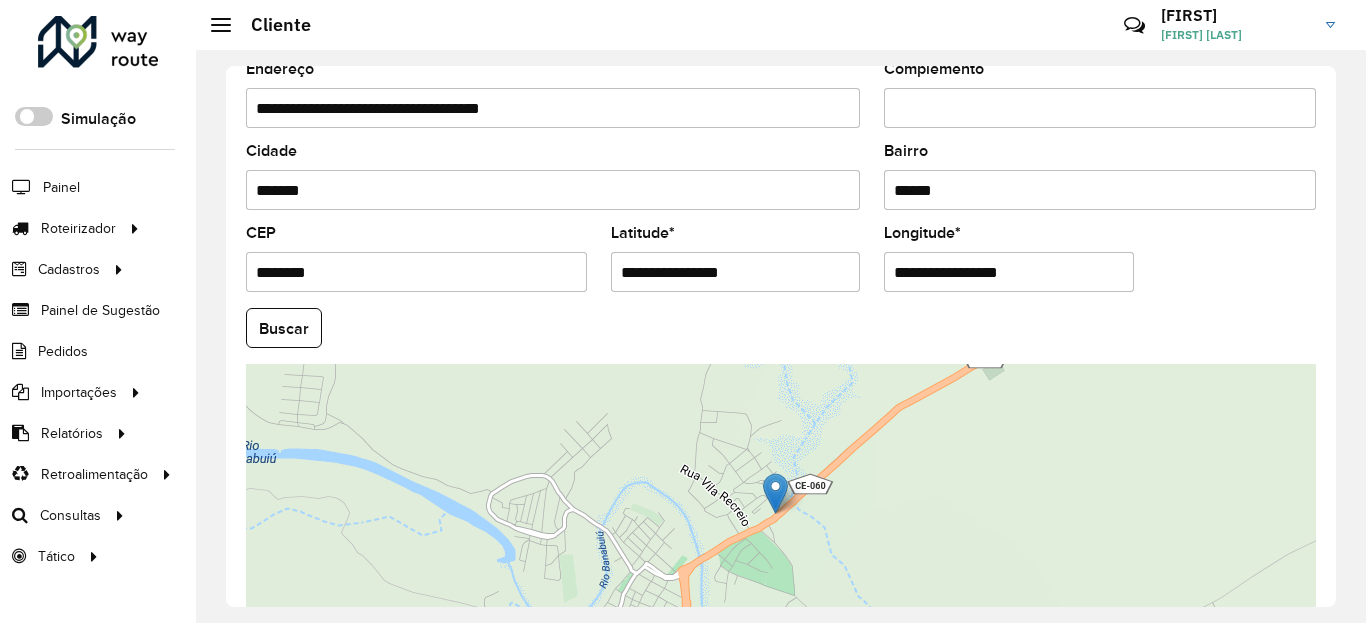 click on "**********" at bounding box center [736, 272] 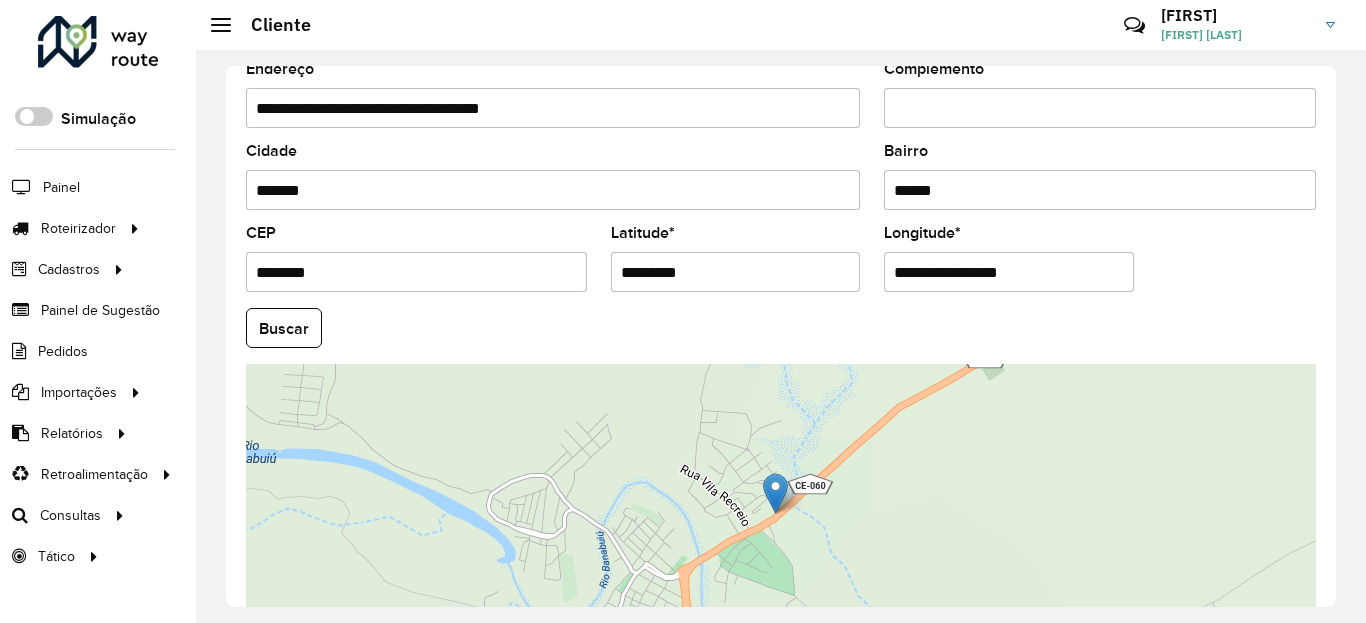 type on "*********" 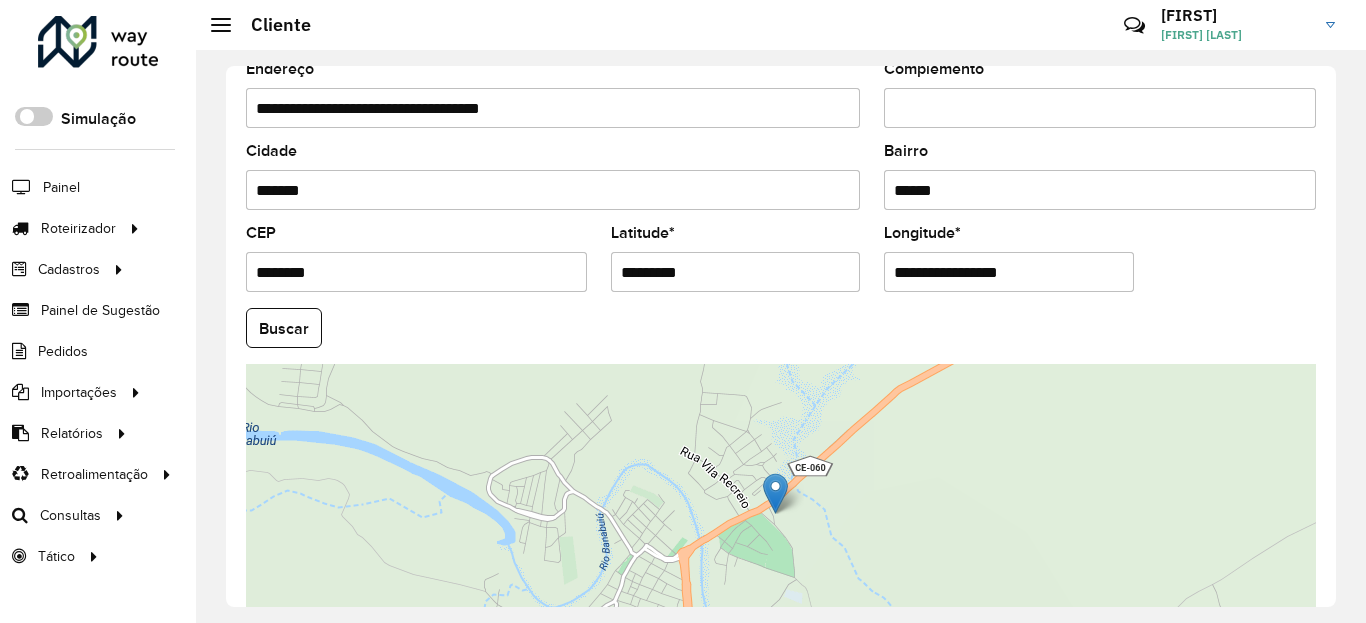 click on "**********" at bounding box center [1009, 272] 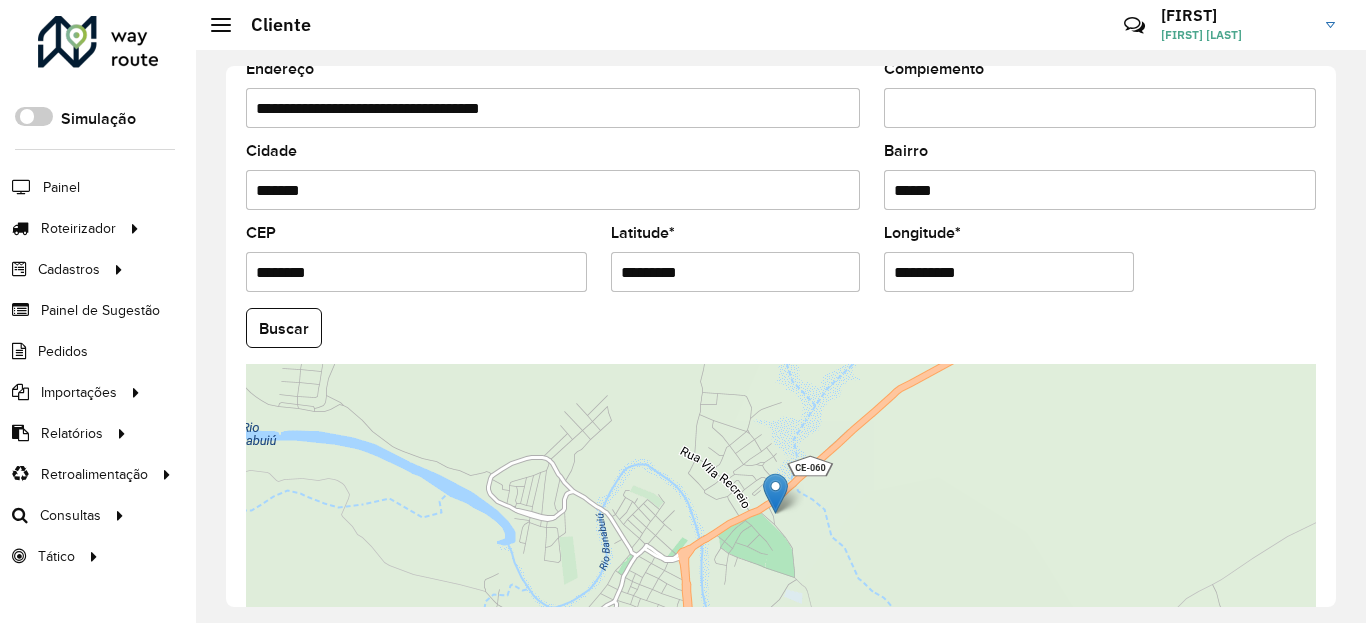 type on "**********" 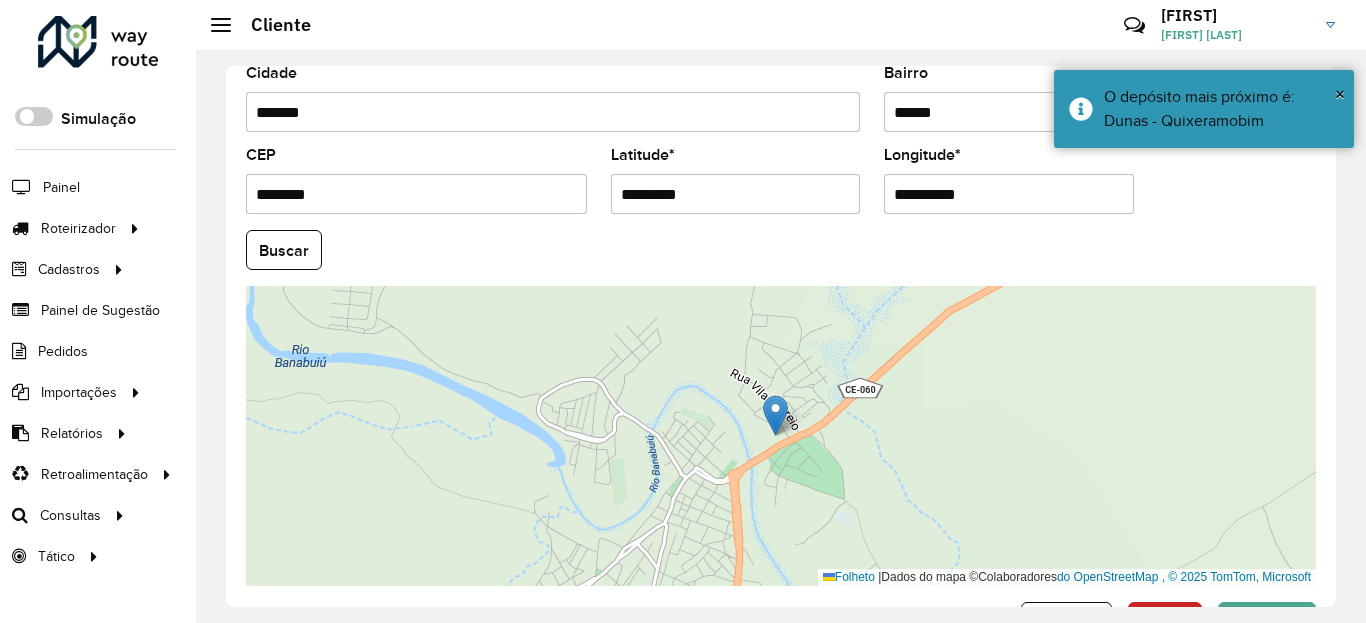 scroll, scrollTop: 867, scrollLeft: 0, axis: vertical 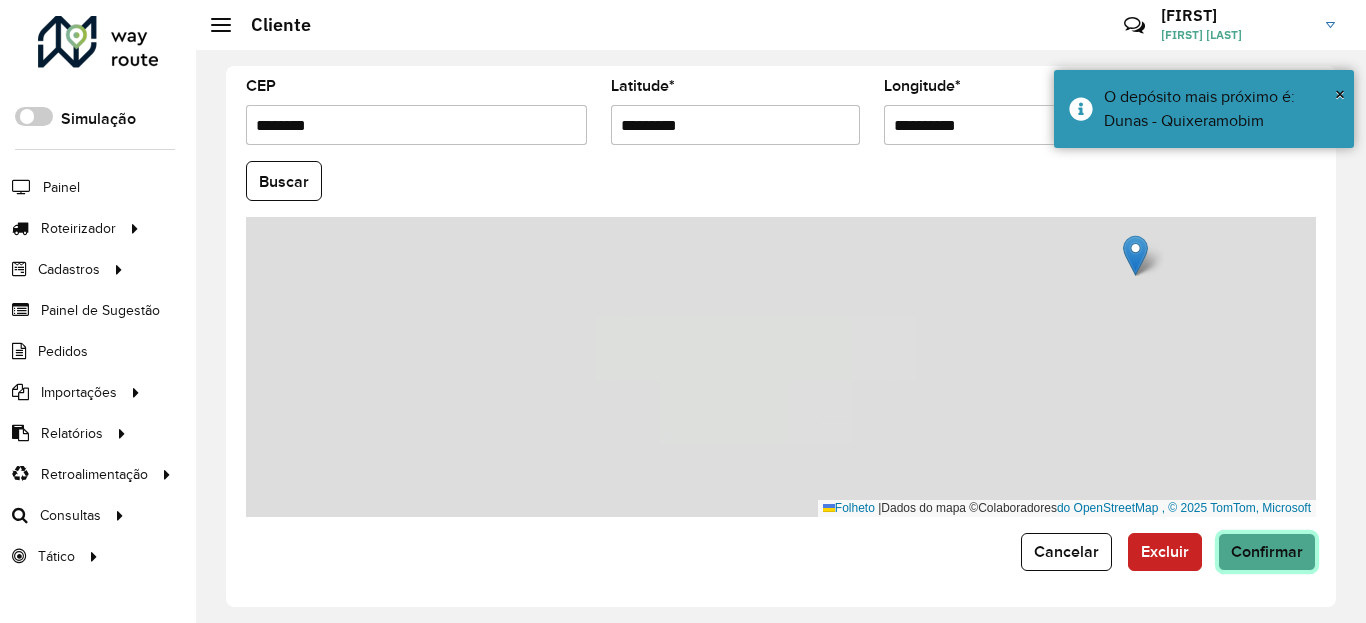 click on "Confirmar" 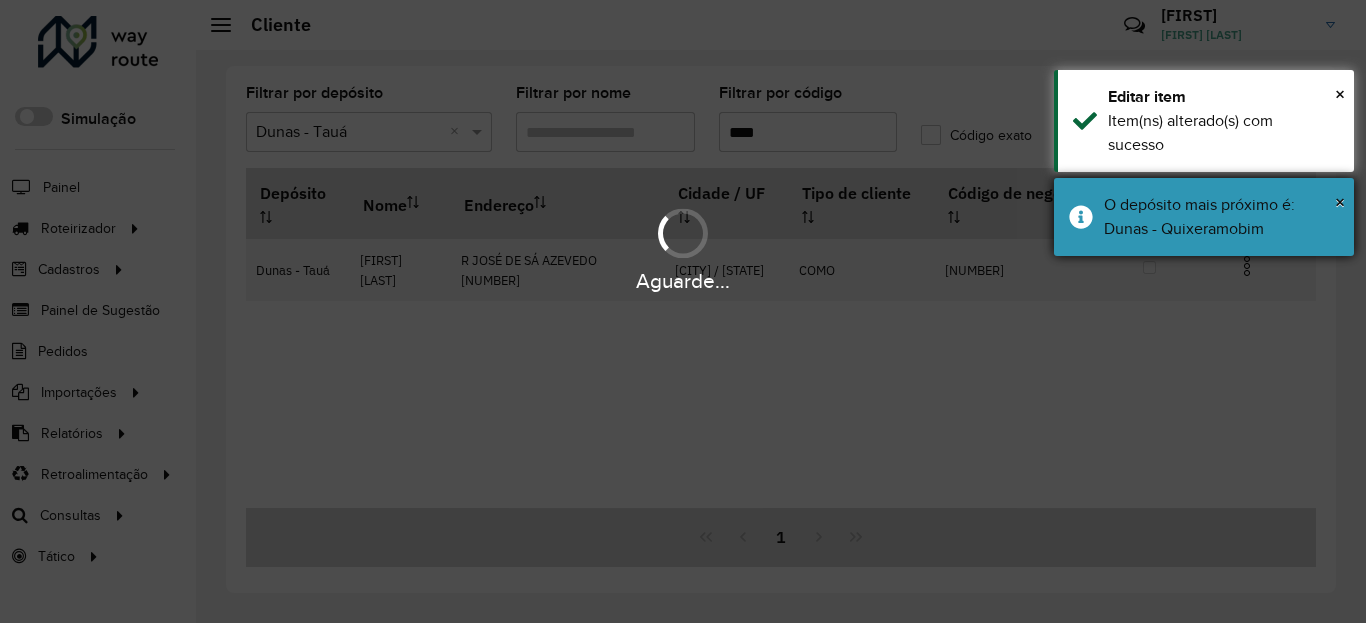 click on "O depósito mais próximo é: Dunas - Quixeramobim" at bounding box center (1204, 217) 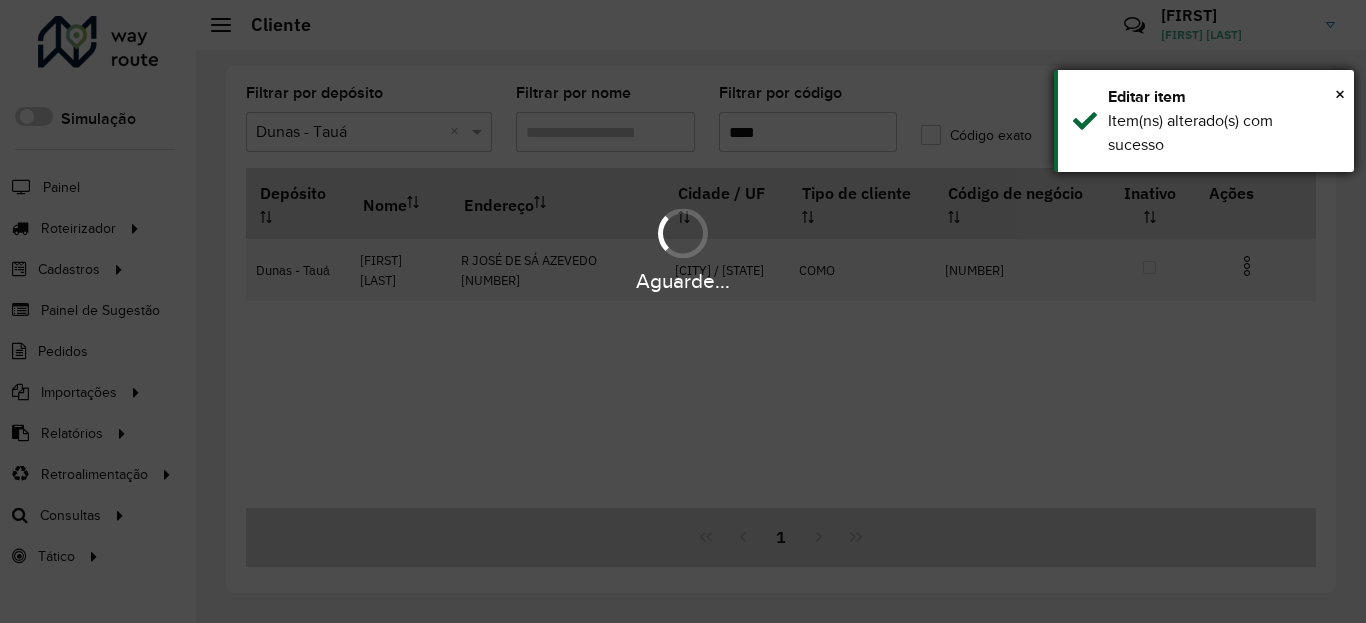 click on "Item(ns) alterado(s) com sucesso" at bounding box center (1223, 133) 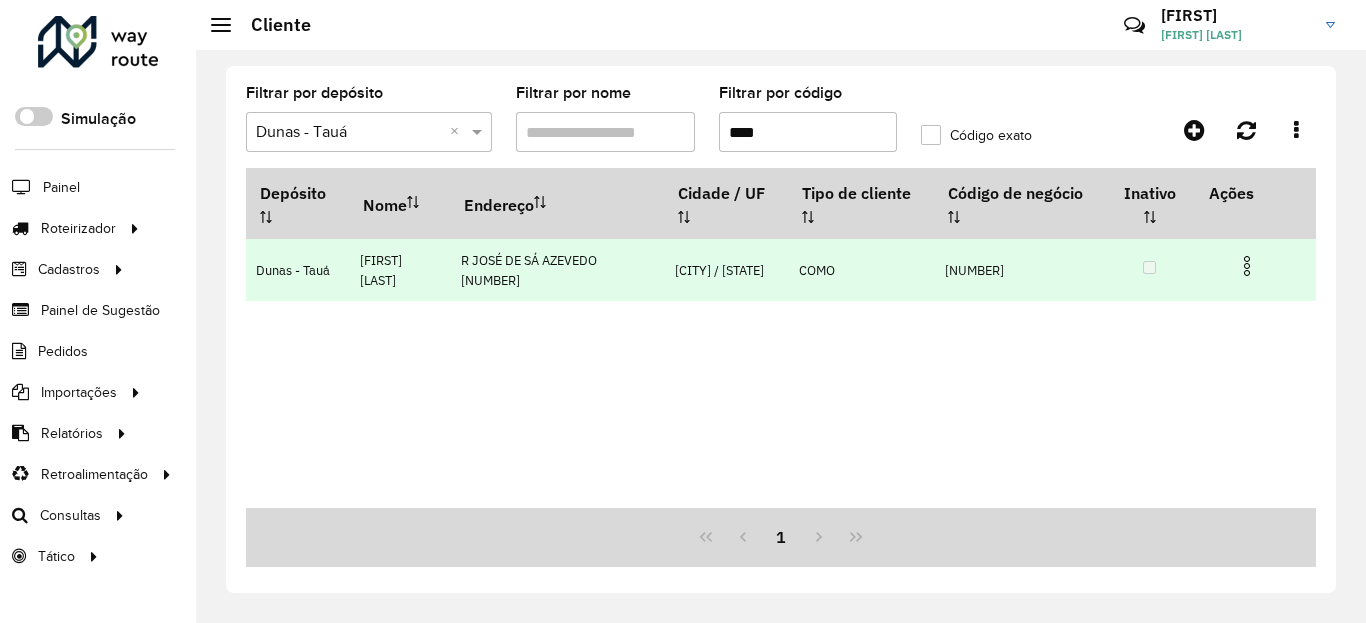 click at bounding box center [1247, 266] 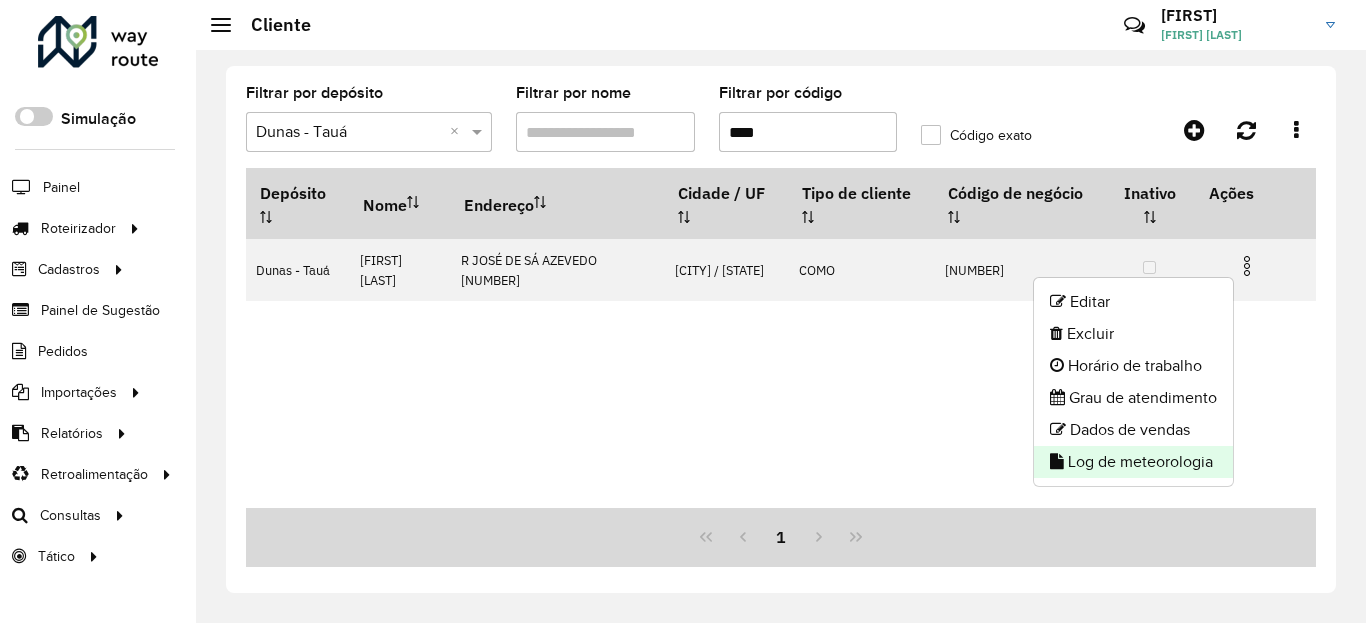 click on "Log de meteorologia" 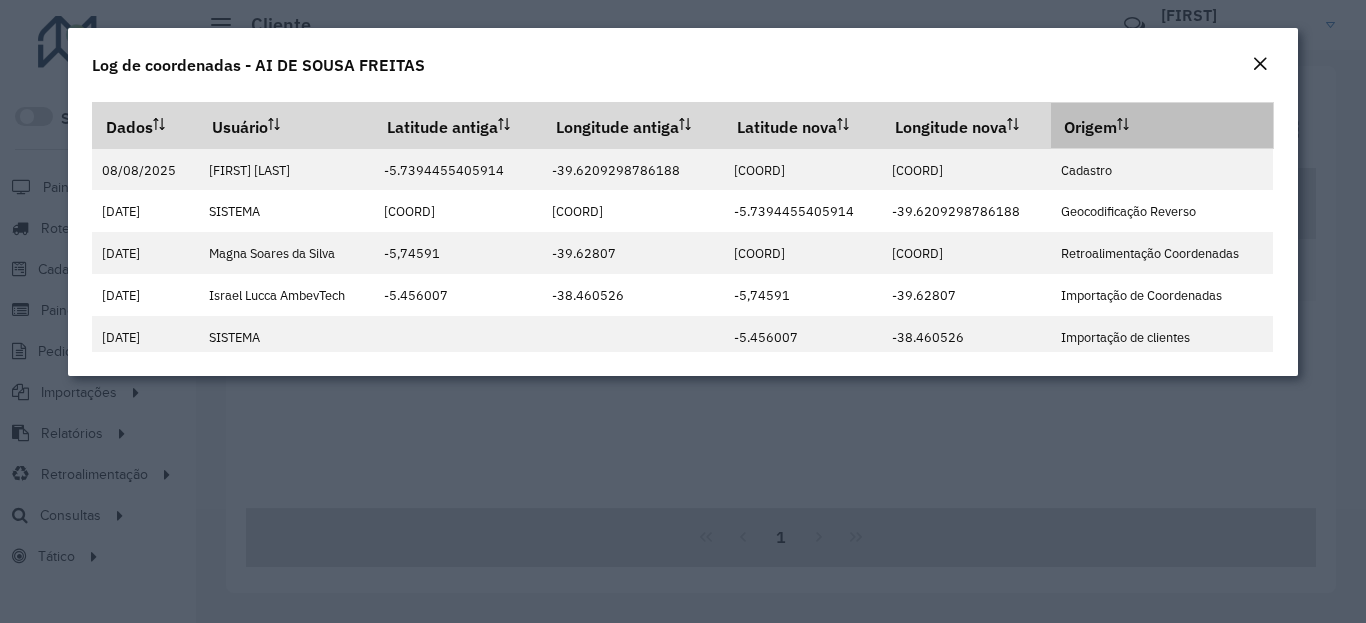 drag, startPoint x: 1257, startPoint y: 62, endPoint x: 1137, endPoint y: 125, distance: 135.53229 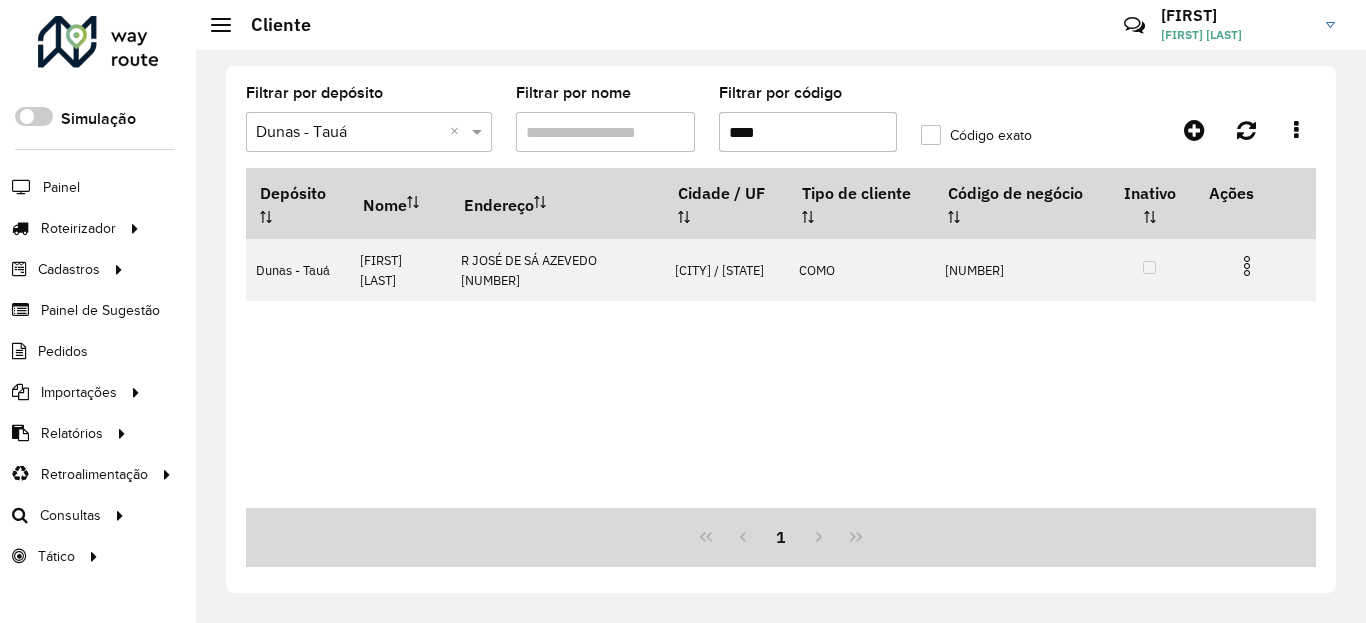 click on "****" at bounding box center [808, 132] 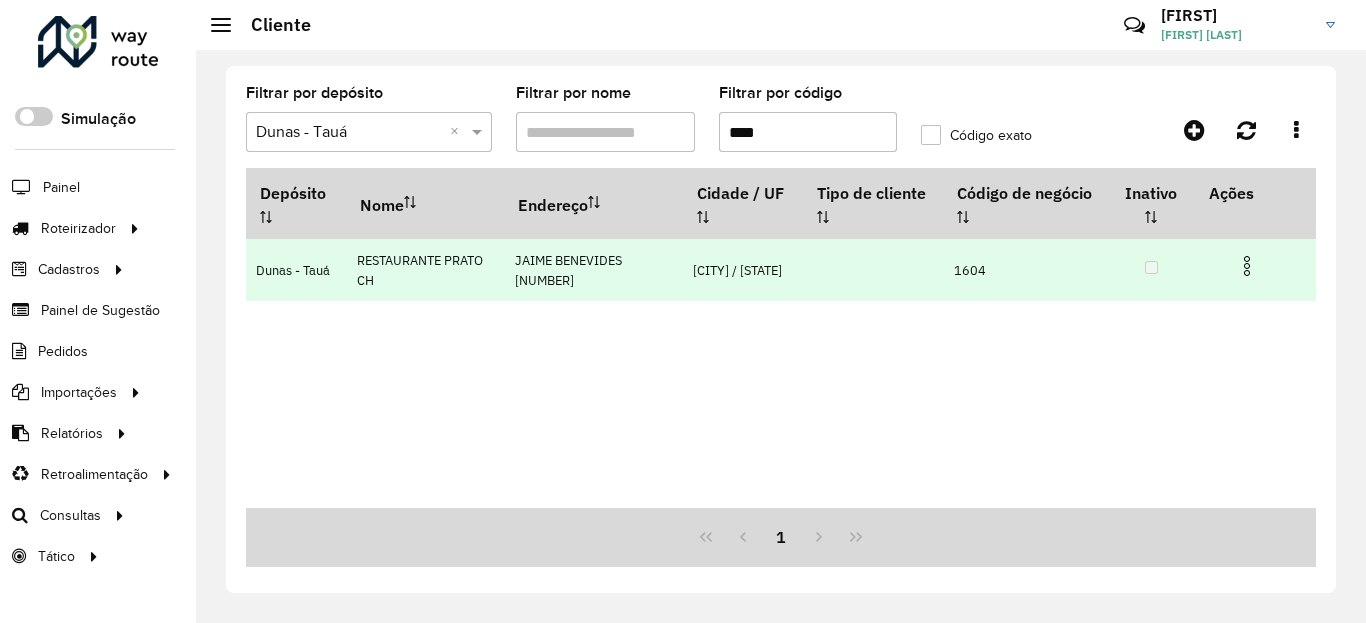 click at bounding box center [1247, 266] 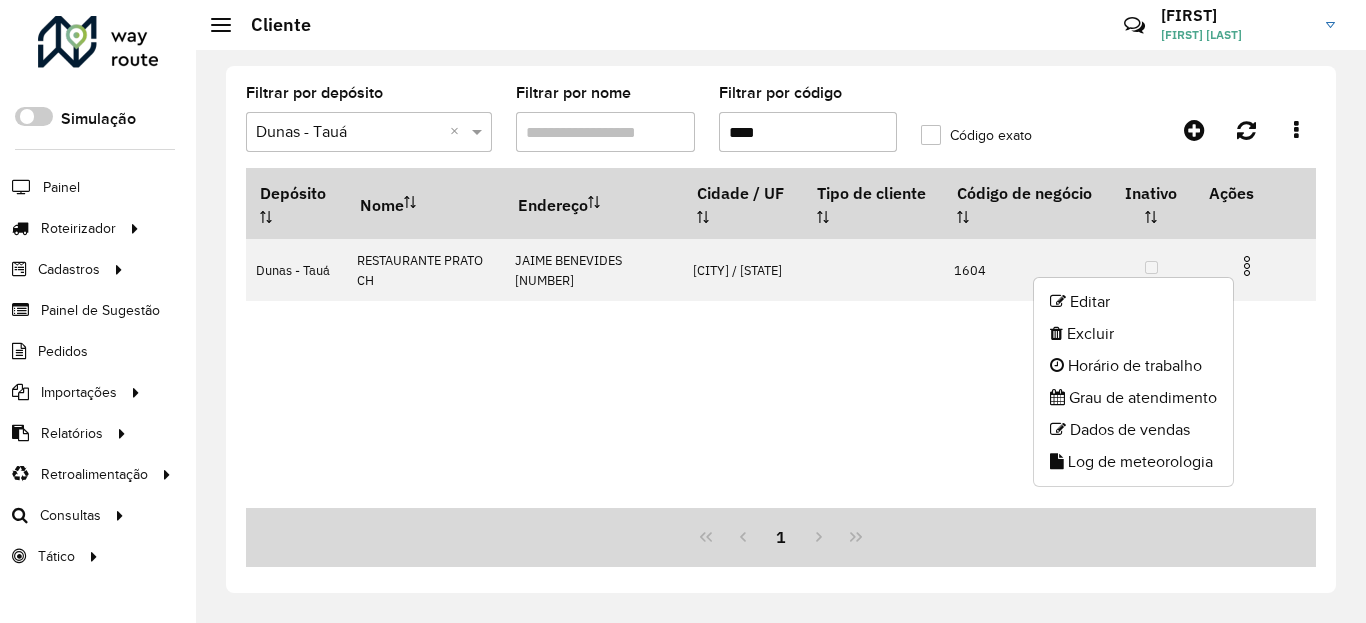 drag, startPoint x: 1172, startPoint y: 463, endPoint x: 1172, endPoint y: 438, distance: 25 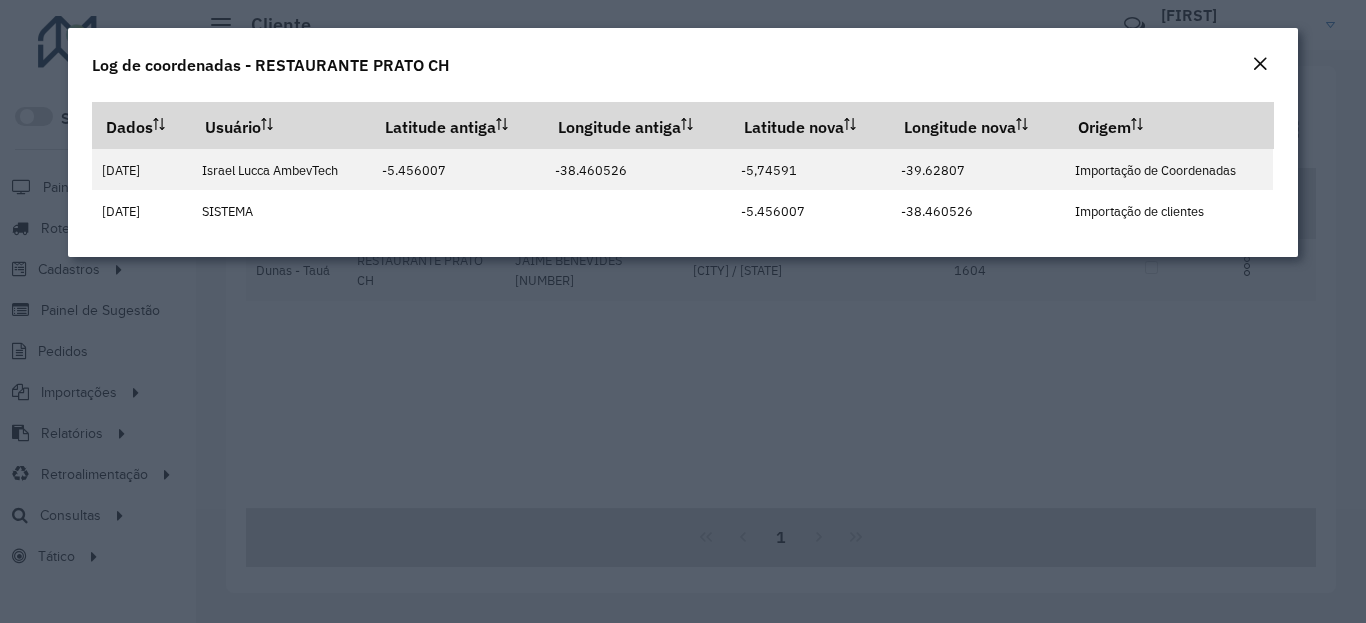 click 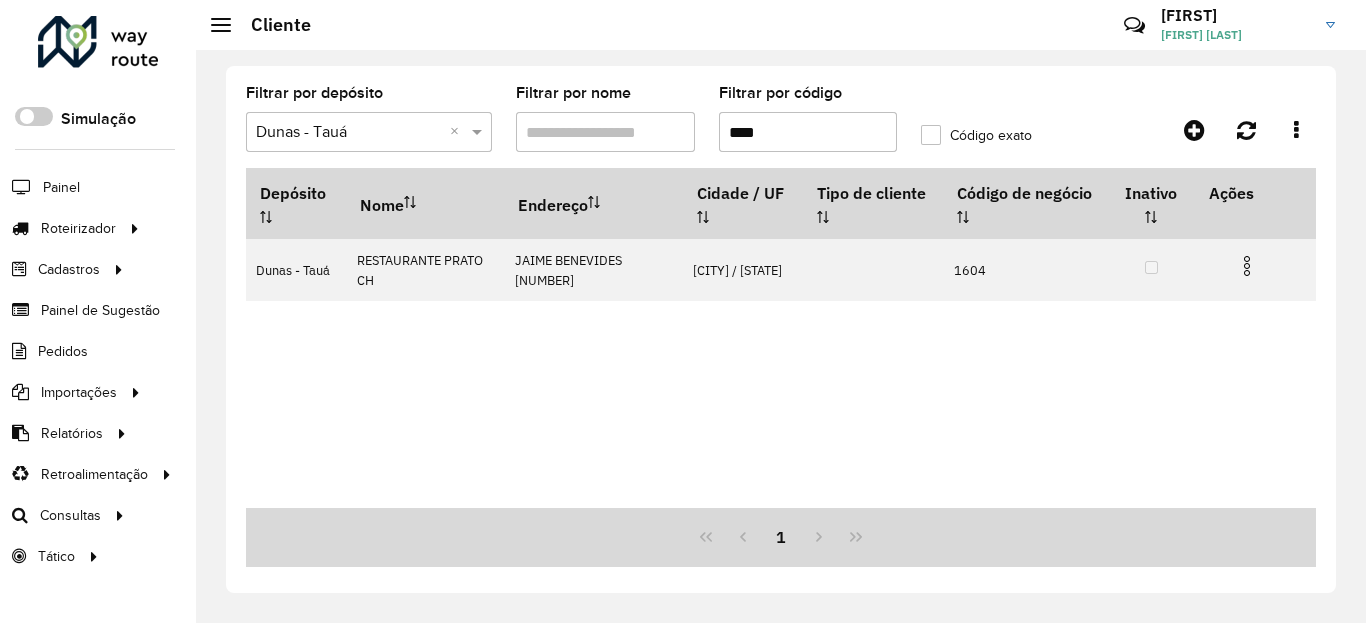 click on "****" at bounding box center (808, 132) 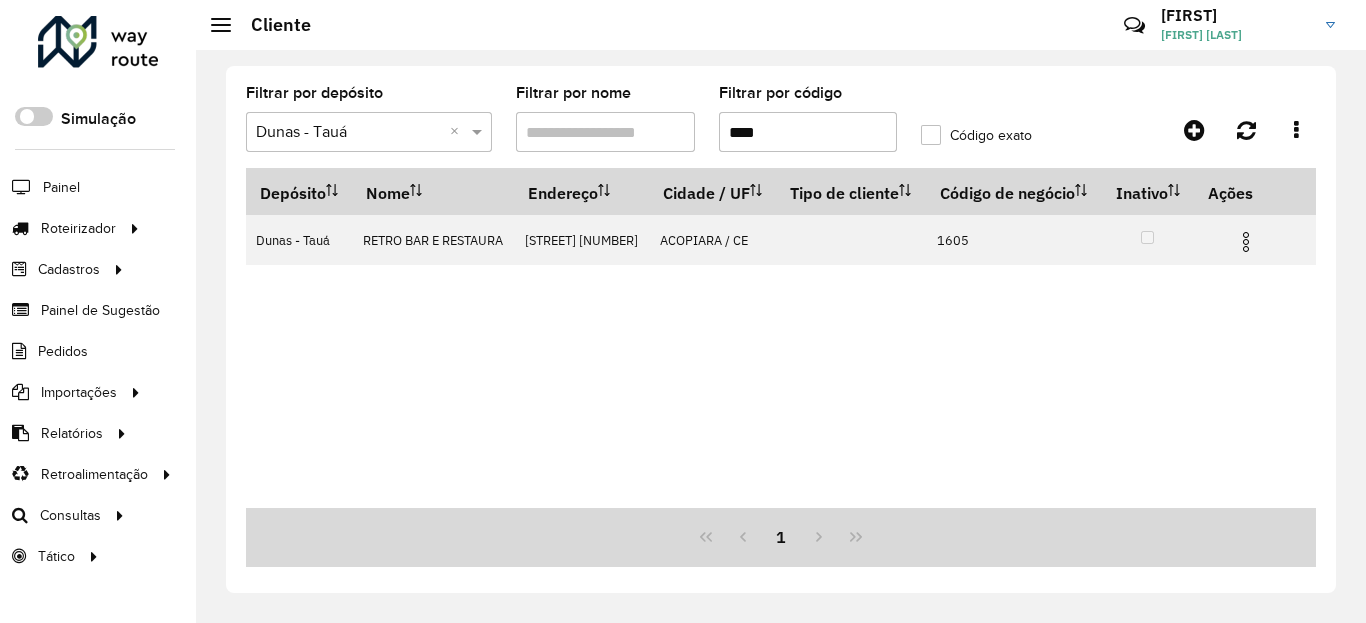 click at bounding box center (1255, 240) 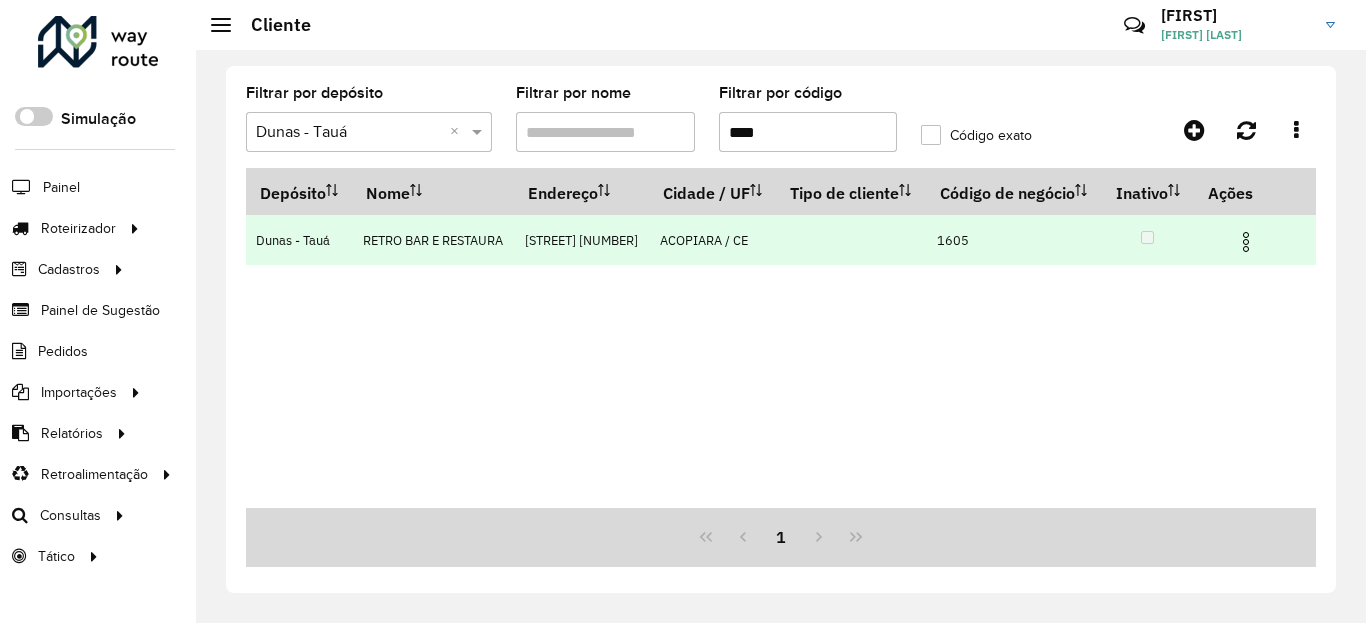 click at bounding box center [1246, 242] 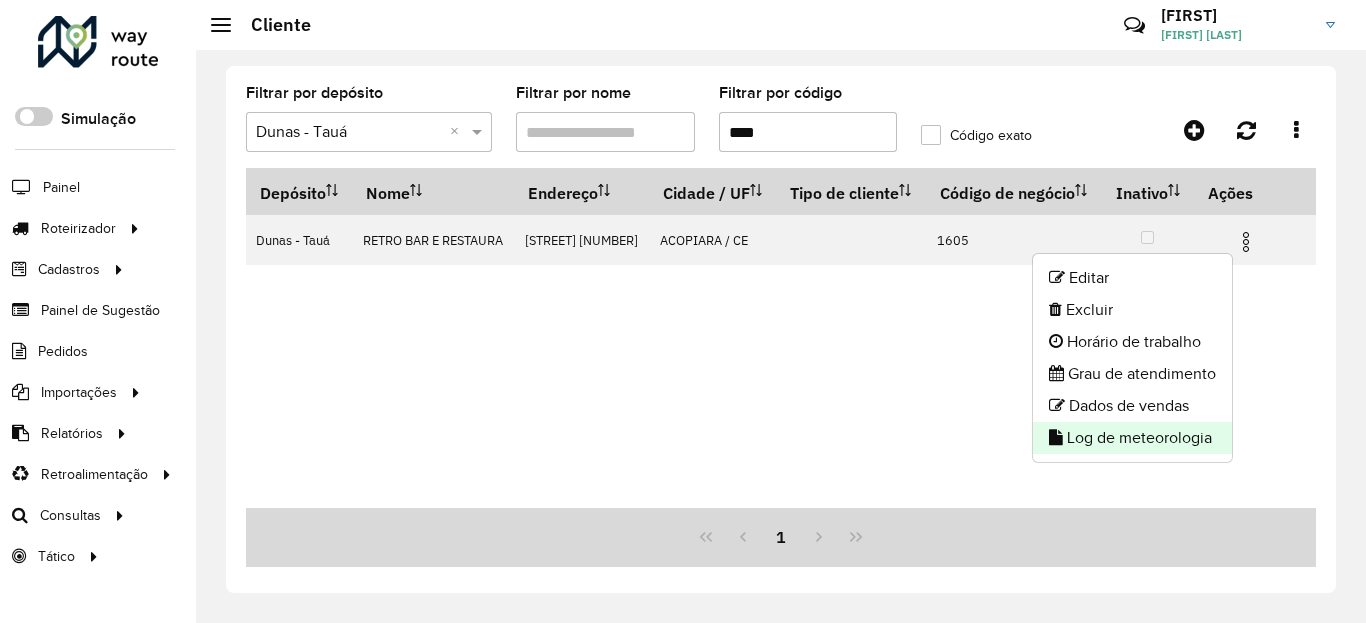 click on "Log de meteorologia" 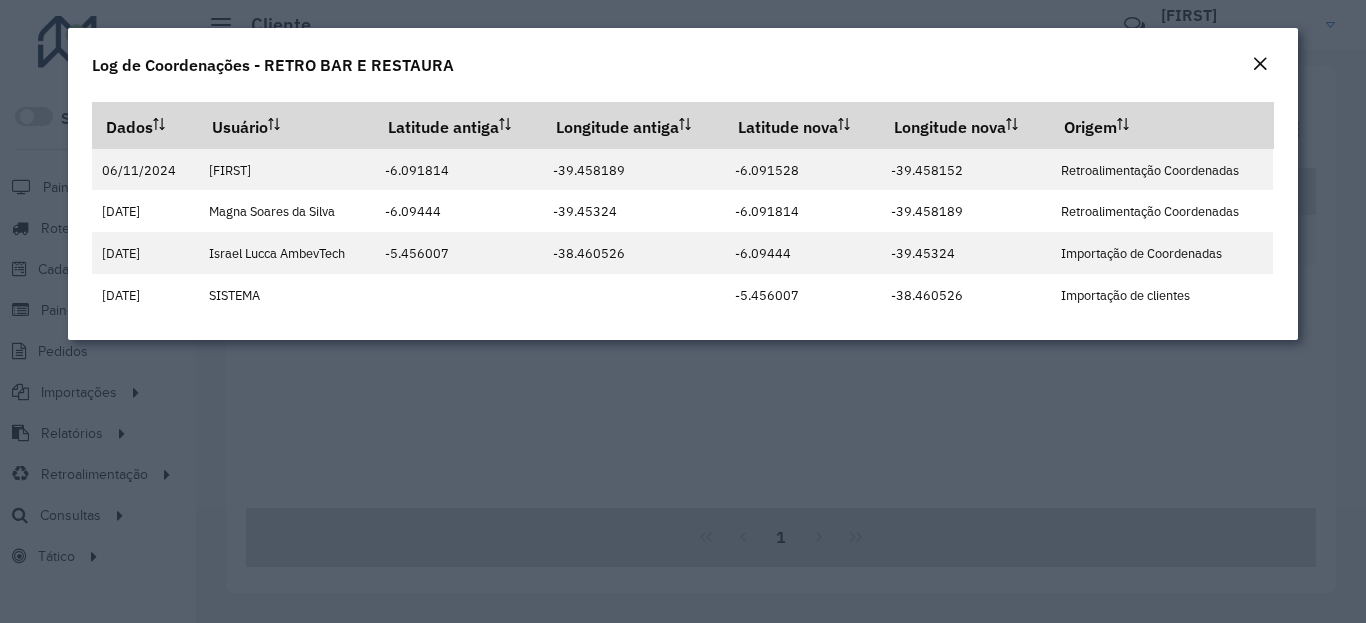 click 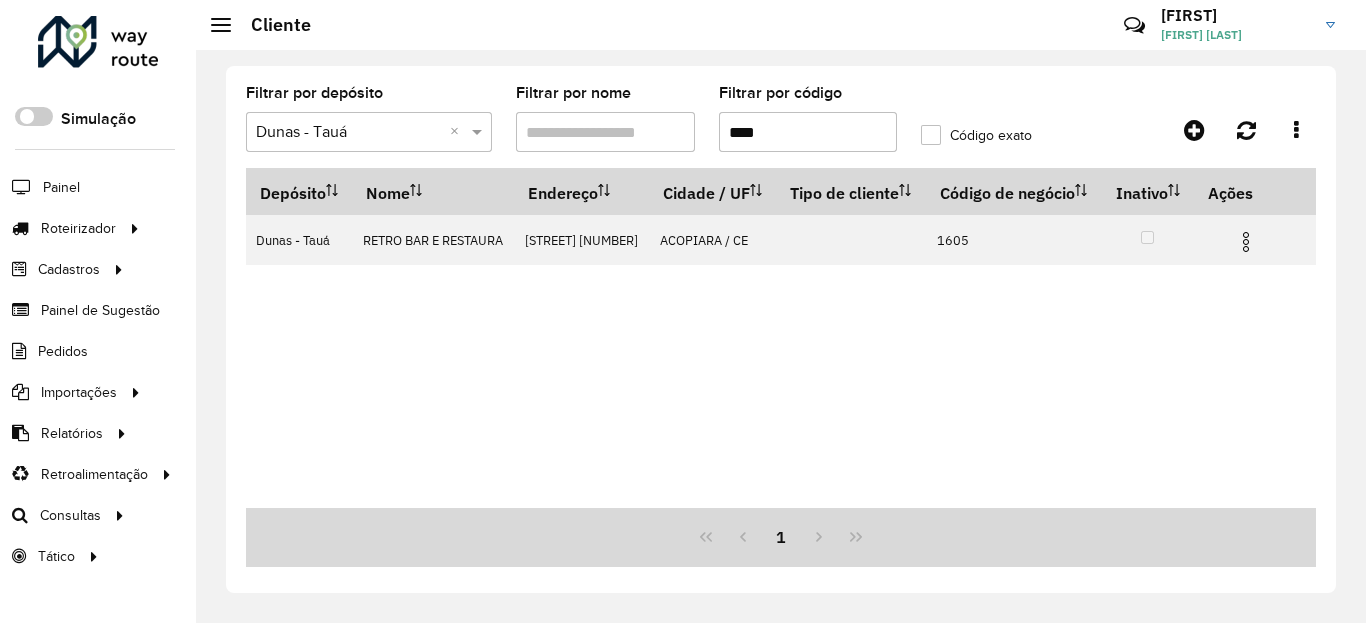 click on "****" at bounding box center [808, 132] 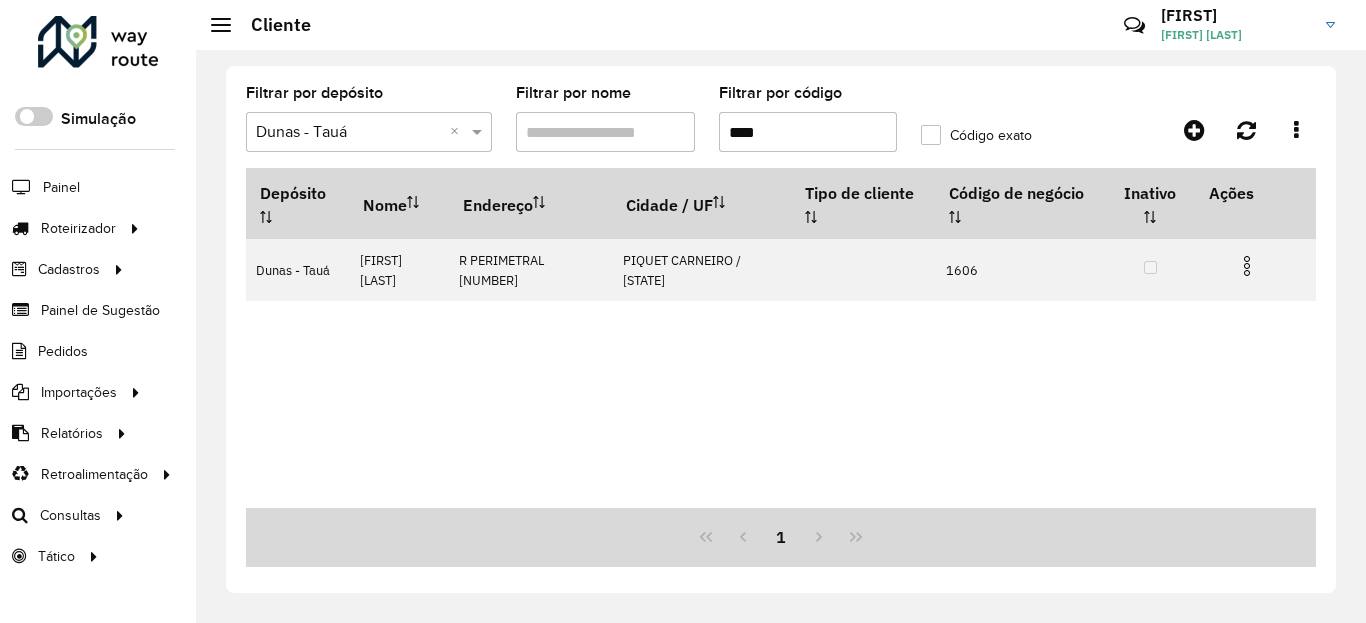 type on "****" 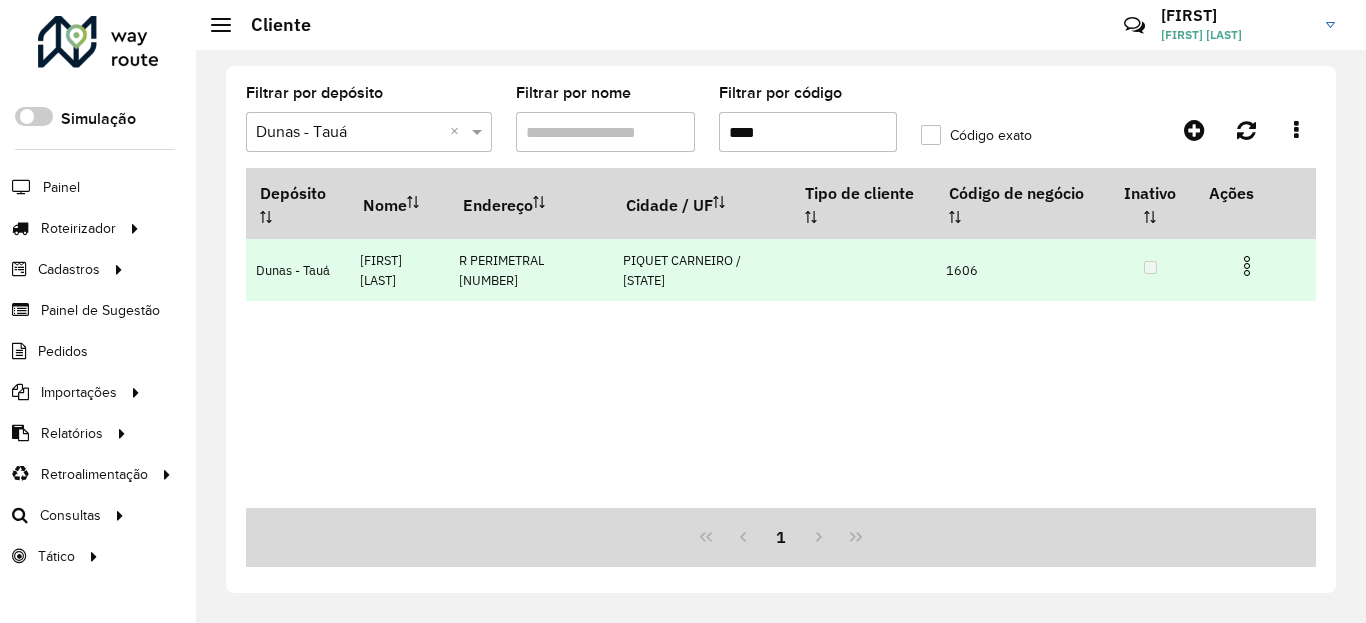 click at bounding box center [1247, 266] 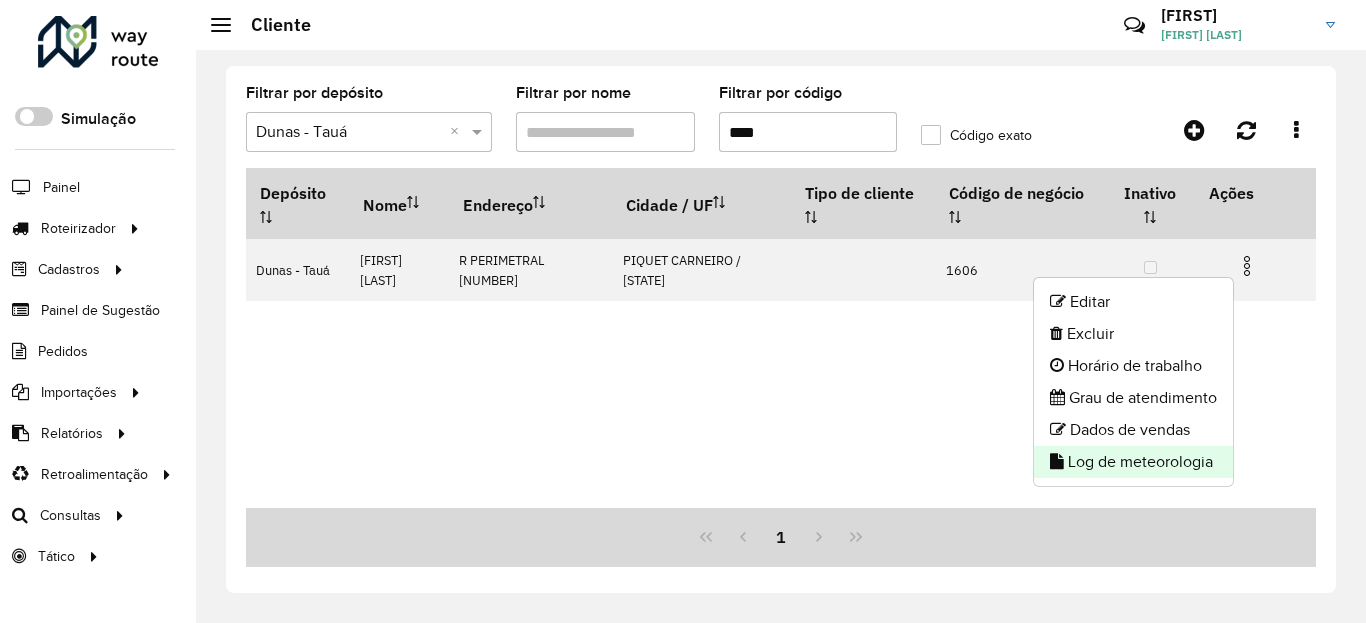 click on "Log de meteorologia" 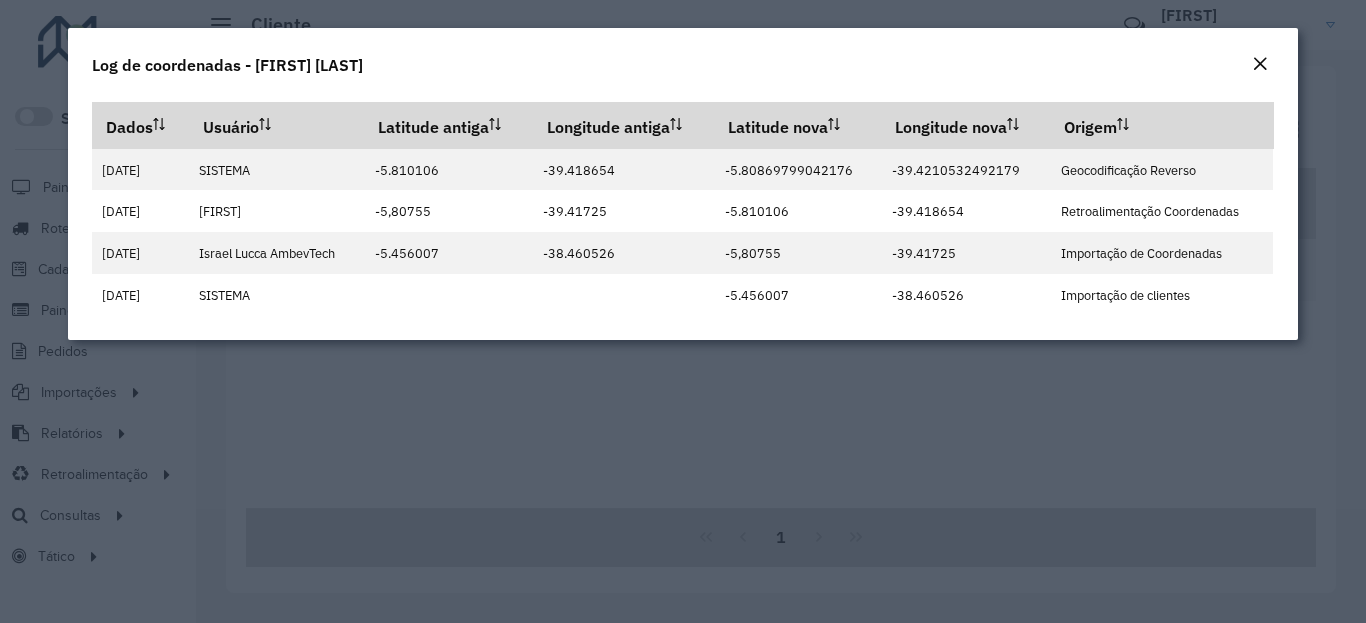 click 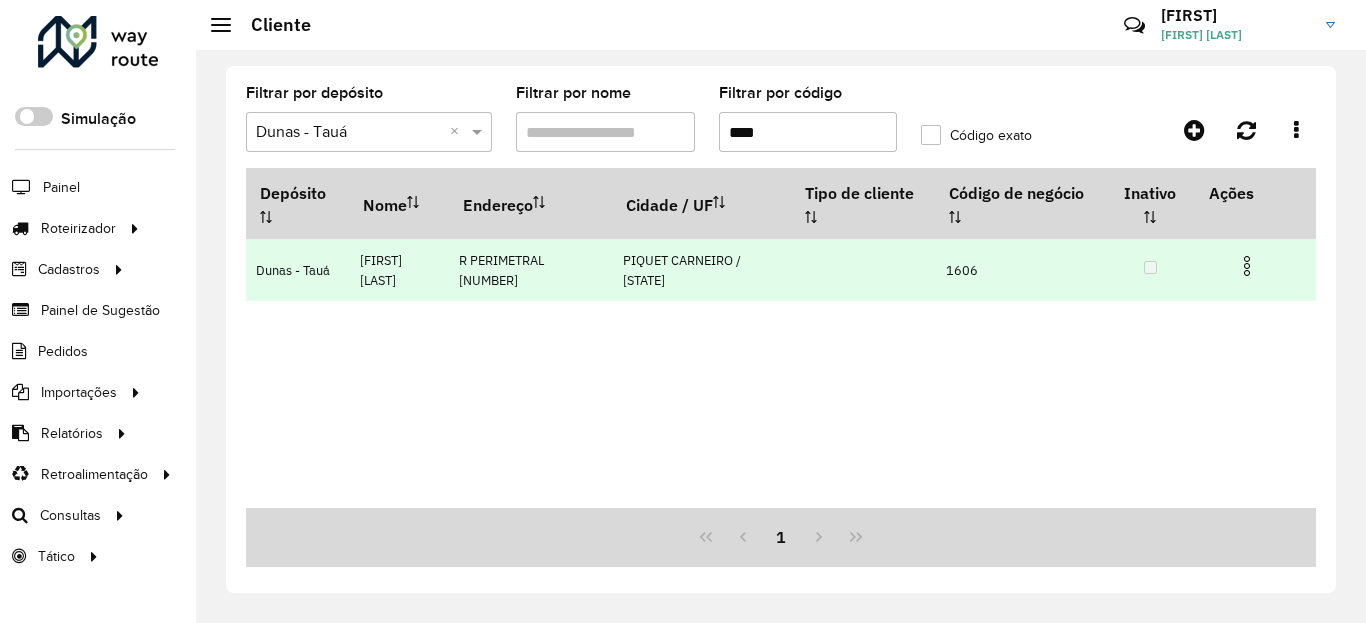 click at bounding box center [1247, 266] 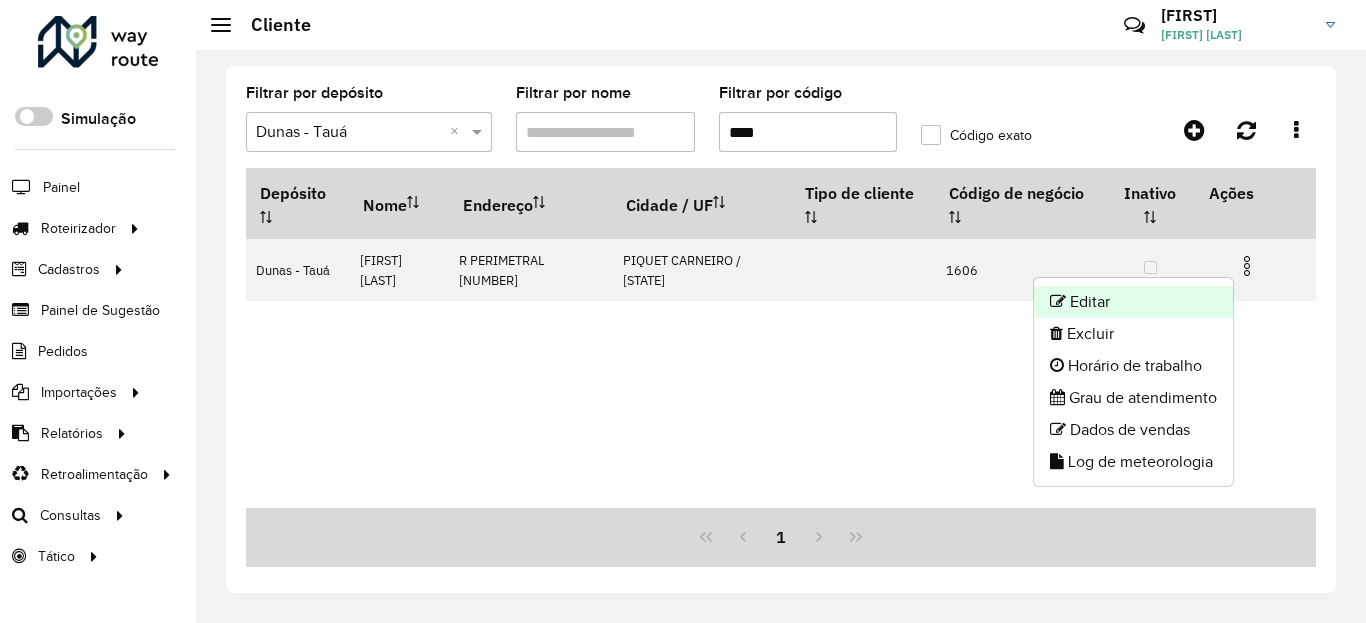 click on "Editar" 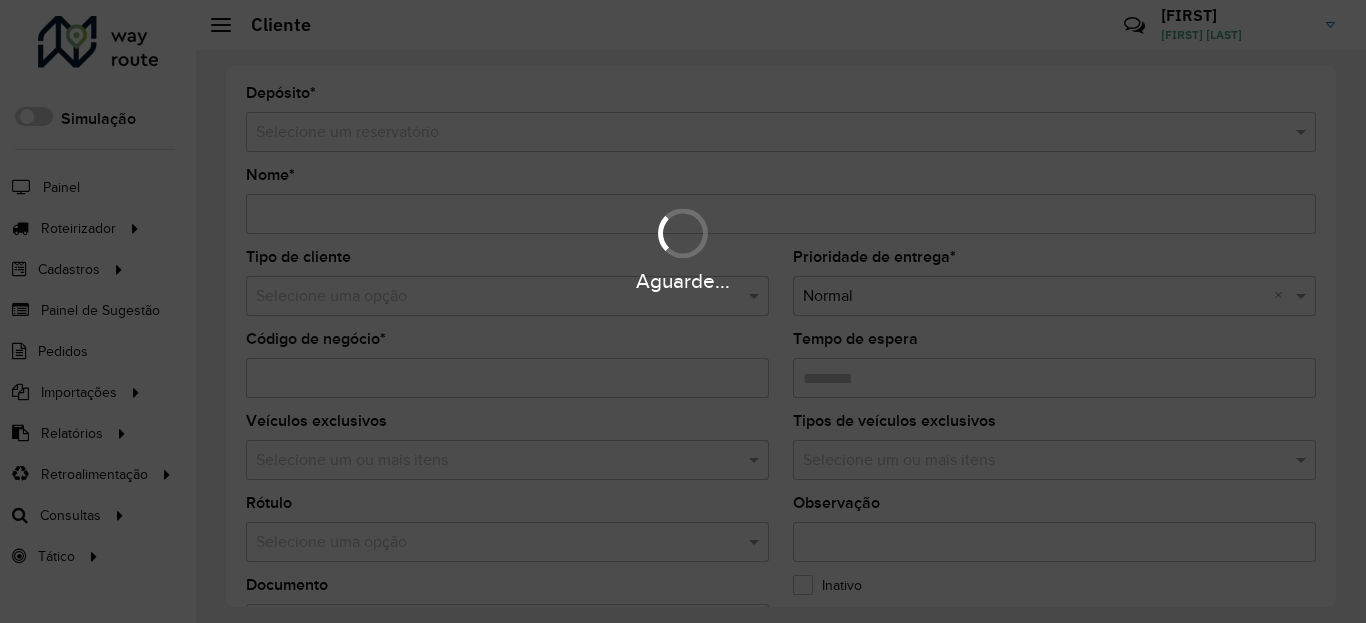 type on "**********" 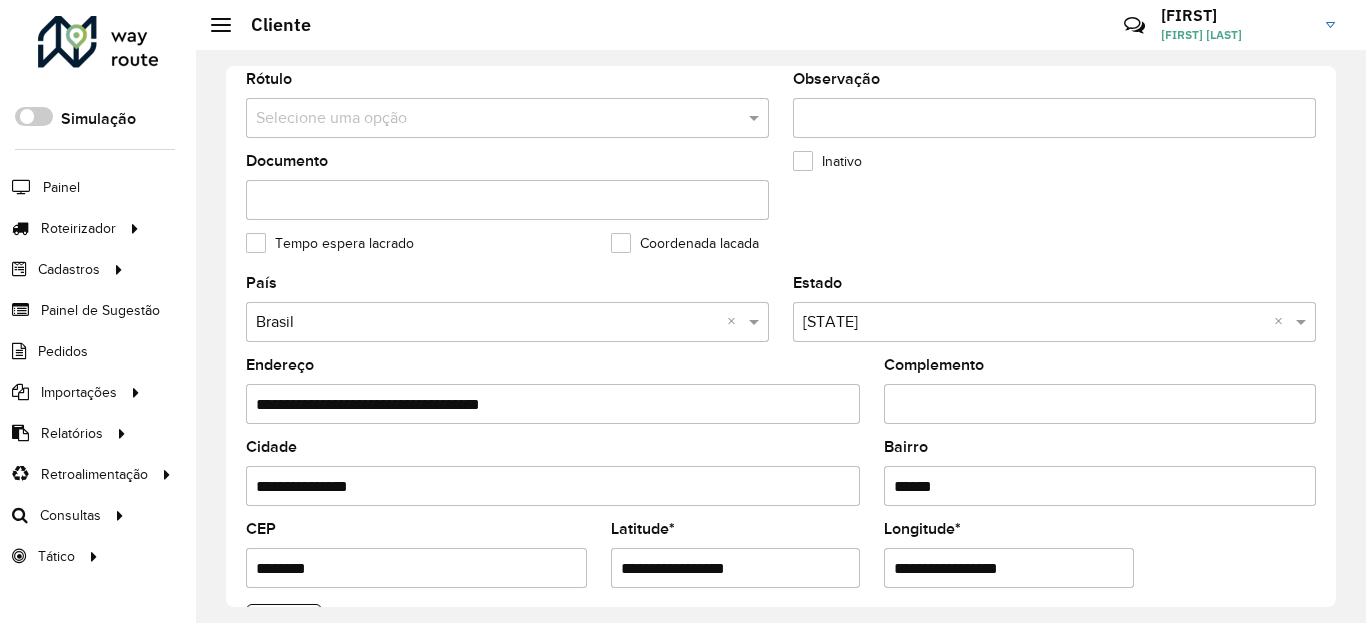 scroll, scrollTop: 480, scrollLeft: 0, axis: vertical 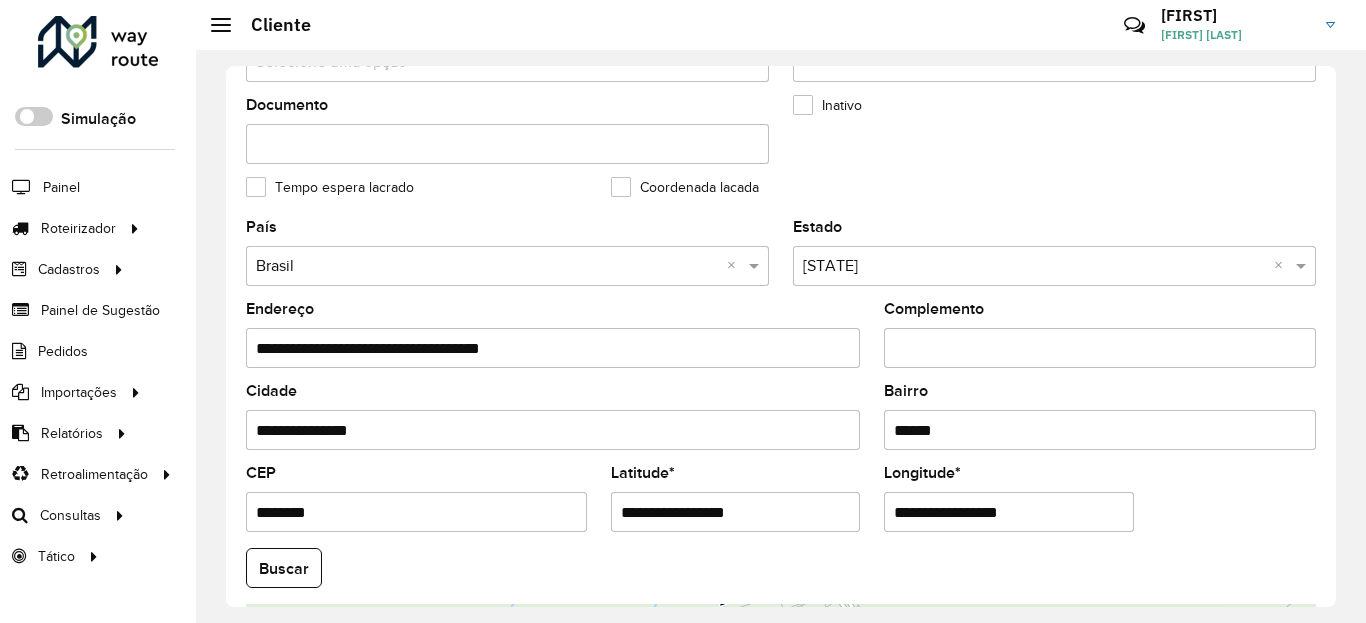 click on "**********" at bounding box center [736, 512] 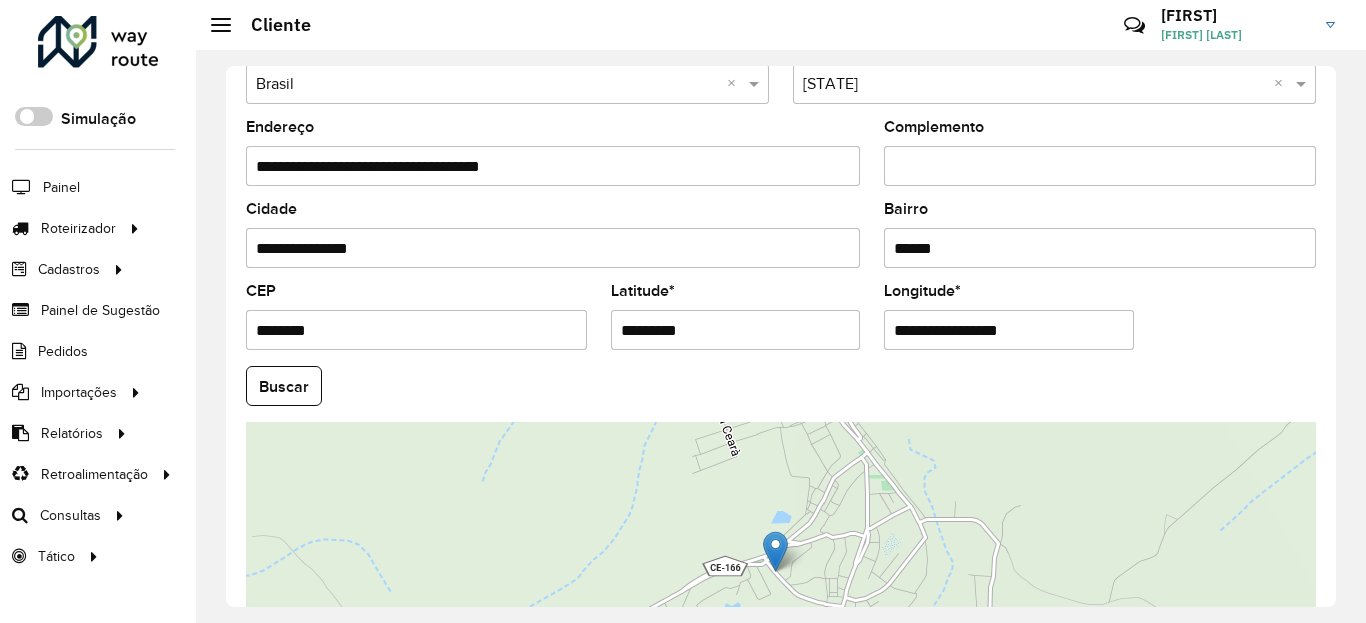 scroll, scrollTop: 720, scrollLeft: 0, axis: vertical 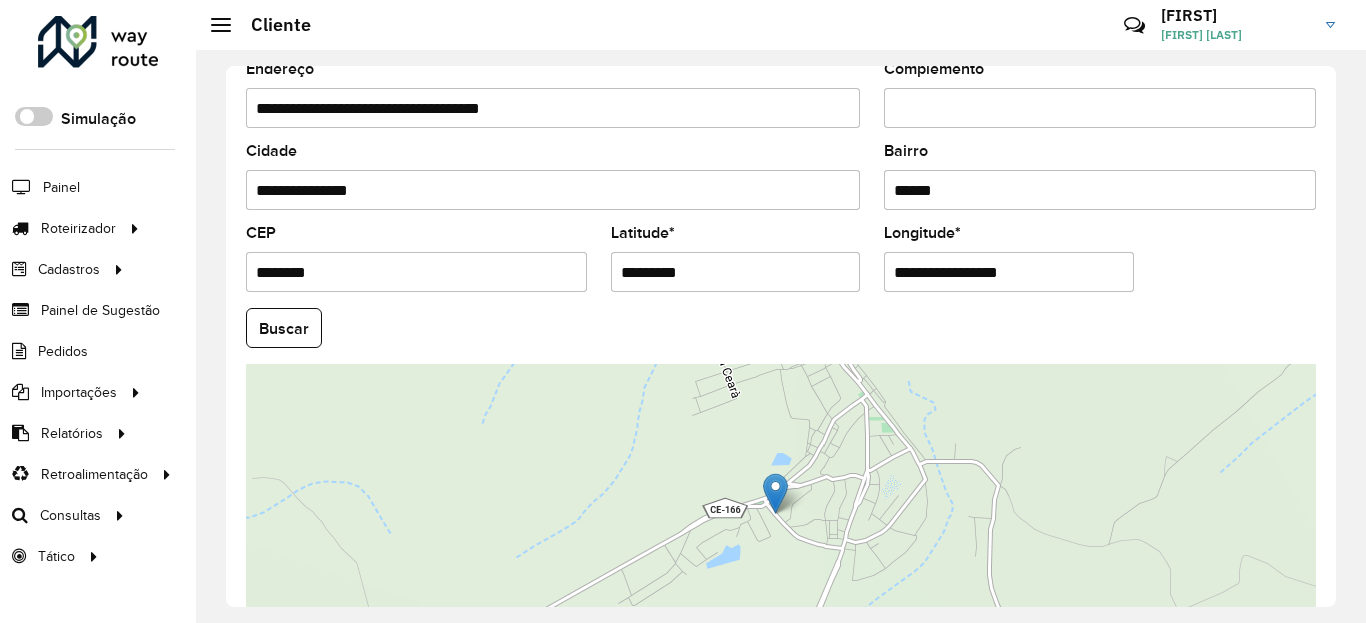 type on "*********" 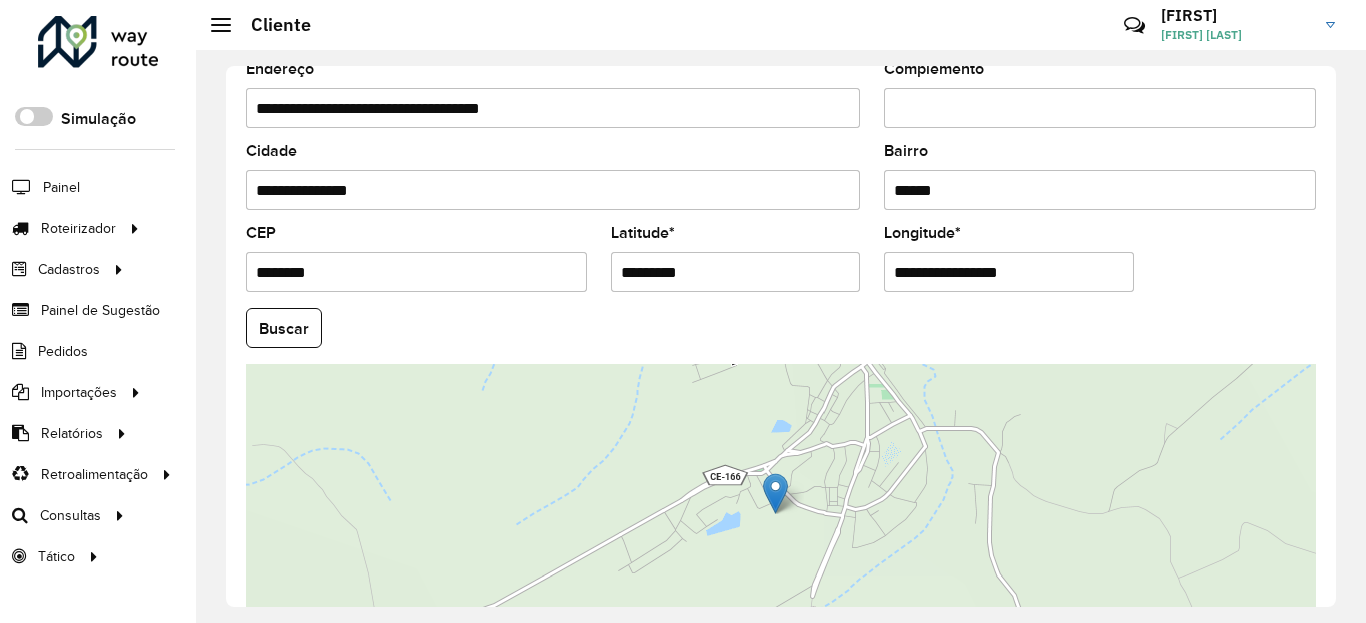 click on "**********" at bounding box center (1009, 272) 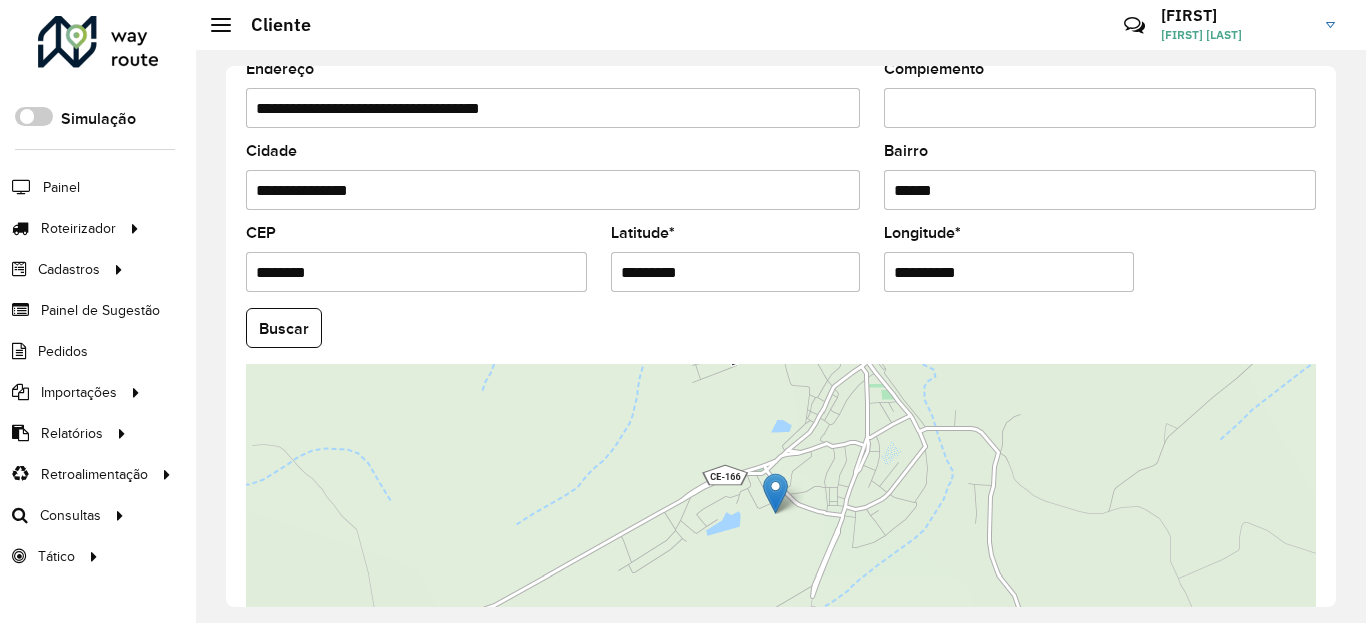 type on "**********" 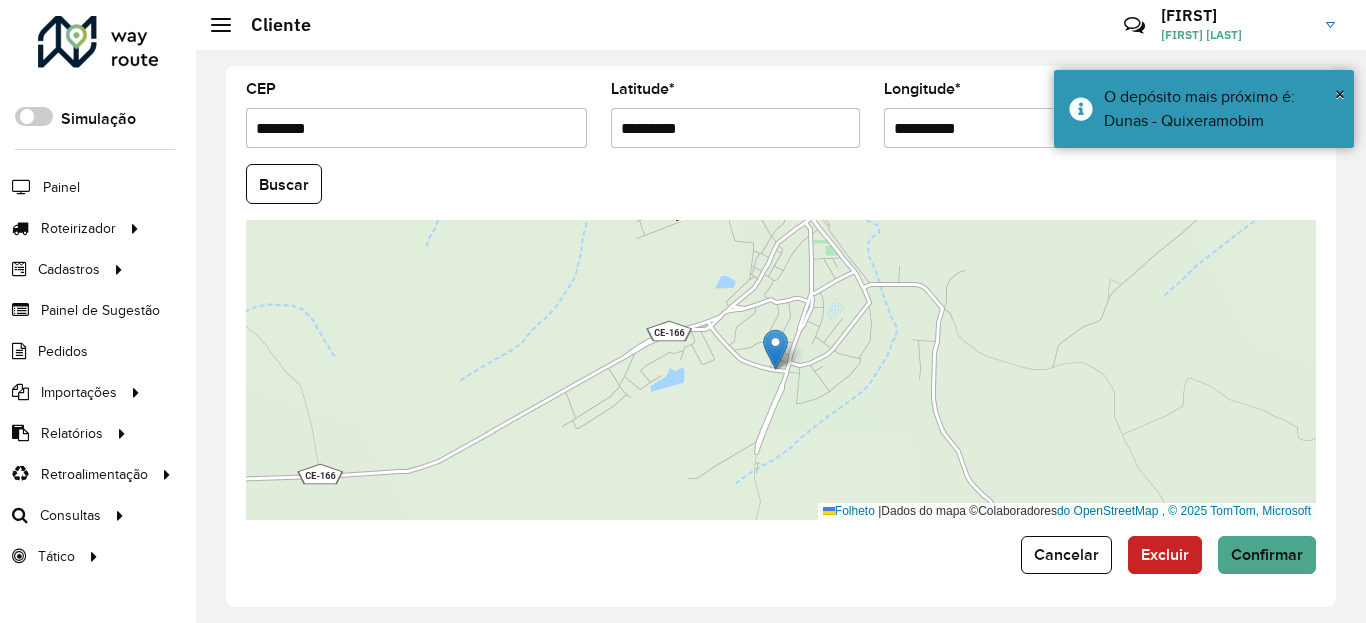scroll, scrollTop: 867, scrollLeft: 0, axis: vertical 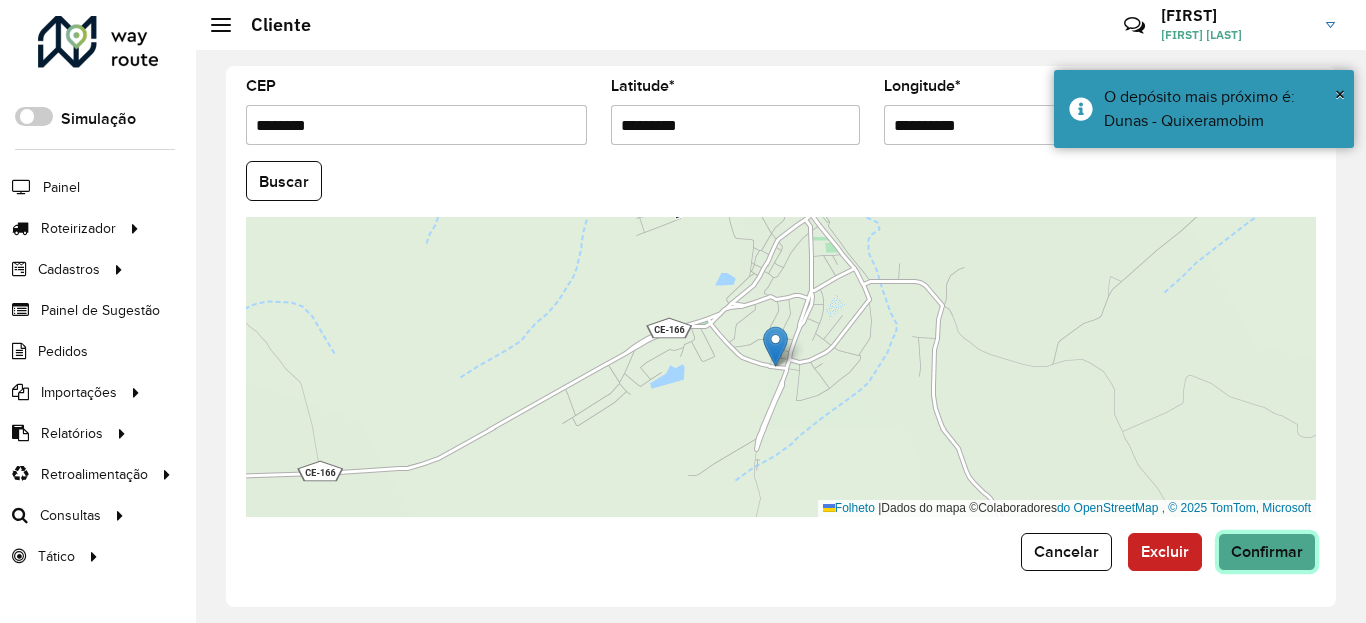 click on "Confirmar" 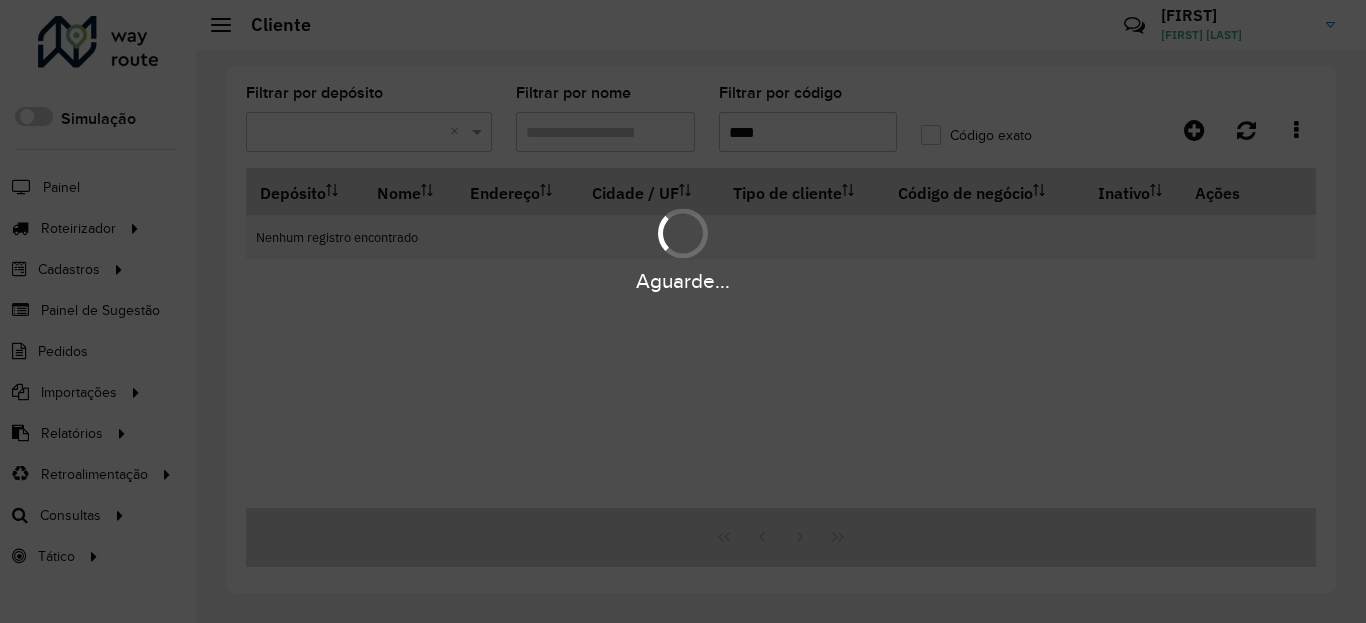 click on "Aguarde..." at bounding box center [683, 311] 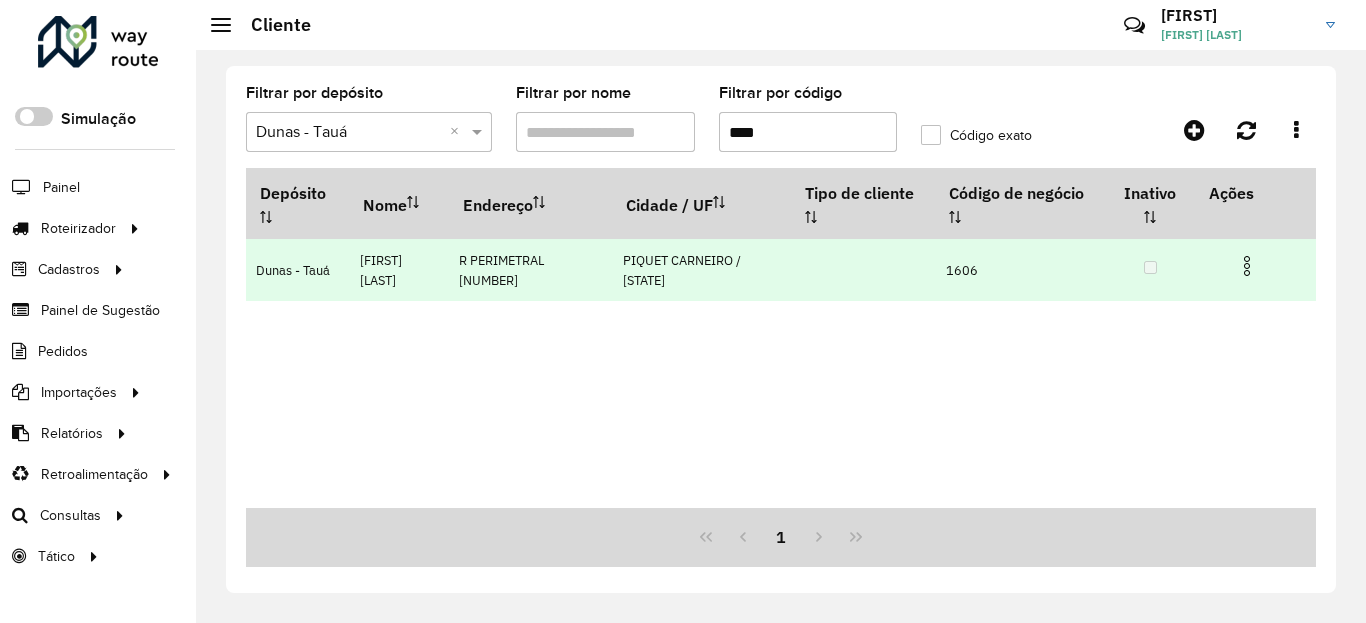 click at bounding box center [1255, 264] 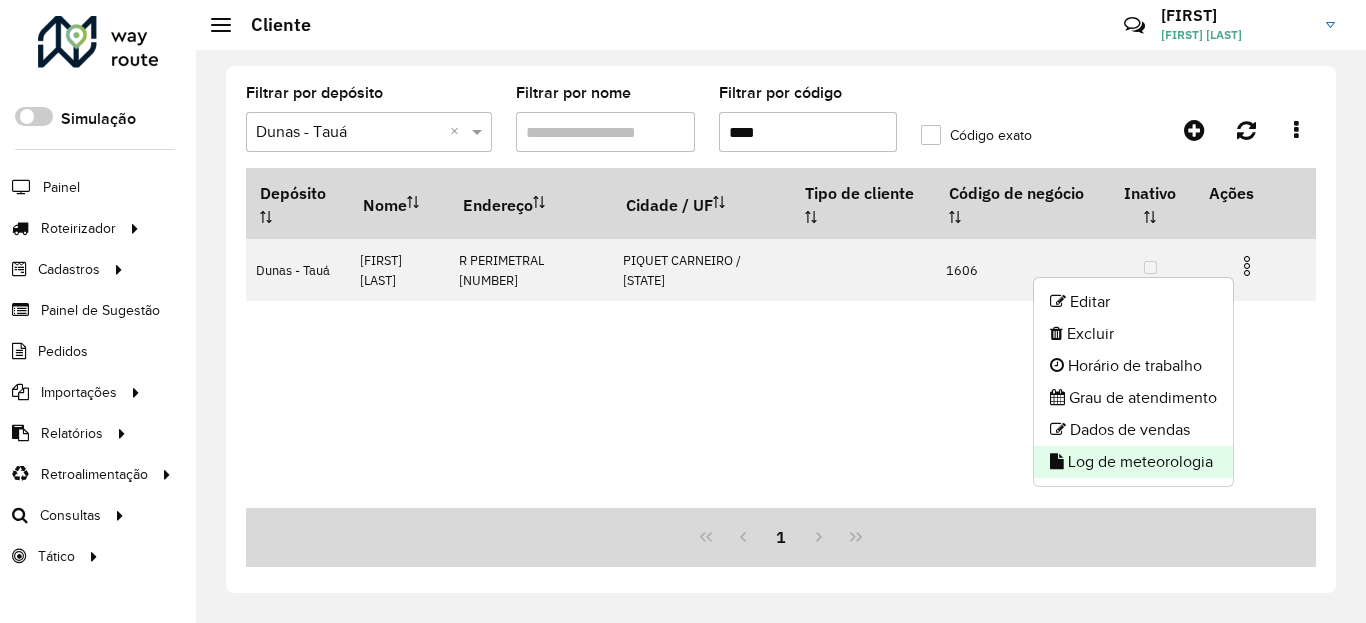 click on "Log de meteorologia" 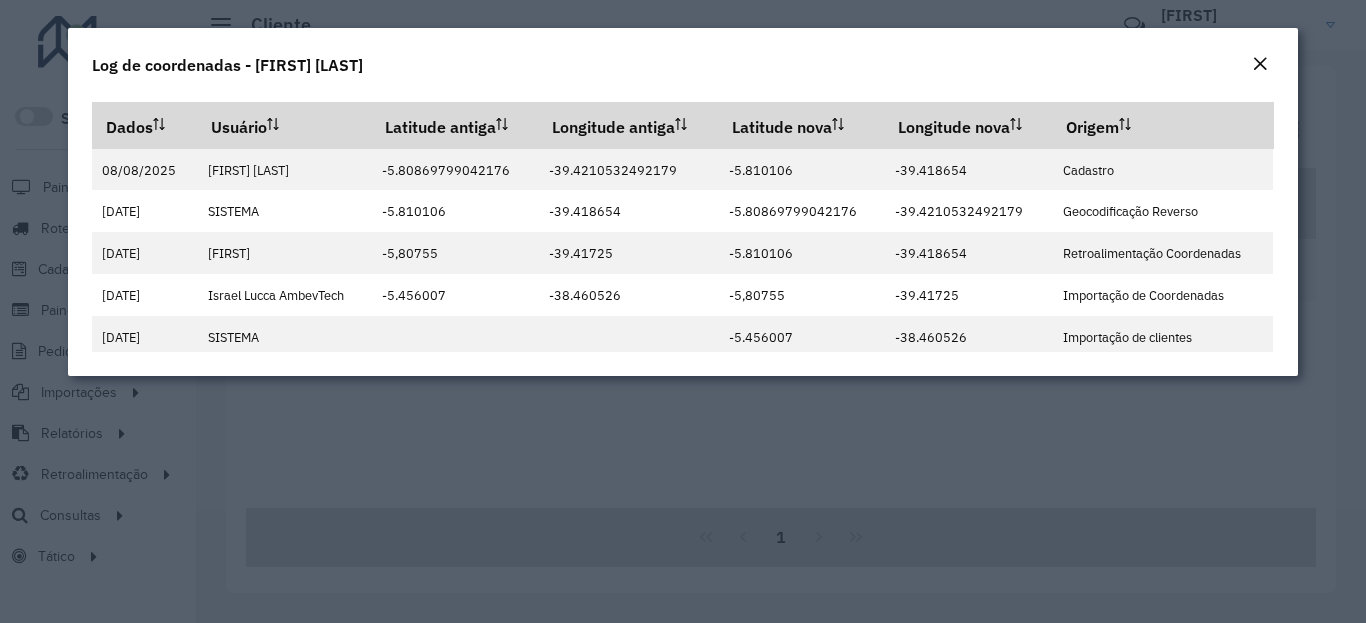 click 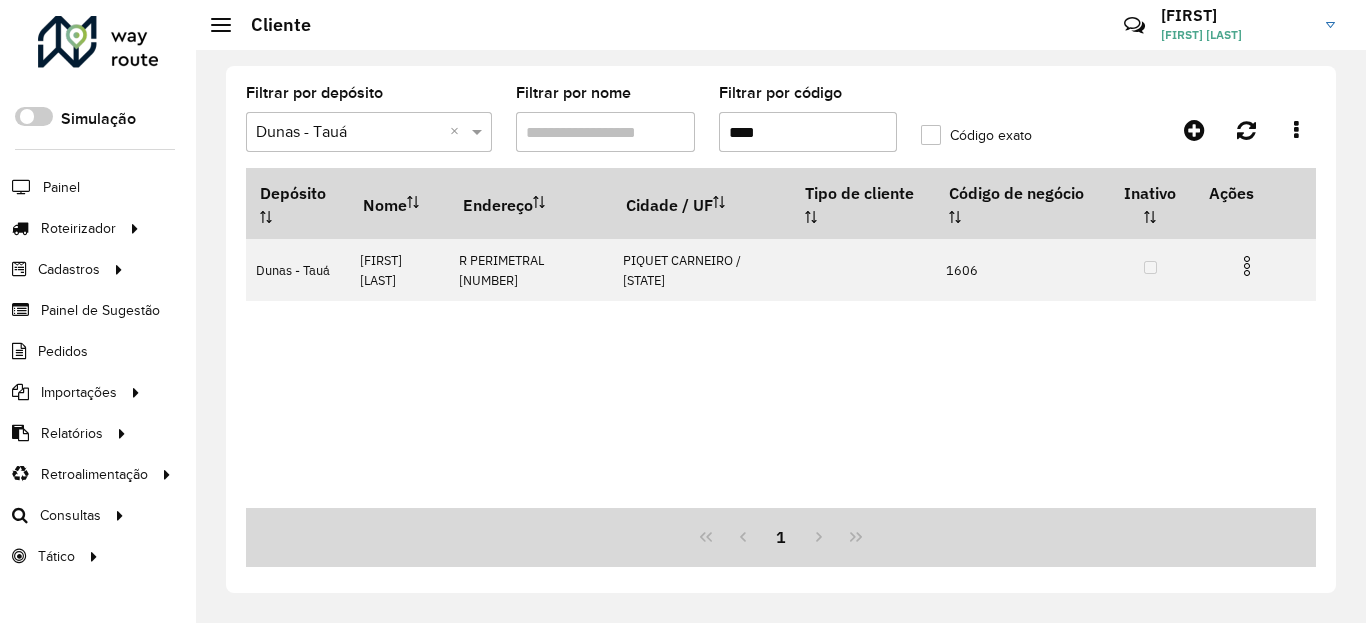 click on "****" at bounding box center [808, 132] 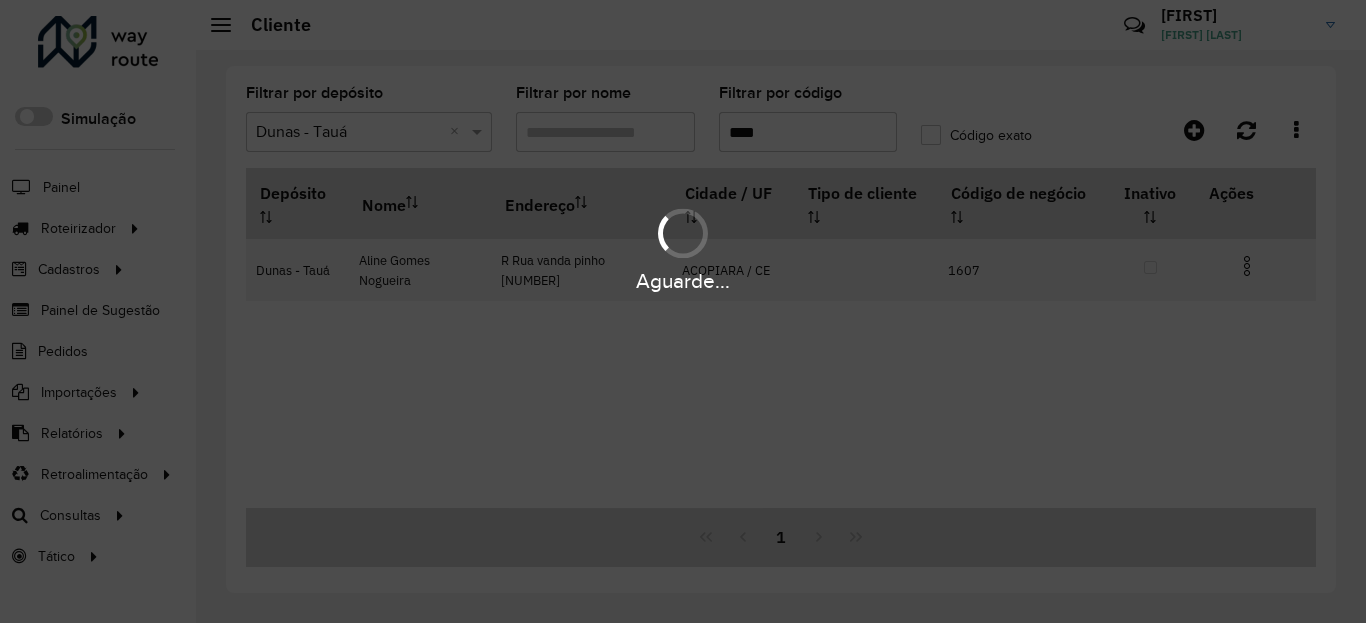type on "****" 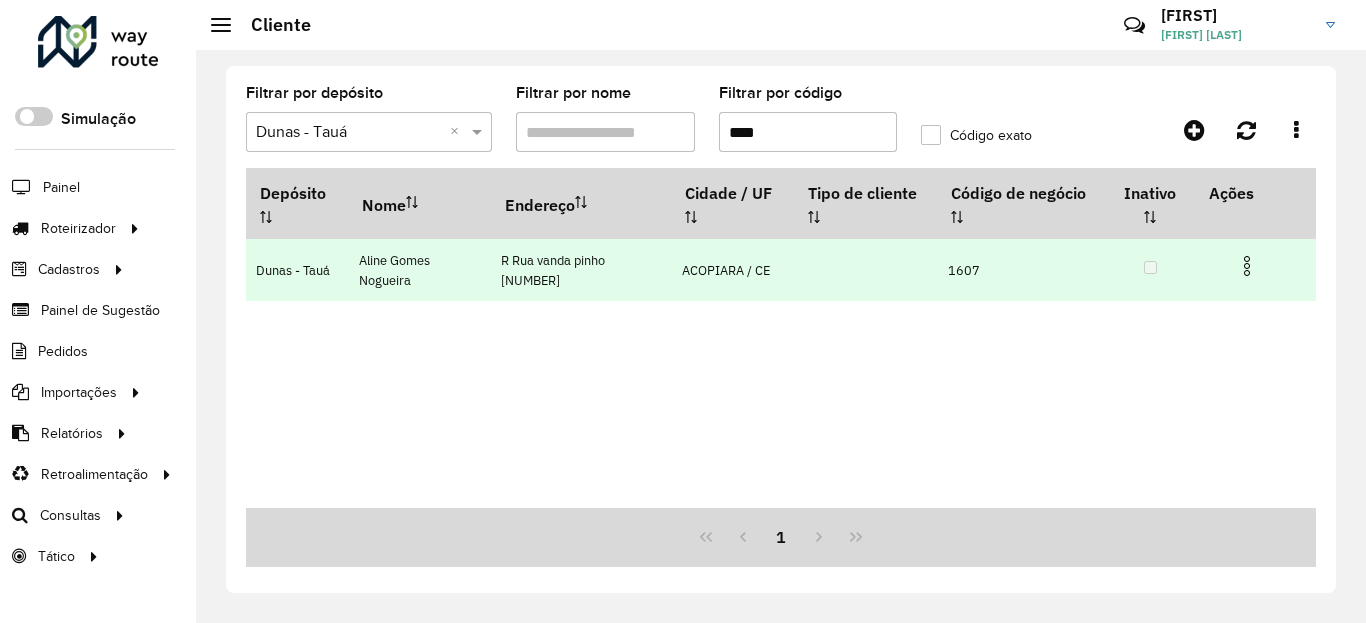 drag, startPoint x: 1254, startPoint y: 257, endPoint x: 1245, endPoint y: 242, distance: 17.492855 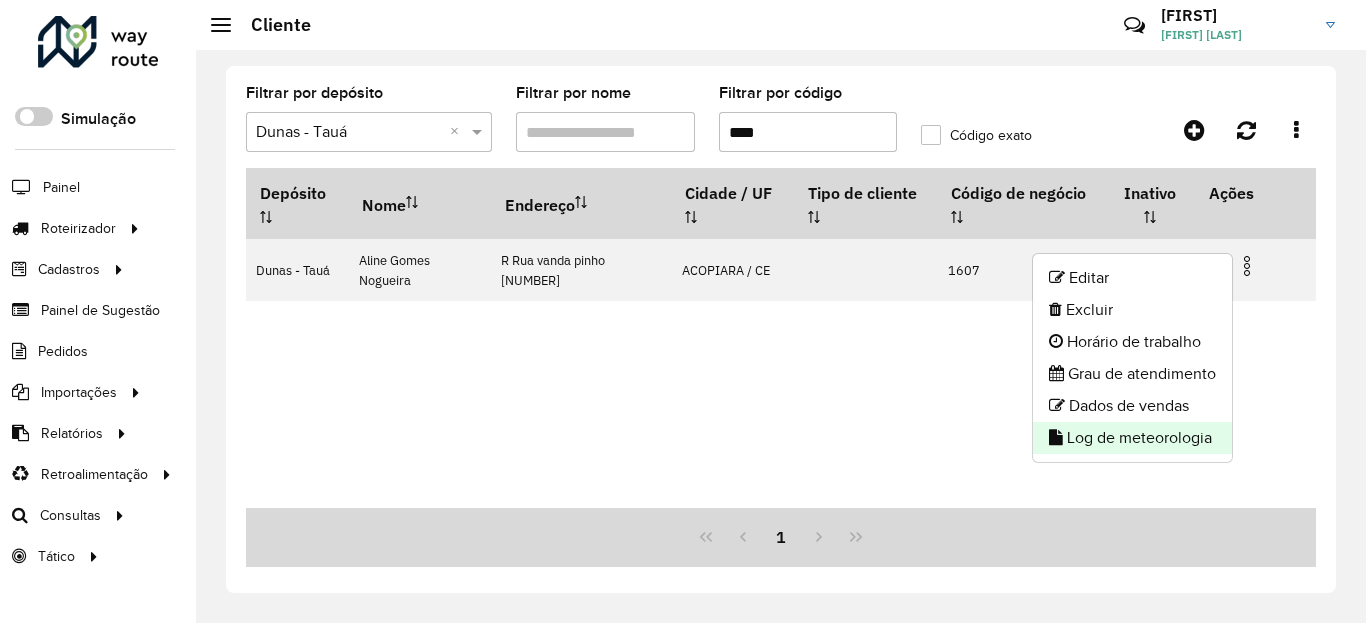 click on "Log de meteorologia" 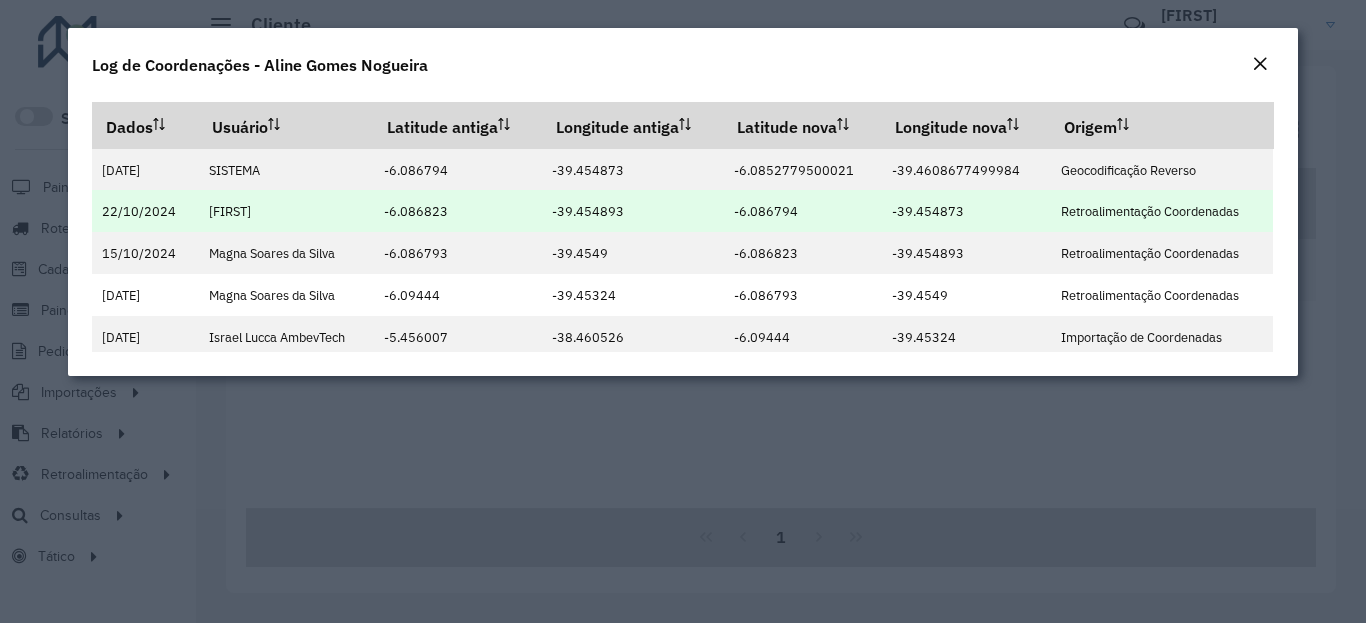 drag, startPoint x: 1258, startPoint y: 56, endPoint x: 1239, endPoint y: 198, distance: 143.26549 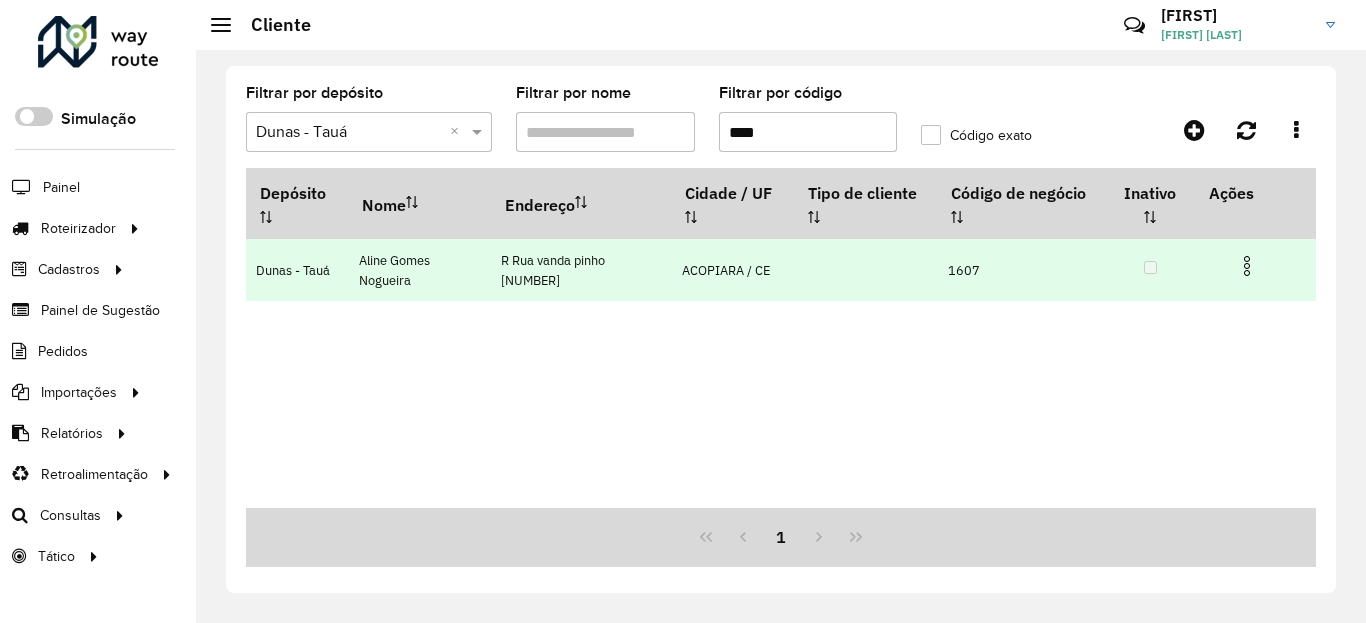 drag, startPoint x: 1237, startPoint y: 253, endPoint x: 1242, endPoint y: 238, distance: 15.811388 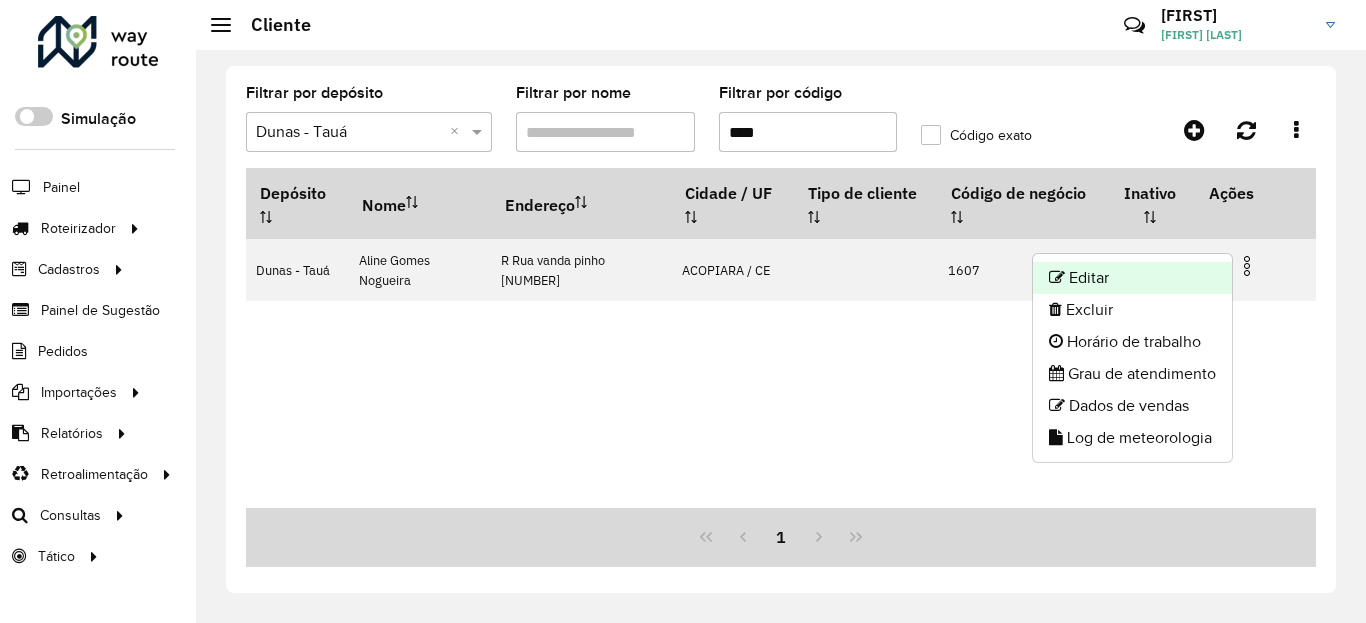 click on "Editar" 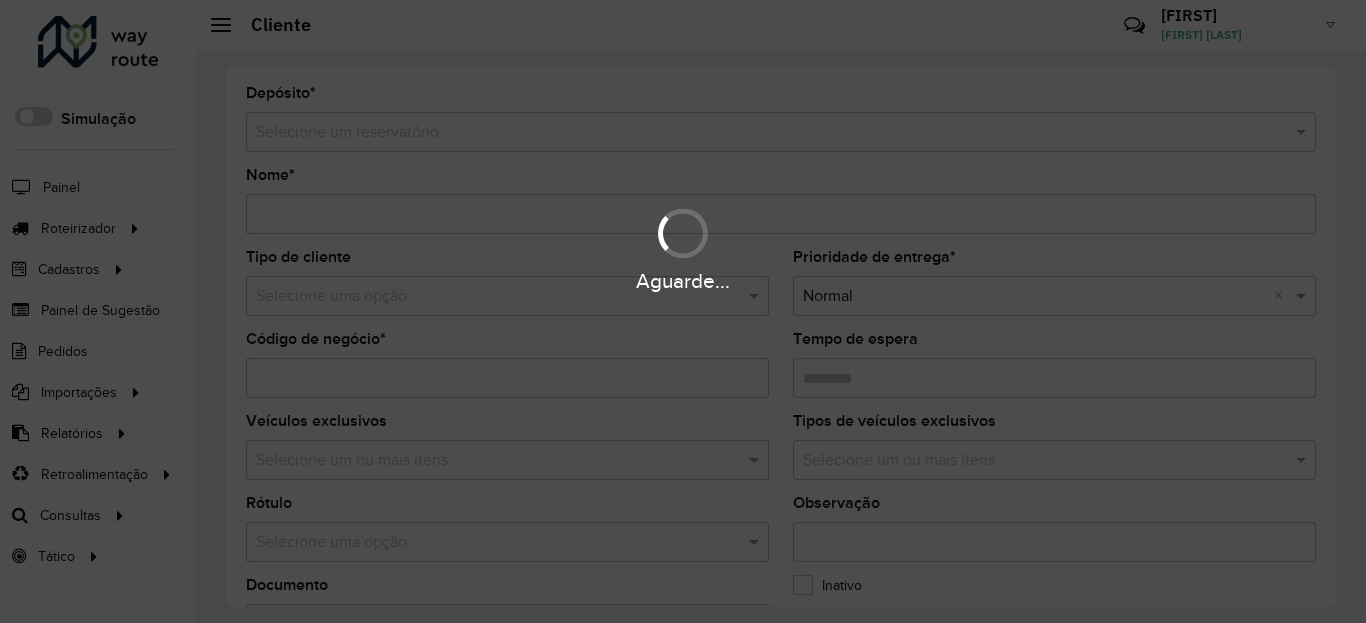 type on "**********" 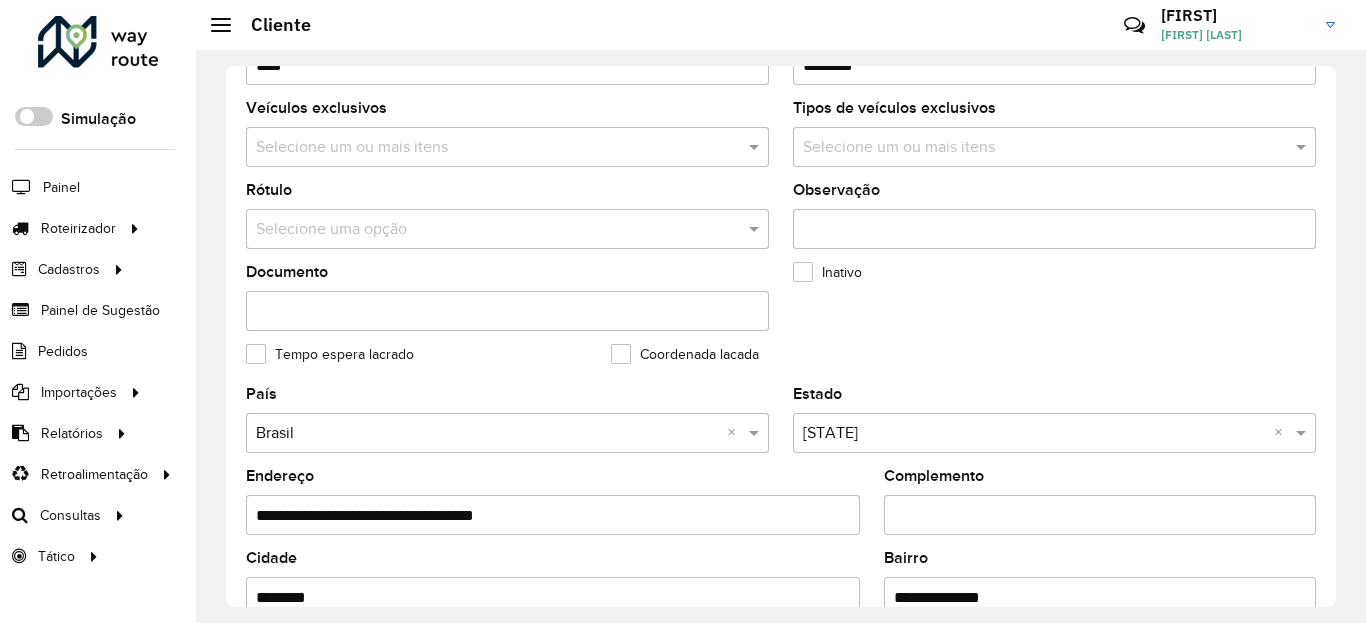 scroll, scrollTop: 720, scrollLeft: 0, axis: vertical 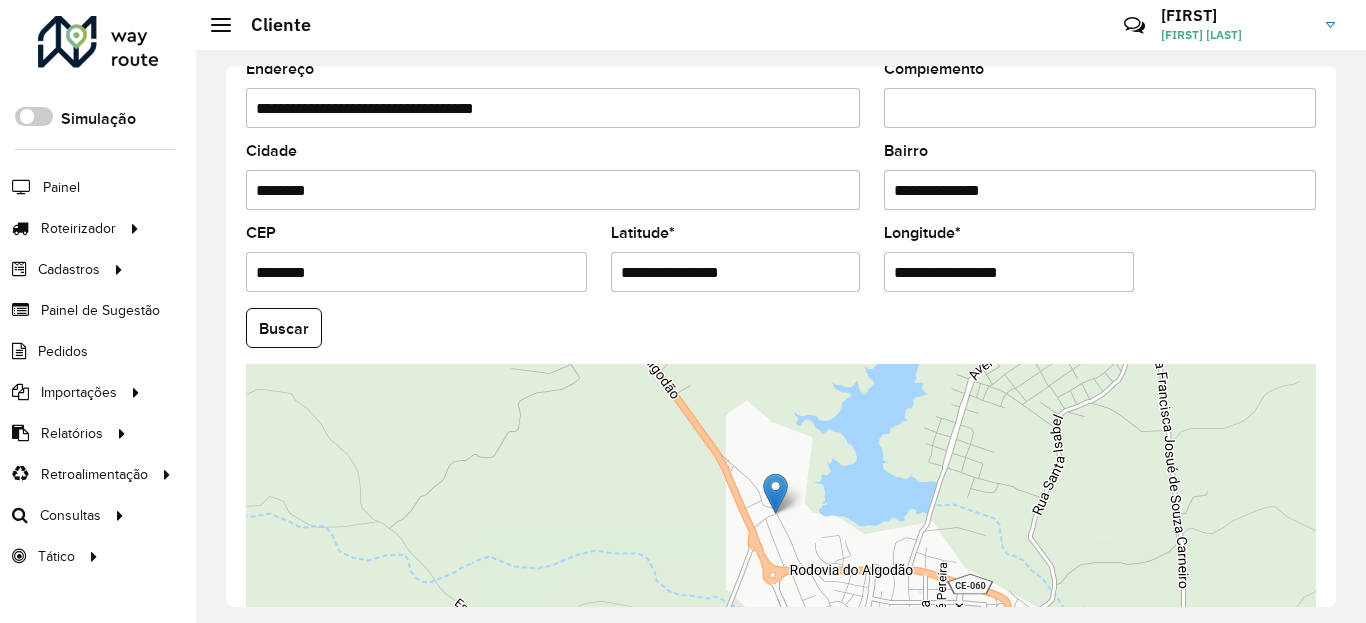 click on "**********" at bounding box center [736, 272] 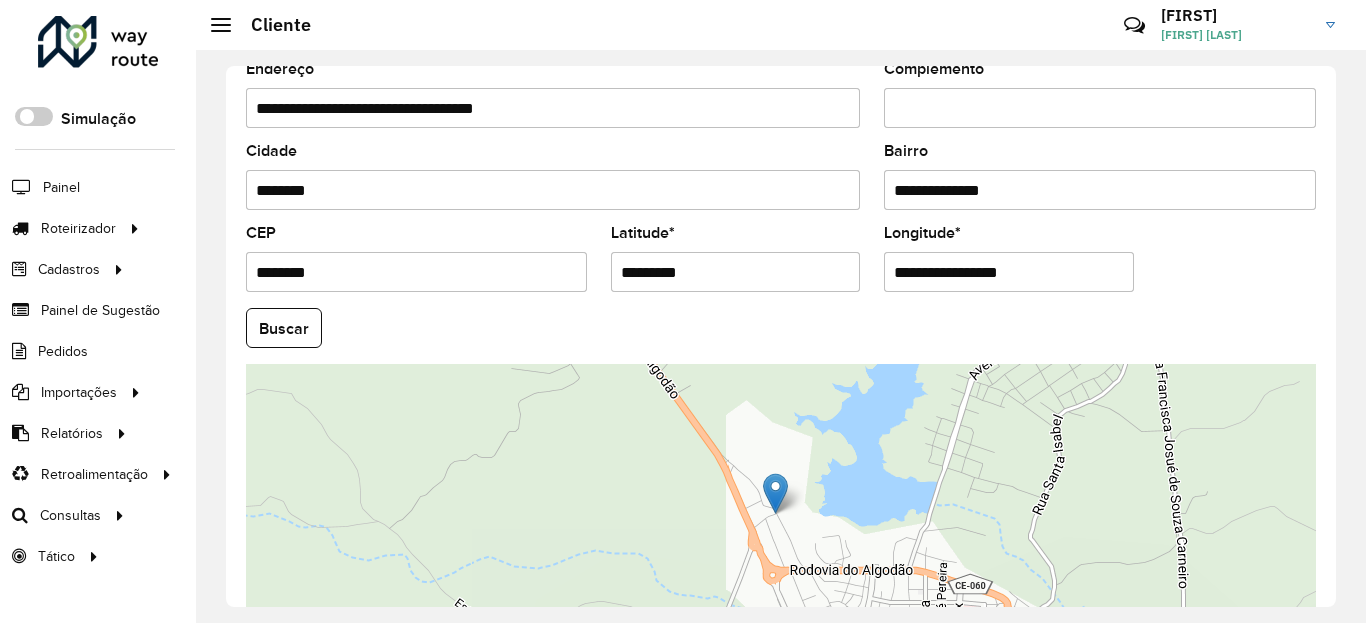 type on "*********" 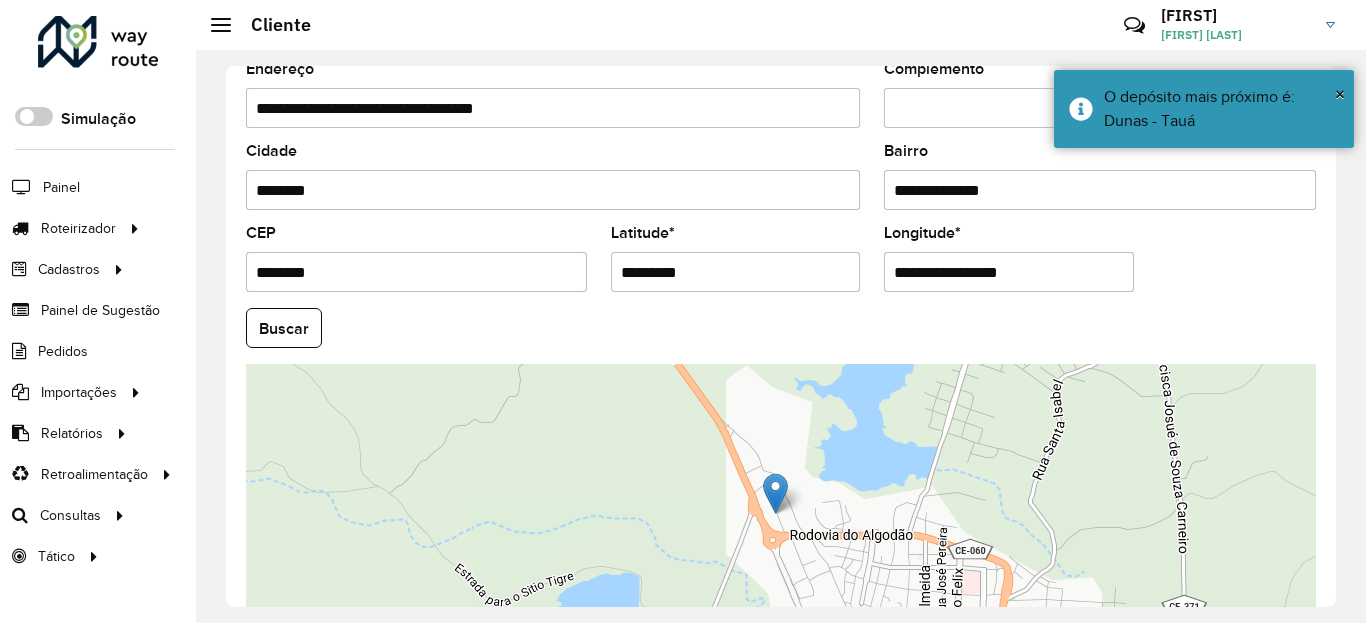 drag, startPoint x: 932, startPoint y: 297, endPoint x: 932, endPoint y: 286, distance: 11 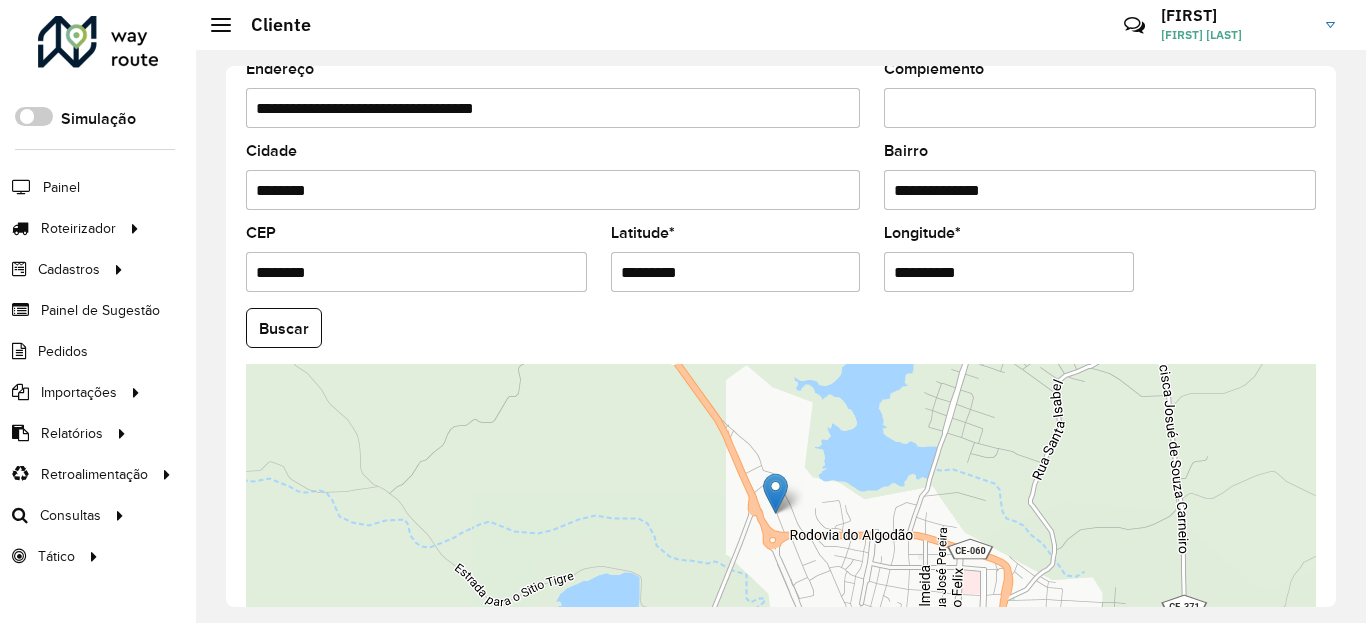 type on "**********" 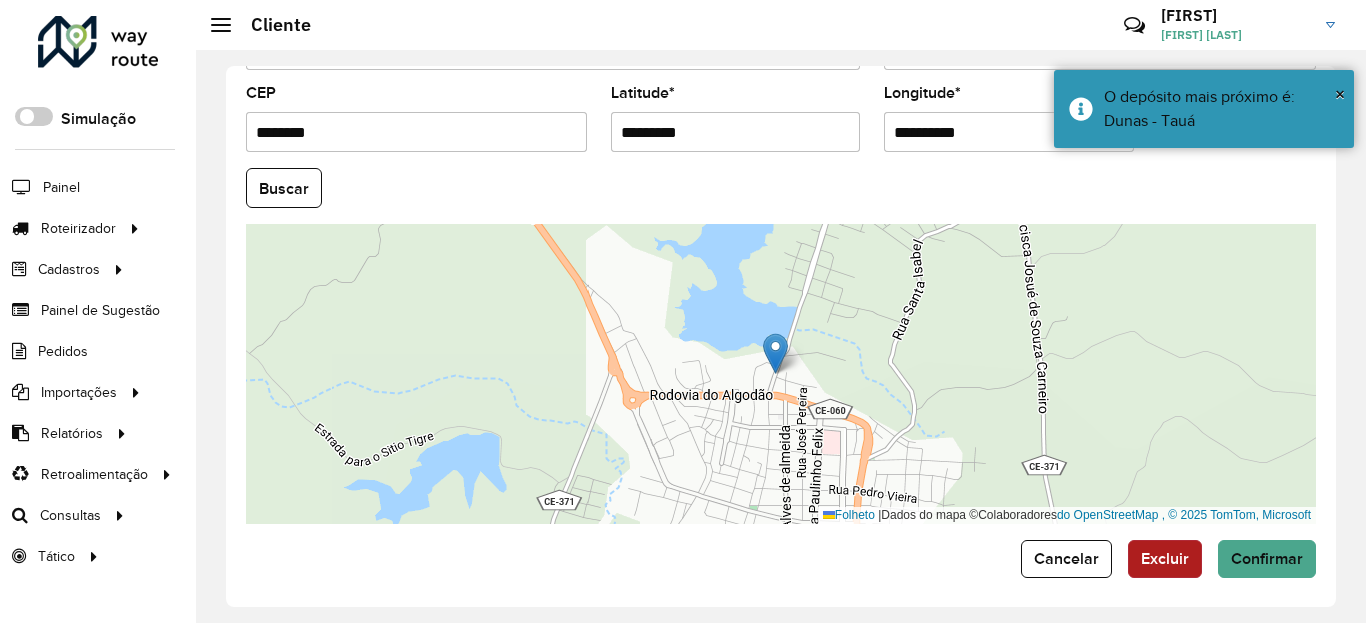 scroll, scrollTop: 867, scrollLeft: 0, axis: vertical 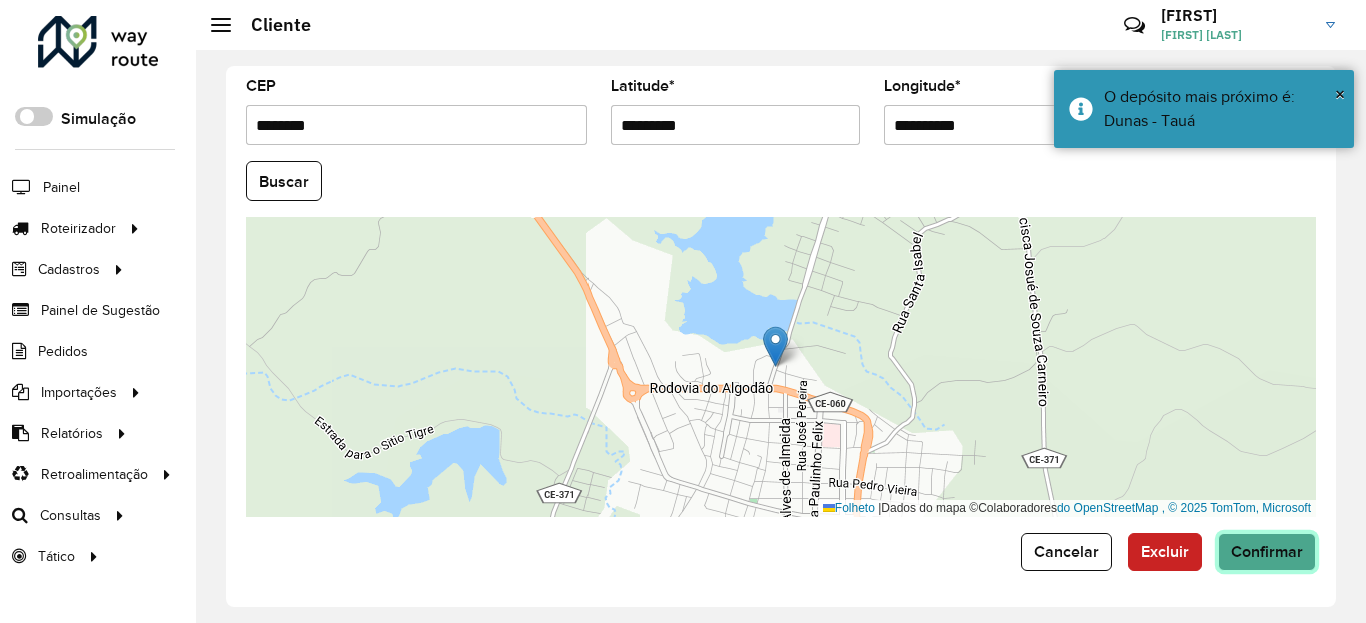 click on "Confirmar" 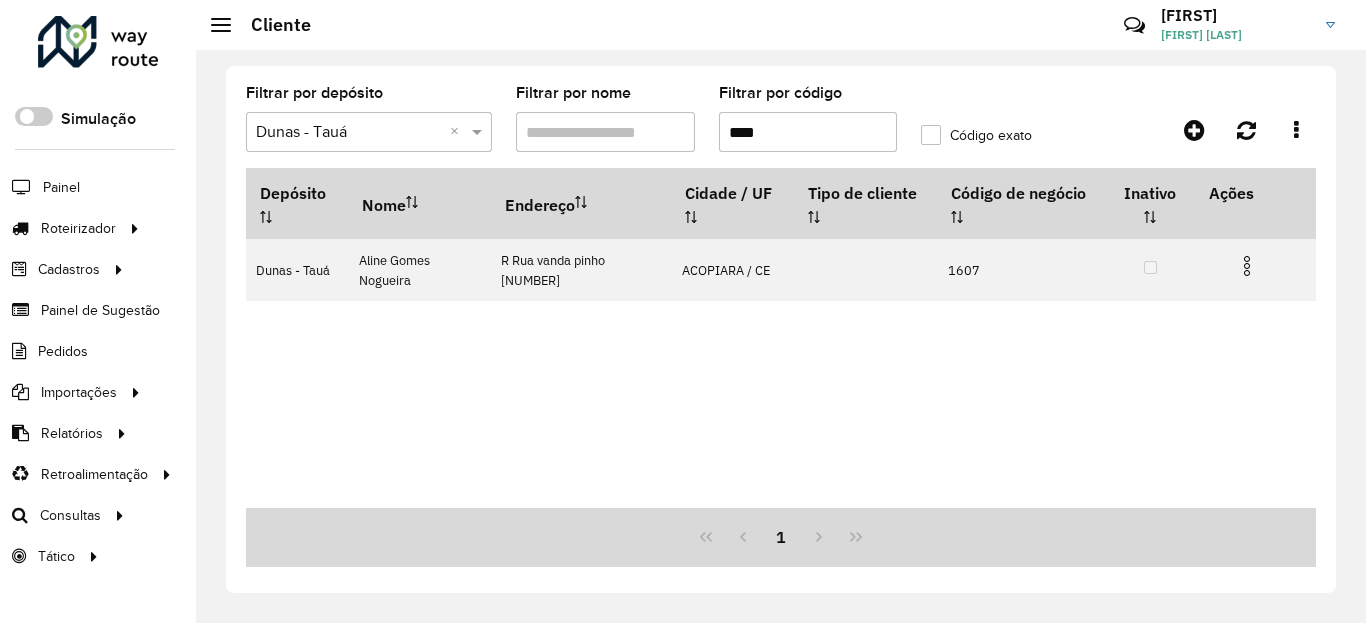 click at bounding box center (1247, 266) 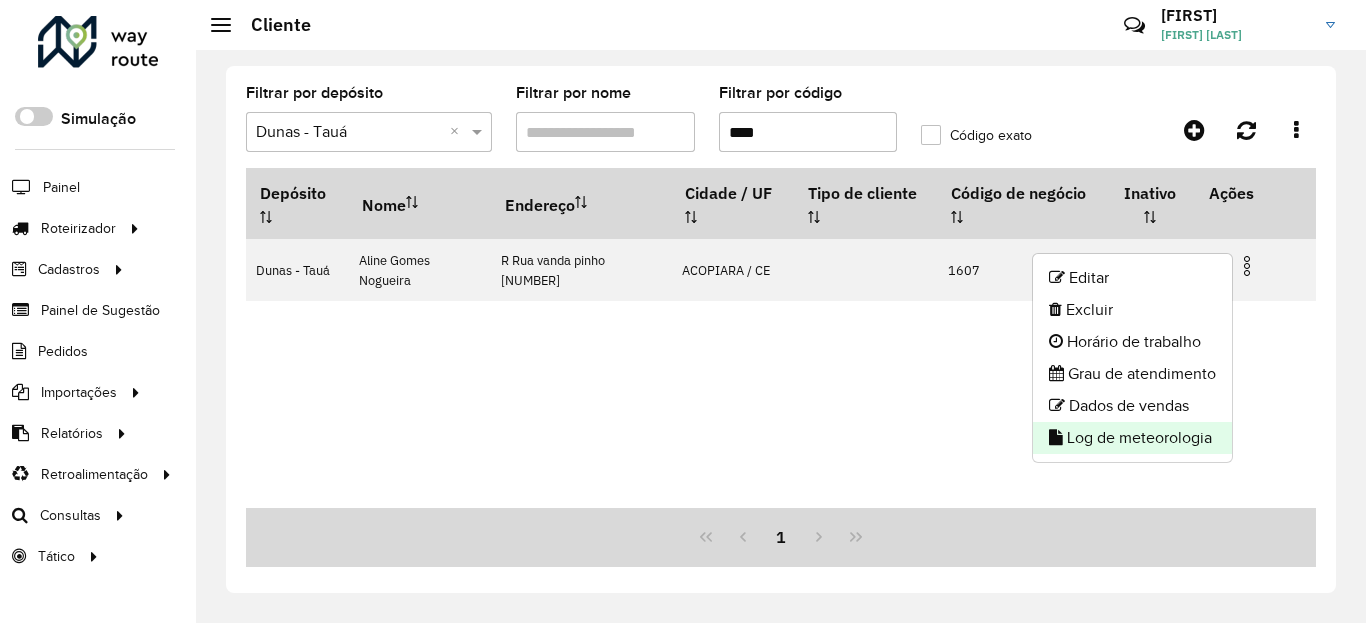 click on "Log de meteorologia" 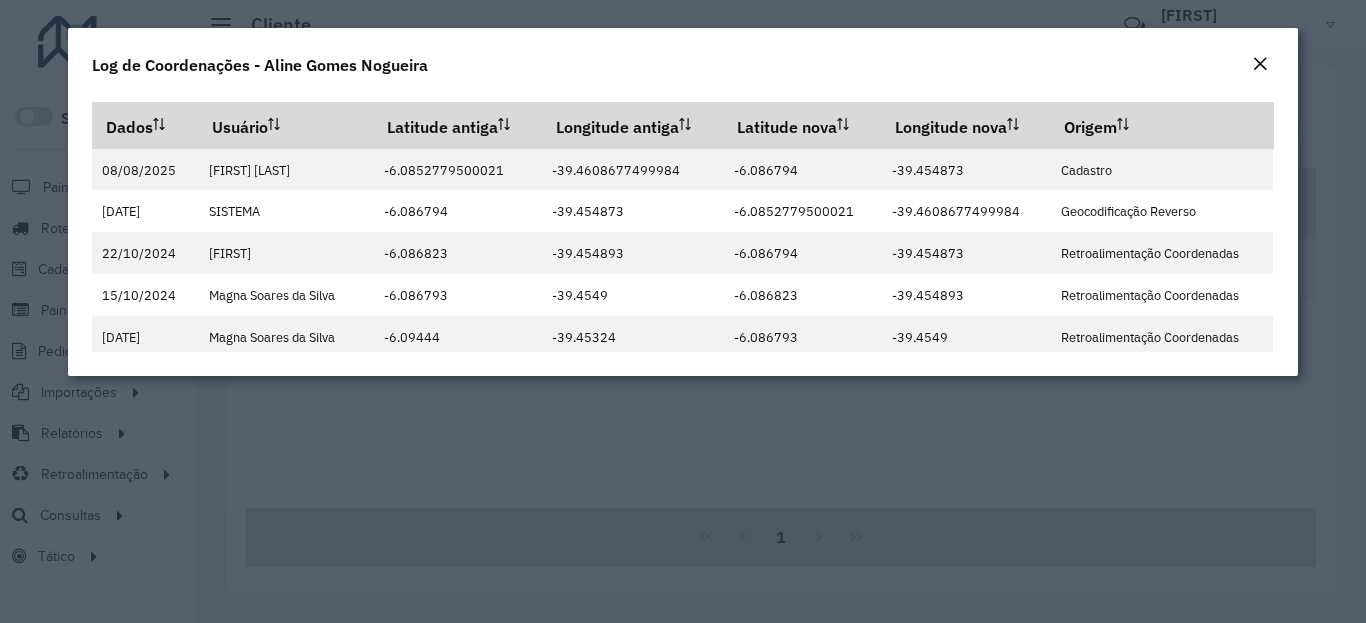 click 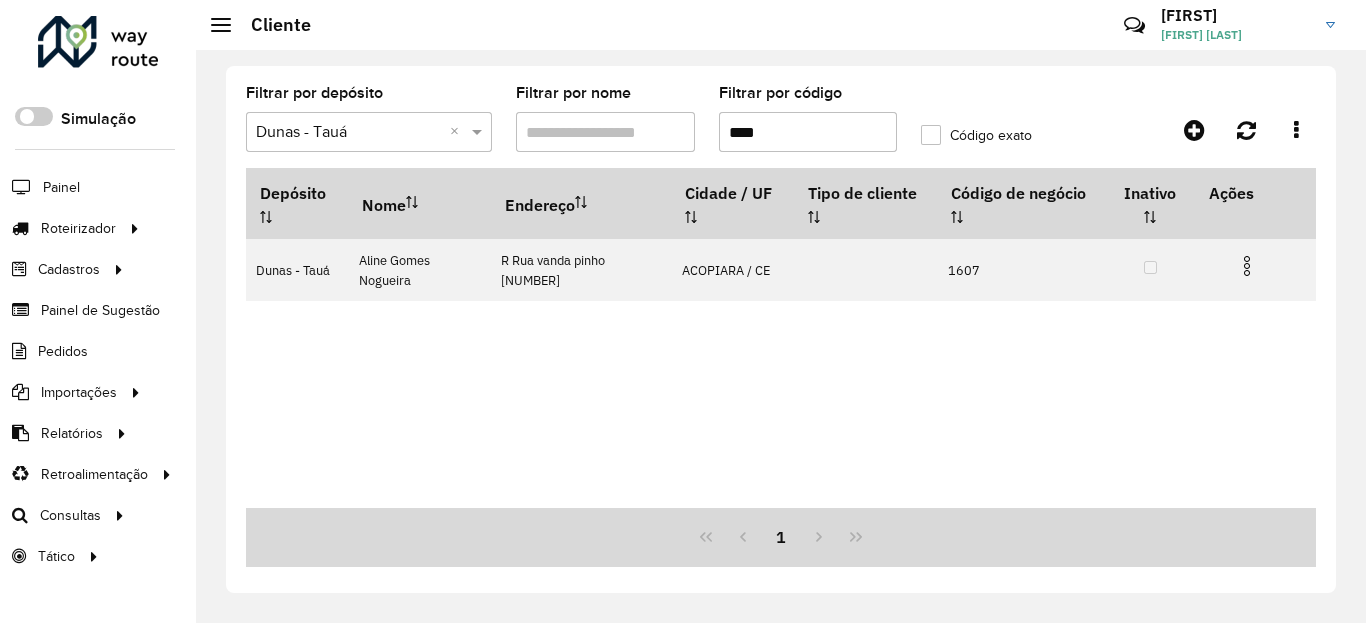 click on "****" at bounding box center (808, 132) 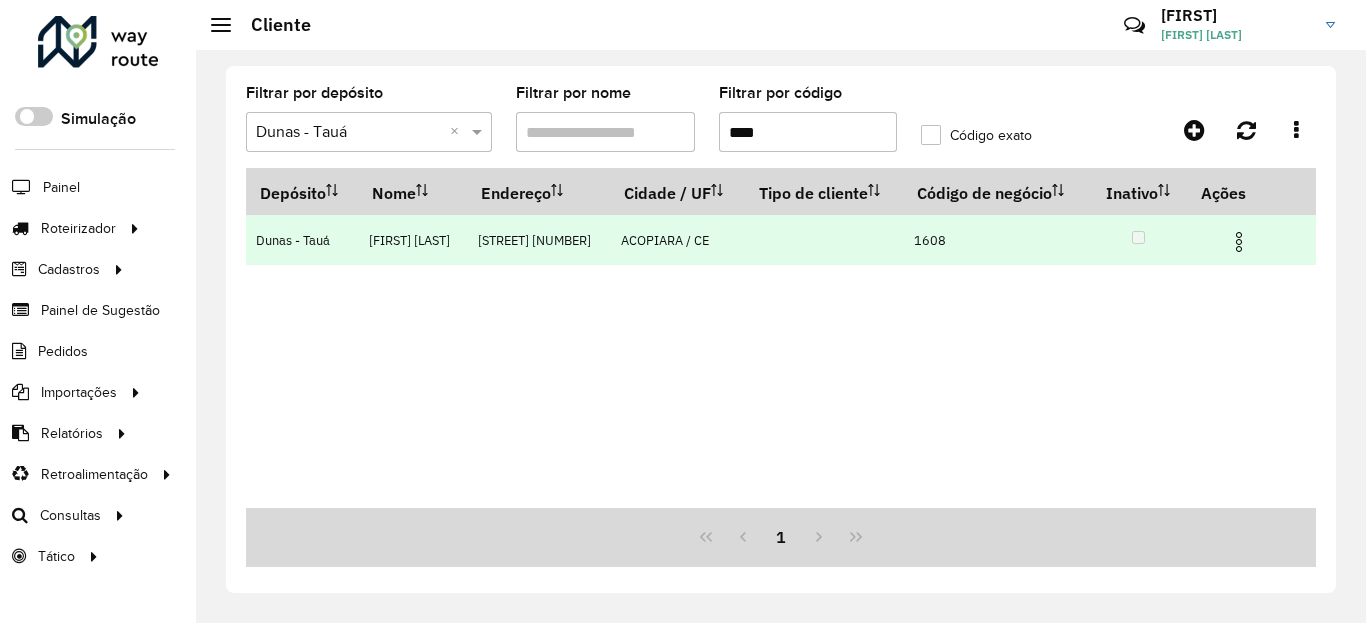 click at bounding box center [1239, 242] 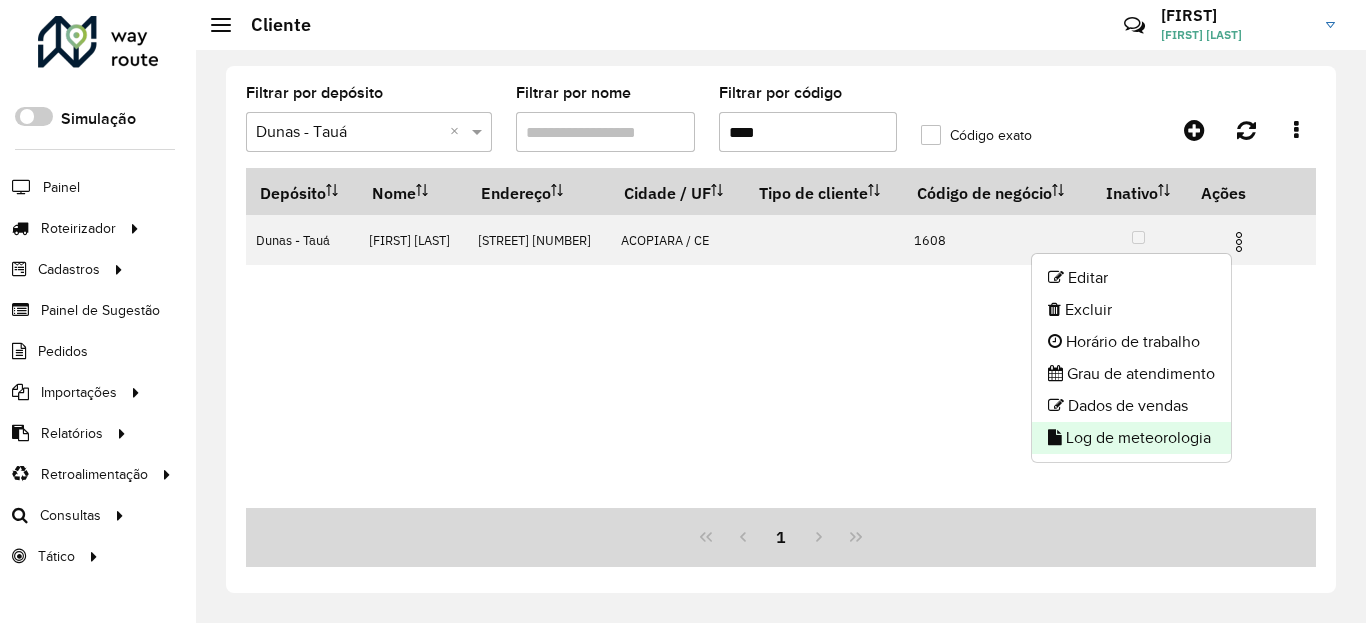 click on "Log de meteorologia" 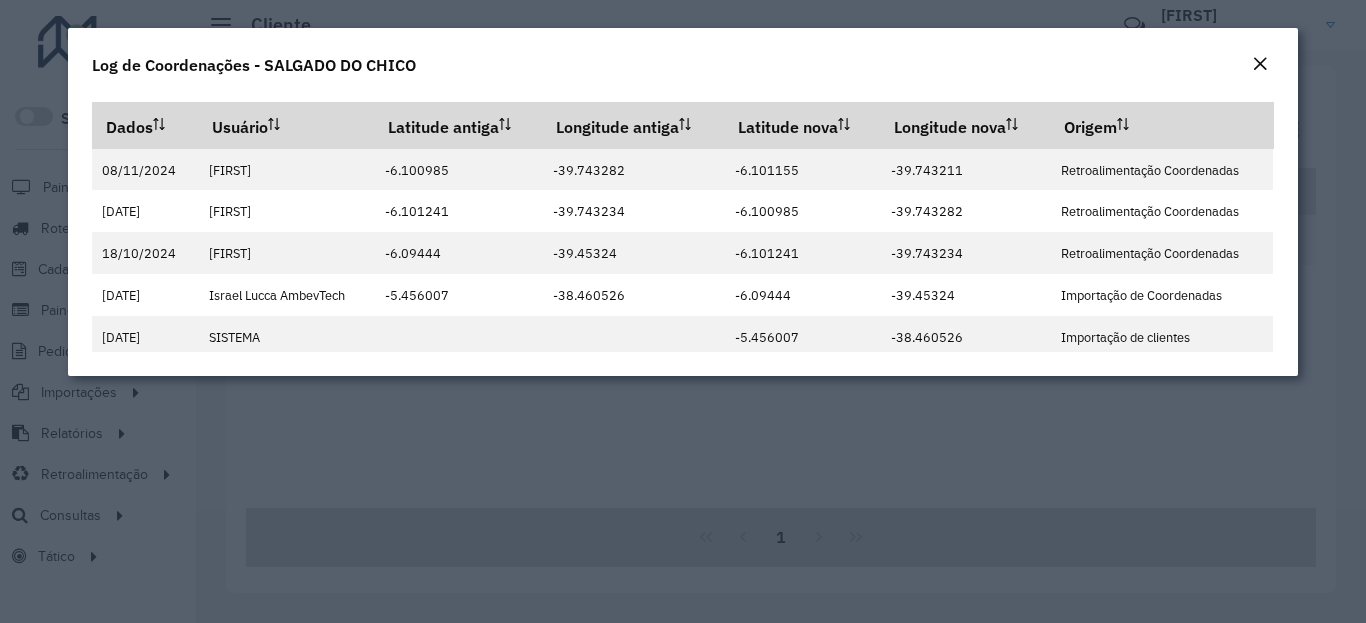 click 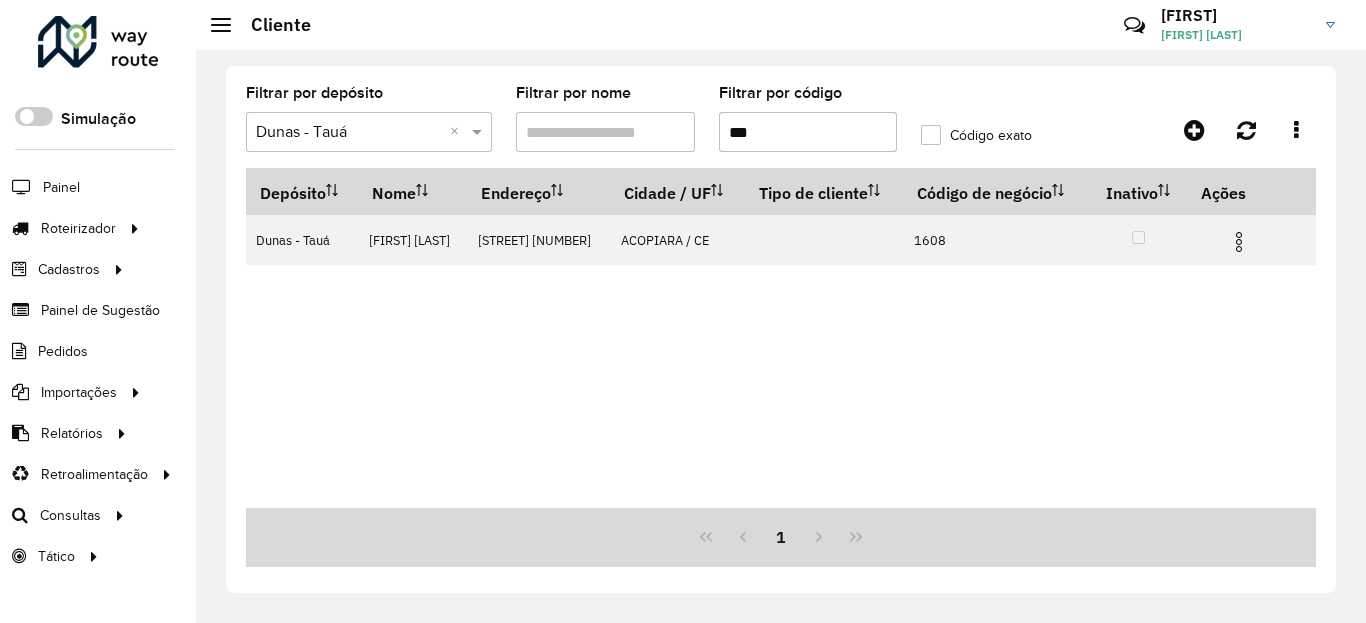 click on "***" at bounding box center (808, 132) 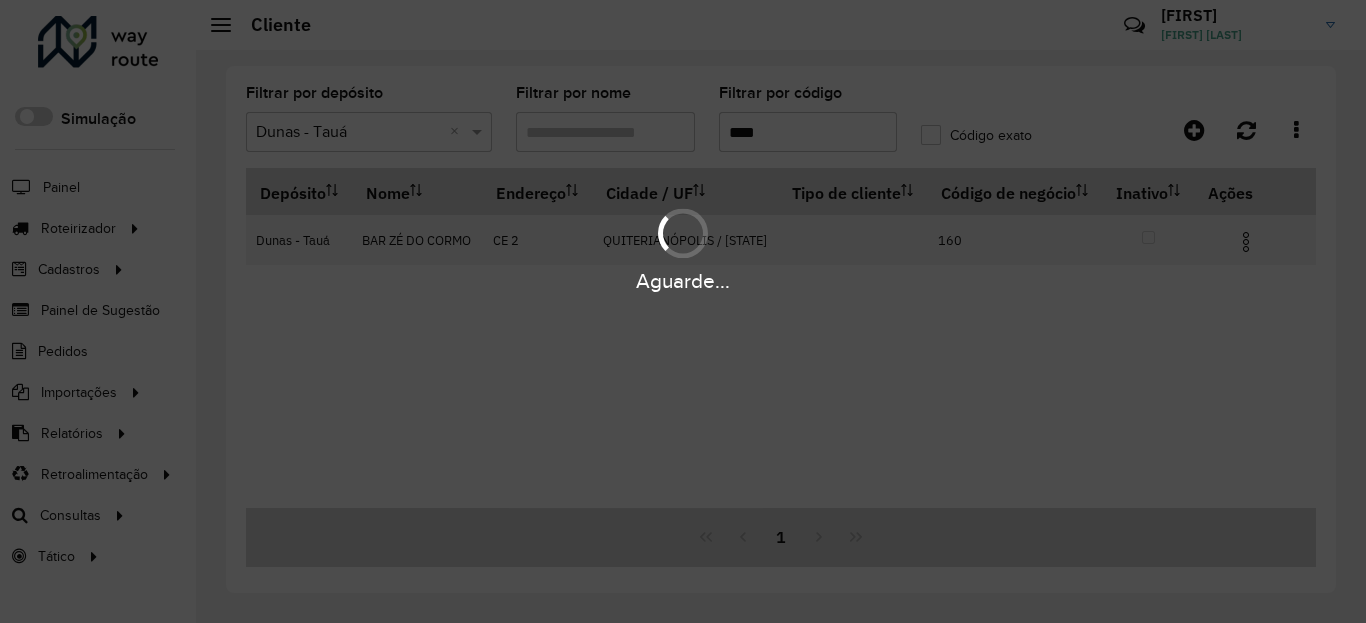 click on "Aguarde..." at bounding box center (683, 249) 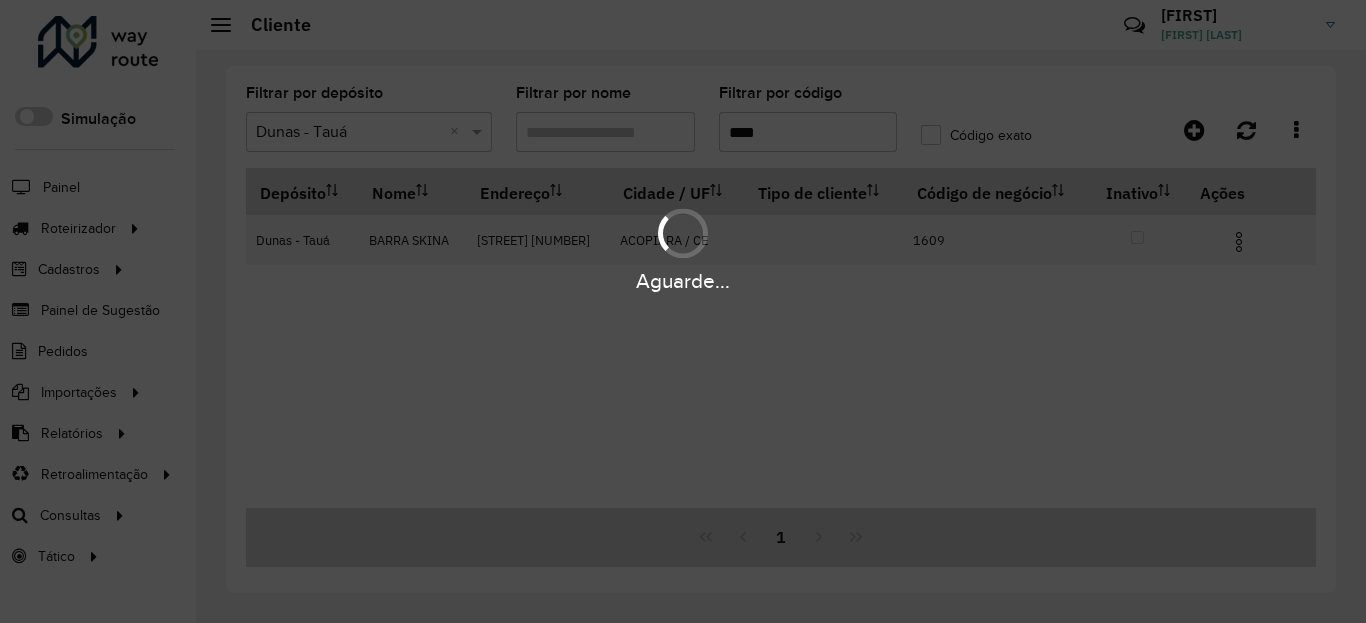 click on "Aguarde..." at bounding box center [683, 249] 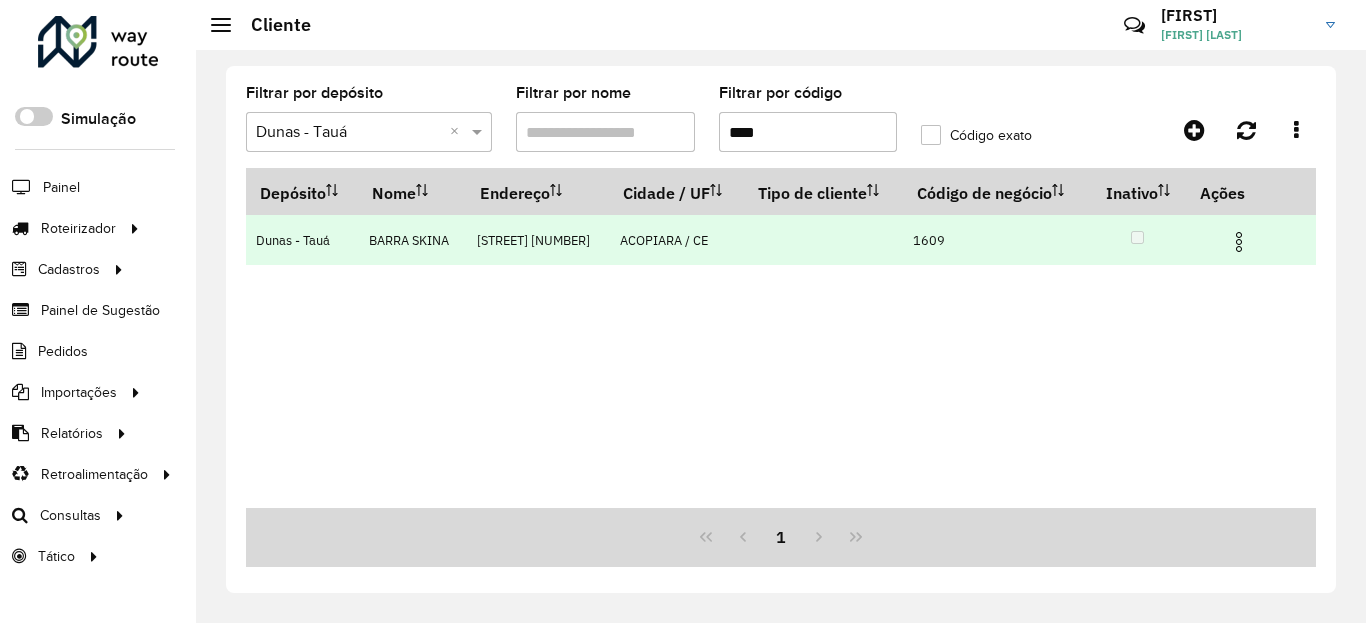 click at bounding box center [1239, 242] 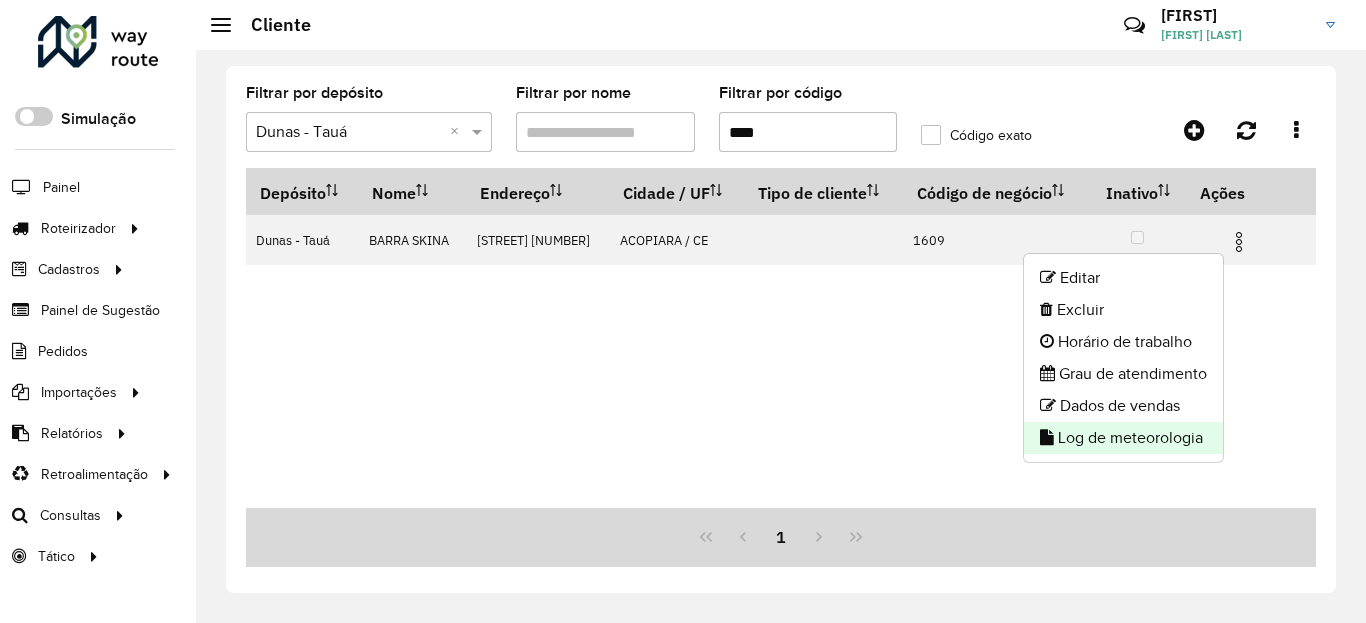click on "Log de meteorologia" 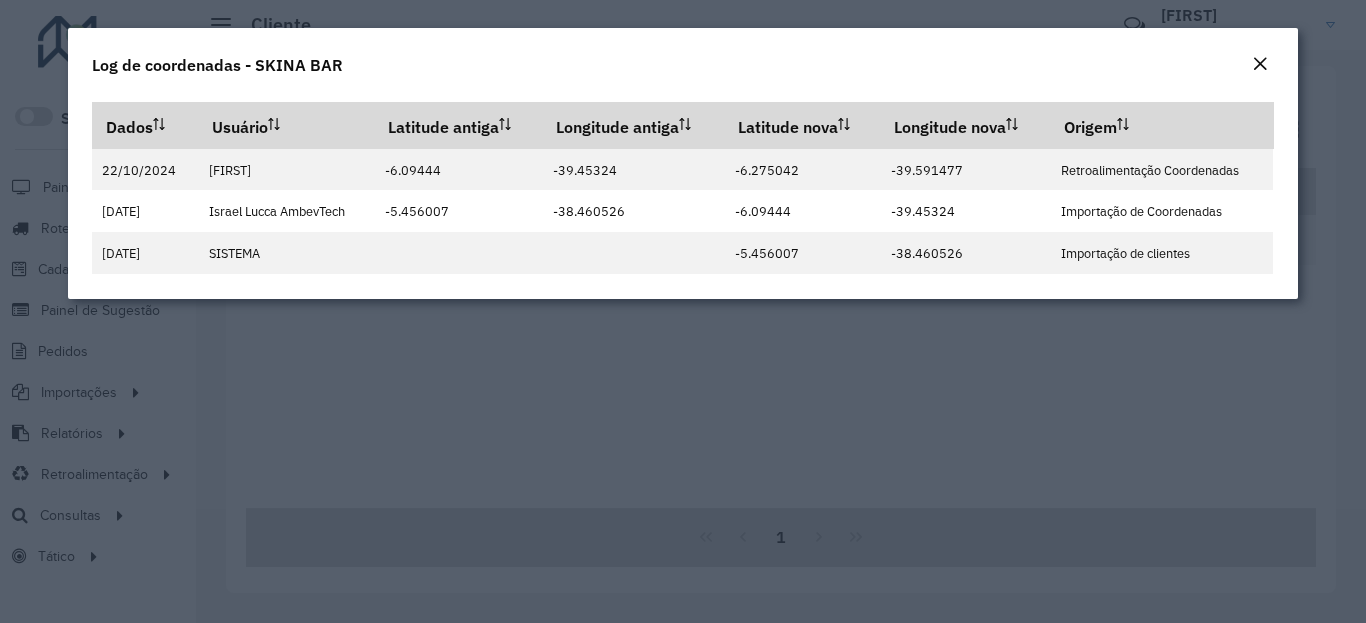 click 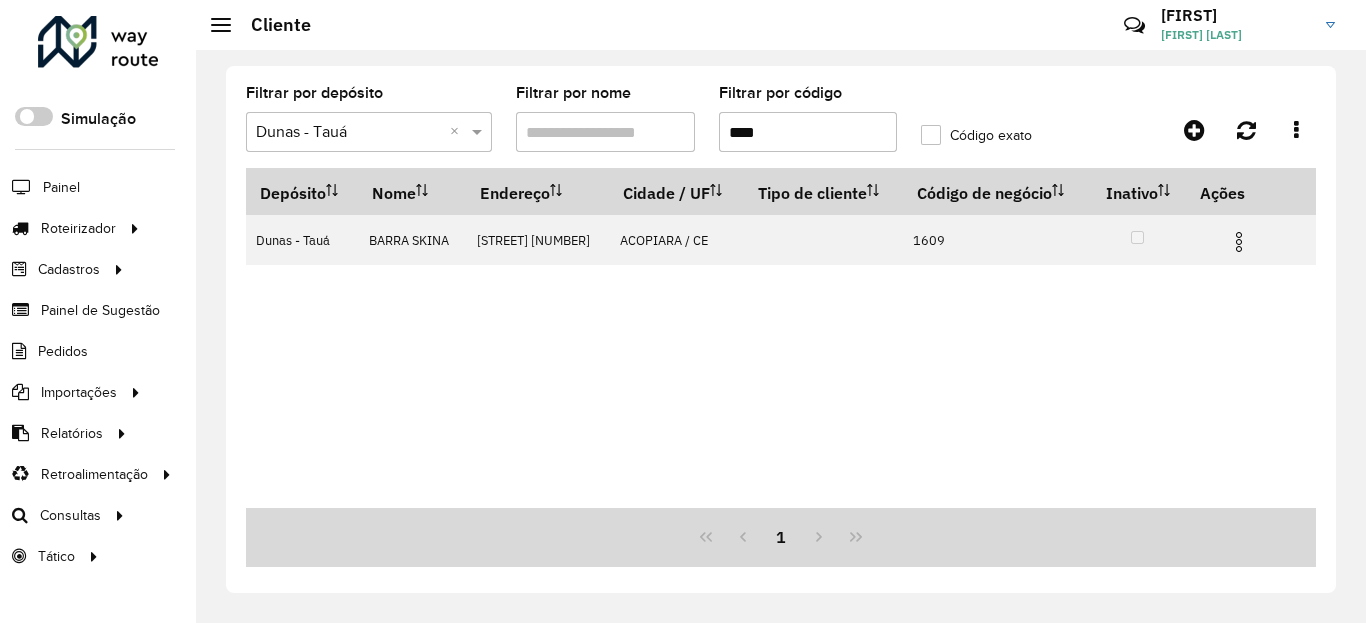 click on "****" at bounding box center [808, 132] 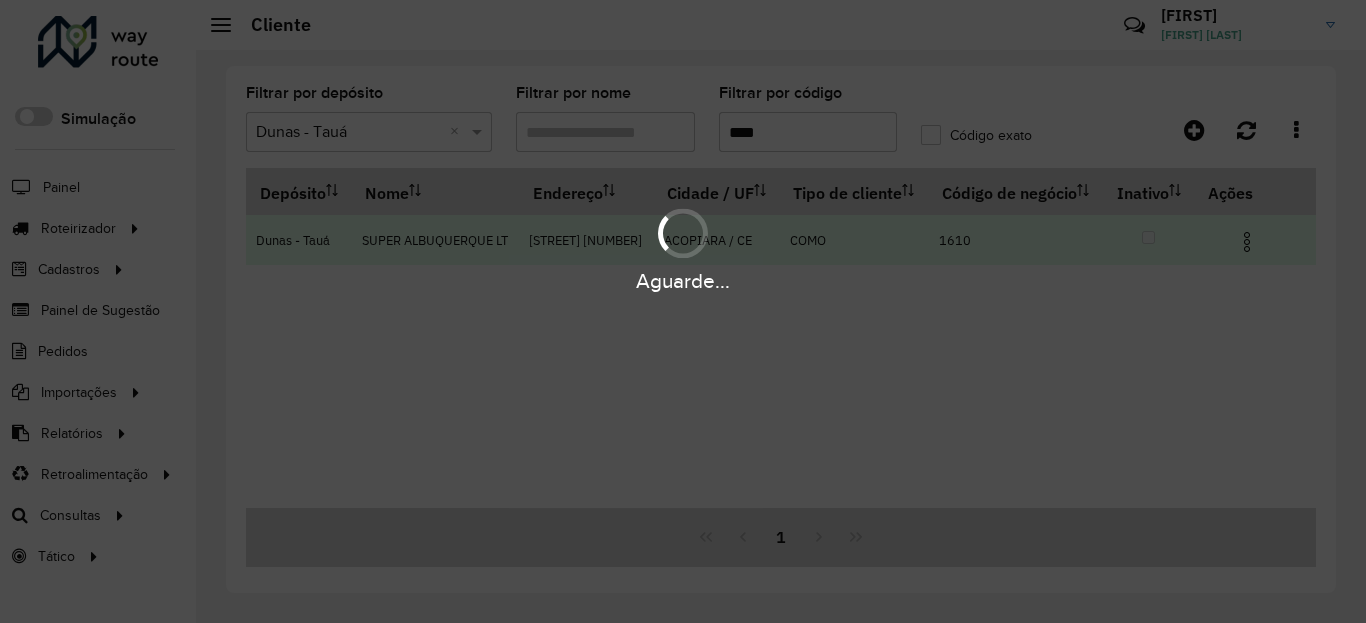 type on "****" 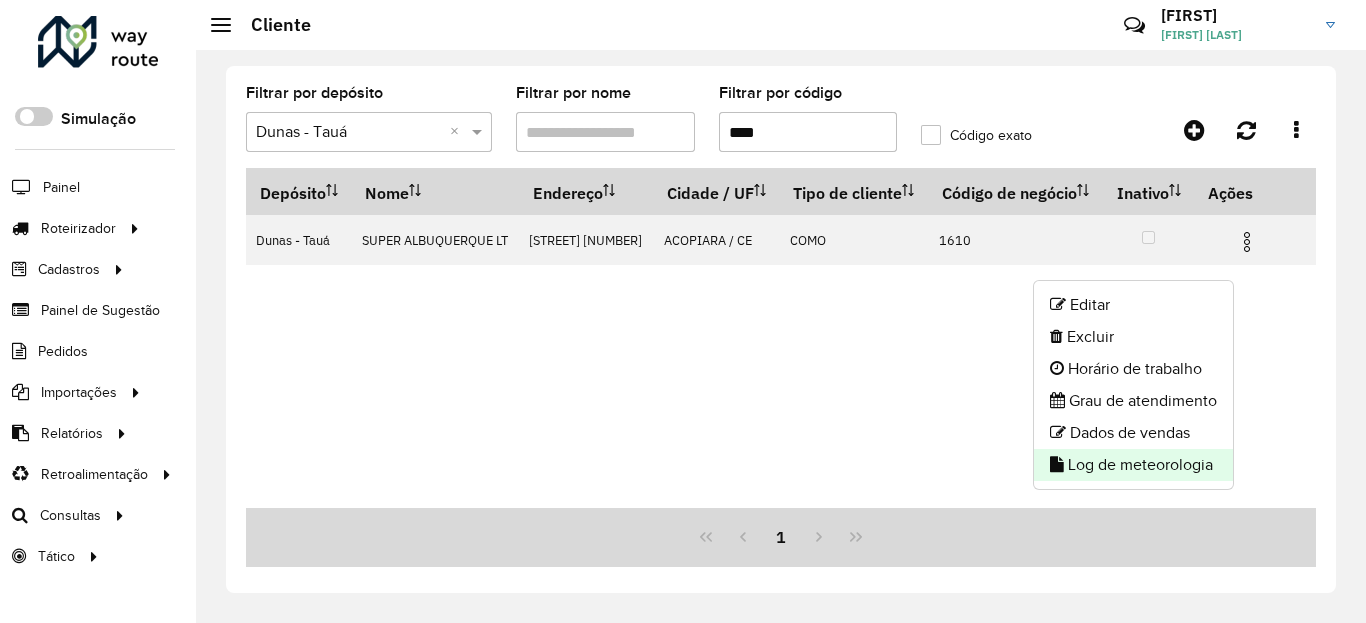 click on "Log de meteorologia" 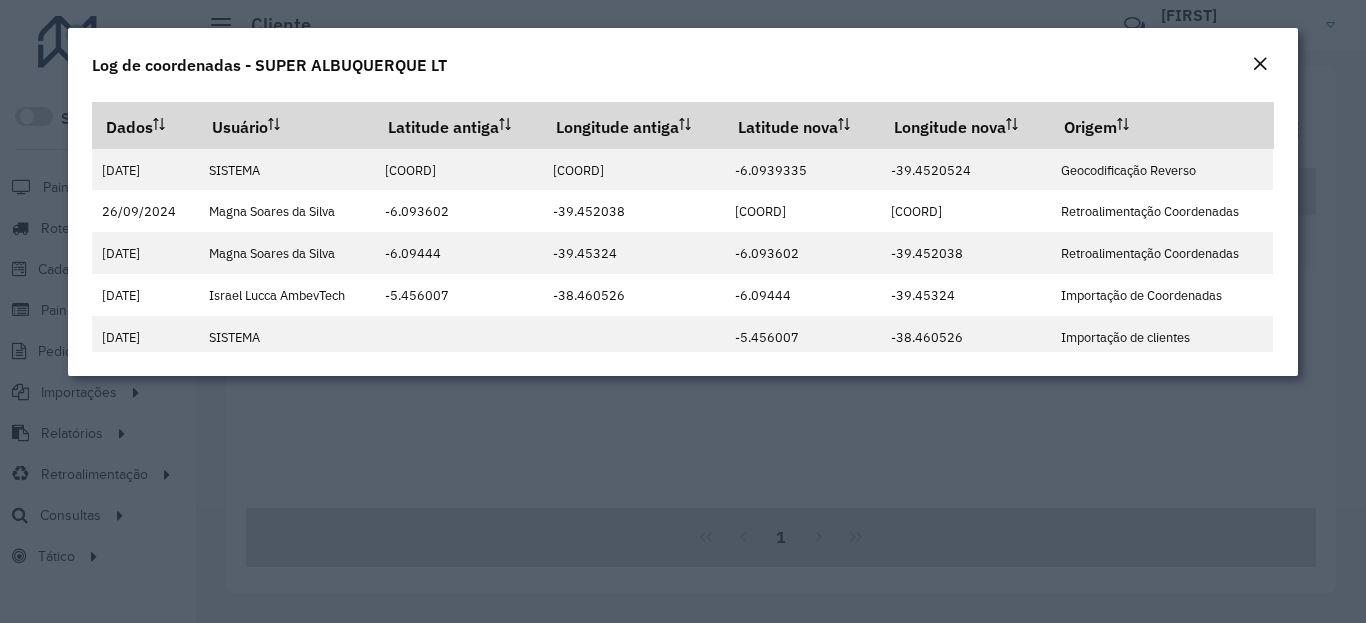 click 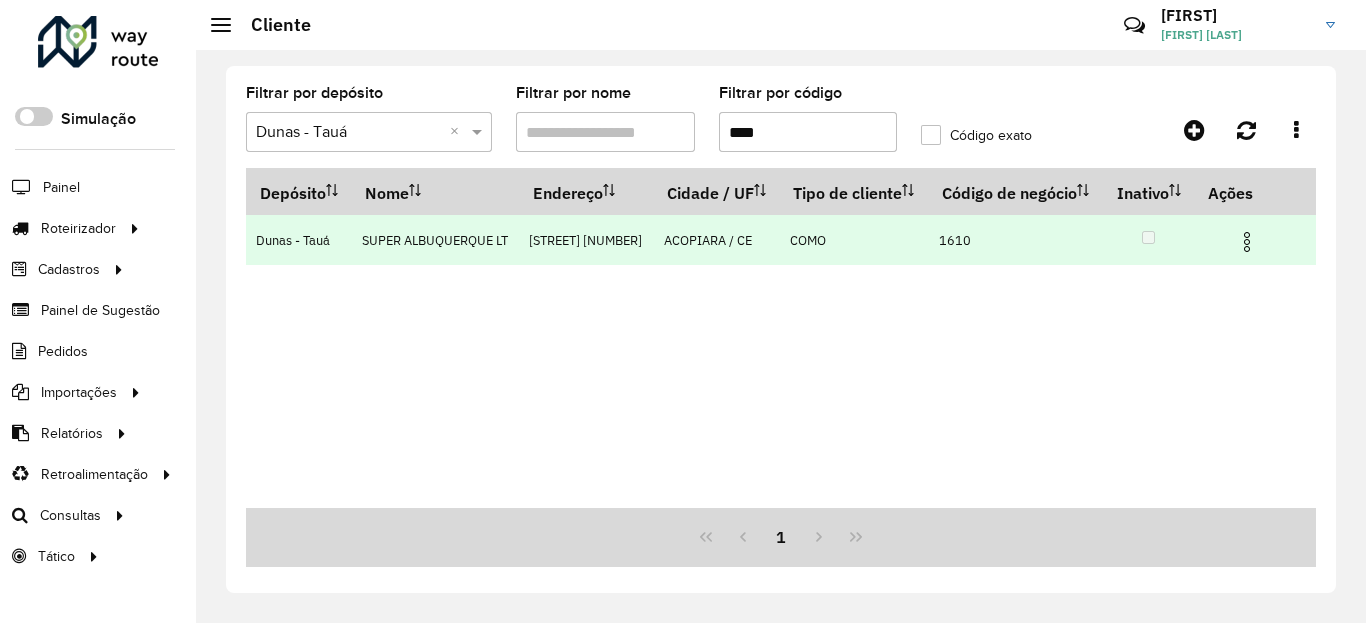 click at bounding box center [1247, 242] 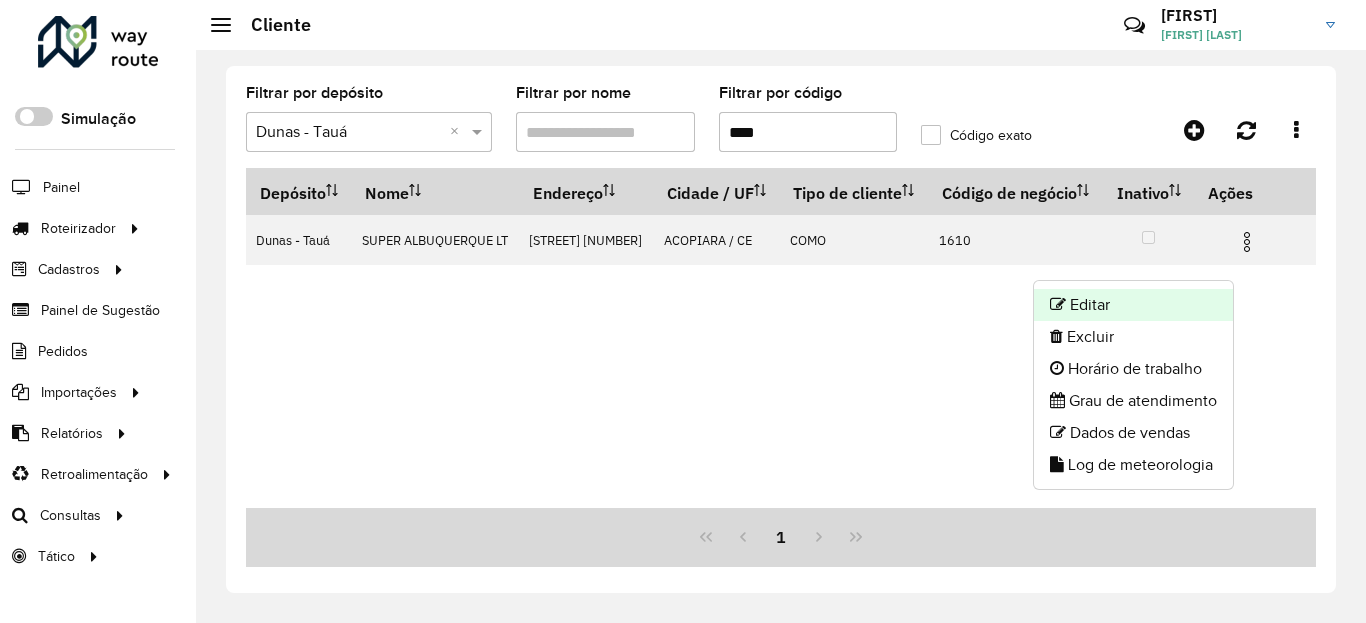 click on "Editar" 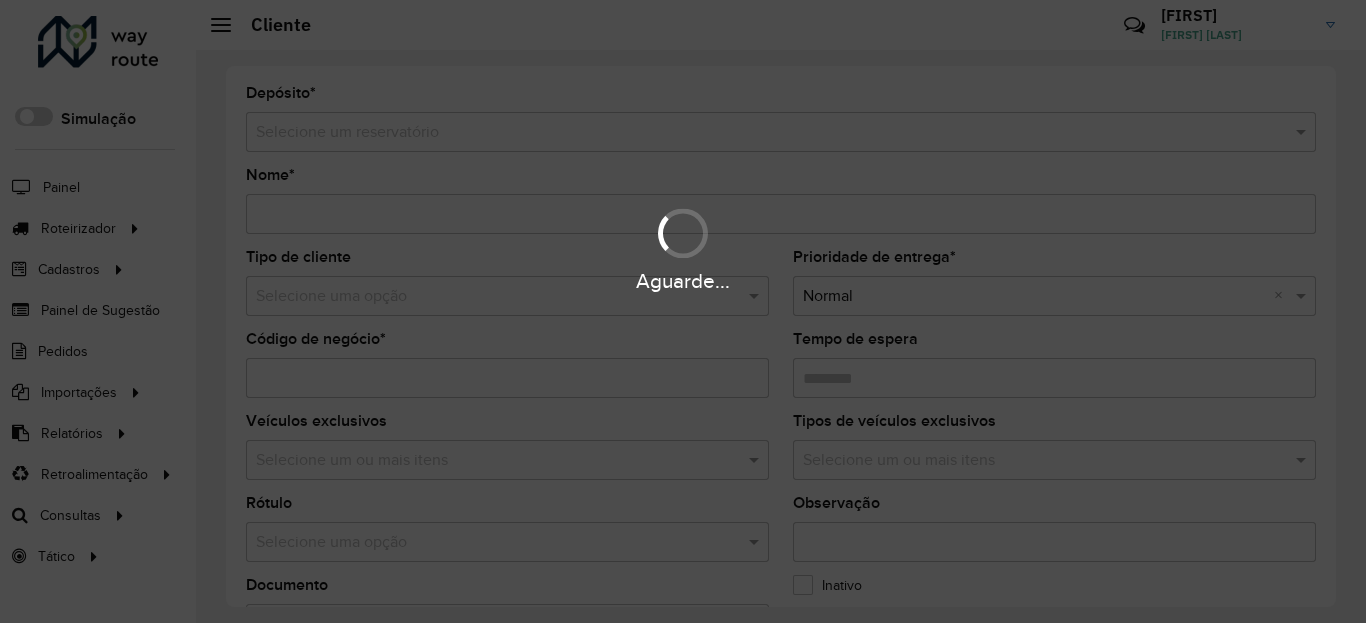 type on "**********" 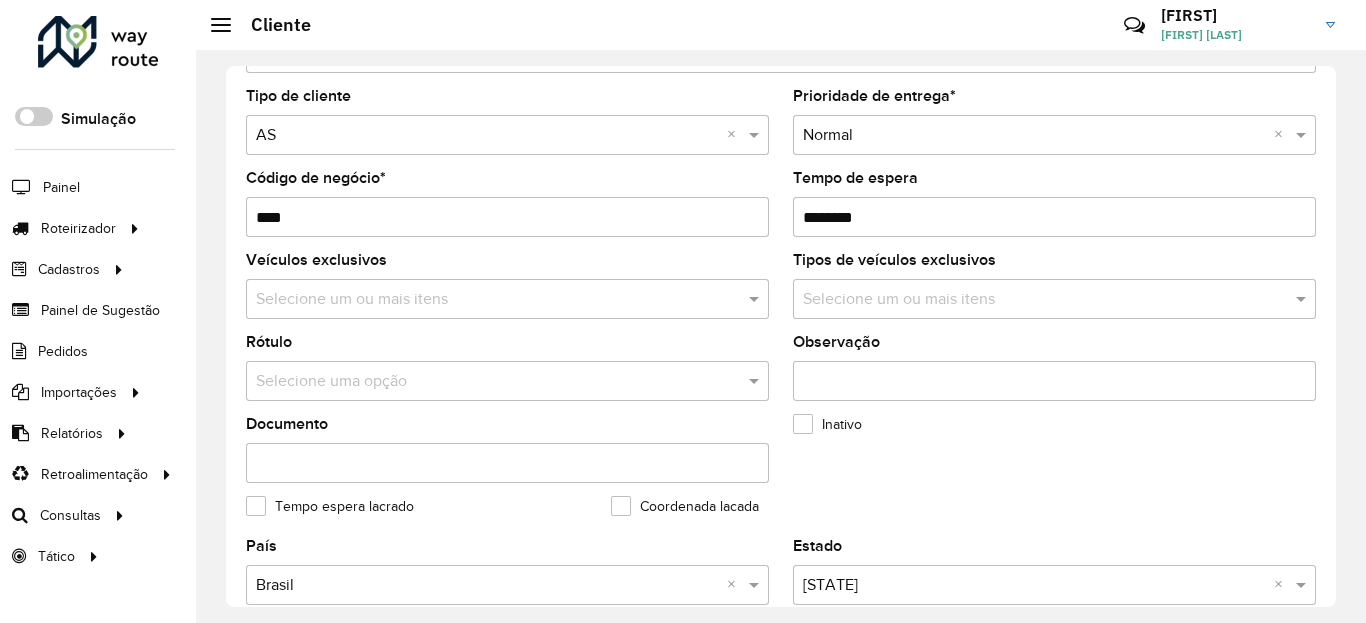 scroll, scrollTop: 600, scrollLeft: 0, axis: vertical 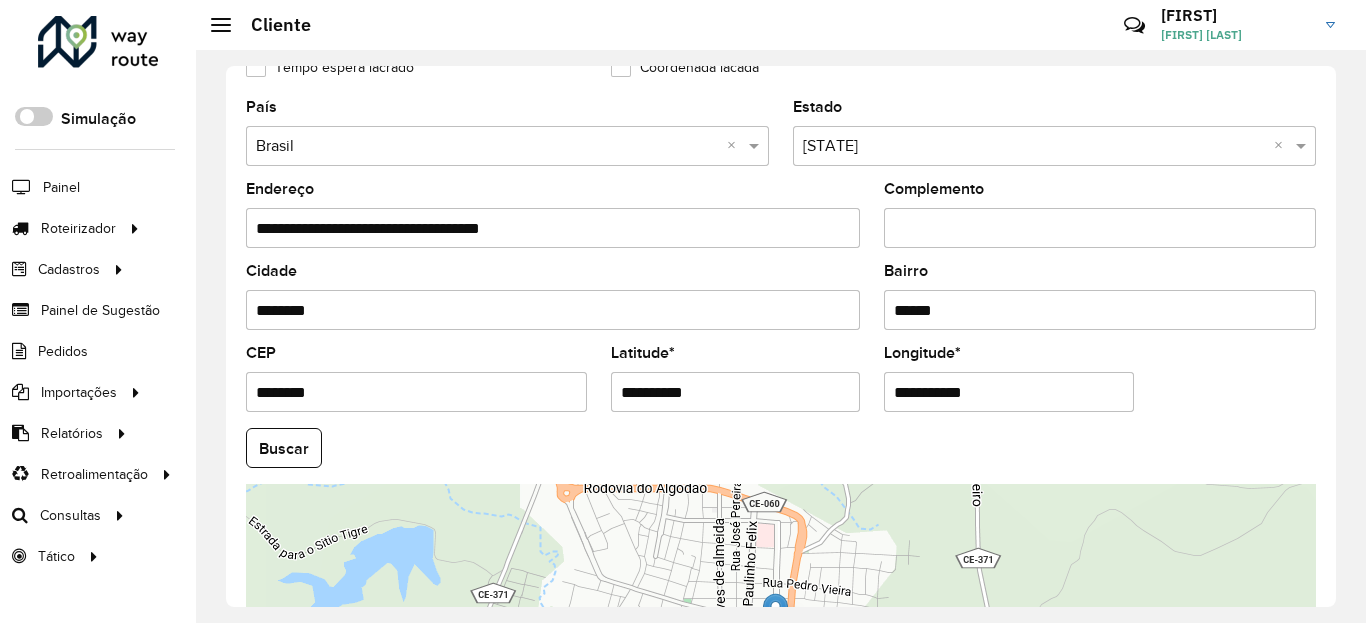 click on "**********" at bounding box center (736, 392) 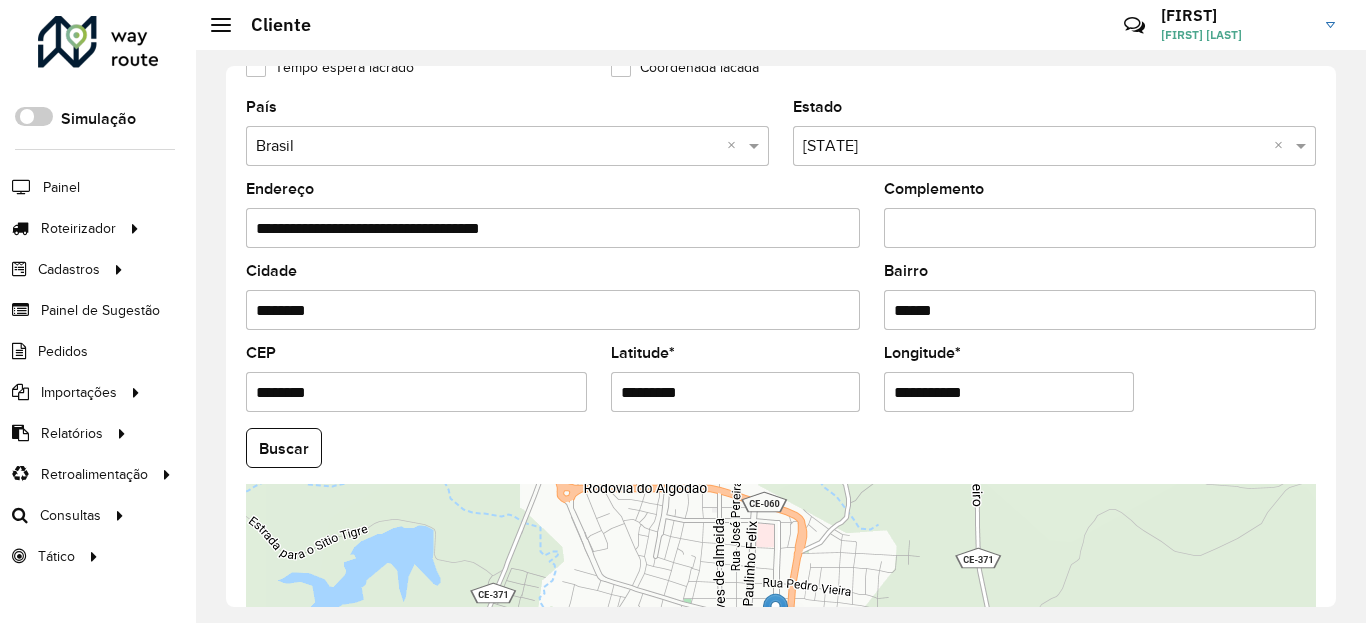 type on "*********" 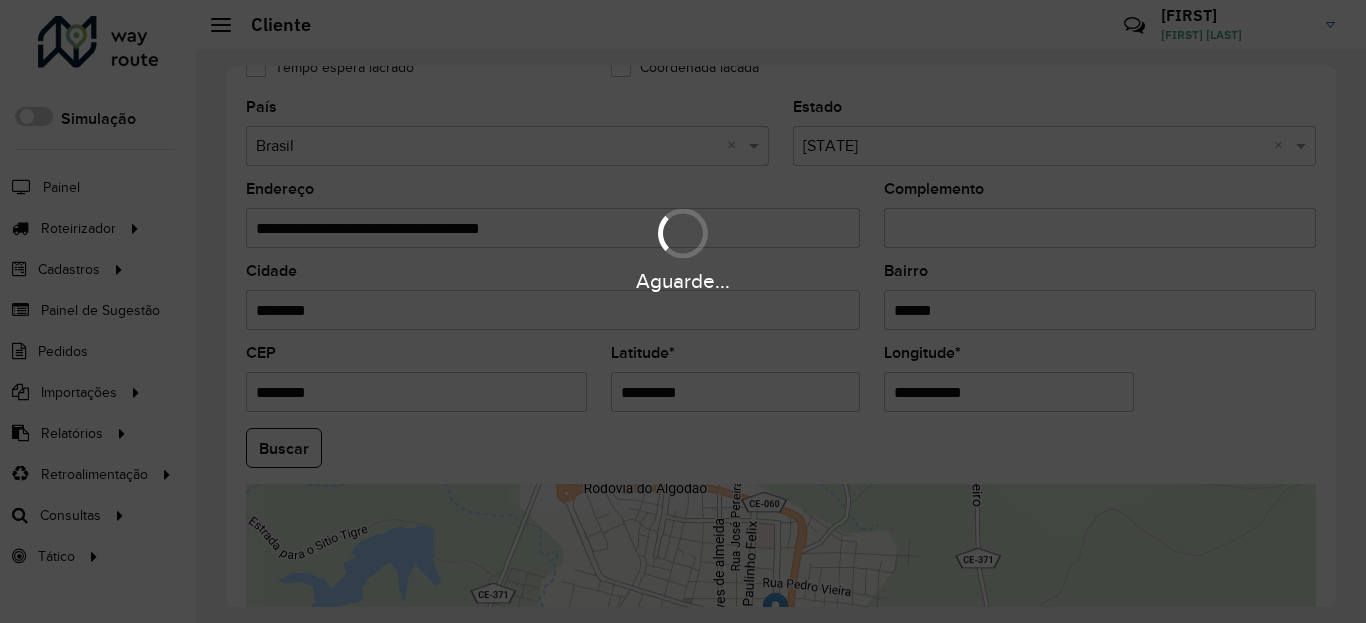 click on "Aguarde... Pop-up bloqueado! Seu navegador bloqueou automaticamente a abertura de uma nova janela.  Acesse as configurações e adicione o endereço do sistema à lista de permissões. Fechar Roteirizador AmbevTech Simulação Painel Roteirizador Entregas Vendas Cadastros Ponto de verificação Classificações de venda Cliente Condições de pagamento Consulta de setores Depósito Disponibilidade de veículos Fator tipo de produto Planejador Gabarito Grupo Rota Fator Tipo Produto Grupo de Depósito Grupo de rotas exclusiva Grupo de setores Jornada Jornada RN Integração de layout Modelo Motorista Multi Depósito Painel de réplicas Parada Pedágio Perfil do Vendedor Ponto de apoio Ponto de apoio FAD Prioridade do pedido Produto Restrição de Atendimento Planner Rodízio de placa Rota exclusiva FAD Rótulo Setor Planejador de Setor Tempo de parada da refeição Tipo de cliente Tipo de veículo Tipo de veículo RN Transportadora Usuário Vendedor Veículo Painel de Sugestão Pedidos Importações Clientes *" at bounding box center (683, 311) 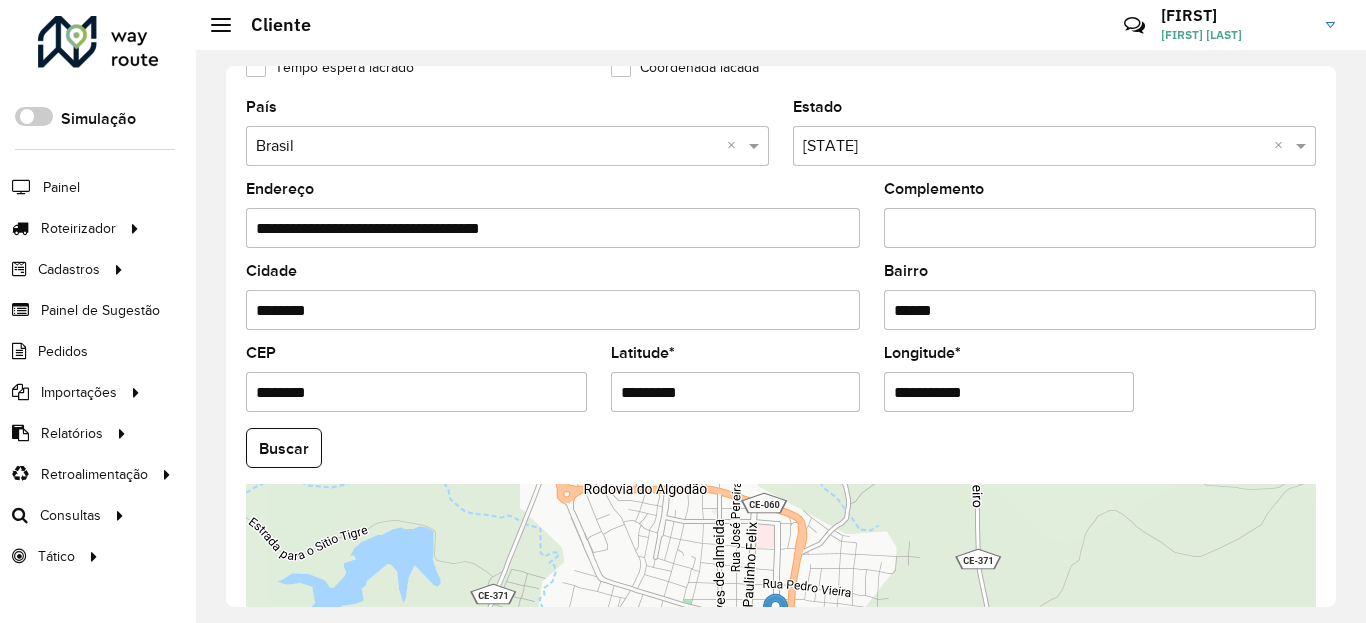 click on "*********" at bounding box center [736, 392] 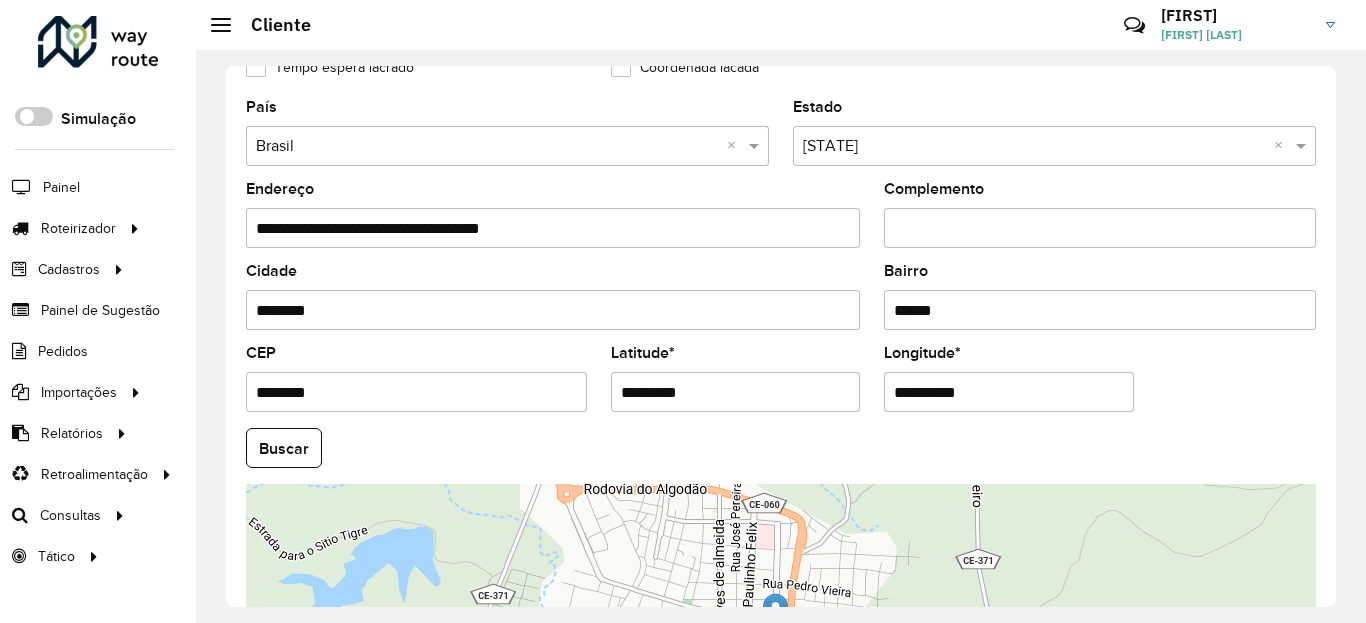 type on "**********" 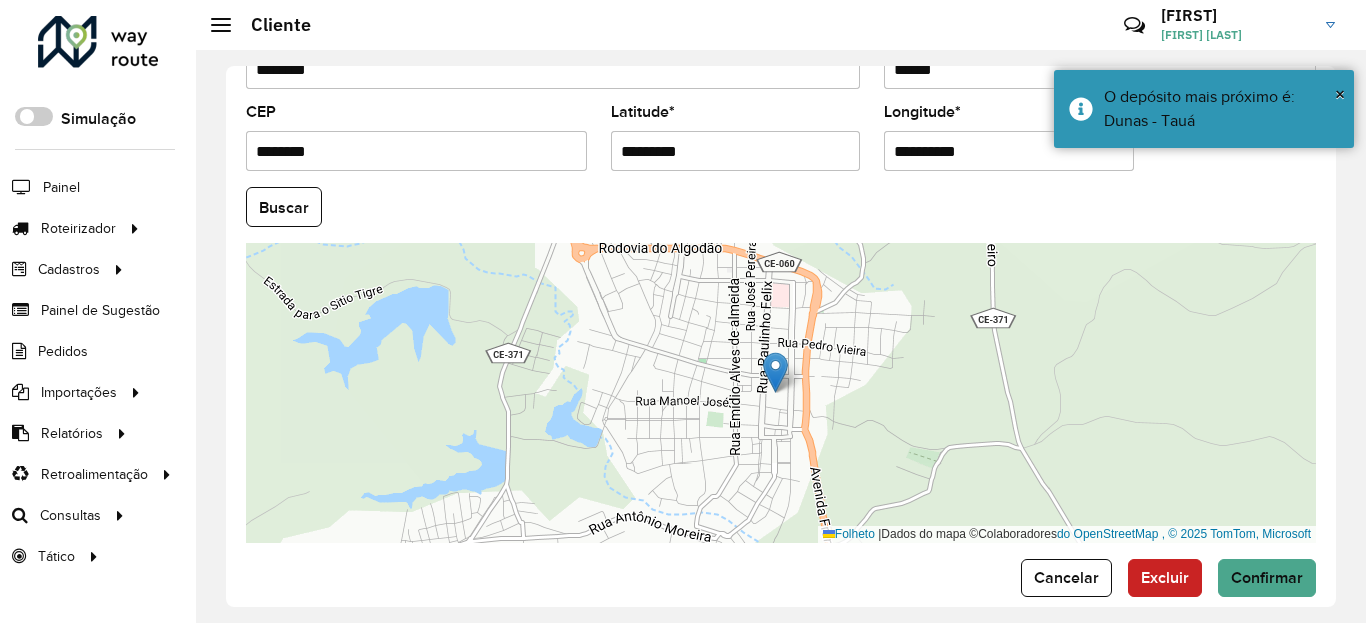 scroll, scrollTop: 867, scrollLeft: 0, axis: vertical 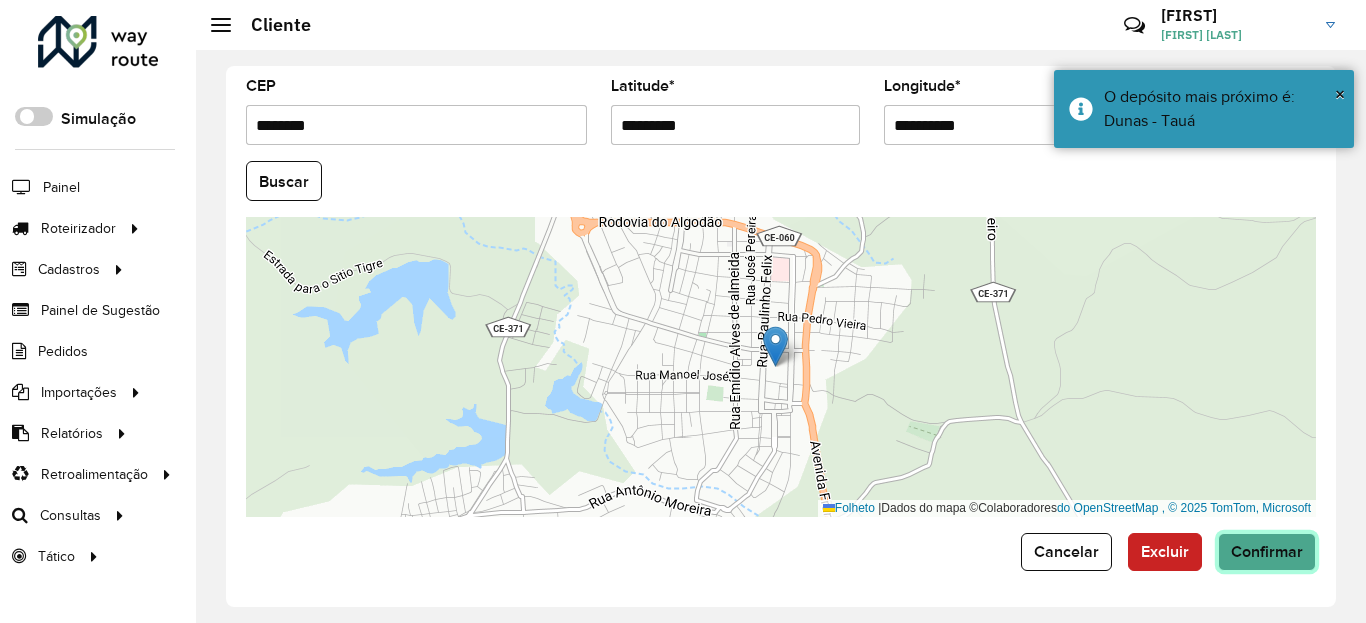 click on "Confirmar" 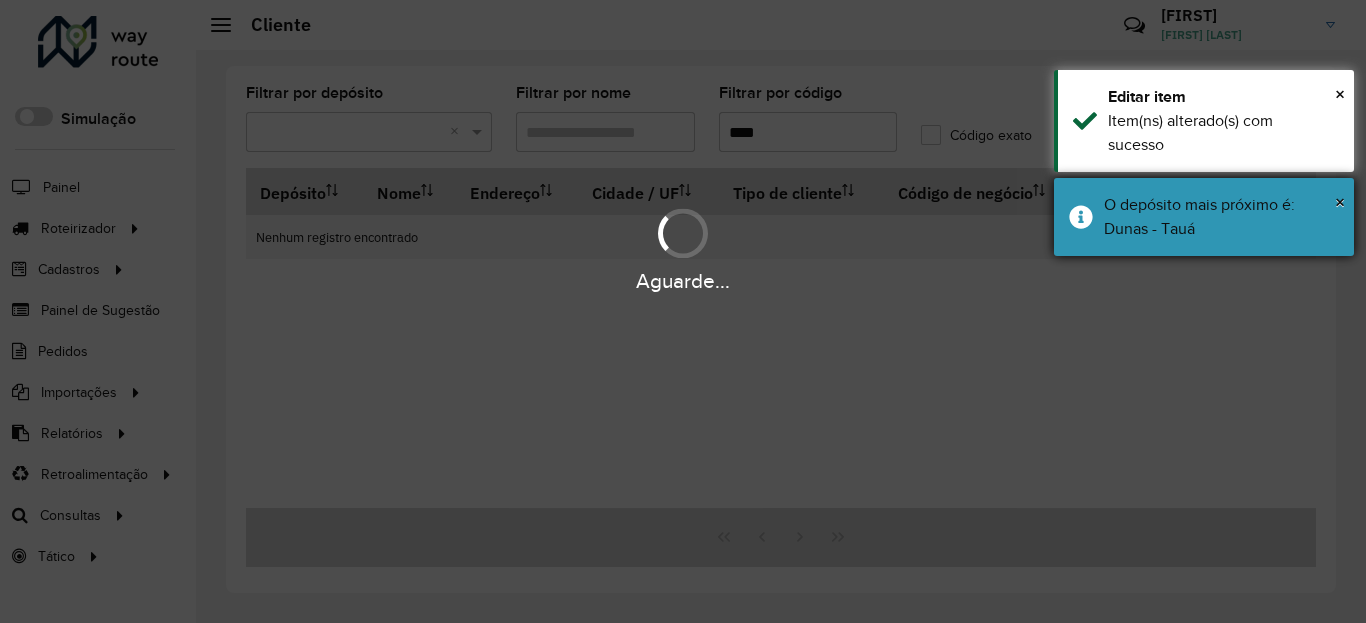 drag, startPoint x: 1133, startPoint y: 199, endPoint x: 1145, endPoint y: 136, distance: 64.132675 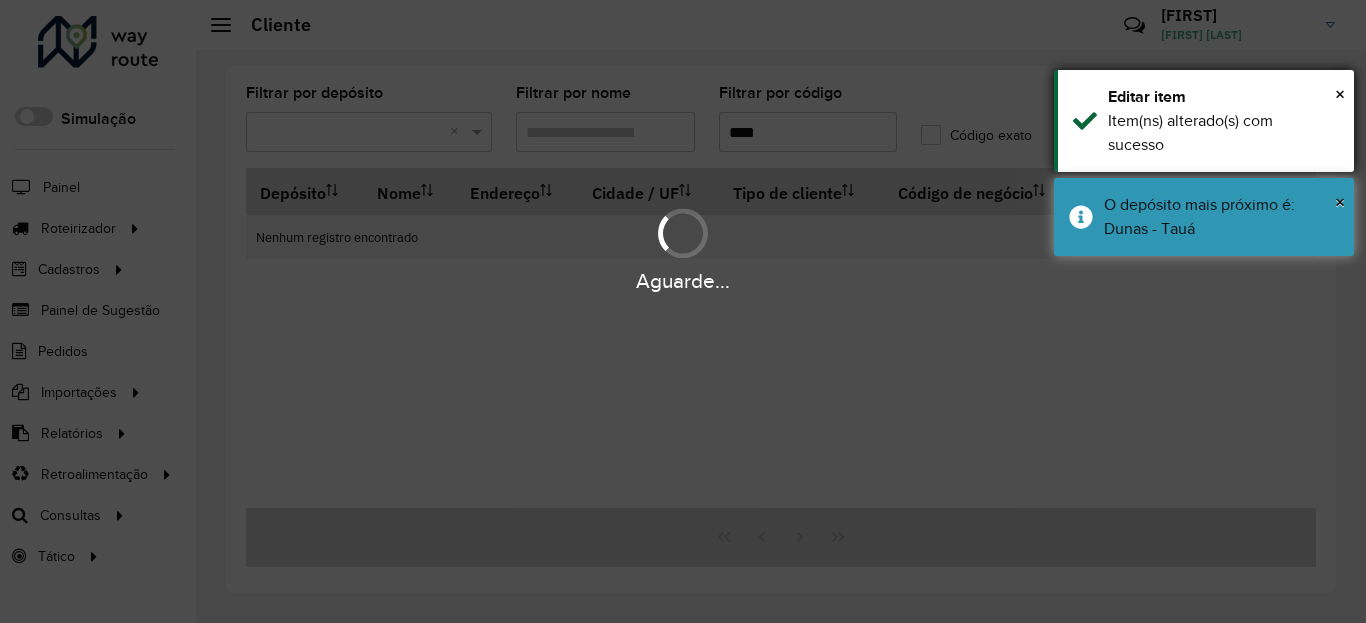 click on "O depósito mais próximo é: Dunas - Tauá" at bounding box center (1199, 216) 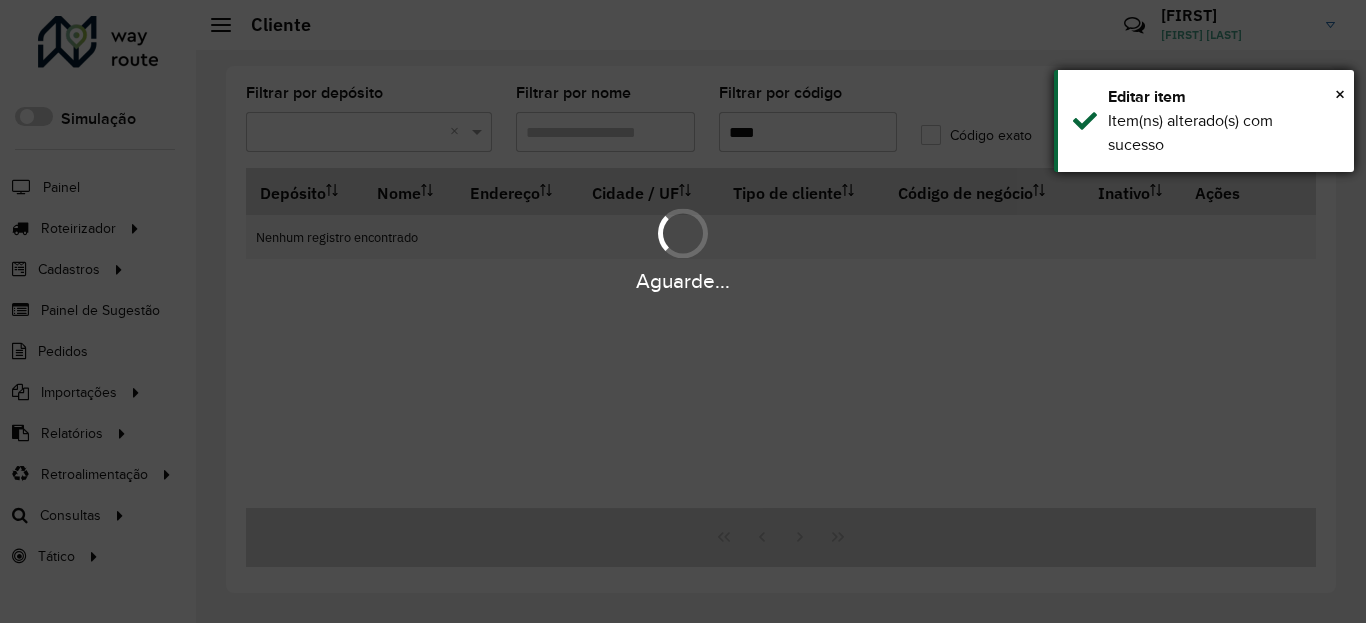 click on "Item(ns) alterado(s) com sucesso" at bounding box center (1190, 132) 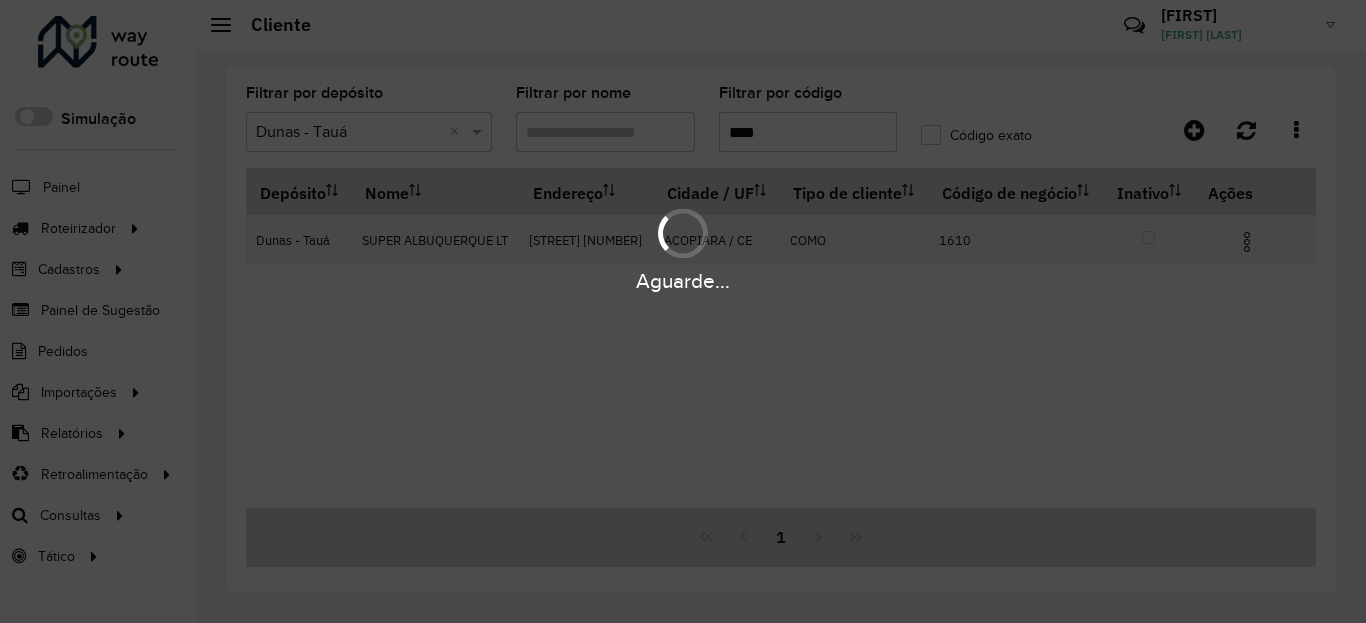 click on "****" at bounding box center (808, 132) 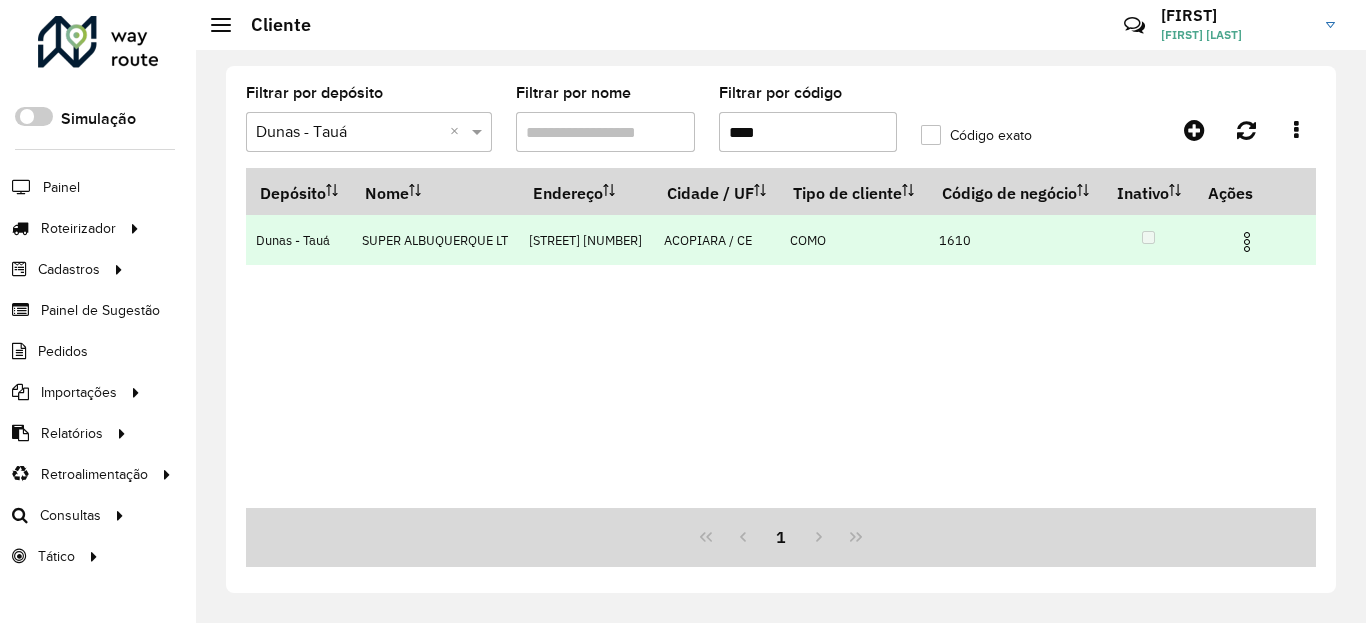 click at bounding box center (1247, 242) 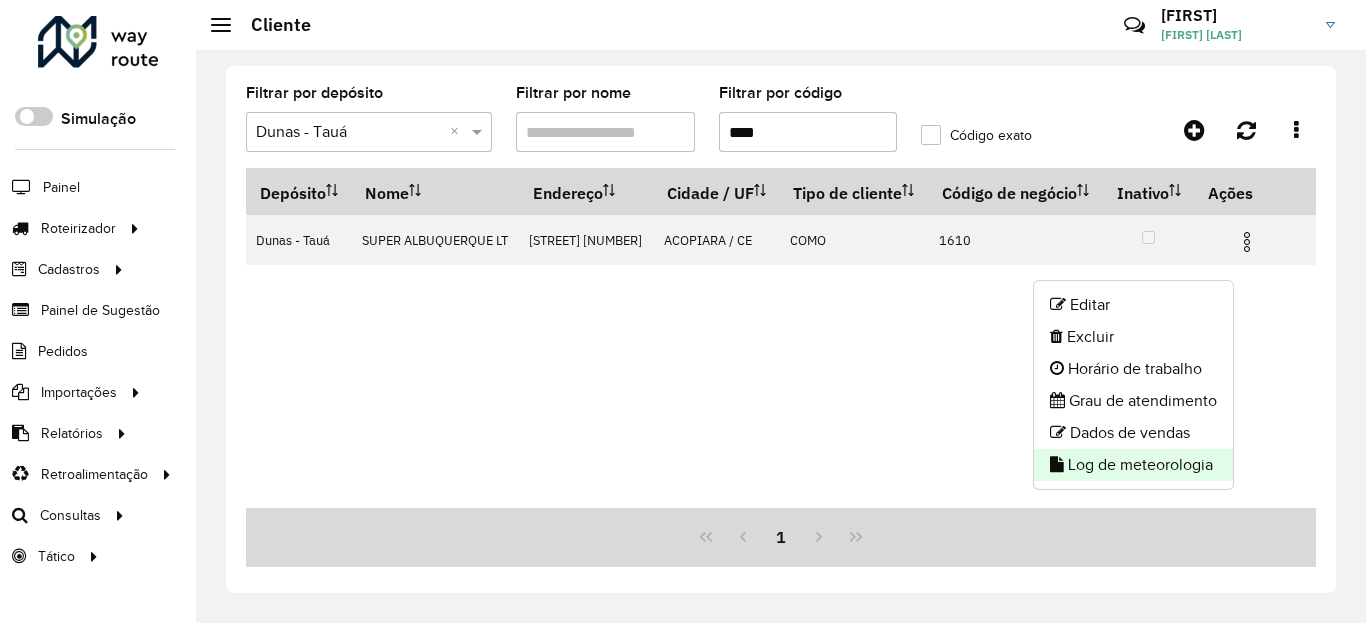click on "Log de meteorologia" 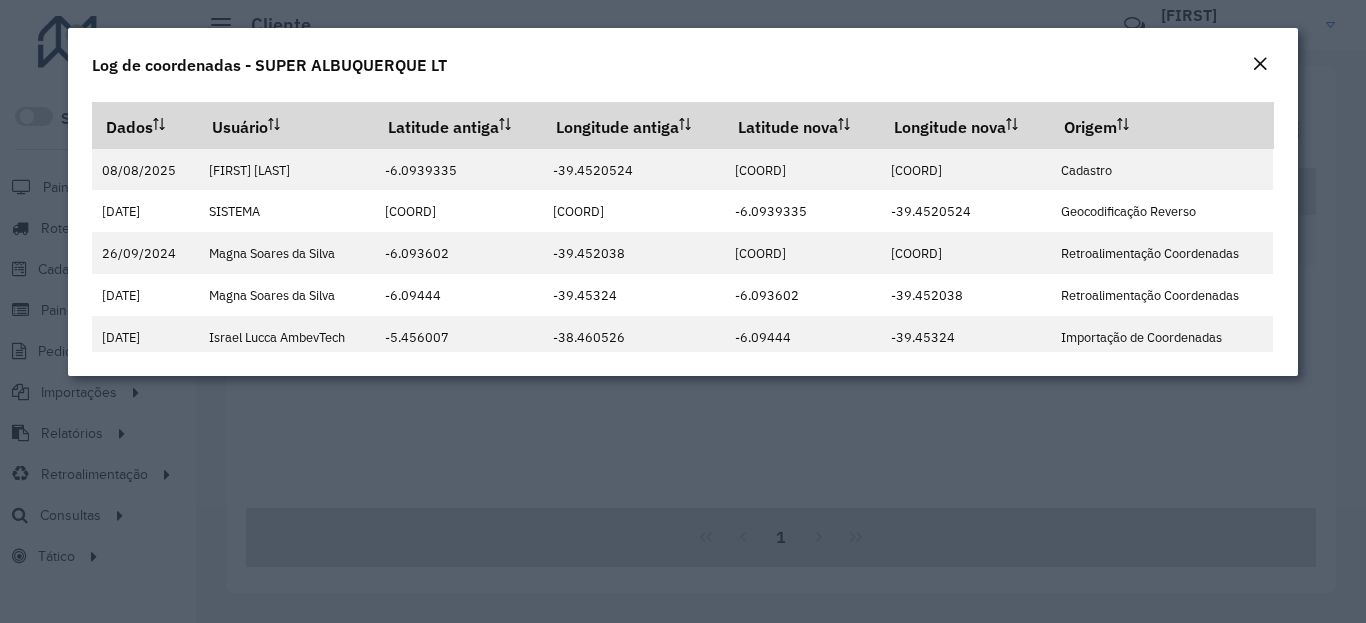 click 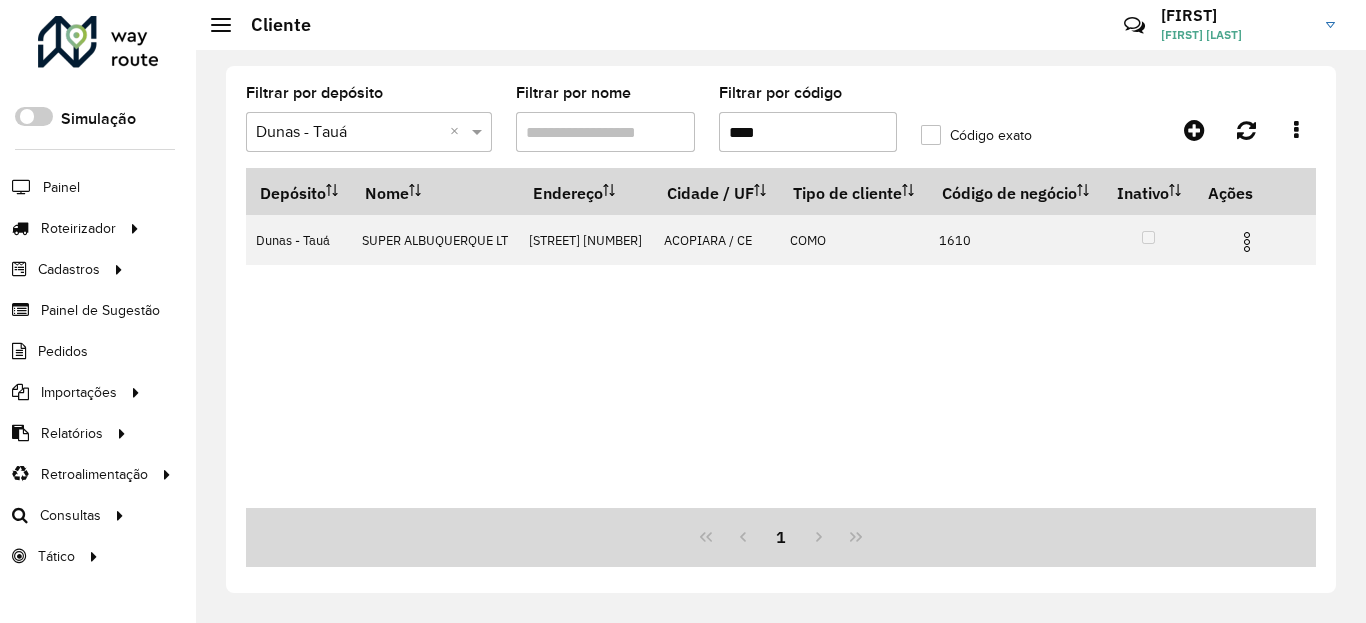 click on "Filtrar por código ****" 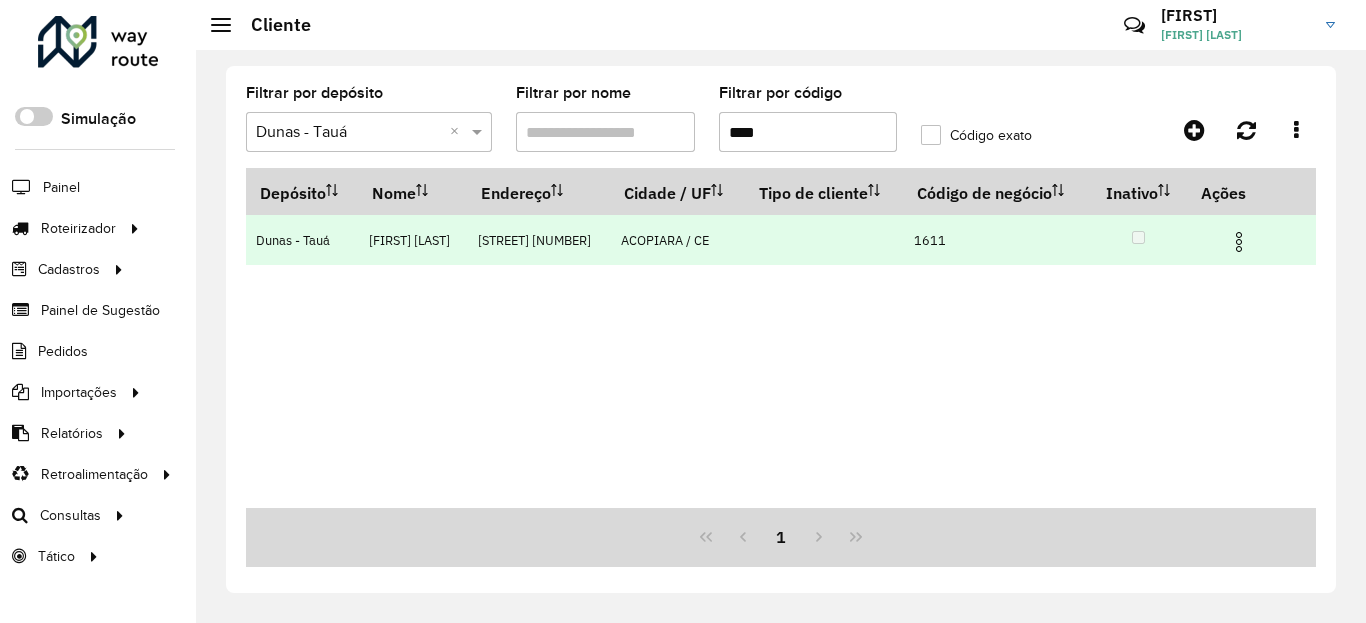 type on "****" 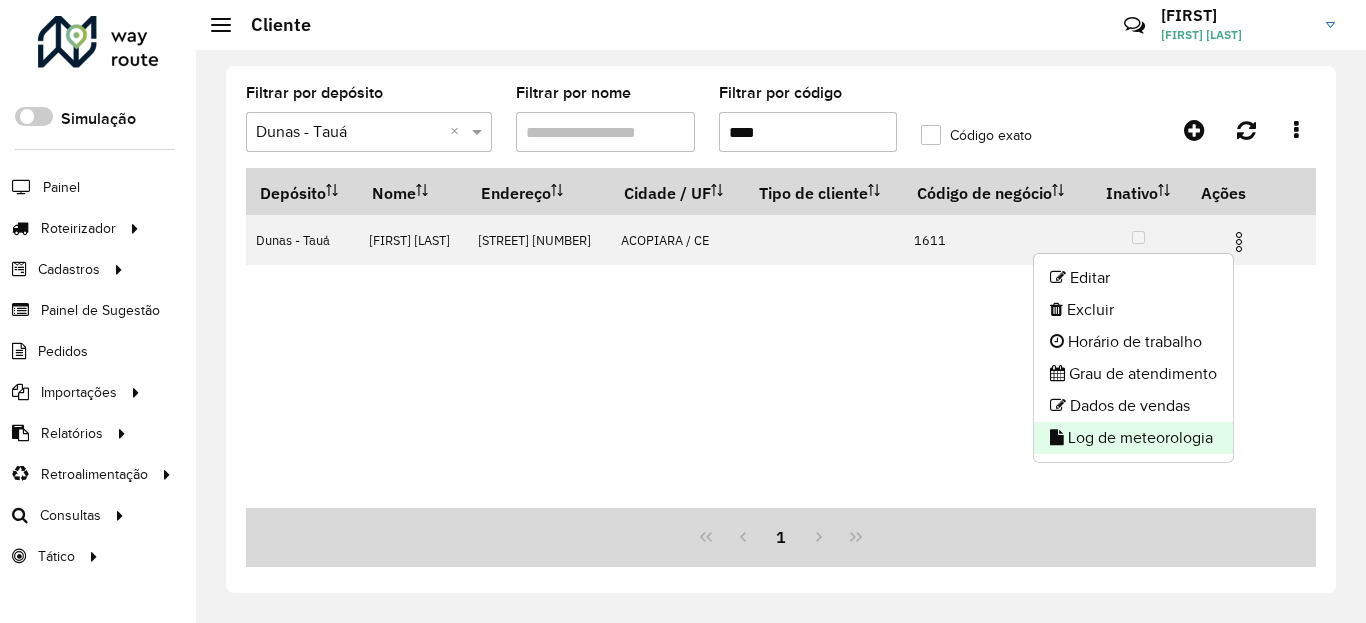 click on "Log de meteorologia" 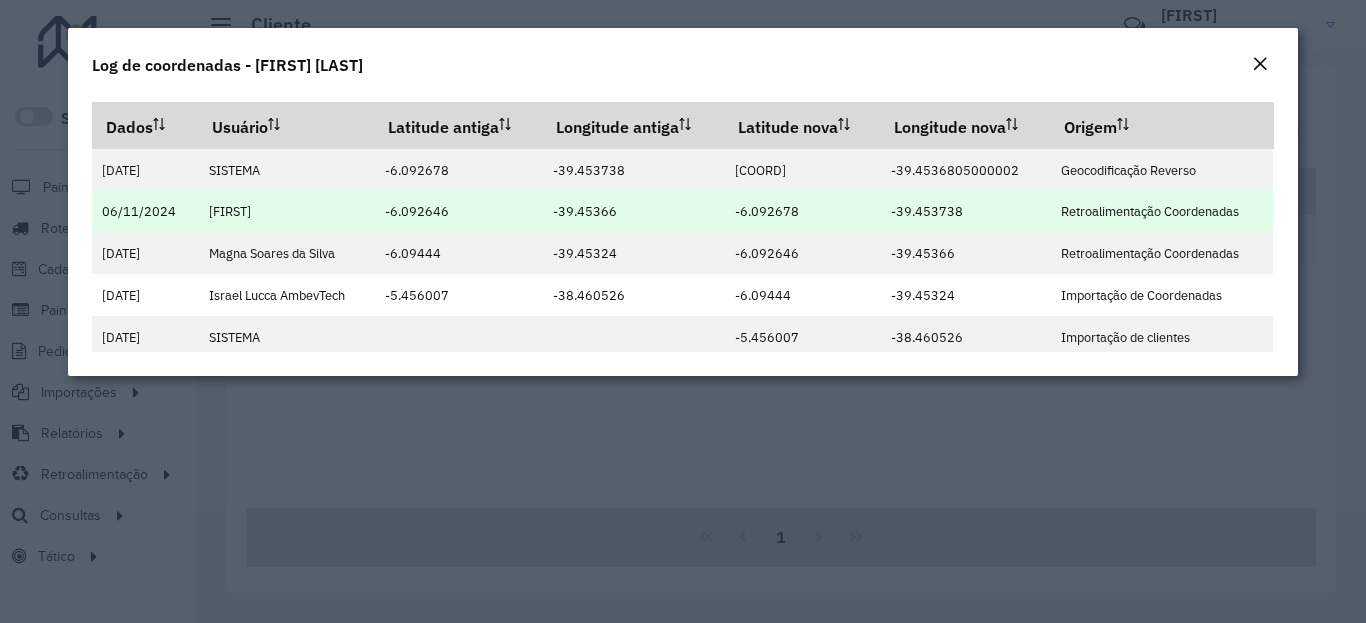 click on "-6.092678" at bounding box center (767, 211) 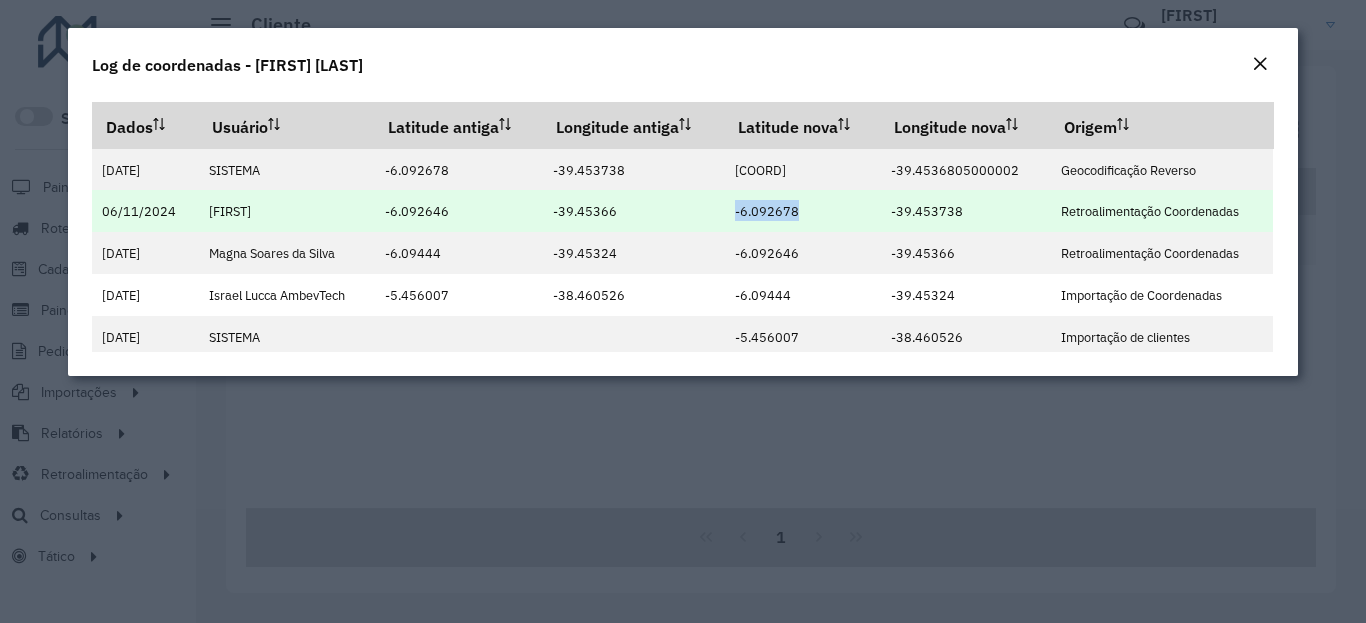 click on "-6.092678" at bounding box center [767, 211] 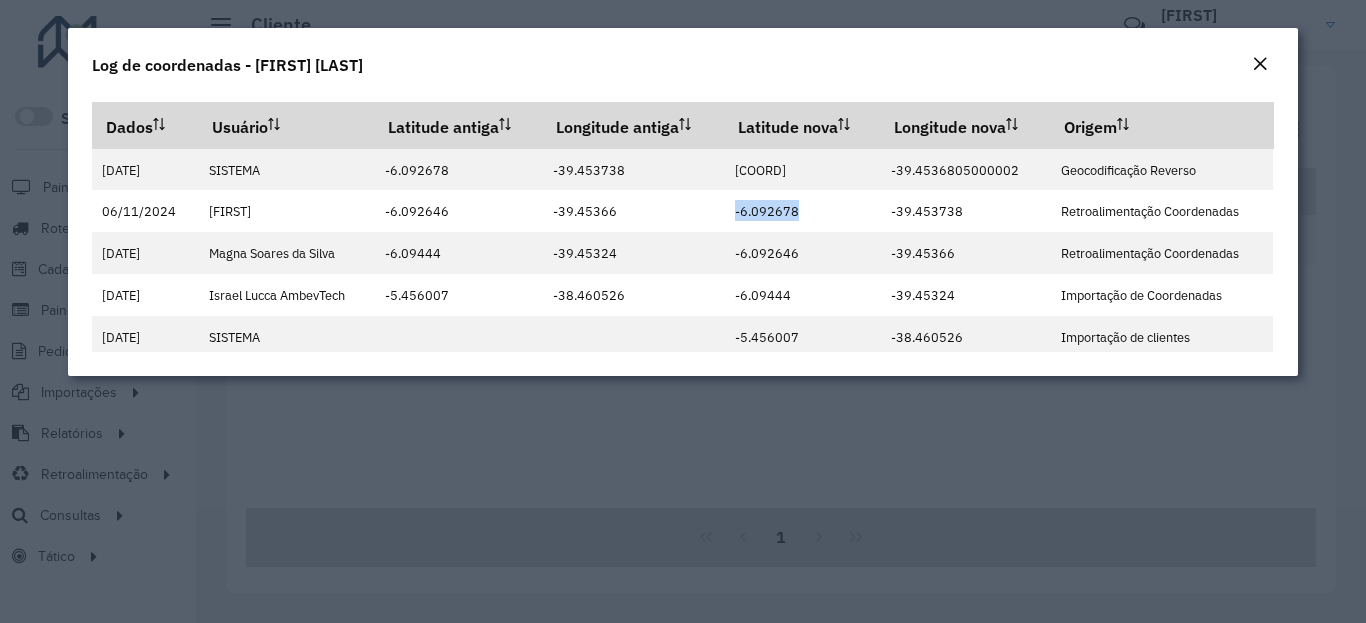 click on "Log de coordenadas - [FIRST] [LAST]" 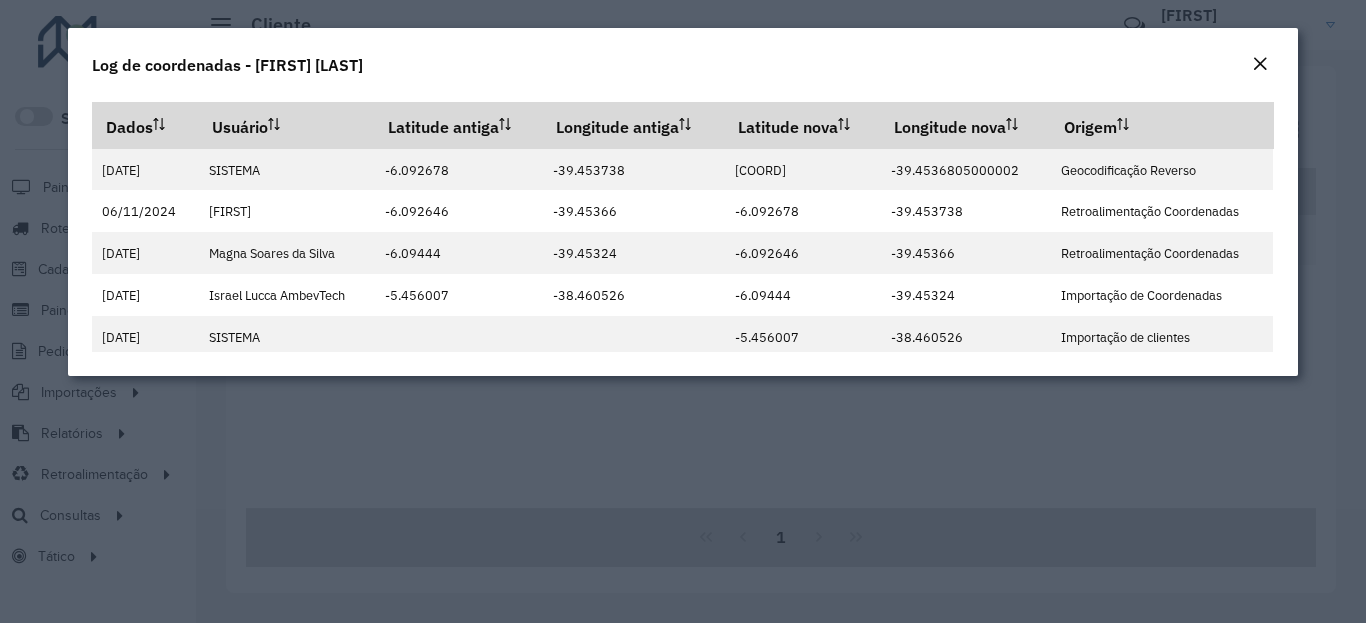 click 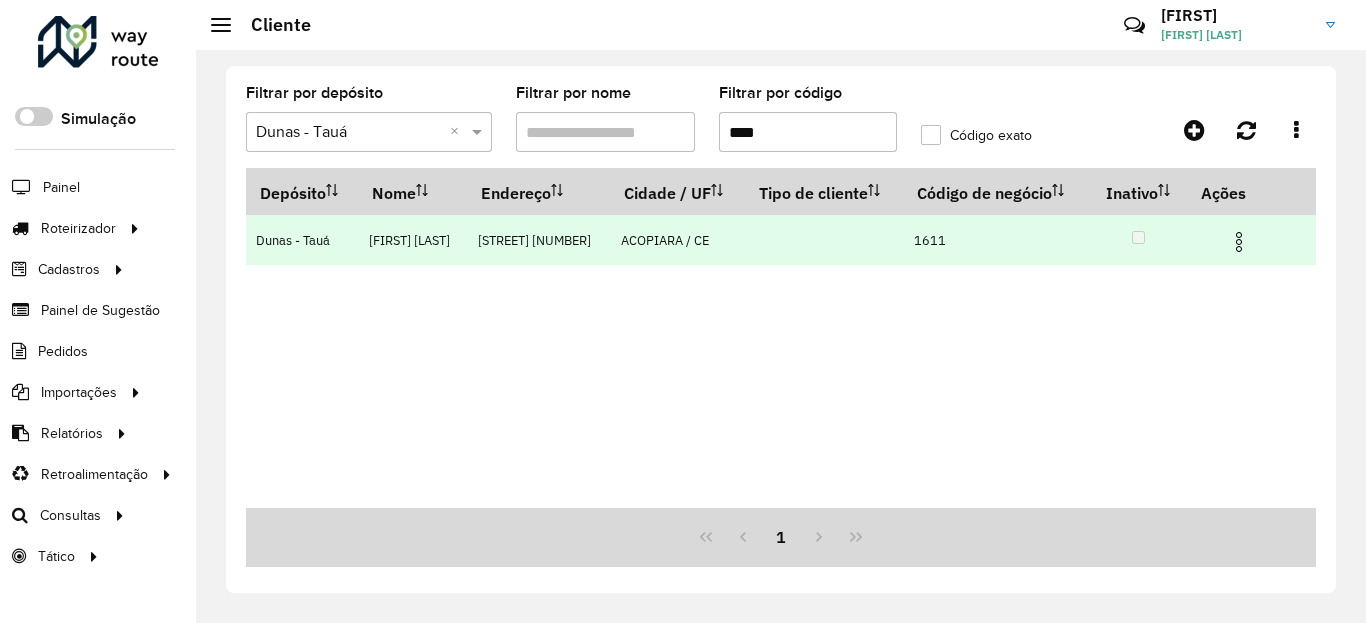 click at bounding box center [1239, 242] 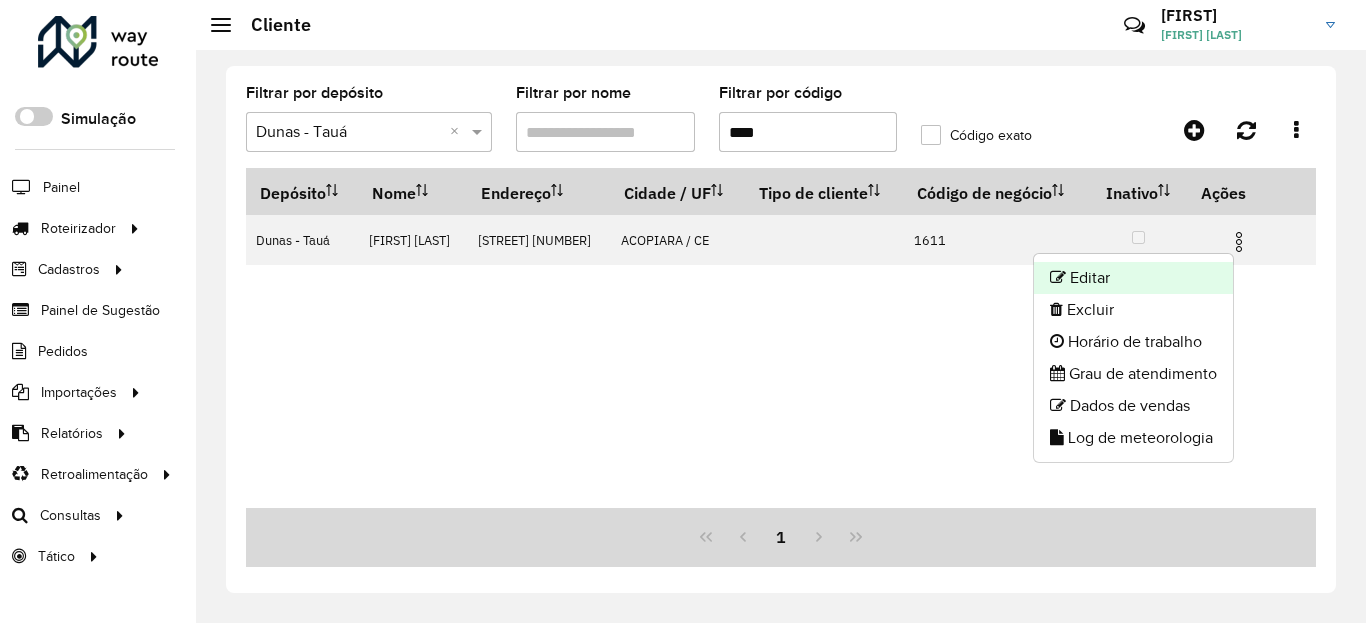 click on "Editar" 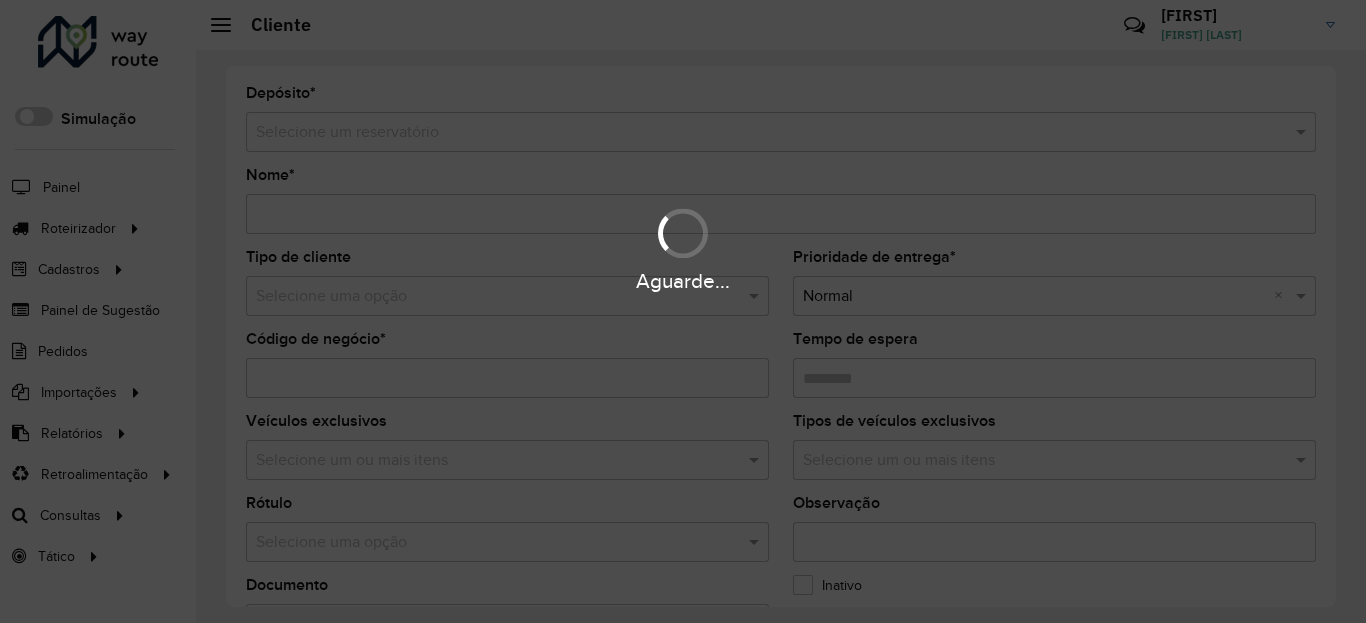 type on "**********" 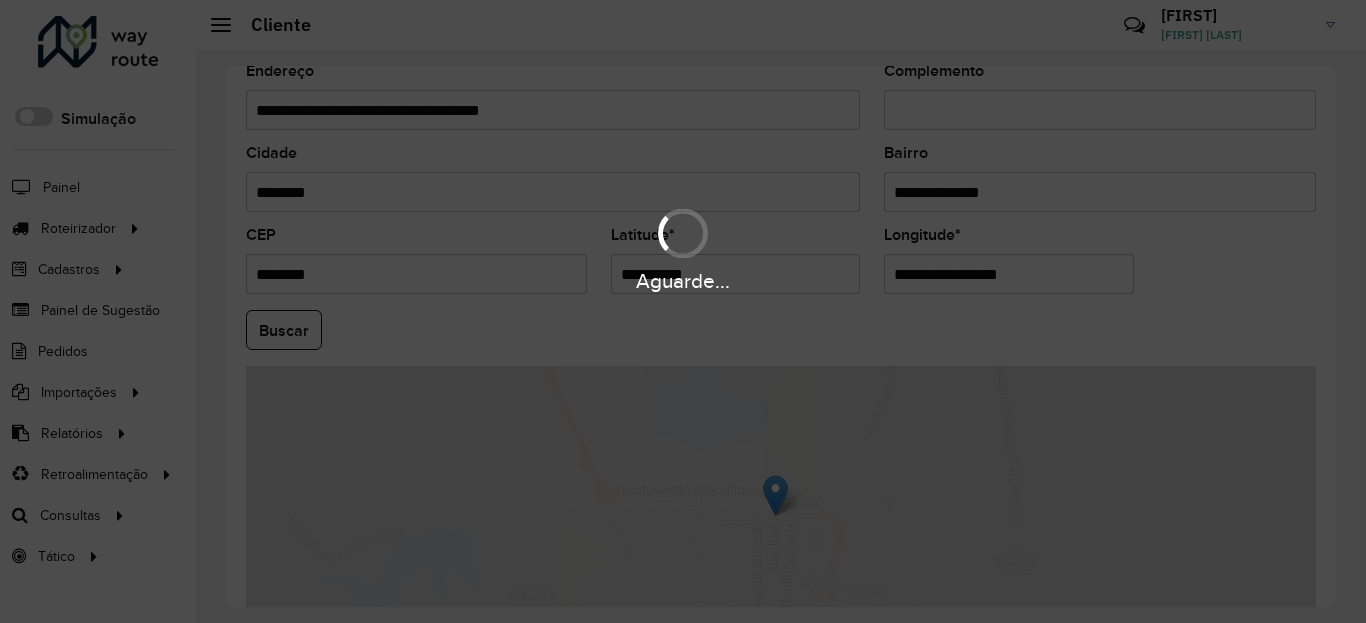 scroll, scrollTop: 720, scrollLeft: 0, axis: vertical 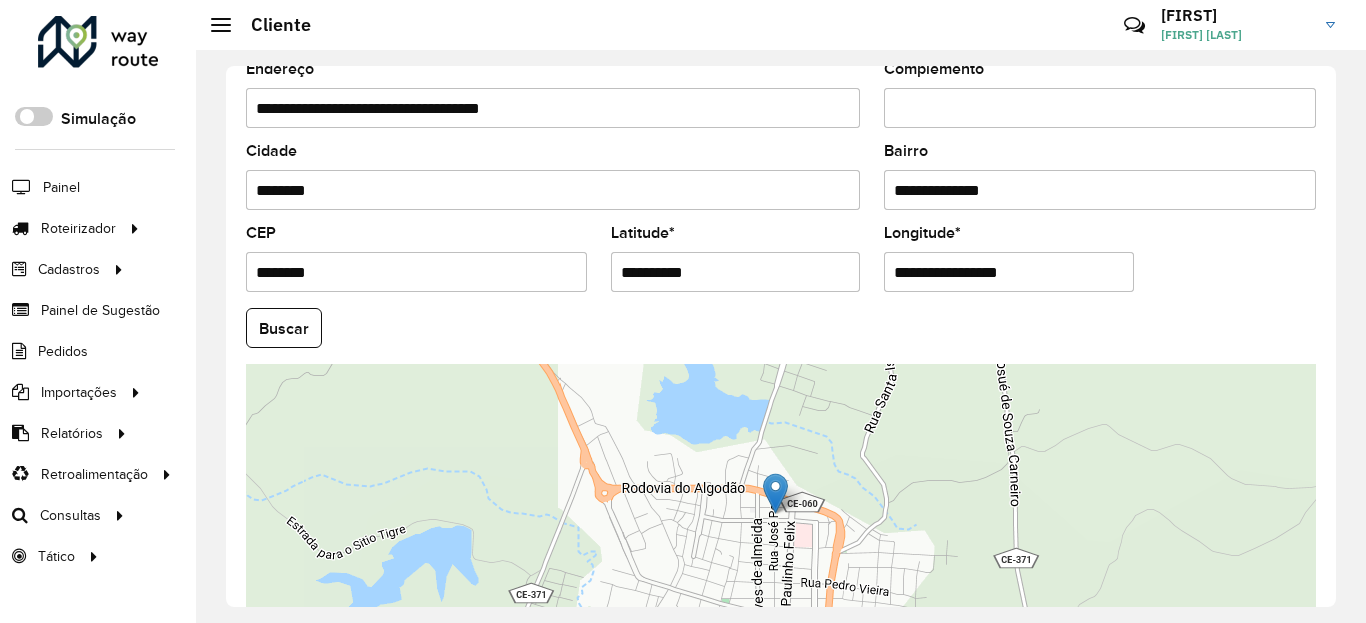 click on "**********" at bounding box center (736, 272) 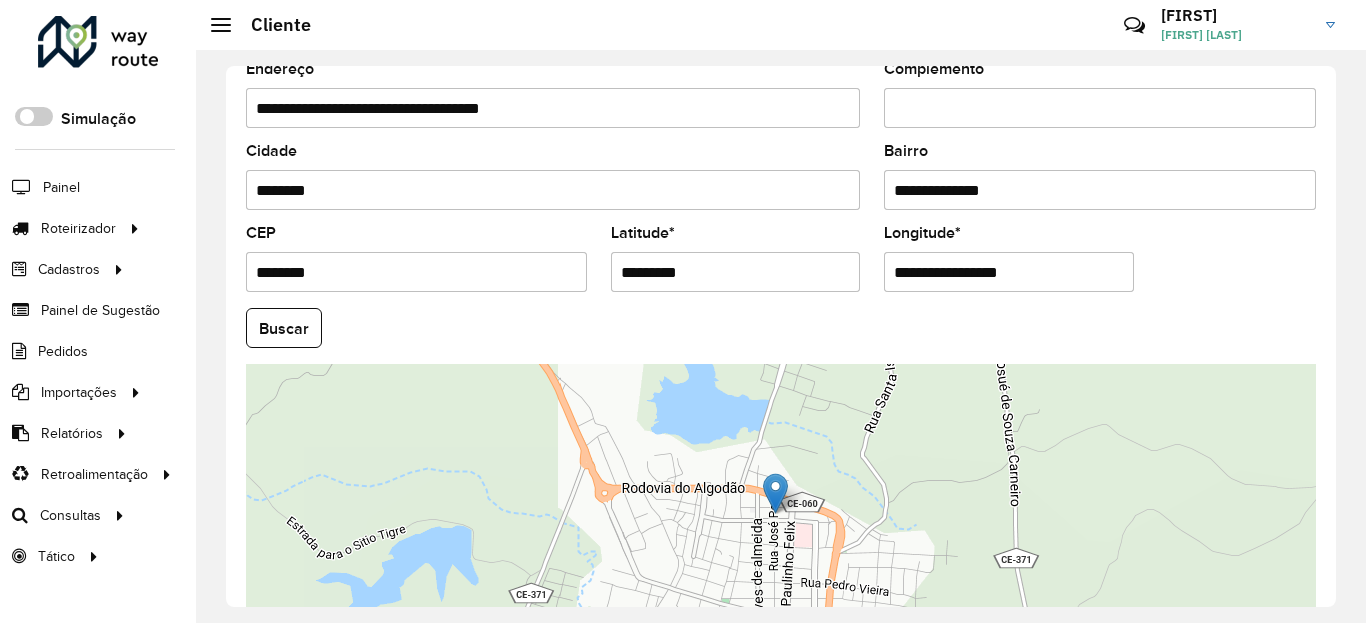 type on "*********" 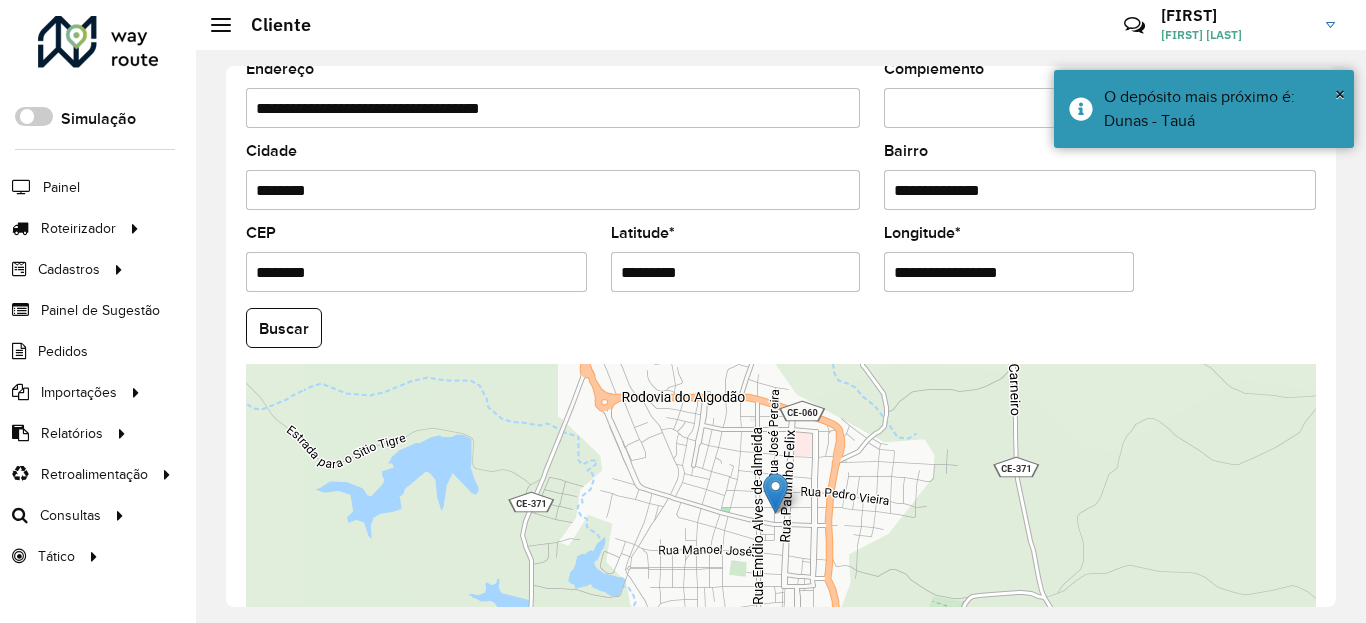 click on "**********" at bounding box center (1009, 272) 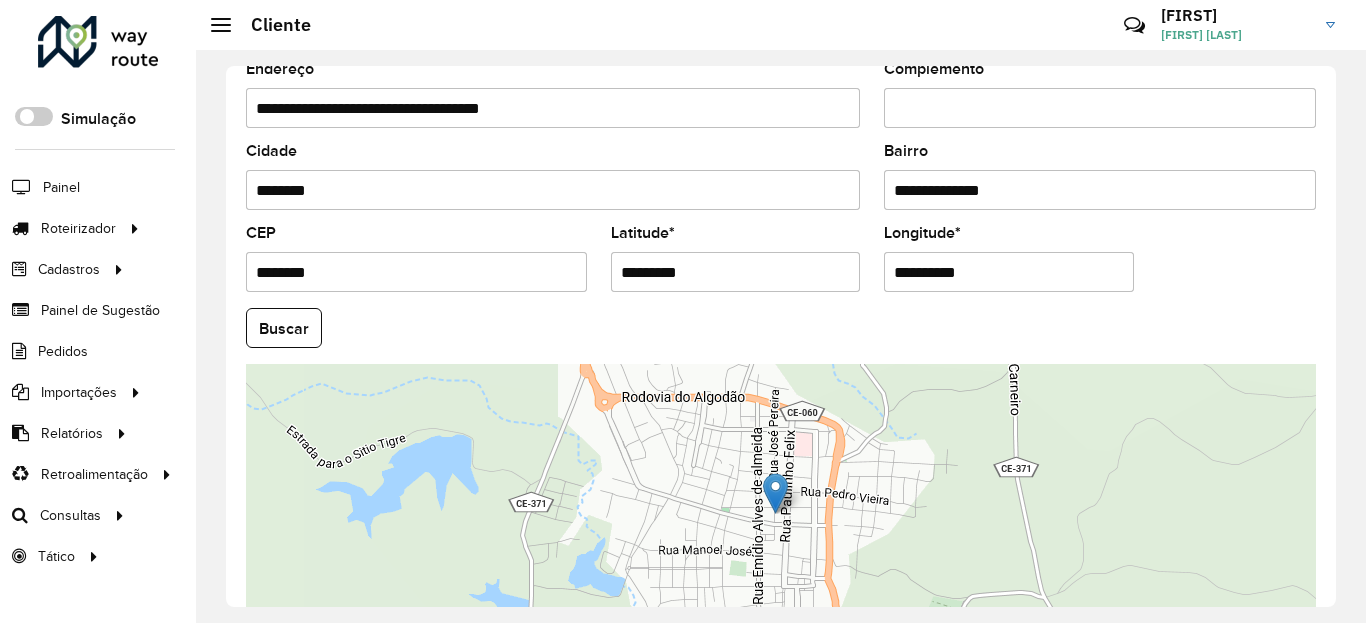 type on "**********" 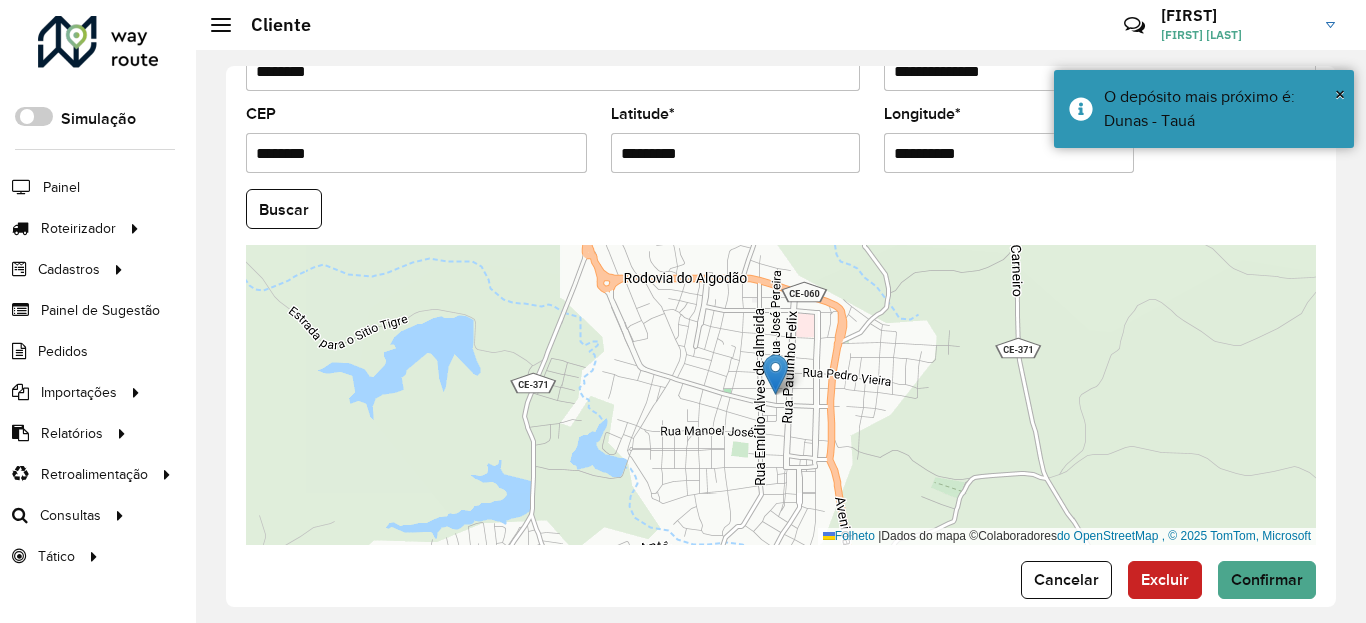scroll, scrollTop: 867, scrollLeft: 0, axis: vertical 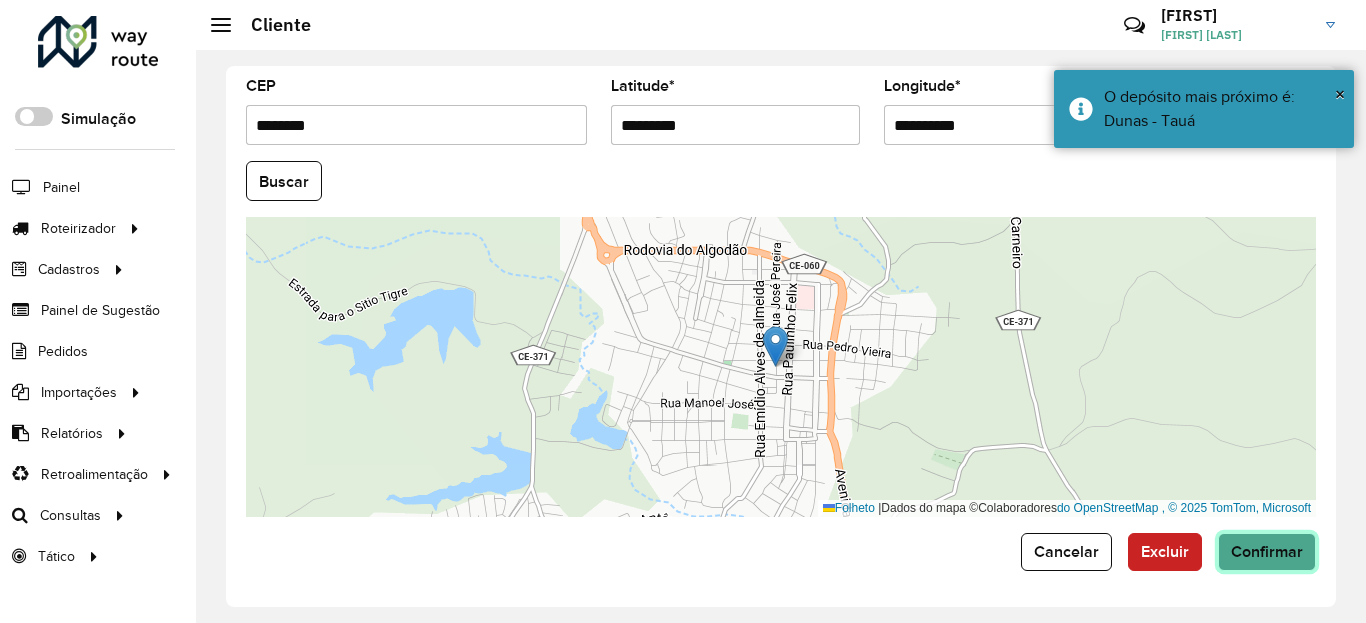 click on "Confirmar" 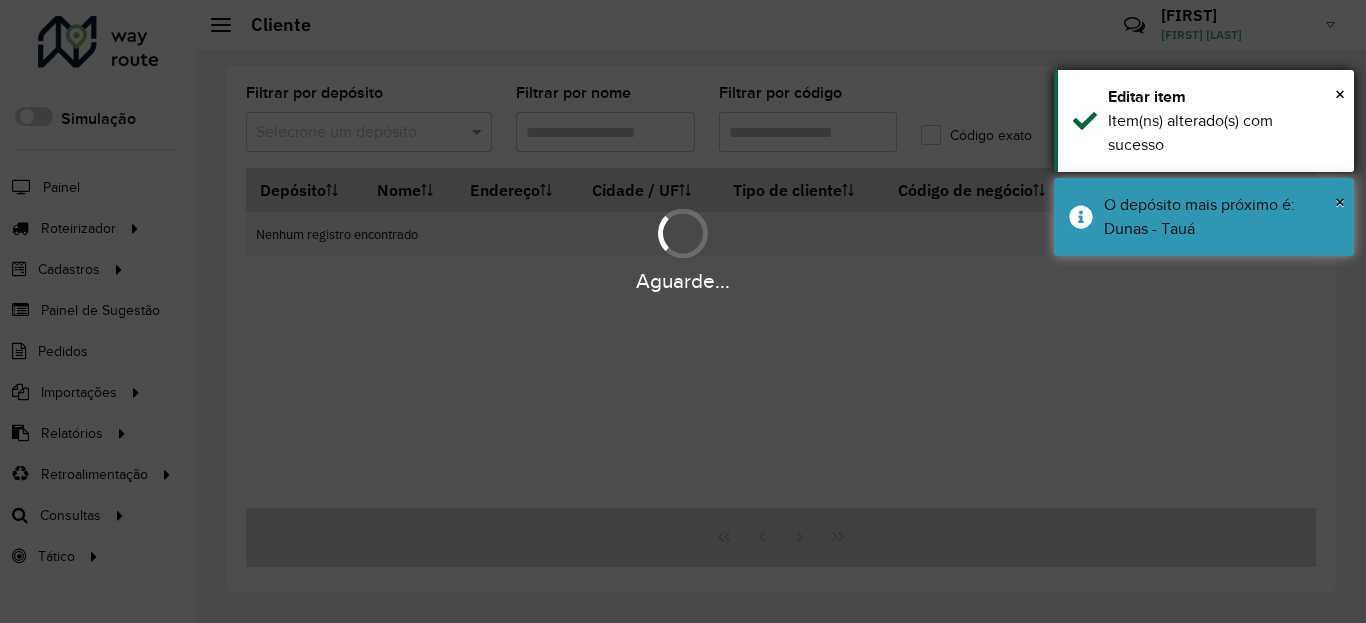 click on "Item(ns) alterado(s) com sucesso" at bounding box center [1223, 133] 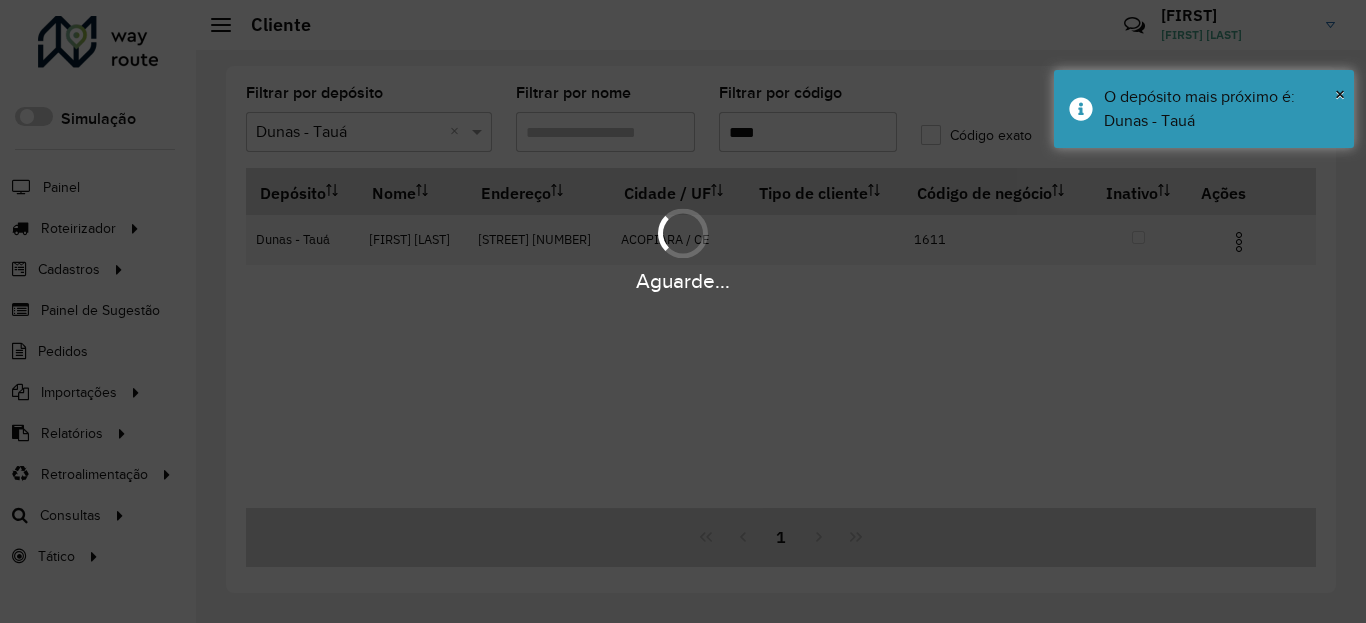 click on "O depósito mais próximo é: Dunas - Tauá" at bounding box center [1204, 109] 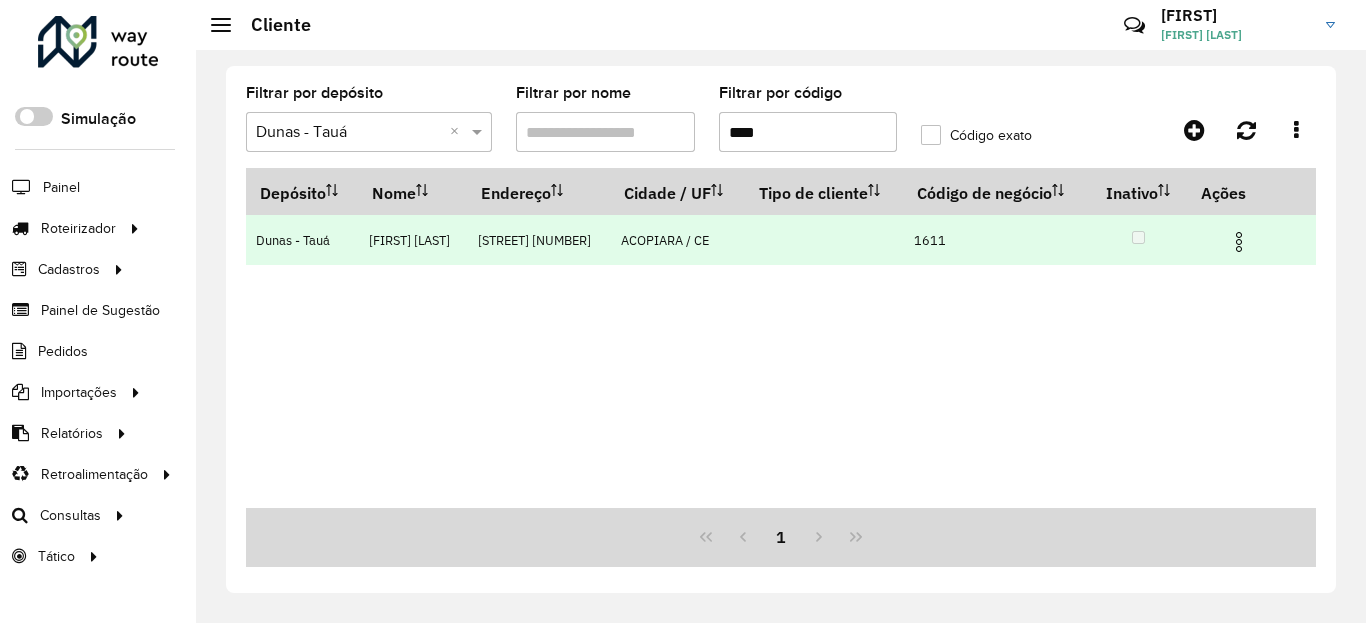 click at bounding box center (1247, 240) 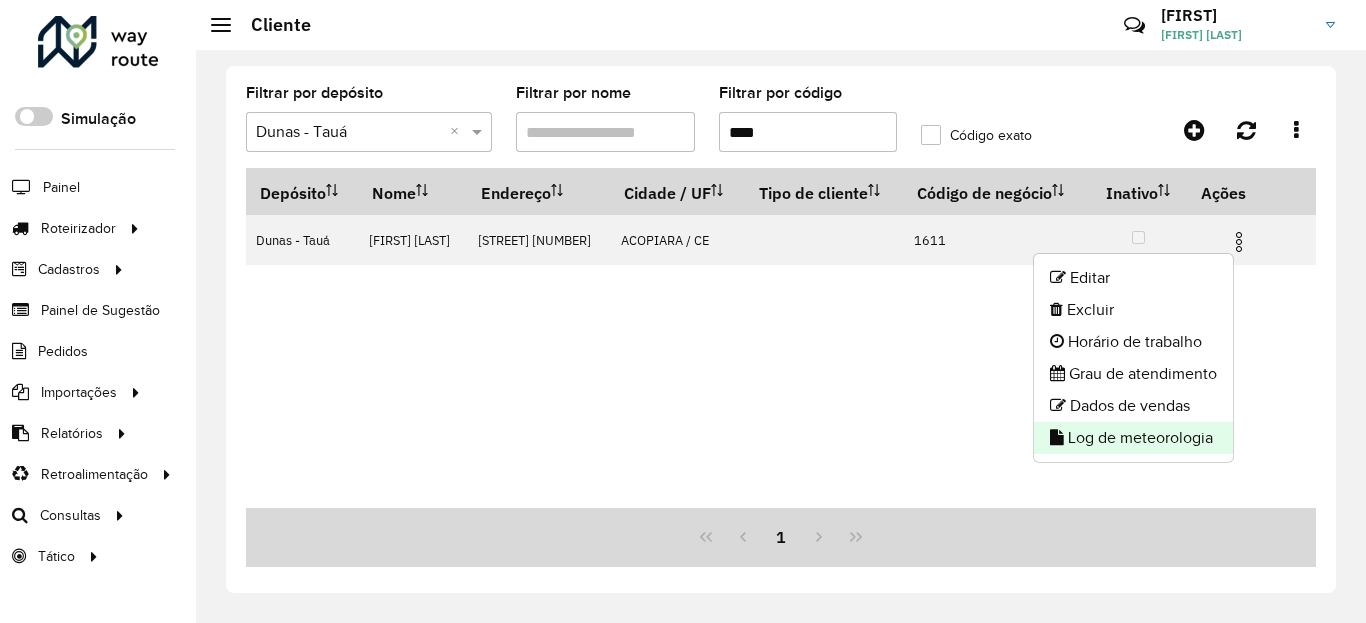 click on "Log de meteorologia" 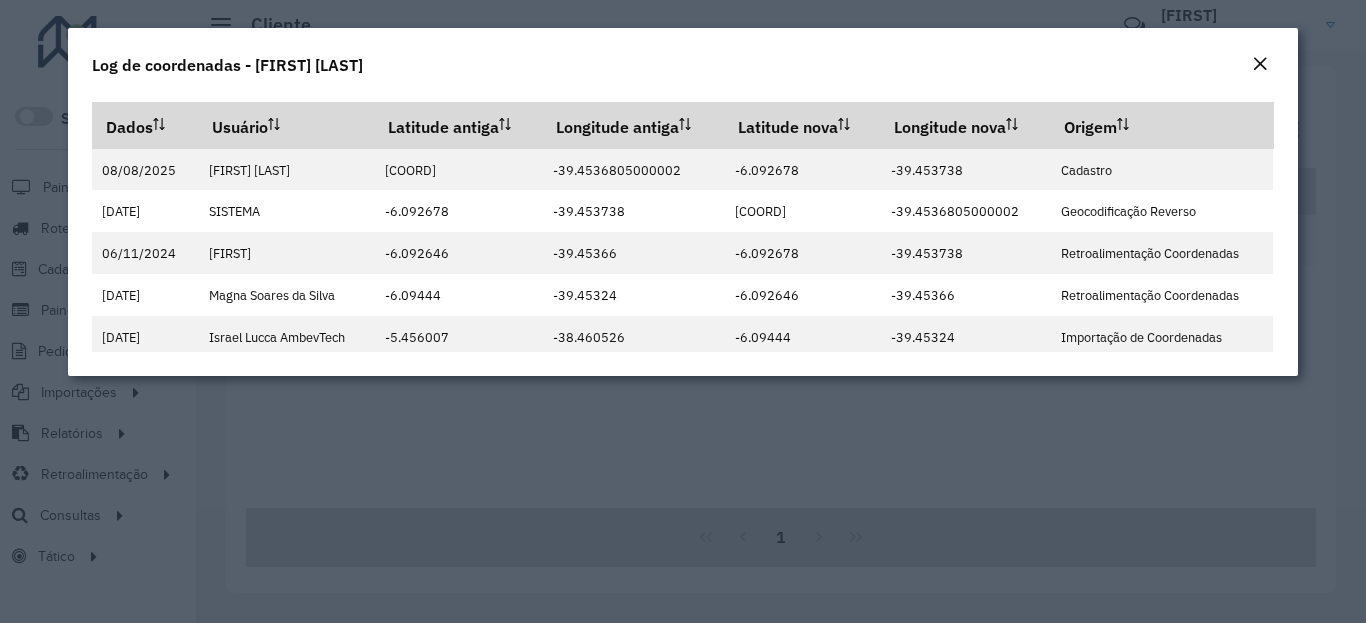 click 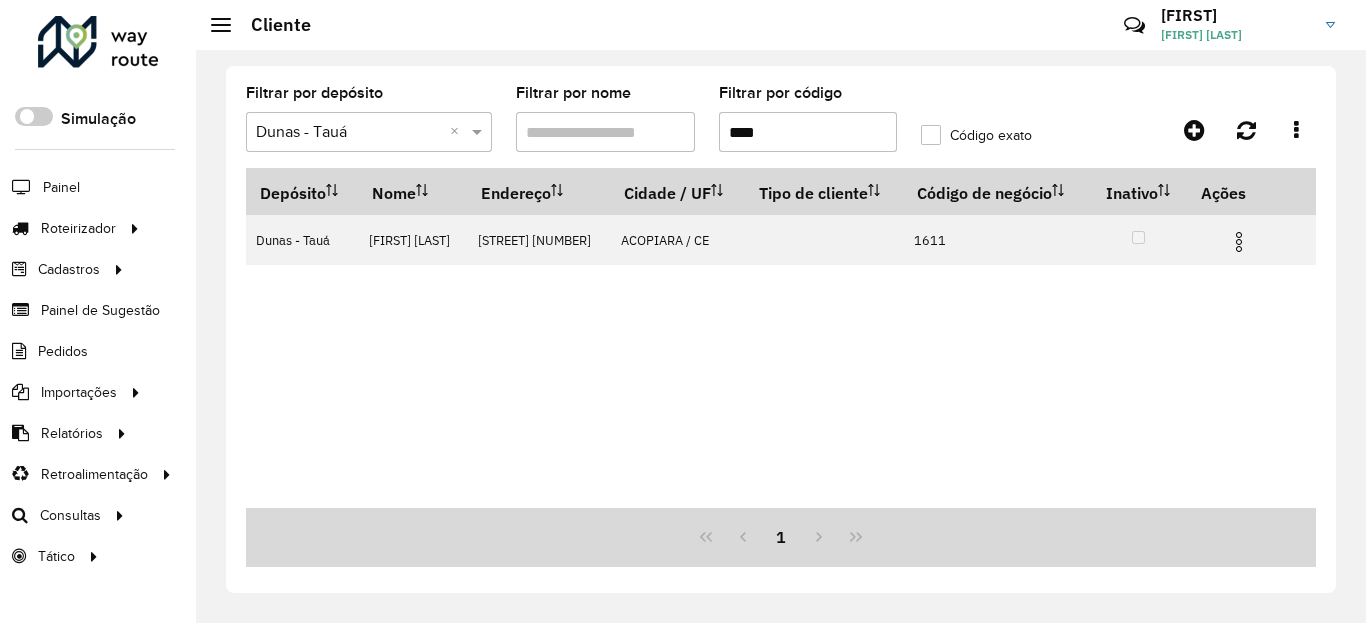 click on "****" at bounding box center [808, 132] 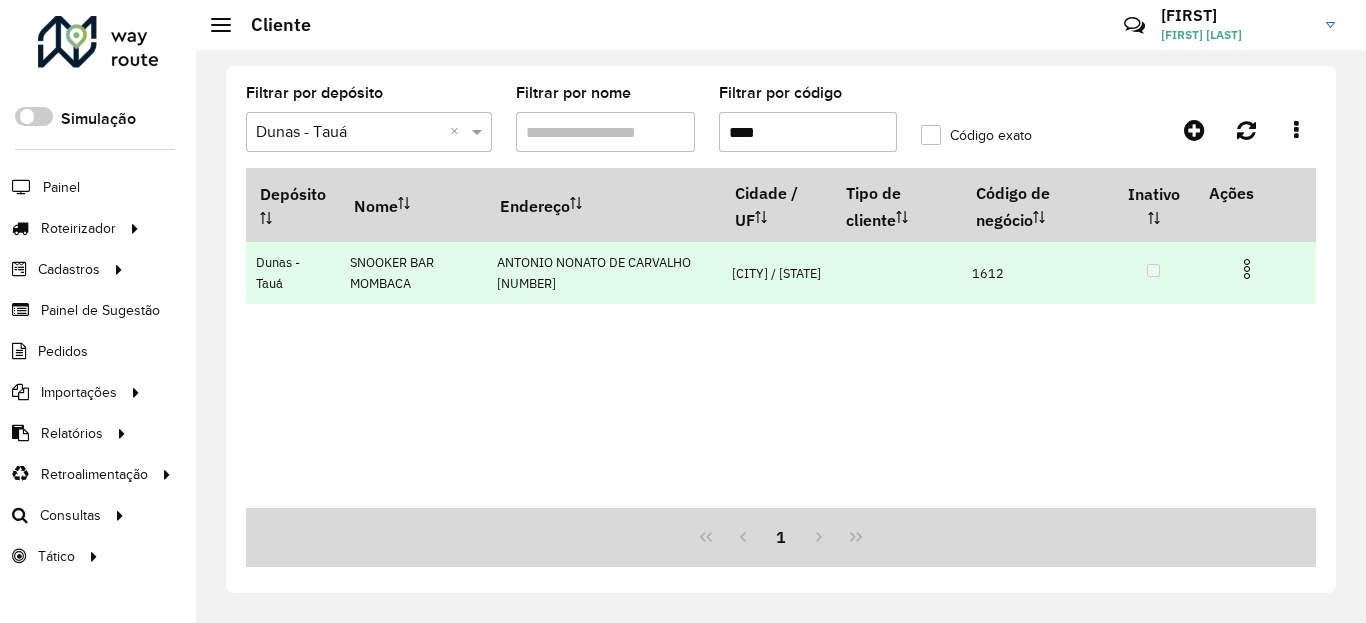 drag, startPoint x: 1250, startPoint y: 278, endPoint x: 1249, endPoint y: 268, distance: 10.049875 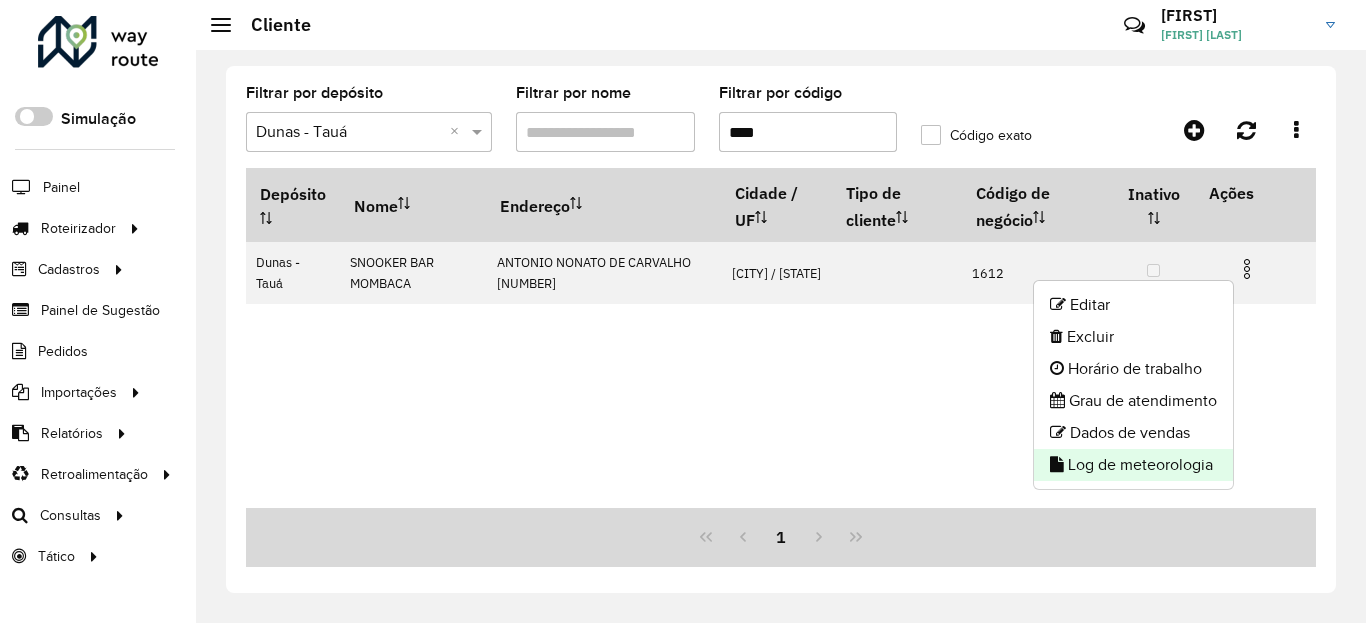 click on "Log de meteorologia" 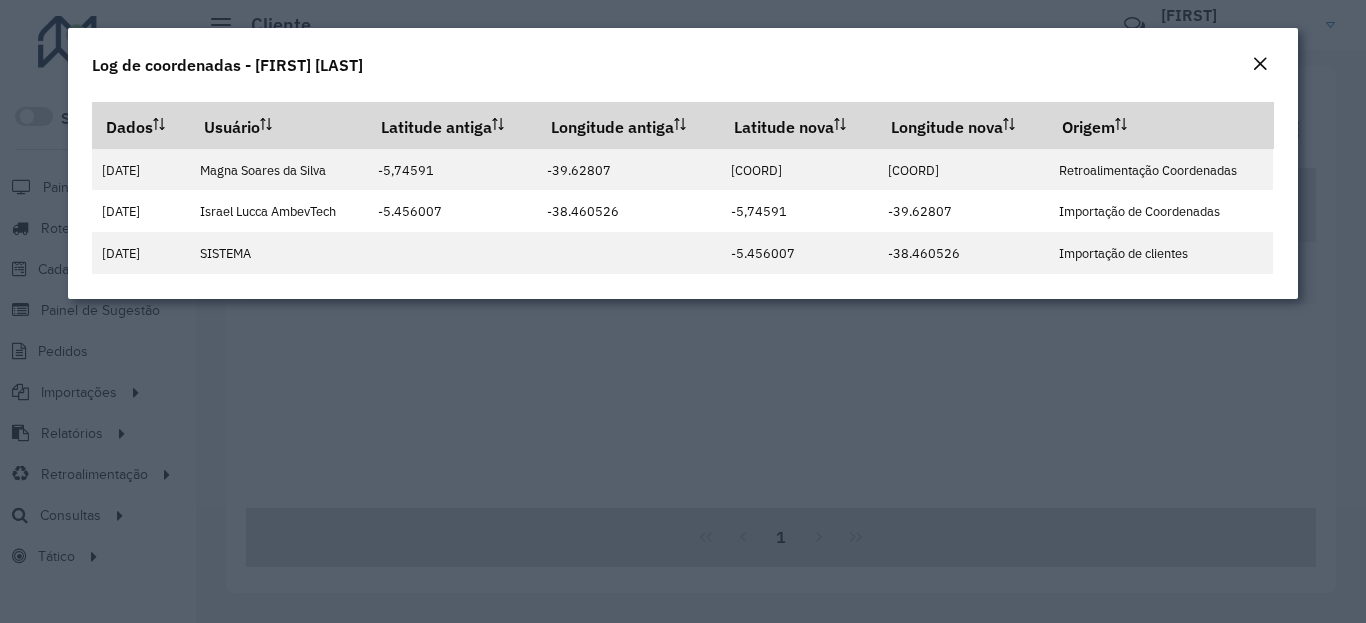 click on "Log de coordenadas - [FIRST] [LAST]" 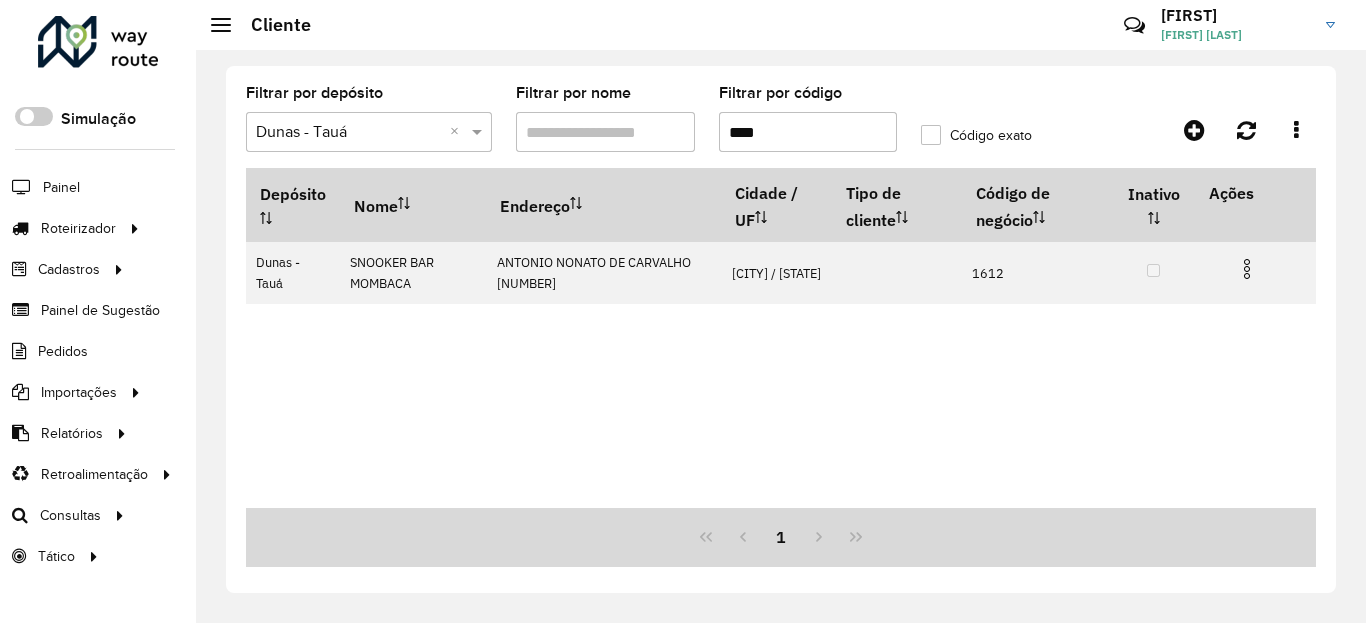 click on "****" at bounding box center (808, 132) 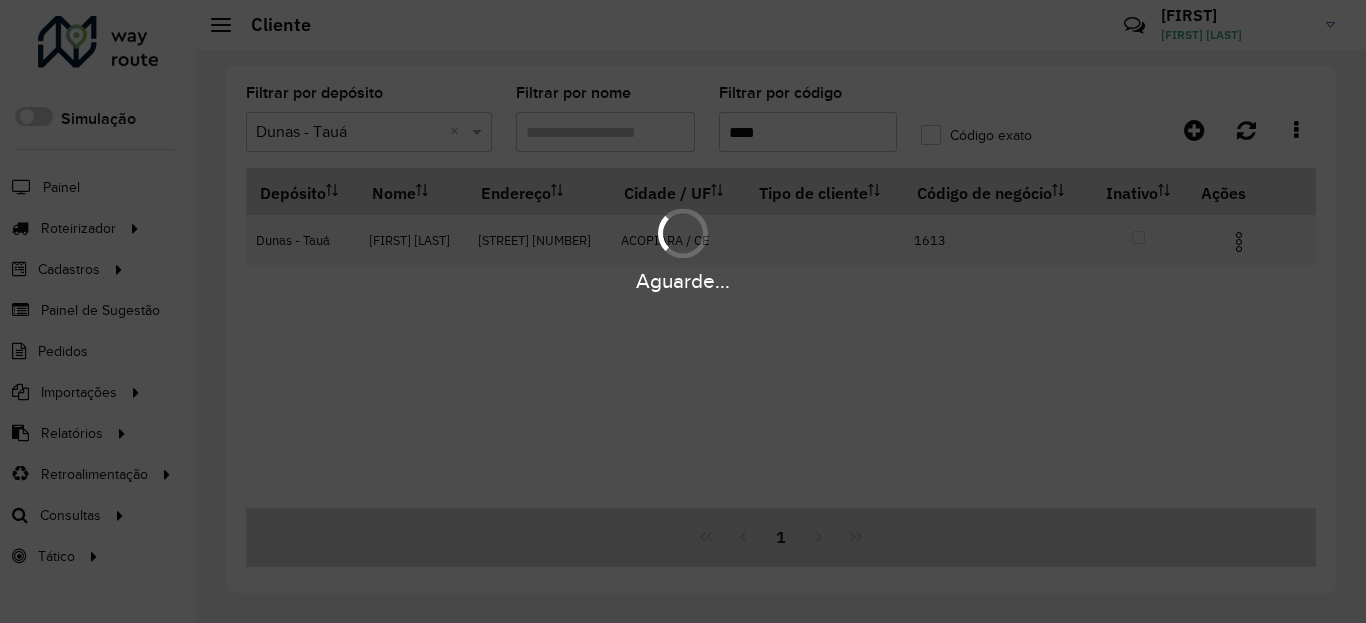type on "****" 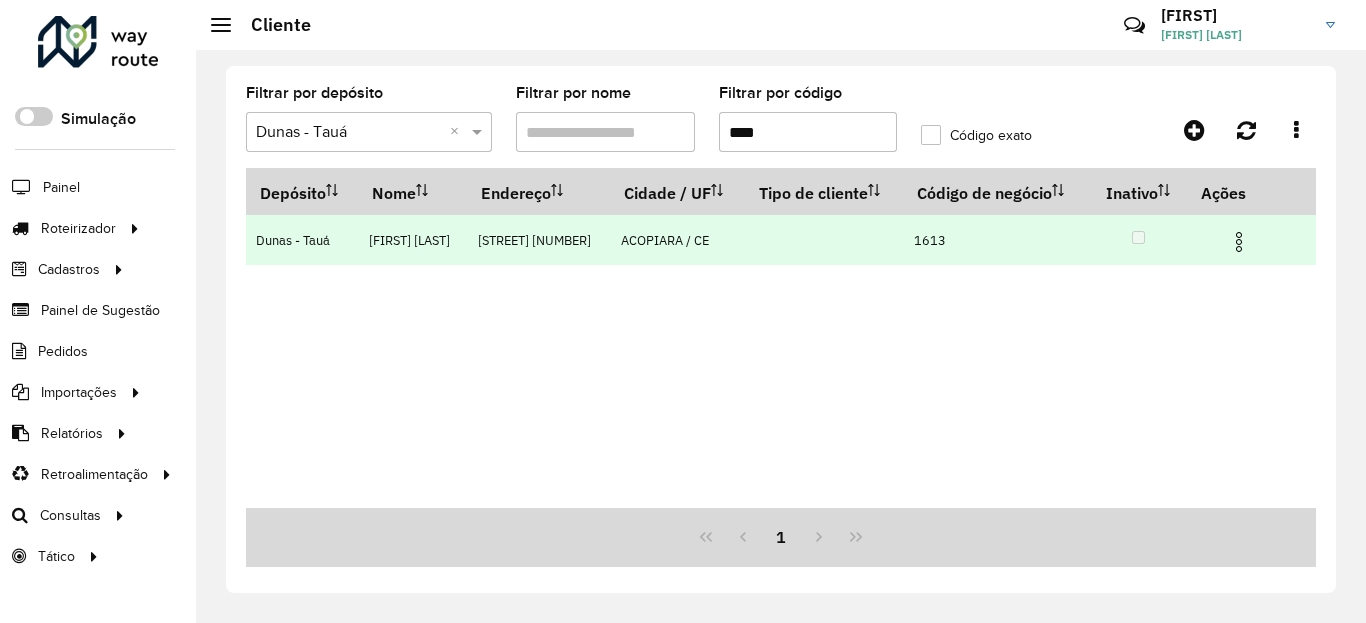 click at bounding box center (1239, 242) 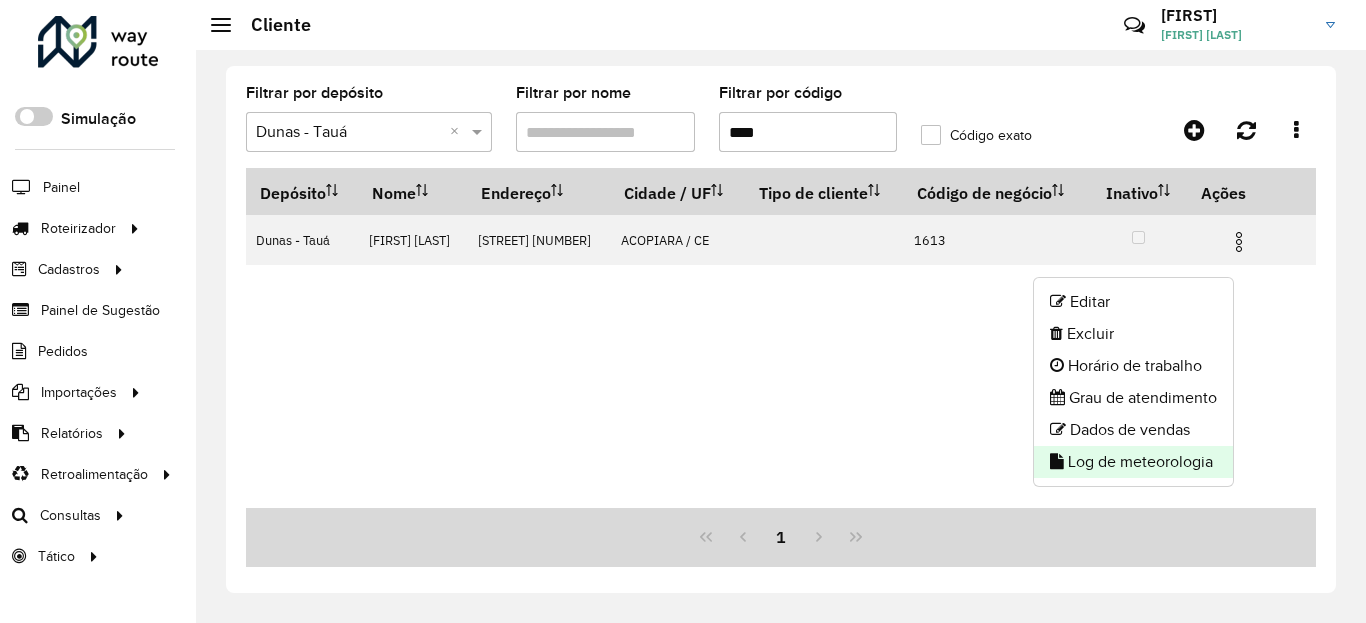 click on "Log de meteorologia" 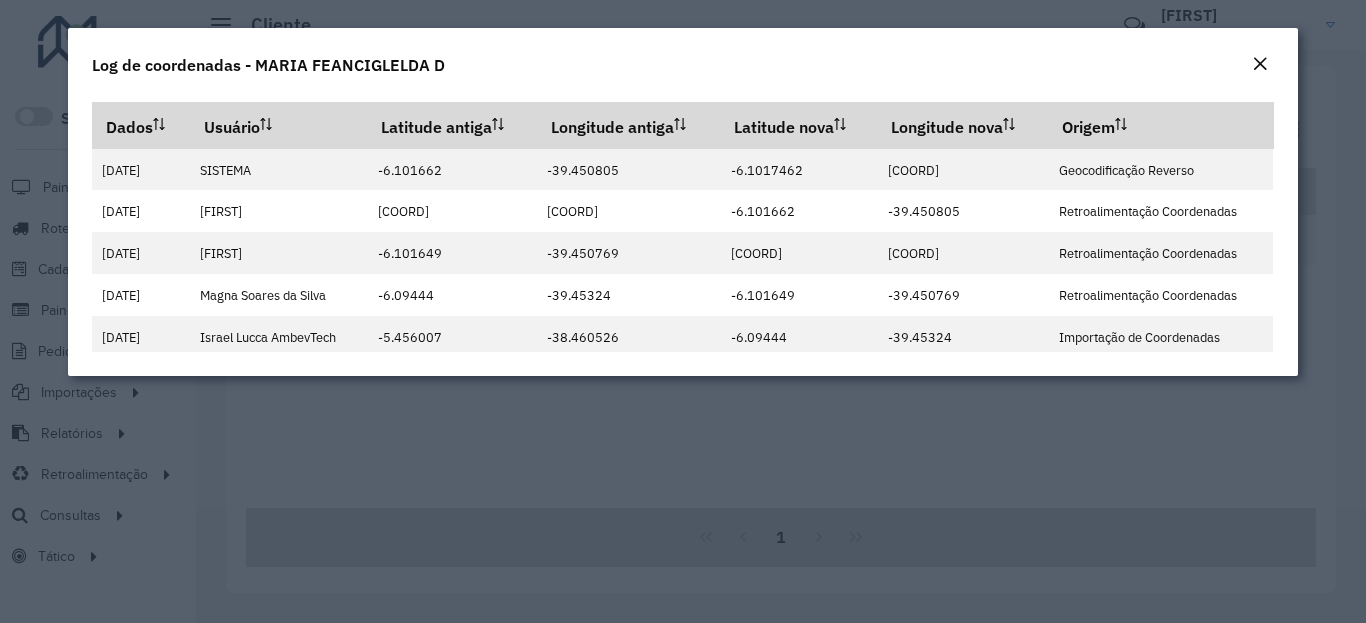 click 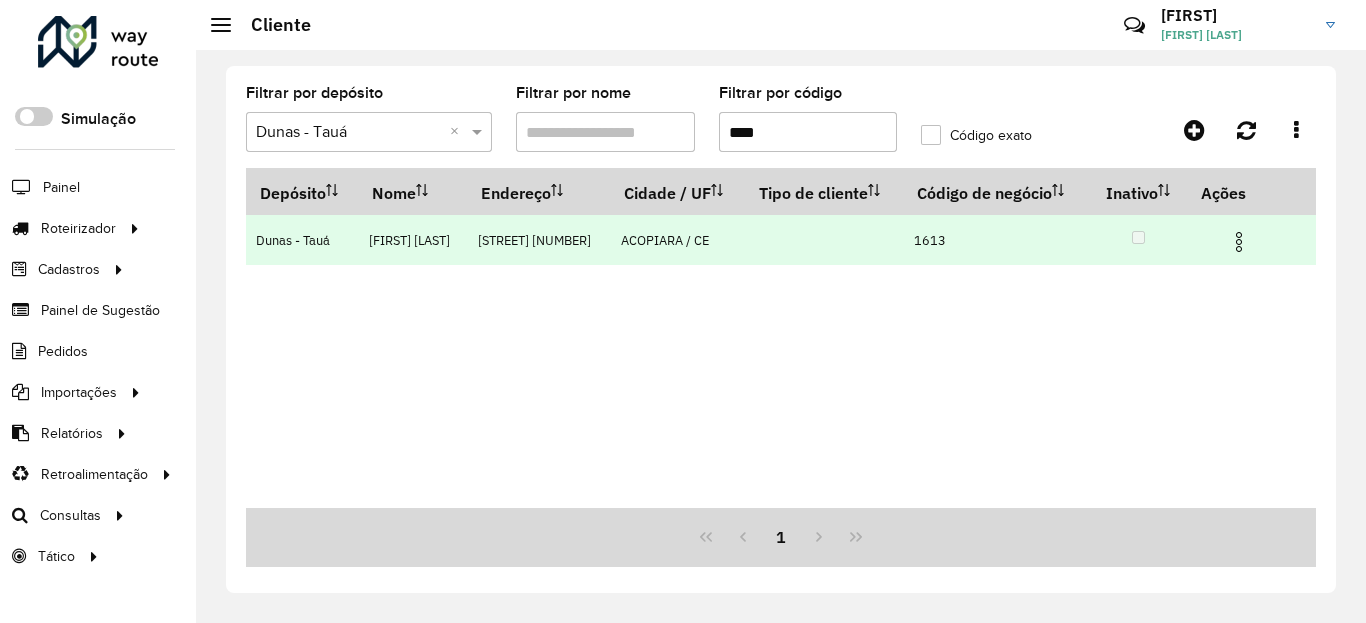 click at bounding box center [1239, 242] 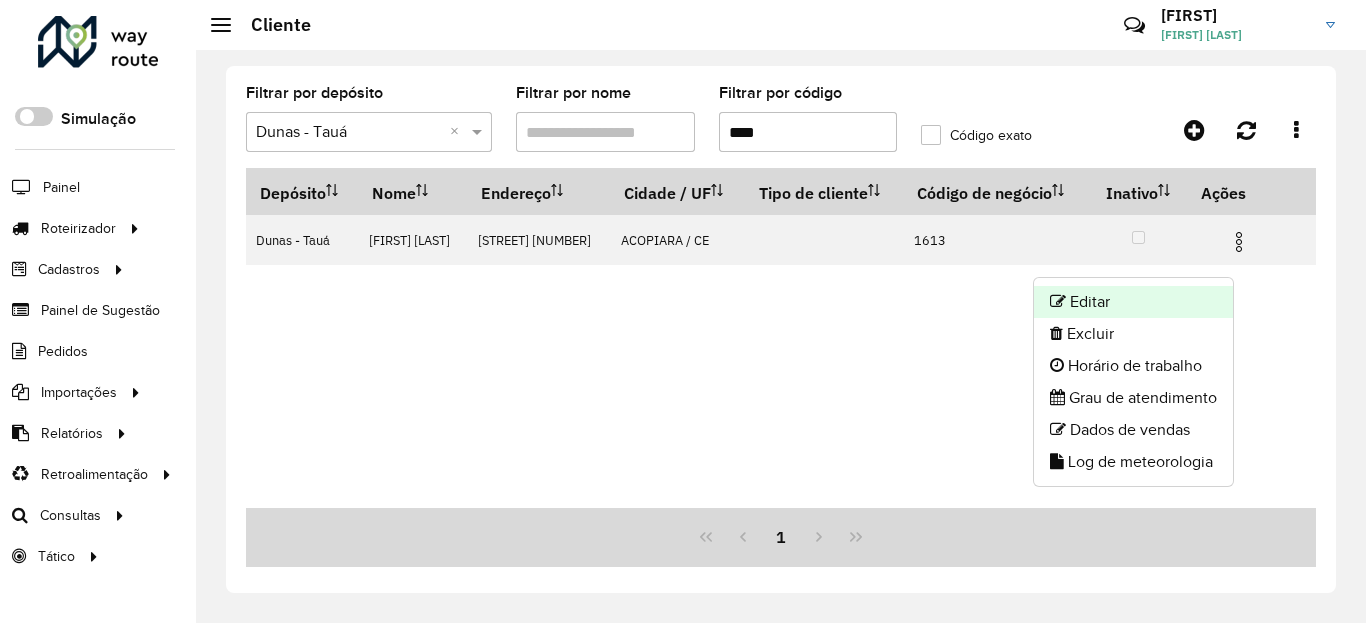 click on "Editar" 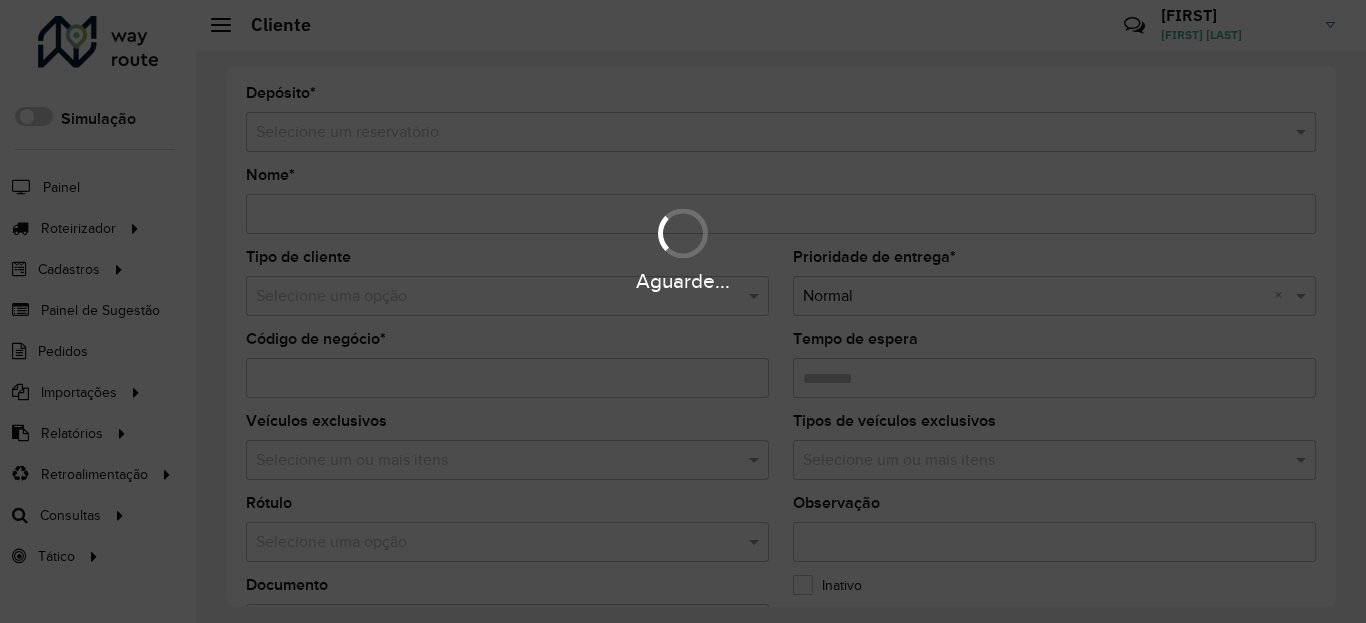 type on "**********" 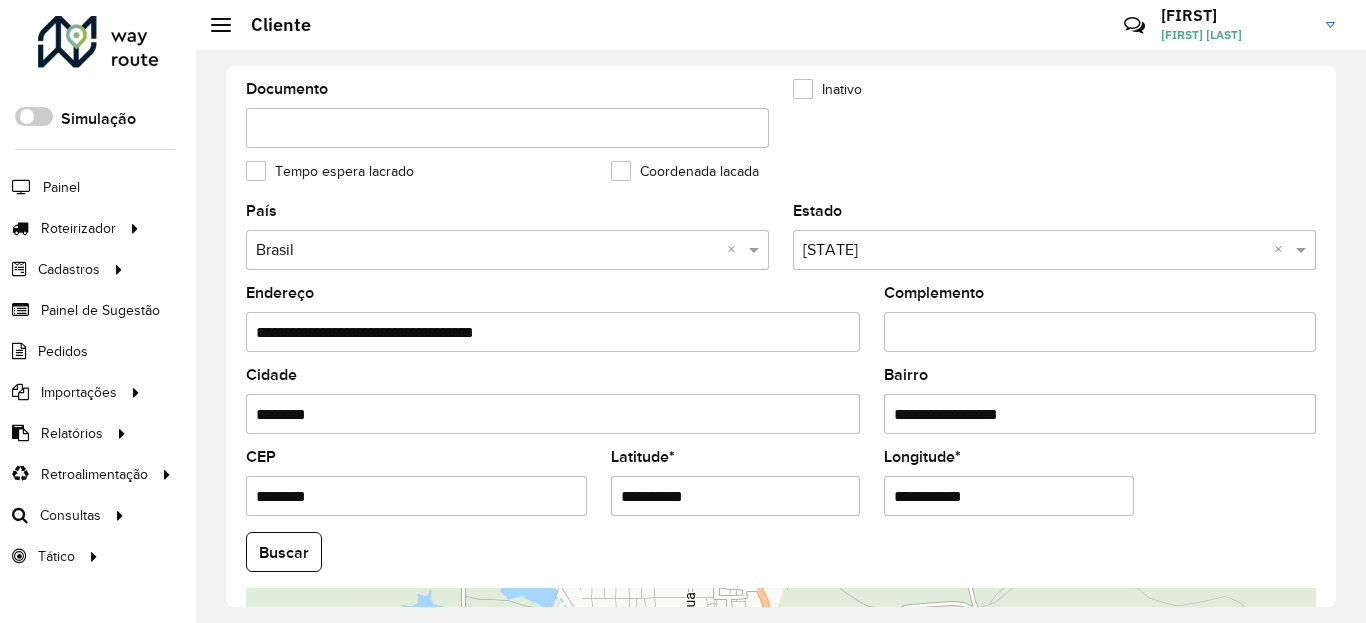 scroll, scrollTop: 720, scrollLeft: 0, axis: vertical 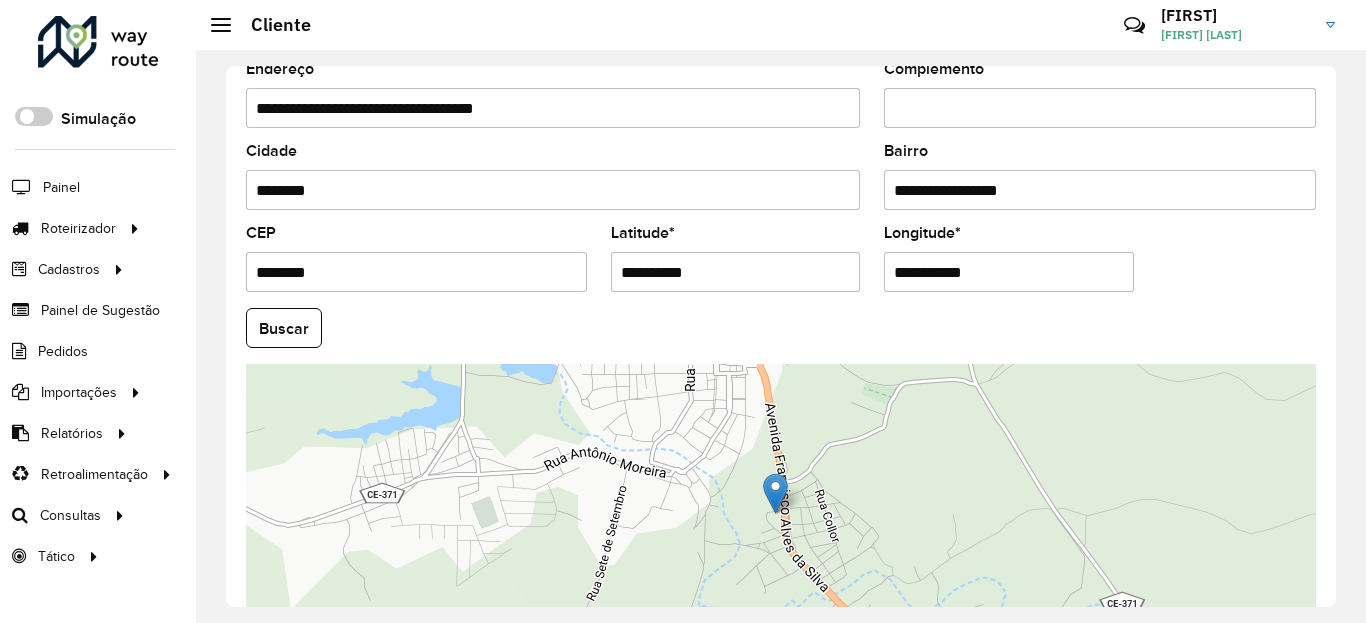 click on "**********" at bounding box center (736, 272) 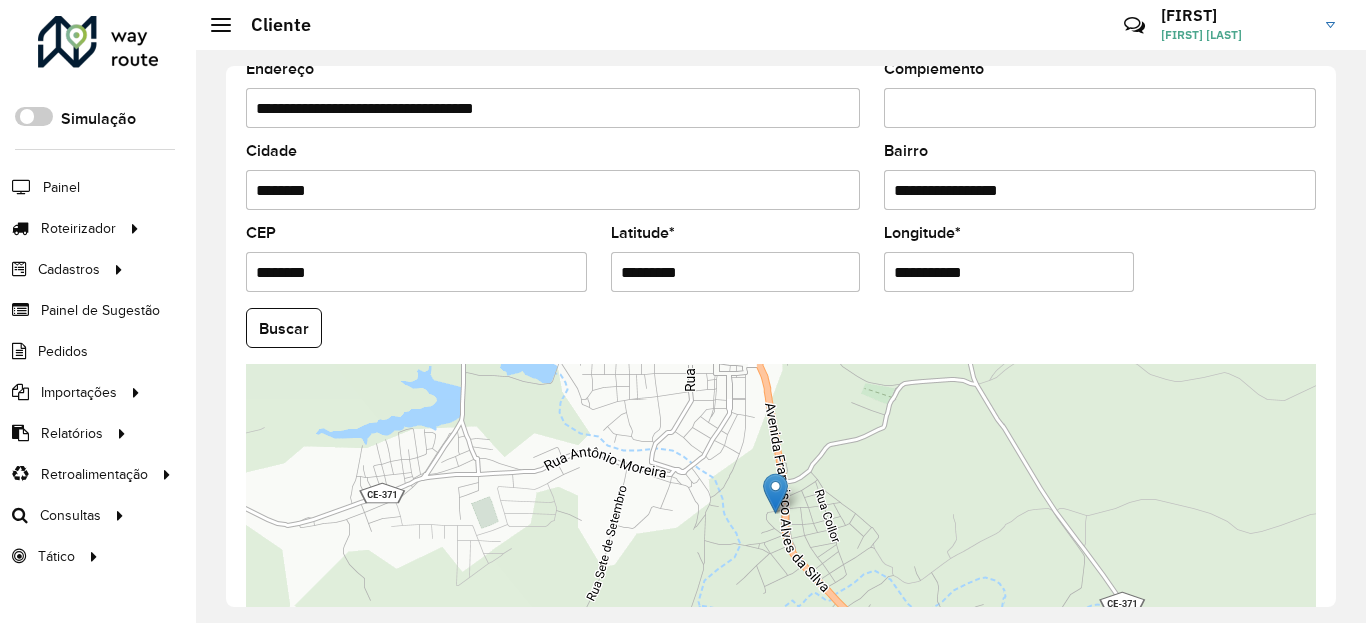 type on "*********" 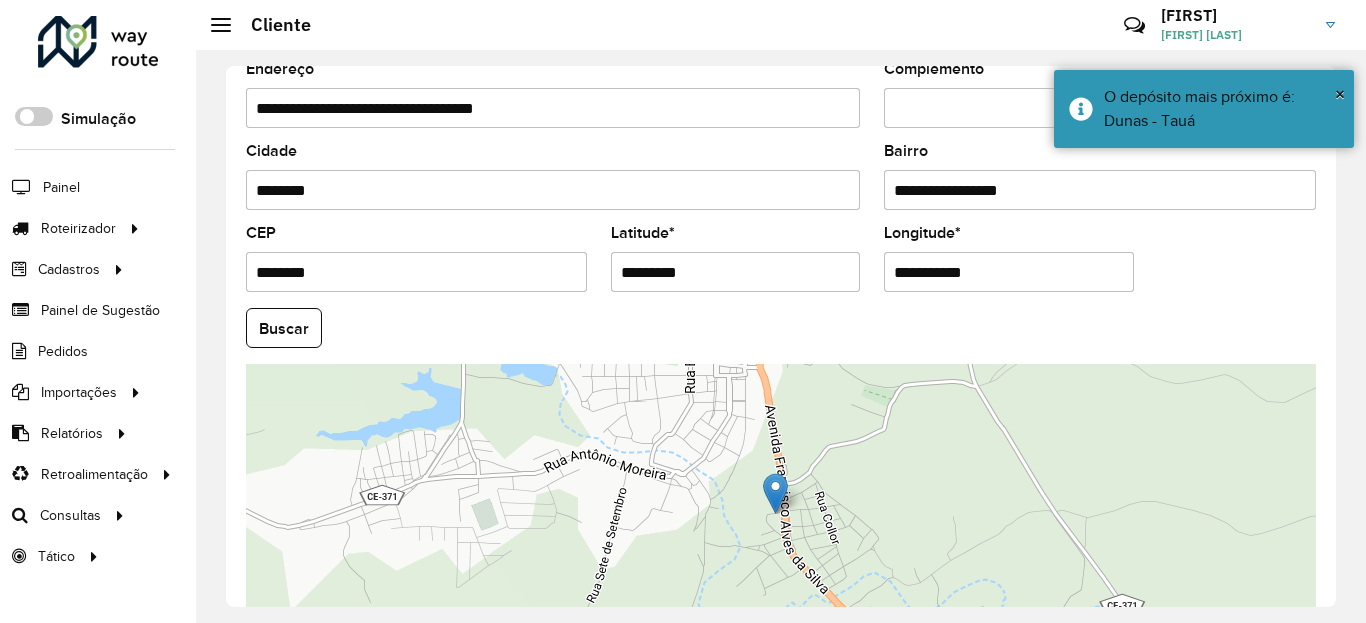 click on "**********" at bounding box center [1009, 272] 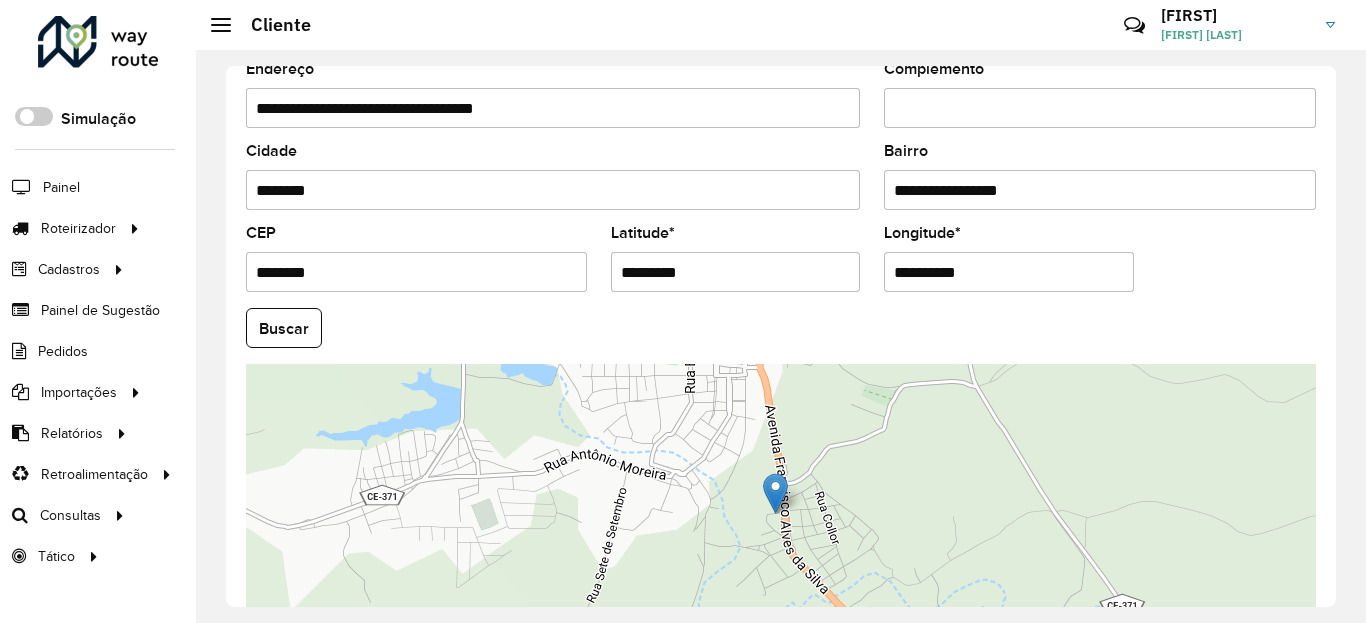 type on "**********" 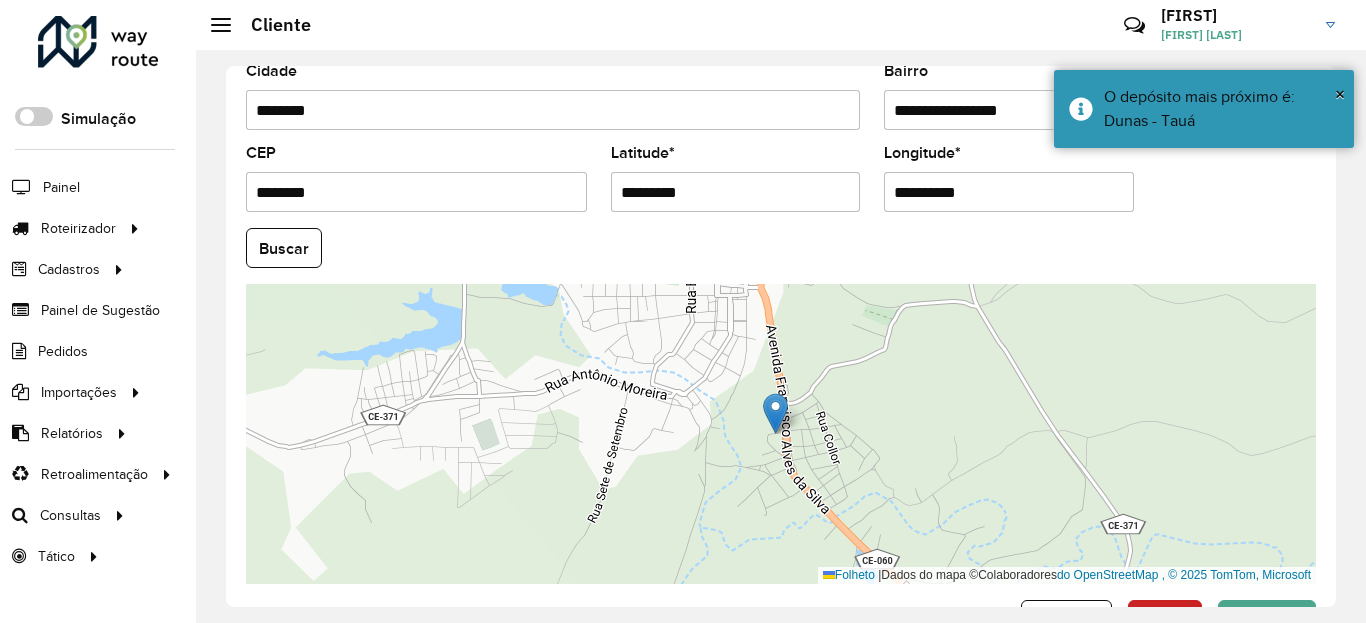 scroll, scrollTop: 840, scrollLeft: 0, axis: vertical 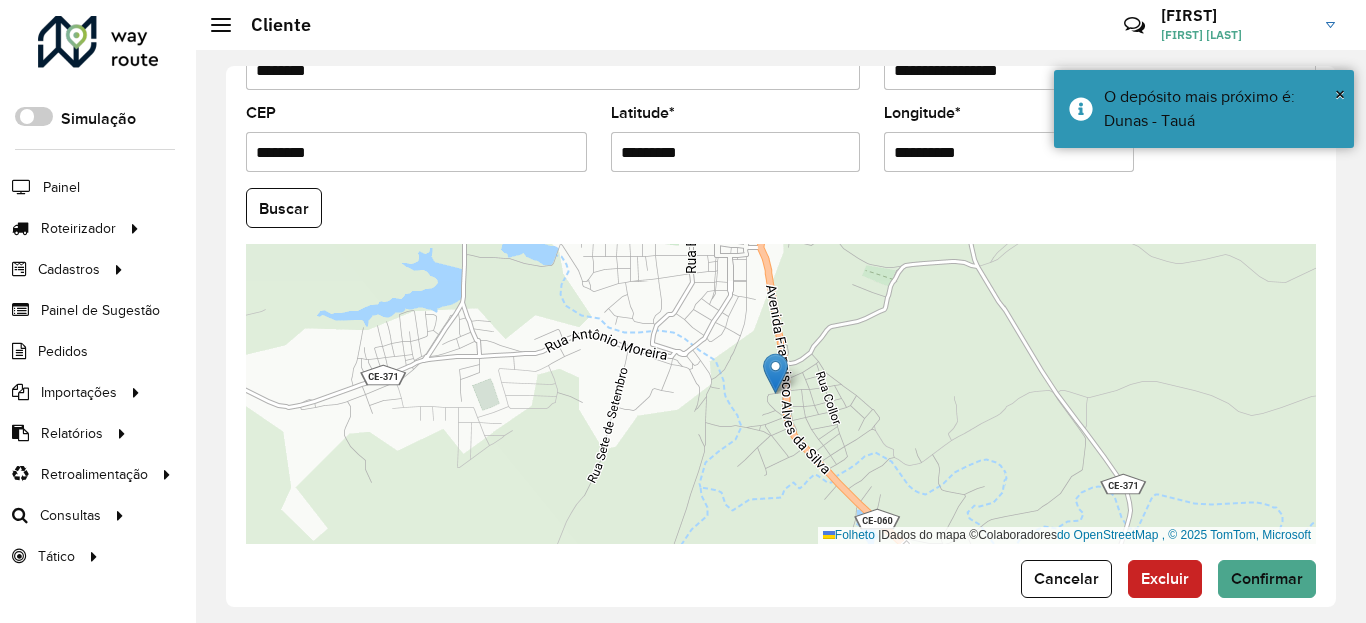 click on "**********" at bounding box center (1009, 152) 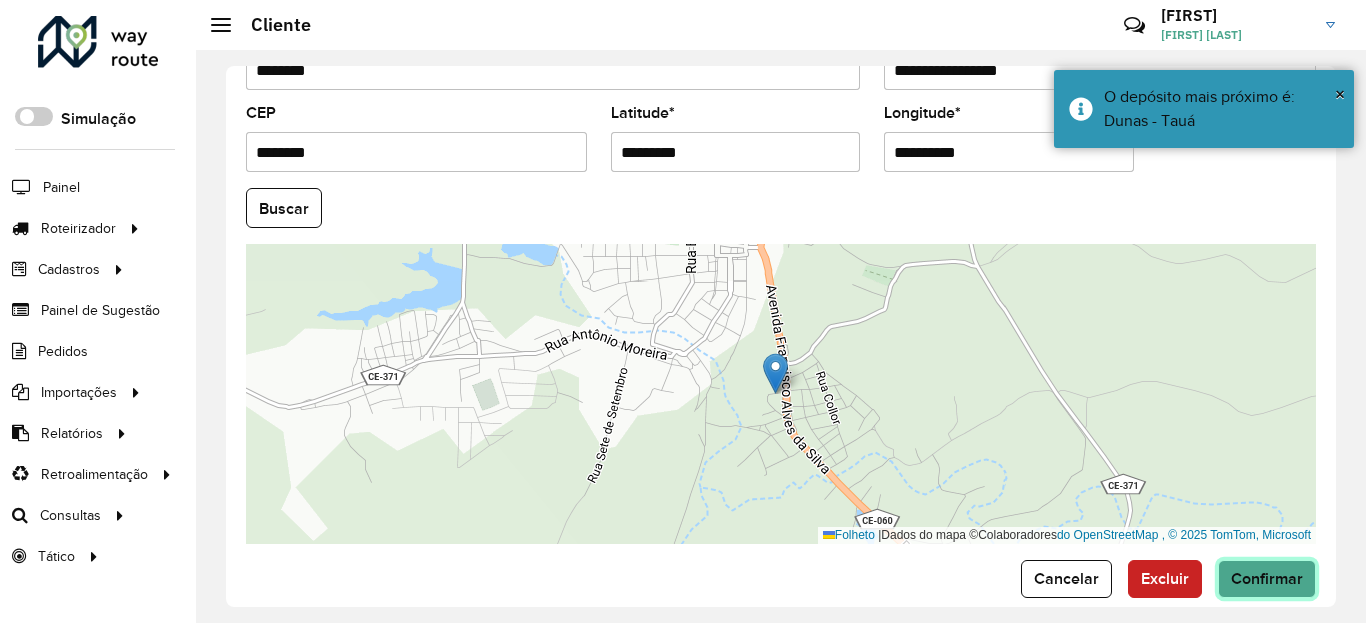 click on "Confirmar" 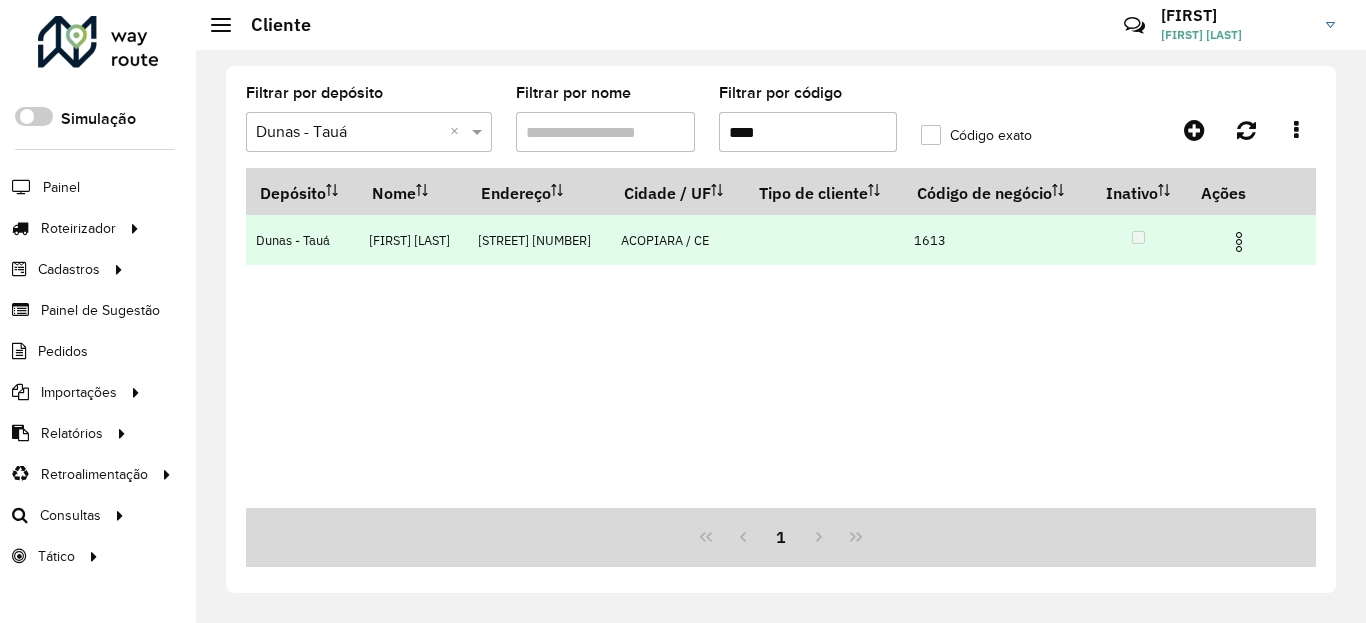 click at bounding box center [1239, 242] 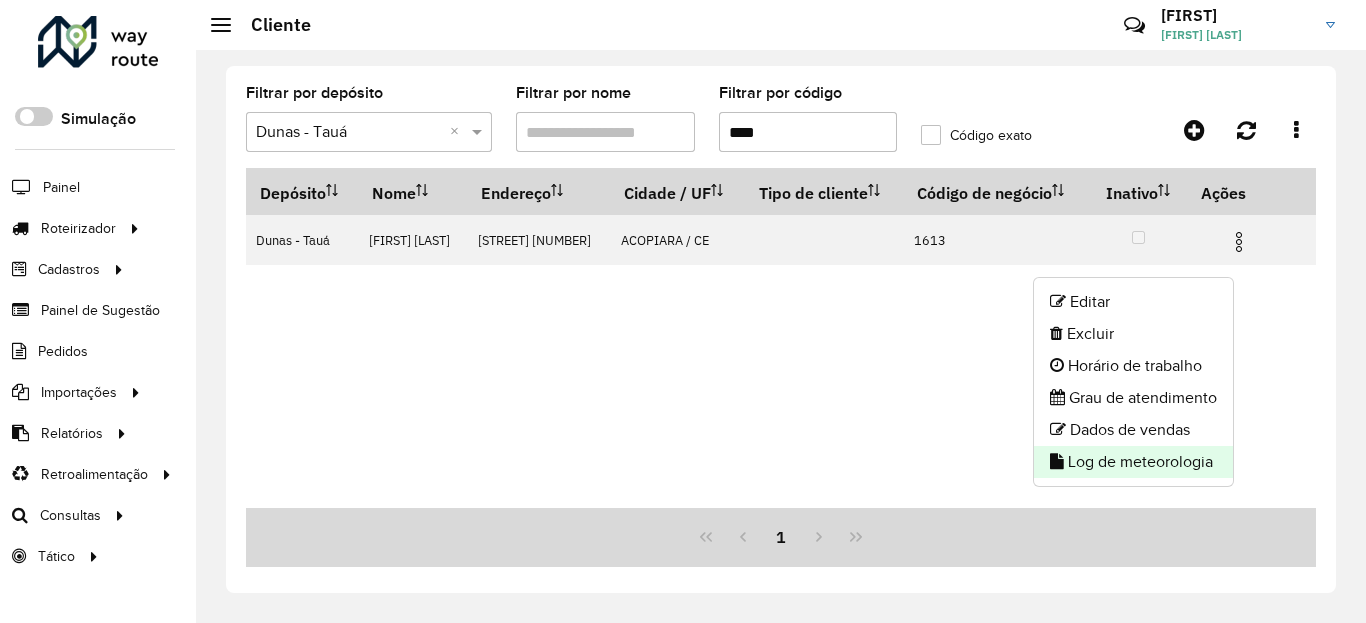 click on "Log de meteorologia" 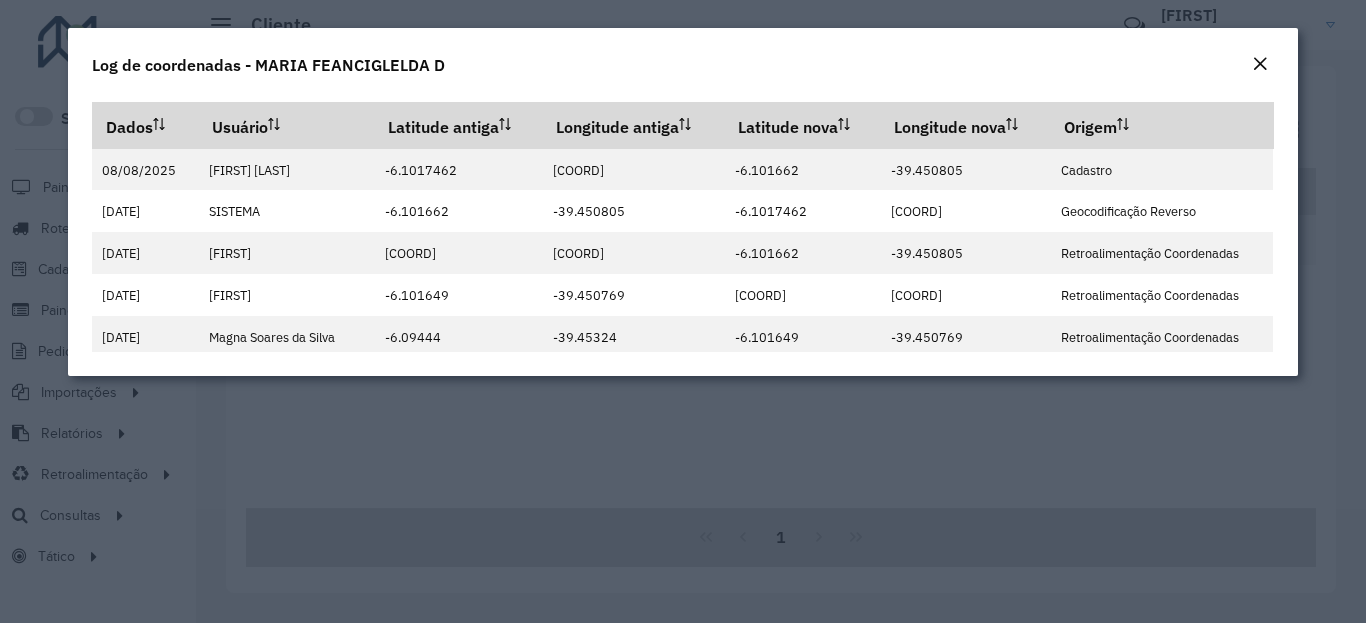 click 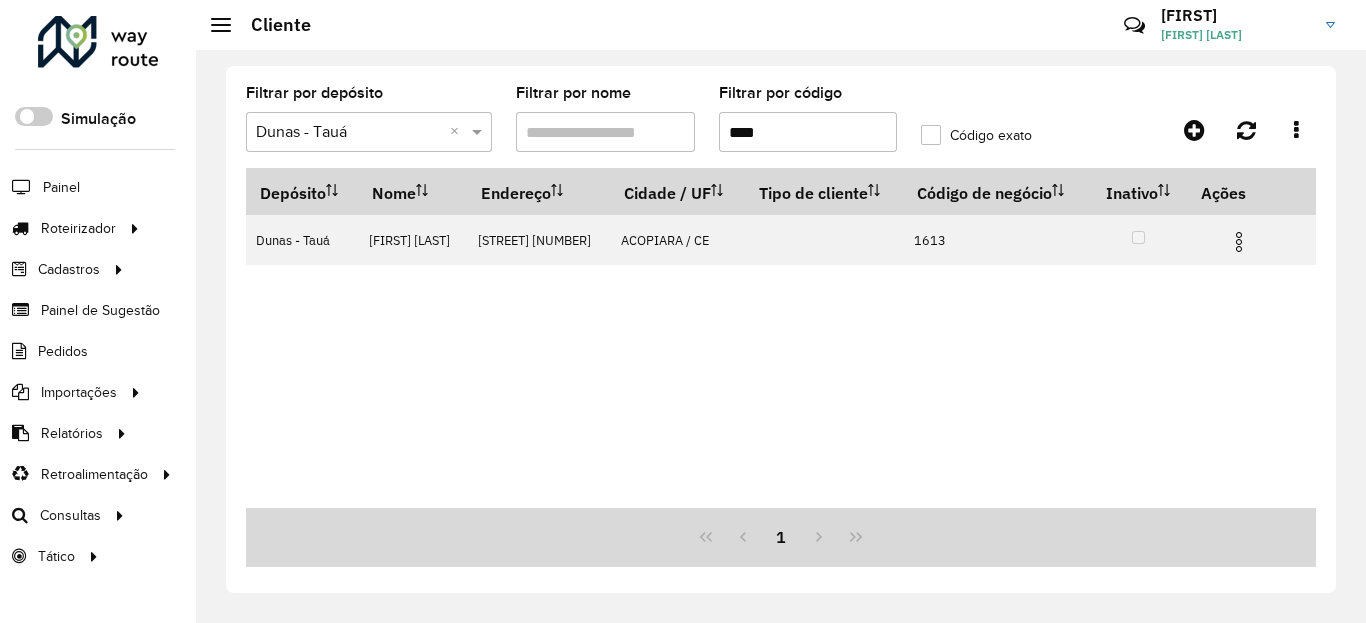 click on "****" at bounding box center [808, 132] 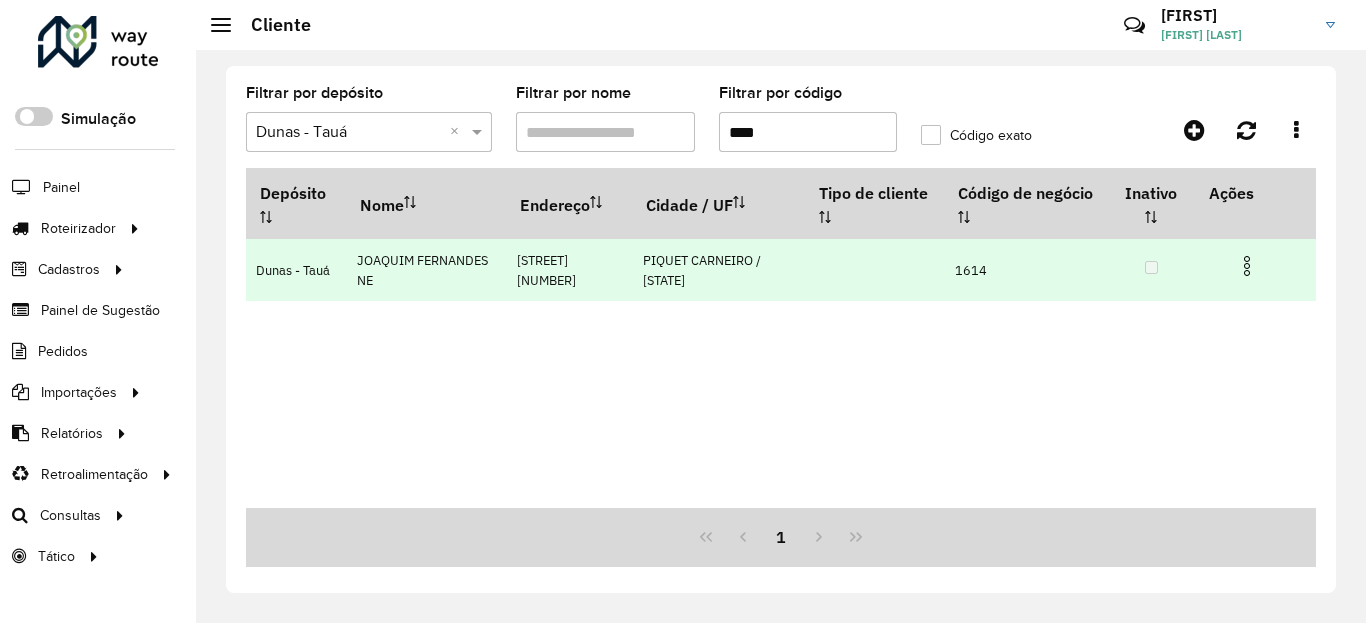 type on "****" 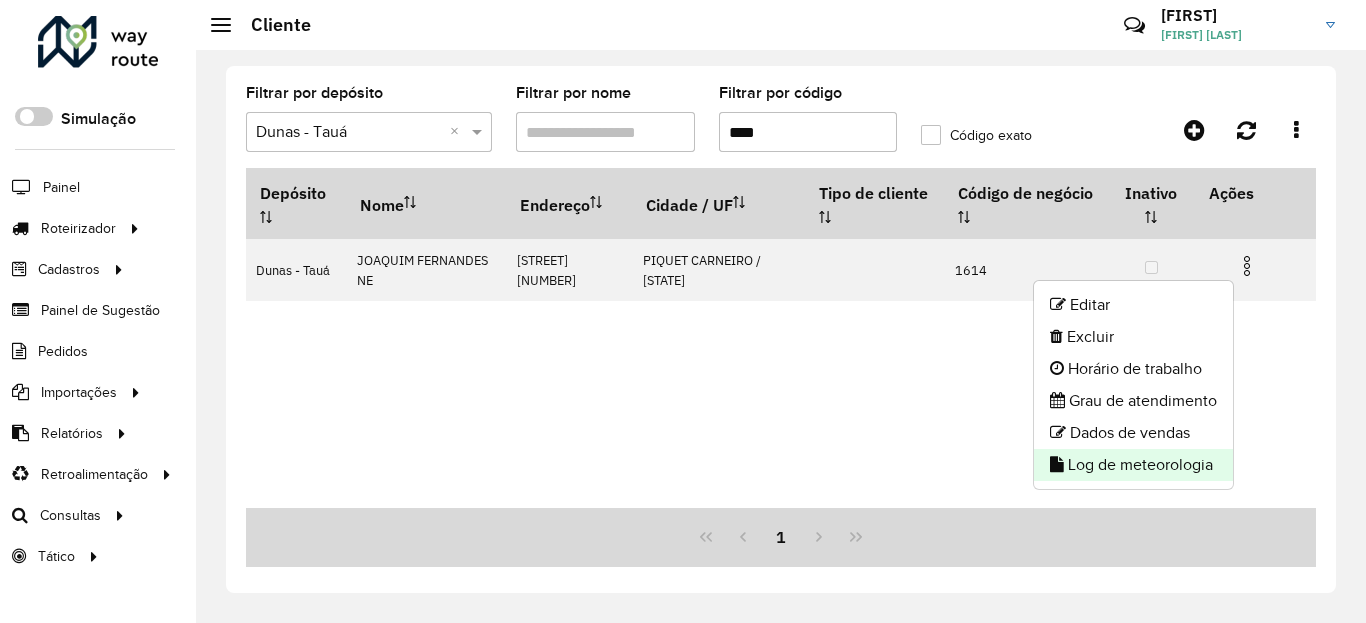 click on "Log de meteorologia" 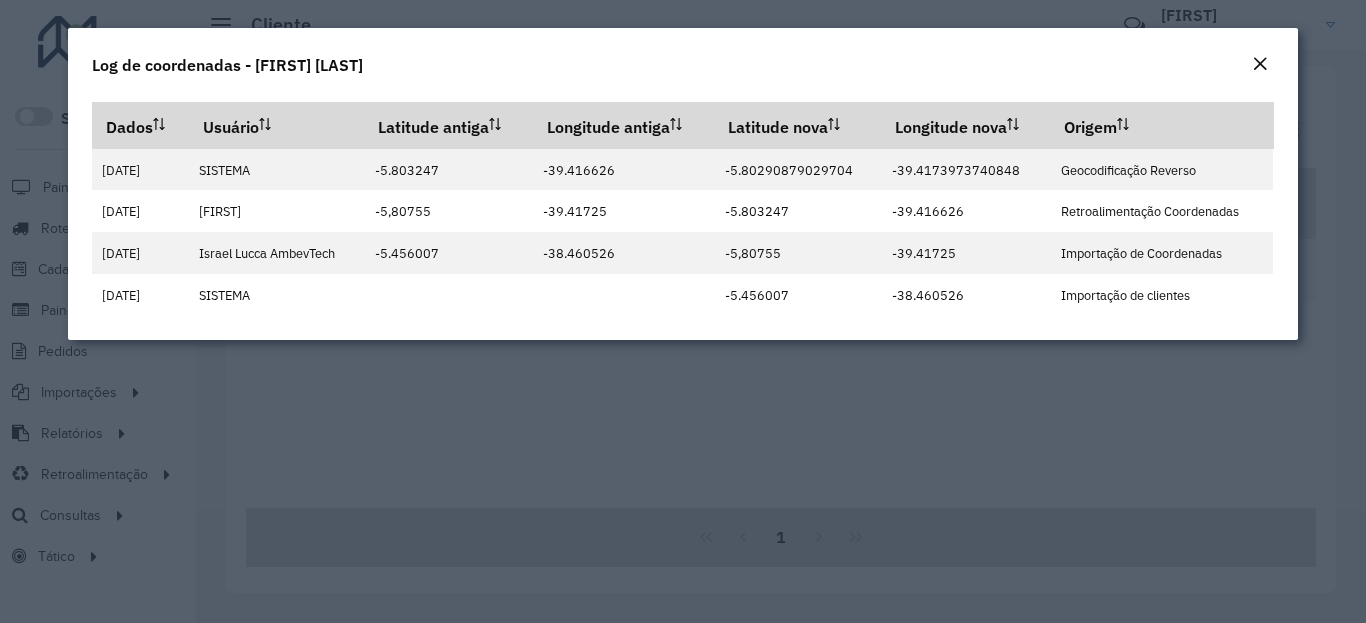 click 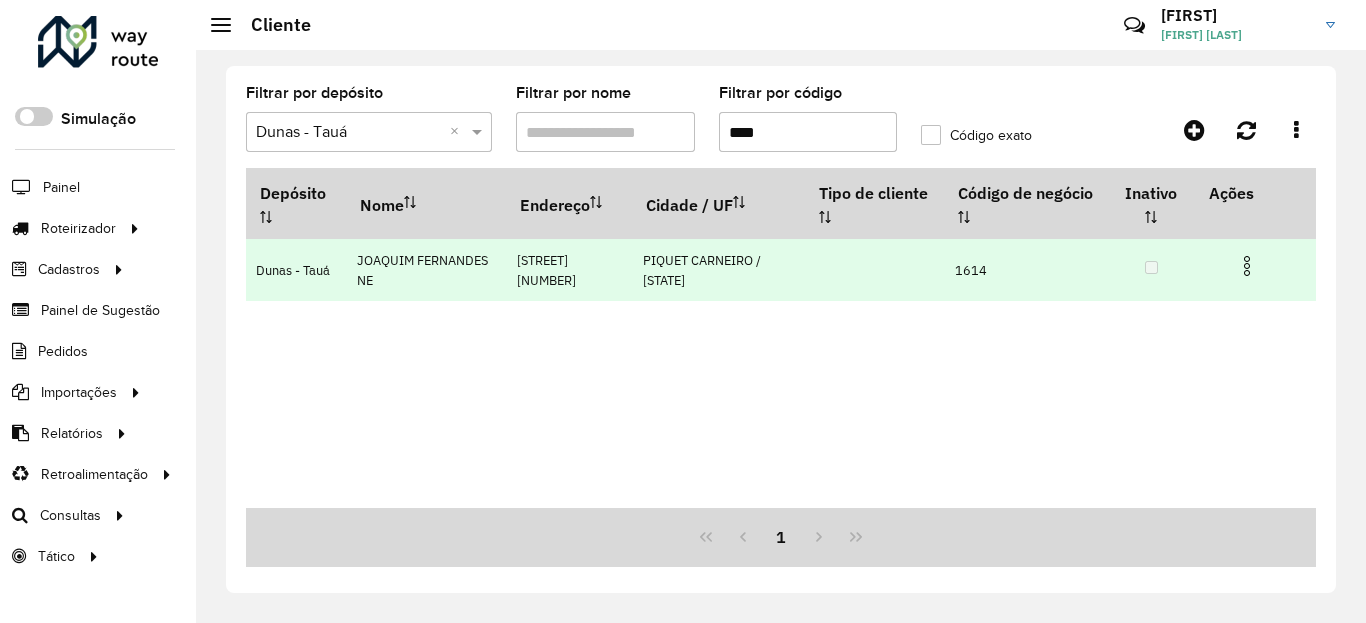 click at bounding box center [1247, 266] 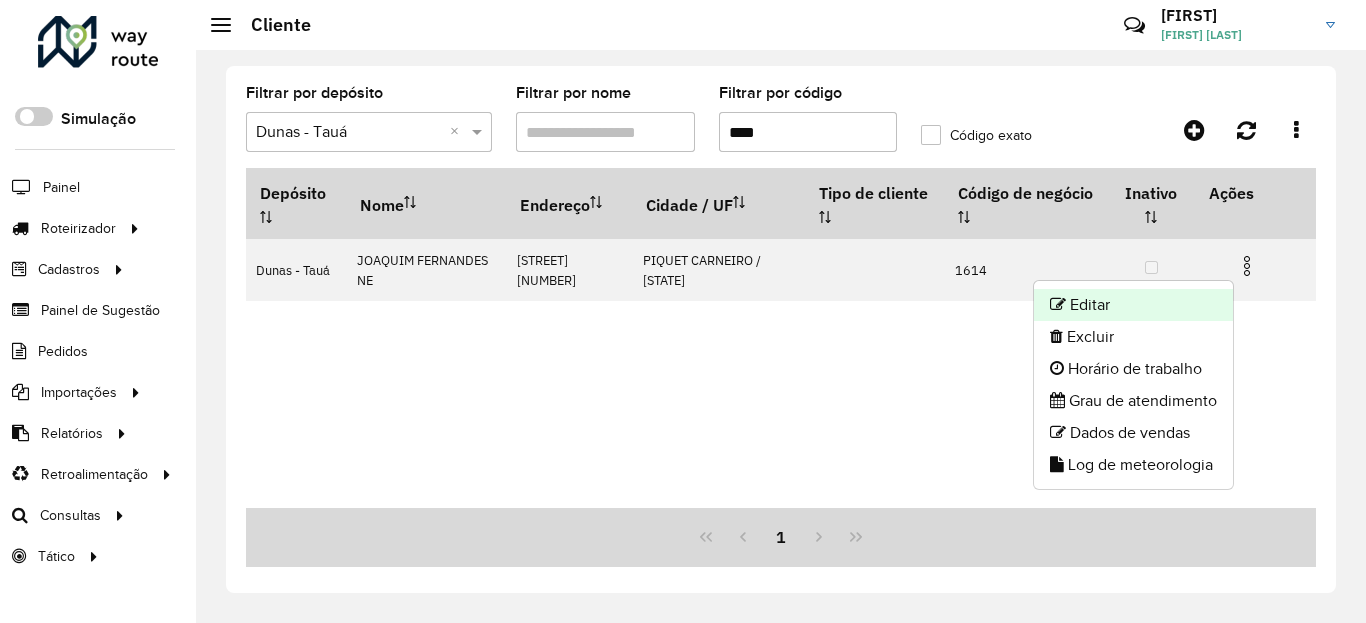 click on "Editar" 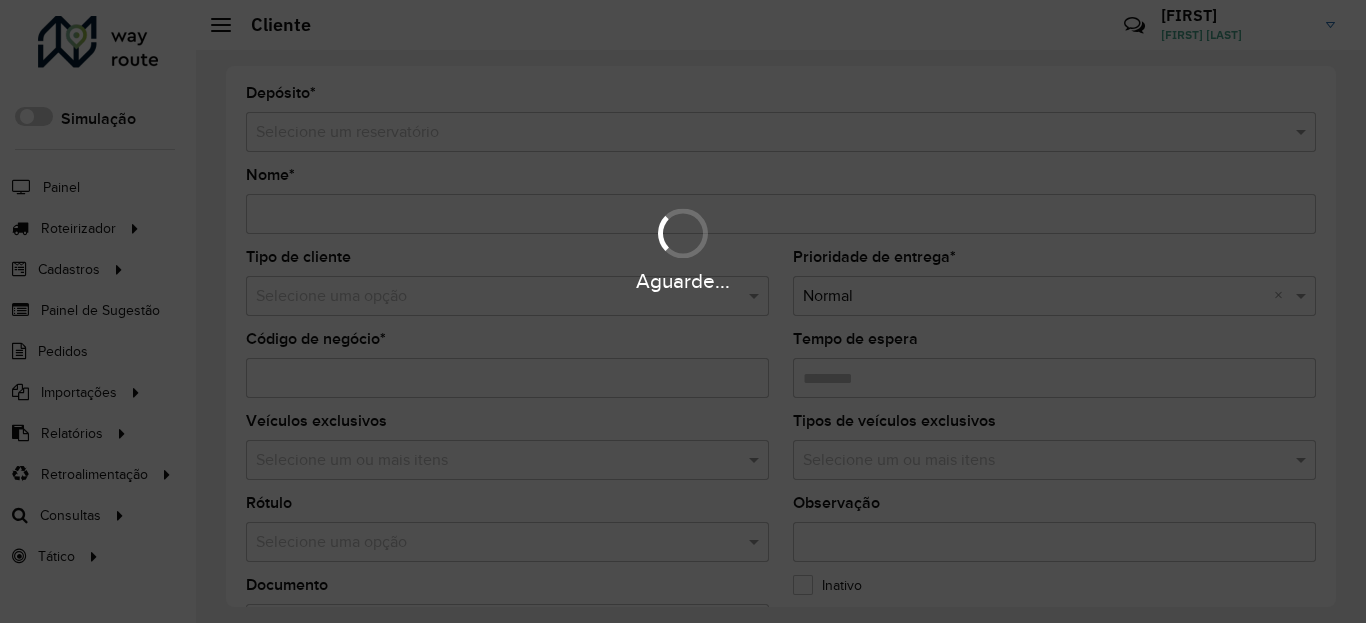 type on "**********" 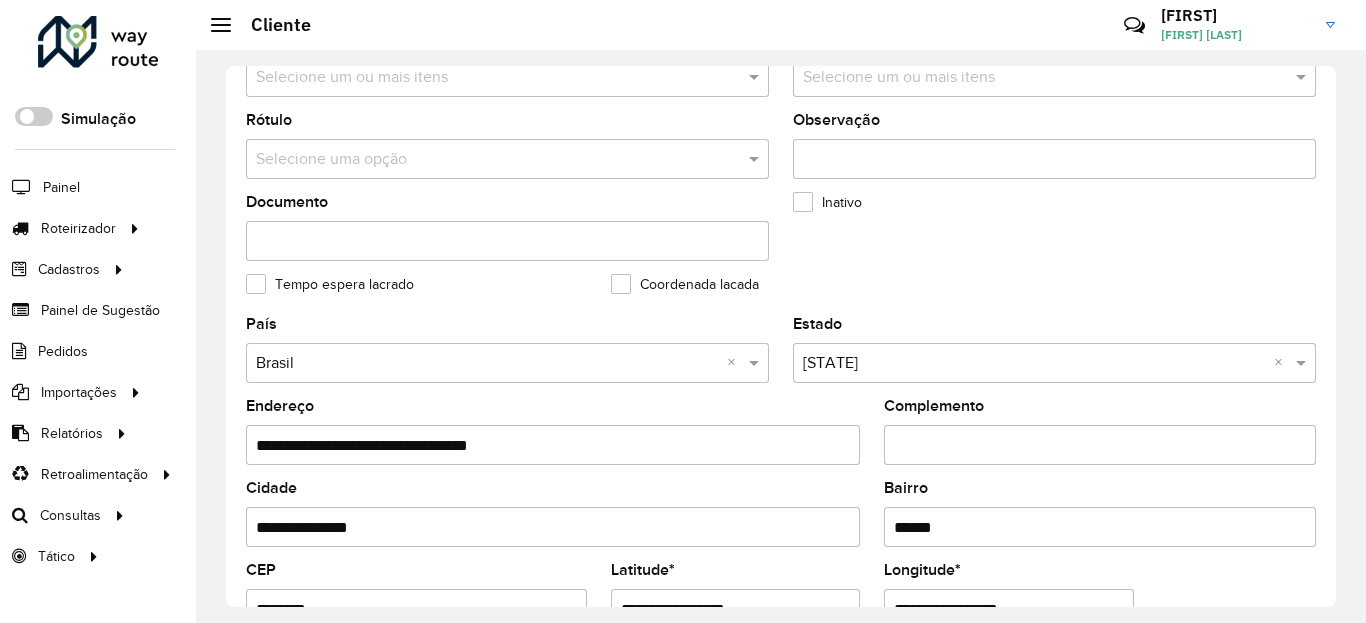 scroll, scrollTop: 720, scrollLeft: 0, axis: vertical 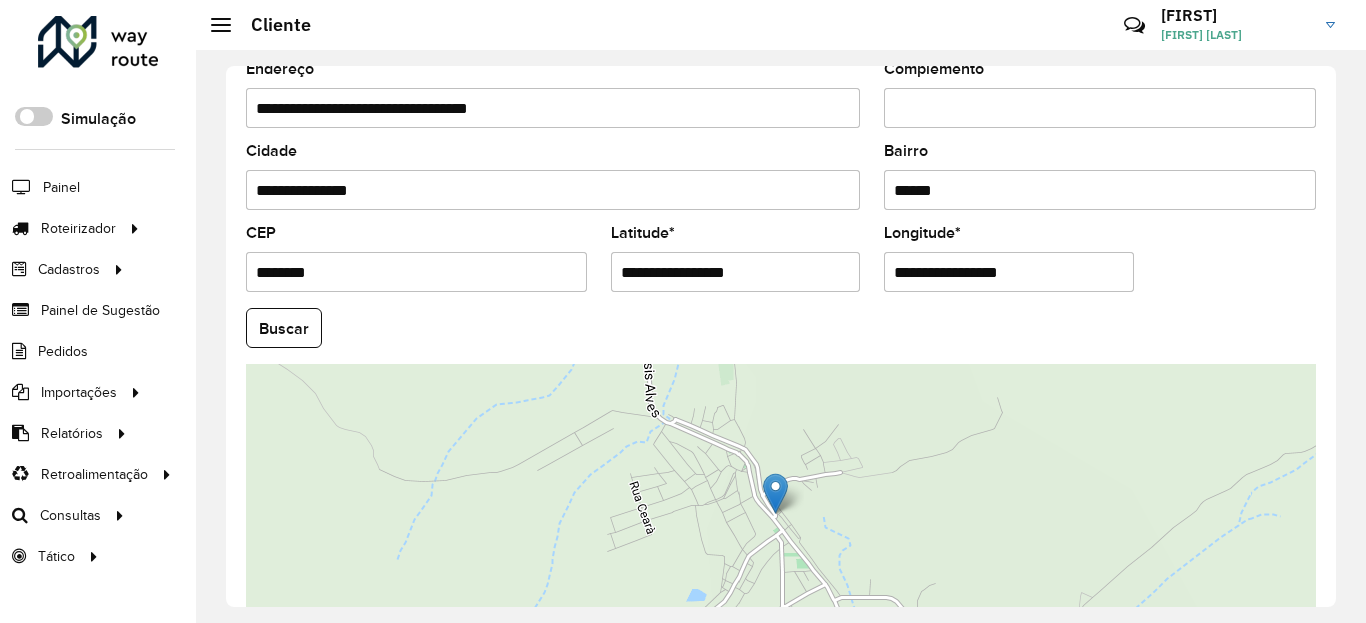 click on "**********" at bounding box center (736, 272) 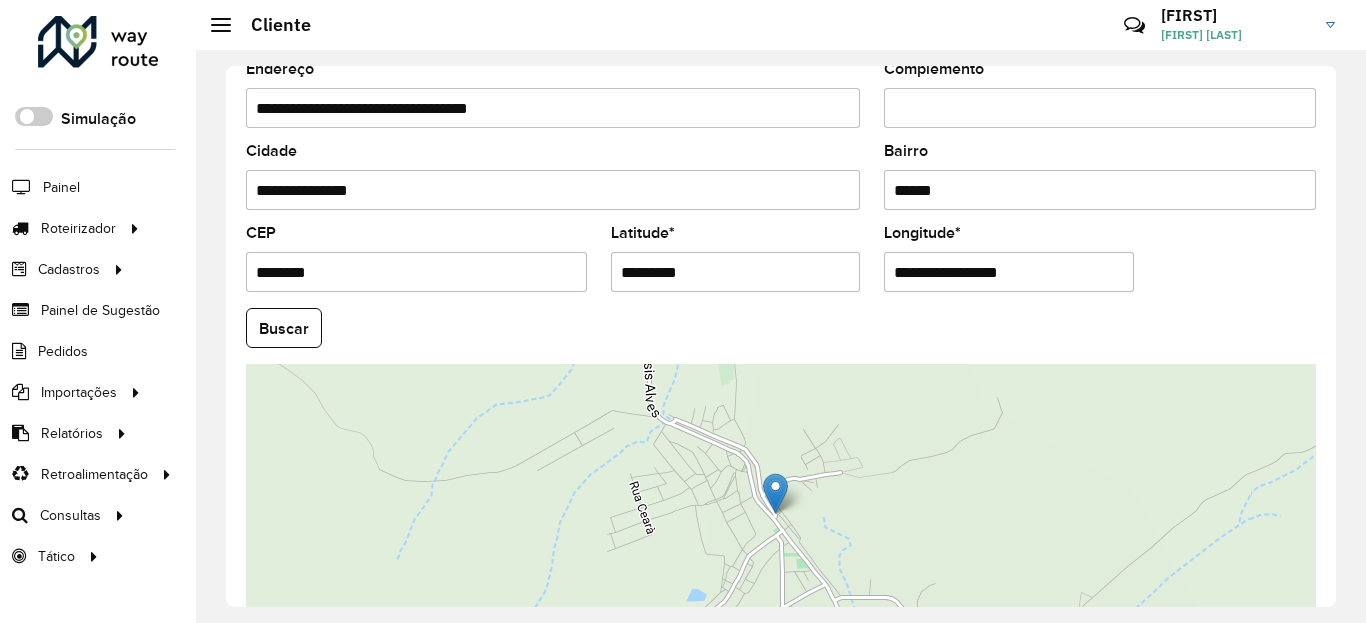 type on "*********" 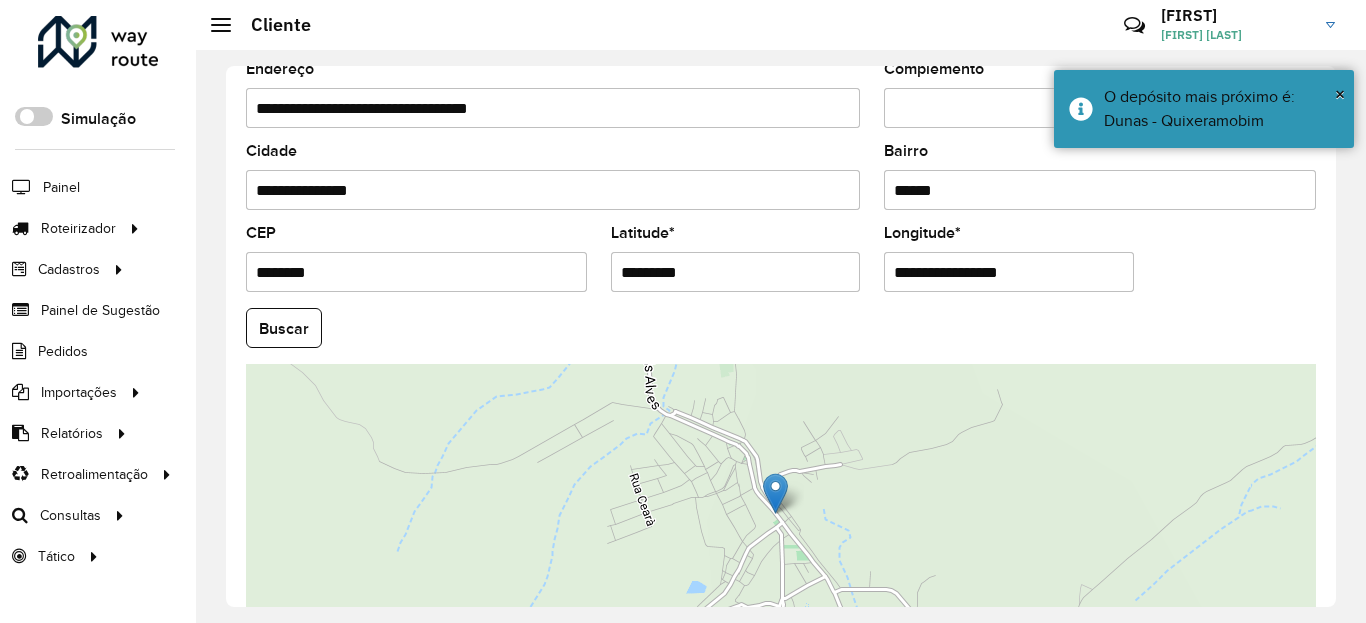 click on "**********" at bounding box center [1009, 272] 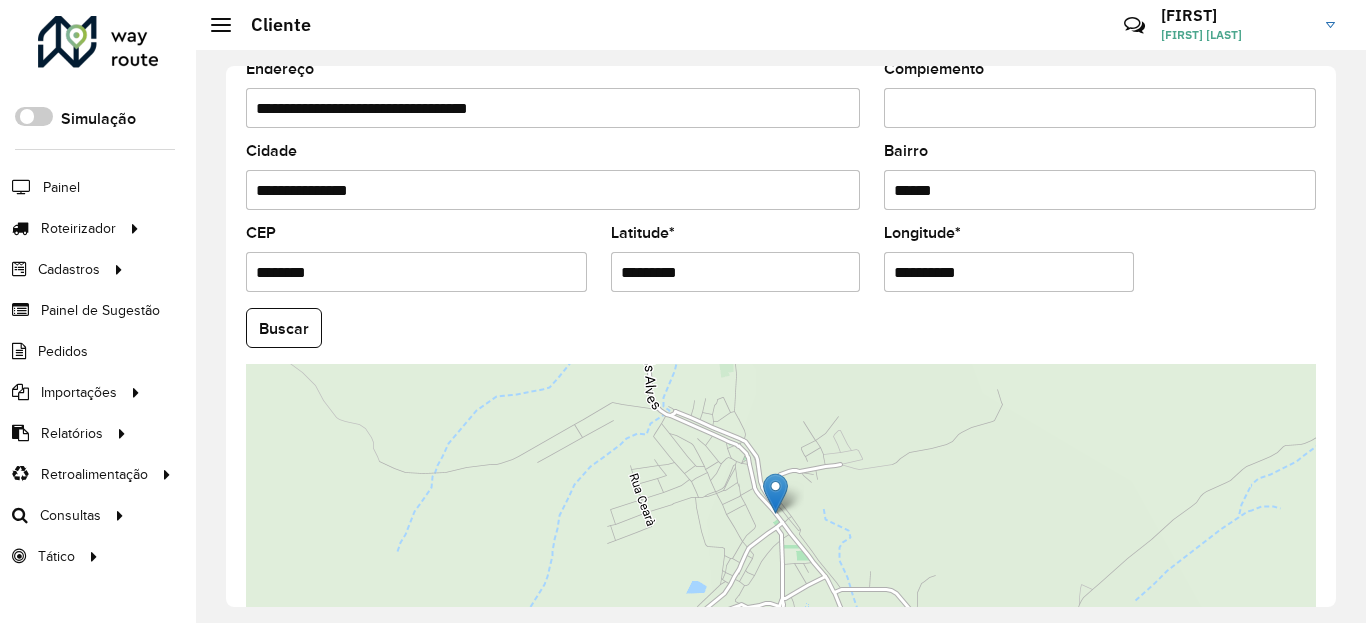 type on "**********" 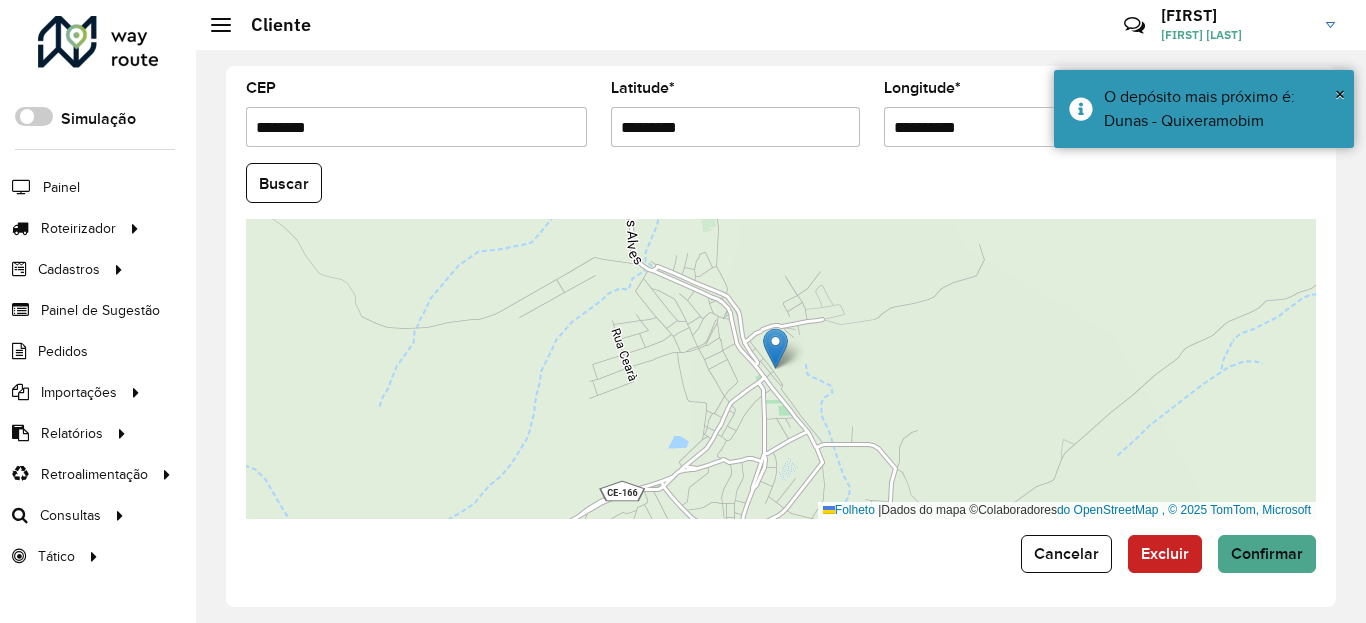 scroll, scrollTop: 867, scrollLeft: 0, axis: vertical 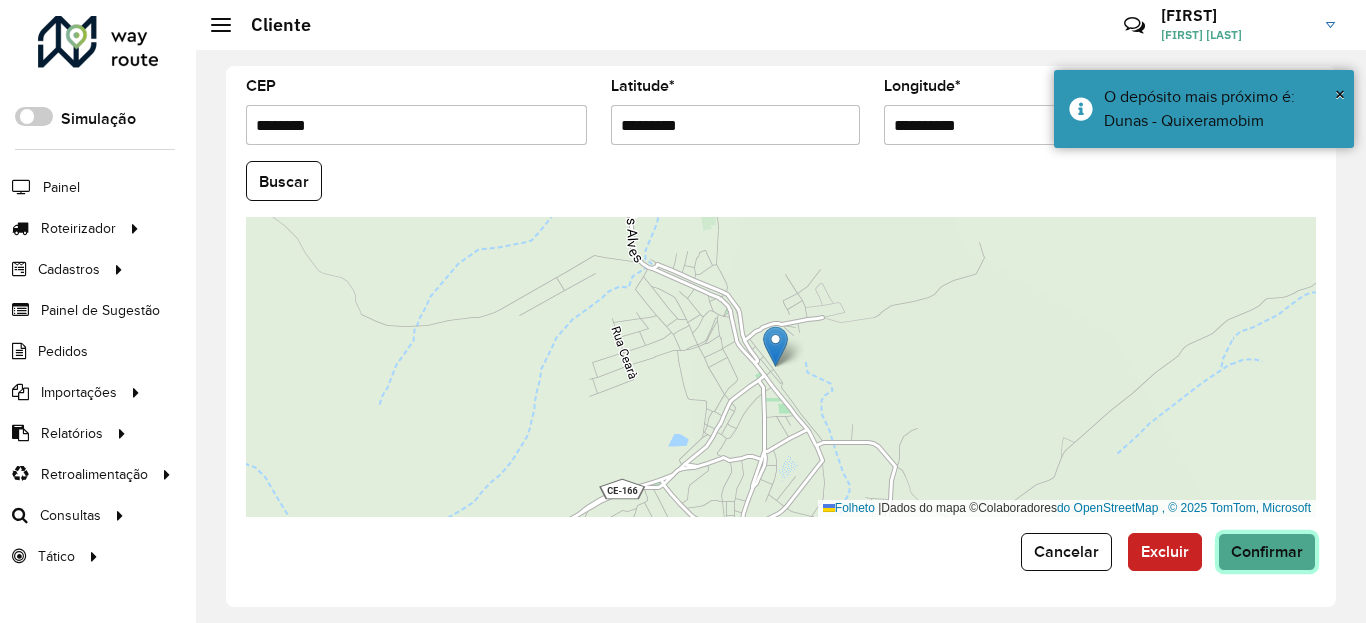 click on "Confirmar" 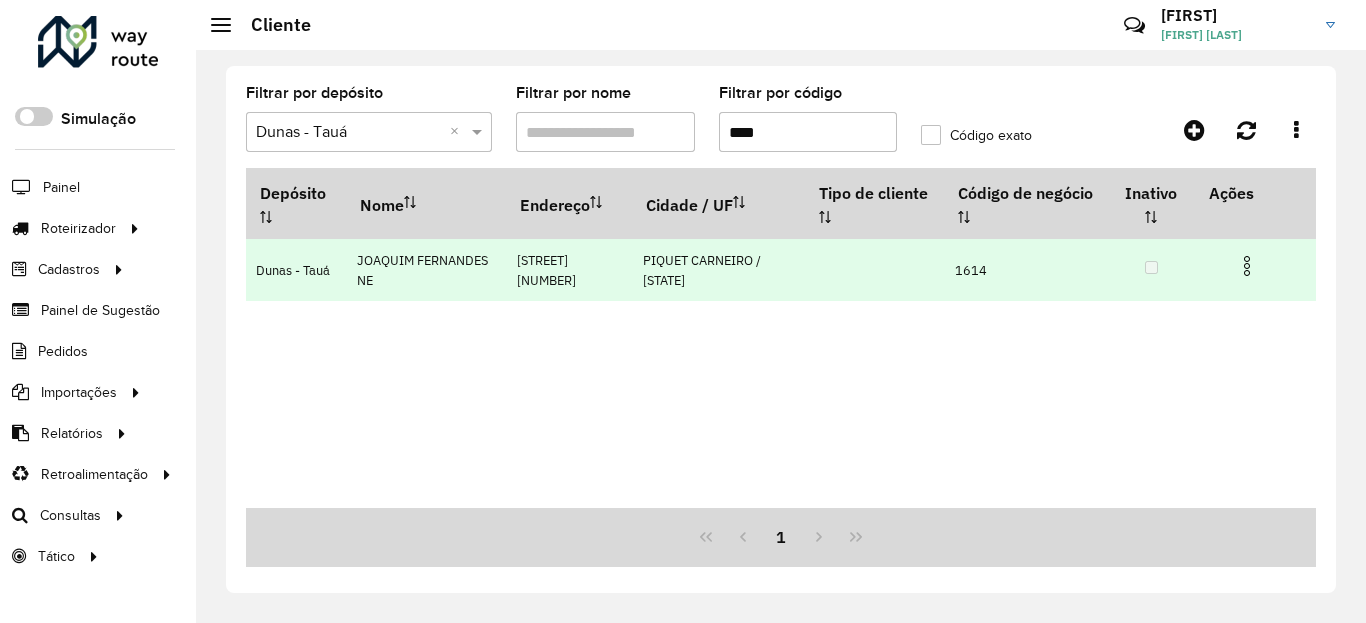 click on "Dunas - Tauá JOAQUIM FERNANDES NE AV DR ALFREDO FERNANDES FRANCO [NUMBER] PIQUET CARNEIRO / [STATE]    [NUMBER]" at bounding box center [781, 269] 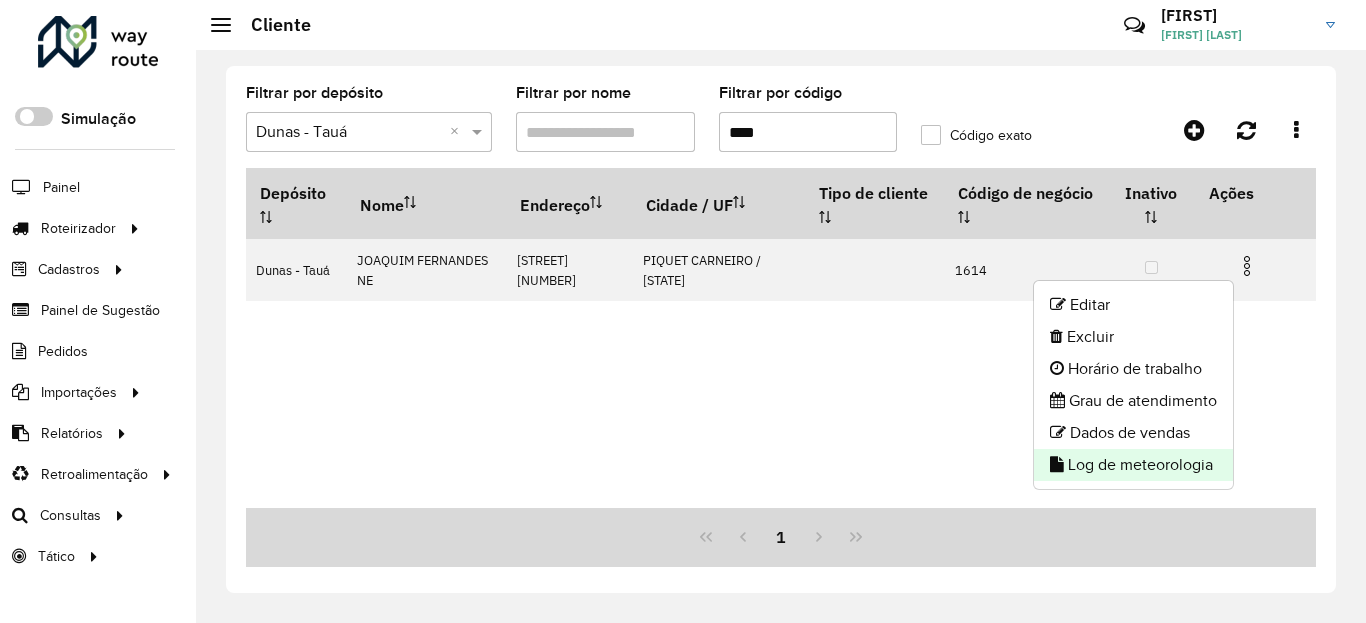 click on "Log de meteorologia" 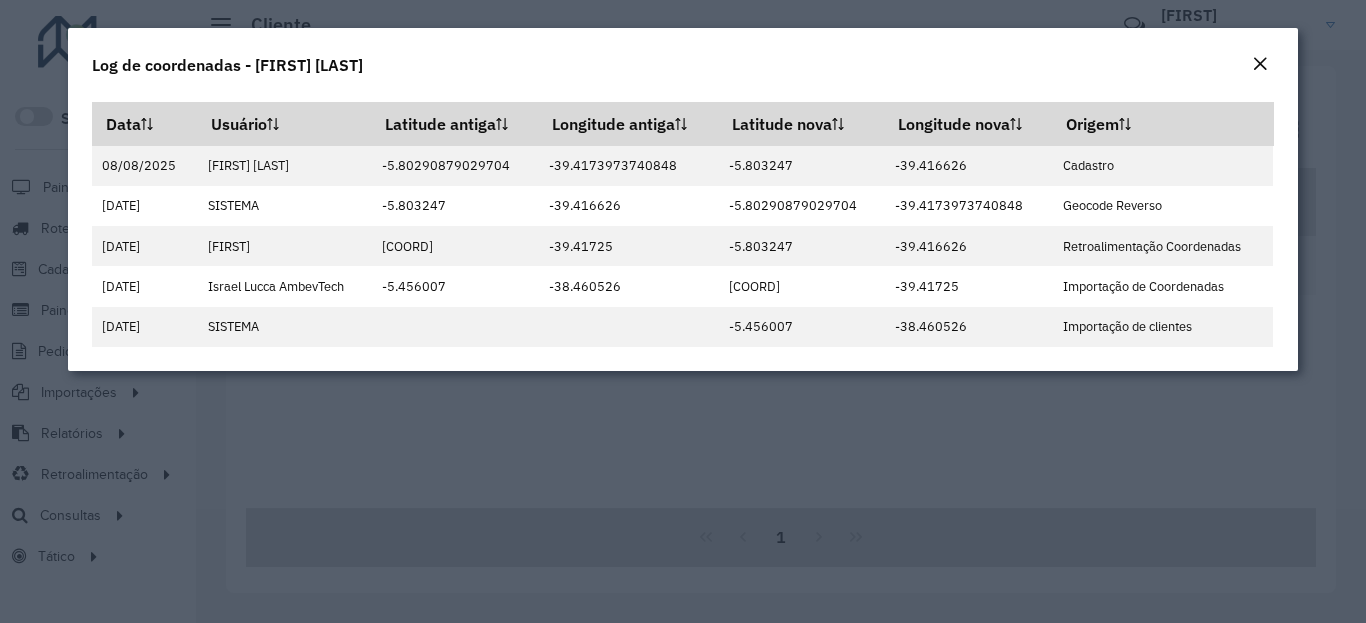 click 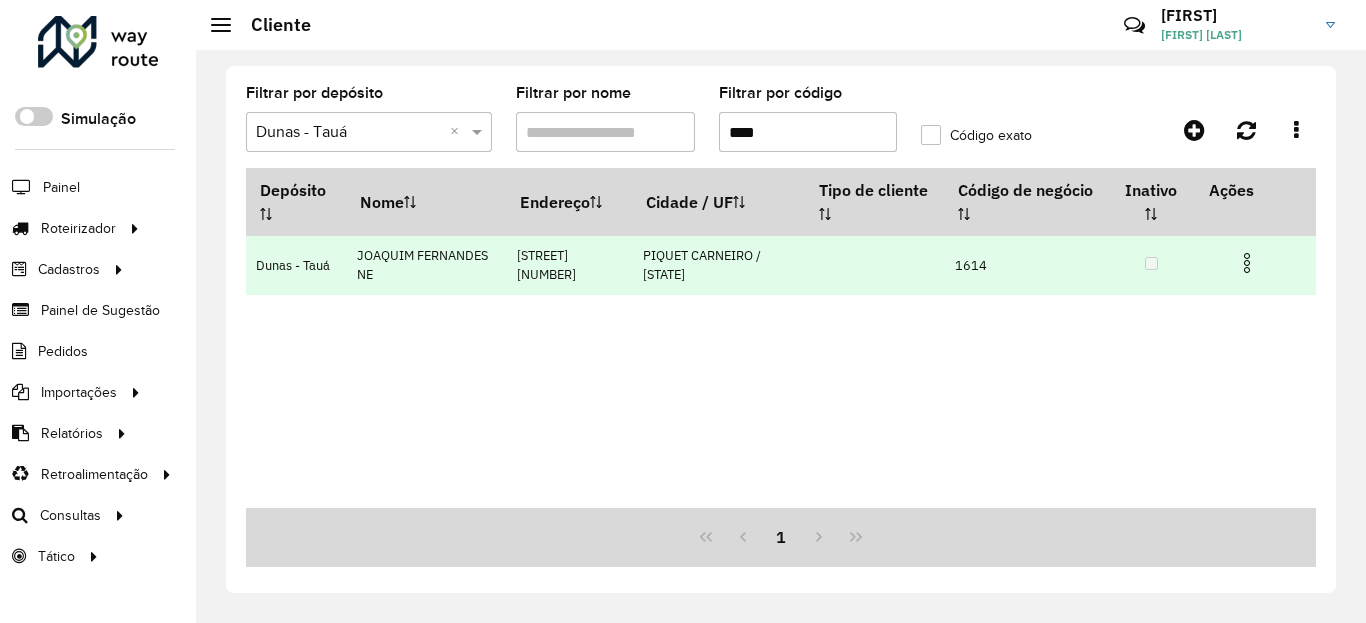 click at bounding box center [1255, 261] 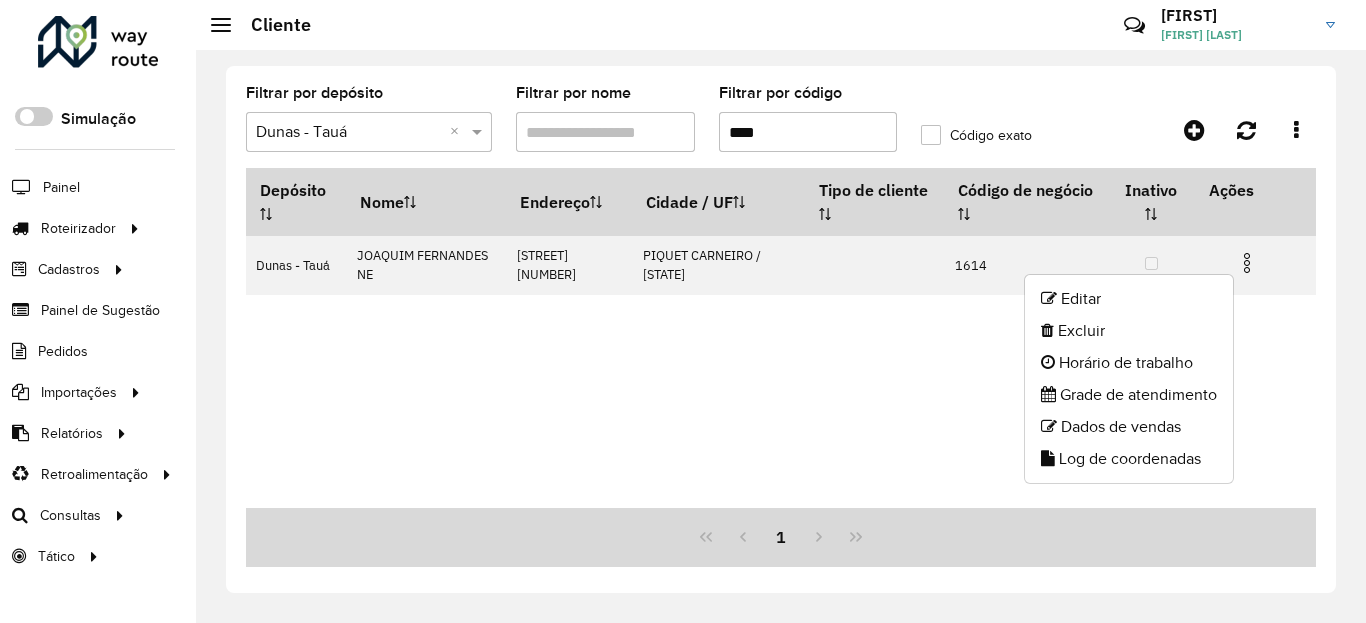 drag, startPoint x: 1154, startPoint y: 468, endPoint x: 1144, endPoint y: 442, distance: 27.856777 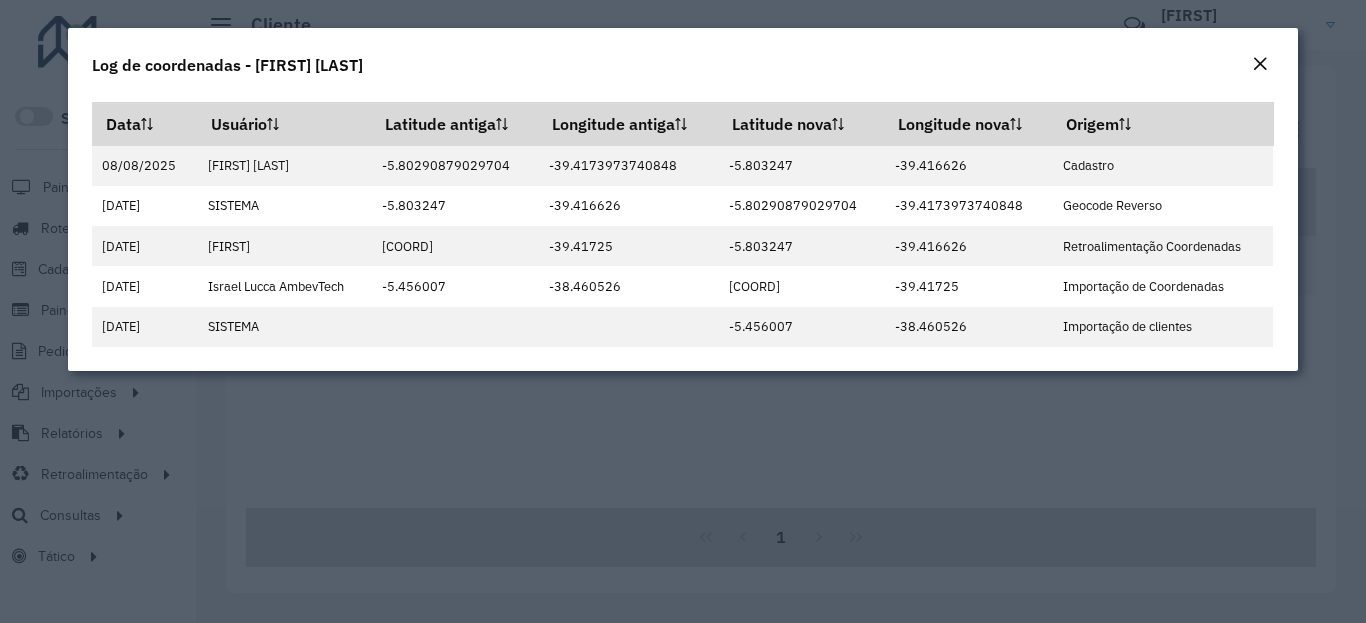 click 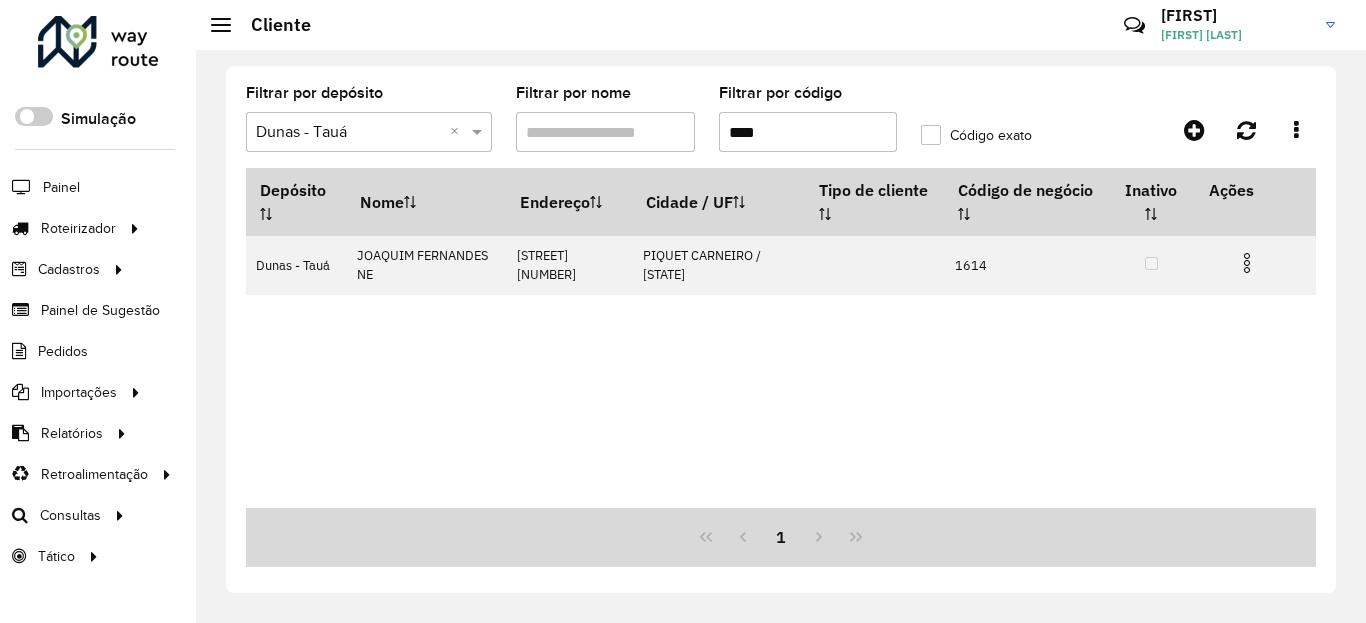 click on "****" at bounding box center (808, 132) 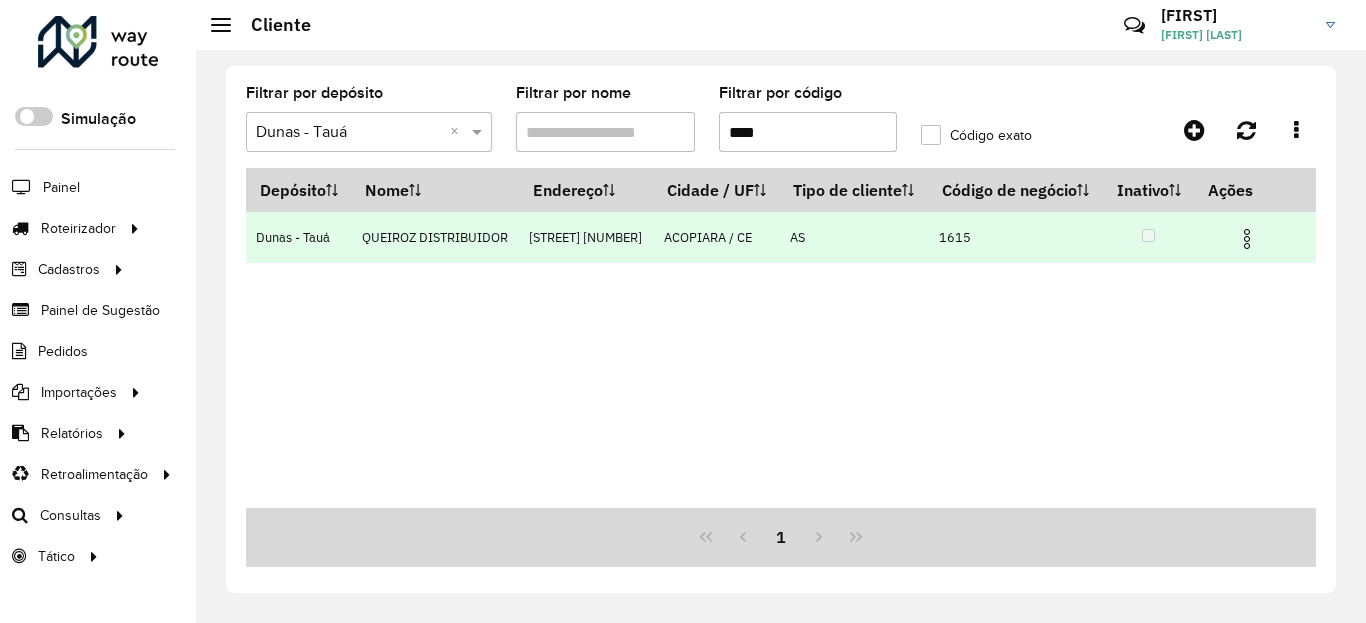type on "****" 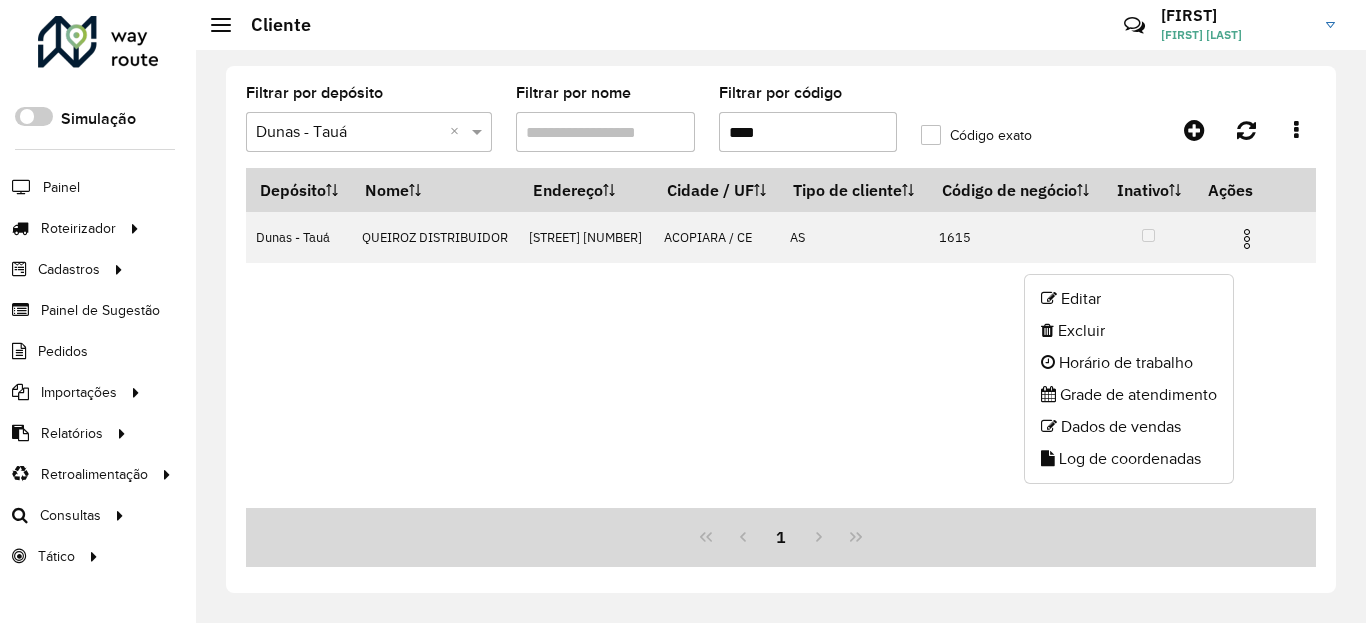 drag, startPoint x: 1213, startPoint y: 466, endPoint x: 1213, endPoint y: 450, distance: 16 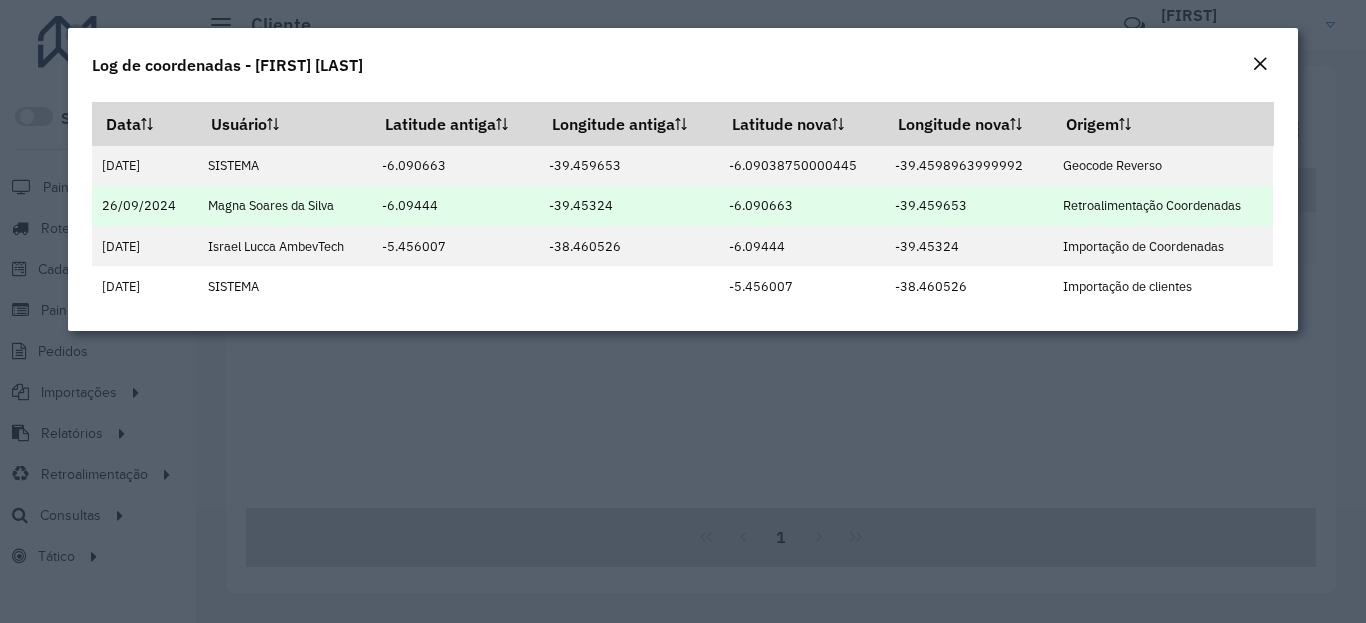 click on "-6.090663" at bounding box center [801, 206] 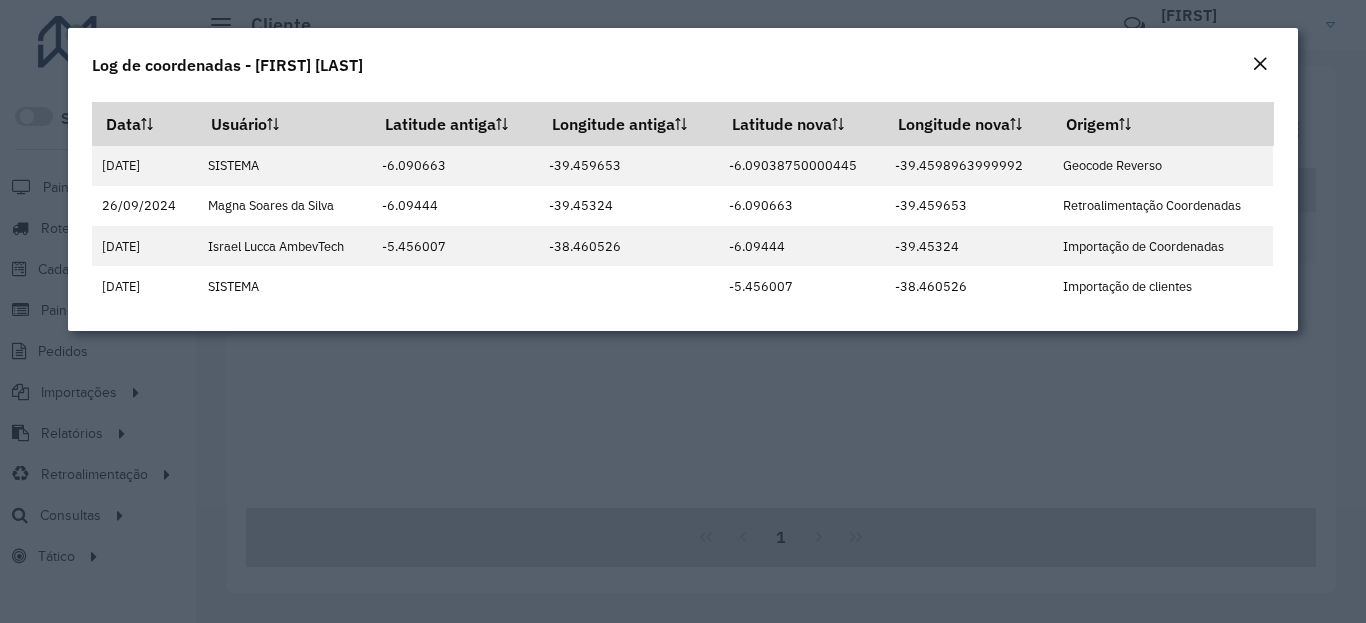 click 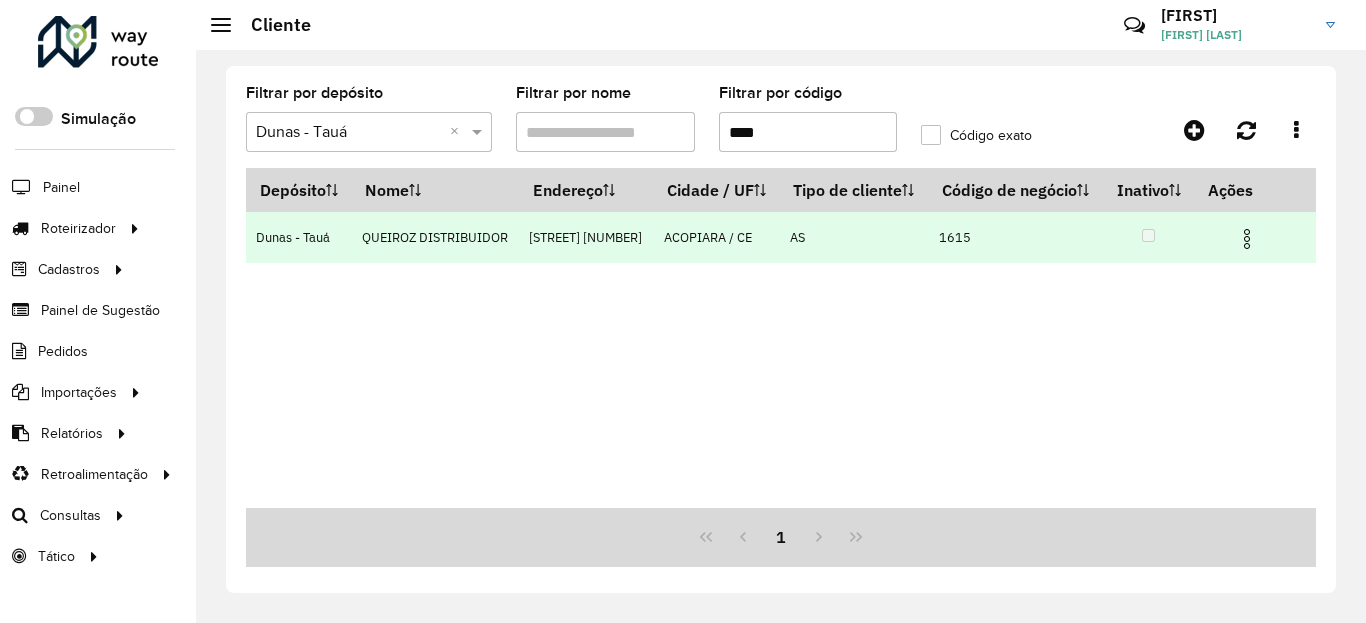 drag, startPoint x: 1253, startPoint y: 259, endPoint x: 1235, endPoint y: 277, distance: 25.455845 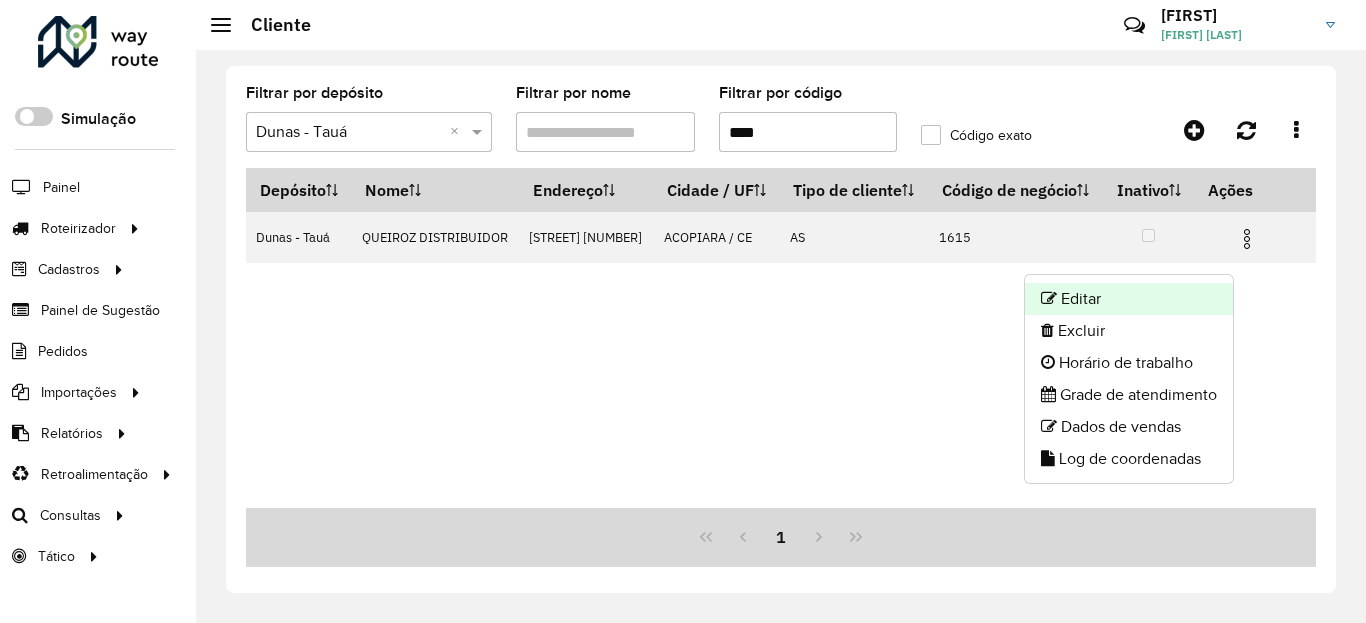 click on "Editar" 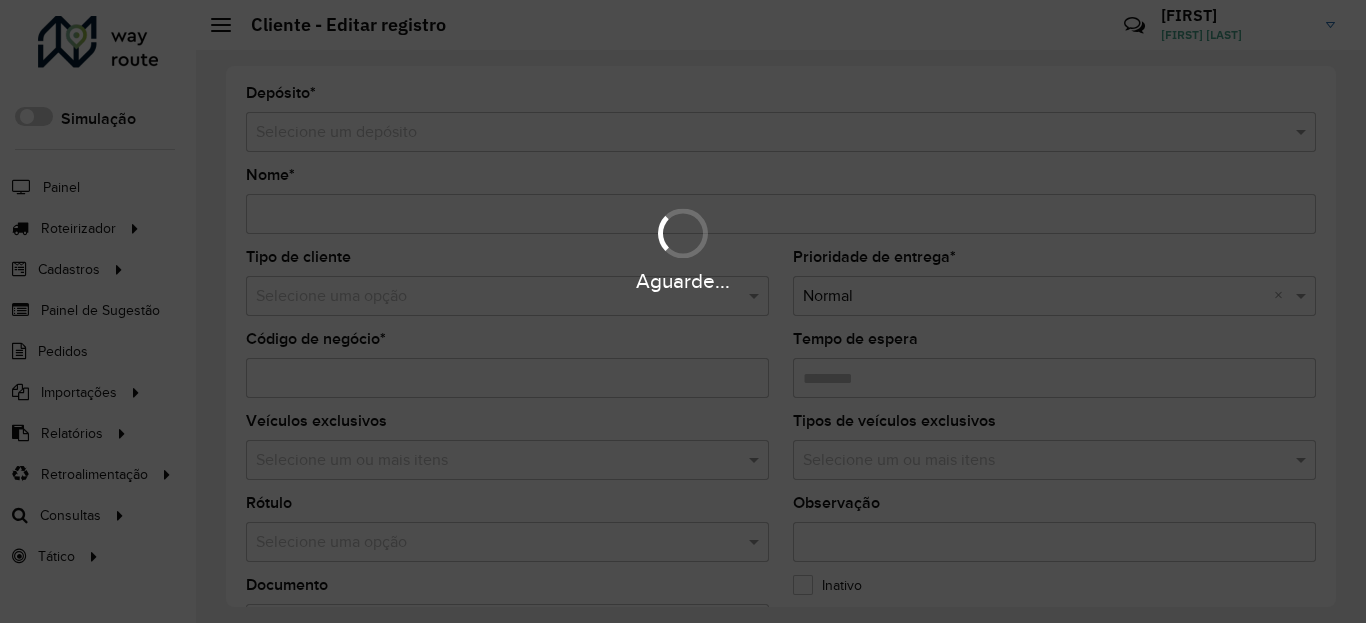type on "**********" 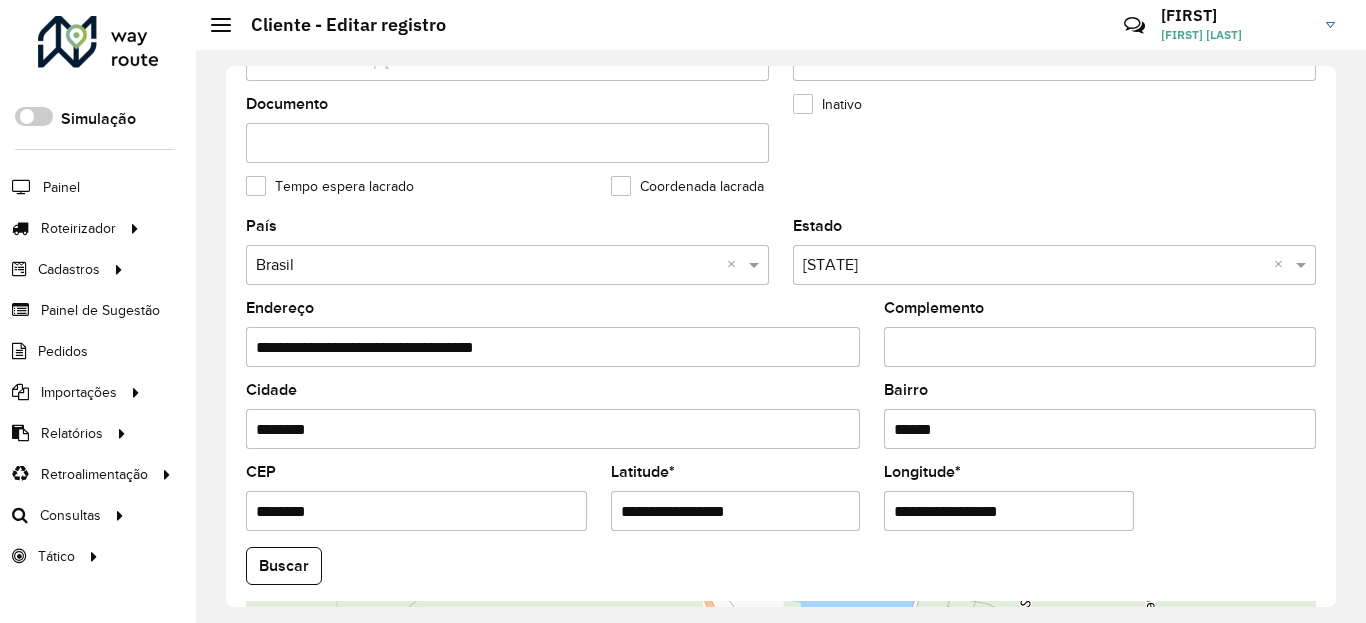 scroll, scrollTop: 600, scrollLeft: 0, axis: vertical 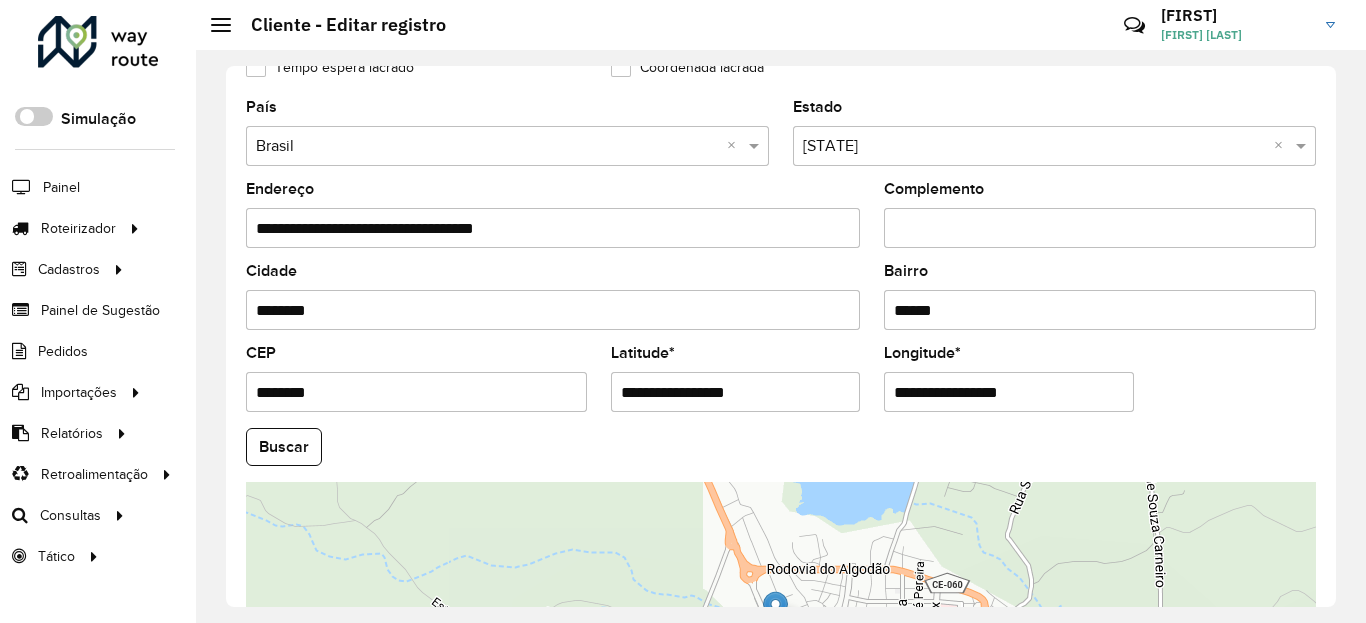 click on "**********" 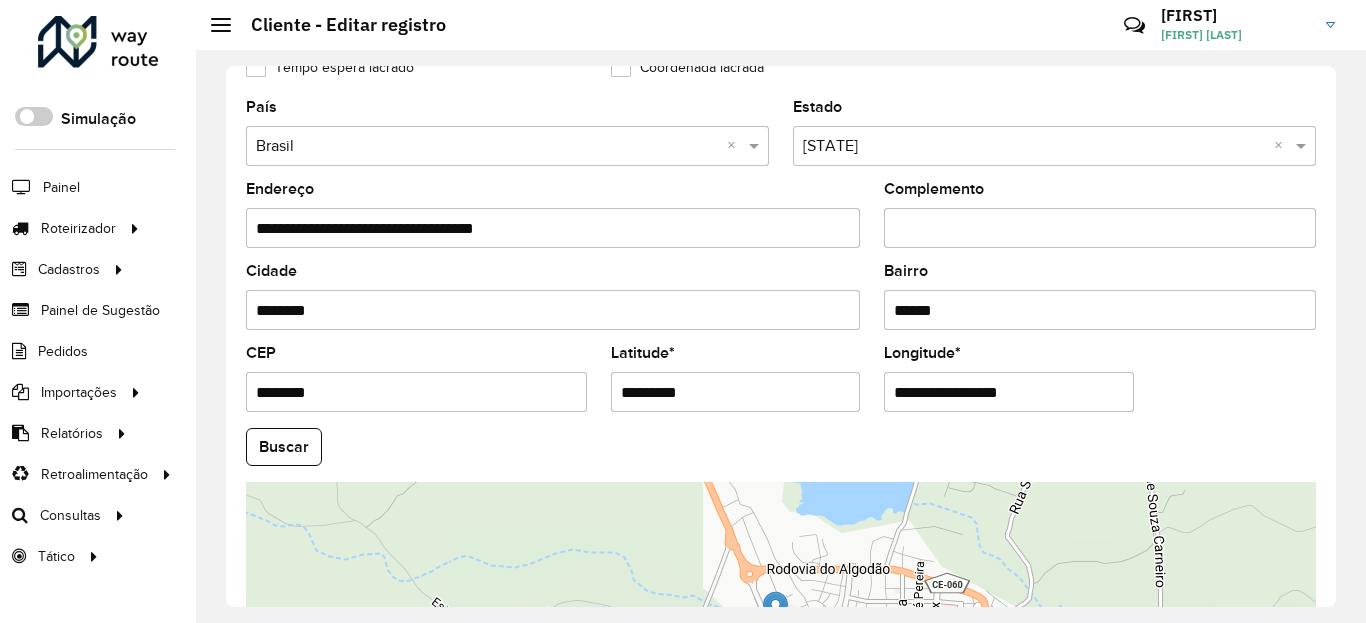 type on "*********" 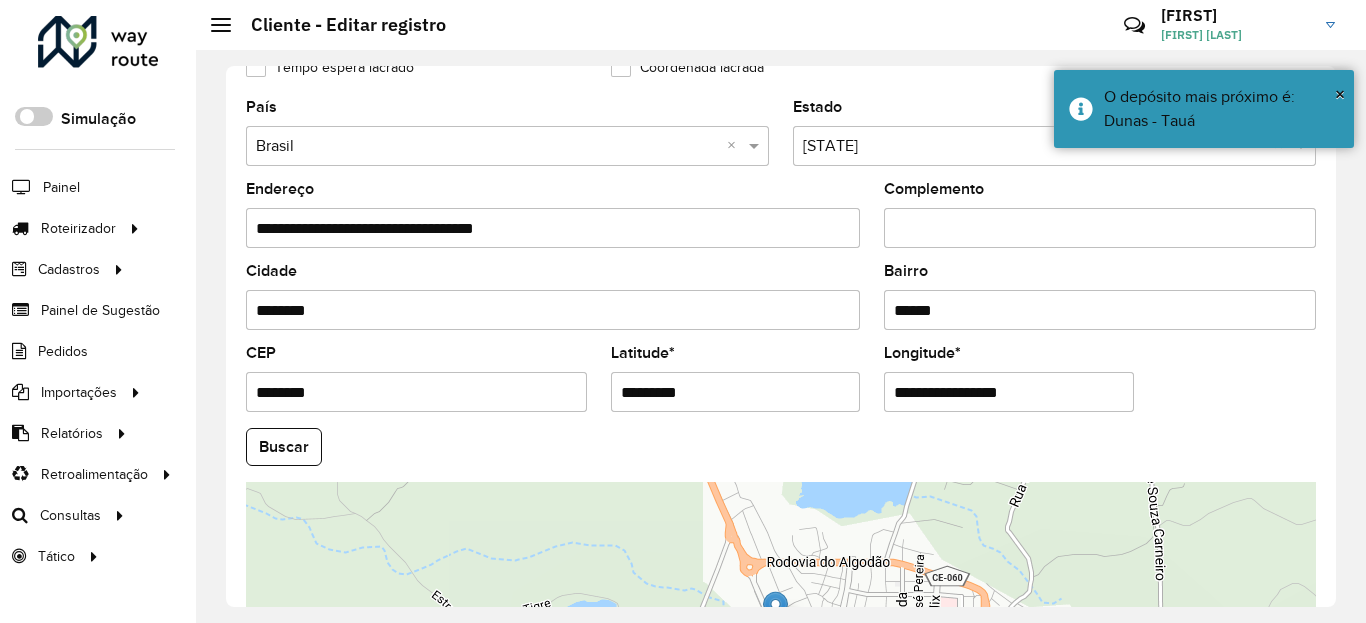 click on "**********" at bounding box center [1009, 392] 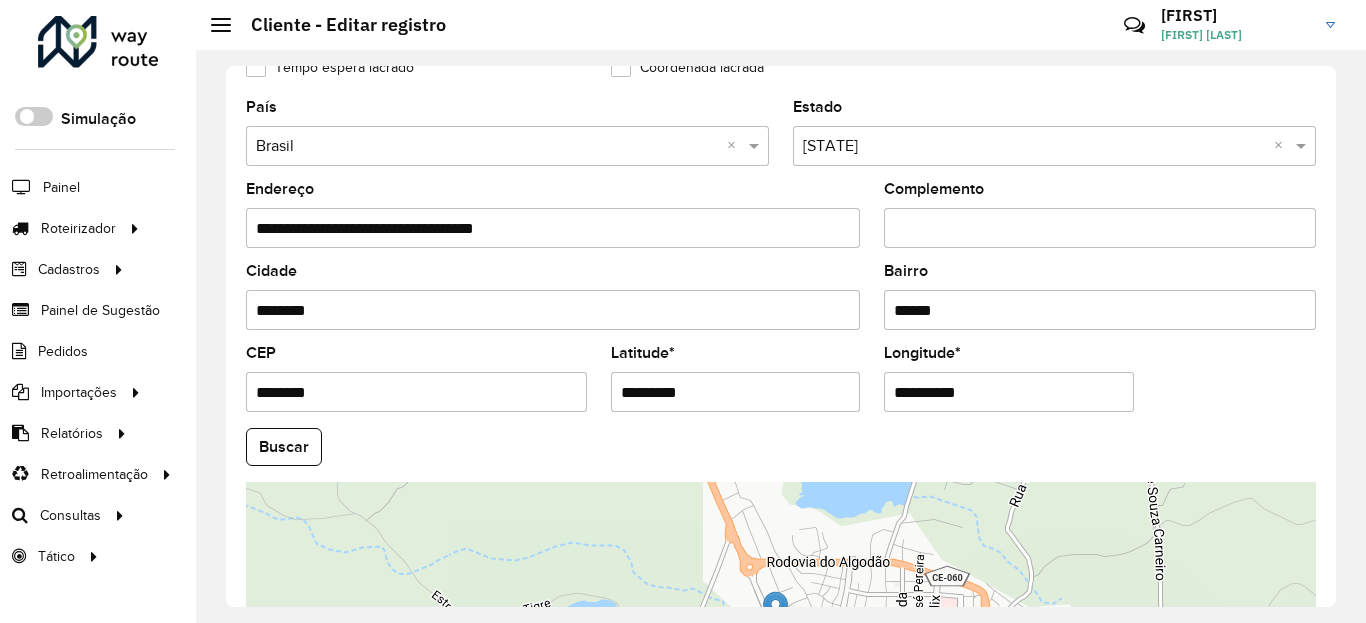 type on "**********" 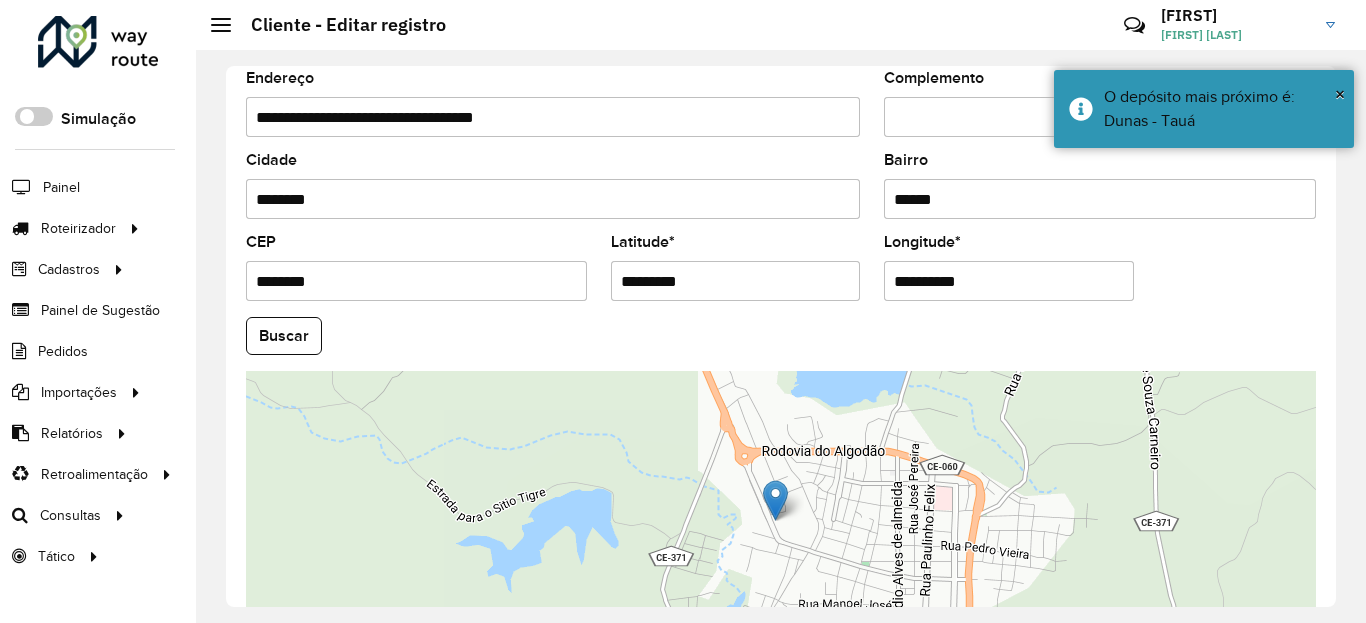 scroll, scrollTop: 840, scrollLeft: 0, axis: vertical 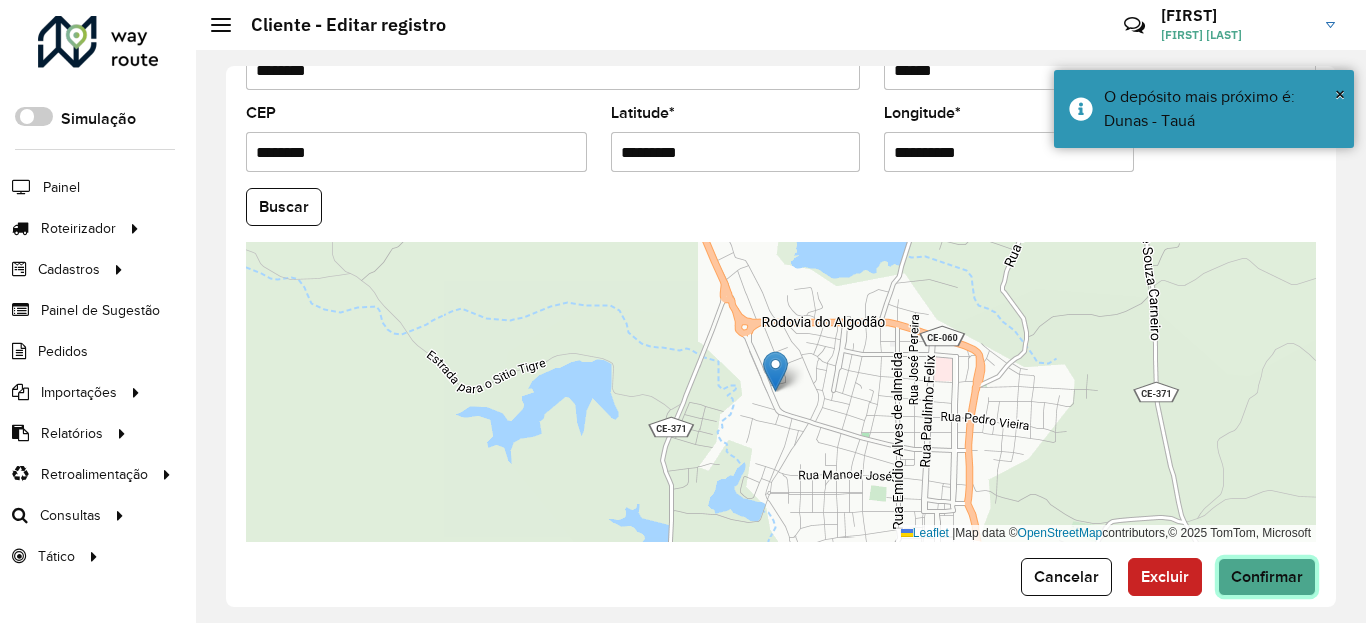click on "Confirmar" 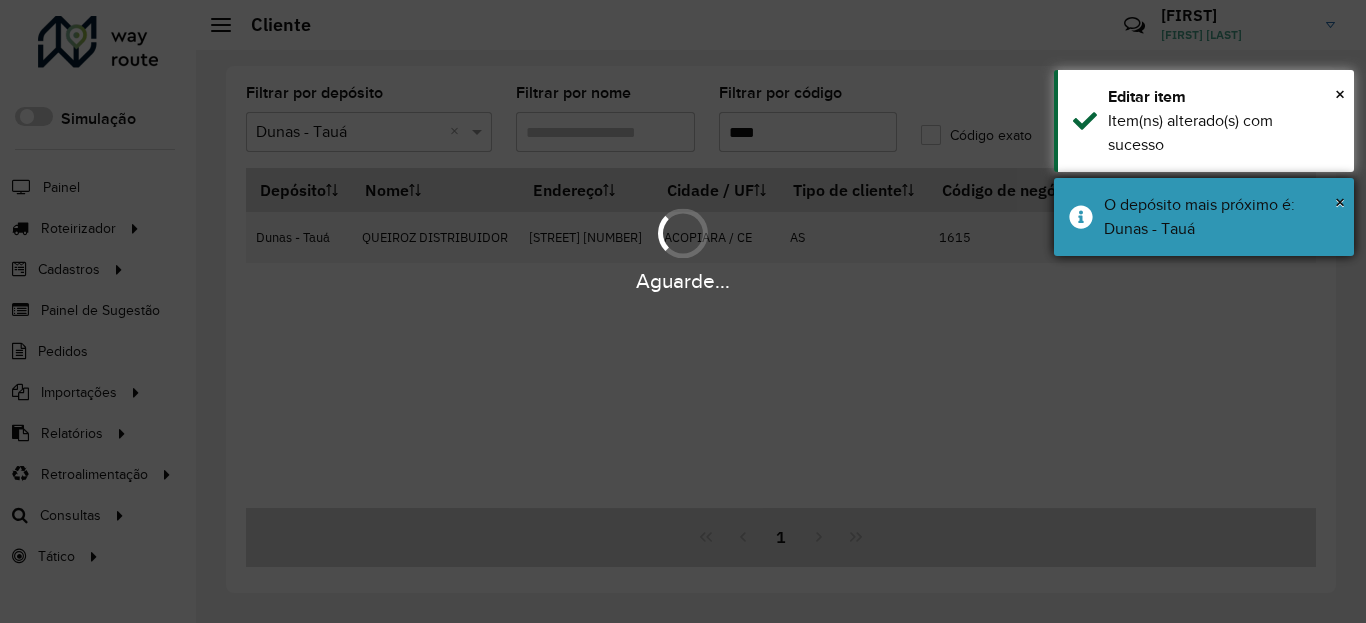 click on "O depósito mais próximo é: Dunas - Tauá" at bounding box center (1221, 217) 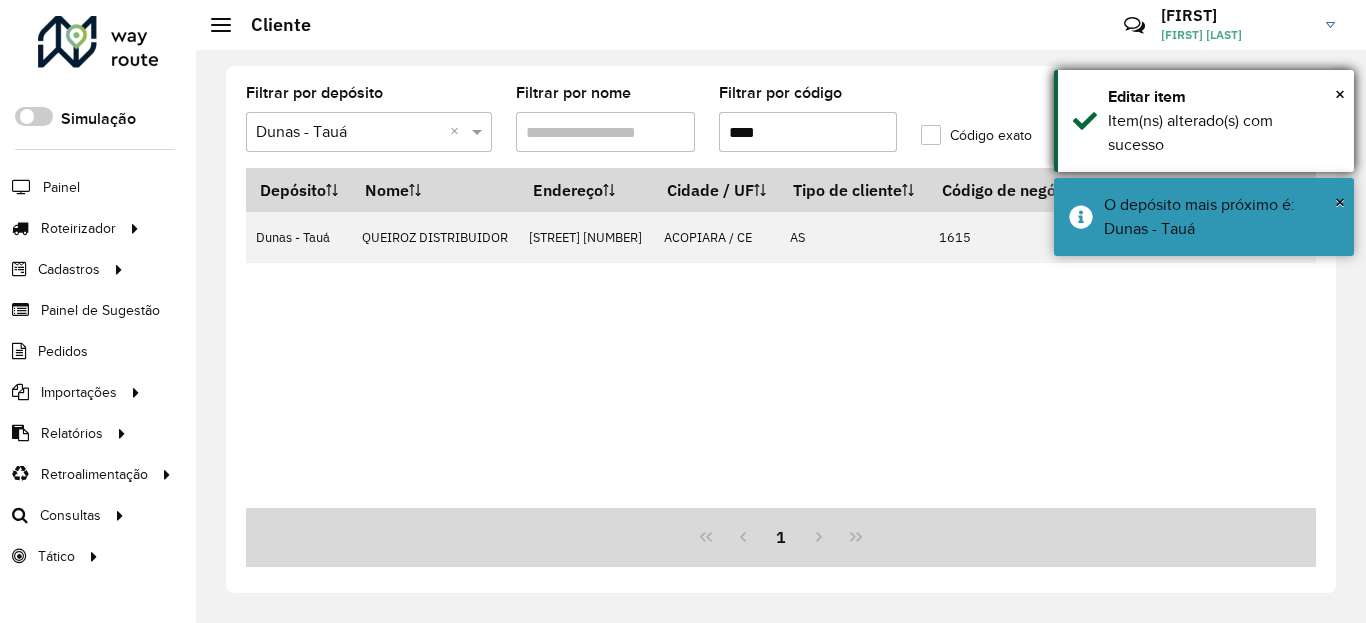 click on "Item(ns) alterado(s) com sucesso" at bounding box center [1223, 133] 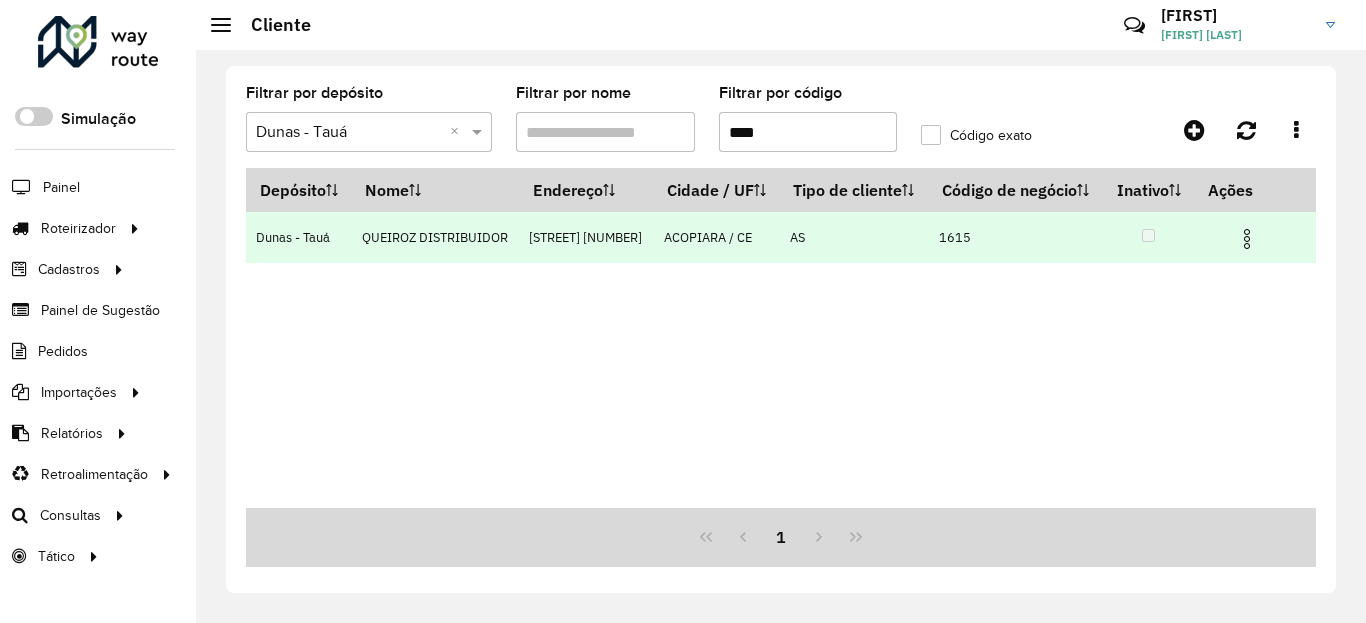 drag, startPoint x: 1250, startPoint y: 258, endPoint x: 1236, endPoint y: 291, distance: 35.846897 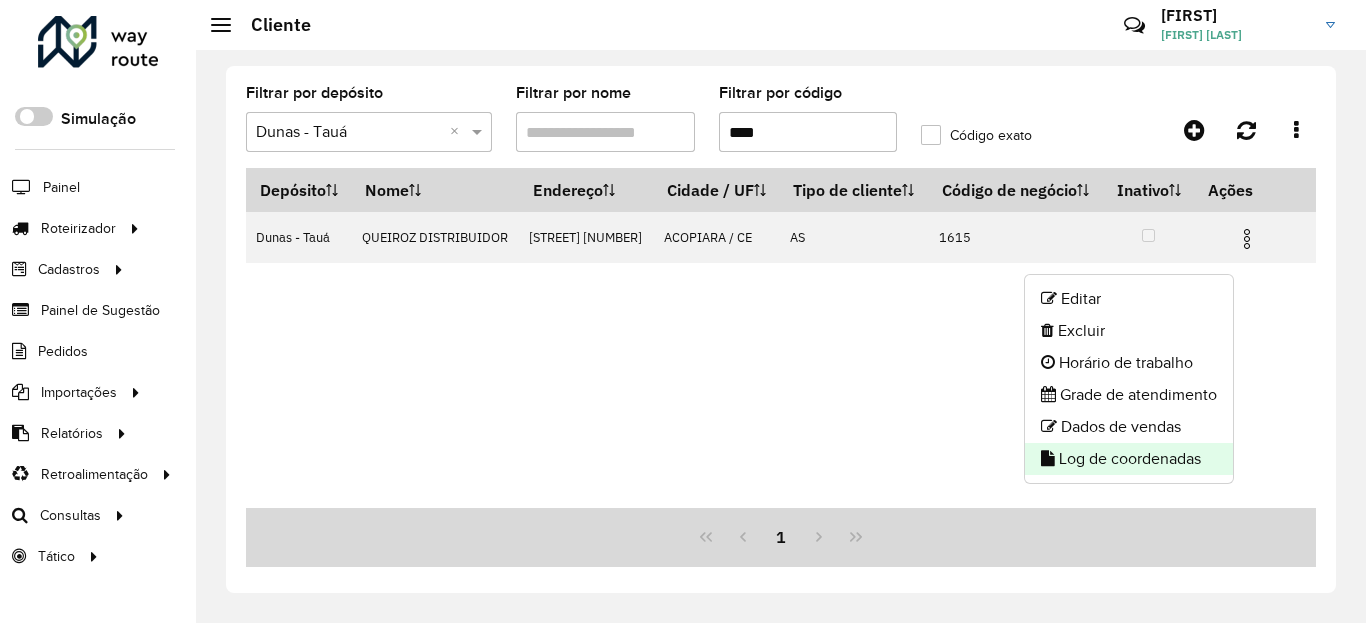 click on "Log de coordenadas" 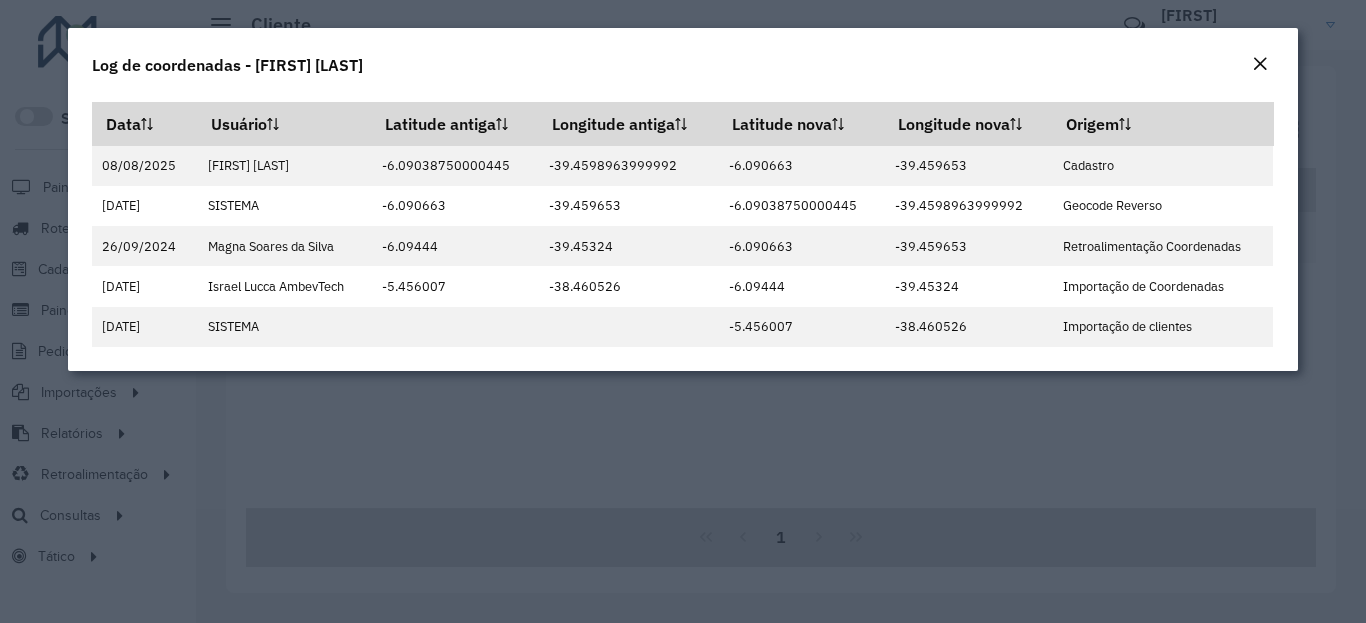 click 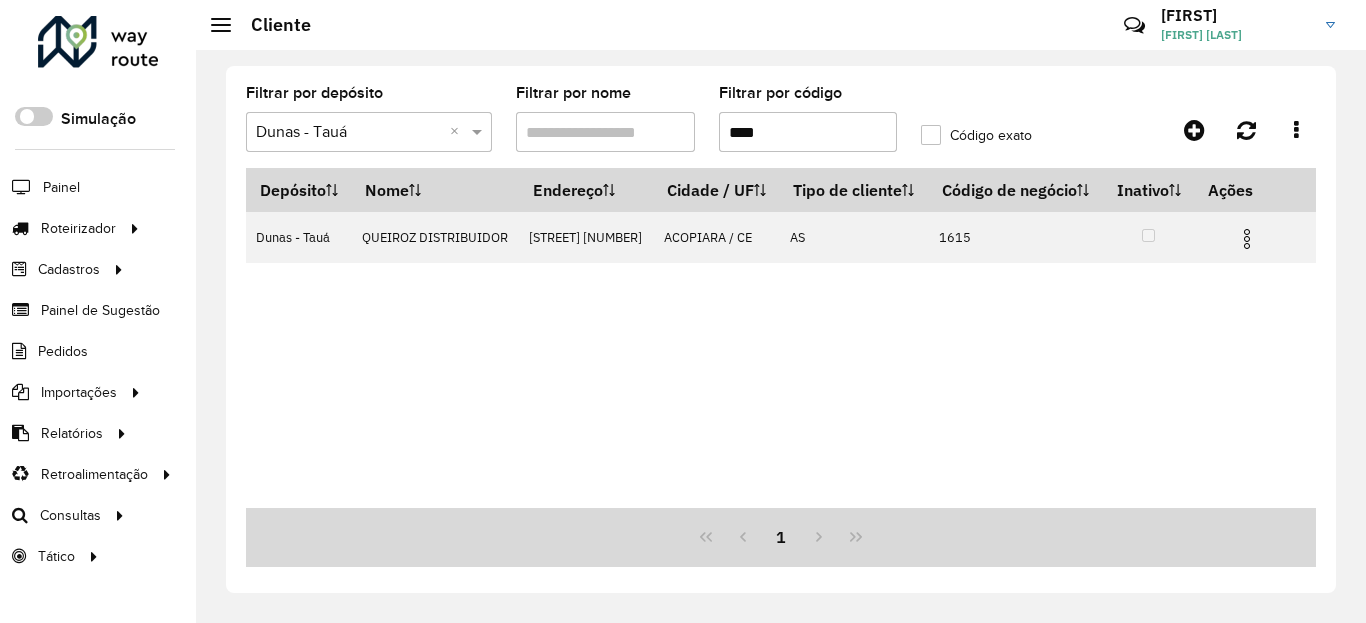 click on "****" at bounding box center [808, 132] 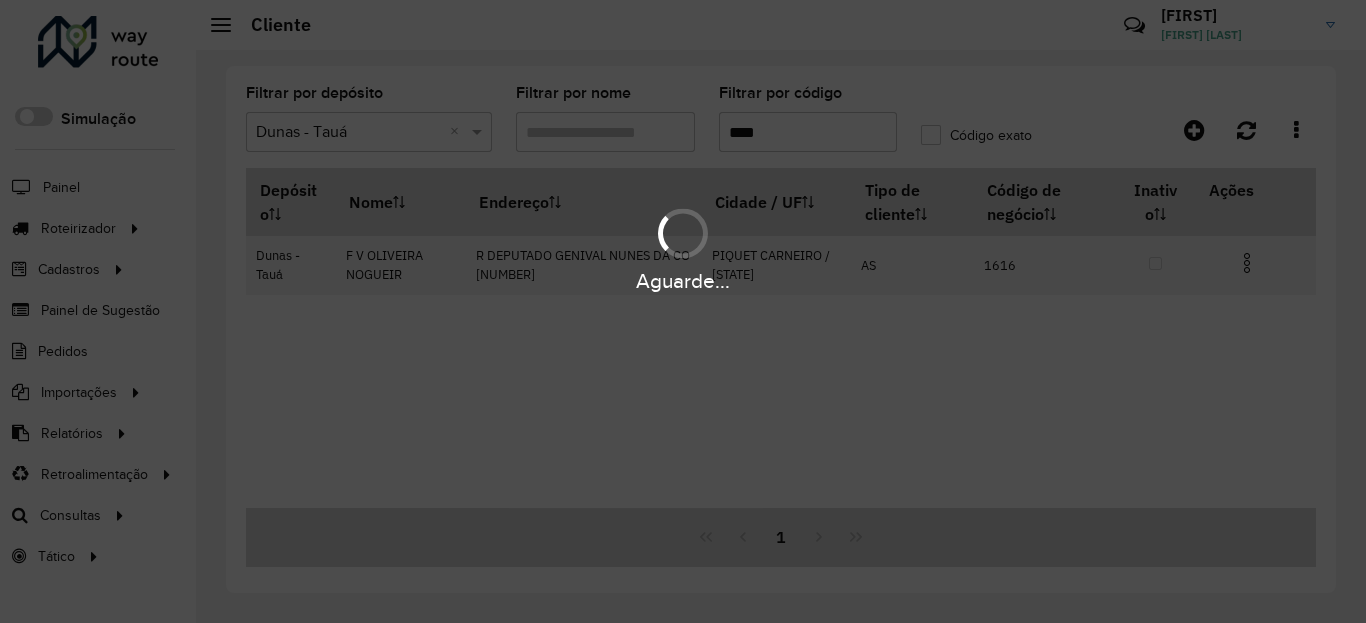 type on "****" 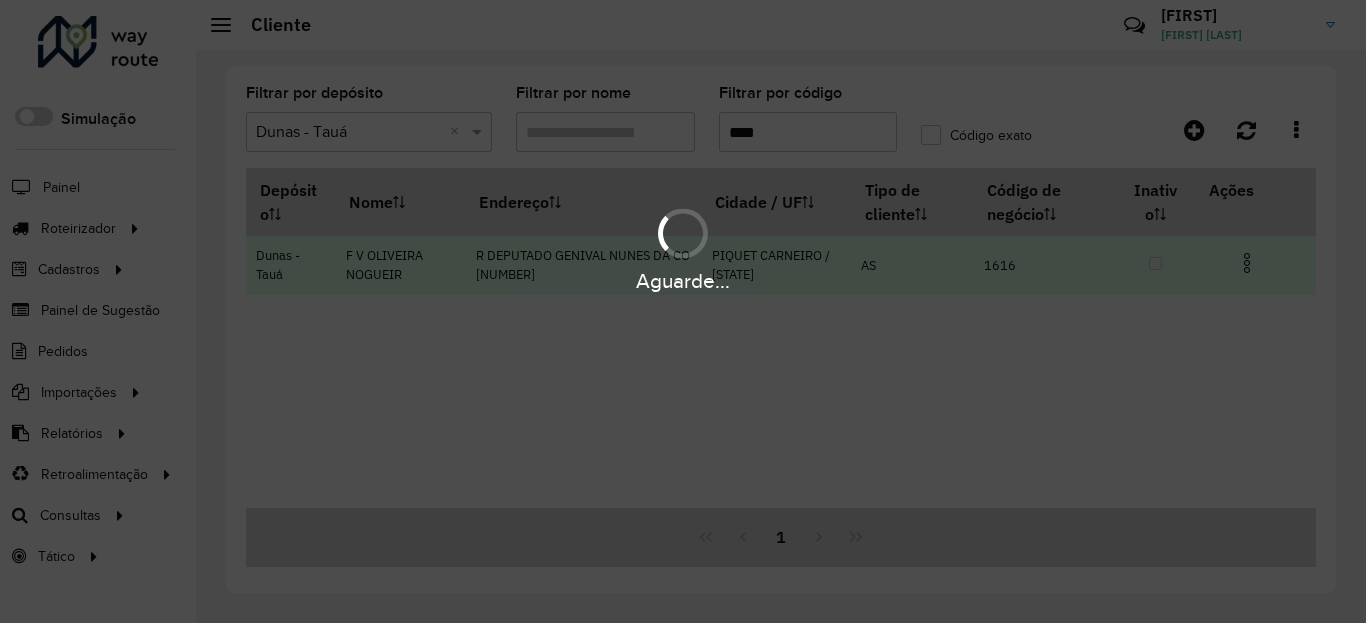 click at bounding box center (1247, 263) 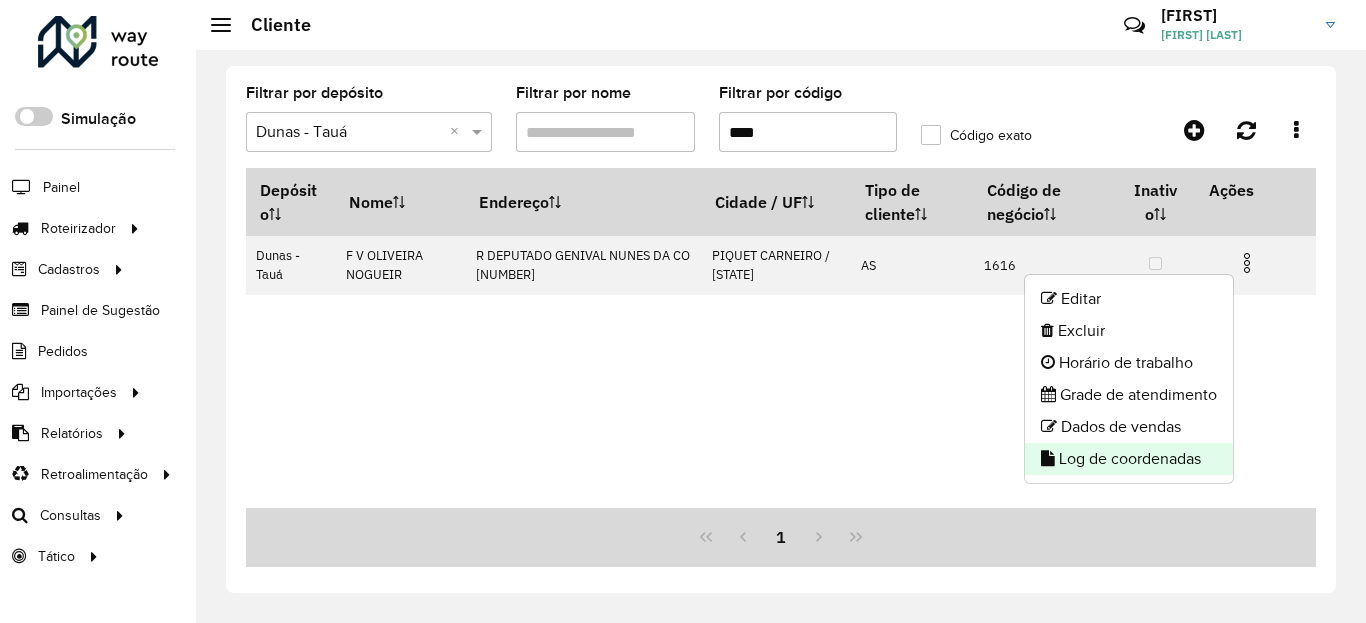 click on "Log de coordenadas" 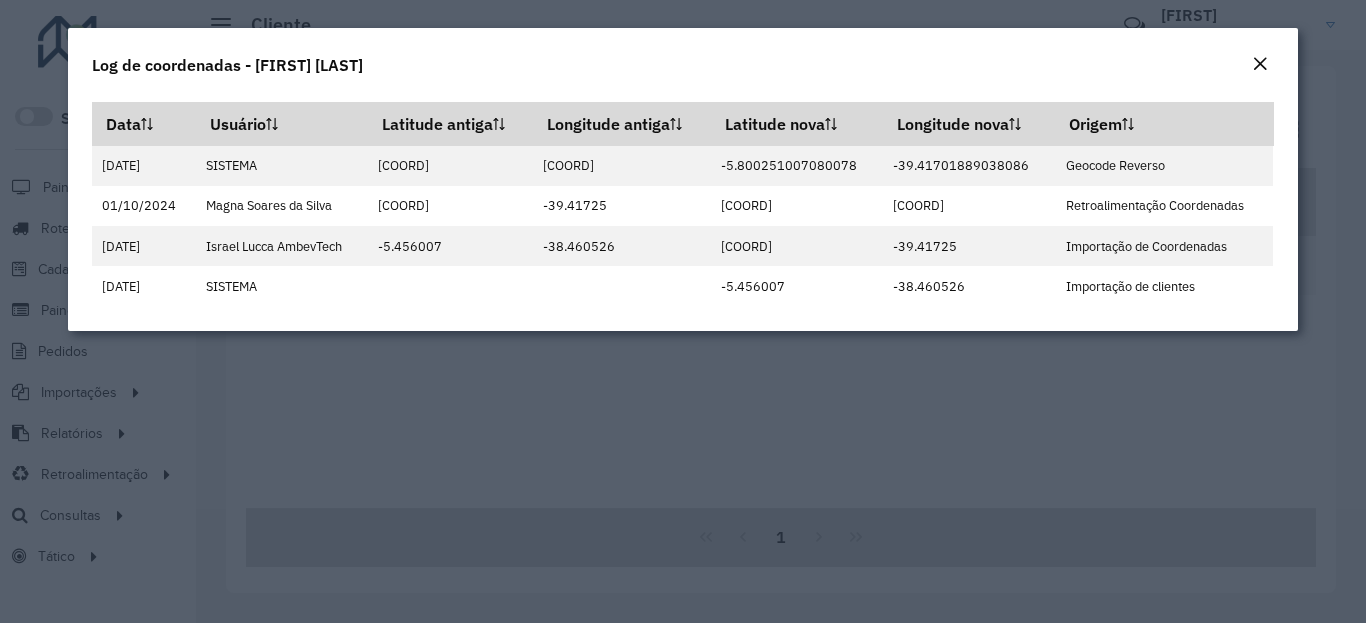 click 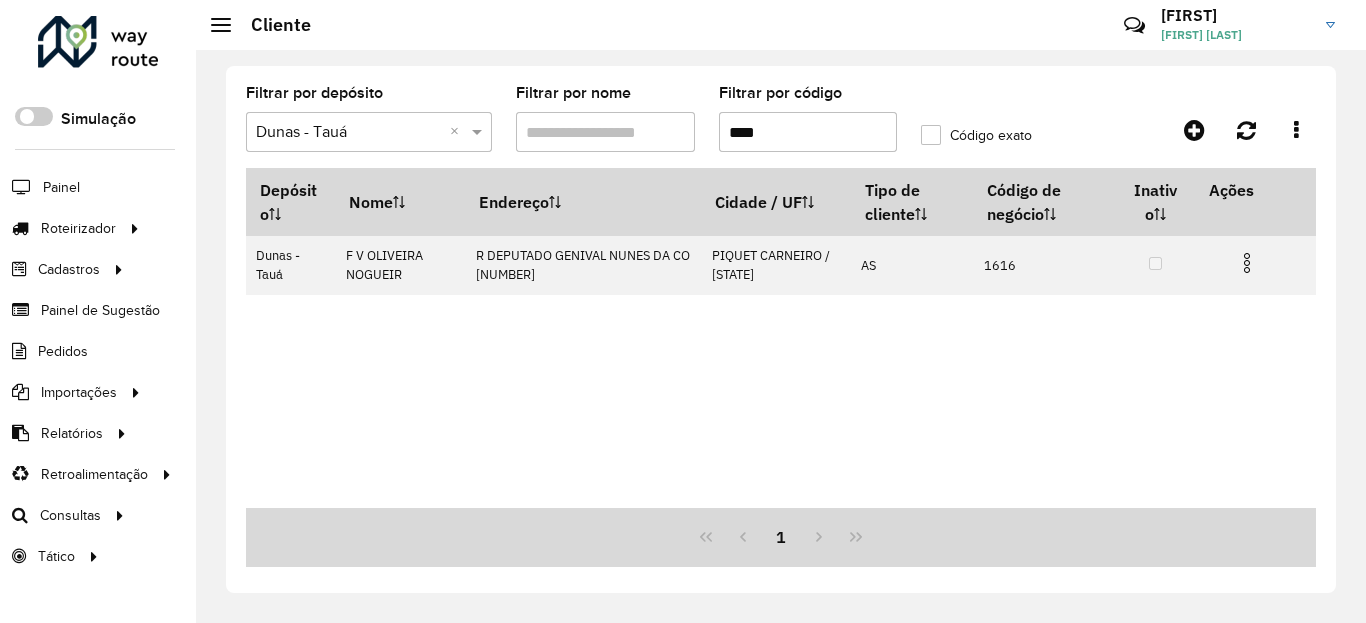 click on "Filtrar por depósito  Selecione um depósito × Dunas - Tauá ×  Filtrar por nome   Filtrar por código  ****  Código exato   Depósito   Nome   Endereço   Cidade / UF   Tipo de cliente   Código de negócio   Inativo   Ações   Dunas - Tauá   [FIRST] [LAST]  [STREET] [NUMBER]  [CITY] / [STATE]   AS   [NUMBER]   1" 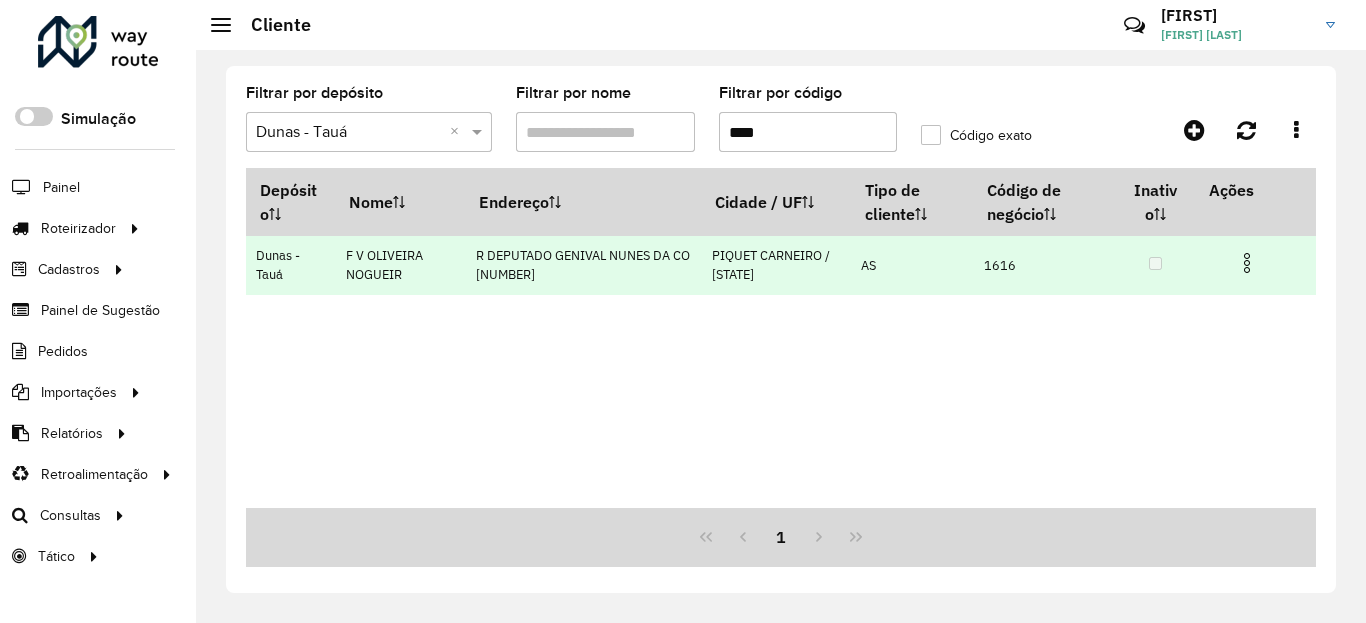 click at bounding box center (1247, 263) 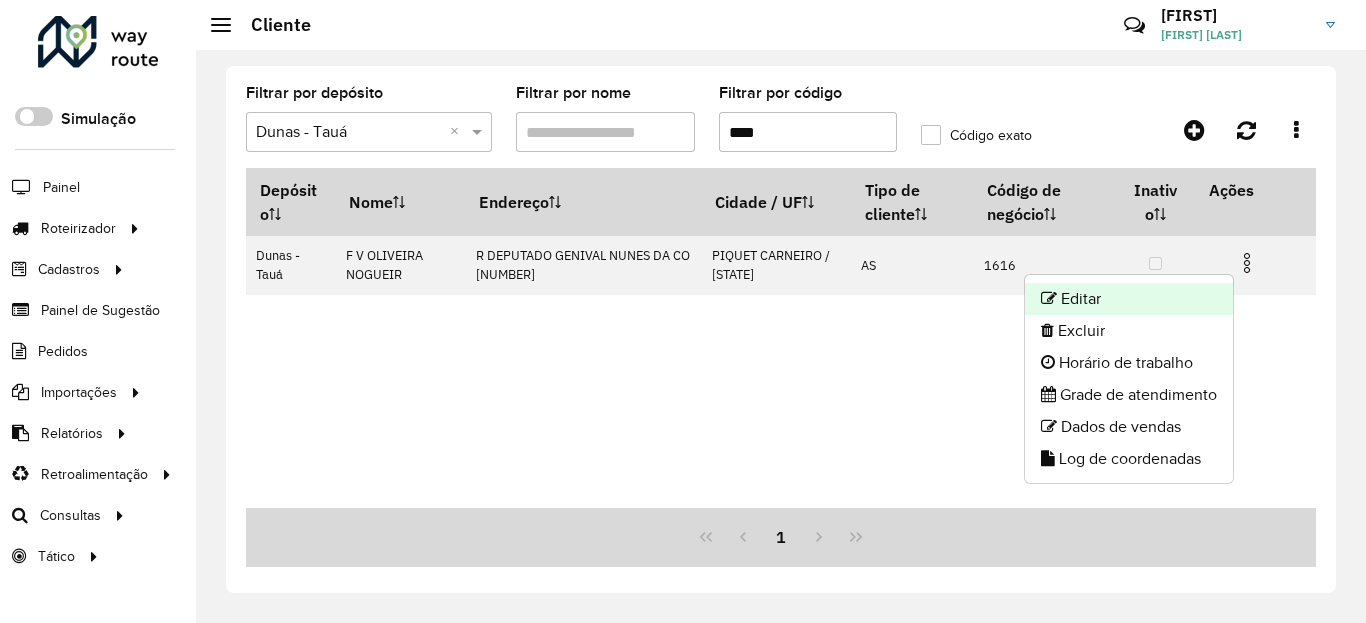 click on "Editar" 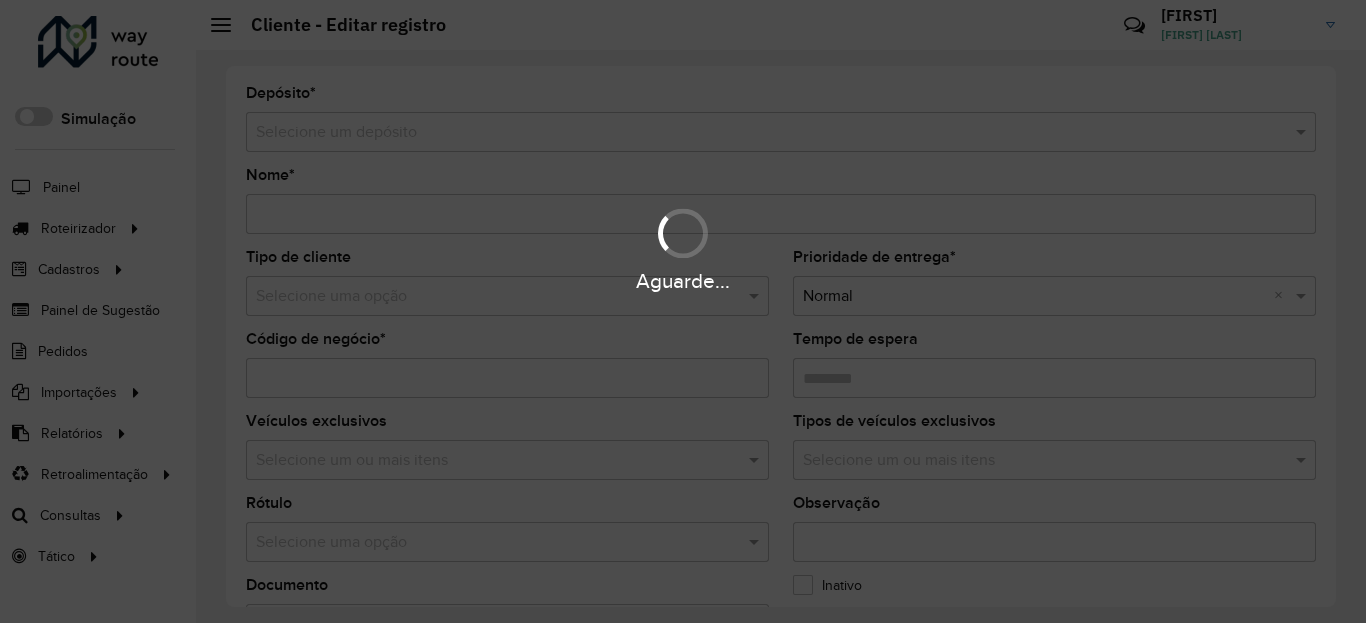 type on "**********" 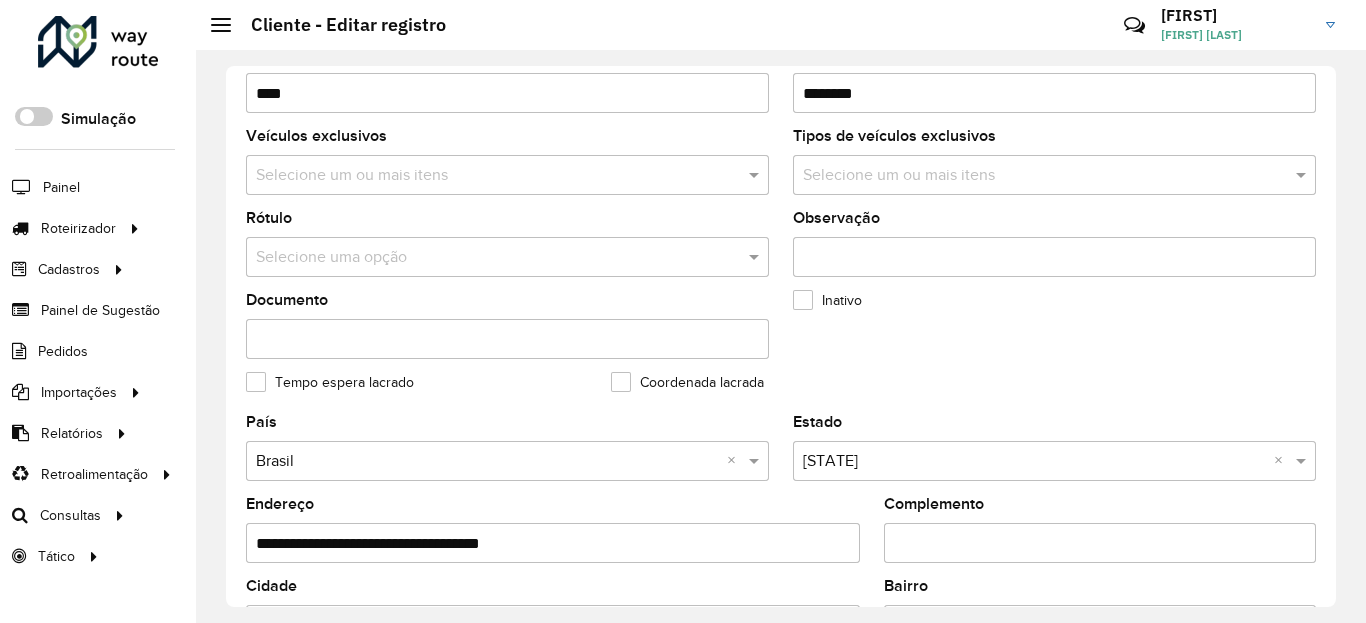 scroll, scrollTop: 865, scrollLeft: 0, axis: vertical 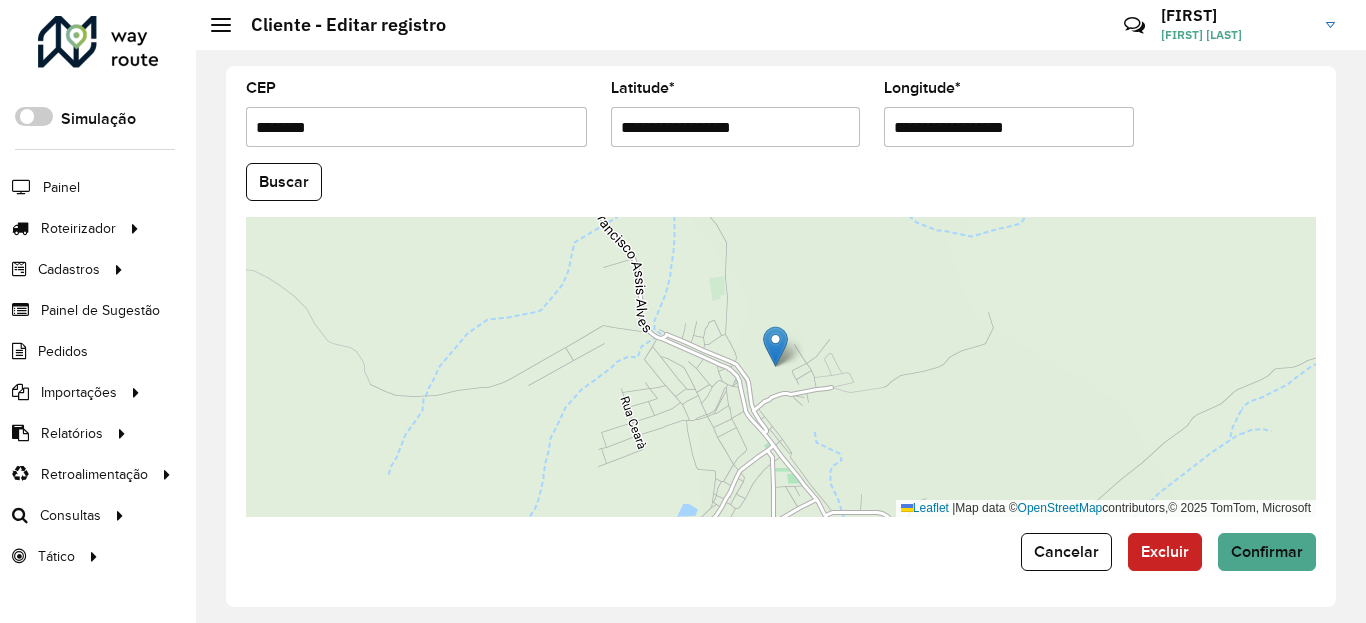 click on "**********" at bounding box center [736, 127] 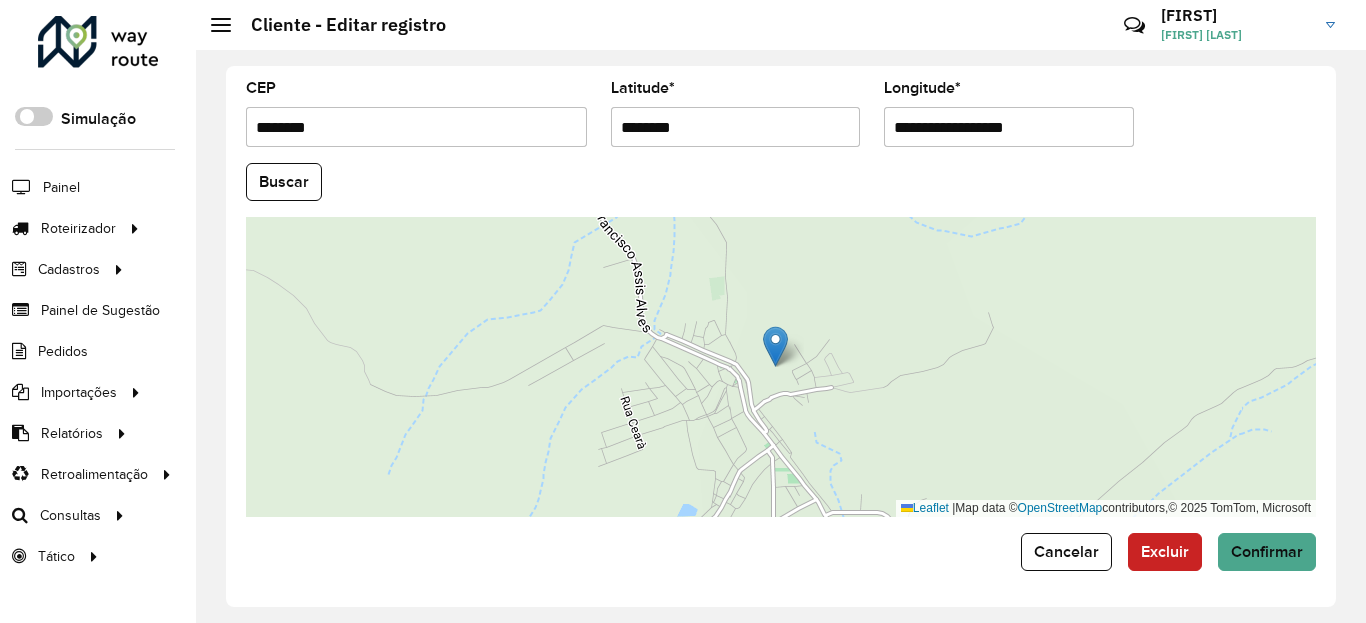 type on "********" 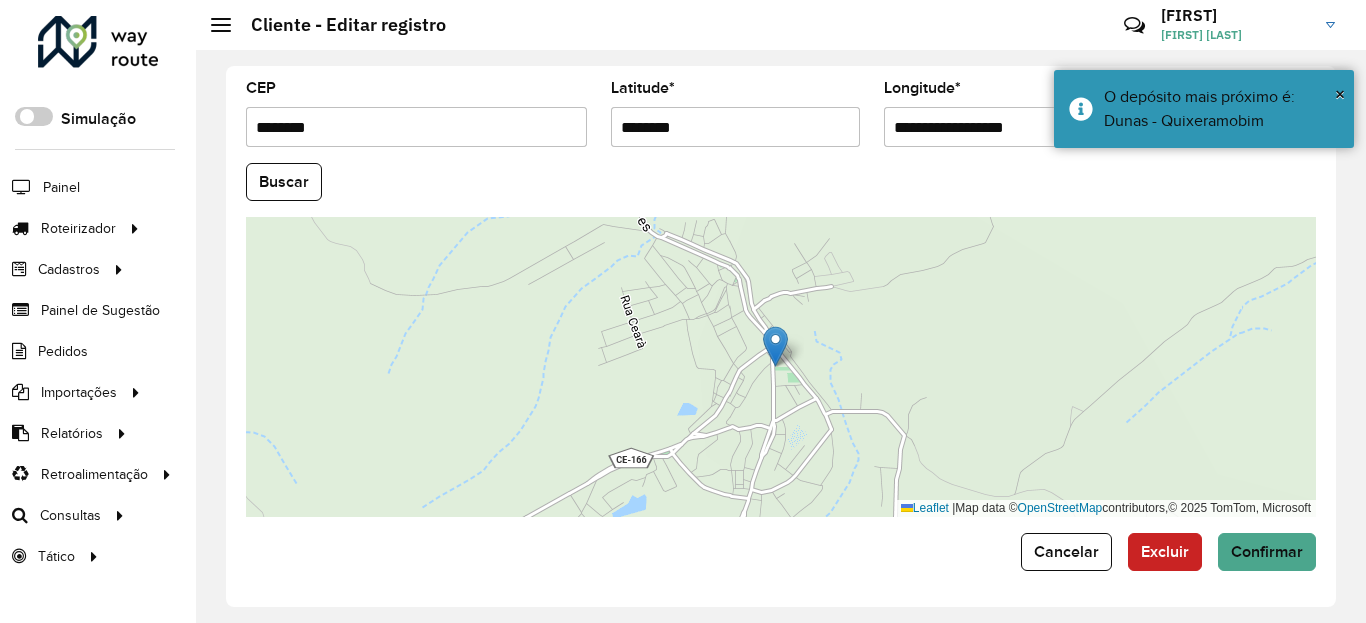 click on "**********" at bounding box center [1009, 127] 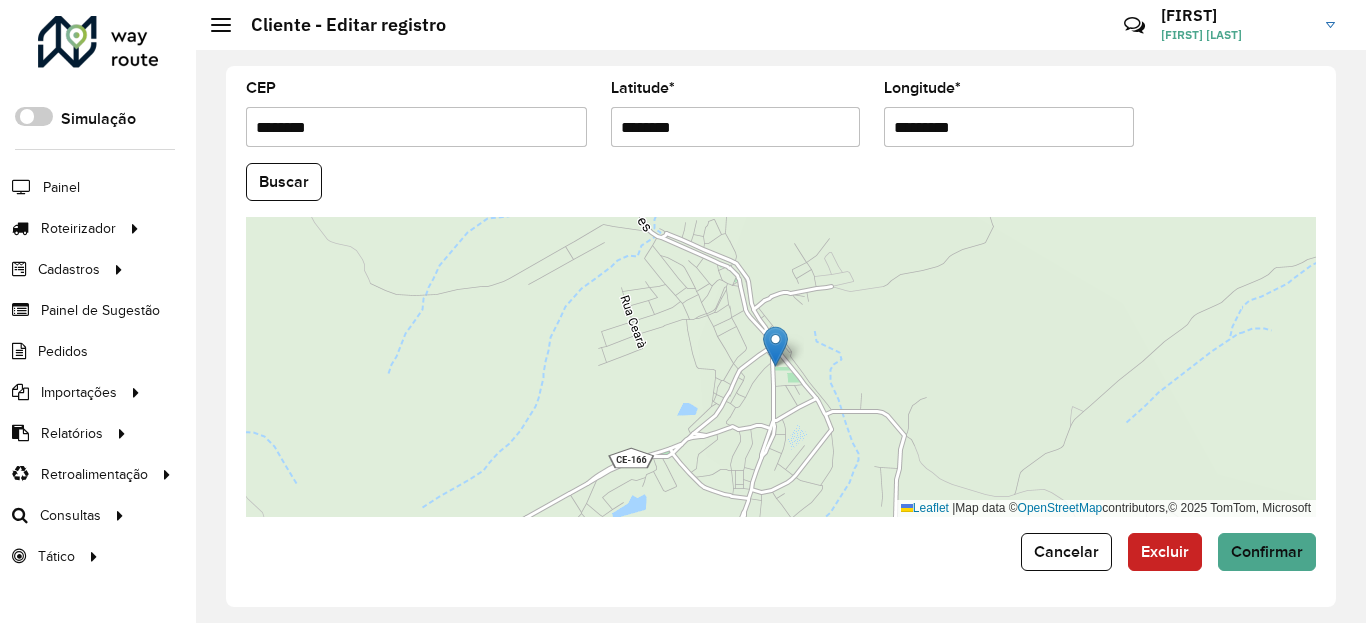 click on "Buscar" 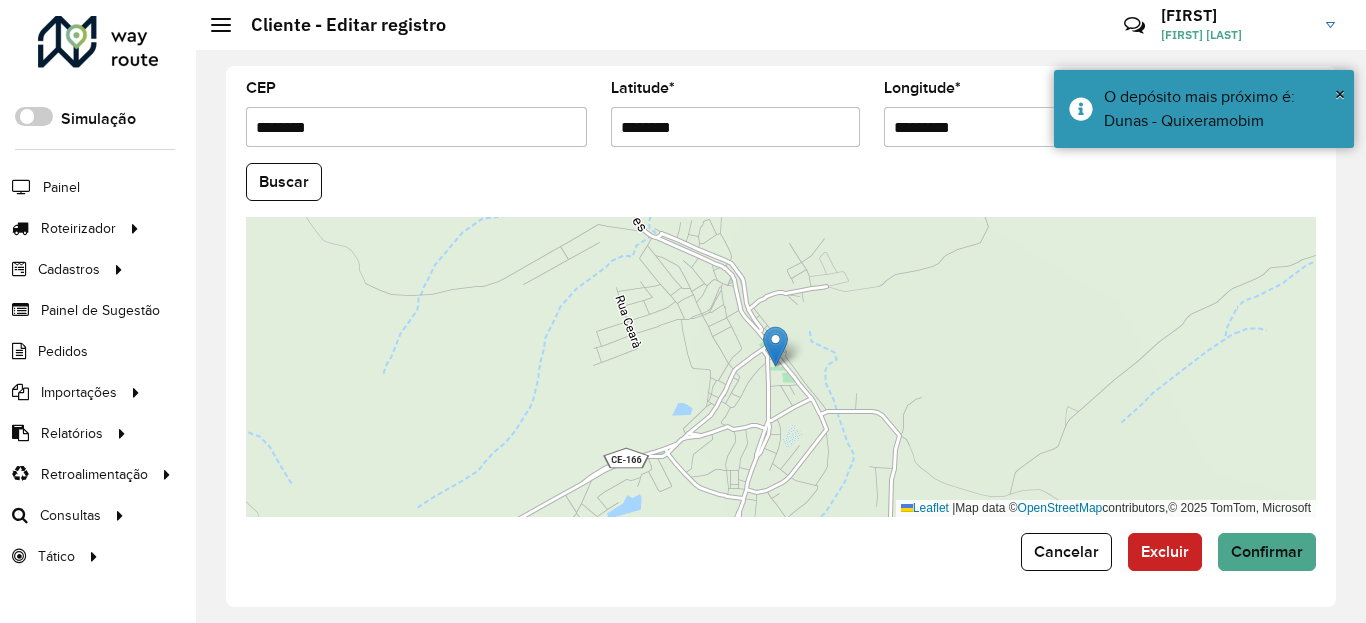 click on "*********" at bounding box center [1009, 127] 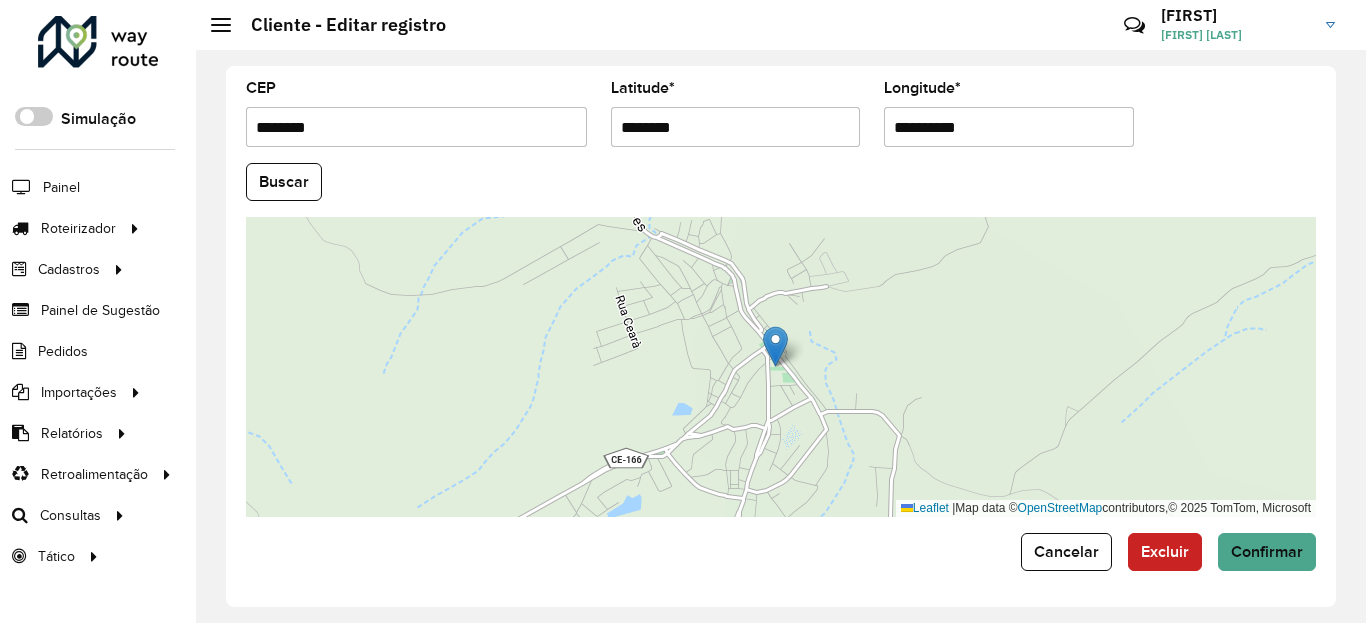 type on "**********" 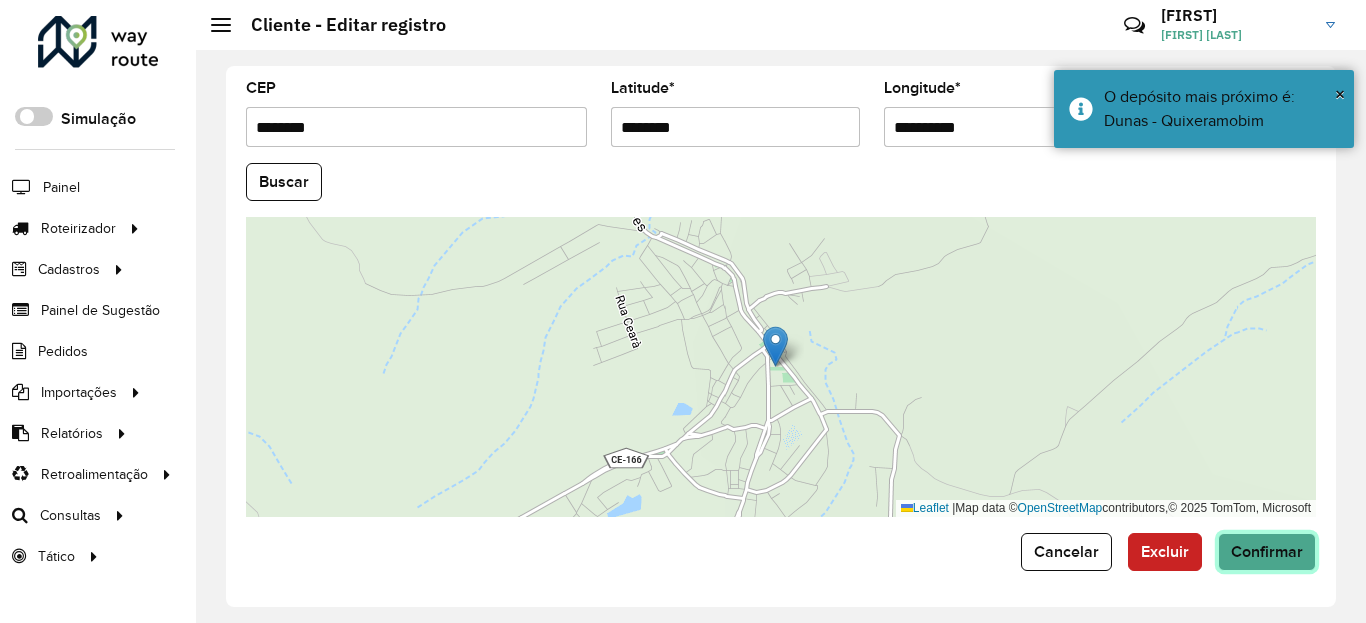 click on "Confirmar" 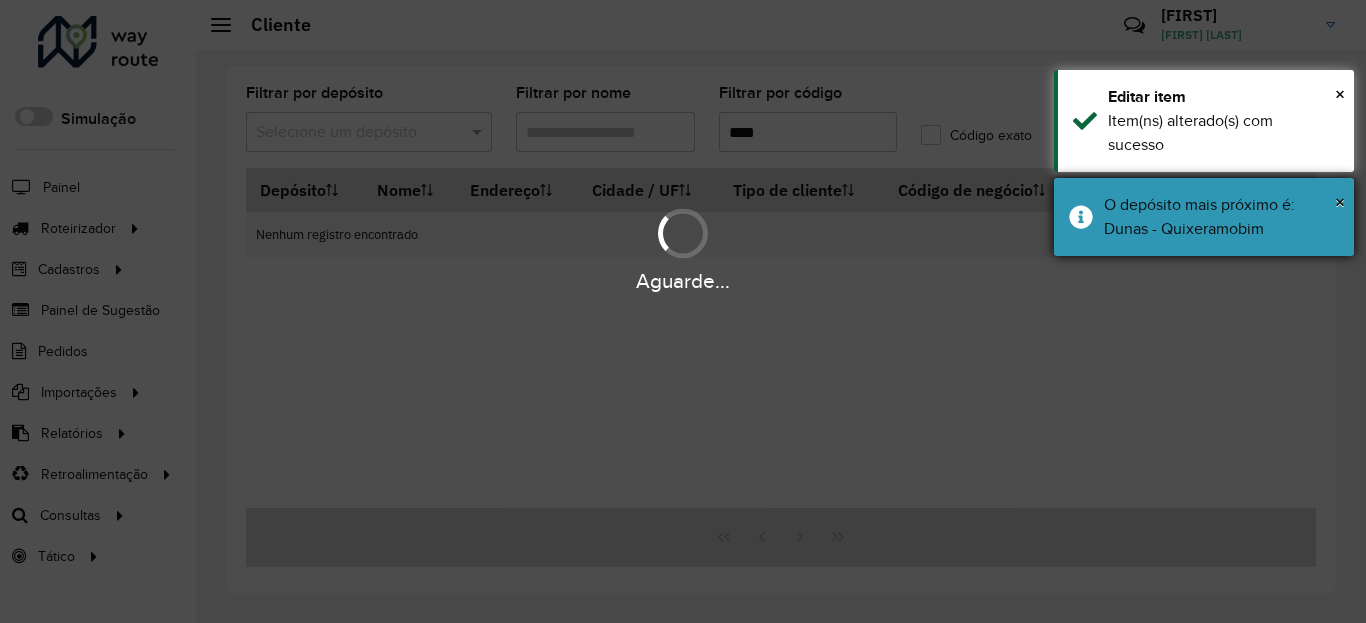 click on "O depósito mais próximo é: Dunas - Quixeramobim" at bounding box center (1221, 217) 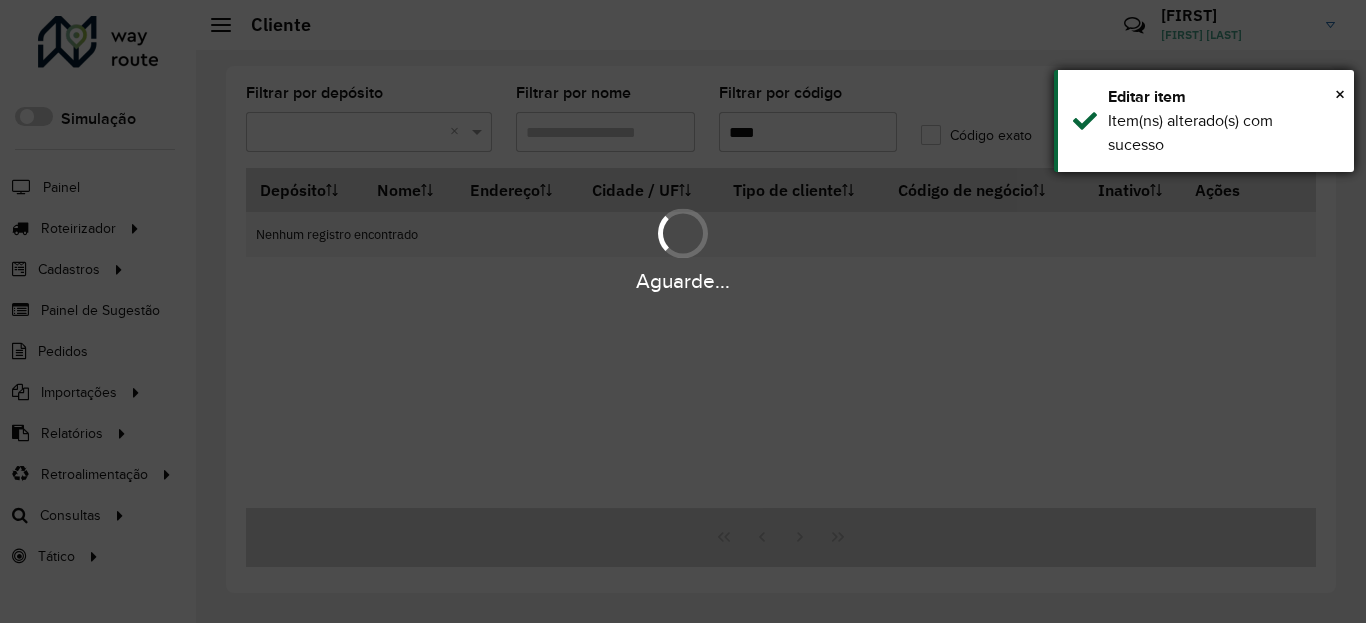 click on "Item(ns) alterado(s) com sucesso" at bounding box center (1223, 133) 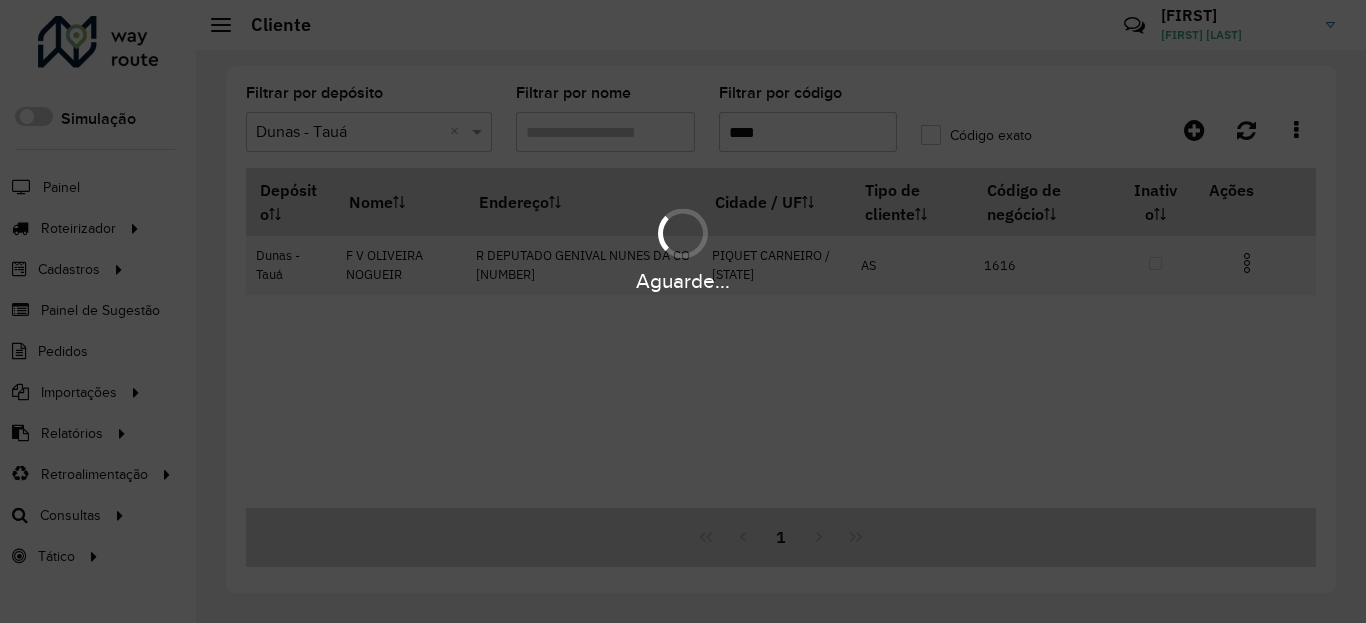 click on "Aguarde..." at bounding box center (683, 249) 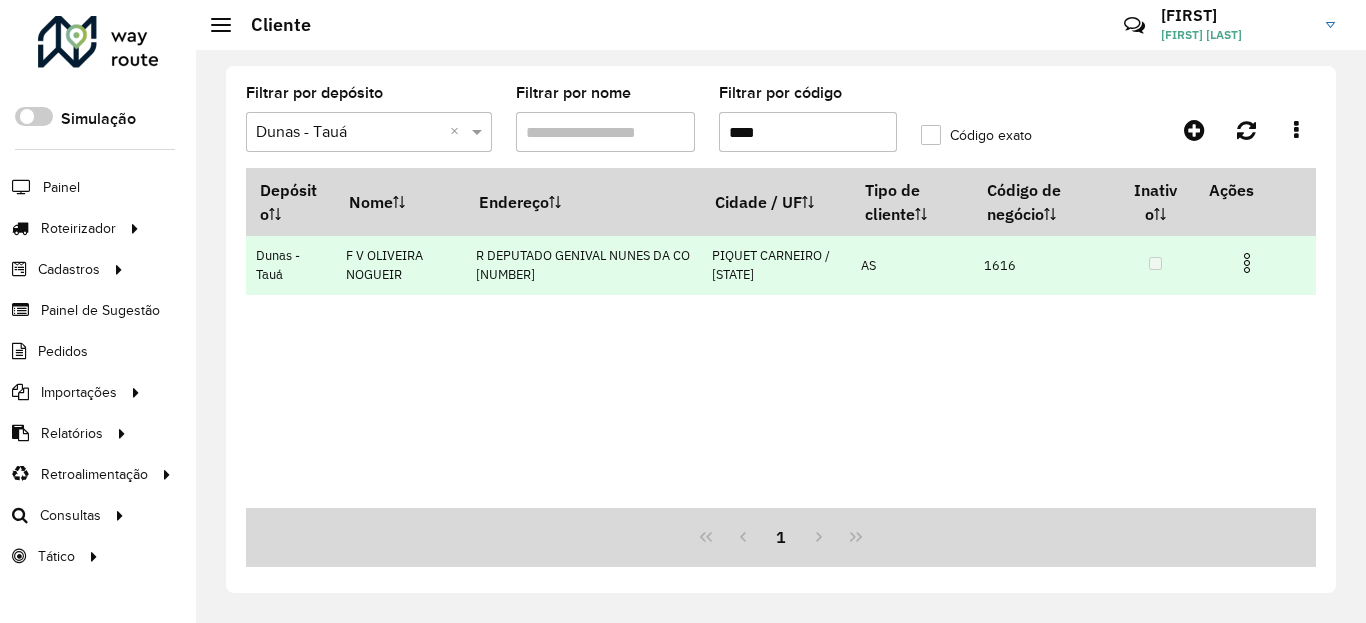 click at bounding box center (1247, 263) 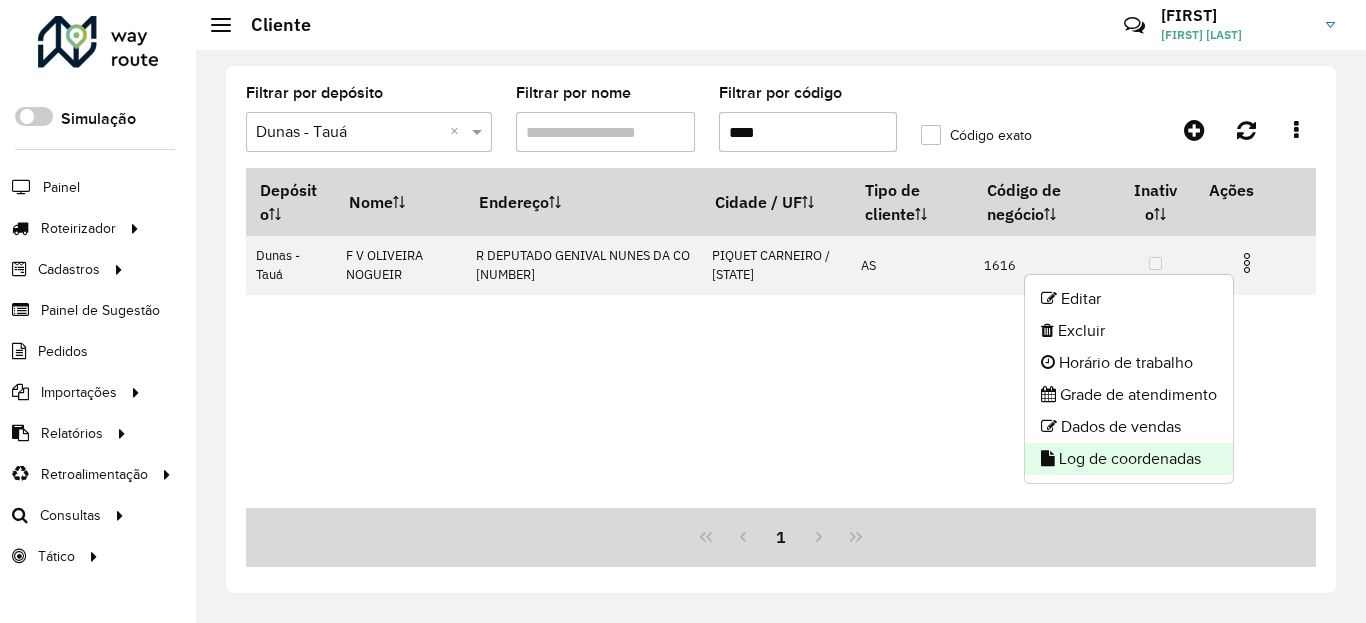 click on "Log de coordenadas" 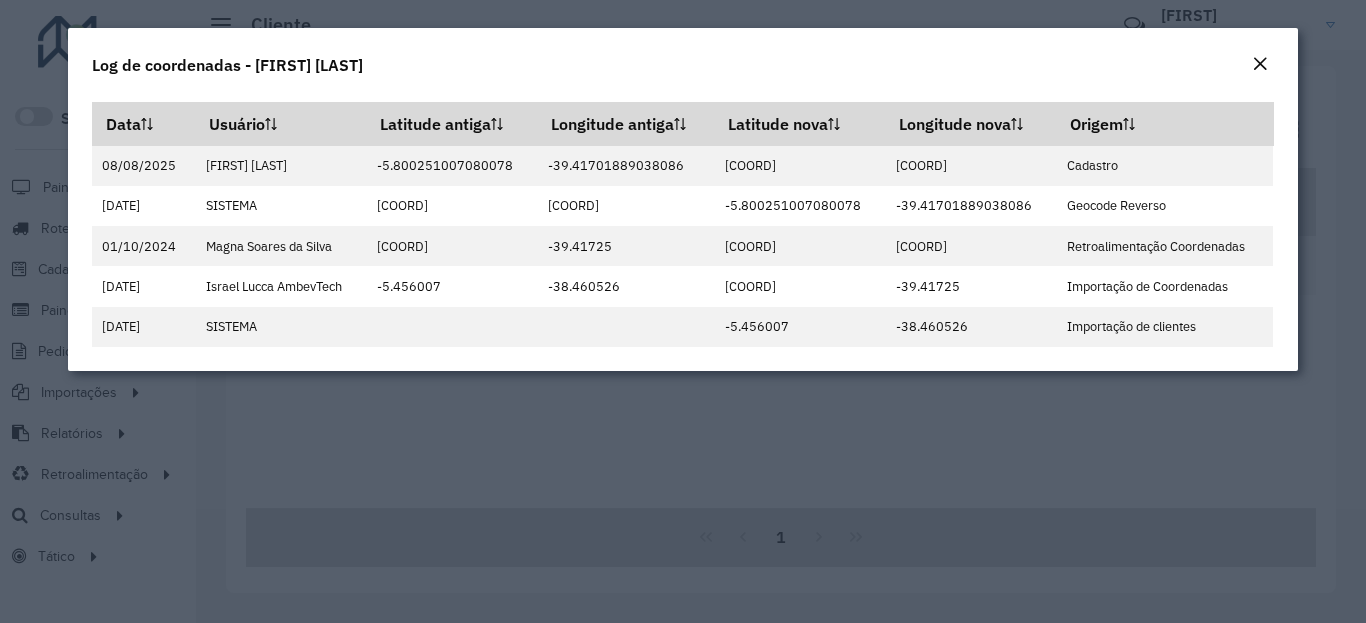 click 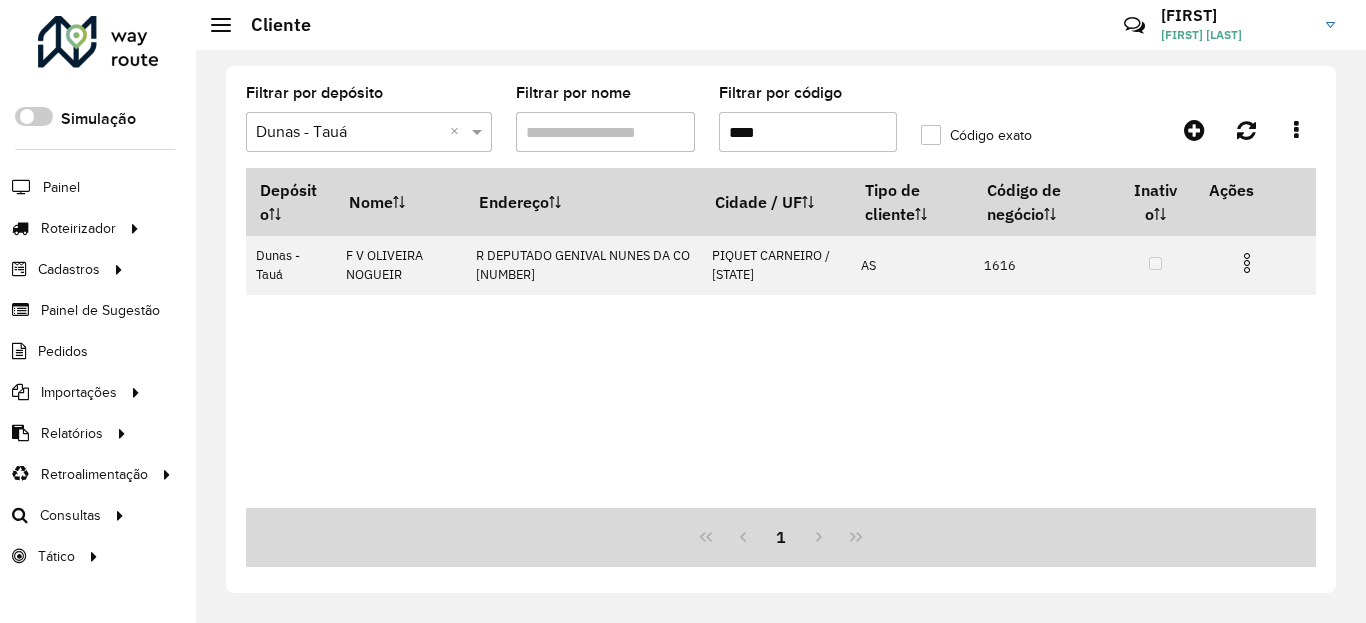 click on "****" at bounding box center [808, 132] 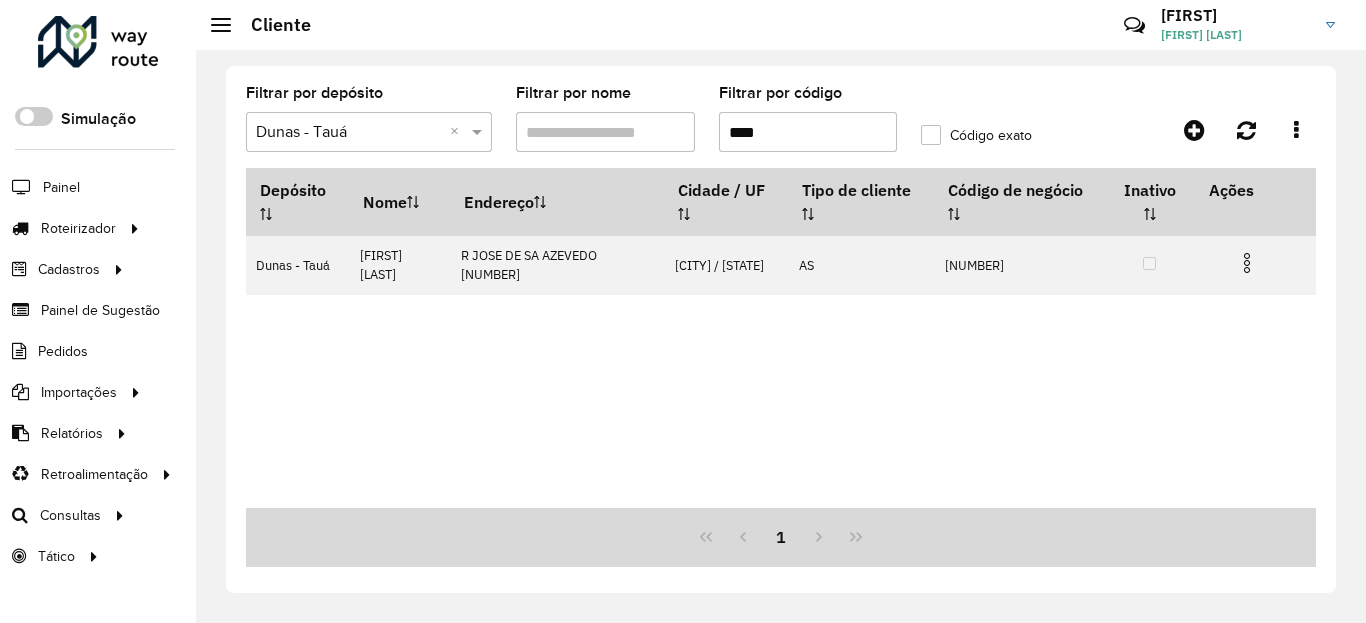 type on "****" 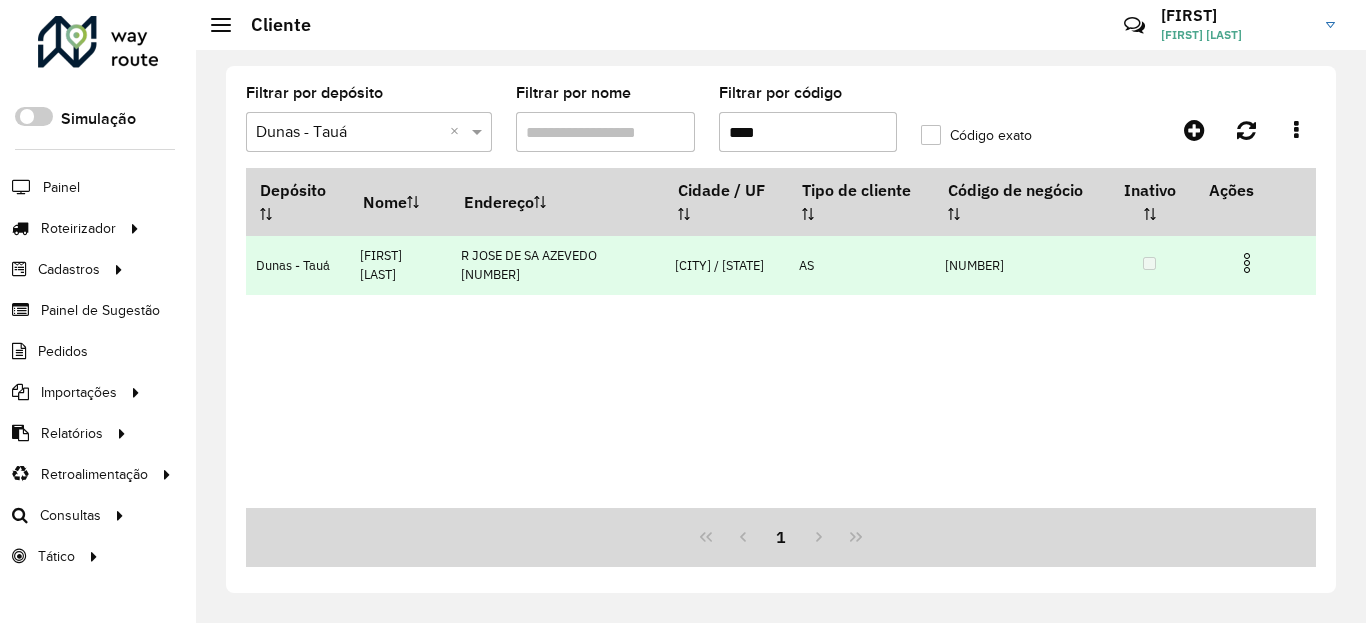 click at bounding box center [1247, 263] 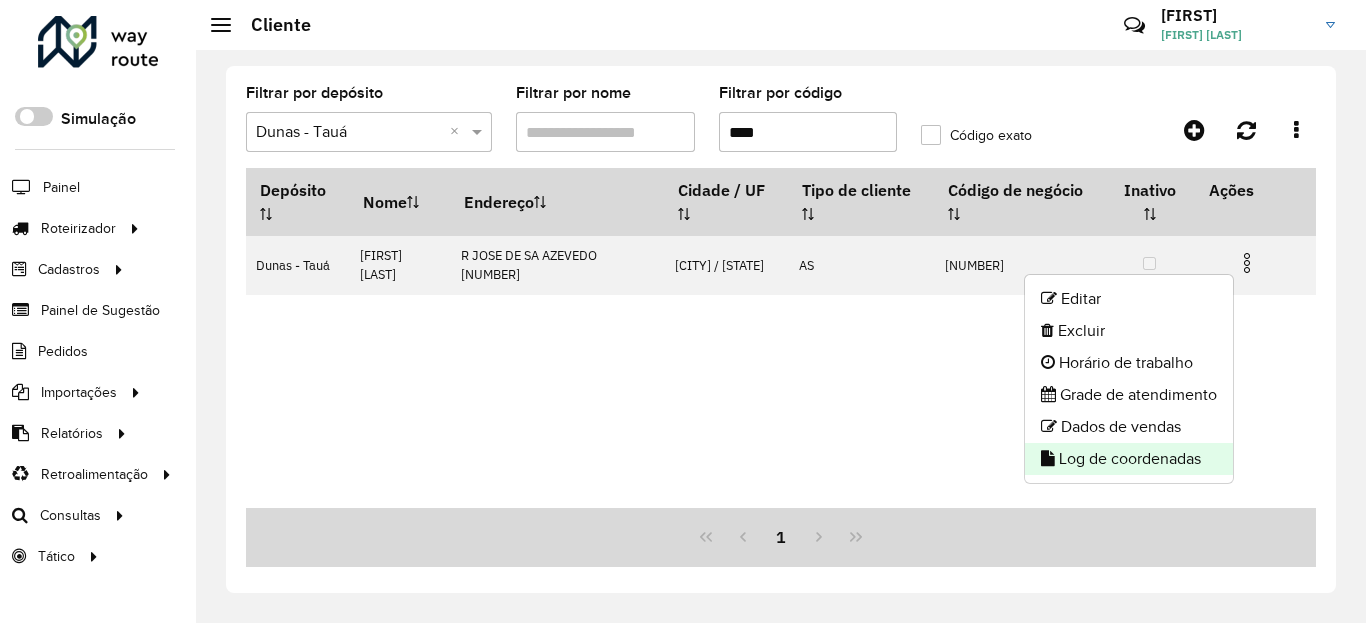 click on "Log de coordenadas" 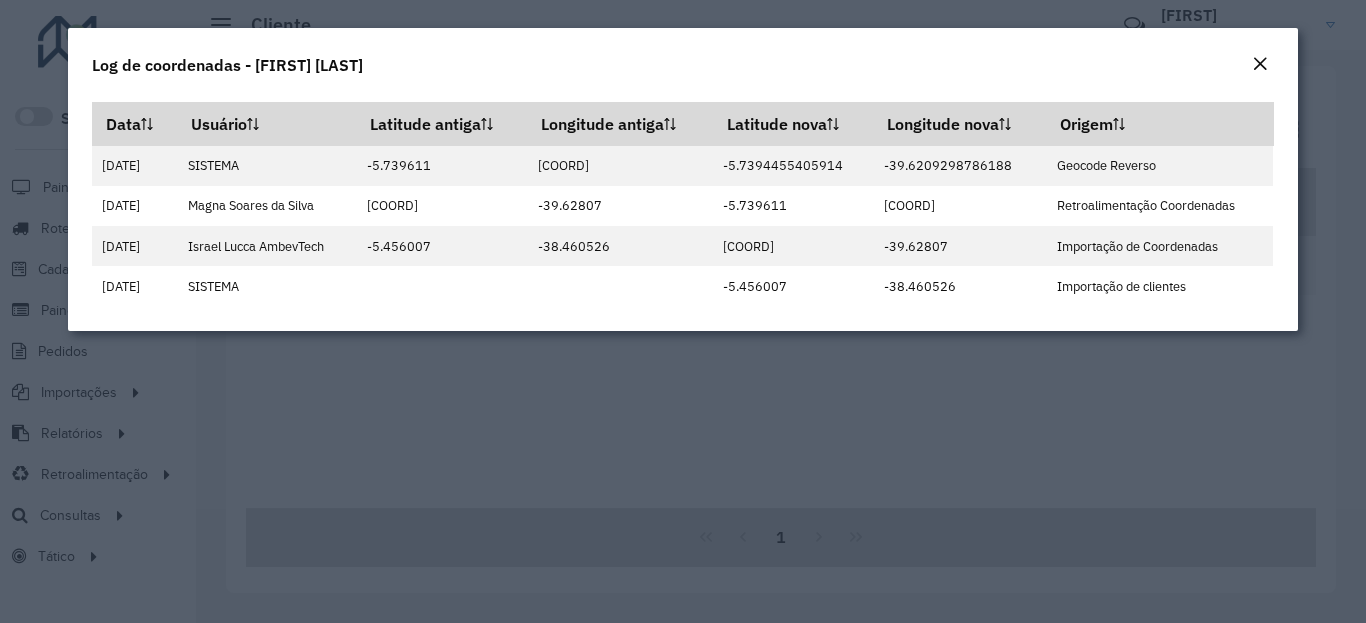 click 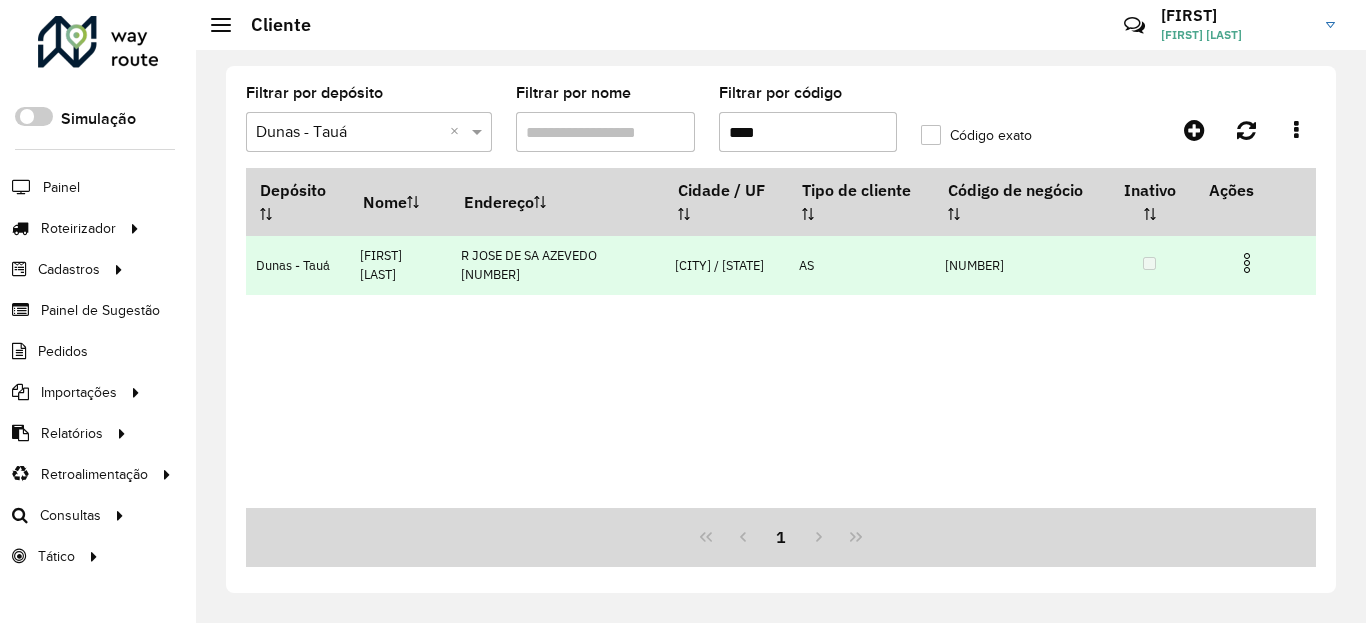 click at bounding box center (1247, 263) 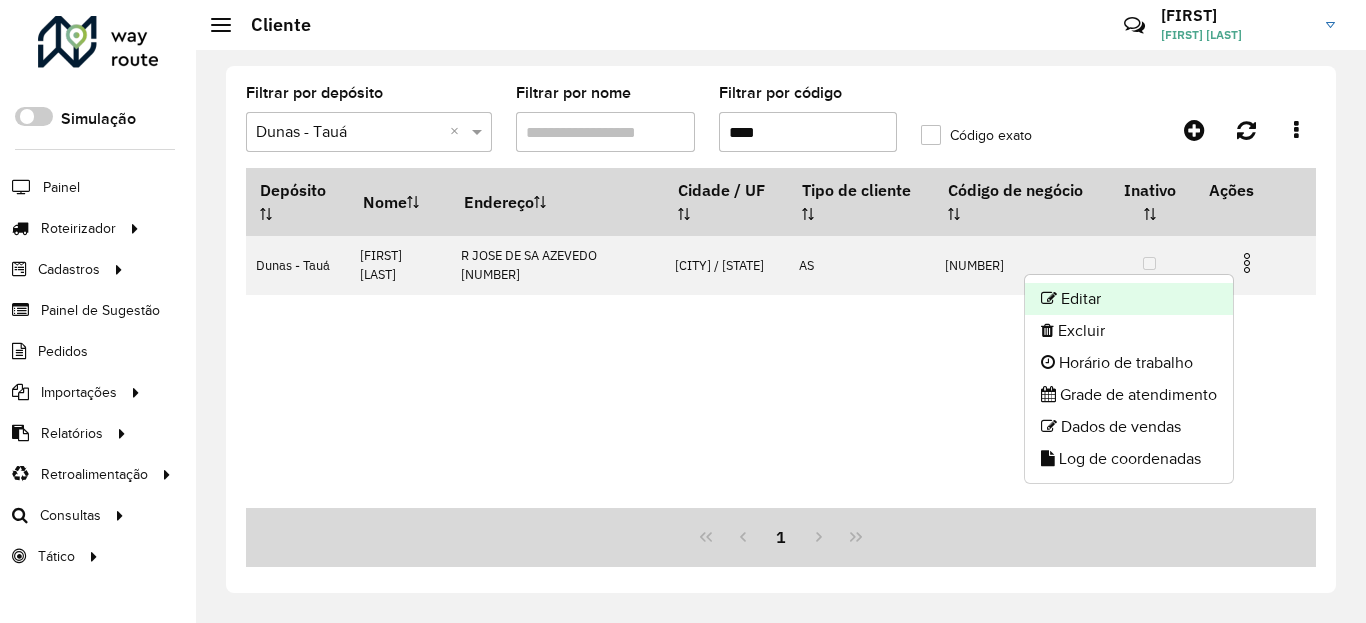 click on "Editar" 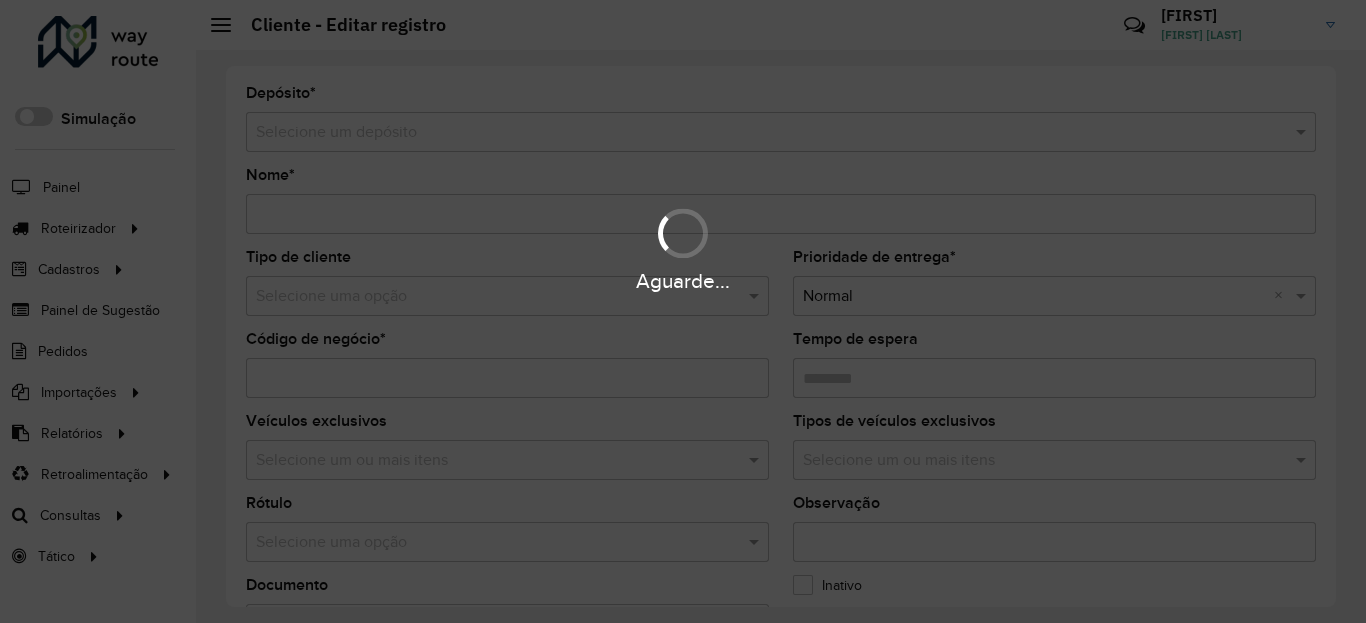 type on "**********" 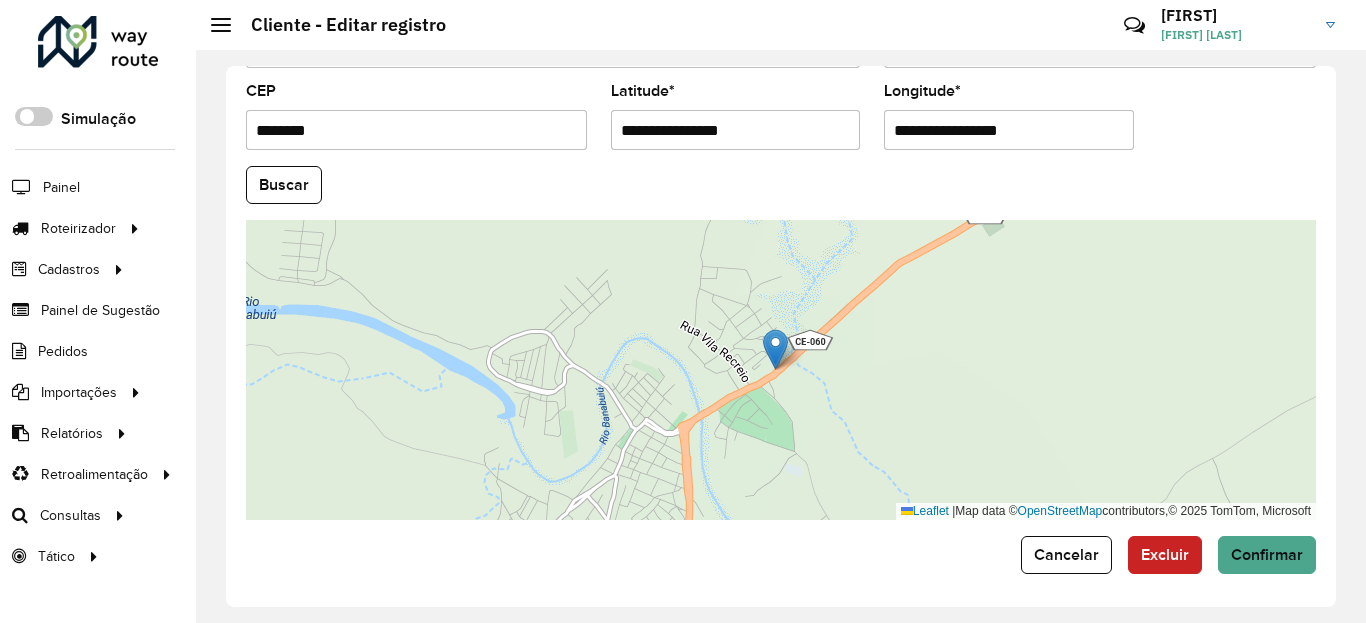 scroll, scrollTop: 865, scrollLeft: 0, axis: vertical 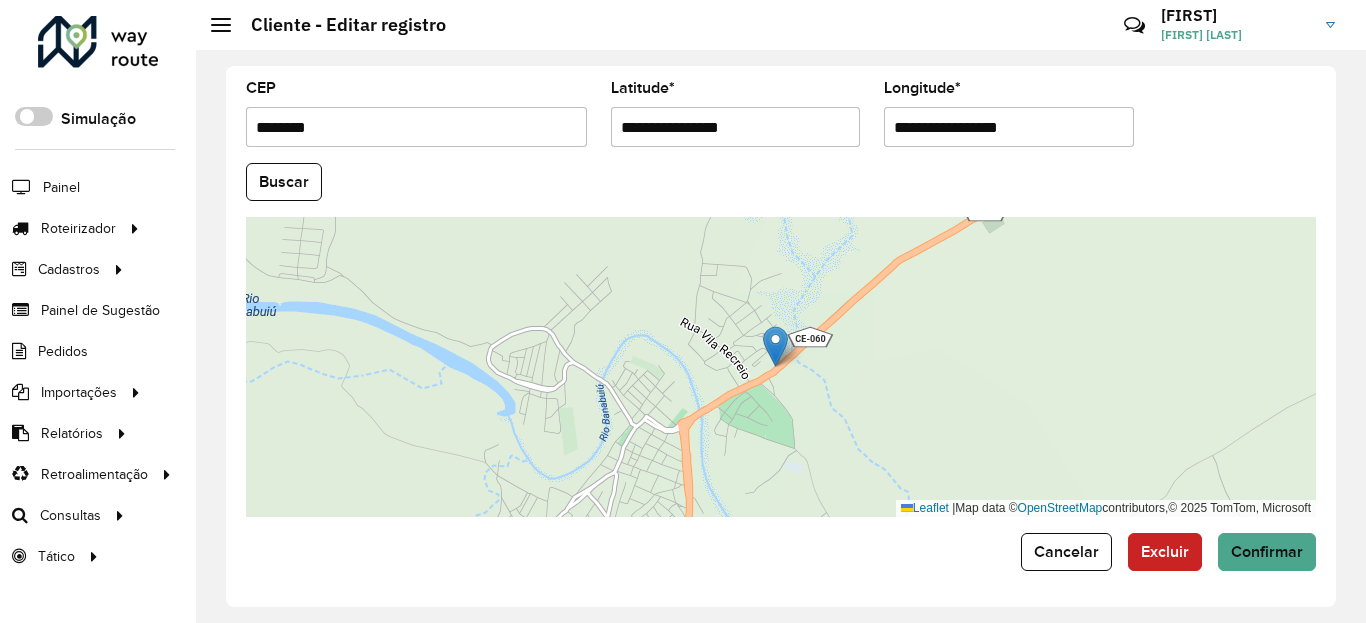 click on "**********" at bounding box center (736, 127) 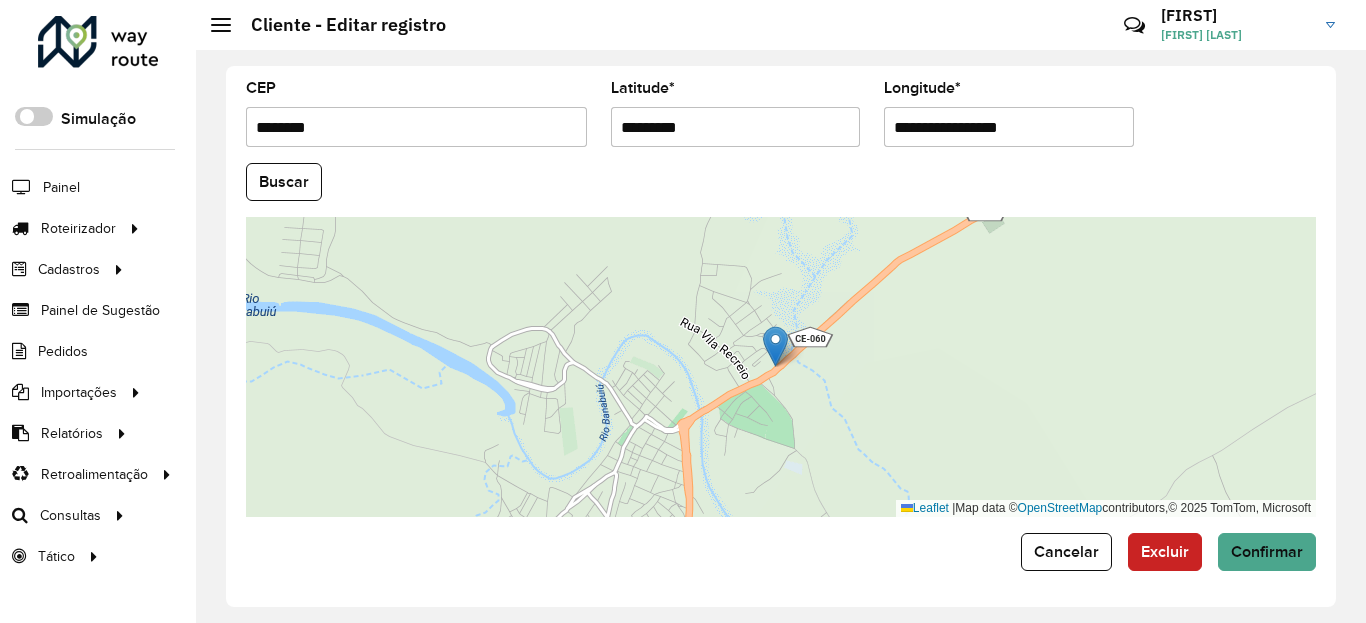 type on "*********" 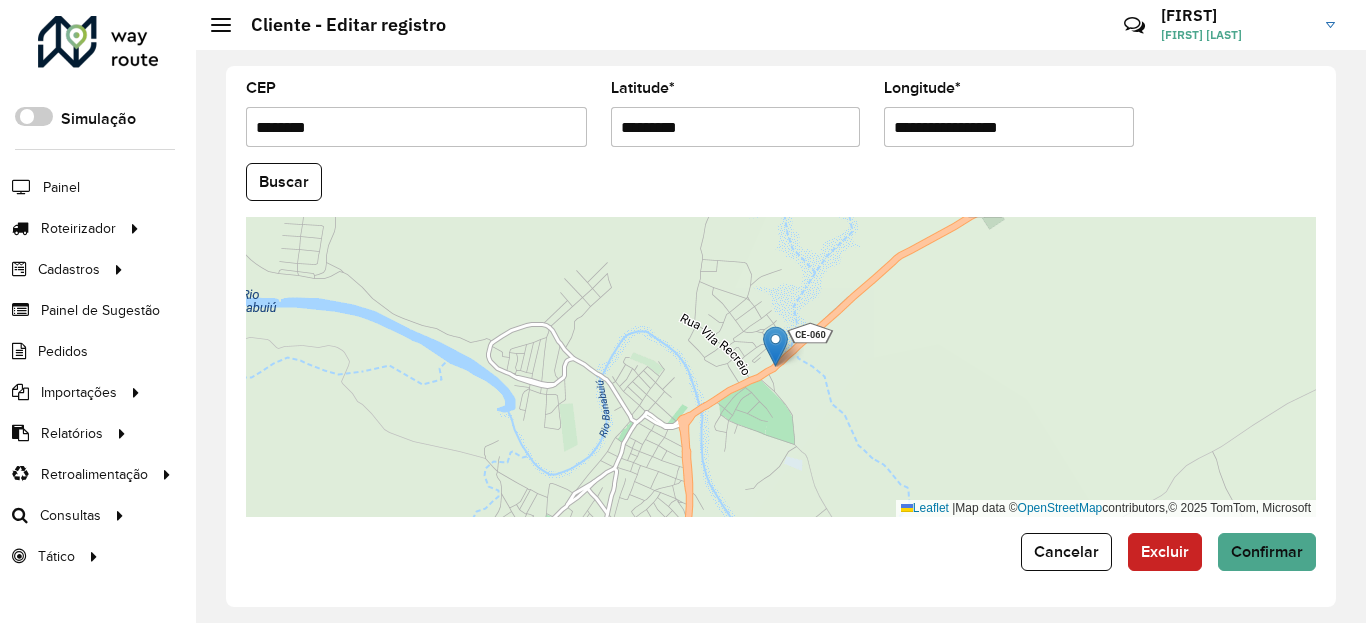 click on "**********" at bounding box center (1009, 127) 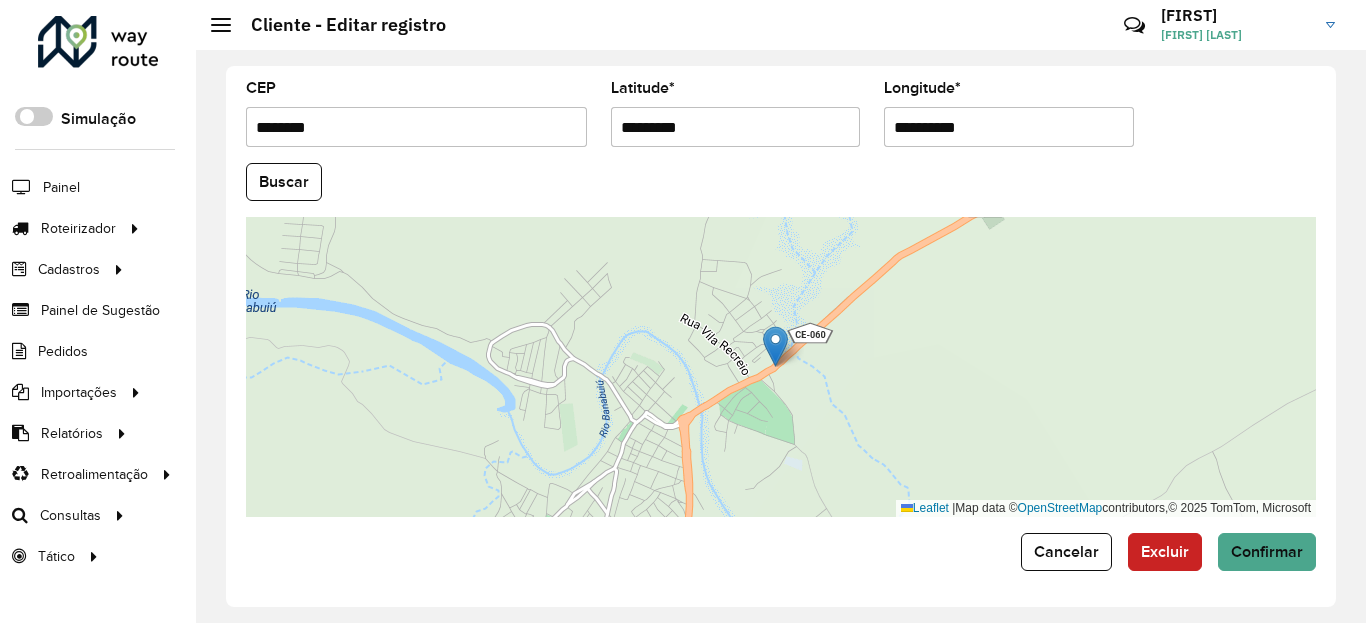 type on "**********" 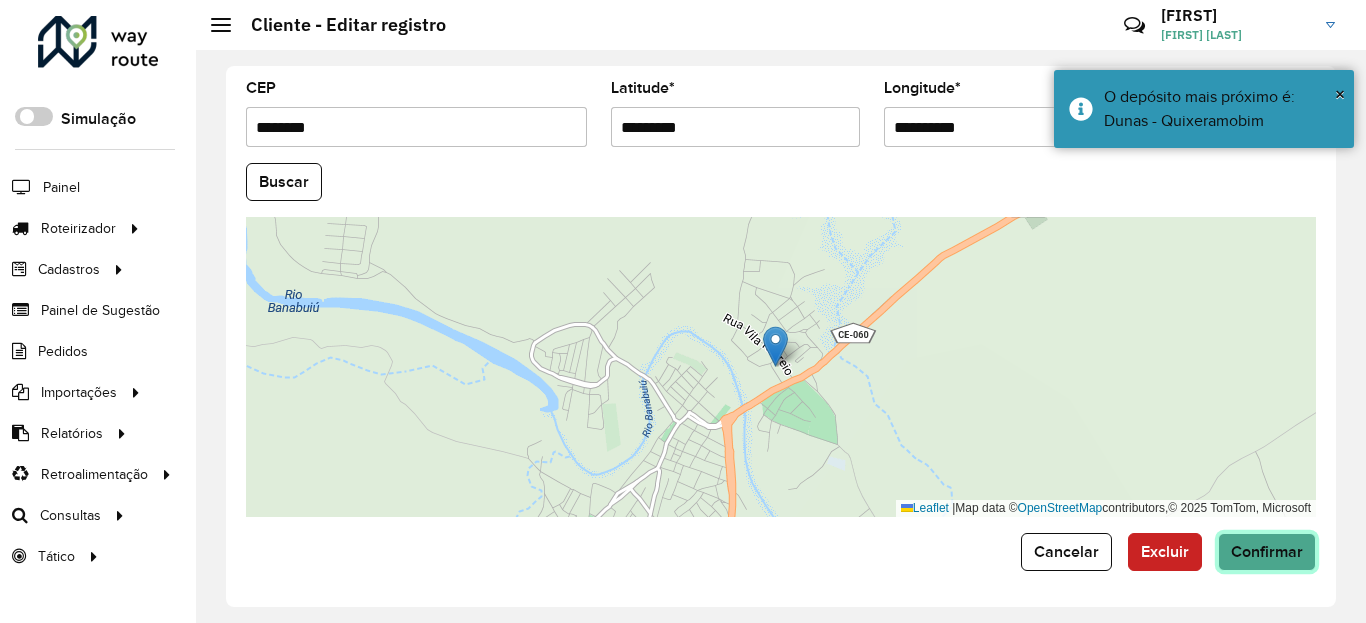click on "Confirmar" 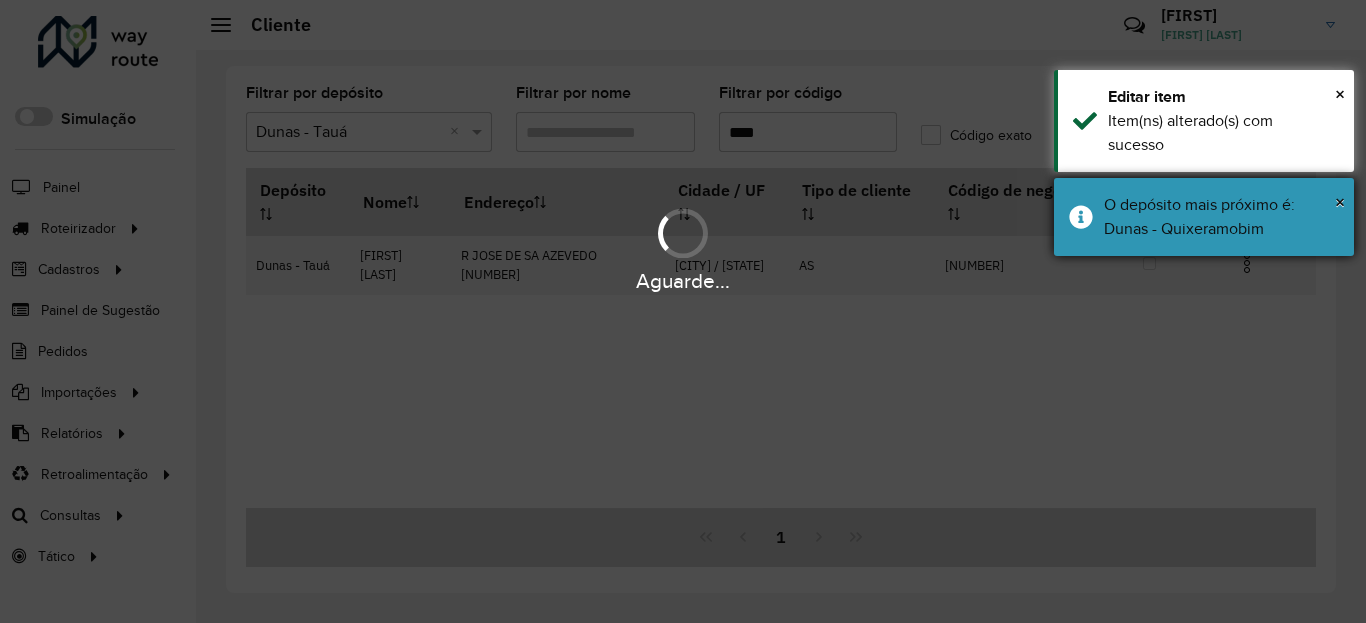 click on "O depósito mais próximo é: Dunas - Quixeramobim" at bounding box center (1221, 217) 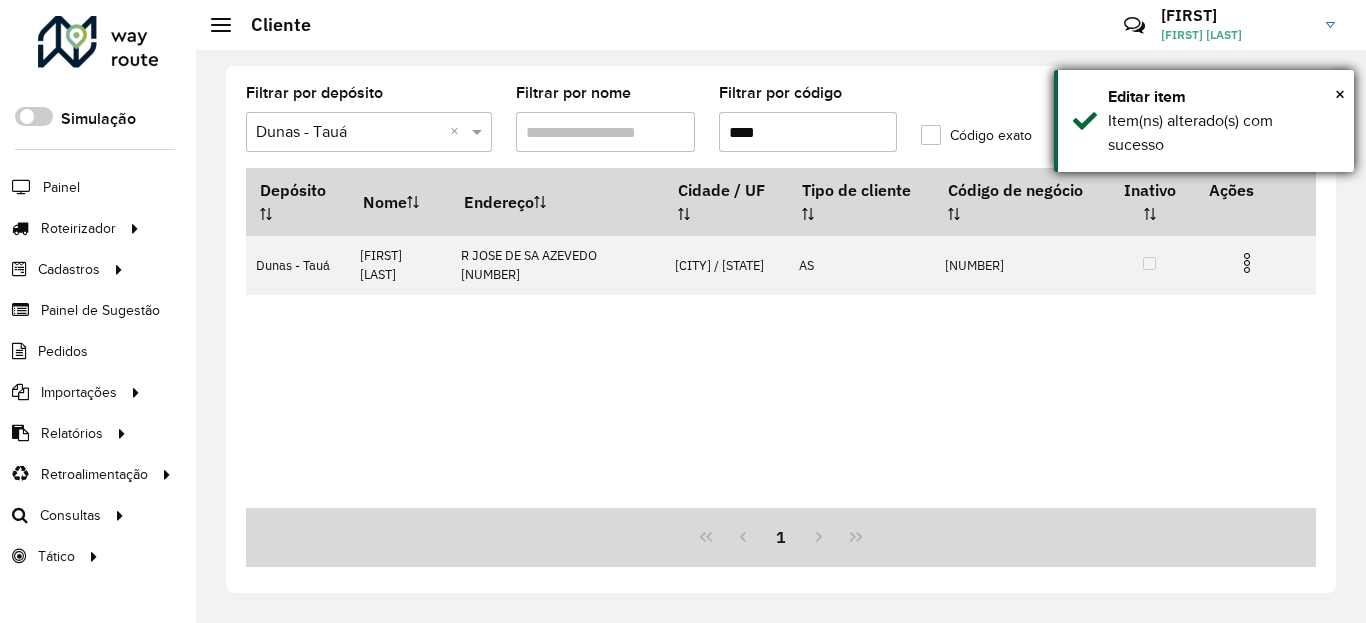 click on "Editar item  Item(ns) alterado(s) com sucesso" at bounding box center (1204, 121) 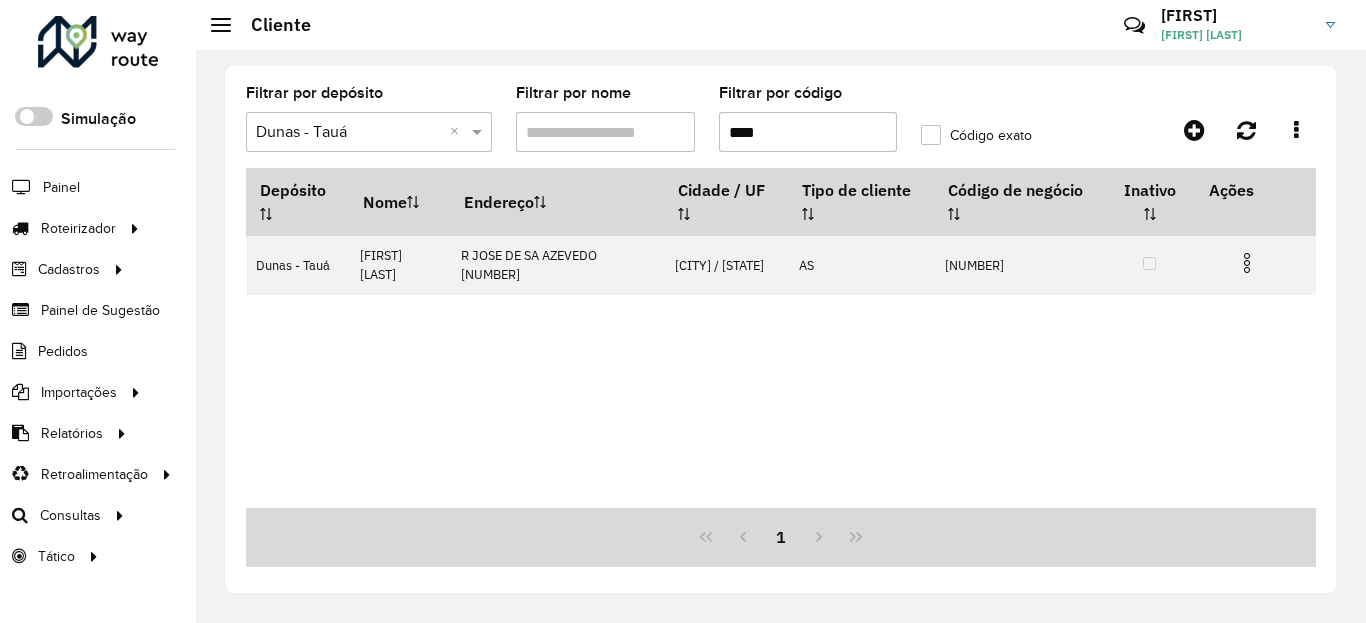 click at bounding box center [1247, 263] 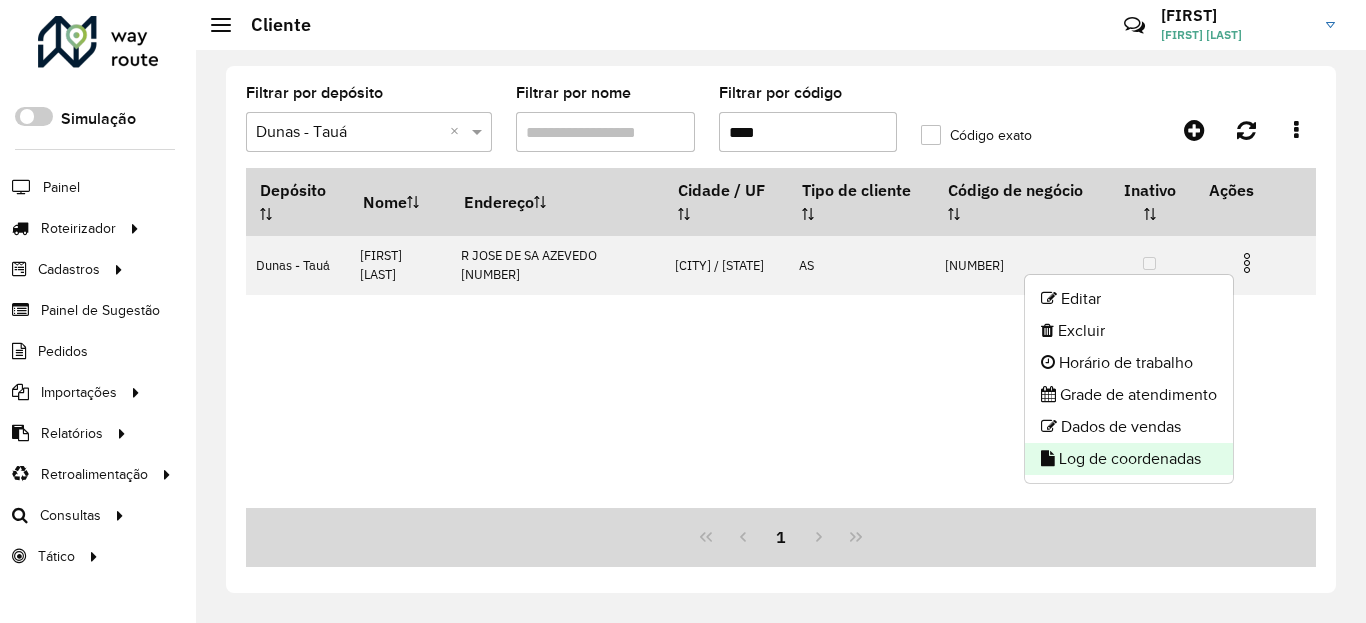 click on "Log de coordenadas" 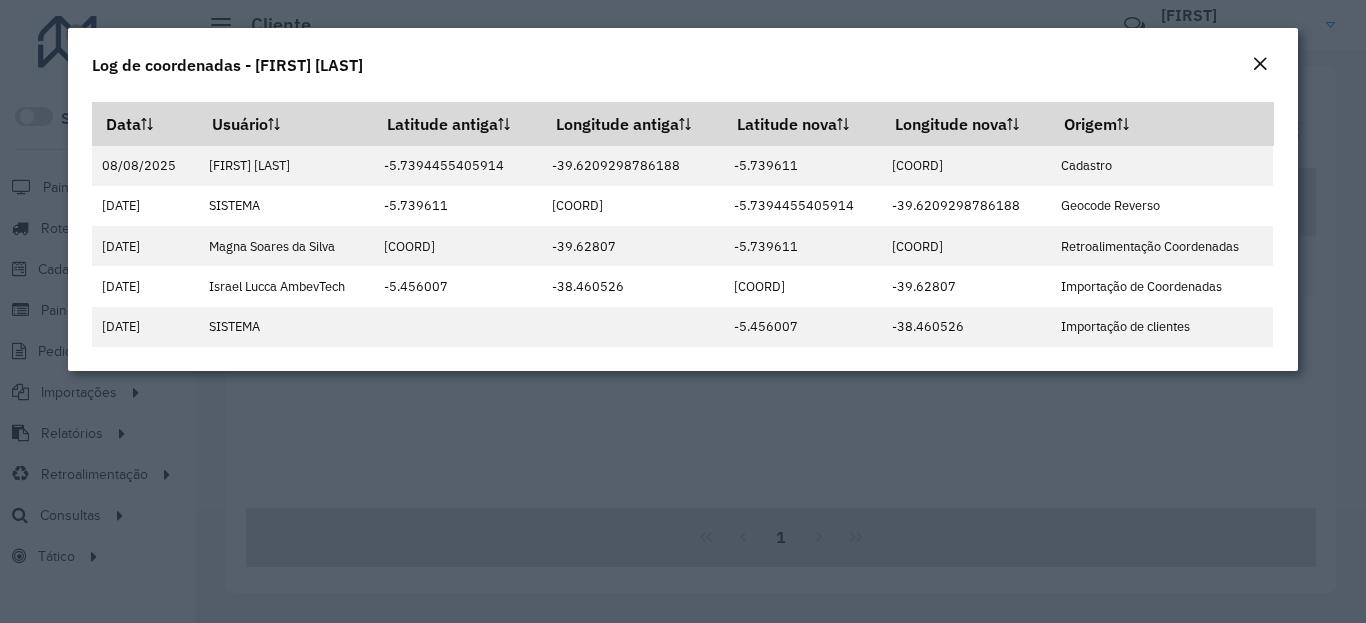 click on "Log de coordenadas - [FIRST] [LAST]" 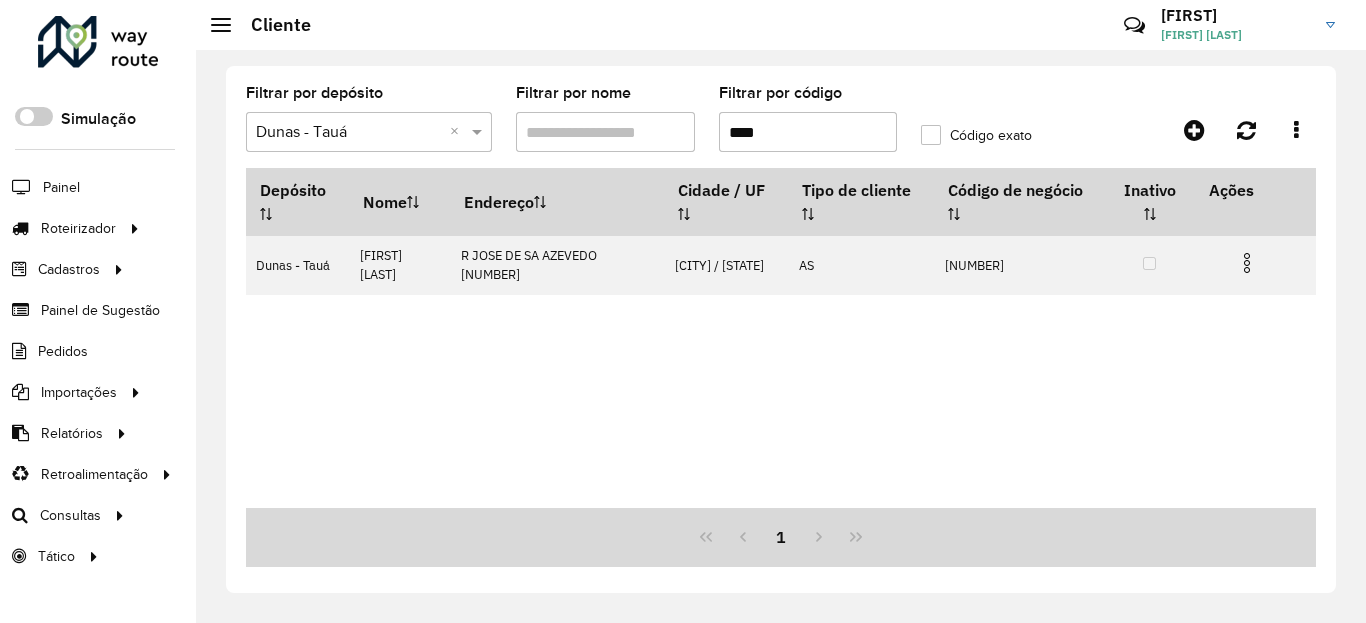 click on "****" at bounding box center (808, 132) 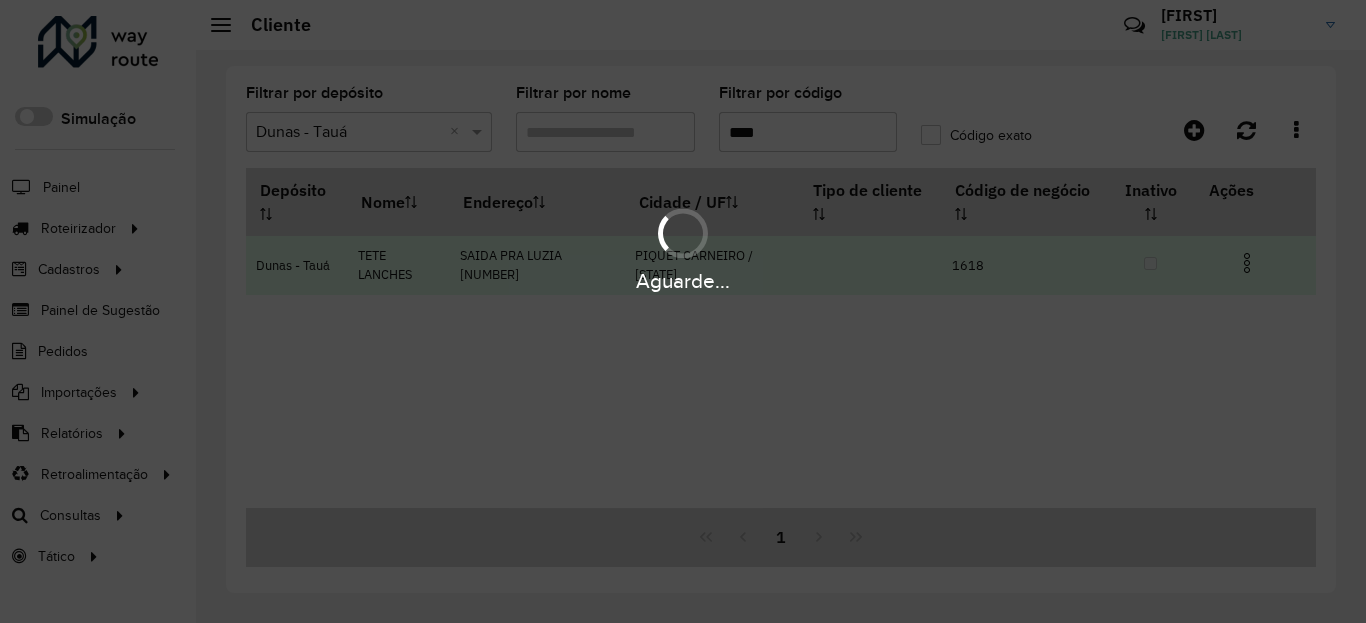 type on "****" 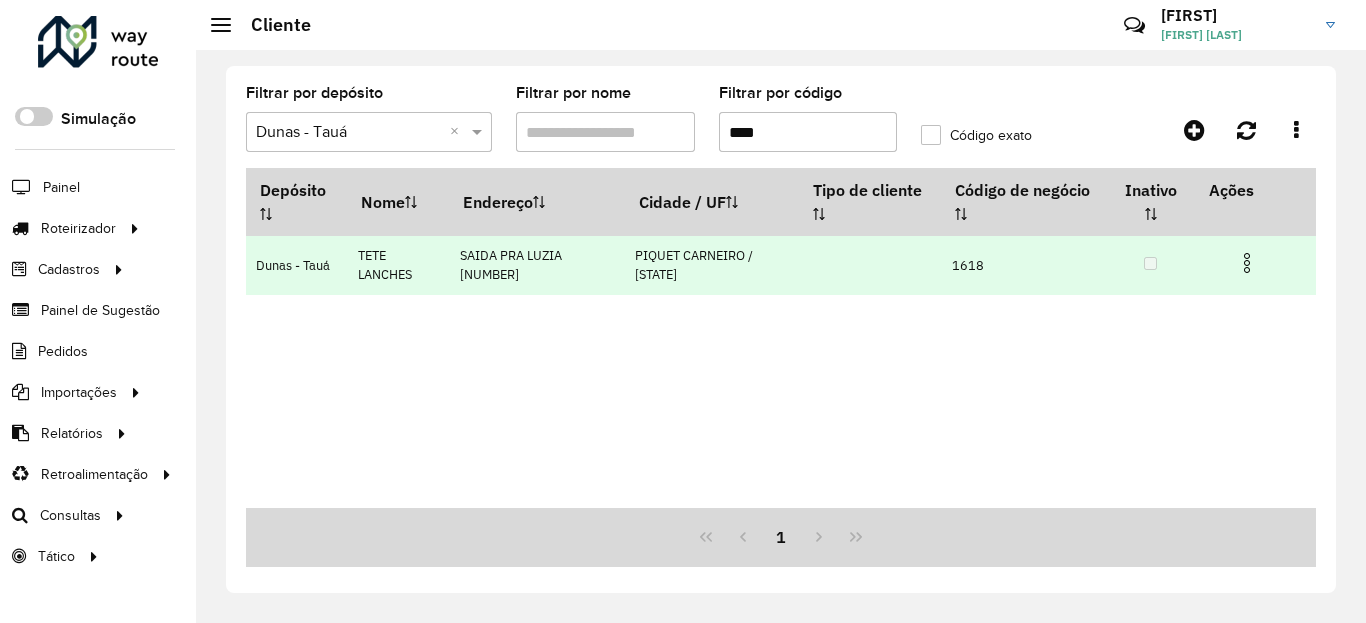 click at bounding box center [1247, 263] 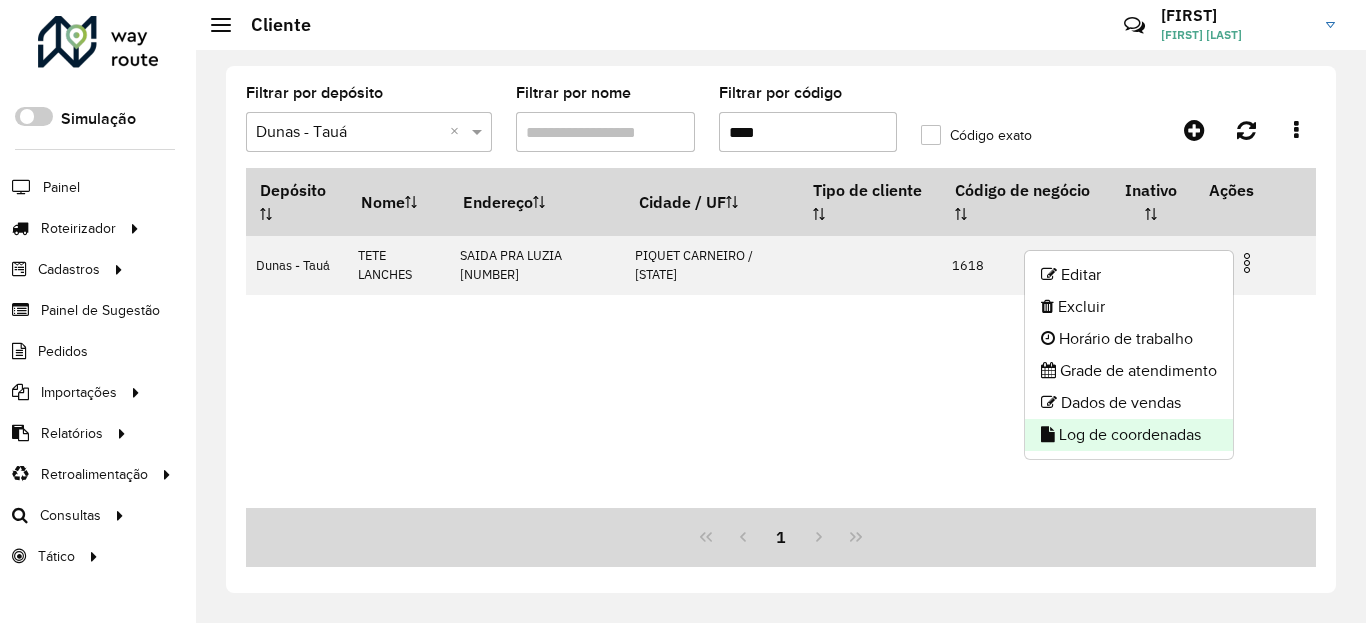 click on "Log de coordenadas" 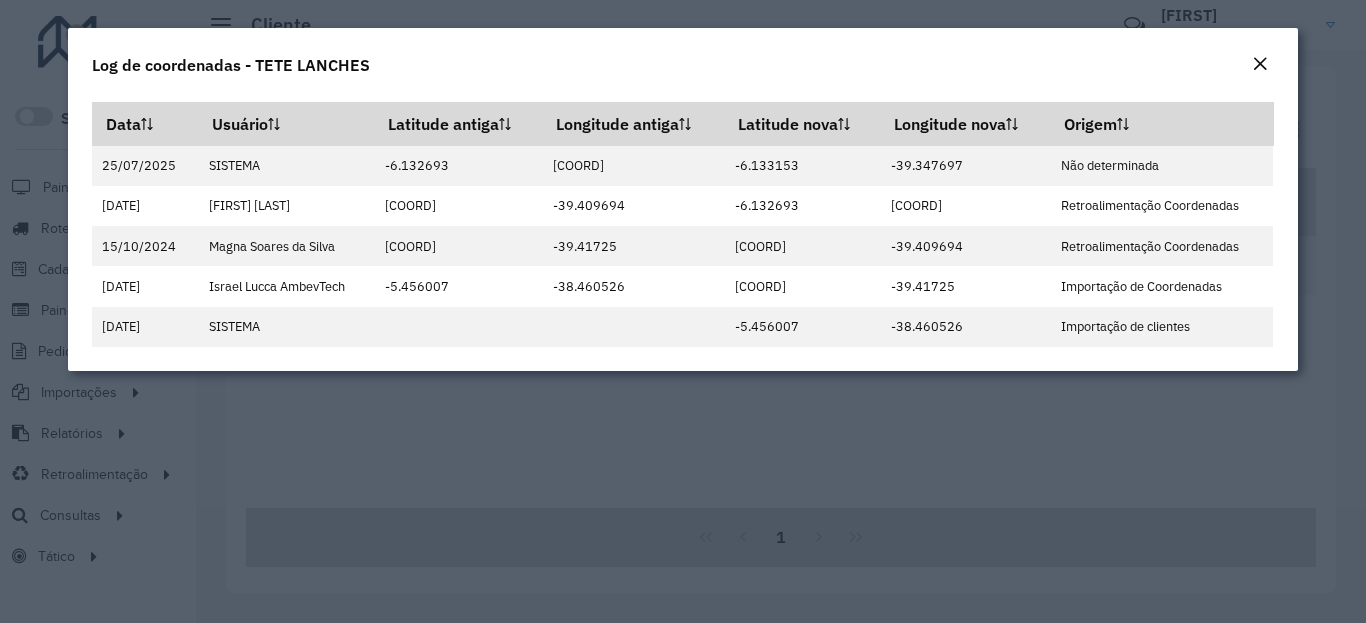 click 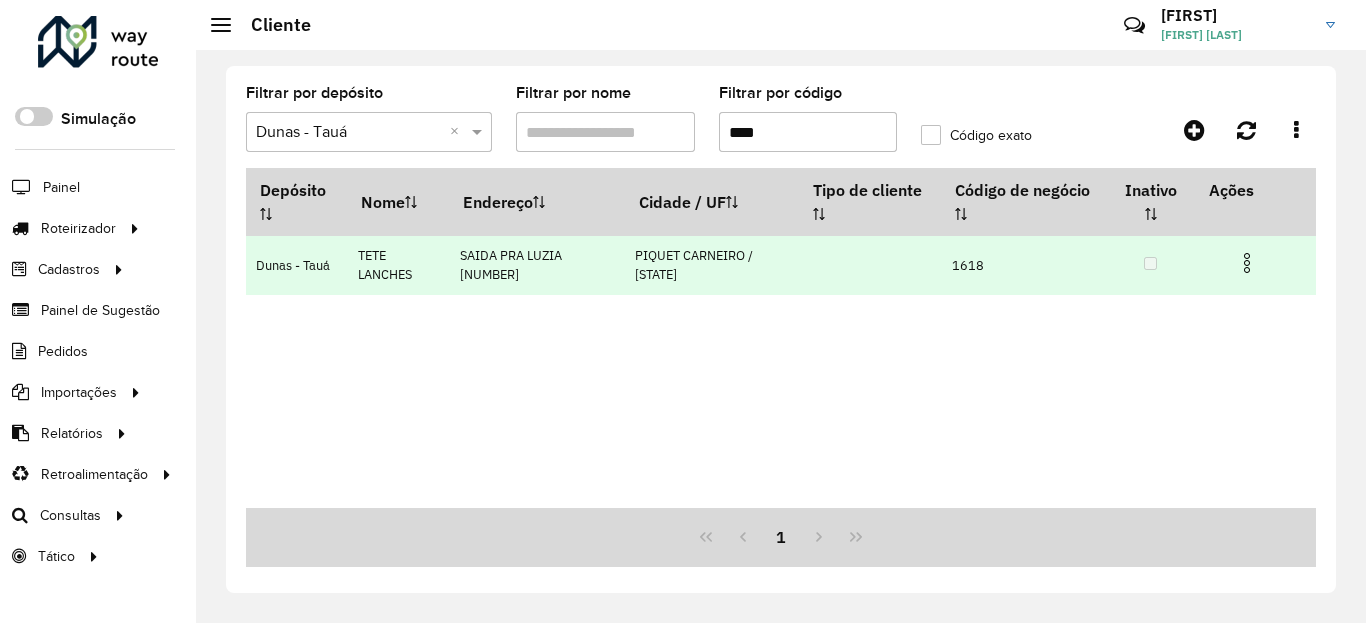 click at bounding box center [1247, 263] 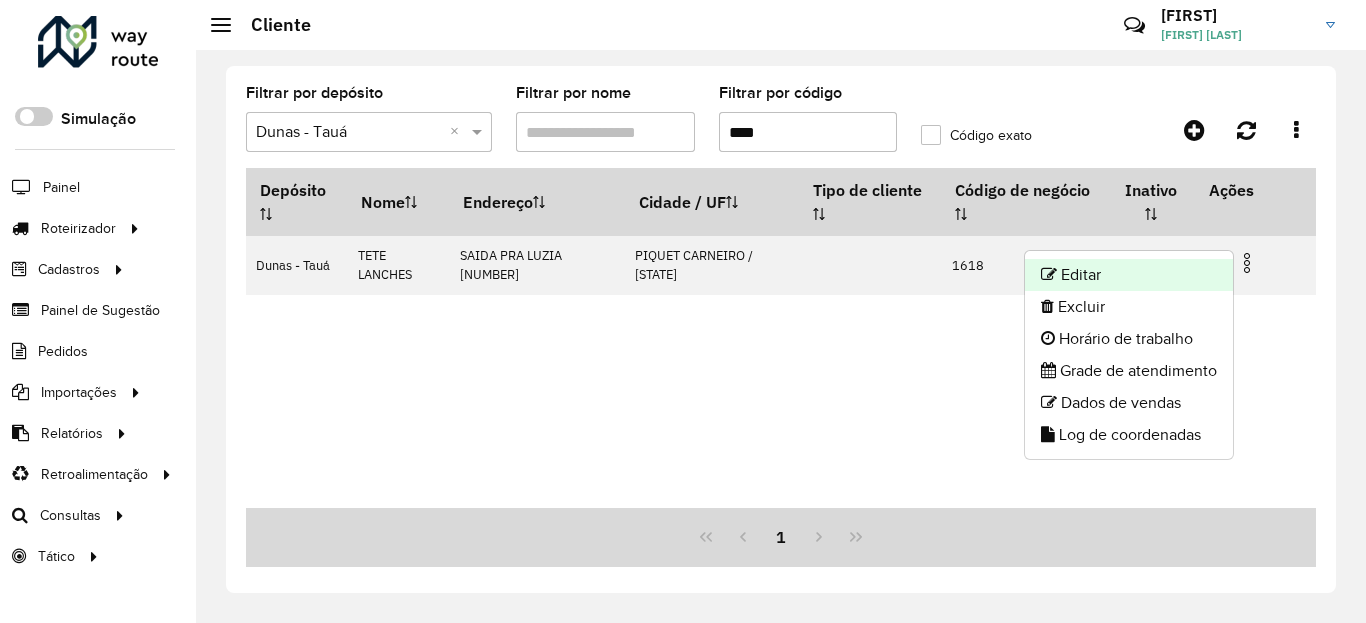 click on "Editar" 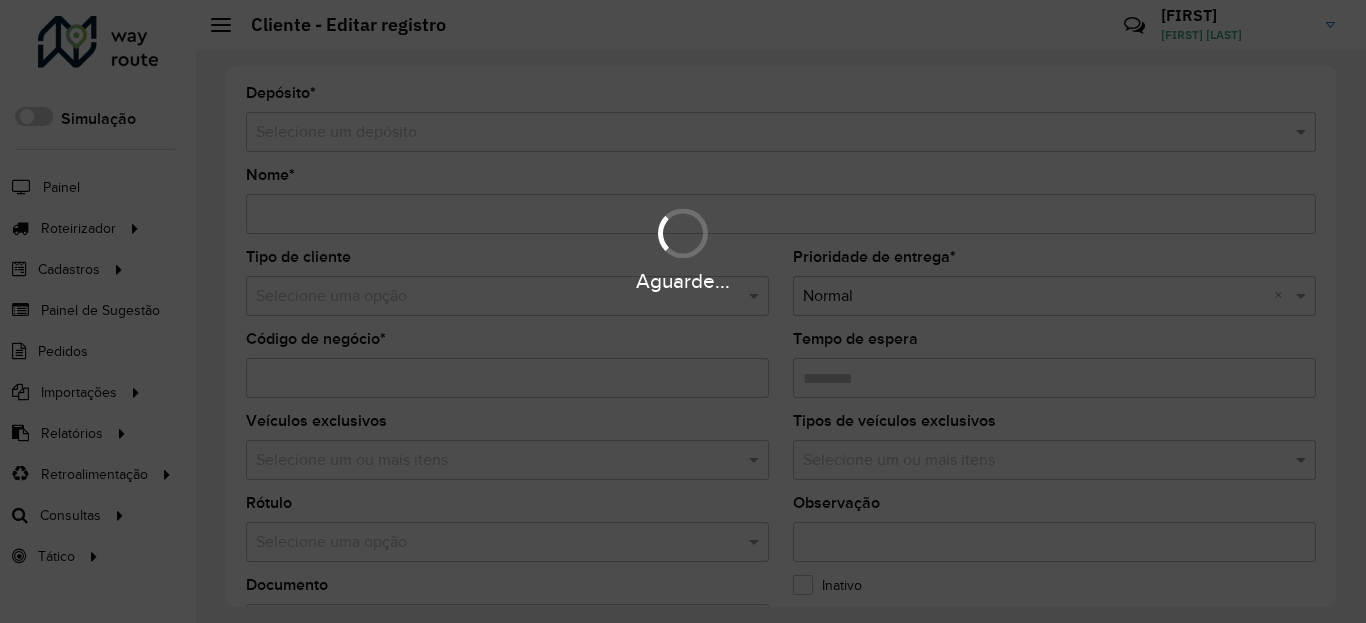 type on "**********" 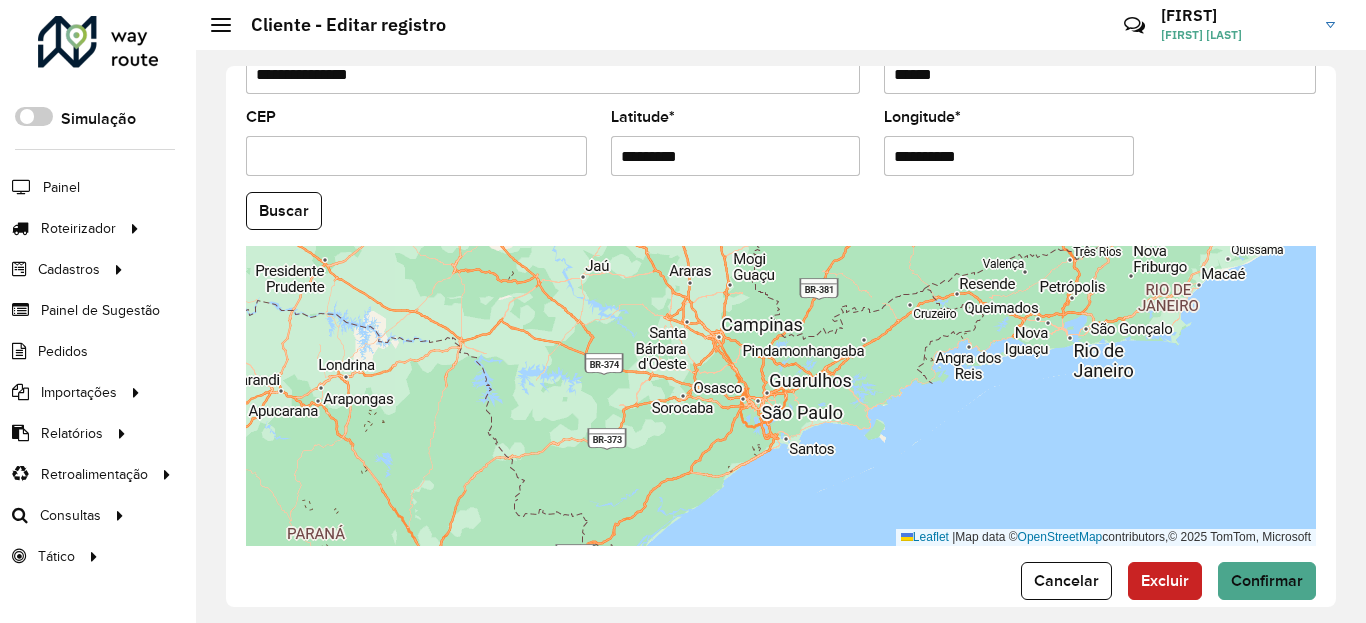 scroll, scrollTop: 840, scrollLeft: 0, axis: vertical 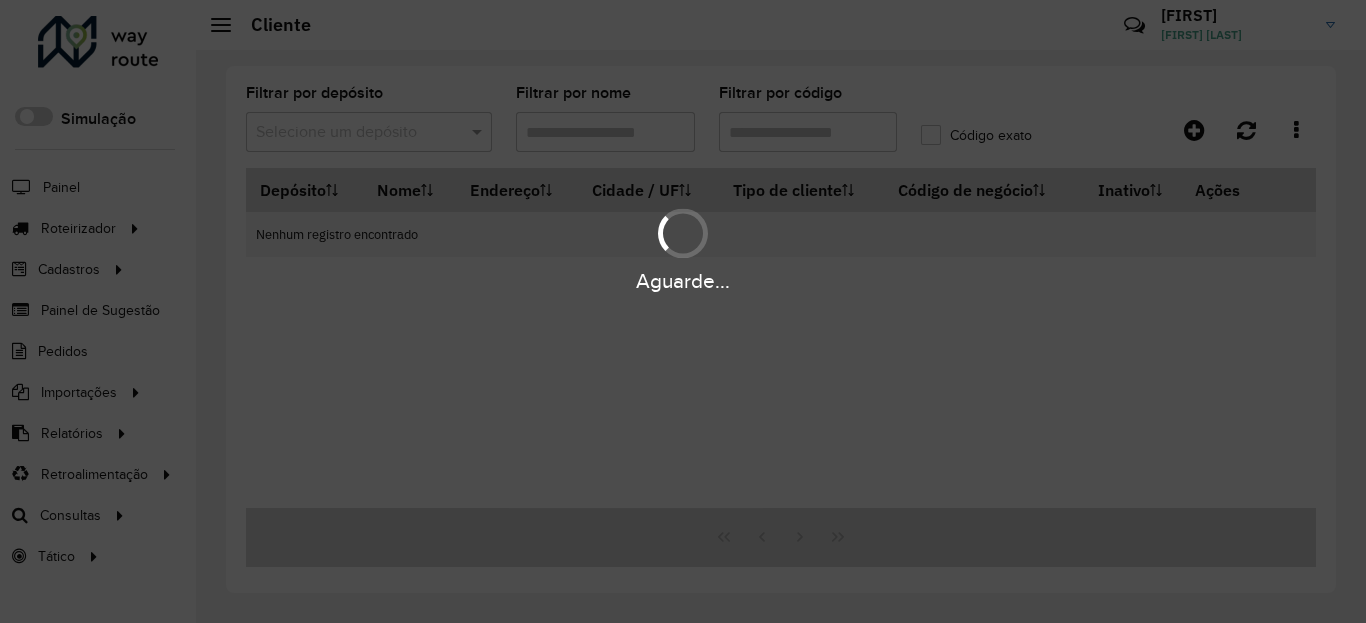 type on "****" 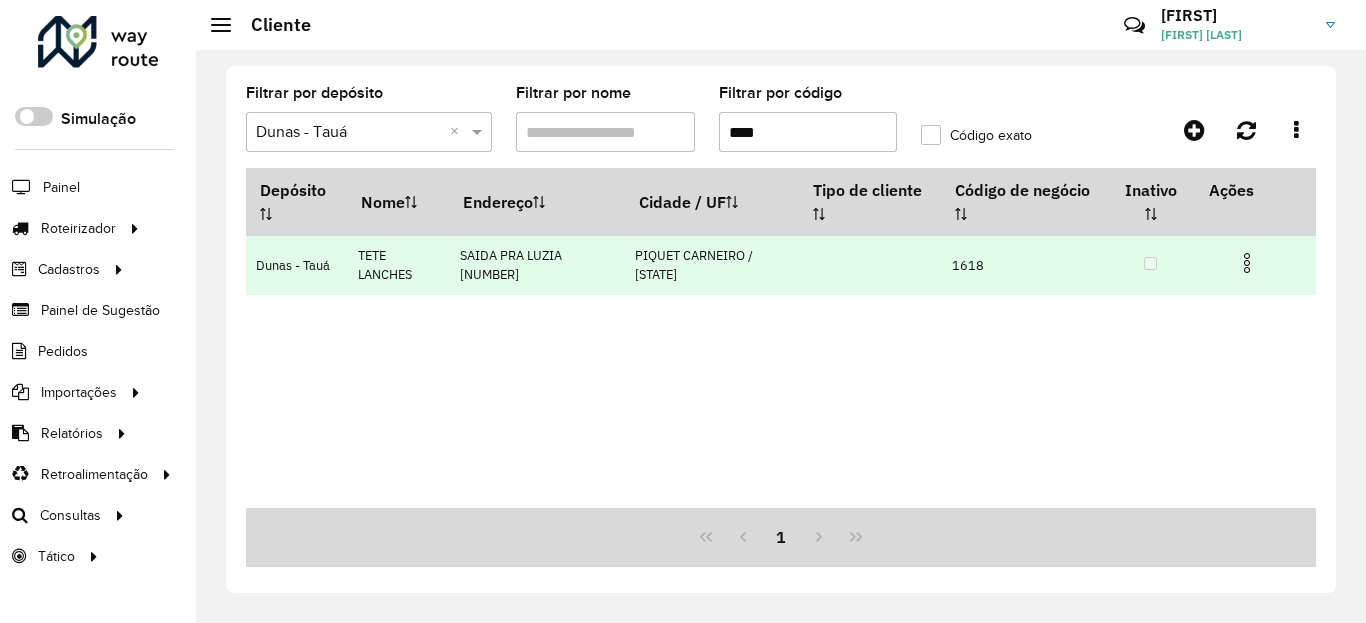 click at bounding box center (1247, 263) 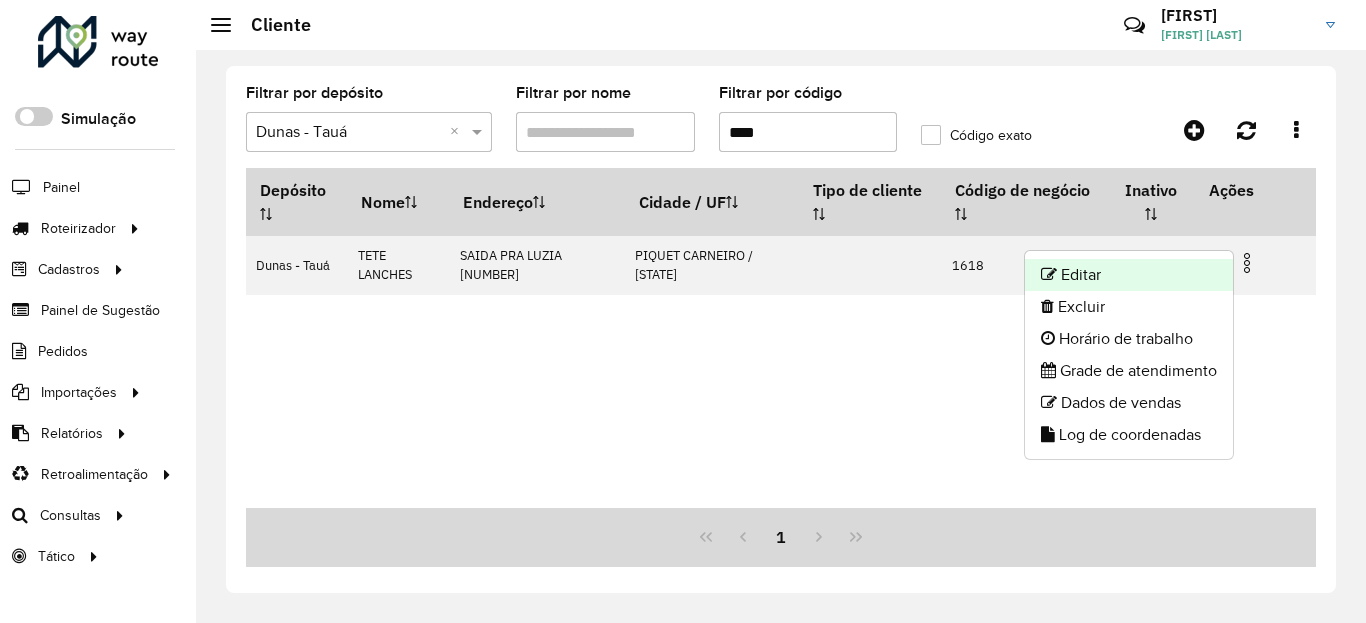 click on "Editar" 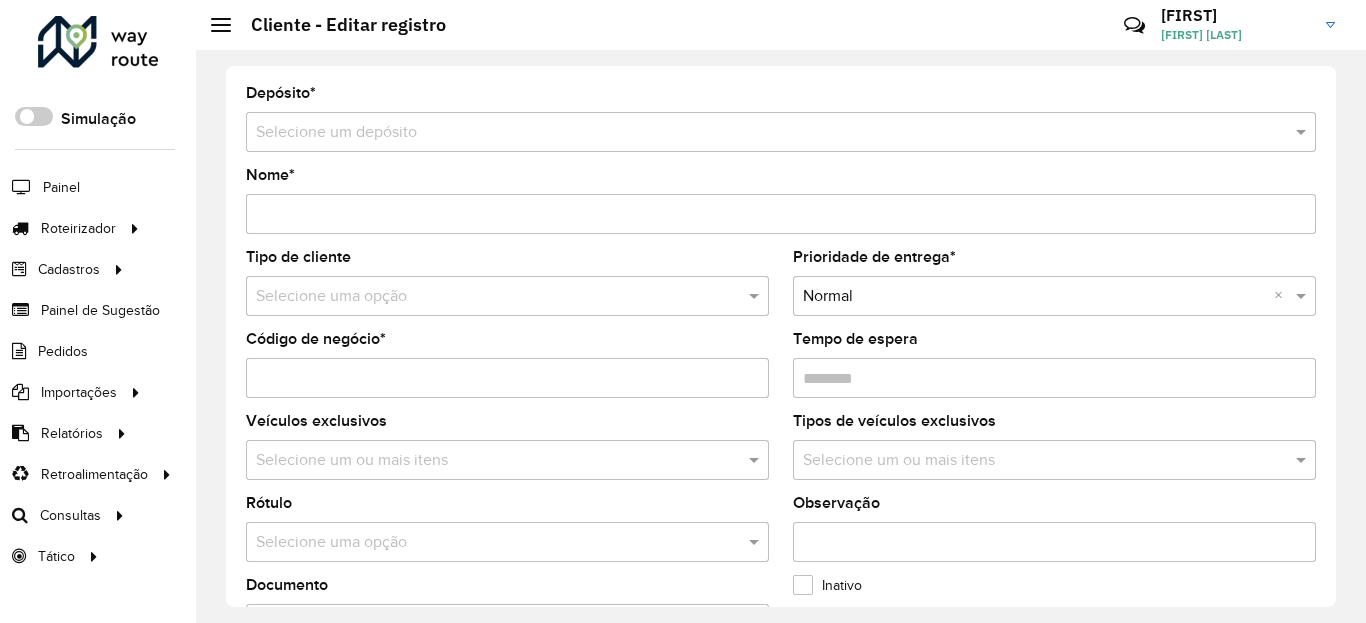 type on "**********" 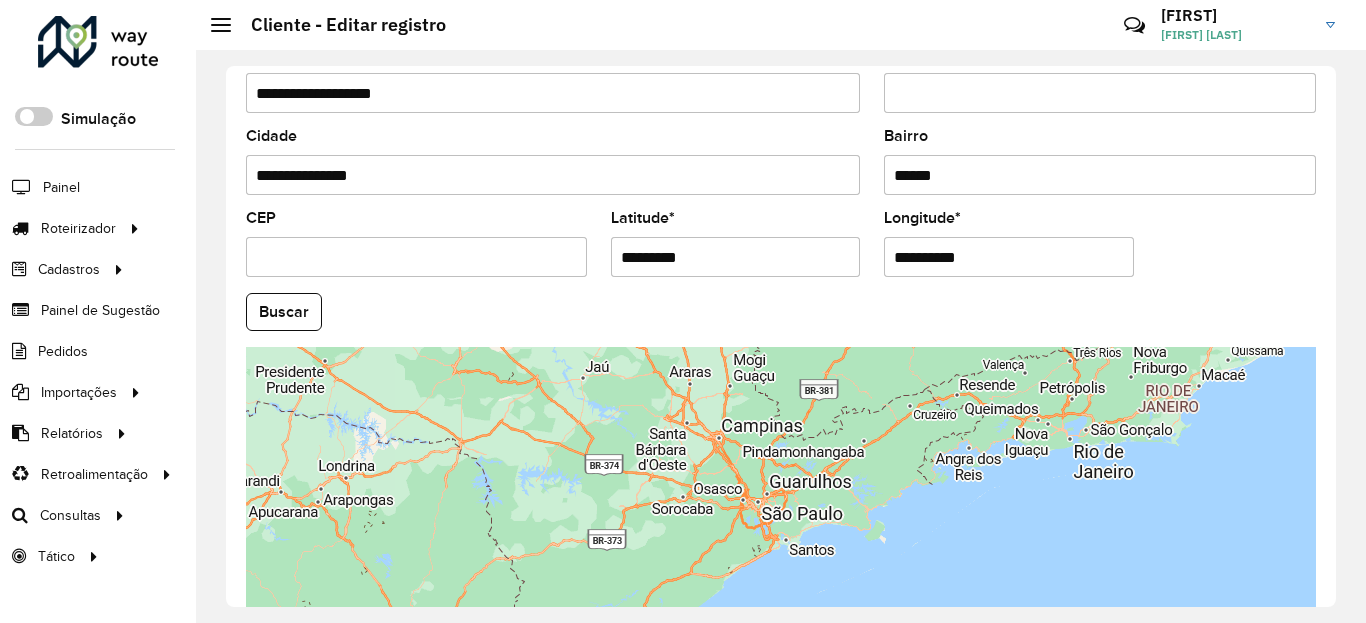 scroll, scrollTop: 865, scrollLeft: 0, axis: vertical 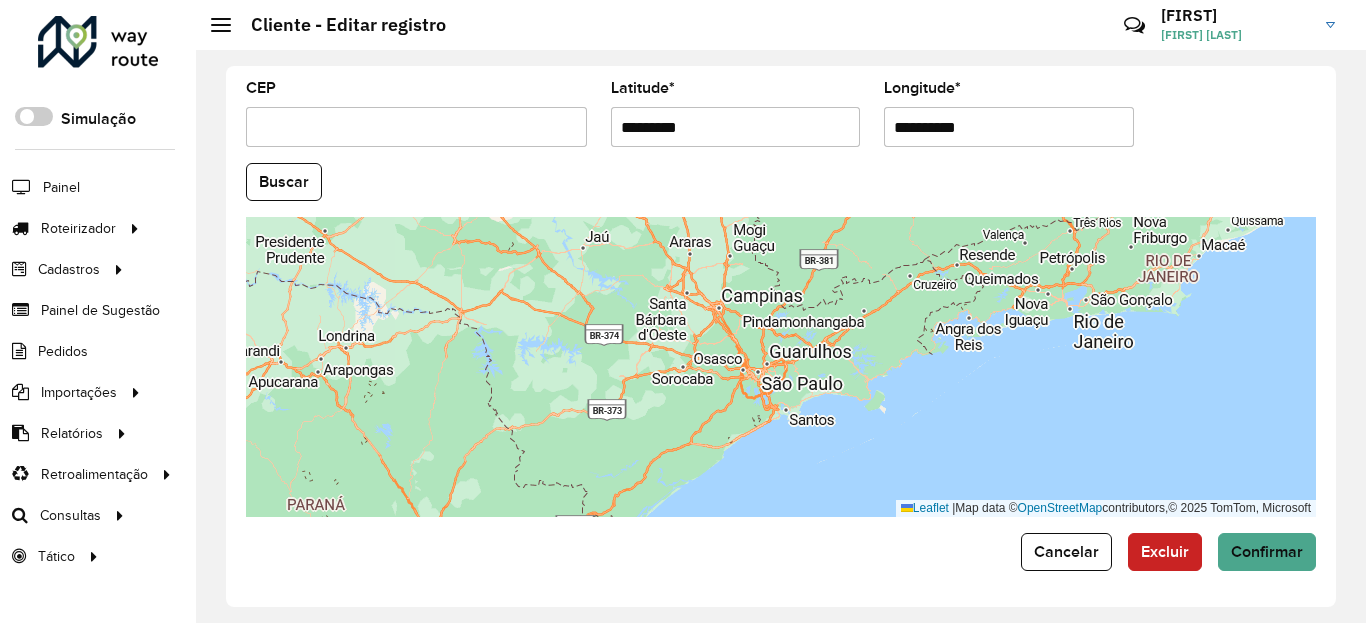 click on "Aguarde..." at bounding box center (0, 0) 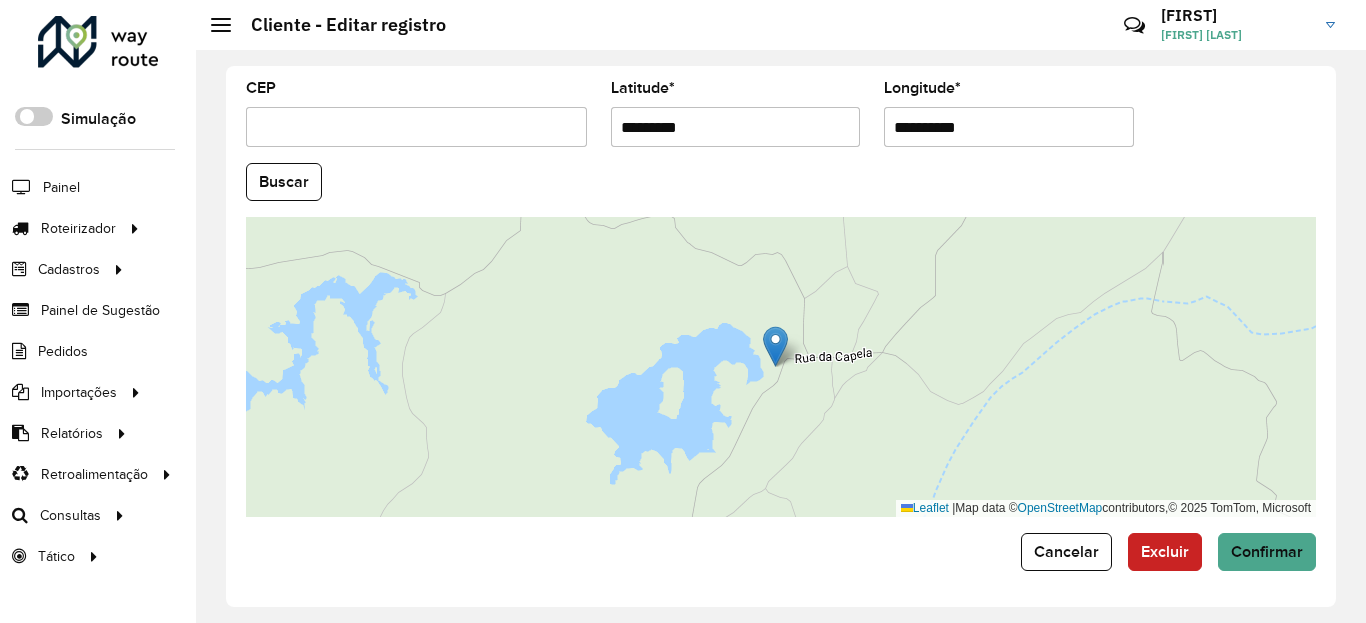 click on "*********" at bounding box center (736, 127) 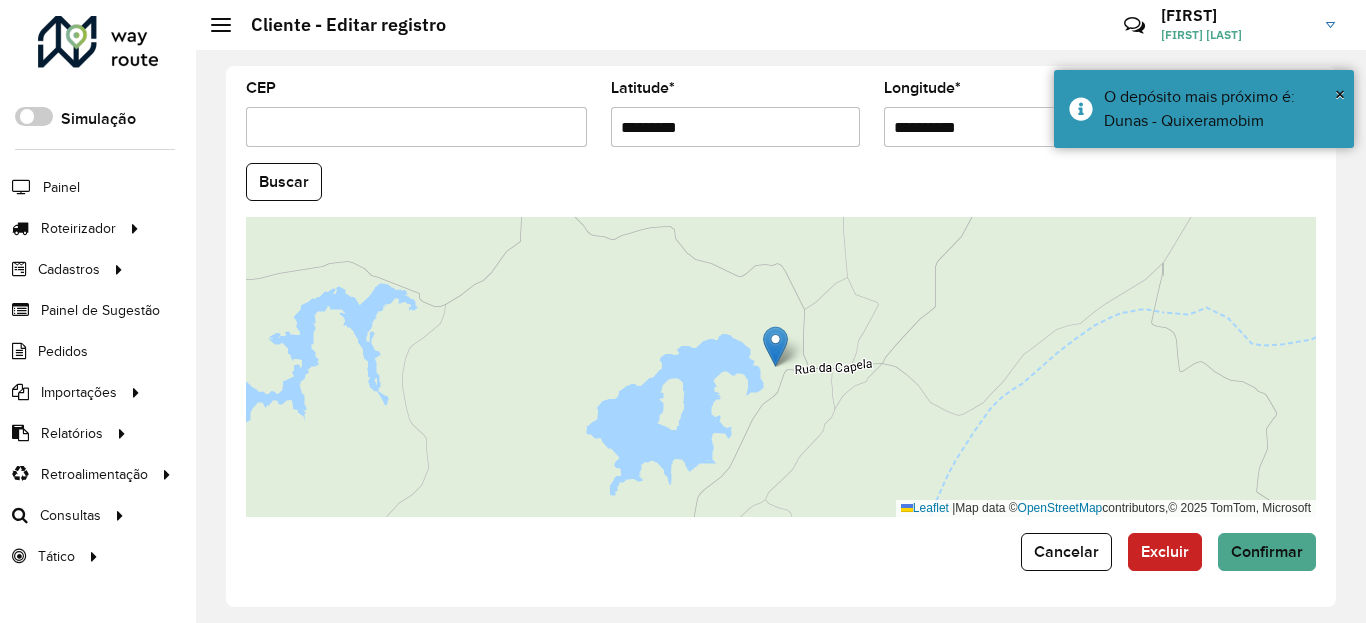 click on "**********" at bounding box center (1009, 127) 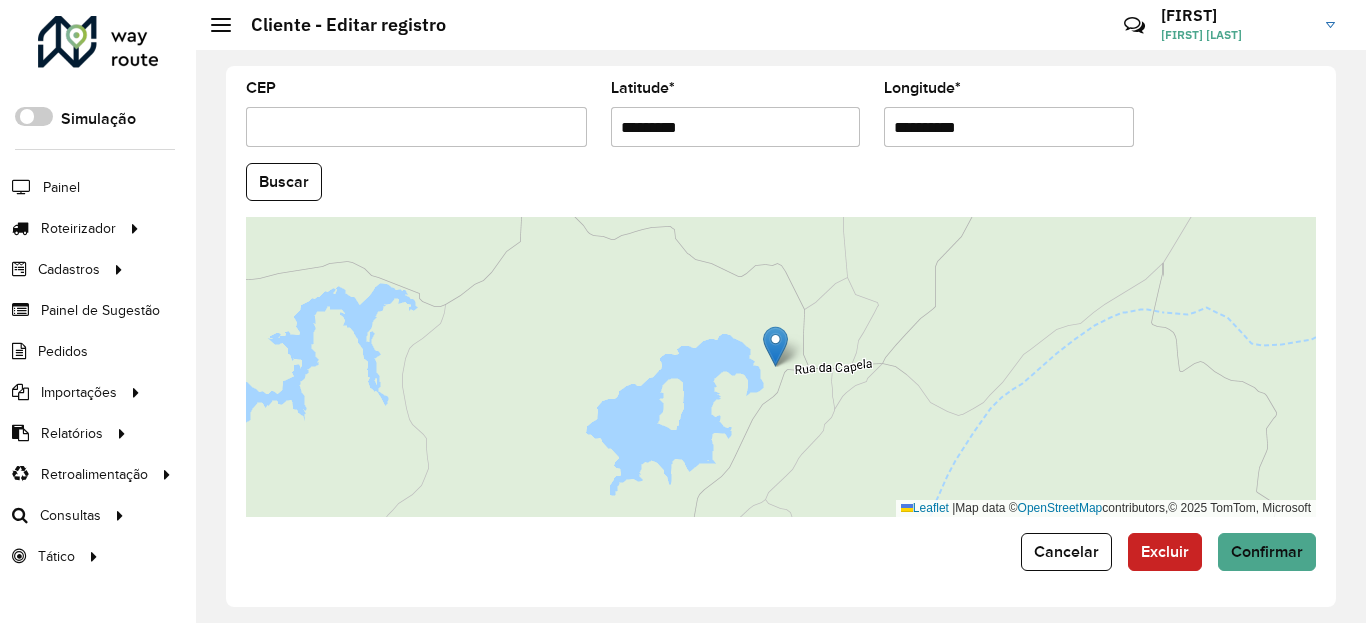 type on "**********" 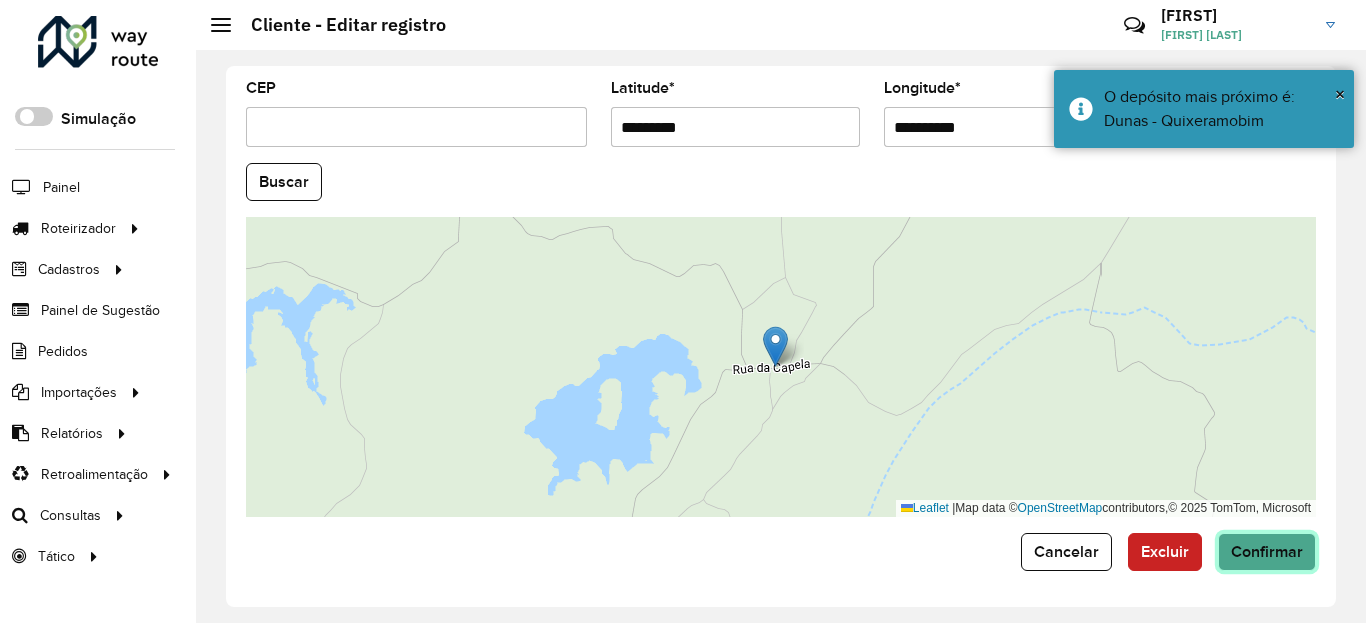 click on "Confirmar" 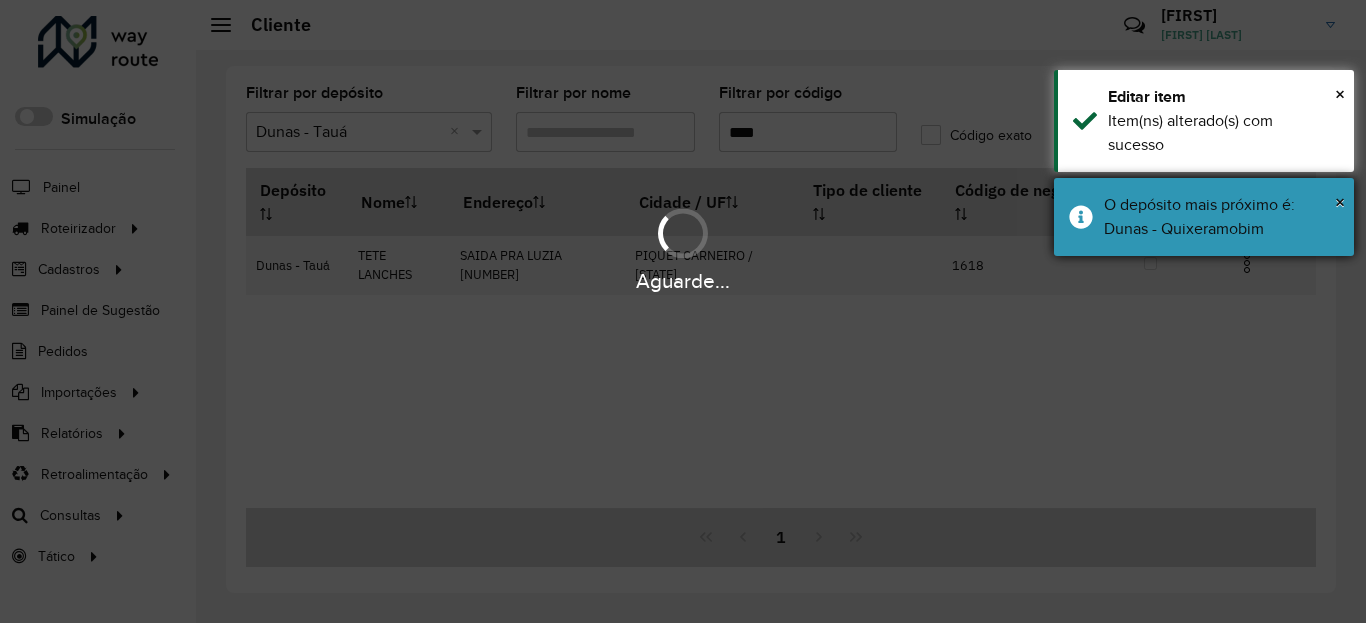 drag, startPoint x: 1152, startPoint y: 232, endPoint x: 1153, endPoint y: 219, distance: 13.038404 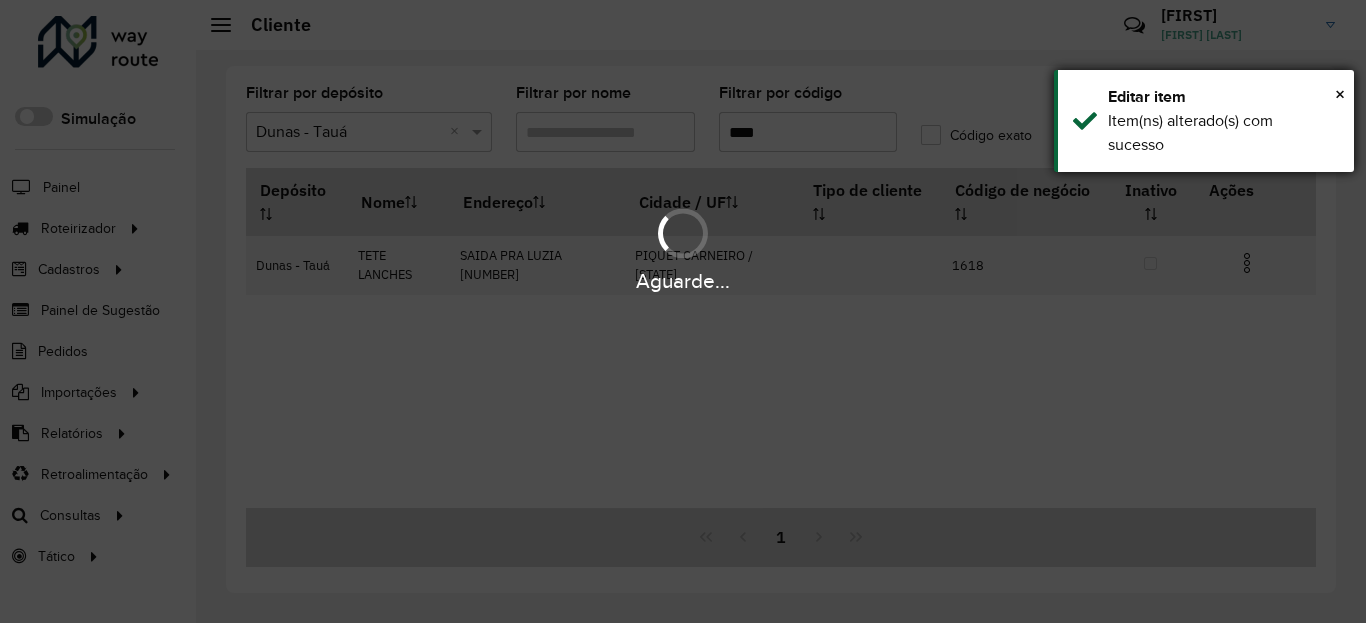 click on "Editar item  Item(ns) alterado(s) com sucesso" at bounding box center (1204, 121) 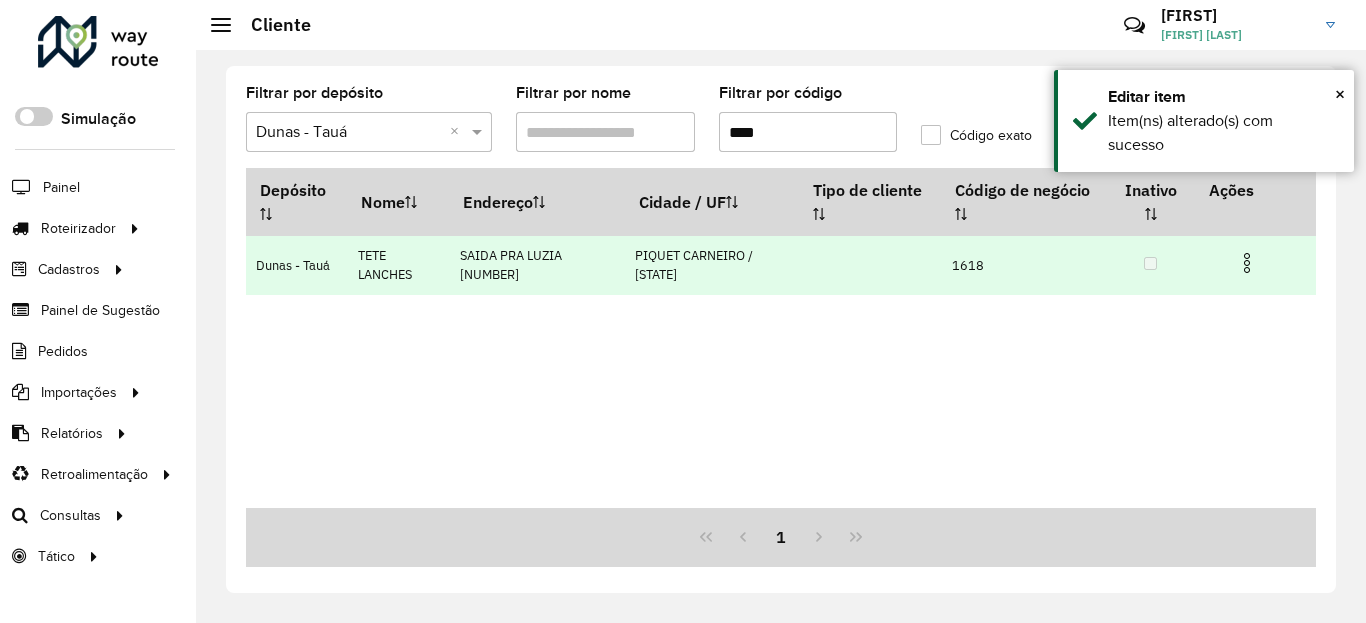 click at bounding box center [1247, 263] 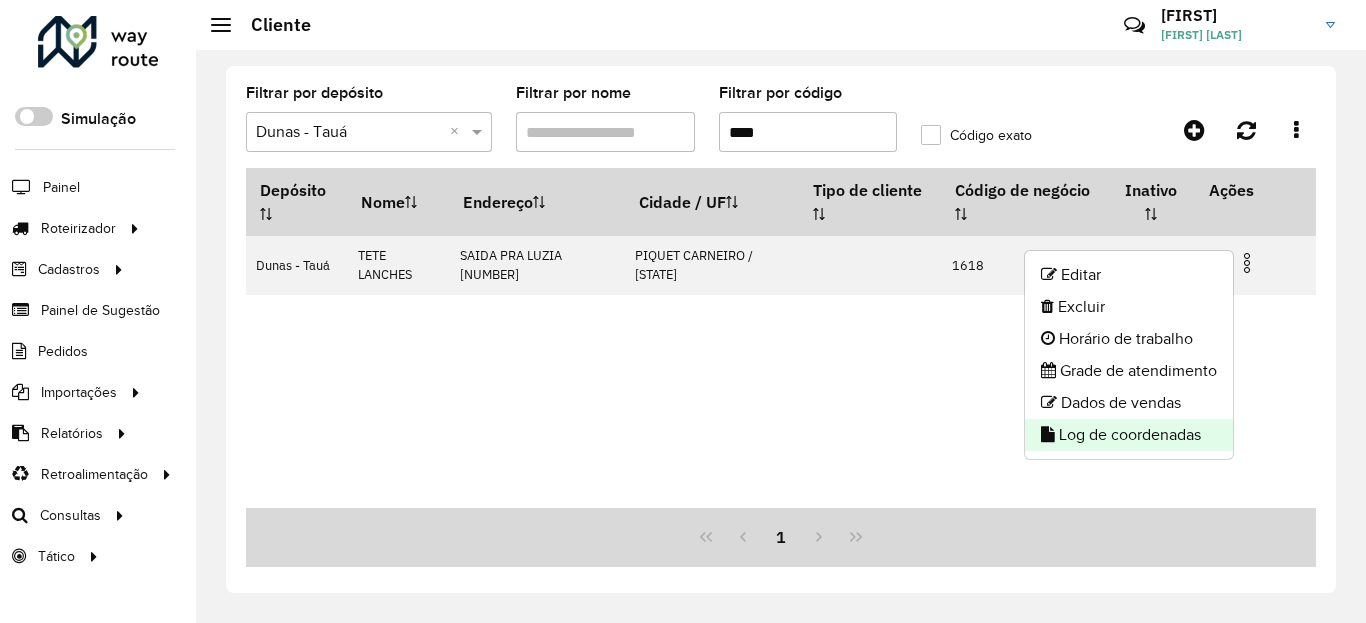 click on "Log de coordenadas" 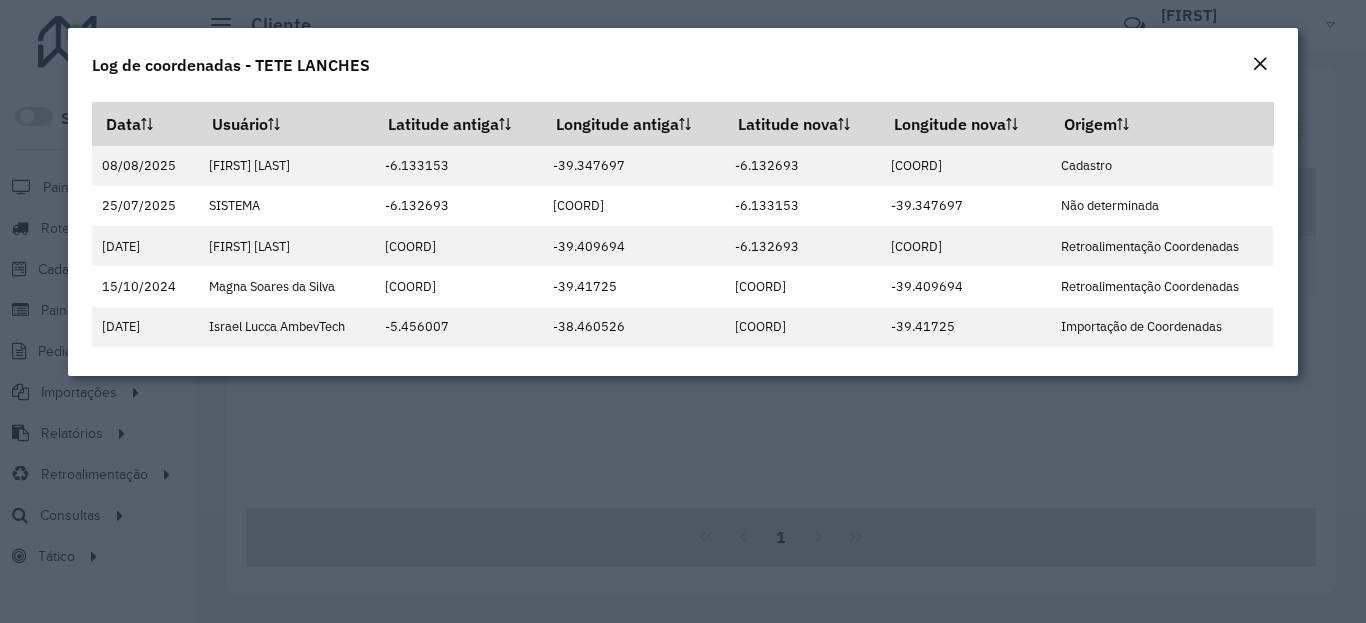 click 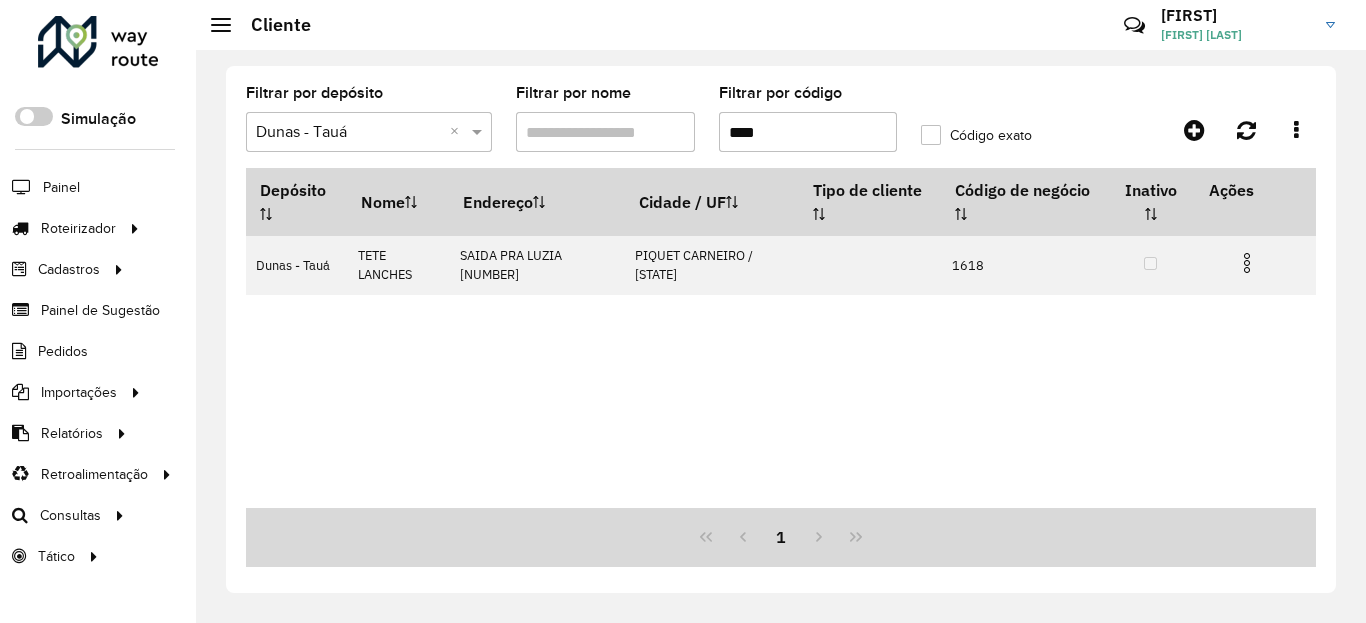 click on "****" at bounding box center [808, 132] 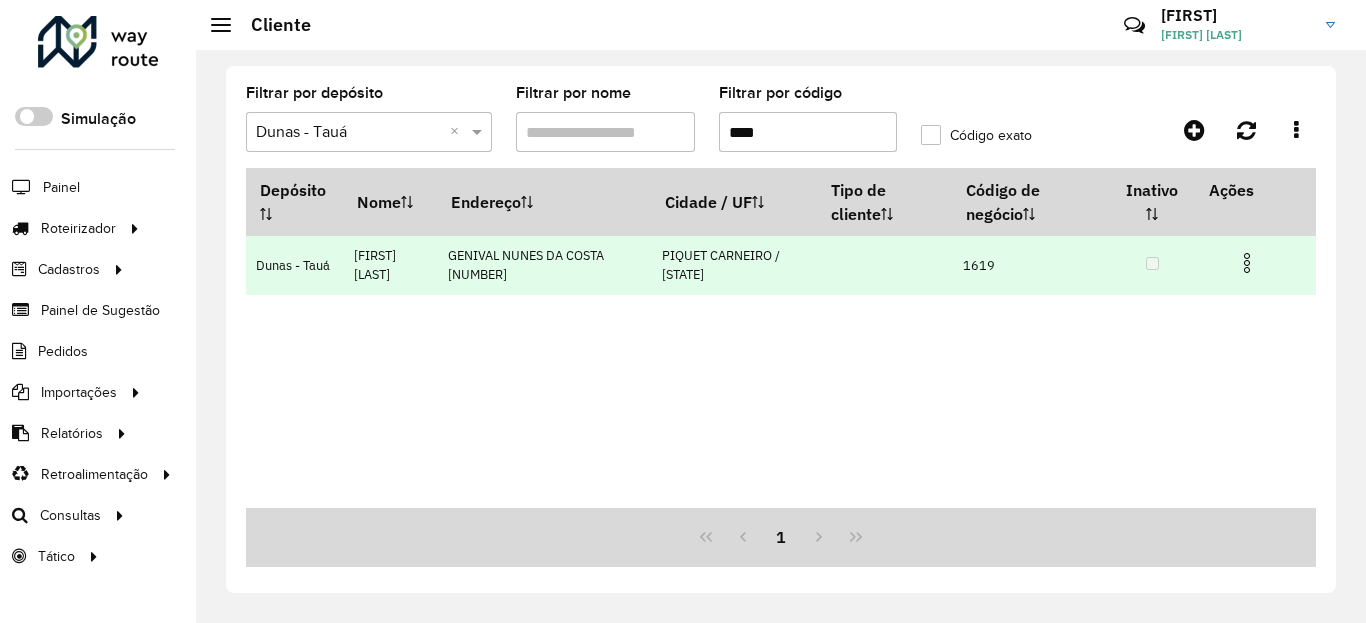 click at bounding box center (1247, 263) 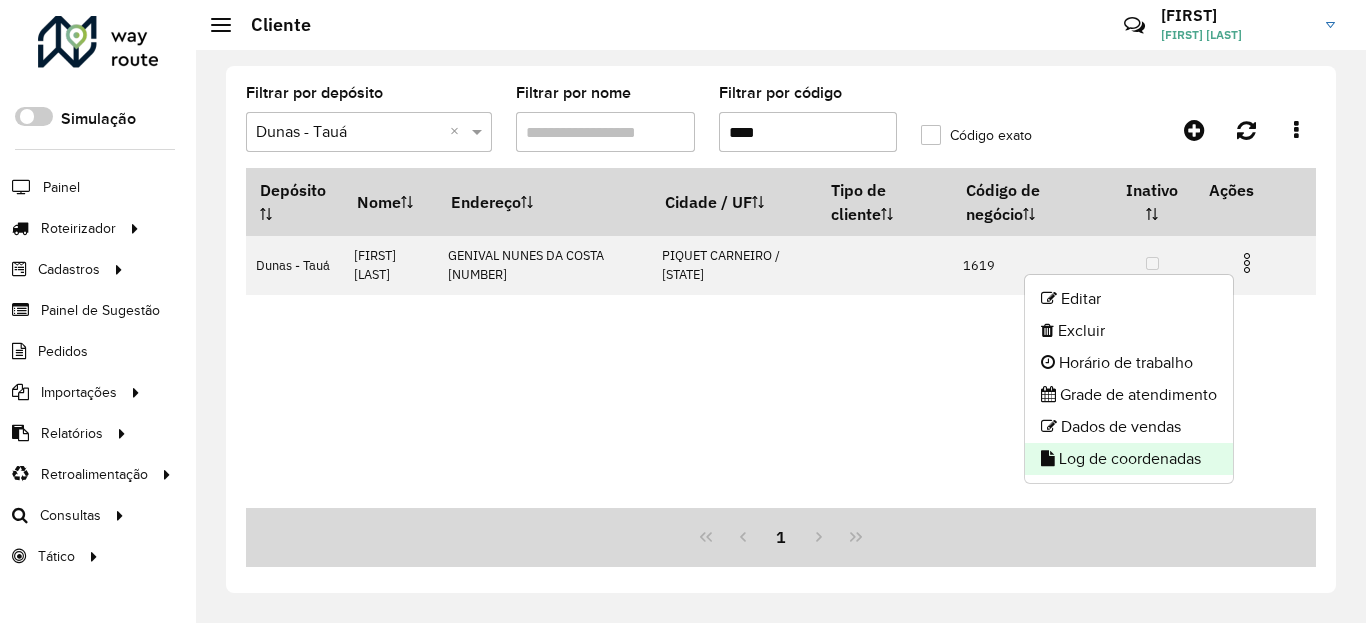 click on "Log de coordenadas" 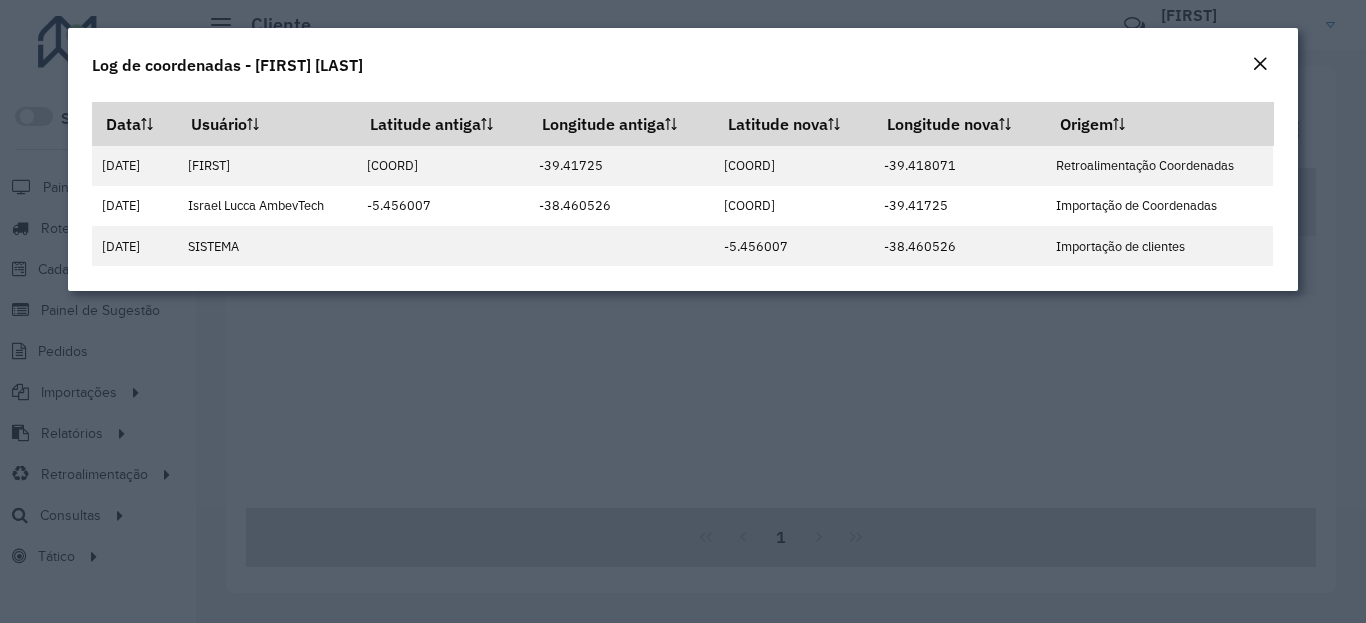 click 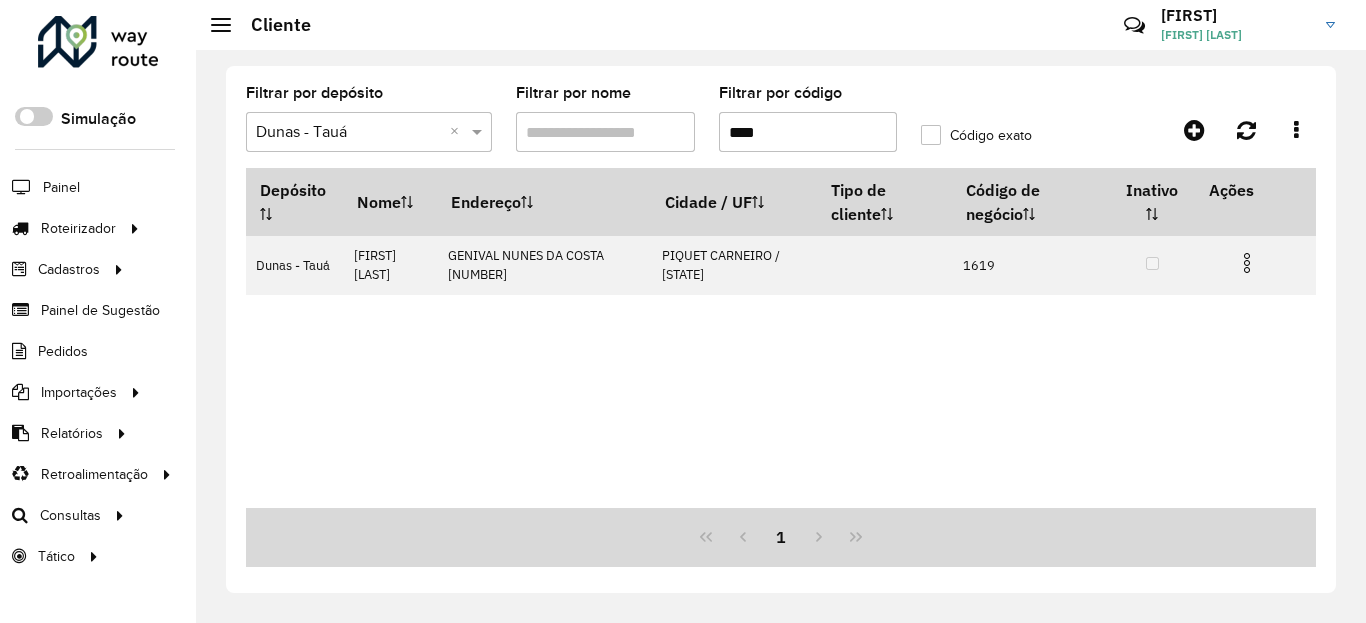 click on "****" at bounding box center (808, 132) 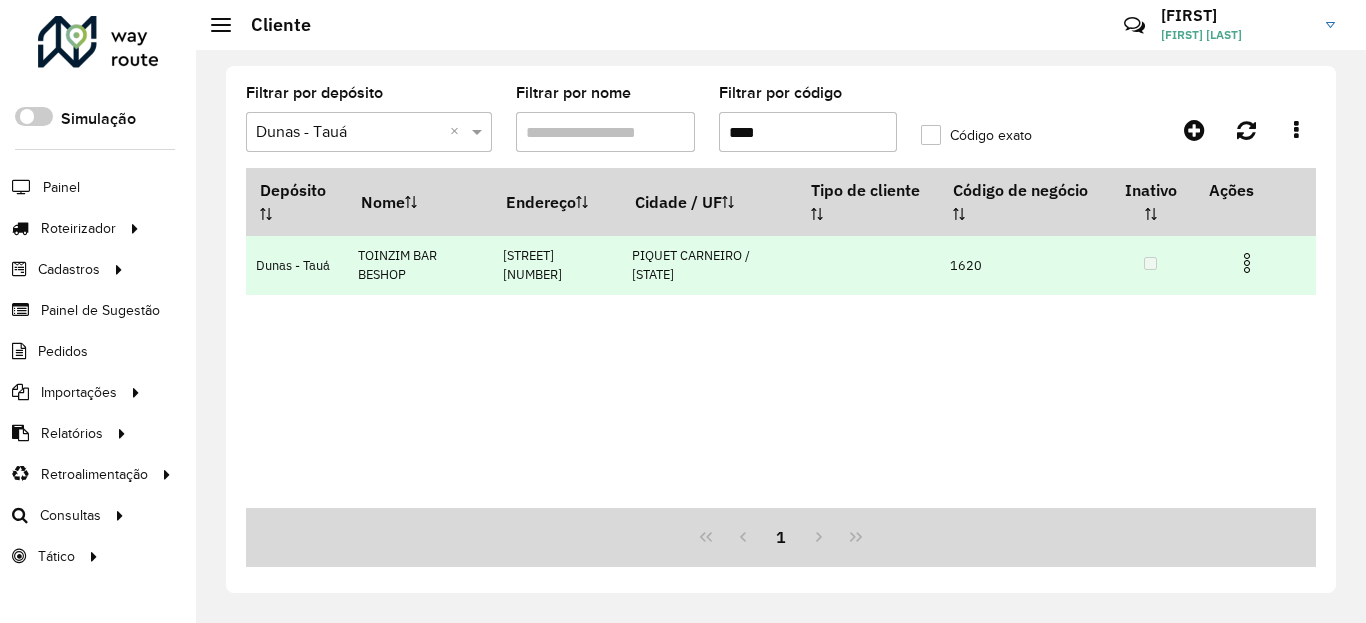 click at bounding box center (1247, 263) 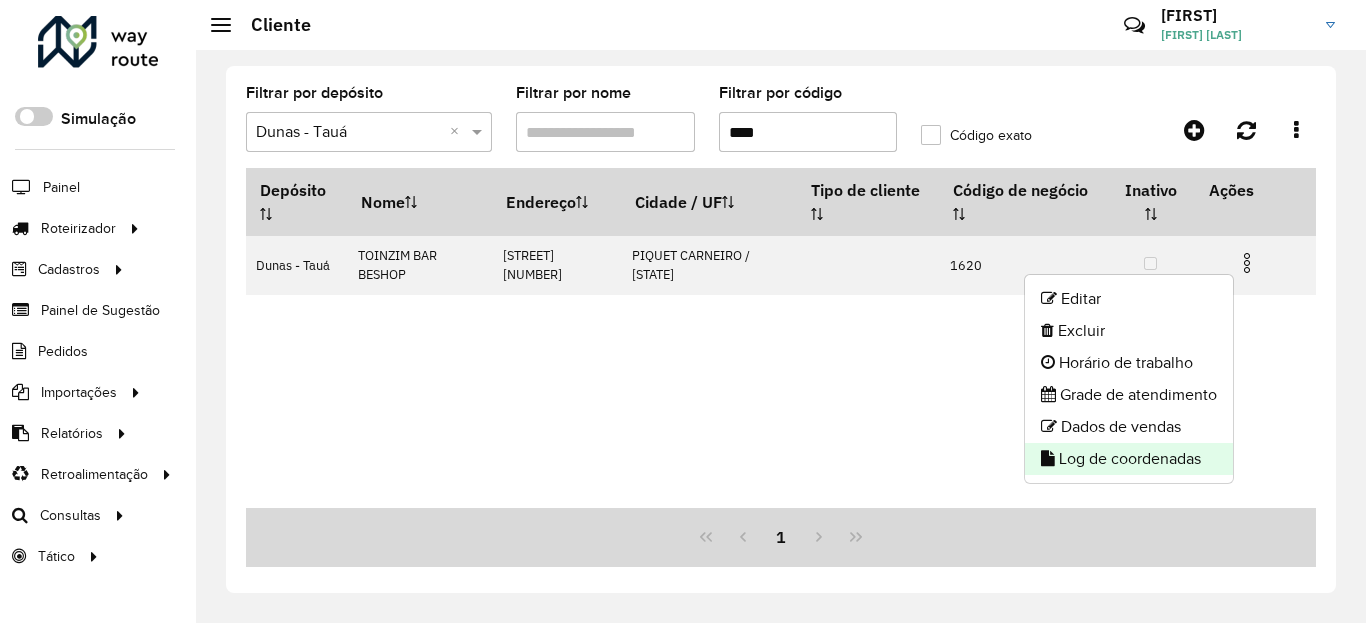 click on "Log de coordenadas" 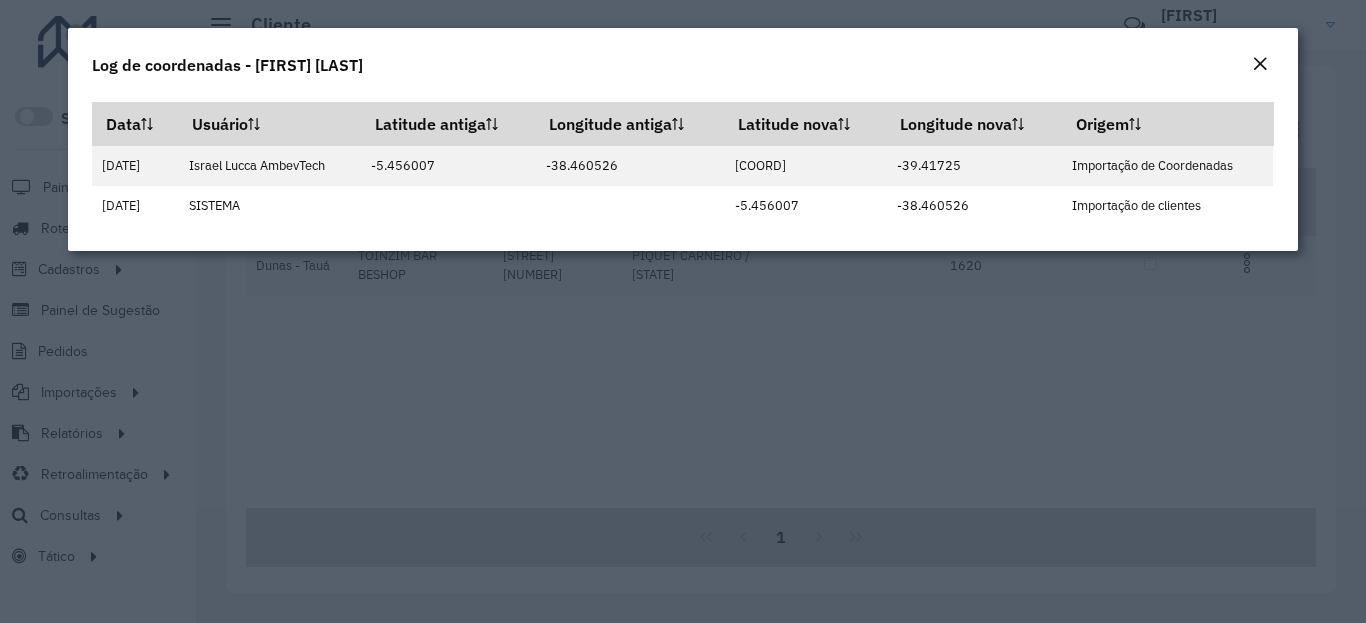 click on "Log de coordenadas - [FIRST] [LAST]" 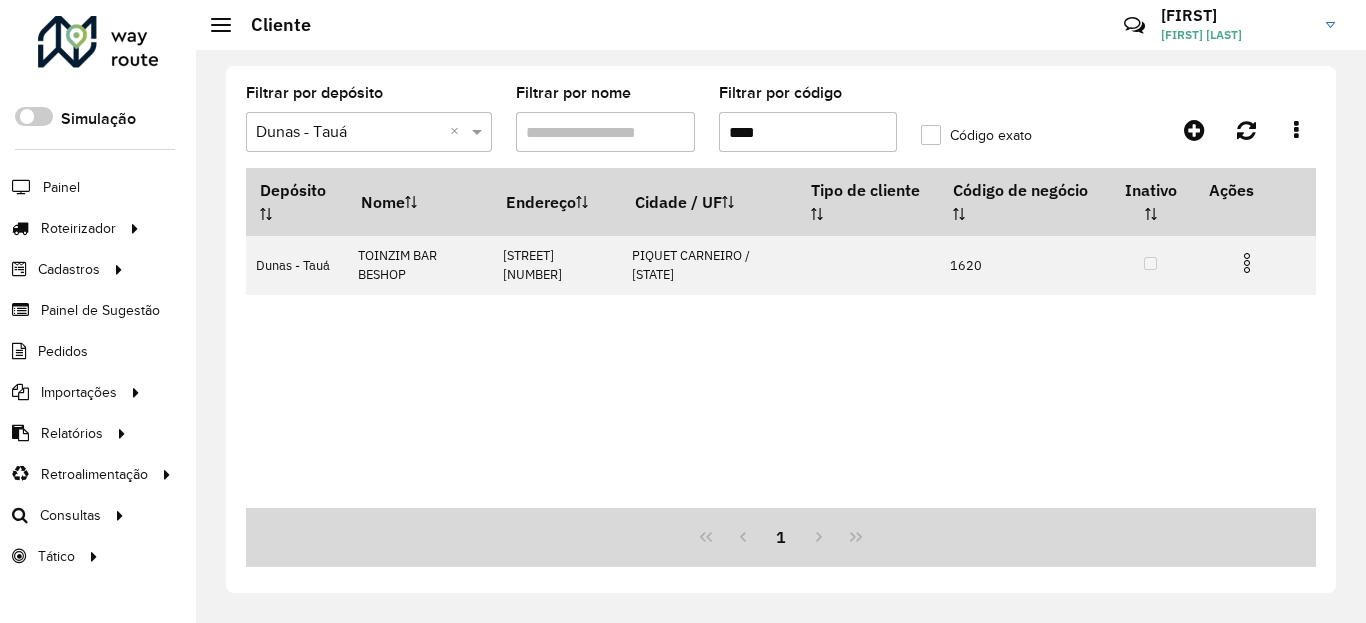 click on "****" at bounding box center [808, 132] 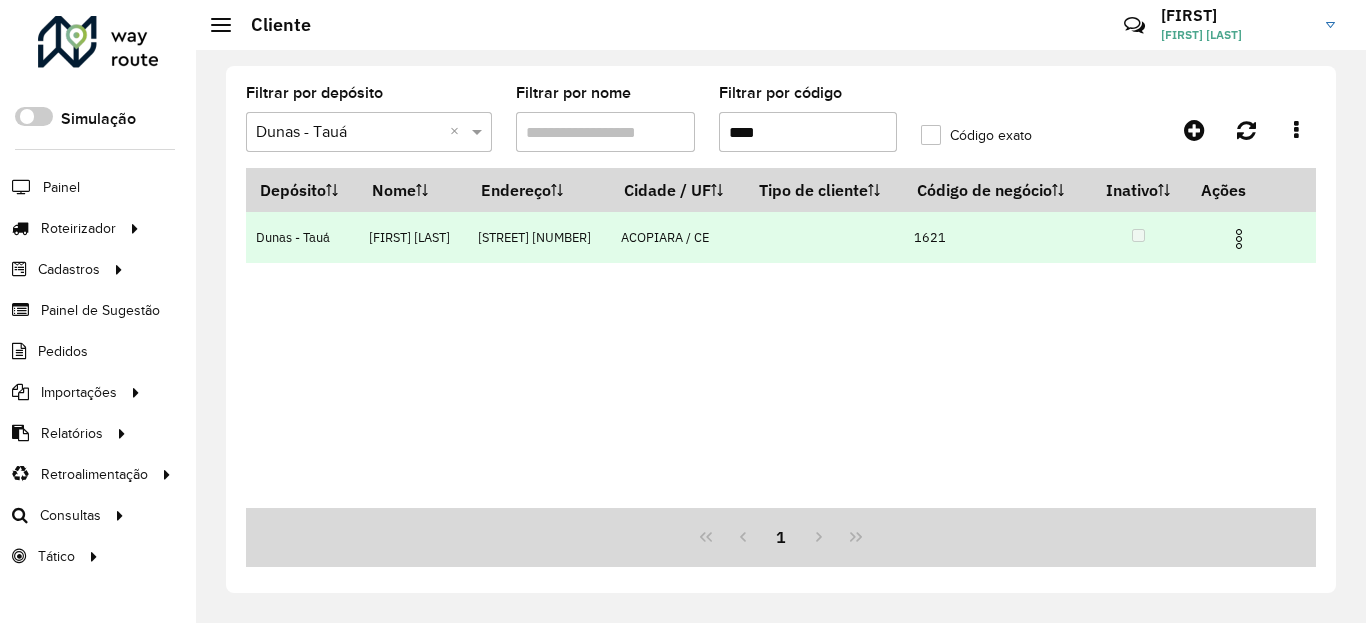 type on "****" 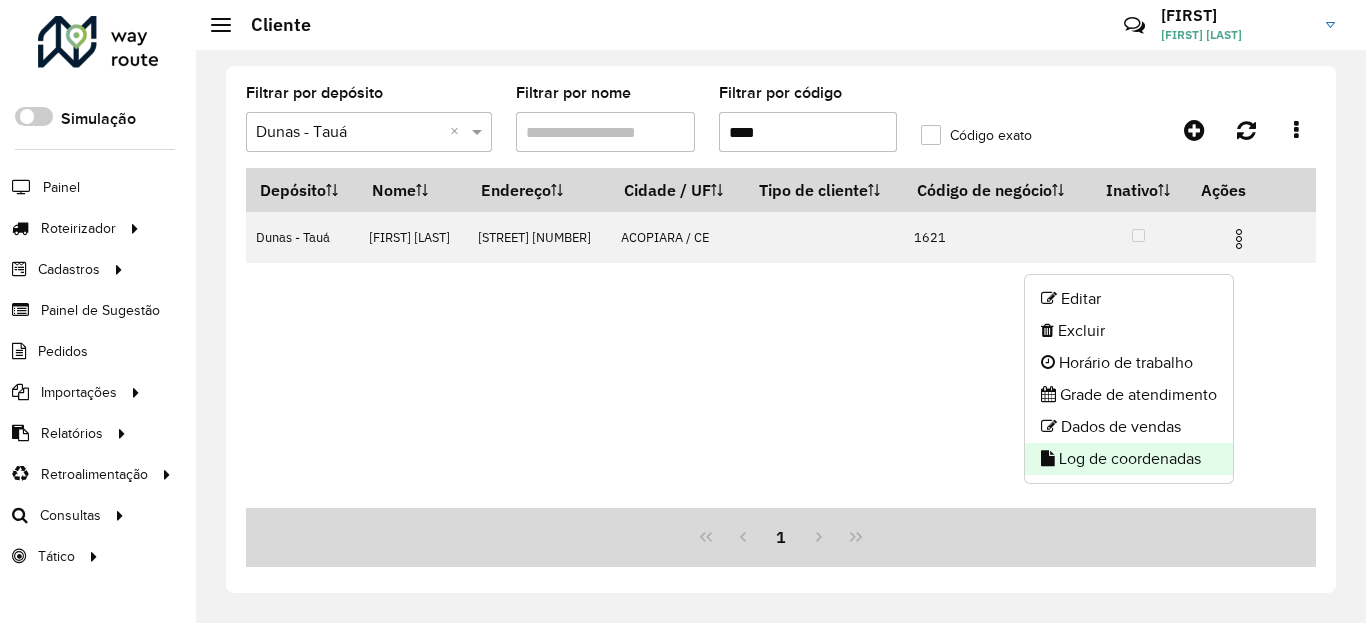 click on "Log de coordenadas" 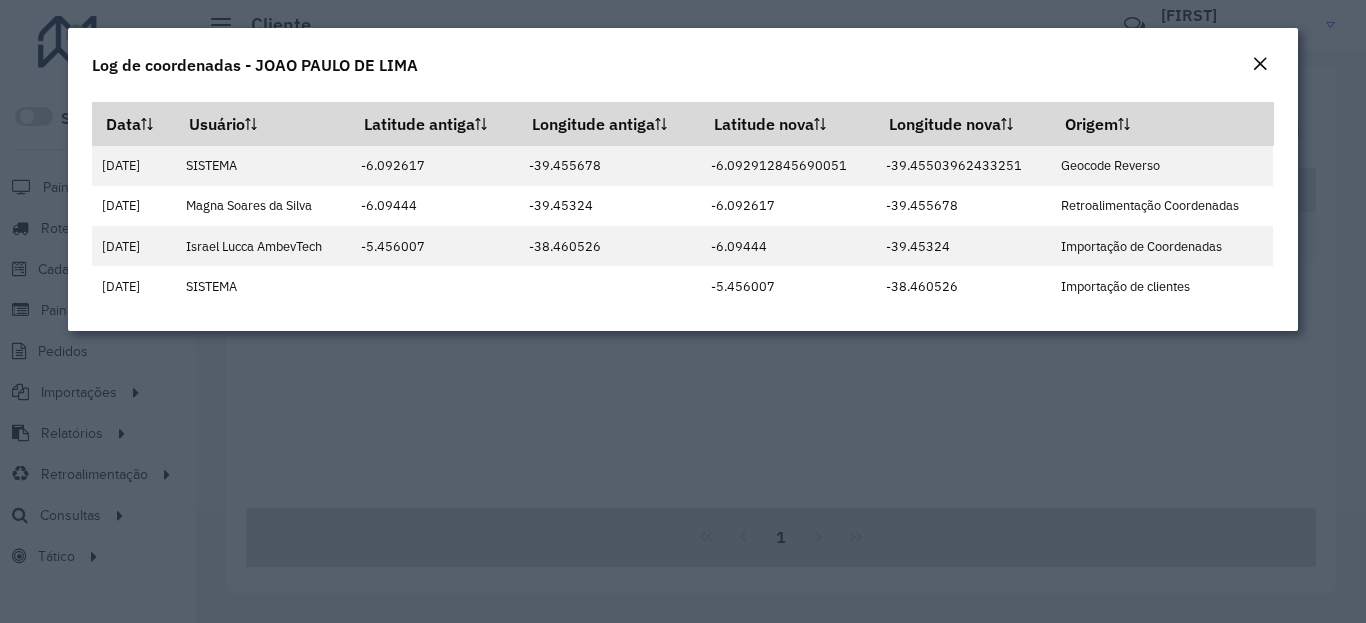 click 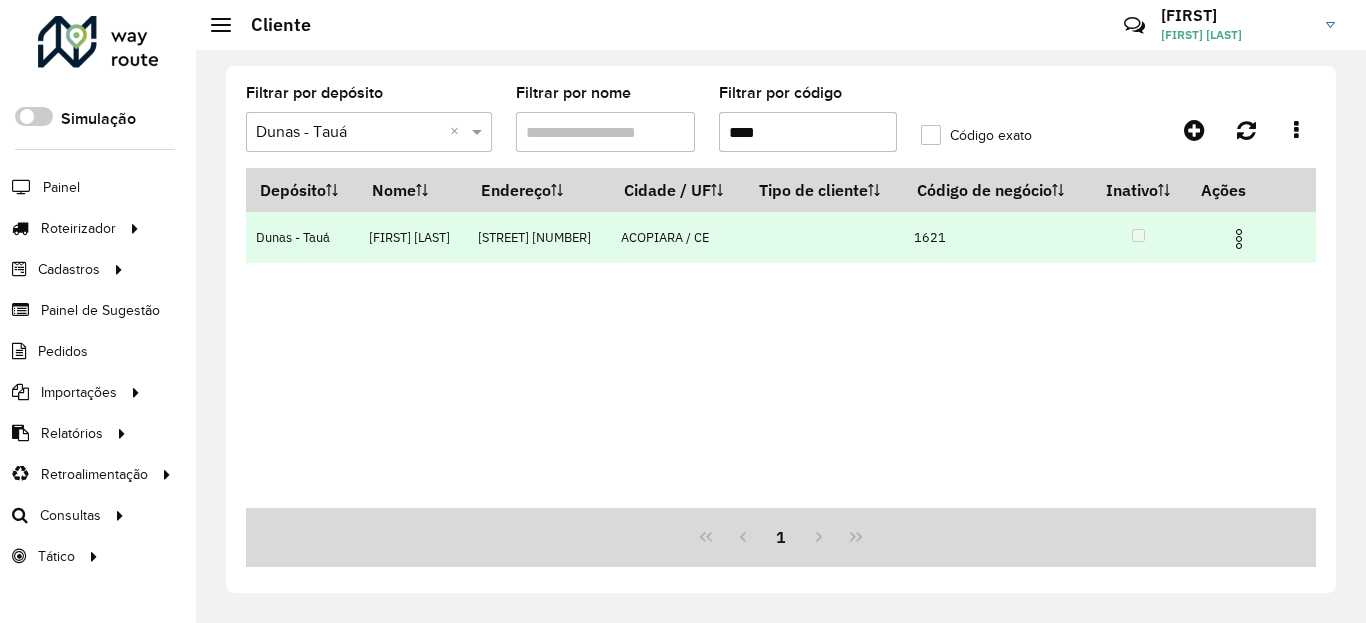 click at bounding box center (1247, 237) 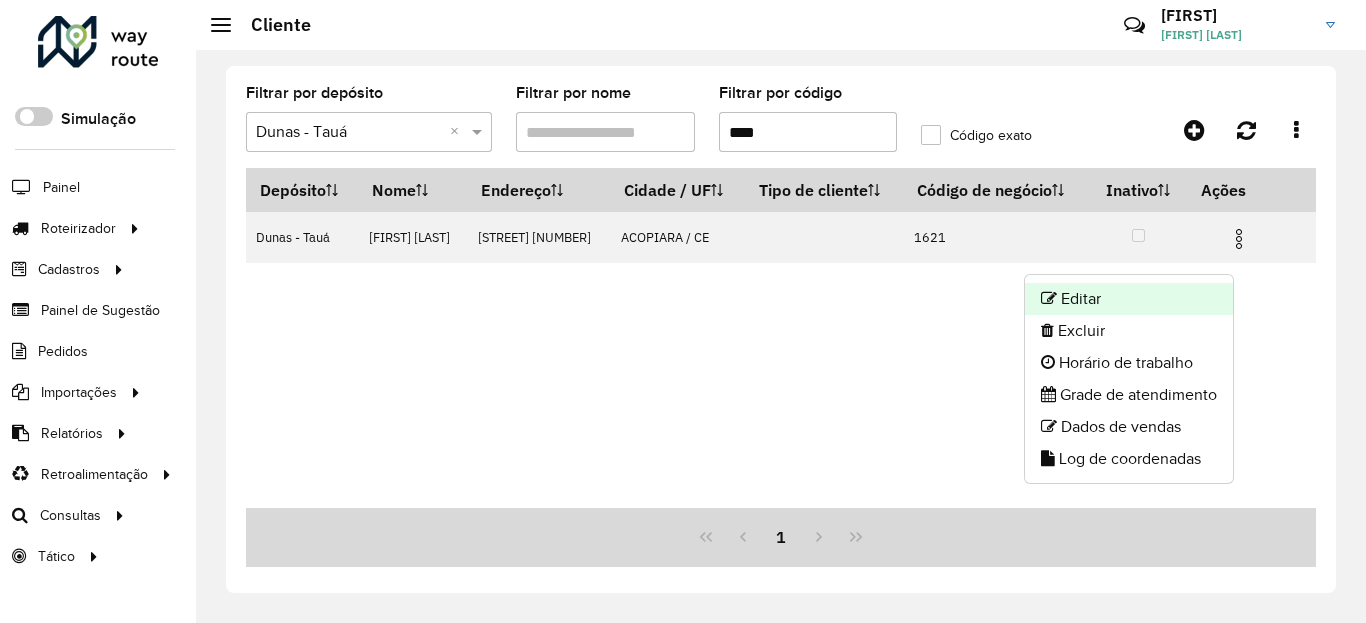 click on "Editar" 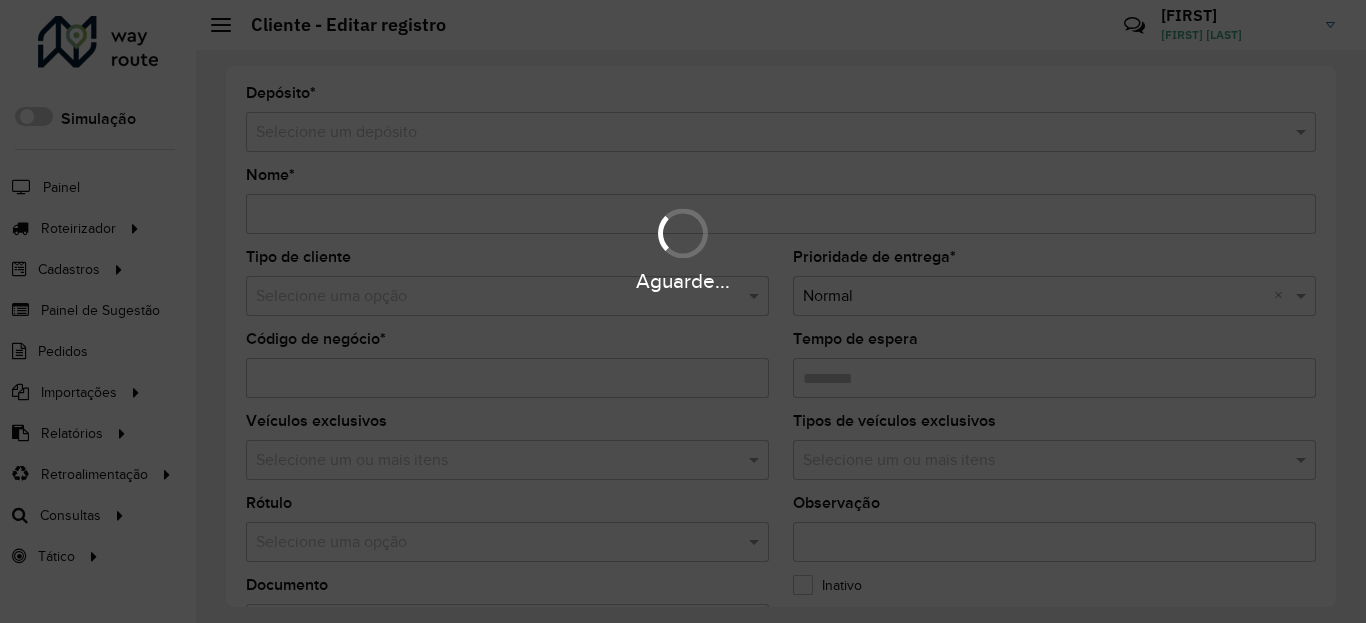 type on "**********" 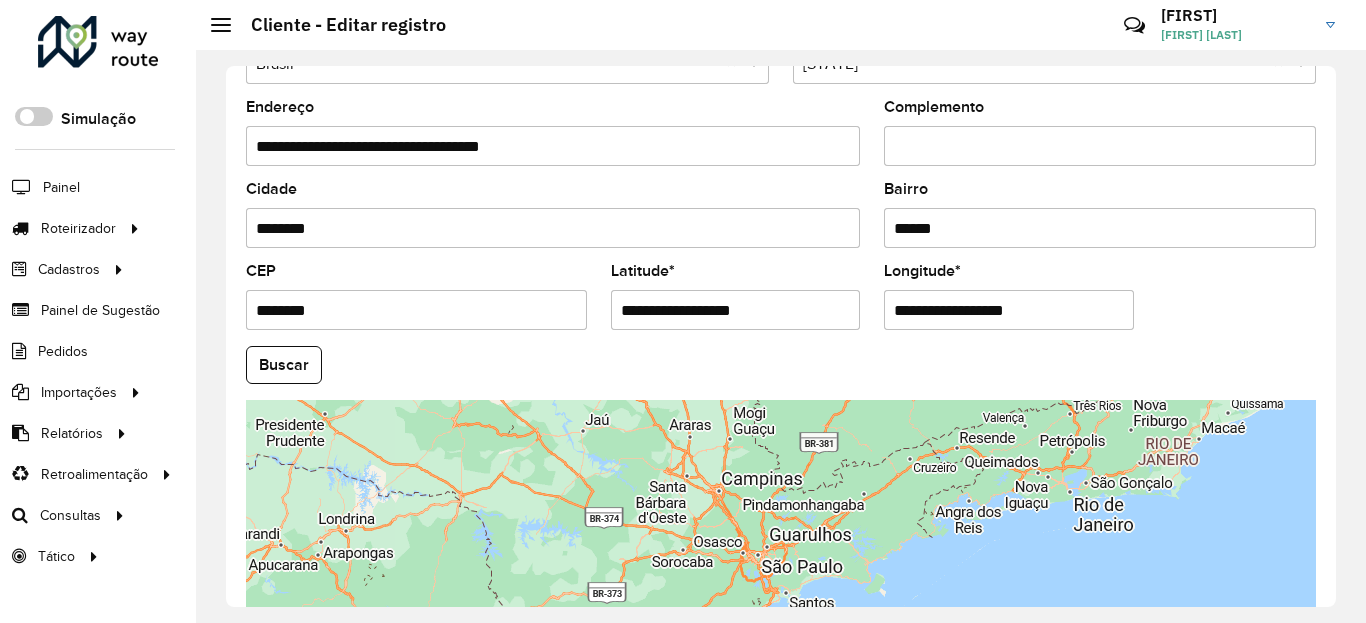 scroll, scrollTop: 840, scrollLeft: 0, axis: vertical 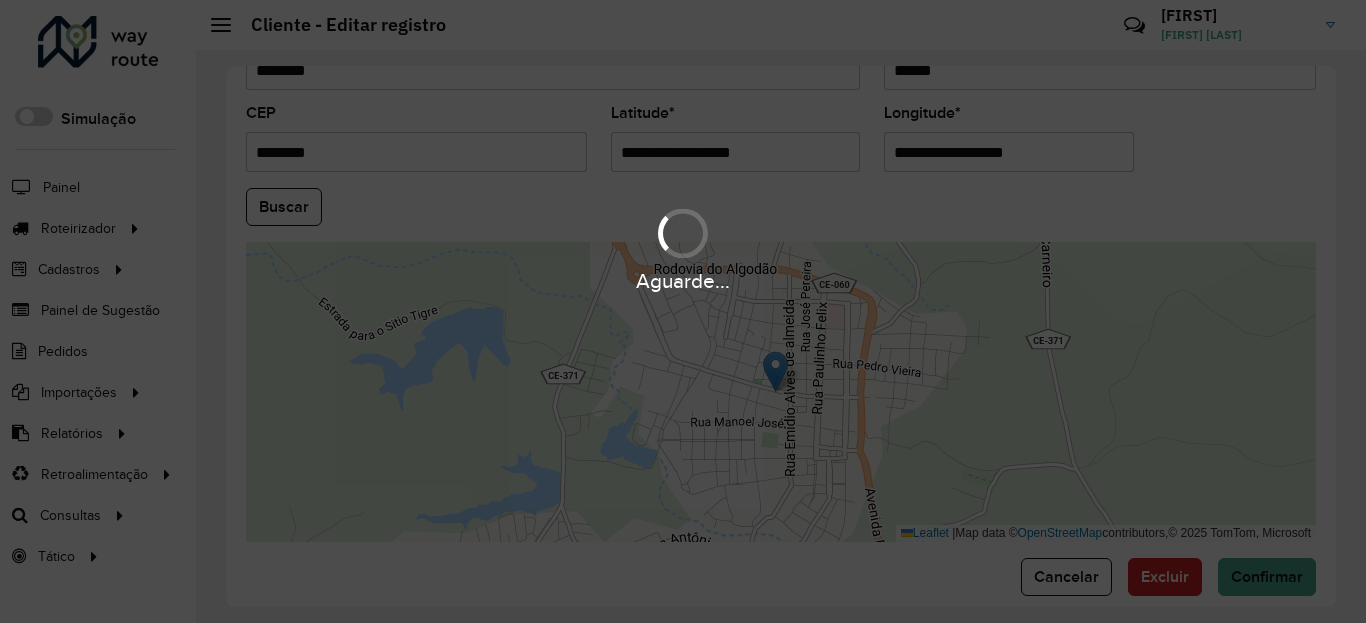 click on "Aguarde..." at bounding box center (683, 311) 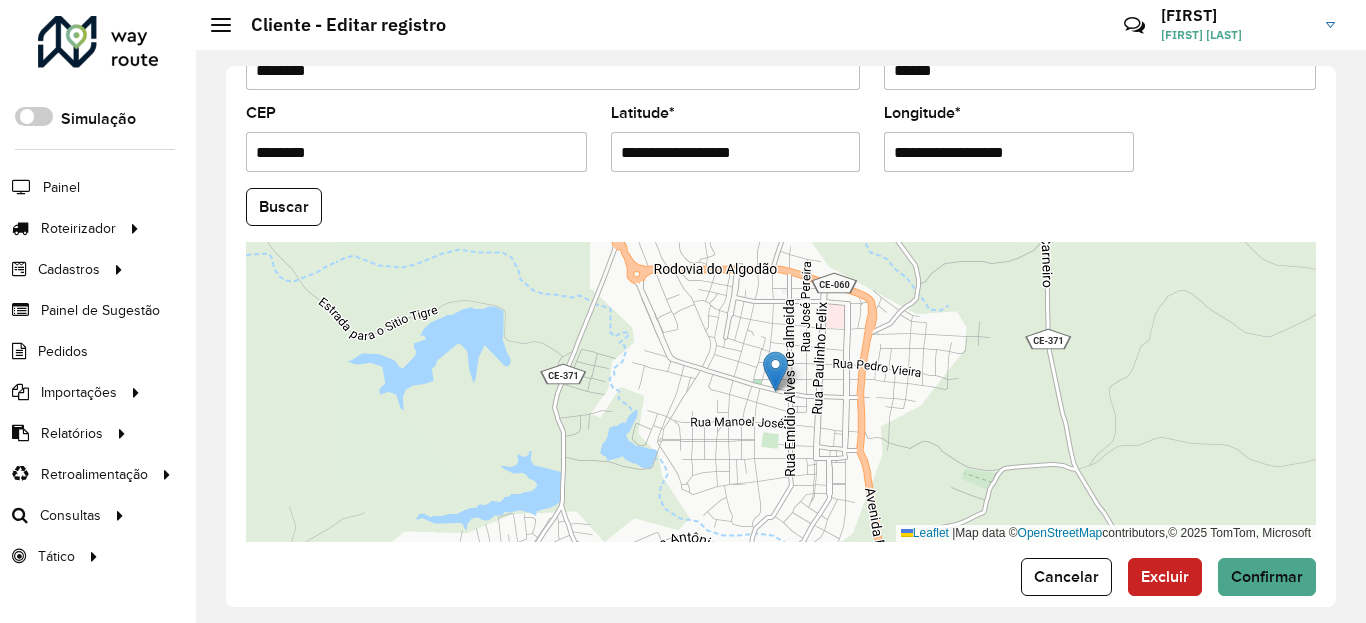 click on "**********" at bounding box center [736, 152] 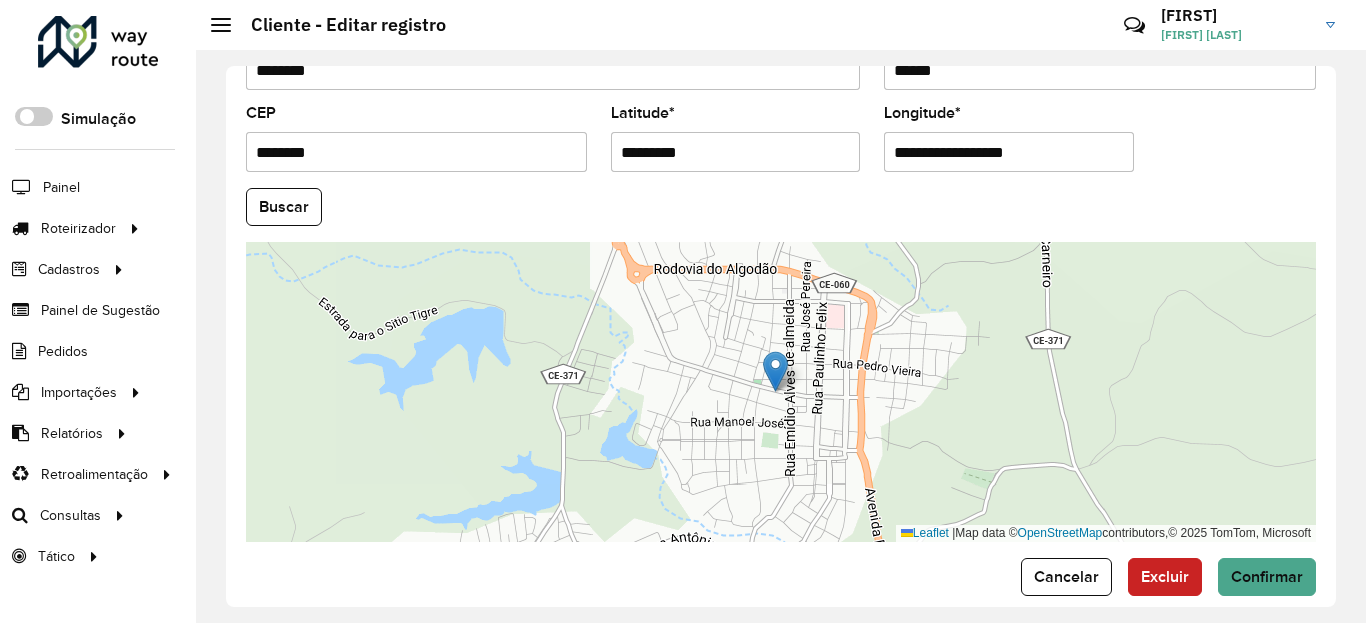 type on "*********" 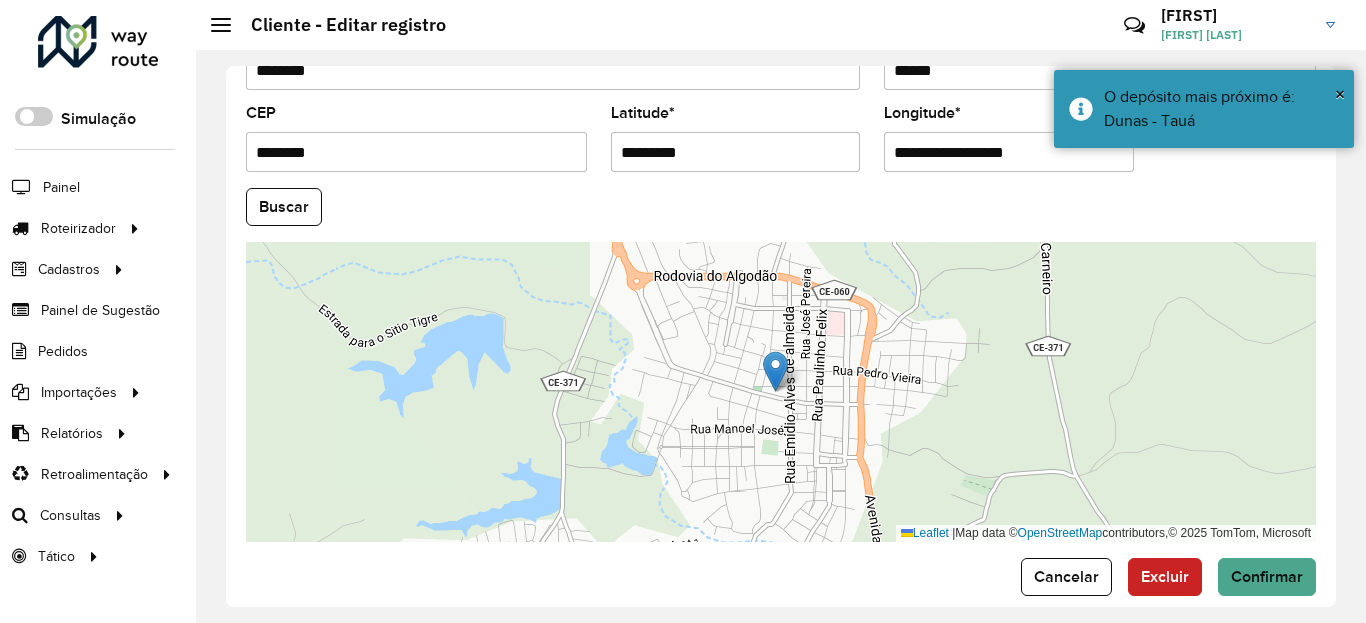 click on "**********" at bounding box center (1009, 152) 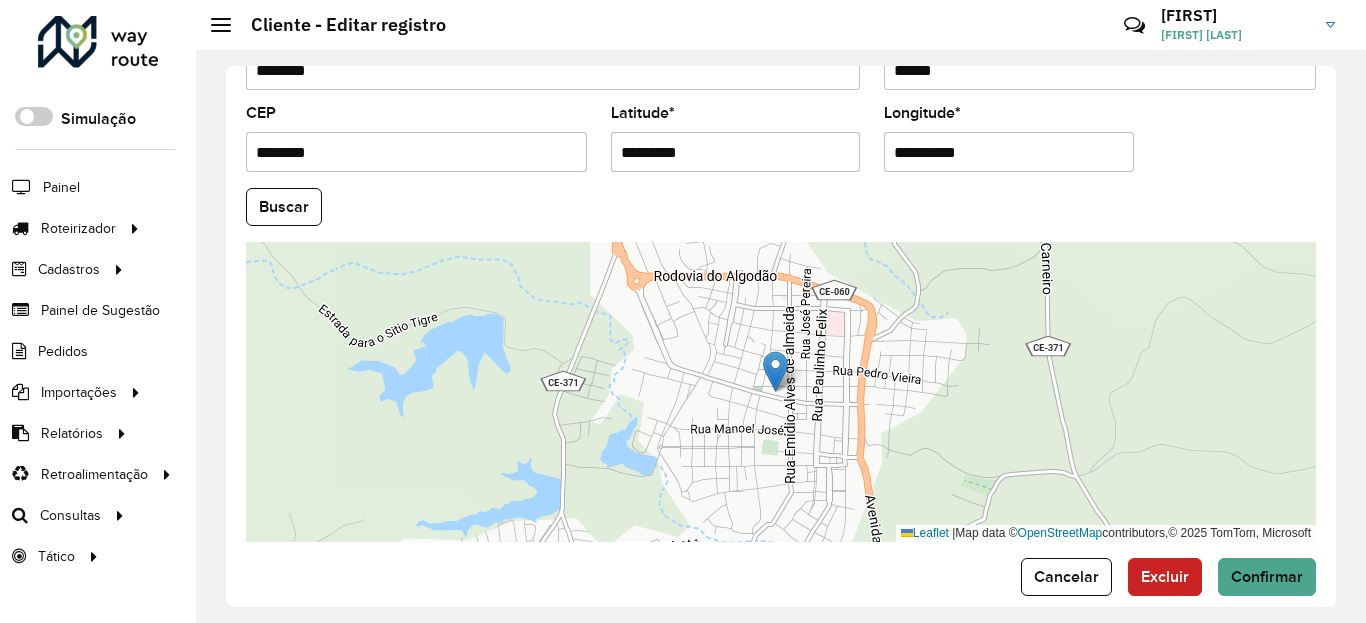 type on "**********" 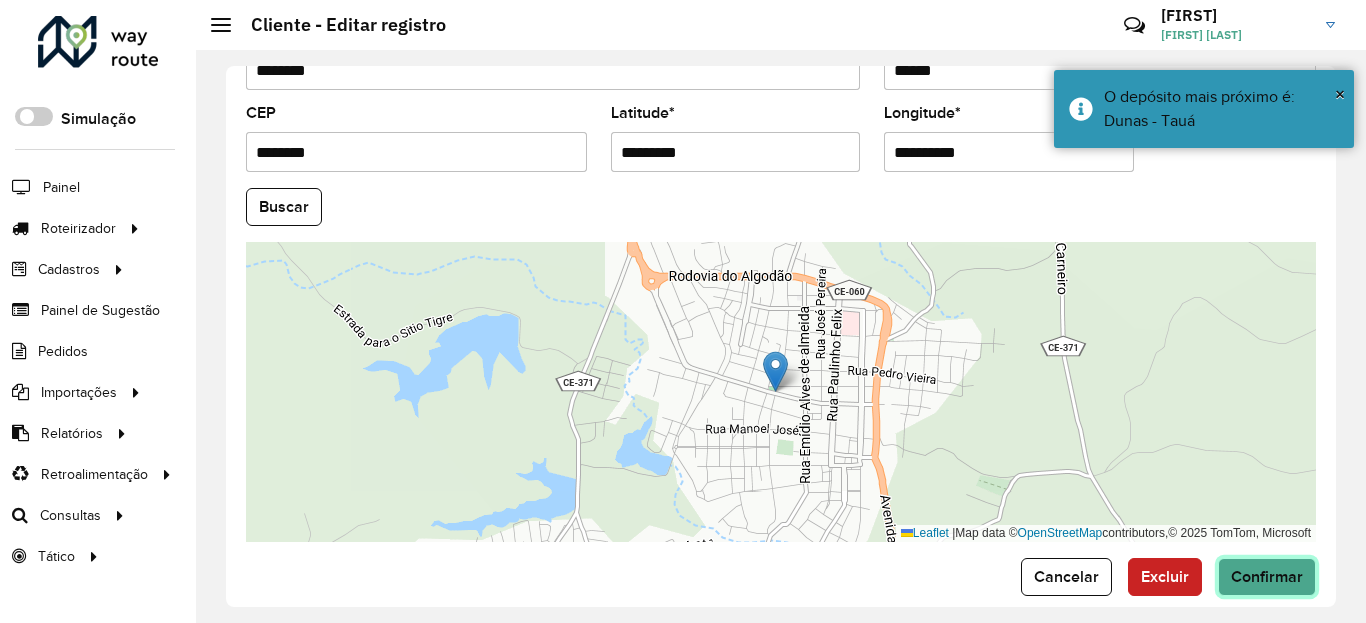 click on "Confirmar" 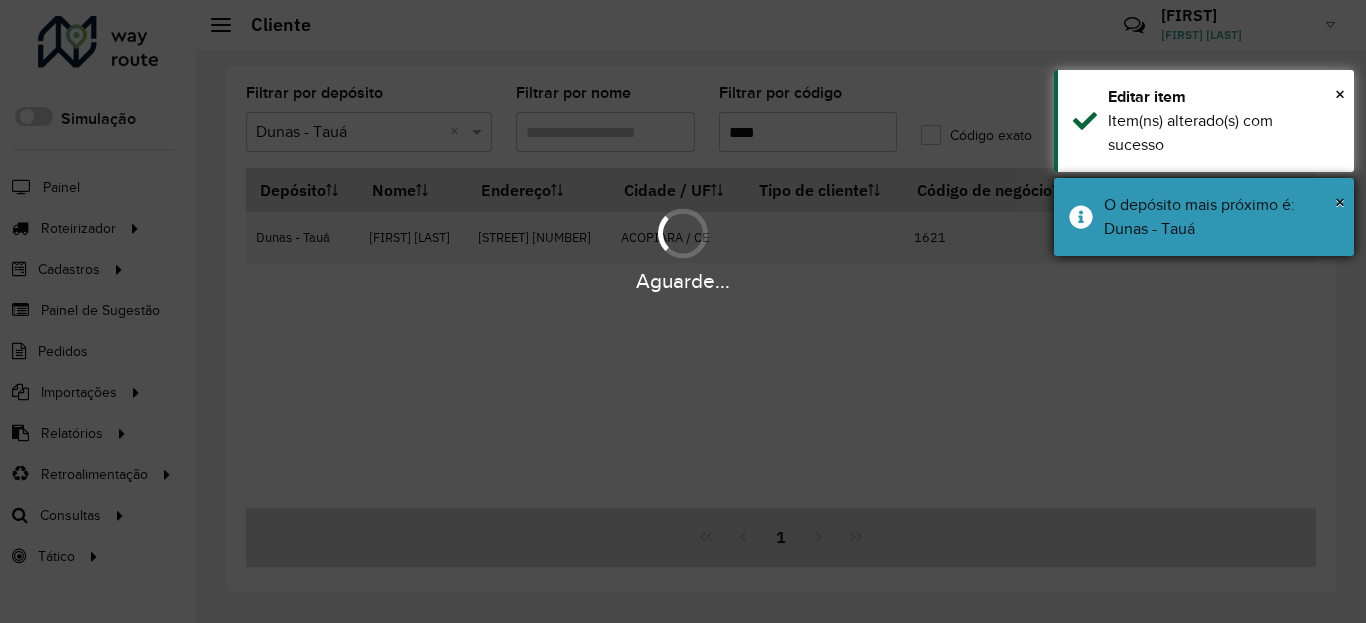 click on "O depósito mais próximo é: Dunas - Tauá" at bounding box center (1221, 217) 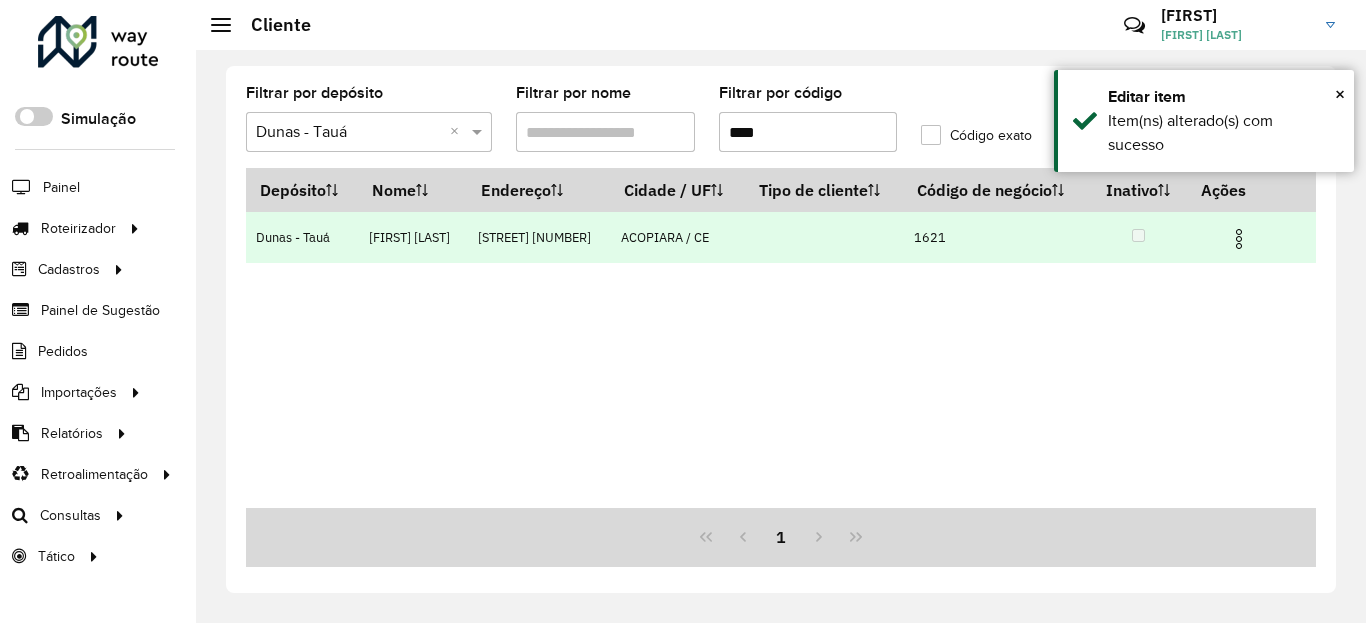 drag, startPoint x: 1161, startPoint y: 159, endPoint x: 1193, endPoint y: 245, distance: 91.76056 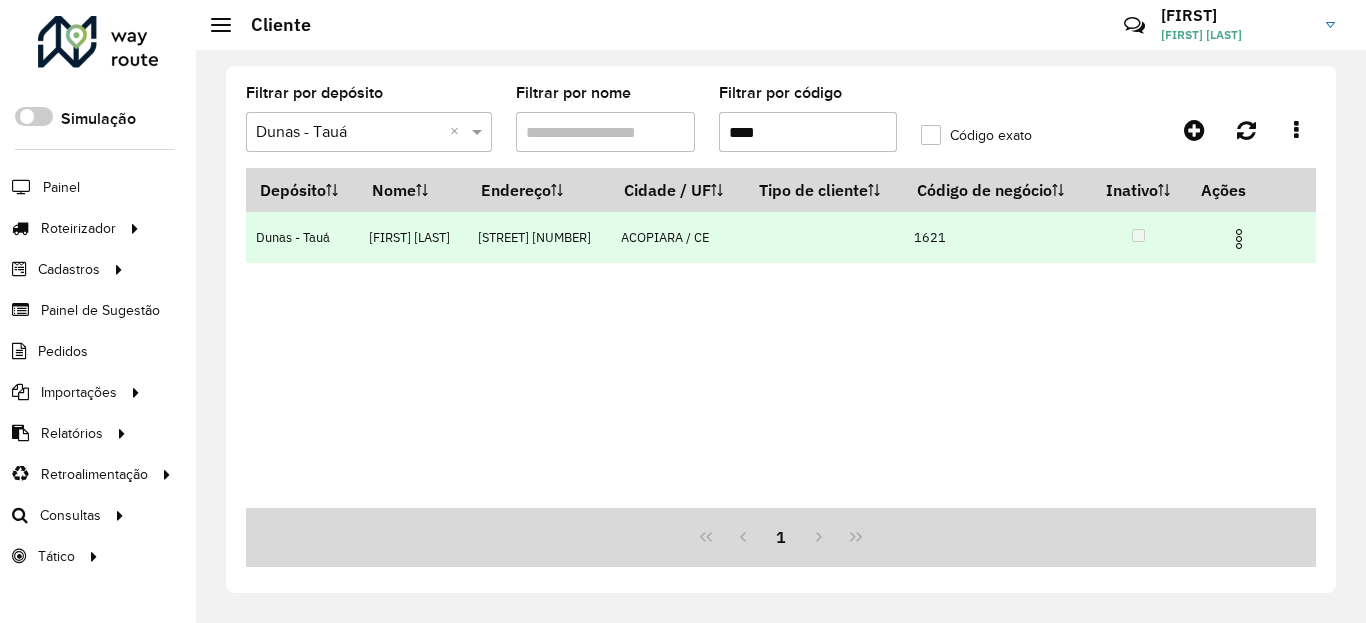 click at bounding box center [1247, 237] 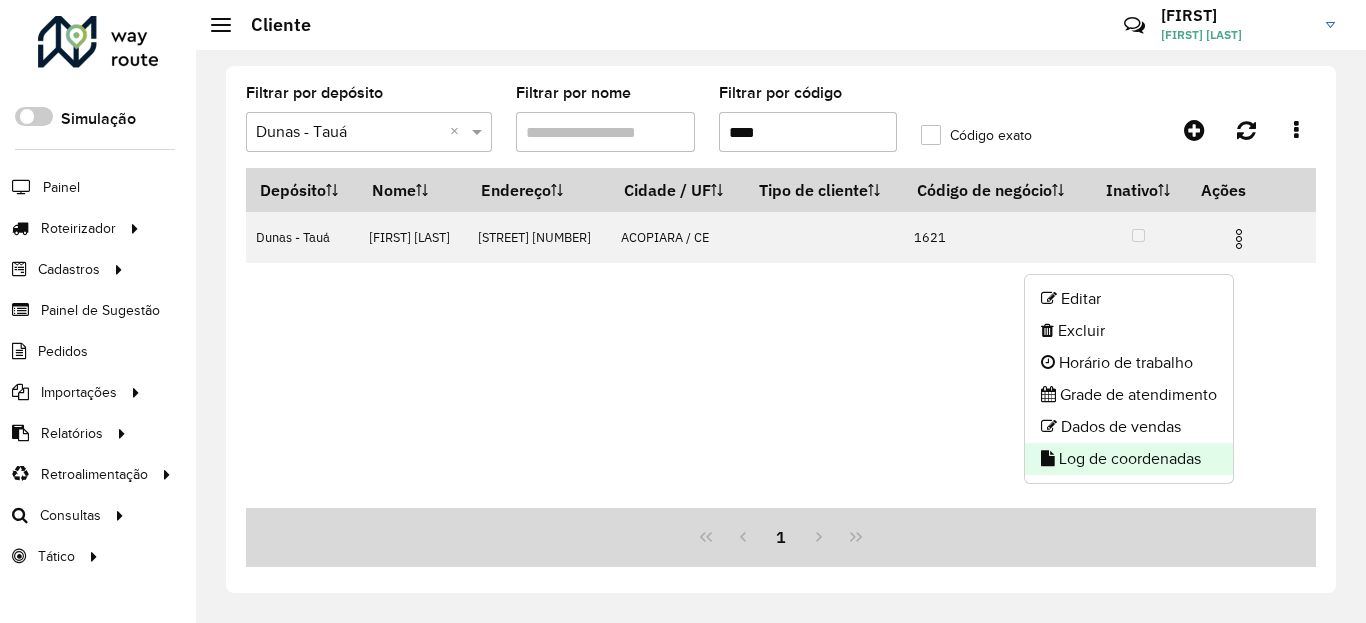 click on "Log de coordenadas" 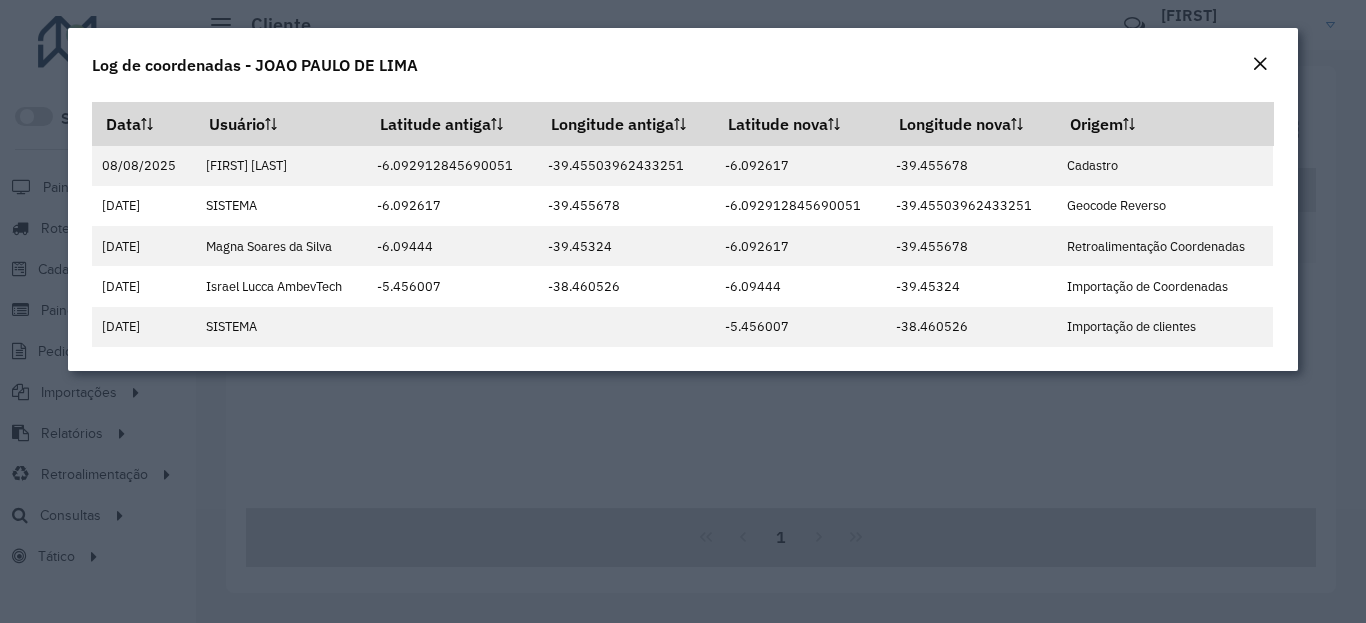 click 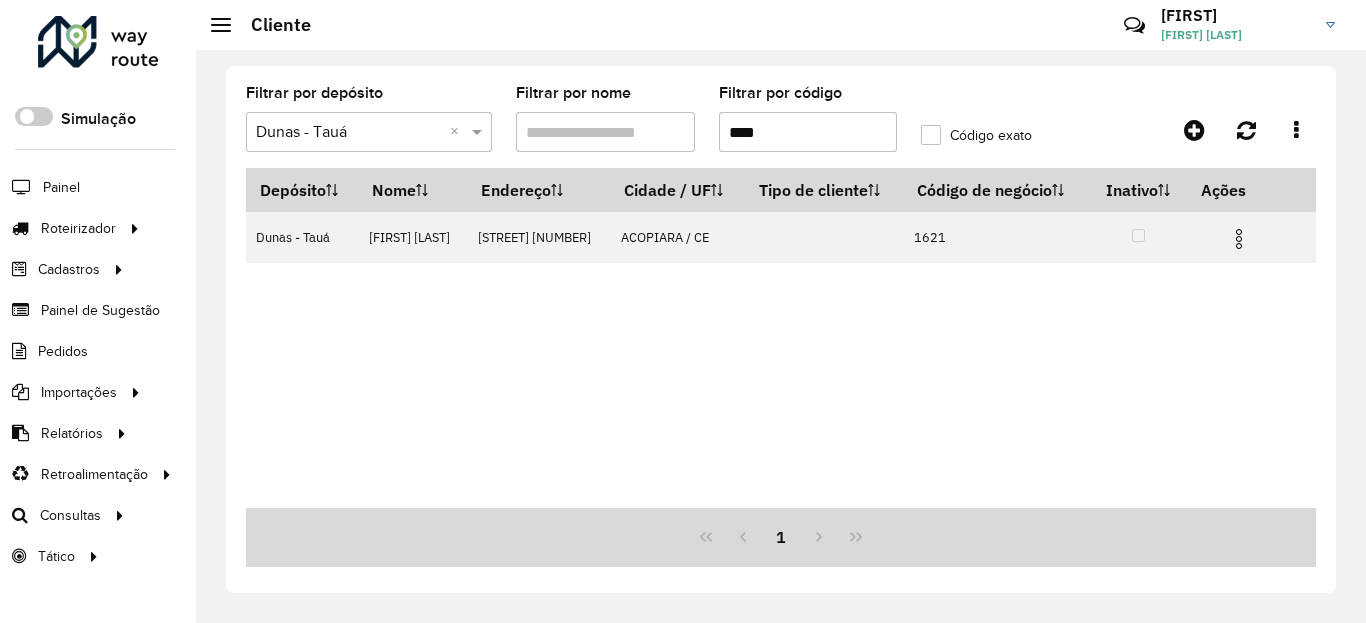 click on "****" at bounding box center (808, 132) 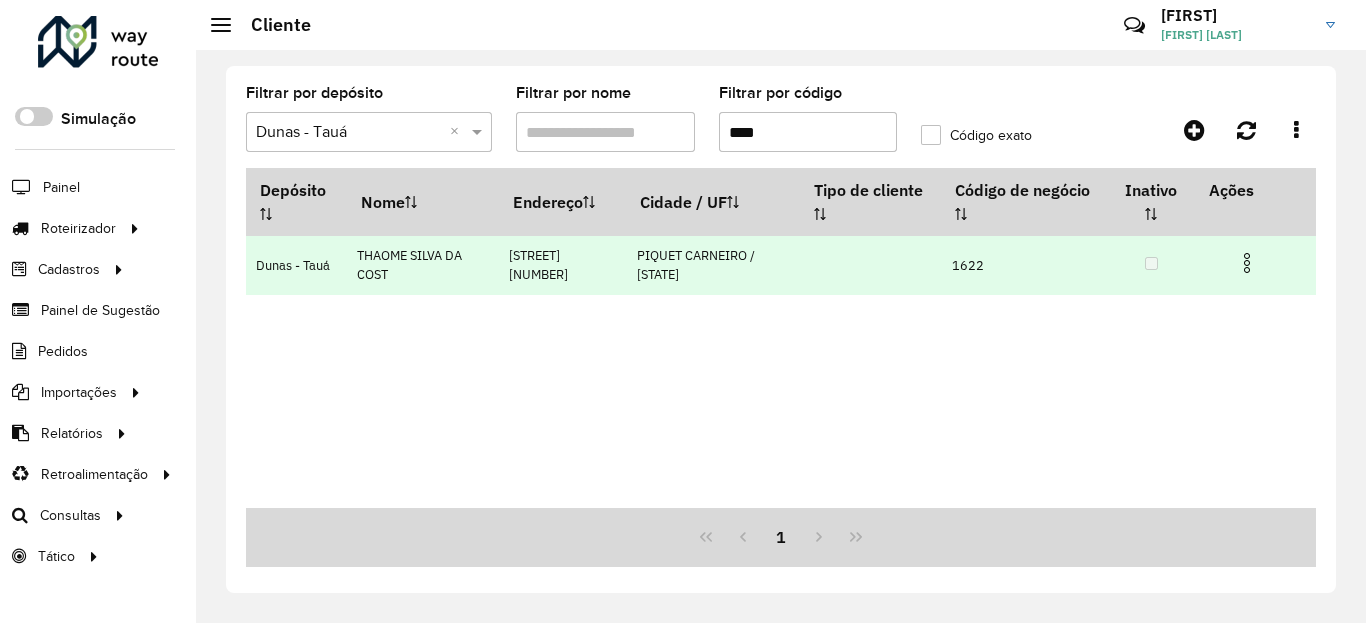 click at bounding box center [1247, 263] 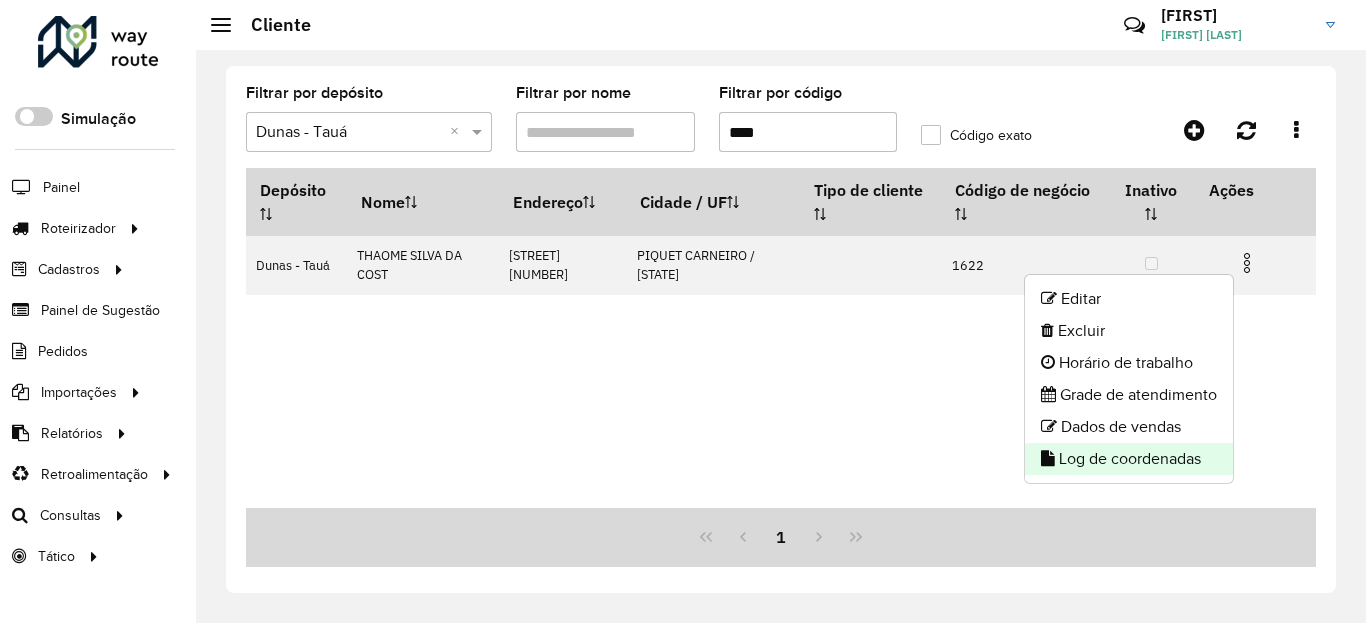 click on "Log de coordenadas" 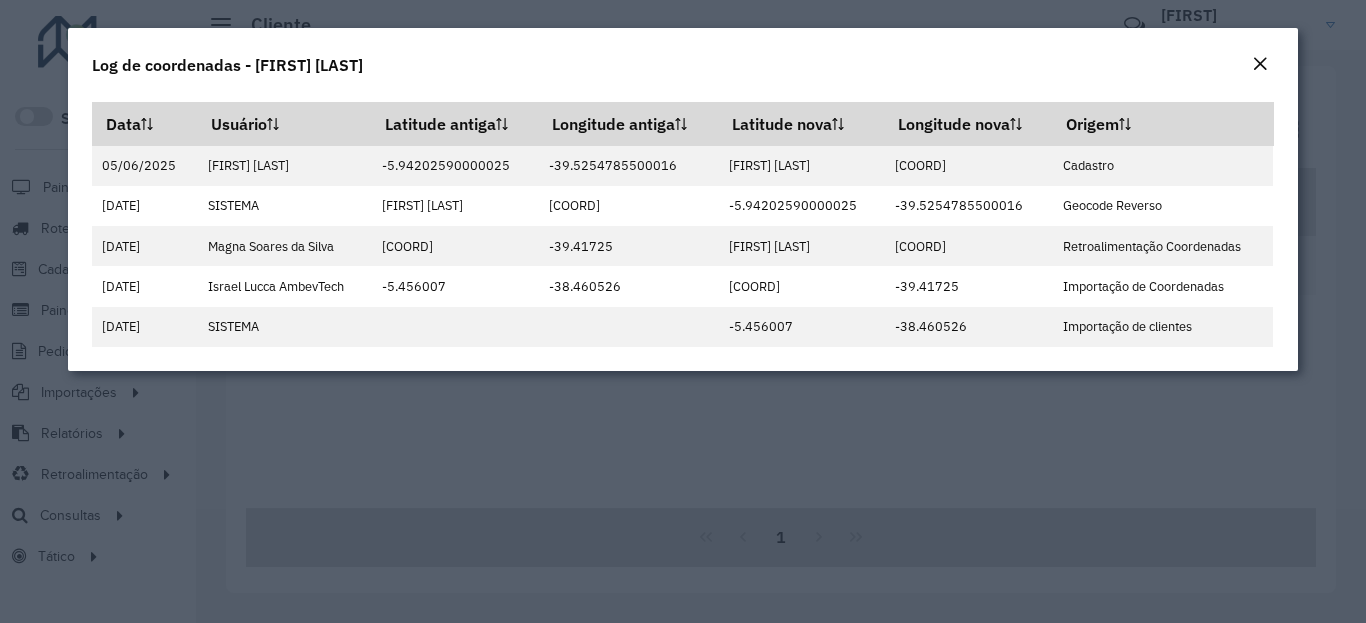 click 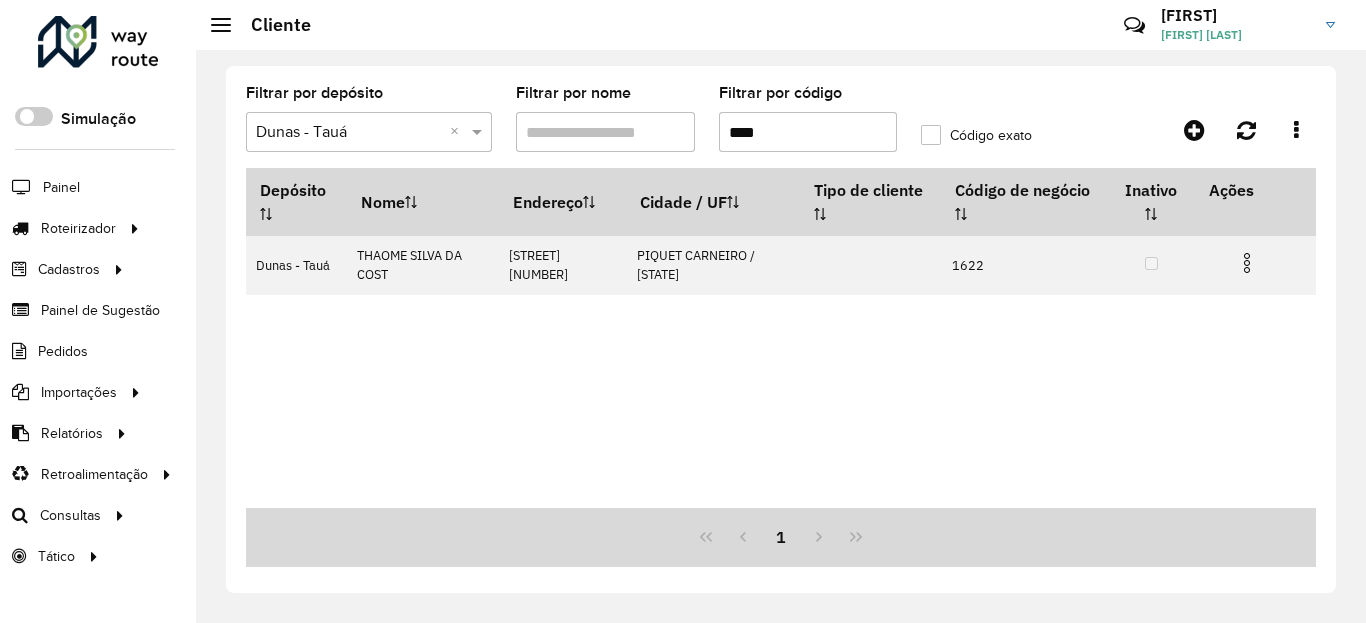click on "****" at bounding box center (808, 132) 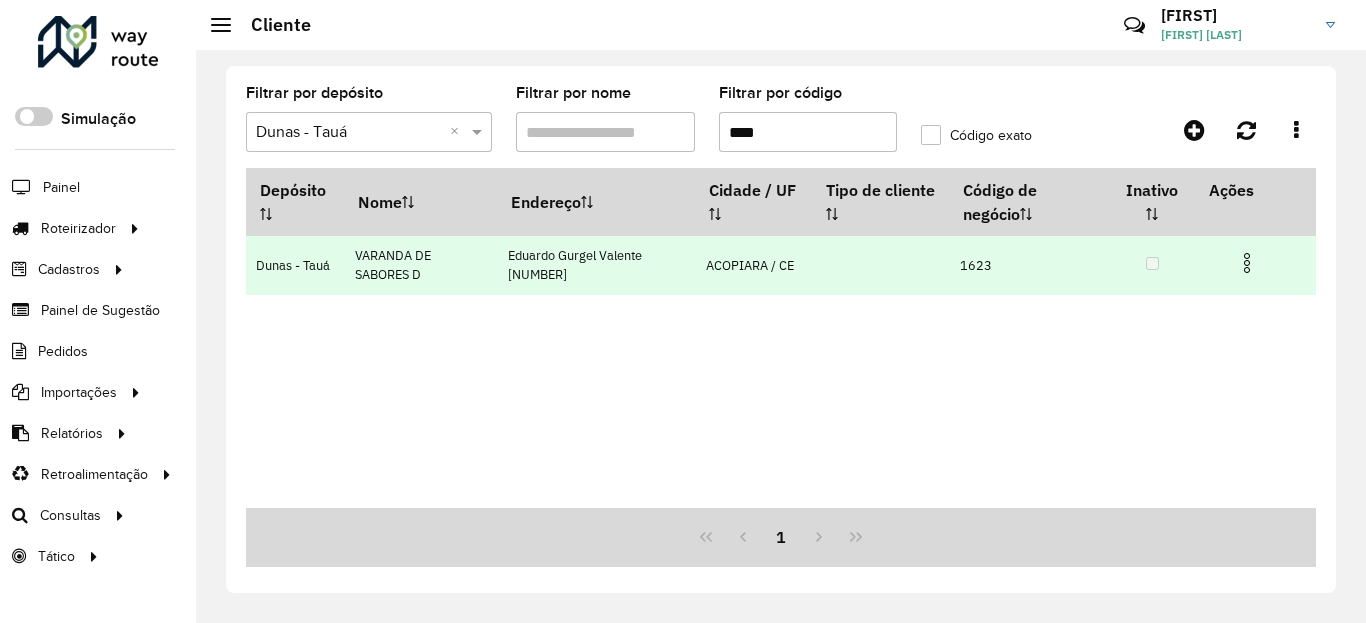 click at bounding box center [1247, 263] 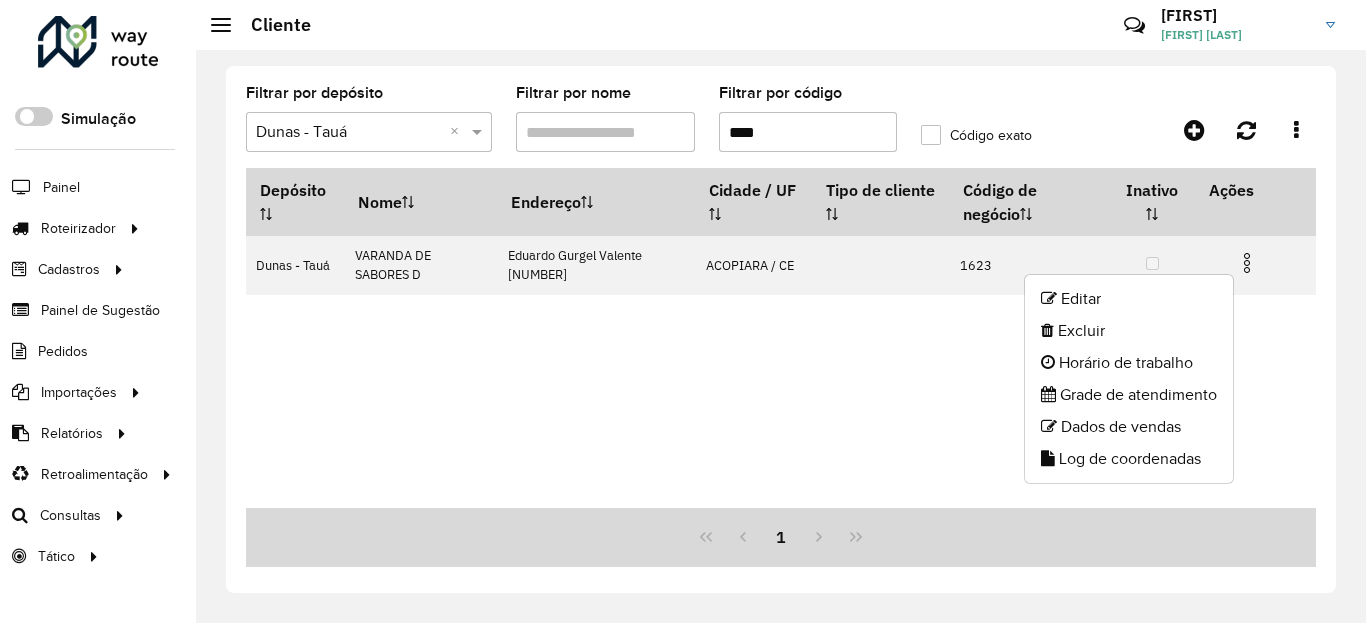 click on "Log de coordenadas" 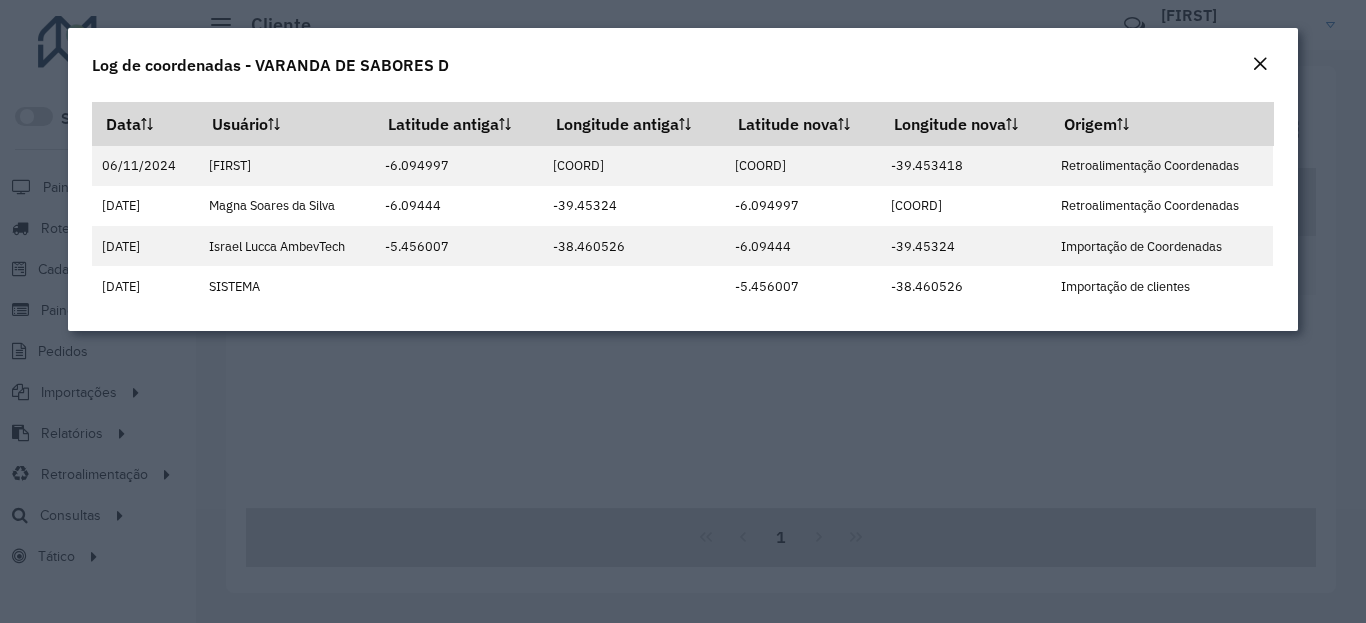 click 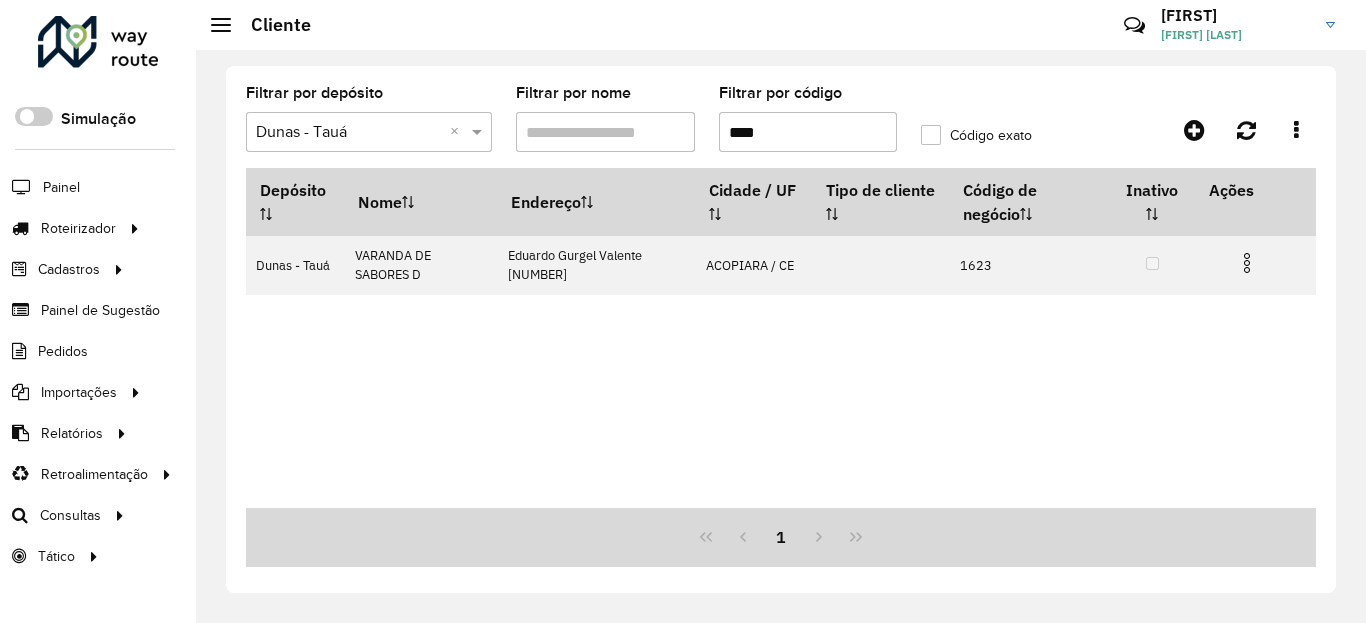 click on "****" at bounding box center [808, 132] 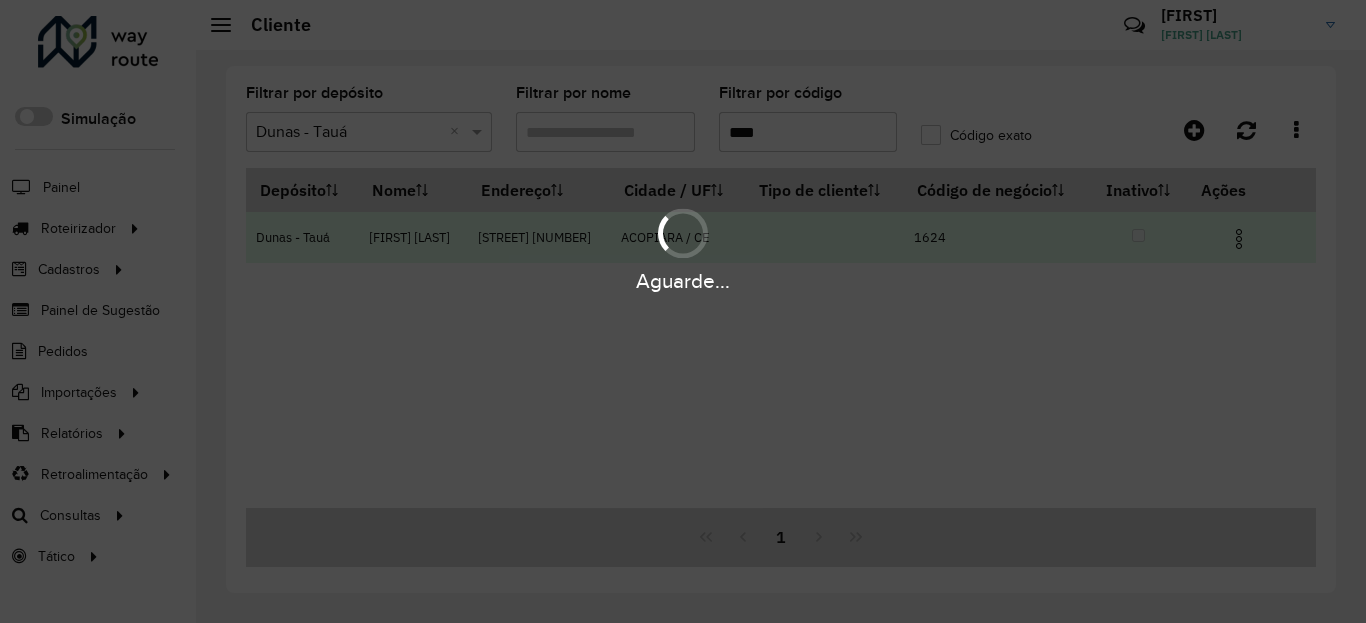 type on "****" 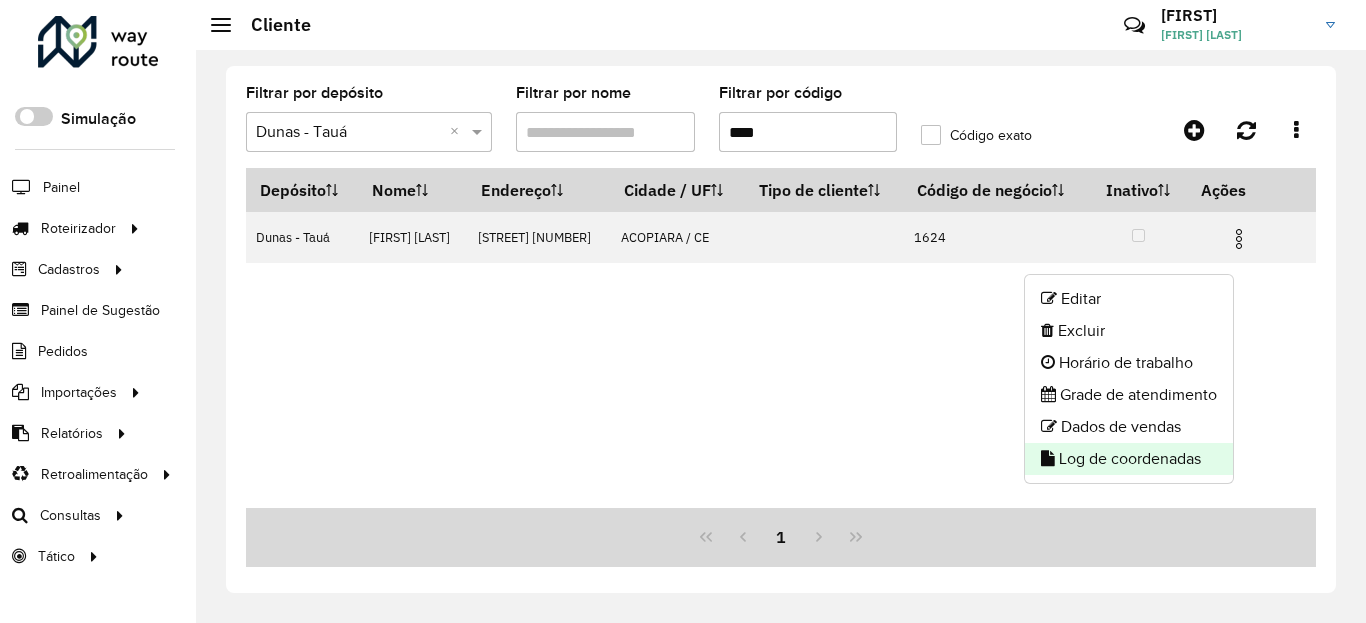 click on "Log de coordenadas" 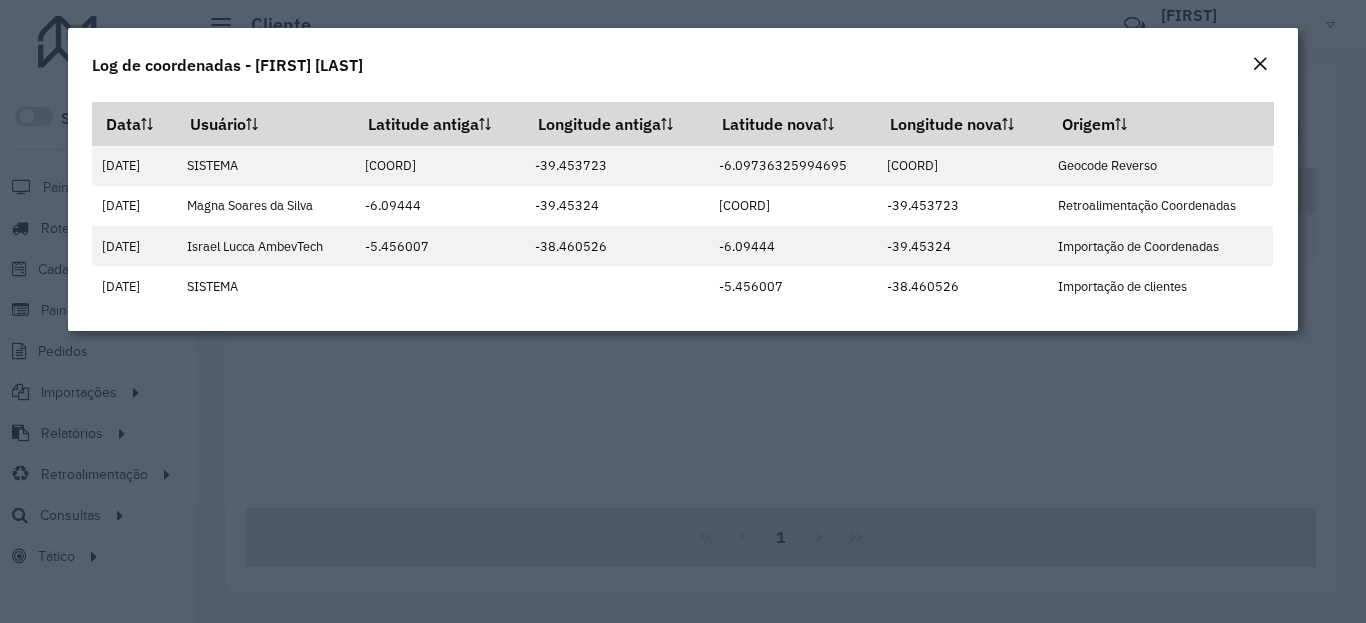 click 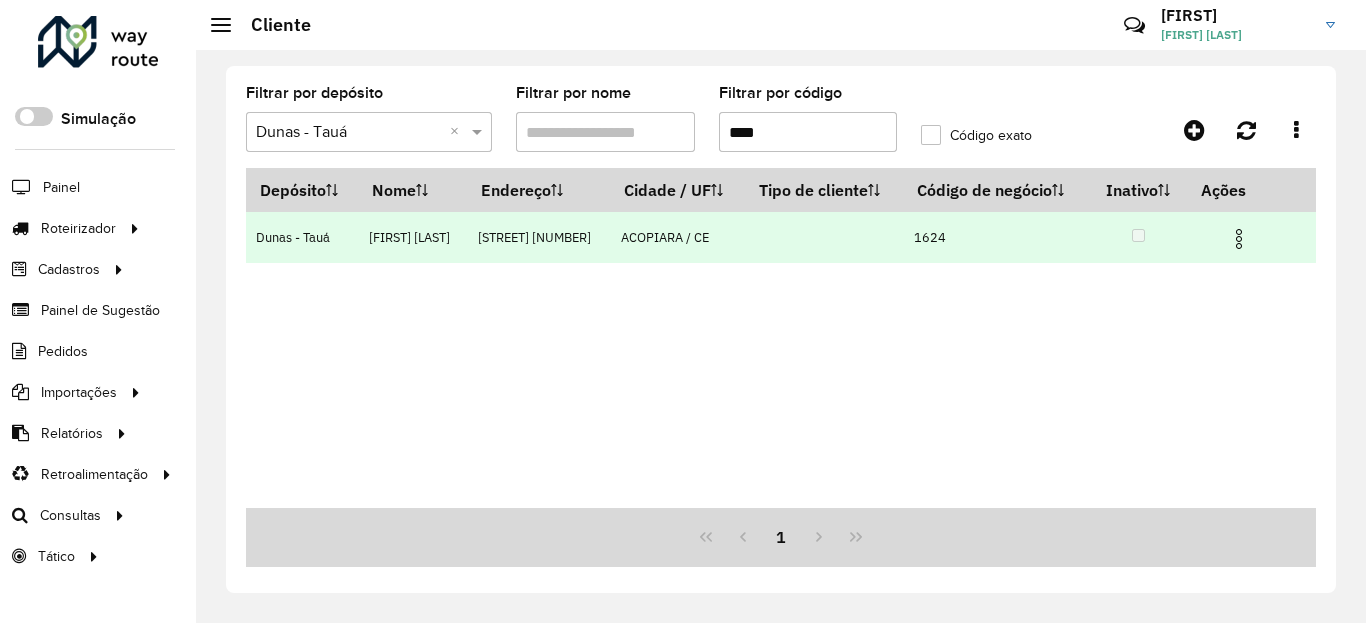 click at bounding box center (1239, 239) 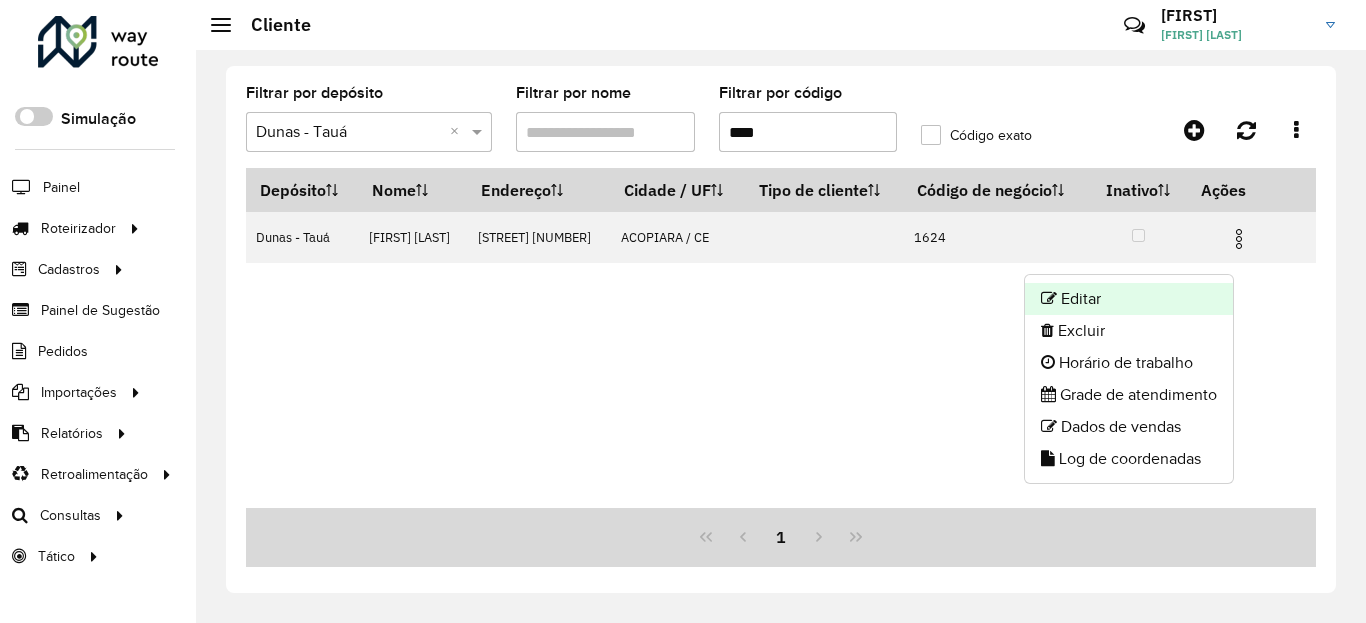 click on "Editar" 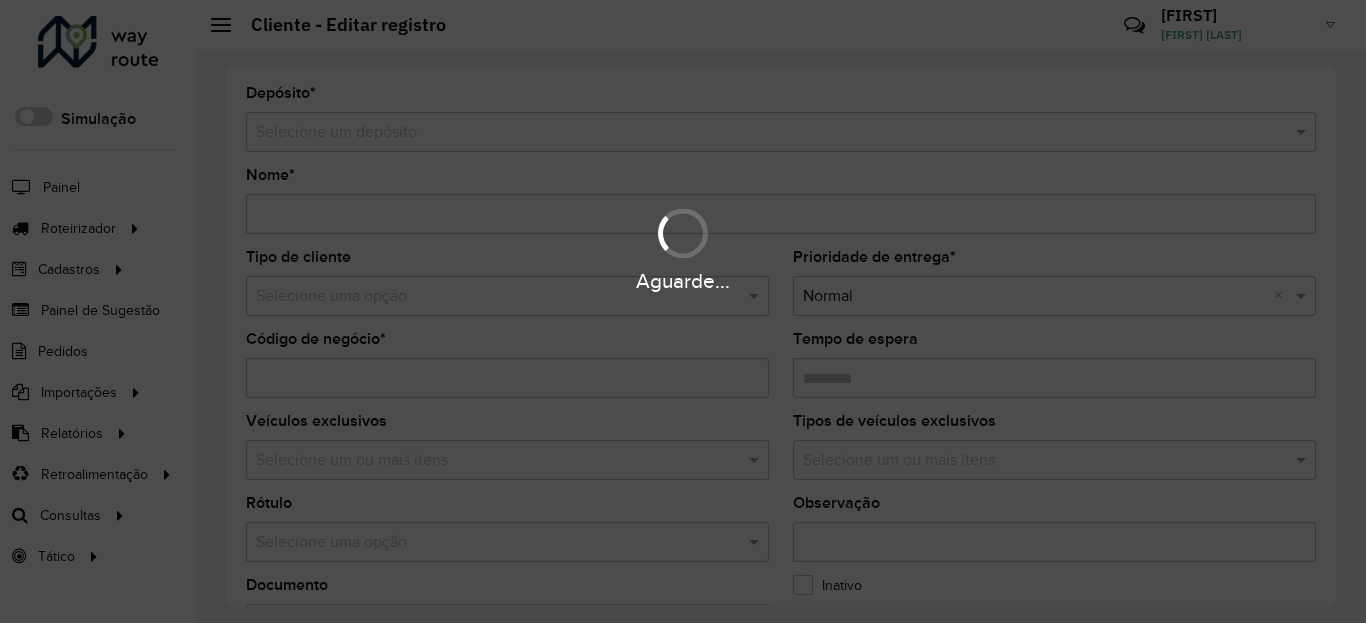 type on "**********" 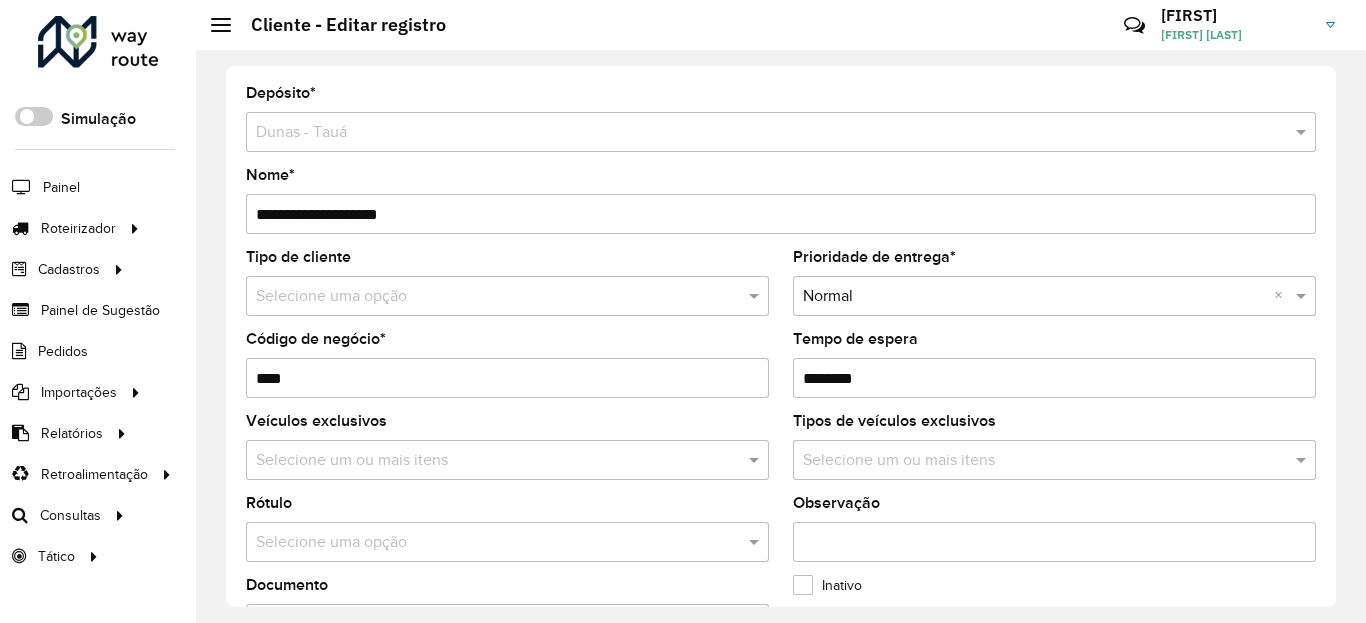 scroll, scrollTop: 840, scrollLeft: 0, axis: vertical 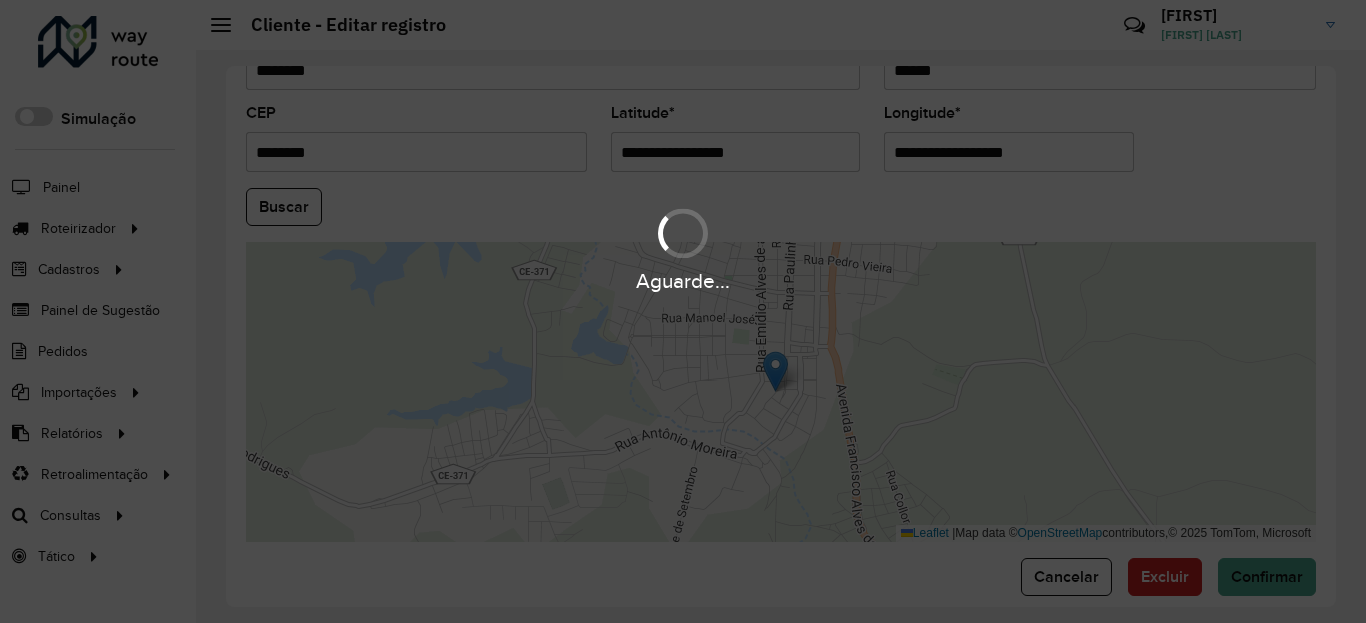 click on "Aguarde..." at bounding box center (683, 311) 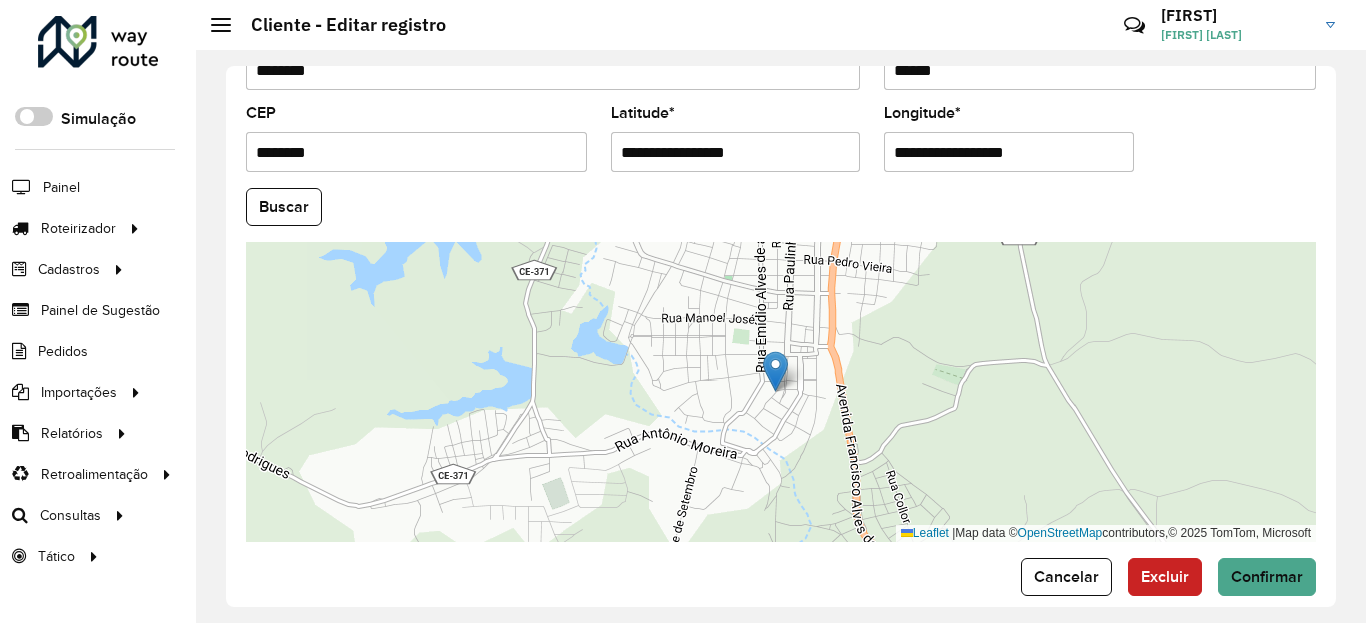 click on "**********" at bounding box center [736, 152] 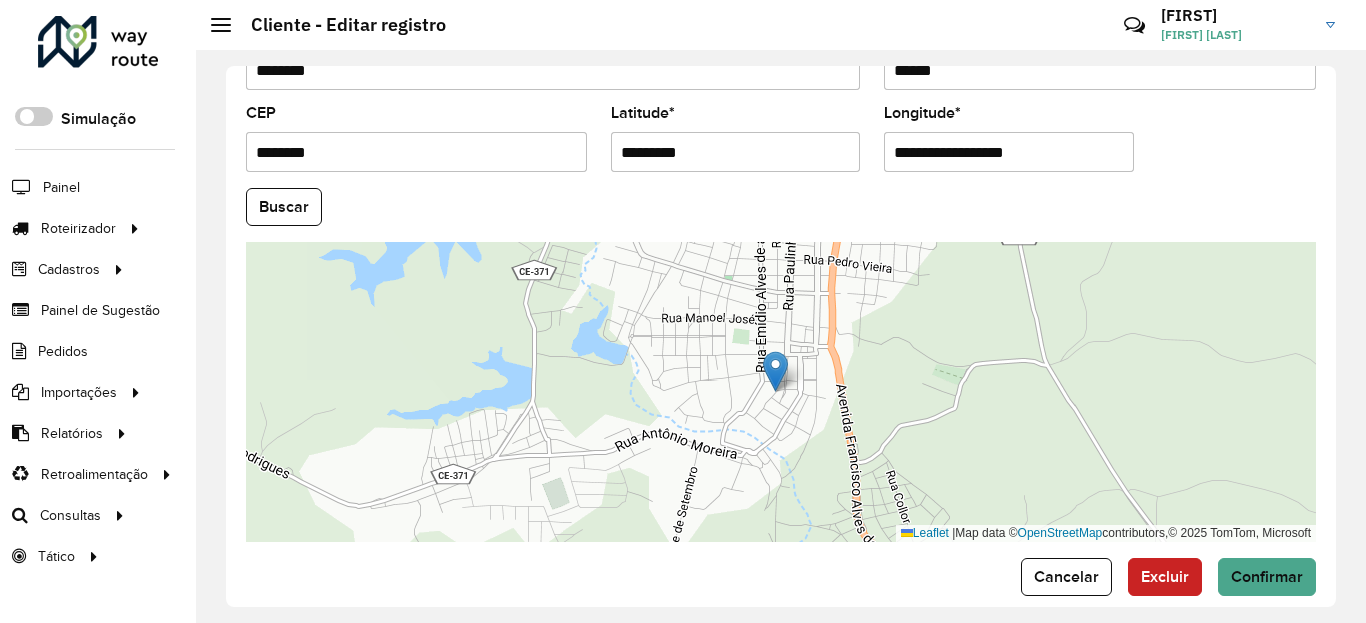 type on "*********" 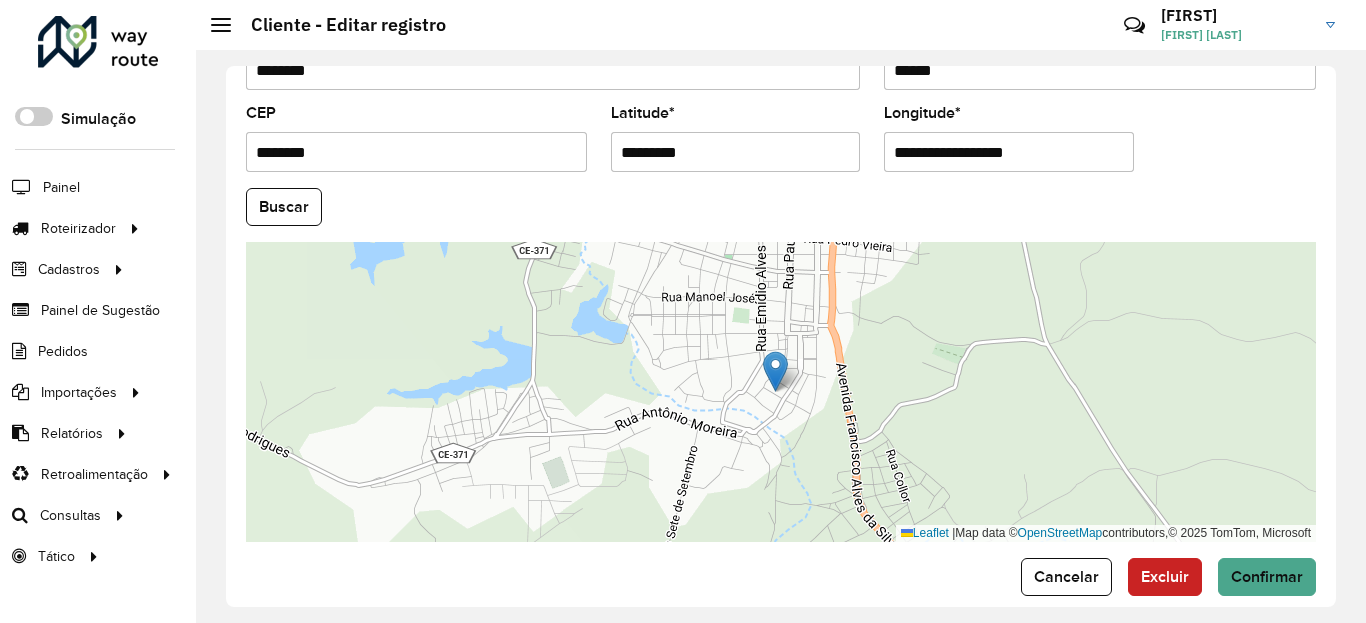 click on "**********" at bounding box center (1009, 152) 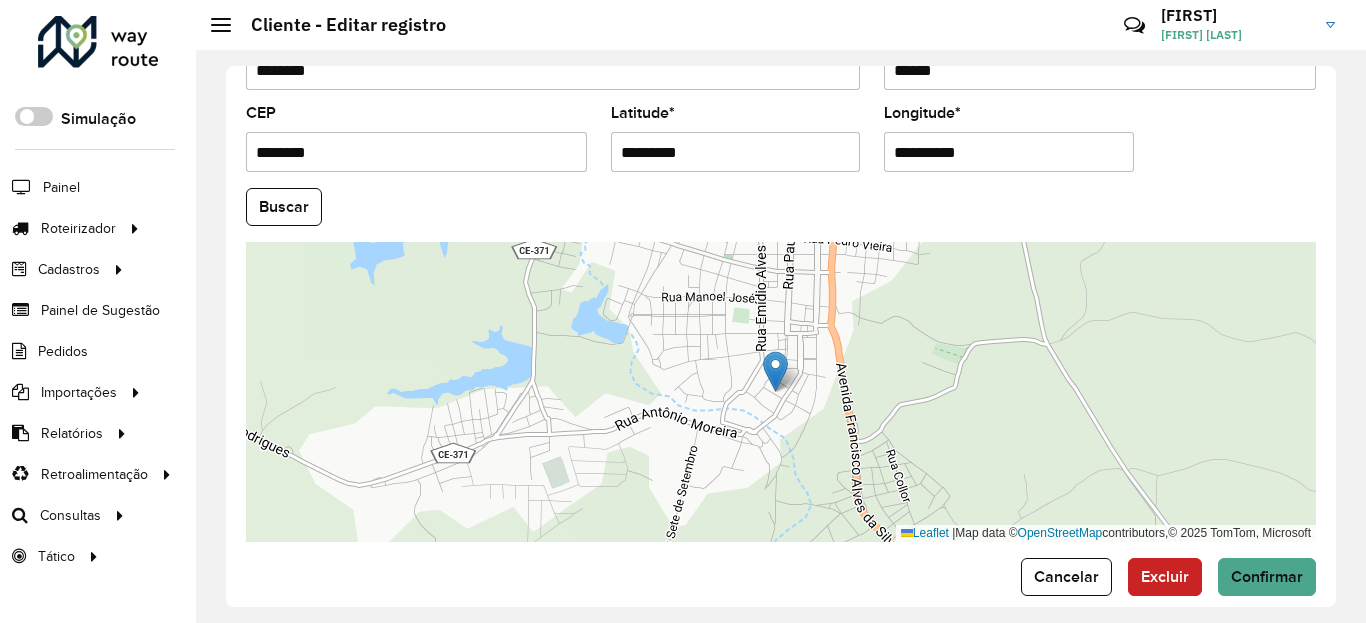 type on "**********" 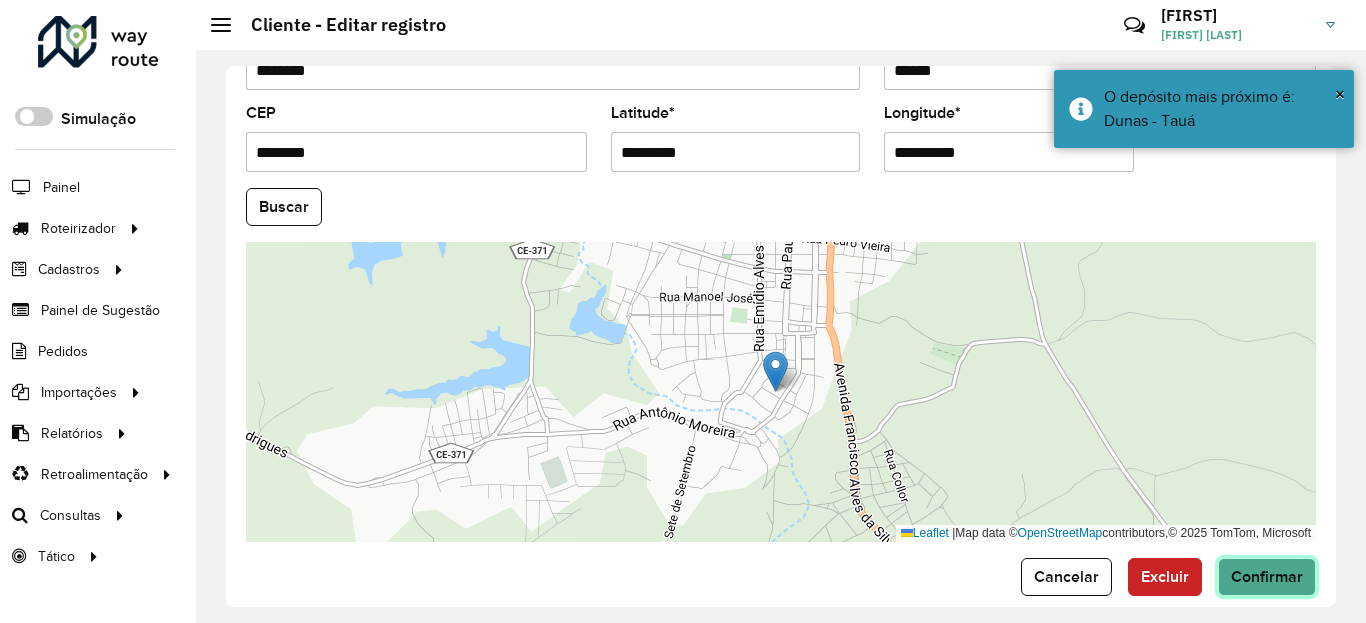 click on "Confirmar" 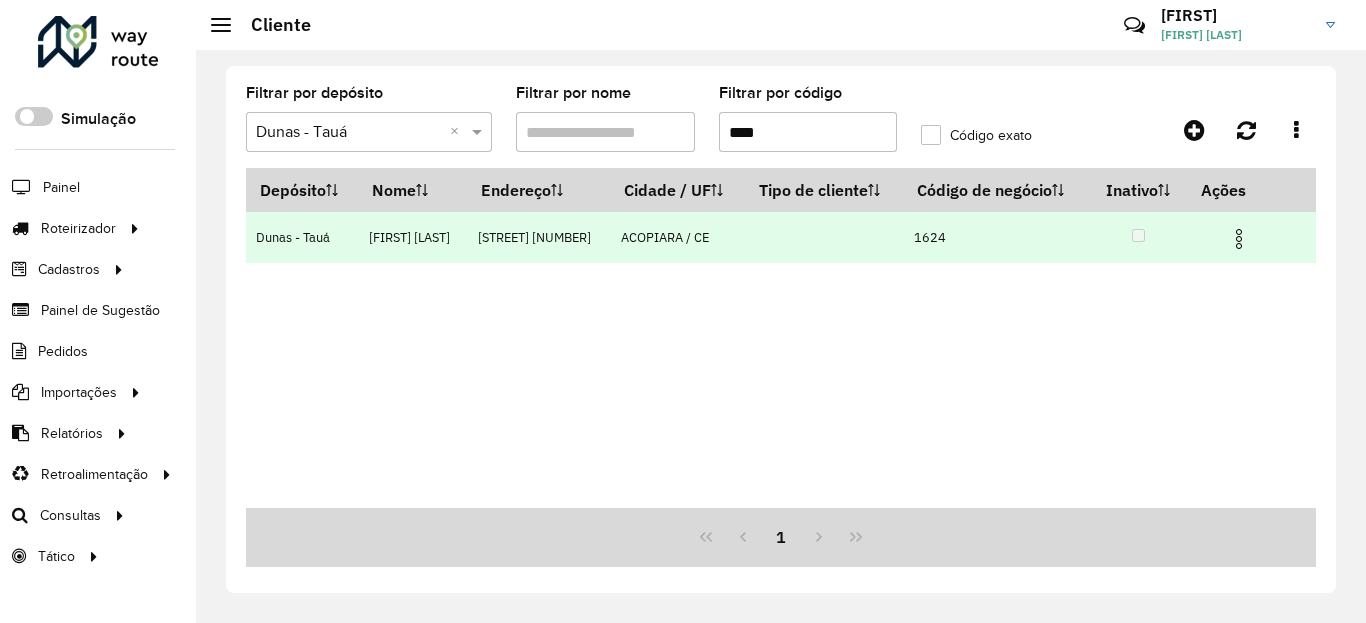 click at bounding box center [1239, 239] 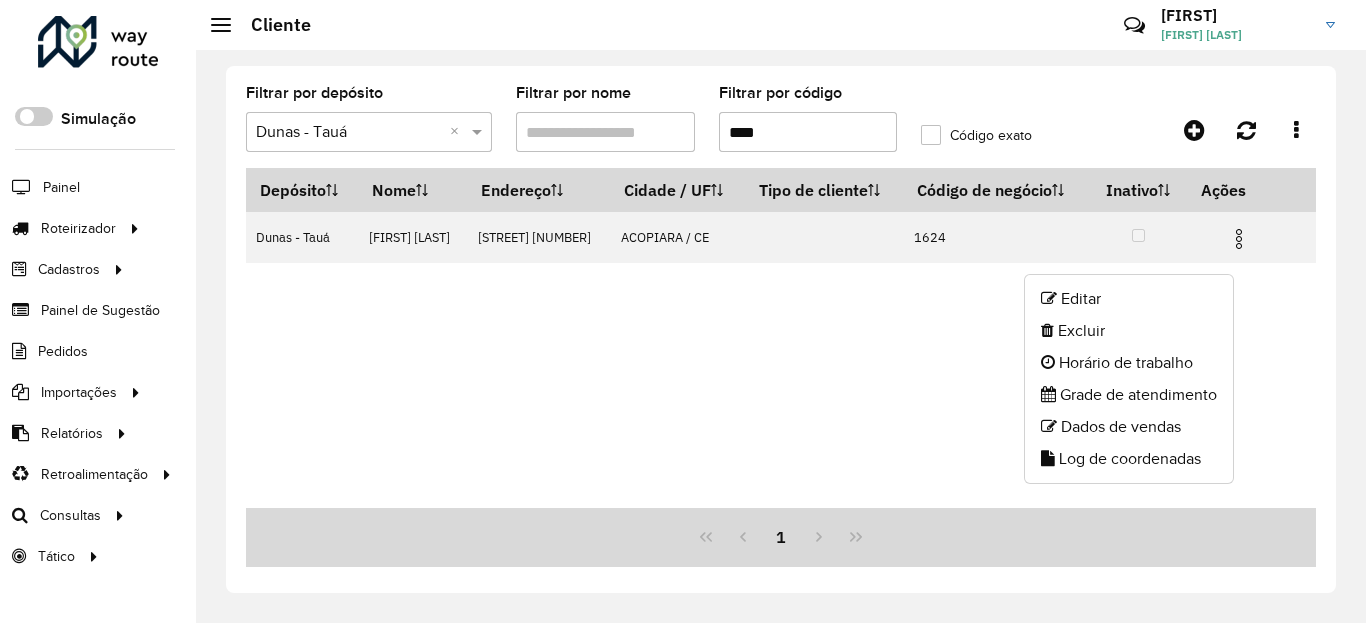click on "Log de coordenadas" 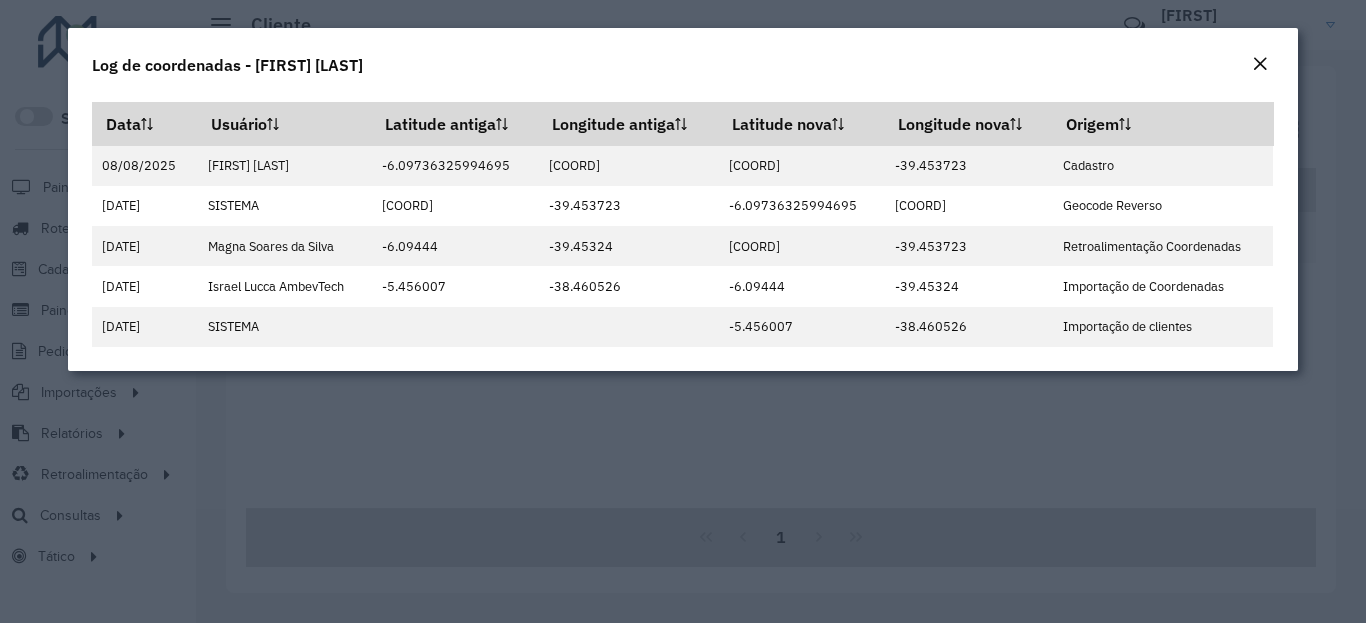 click 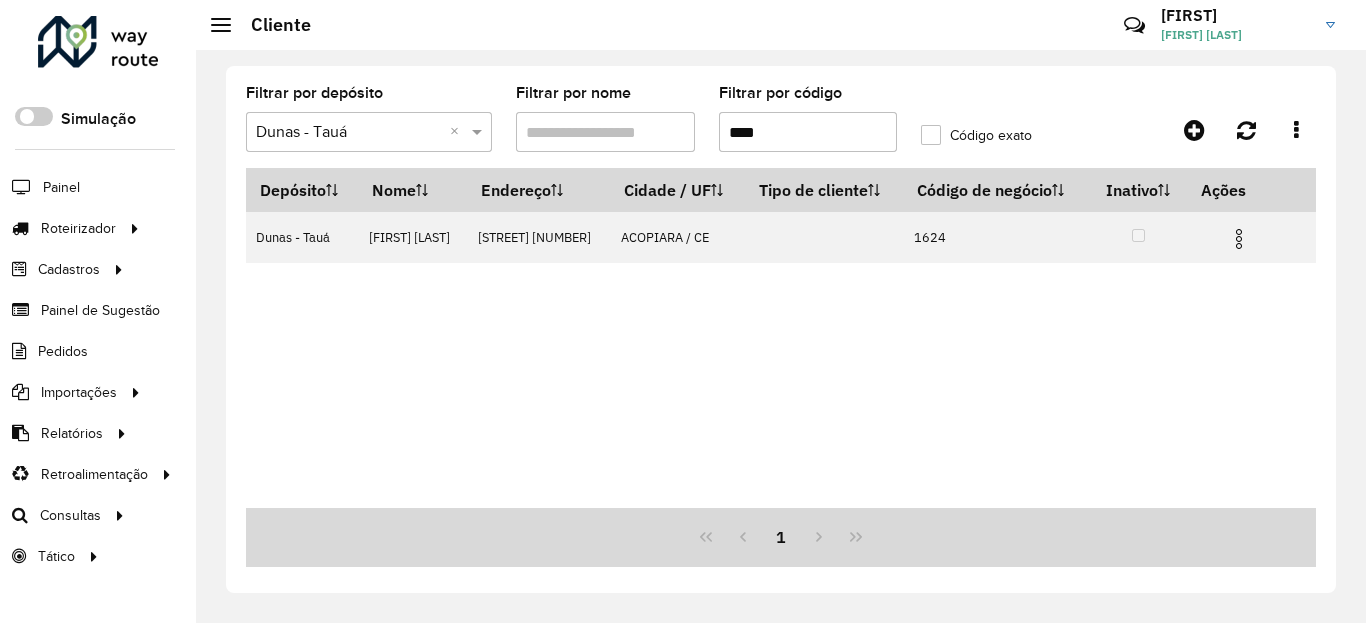 click on "****" at bounding box center (808, 132) 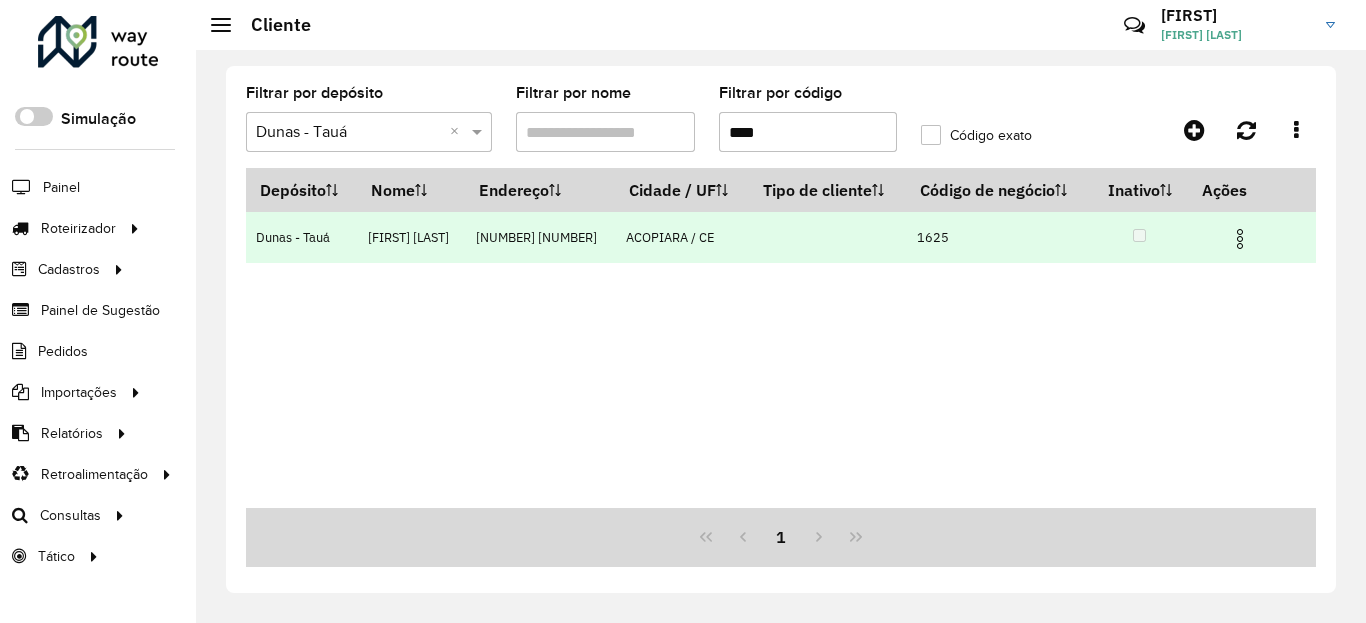 click at bounding box center [1240, 239] 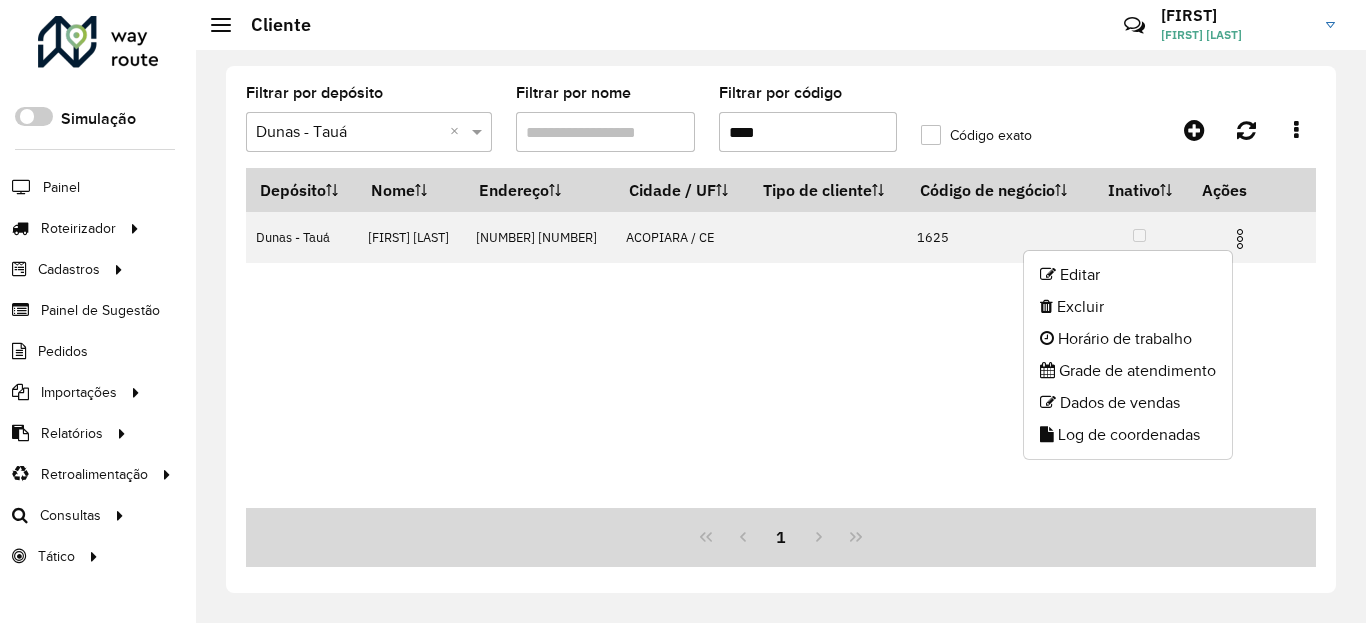 click on "Log de coordenadas" 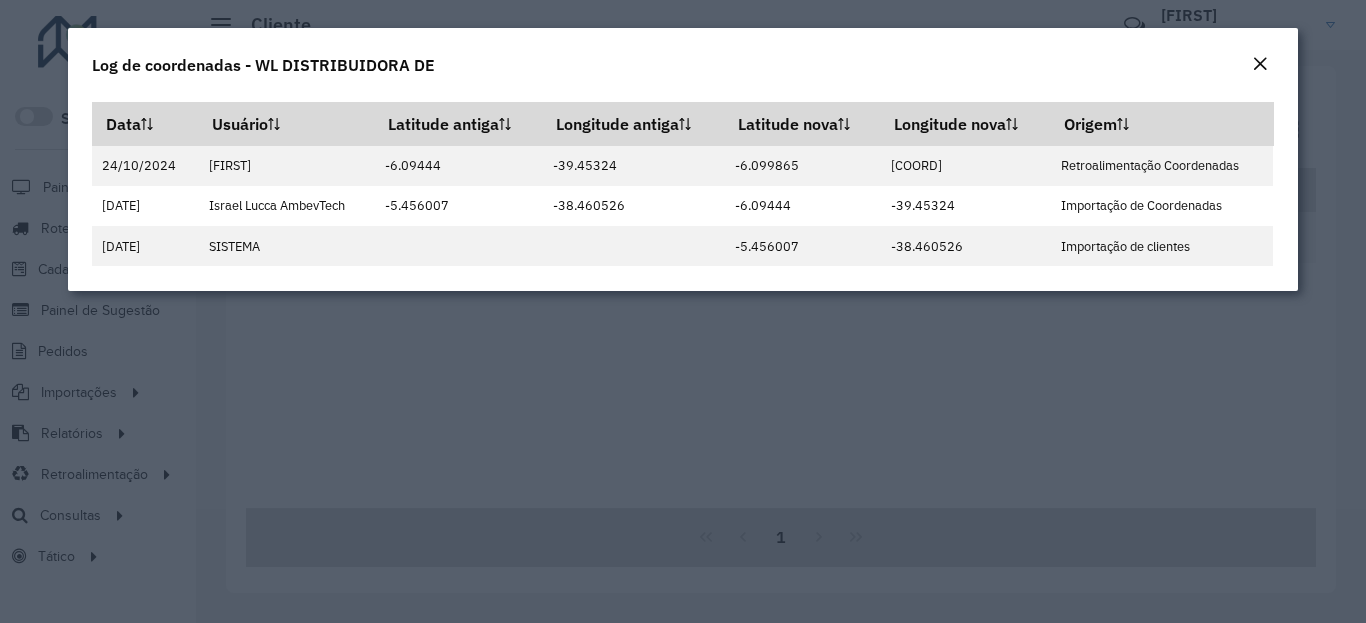 click 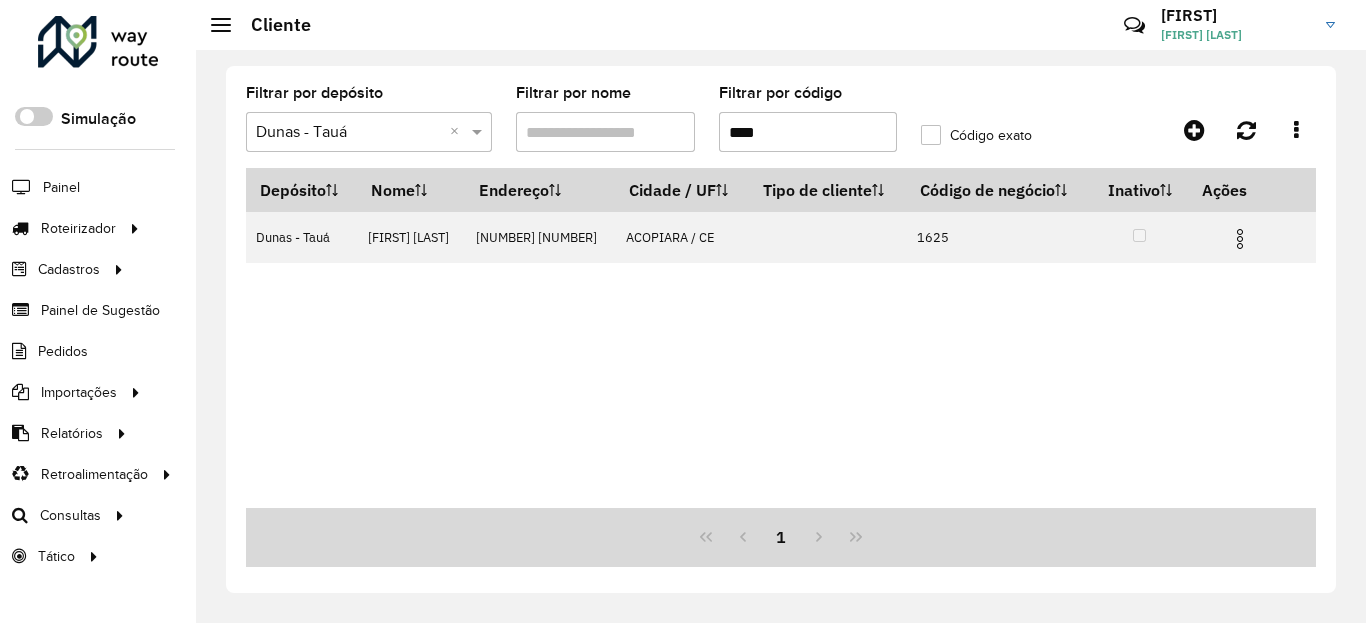 click on "****" at bounding box center [808, 132] 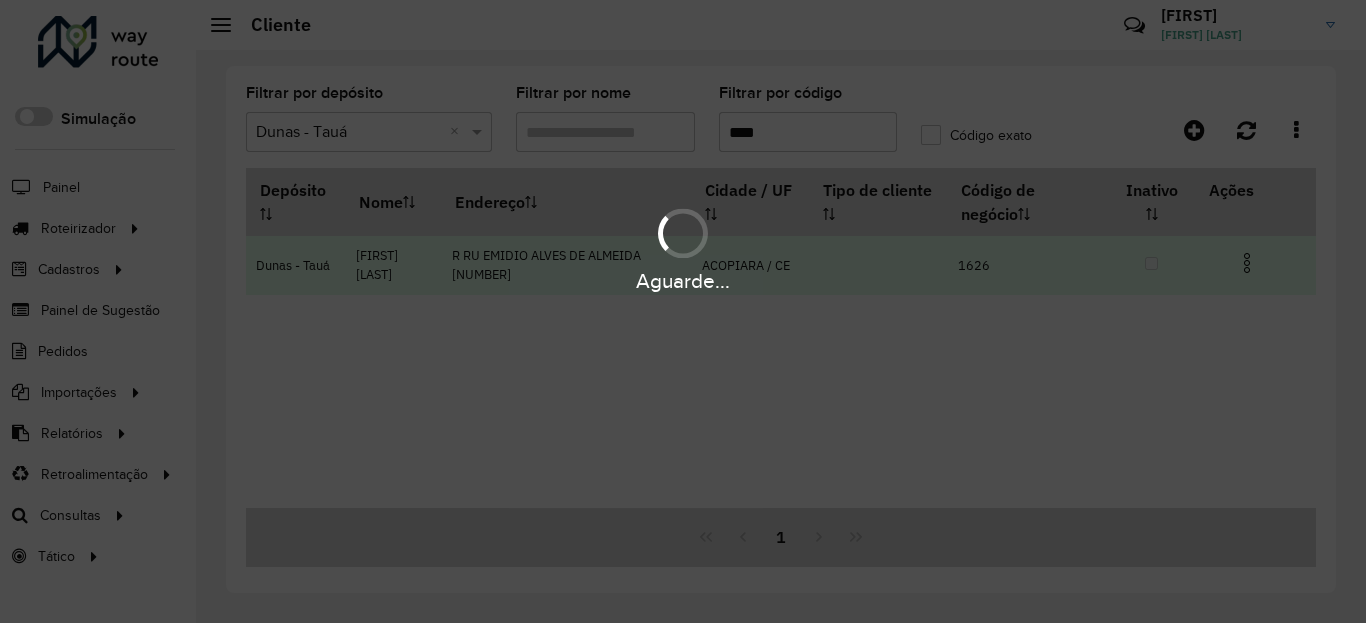 type on "****" 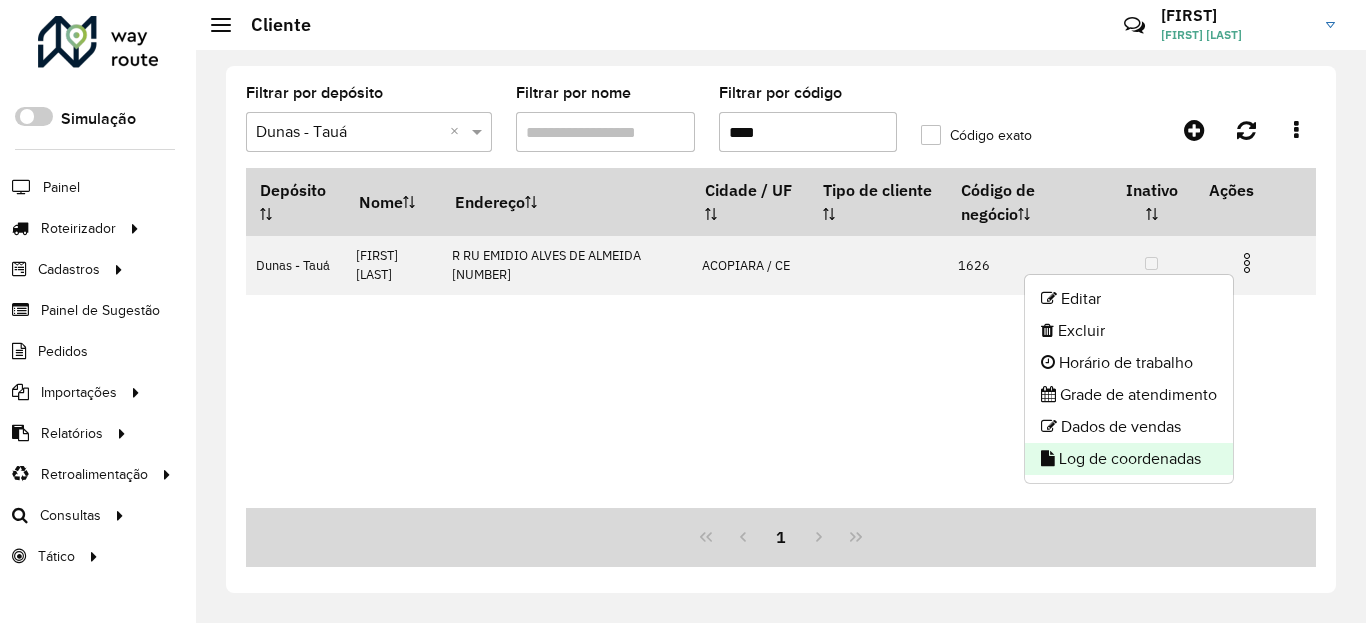 click on "Log de coordenadas" 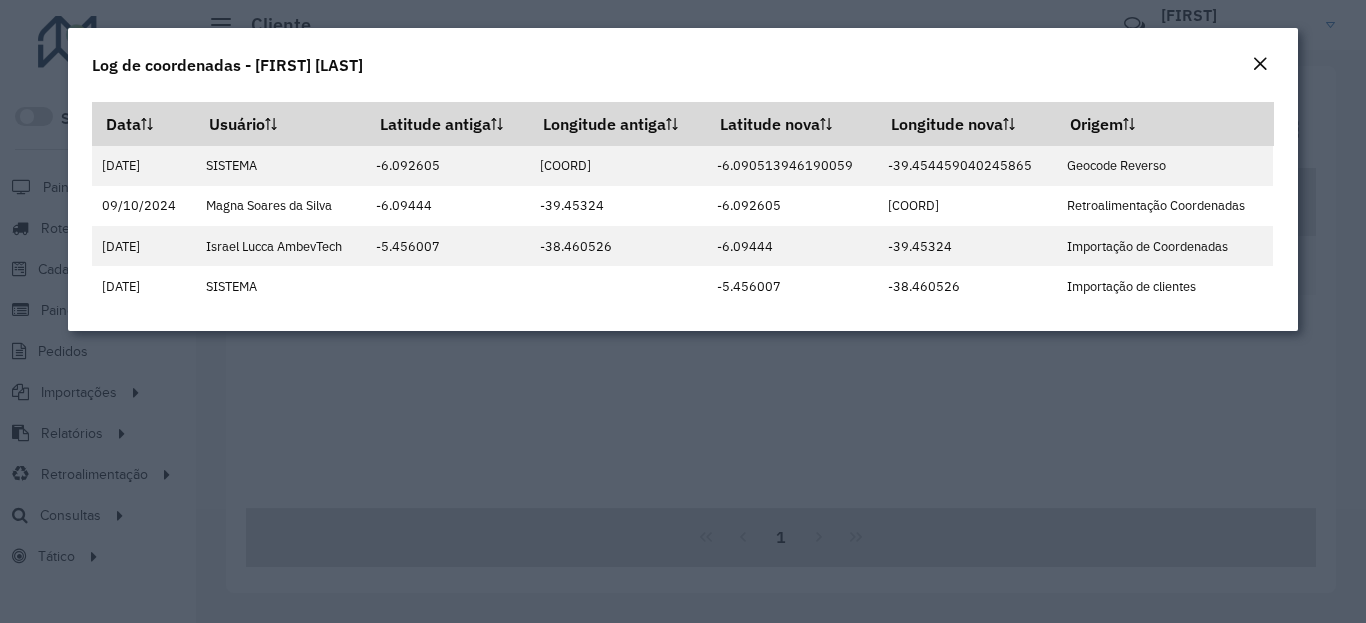 click 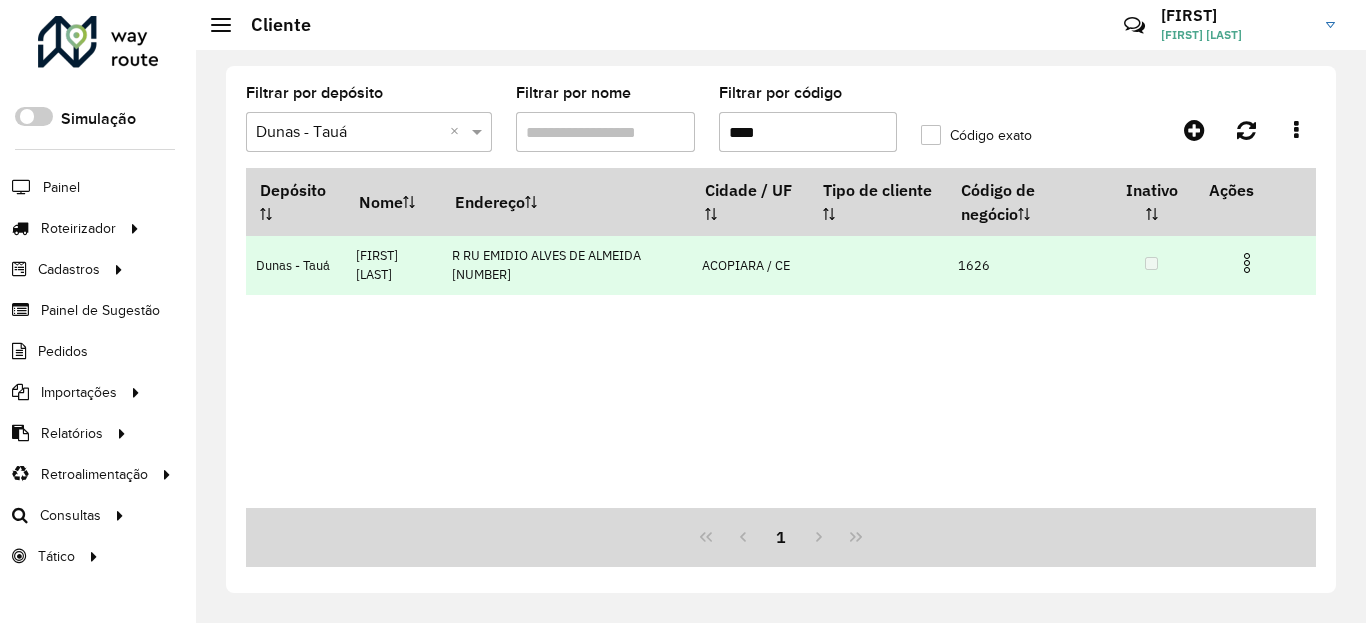 click at bounding box center [1247, 263] 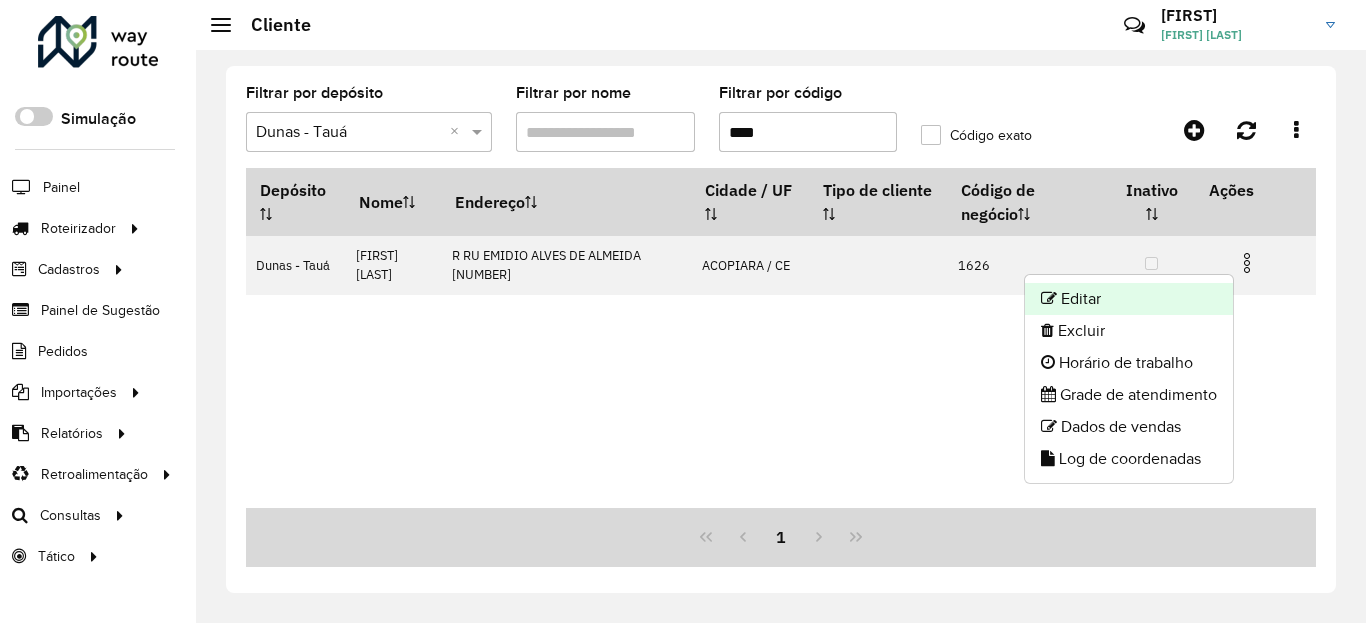 click on "Editar" 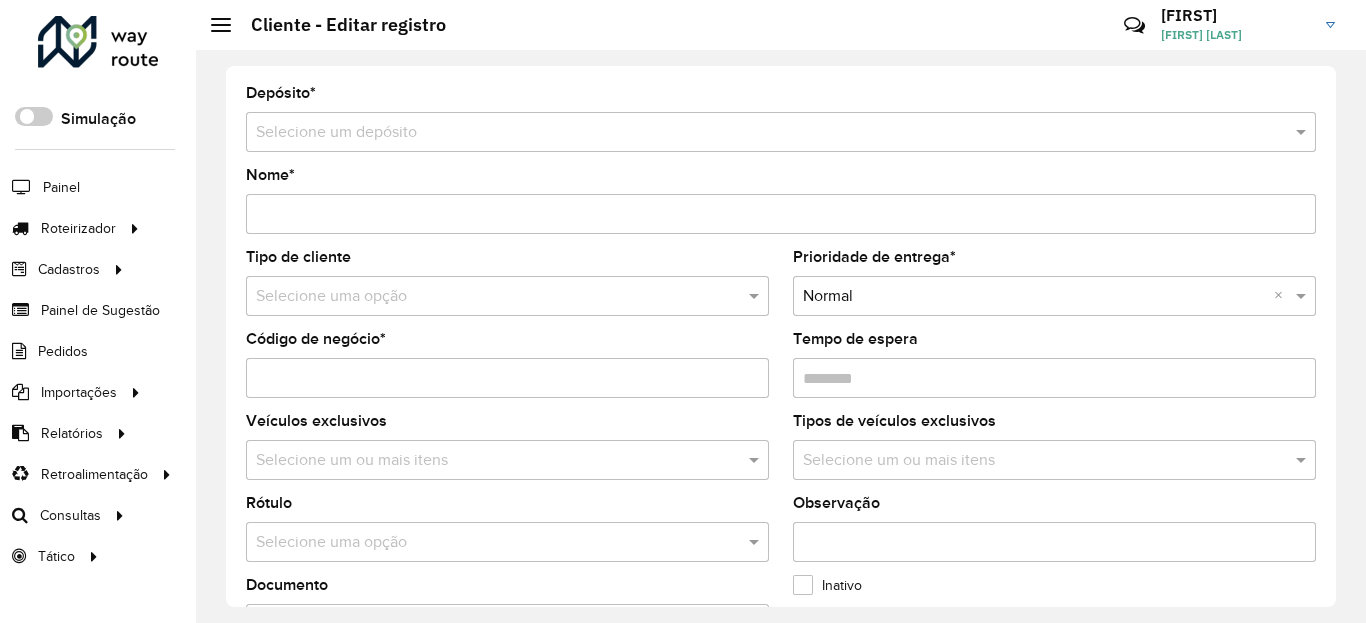 type on "**********" 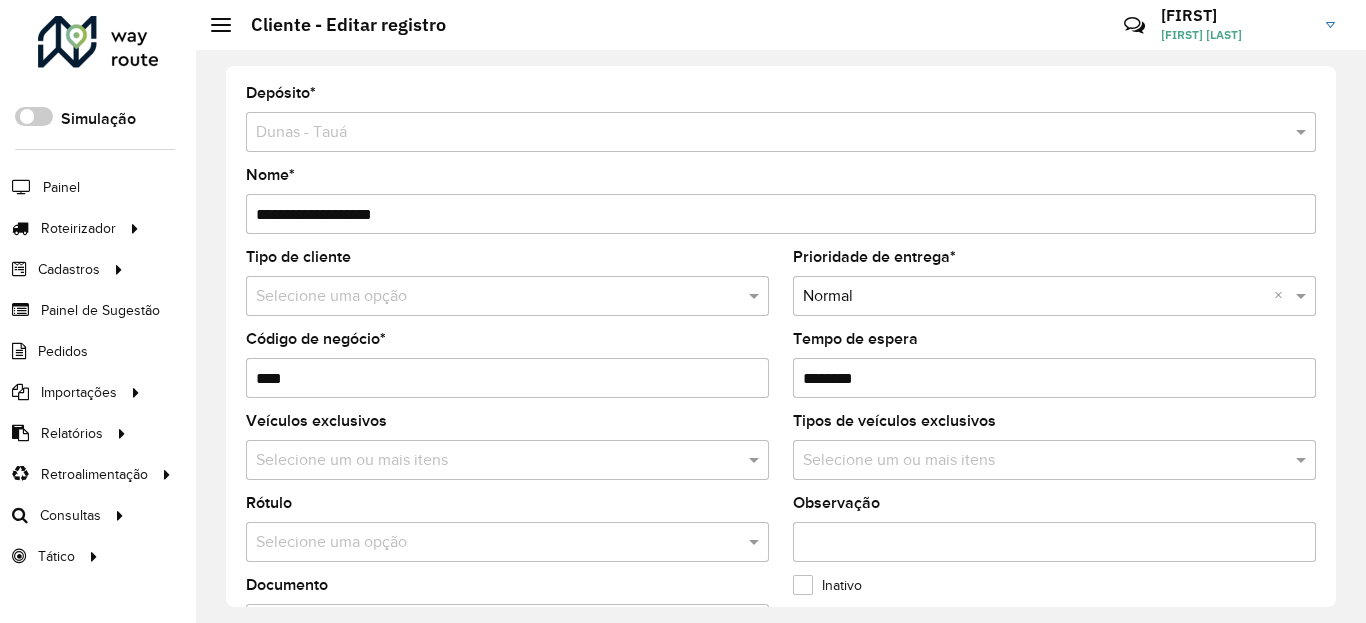 scroll, scrollTop: 865, scrollLeft: 0, axis: vertical 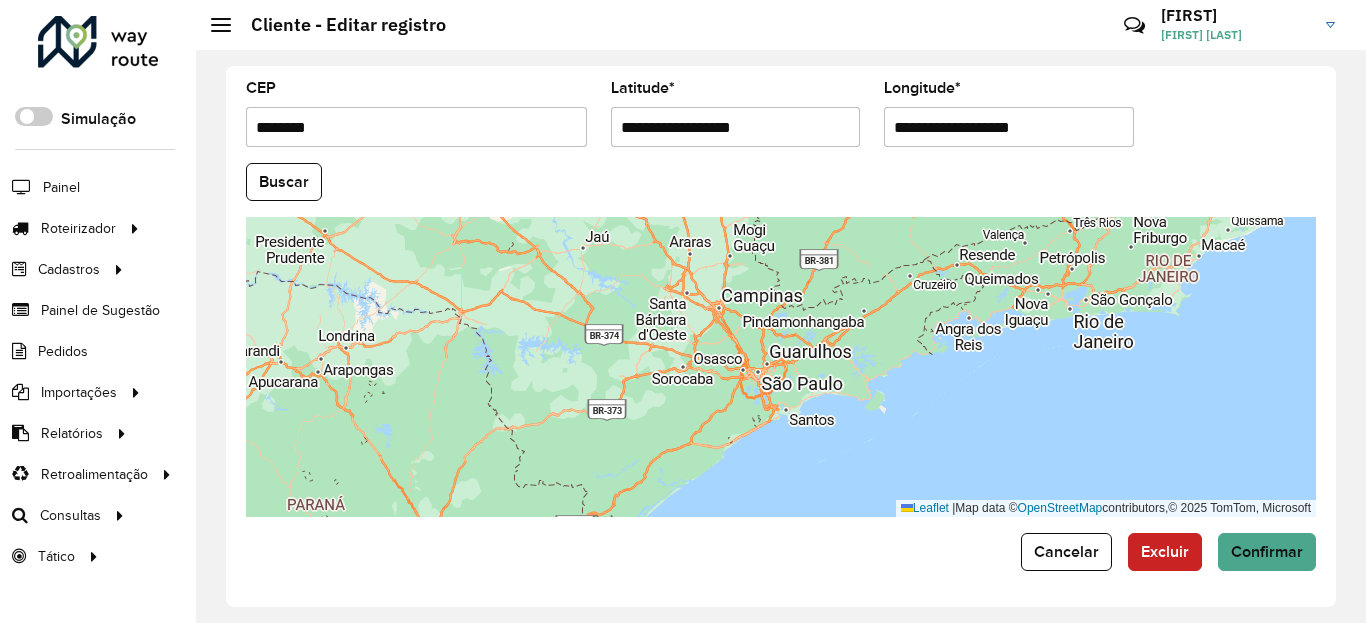 click on "Aguarde..." at bounding box center [0, 0] 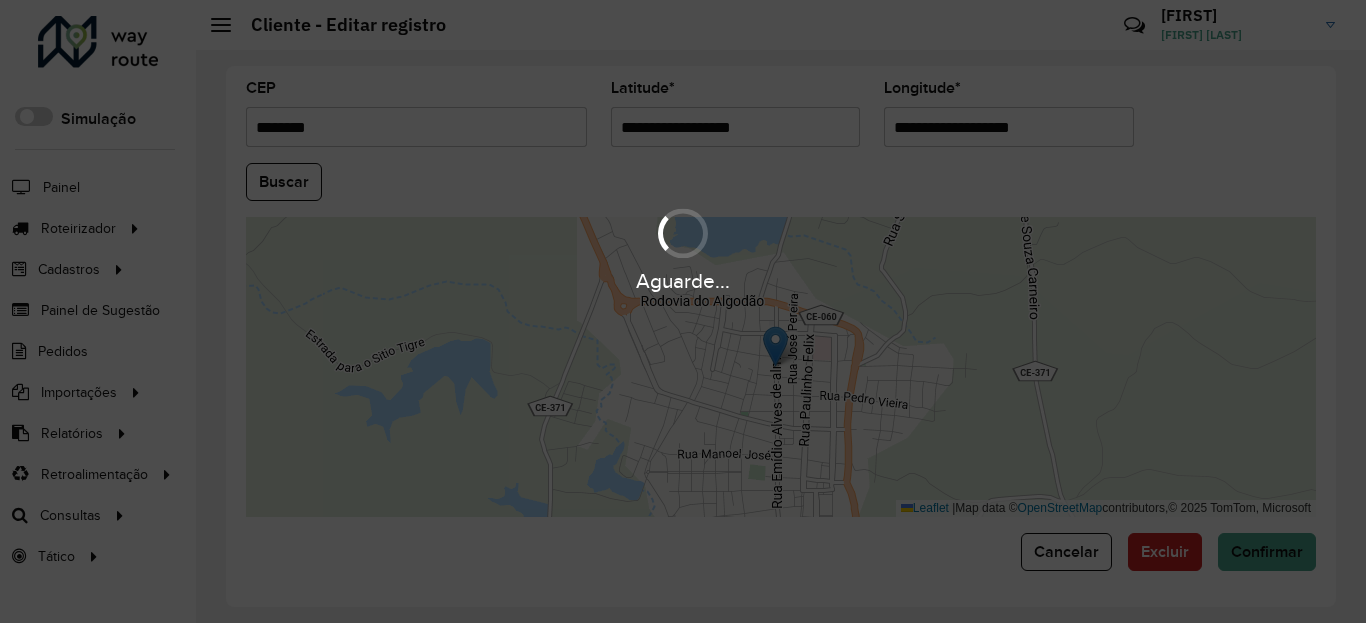 click on "Aguarde..." at bounding box center [683, 311] 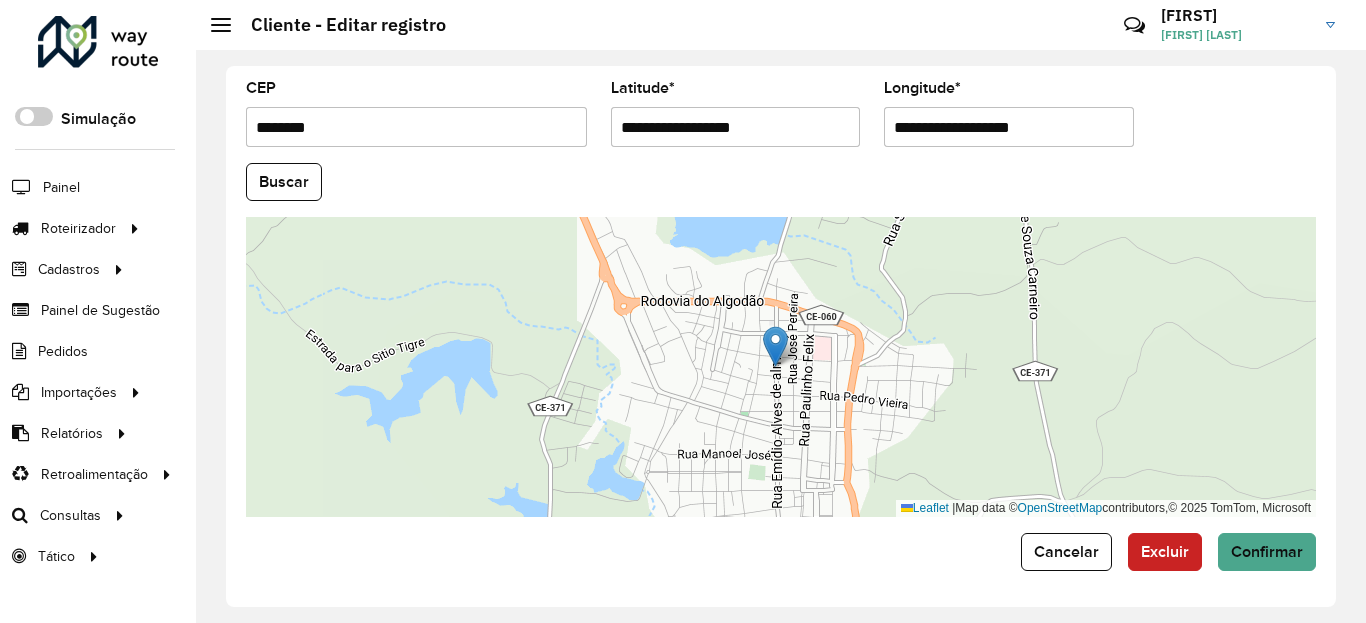 click on "**********" at bounding box center (736, 127) 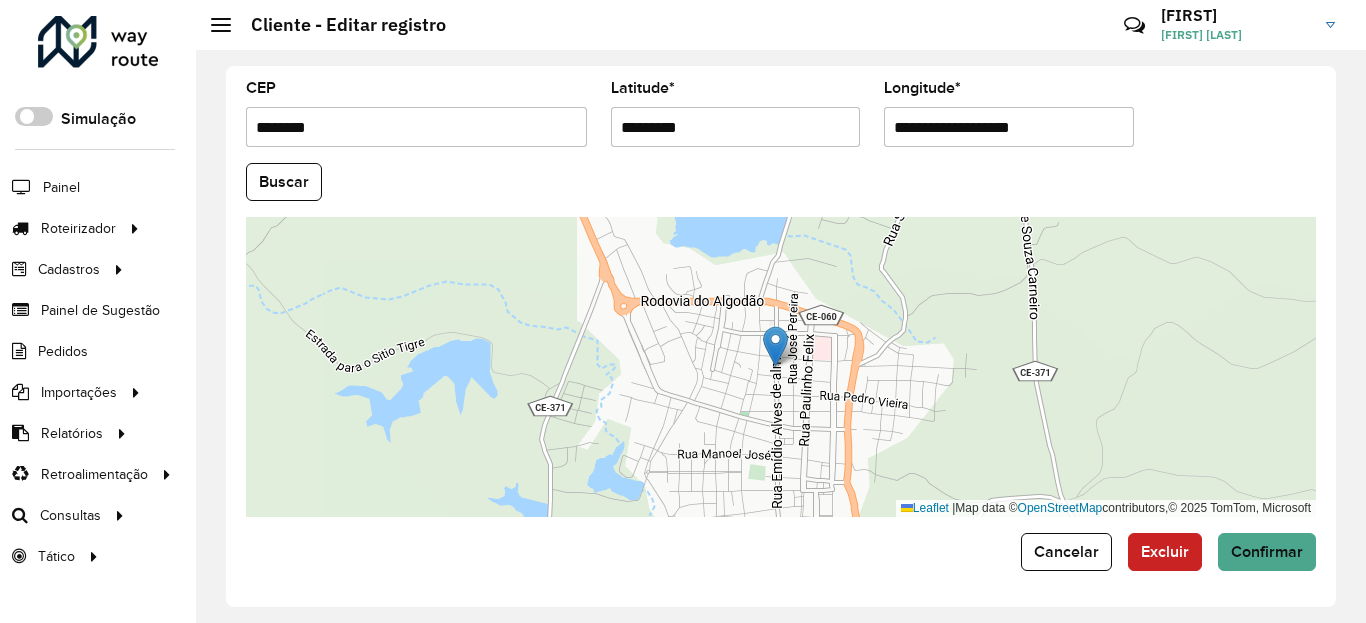type on "*********" 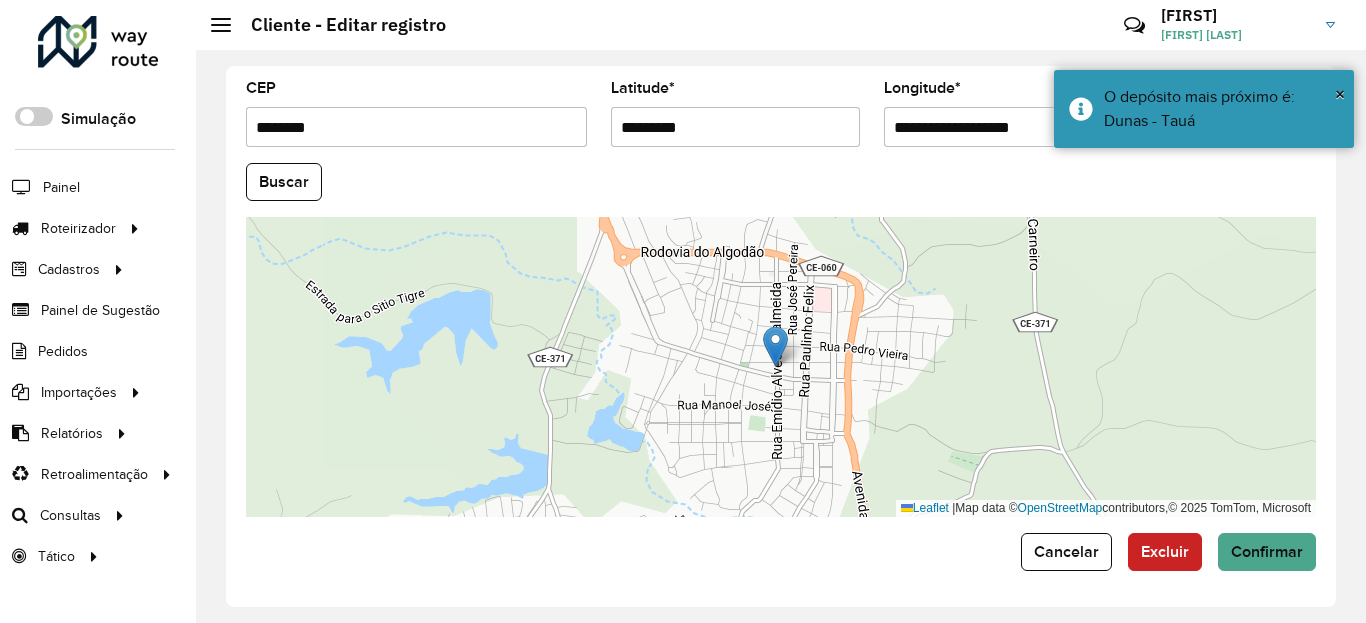 click on "**********" at bounding box center [1009, 127] 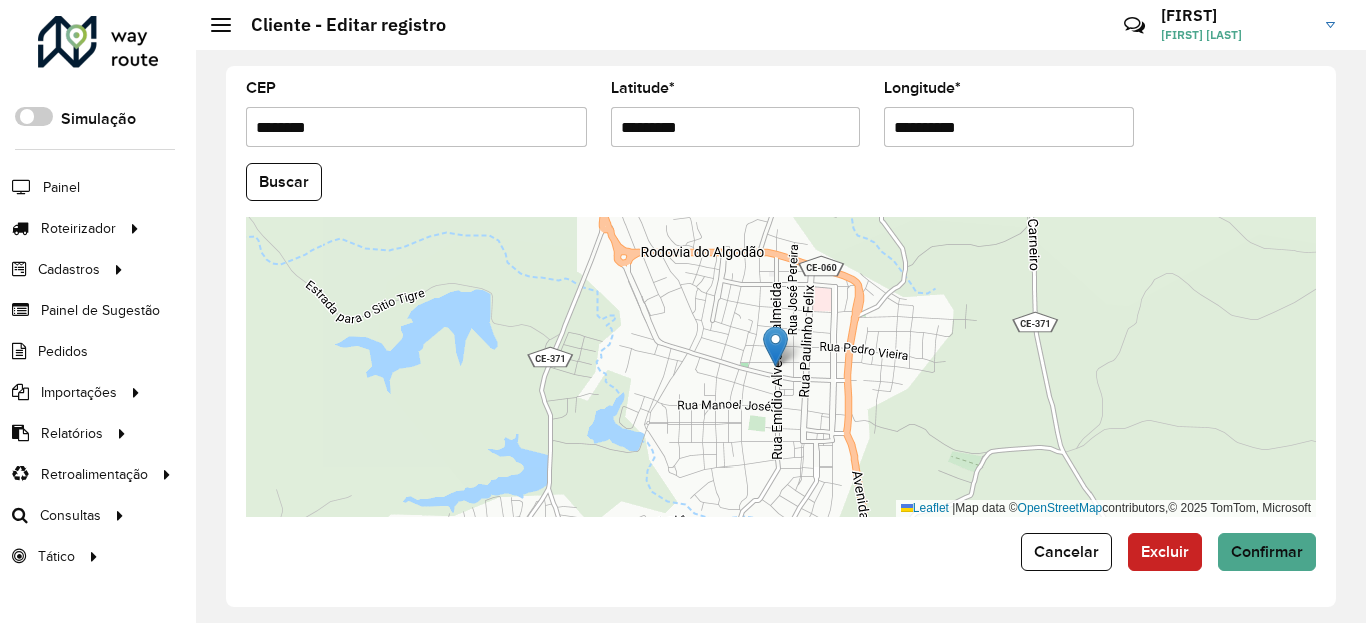 type on "**********" 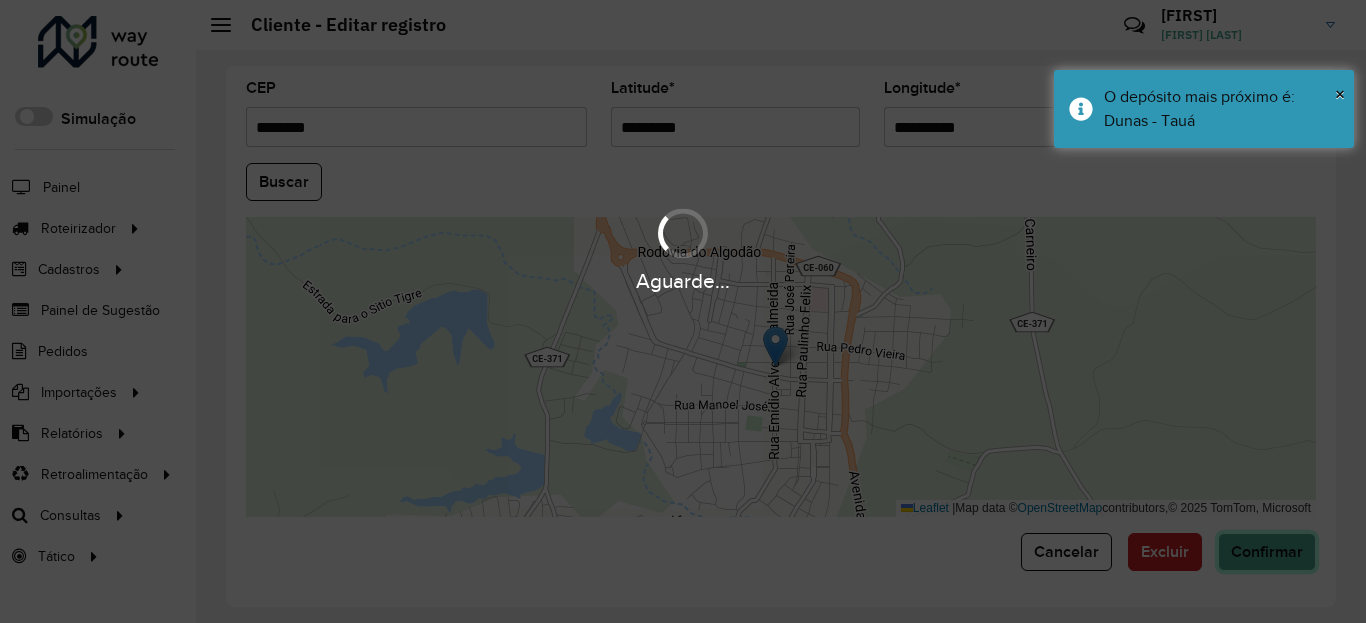 click on "Confirmar" 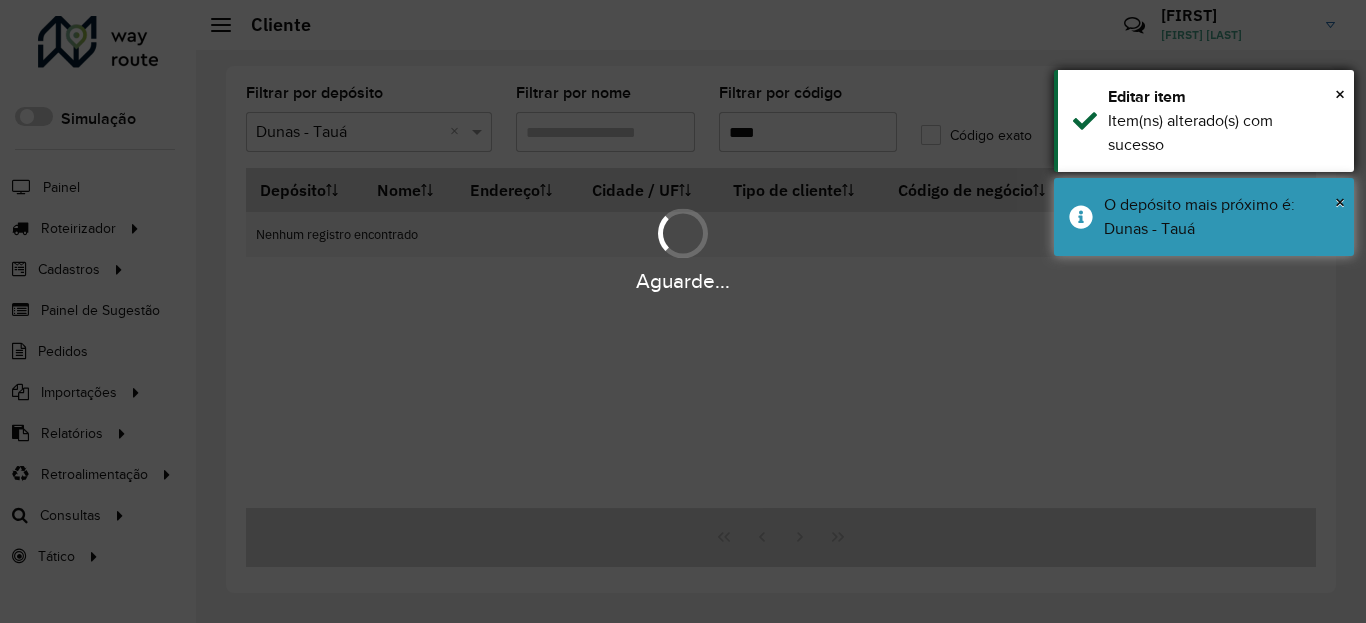 drag, startPoint x: 1240, startPoint y: 233, endPoint x: 1234, endPoint y: 148, distance: 85.2115 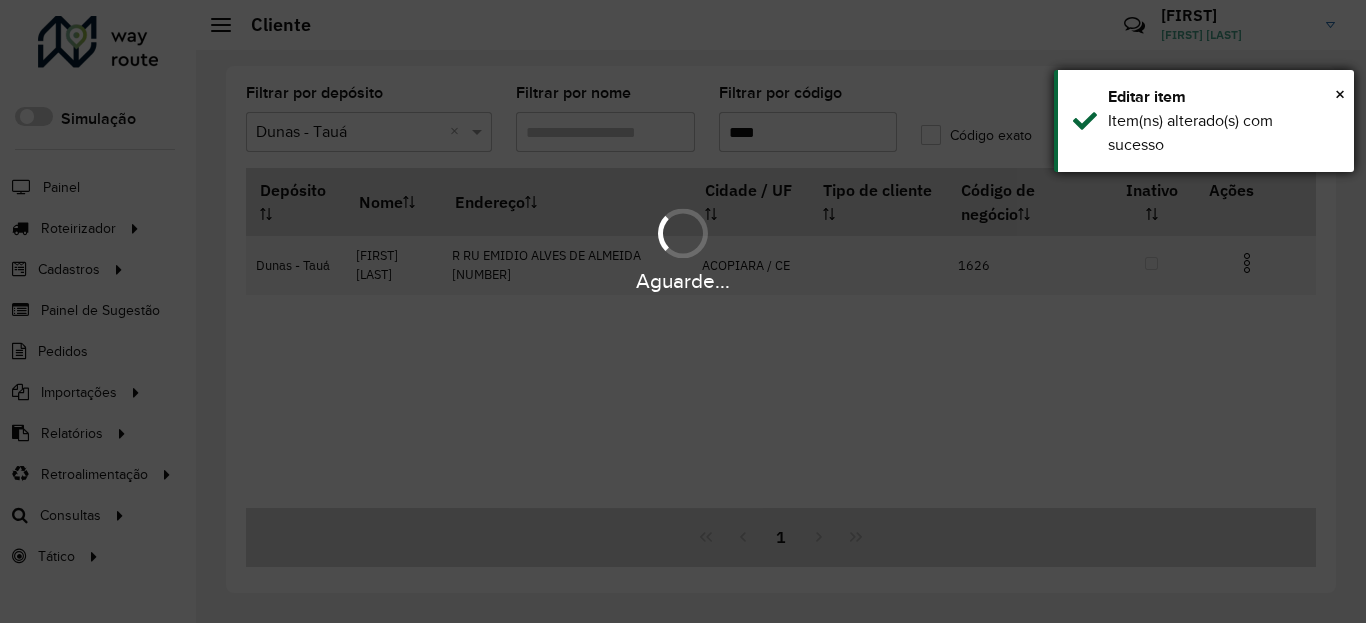 click on "Item(ns) alterado(s) com sucesso" at bounding box center [1223, 133] 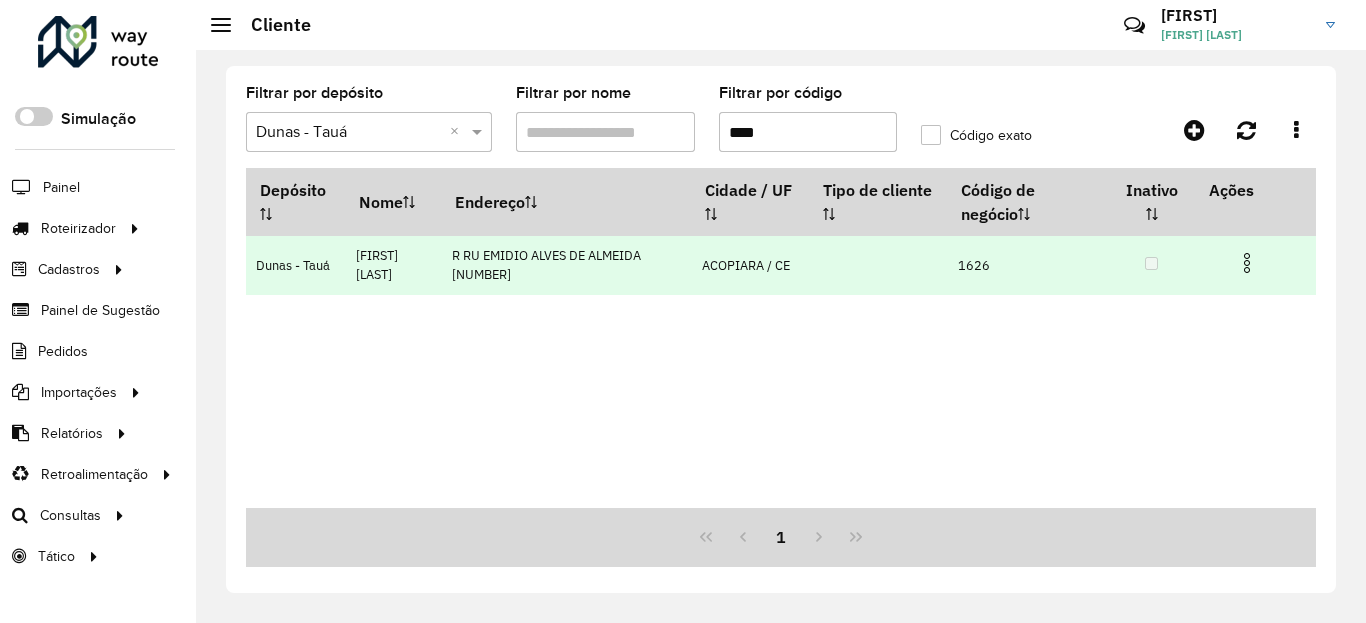click at bounding box center [1247, 263] 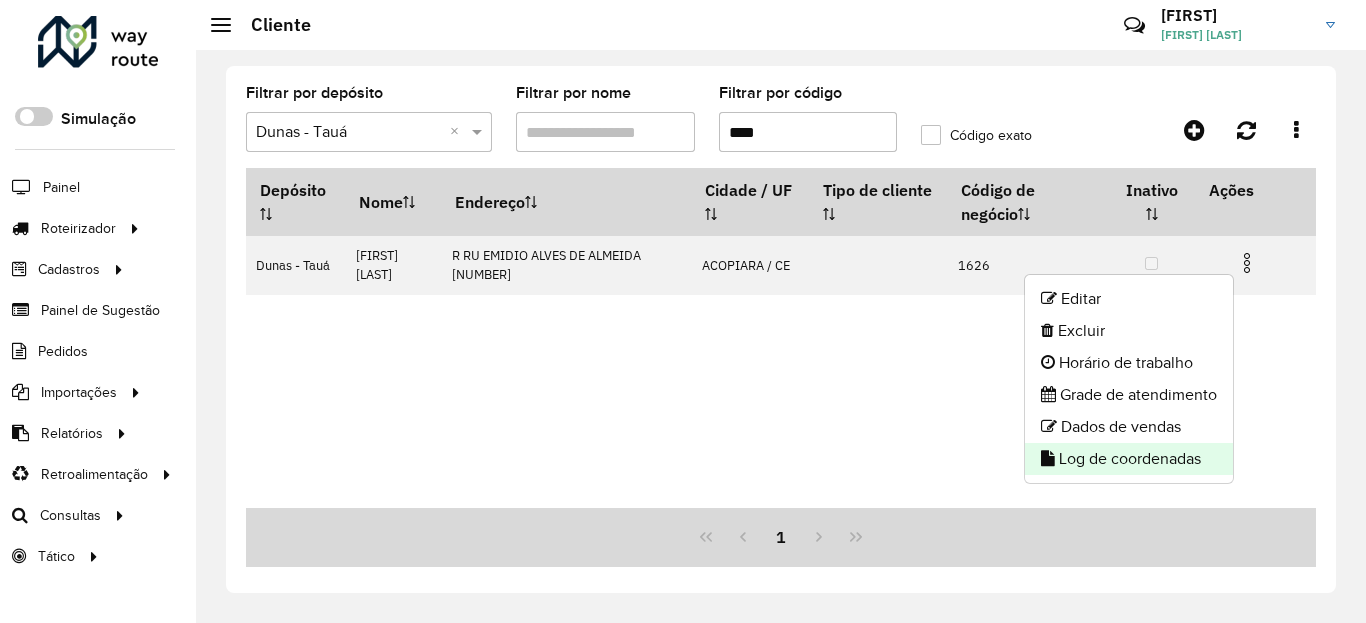 click on "Log de coordenadas" 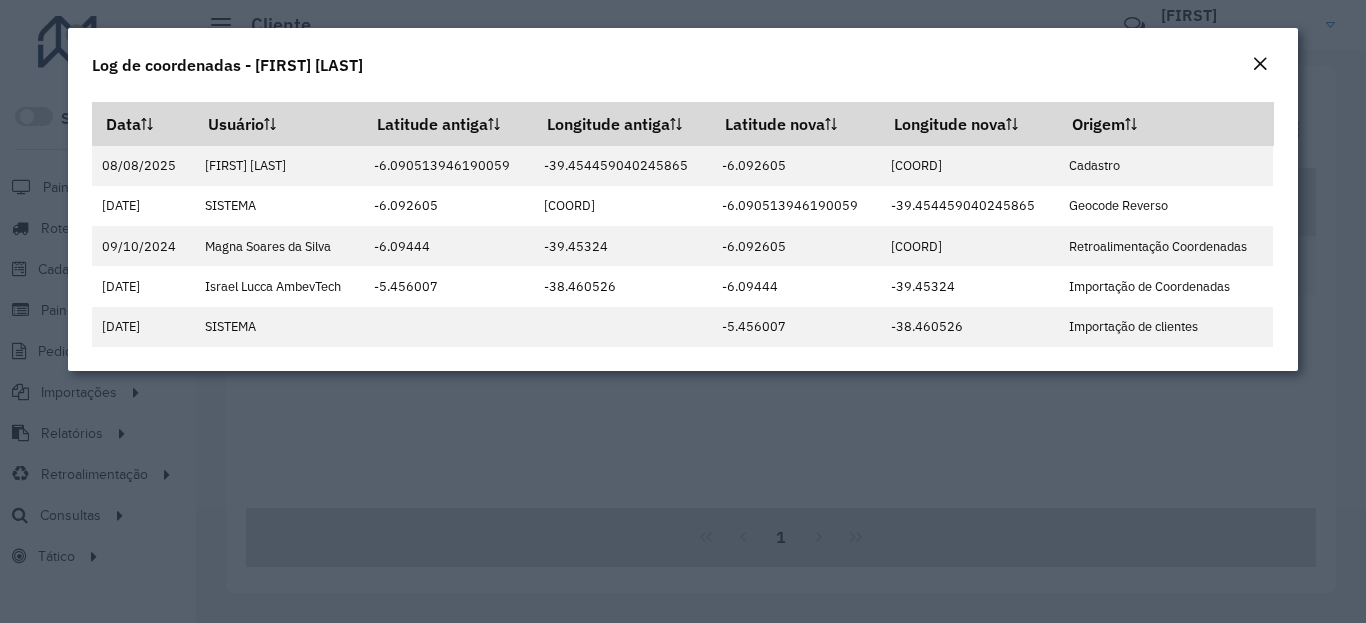 click 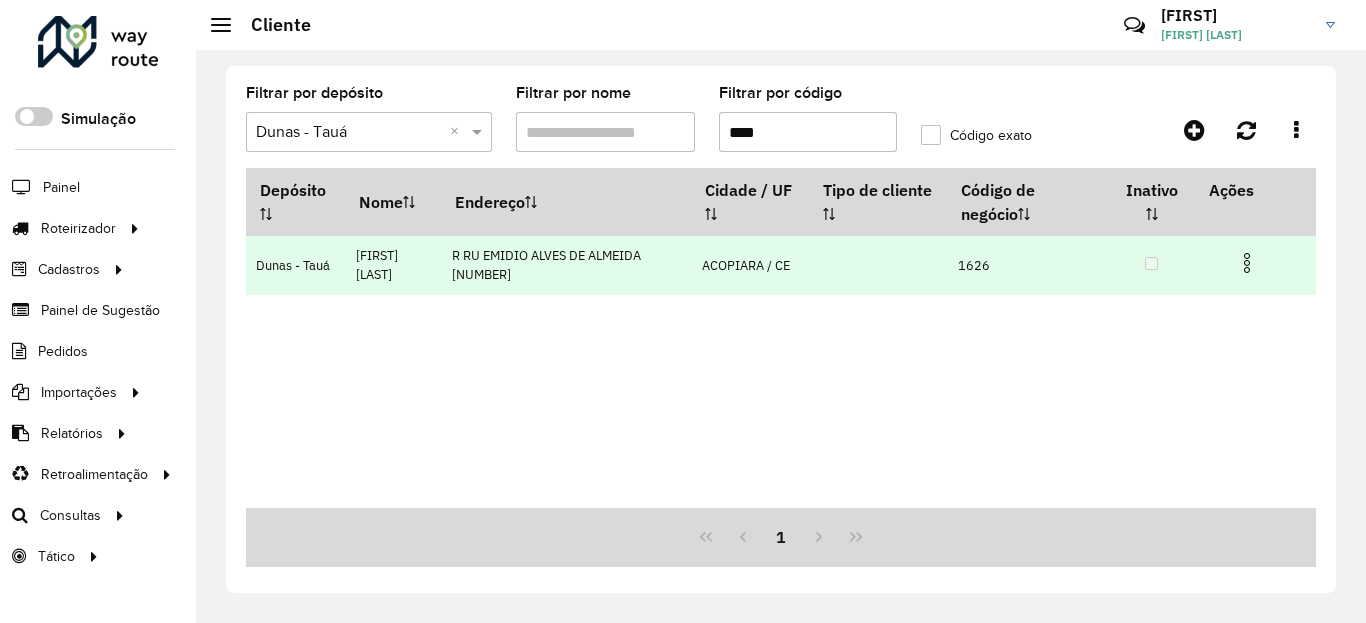click at bounding box center (1247, 263) 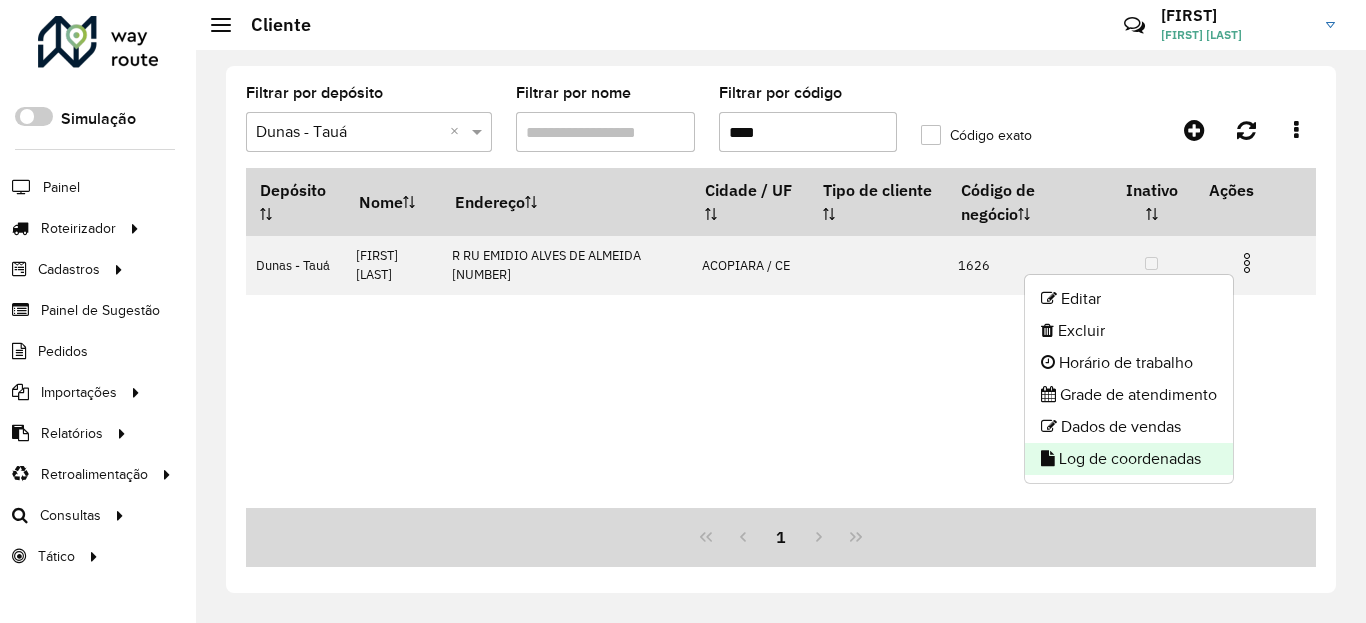 click on "Log de coordenadas" 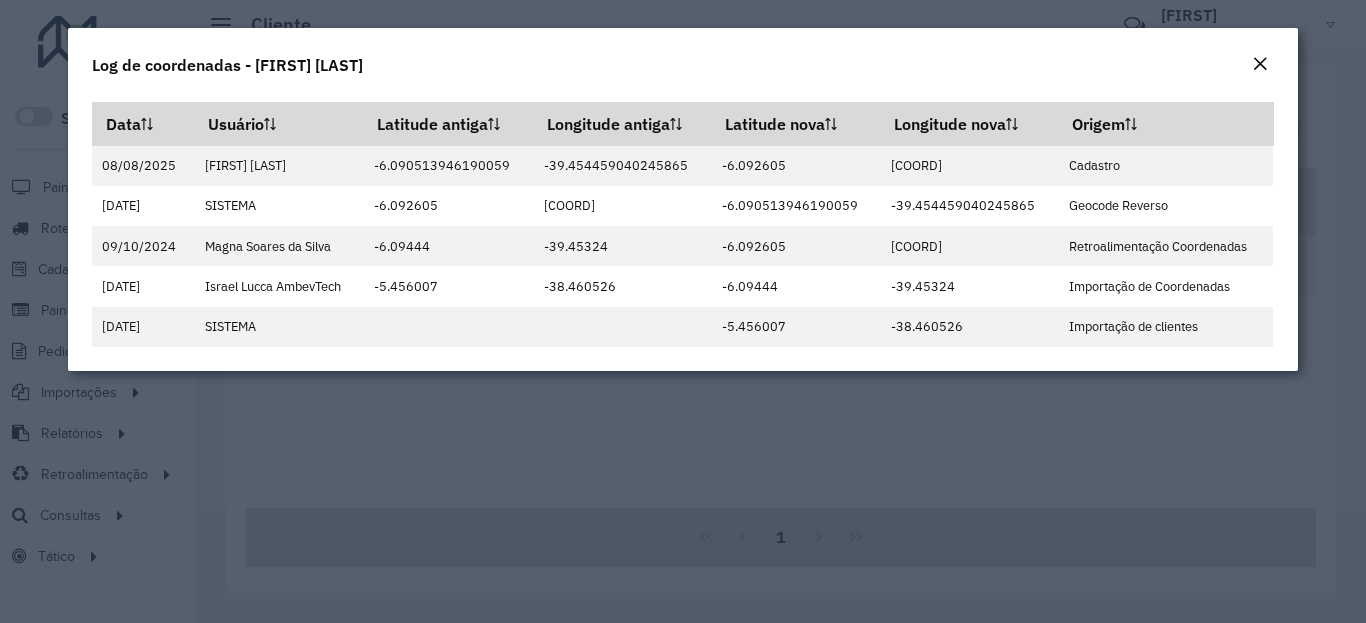 click 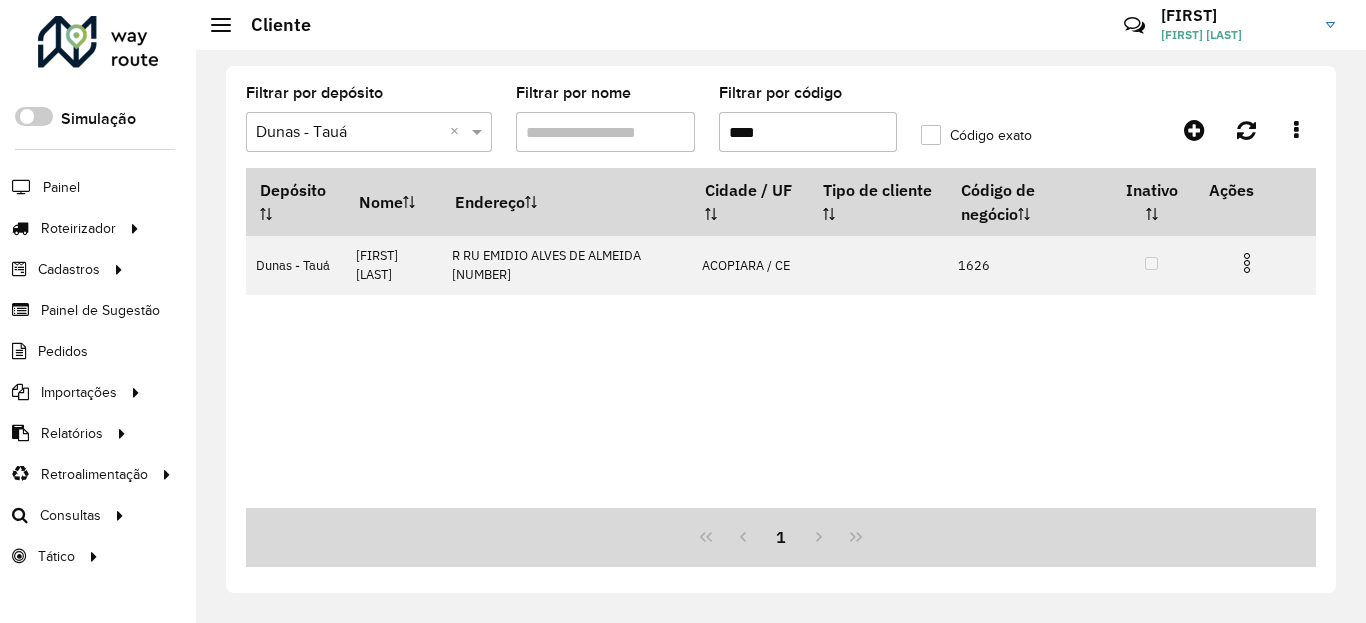 click on "****" at bounding box center (808, 132) 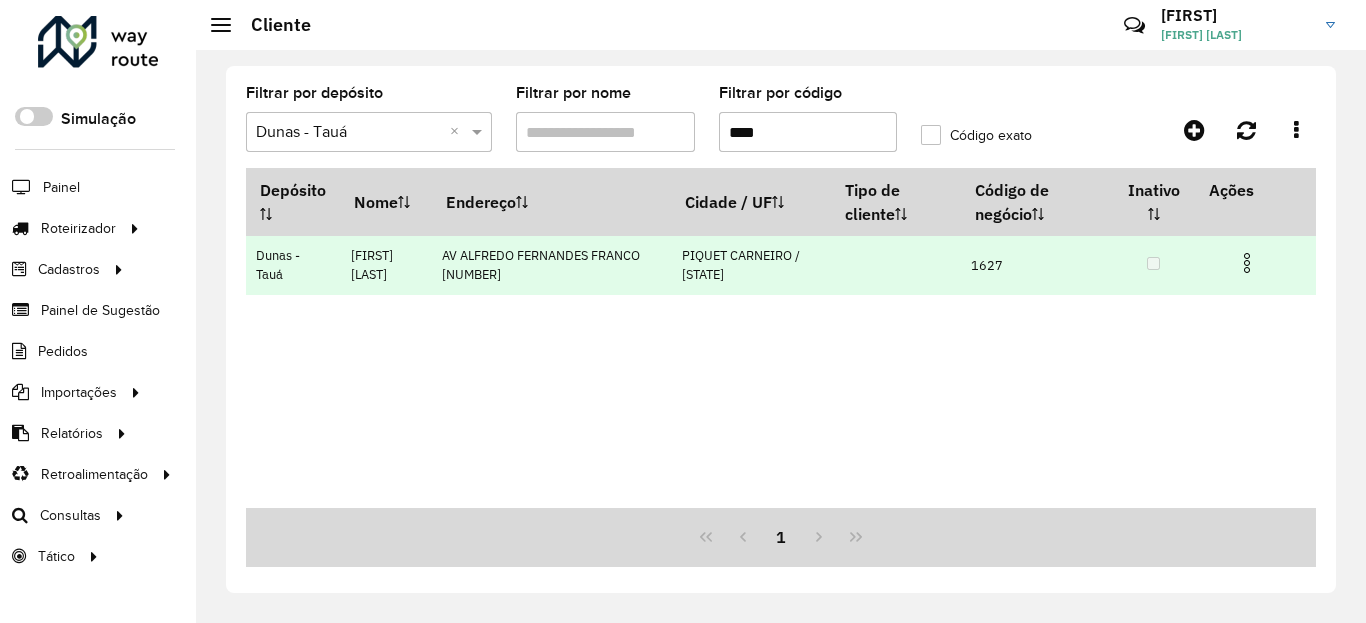 type 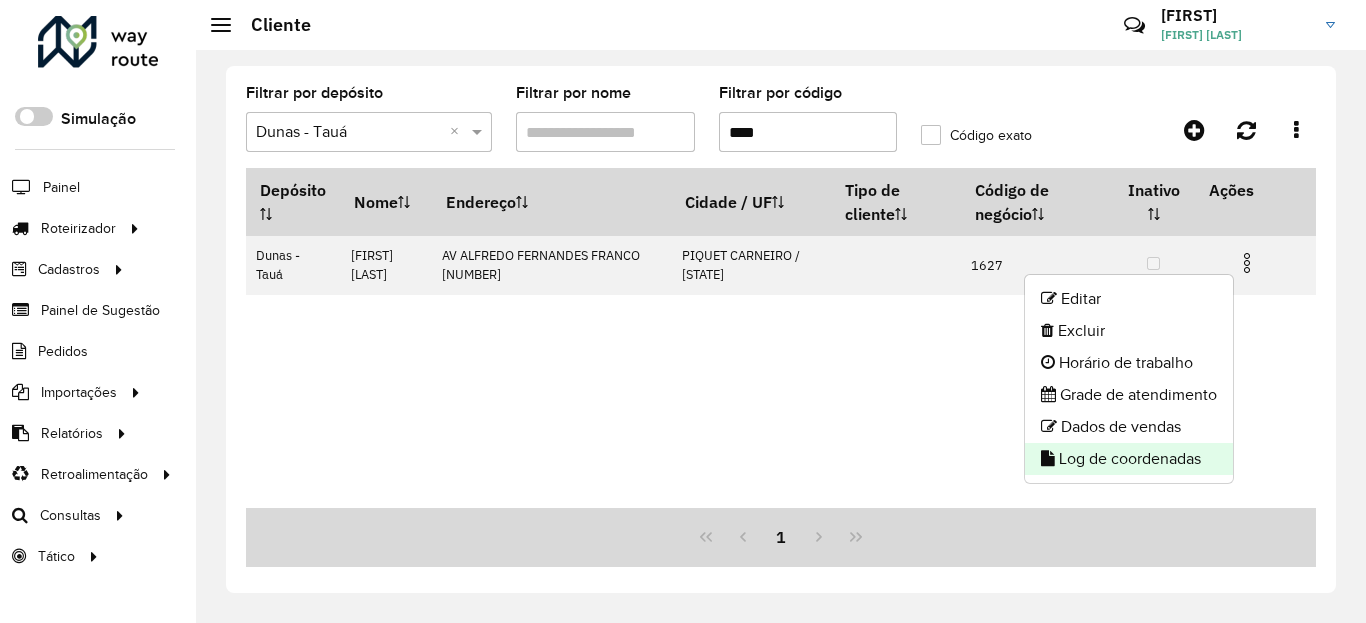 click on "Log de coordenadas" 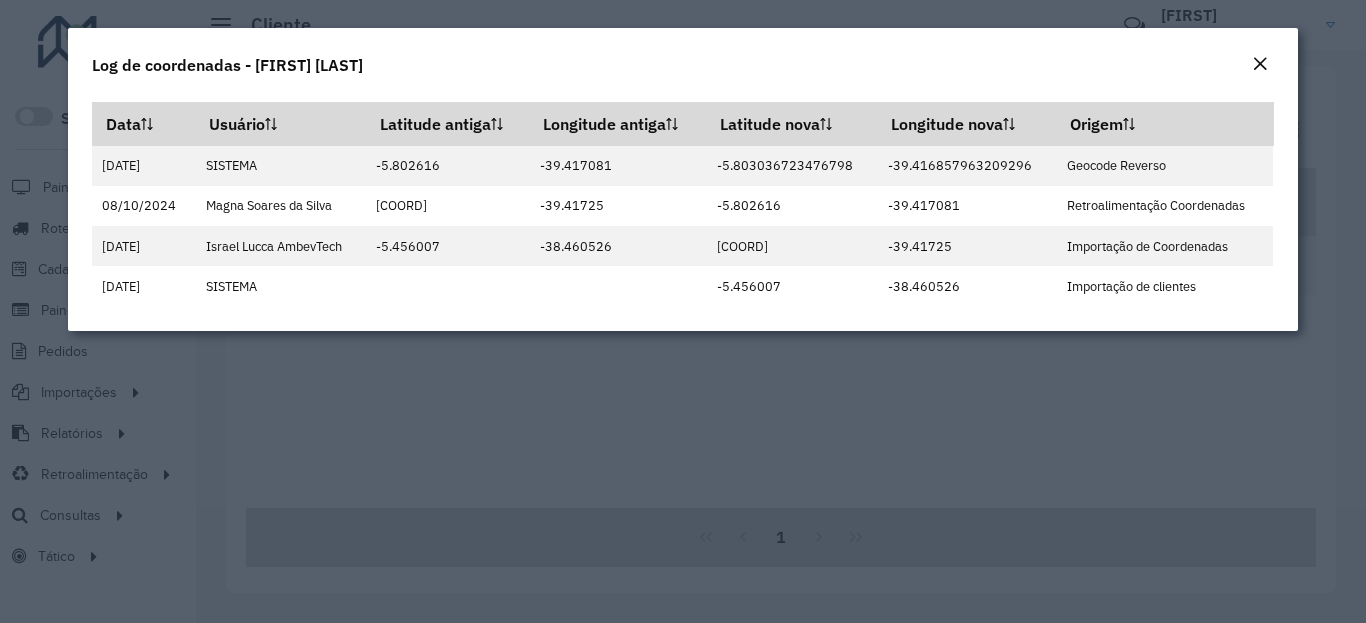 click 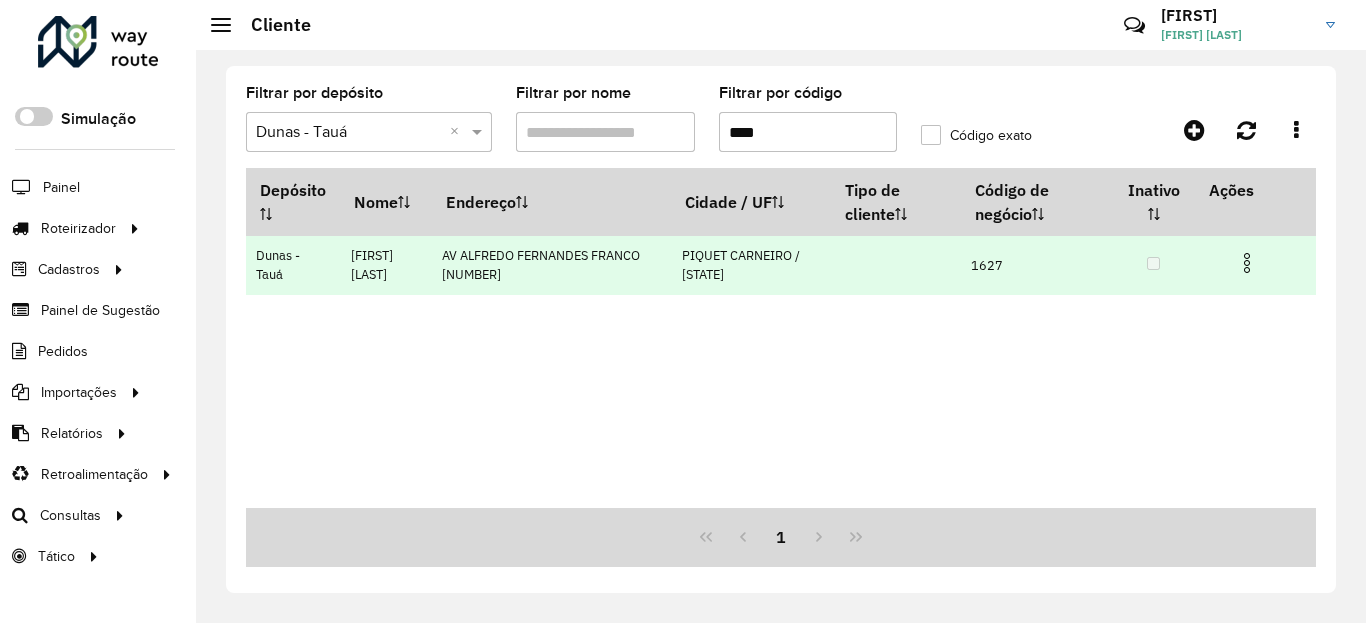 drag, startPoint x: 1244, startPoint y: 250, endPoint x: 1216, endPoint y: 273, distance: 36.23534 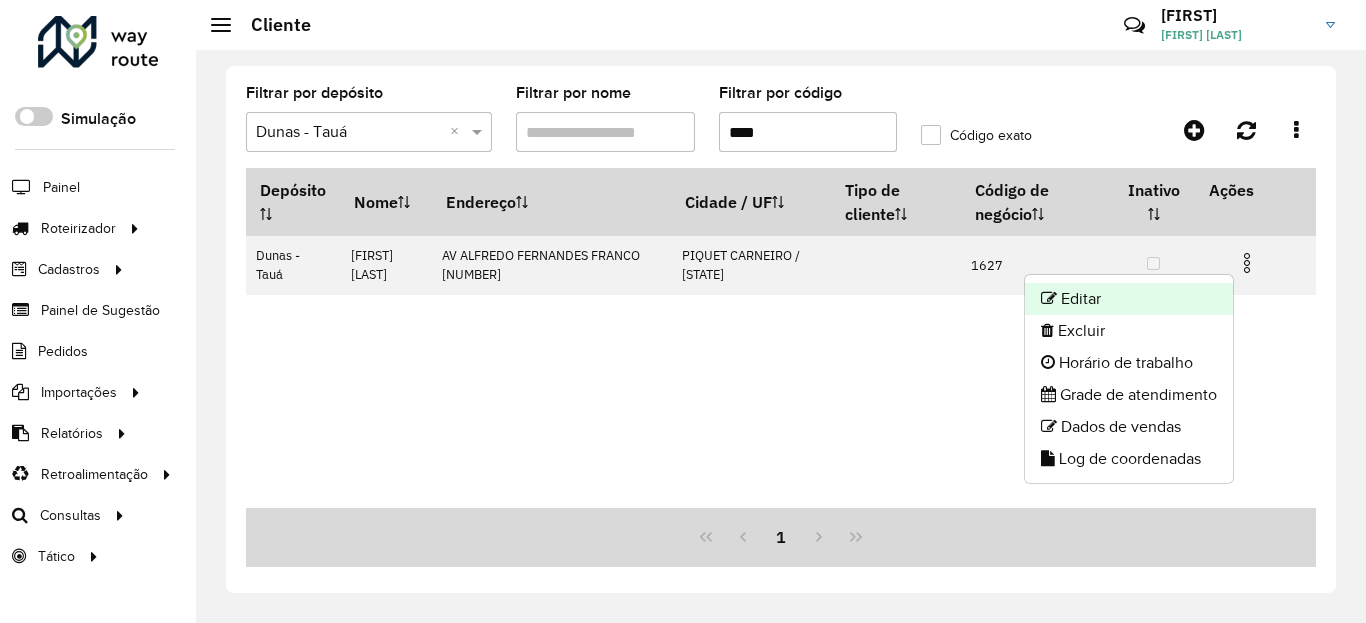 click on "Editar" 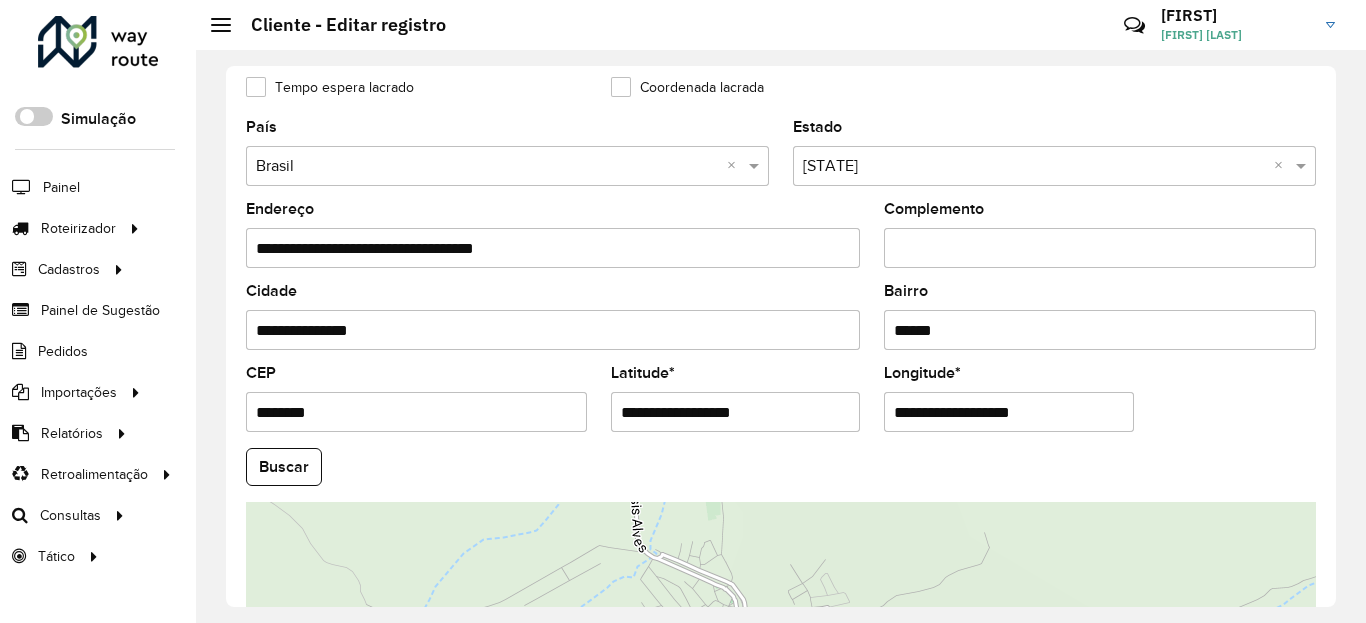 scroll, scrollTop: 600, scrollLeft: 0, axis: vertical 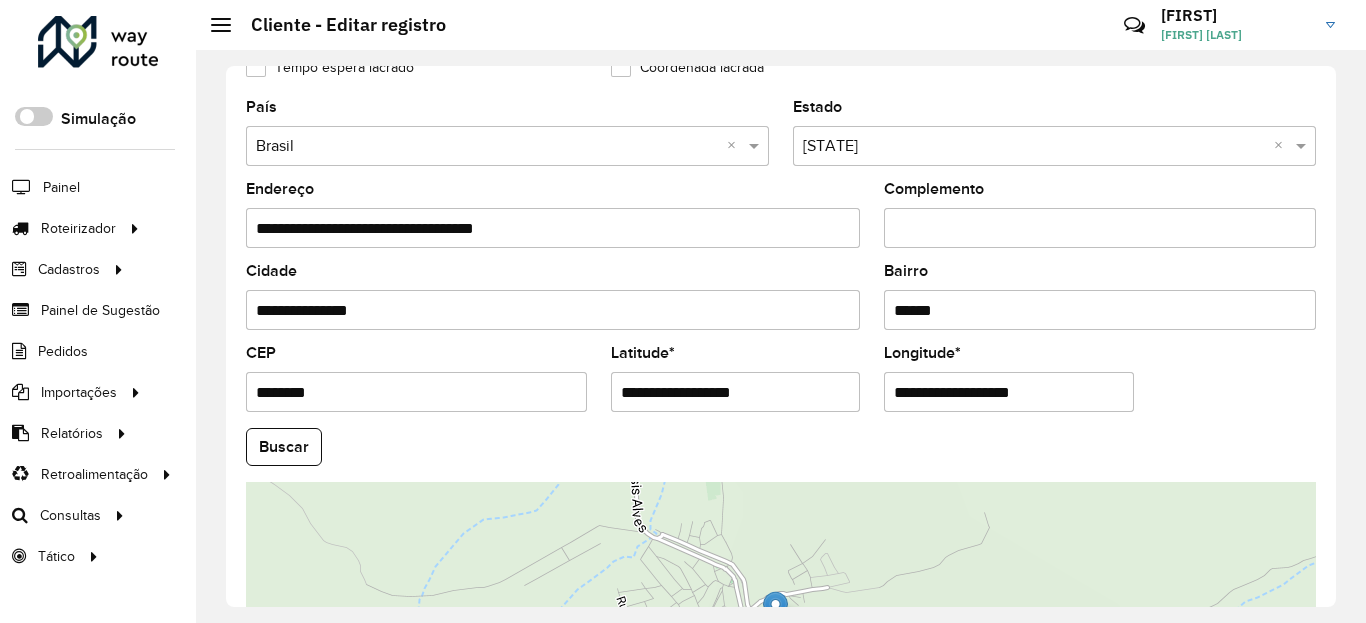 click on "**********" at bounding box center [736, 392] 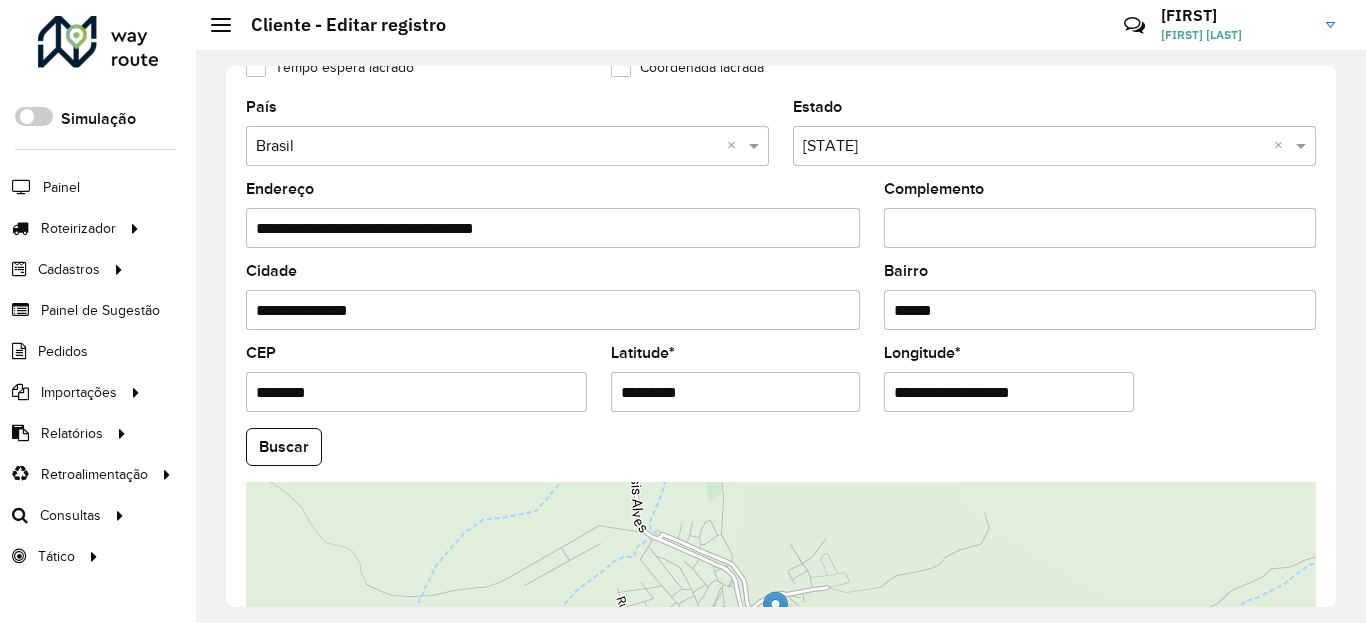 click on "Aguarde...  Pop-up bloqueado!  Seu navegador bloqueou automáticamente a abertura de uma nova janela.   Acesse as configurações e adicione o endereço do sistema a lista de permissão.   Fechar  Roteirizador AmbevTech Simulação Painel Roteirizador Entregas Vendas Cadastros Checkpoint Classificações de venda Cliente Condição de pagamento Consulta de setores Depósito Disponibilidade de veículos Fator tipo de produto Gabarito planner Grupo Rota Fator Tipo Produto Grupo de Depósito Grupo de rotas exclusiva Grupo de setores Jornada Jornada RN Layout integração Modelo Motorista Multi Depósito Painel de sugestão Parada Pedágio Perfil de Vendedor Ponto de apoio Ponto de apoio FAD Prioridade pedido Produto Restrição de Atendimento Planner Rodízio de placa Rota exclusiva FAD Rótulo Setor Setor Planner Tempo de parada de refeição Tipo de cliente Tipo de veículo Tipo de veículo RN Transportadora Usuário Vendedor Veículo Painel de Sugestão Pedidos Importações Classificação e volume de venda" at bounding box center (683, 311) 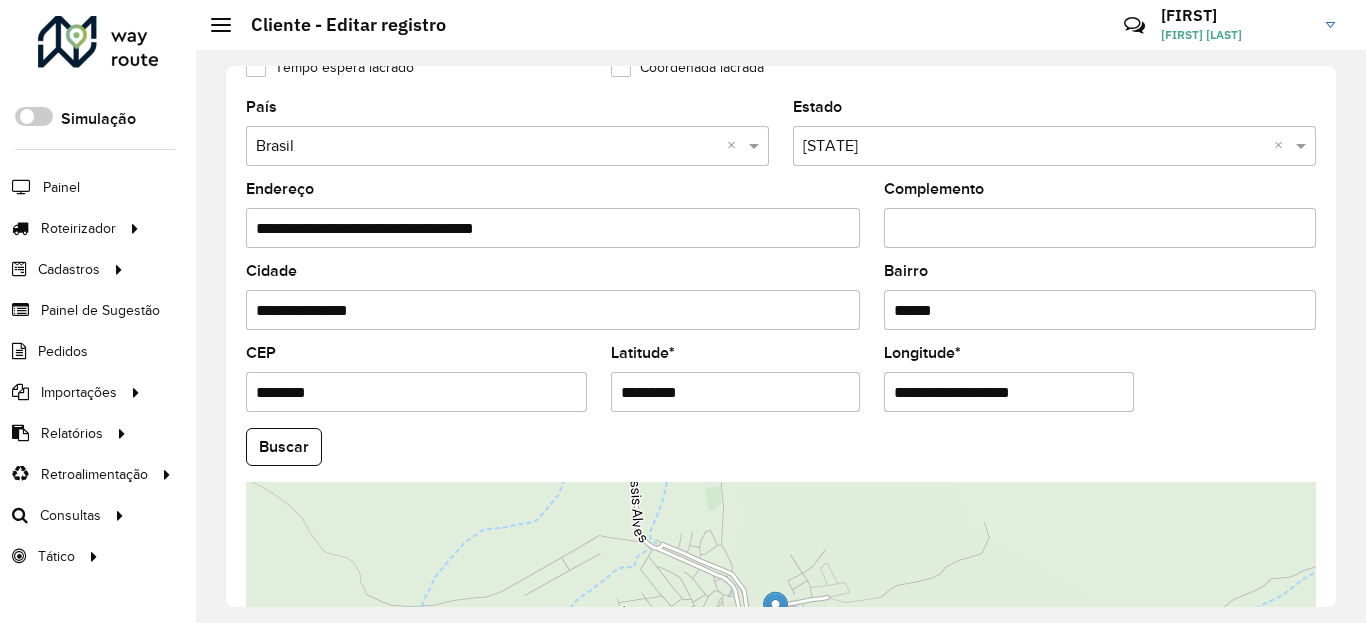 click on "**********" at bounding box center [1009, 392] 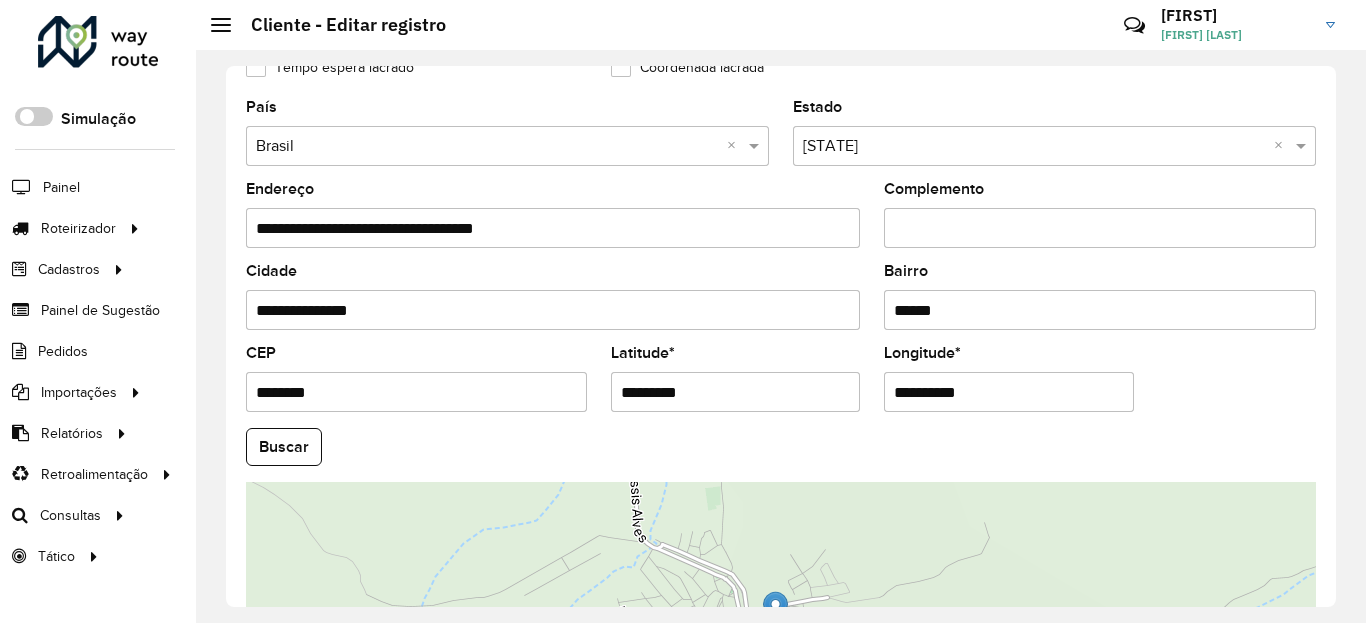 click on "Aguarde...  Pop-up bloqueado!  Seu navegador bloqueou automáticamente a abertura de uma nova janela.   Acesse as configurações e adicione o endereço do sistema a lista de permissão.   Fechar  Roteirizador AmbevTech Simulação Painel Roteirizador Entregas Vendas Cadastros Checkpoint Classificações de venda Cliente Condição de pagamento Consulta de setores Depósito Disponibilidade de veículos Fator tipo de produto Gabarito planner Grupo Rota Fator Tipo Produto Grupo de Depósito Grupo de rotas exclusiva Grupo de setores Jornada Jornada RN Layout integração Modelo Motorista Multi Depósito Painel de sugestão Parada Pedágio Perfil de Vendedor Ponto de apoio Ponto de apoio FAD Prioridade pedido Produto Restrição de Atendimento Planner Rodízio de placa Rota exclusiva FAD Rótulo Setor Setor Planner Tempo de parada de refeição Tipo de cliente Tipo de veículo Tipo de veículo RN Transportadora Usuário Vendedor Veículo Painel de Sugestão Pedidos Importações Classificação e volume de venda" at bounding box center (683, 311) 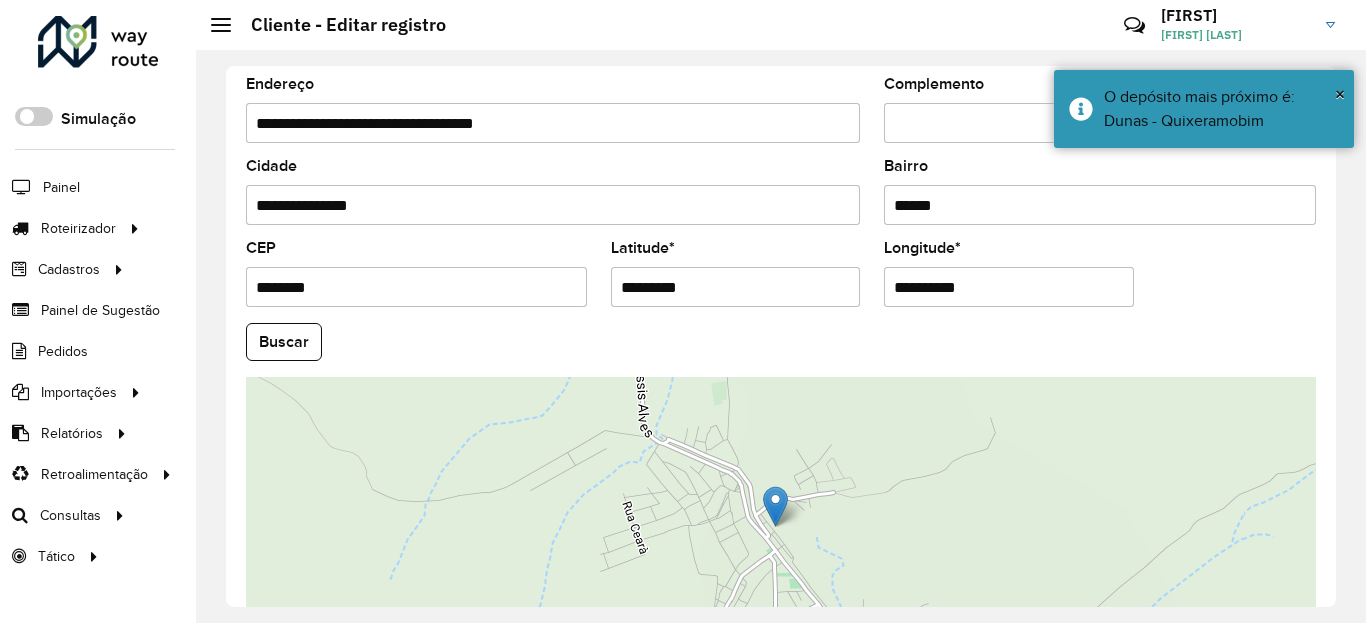 scroll, scrollTop: 865, scrollLeft: 0, axis: vertical 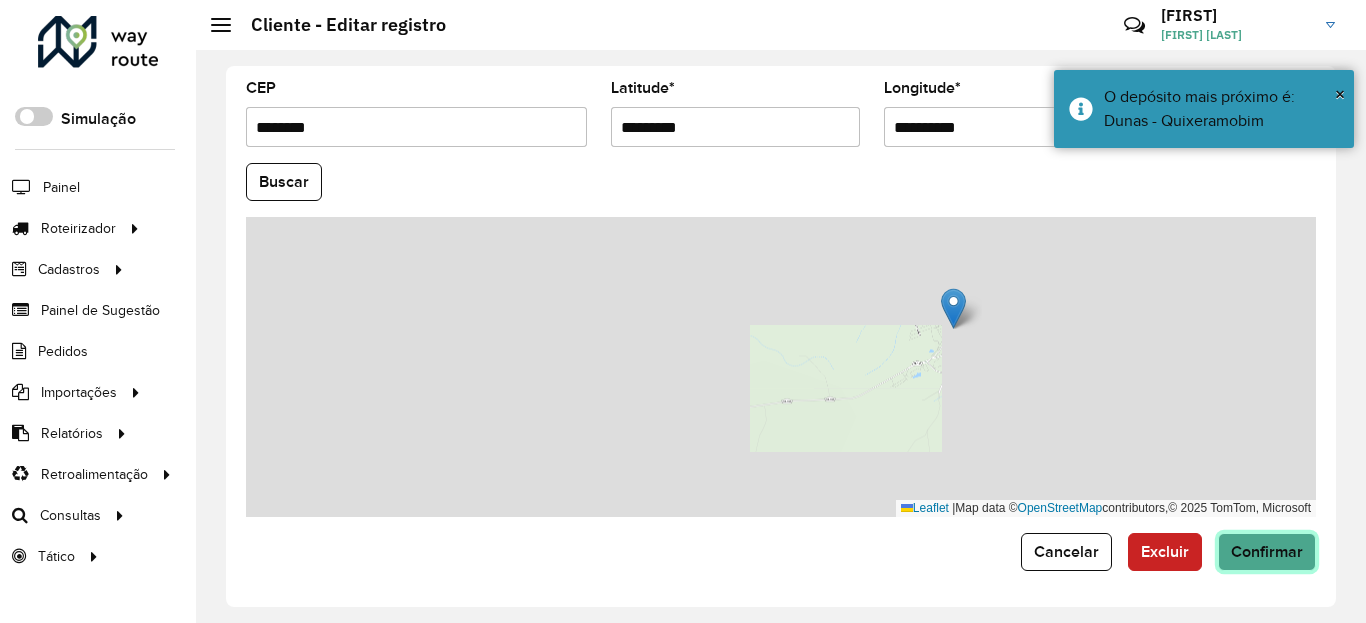 click on "Confirmar" 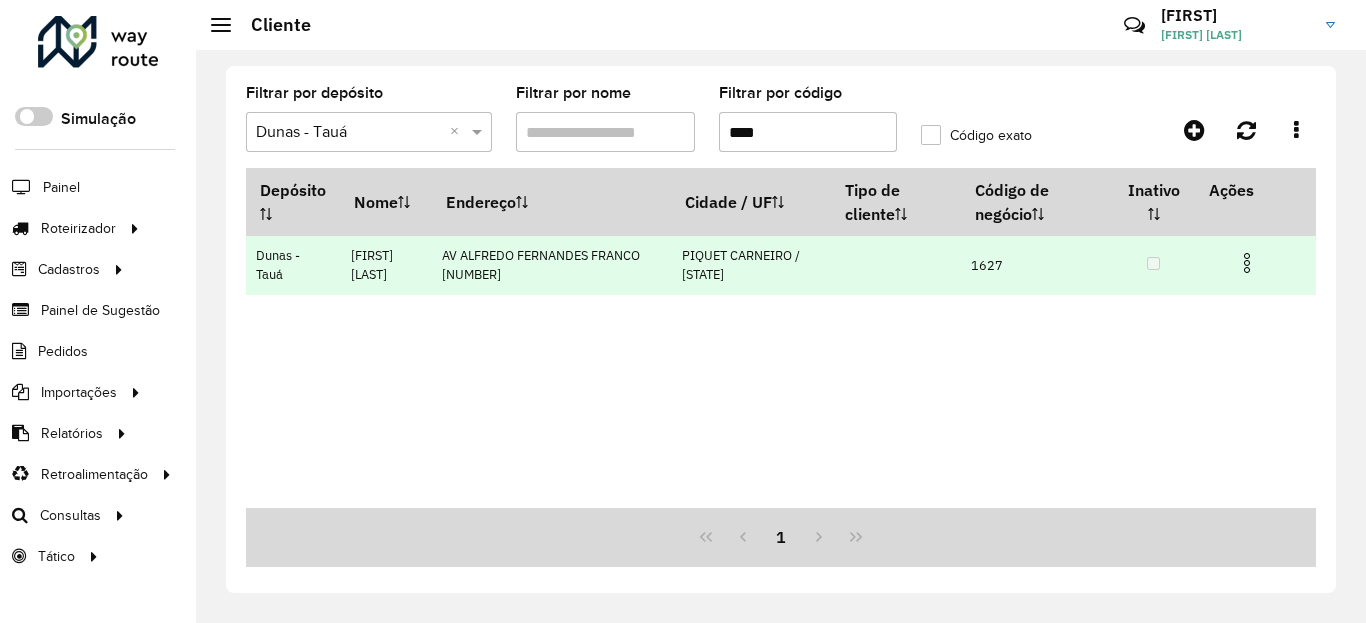 click at bounding box center (1247, 263) 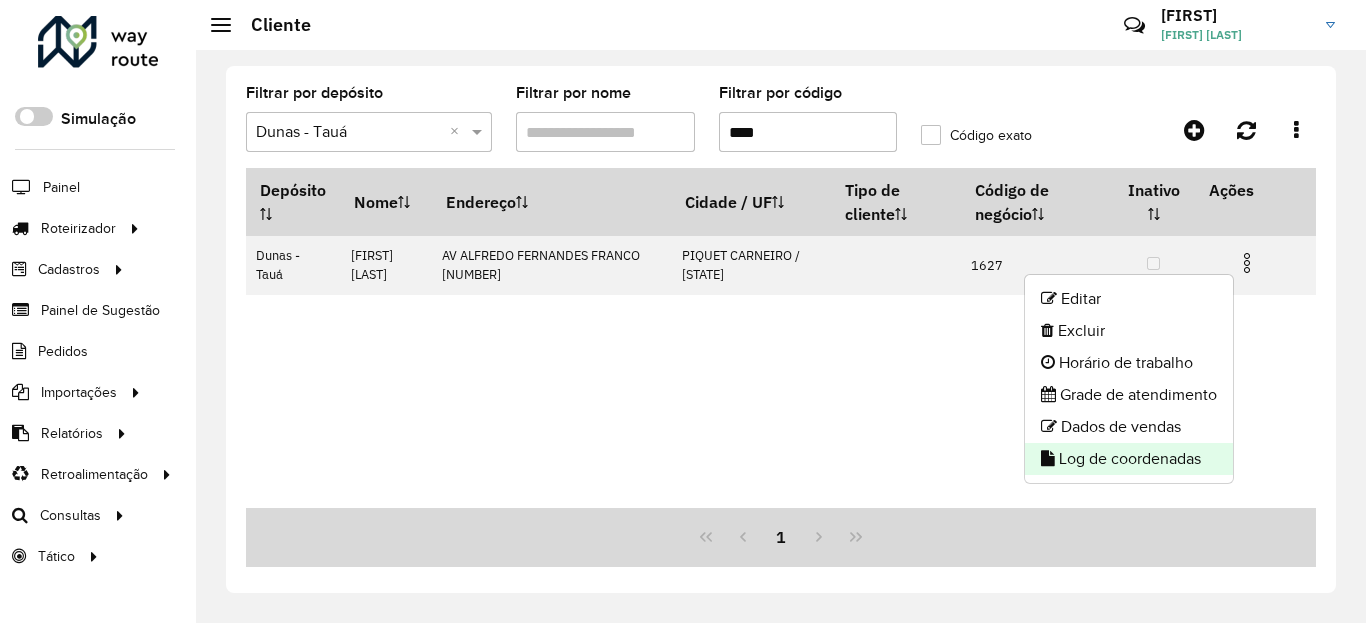 click on "Log de coordenadas" 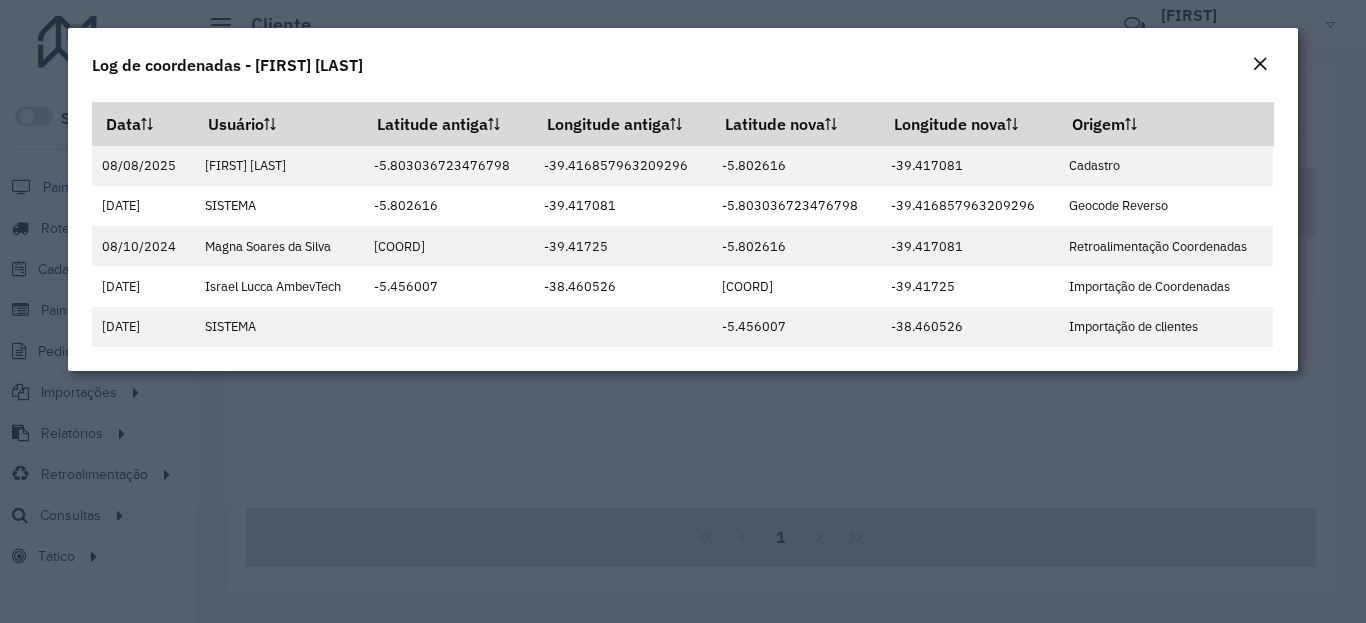 click 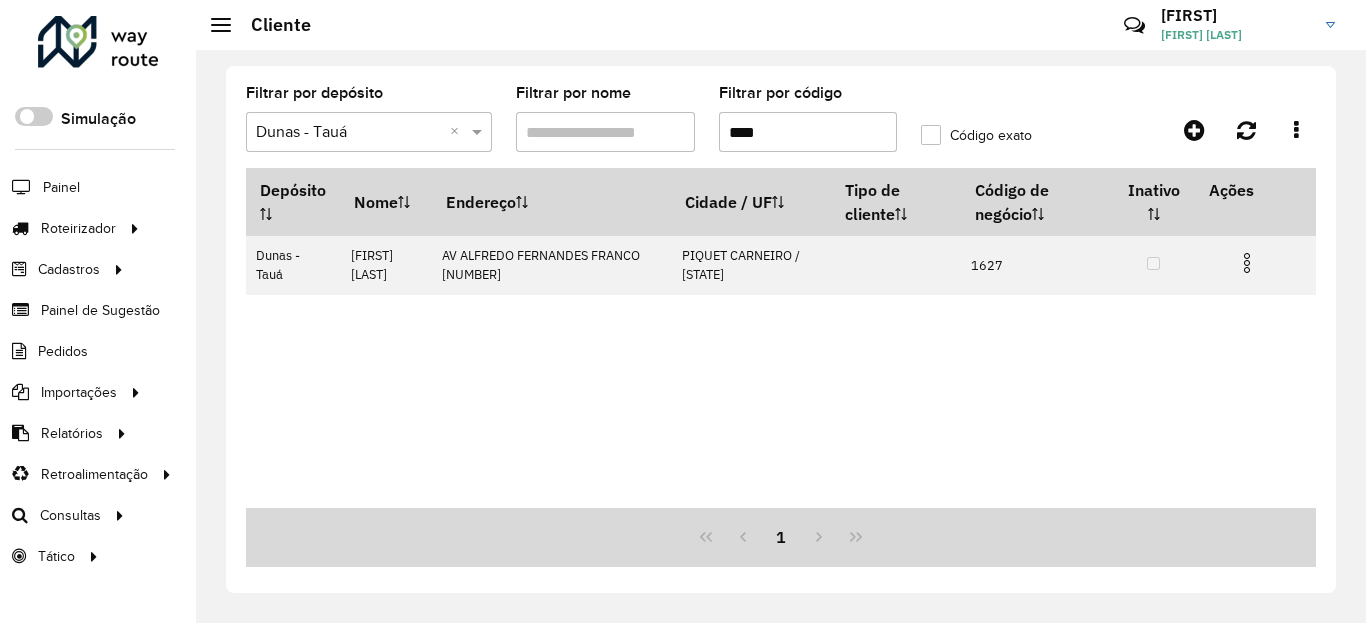 click on "****" at bounding box center [808, 132] 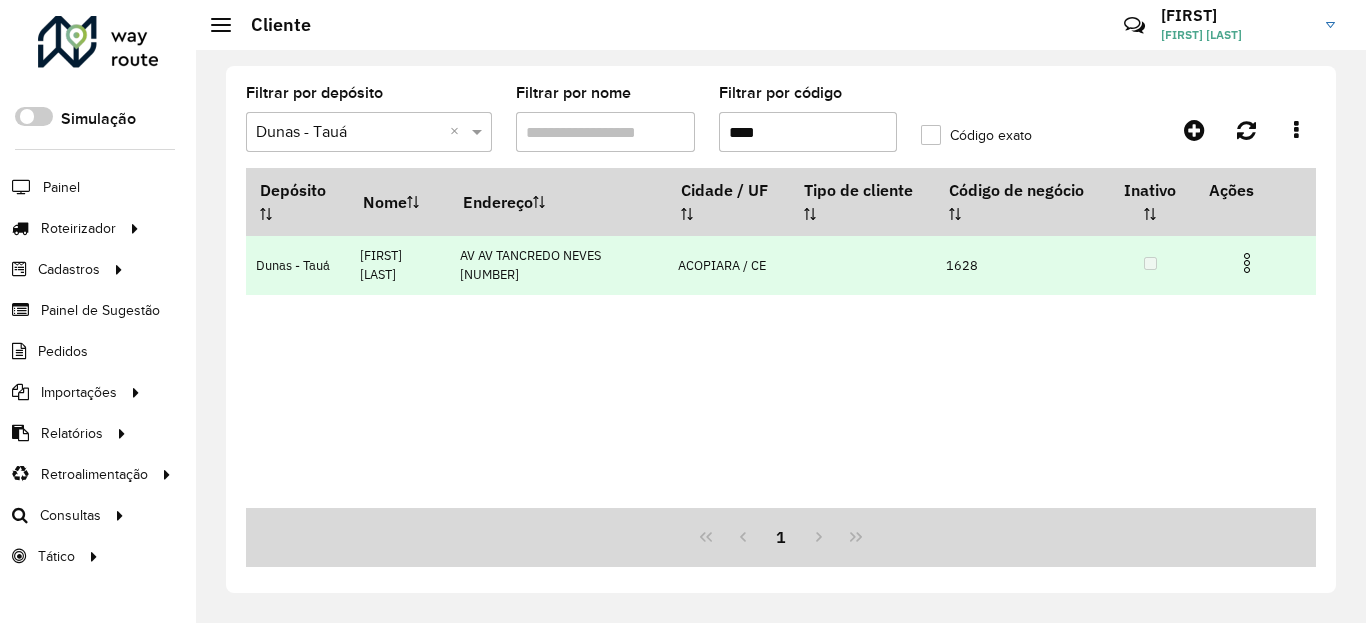 click at bounding box center [1247, 263] 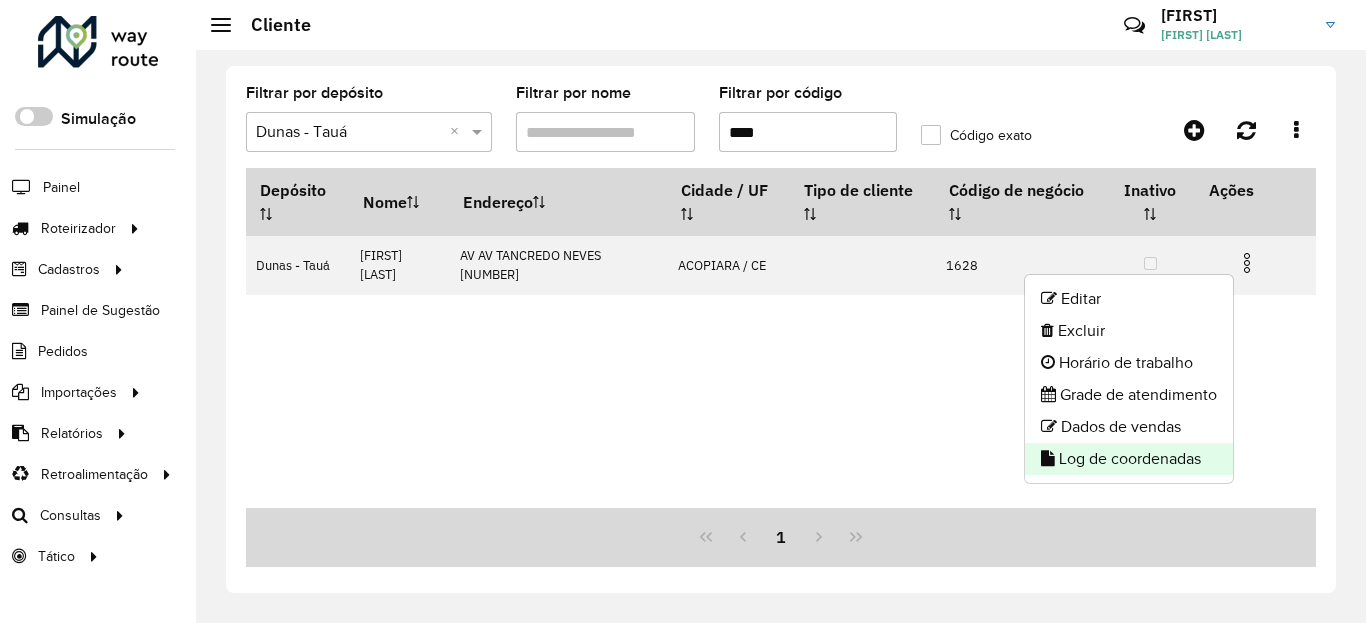 click on "Log de coordenadas" 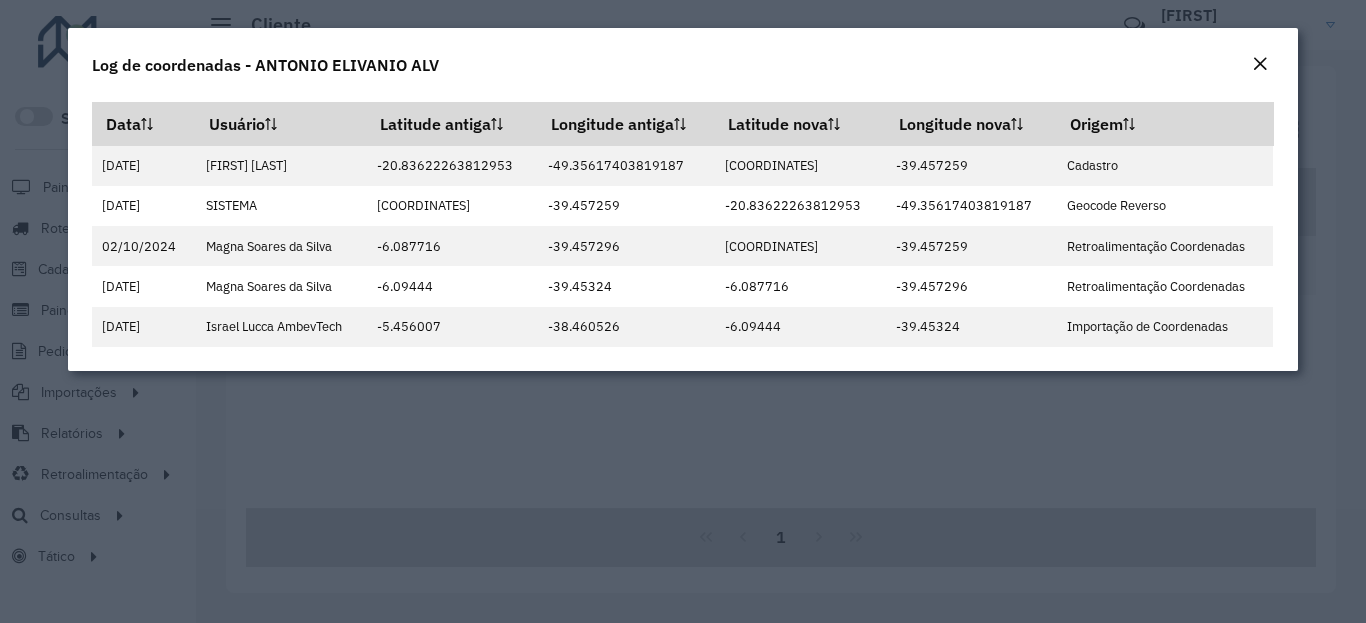 click 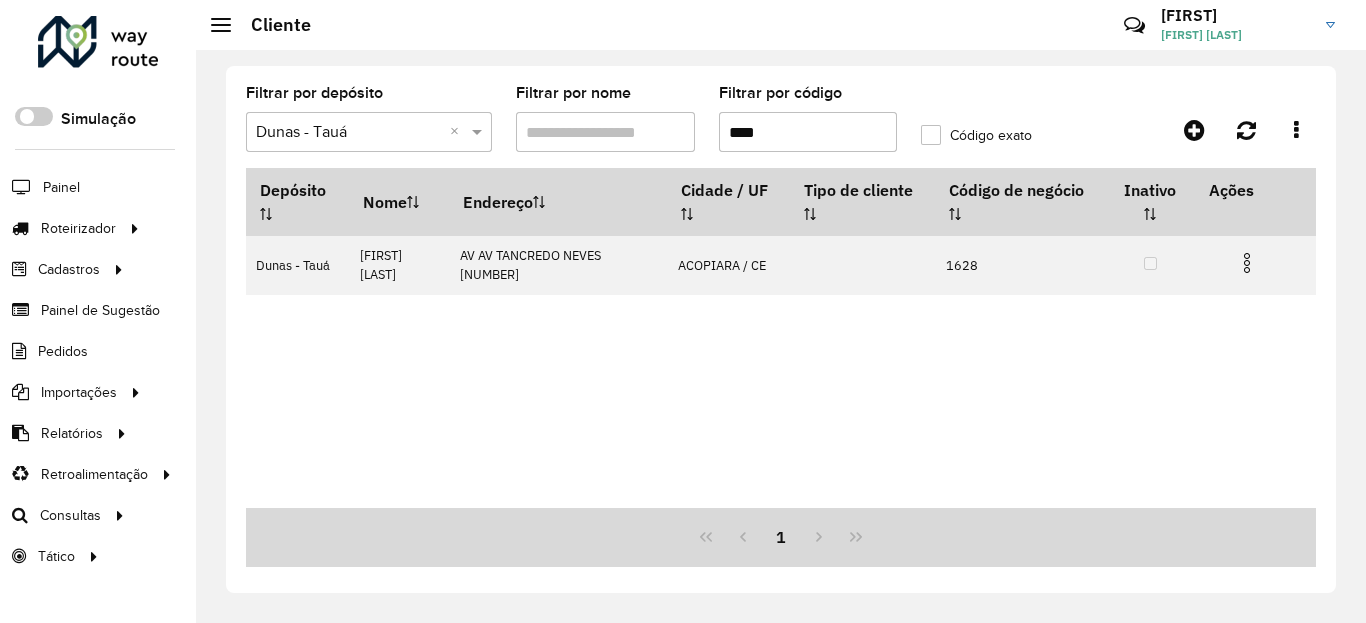 click on "****" at bounding box center (808, 132) 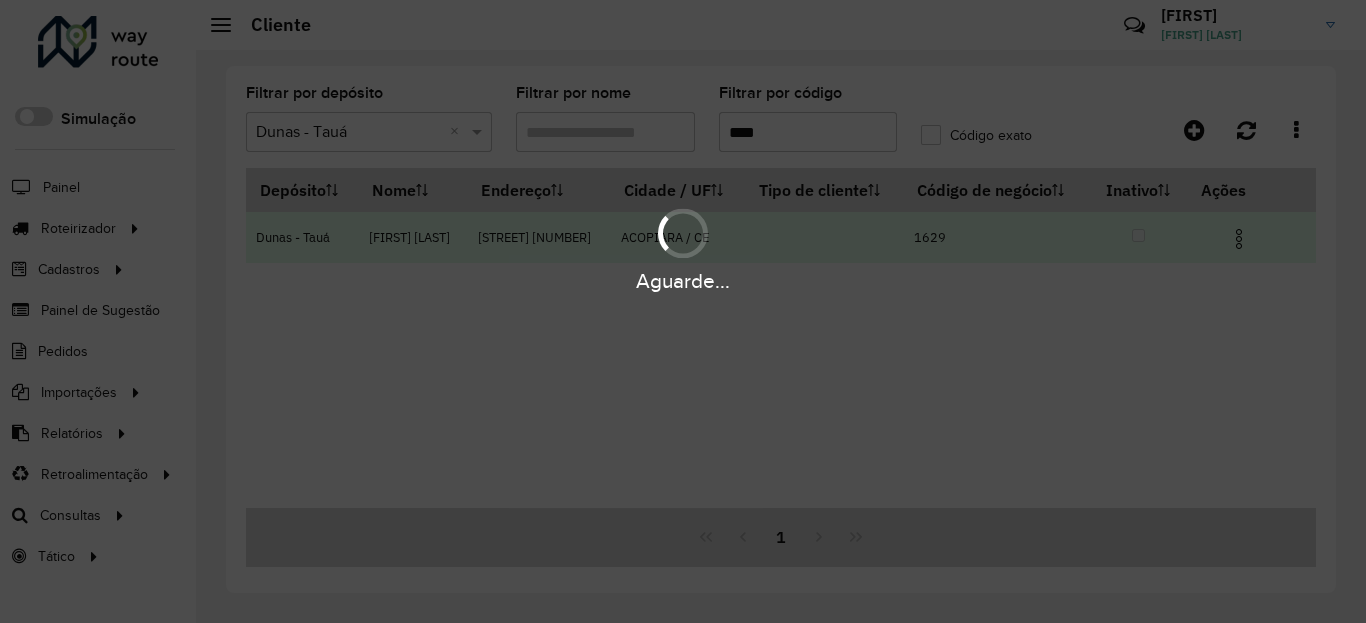 click at bounding box center (1247, 237) 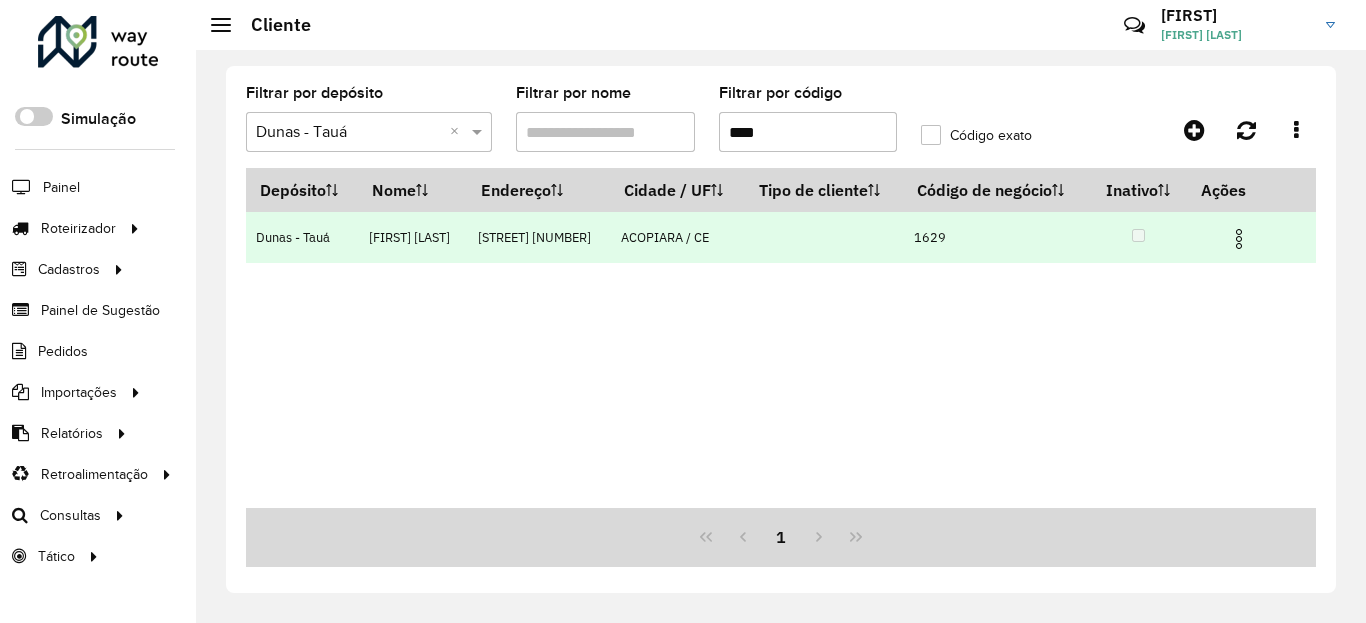 click at bounding box center [1247, 237] 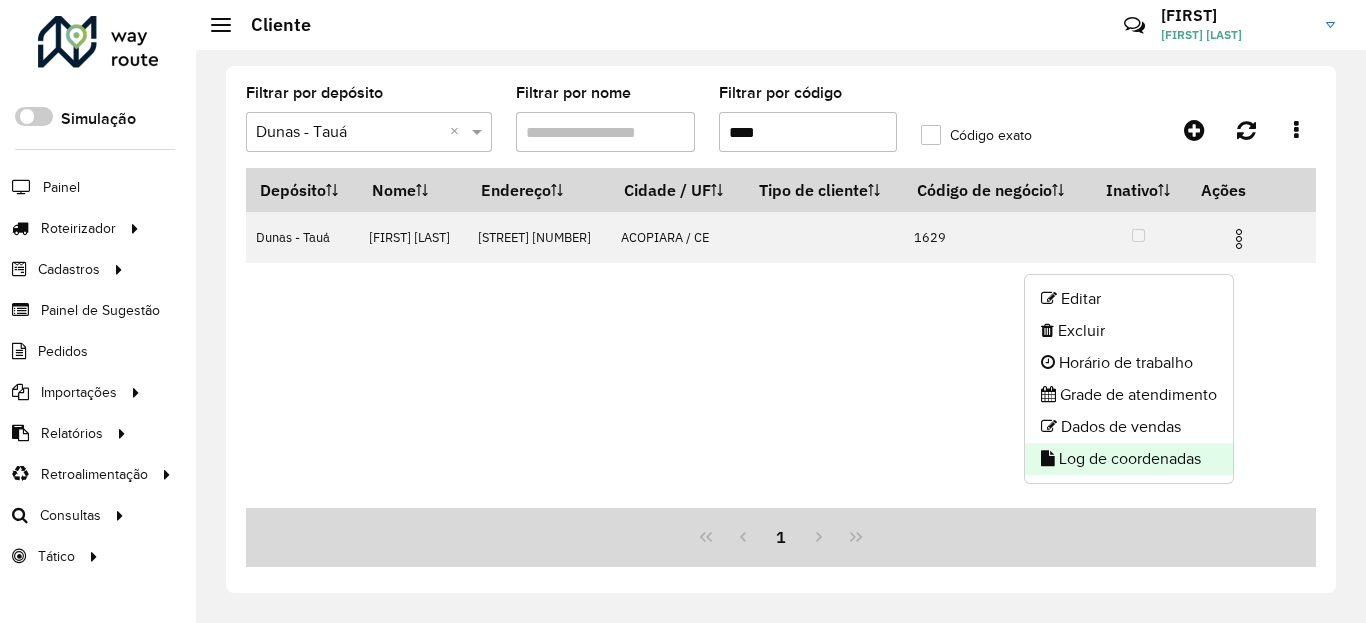 click on "Log de coordenadas" 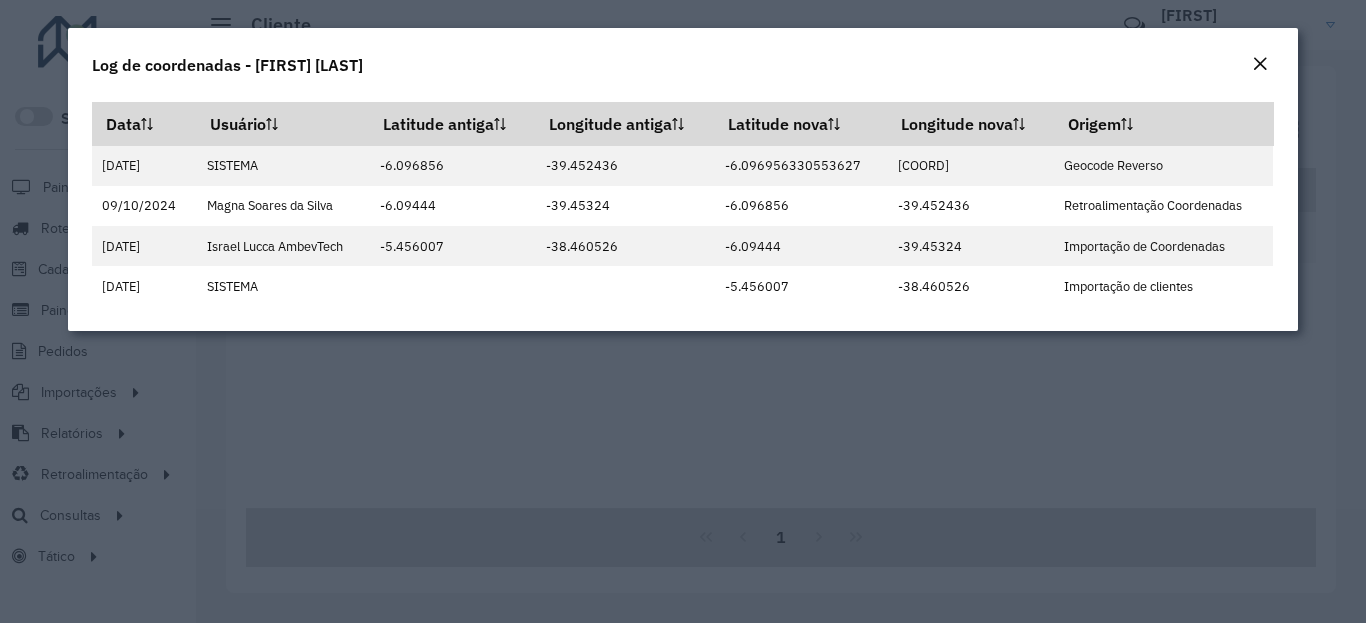 click 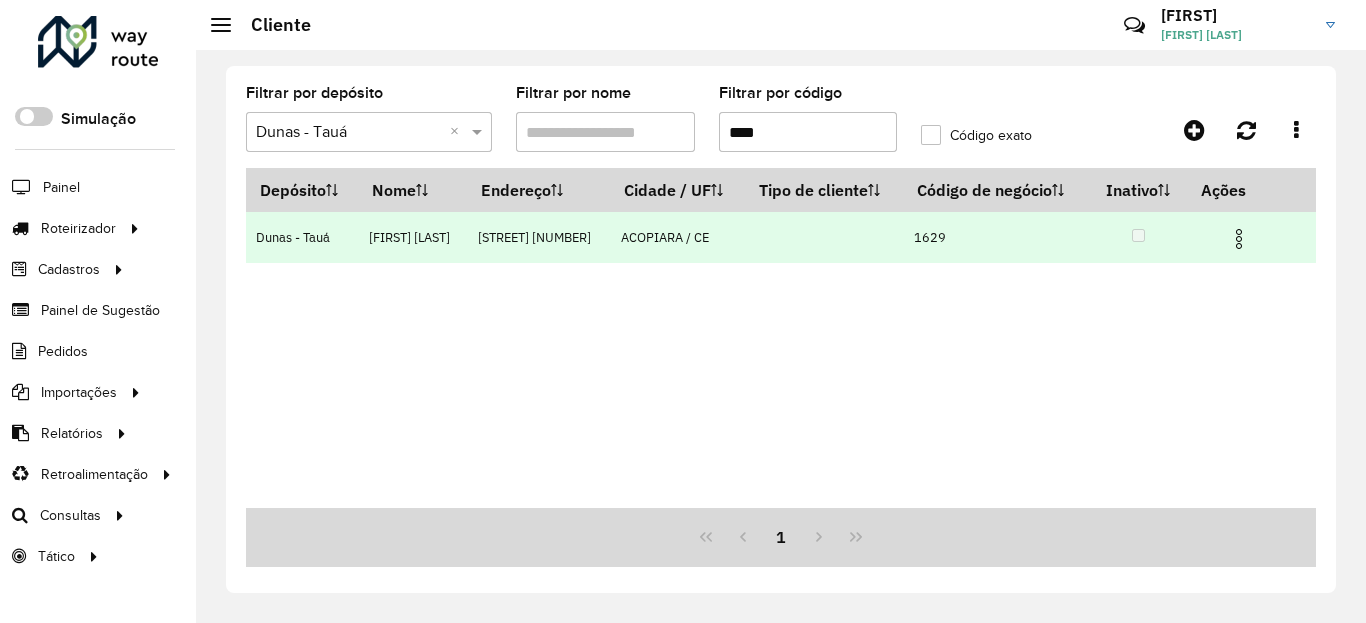 click at bounding box center [1239, 239] 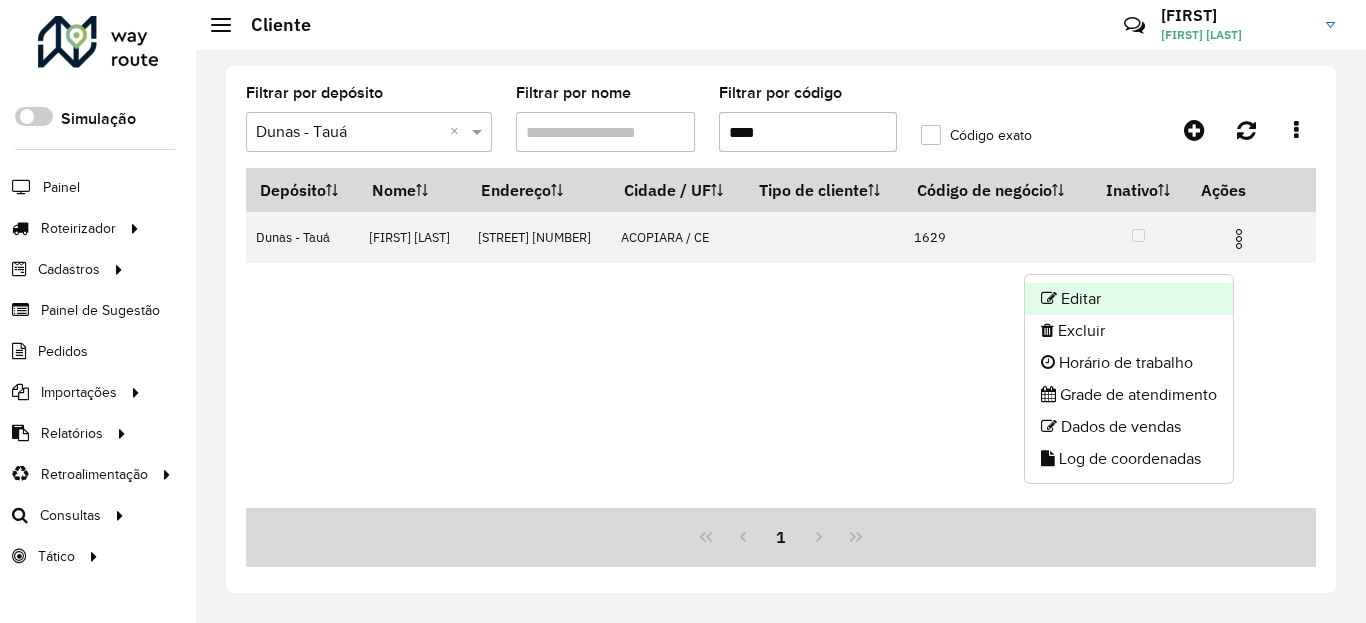click on "Editar" 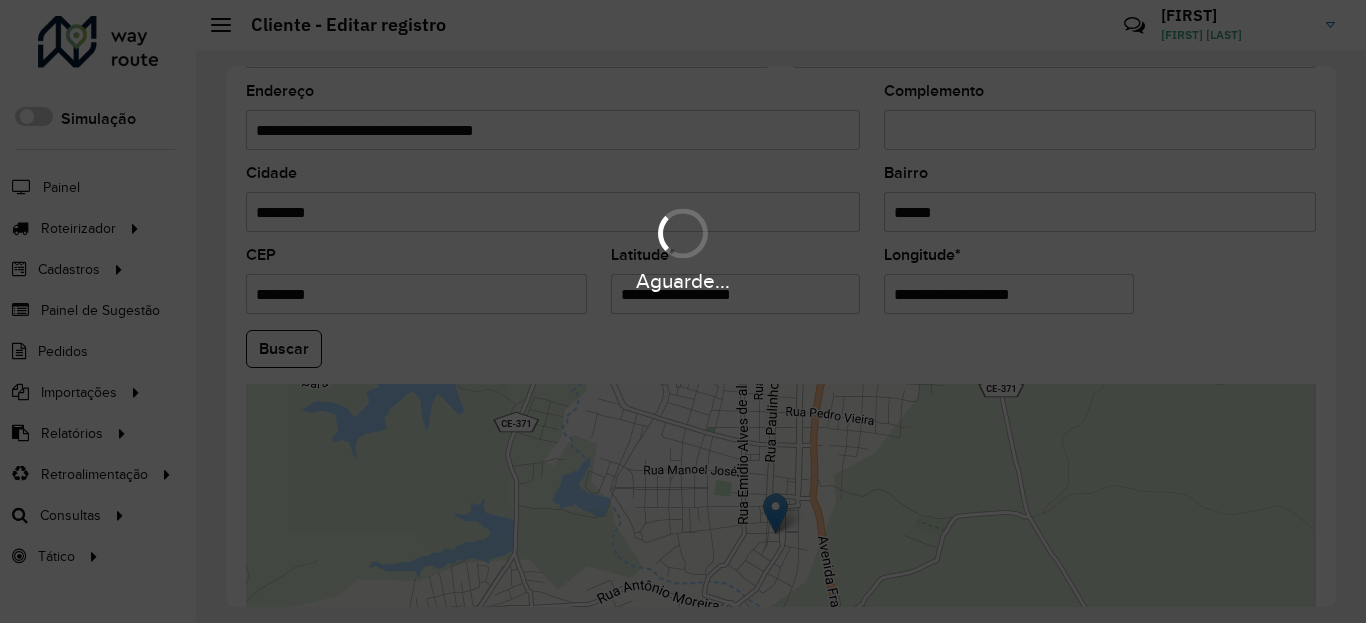 scroll, scrollTop: 840, scrollLeft: 0, axis: vertical 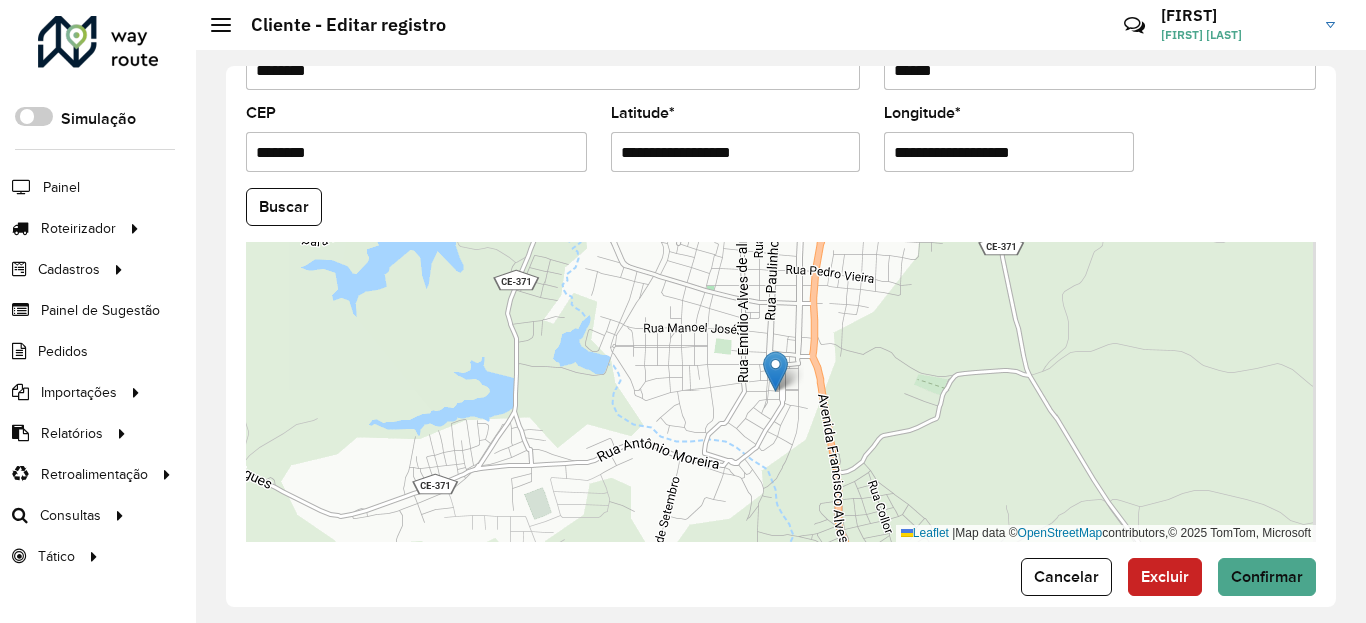 click on "**********" at bounding box center (736, 152) 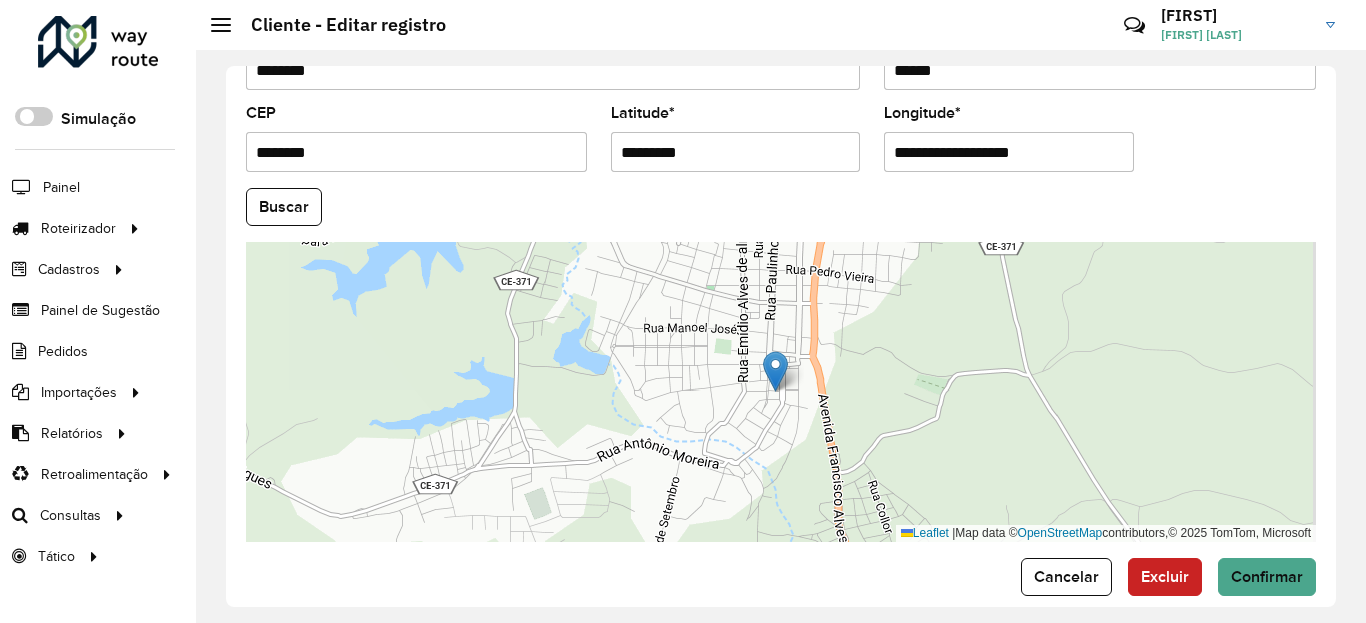 click on "Aguarde...  Pop-up bloqueado!  Seu navegador bloqueou automáticamente a abertura de uma nova janela.   Acesse as configurações e adicione o endereço do sistema a lista de permissão.   Fechar  Roteirizador AmbevTech Simulação Painel Roteirizador Entregas Vendas Cadastros Checkpoint Classificações de venda Cliente Condição de pagamento Consulta de setores Depósito Disponibilidade de veículos Fator tipo de produto Gabarito planner Grupo Rota Fator Tipo Produto Grupo de Depósito Grupo de rotas exclusiva Grupo de setores Jornada Jornada RN Layout integração Modelo Motorista Multi Depósito Painel de sugestão Parada Pedágio Perfil de Vendedor Ponto de apoio Ponto de apoio FAD Prioridade pedido Produto Restrição de Atendimento Planner Rodízio de placa Rota exclusiva FAD Rótulo Setor Setor Planner Tempo de parada de refeição Tipo de cliente Tipo de veículo Tipo de veículo RN Transportadora Usuário Vendedor Veículo Painel de Sugestão Pedidos Importações Classificação e volume de venda" at bounding box center [683, 311] 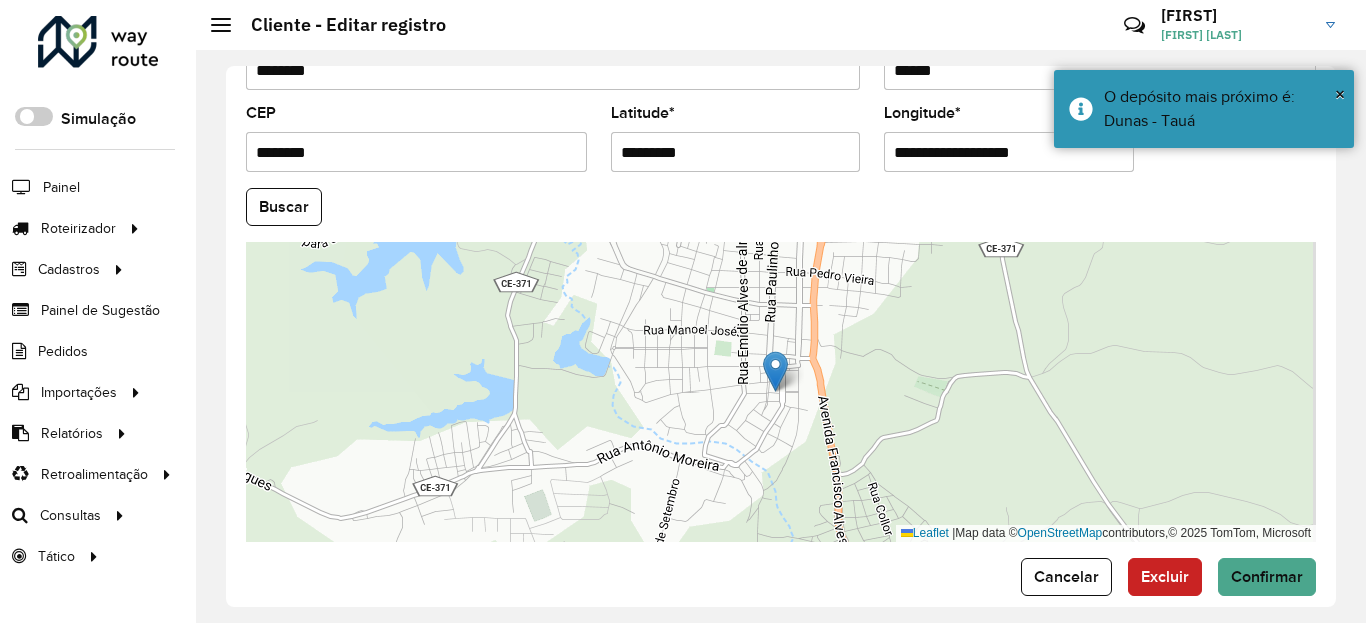 drag, startPoint x: 963, startPoint y: 170, endPoint x: 954, endPoint y: 154, distance: 18.35756 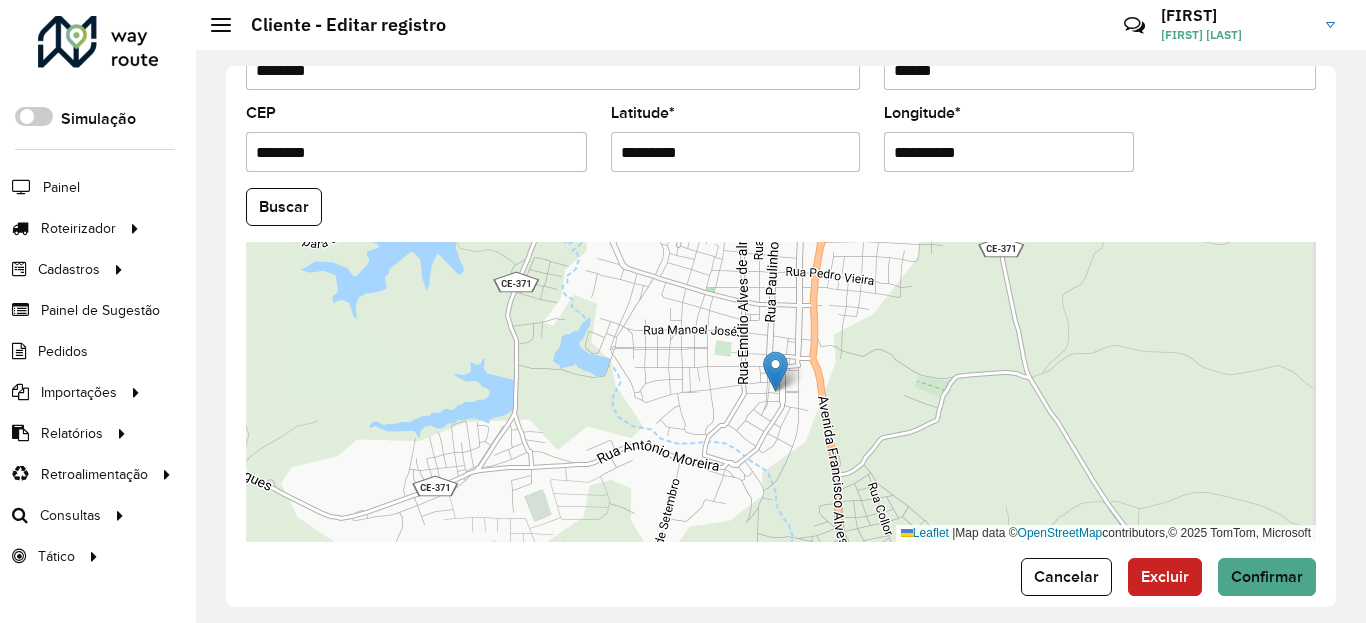 click on "Buscar" 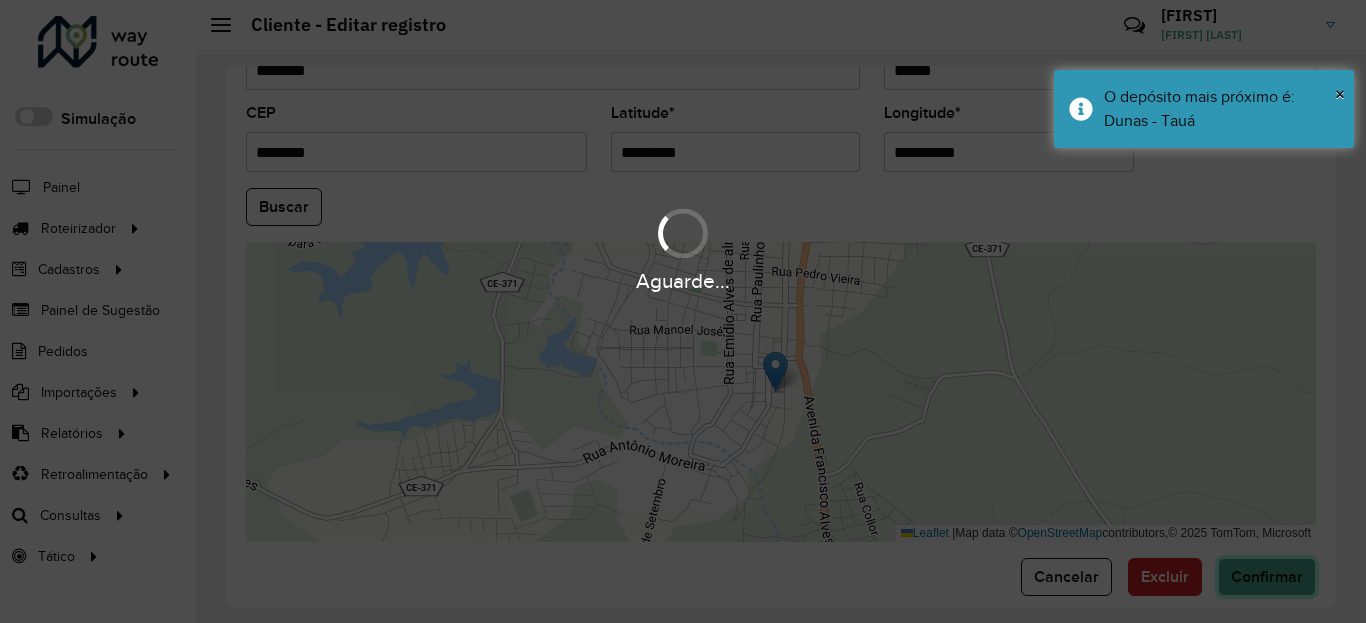 click on "Confirmar" 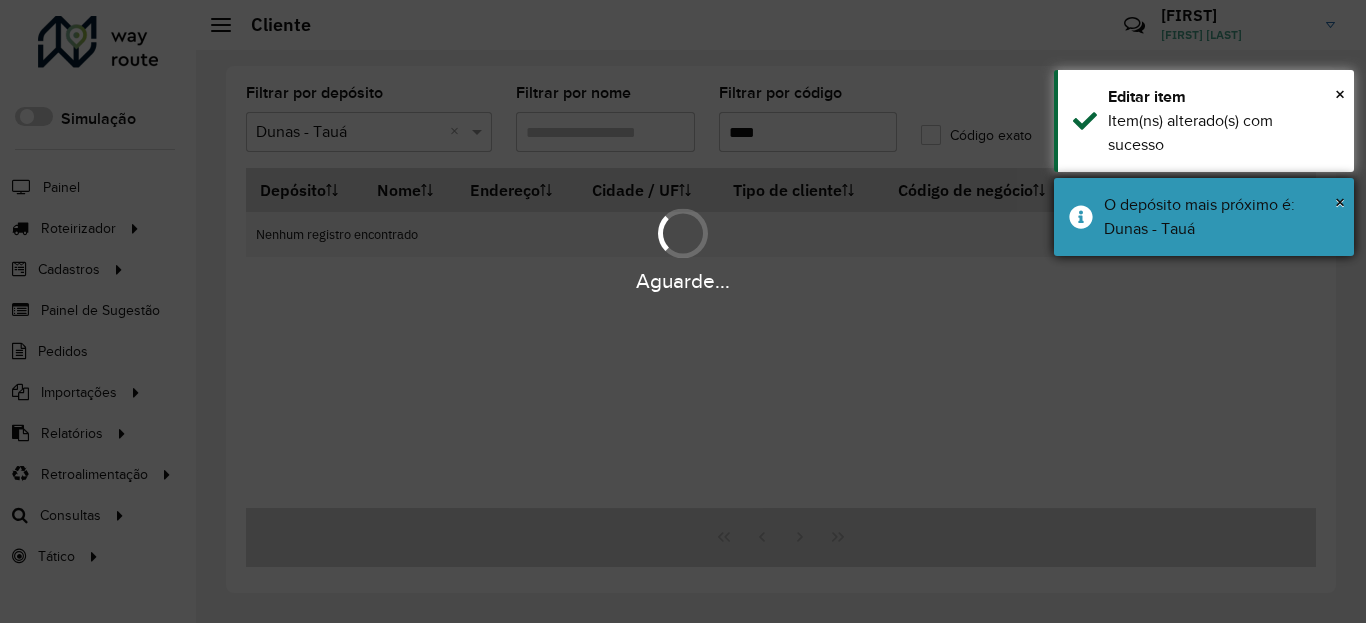 click on "O depósito mais próximo é: Dunas - Tauá" at bounding box center [1221, 217] 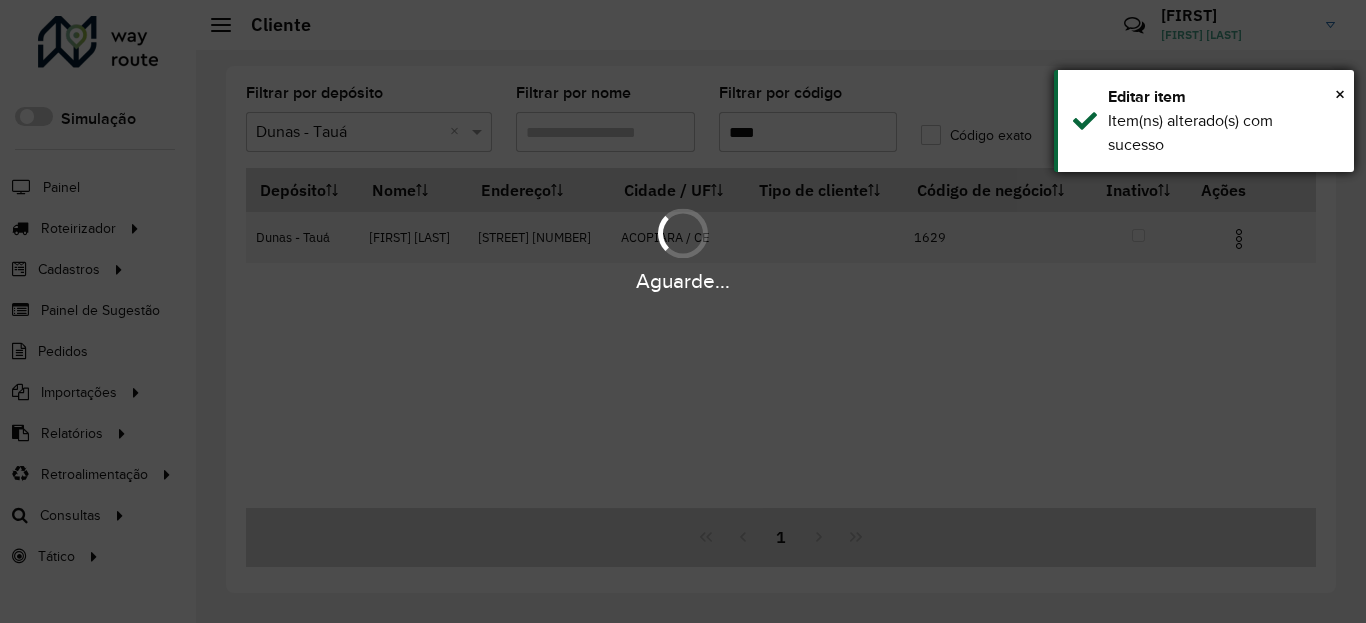 click on "Item(ns) alterado(s) com sucesso" at bounding box center (1223, 133) 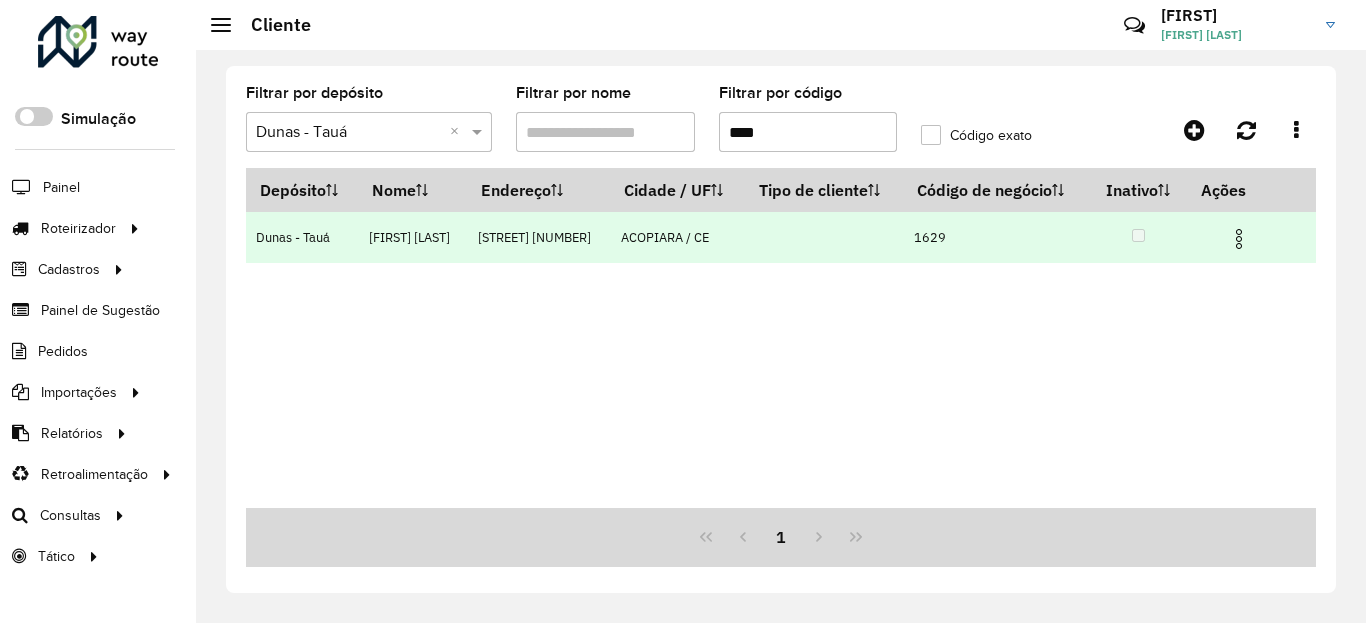 click at bounding box center (1239, 239) 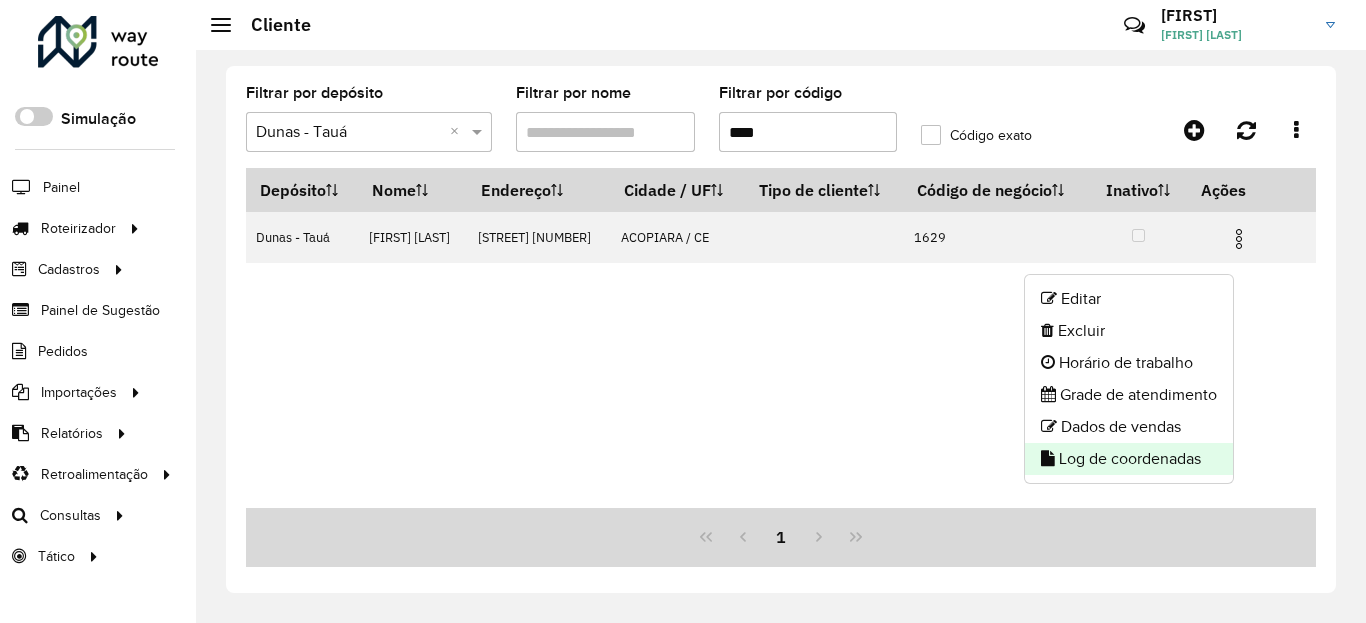 click on "Log de coordenadas" 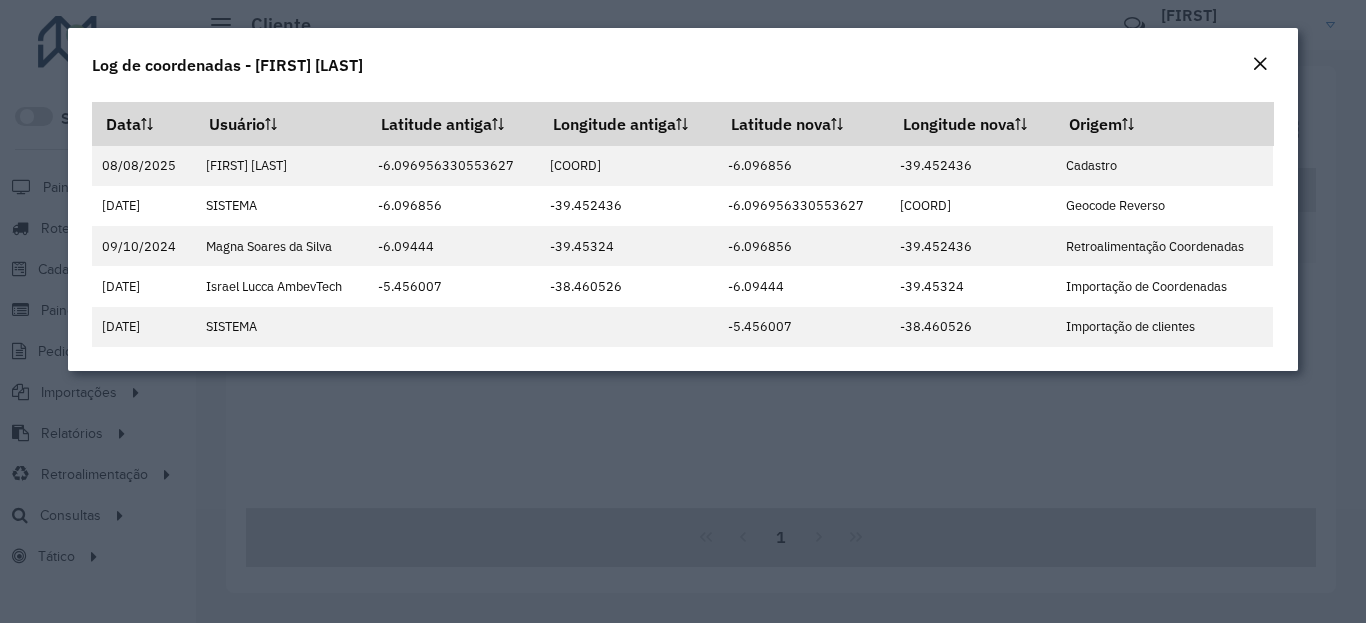 click 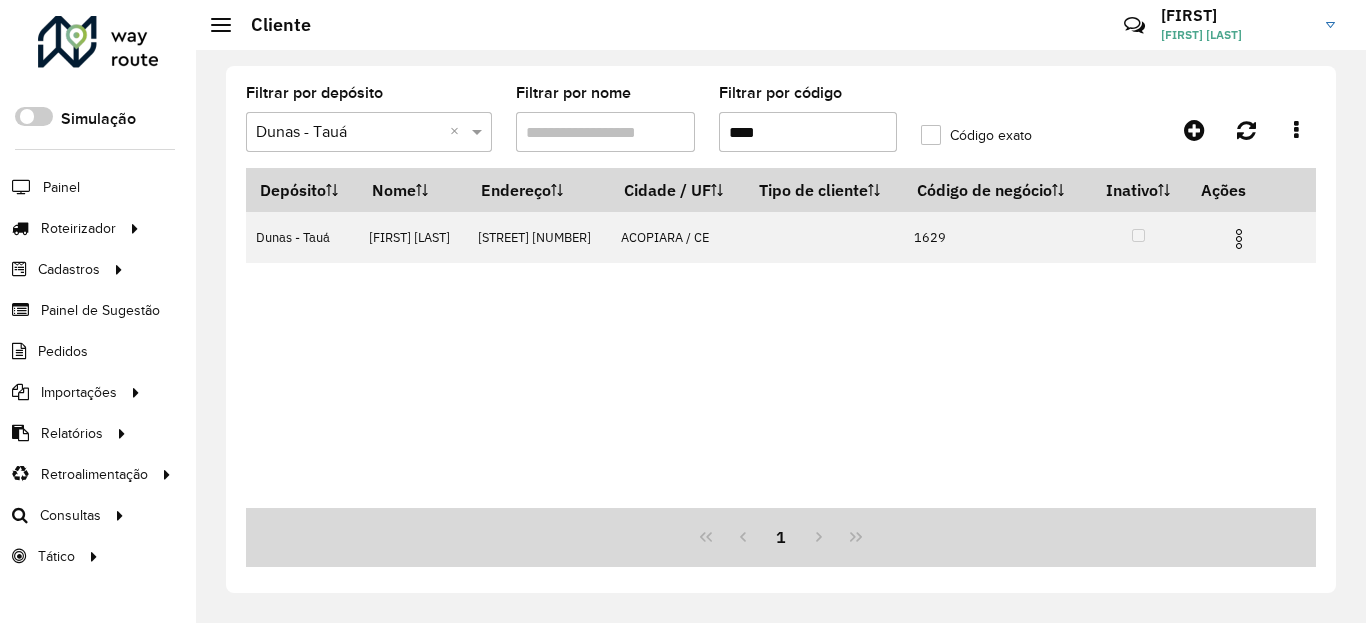 click on "****" at bounding box center [808, 132] 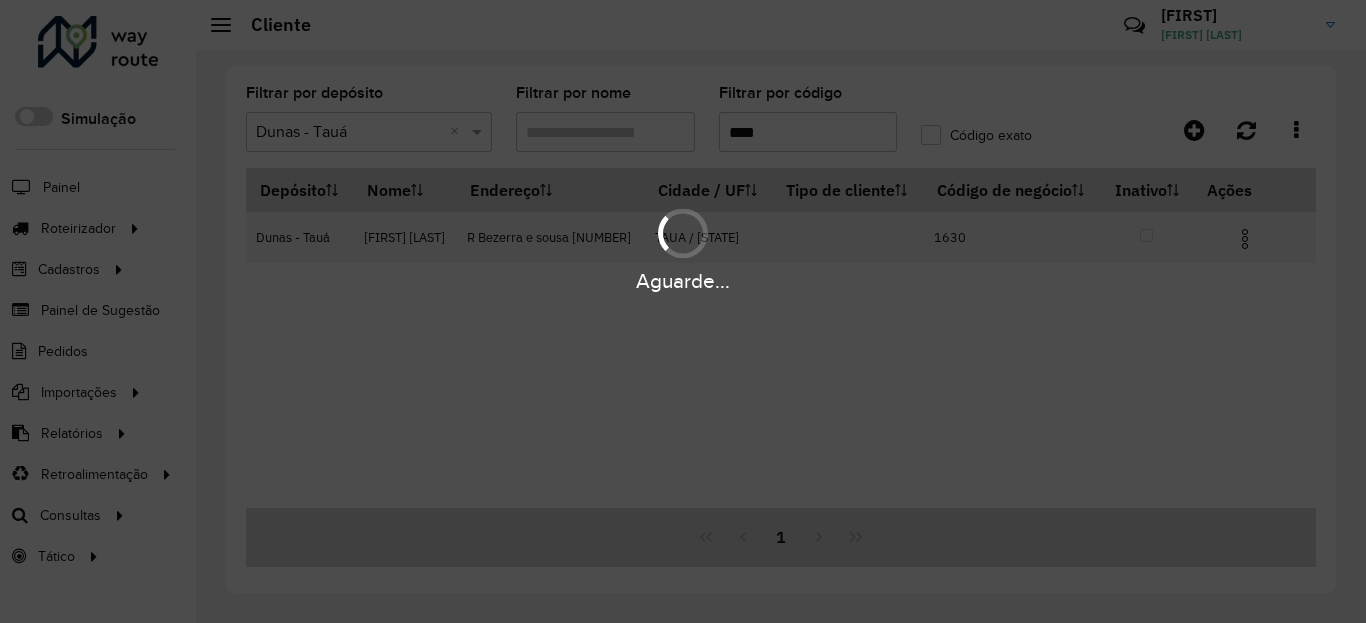 click on "Aguarde..." at bounding box center [683, 281] 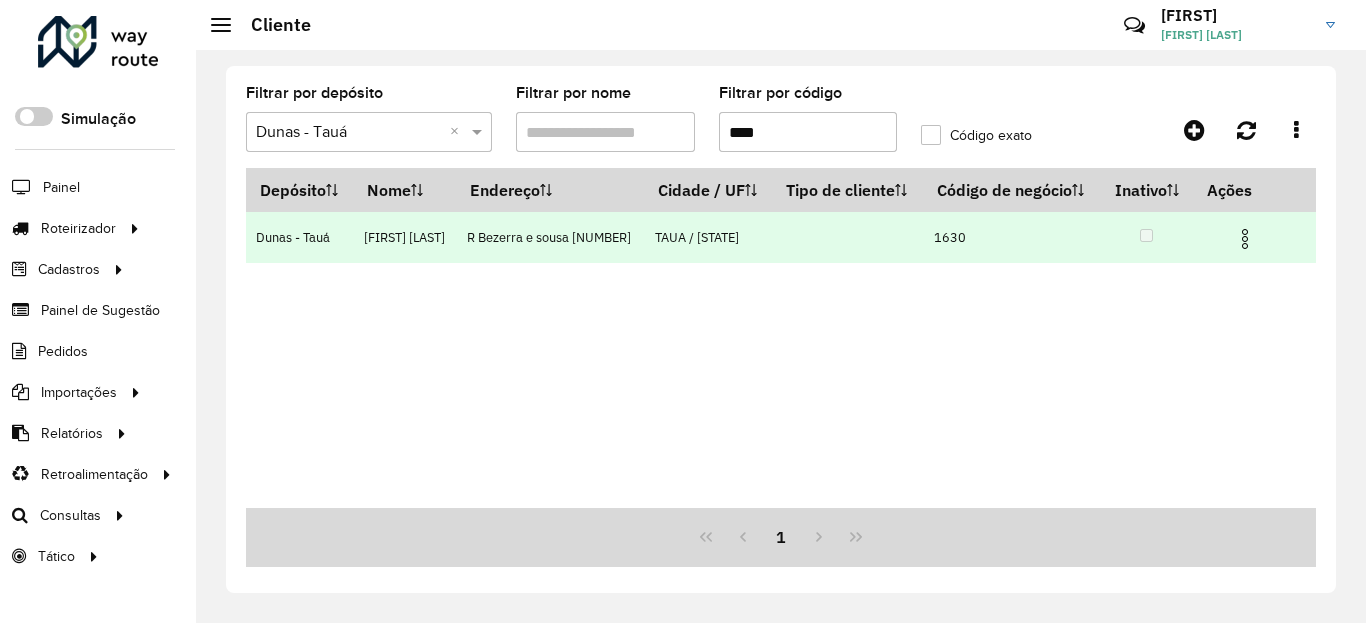 click at bounding box center [1245, 239] 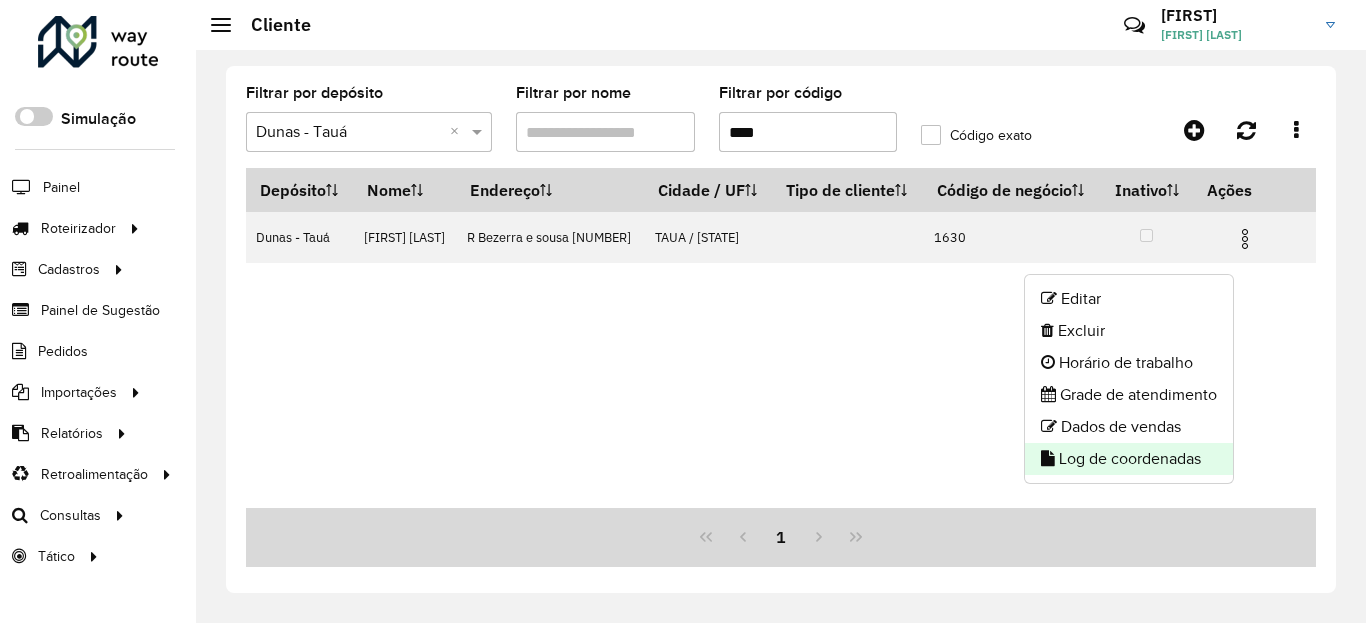 click on "Log de coordenadas" 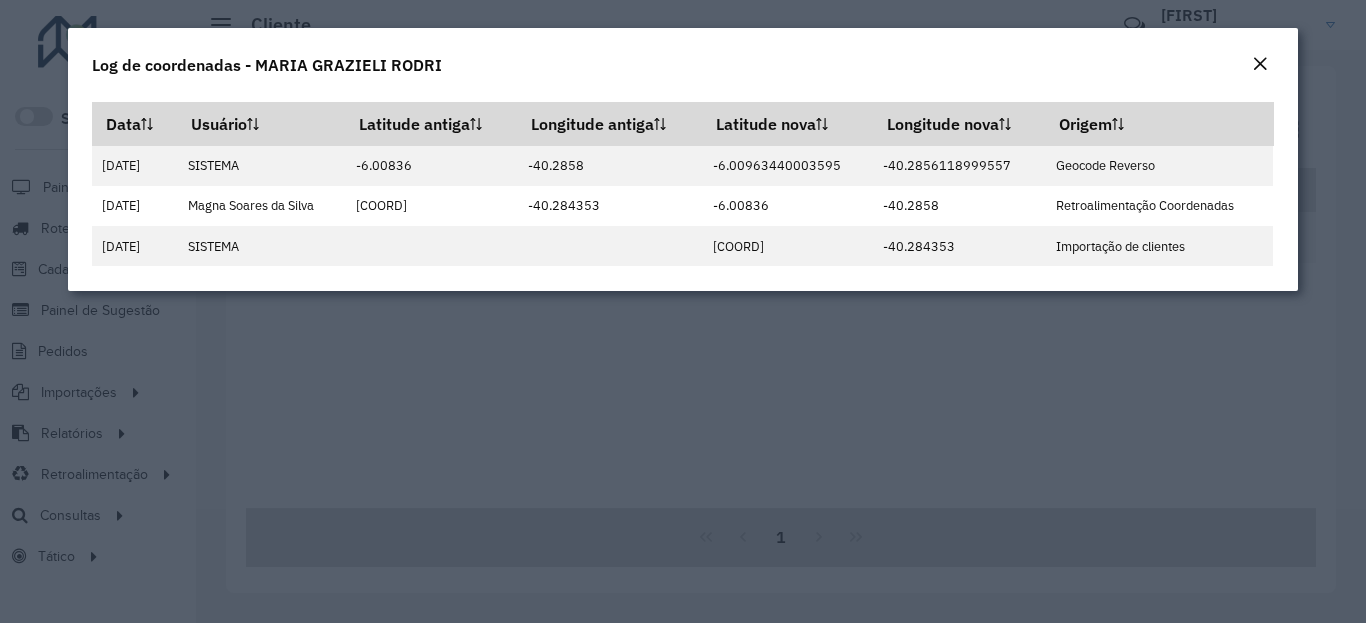 click 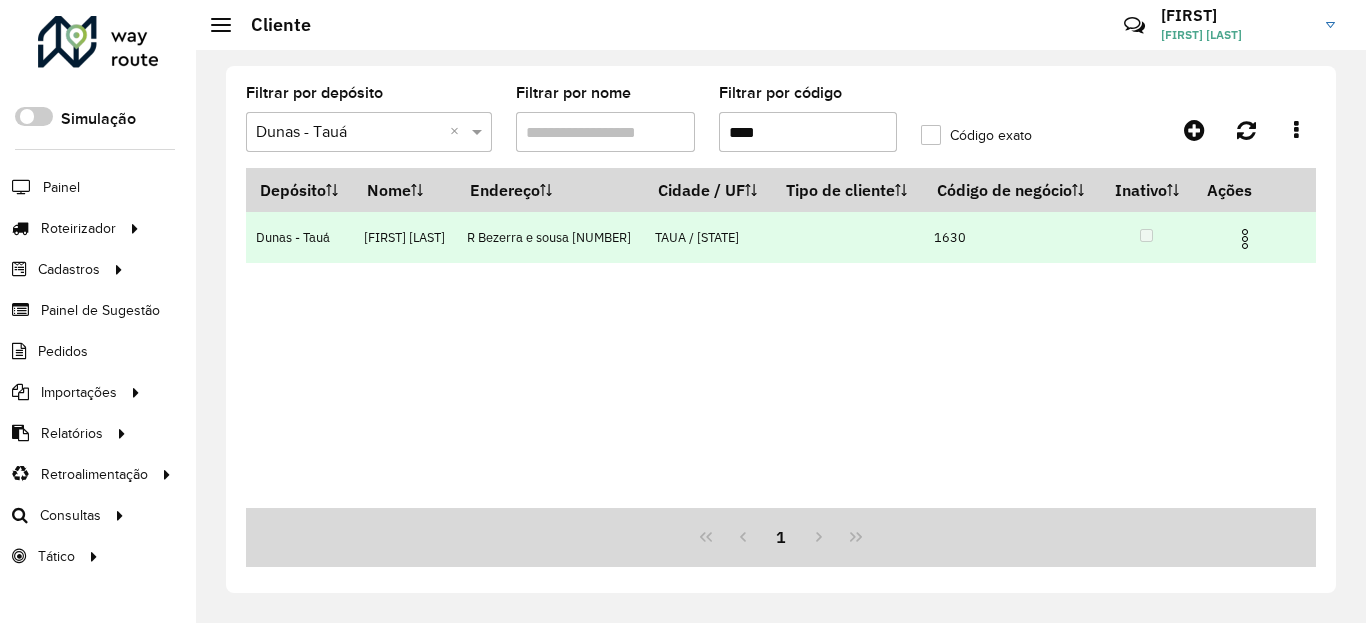 click at bounding box center [1245, 239] 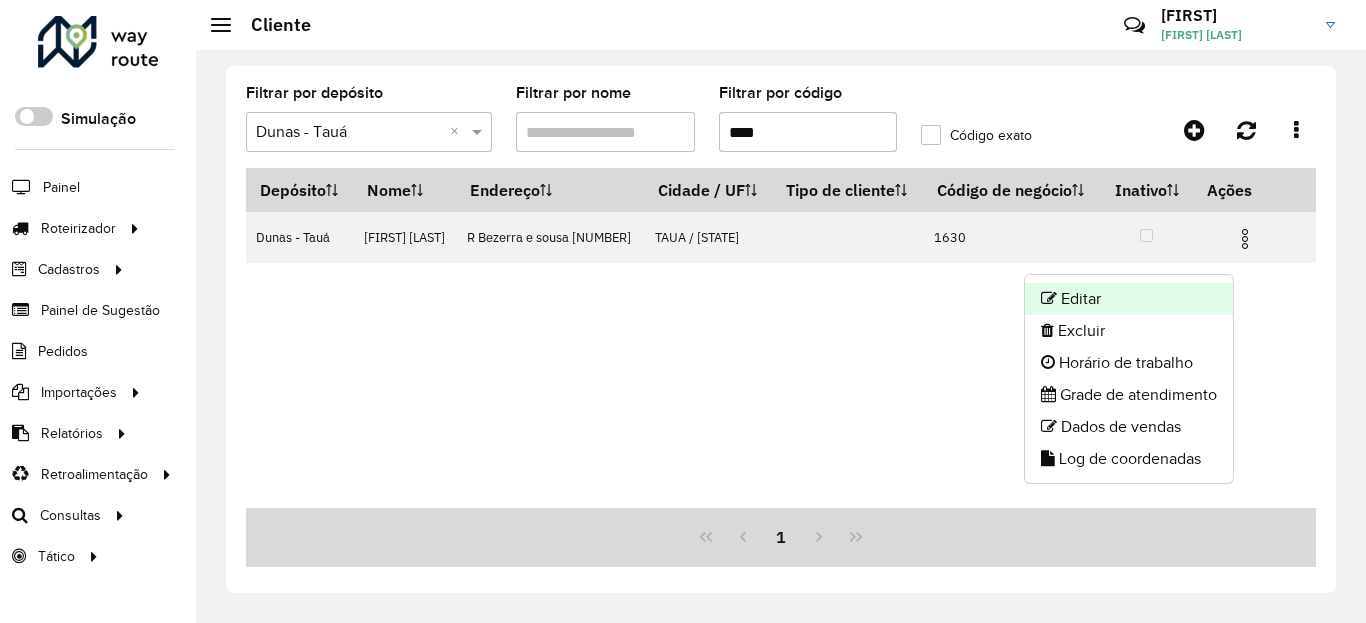 click on "Editar" 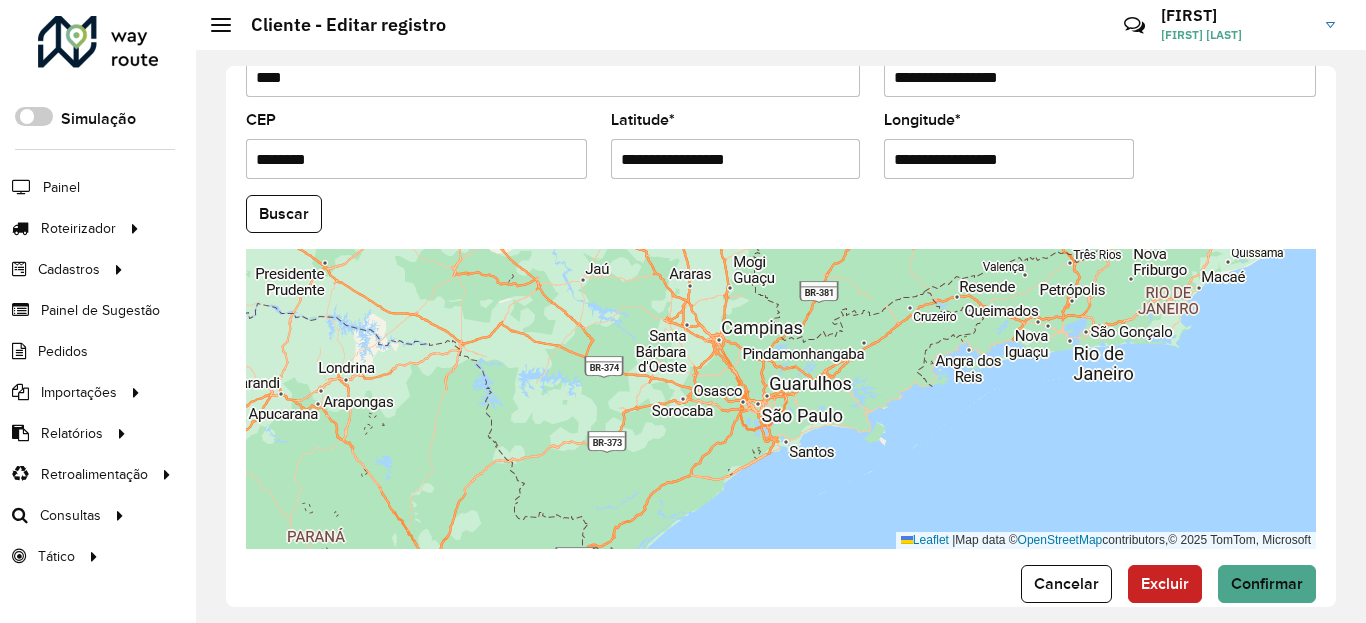 scroll, scrollTop: 865, scrollLeft: 0, axis: vertical 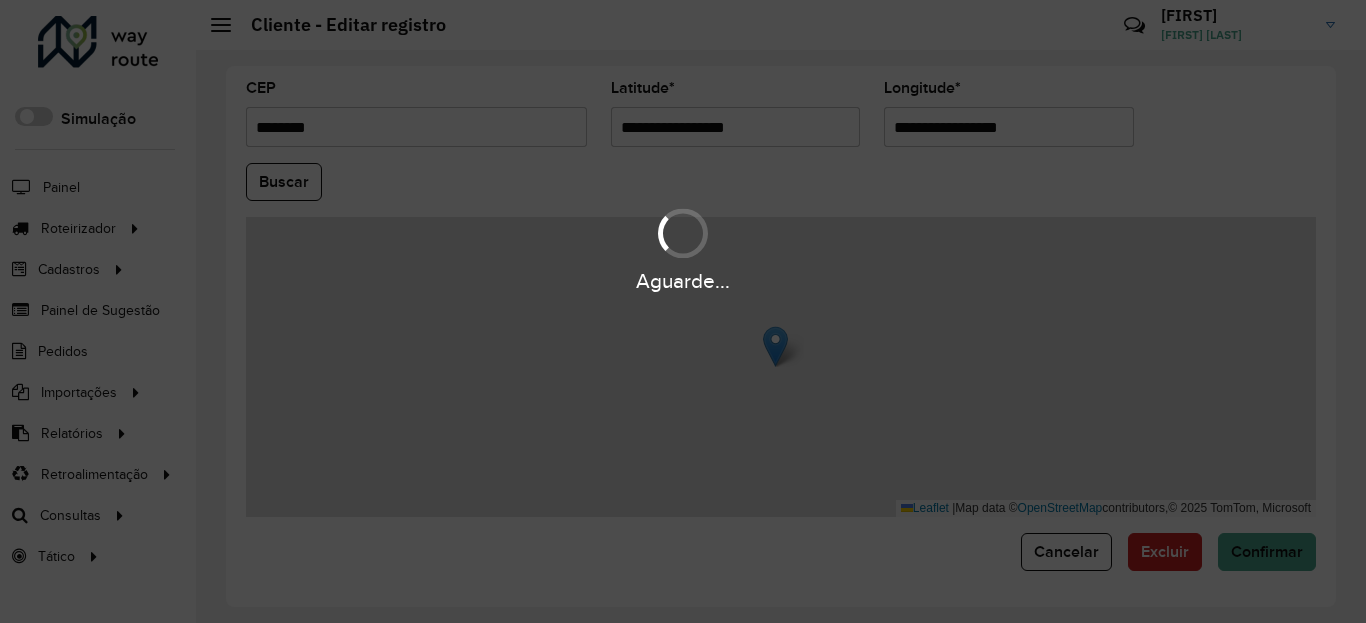 click on "Aguarde..." at bounding box center [683, 311] 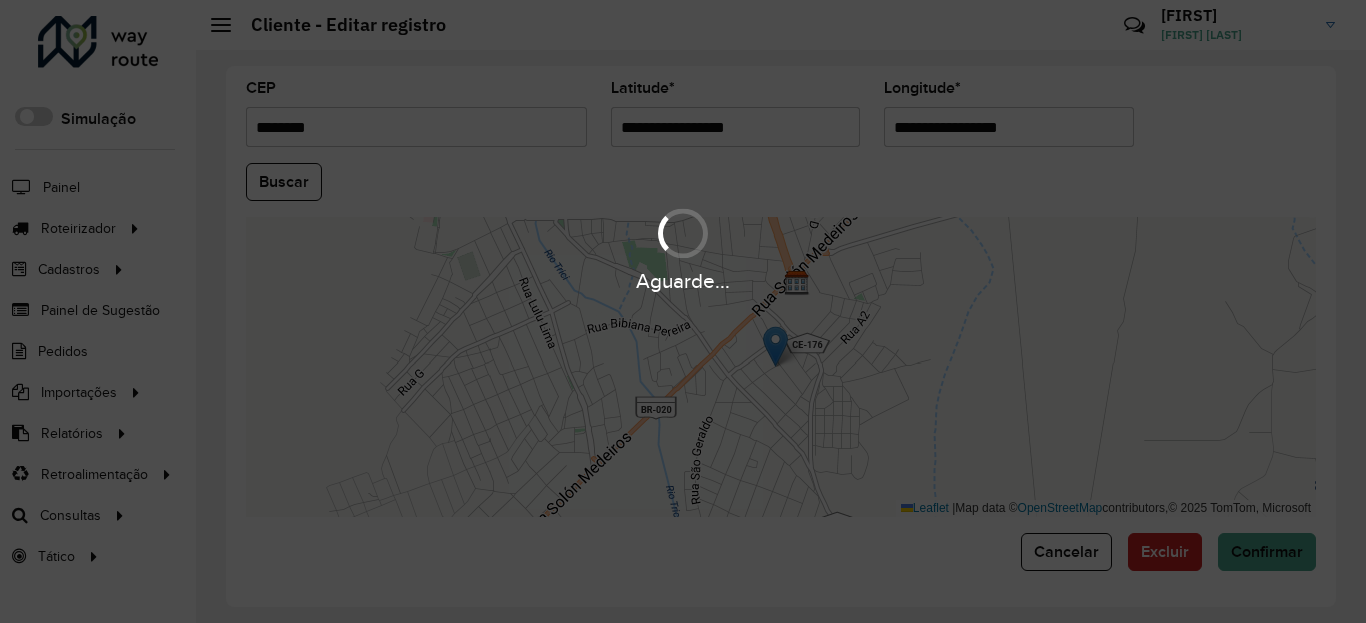 click on "**********" at bounding box center (736, 127) 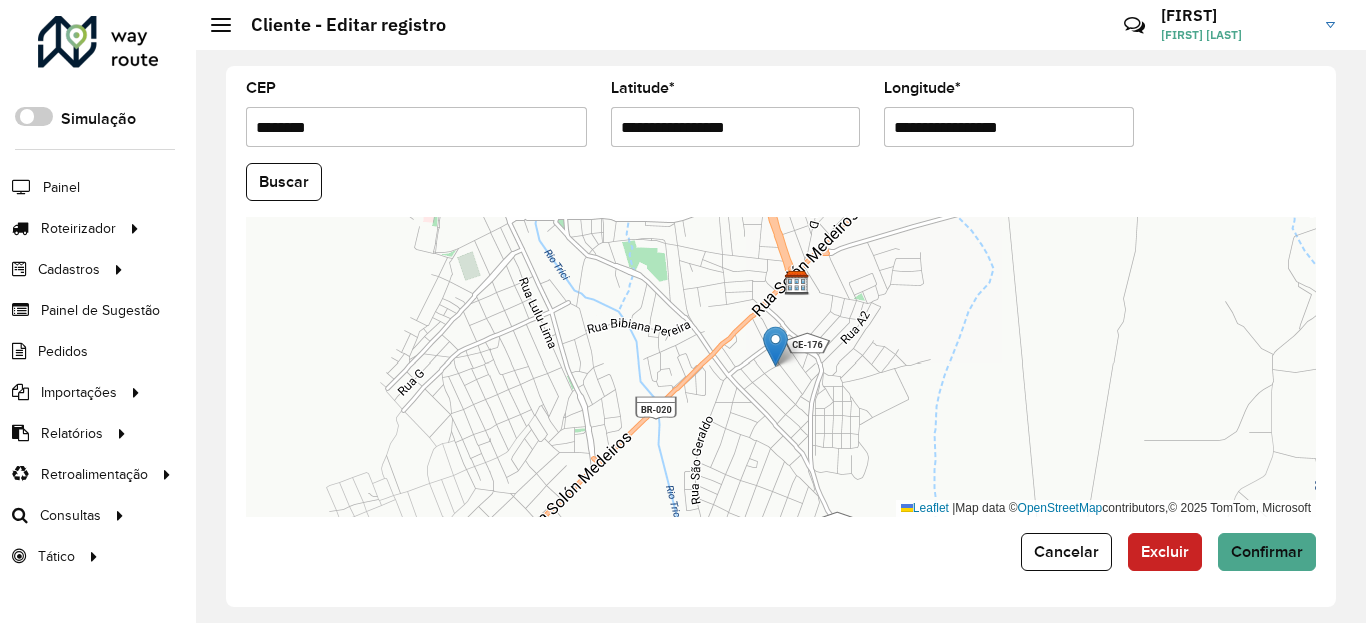 paste 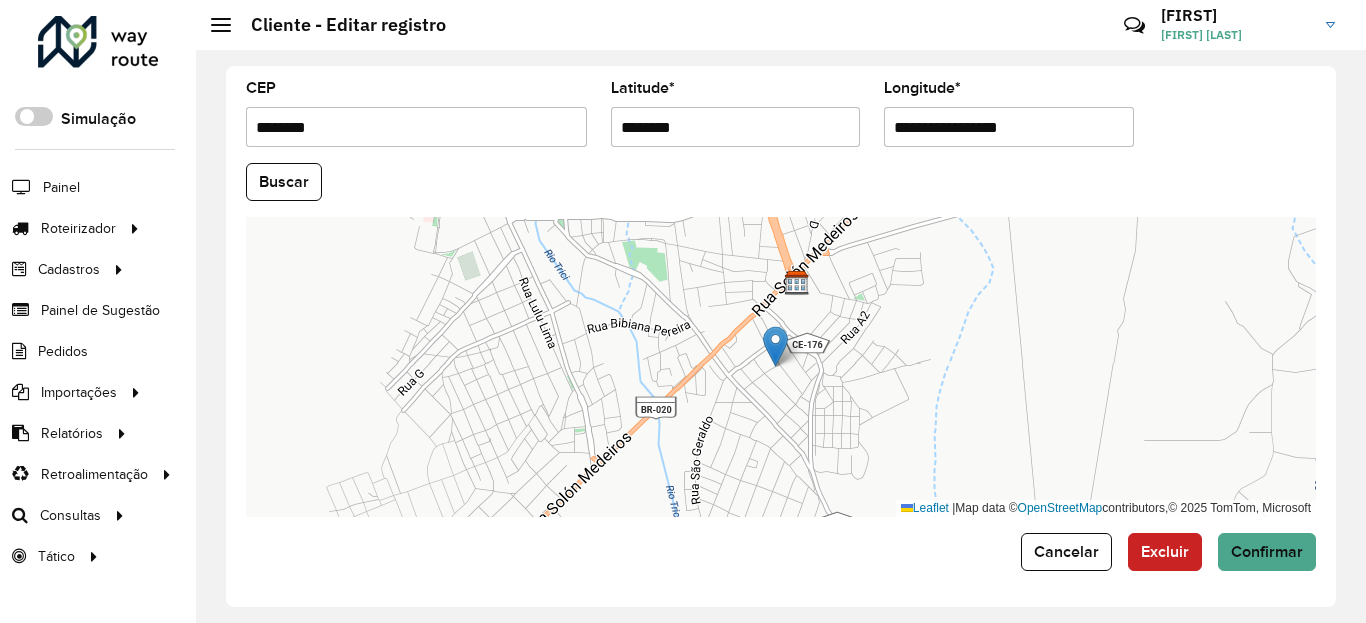 click on "Aguarde...  Pop-up bloqueado!  Seu navegador bloqueou automáticamente a abertura de uma nova janela.   Acesse as configurações e adicione o endereço do sistema a lista de permissão.   Fechar  Roteirizador AmbevTech Simulação Painel Roteirizador Entregas Vendas Cadastros Checkpoint Classificações de venda Cliente Condição de pagamento Consulta de setores Depósito Disponibilidade de veículos Fator tipo de produto Gabarito planner Grupo Rota Fator Tipo Produto Grupo de Depósito Grupo de rotas exclusiva Grupo de setores Jornada Jornada RN Layout integração Modelo Motorista Multi Depósito Painel de sugestão Parada Pedágio Perfil de Vendedor Ponto de apoio Ponto de apoio FAD Prioridade pedido Produto Restrição de Atendimento Planner Rodízio de placa Rota exclusiva FAD Rótulo Setor Setor Planner Tempo de parada de refeição Tipo de cliente Tipo de veículo Tipo de veículo RN Transportadora Usuário Vendedor Veículo Painel de Sugestão Pedidos Importações Classificação e volume de venda" at bounding box center (683, 311) 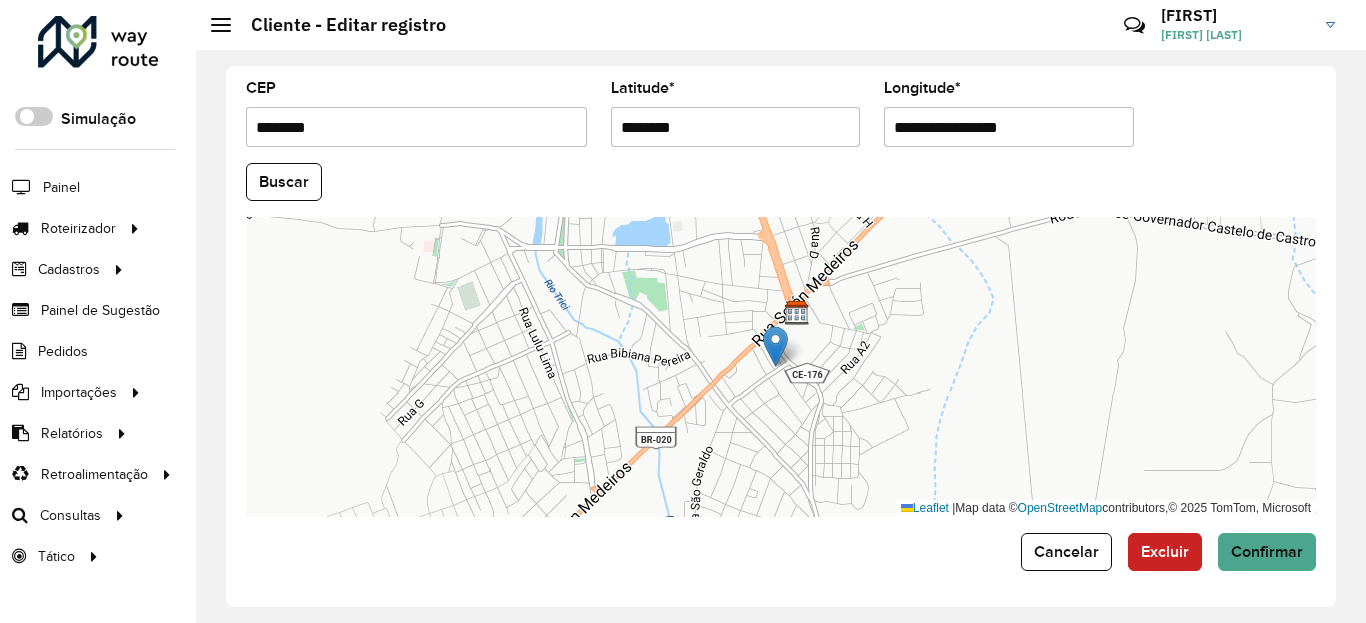 click on "**********" at bounding box center (1009, 127) 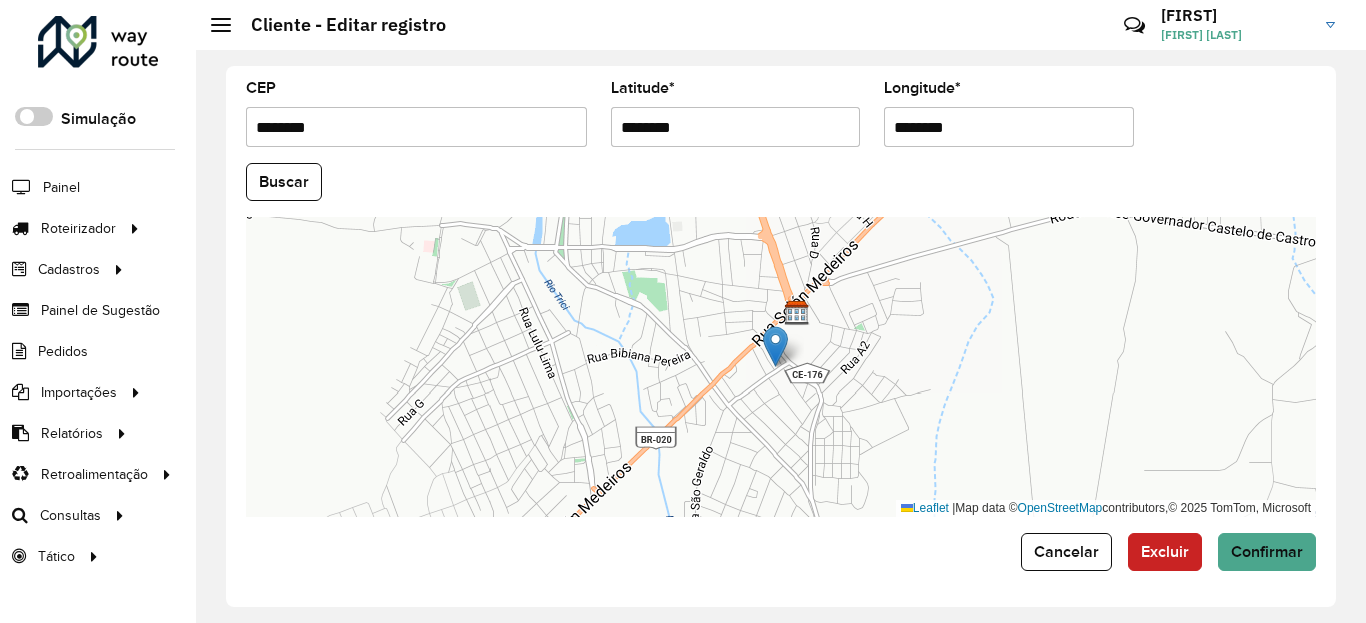 click on "Aguarde...  Pop-up bloqueado!  Seu navegador bloqueou automáticamente a abertura de uma nova janela.   Acesse as configurações e adicione o endereço do sistema a lista de permissão.   Fechar  Roteirizador AmbevTech Simulação Painel Roteirizador Entregas Vendas Cadastros Checkpoint Classificações de venda Cliente Condição de pagamento Consulta de setores Depósito Disponibilidade de veículos Fator tipo de produto Gabarito planner Grupo Rota Fator Tipo Produto Grupo de Depósito Grupo de rotas exclusiva Grupo de setores Jornada Jornada RN Layout integração Modelo Motorista Multi Depósito Painel de sugestão Parada Pedágio Perfil de Vendedor Ponto de apoio Ponto de apoio FAD Prioridade pedido Produto Restrição de Atendimento Planner Rodízio de placa Rota exclusiva FAD Rótulo Setor Setor Planner Tempo de parada de refeição Tipo de cliente Tipo de veículo Tipo de veículo RN Transportadora Usuário Vendedor Veículo Painel de Sugestão Pedidos Importações Classificação e volume de venda" at bounding box center (683, 311) 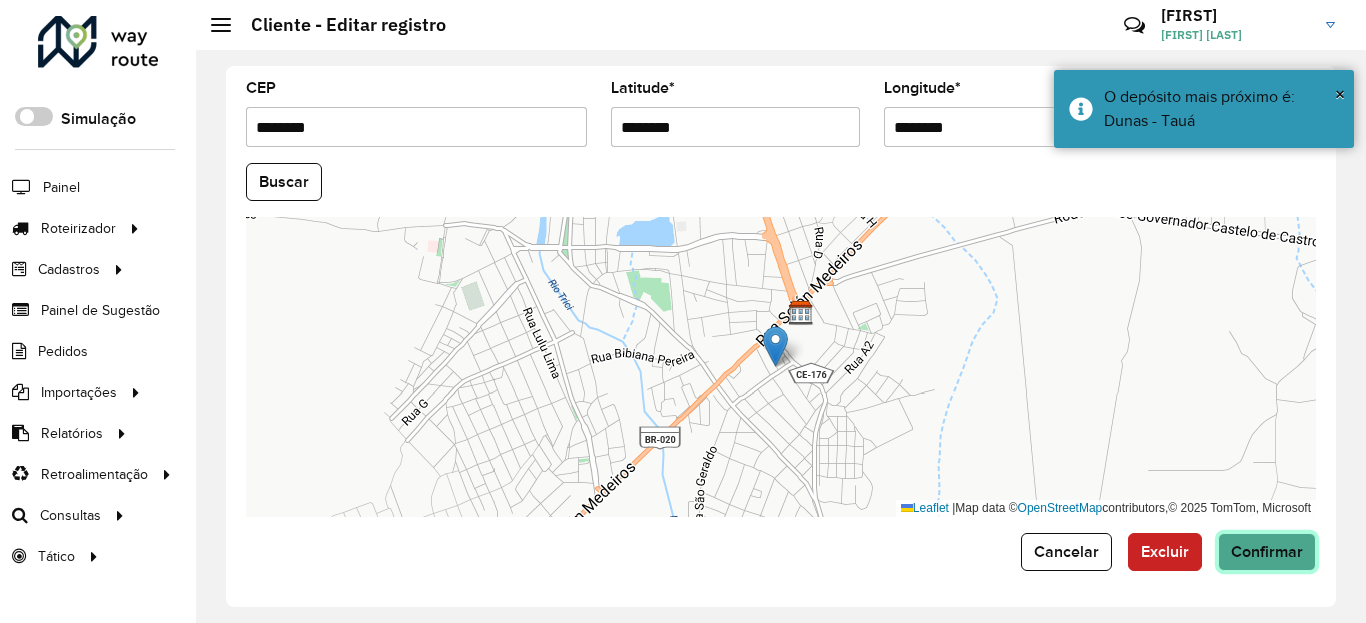 click on "Confirmar" 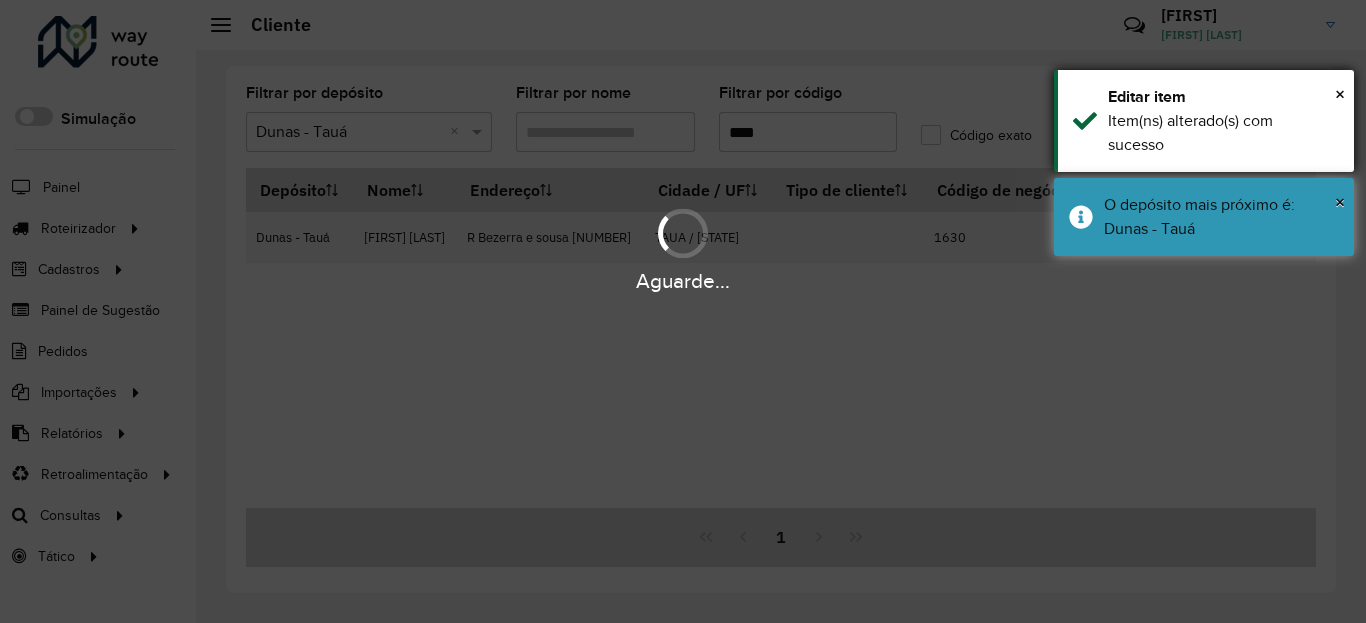 click on "Item(ns) alterado(s) com sucesso" at bounding box center [1223, 133] 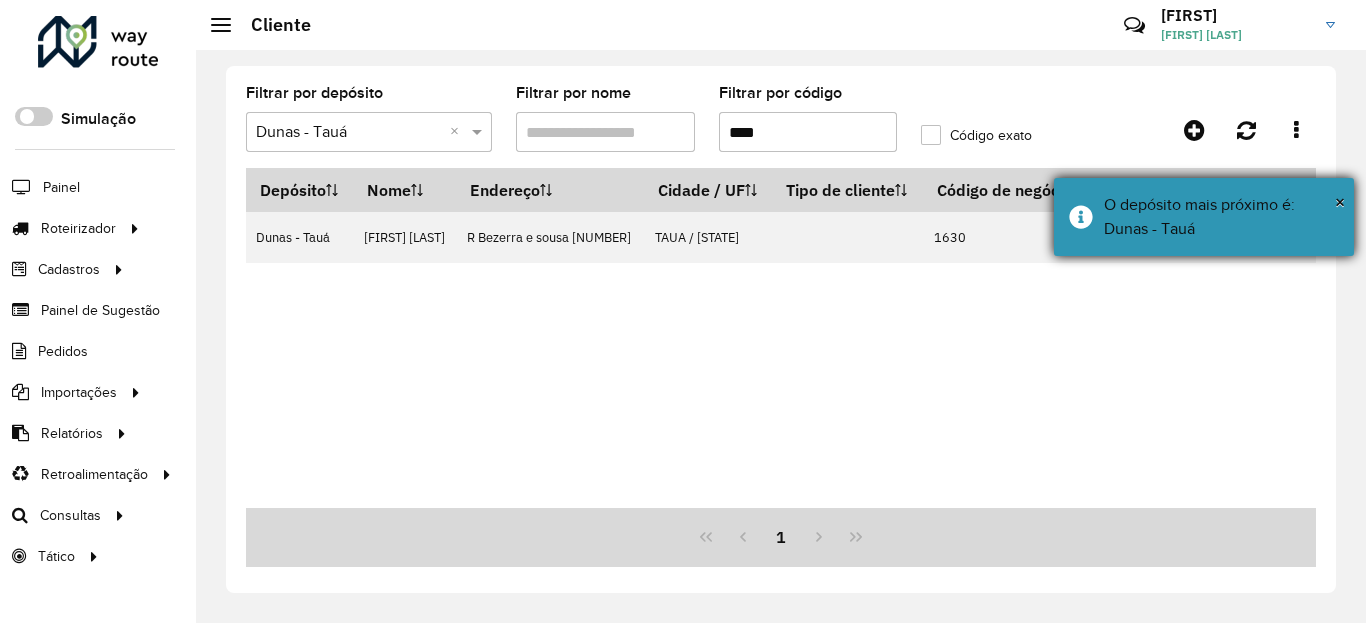 click on "O depósito mais próximo é: Dunas - Tauá" at bounding box center (1221, 217) 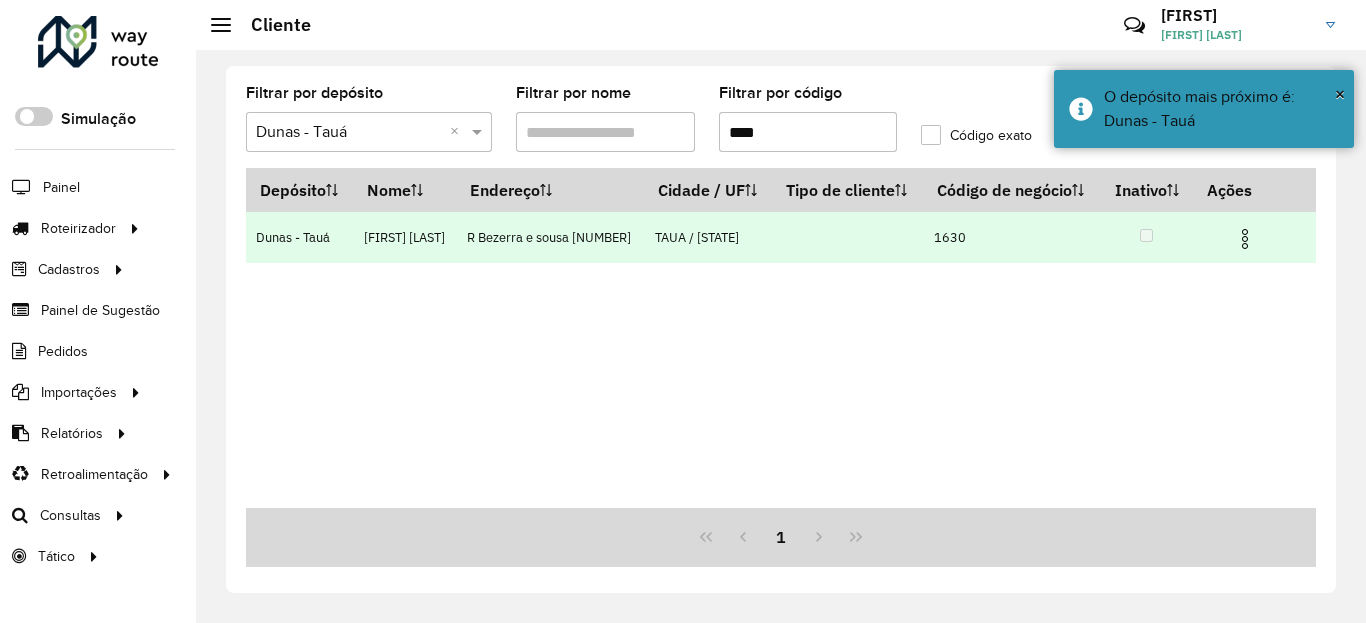click at bounding box center [1245, 239] 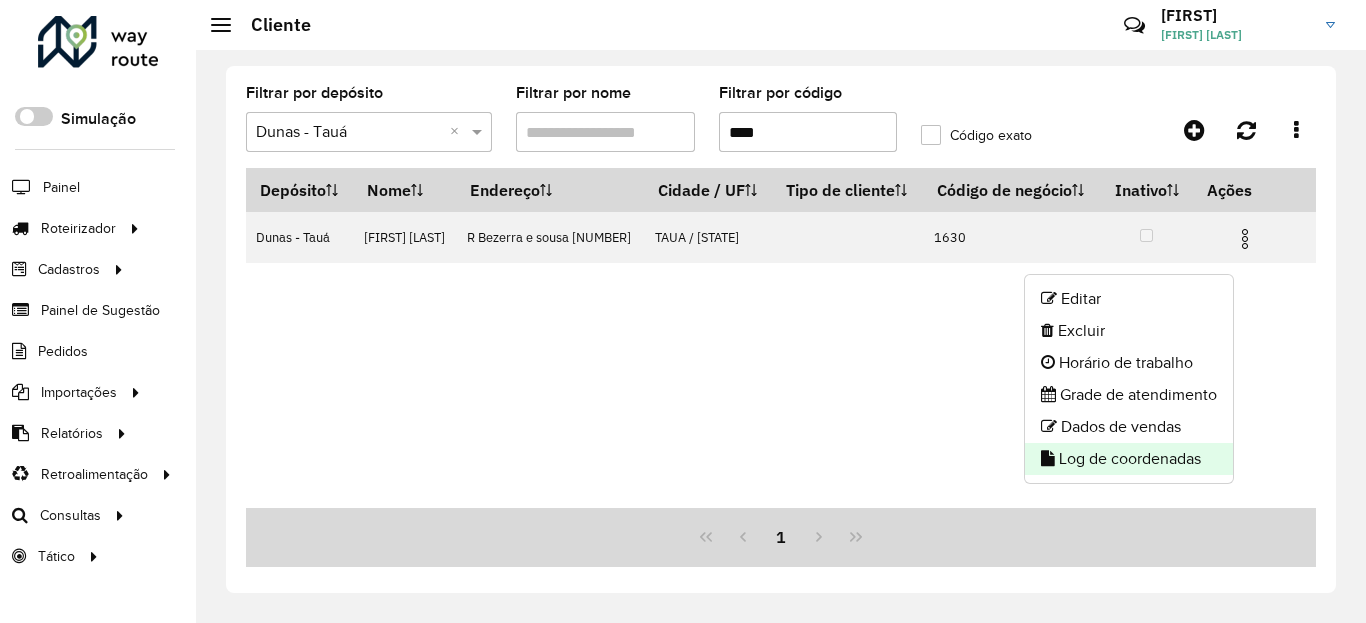 click on "Log de coordenadas" 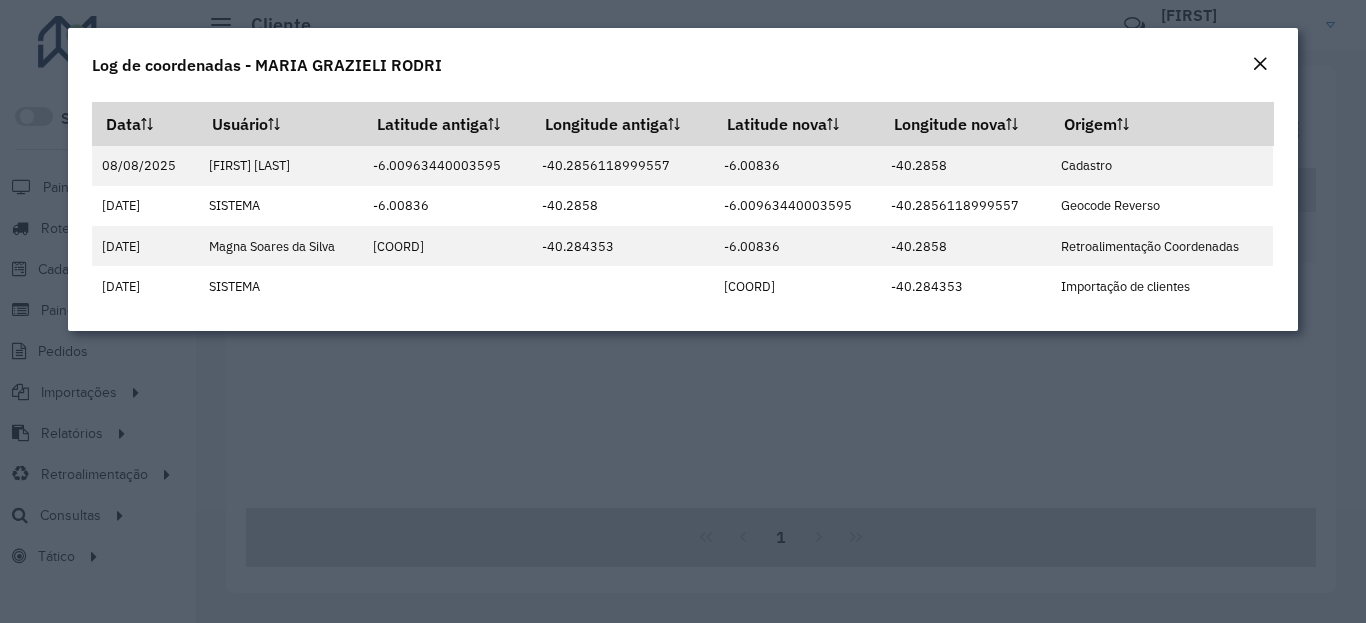 click 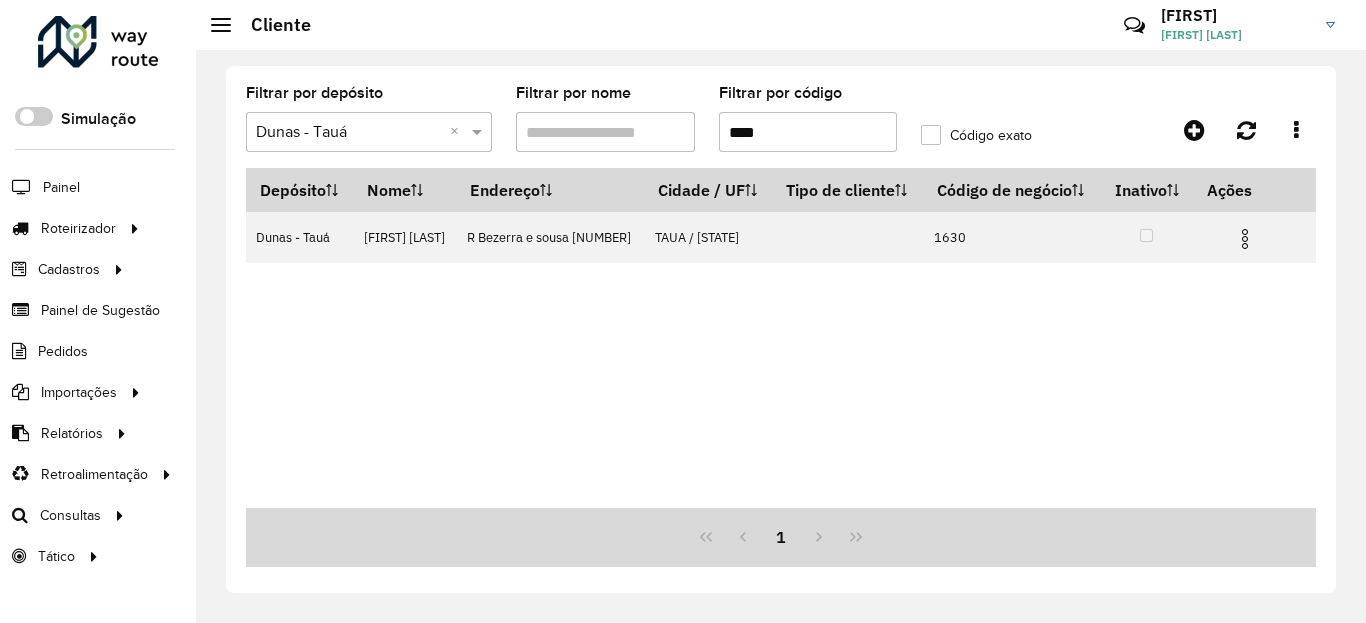 click on "****" at bounding box center [808, 132] 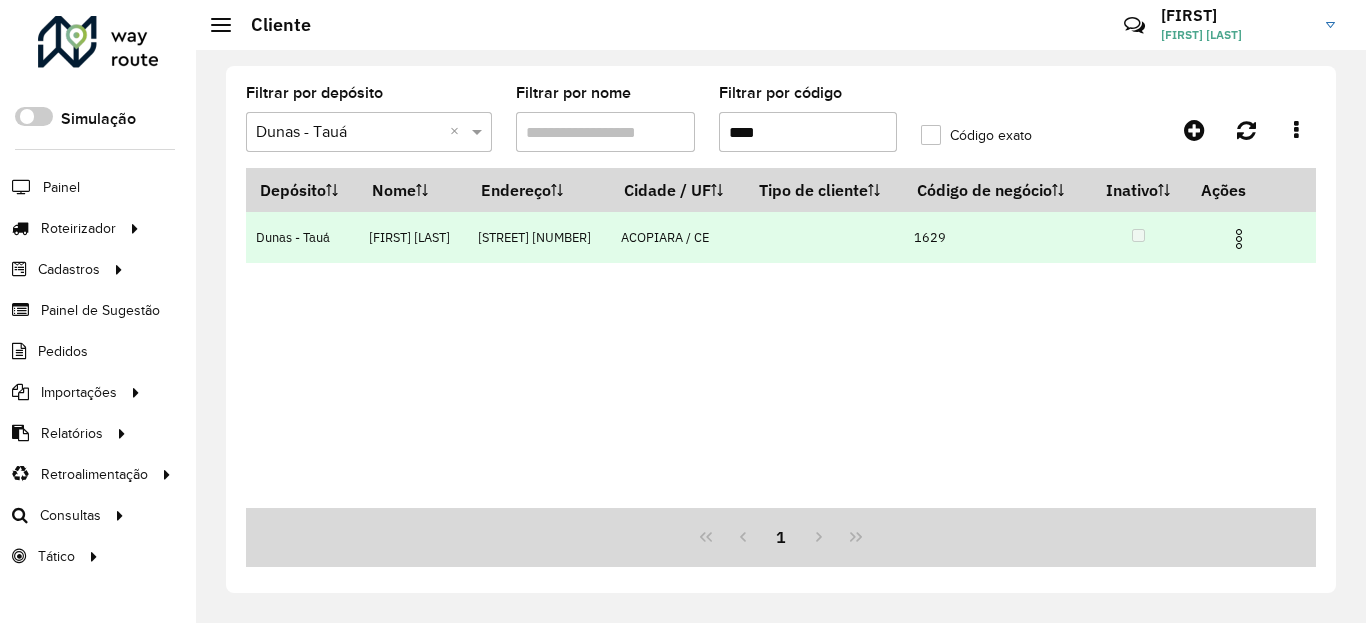 click at bounding box center (1239, 239) 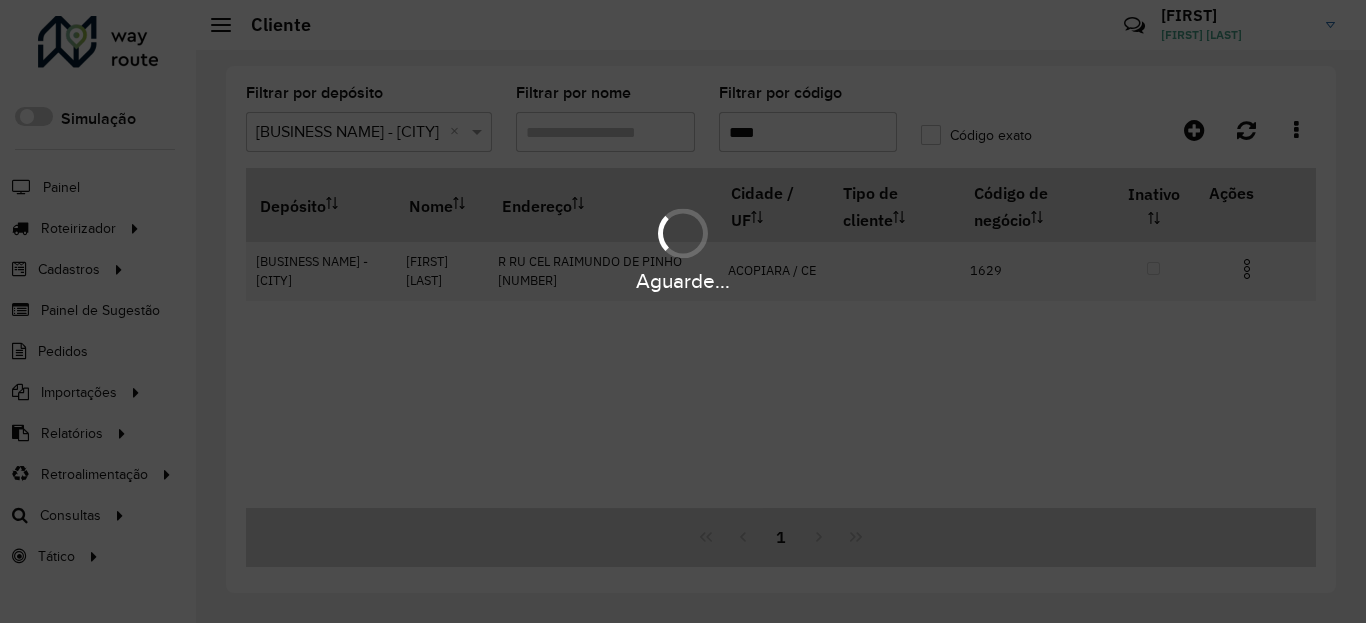 scroll, scrollTop: 0, scrollLeft: 0, axis: both 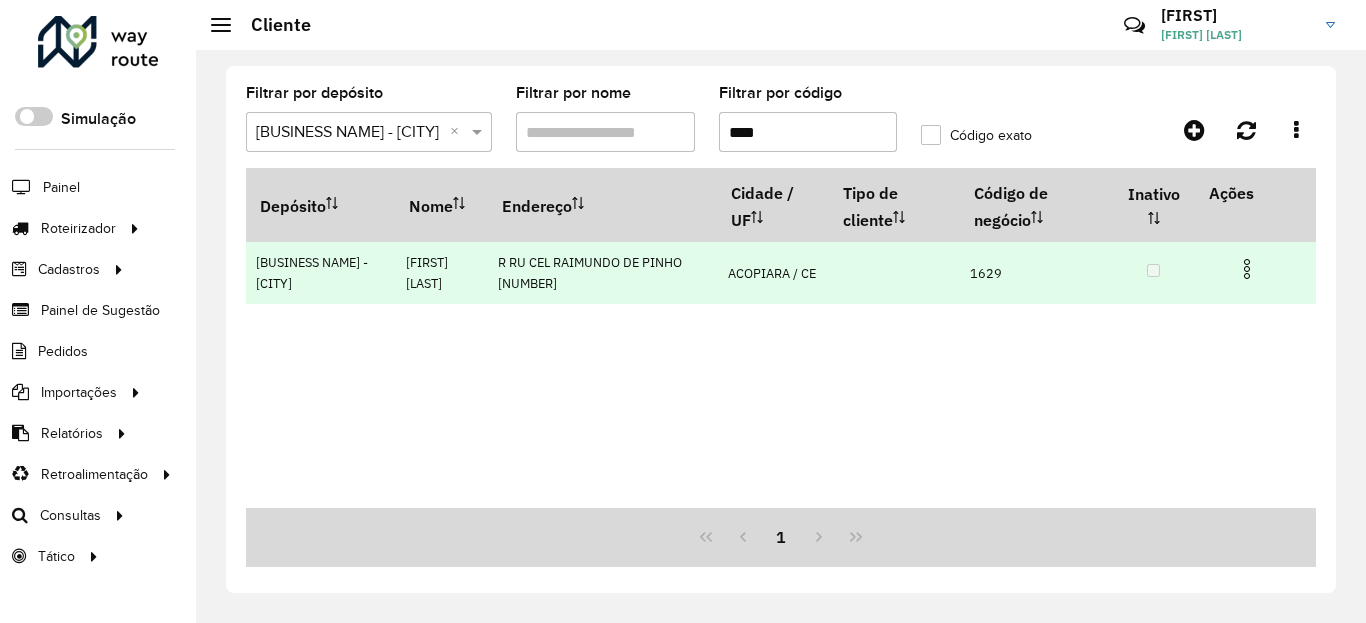 click at bounding box center [1247, 269] 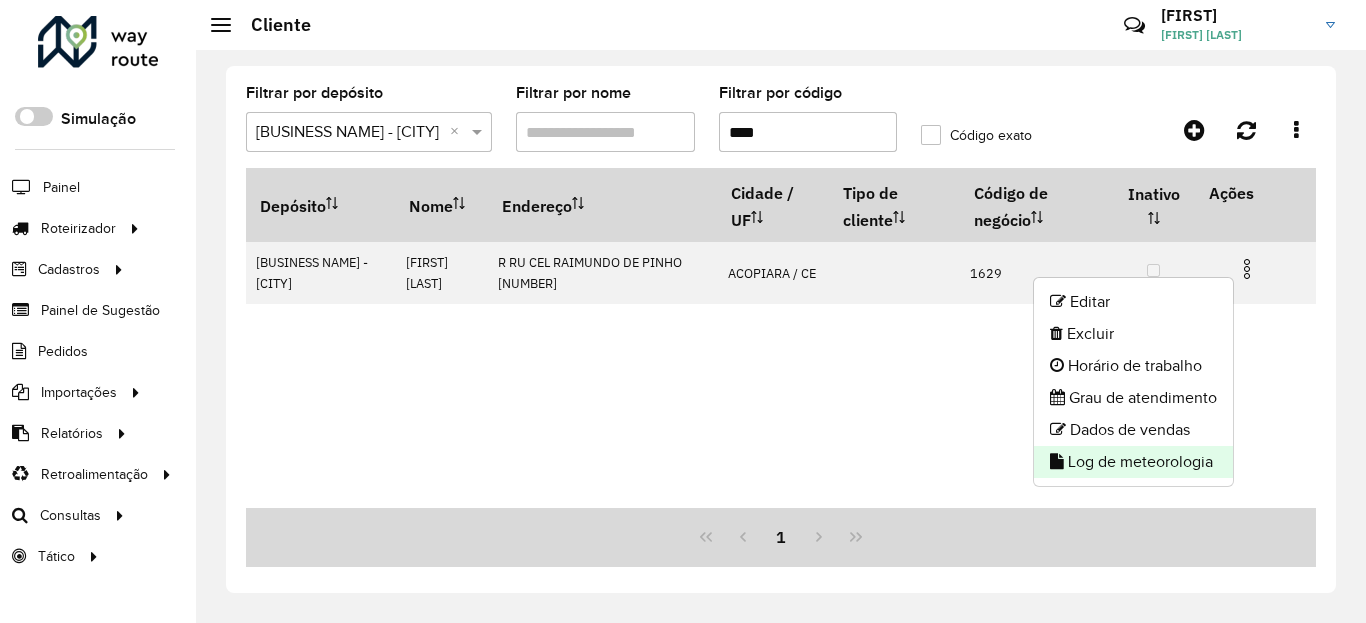 click on "Log de meteorologia" 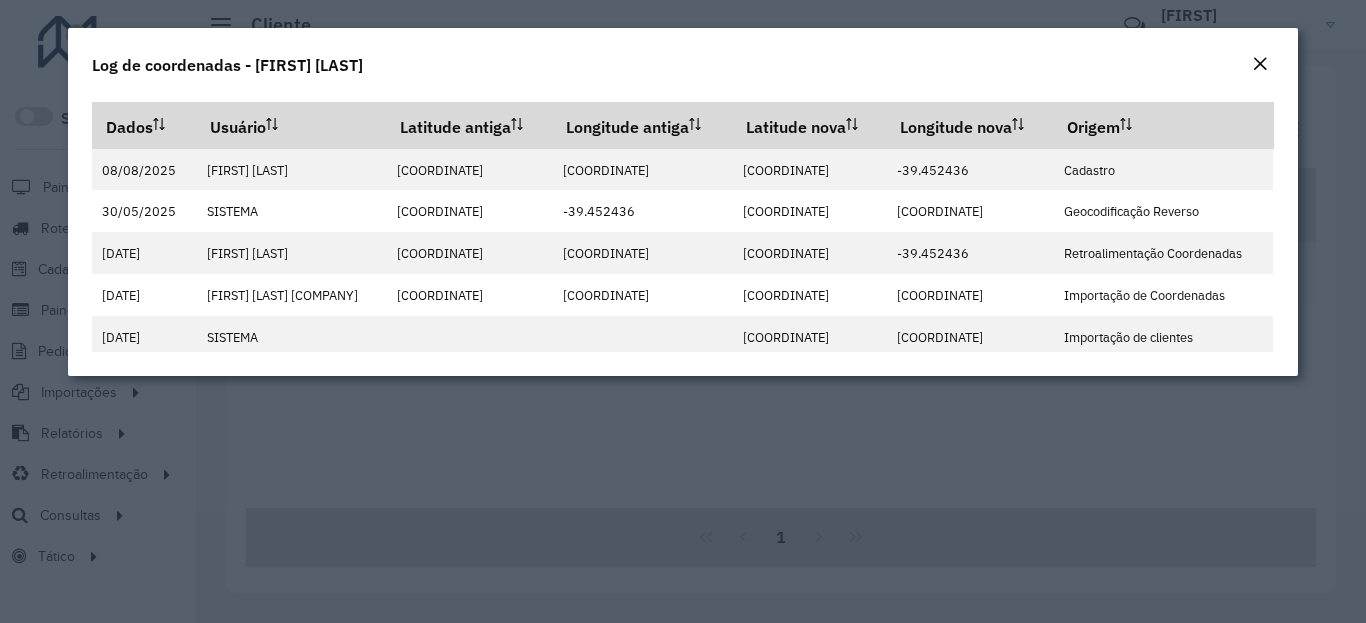 click on "Log de coordenadas - [FIRST] [LAST]" 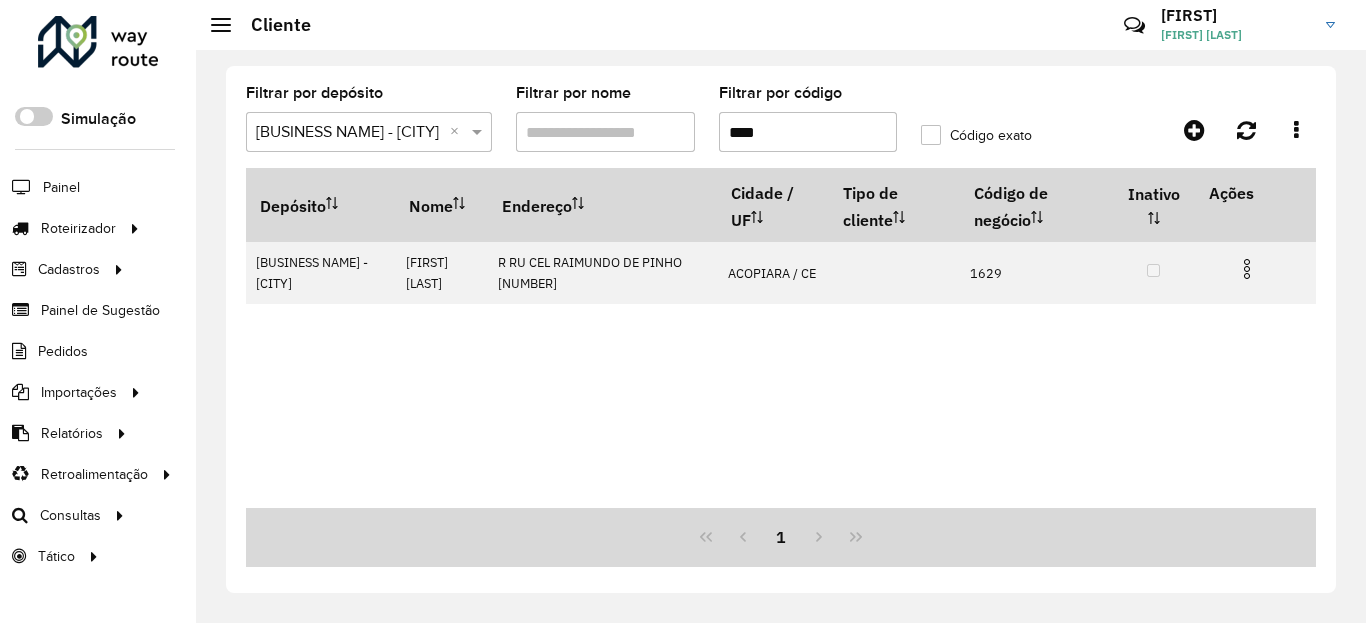 click on "****" at bounding box center [808, 132] 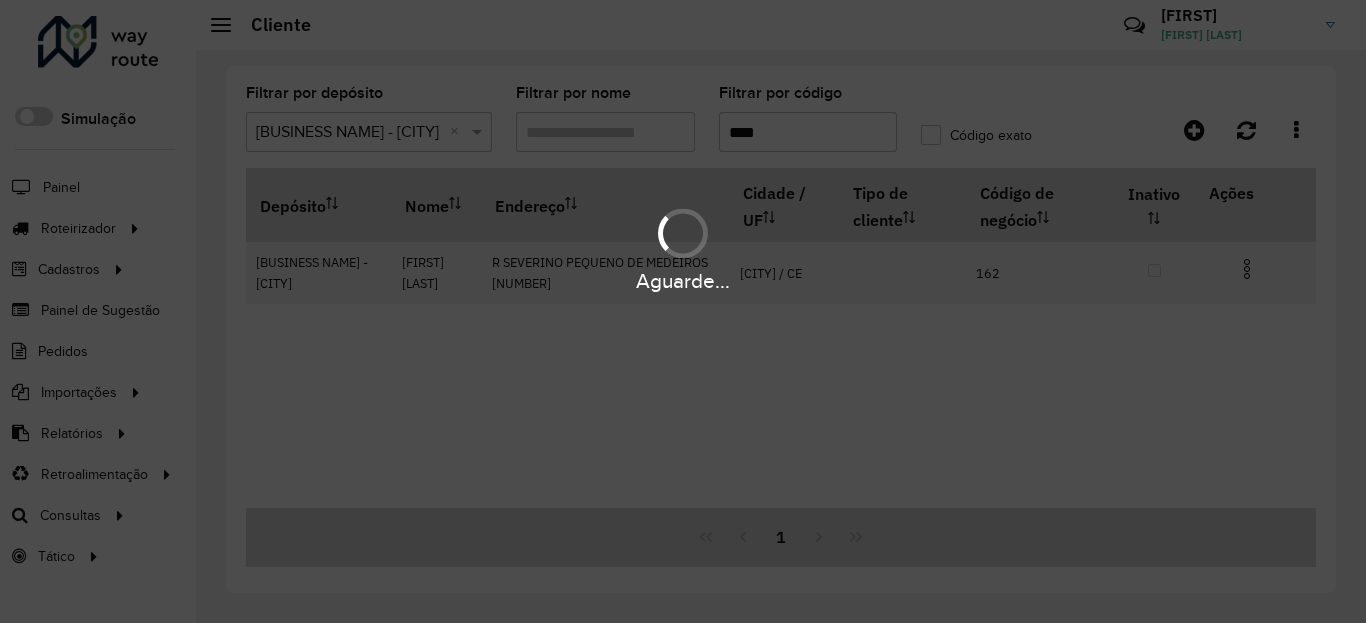 click on "Aguarde..." at bounding box center [683, 281] 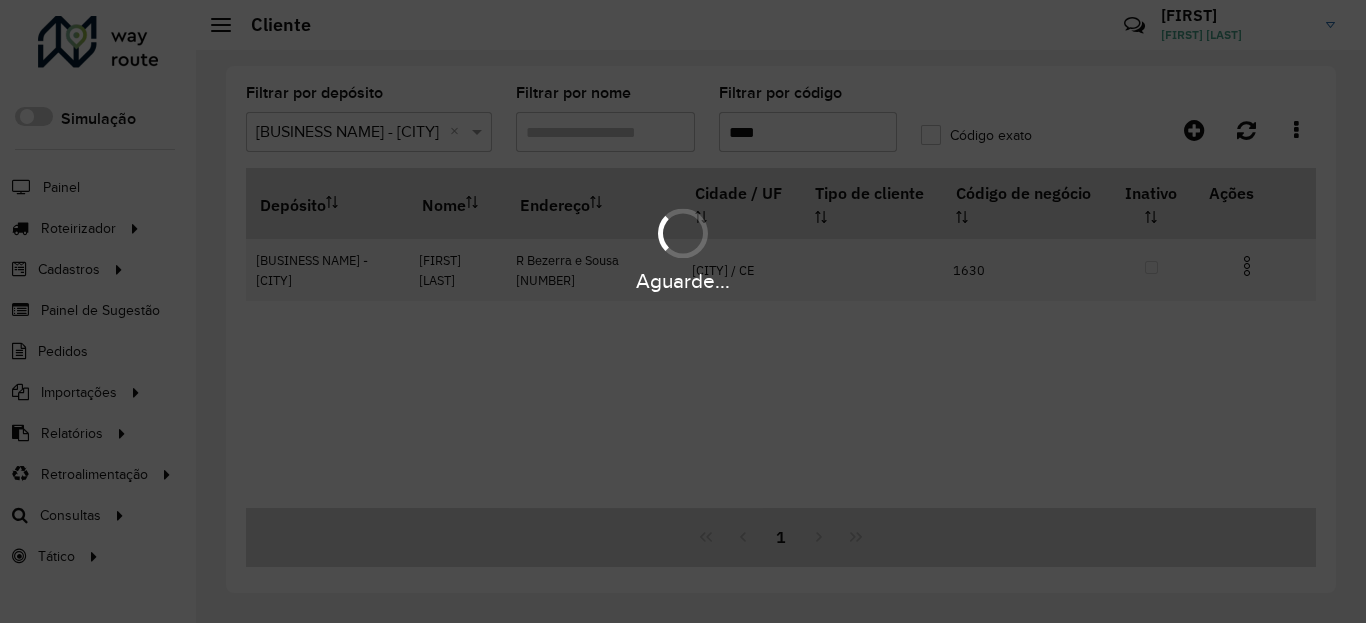 click on "Aguarde..." at bounding box center (683, 281) 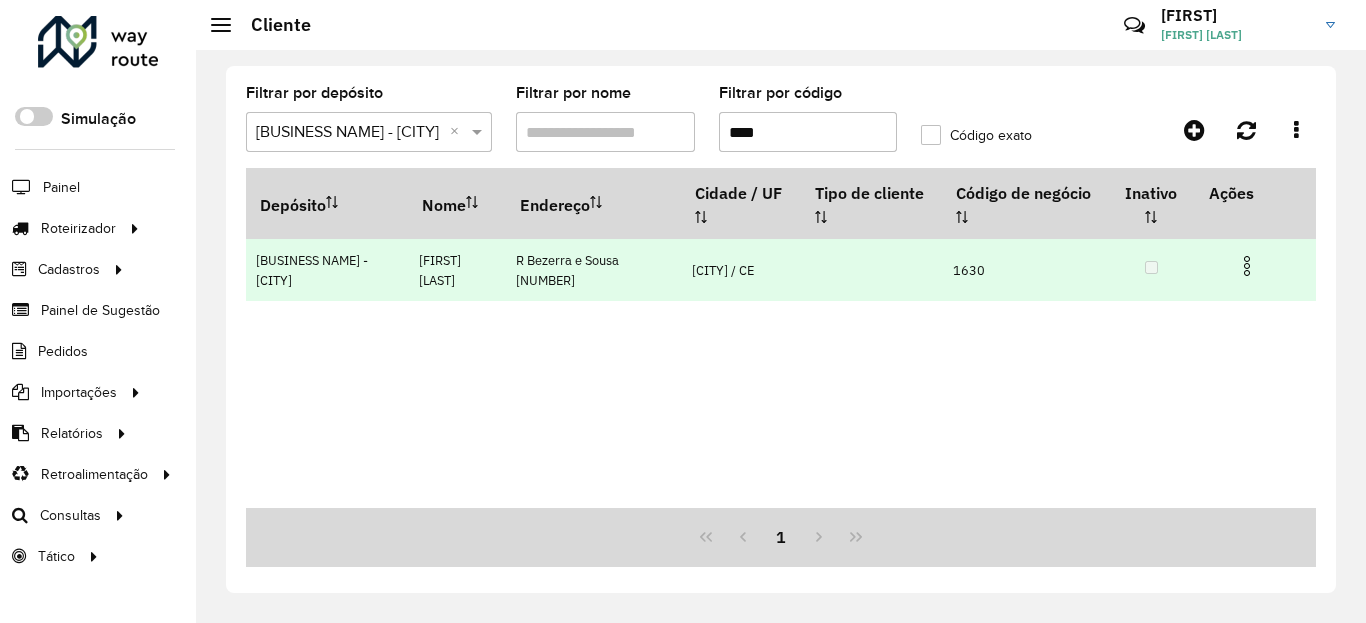 click at bounding box center [1247, 266] 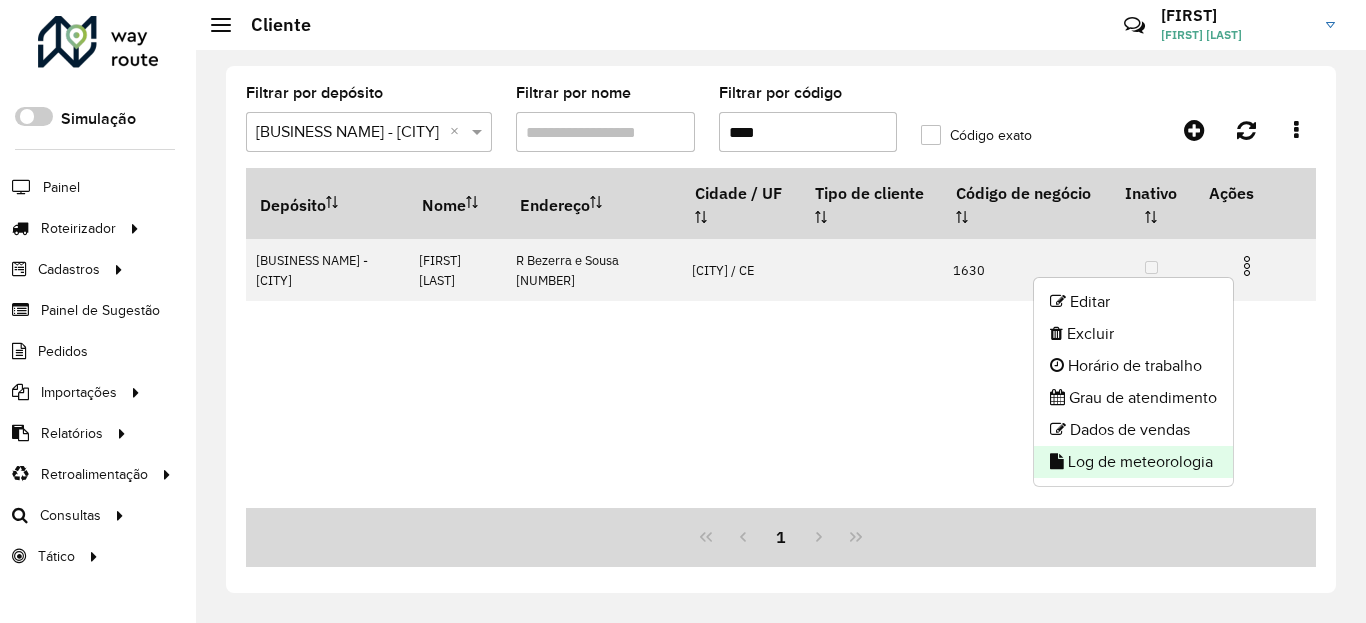 click 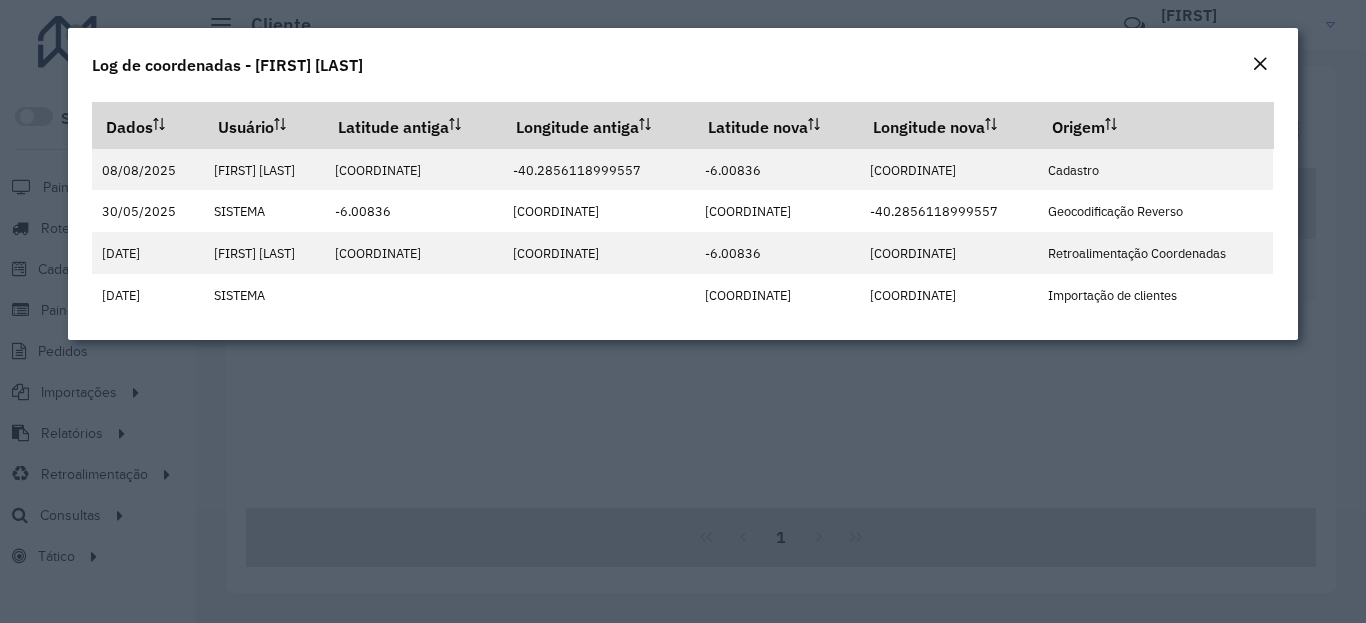 click 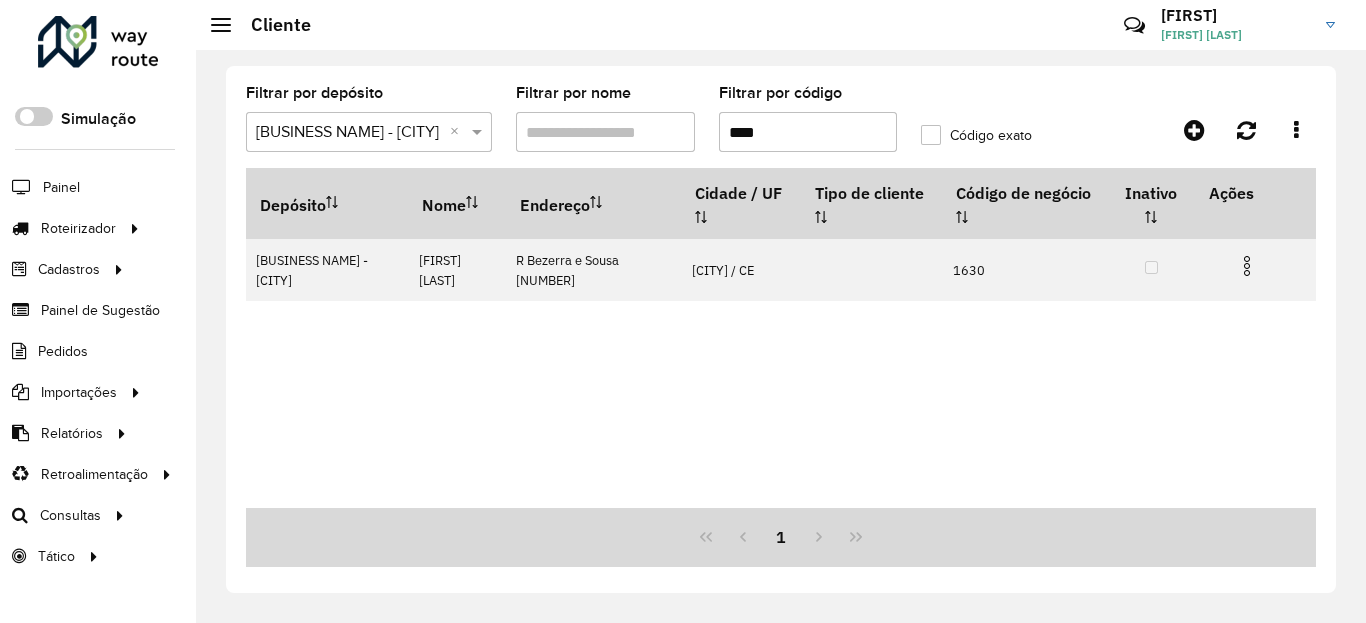 click on "****" at bounding box center [808, 132] 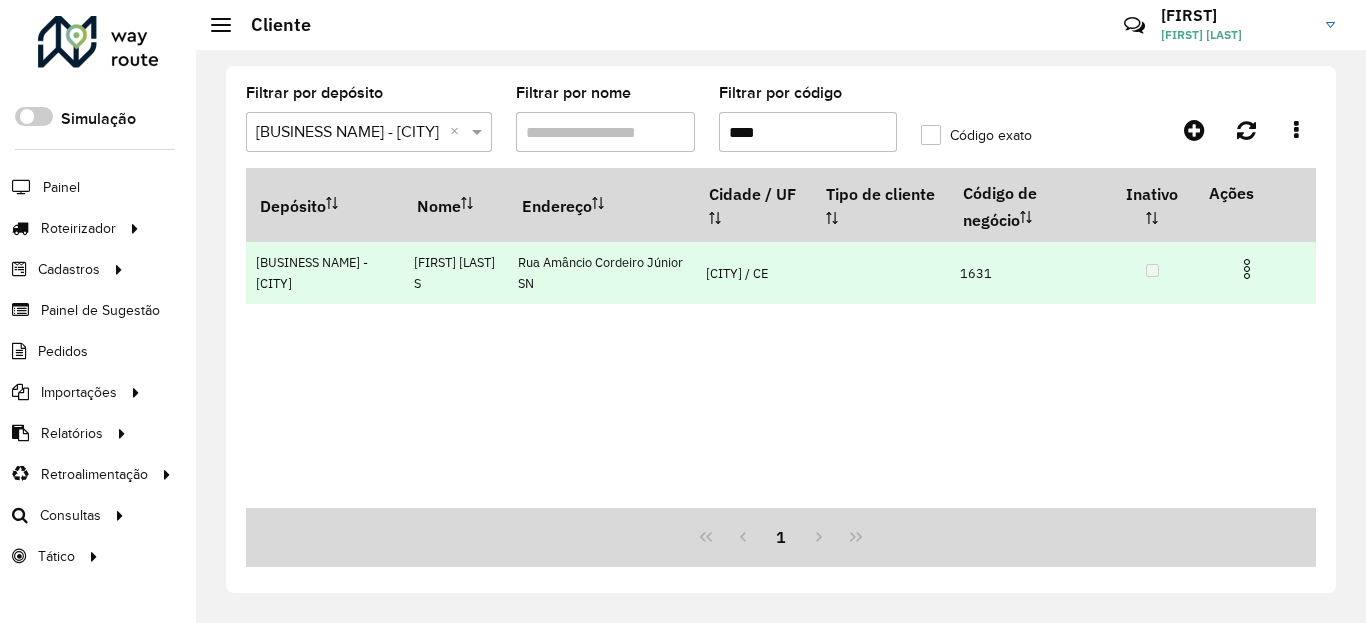 type on "****" 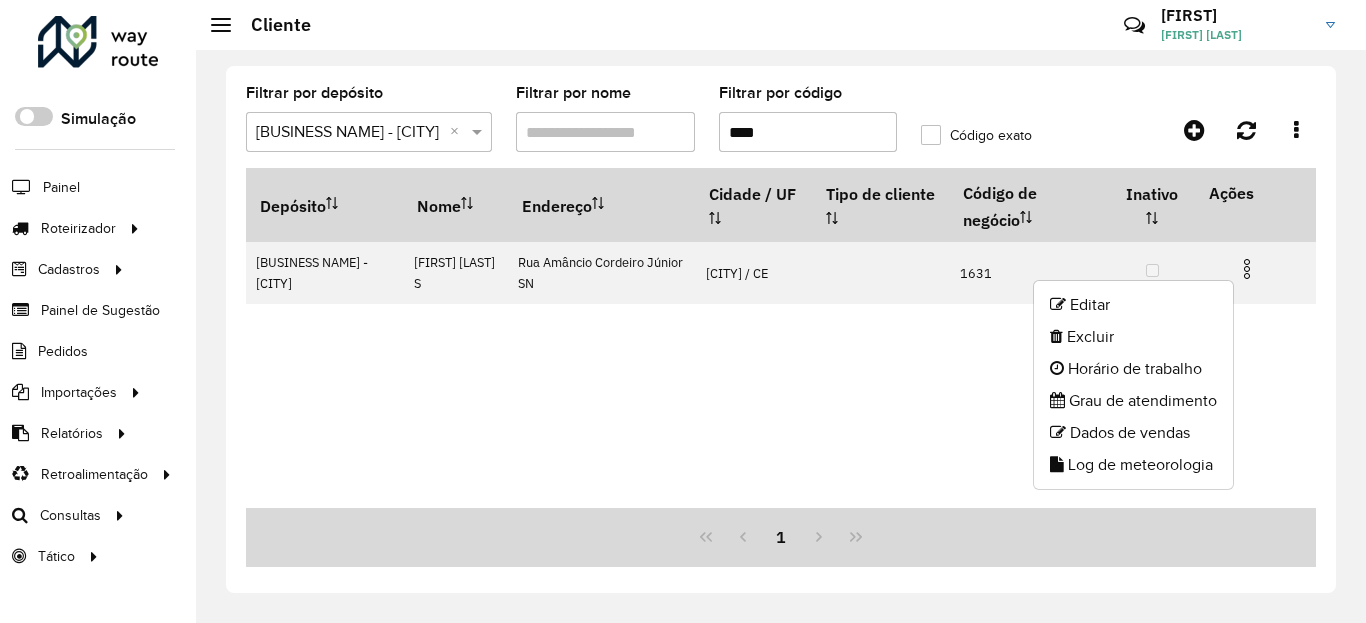 click on "Log de meteorologia" 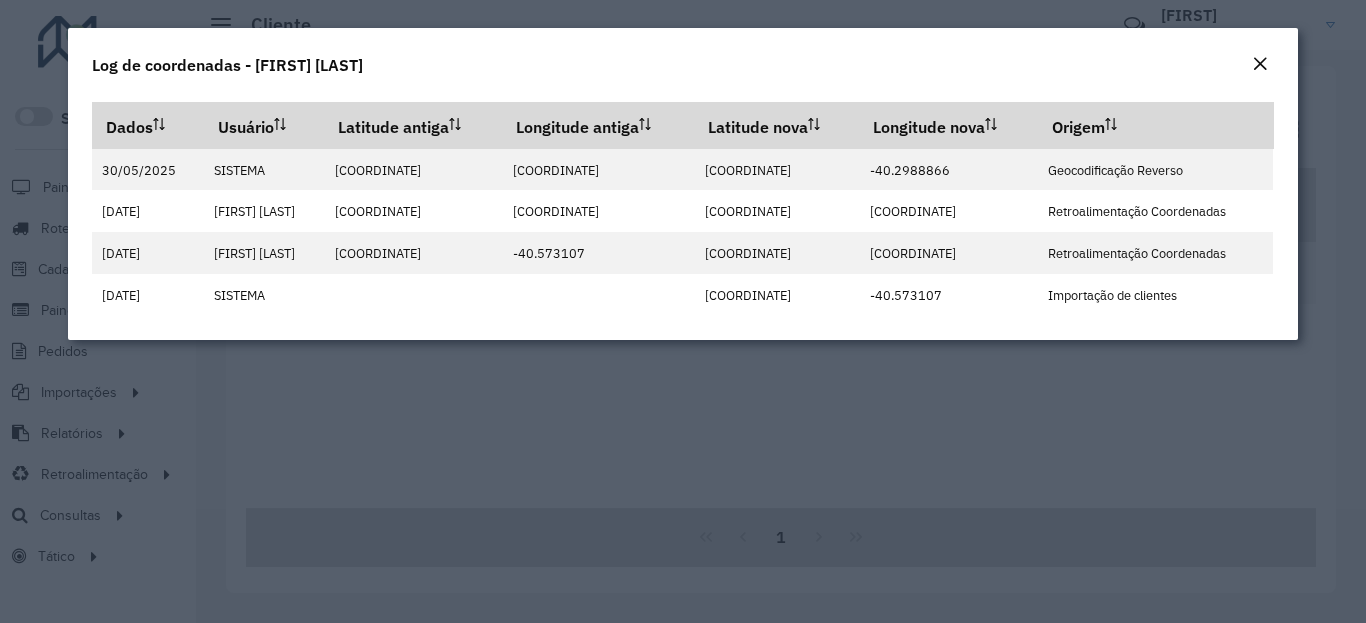 click 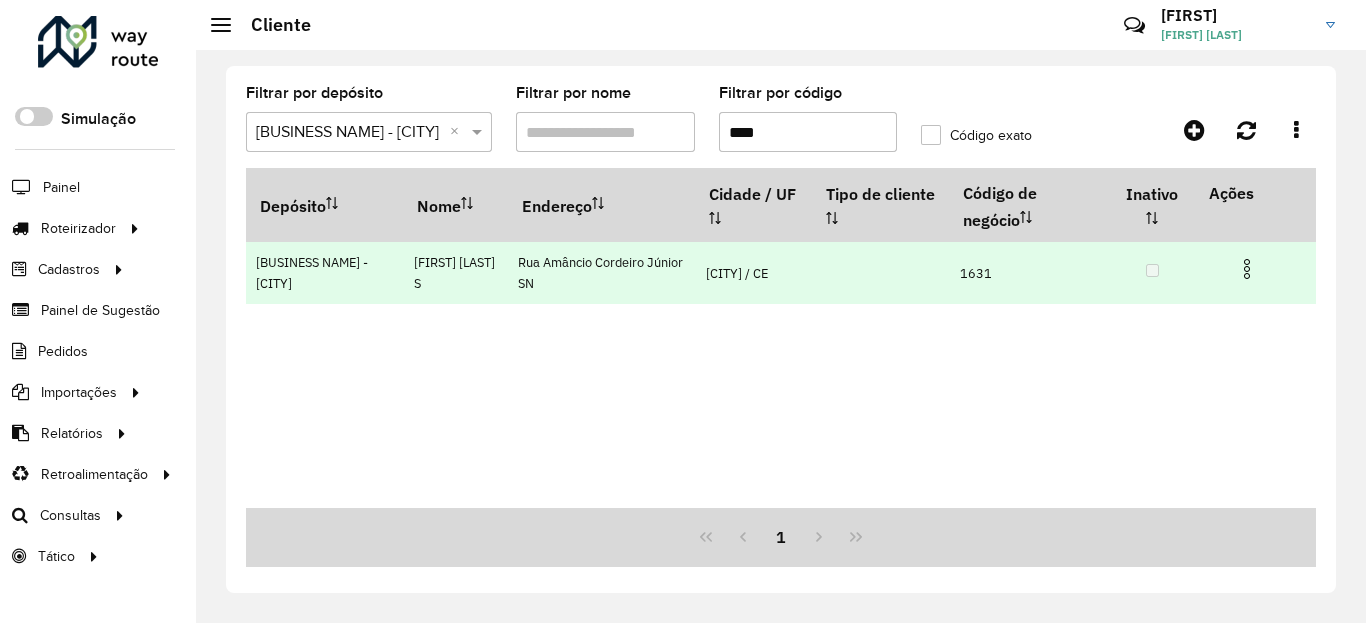 click at bounding box center [1255, 267] 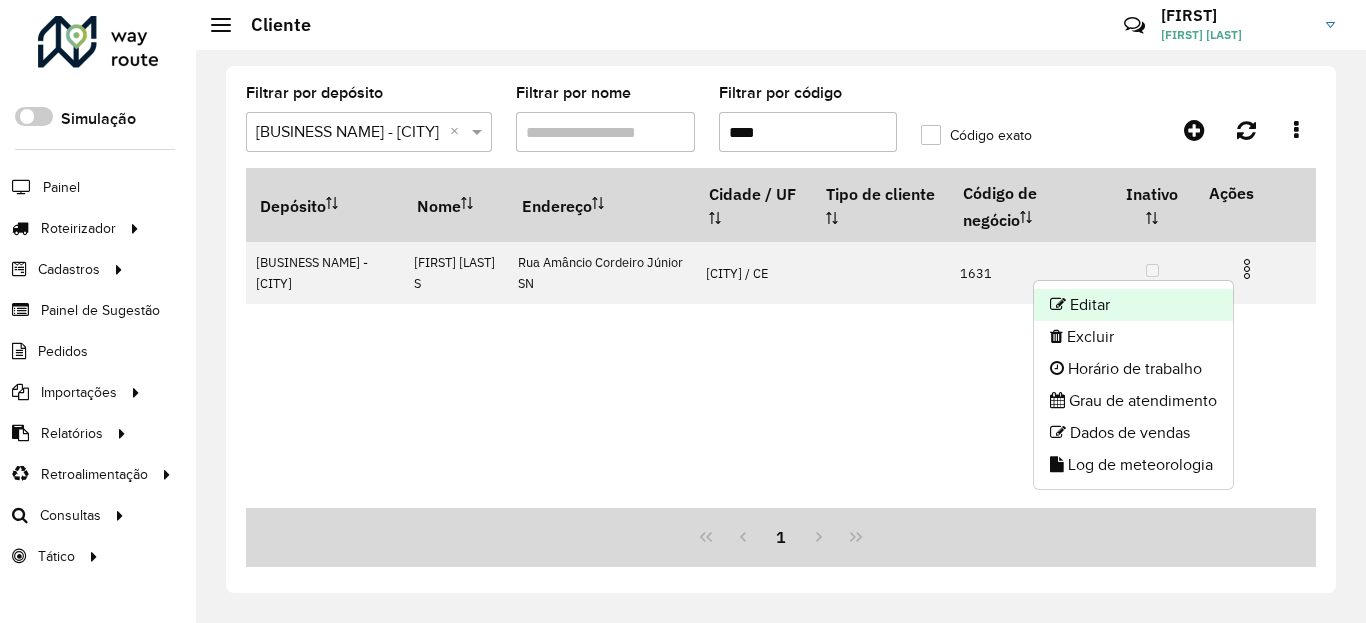 click on "Editar" 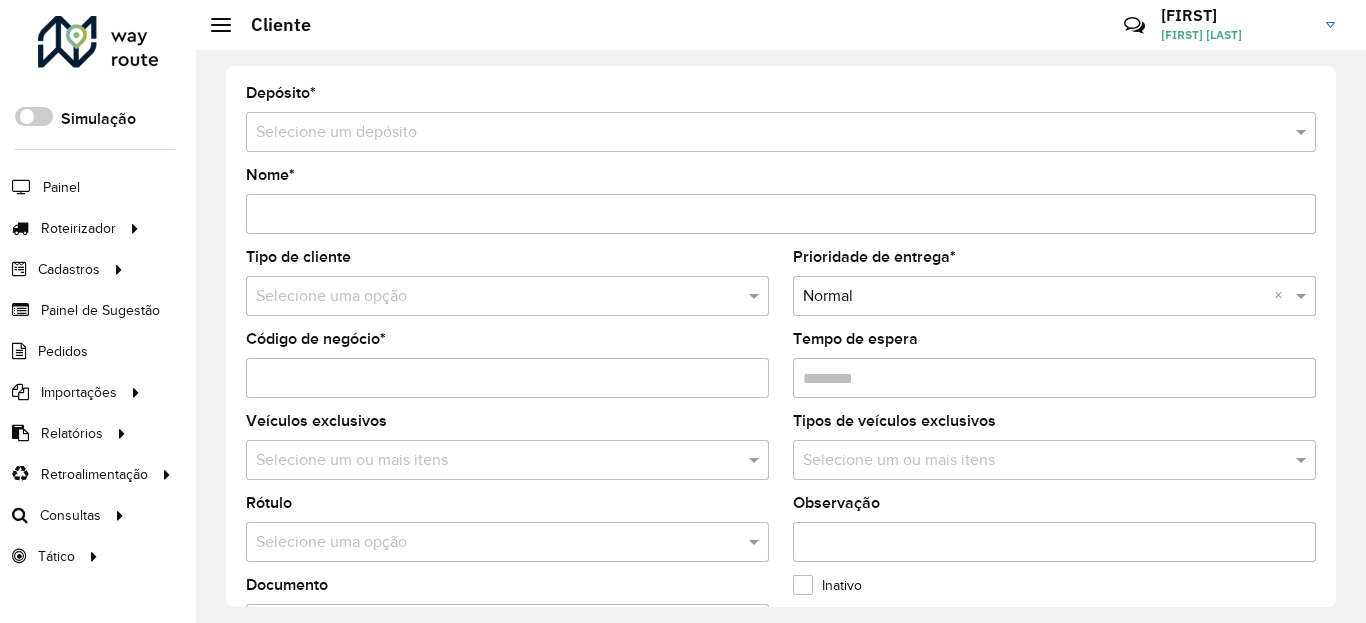 type on "**********" 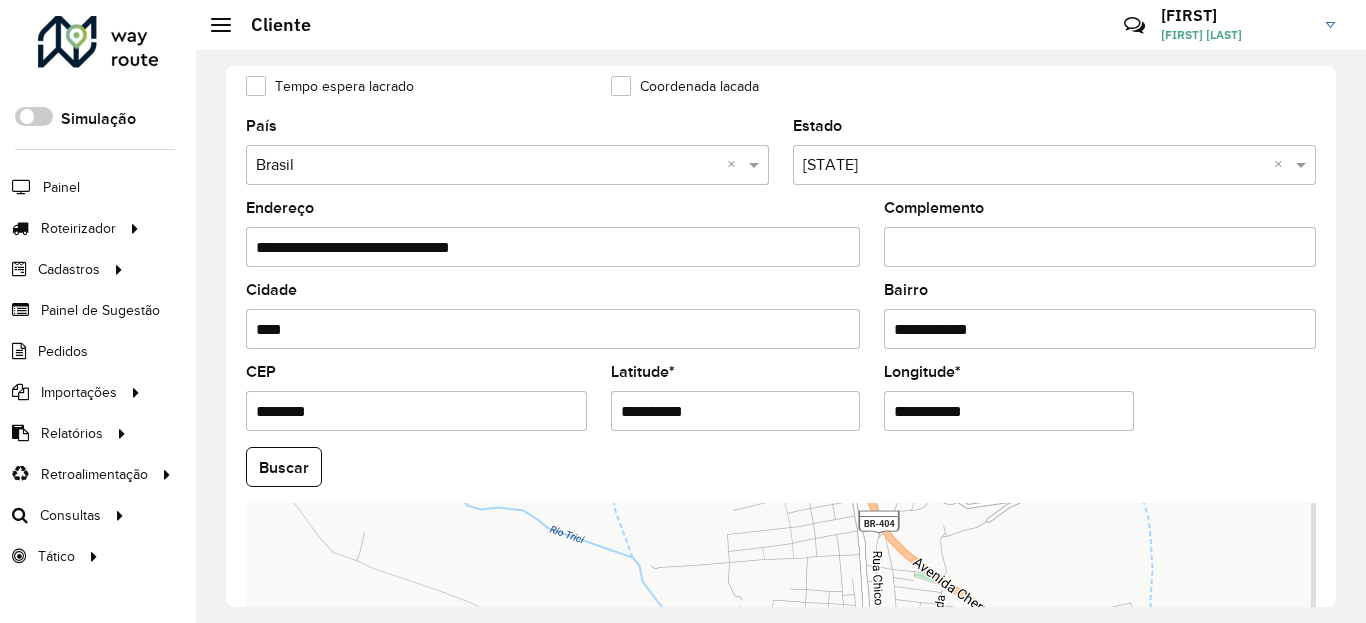 scroll, scrollTop: 600, scrollLeft: 0, axis: vertical 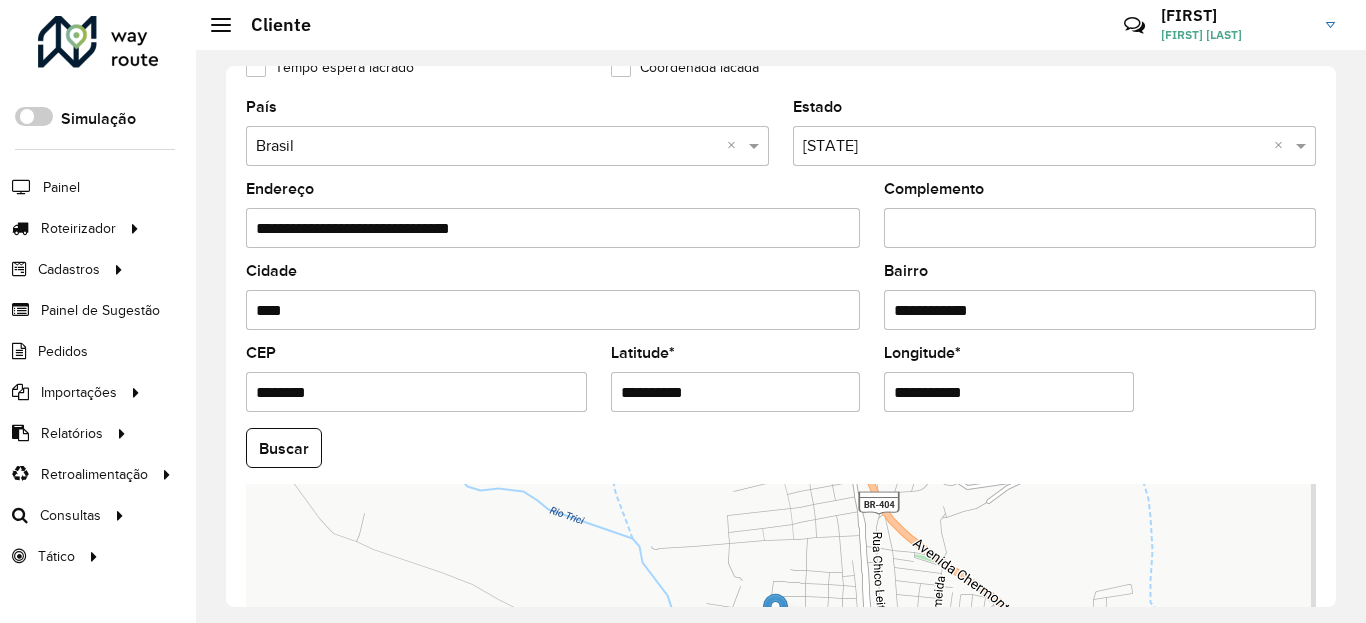 click on "**********" at bounding box center [736, 392] 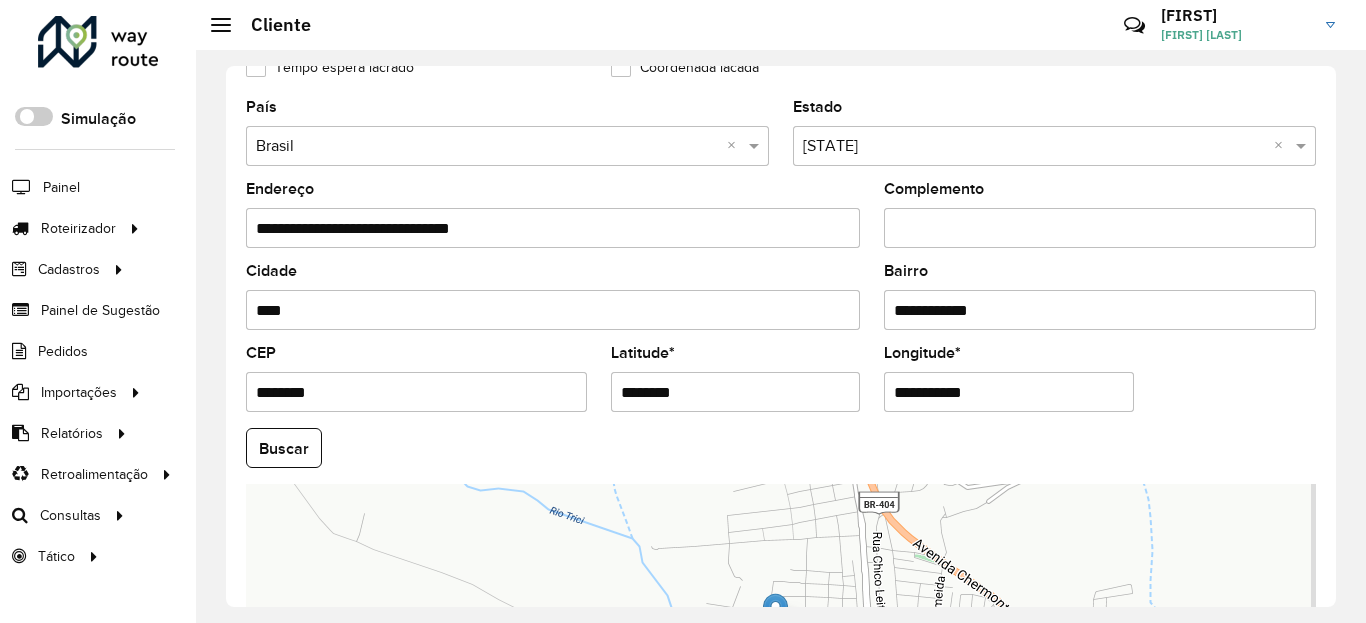 type on "********" 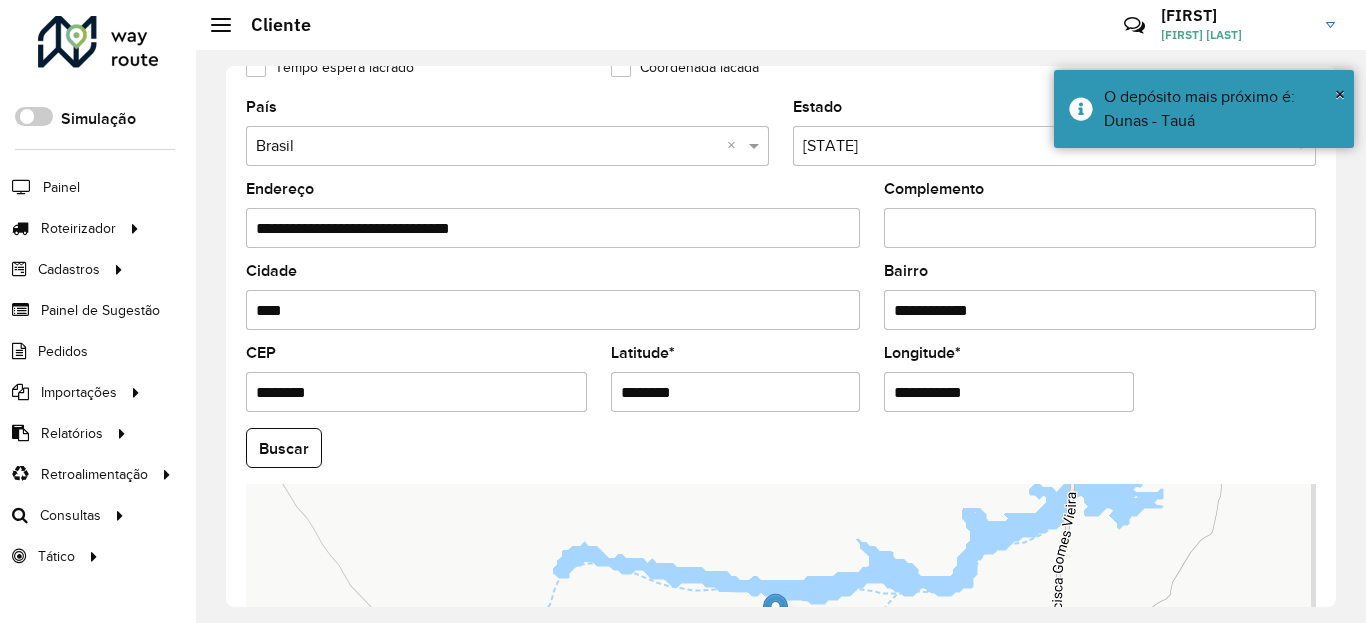 click on "********" at bounding box center (736, 392) 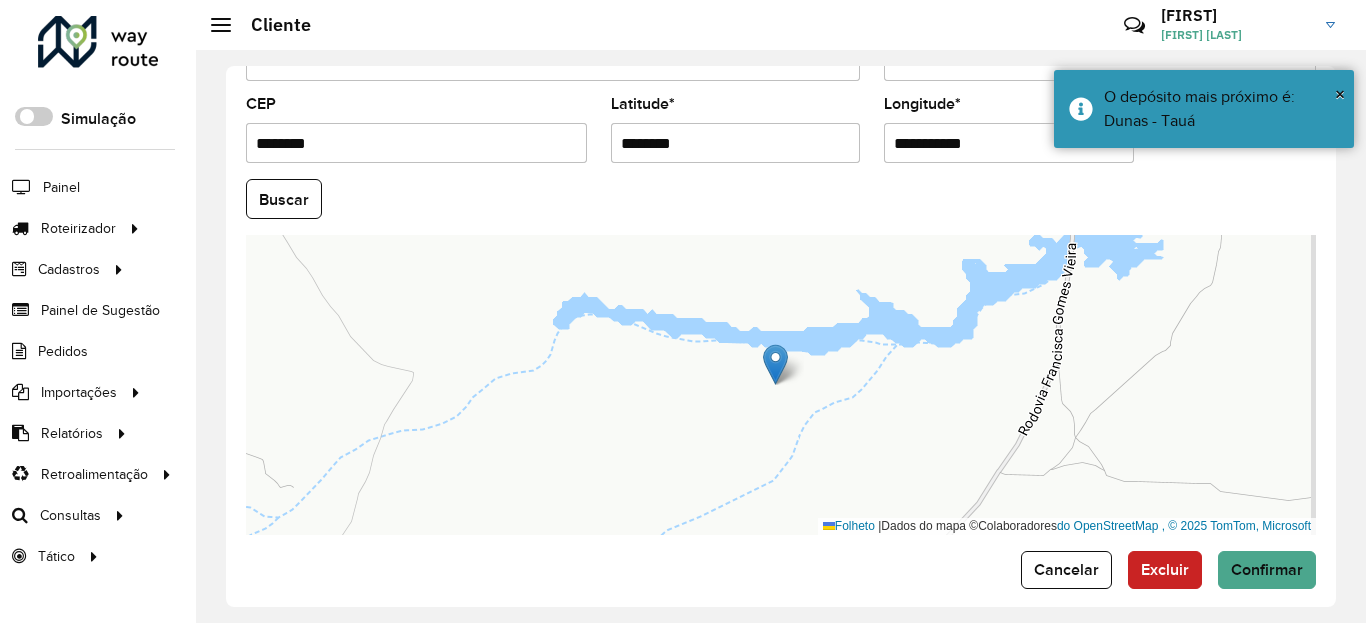 scroll, scrollTop: 867, scrollLeft: 0, axis: vertical 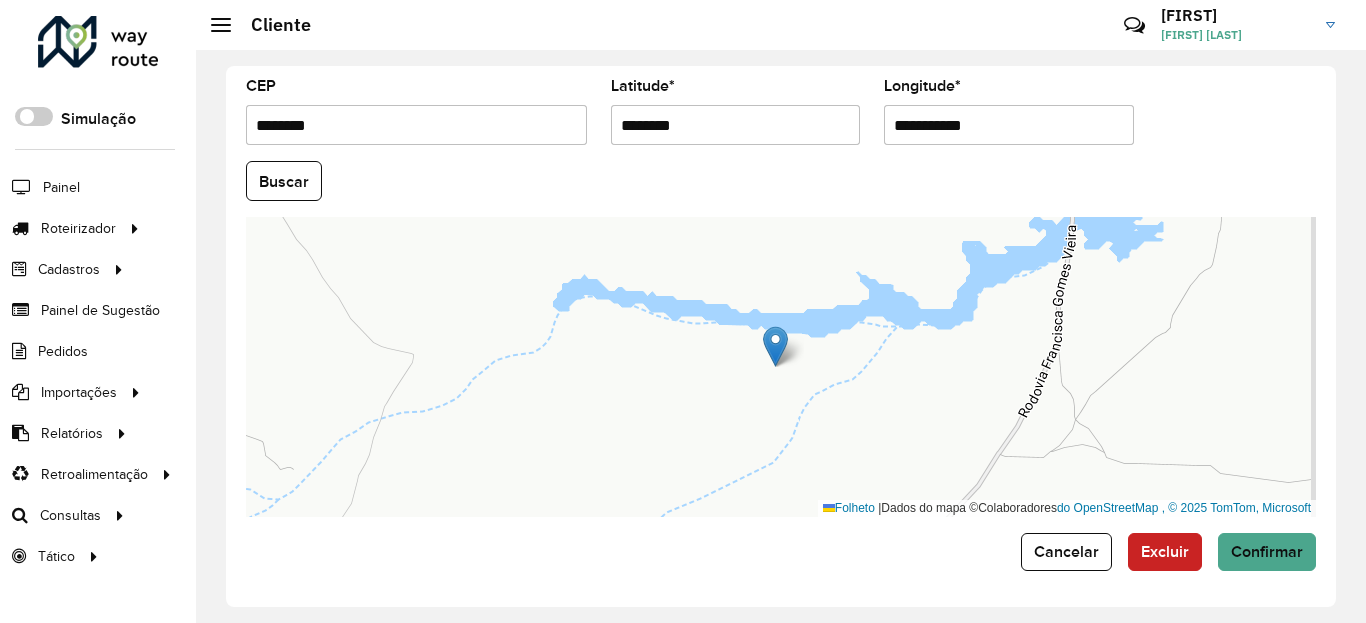 drag, startPoint x: 990, startPoint y: 161, endPoint x: 982, endPoint y: 152, distance: 12.0415945 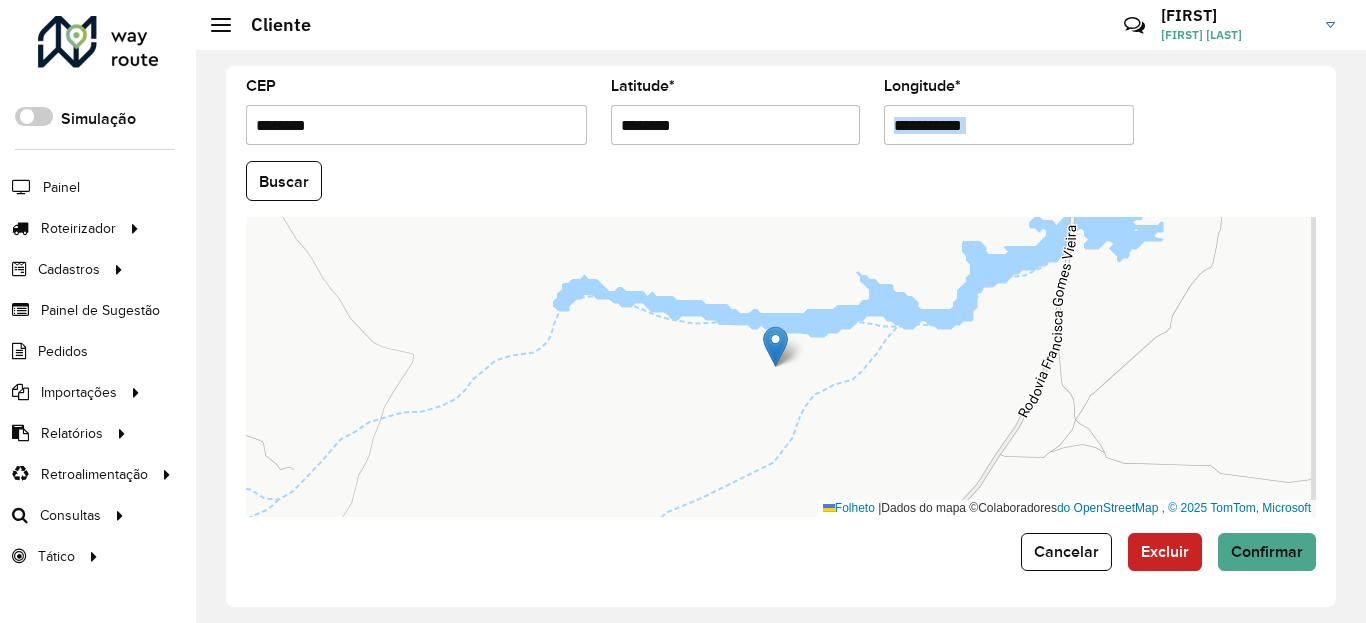 click on "**********" at bounding box center [1009, 125] 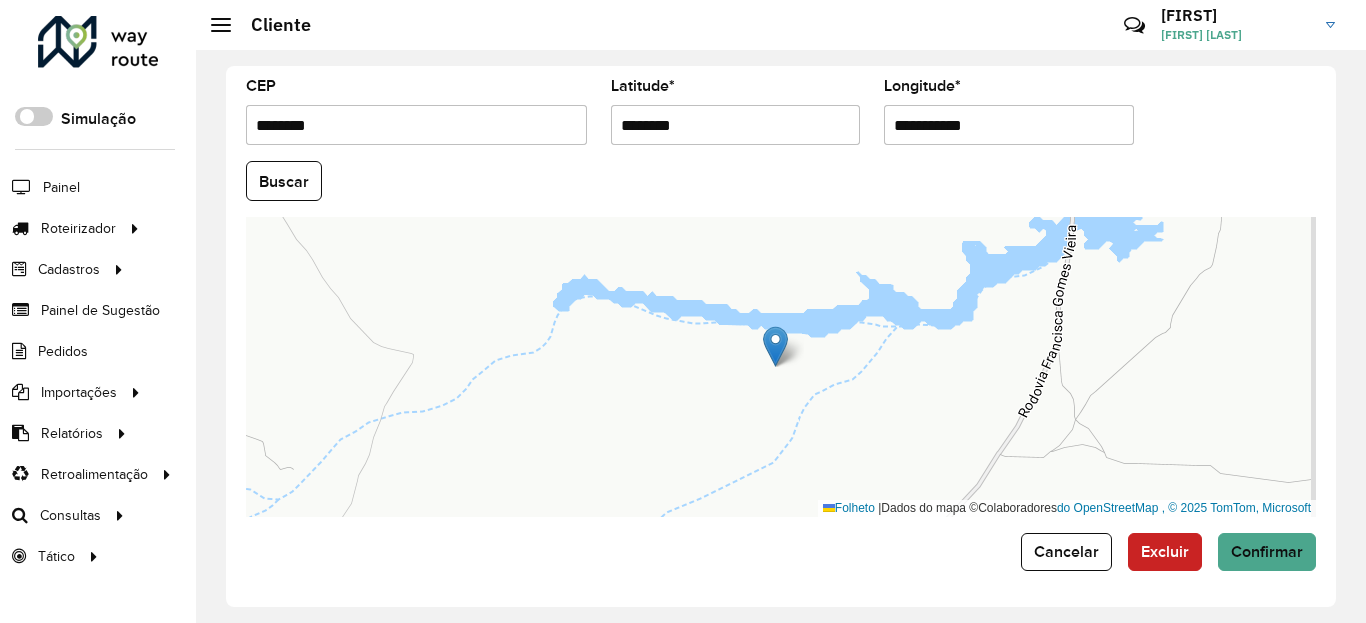 paste 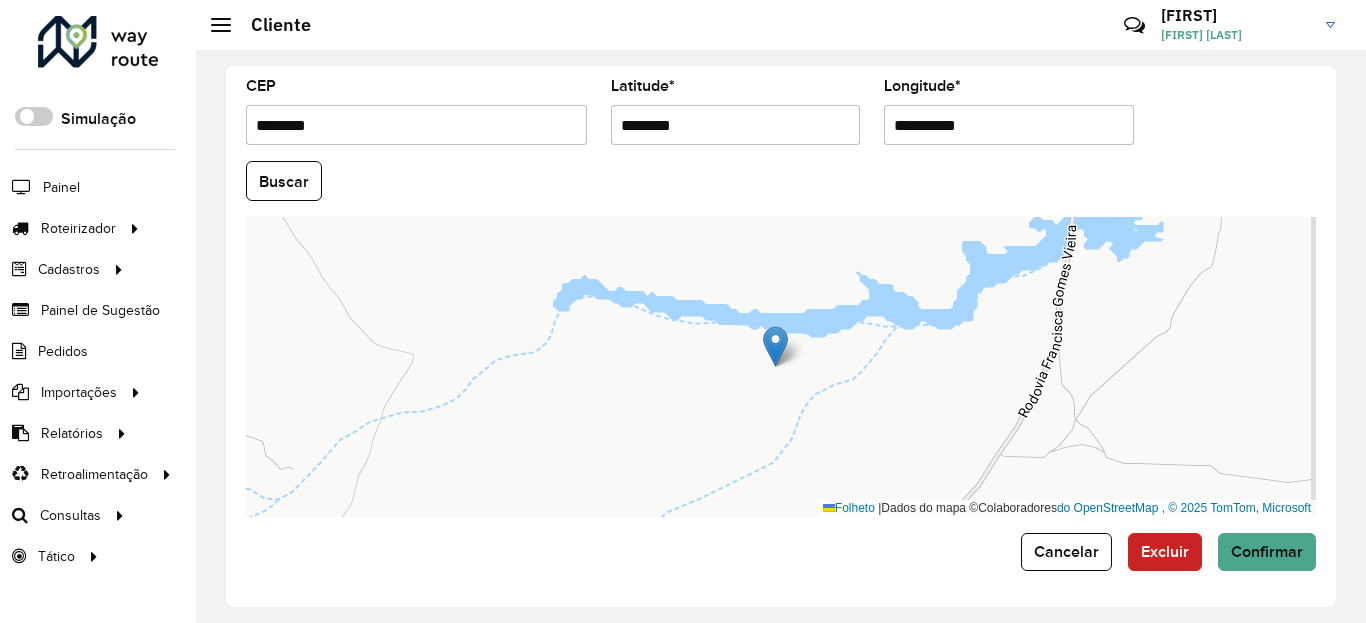 type on "**********" 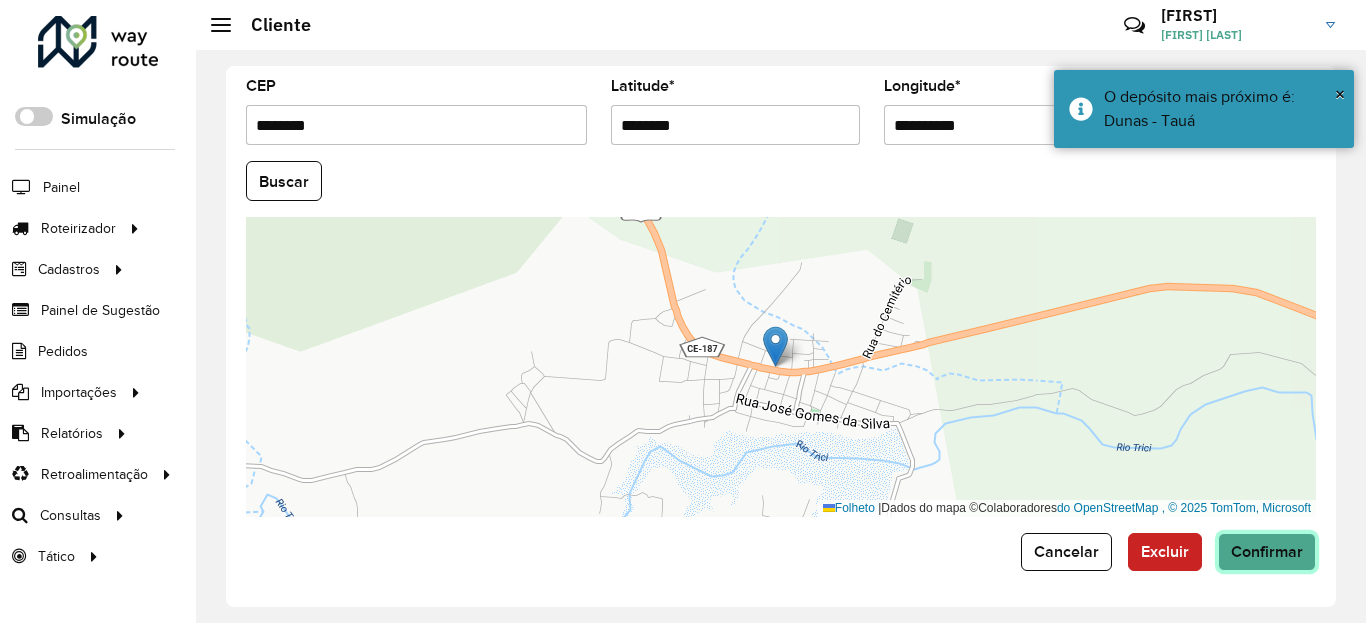 click on "Confirmar" 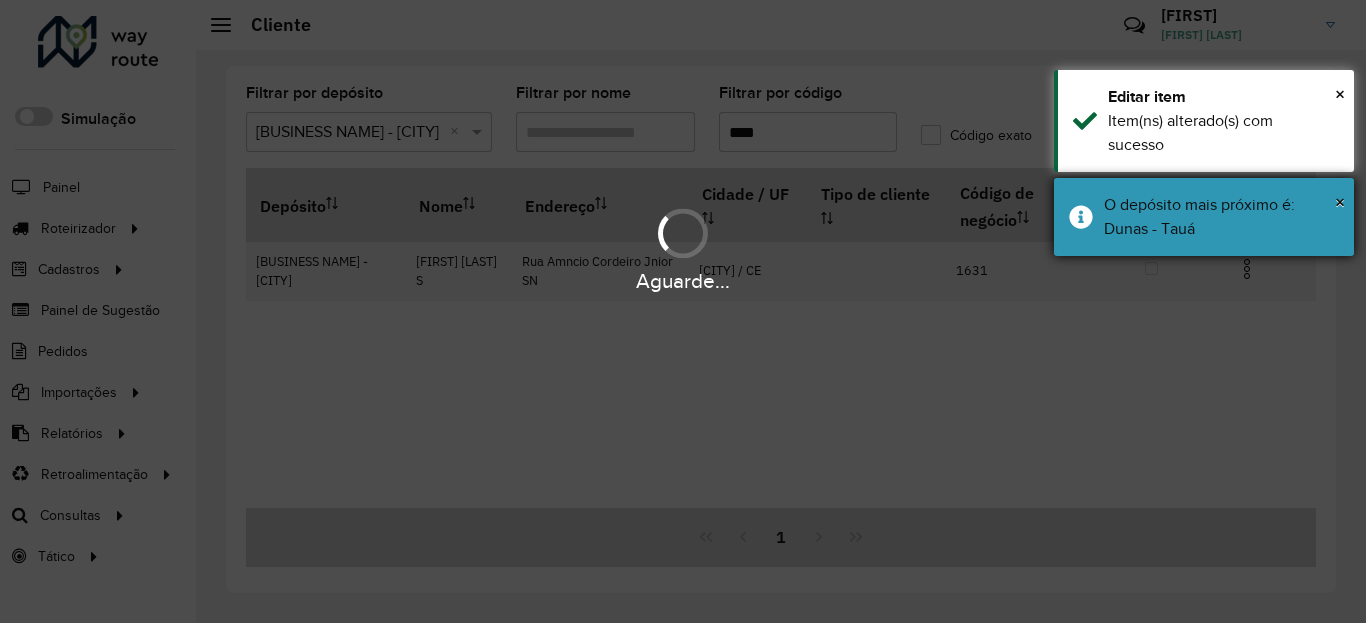 click on "O depósito mais próximo é: Dunas - Tauá" at bounding box center [1221, 217] 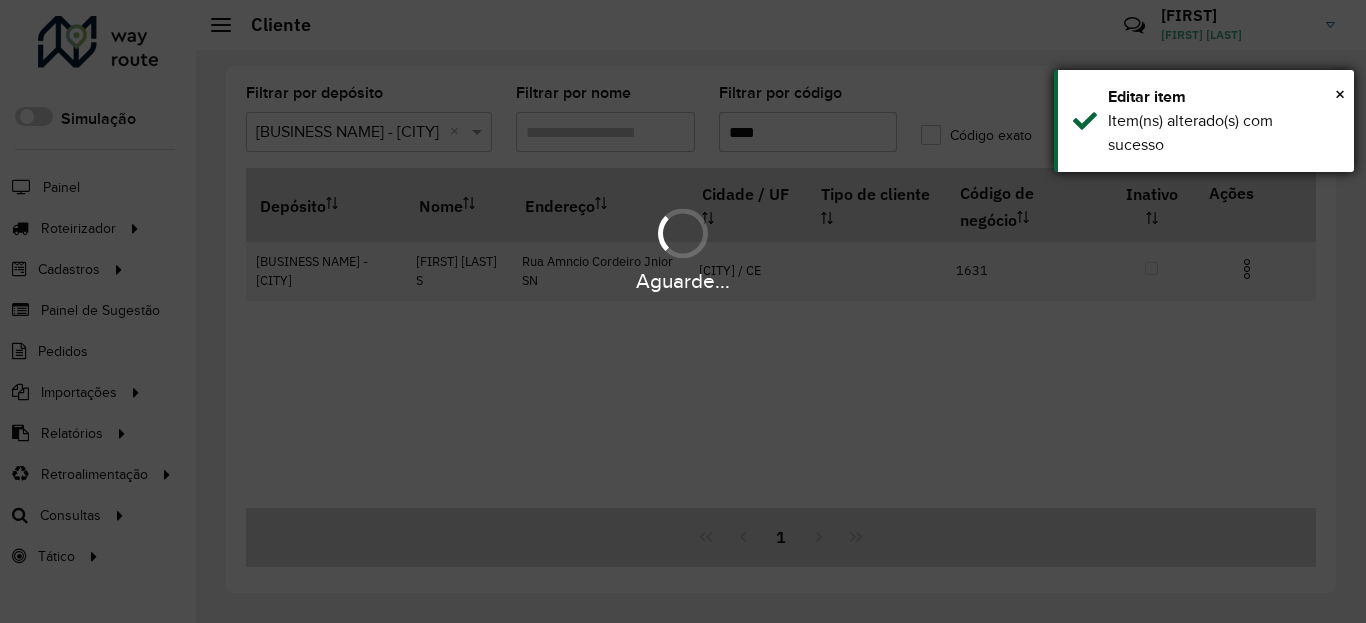 click on "Item(ns) alterado(s) com sucesso" at bounding box center (1223, 133) 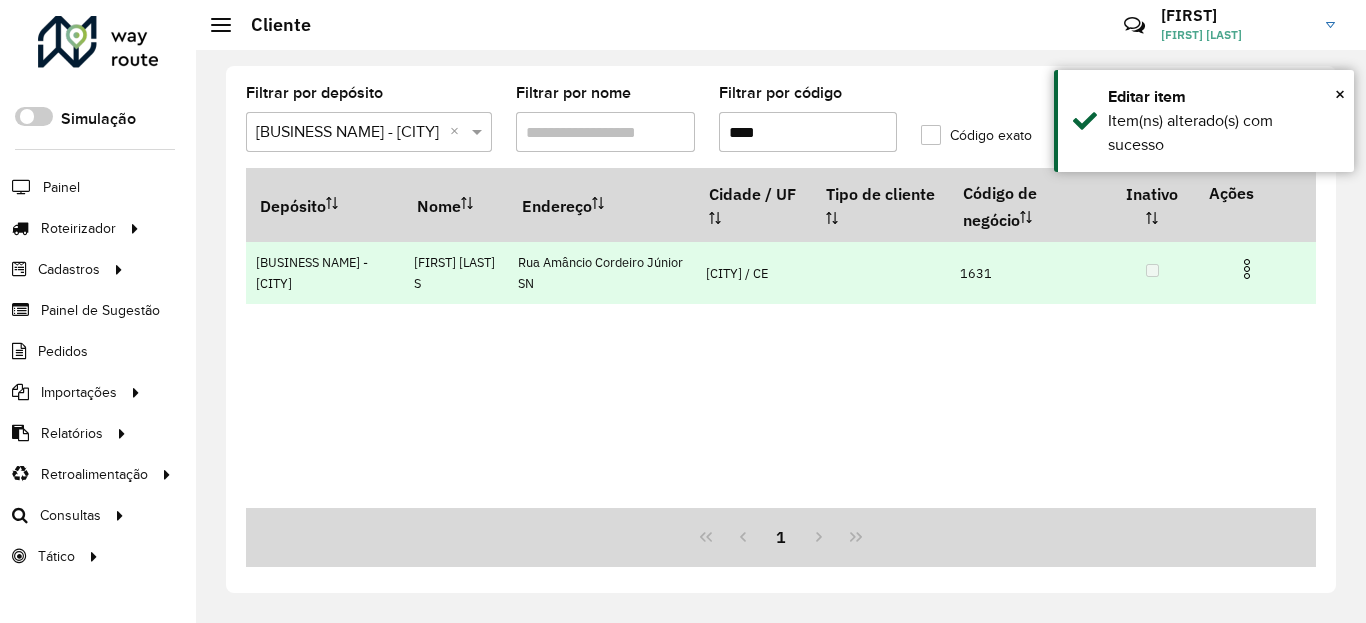 click at bounding box center (1255, 267) 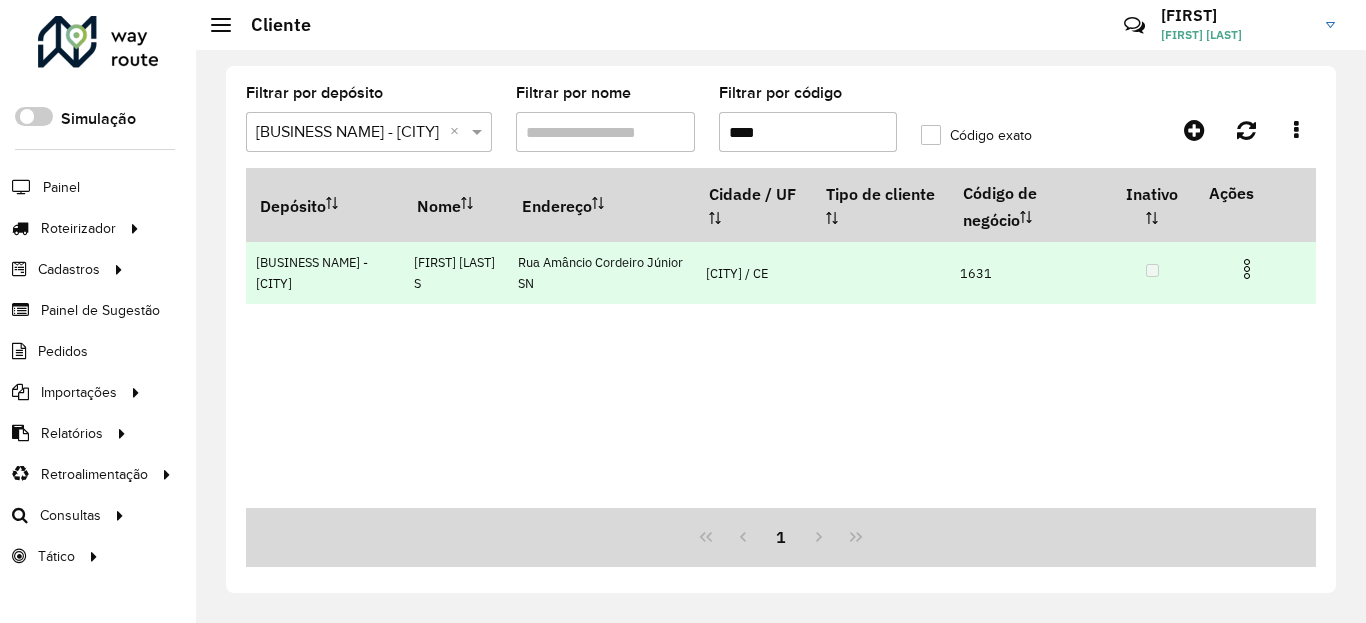 click at bounding box center [1247, 269] 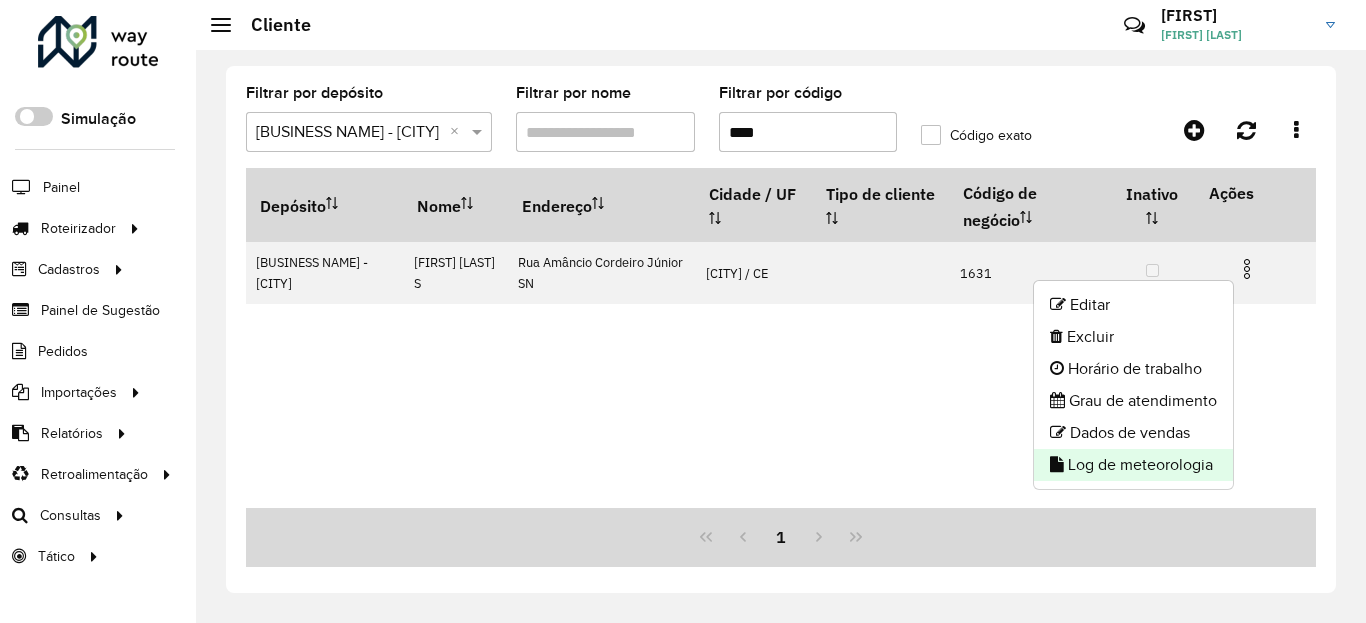 click on "Log de meteorologia" 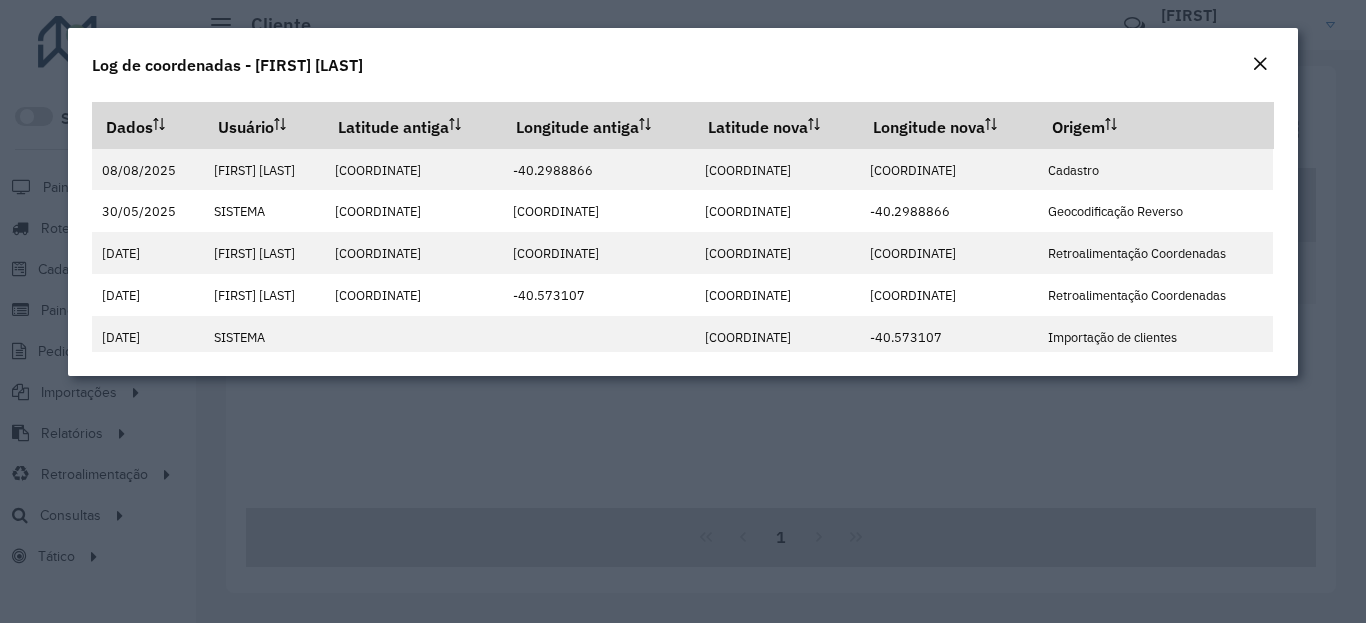 click 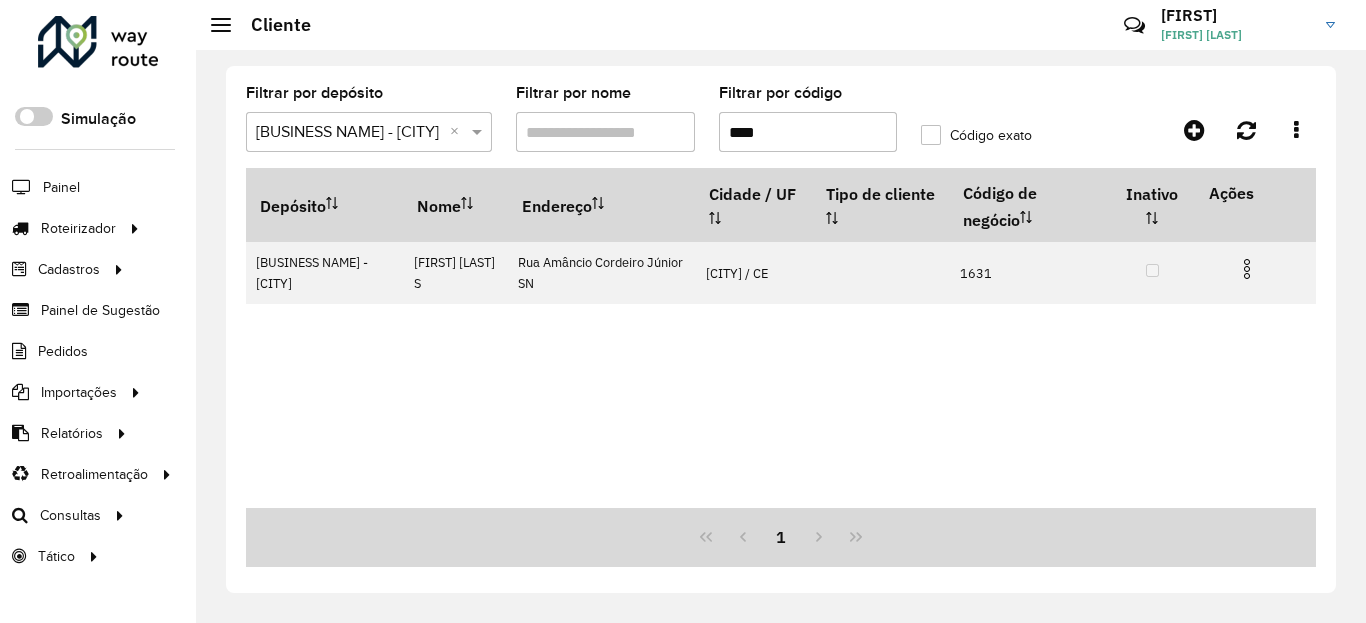 drag, startPoint x: 793, startPoint y: 136, endPoint x: 813, endPoint y: 132, distance: 20.396078 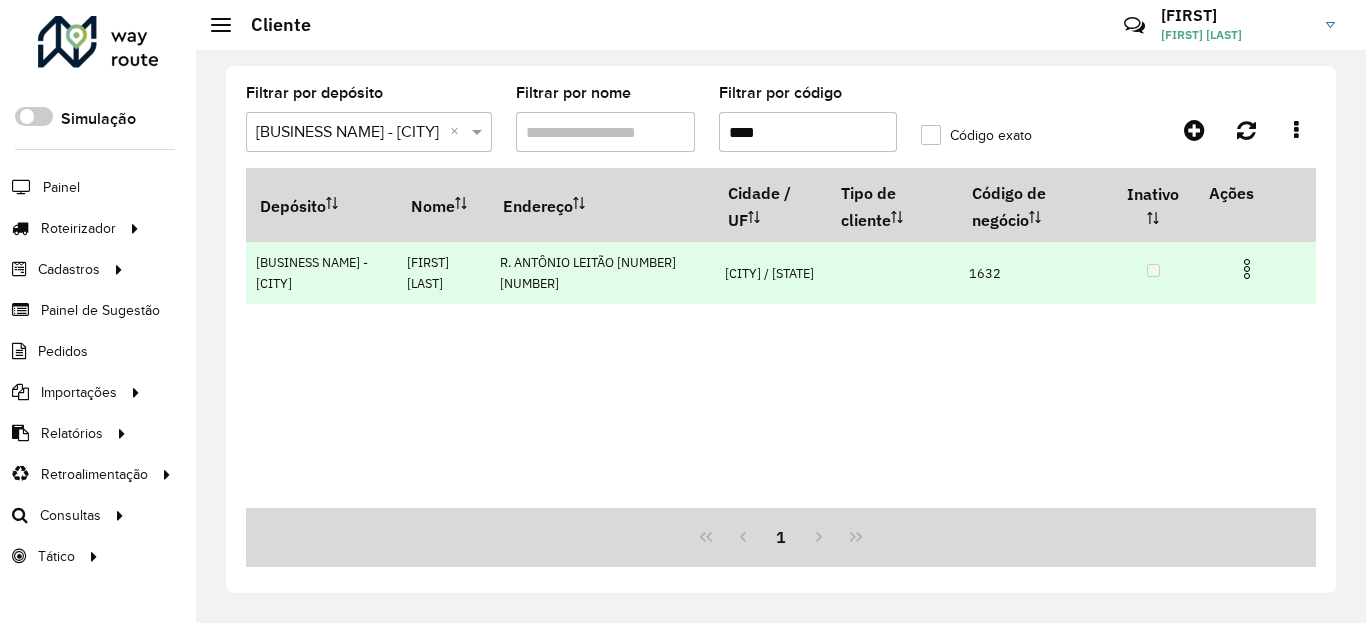 type on "****" 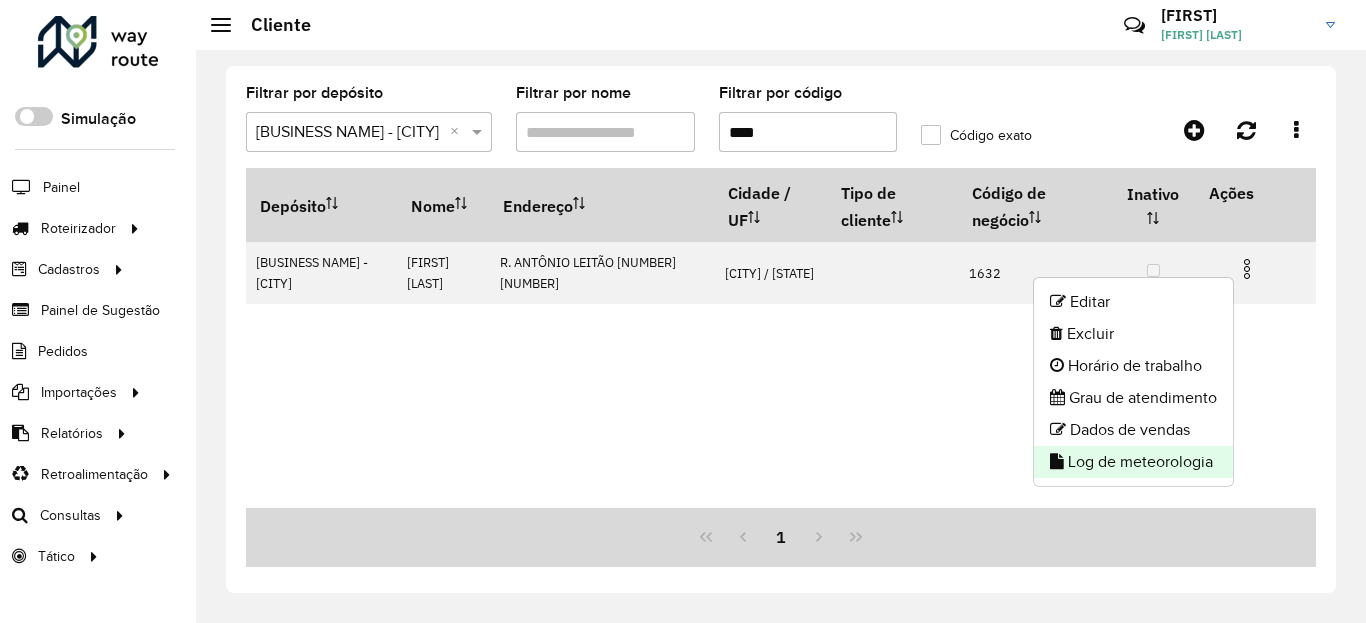 click on "Log de meteorologia" 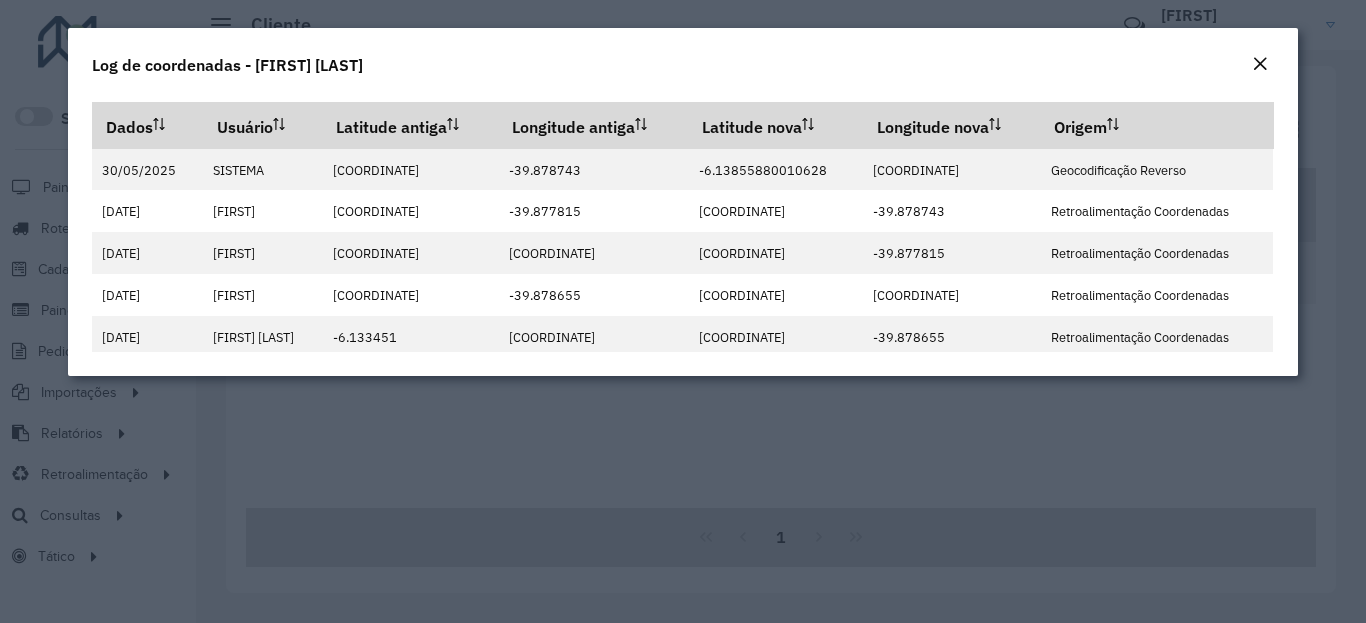 click 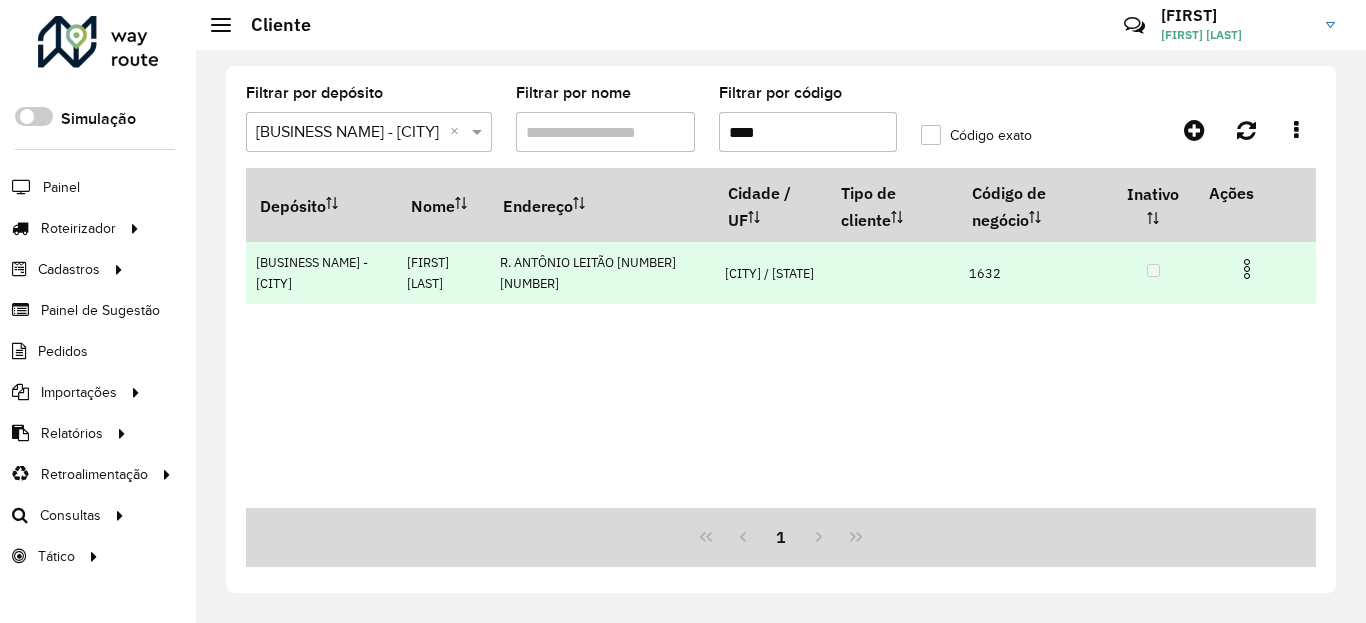 click at bounding box center [1247, 266] 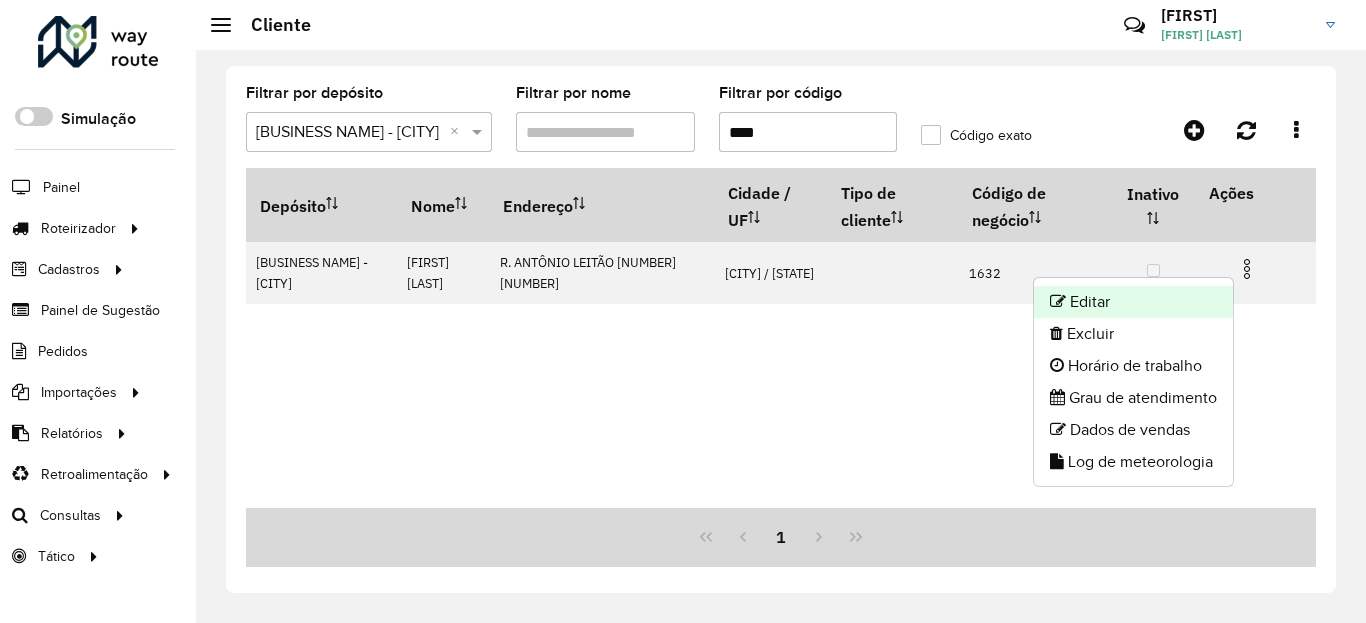 click on "Editar" 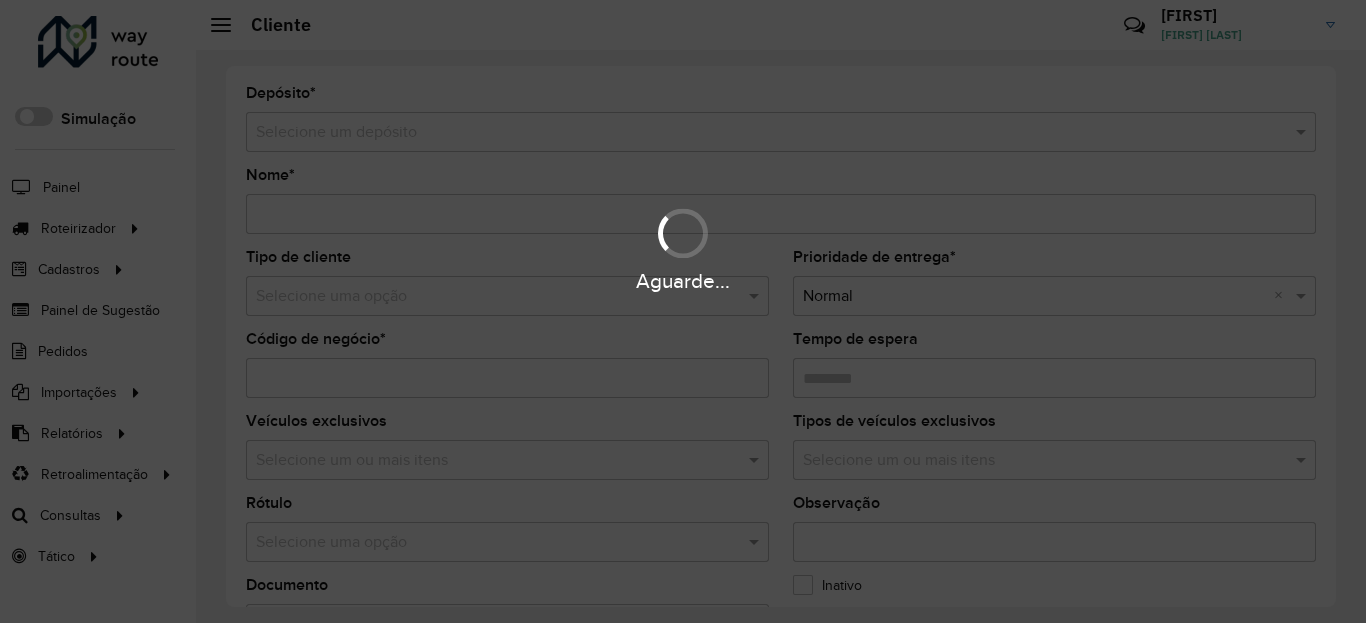 type on "**********" 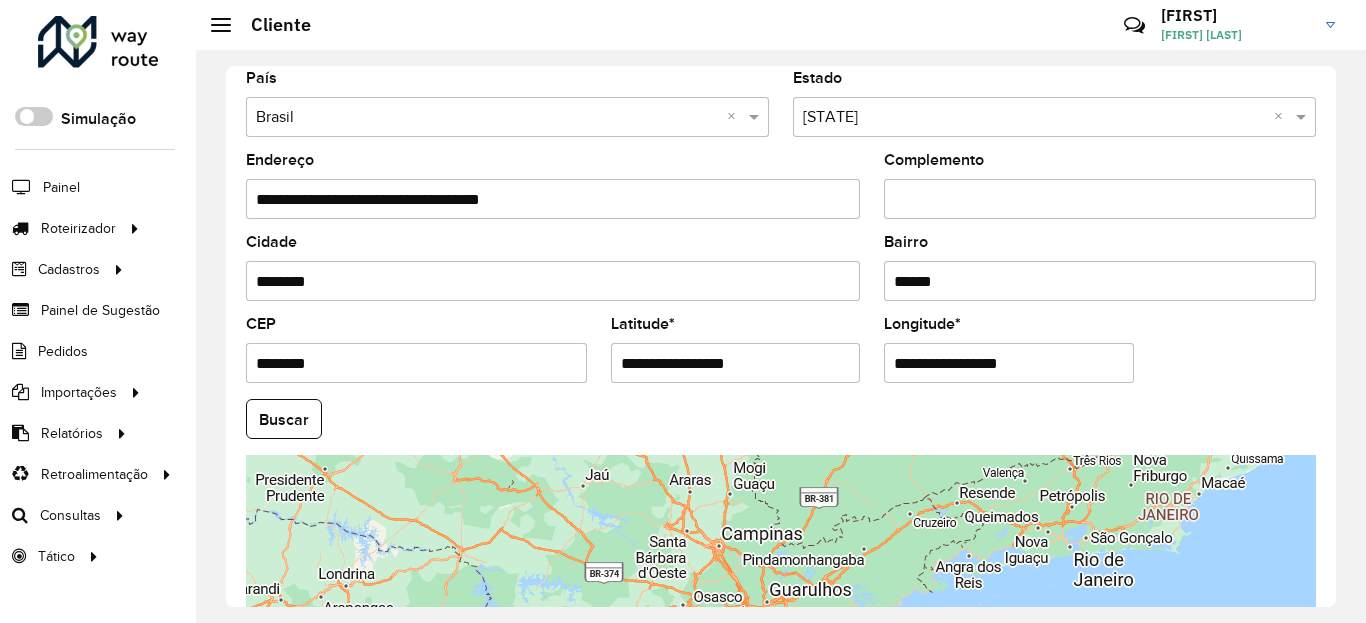 scroll, scrollTop: 840, scrollLeft: 0, axis: vertical 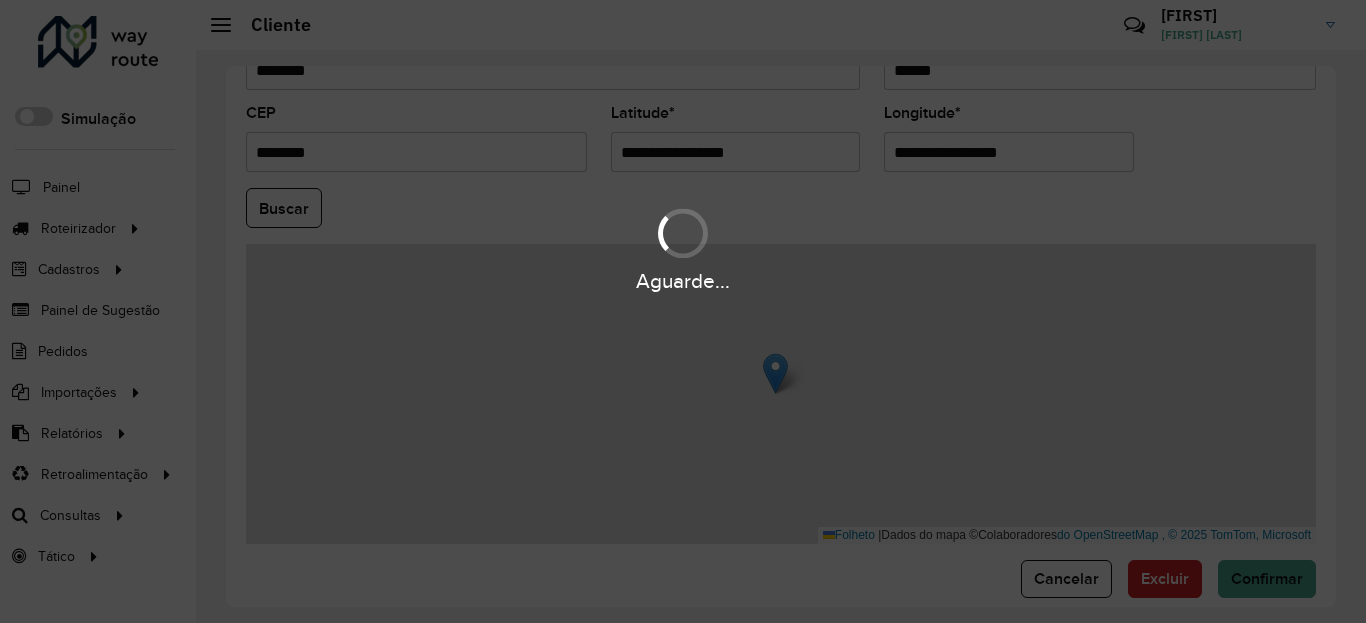 click on "Aguarde..." at bounding box center (683, 311) 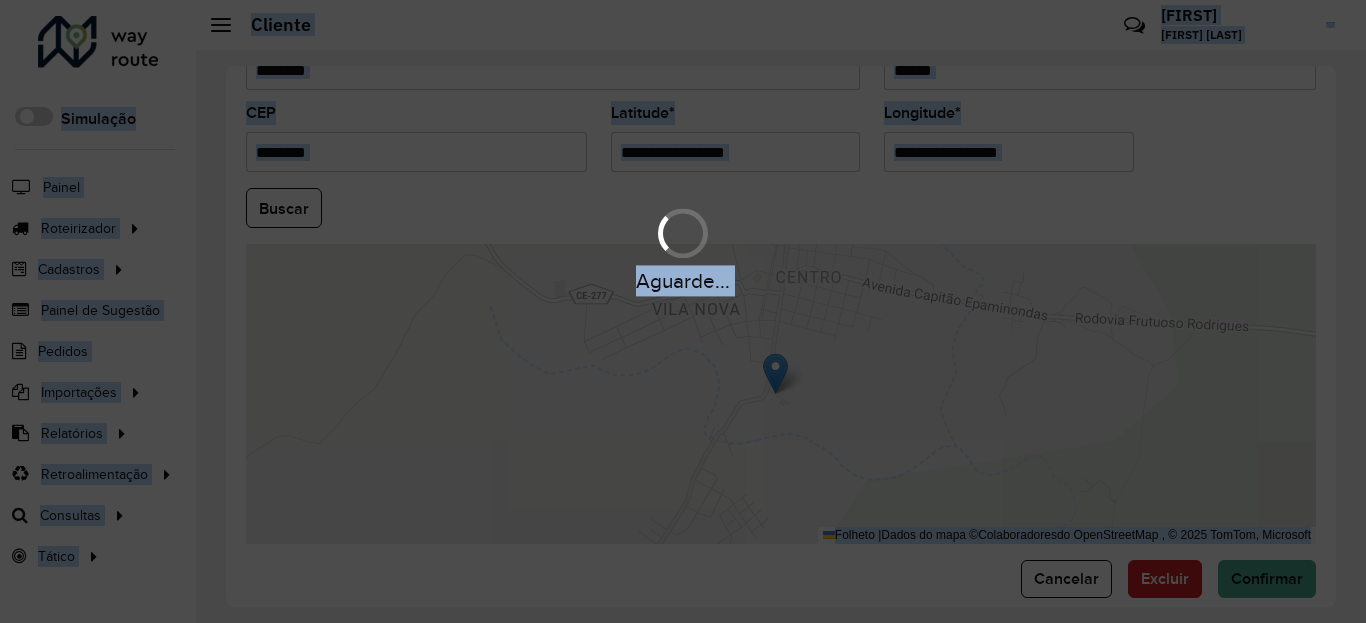click on "Aguarde..." at bounding box center [683, 311] 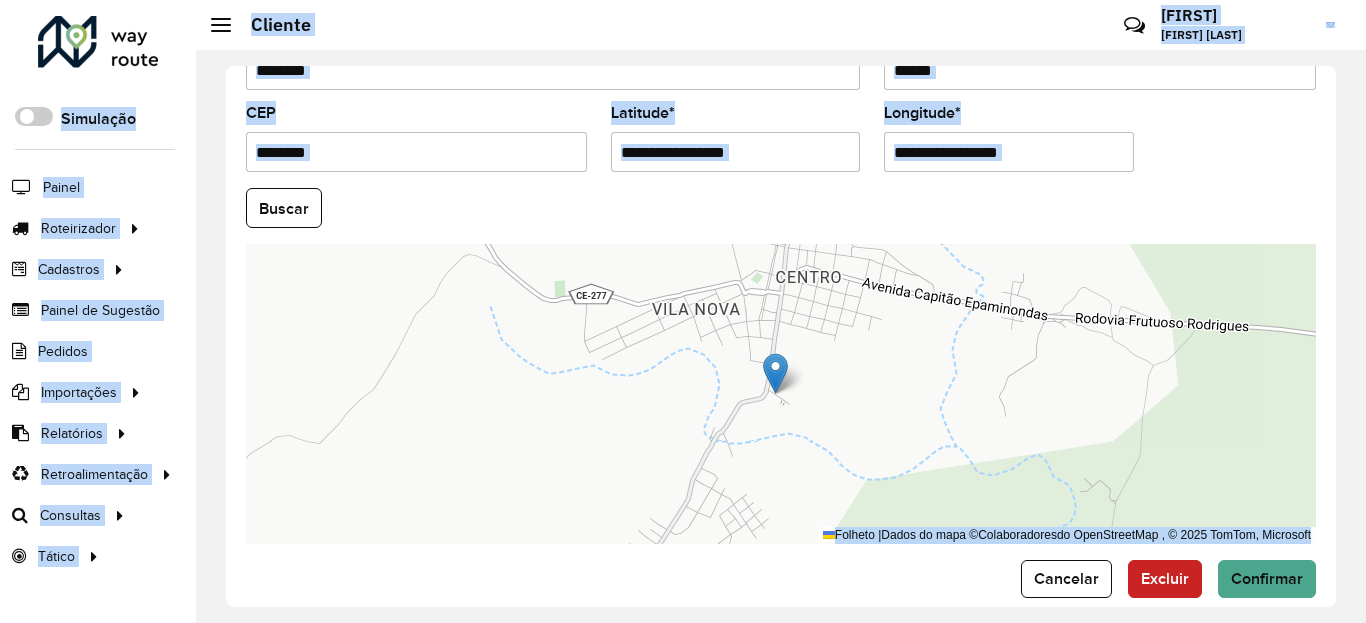 click on "**********" at bounding box center (736, 152) 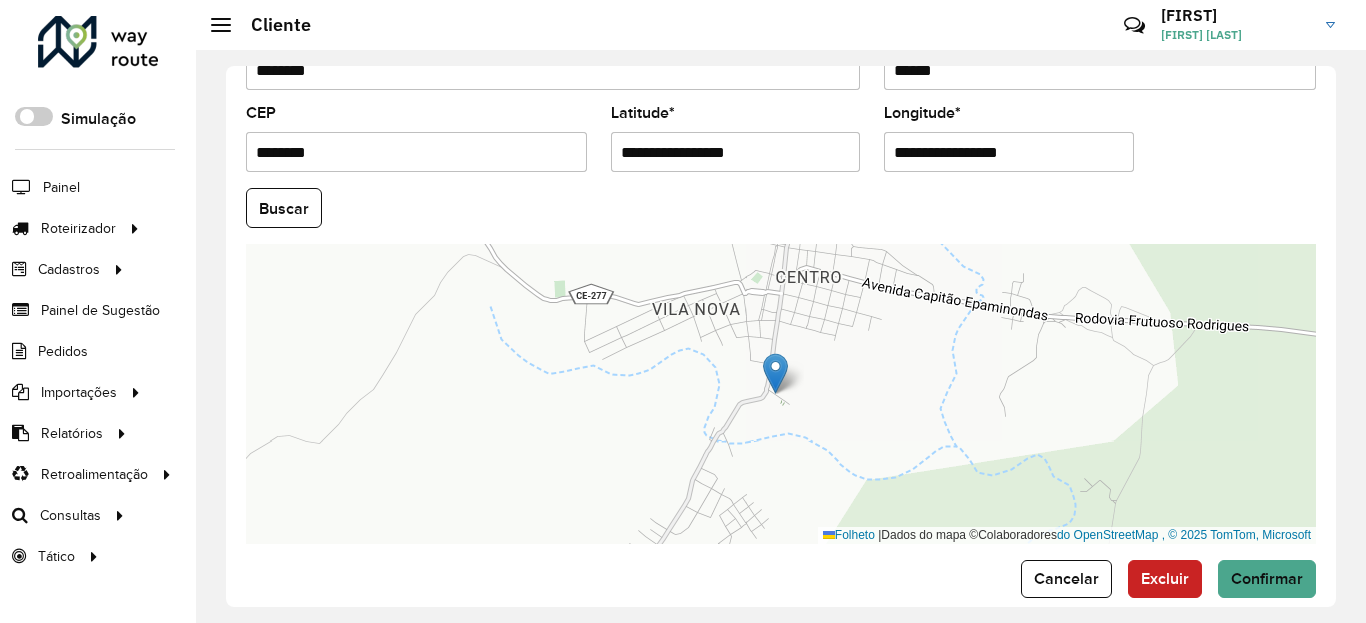 paste 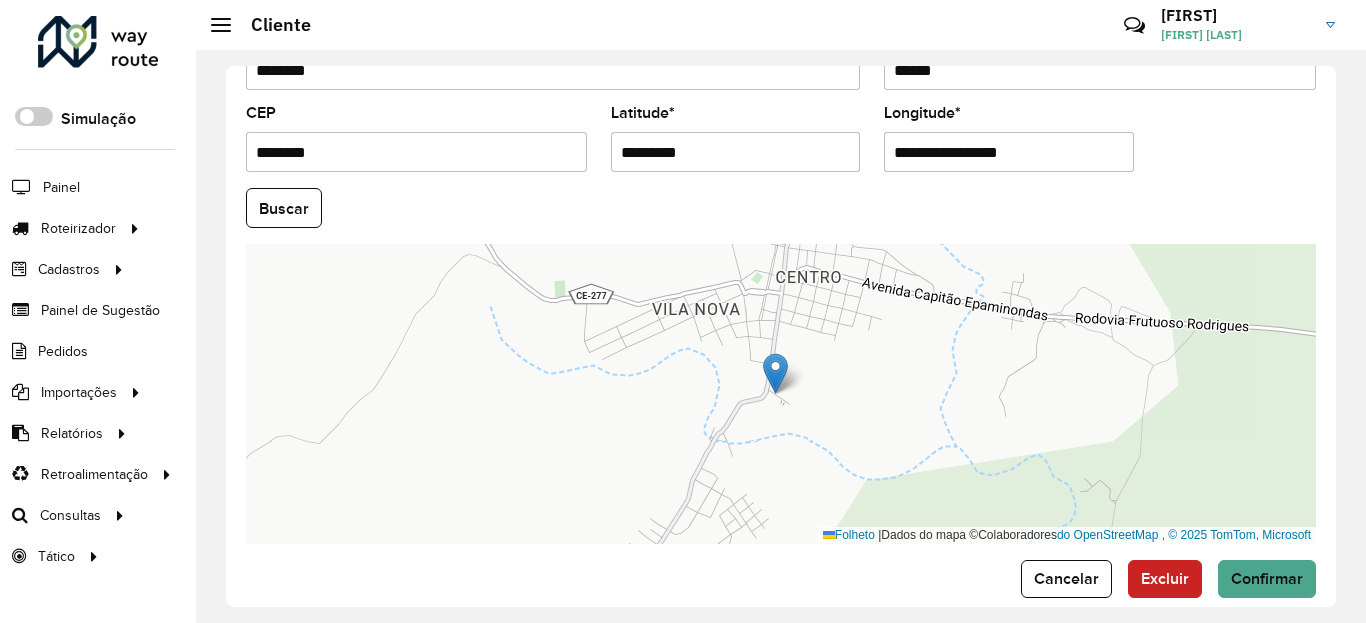 type on "*********" 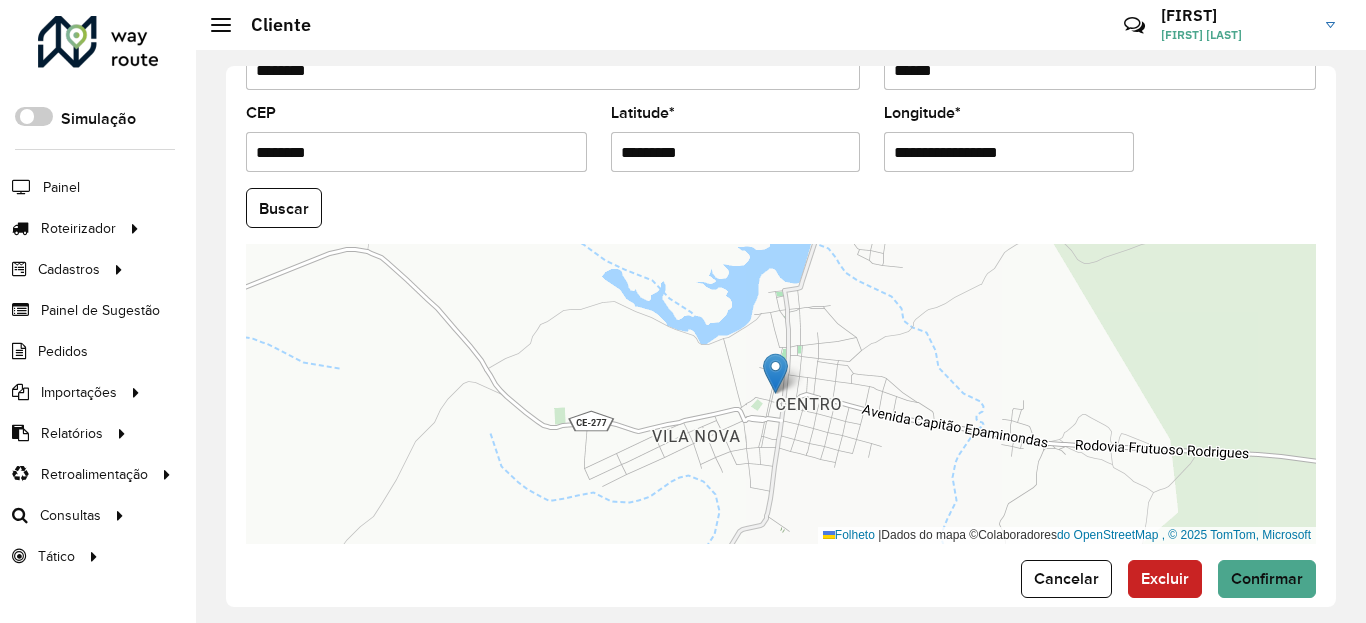 click on "**********" at bounding box center [1009, 152] 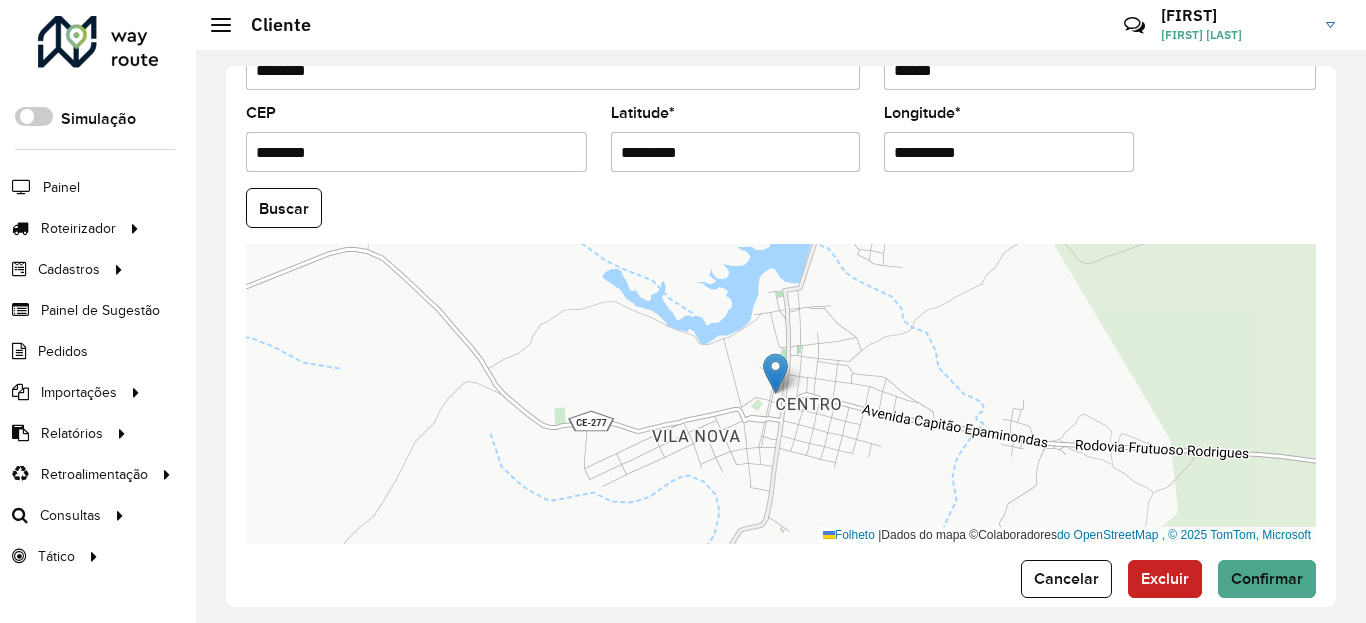 type on "**********" 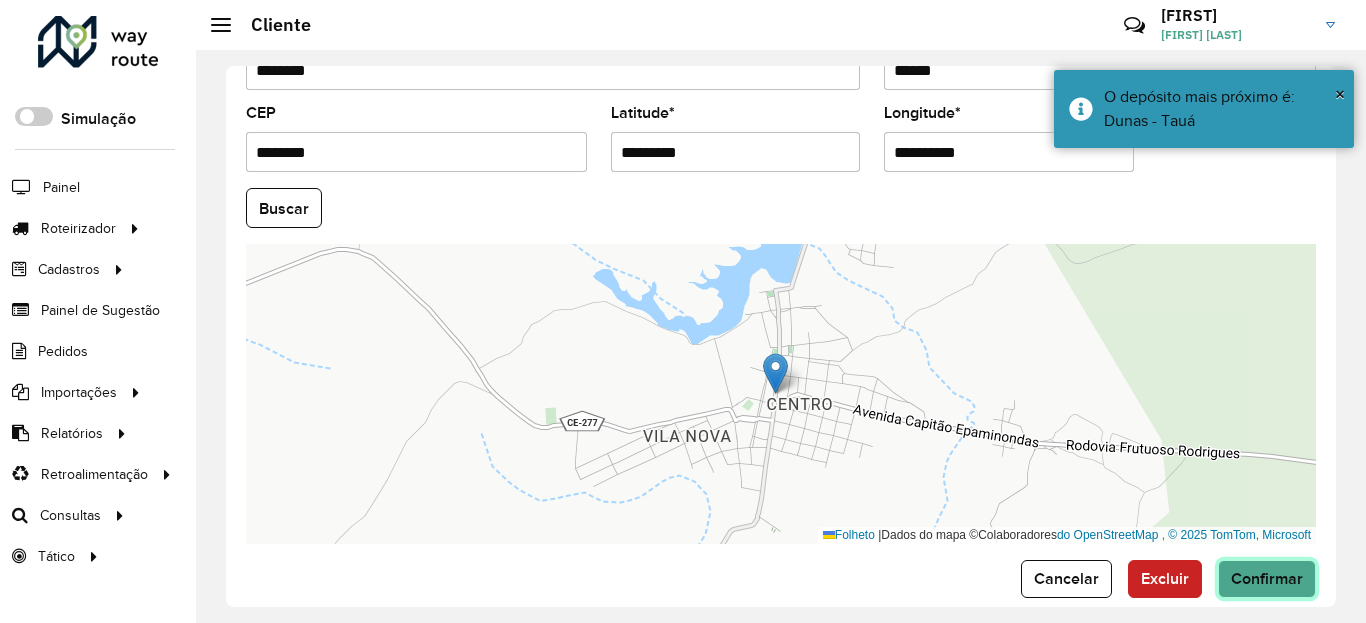 click on "Confirmar" 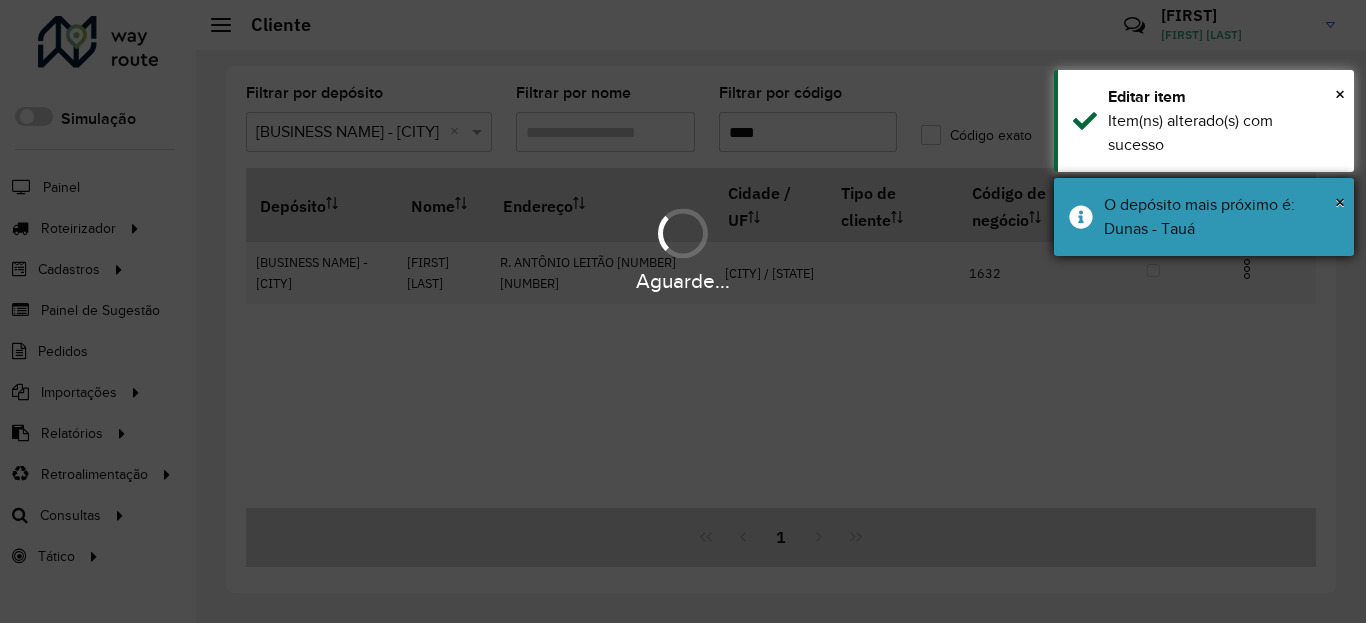 click on "O depósito mais próximo é: Dunas - Tauá" at bounding box center [1221, 217] 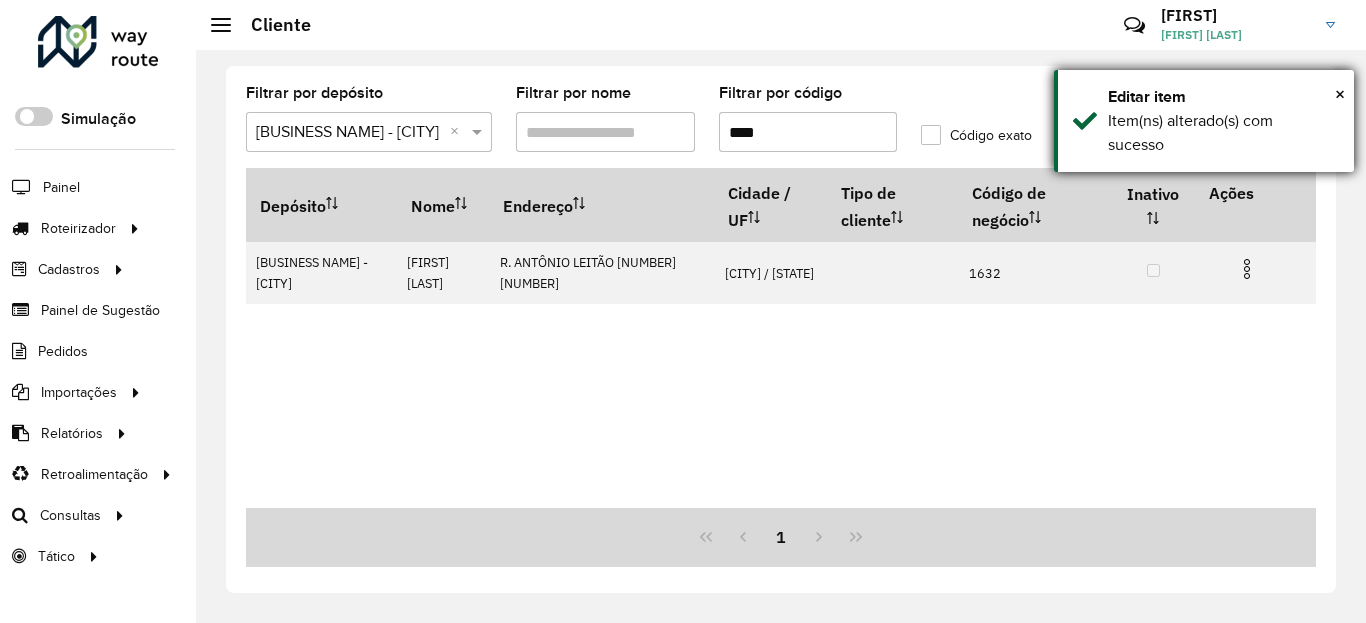 click on "Item(ns) alterado(s) com sucesso" at bounding box center [1223, 133] 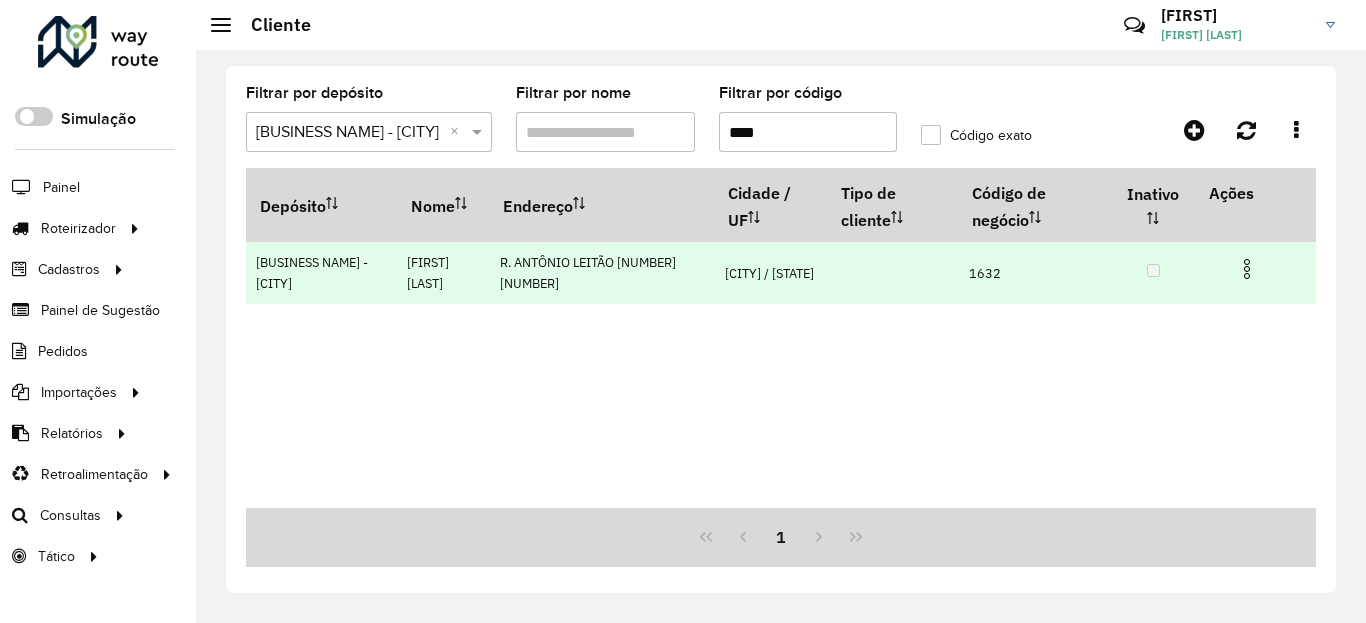 click at bounding box center [1247, 269] 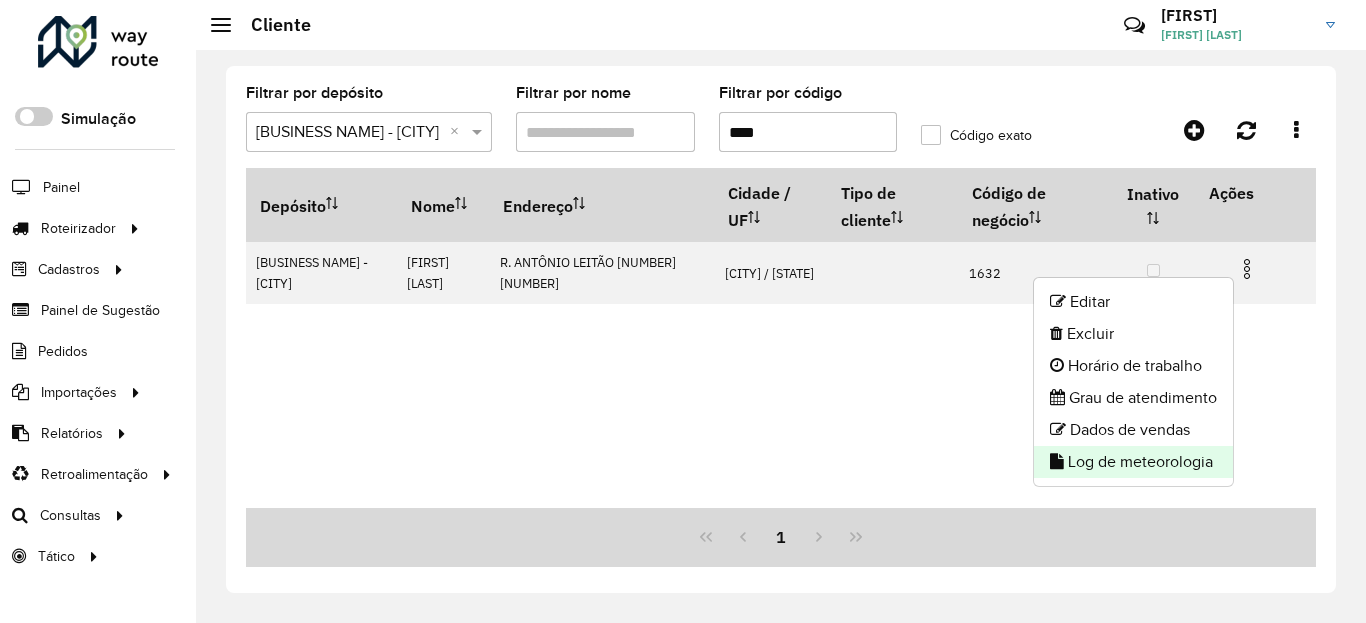 click on "Log de meteorologia" 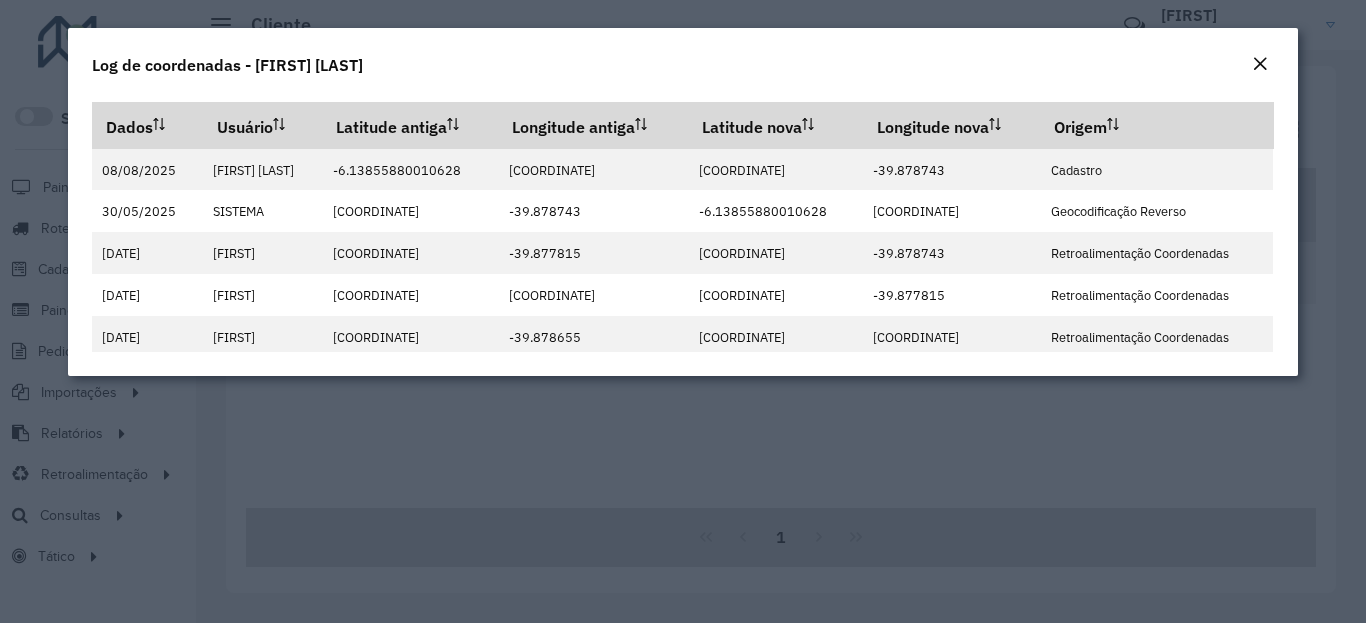 click 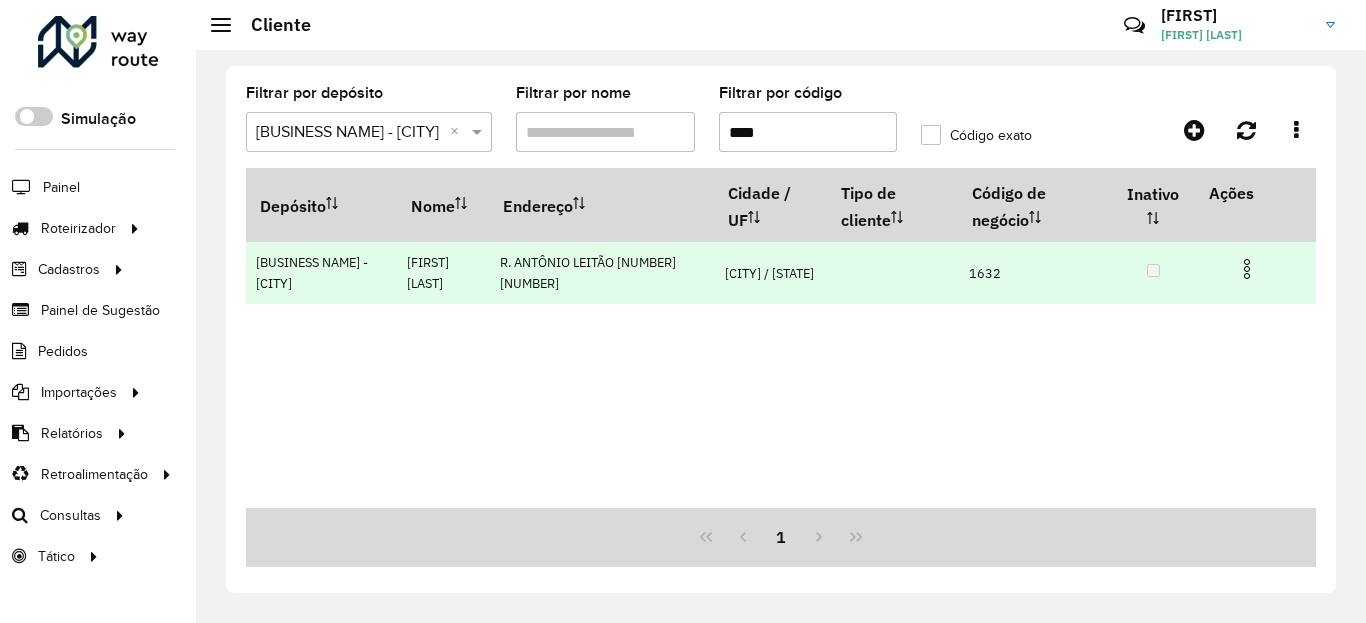click at bounding box center (1247, 269) 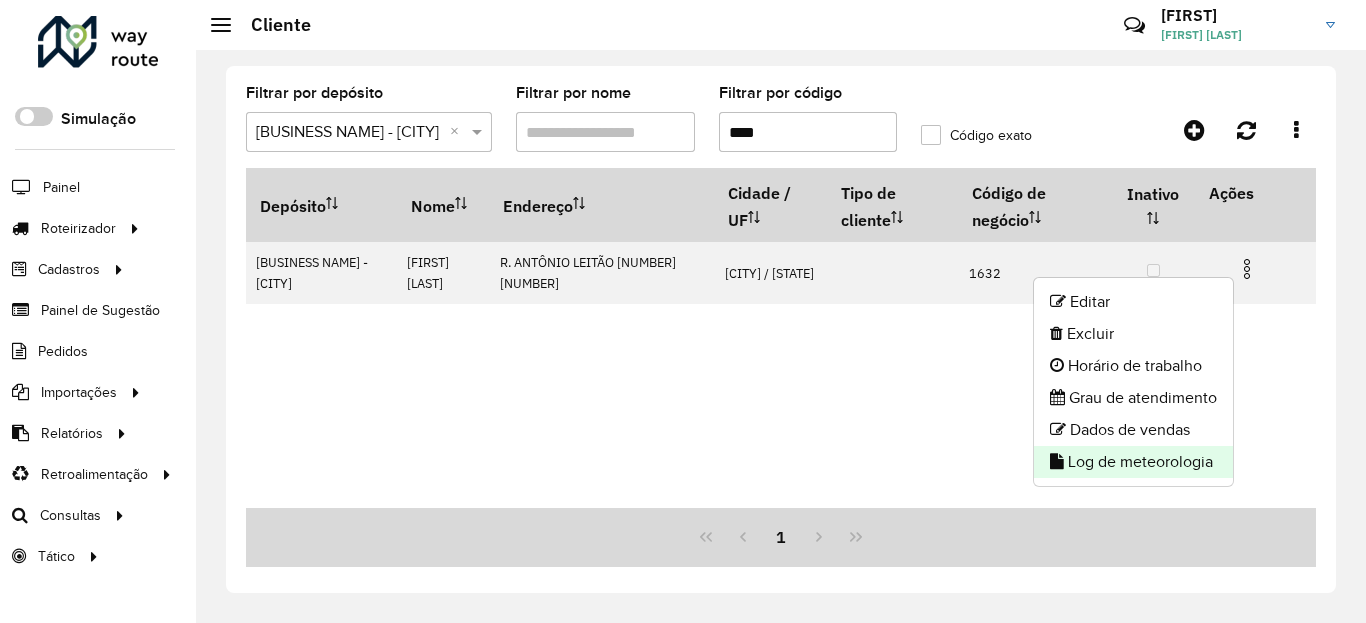 click on "Log de meteorologia" 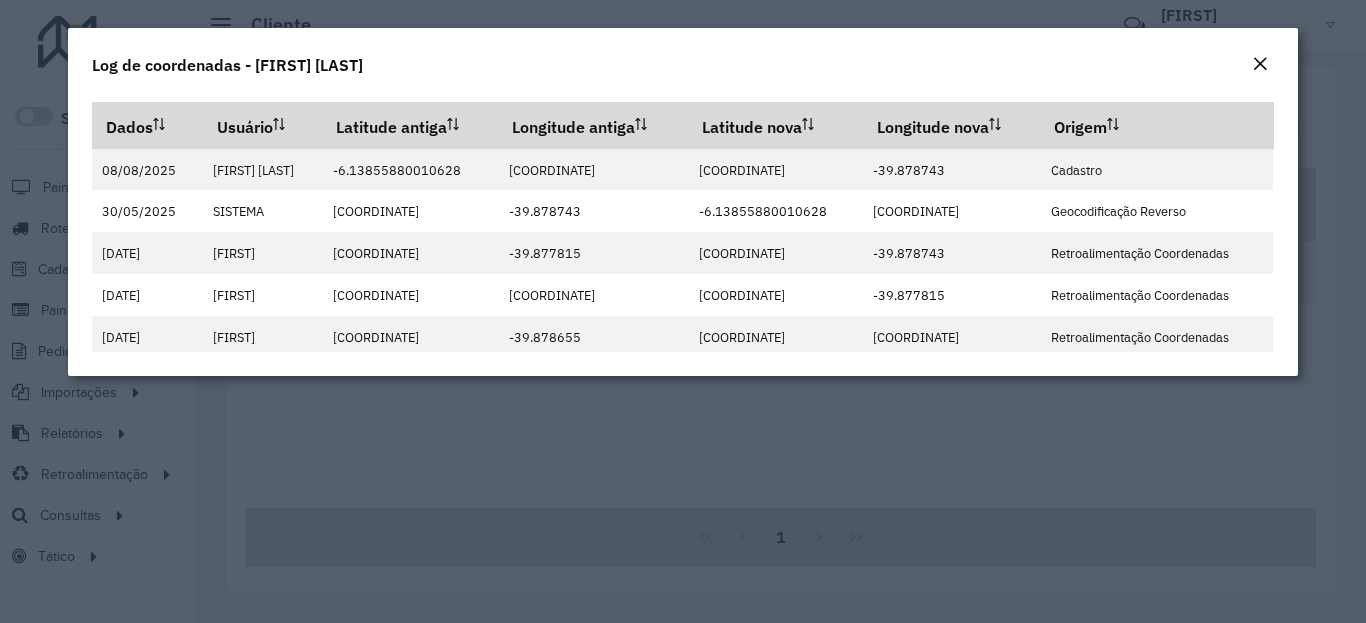 click on "Log de coordenadas - IVO SOARES TAVARES" 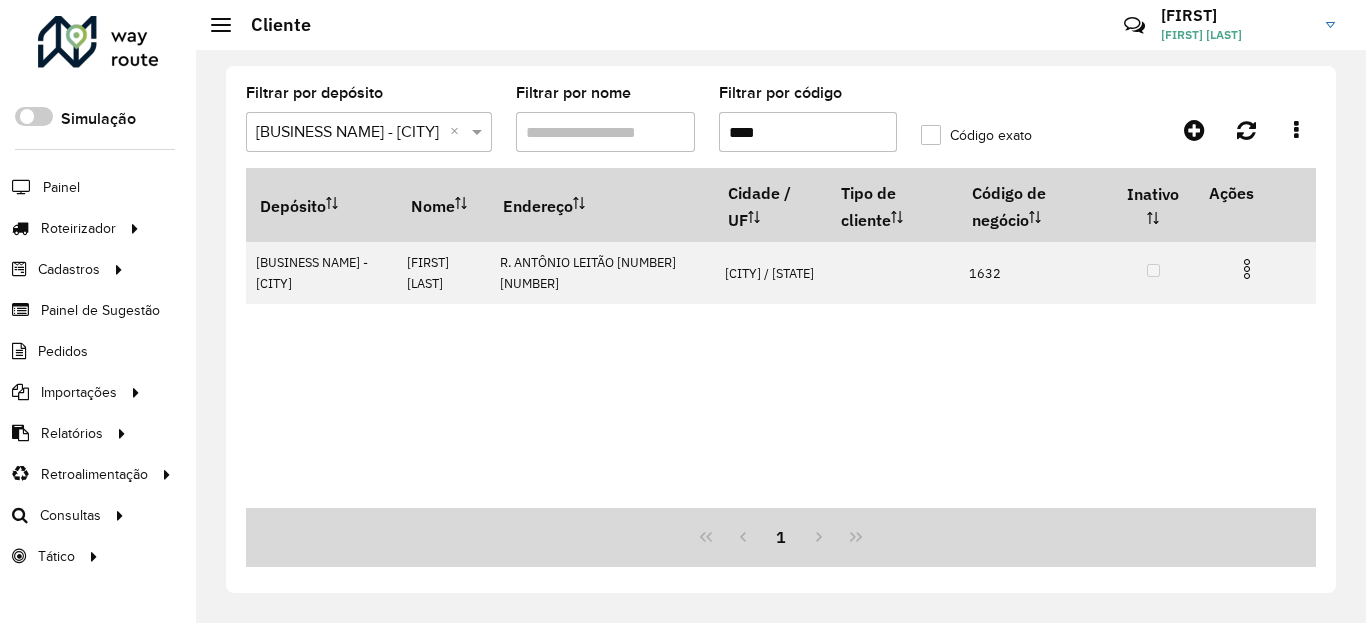 click on "****" at bounding box center (808, 132) 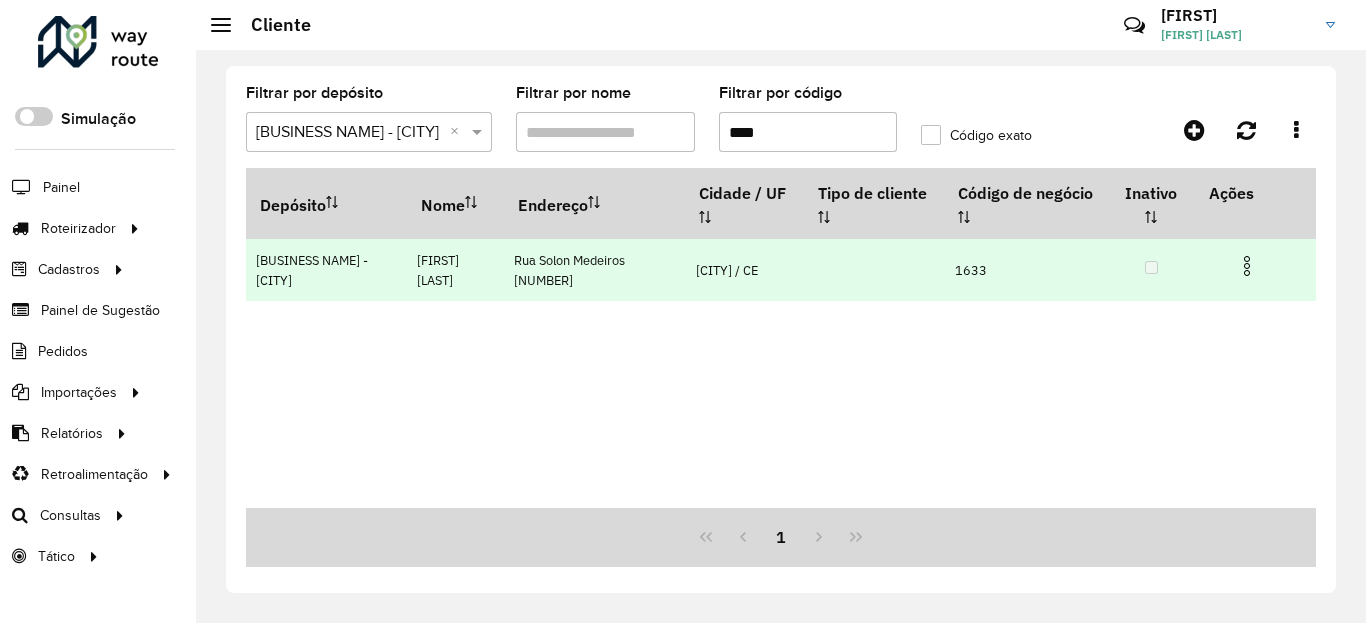 type on "****" 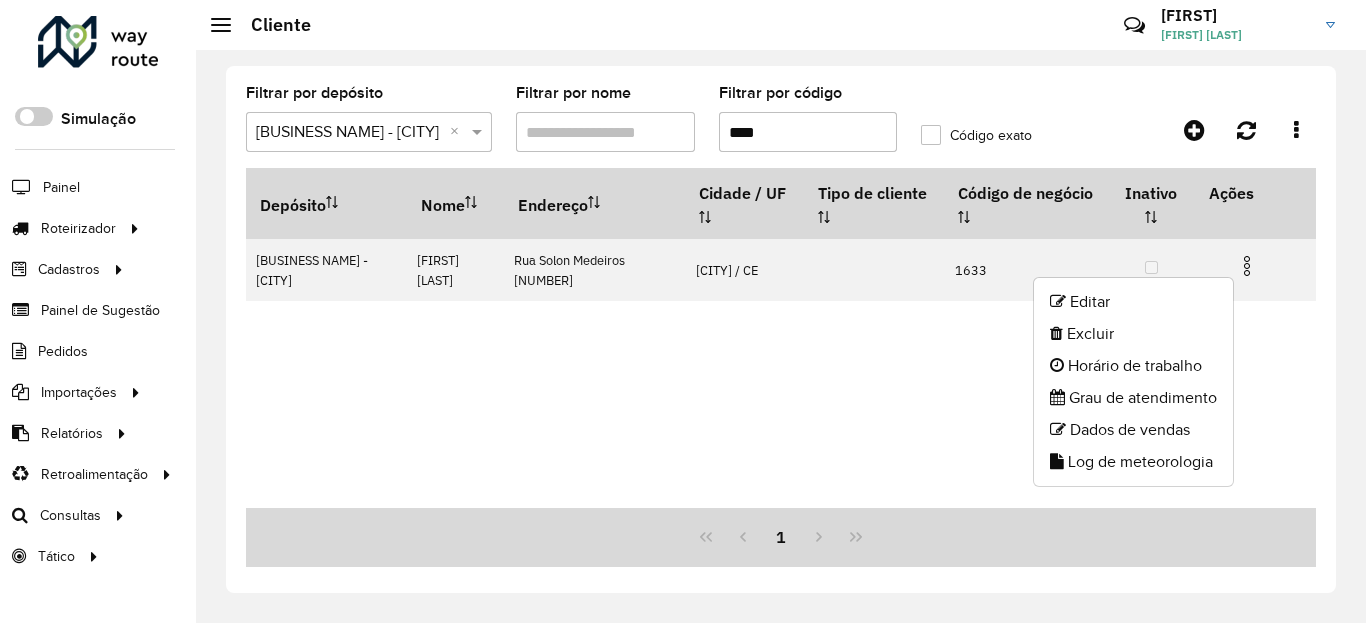 drag, startPoint x: 1160, startPoint y: 473, endPoint x: 1137, endPoint y: 474, distance: 23.021729 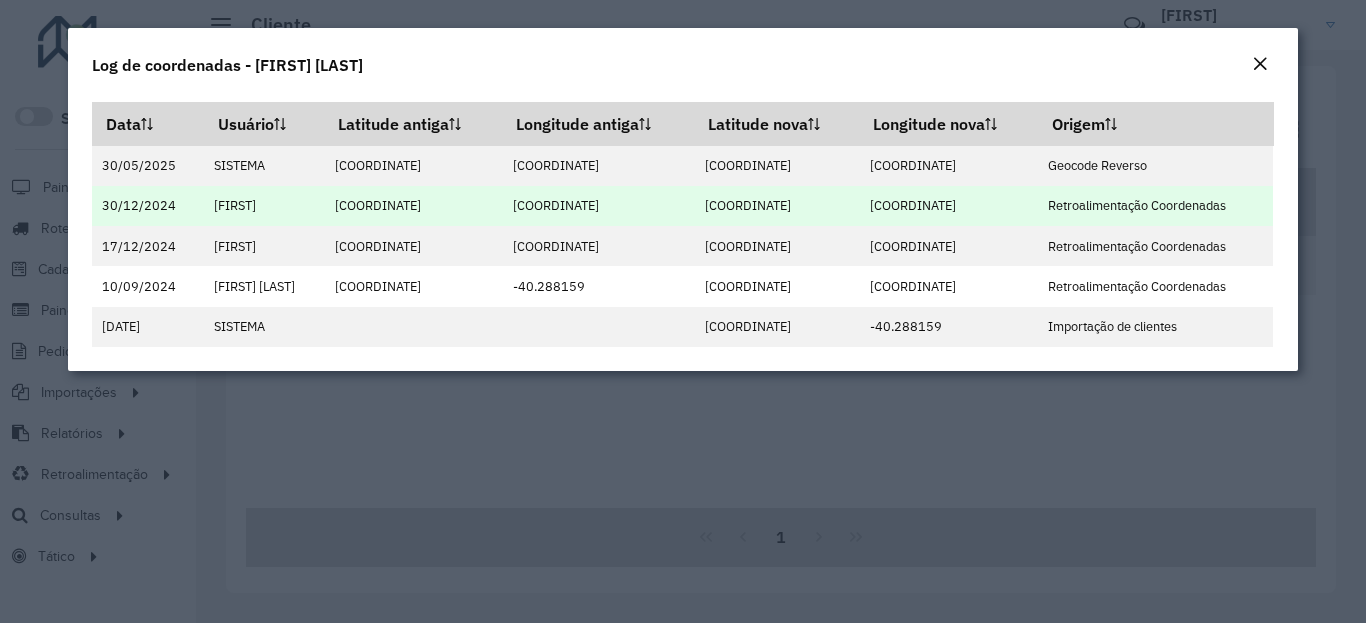 click on "[COORD]" at bounding box center [776, 206] 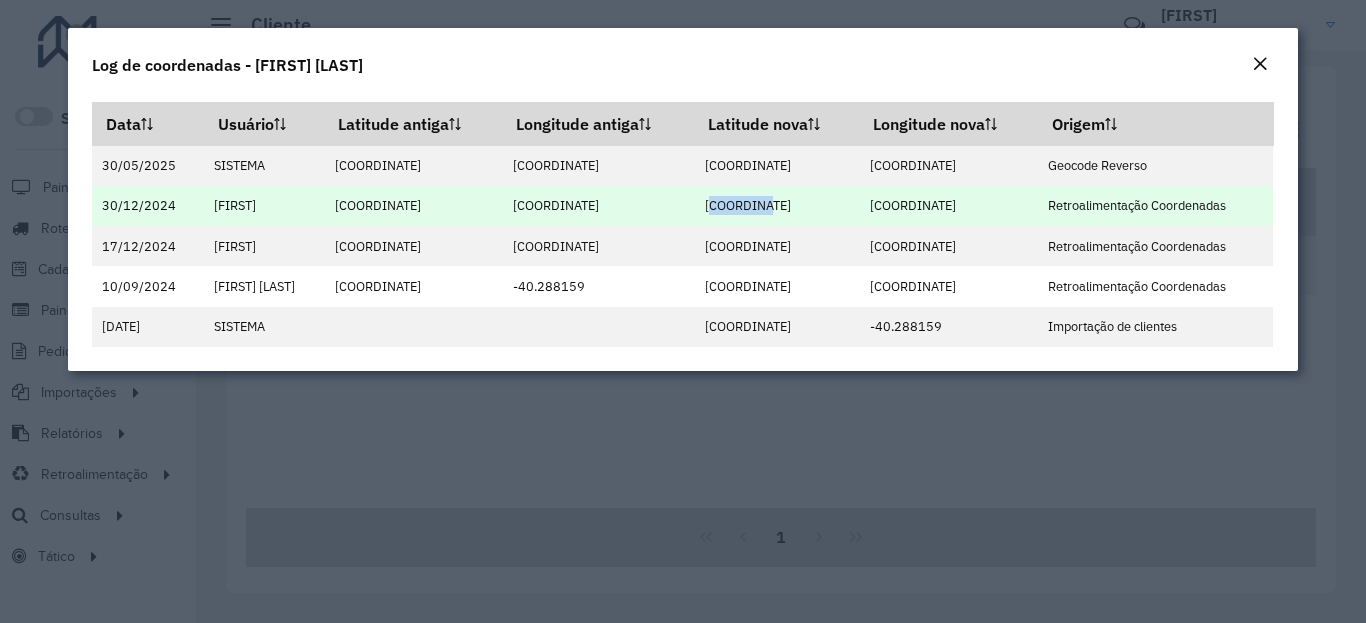 click on "[COORD]" at bounding box center [776, 206] 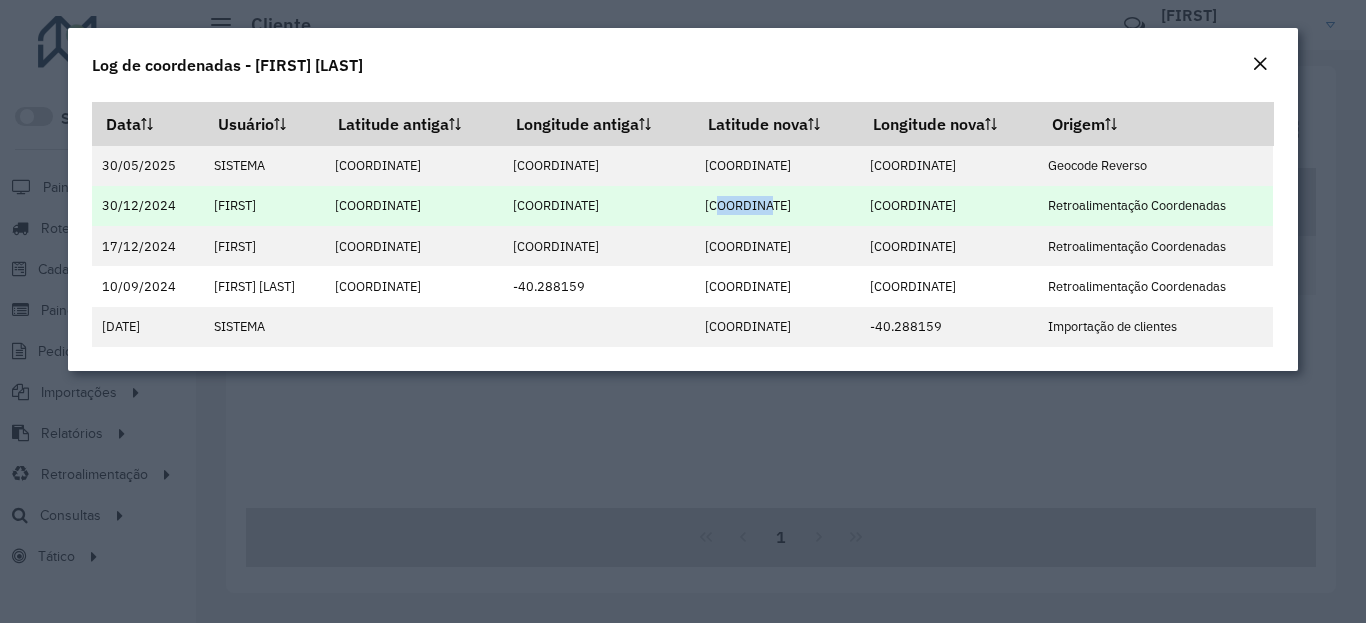 click on "[COORD]" at bounding box center (776, 206) 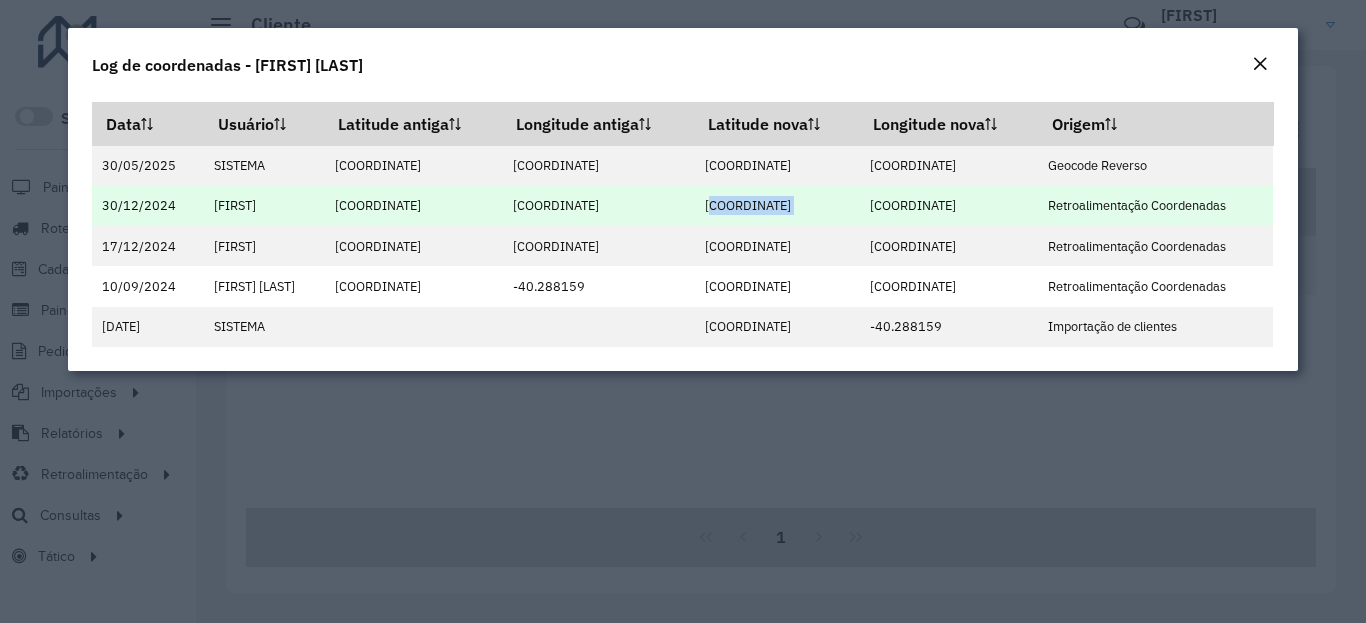 click on "[COORD]" at bounding box center [776, 206] 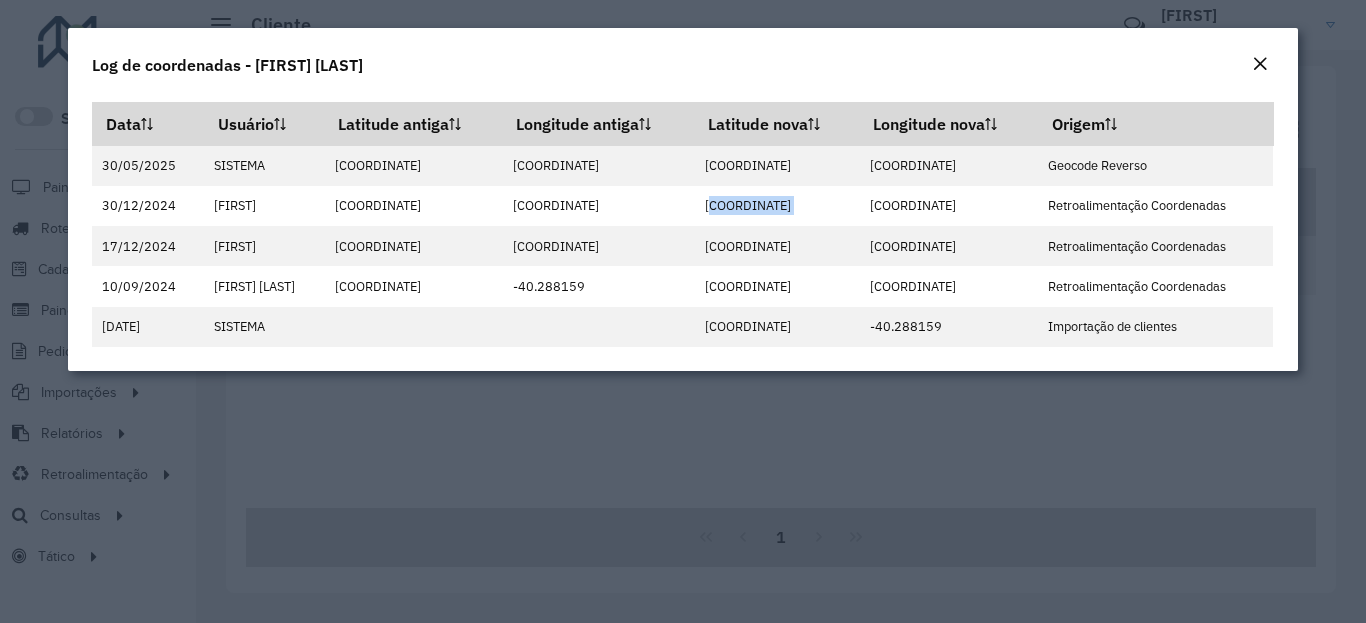 click 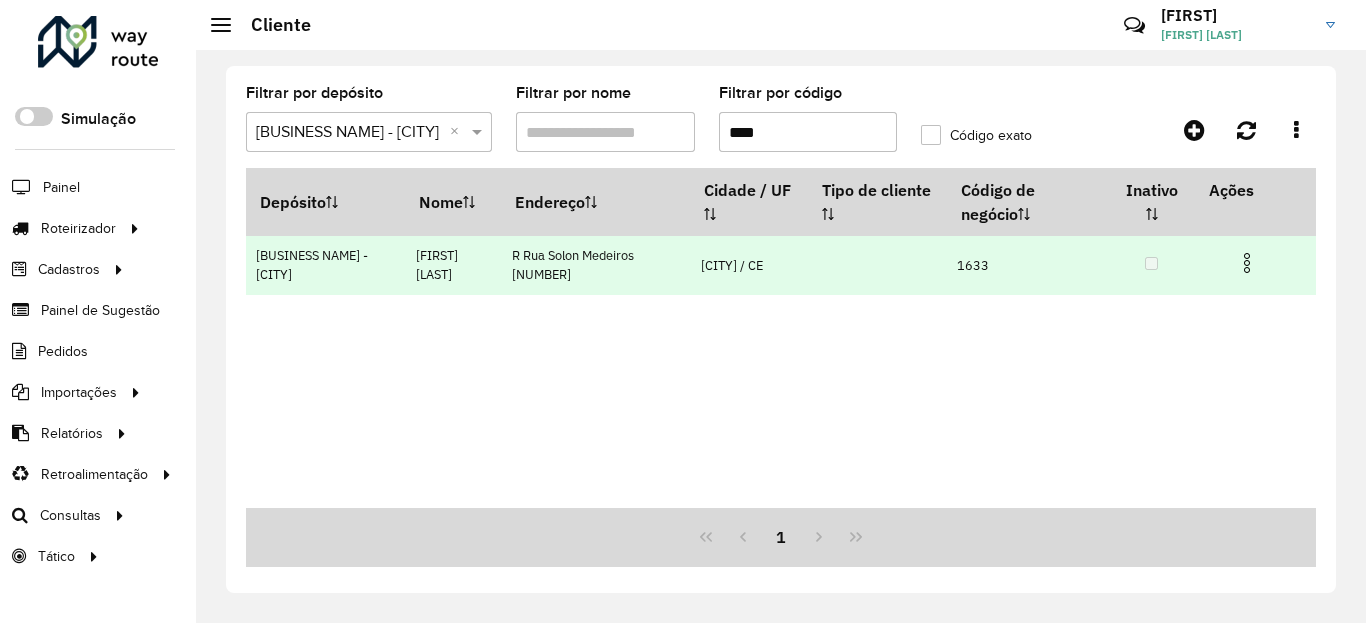 drag, startPoint x: 1252, startPoint y: 254, endPoint x: 1236, endPoint y: 273, distance: 24.839485 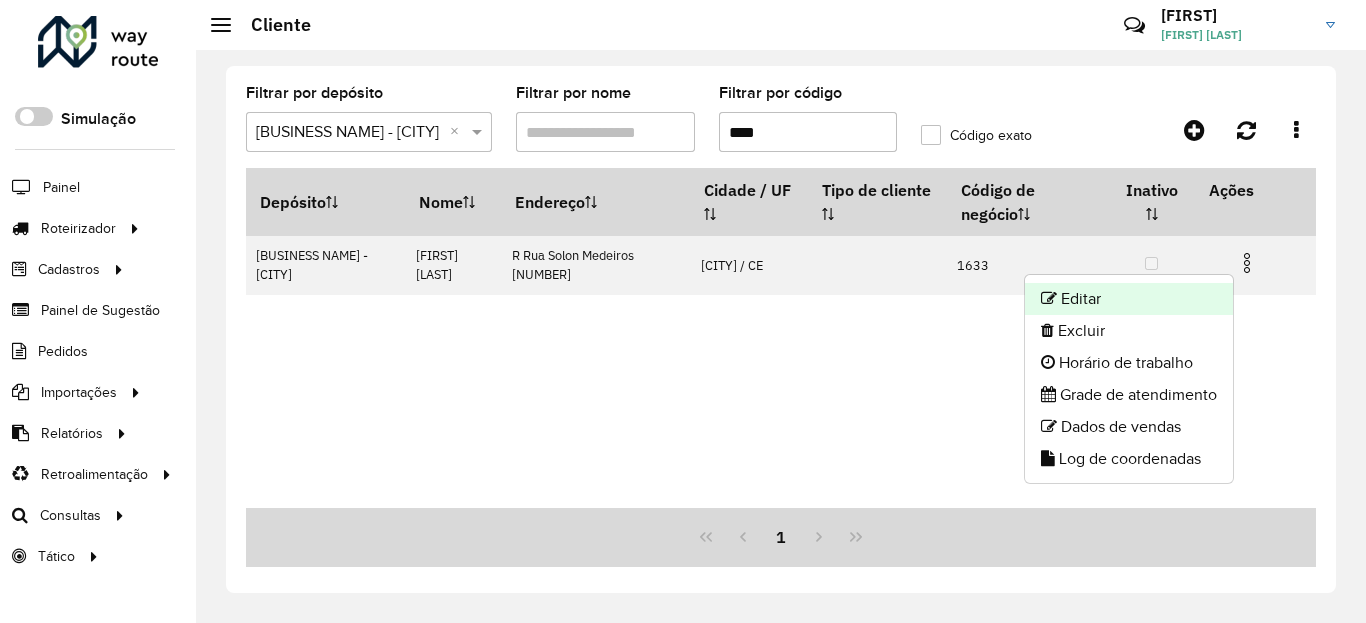 click on "Editar" 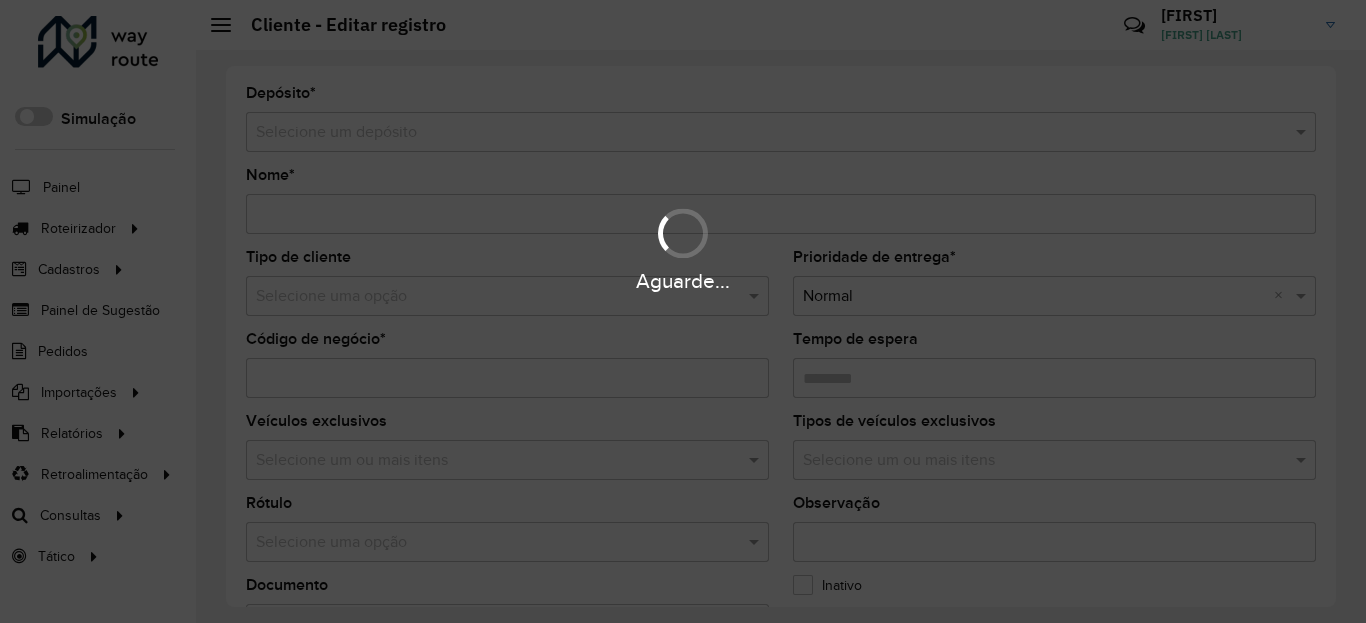 type on "**********" 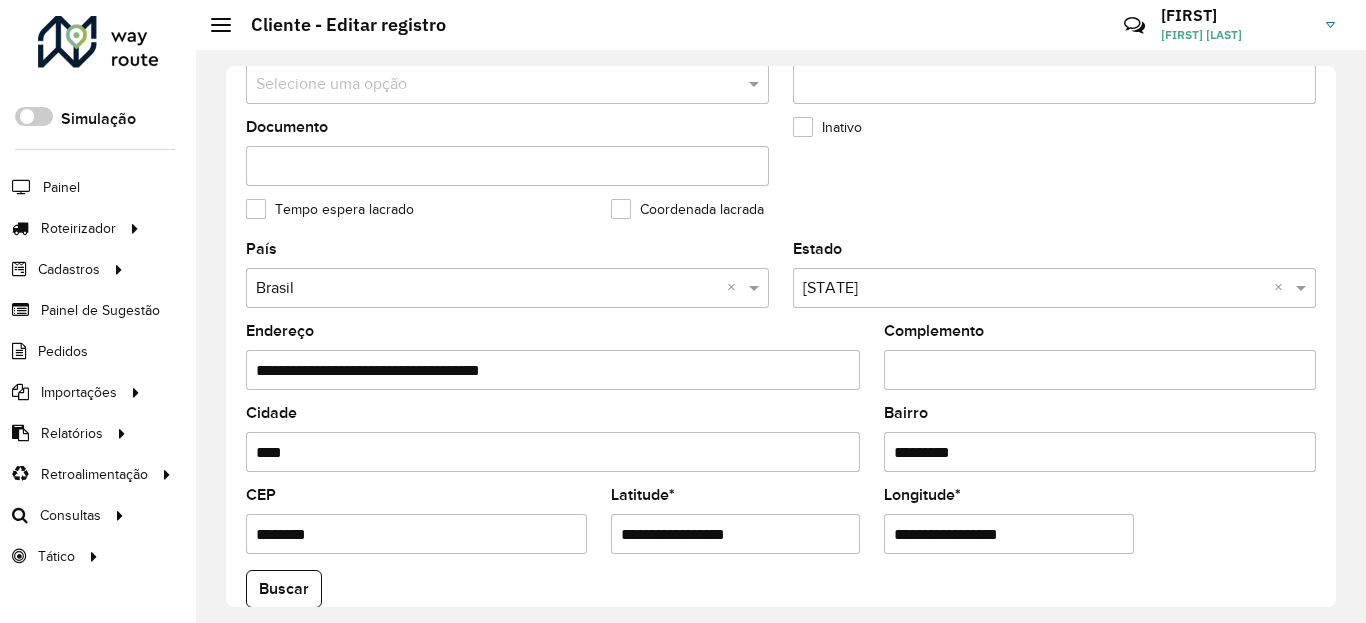 scroll, scrollTop: 600, scrollLeft: 0, axis: vertical 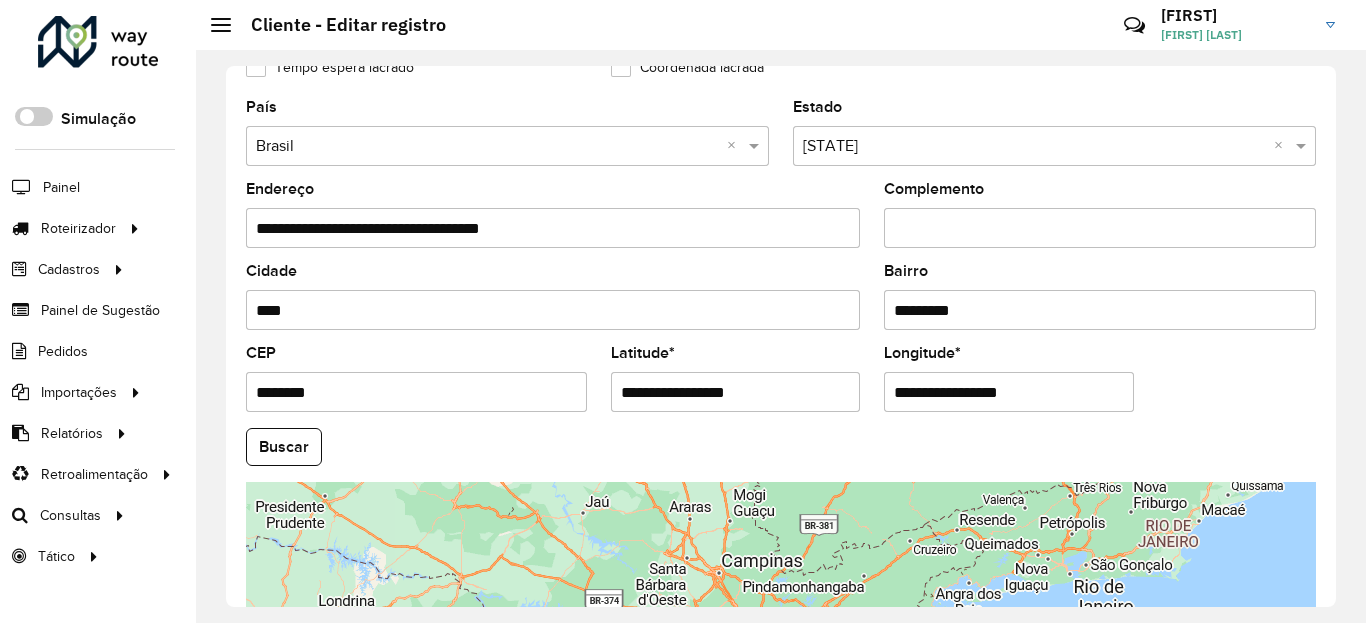 click on "**********" at bounding box center [736, 392] 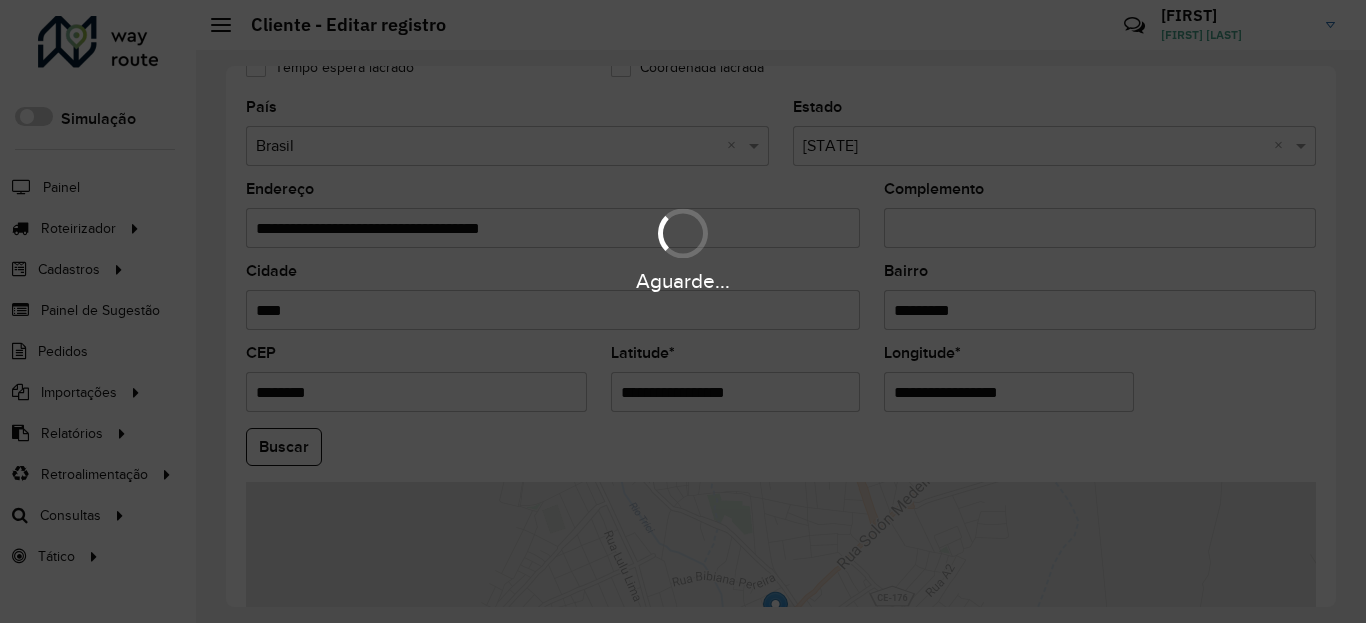 paste 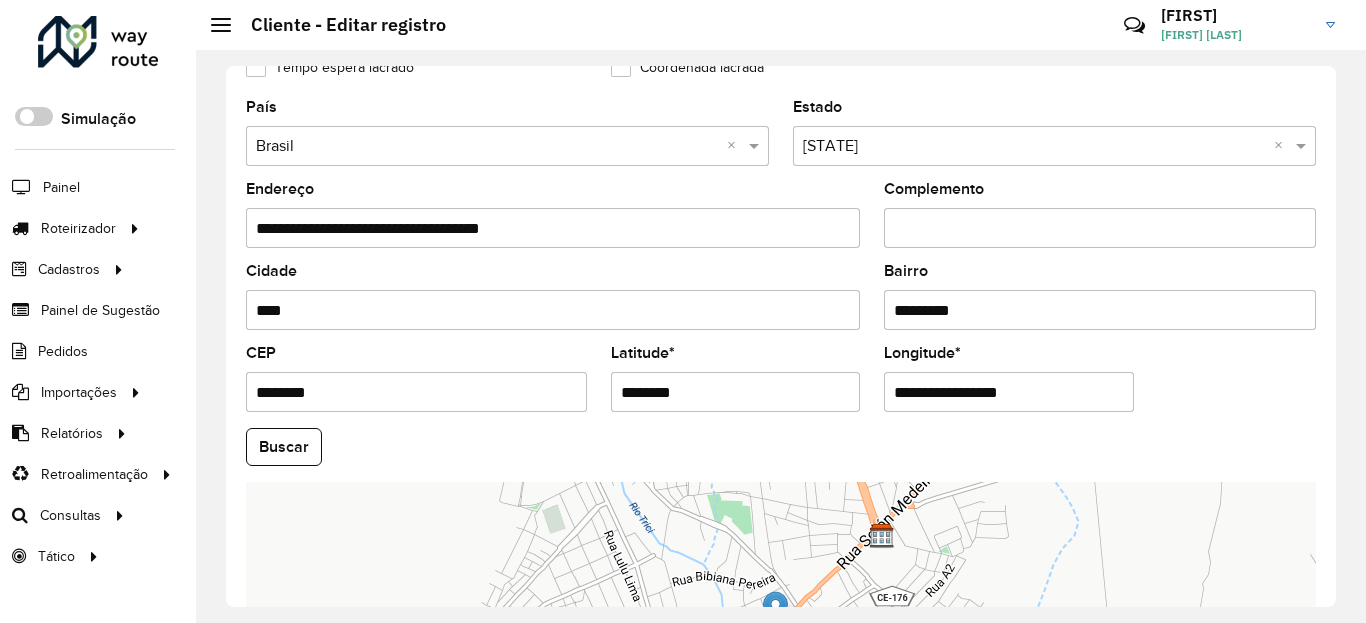 type on "********" 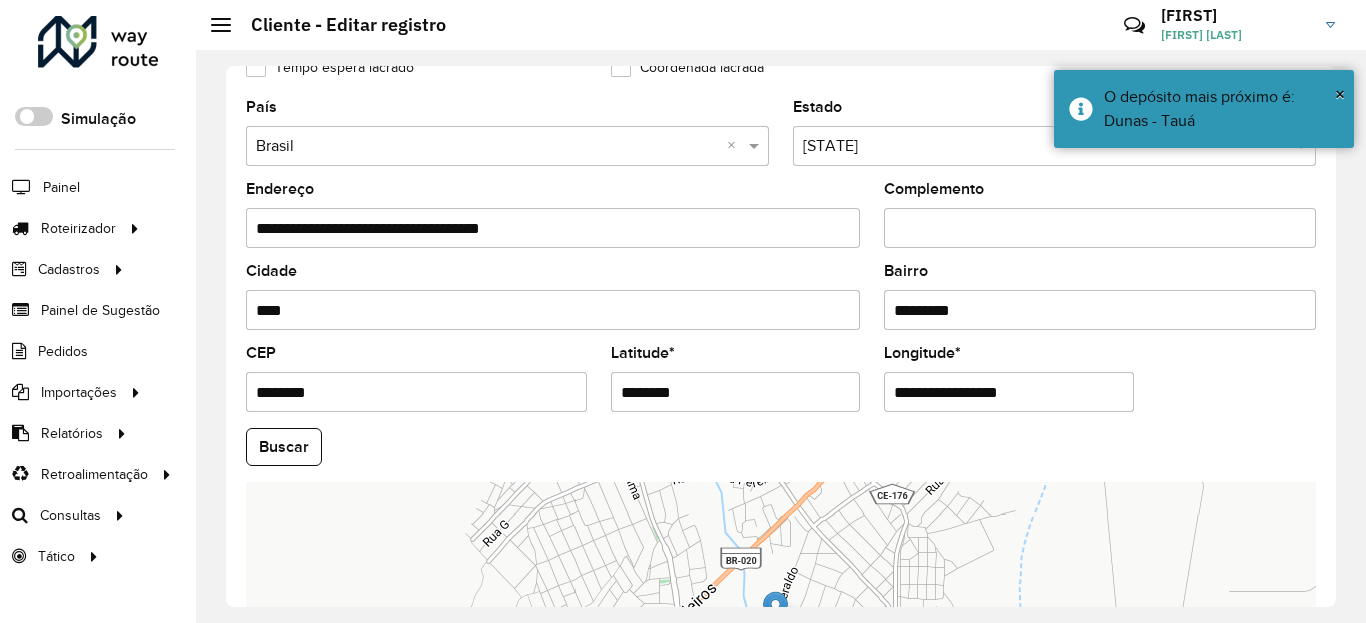 click on "**********" at bounding box center (1009, 392) 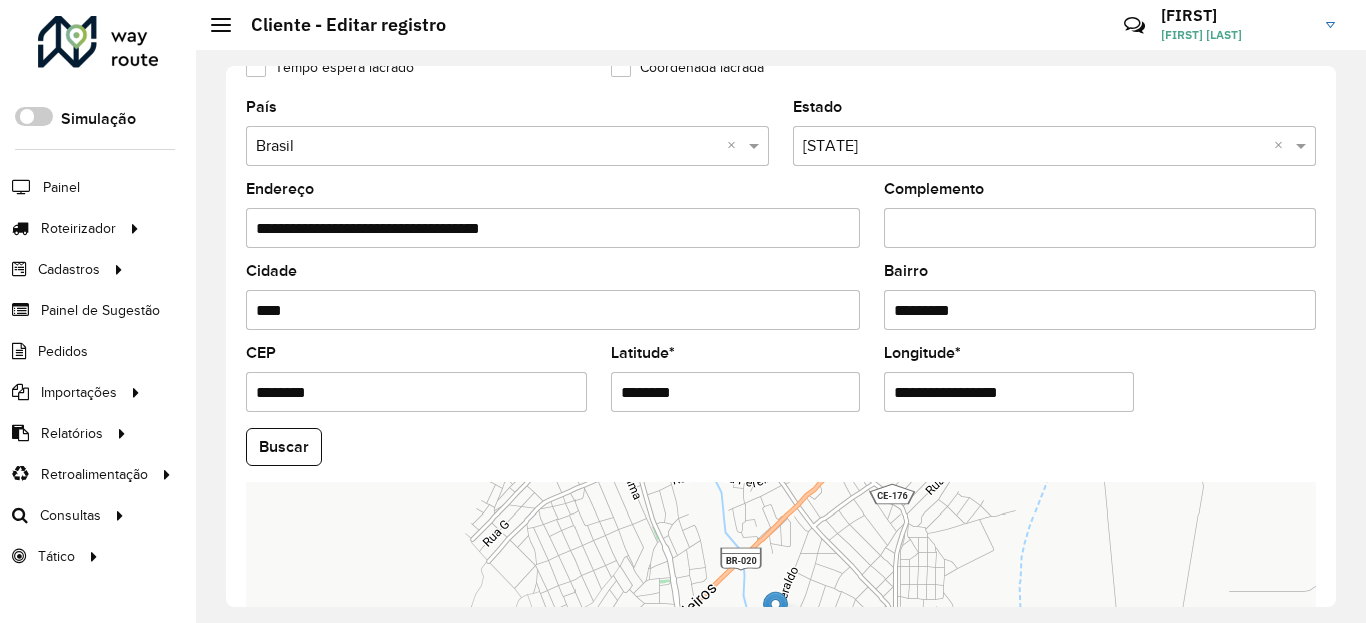 paste 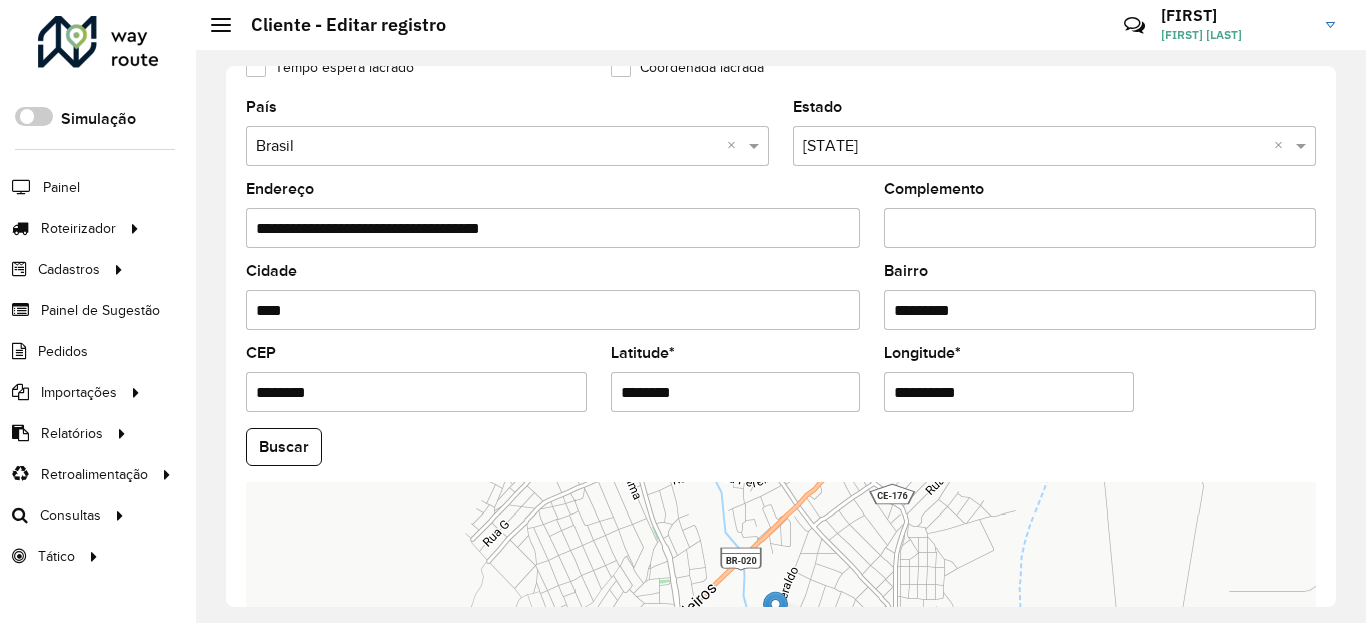type on "**********" 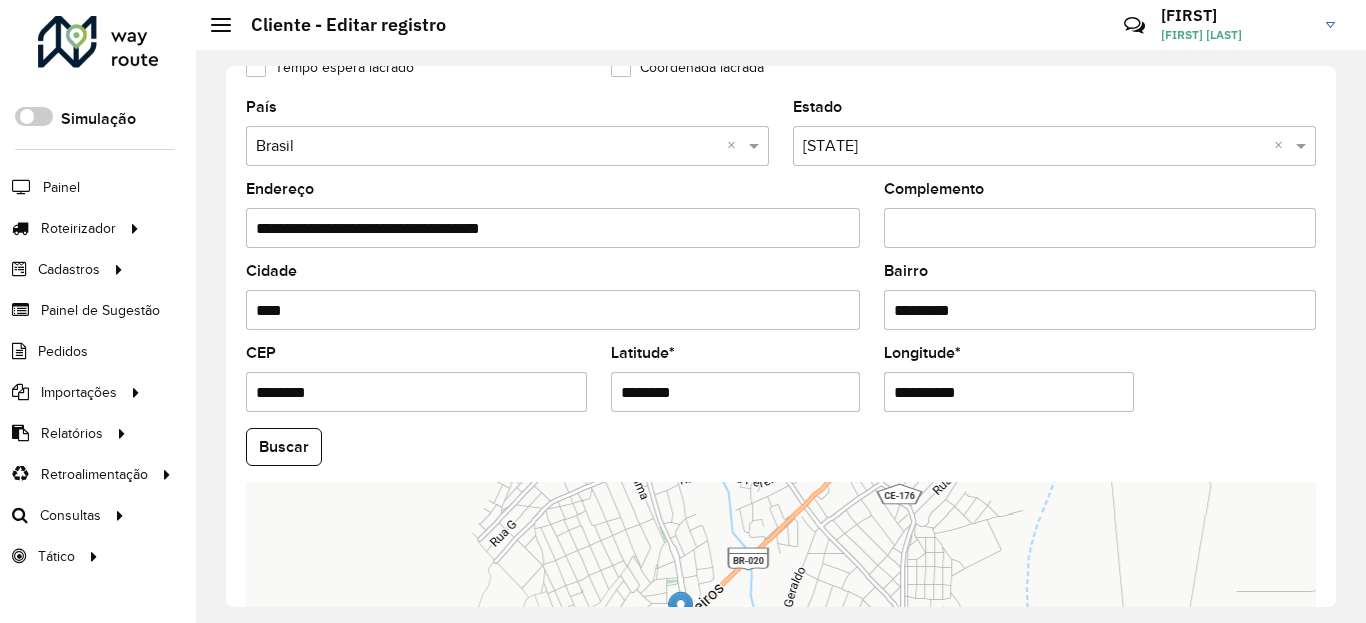 click on "Aguarde...  Pop-up bloqueado!  Seu navegador bloqueou automáticamente a abertura de uma nova janela.   Acesse as configurações e adicione o endereço do sistema a lista de permissão.   Fechar  Roteirizador AmbevTech Simulação Painel Roteirizador Entregas Vendas Cadastros Checkpoint Classificações de venda Cliente Condição de pagamento Consulta de setores Depósito Disponibilidade de veículos Fator tipo de produto Gabarito planner Grupo Rota Fator Tipo Produto Grupo de Depósito Grupo de rotas exclusiva Grupo de setores Jornada Jornada RN Layout integração Modelo Motorista Multi Depósito Painel de sugestão Parada Pedágio Perfil de Vendedor Ponto de apoio Ponto de apoio FAD Prioridade pedido Produto Restrição de Atendimento Planner Rodízio de placa Rota exclusiva FAD Rótulo Setor Setor Planner Tempo de parada de refeição Tipo de cliente Tipo de veículo Tipo de veículo RN Transportadora Usuário Vendedor Veículo Painel de Sugestão Pedidos Importações Classificação e volume de venda" at bounding box center [683, 311] 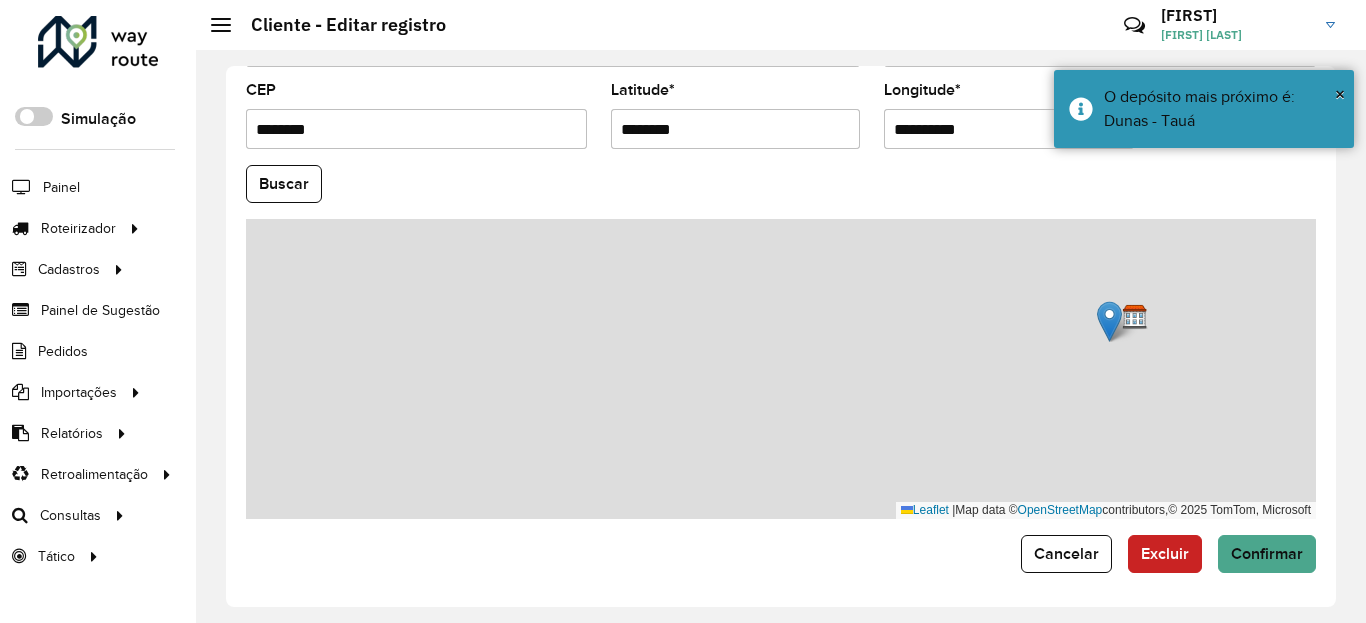 scroll, scrollTop: 865, scrollLeft: 0, axis: vertical 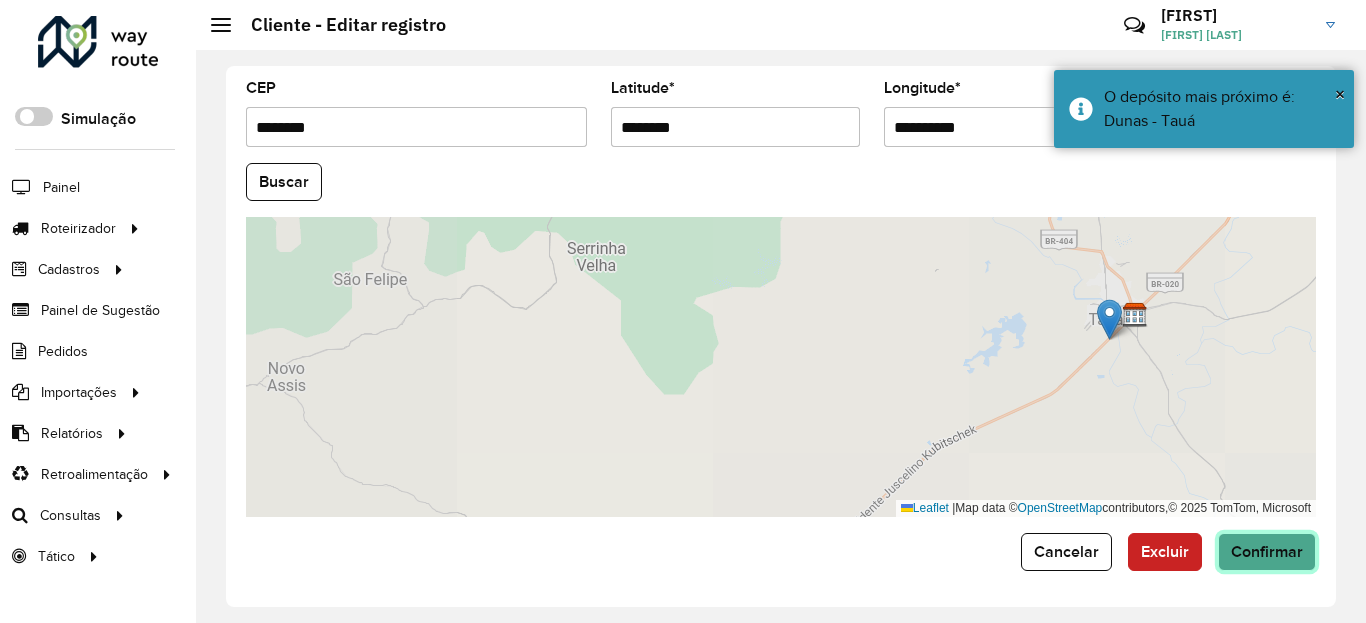 click on "Confirmar" 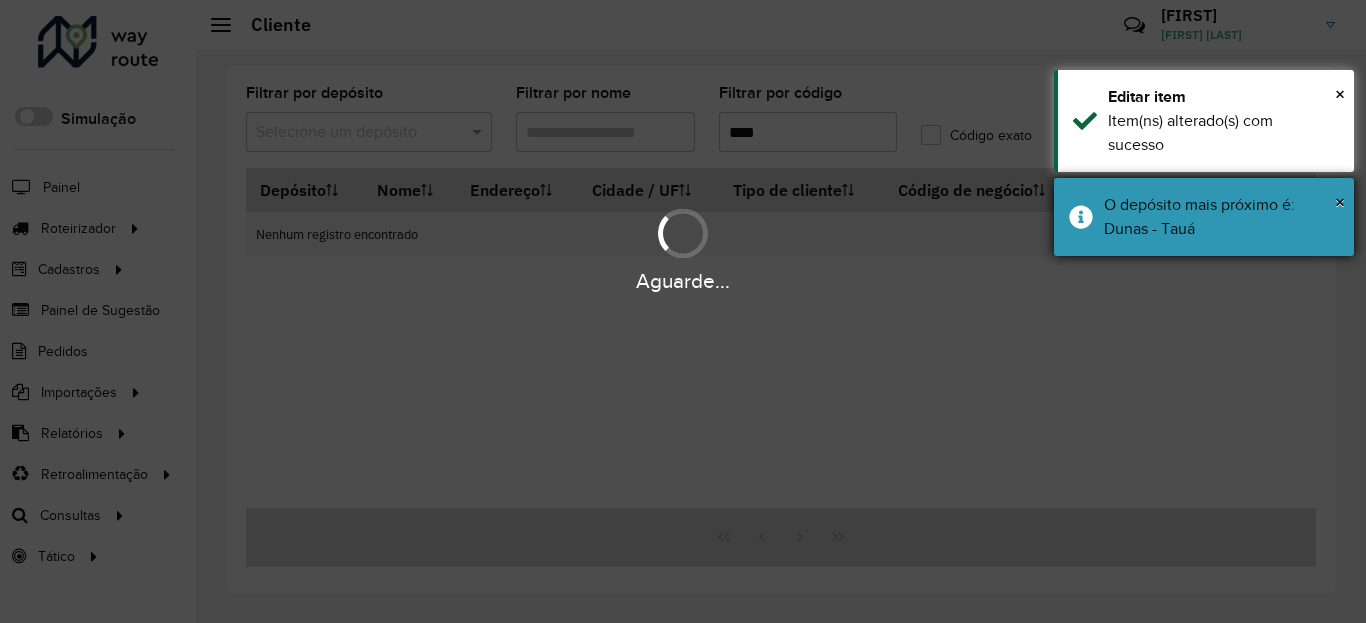 click on "O depósito mais próximo é: Dunas - Tauá" at bounding box center [1204, 217] 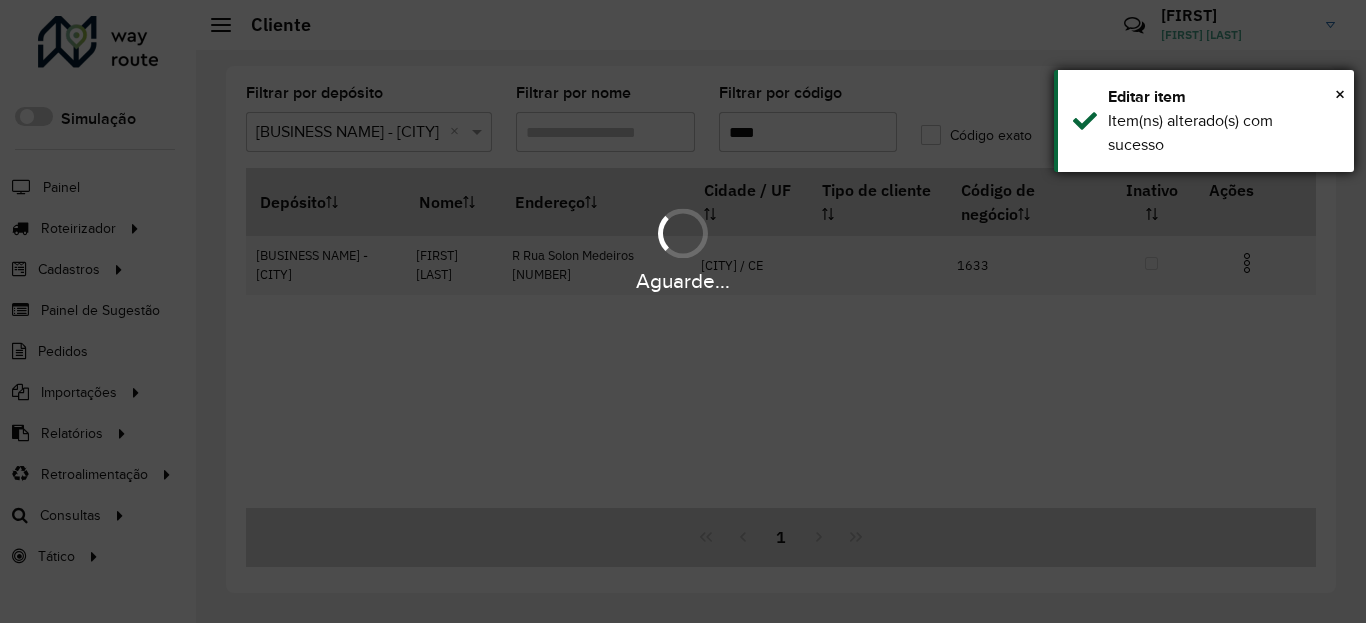 click on "Item(ns) alterado(s) com sucesso" at bounding box center (1223, 133) 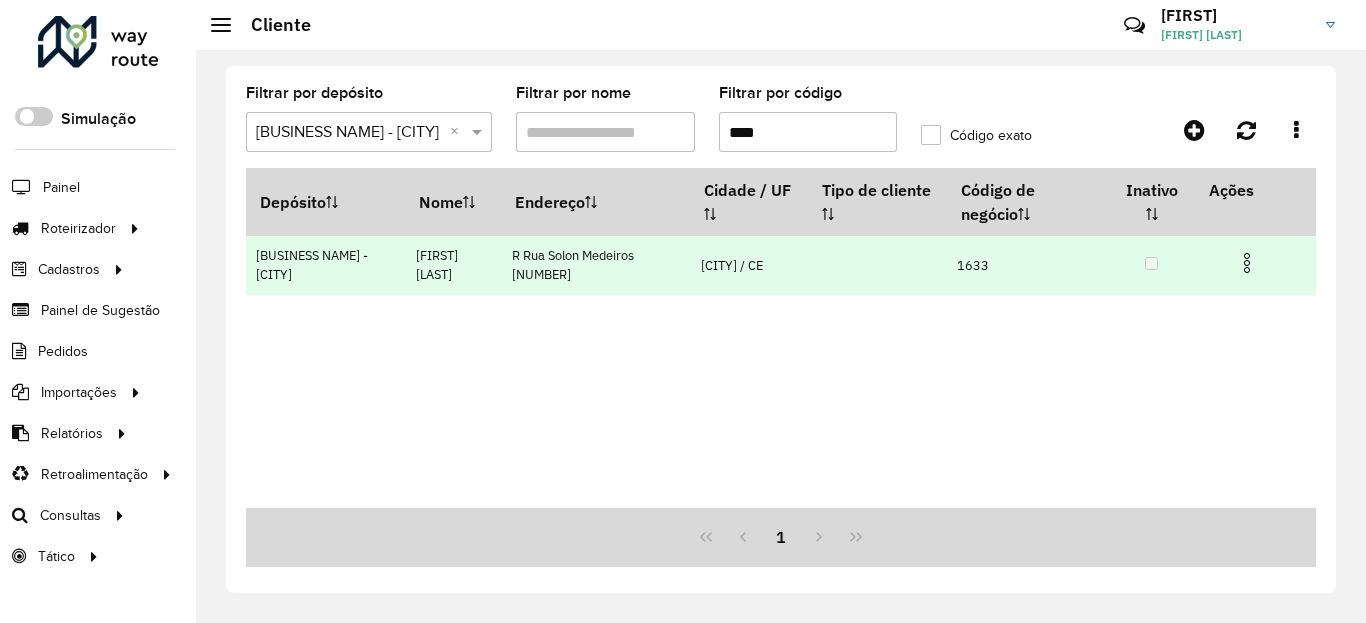drag, startPoint x: 1248, startPoint y: 242, endPoint x: 1246, endPoint y: 286, distance: 44.04543 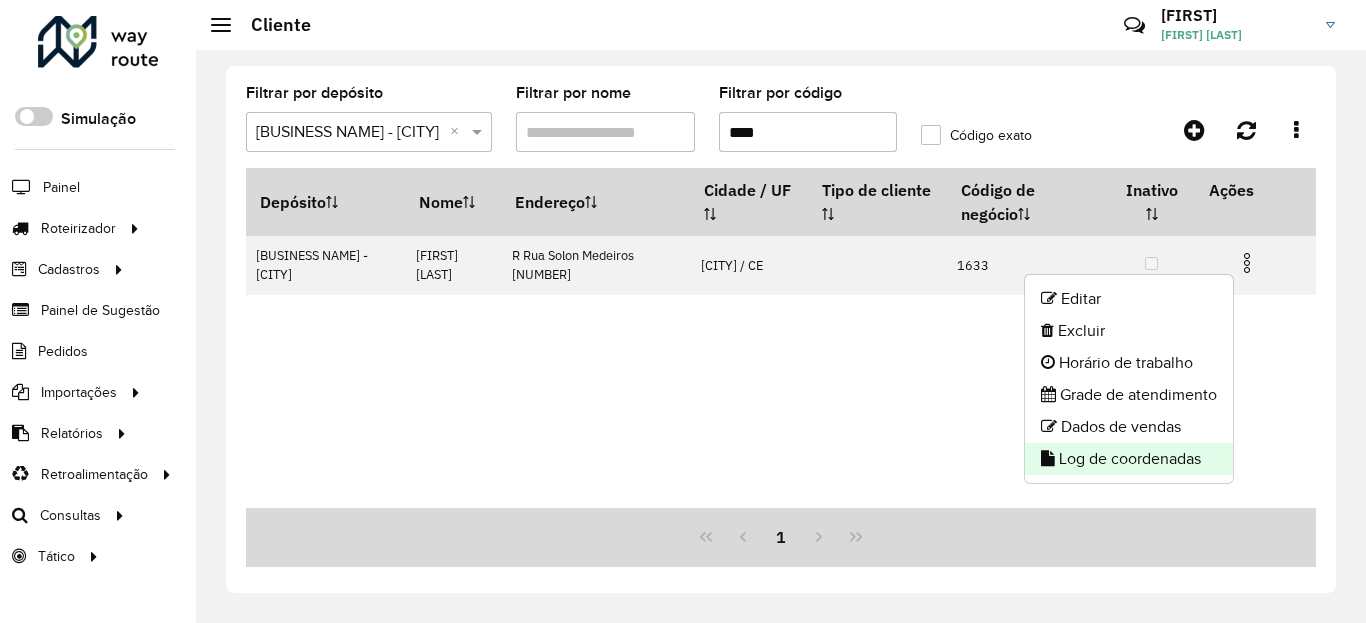 click on "Log de coordenadas" 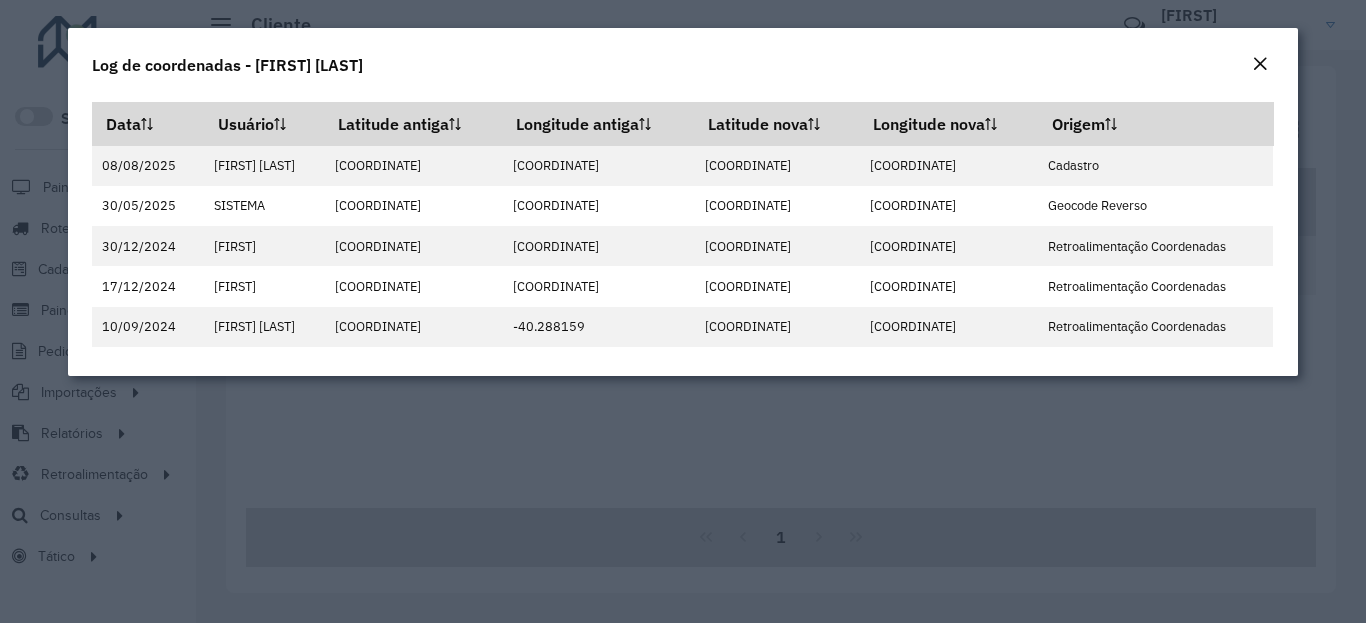 click 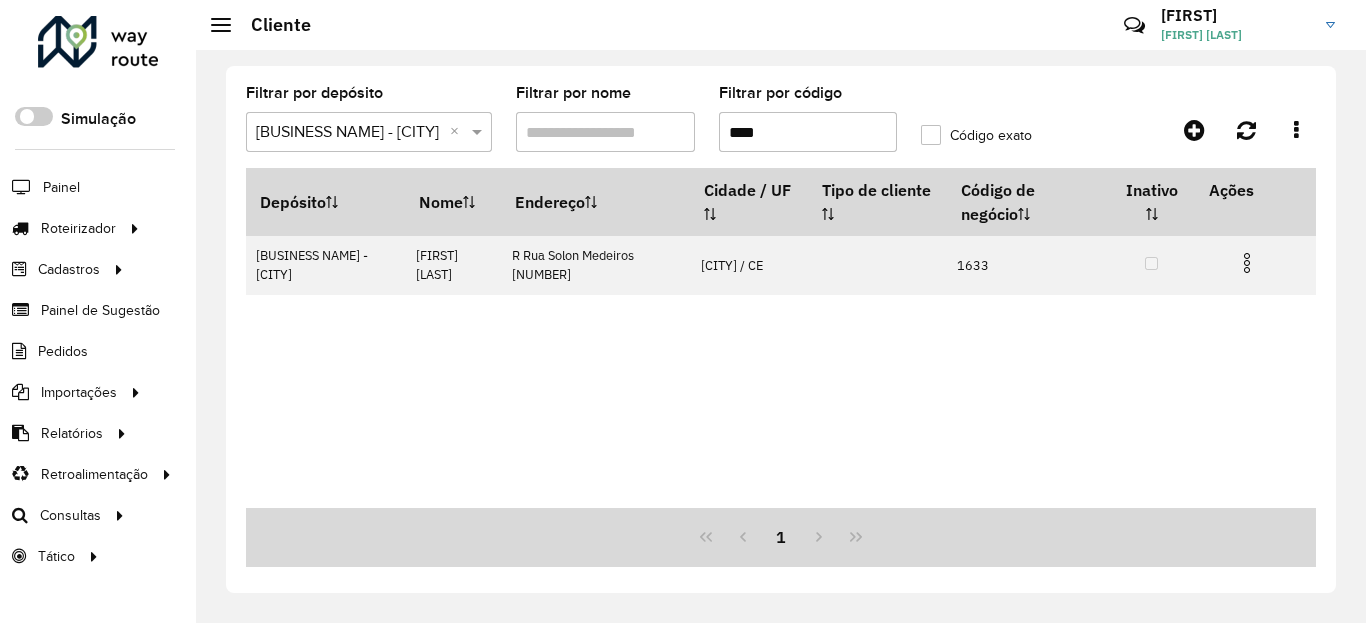 click on "****" at bounding box center (808, 132) 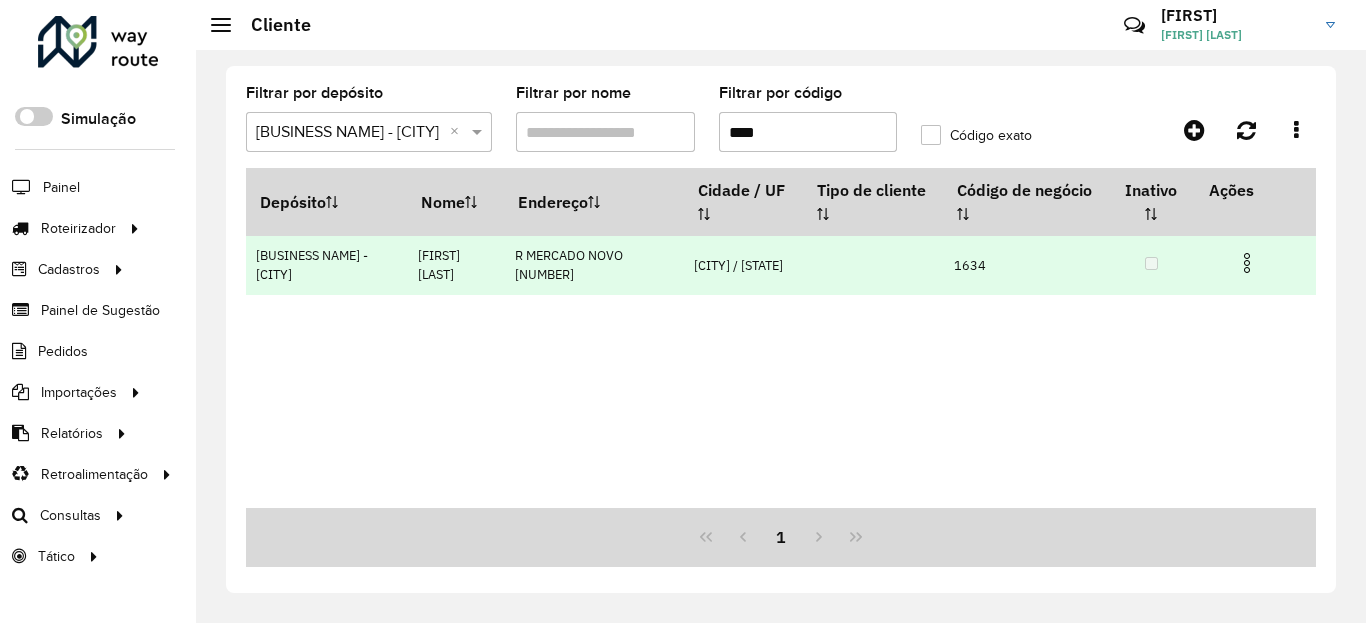 type on "****" 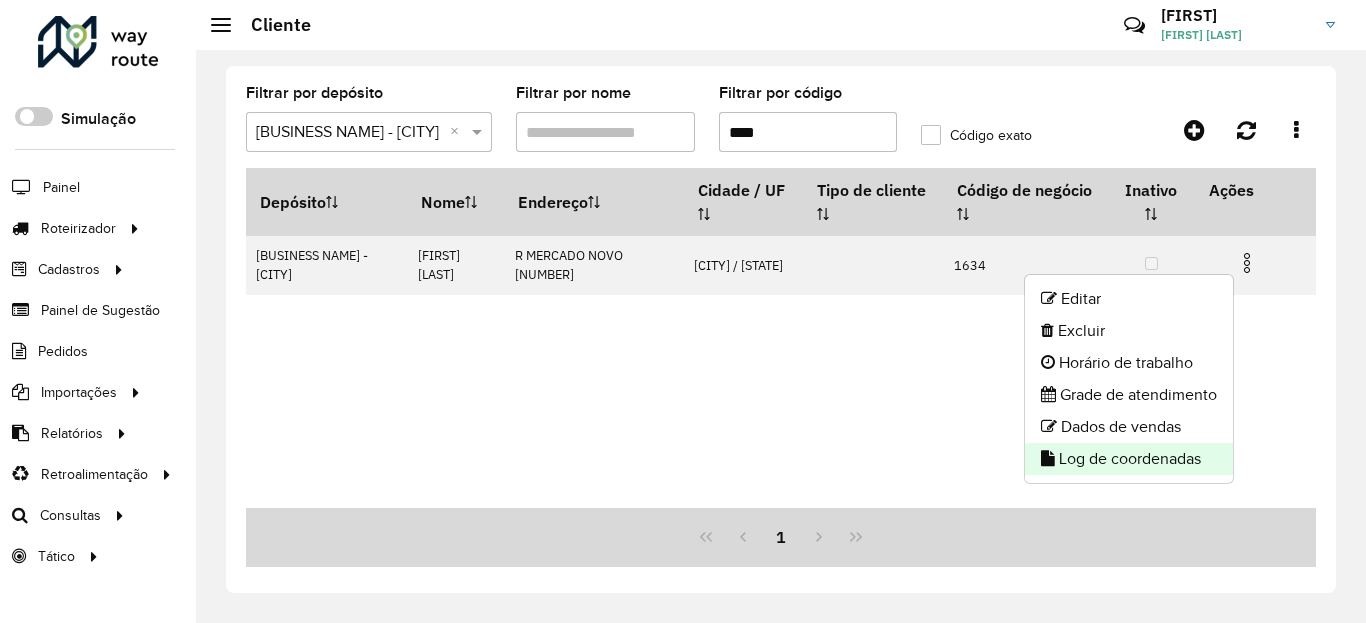 click on "Log de coordenadas" 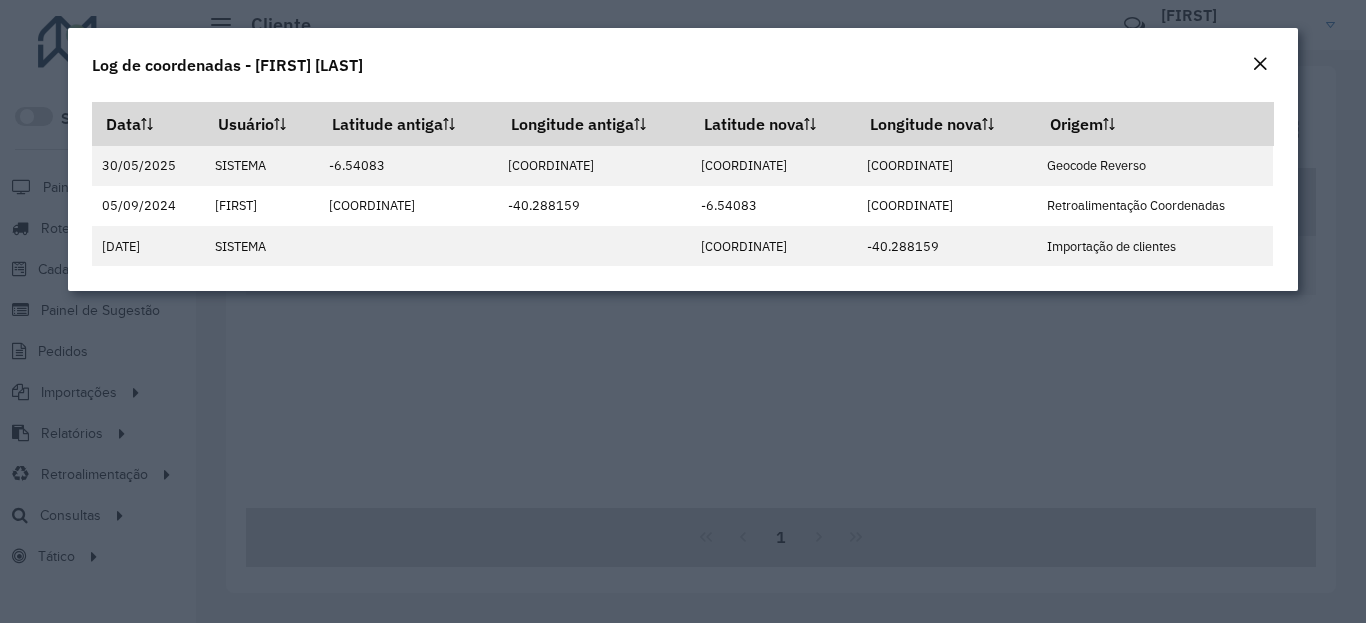 click 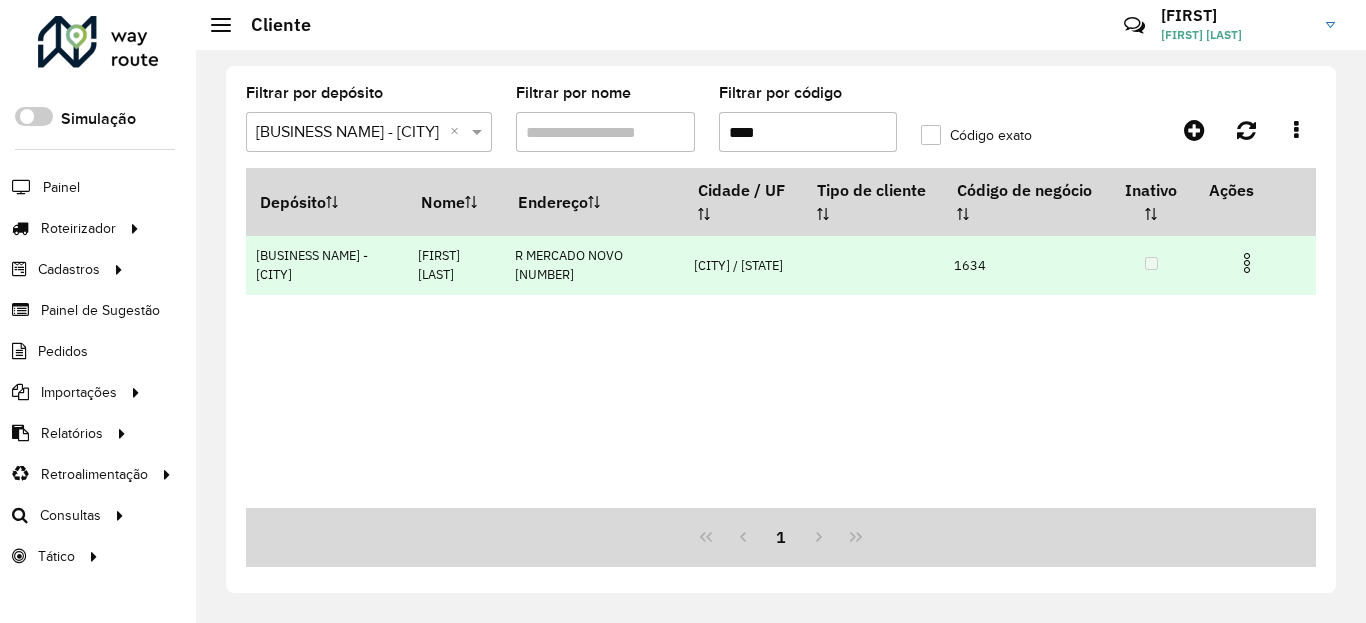 click at bounding box center [1247, 263] 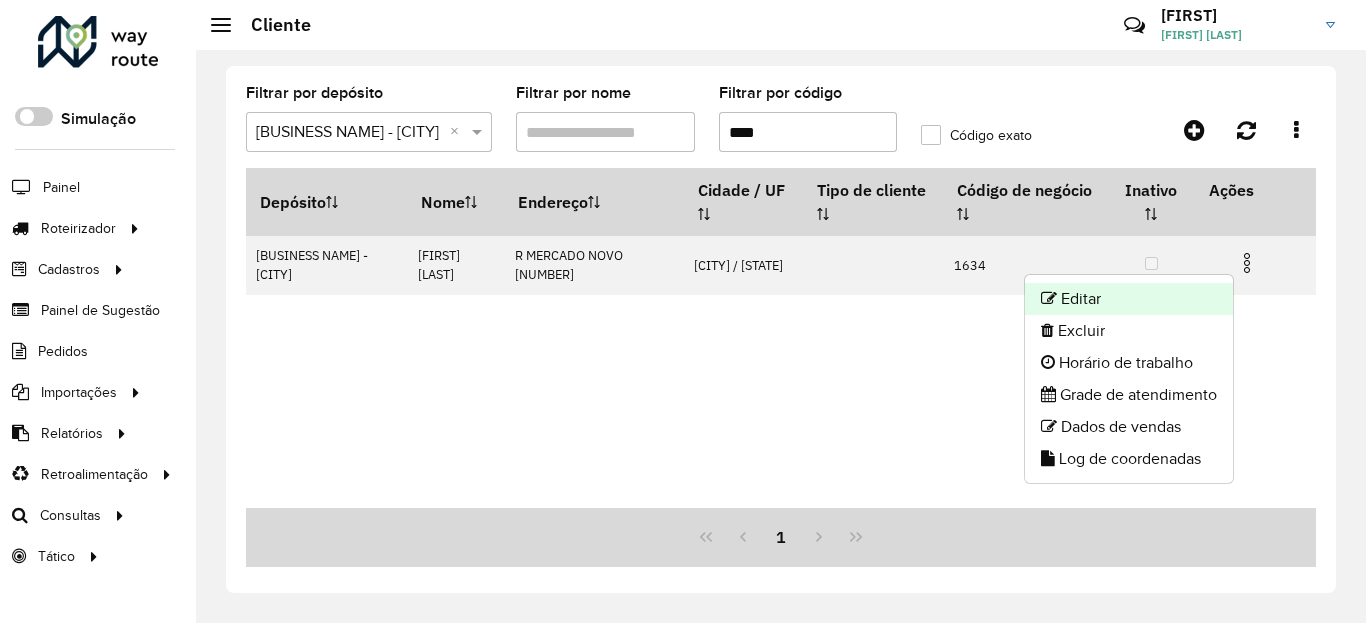 click on "Editar" 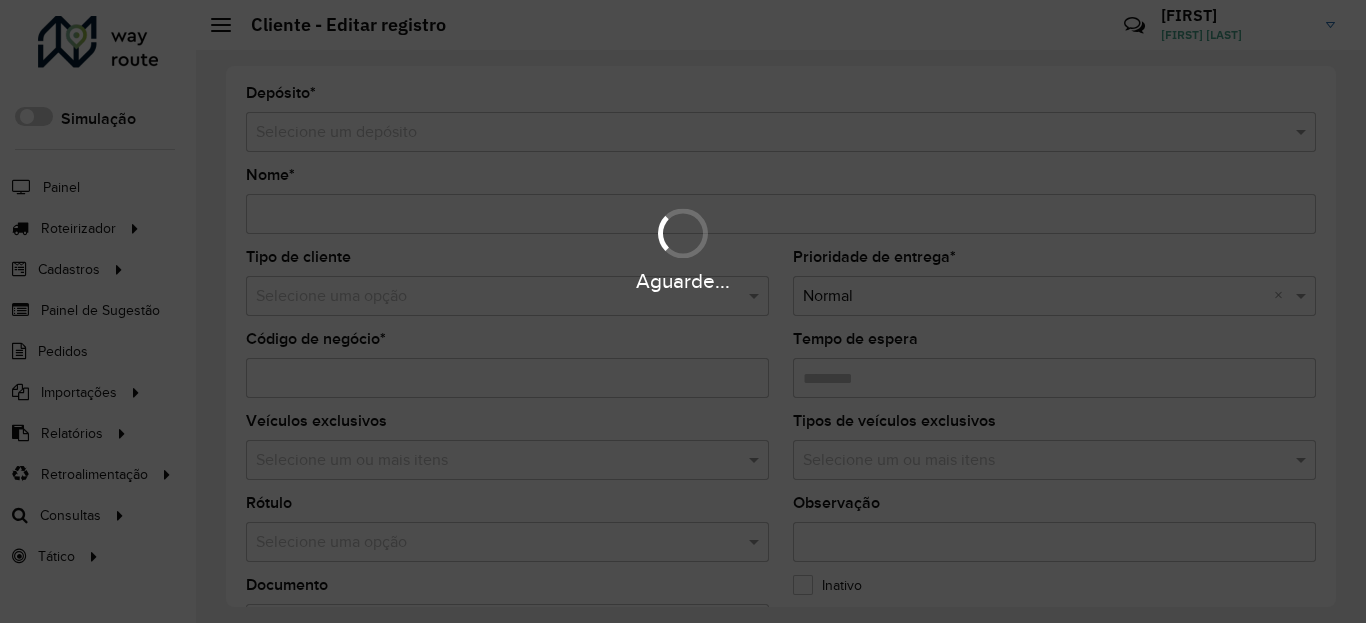 type on "**********" 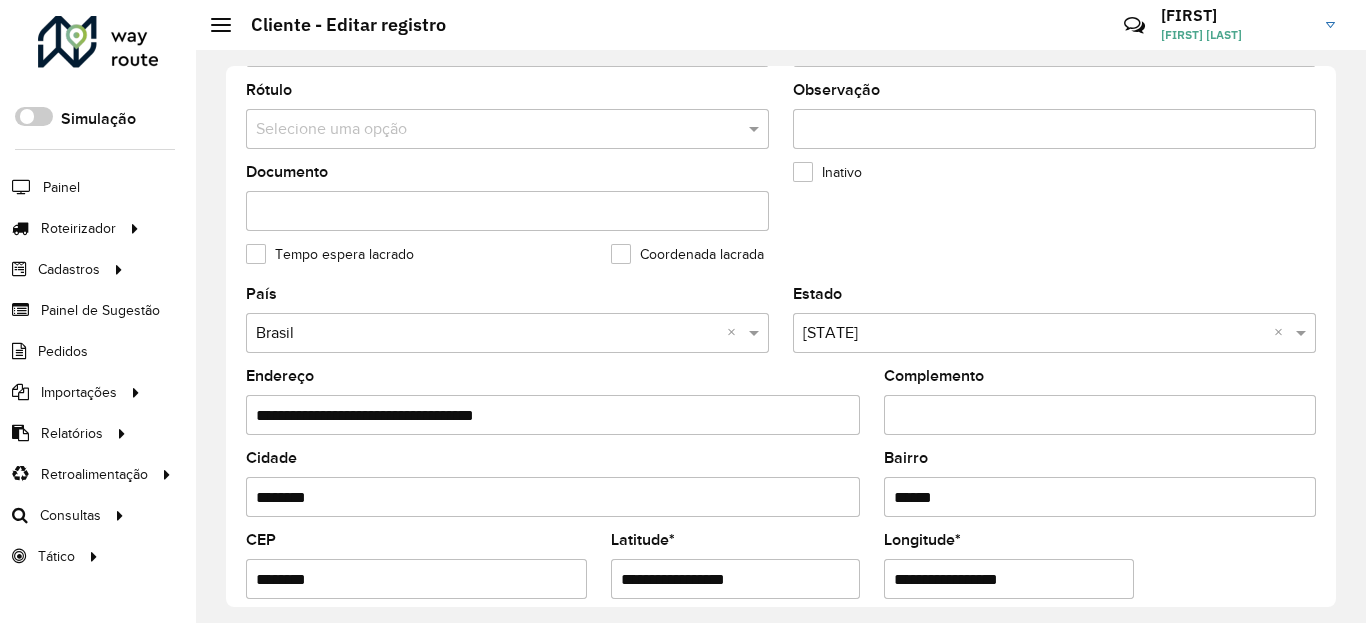 scroll, scrollTop: 840, scrollLeft: 0, axis: vertical 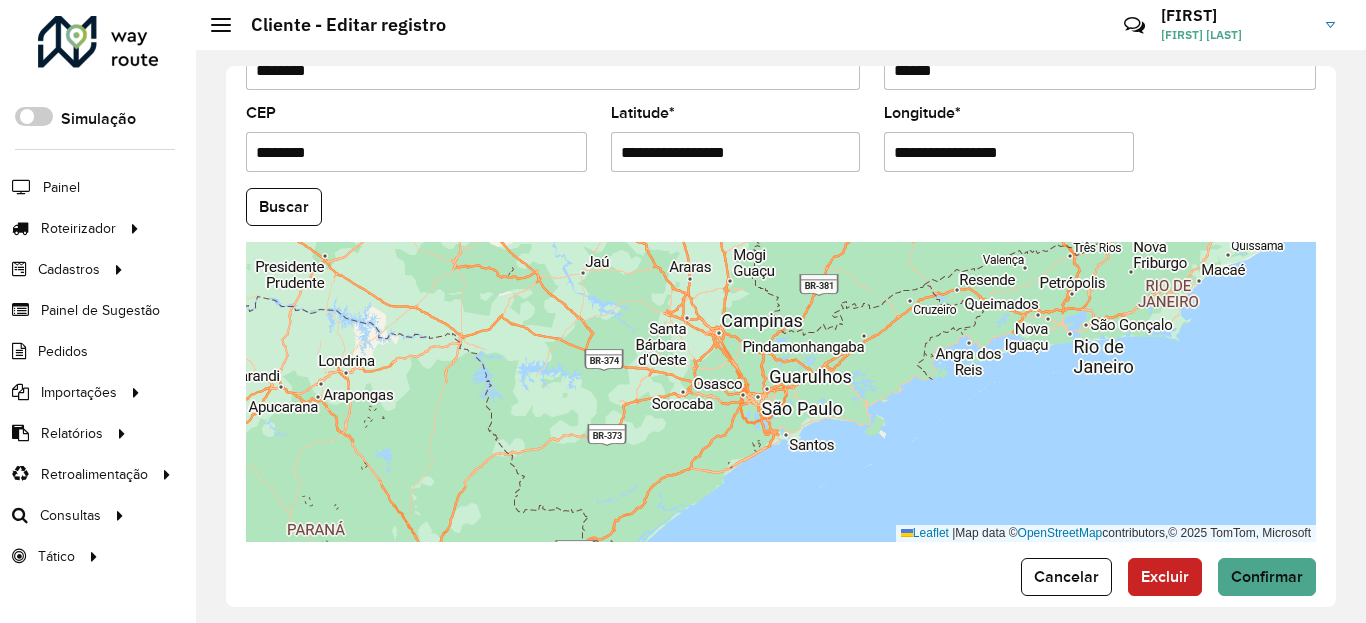 click on "Aguarde...  Pop-up bloqueado!  Seu navegador bloqueou automáticamente a abertura de uma nova janela.   Acesse as configurações e adicione o endereço do sistema a lista de permissão.   Fechar  Roteirizador AmbevTech Simulação Painel Roteirizador Entregas Vendas Cadastros Checkpoint Classificações de venda Cliente Condição de pagamento Consulta de setores Depósito Disponibilidade de veículos Fator tipo de produto Gabarito planner Grupo Rota Fator Tipo Produto Grupo de Depósito Grupo de rotas exclusiva Grupo de setores Jornada Jornada RN Layout integração Modelo Motorista Multi Depósito Painel de sugestão Parada Pedágio Perfil de Vendedor Ponto de apoio Ponto de apoio FAD Prioridade pedido Produto Restrição de Atendimento Planner Rodízio de placa Rota exclusiva FAD Rótulo Setor Setor Planner Tempo de parada de refeição Tipo de cliente Tipo de veículo Tipo de veículo RN Transportadora Usuário Vendedor Veículo Painel de Sugestão Pedidos Importações Classificação e volume de venda" at bounding box center (683, 311) 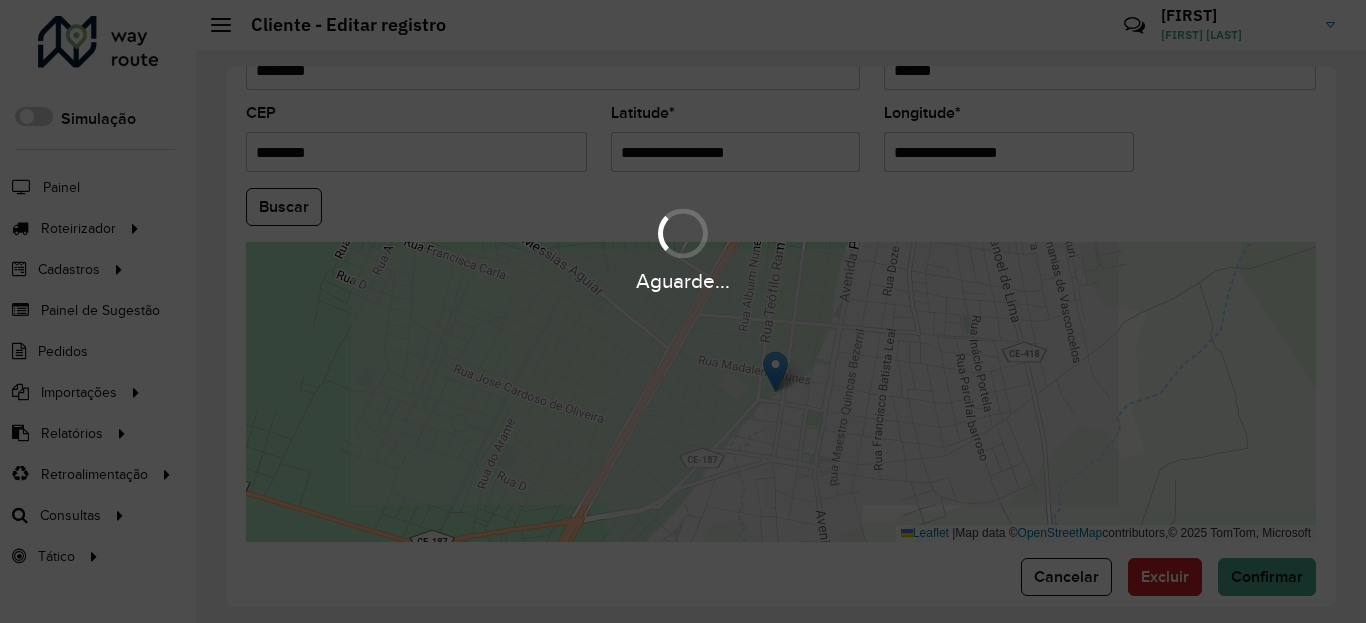 paste 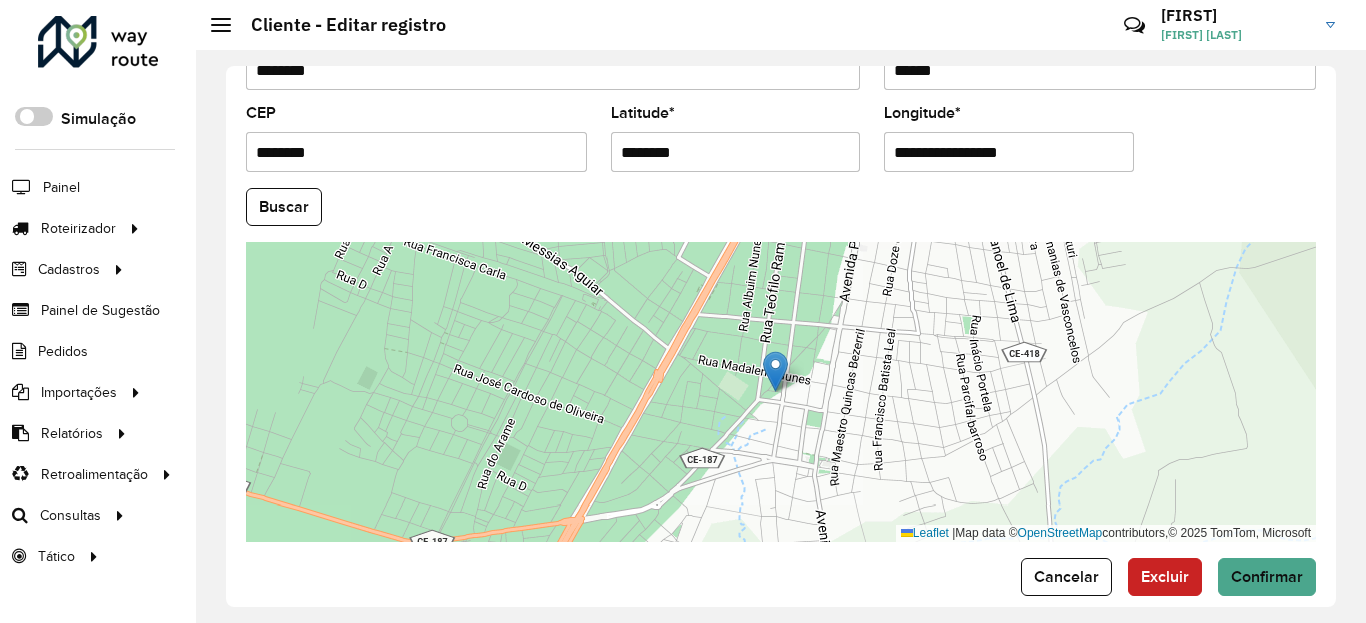 type on "********" 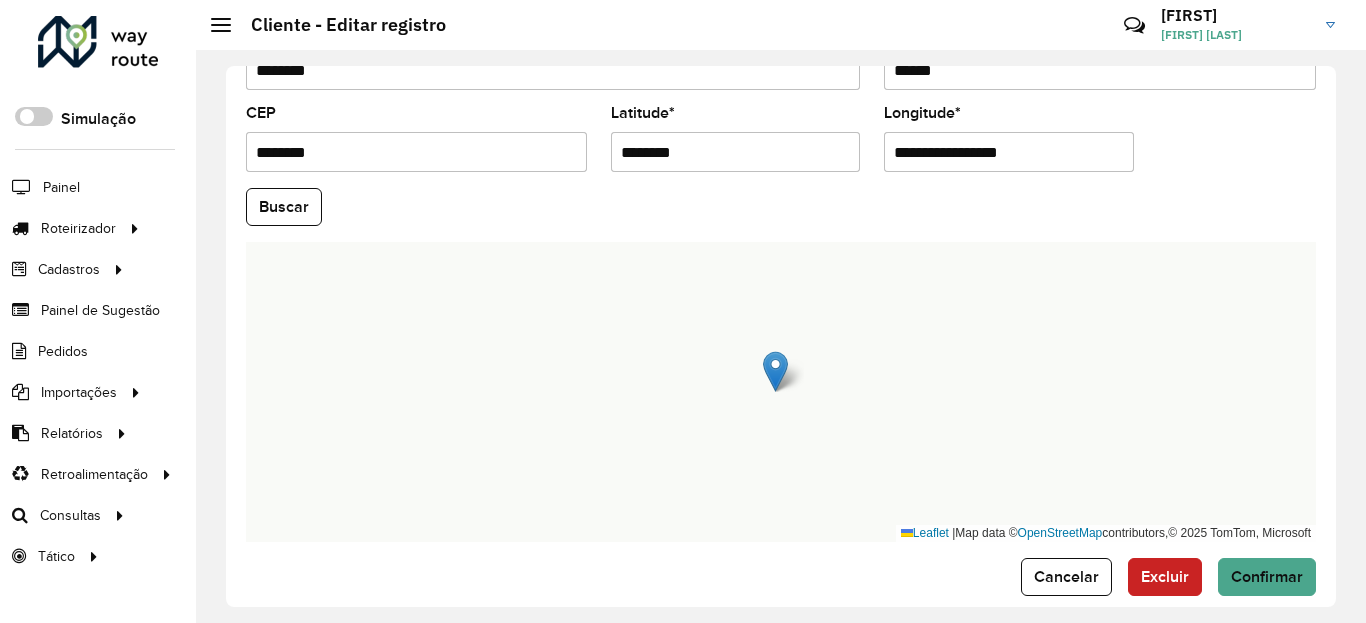 click on "**********" 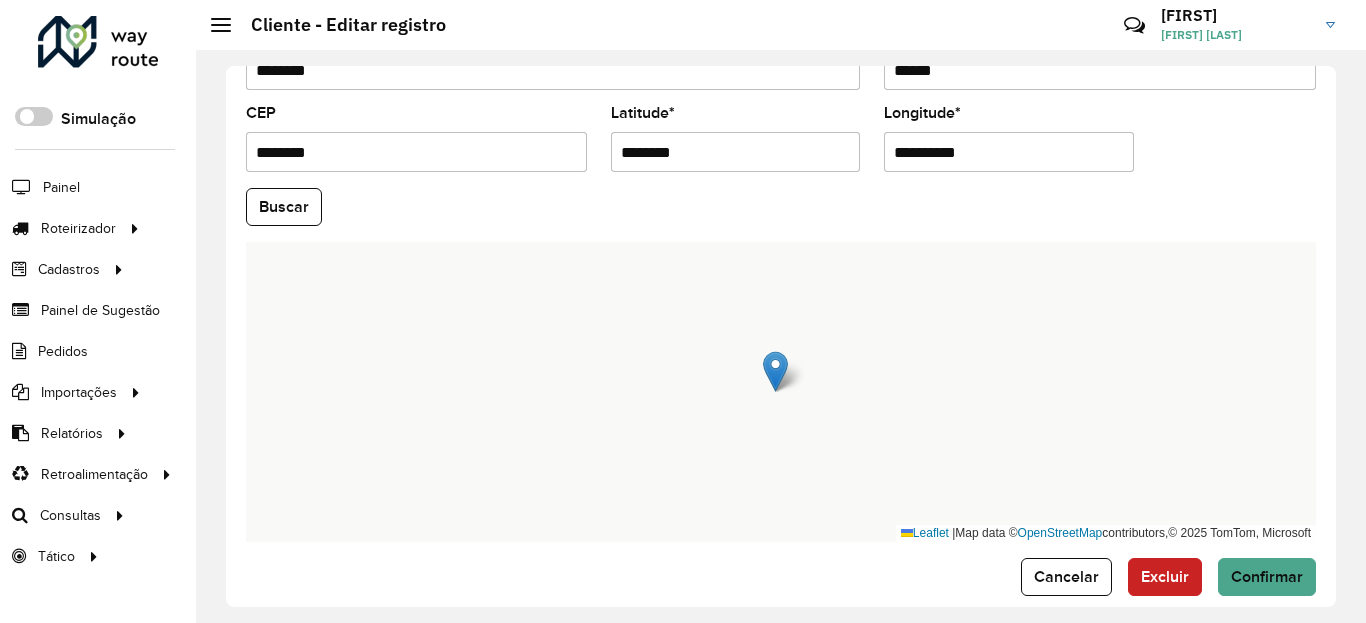 type on "**********" 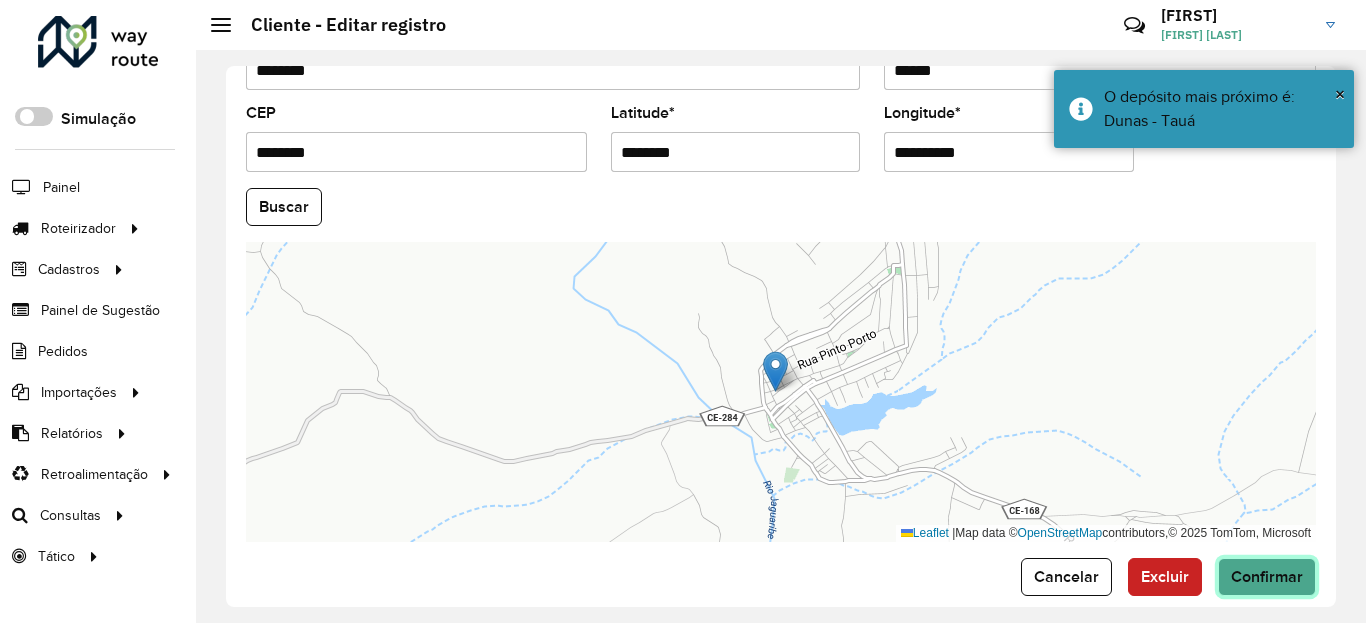 click on "Confirmar" 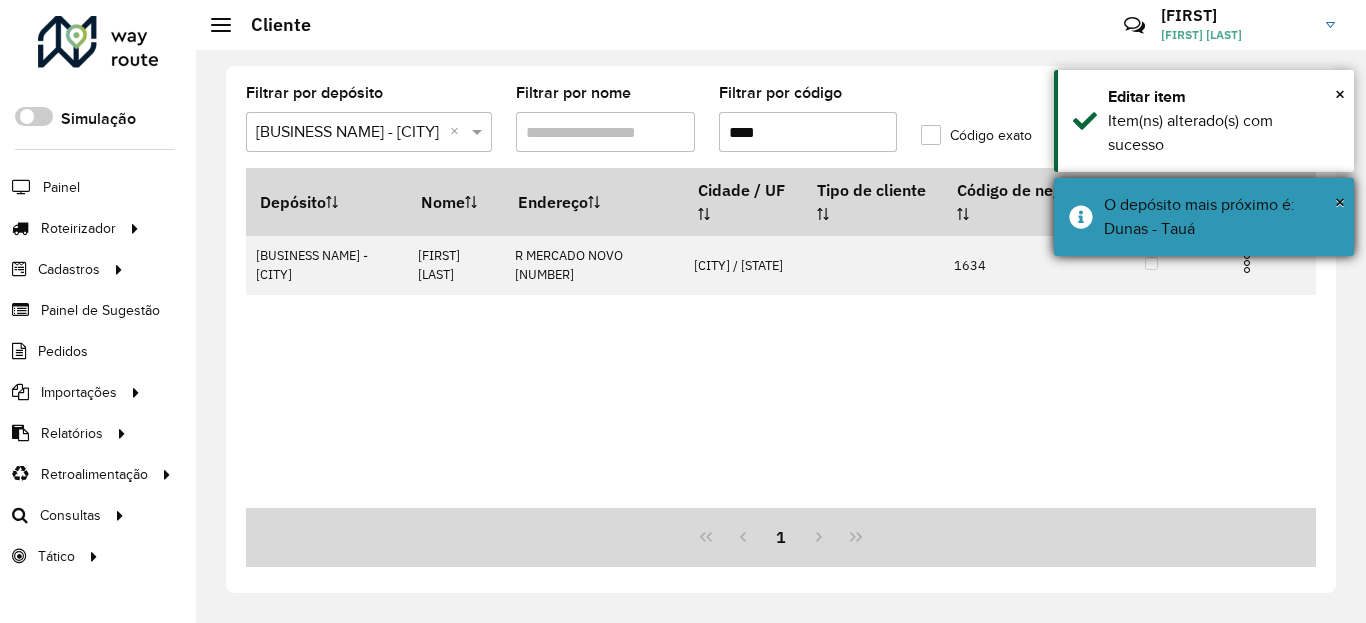 click on "O depósito mais próximo é: Dunas - Tauá" at bounding box center (1221, 217) 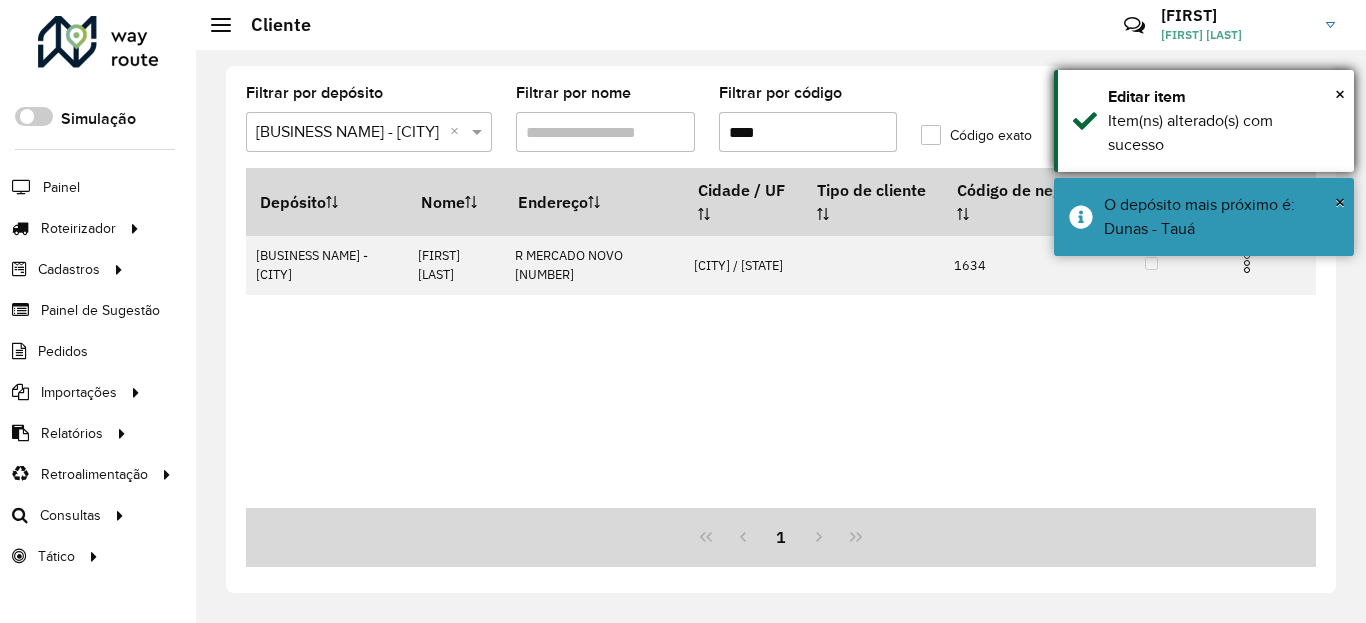 click on "Item(ns) alterado(s) com sucesso" at bounding box center [1223, 133] 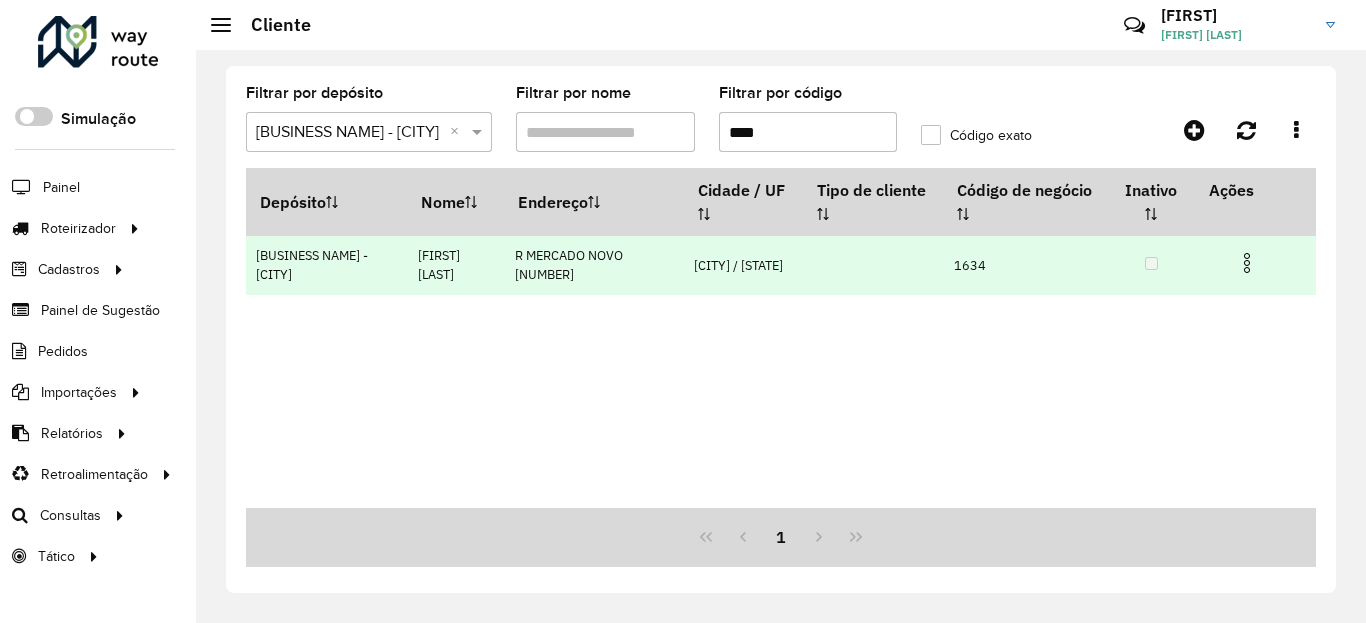 drag, startPoint x: 1244, startPoint y: 228, endPoint x: 1241, endPoint y: 269, distance: 41.109608 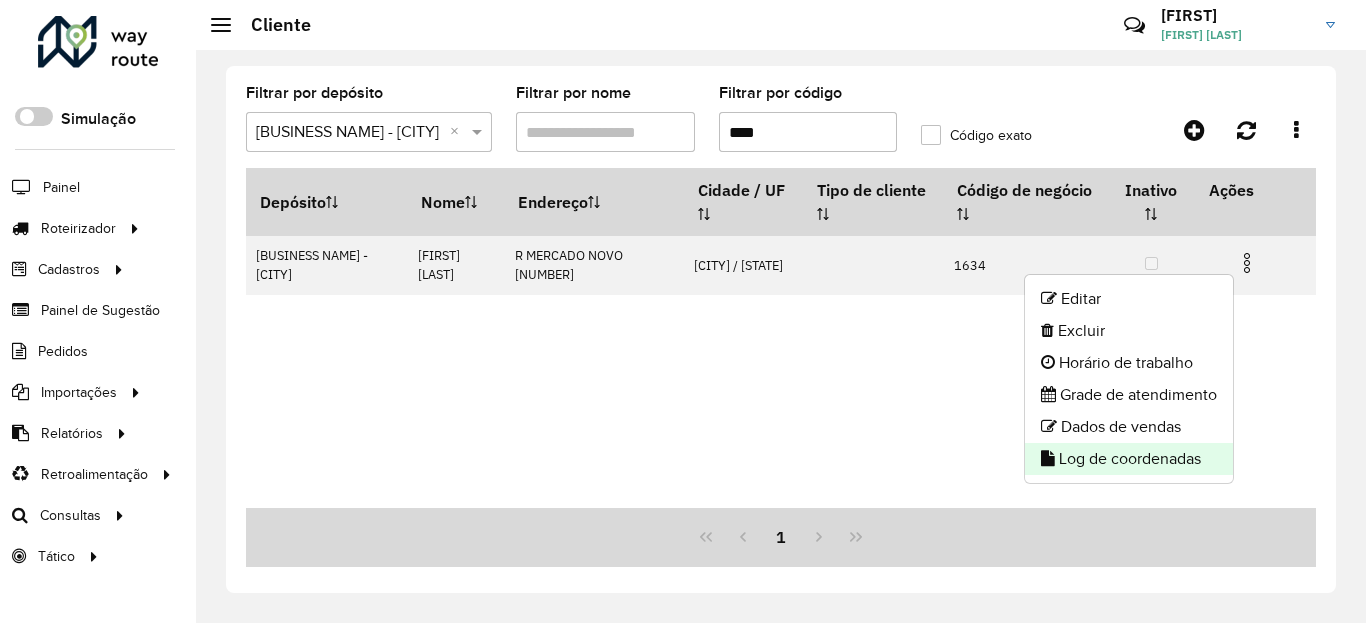 click on "Log de coordenadas" 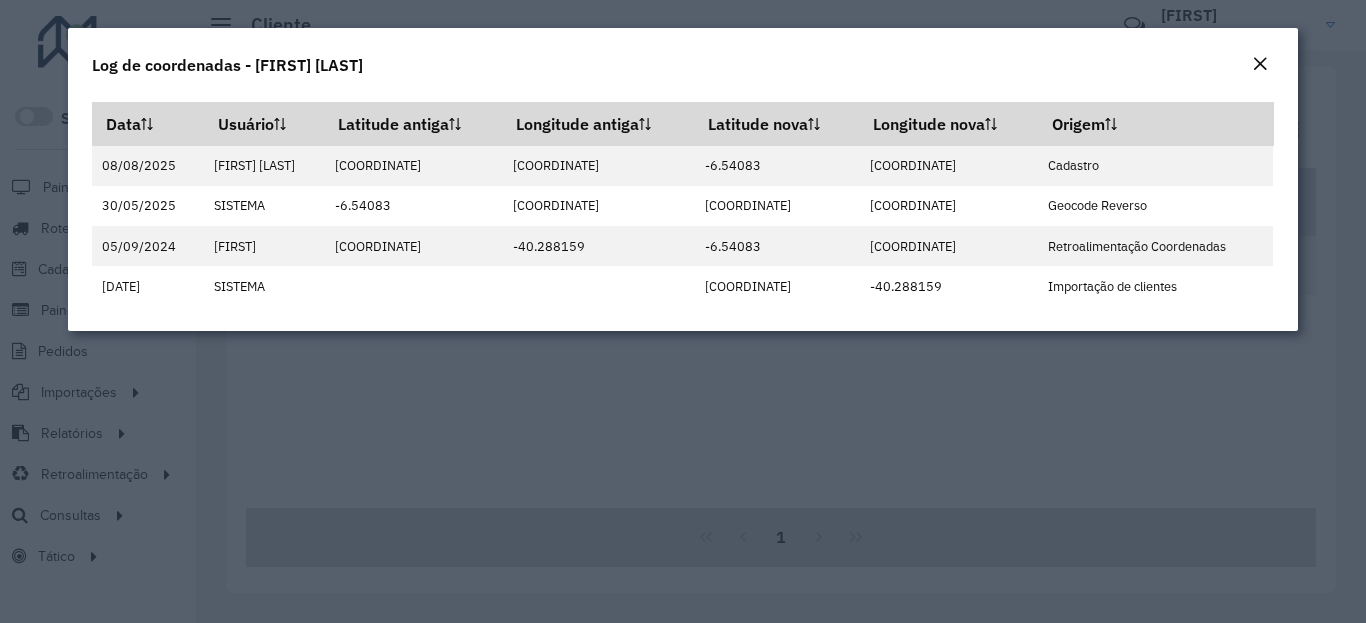 click on "Log de coordenadas - ANTONIO ATAGNAN BENJ" 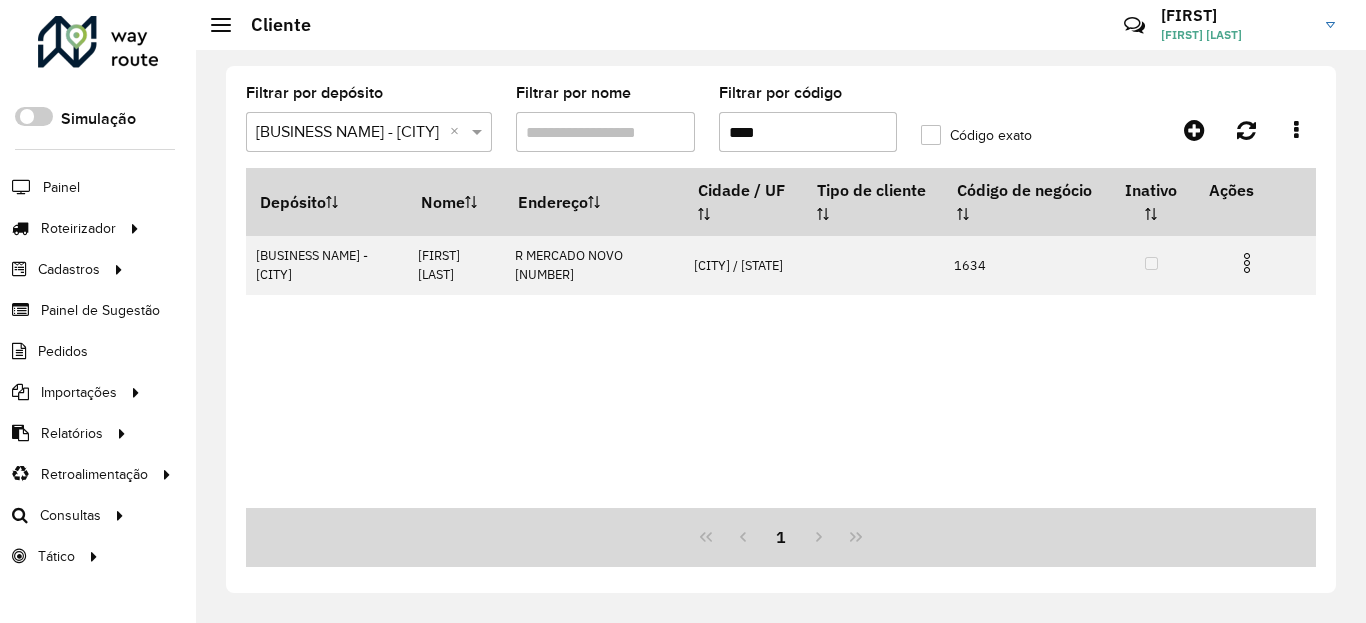 click on "****" at bounding box center (808, 132) 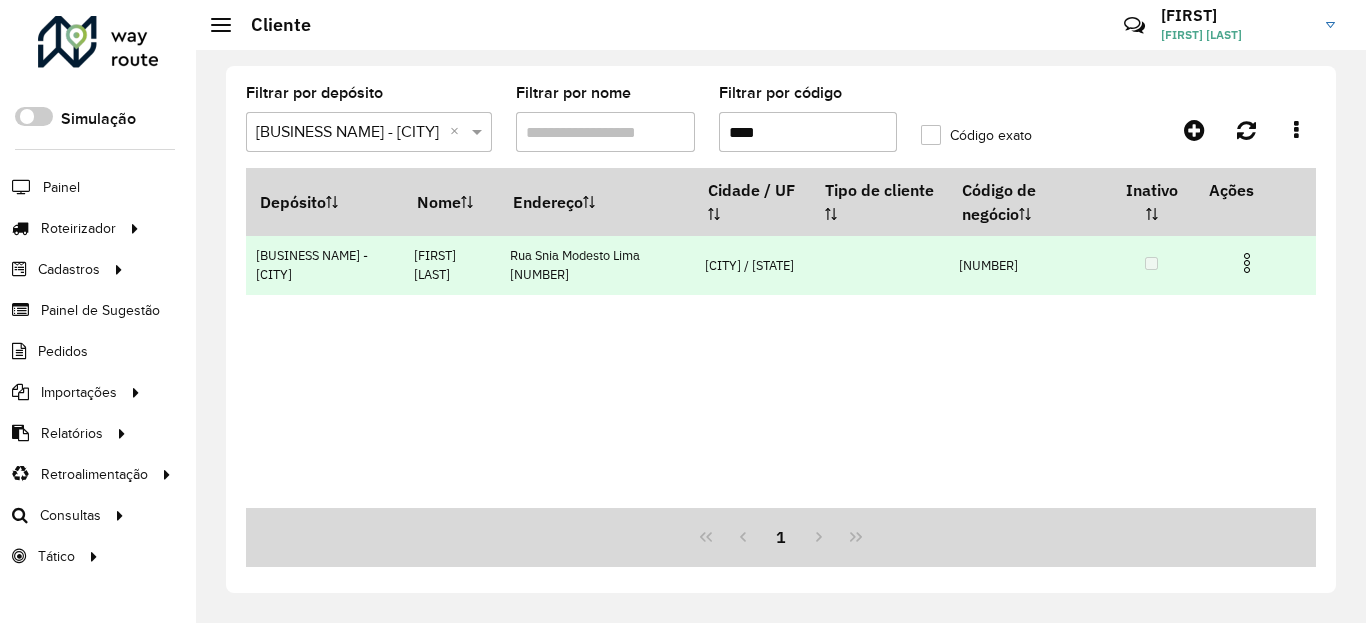 type on "****" 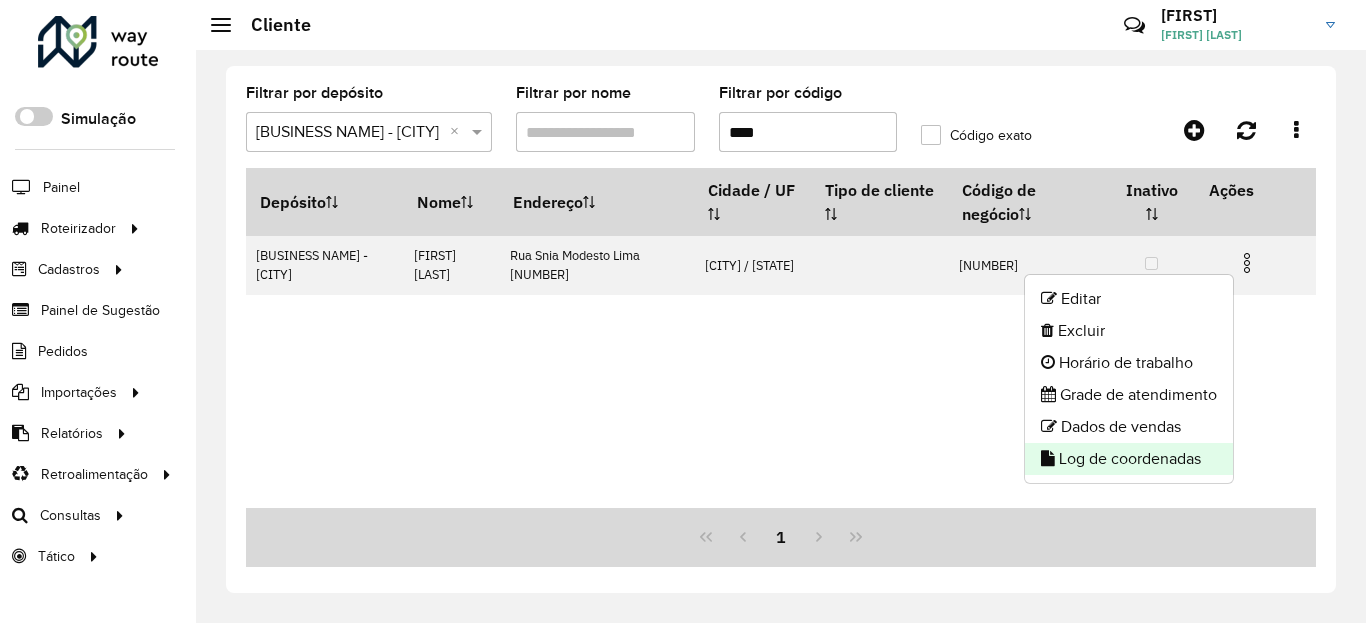 click on "Log de coordenadas" 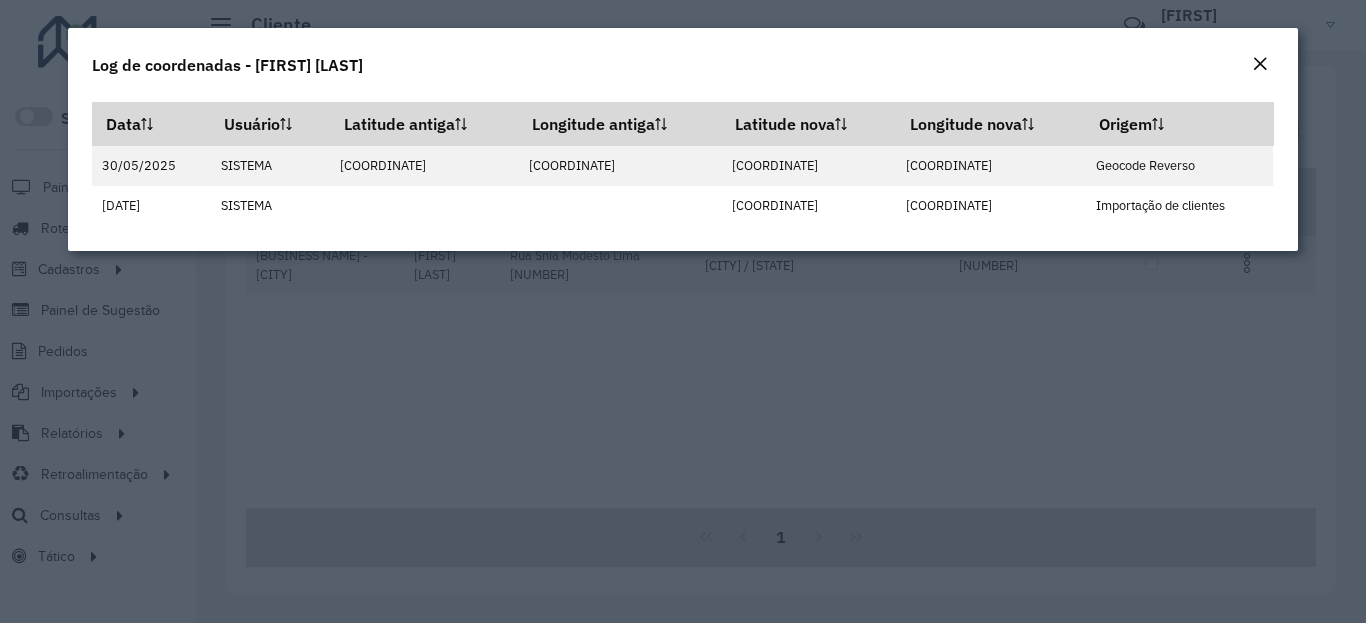 click 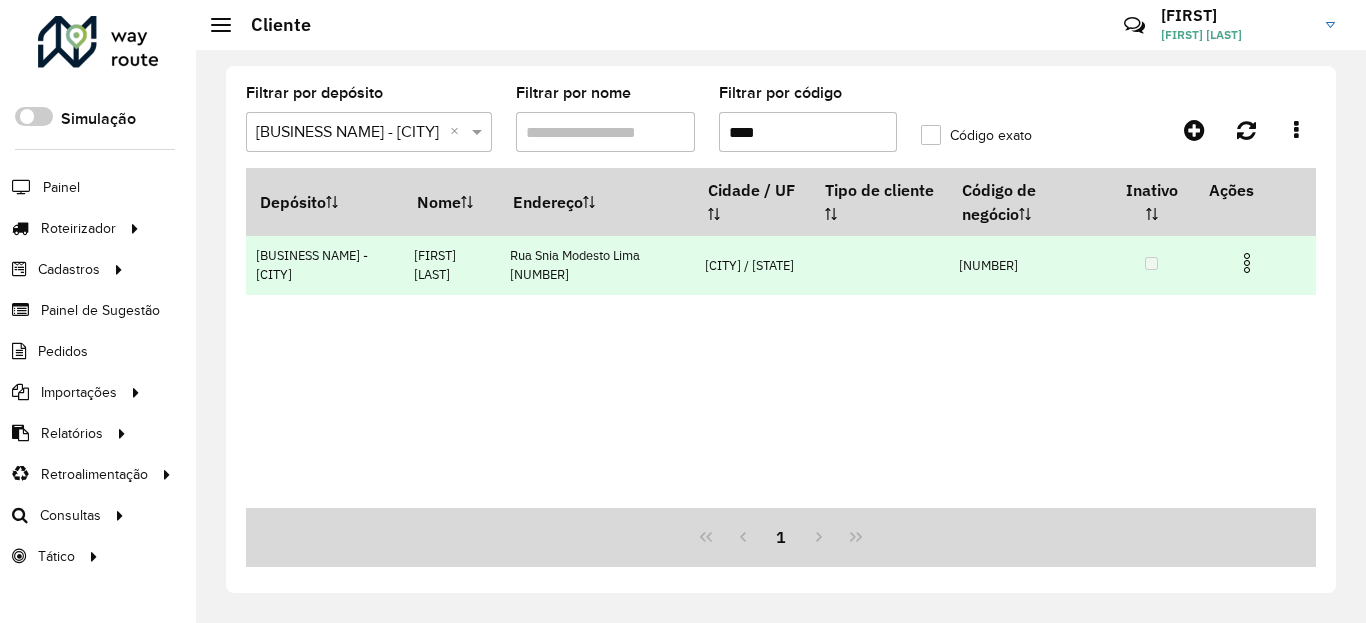 drag, startPoint x: 1246, startPoint y: 258, endPoint x: 1244, endPoint y: 269, distance: 11.18034 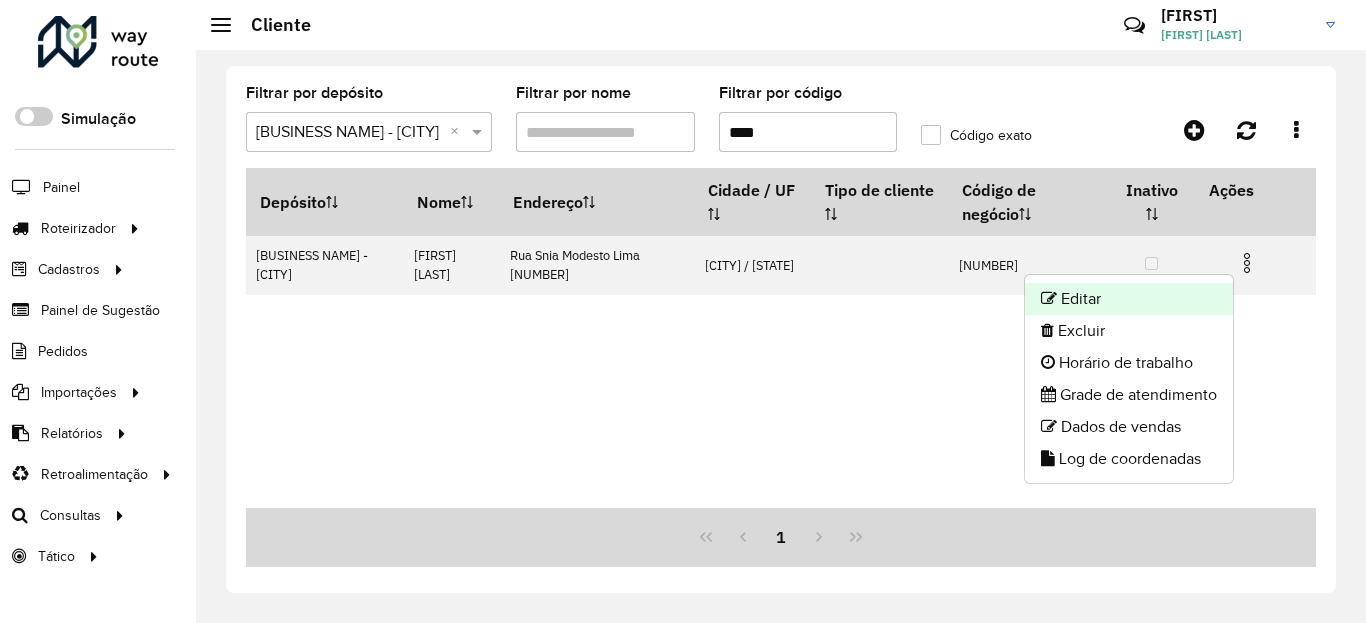 click on "Editar" 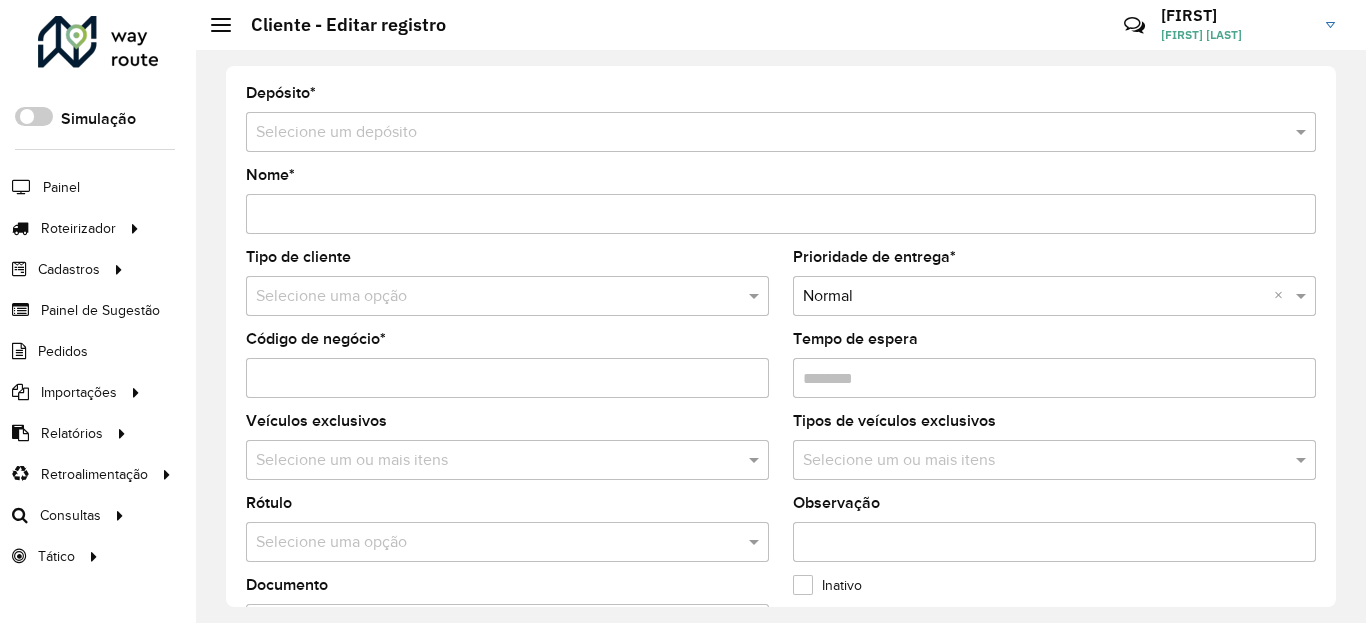 type on "**********" 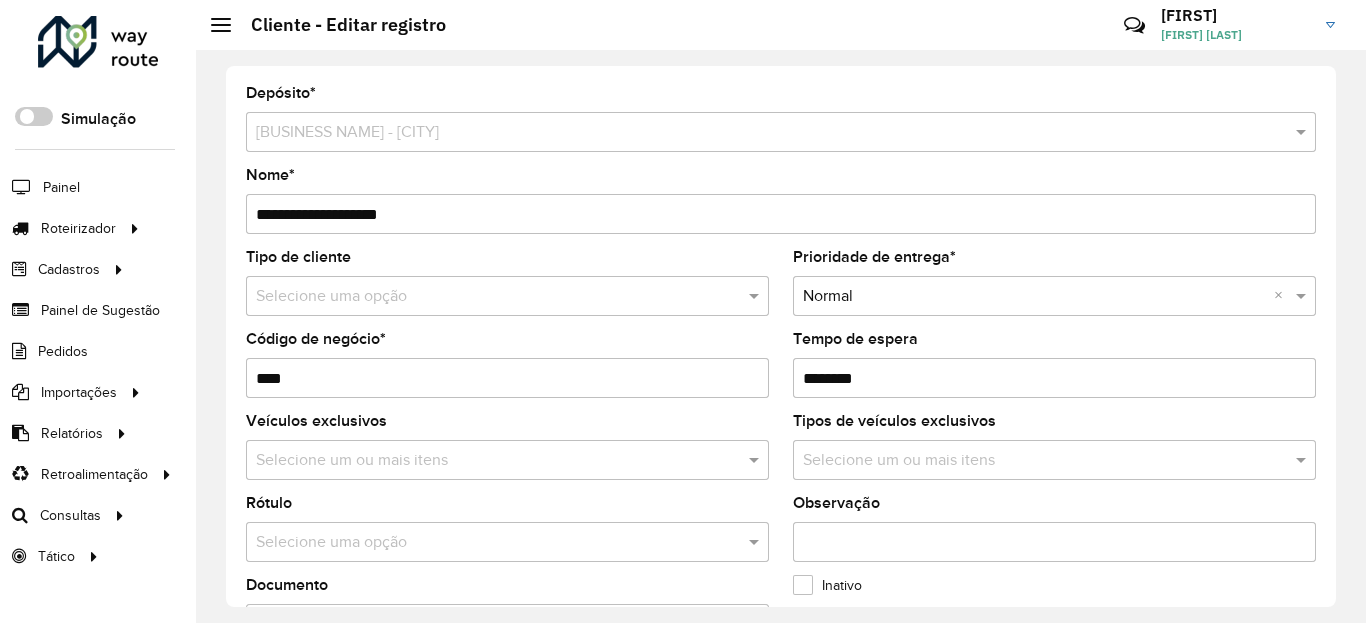 scroll, scrollTop: 720, scrollLeft: 0, axis: vertical 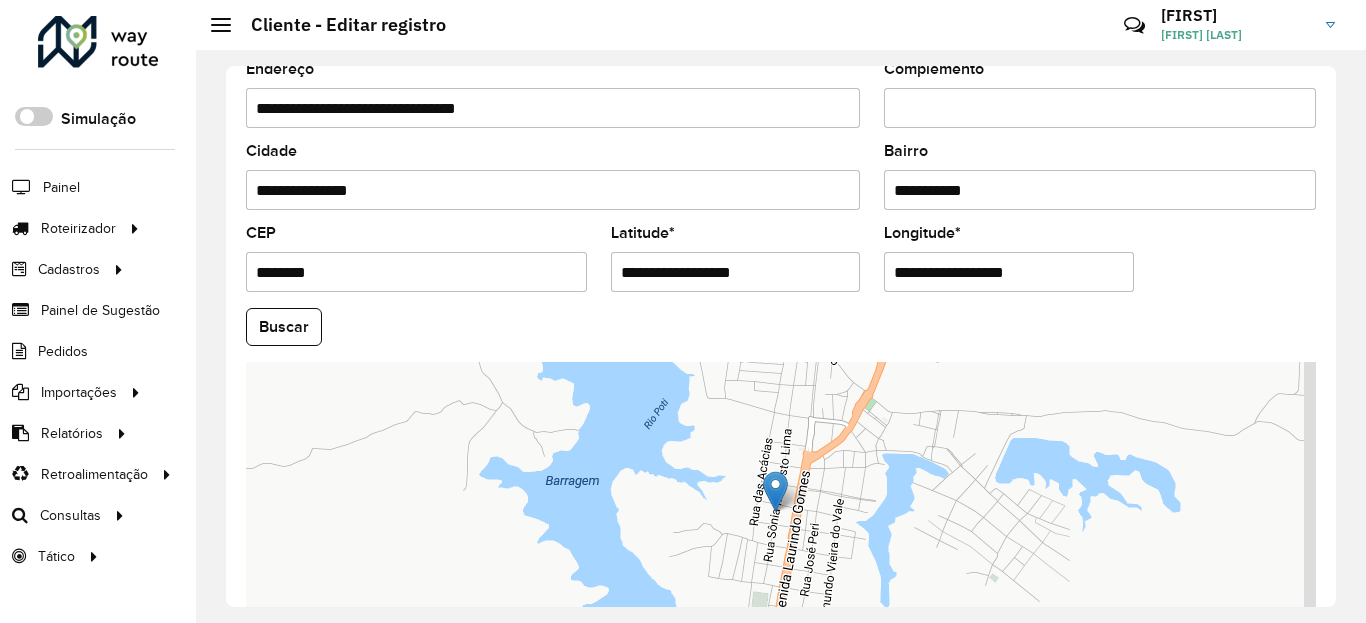 click on "**********" at bounding box center [736, 272] 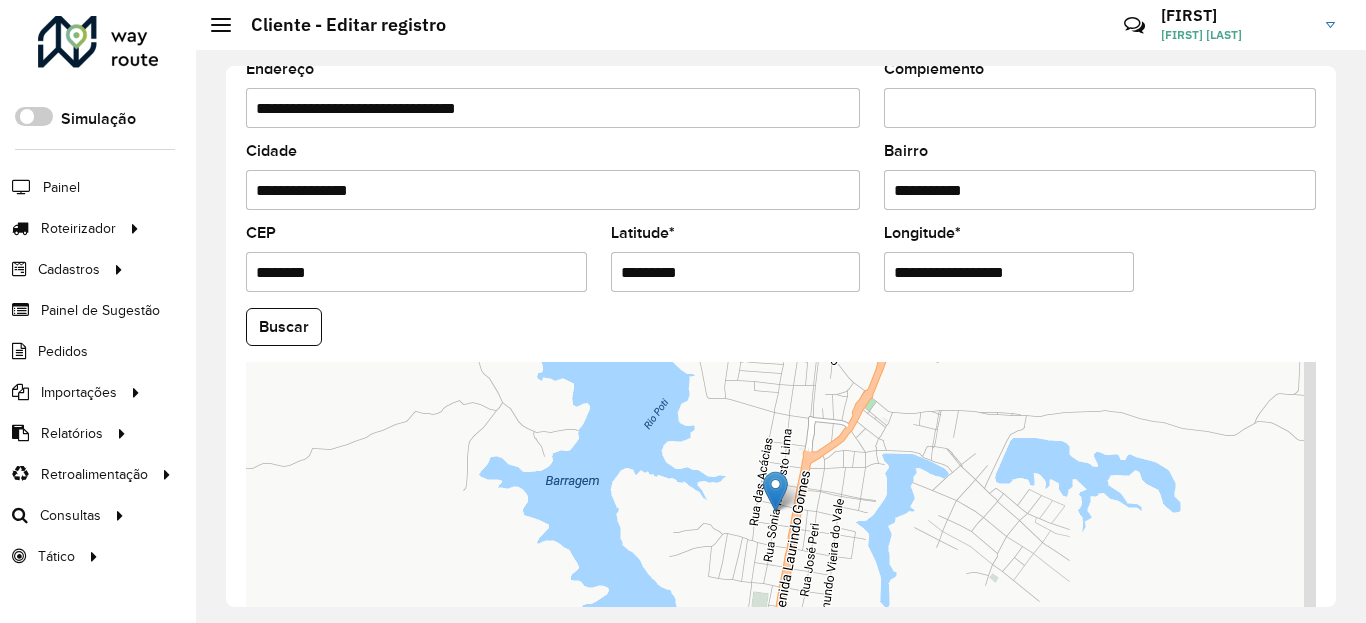 type on "*********" 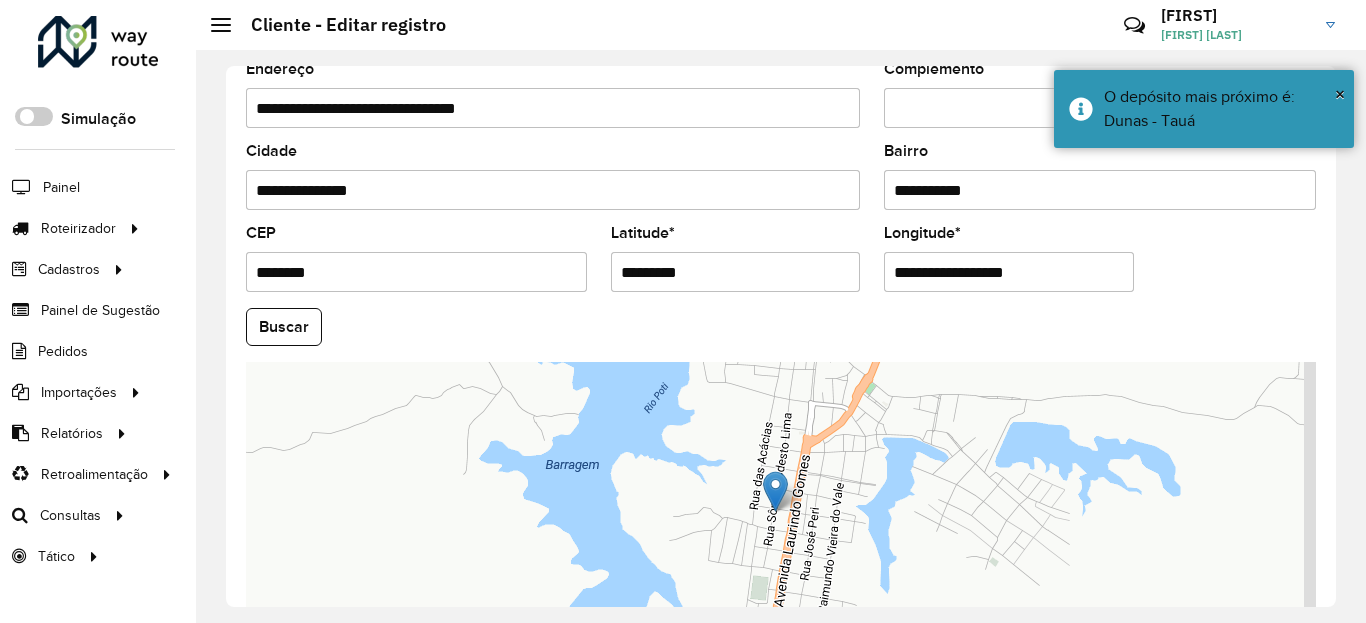 click on "**********" at bounding box center [1009, 272] 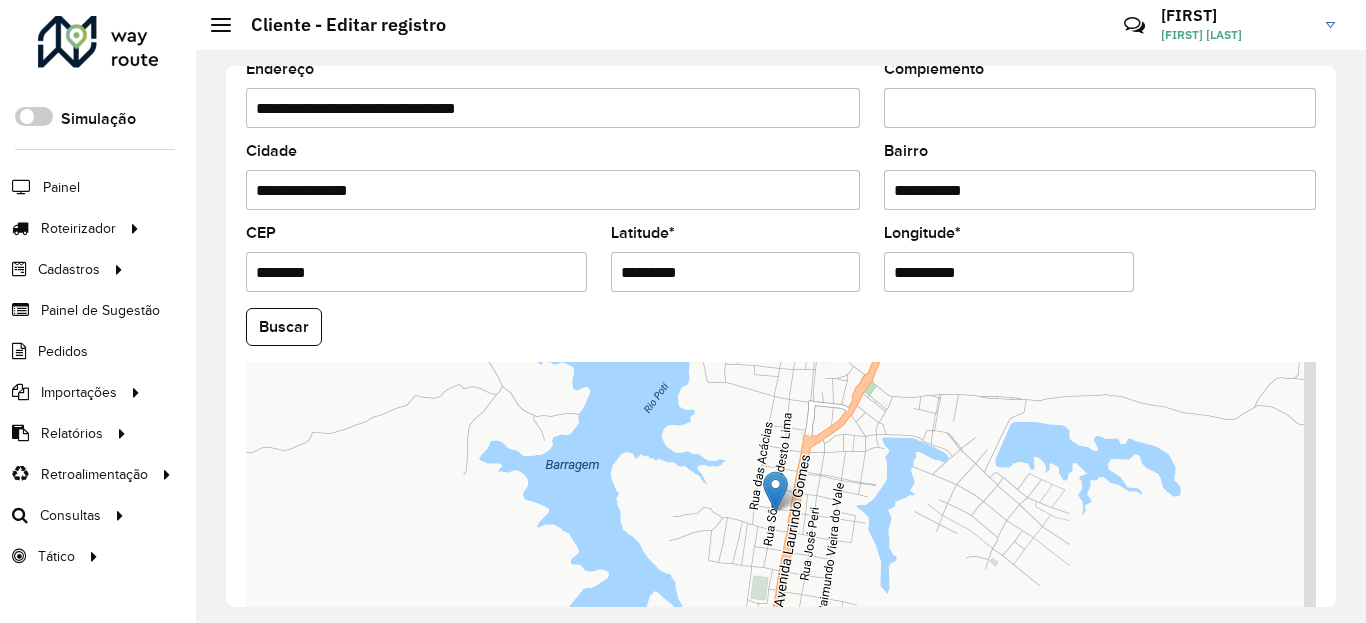 type on "**********" 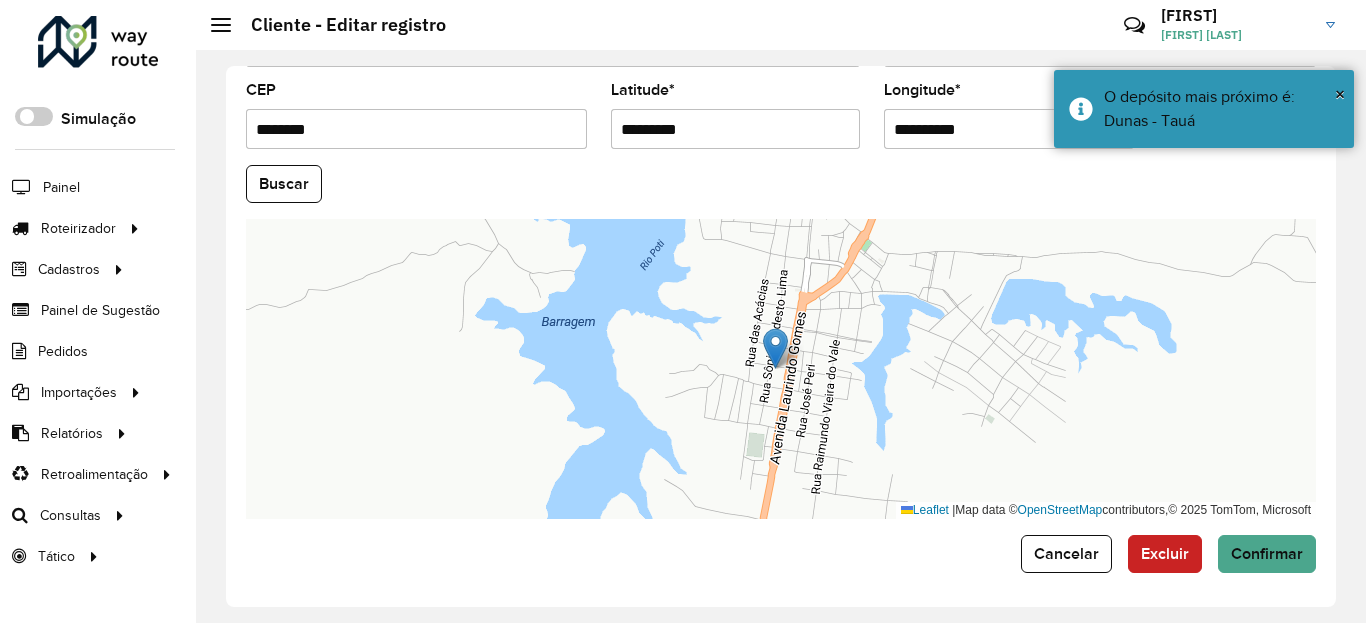 scroll, scrollTop: 865, scrollLeft: 0, axis: vertical 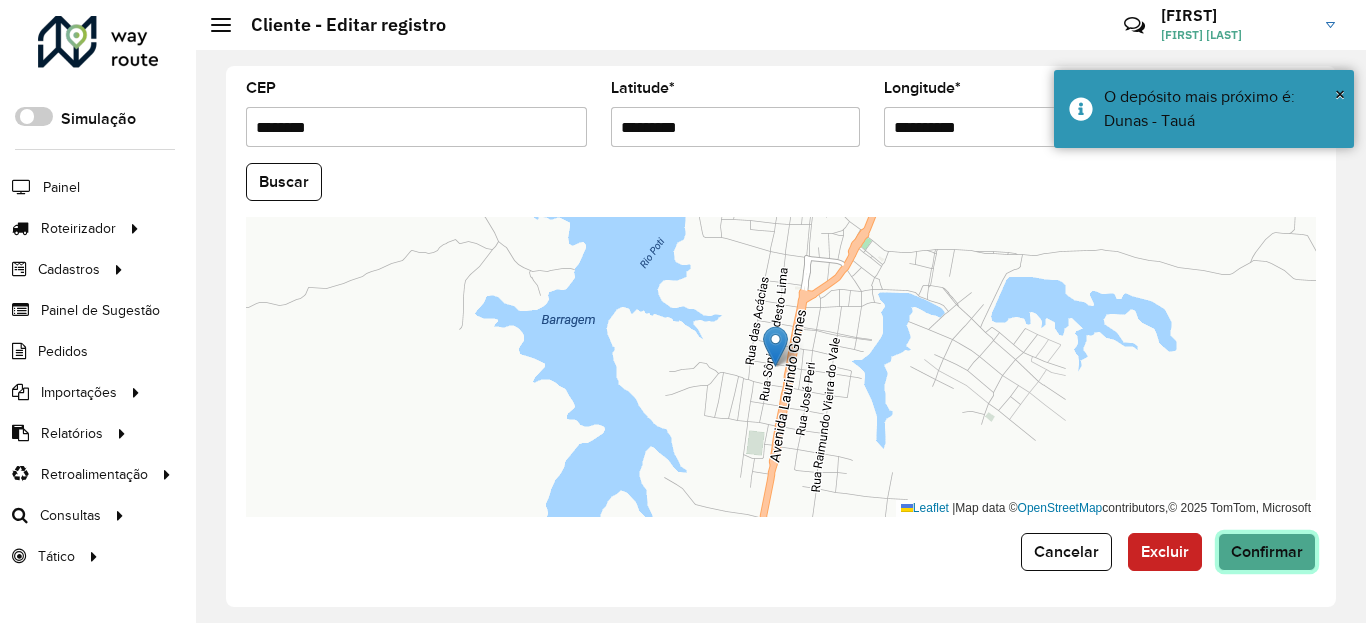 click on "Confirmar" 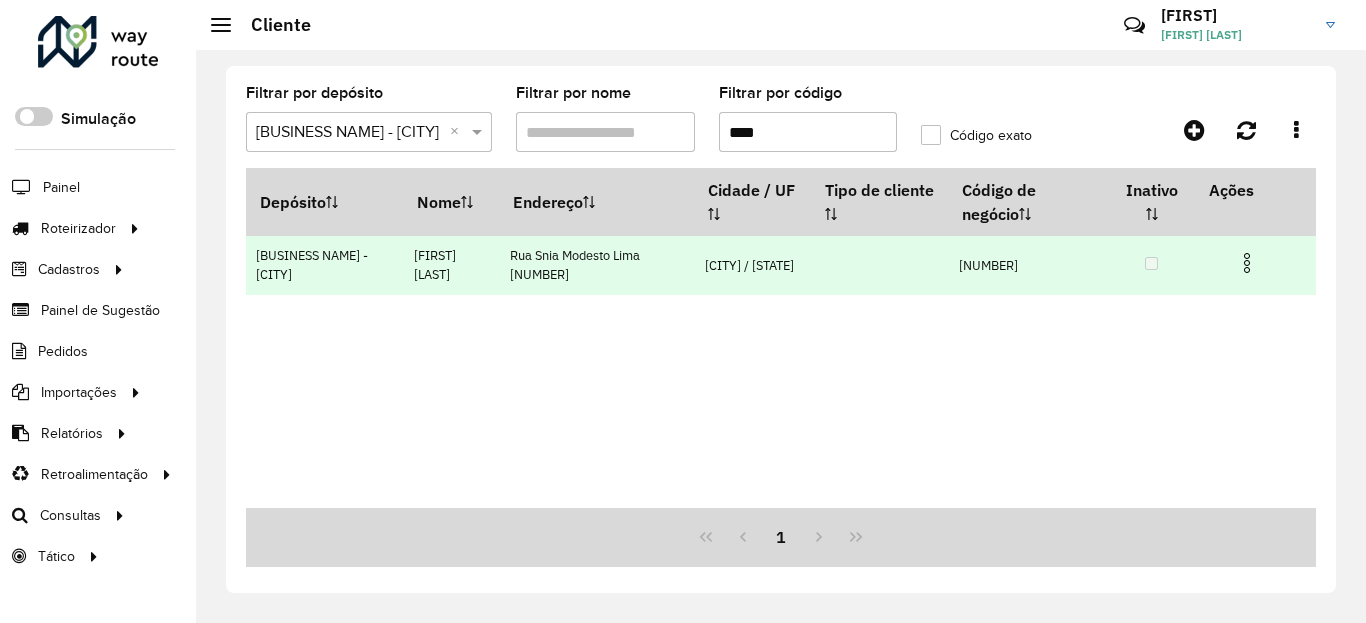 click at bounding box center [1247, 263] 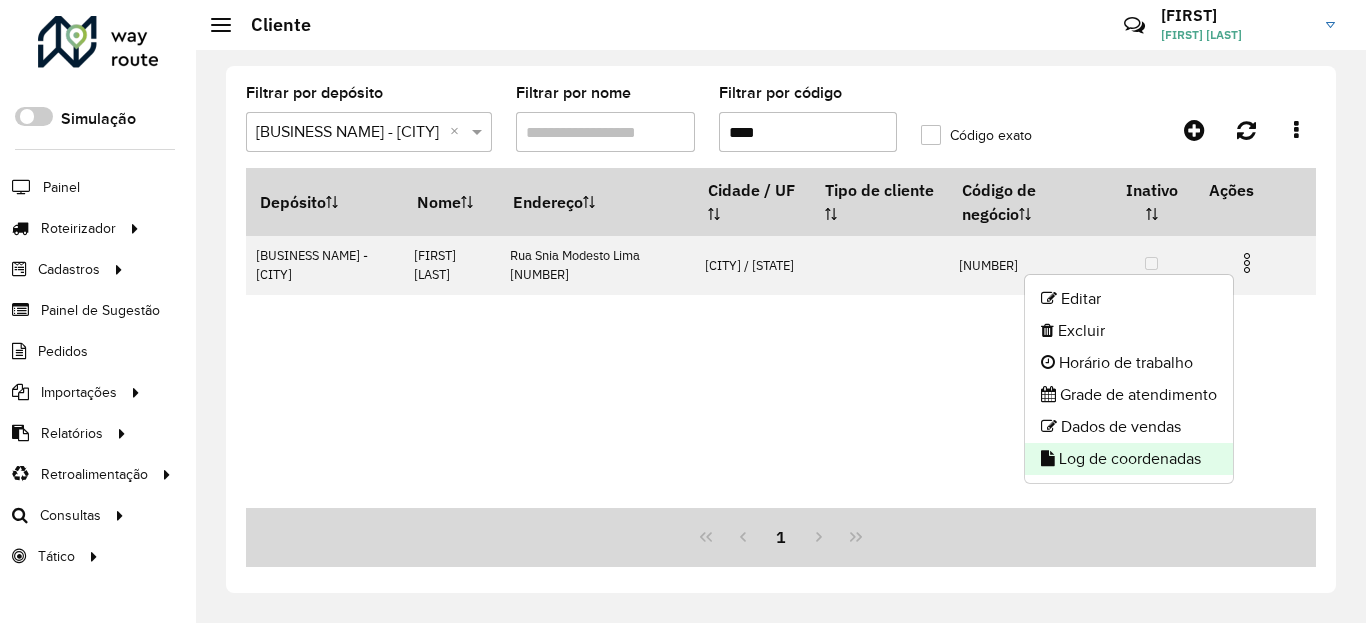 click on "Log de coordenadas" 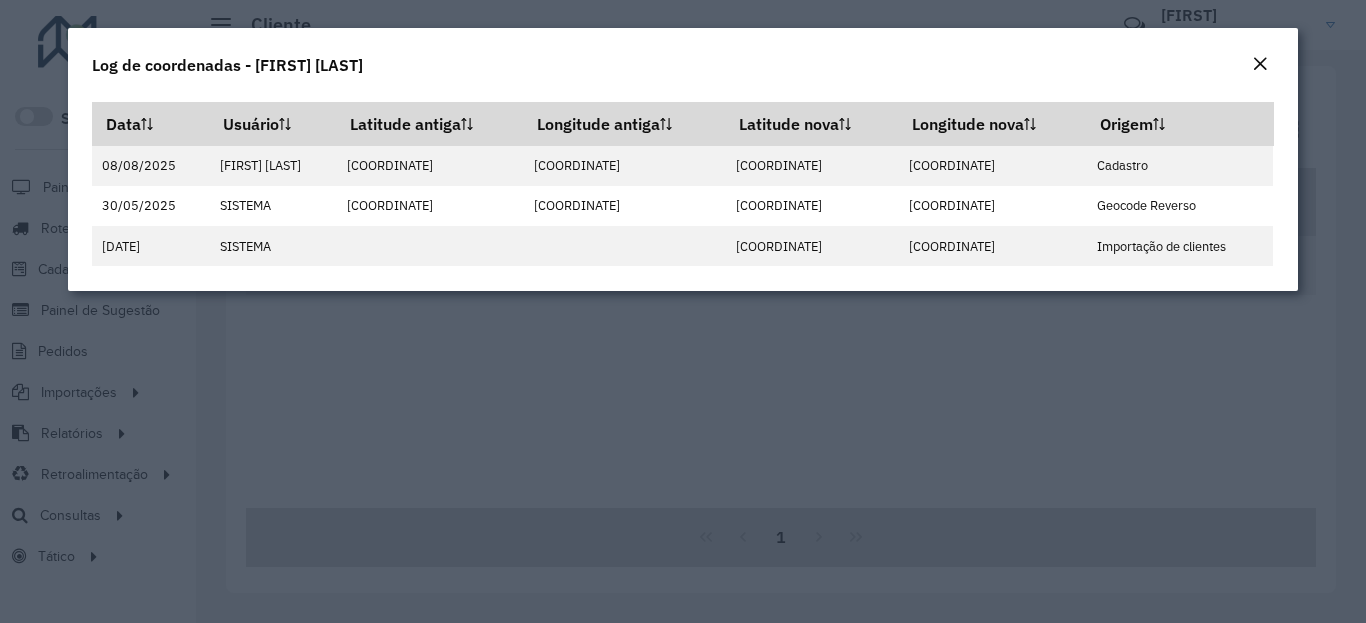 click 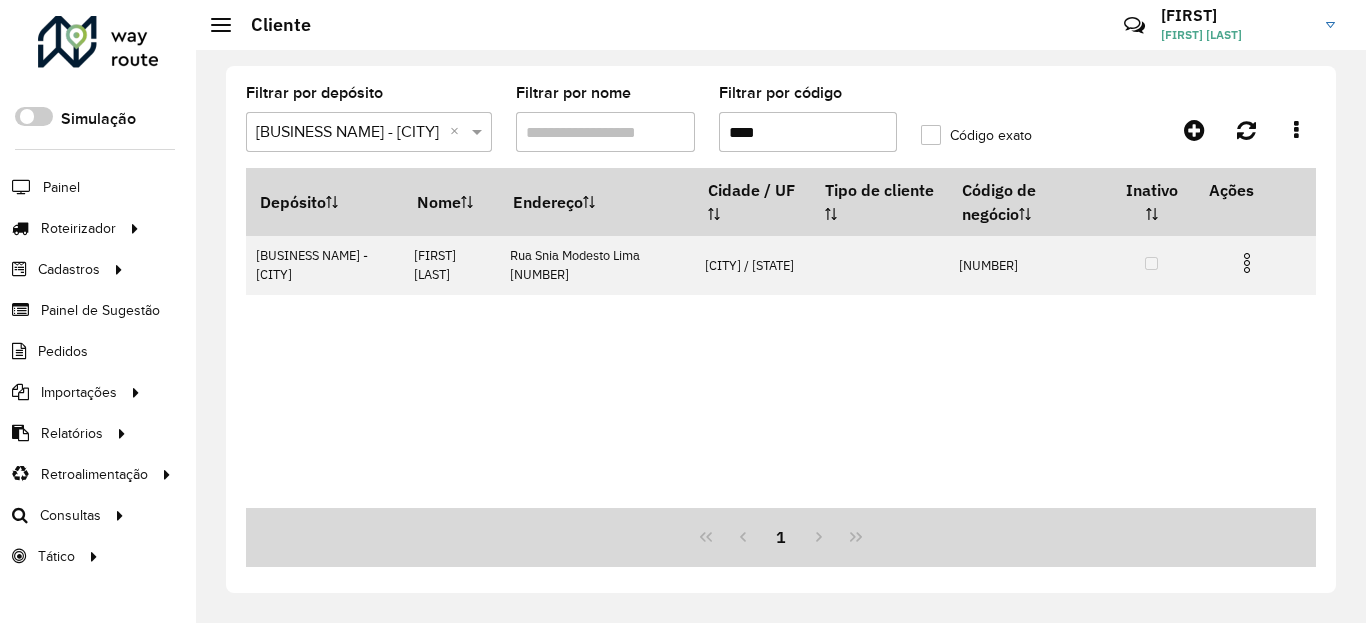click on "****" at bounding box center [808, 132] 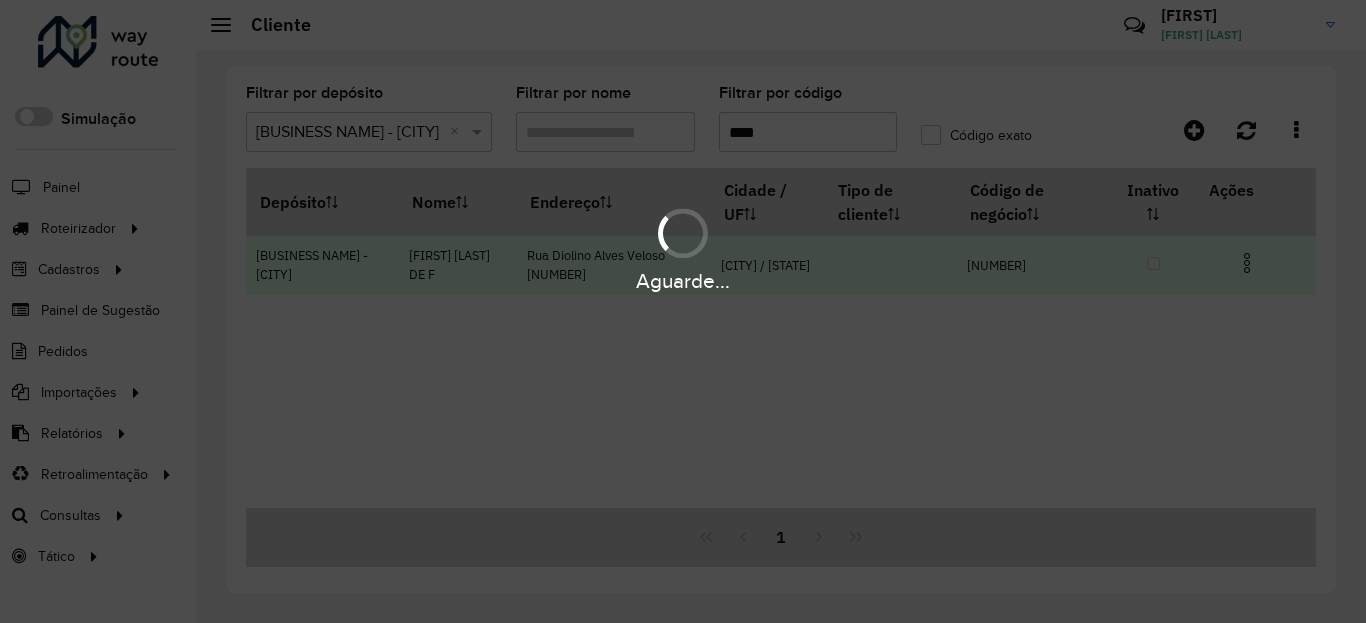 type on "****" 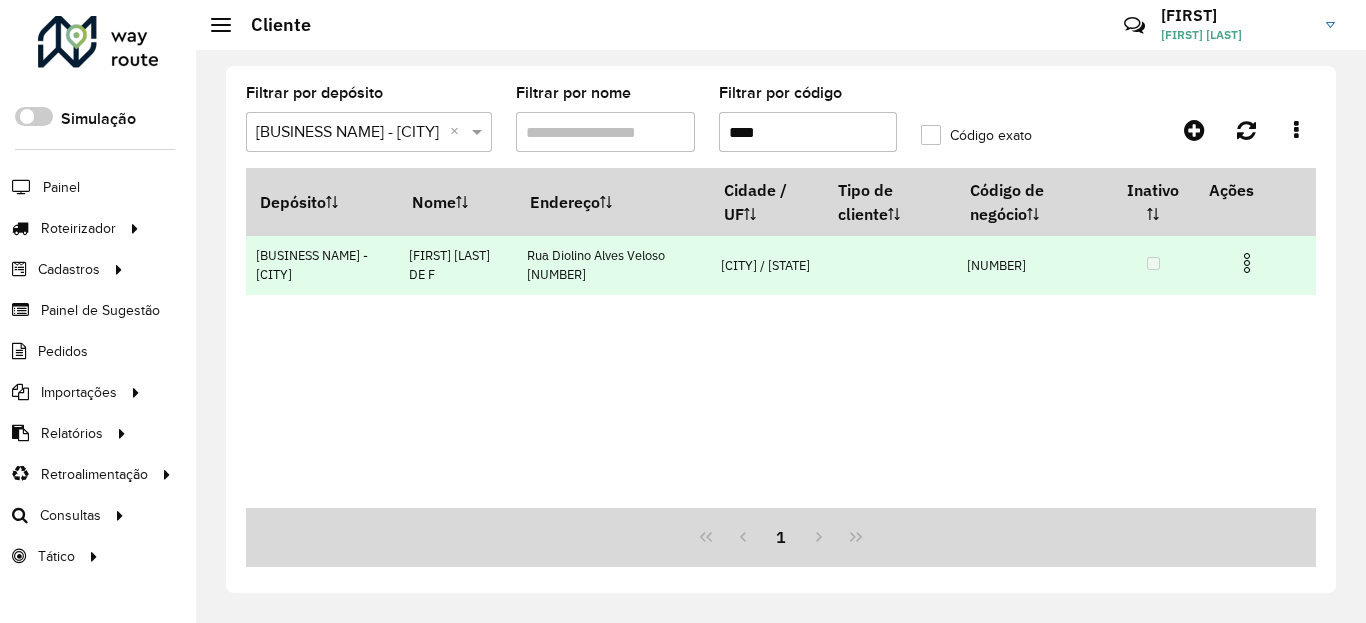 click at bounding box center [1247, 263] 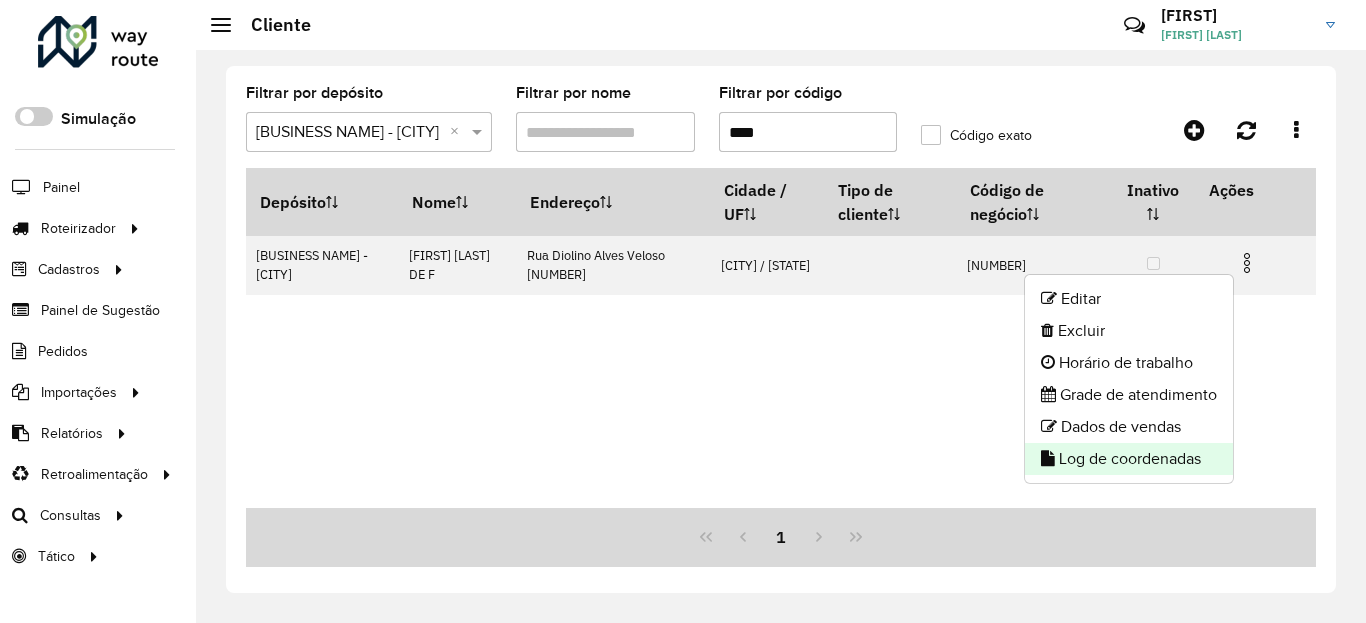 click on "Log de coordenadas" 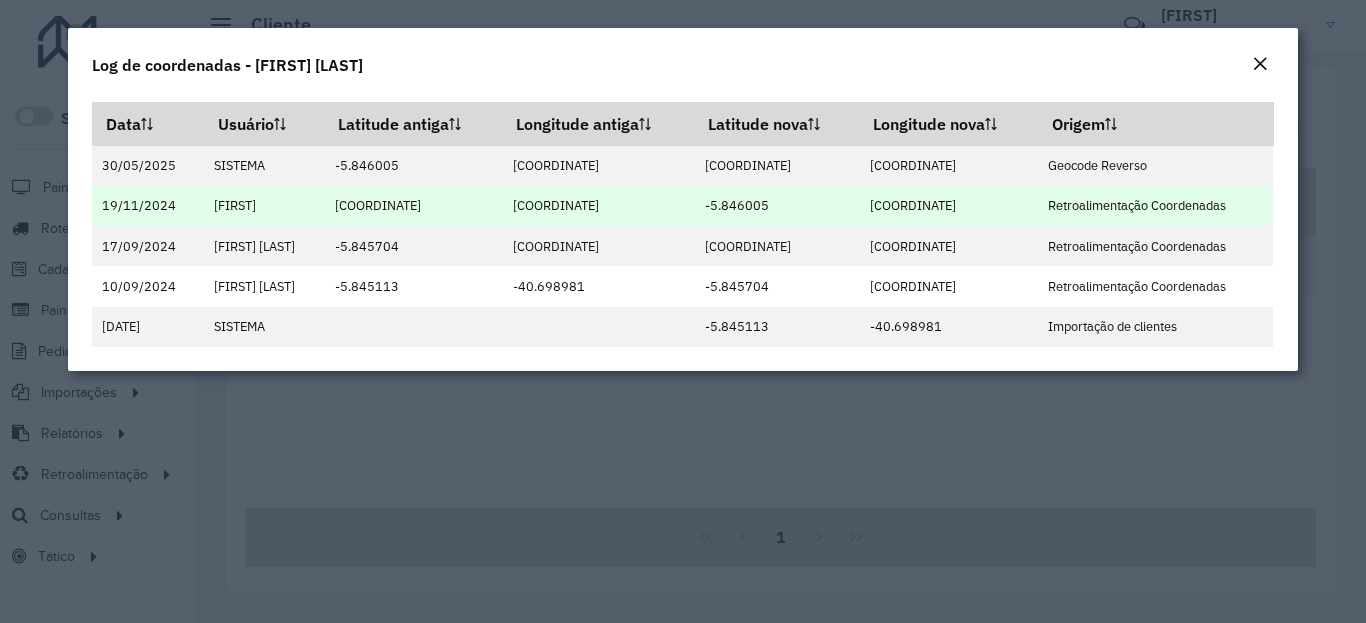 click on "-5.846005" at bounding box center [776, 206] 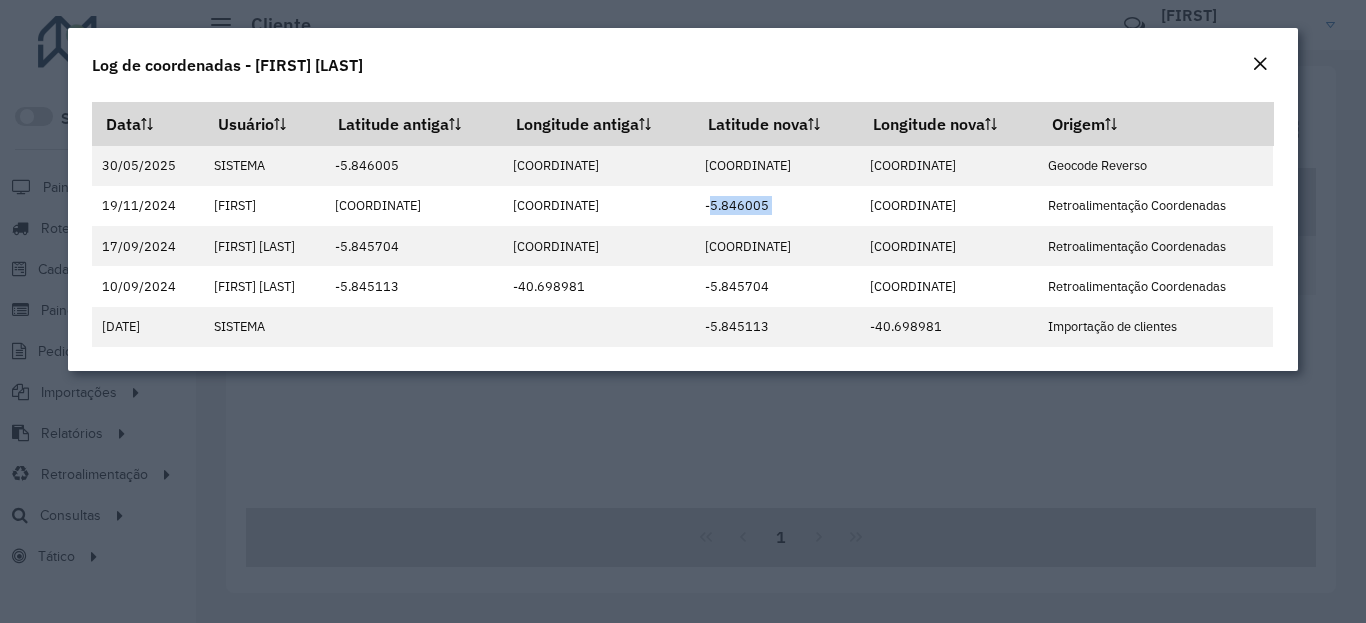 copy on "-5.846005" 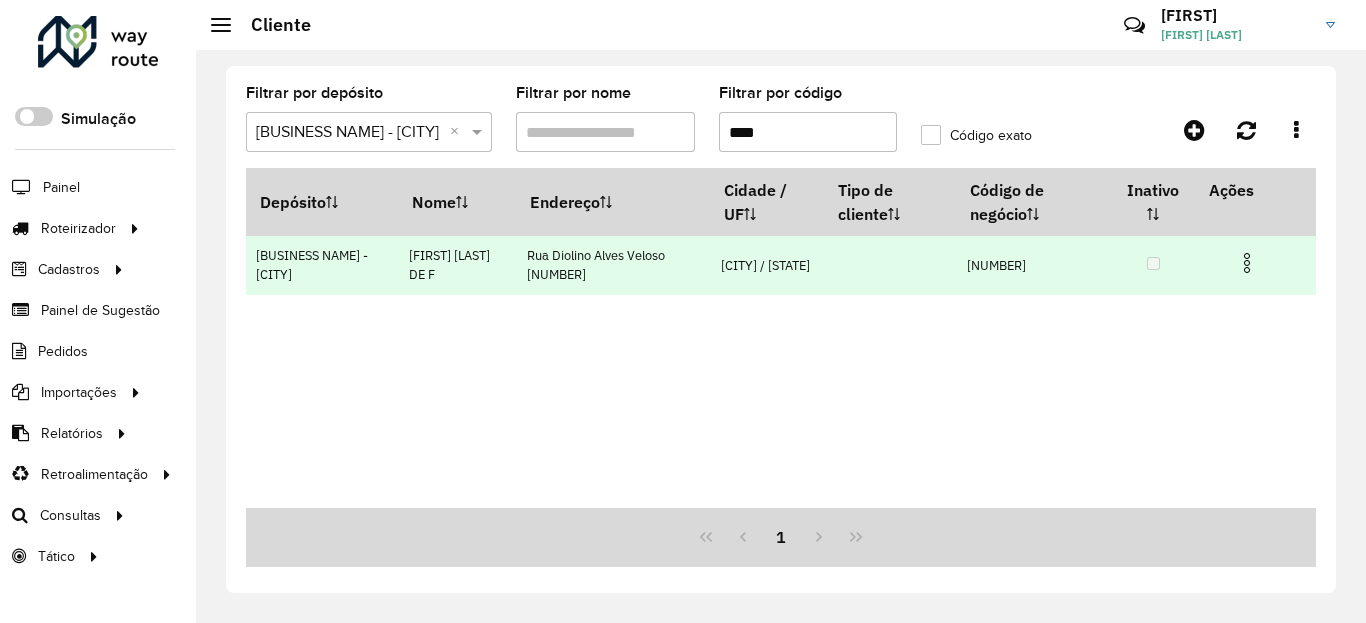 click at bounding box center (1247, 263) 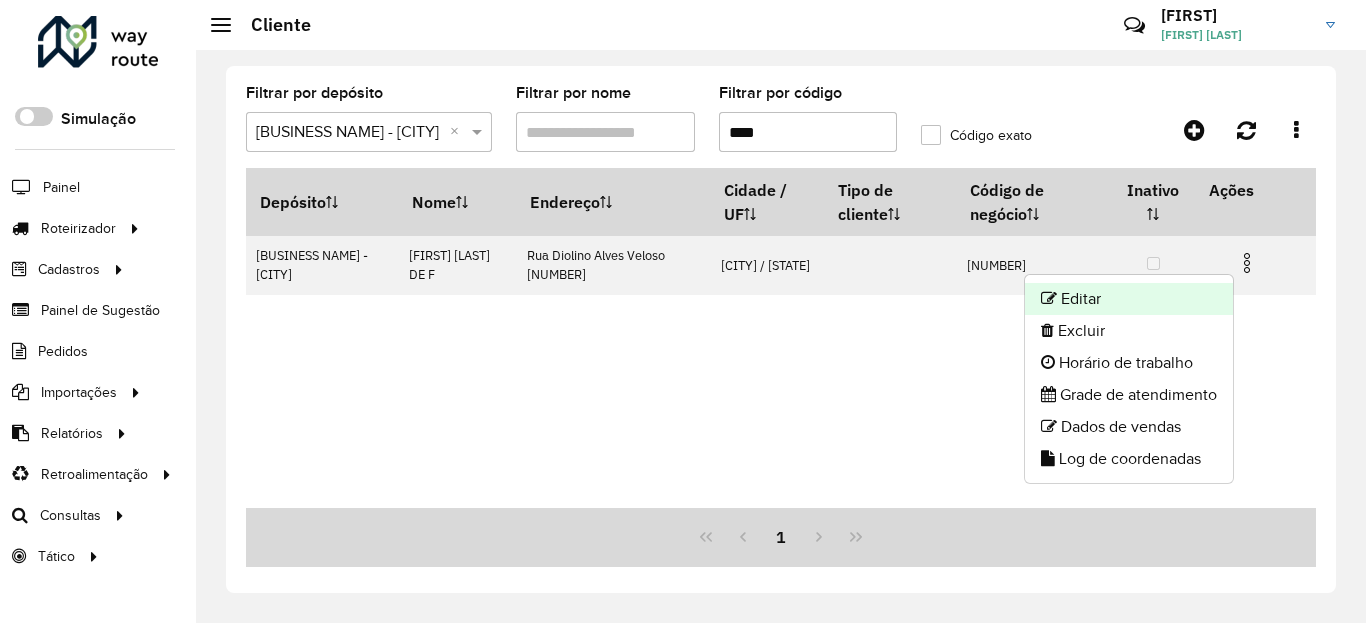 click on "Editar" 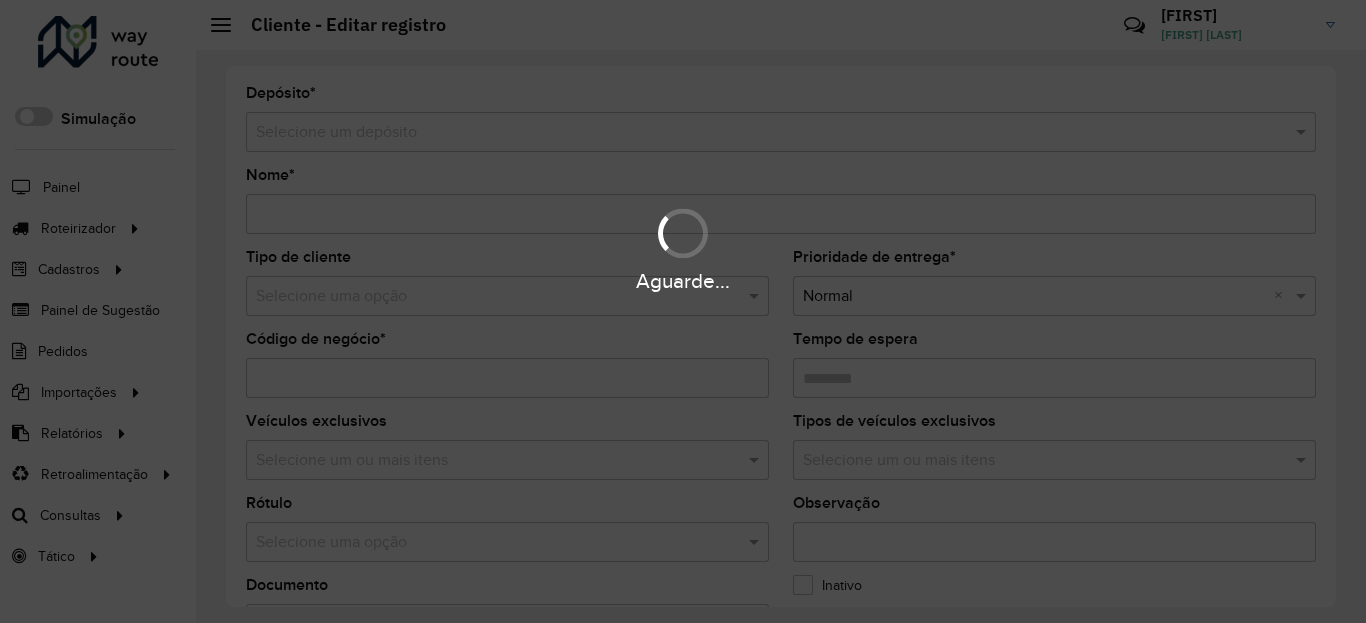 type on "**********" 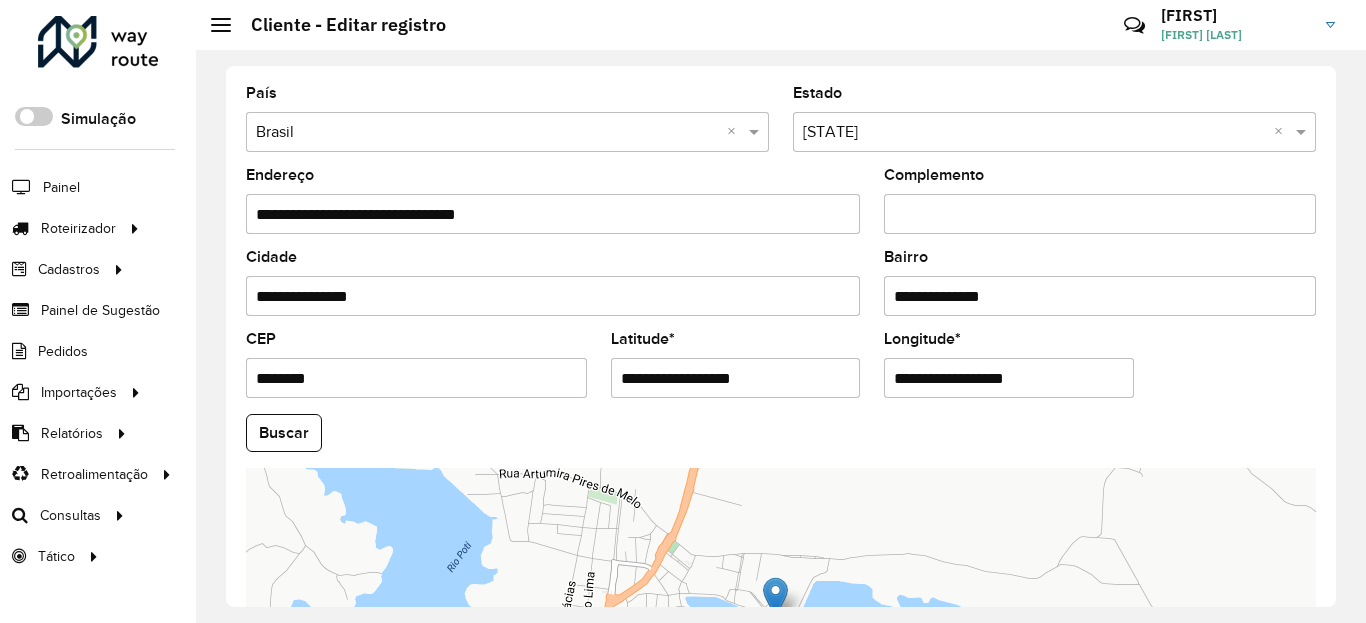 scroll, scrollTop: 720, scrollLeft: 0, axis: vertical 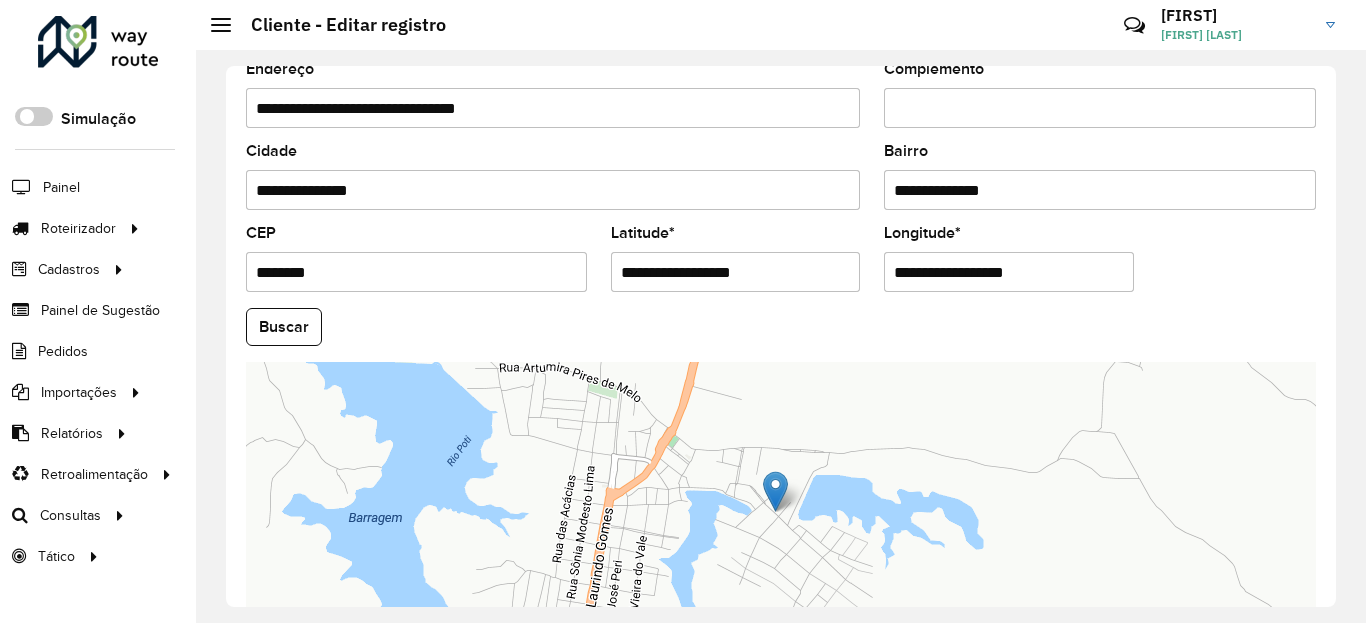 click on "**********" at bounding box center (736, 272) 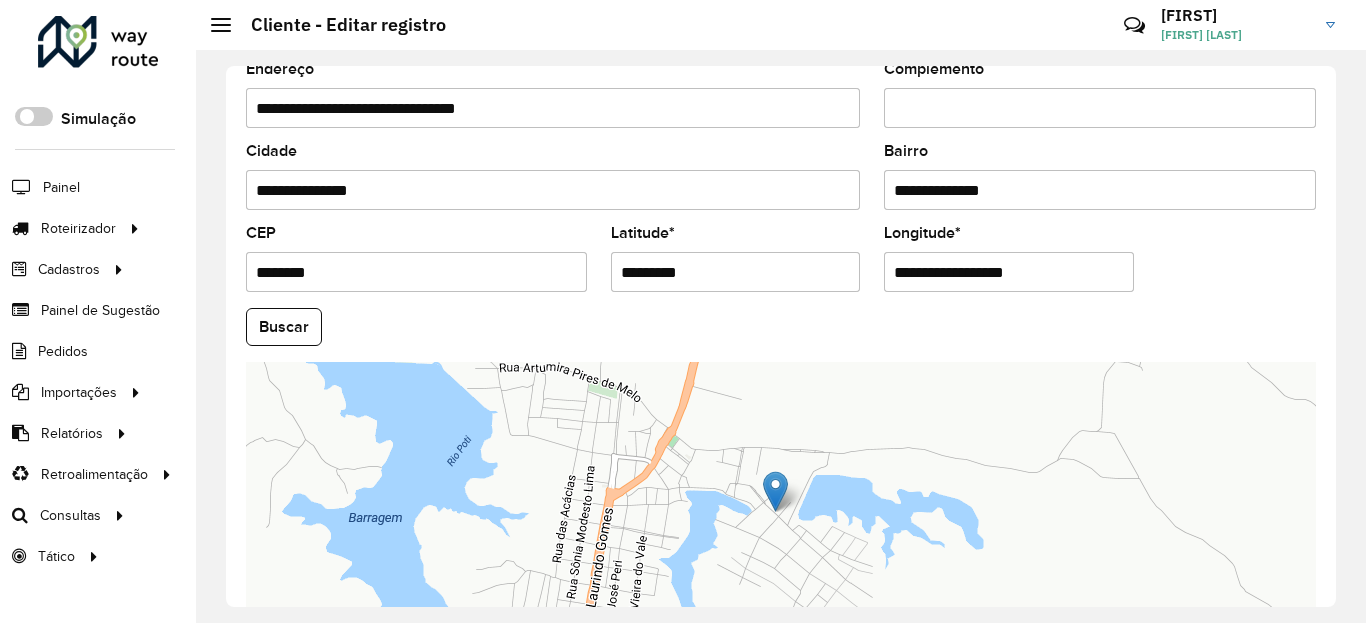 type on "*********" 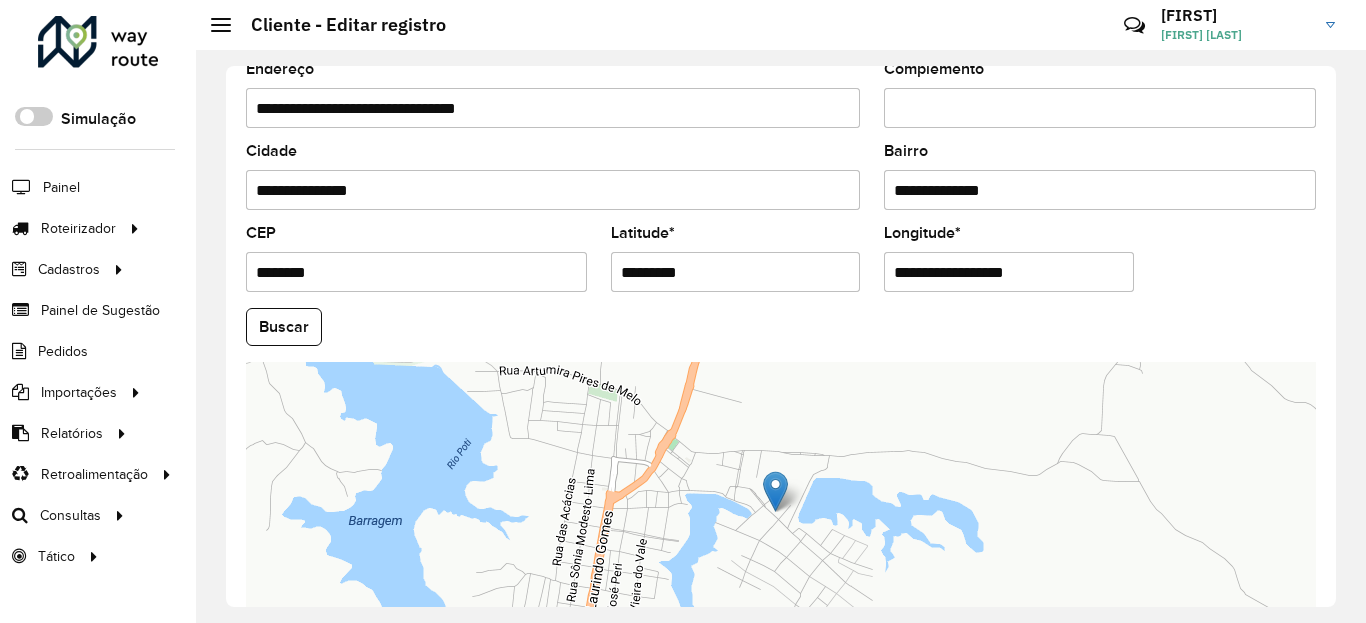 click on "**********" at bounding box center [1009, 272] 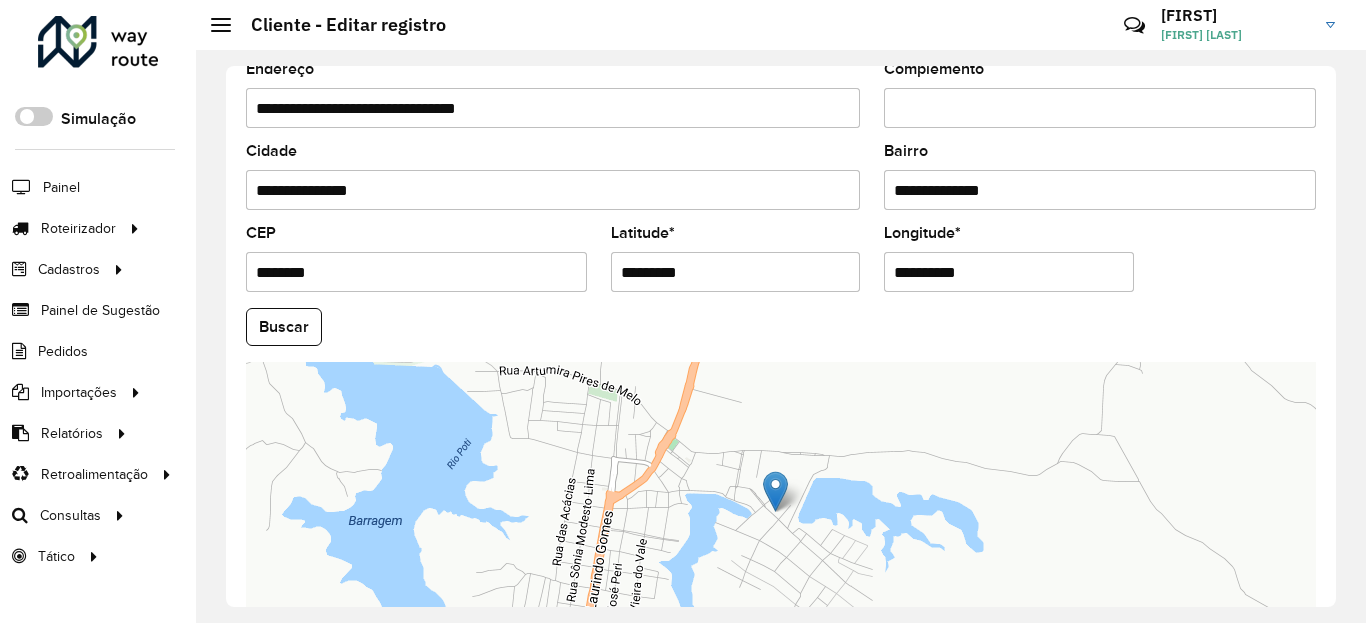 type on "**********" 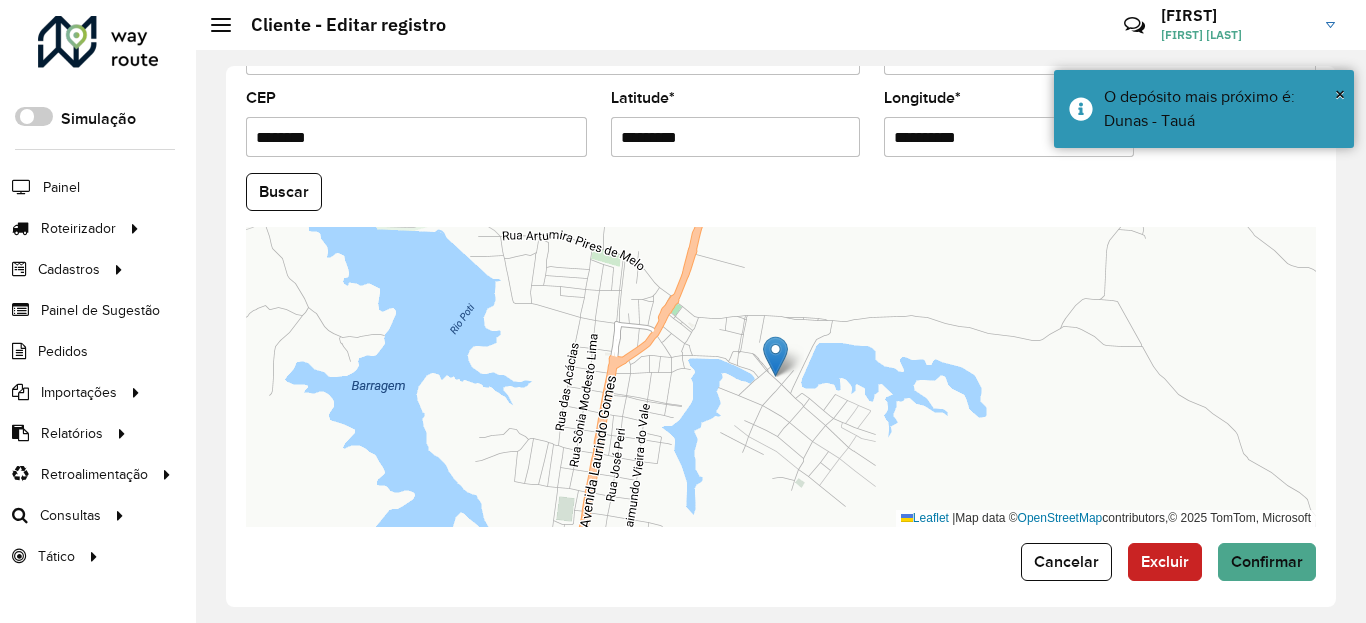 scroll, scrollTop: 865, scrollLeft: 0, axis: vertical 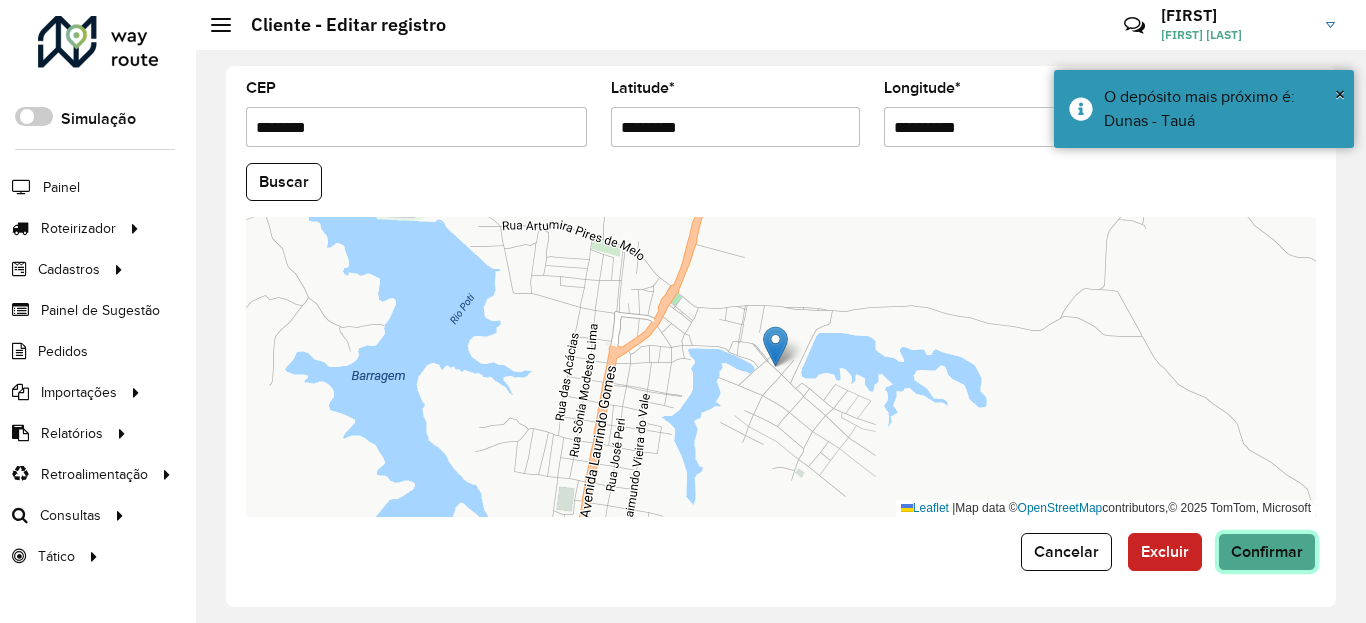 click on "Confirmar" 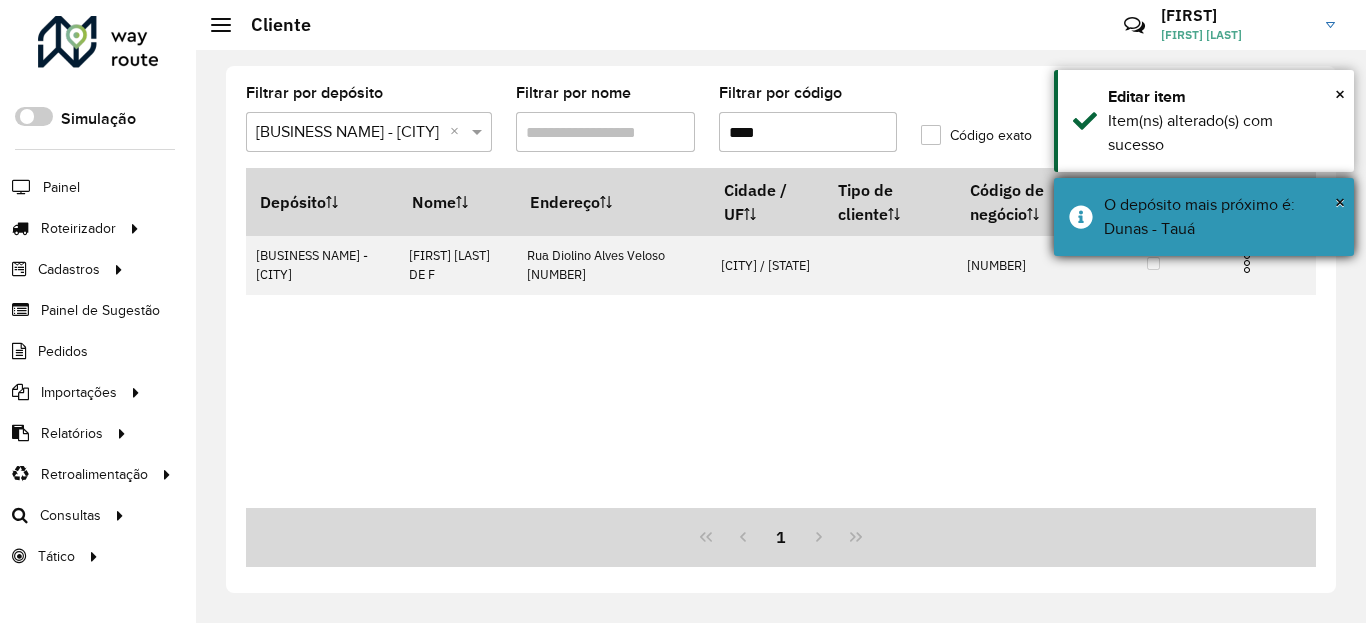 drag, startPoint x: 1210, startPoint y: 218, endPoint x: 1206, endPoint y: 164, distance: 54.147945 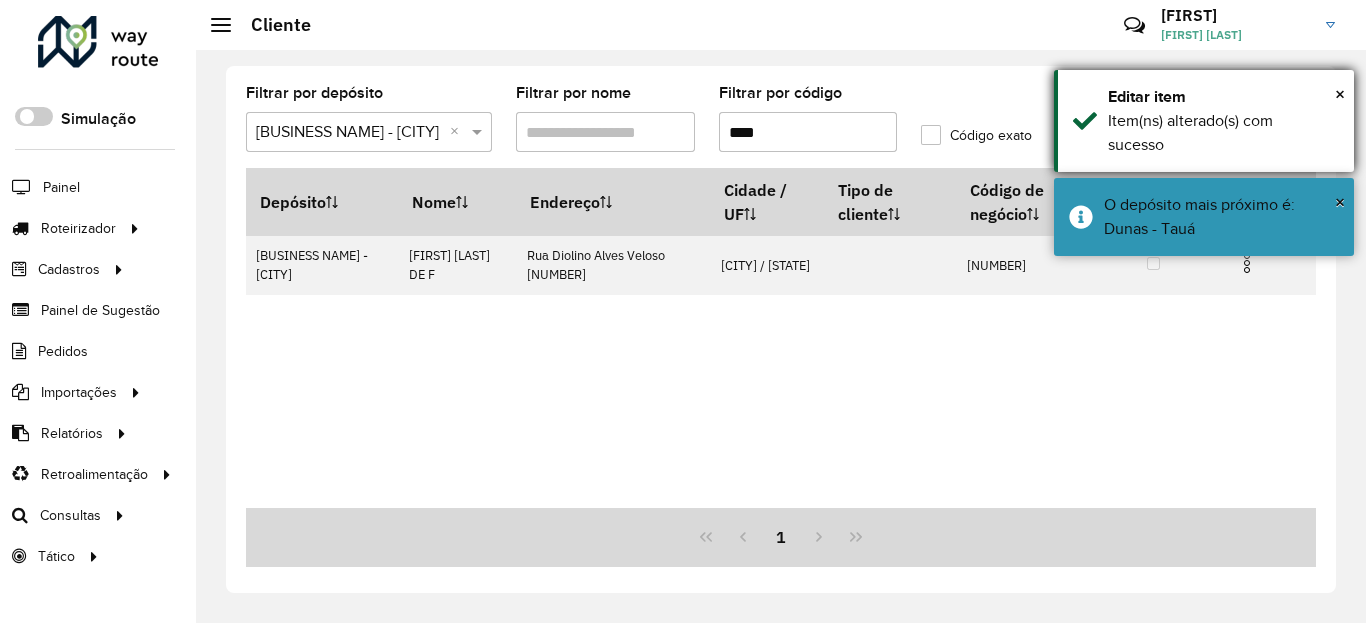 click on "O depósito mais próximo é: Dunas - Tauá" at bounding box center [1221, 217] 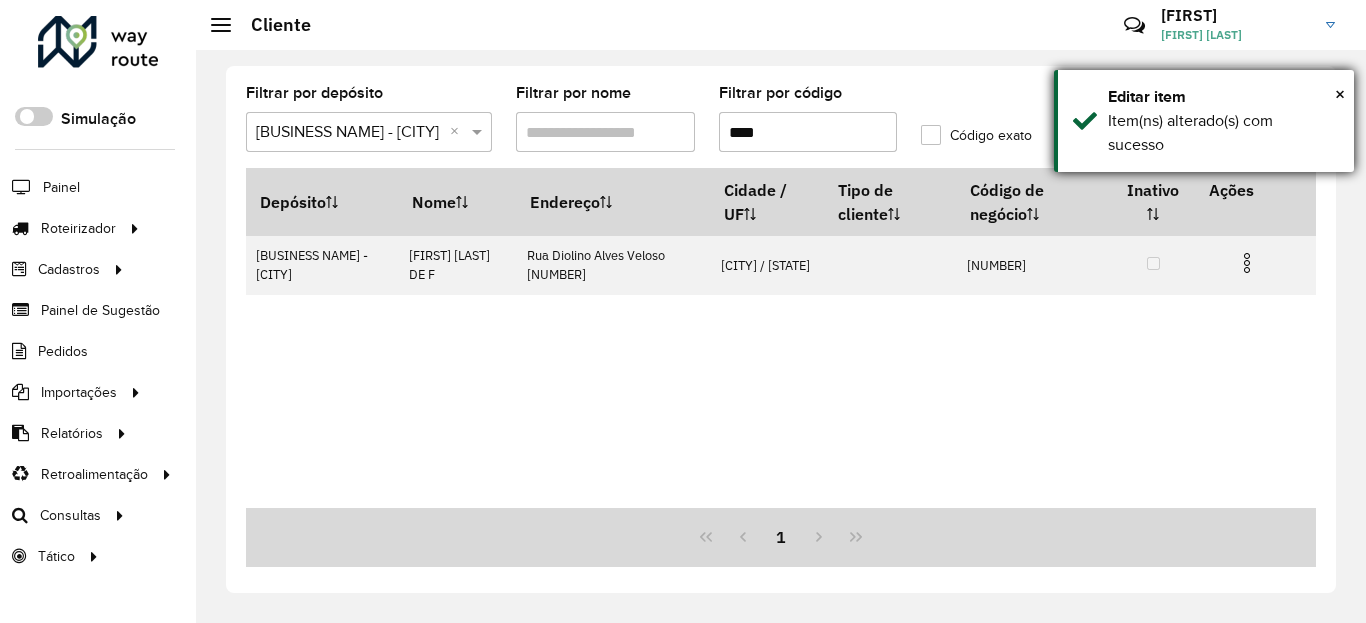 click on "Editar item  Item(ns) alterado(s) com sucesso" at bounding box center (1204, 121) 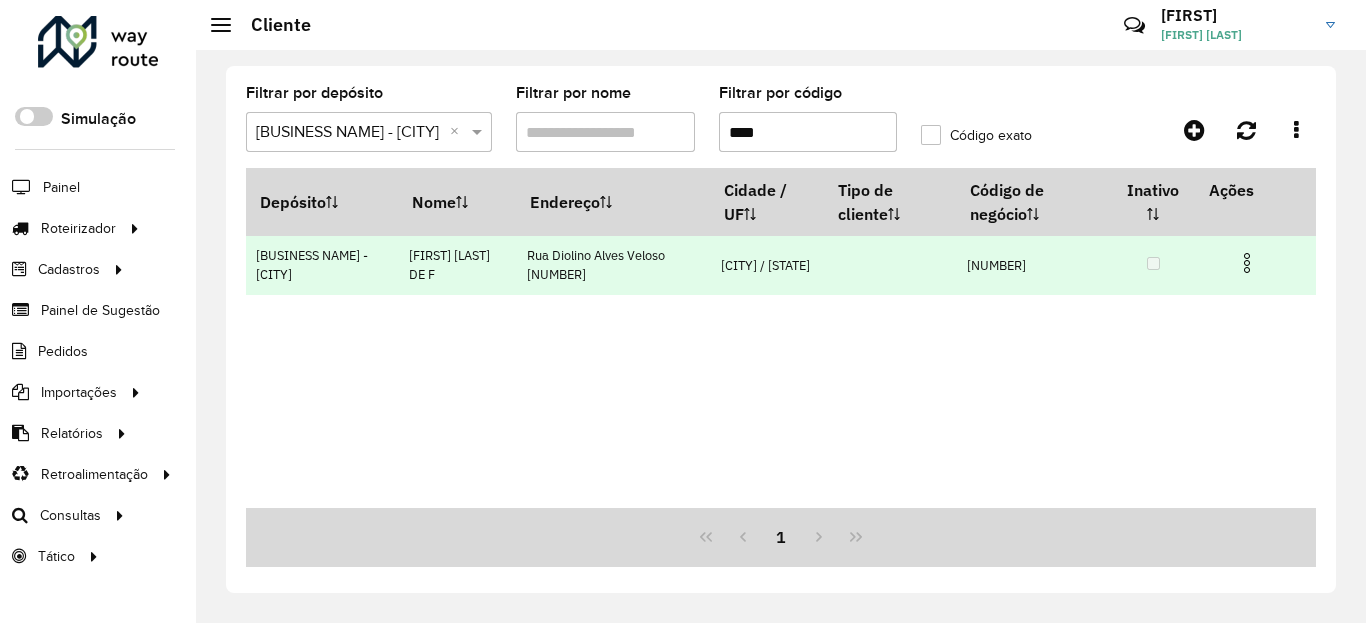 click at bounding box center [1255, 261] 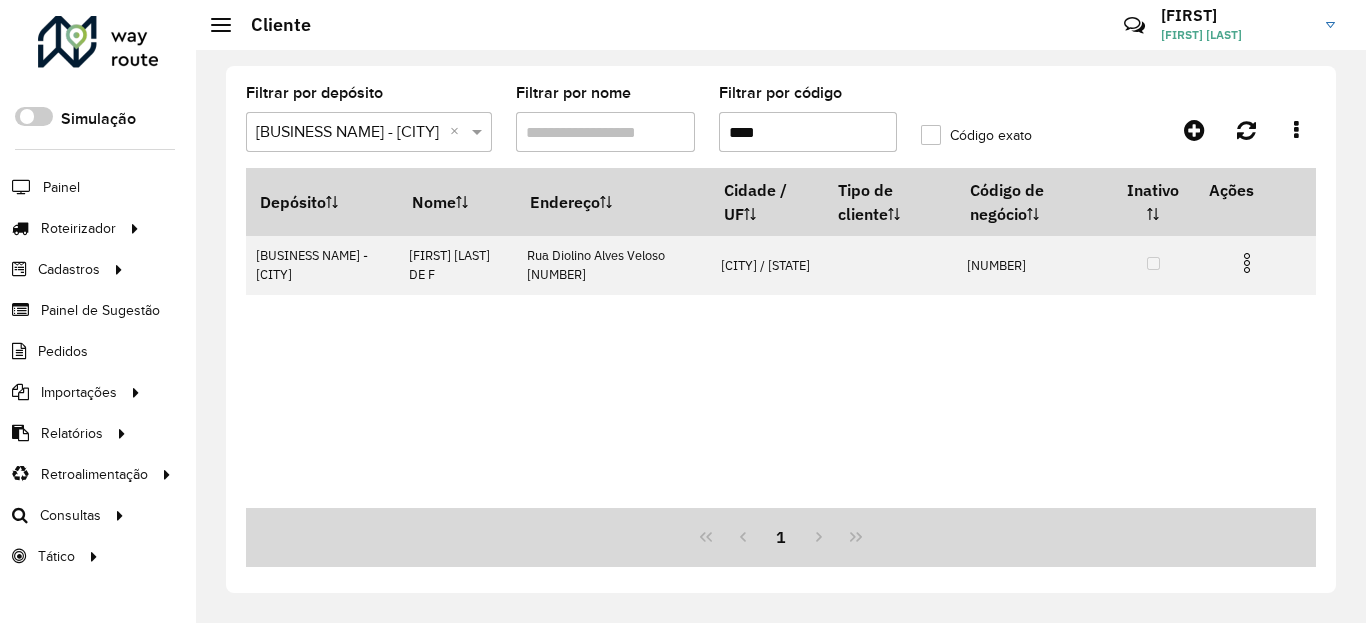 drag, startPoint x: 1249, startPoint y: 272, endPoint x: 1242, endPoint y: 336, distance: 64.381676 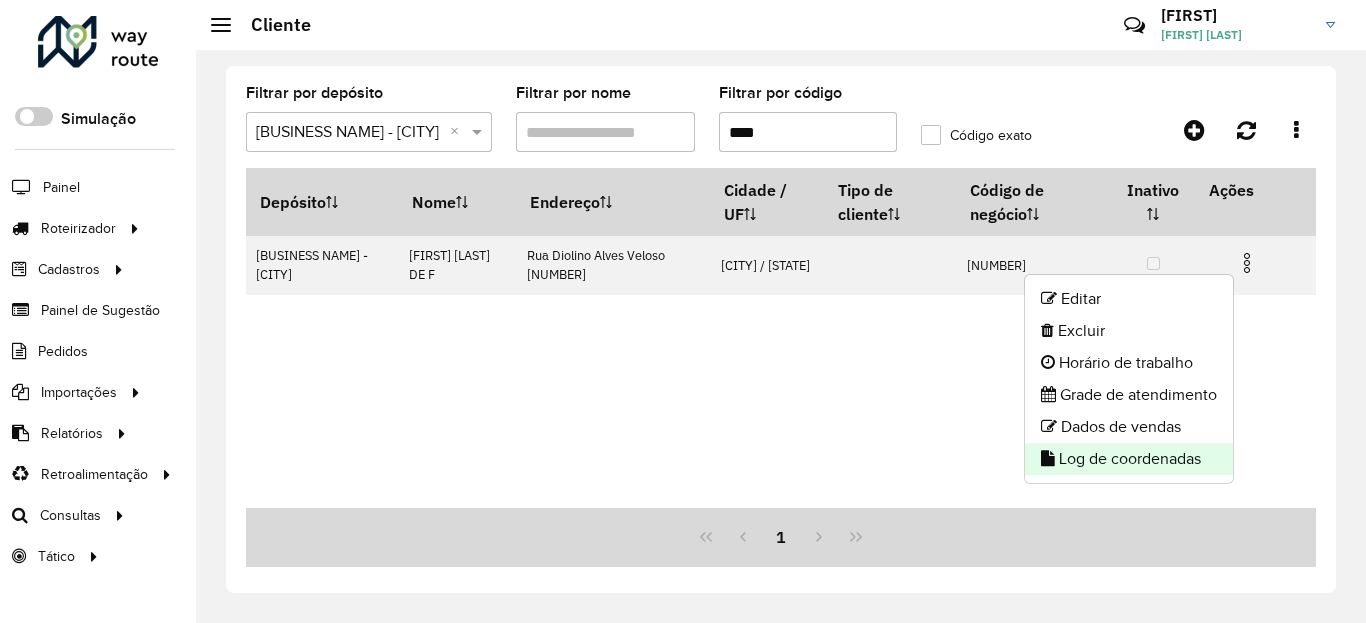 click on "Log de coordenadas" 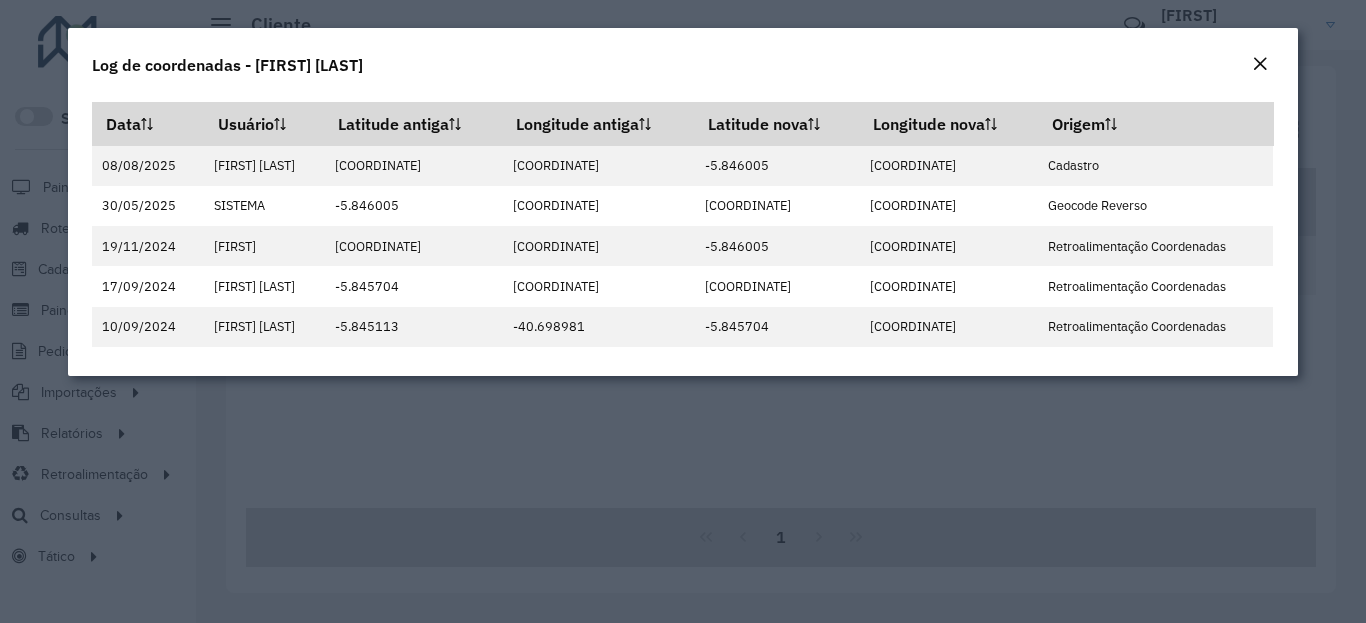 click 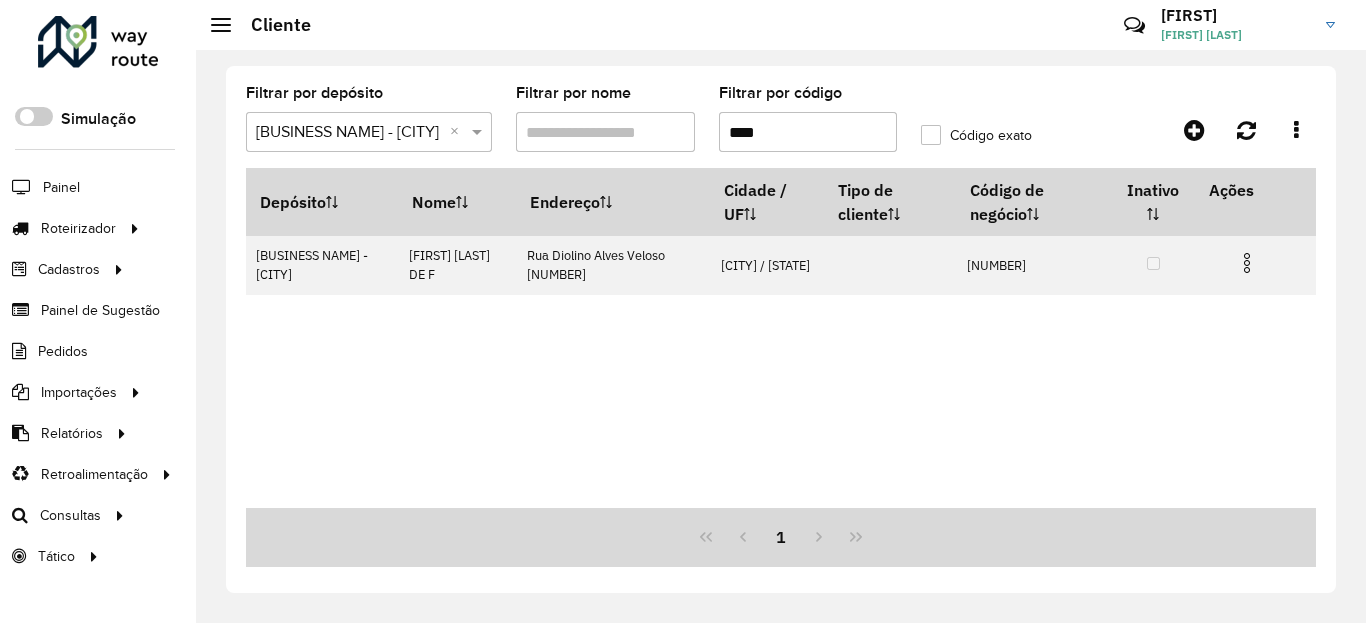 click on "****" at bounding box center [808, 132] 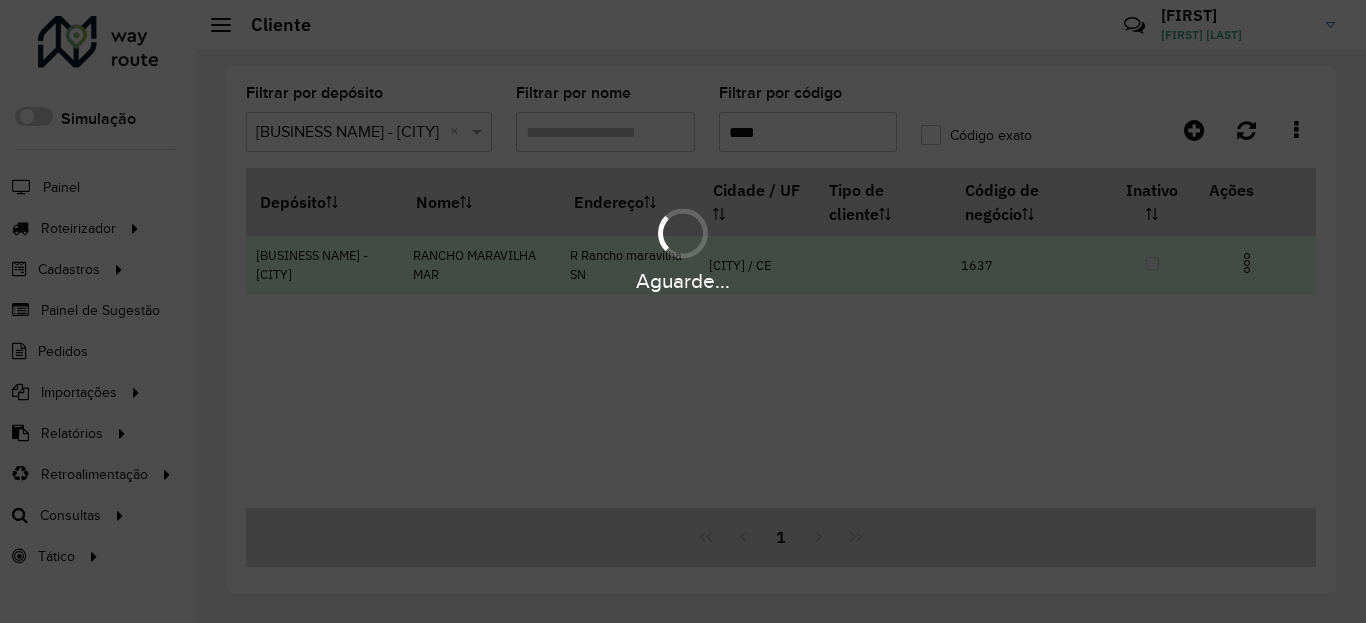 type on "****" 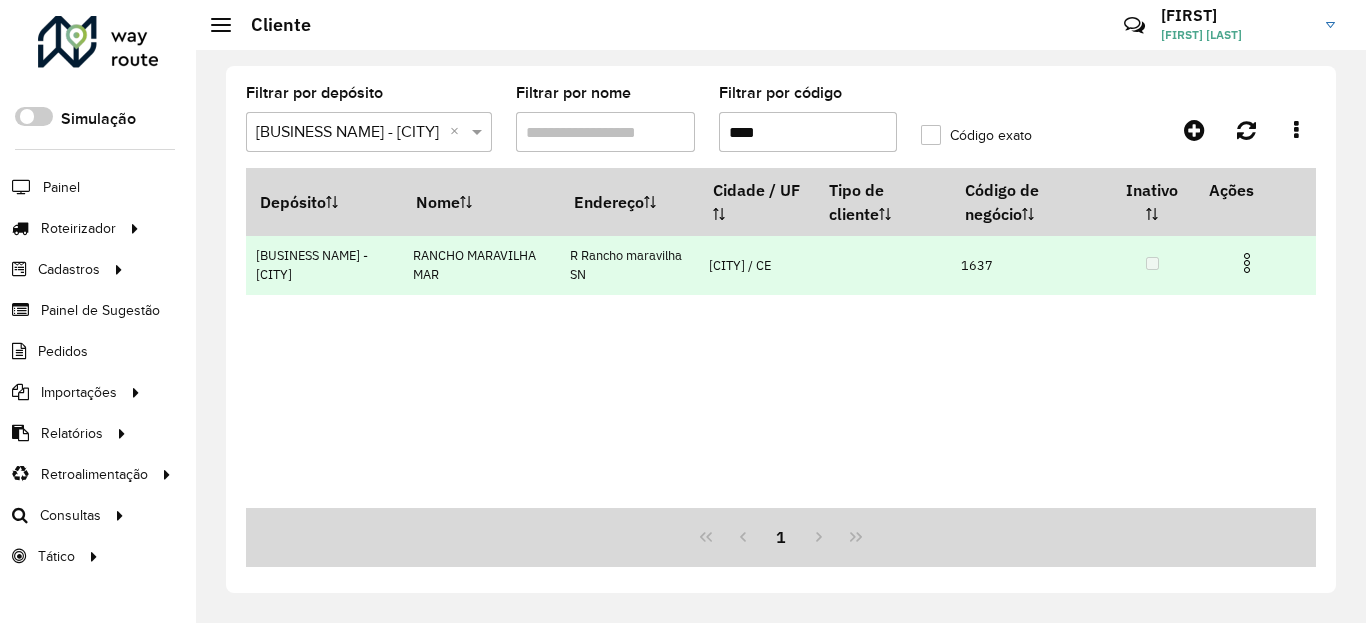 click at bounding box center [1247, 263] 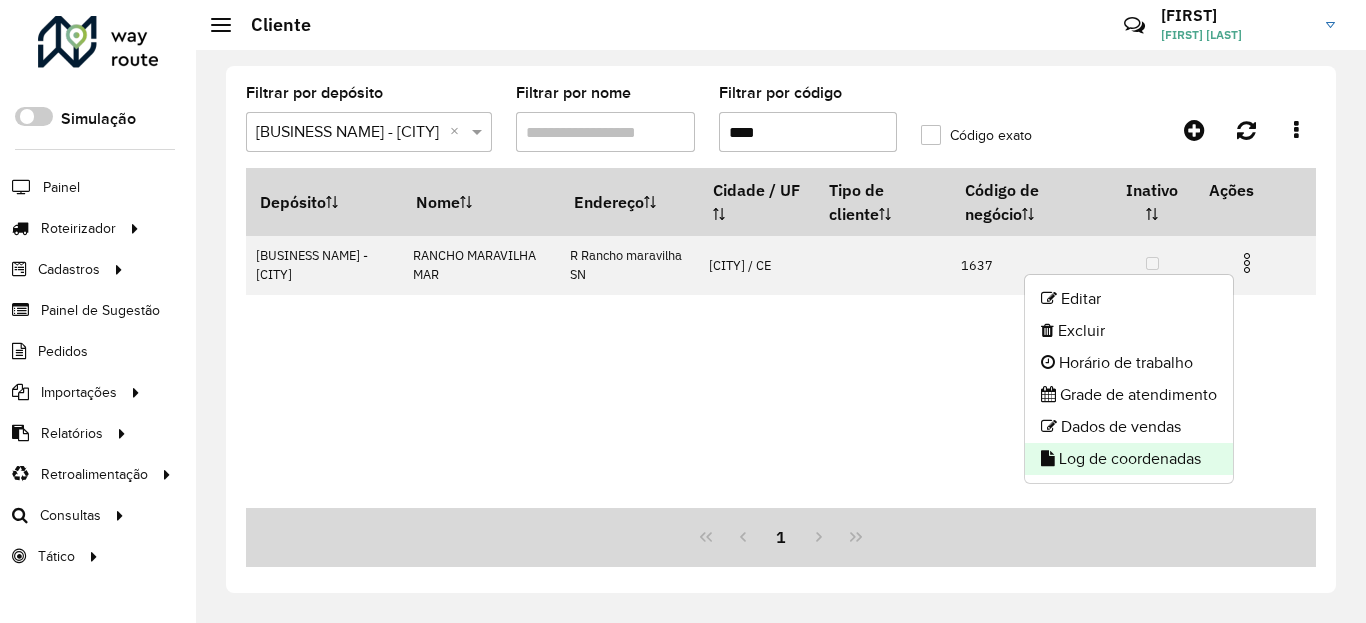 click on "Log de coordenadas" 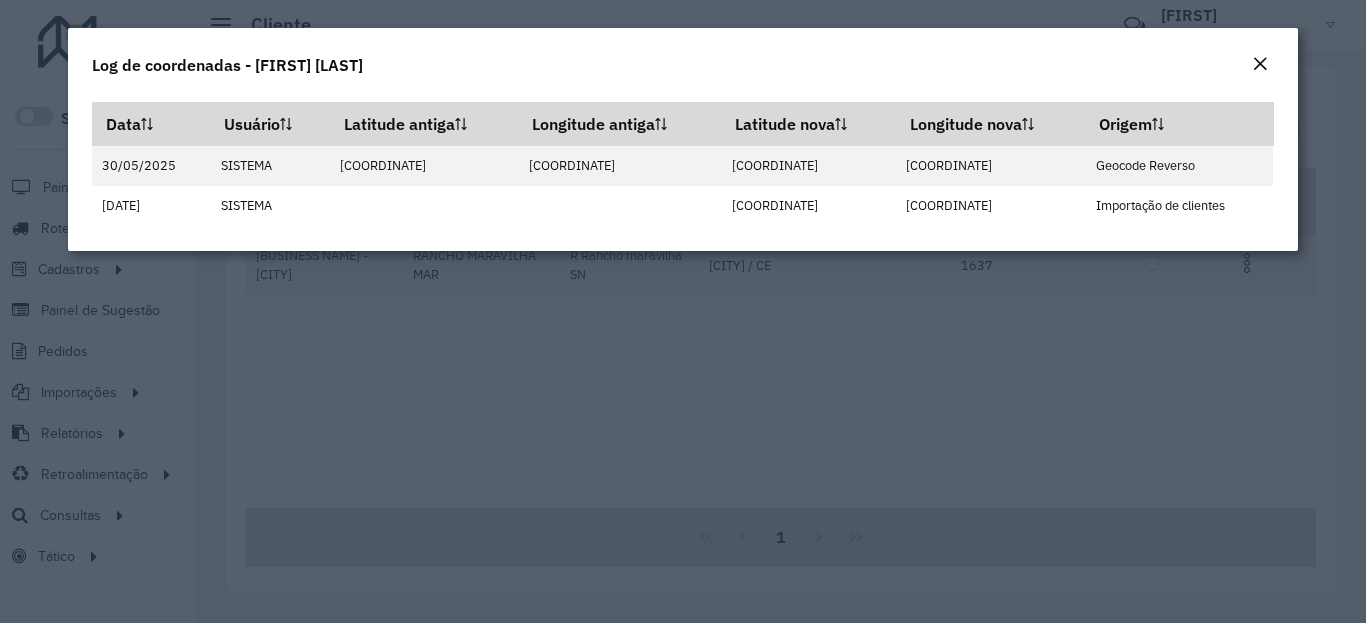 click on "Log de coordenadas - RANCHO MARAVILHA MAR" 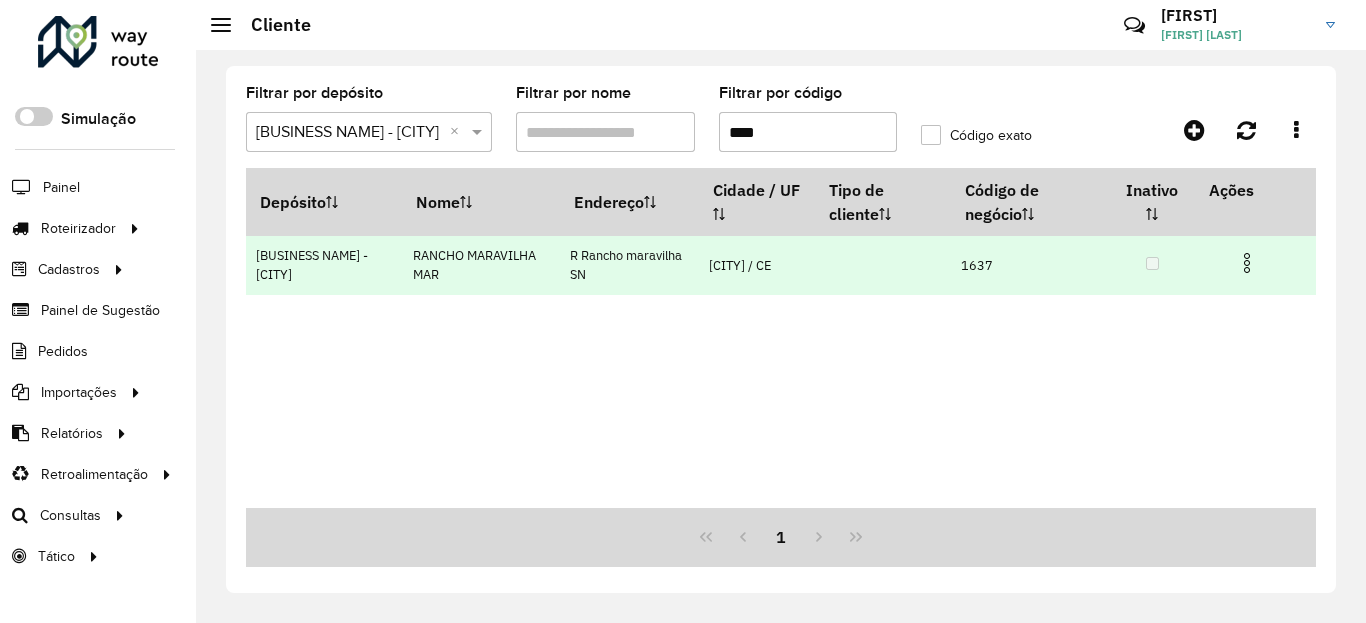 click at bounding box center [1247, 263] 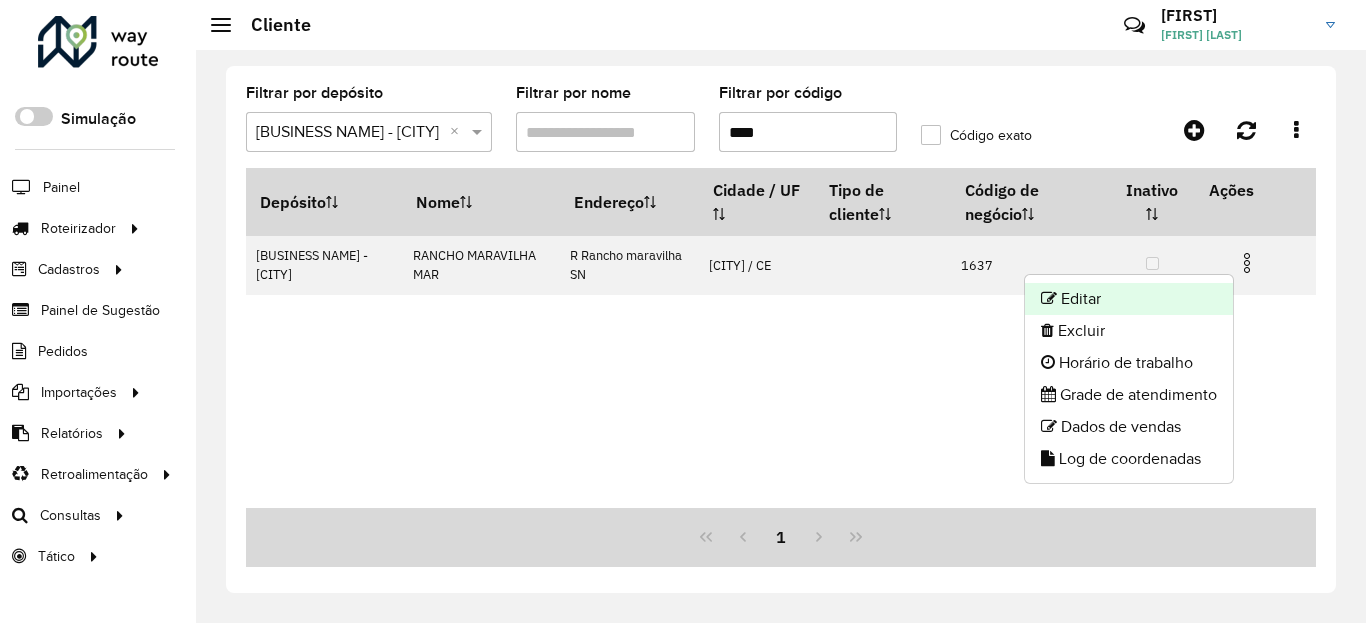 click on "Editar" 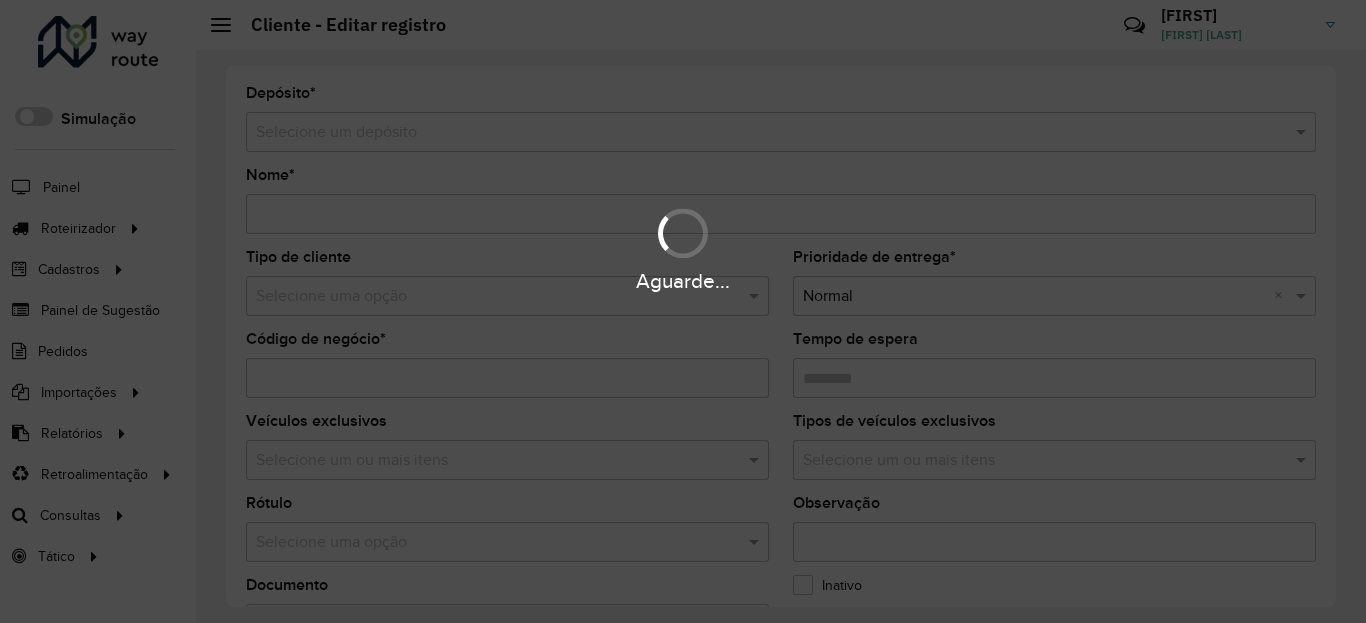 type on "**********" 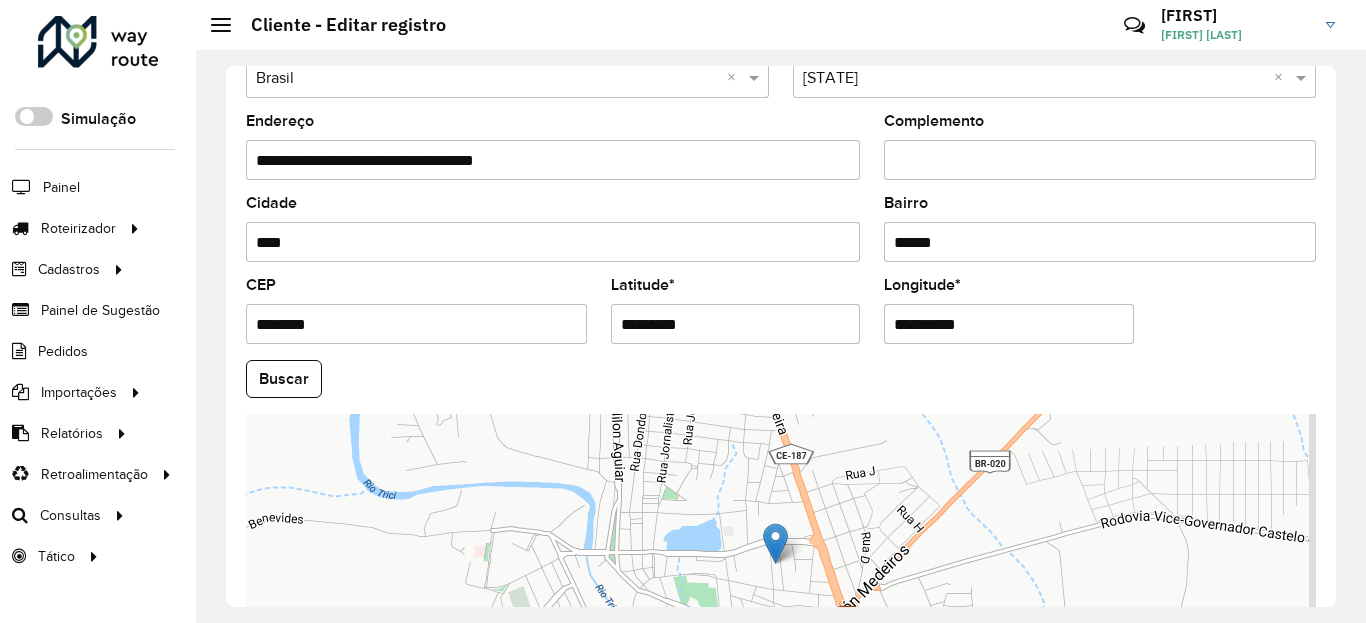 scroll, scrollTop: 865, scrollLeft: 0, axis: vertical 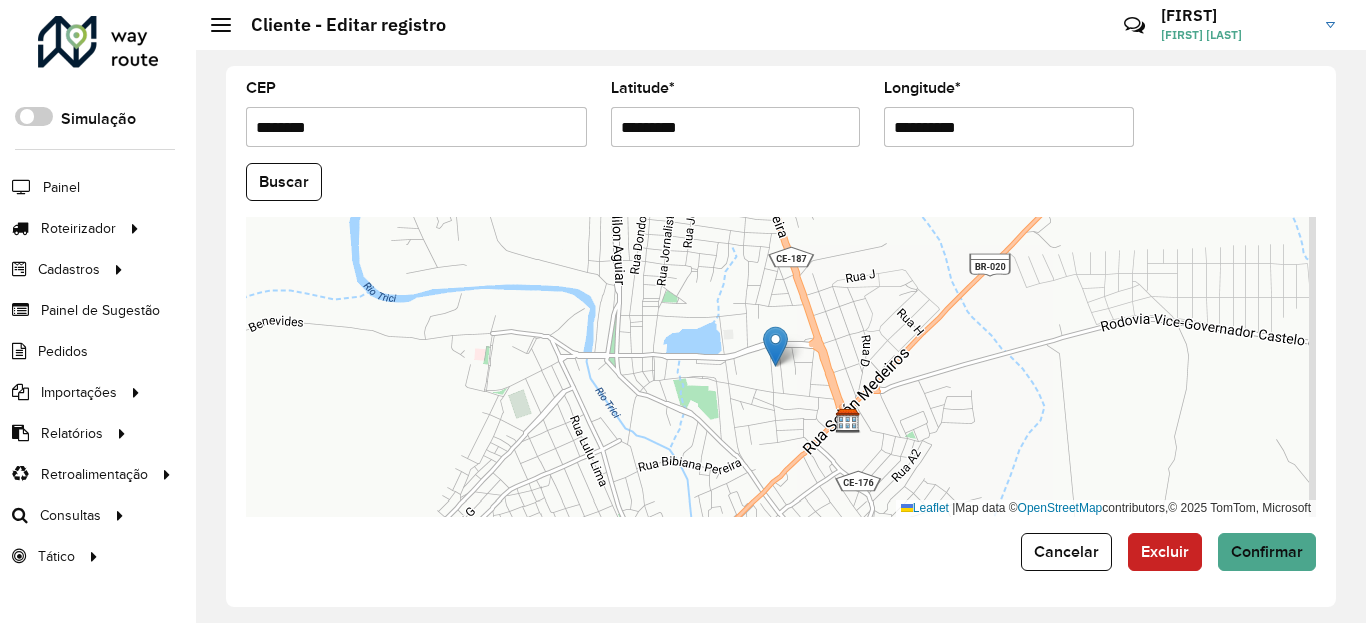 click on "*********" at bounding box center [736, 127] 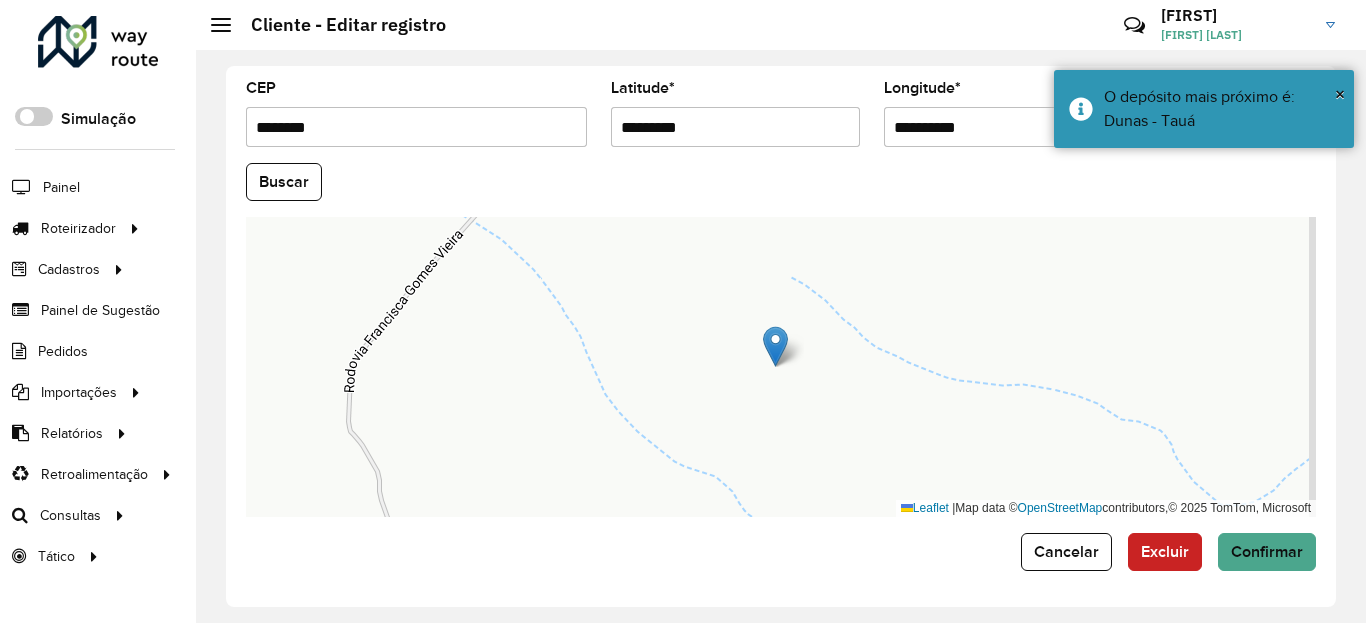 click on "**********" at bounding box center [1009, 127] 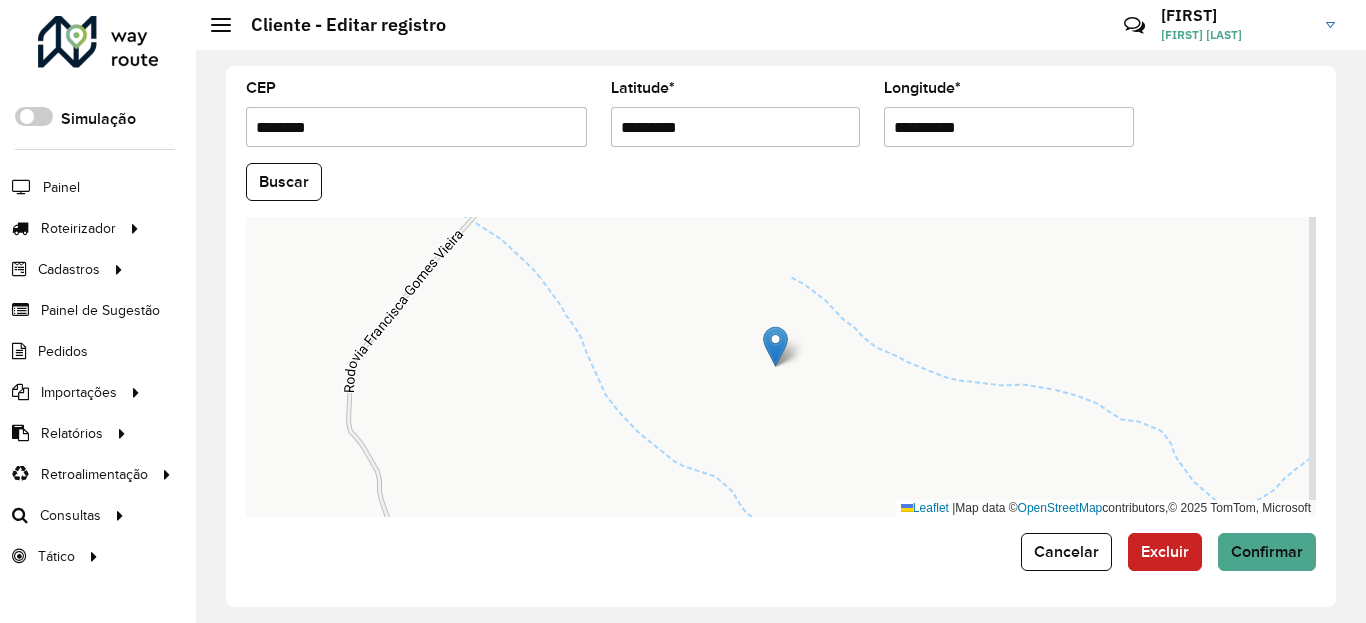 type on "**********" 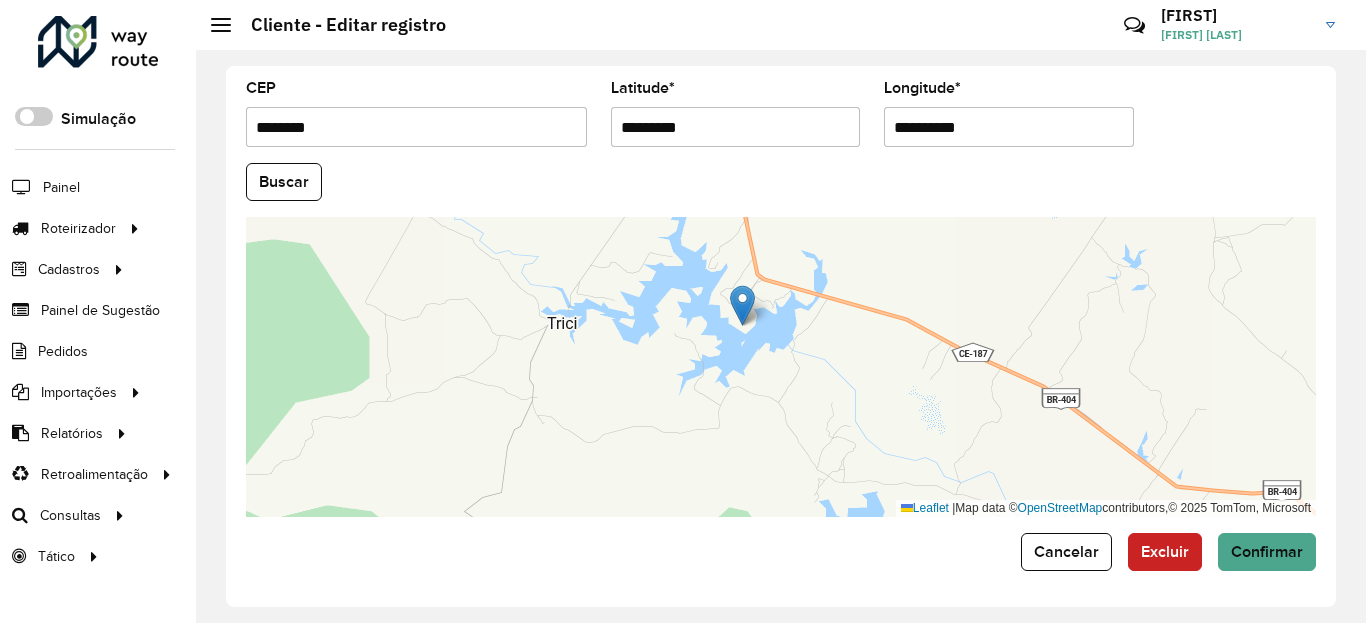 drag, startPoint x: 864, startPoint y: 333, endPoint x: 874, endPoint y: 359, distance: 27.856777 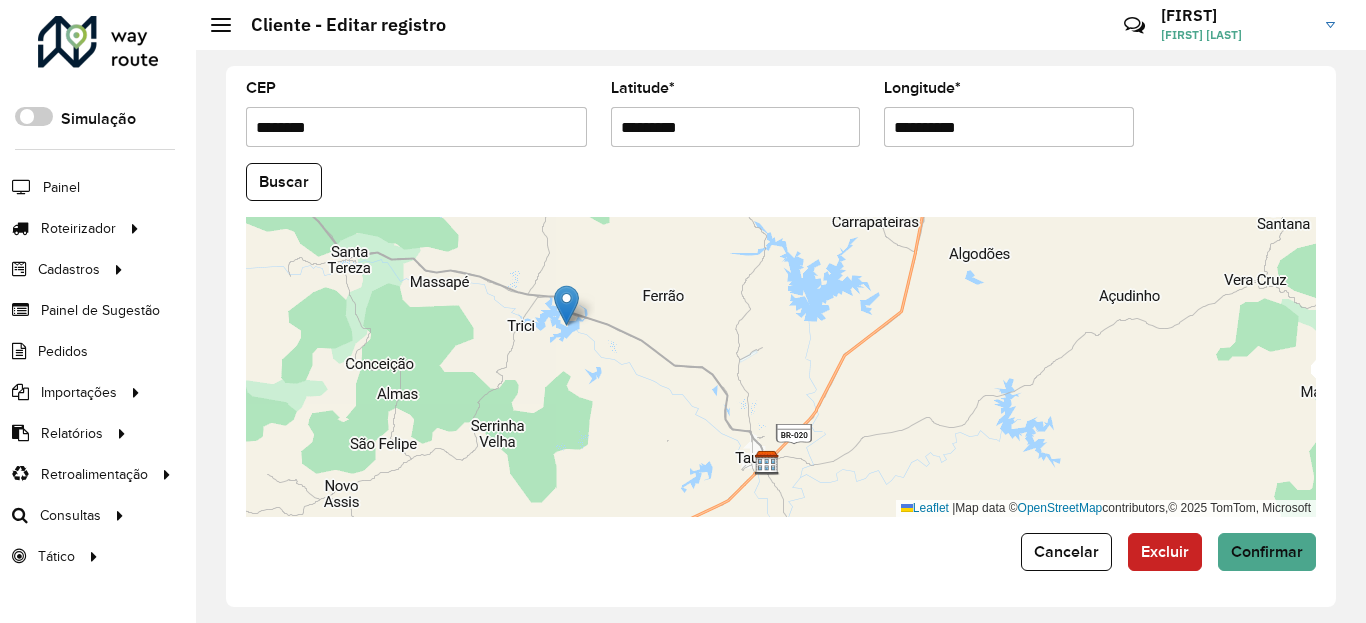 drag, startPoint x: 758, startPoint y: 368, endPoint x: 800, endPoint y: 362, distance: 42.426407 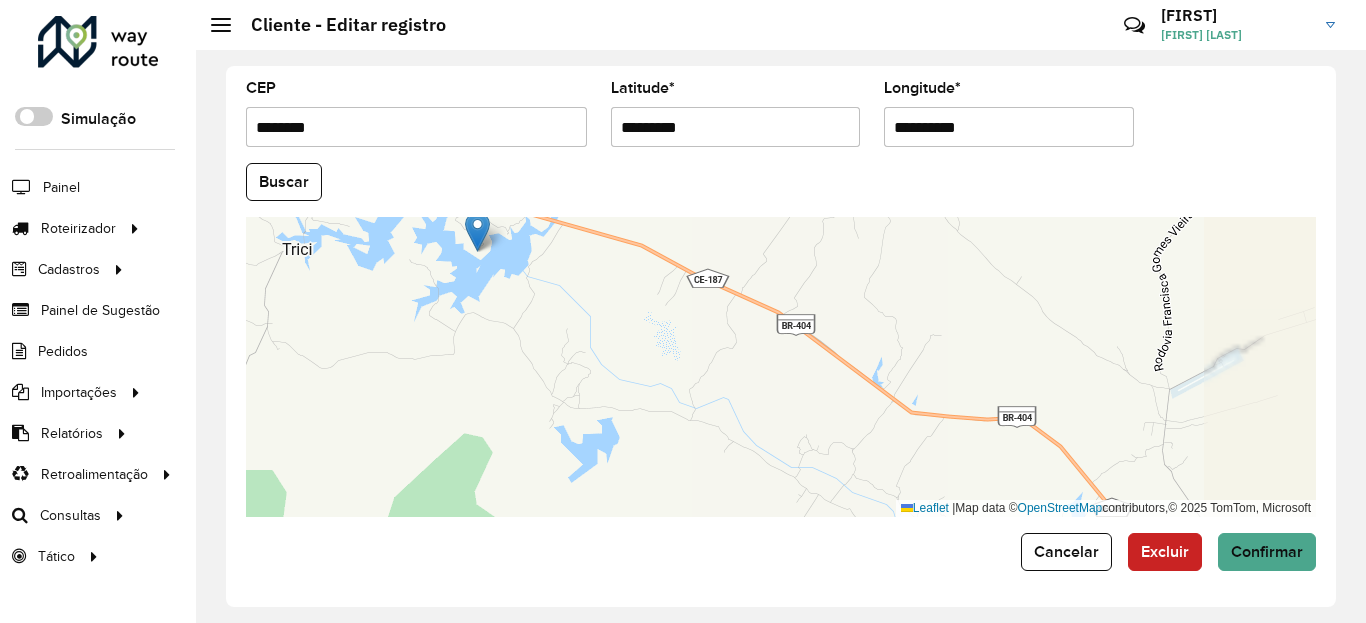 drag, startPoint x: 612, startPoint y: 344, endPoint x: 747, endPoint y: 409, distance: 149.83324 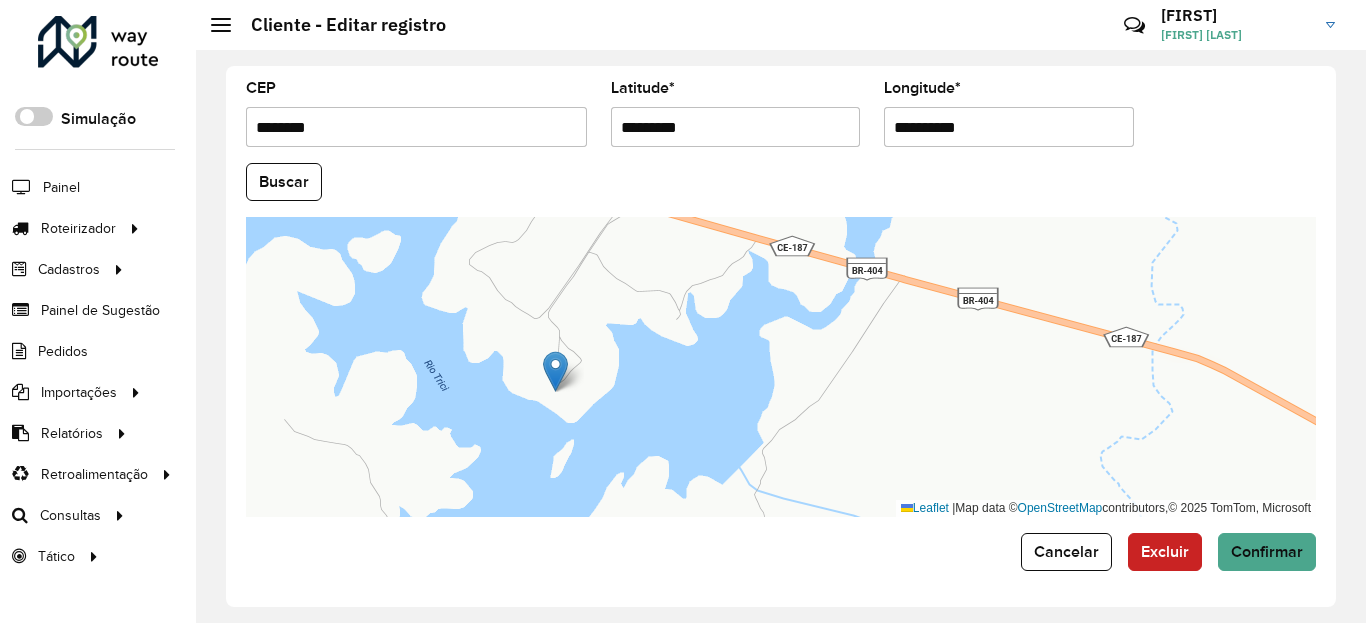 drag, startPoint x: 647, startPoint y: 329, endPoint x: 677, endPoint y: 318, distance: 31.95309 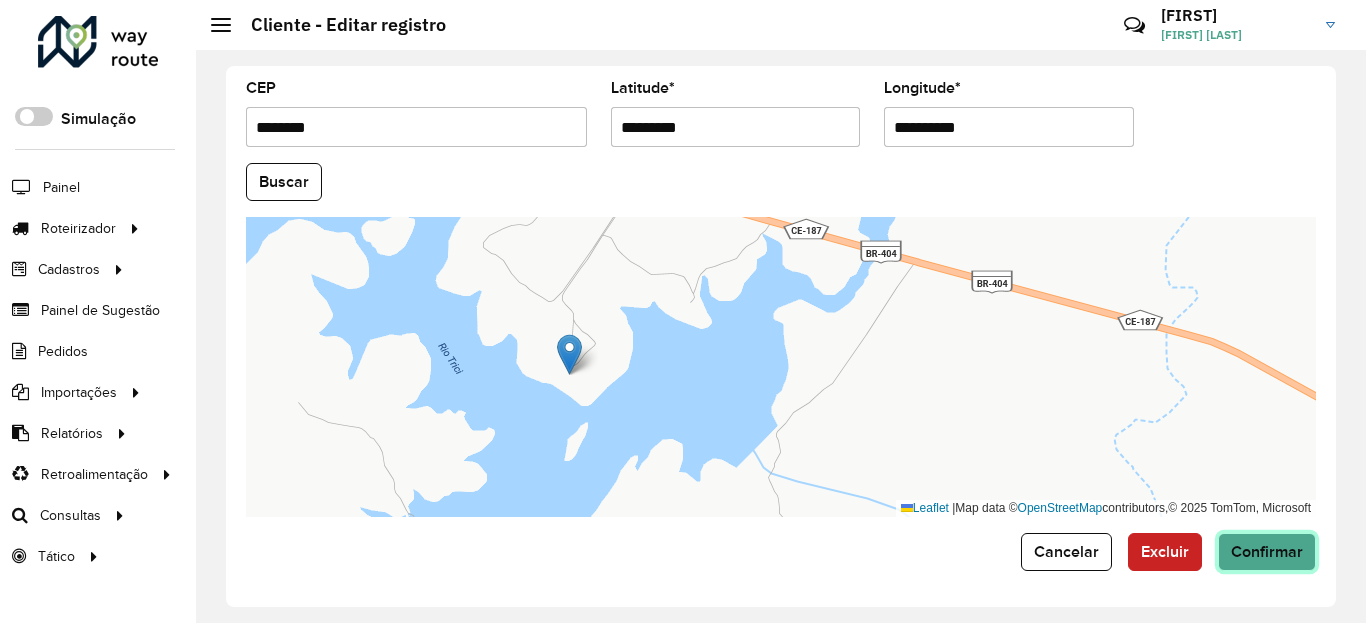 click on "Confirmar" 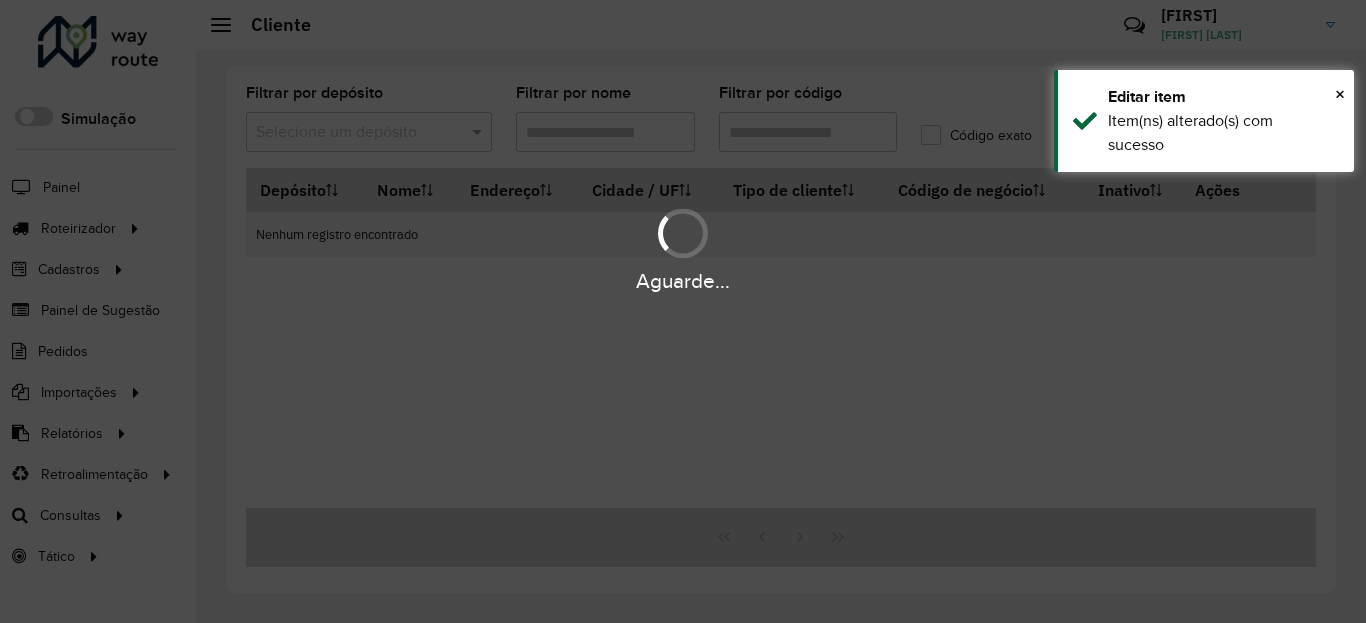 type on "****" 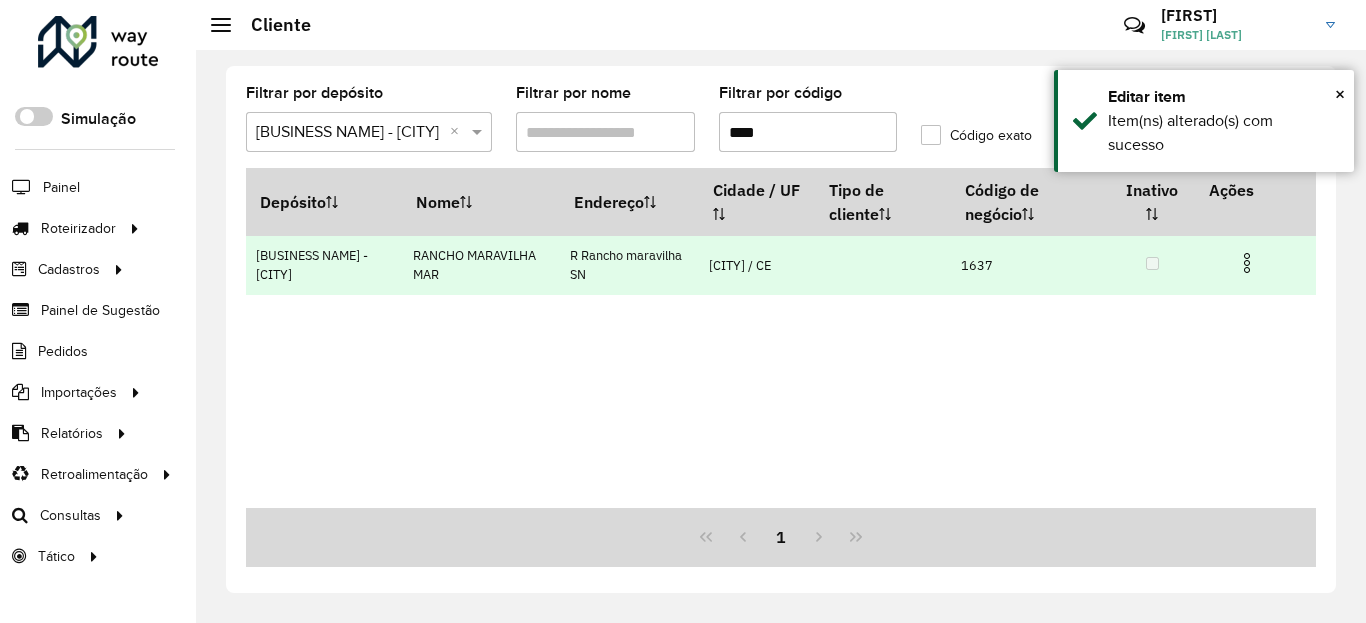click on "Aguarde...  Pop-up bloqueado!  Seu navegador bloqueou automáticamente a abertura de uma nova janela.   Acesse as configurações e adicione o endereço do sistema a lista de permissão.   Fechar  Roteirizador AmbevTech Simulação Painel Roteirizador Entregas Vendas Cadastros Checkpoint Classificações de venda Cliente Condição de pagamento Consulta de setores Depósito Disponibilidade de veículos Fator tipo de produto Gabarito planner Grupo Rota Fator Tipo Produto Grupo de Depósito Grupo de rotas exclusiva Grupo de setores Jornada Jornada RN Layout integração Modelo Motorista Multi Depósito Painel de sugestão Parada Pedágio Perfil de Vendedor Ponto de apoio Ponto de apoio FAD Prioridade pedido Produto Restrição de Atendimento Planner Rodízio de placa Rota exclusiva FAD Rótulo Setor Setor Planner Tempo de parada de refeição Tipo de cliente Tipo de veículo Tipo de veículo RN Transportadora Usuário Vendedor Veículo Painel de Sugestão Pedidos Importações Classificação e volume de venda" at bounding box center (683, 311) 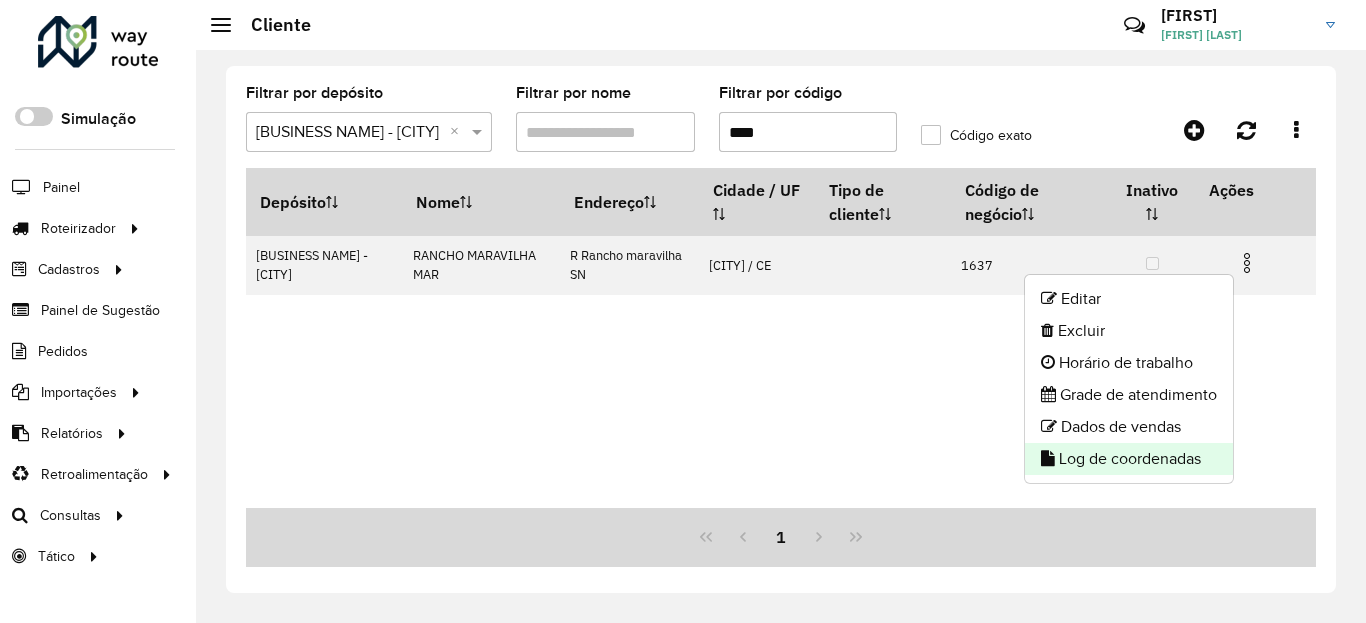 click on "Log de coordenadas" 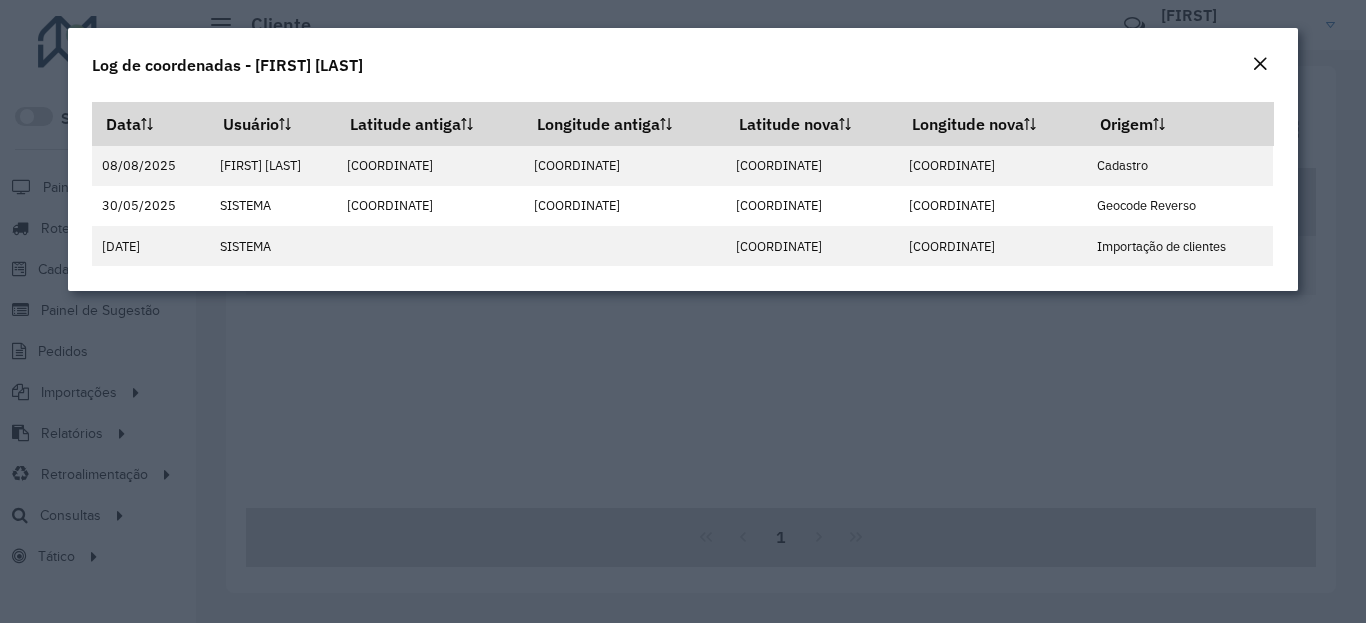 click 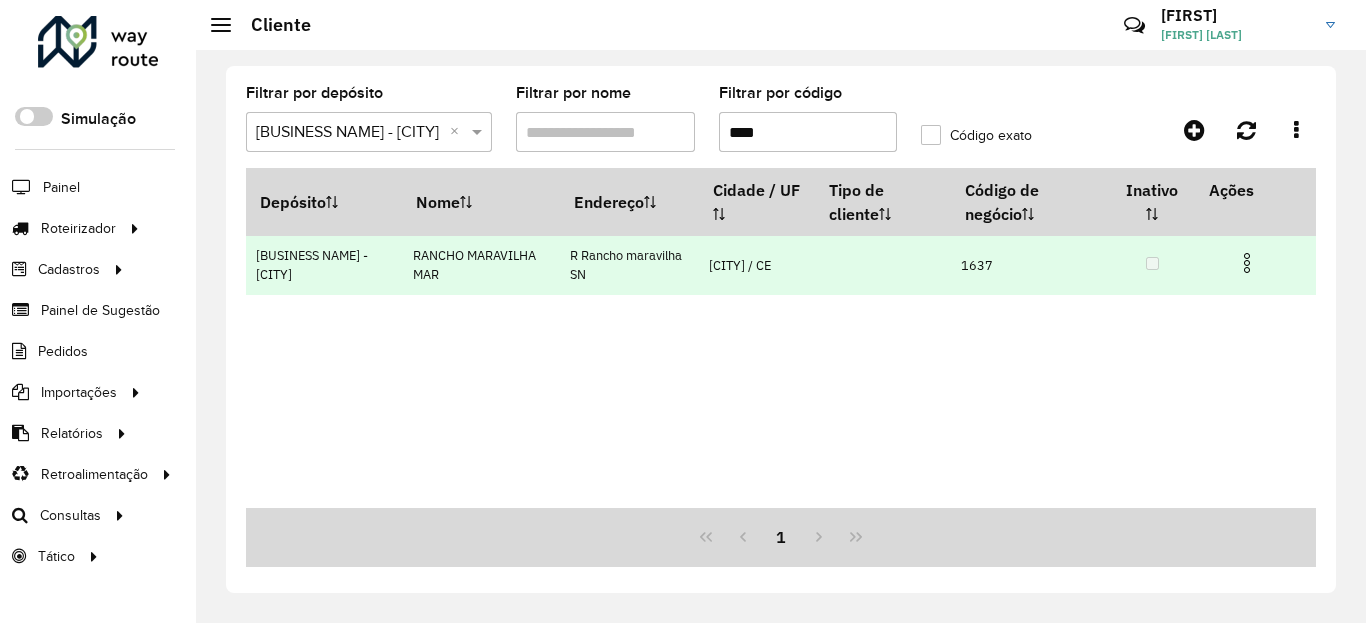 click at bounding box center [1247, 263] 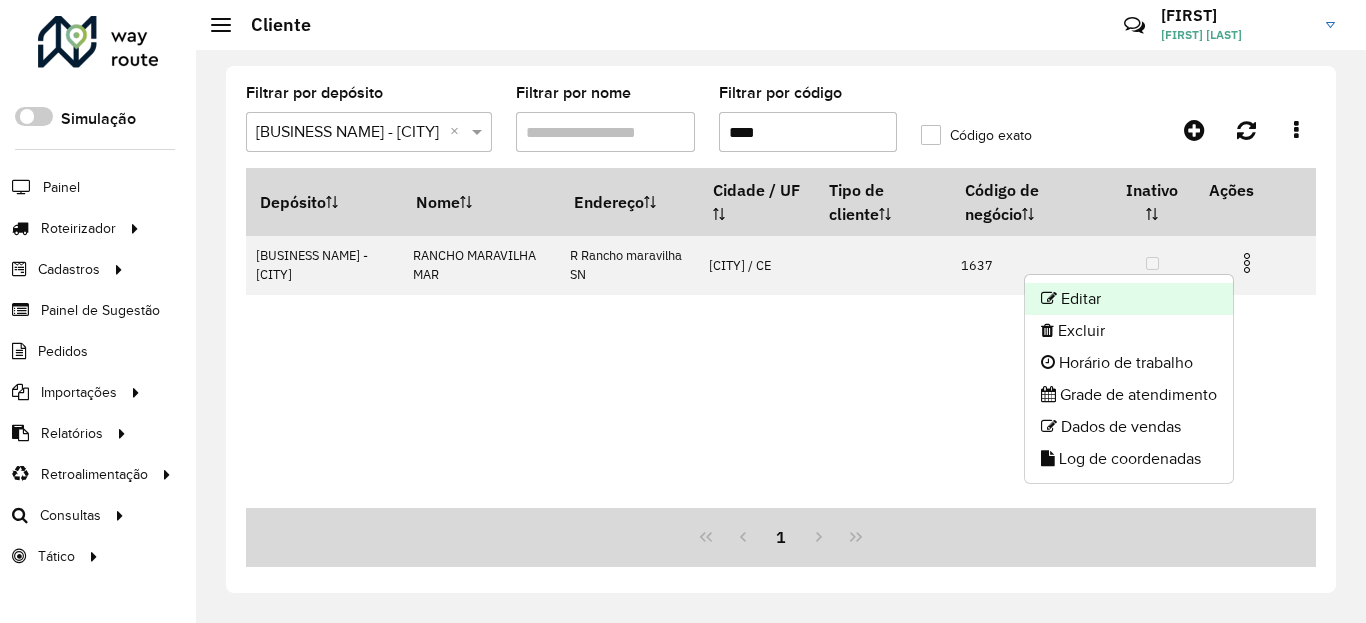 click on "Editar" 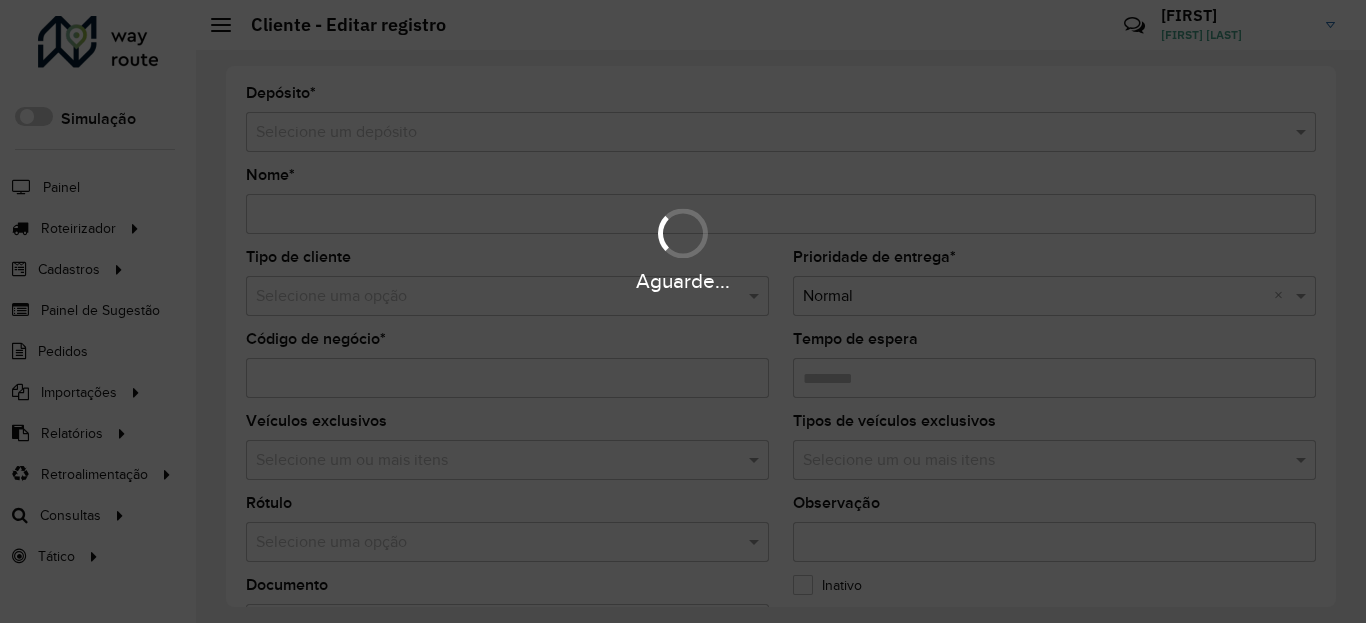 type on "**********" 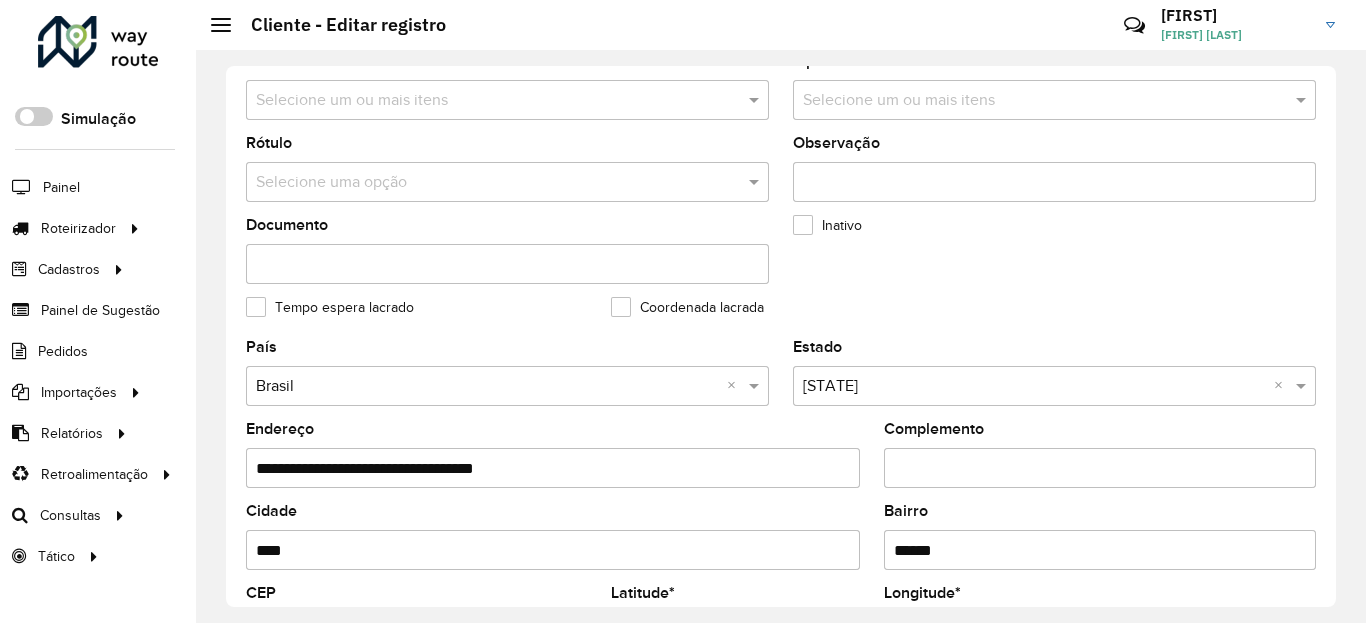 scroll, scrollTop: 720, scrollLeft: 0, axis: vertical 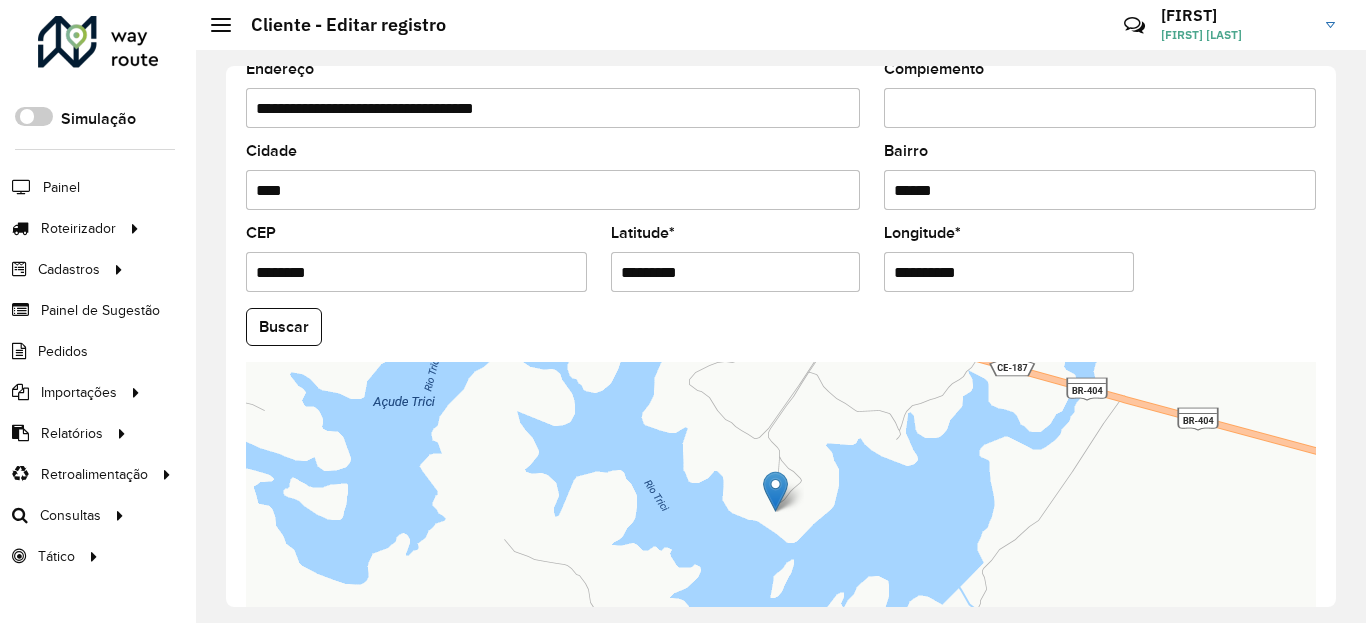 click on "*********" at bounding box center (736, 272) 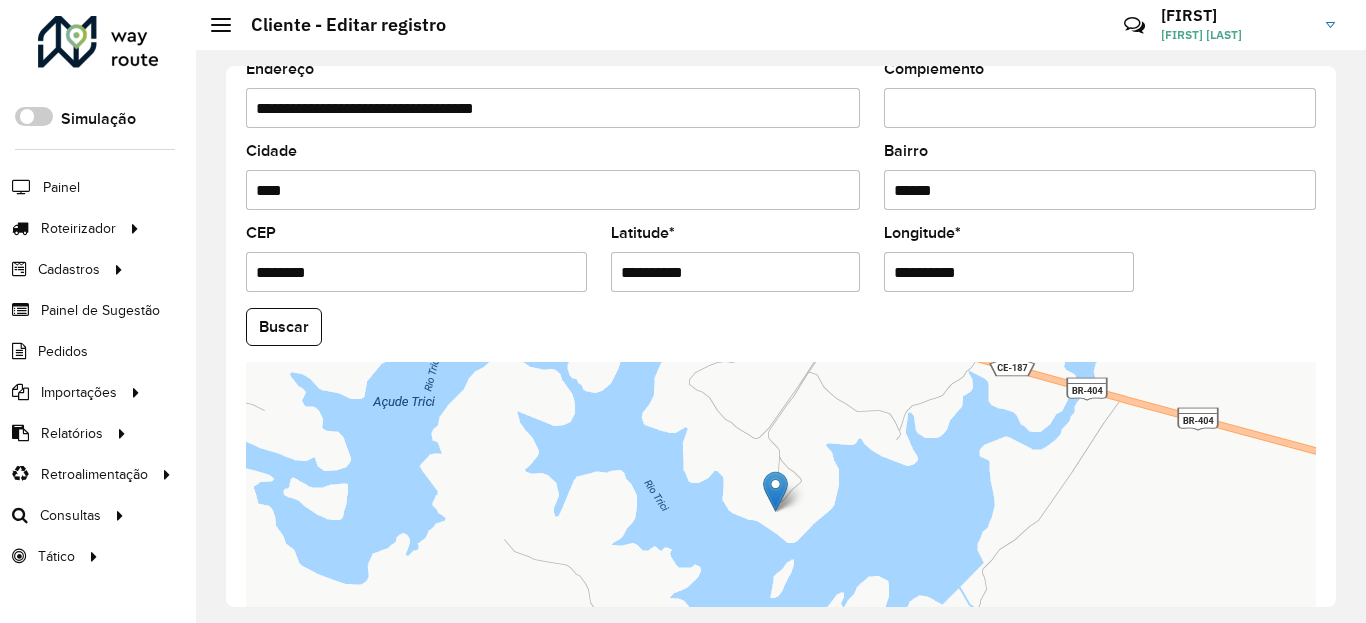 type on "*********" 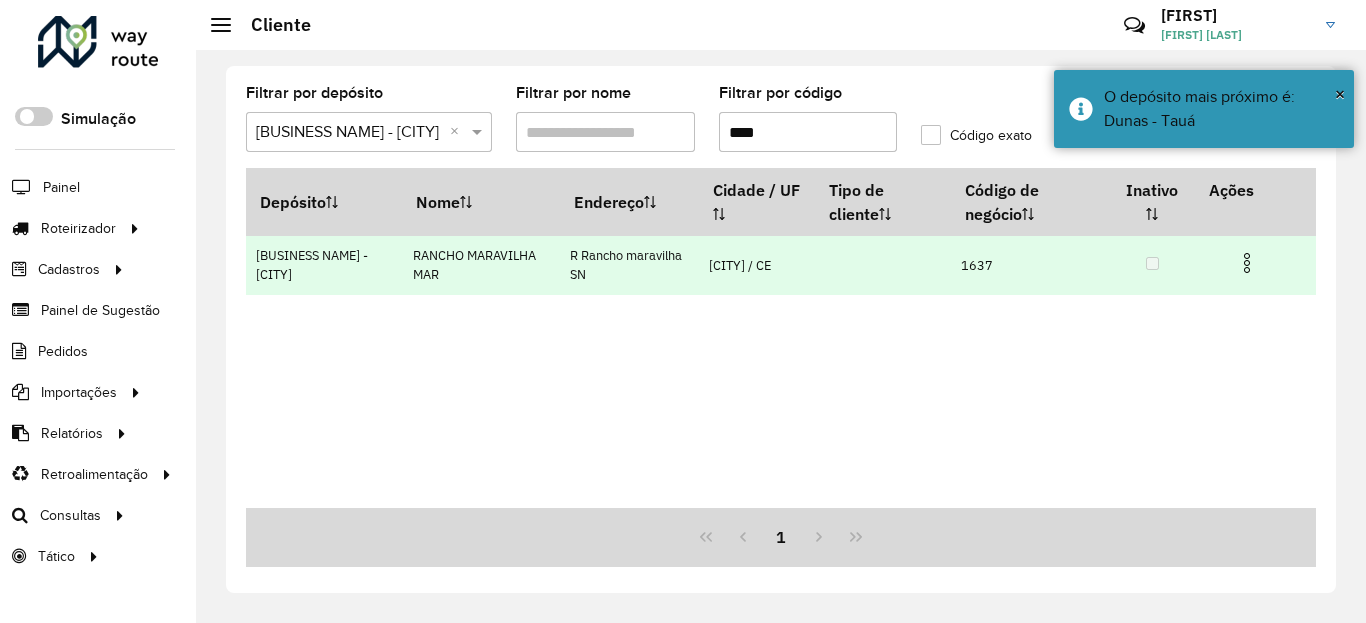 click at bounding box center (1255, 261) 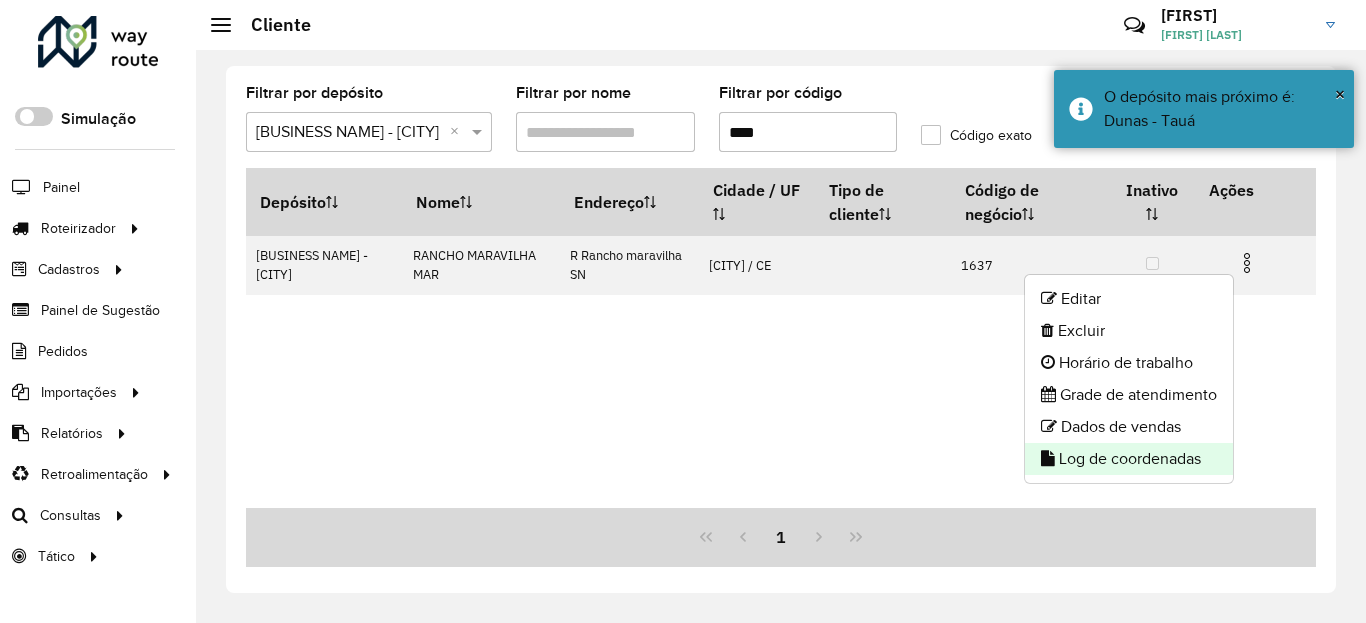 click on "Log de coordenadas" 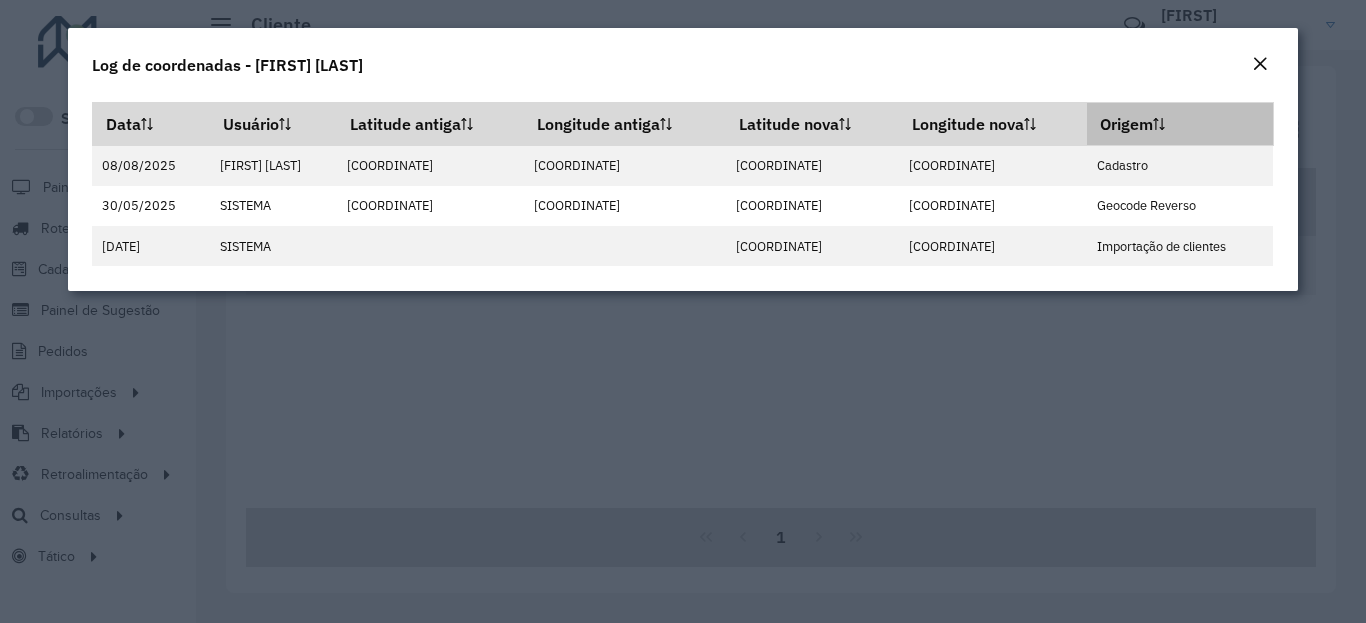 click on "Origem" at bounding box center (1180, 124) 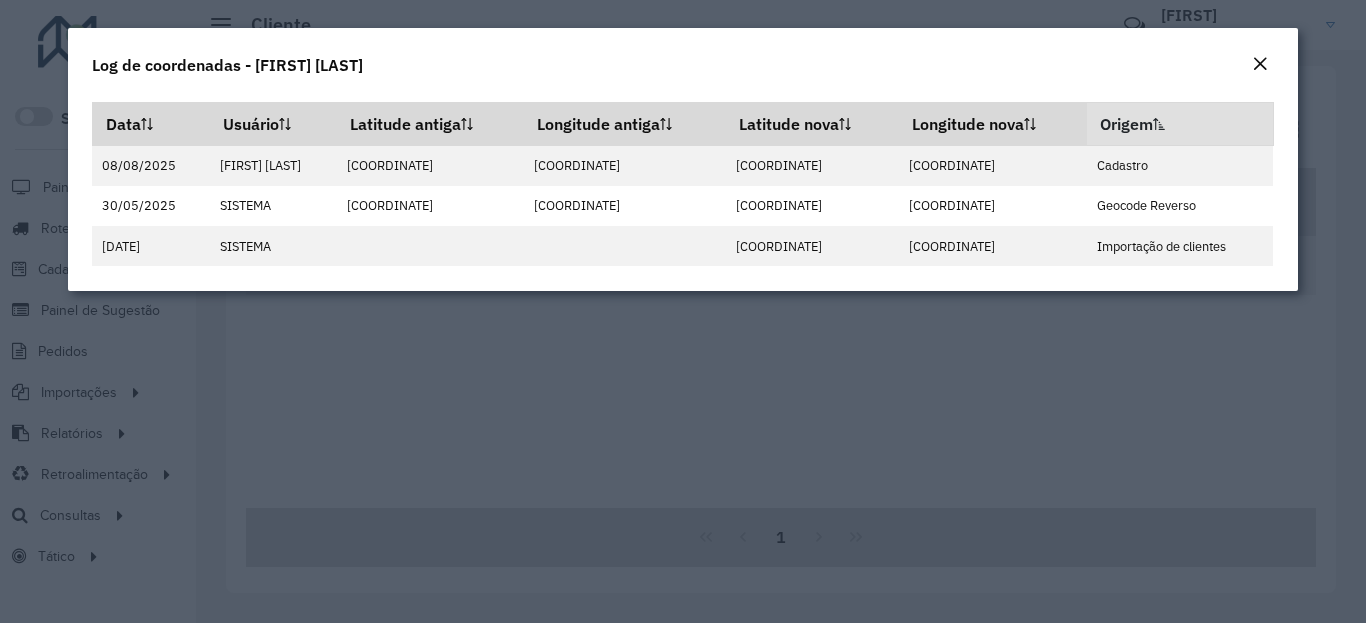 click on "Log de coordenadas - RANCHO MARAVILHA MAR" 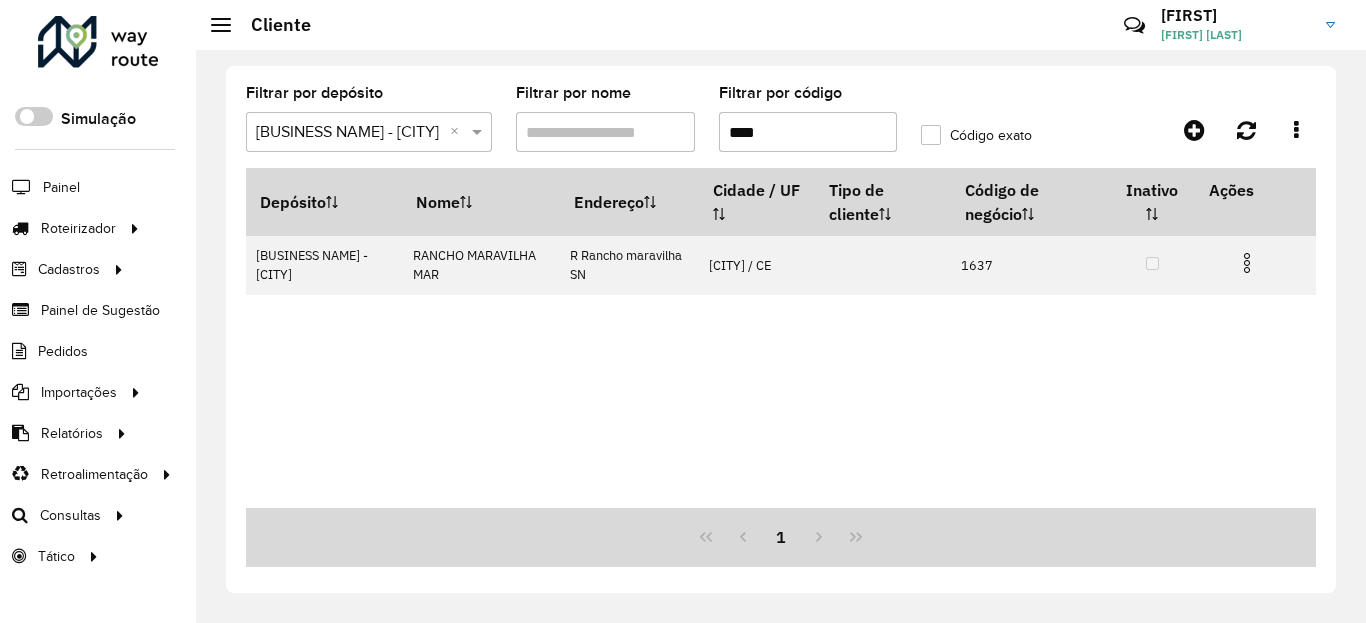click on "Filtrar por código  ****" 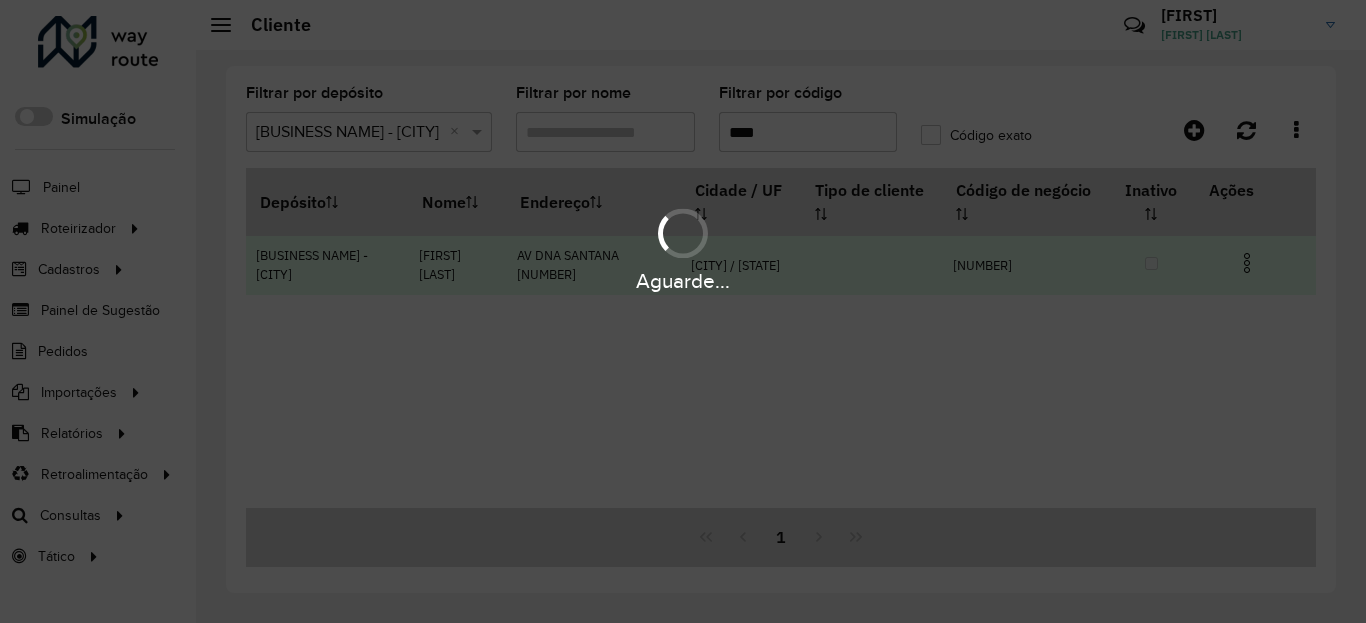 type on "****" 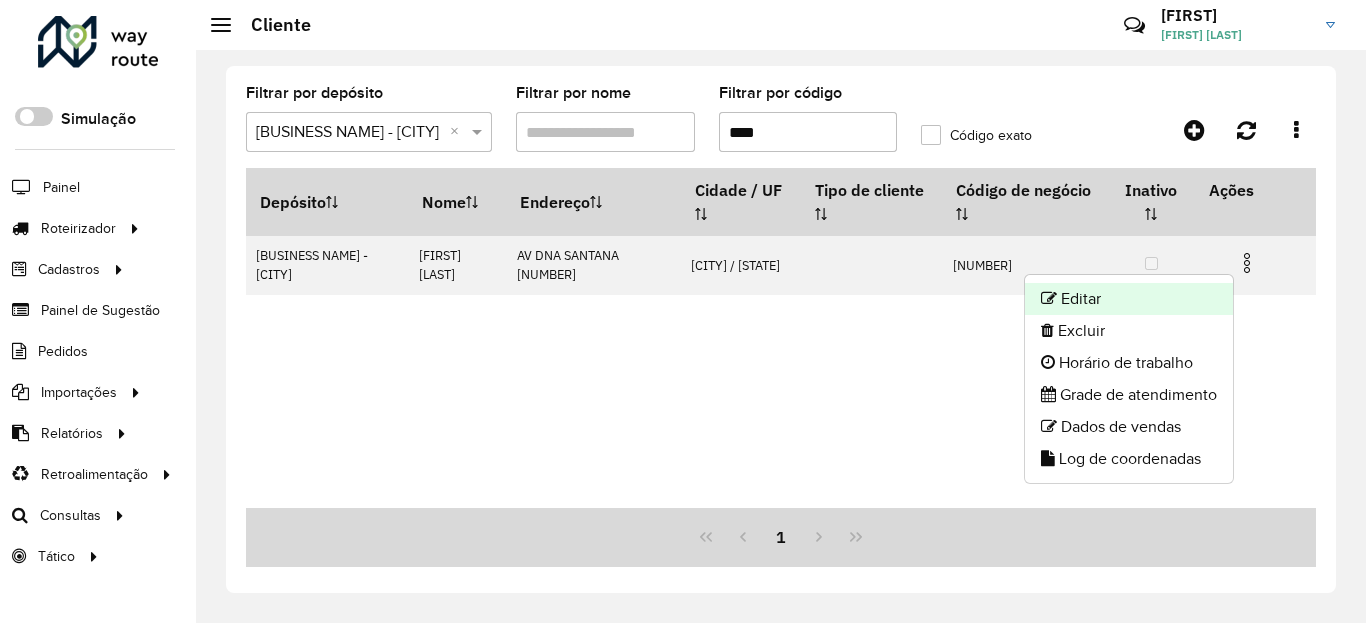 click on "Editar" 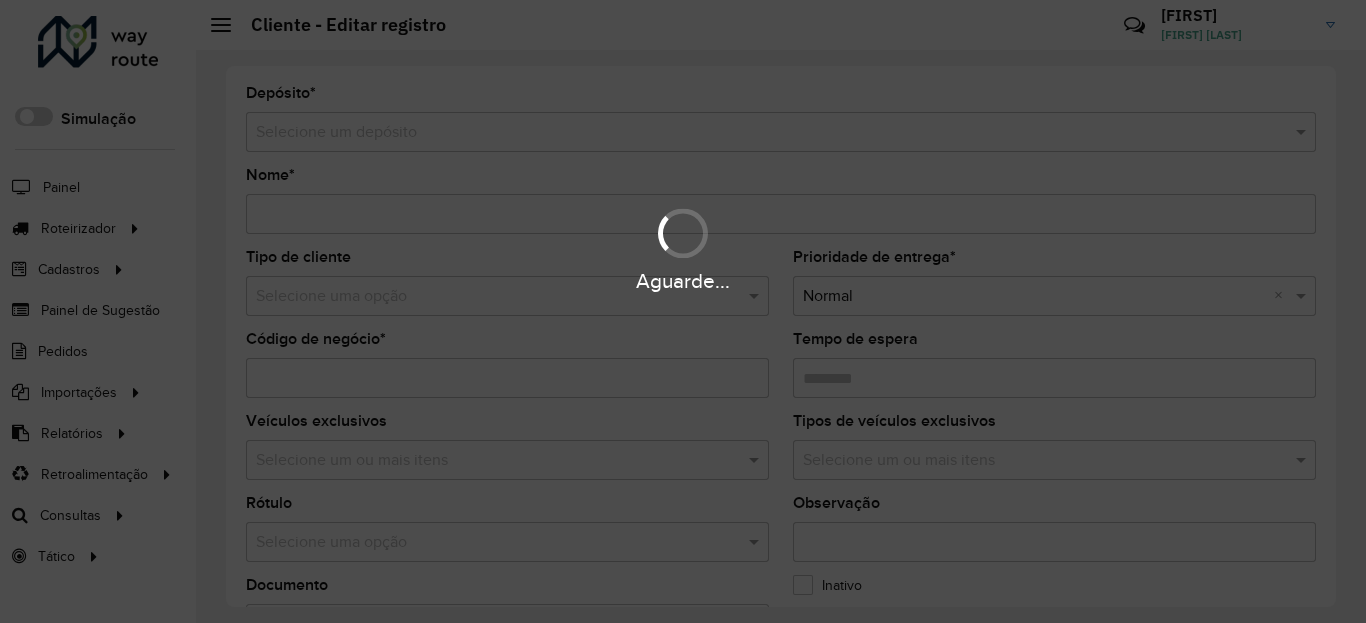 type on "**********" 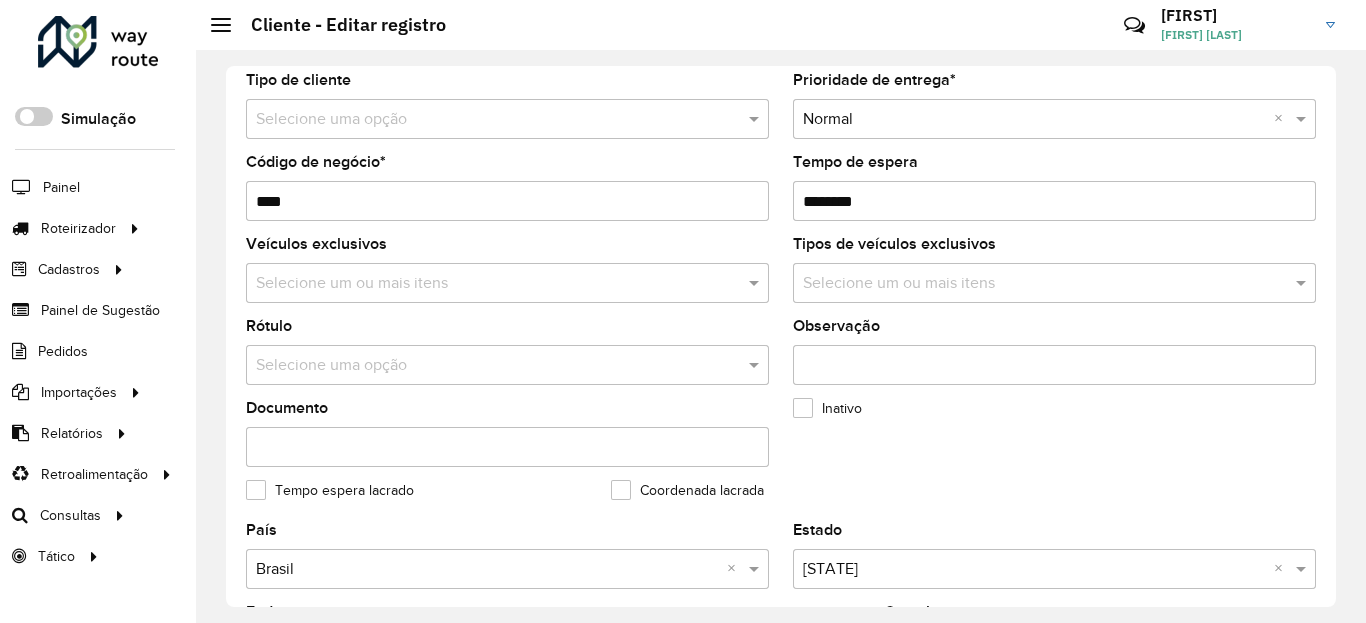 scroll, scrollTop: 720, scrollLeft: 0, axis: vertical 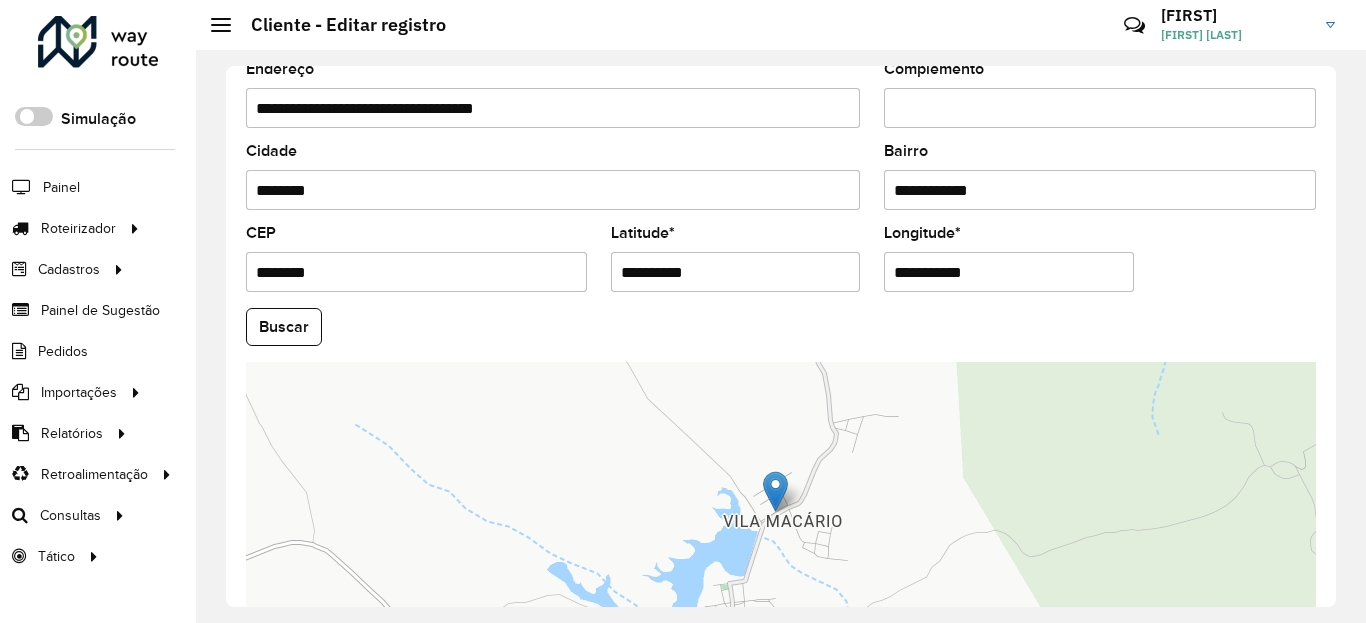 click on "**********" at bounding box center [736, 272] 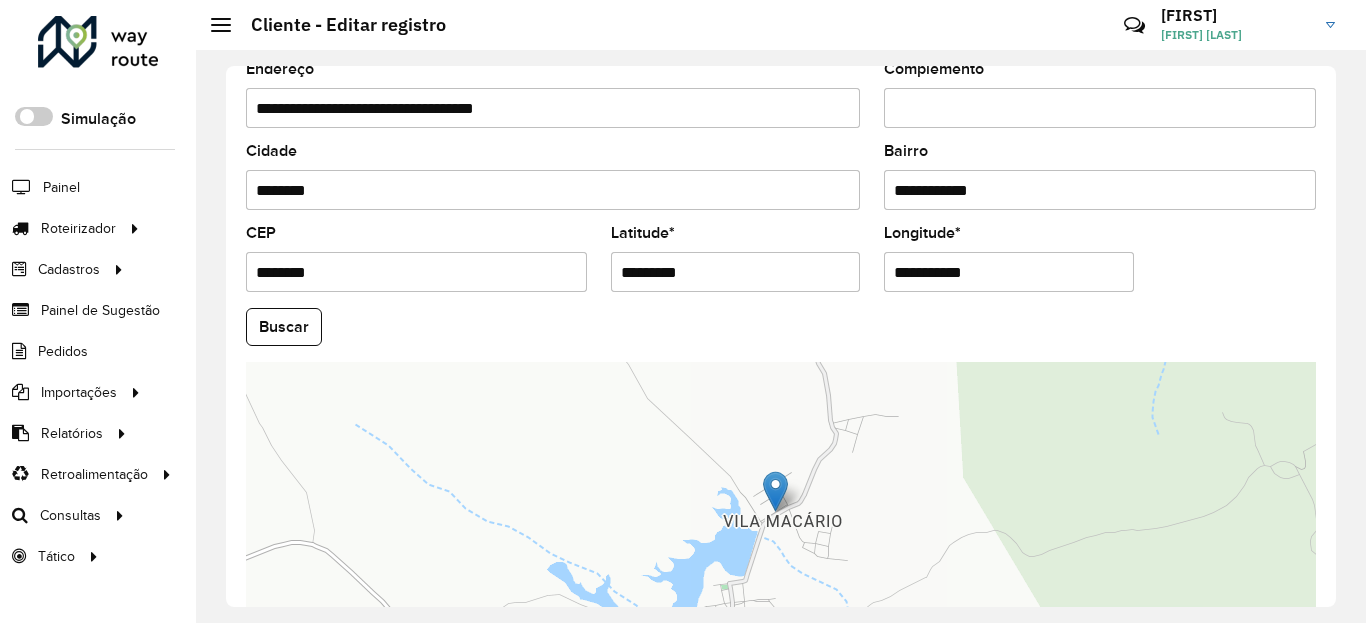 type on "*********" 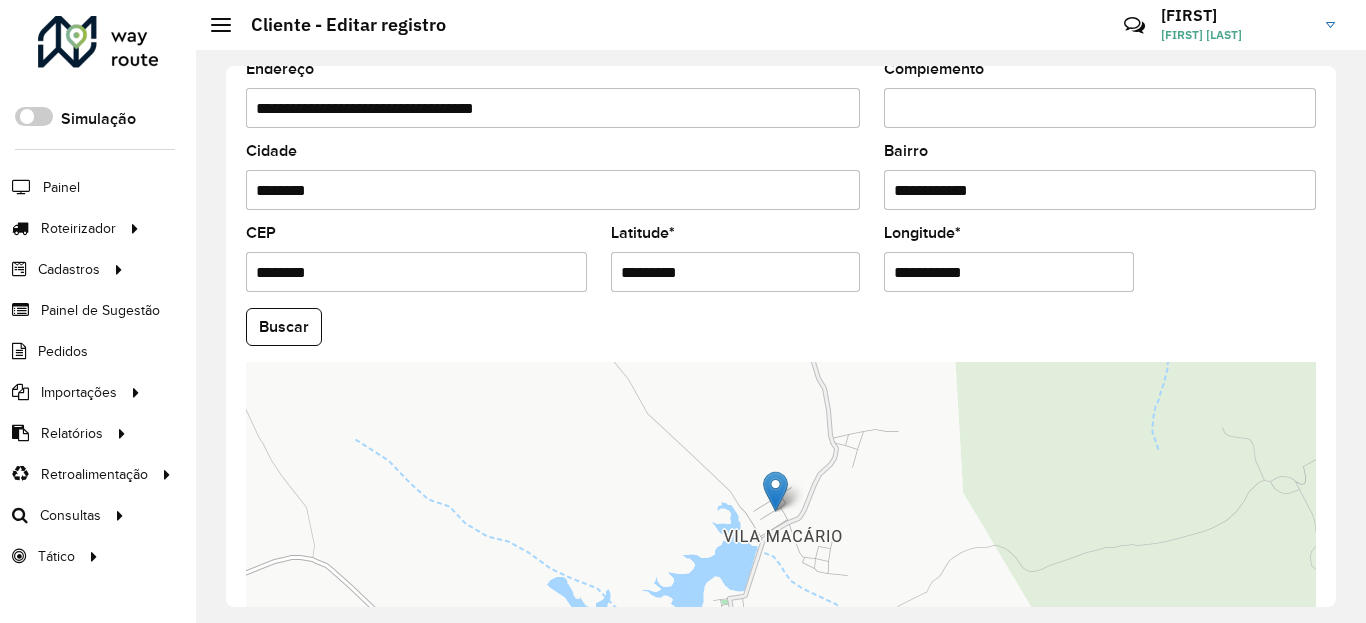 click on "**********" at bounding box center [1009, 272] 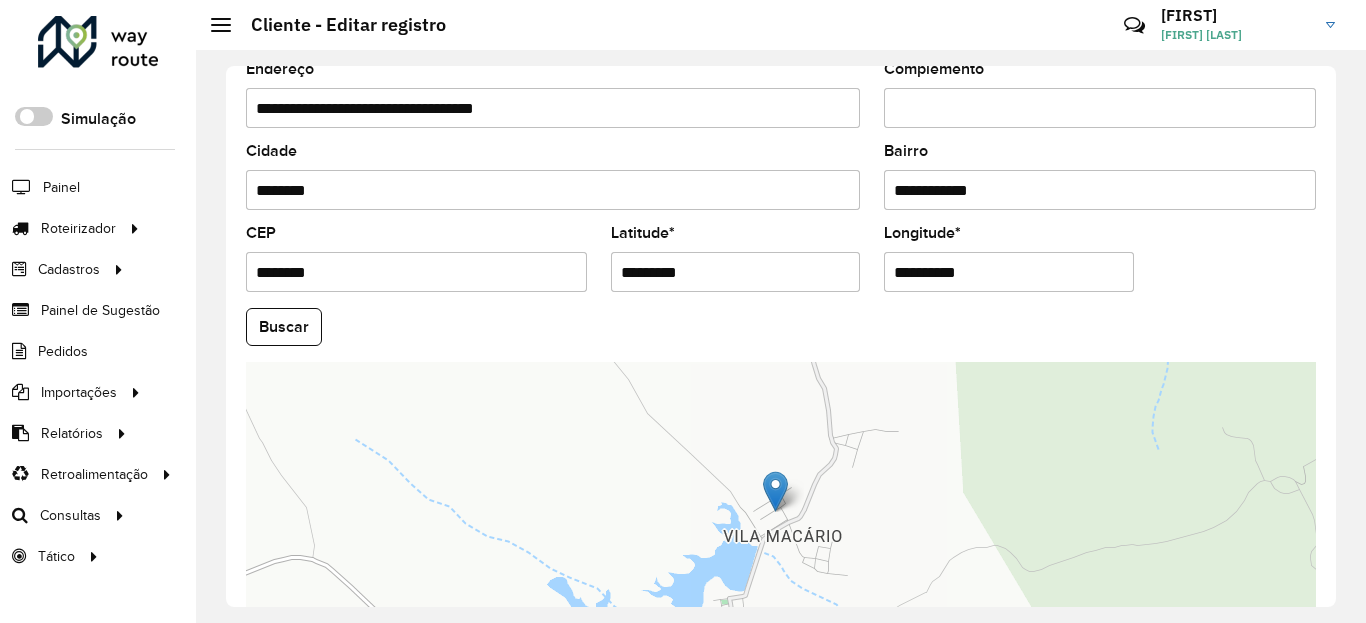 type on "**********" 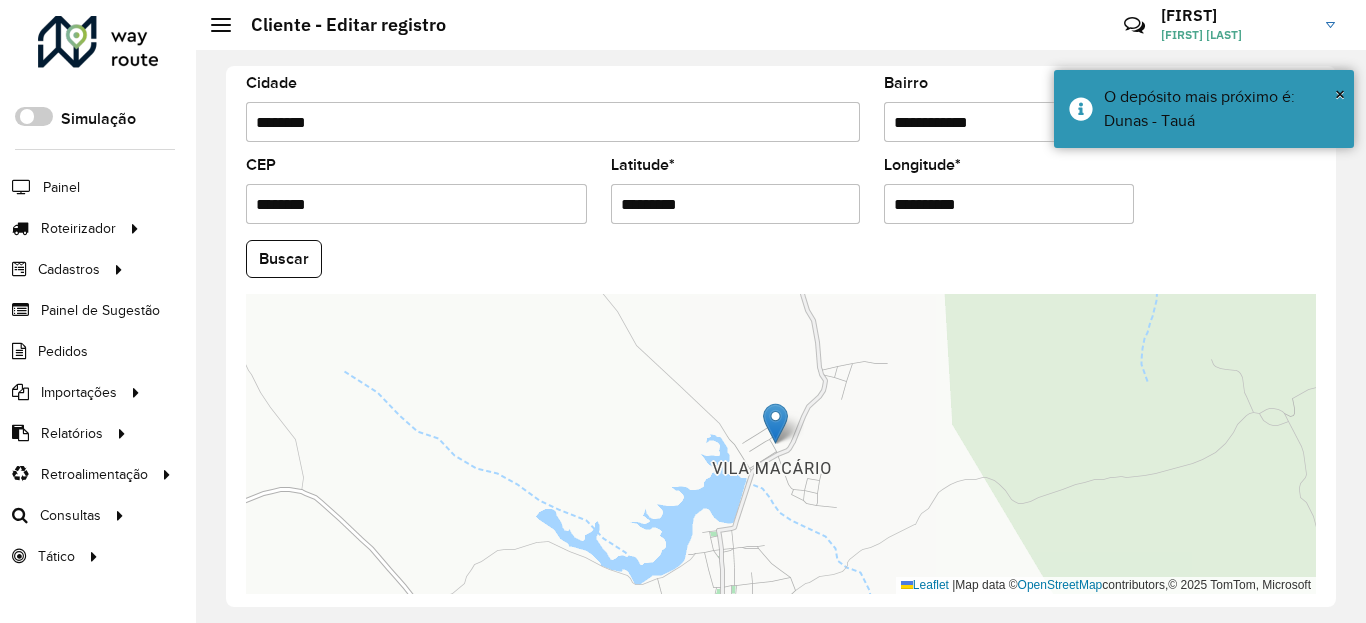 scroll, scrollTop: 840, scrollLeft: 0, axis: vertical 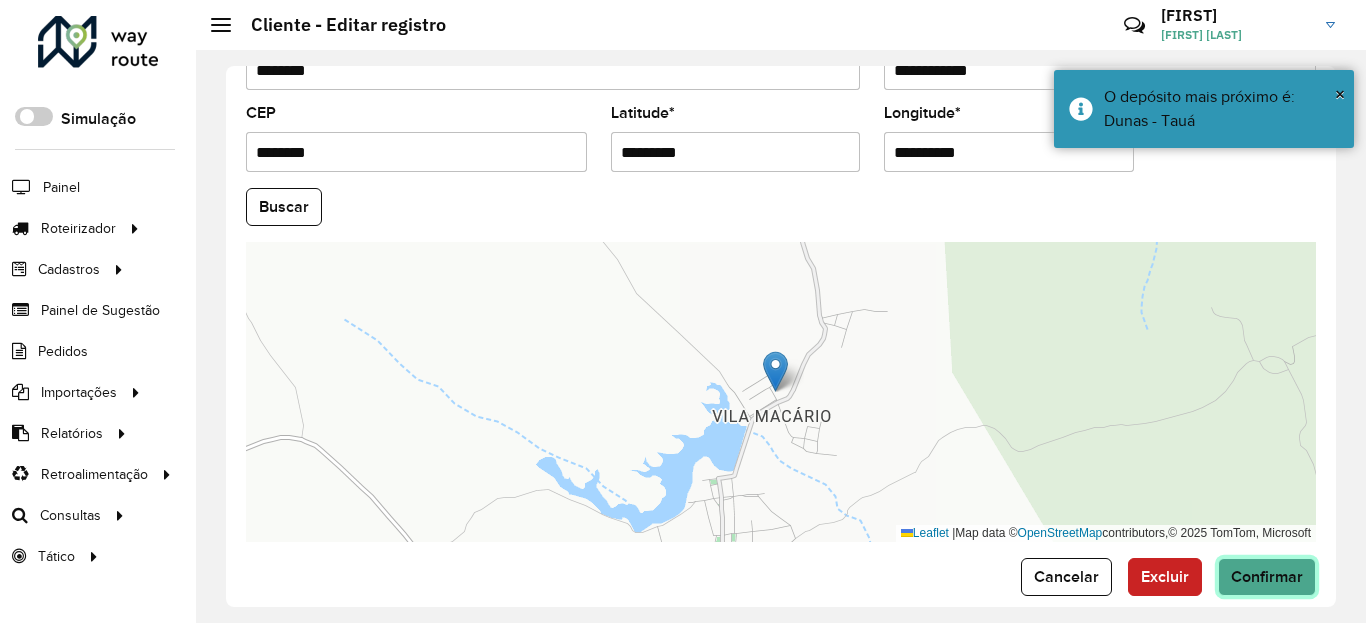 click on "Confirmar" 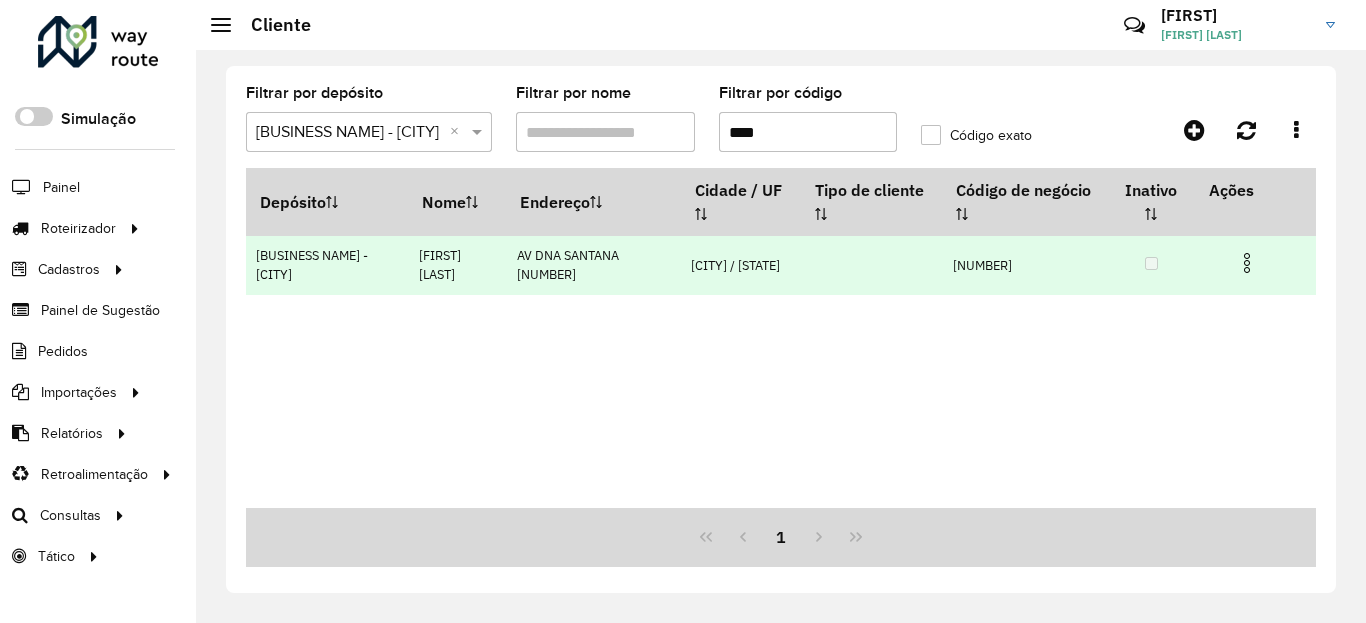 click at bounding box center [1247, 263] 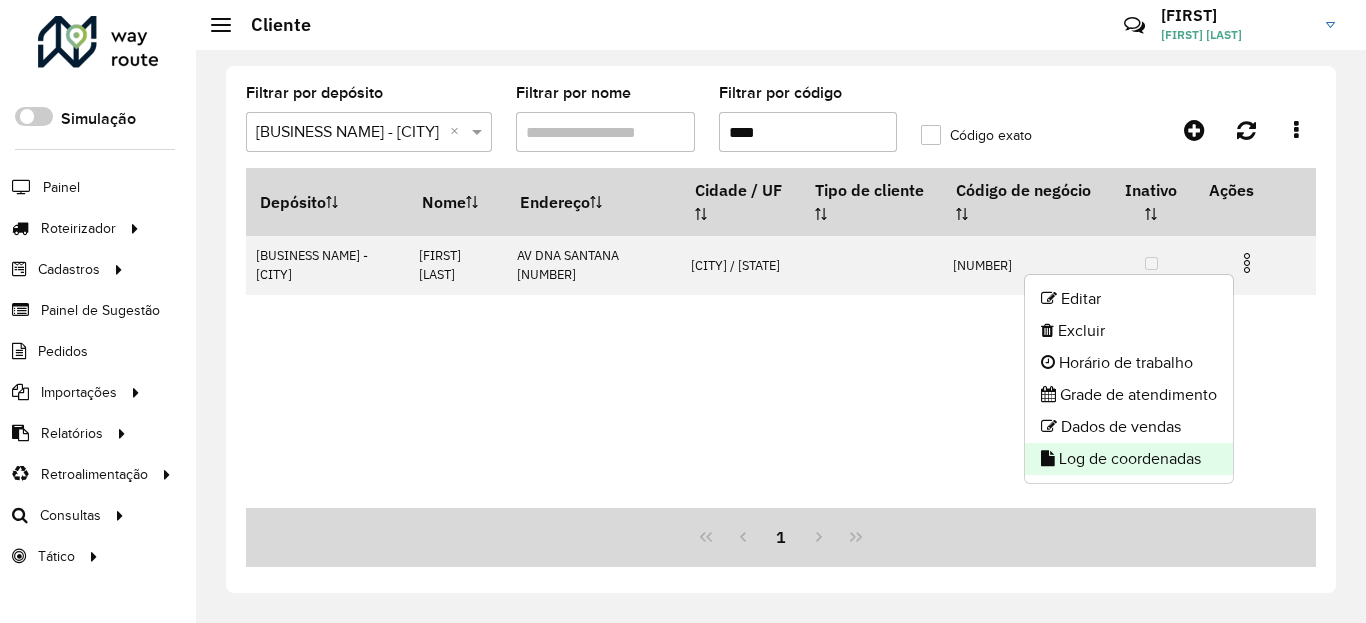click on "Log de coordenadas" 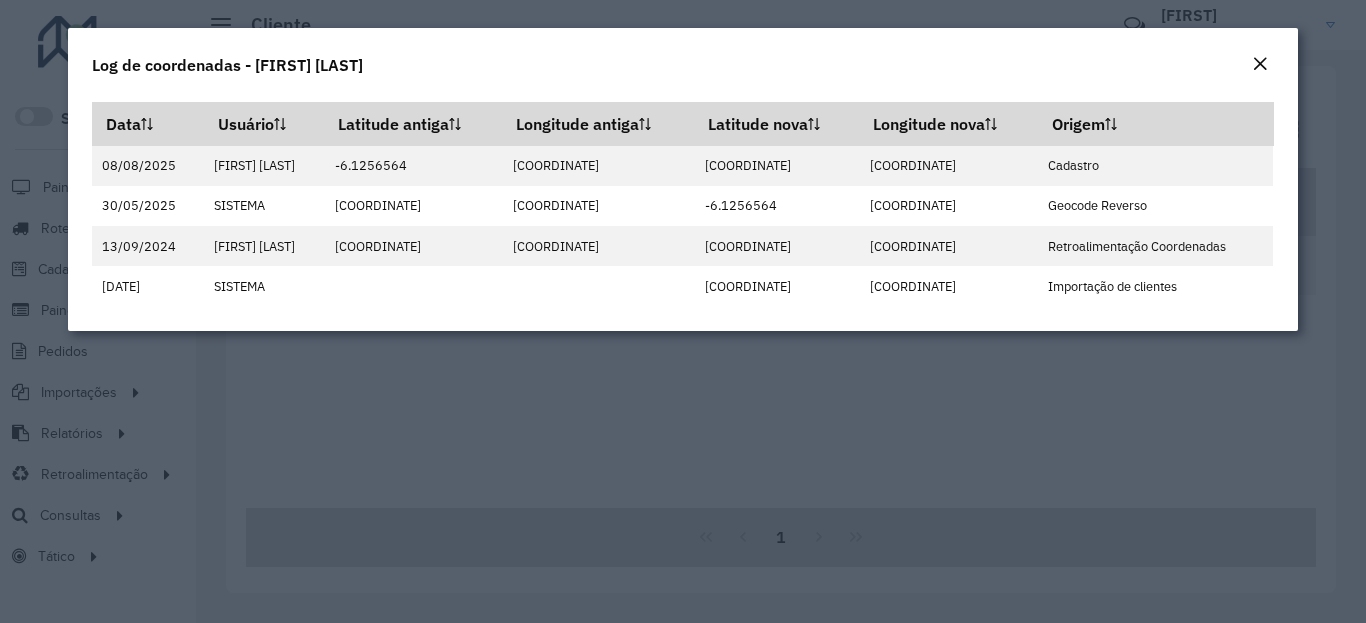 click 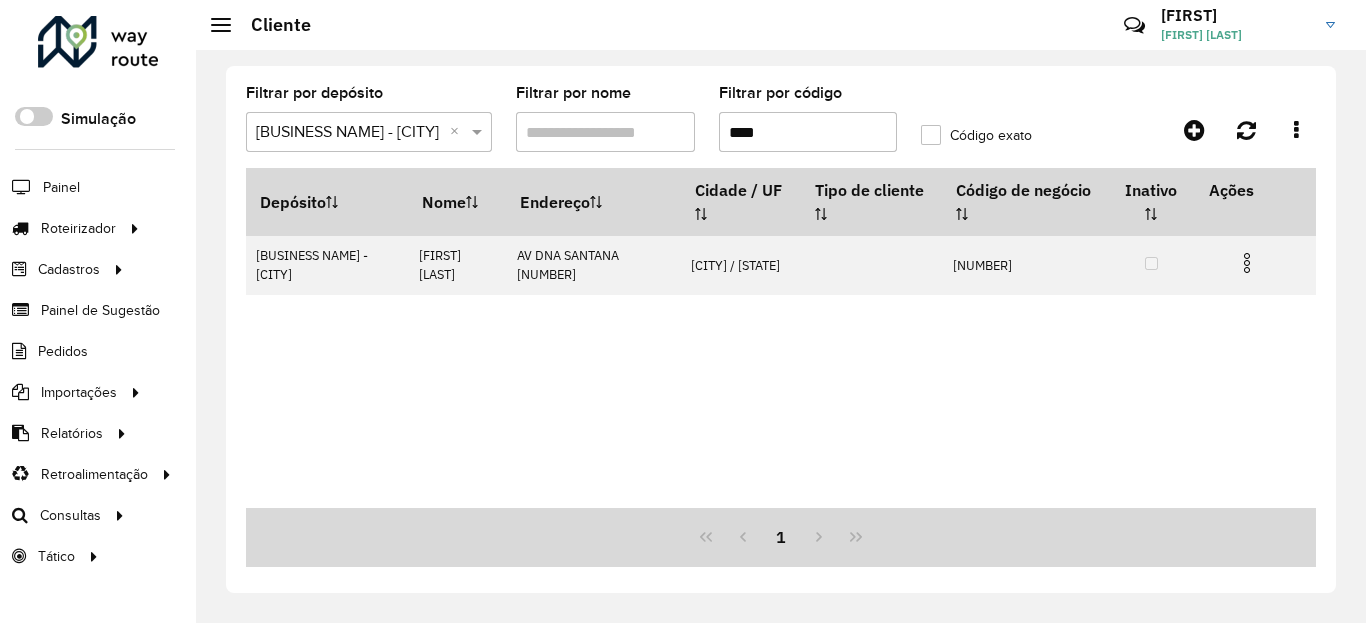click on "****" at bounding box center (808, 132) 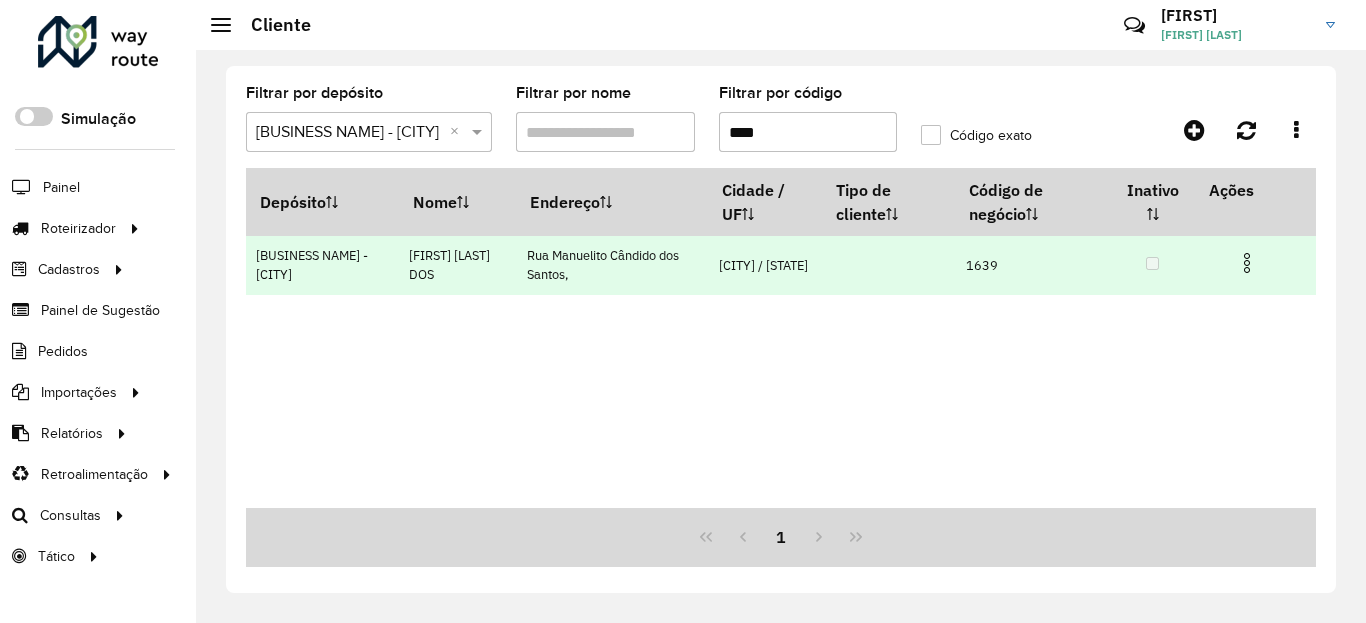 click at bounding box center [1255, 261] 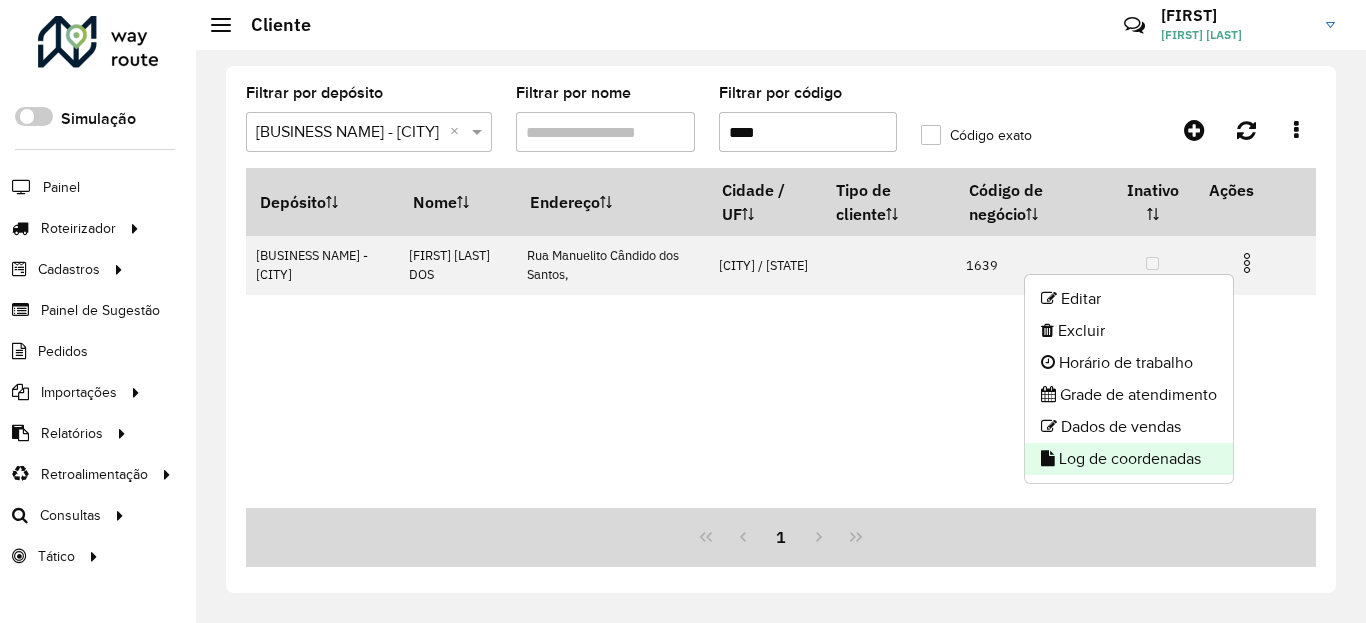 click on "Log de coordenadas" 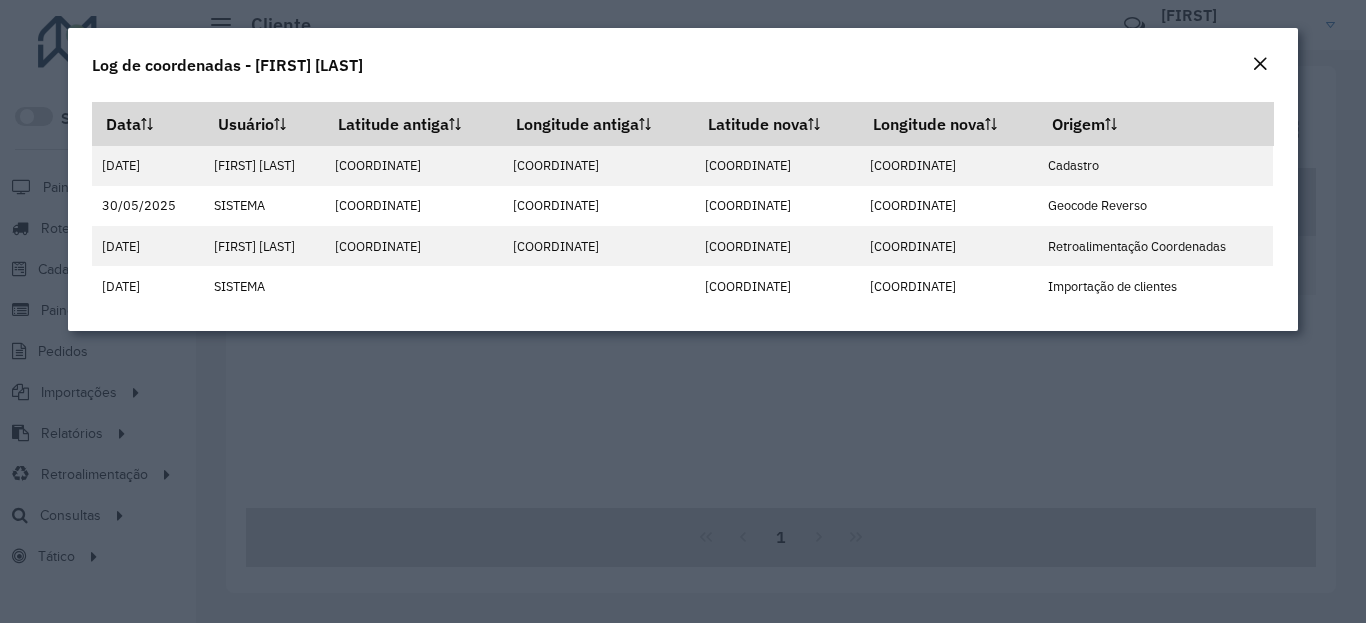click on "Log de coordenadas - JEOVA GONCALVES DOS" 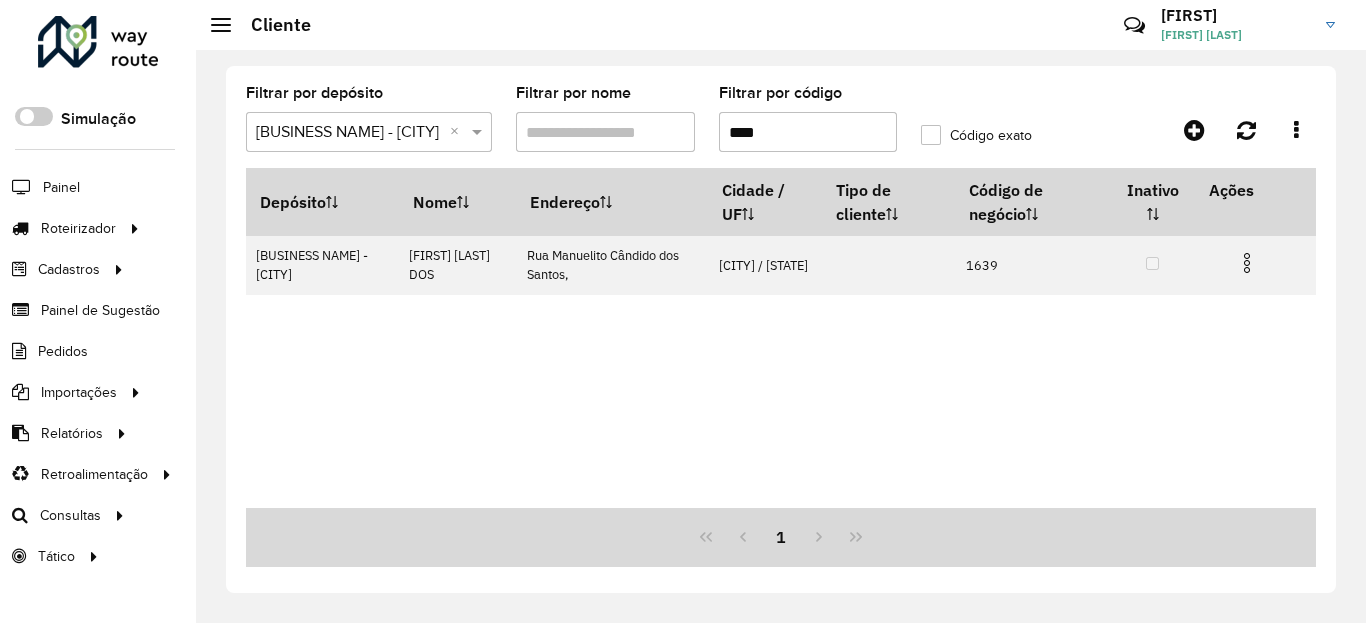 click on "****" at bounding box center (808, 132) 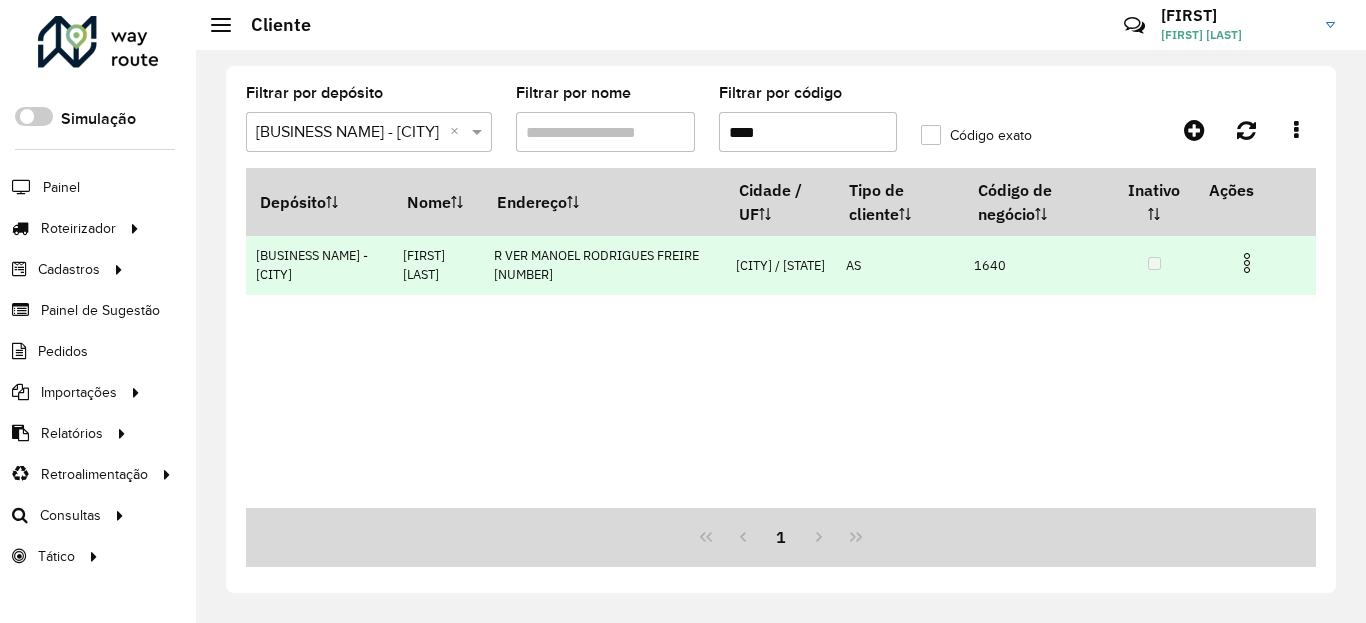 type on "****" 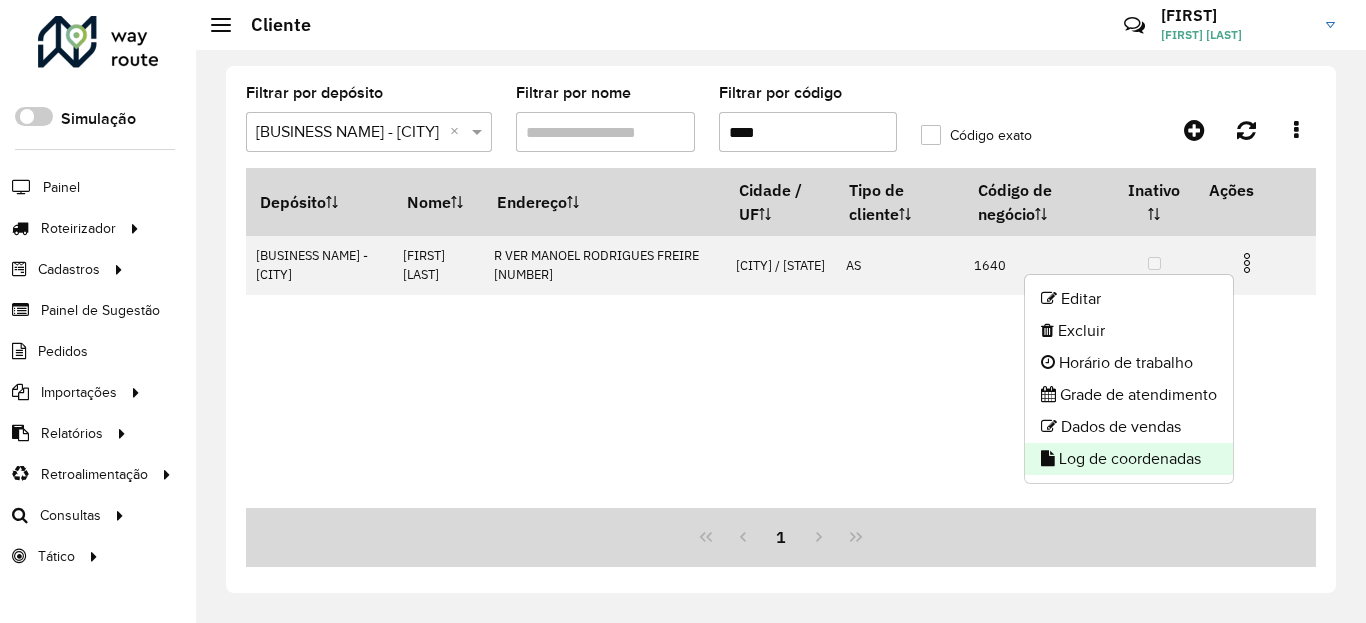 click on "Log de coordenadas" 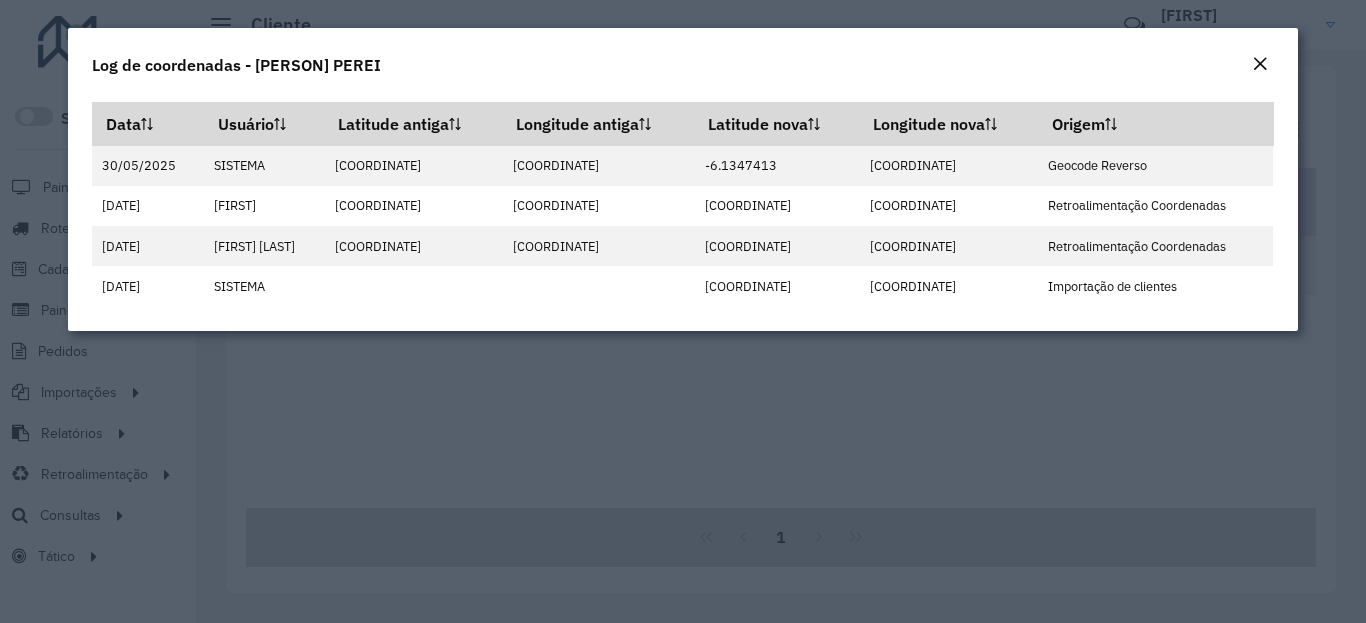 click 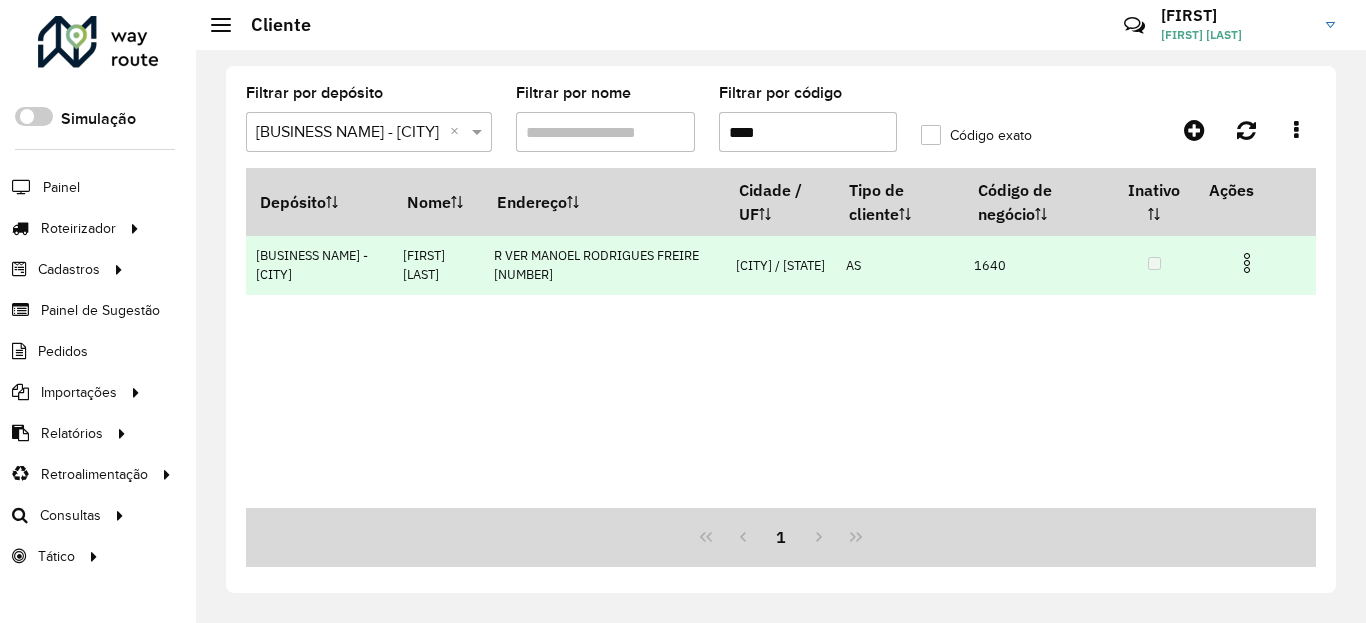 click at bounding box center (1247, 263) 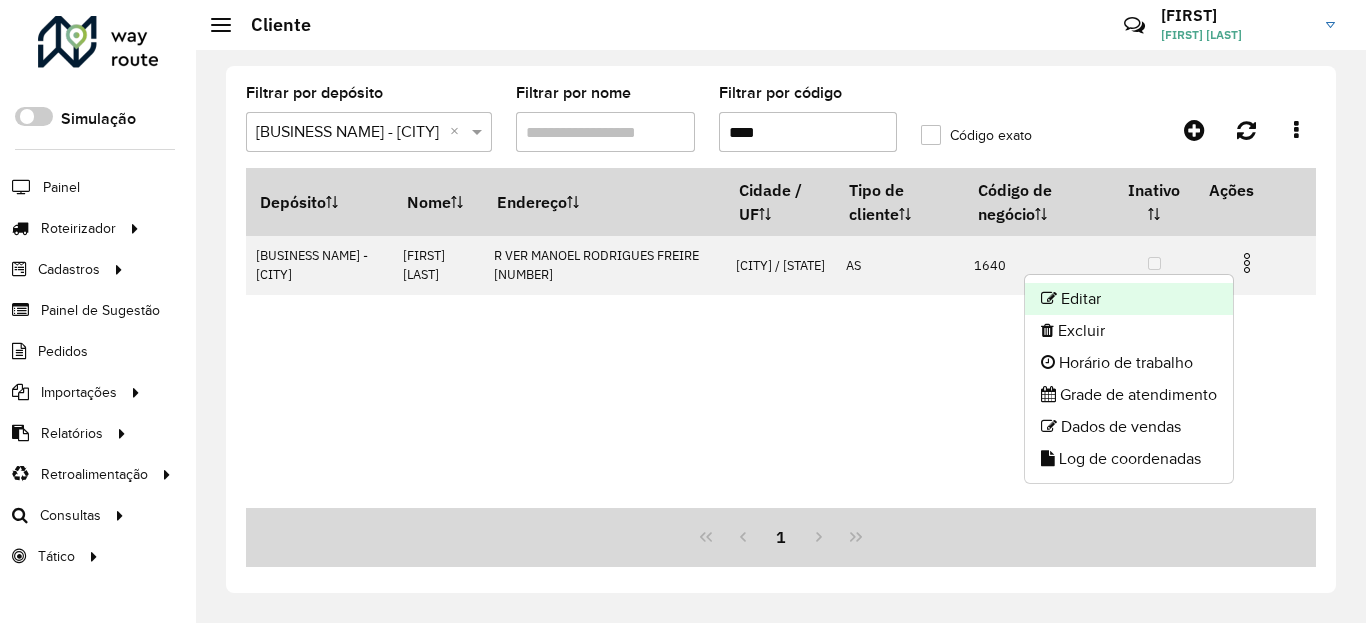click on "Editar" 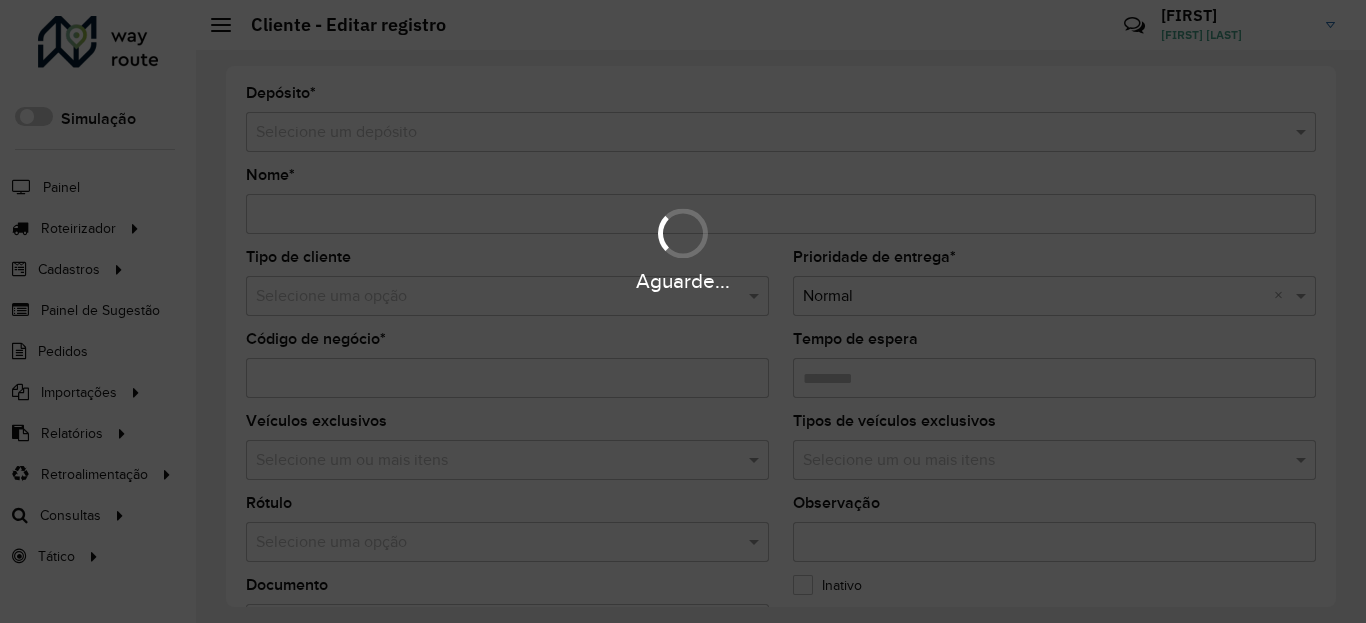 type on "**********" 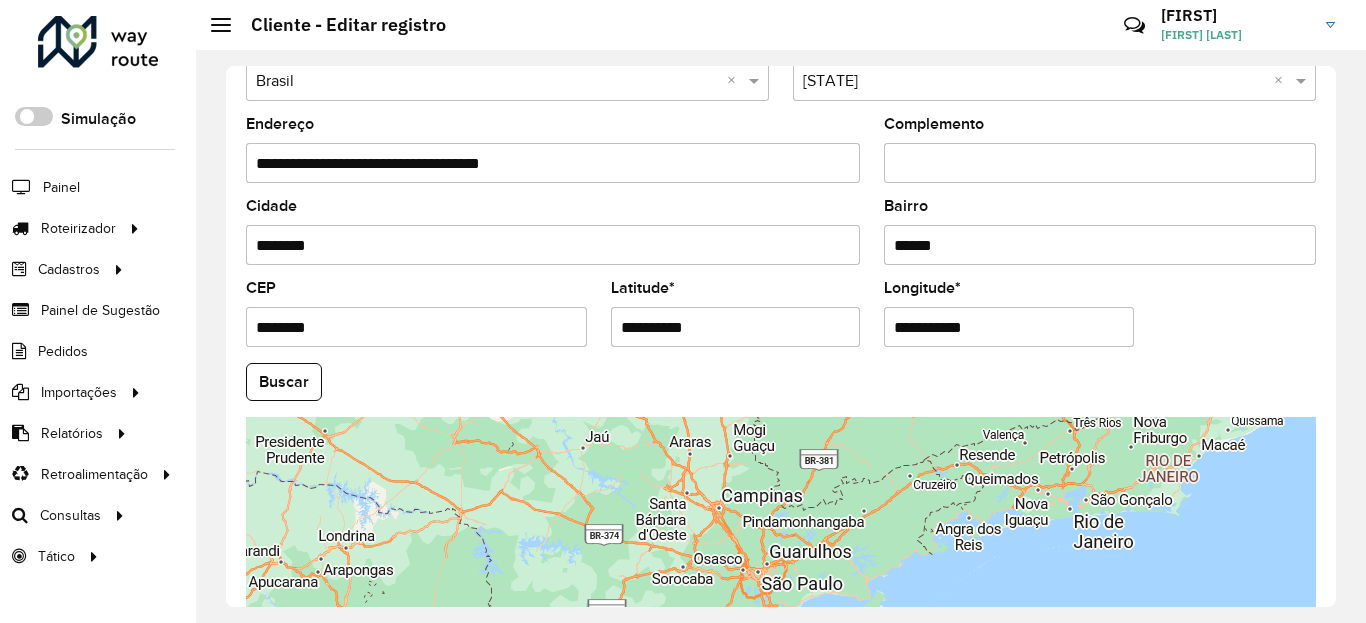 scroll, scrollTop: 720, scrollLeft: 0, axis: vertical 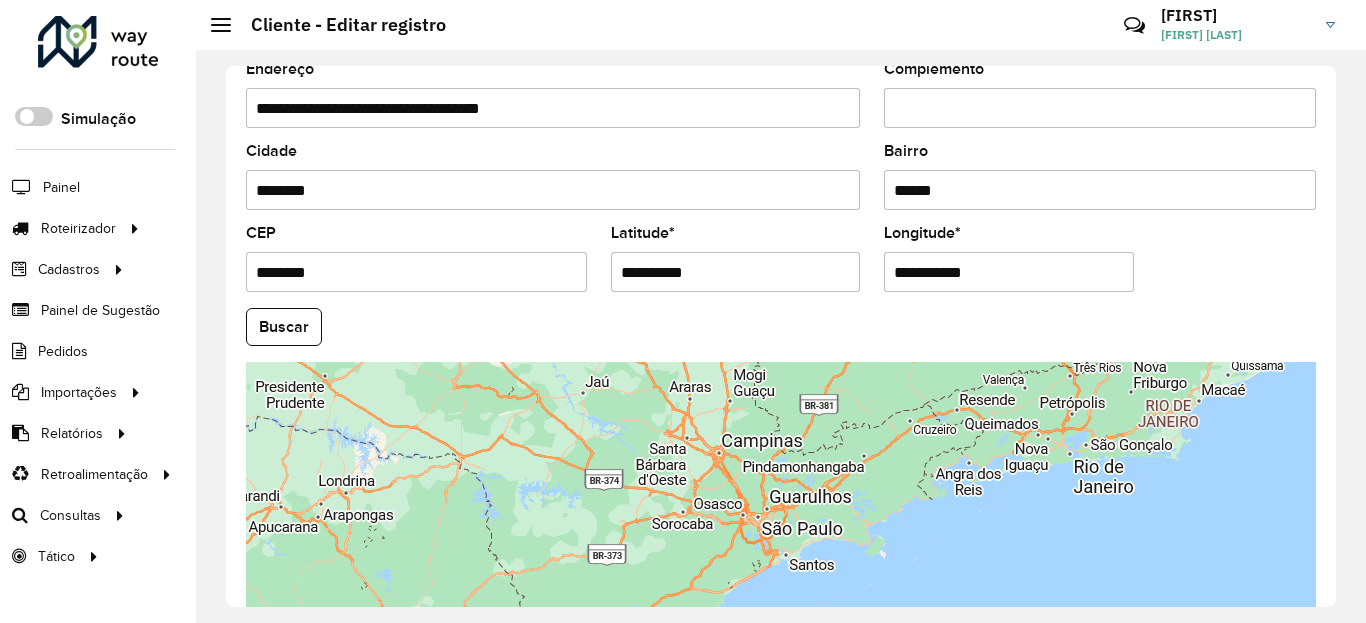 click on "**********" at bounding box center [736, 272] 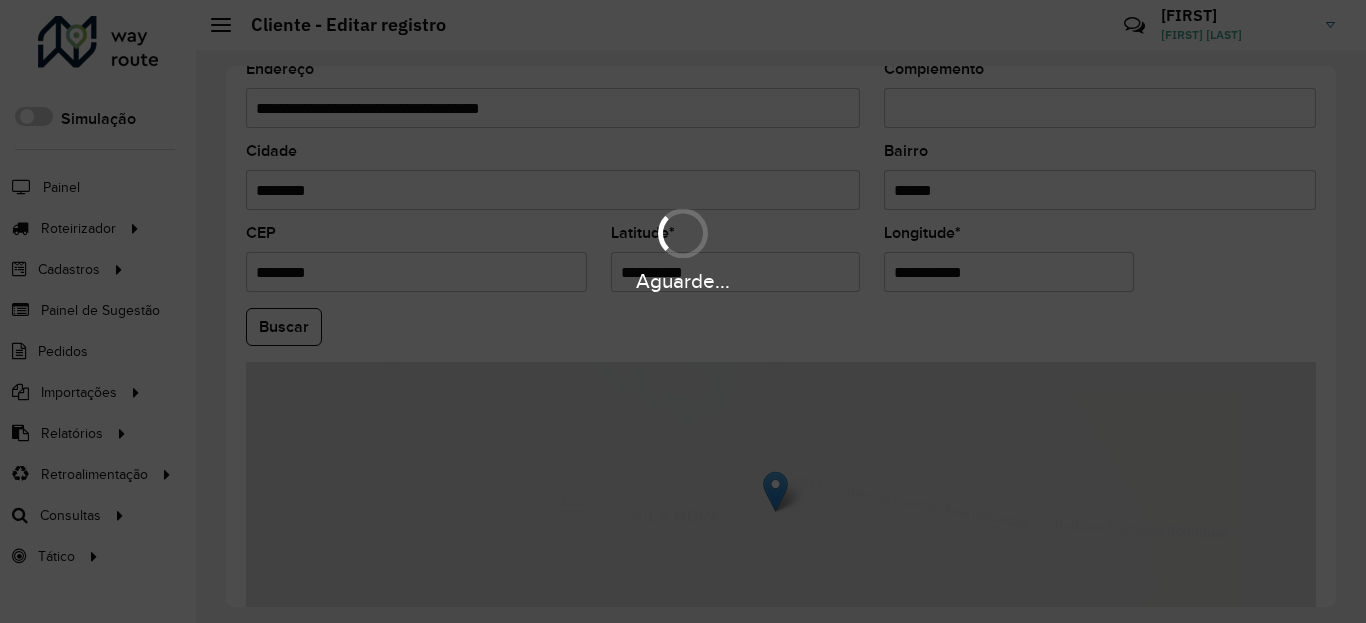 paste 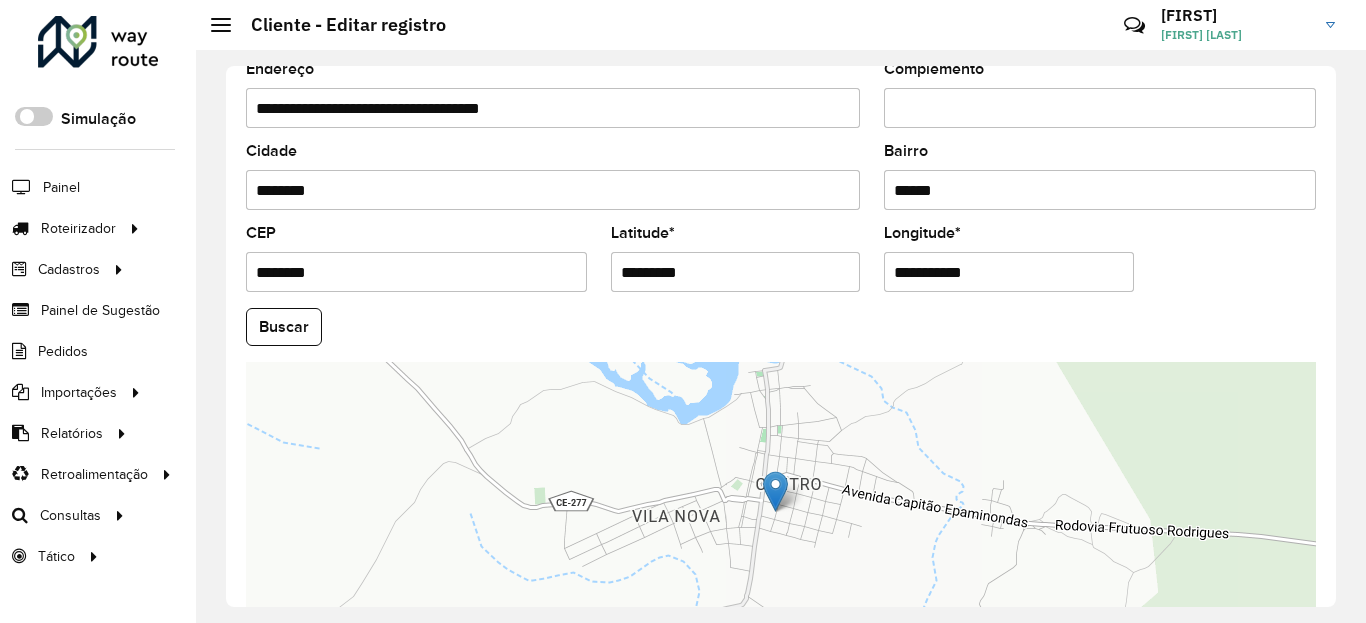 type on "*********" 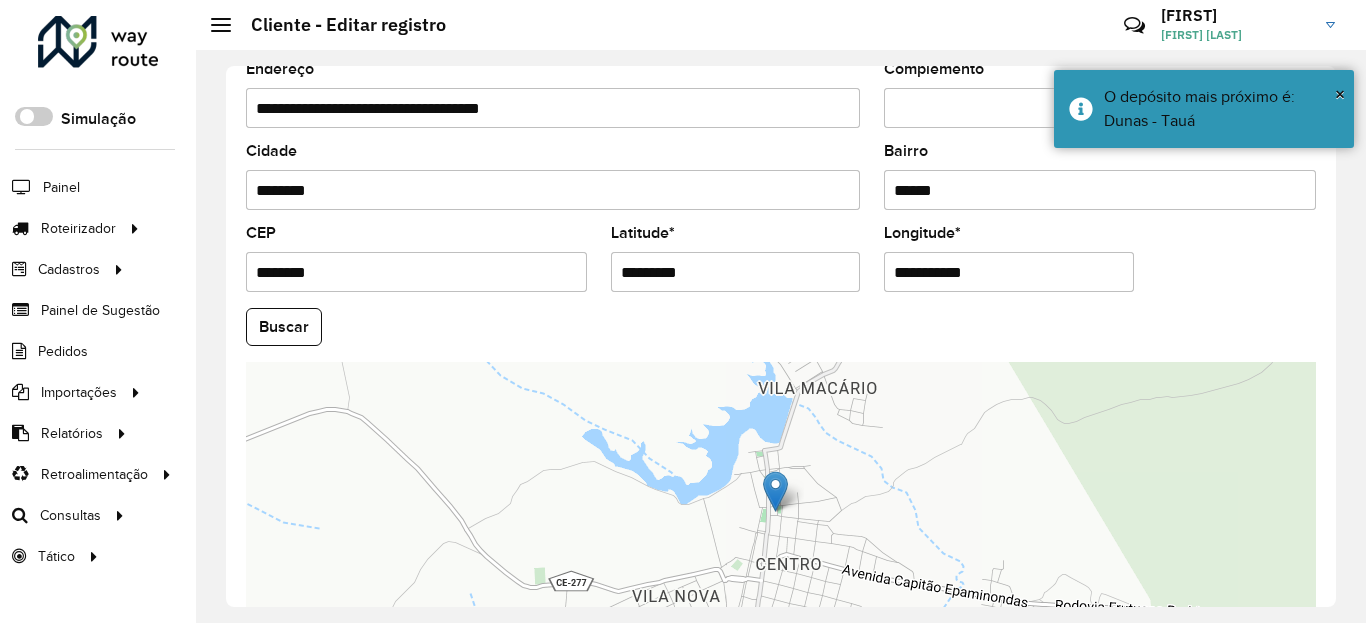click on "**********" at bounding box center [1009, 272] 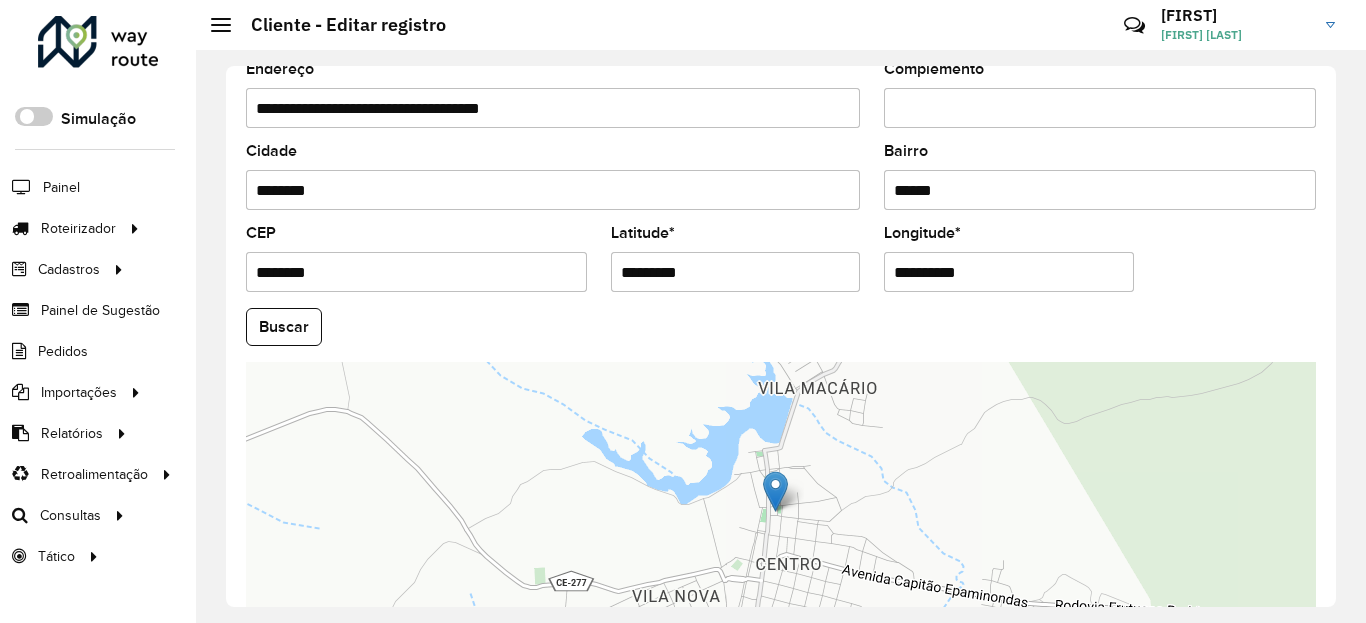 type on "**********" 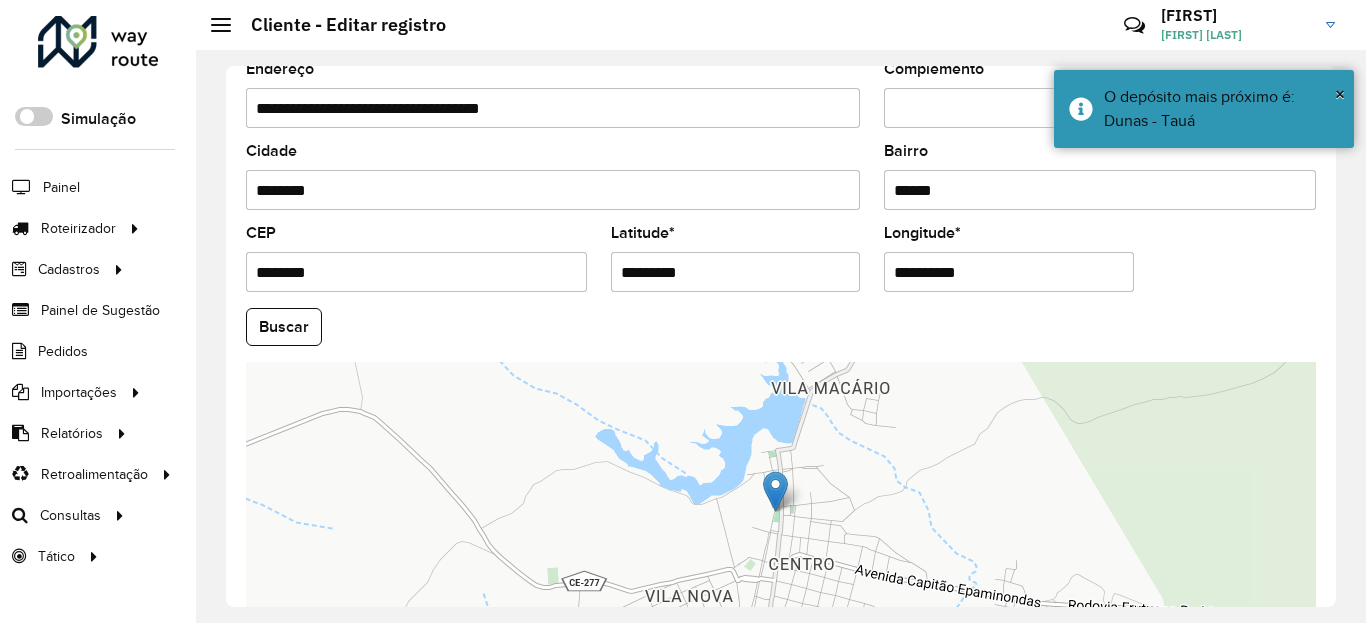 click on "**********" at bounding box center [1009, 272] 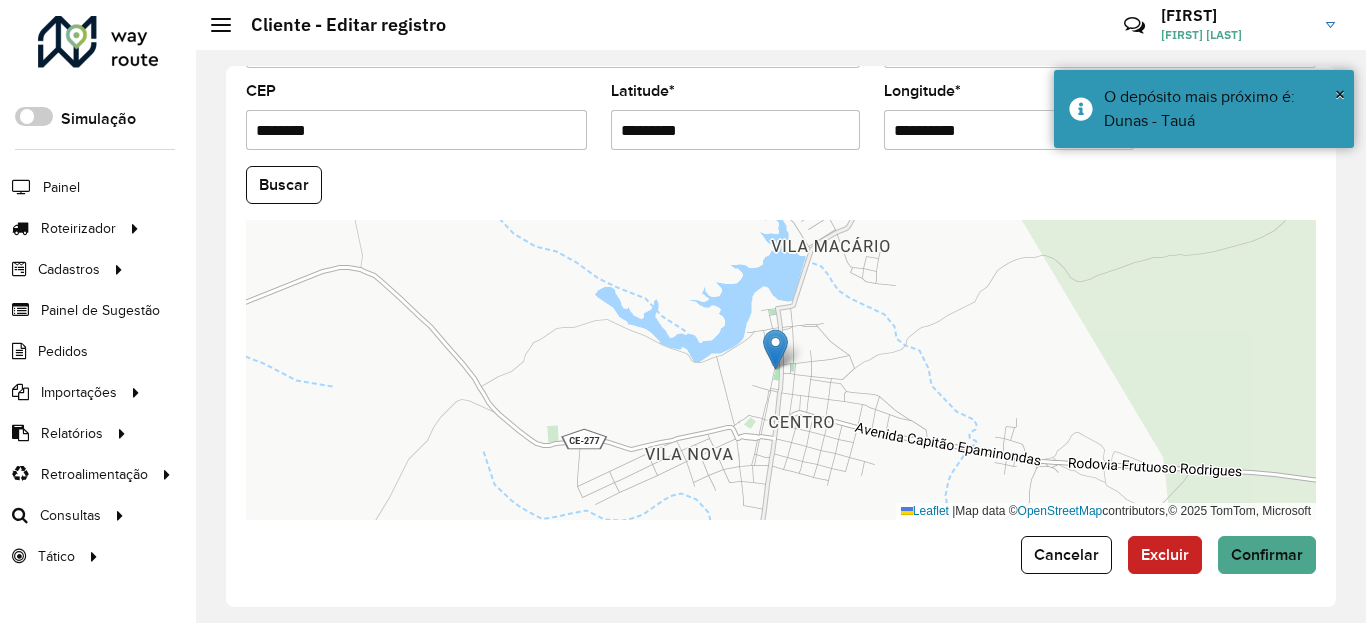 scroll, scrollTop: 865, scrollLeft: 0, axis: vertical 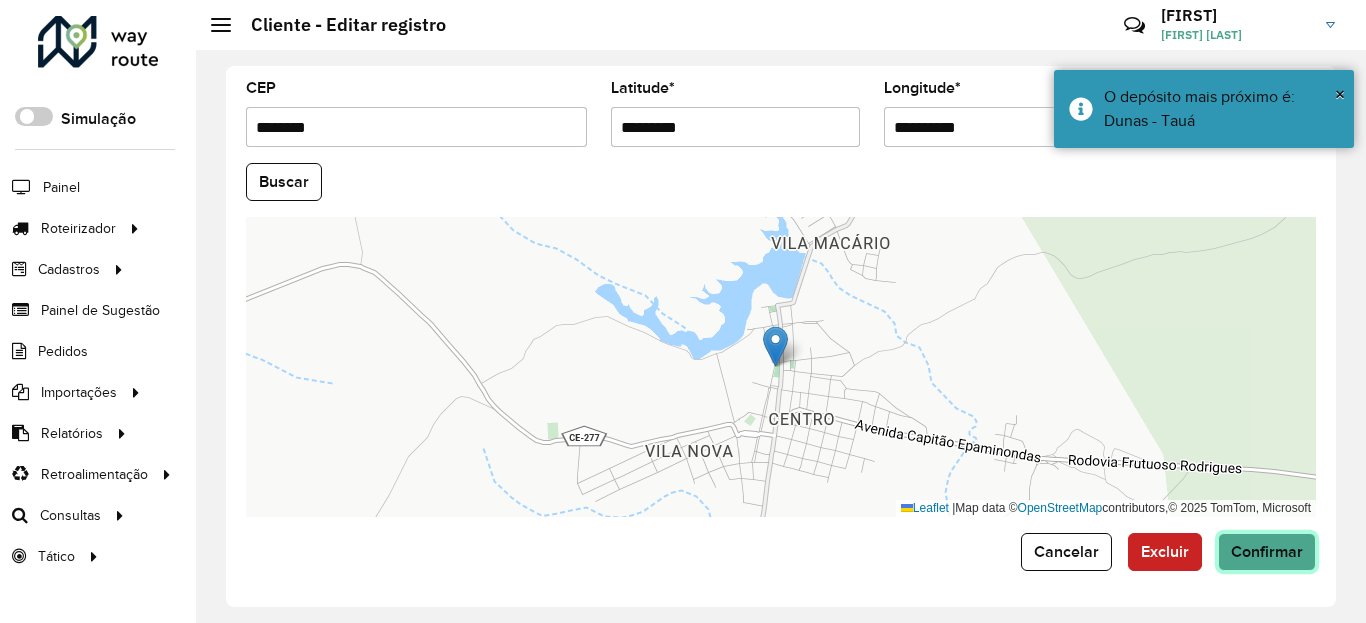 click on "Confirmar" 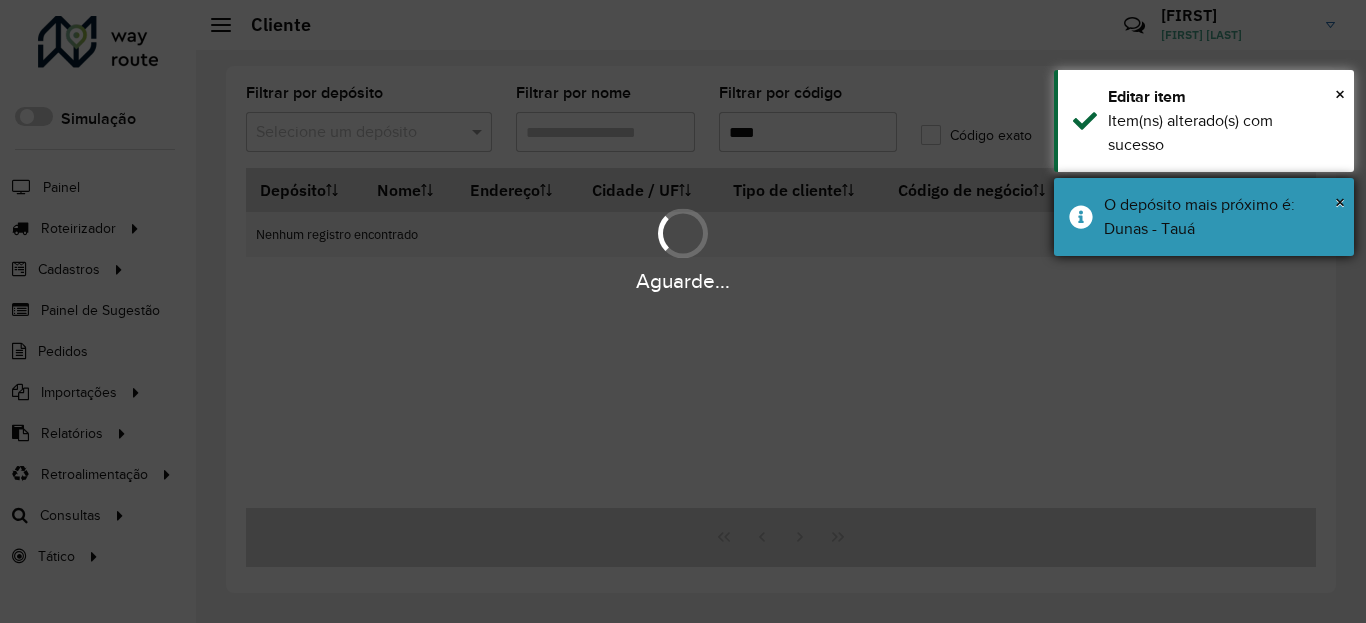 click on "O depósito mais próximo é: Dunas - Tauá" at bounding box center [1221, 217] 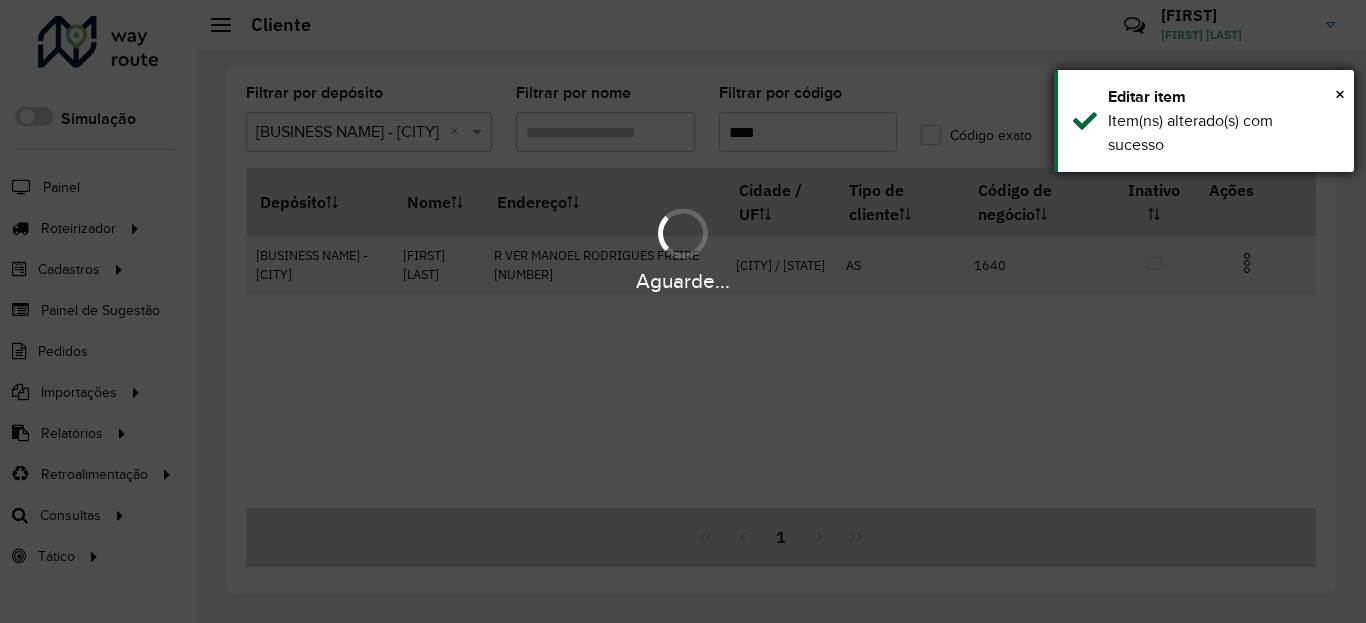 click on "Item(ns) alterado(s) com sucesso" at bounding box center (1223, 133) 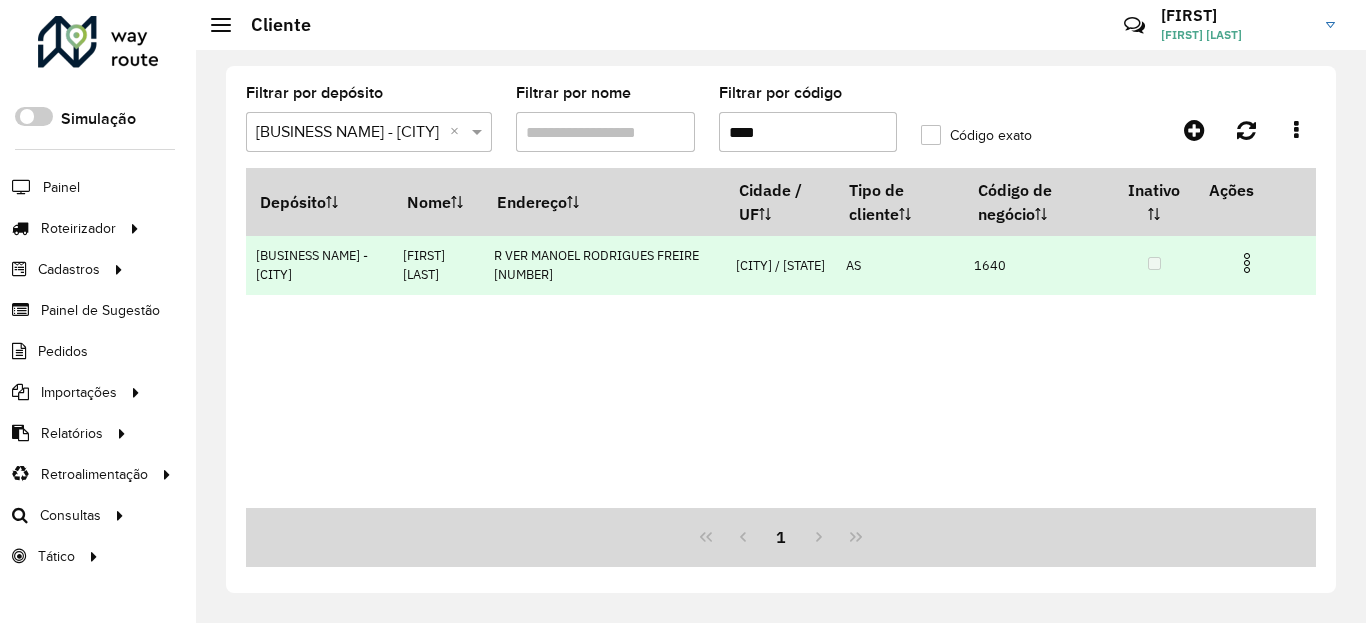 click at bounding box center [1247, 263] 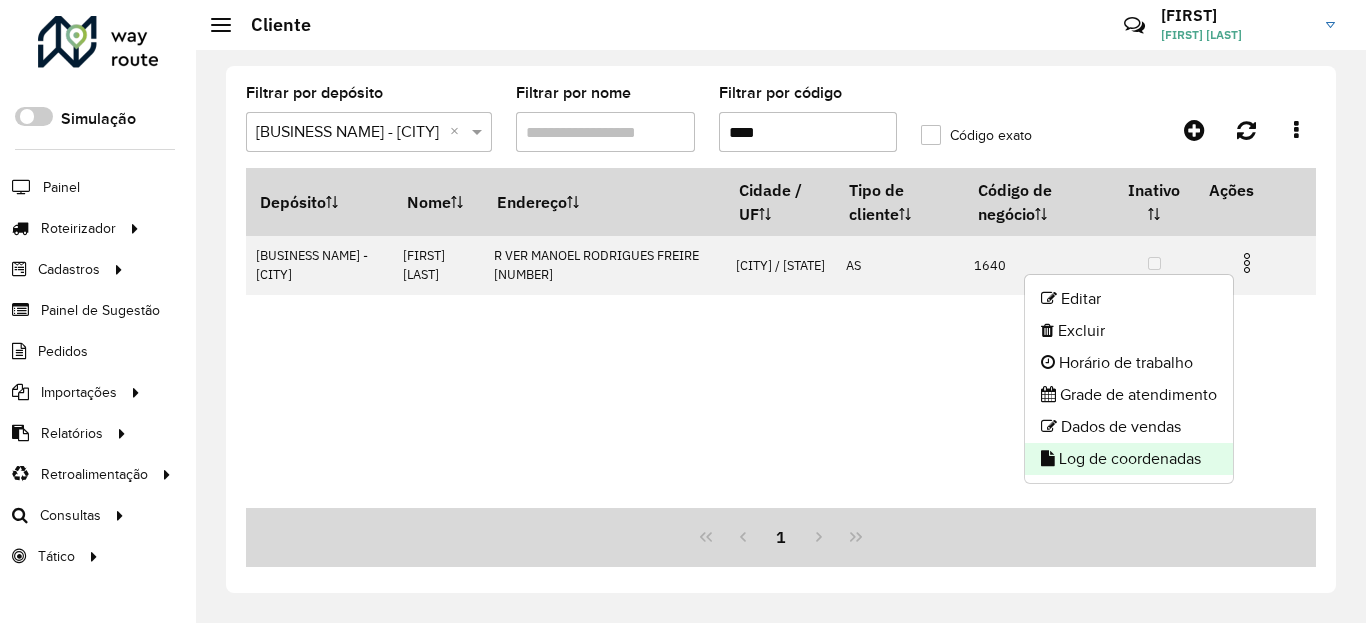click on "Log de coordenadas" 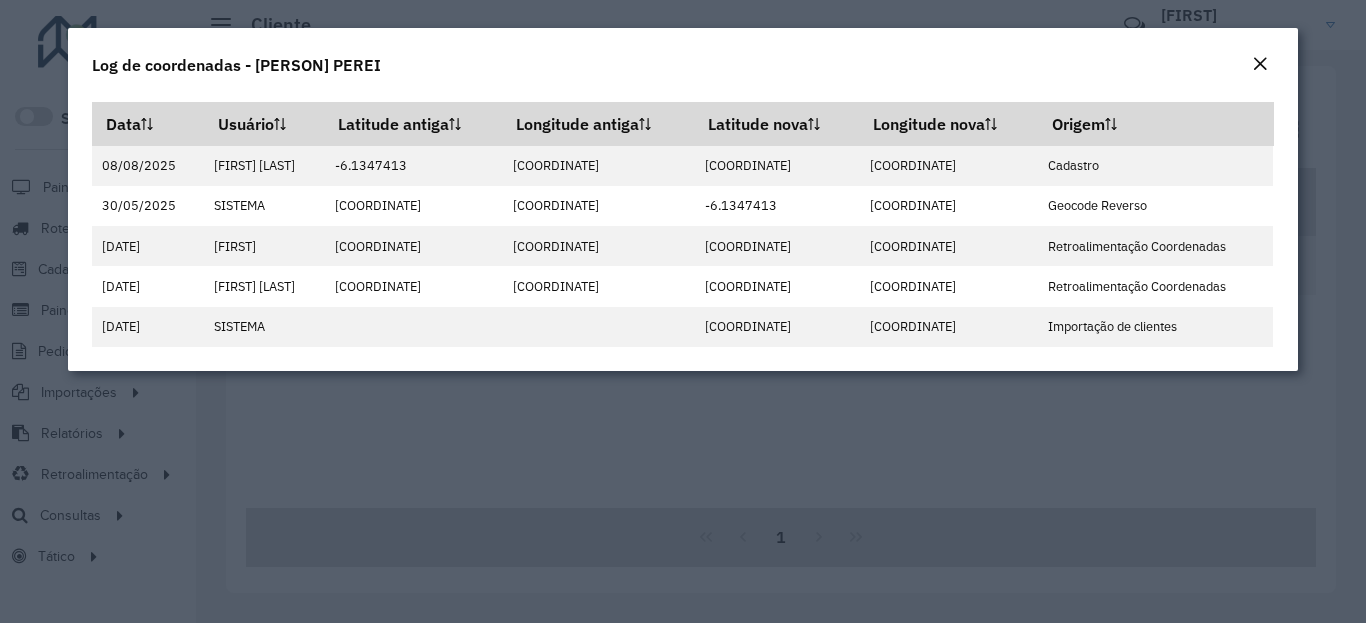 click 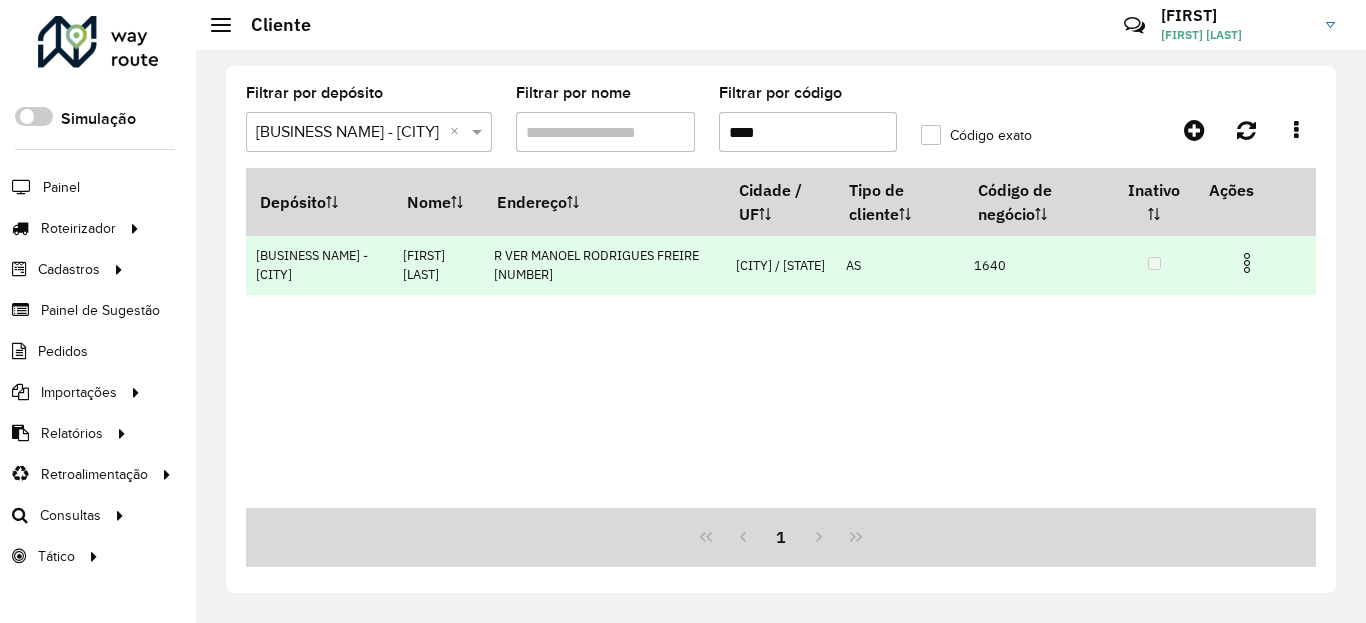 click at bounding box center [1247, 263] 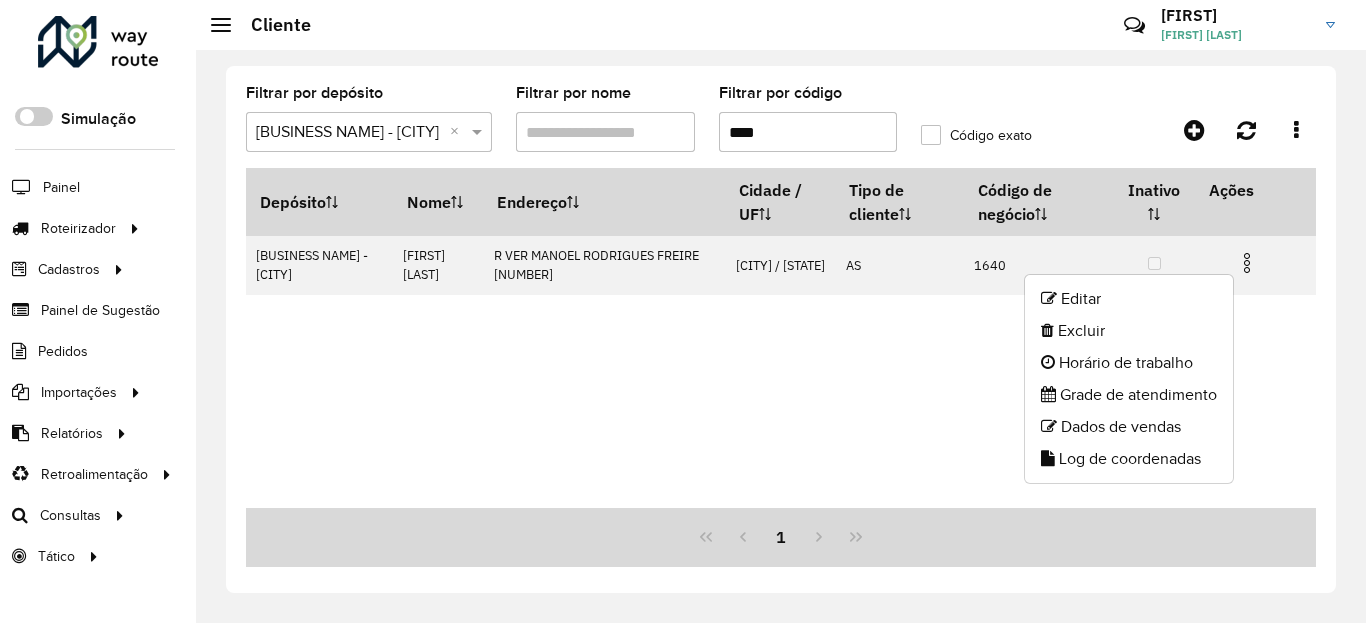 click on "Log de coordenadas" 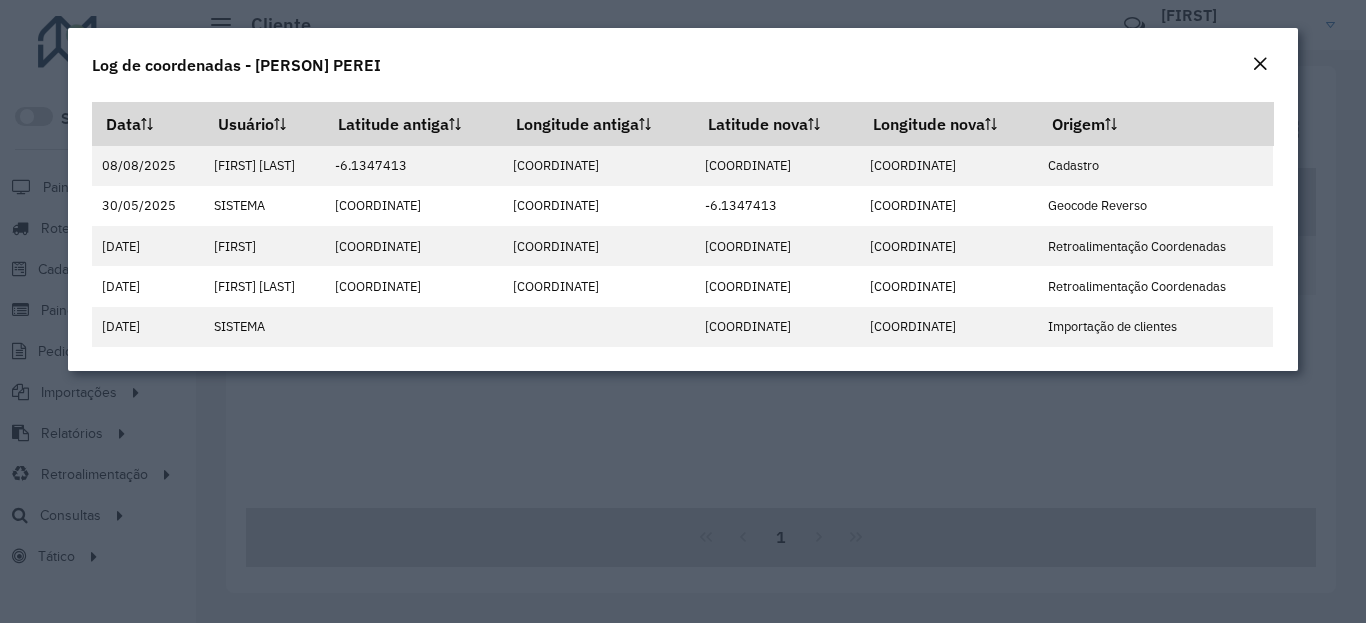 click 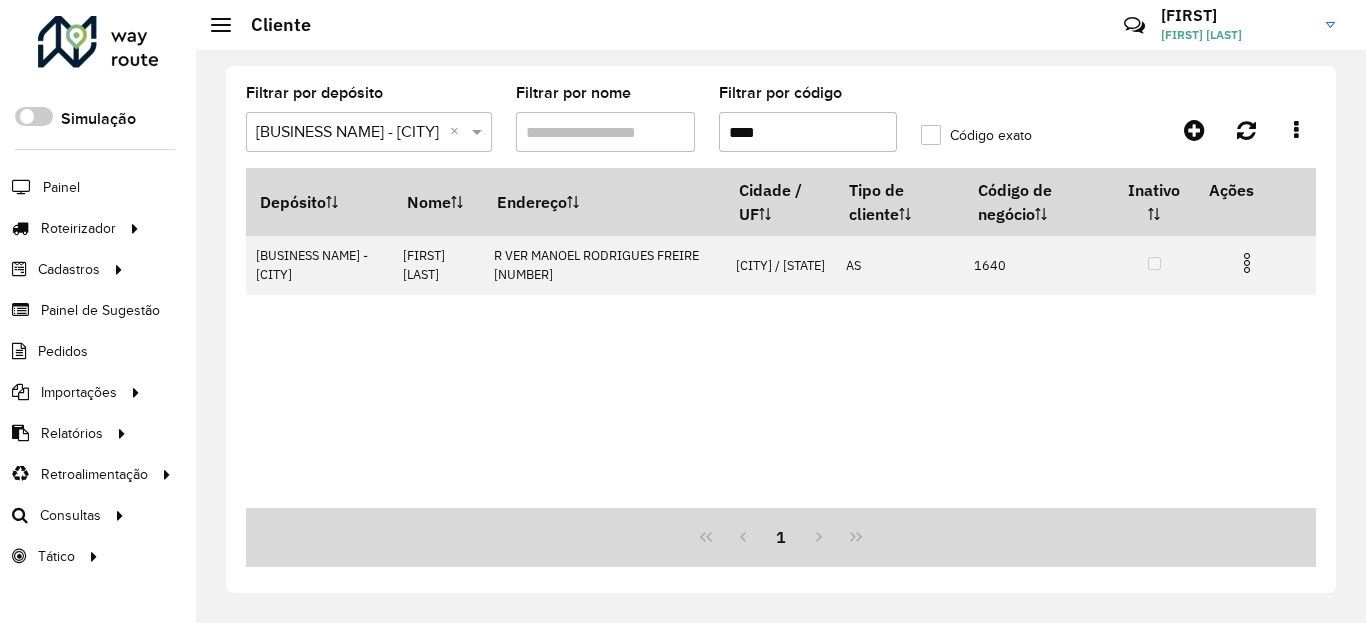 click on "****" at bounding box center (808, 132) 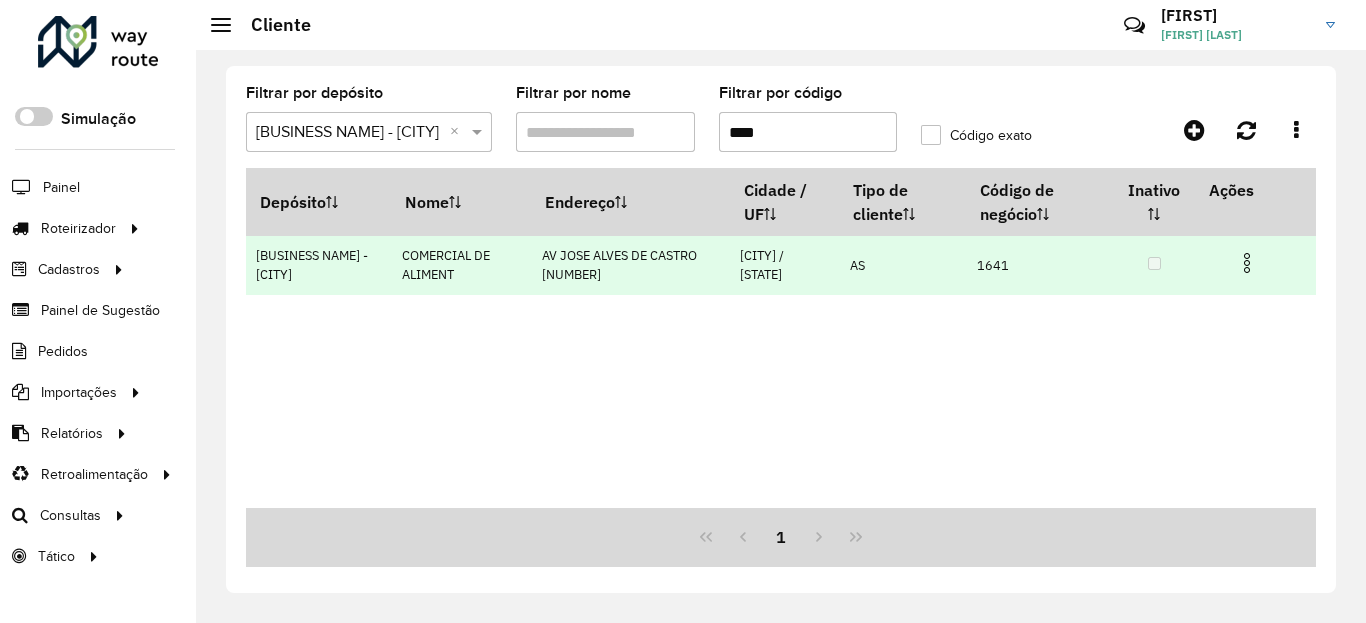 type on "****" 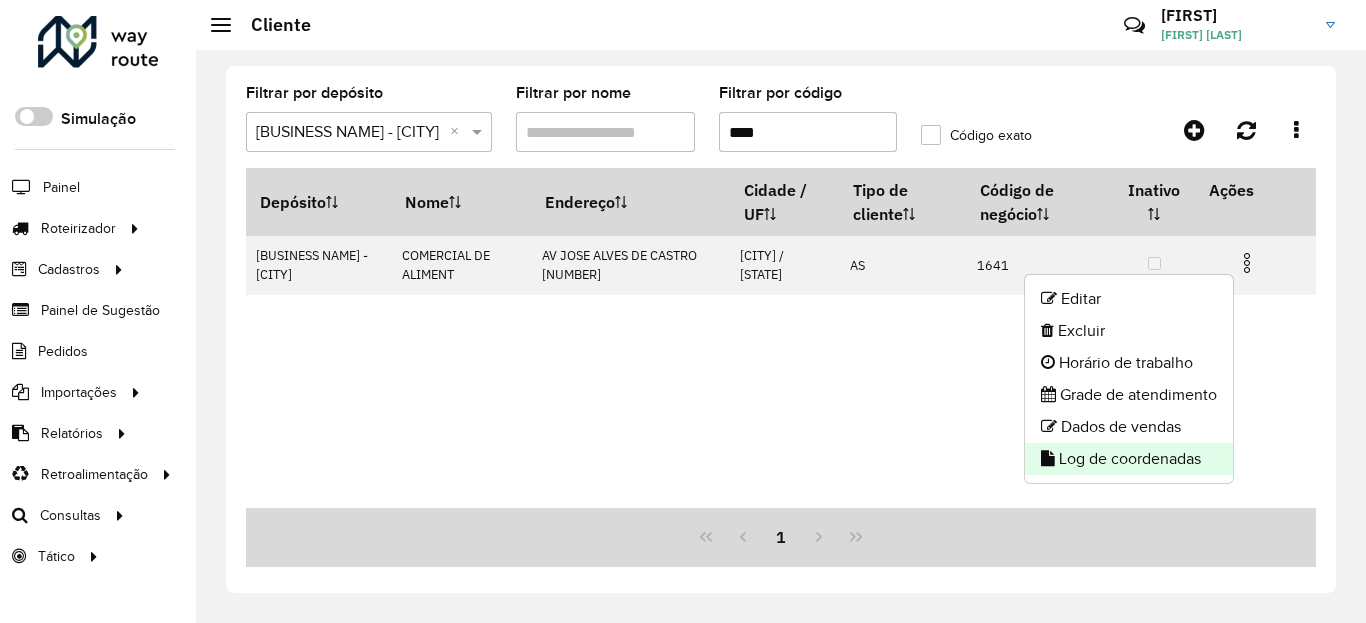 click on "Log de coordenadas" 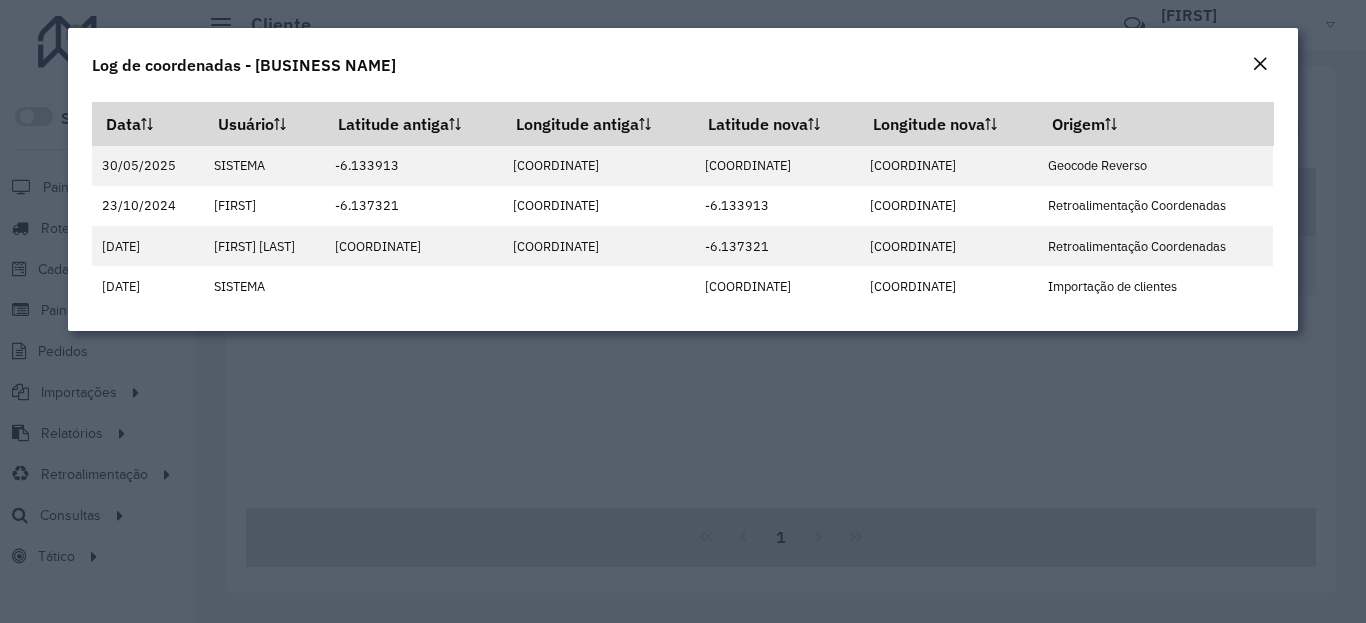 click 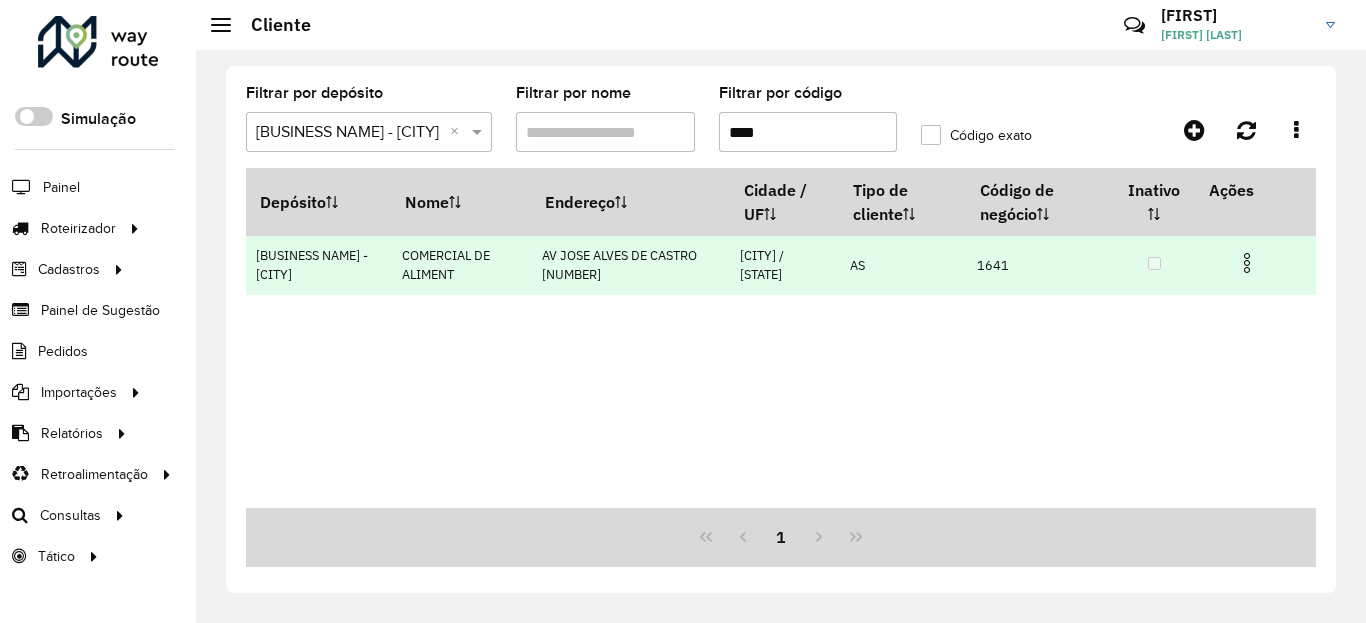 drag, startPoint x: 1248, startPoint y: 257, endPoint x: 1229, endPoint y: 271, distance: 23.600847 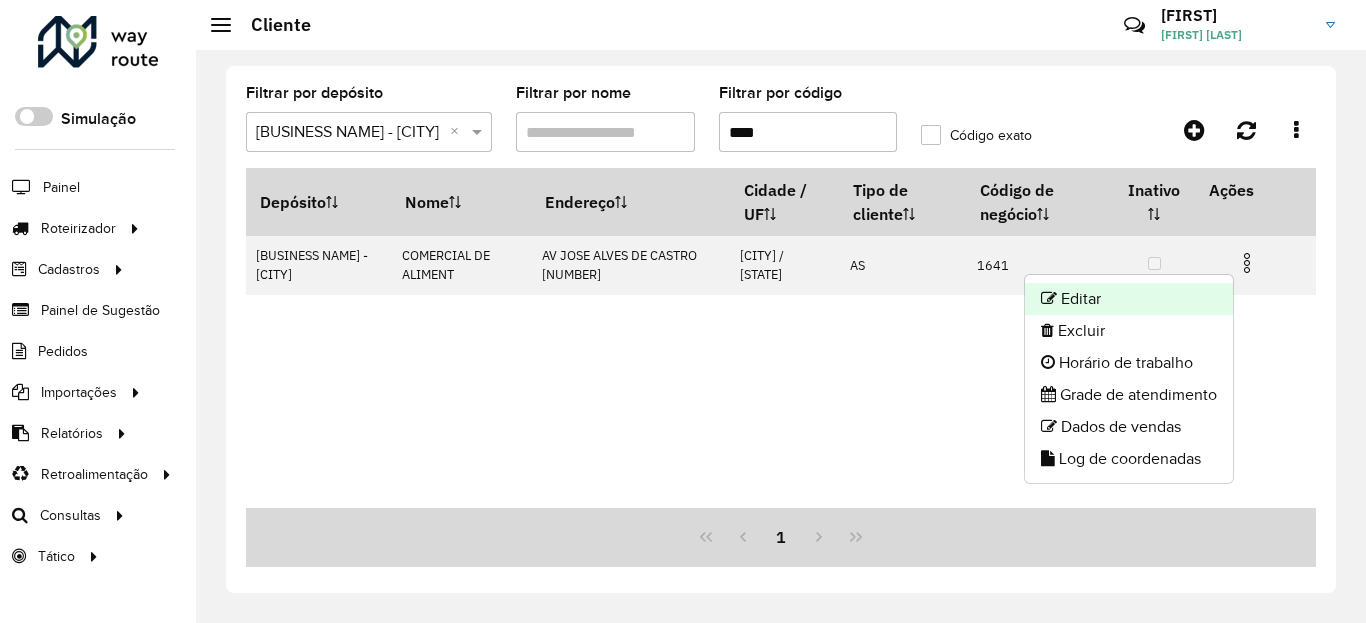 click on "Editar" 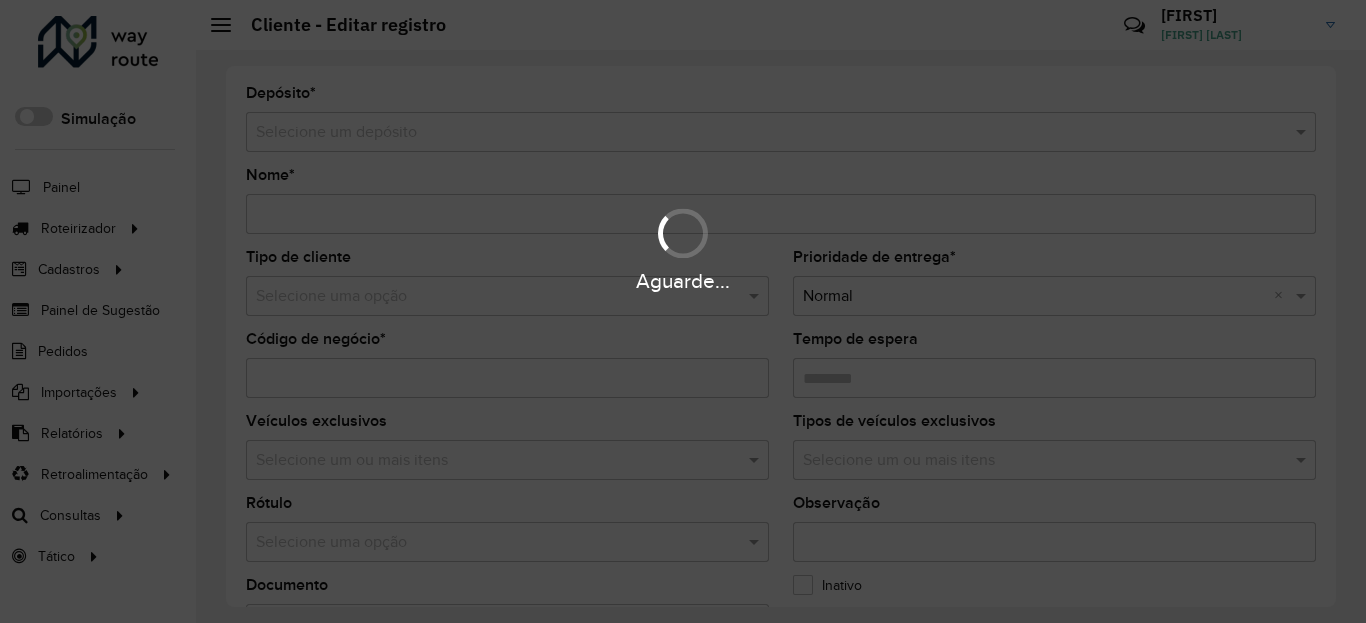 type on "**********" 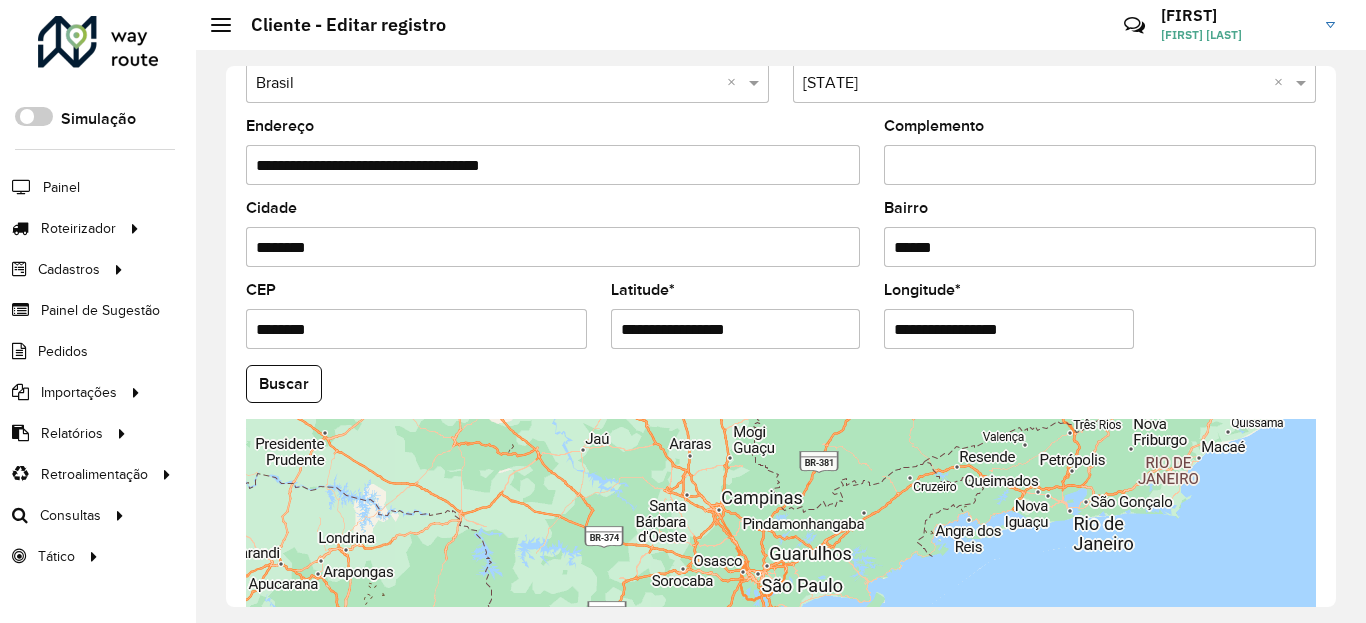 scroll, scrollTop: 720, scrollLeft: 0, axis: vertical 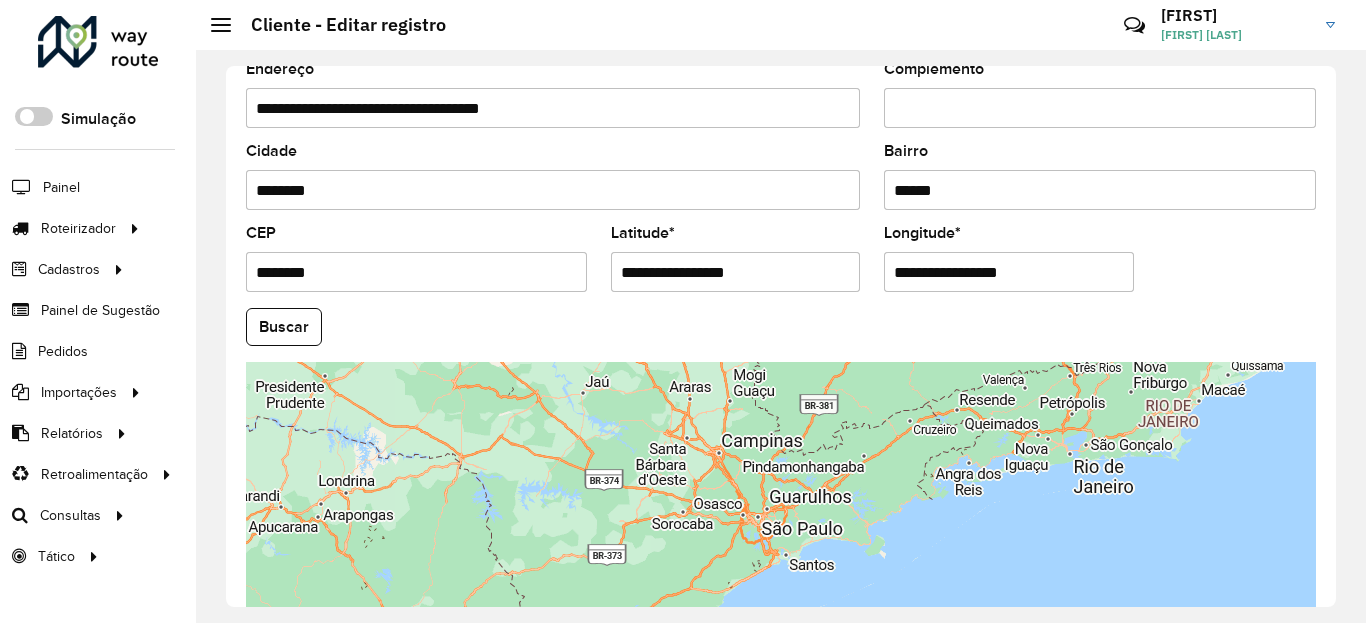 click on "**********" at bounding box center [736, 272] 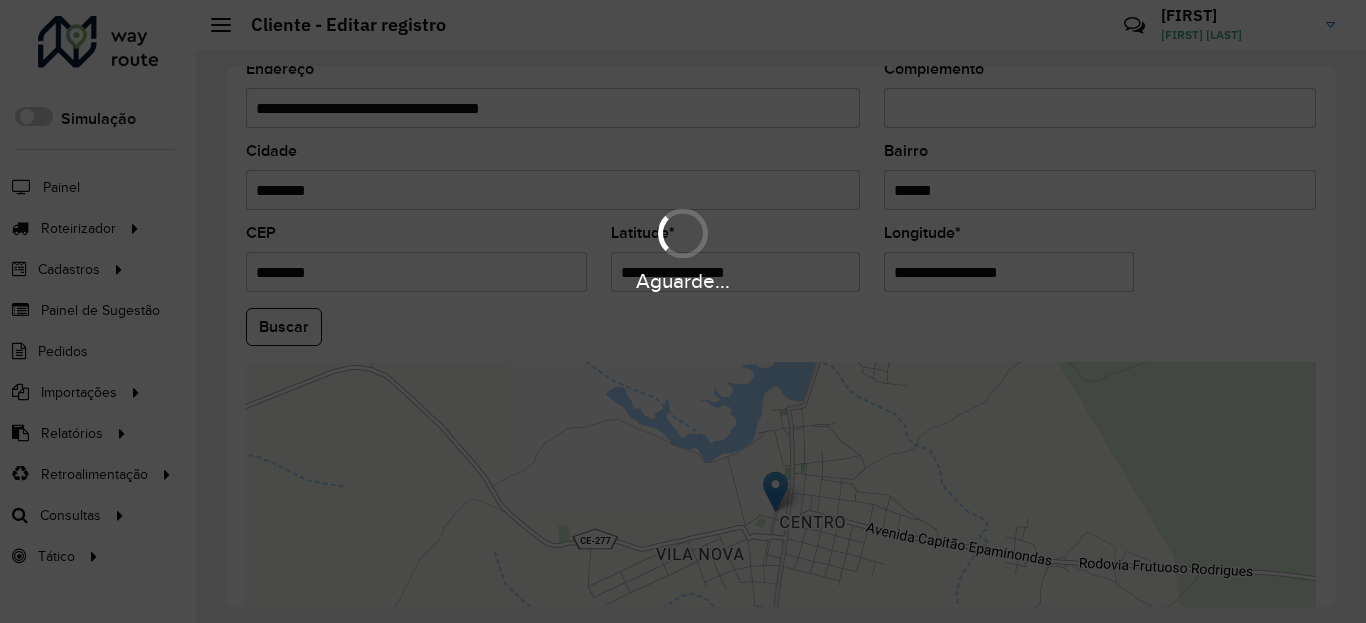 paste 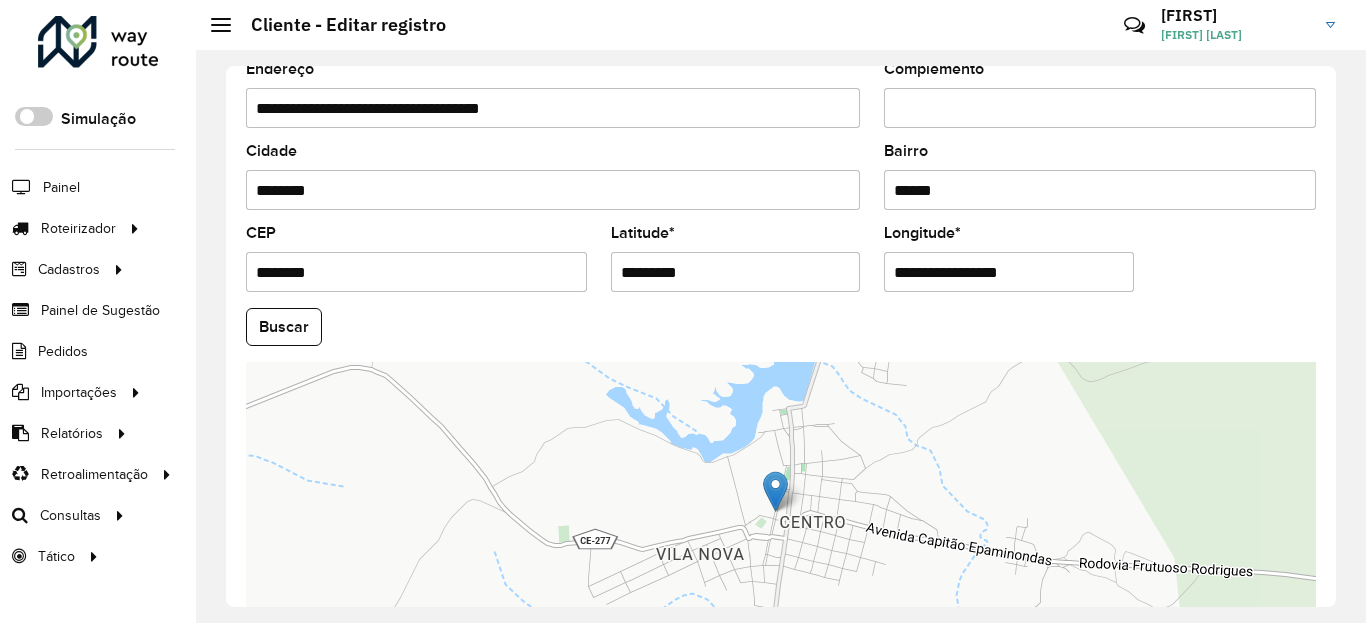 type on "*********" 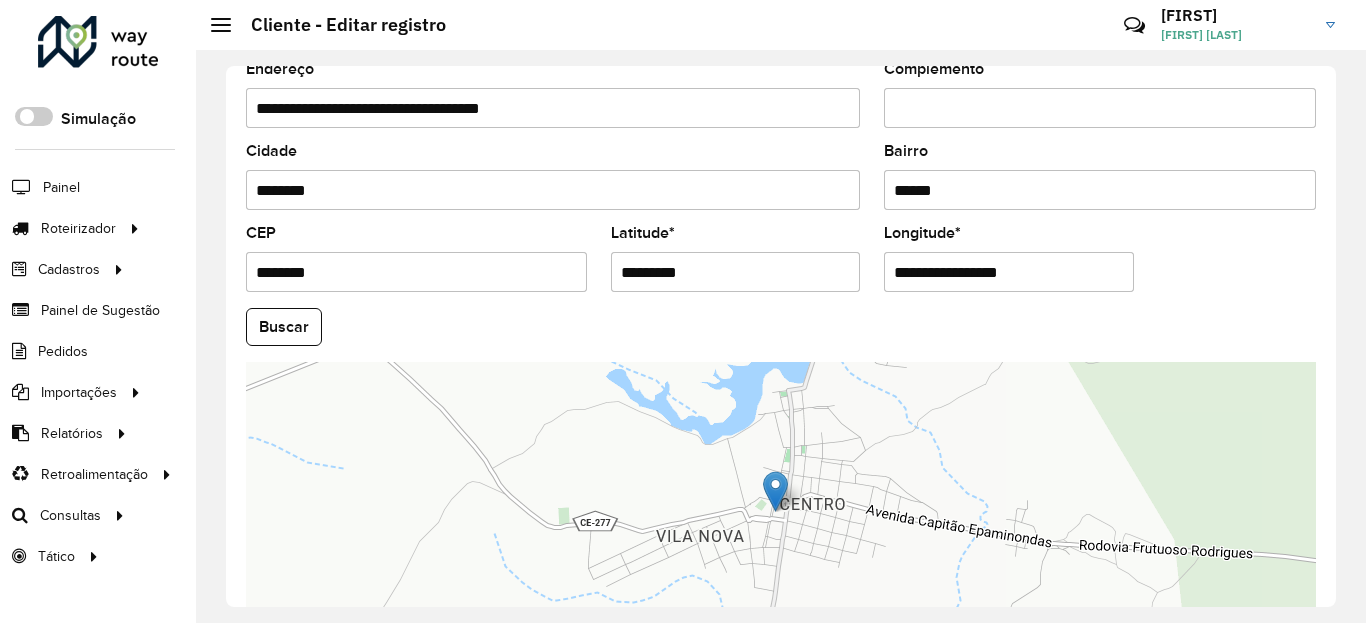 click on "**********" at bounding box center [1009, 272] 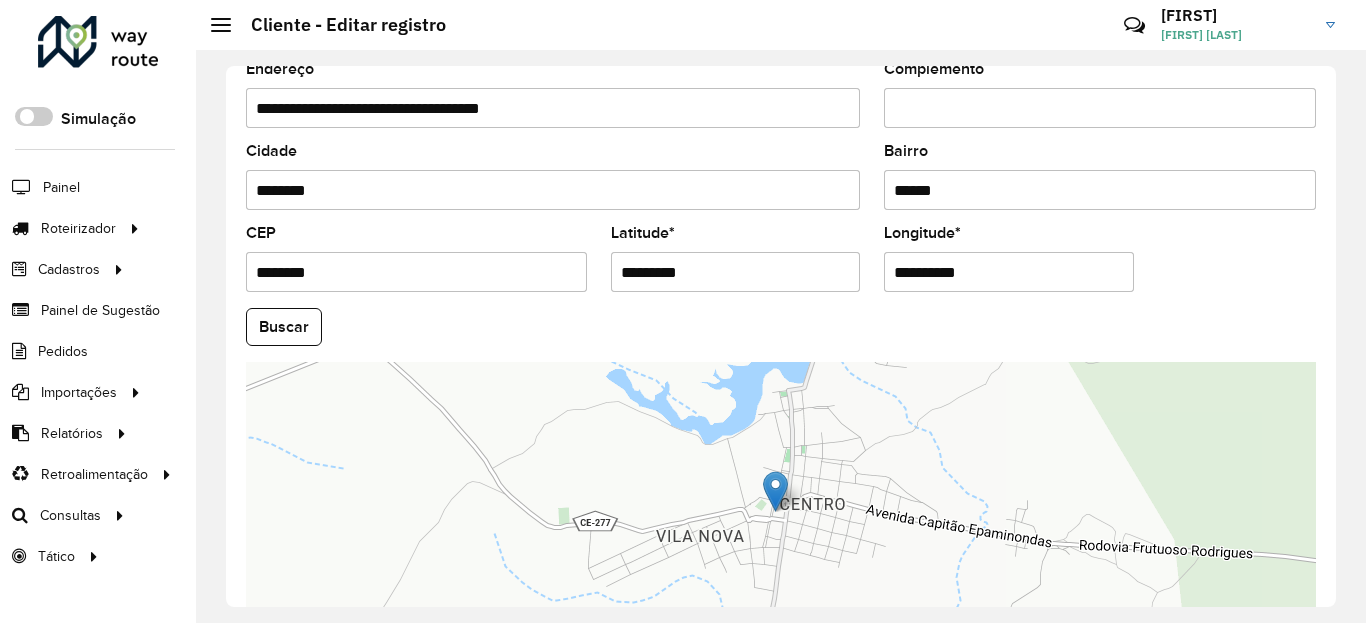 type on "**********" 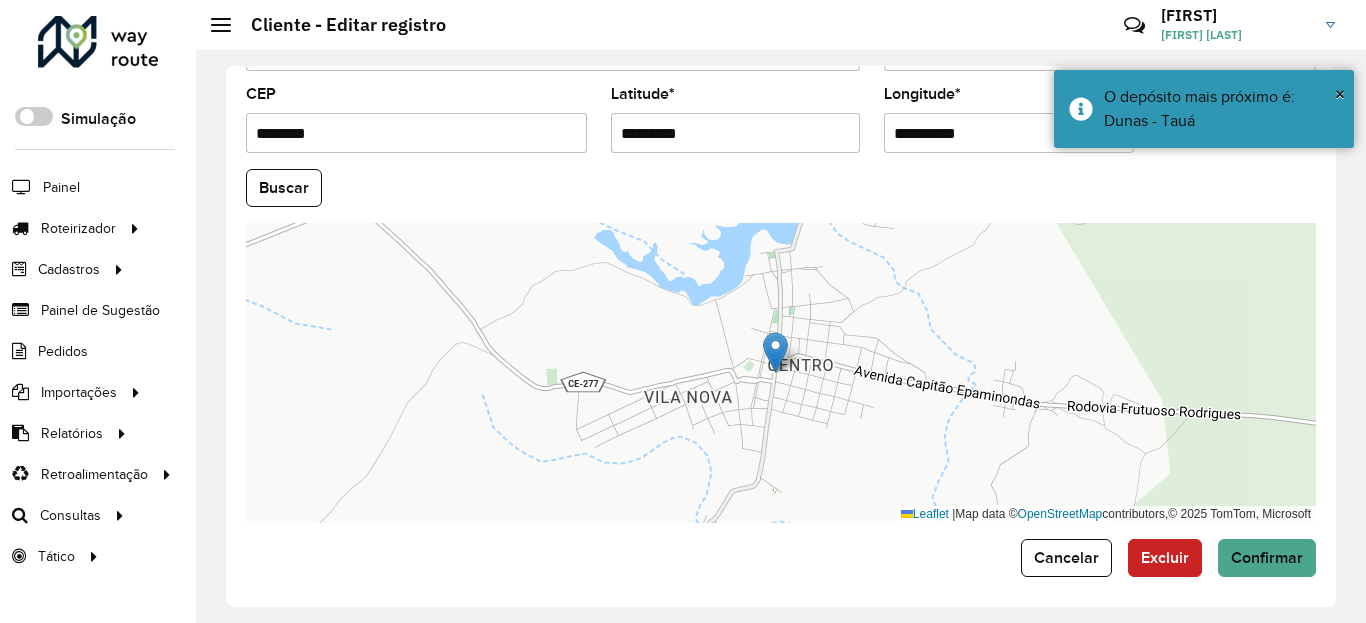 scroll, scrollTop: 865, scrollLeft: 0, axis: vertical 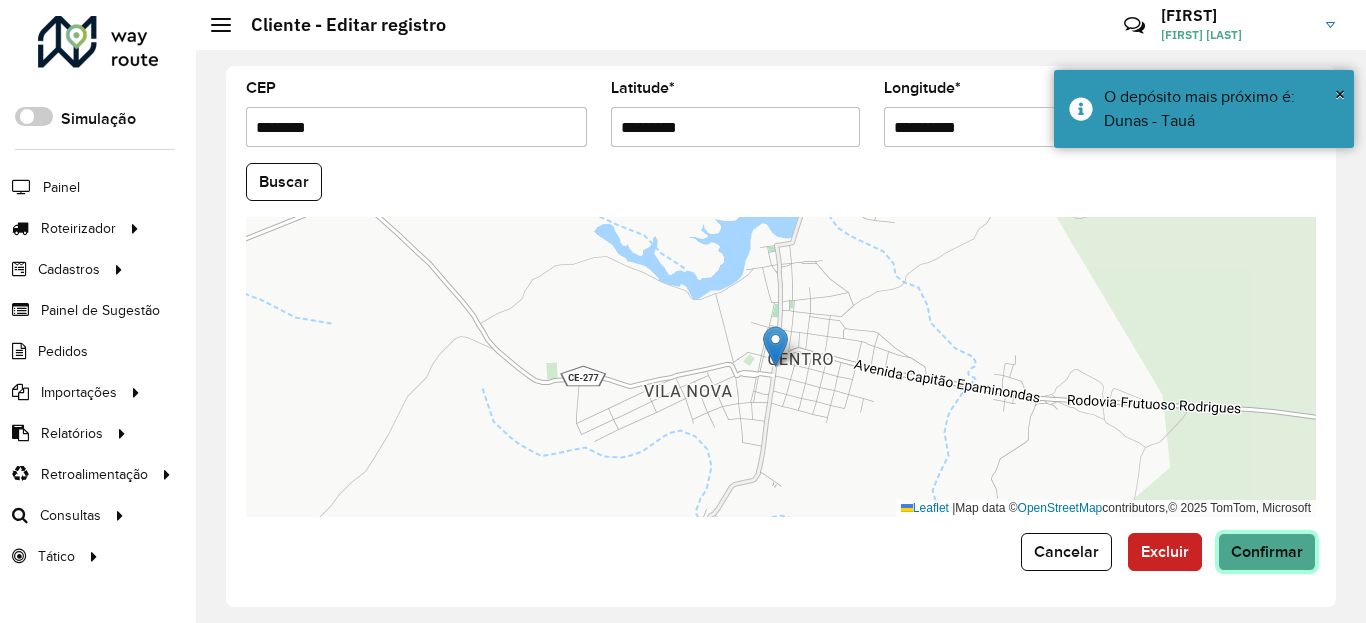 click on "Confirmar" 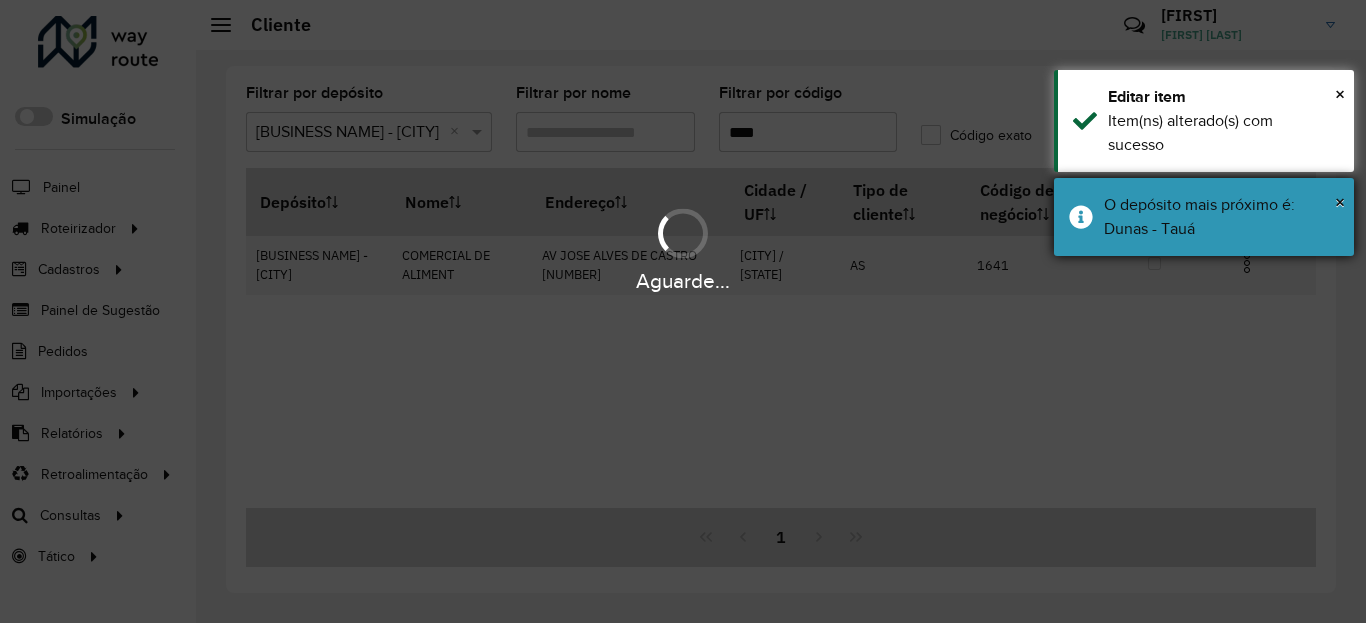 drag, startPoint x: 1221, startPoint y: 179, endPoint x: 1206, endPoint y: 255, distance: 77.46612 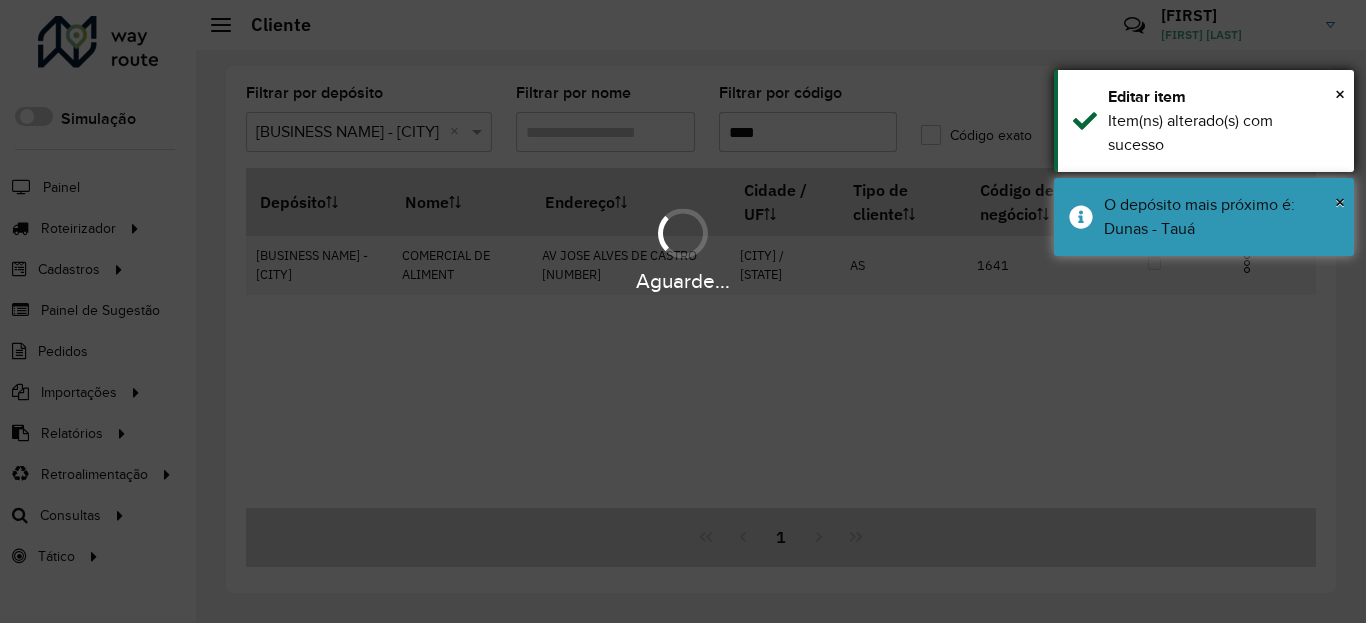 click on "Item(ns) alterado(s) com sucesso" at bounding box center [1223, 133] 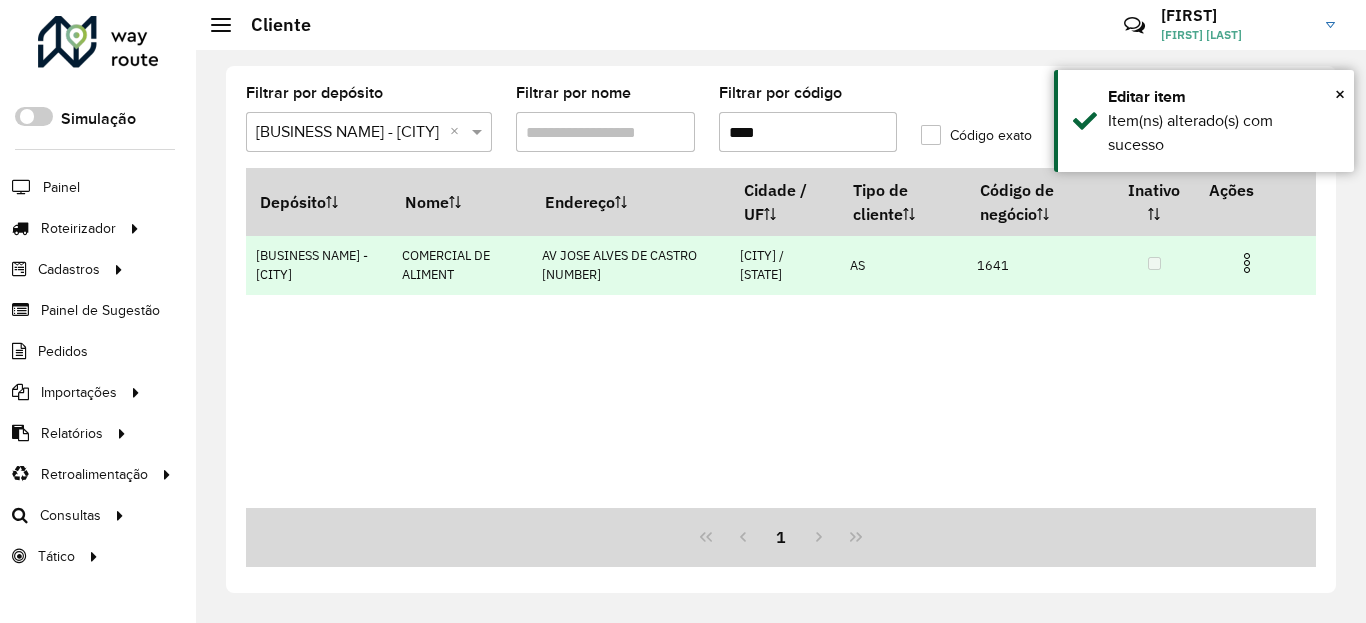 click at bounding box center [1247, 263] 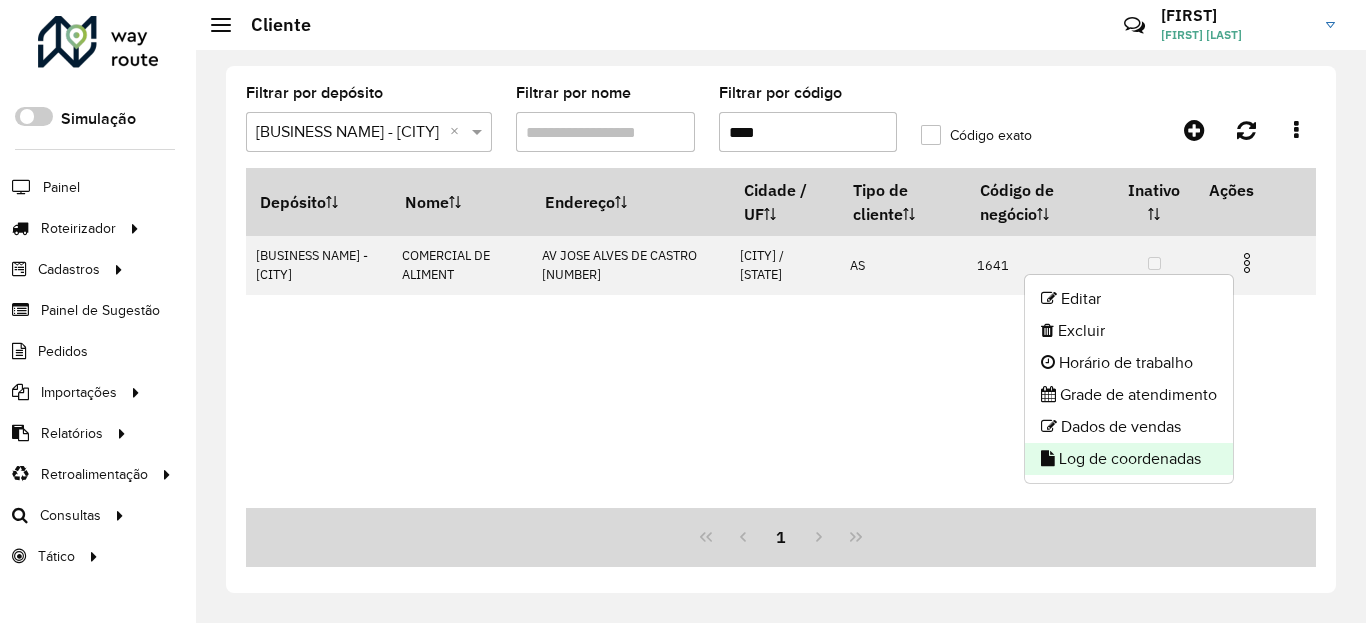 click on "Log de coordenadas" 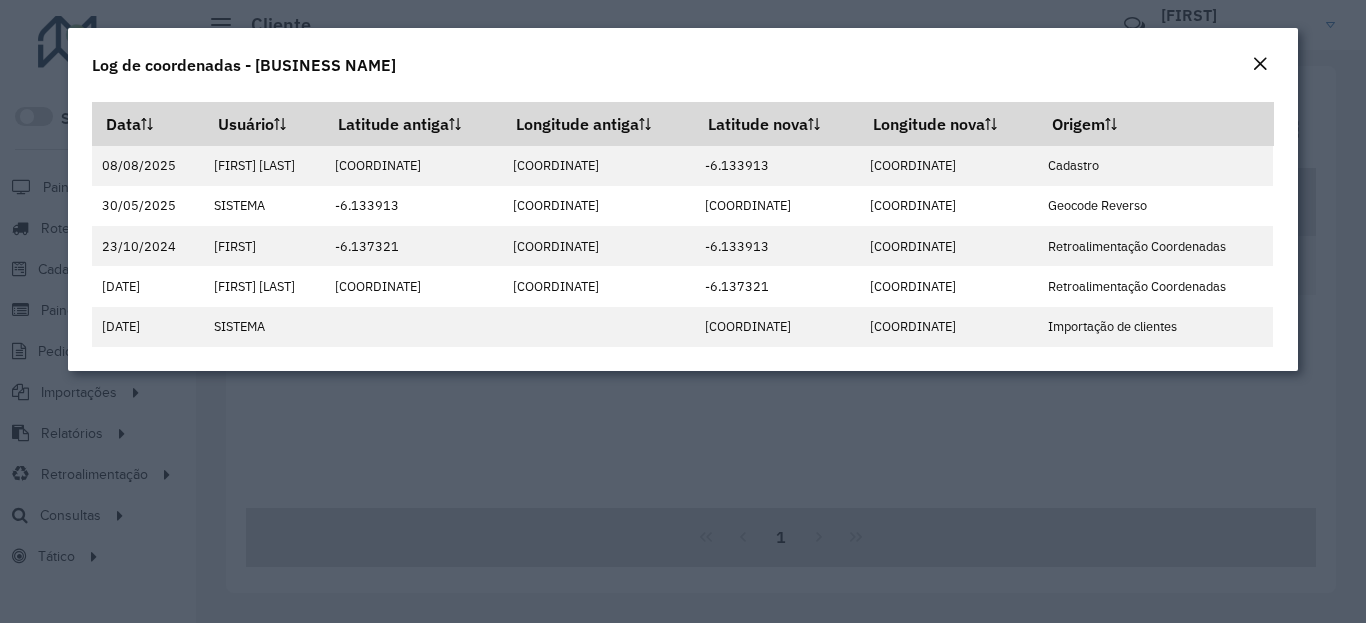 click on "Log de coordenadas - COMERCIAL DE ALIMENT" 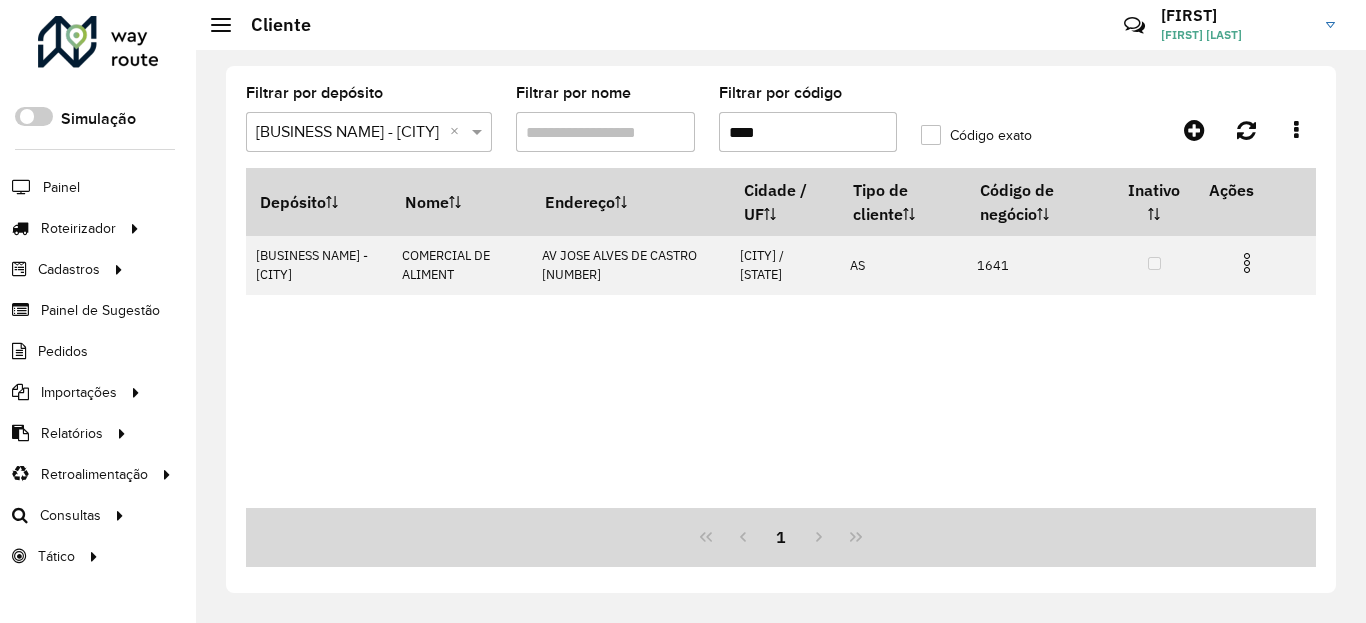 click on "****" at bounding box center (808, 132) 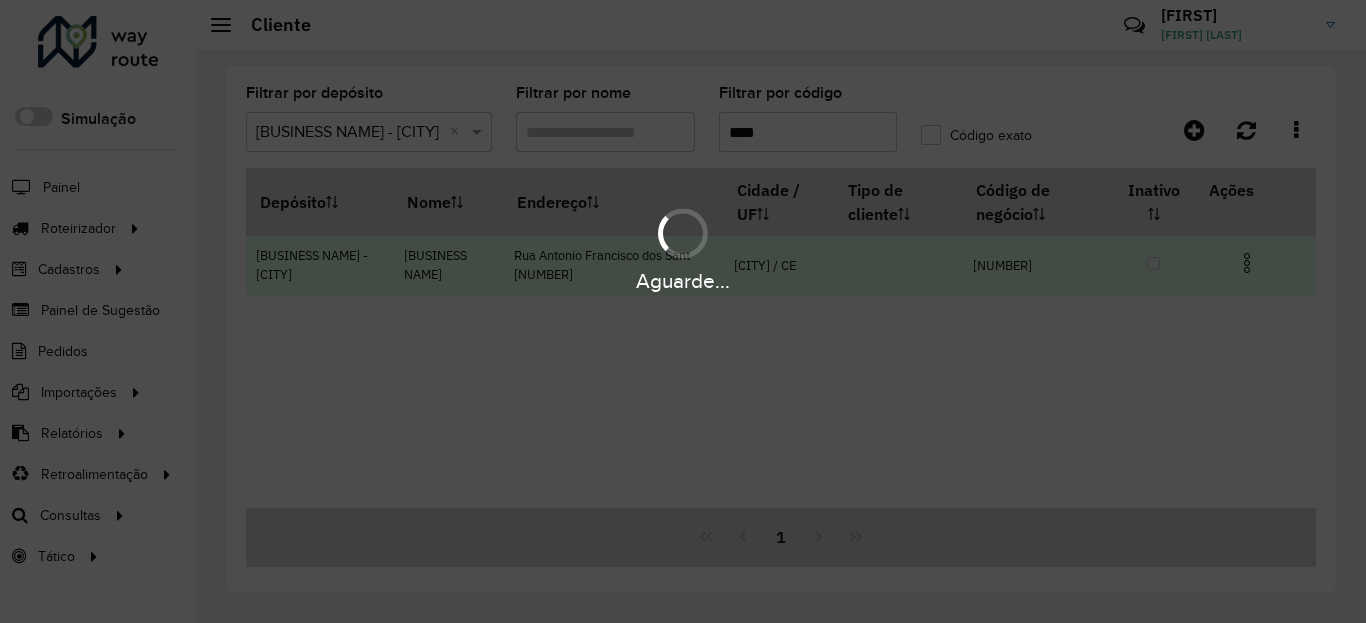 click at bounding box center [1247, 263] 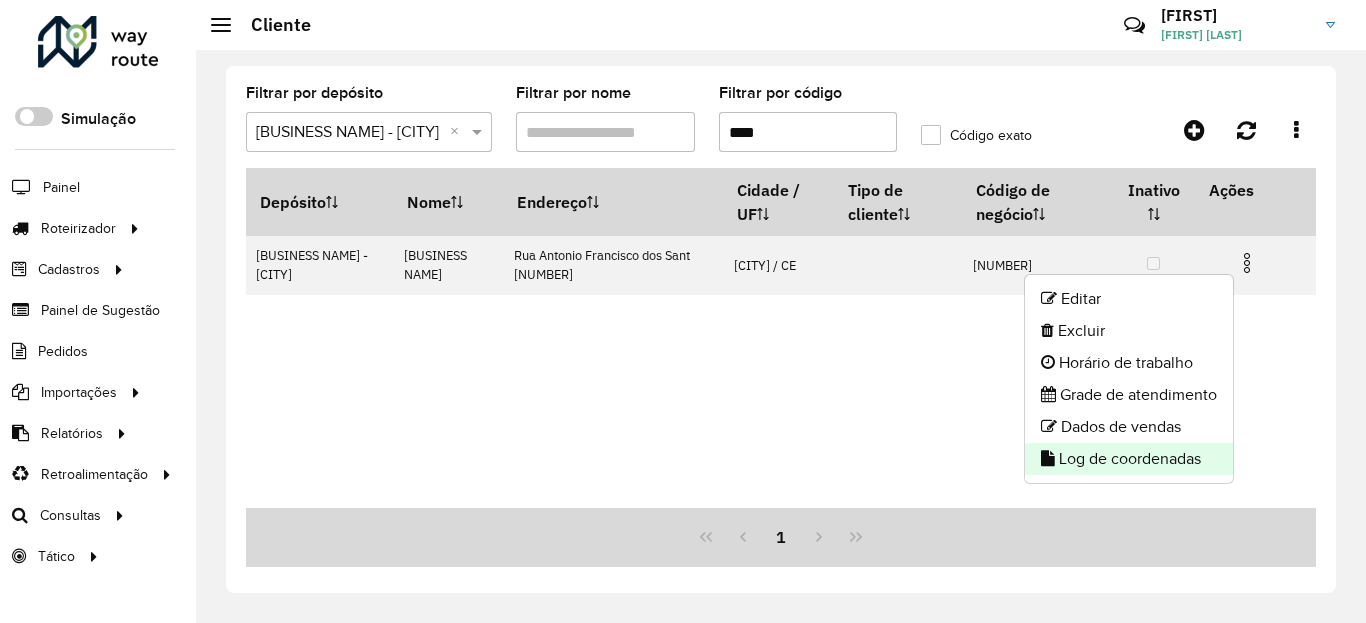 click on "Log de coordenadas" 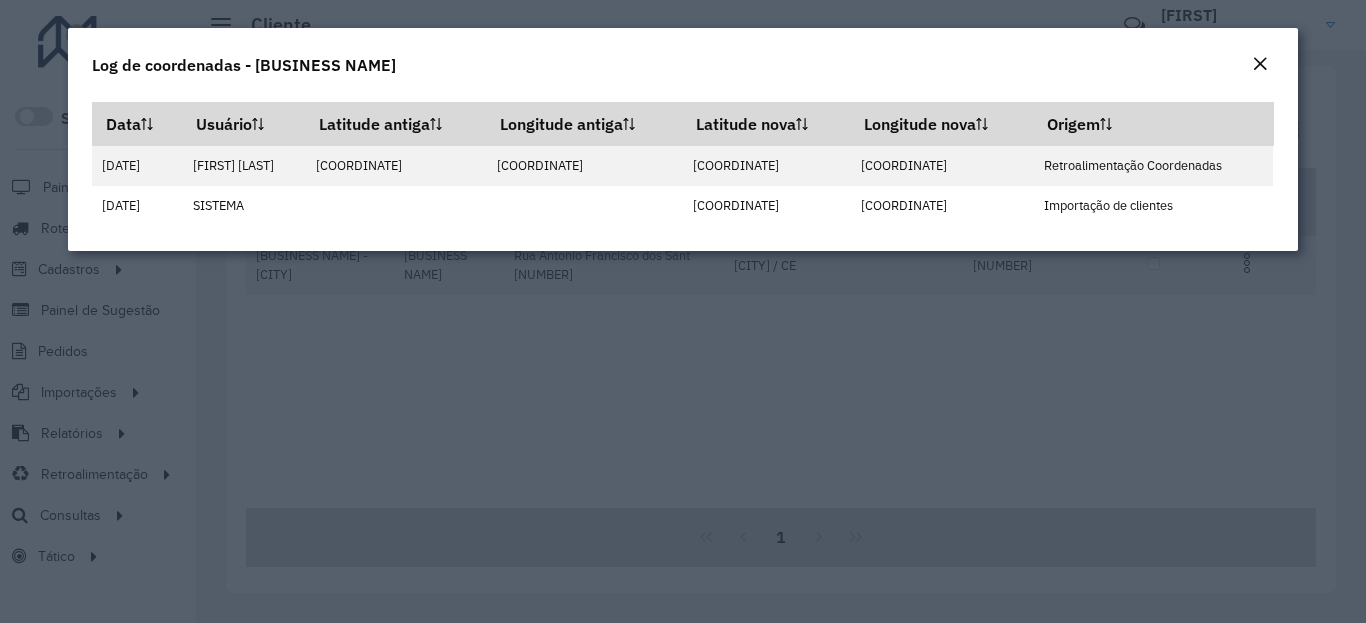 click 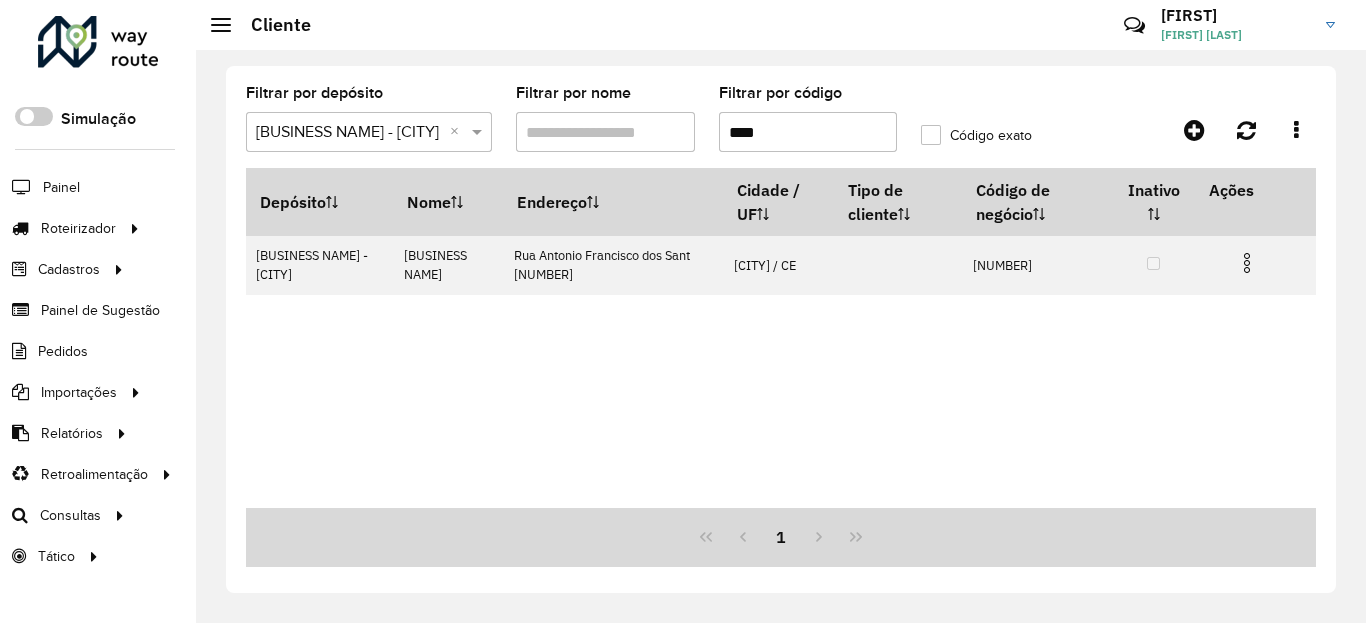 click on "****" at bounding box center [808, 132] 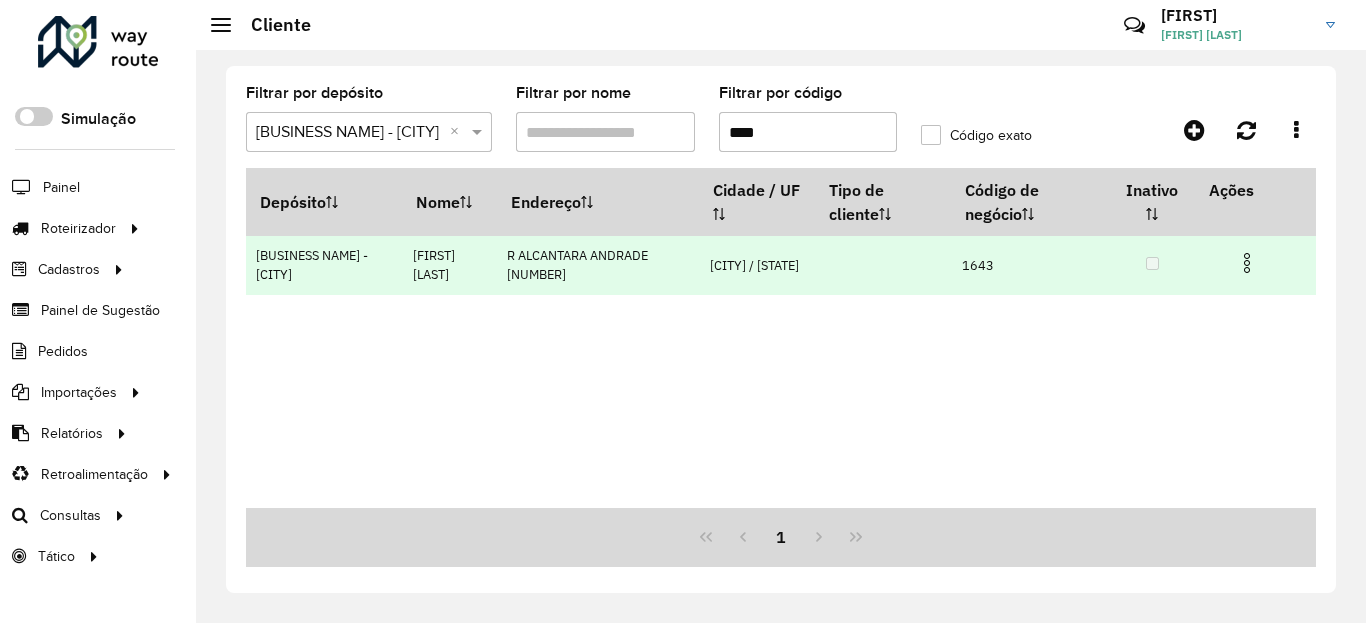 type on "****" 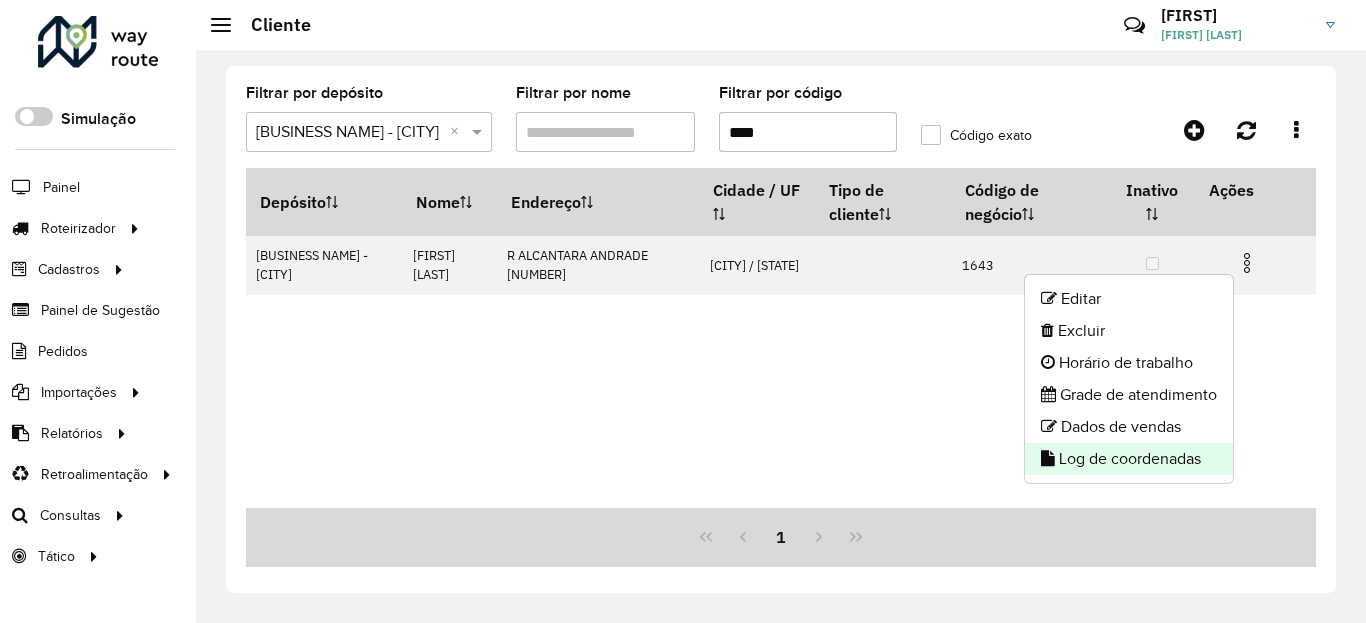 click on "Log de coordenadas" 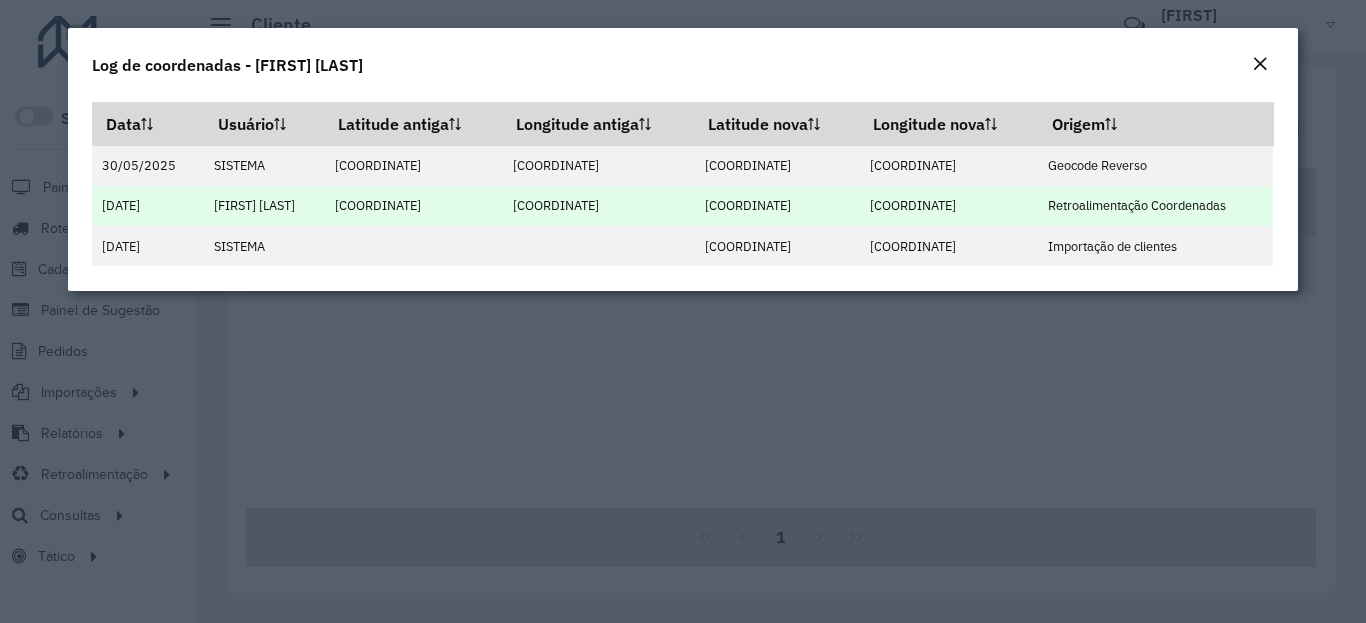 click on "-6.576344" at bounding box center [776, 206] 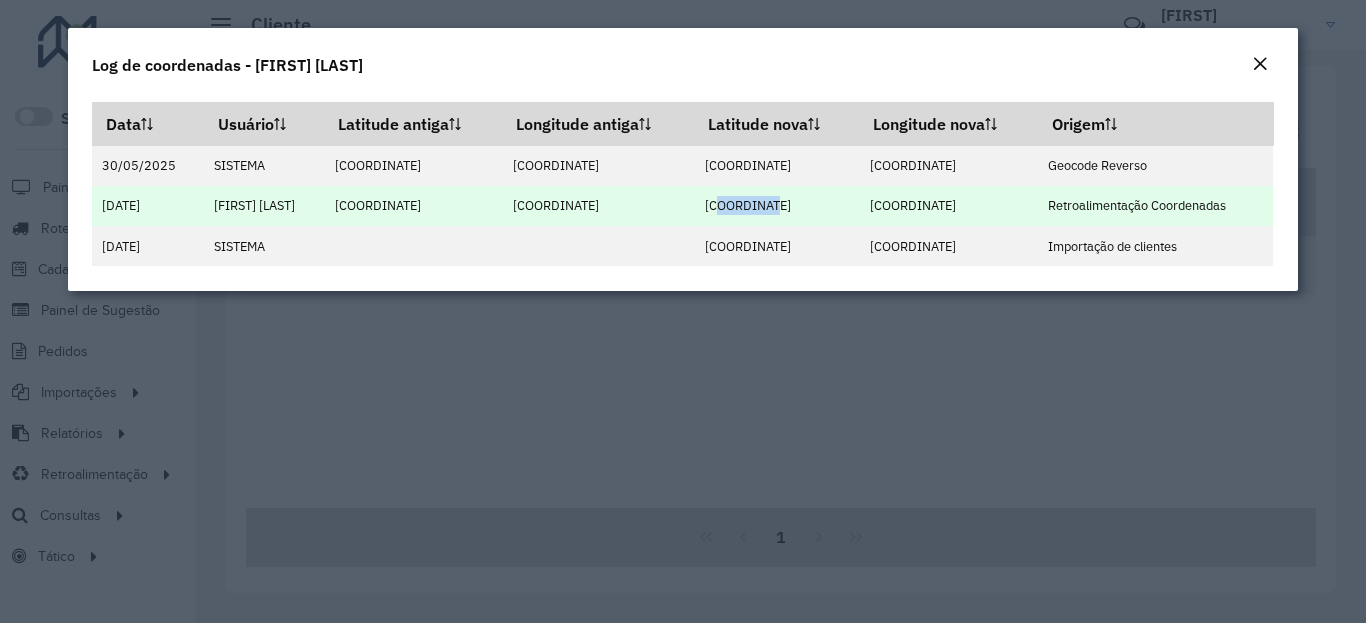 click on "-6.576344" at bounding box center [776, 206] 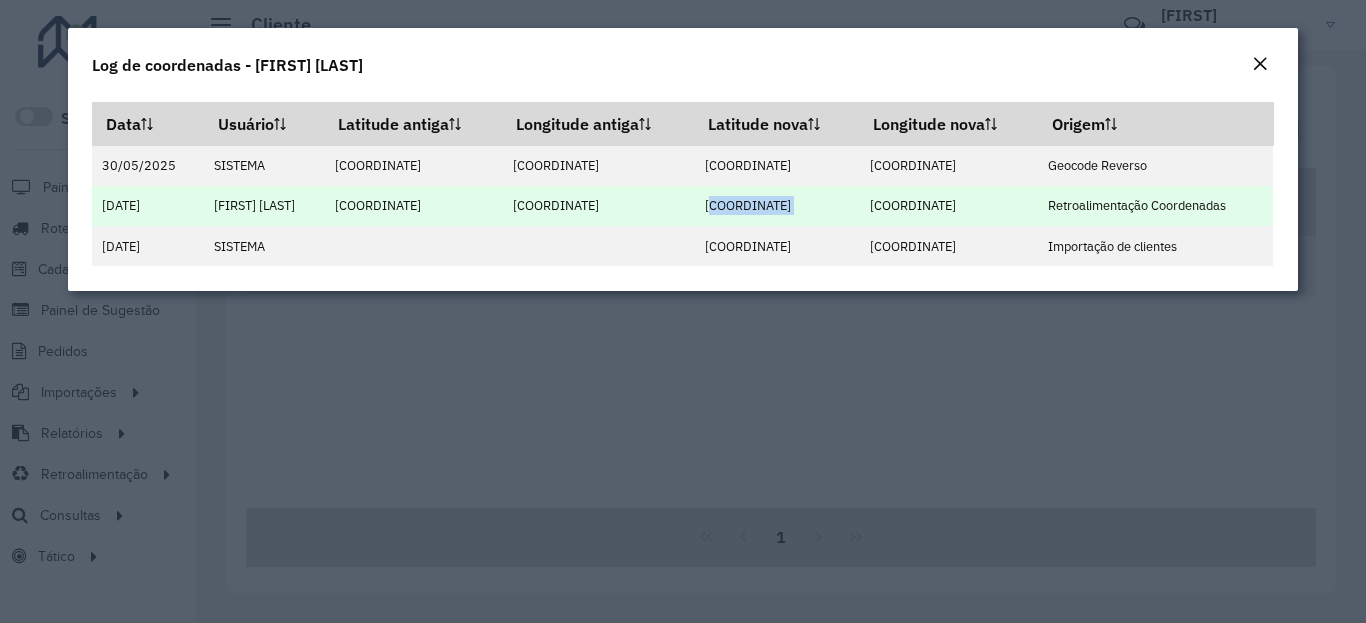 copy on "-6.576344" 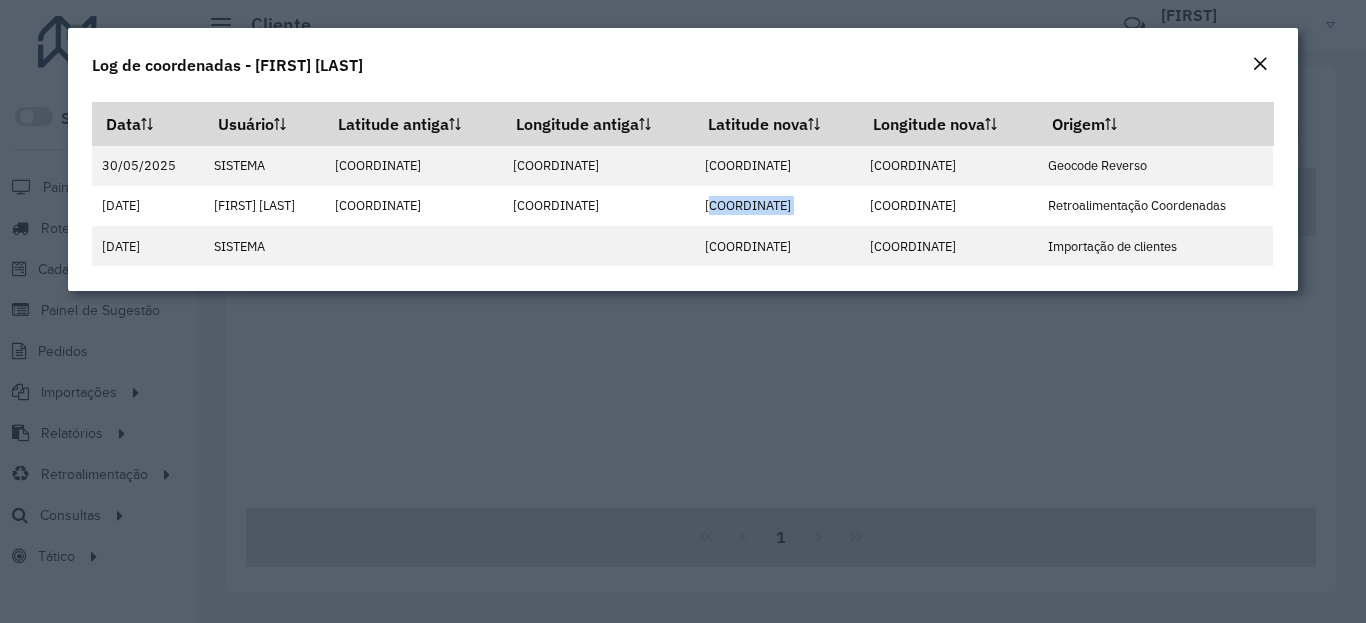 click 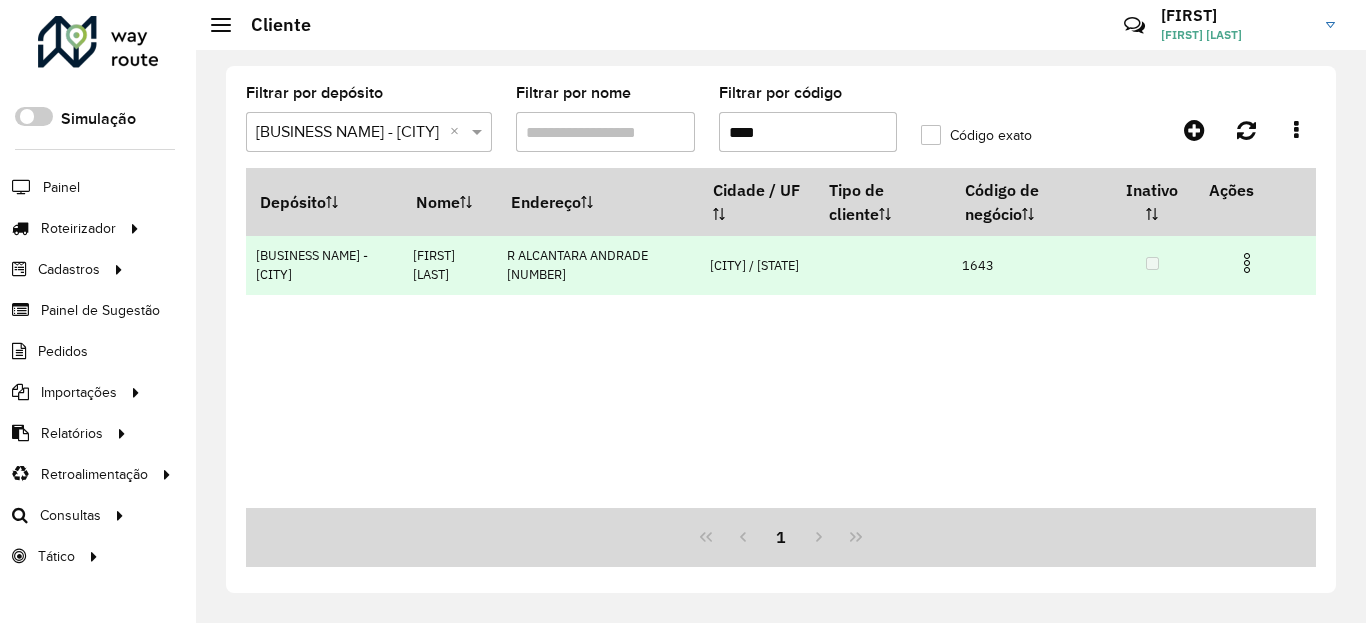 click at bounding box center [1247, 263] 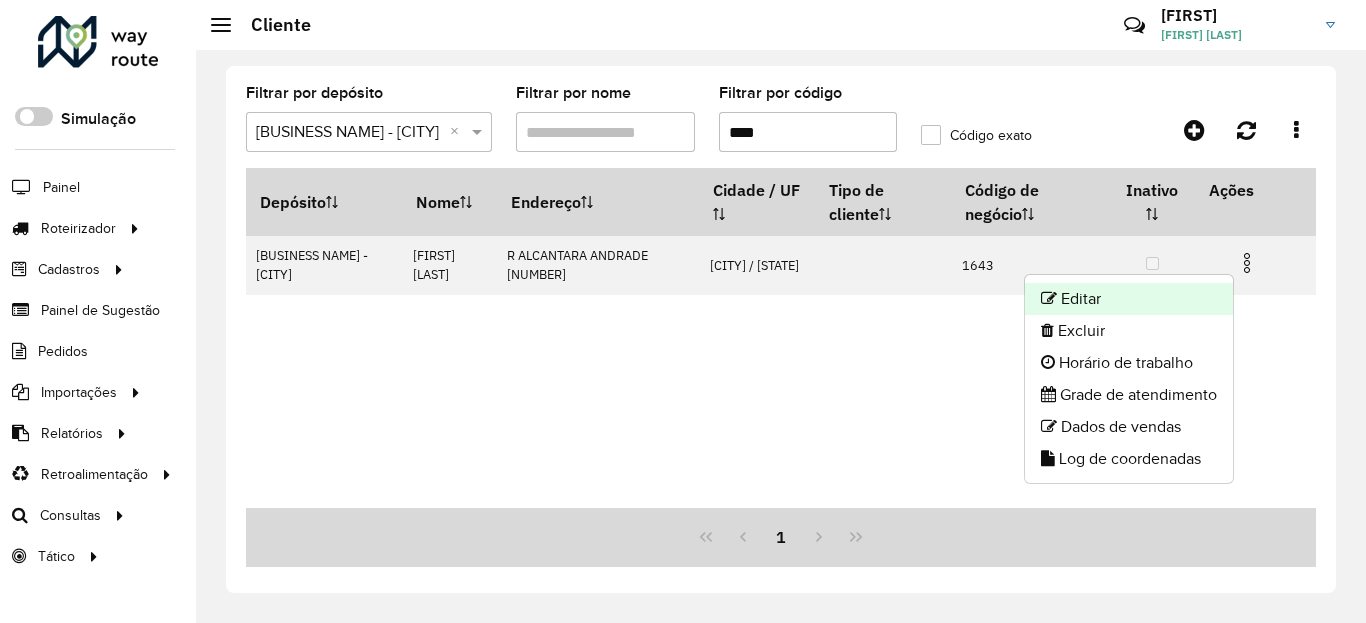 click on "Editar" 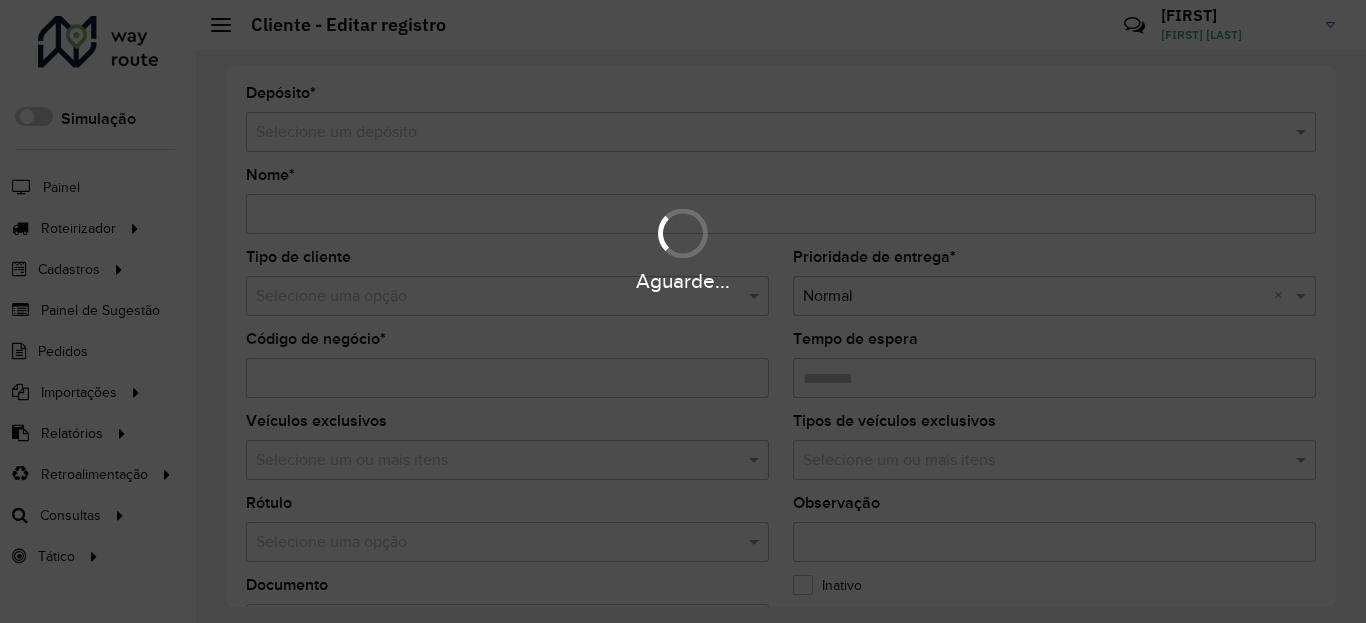 type on "**********" 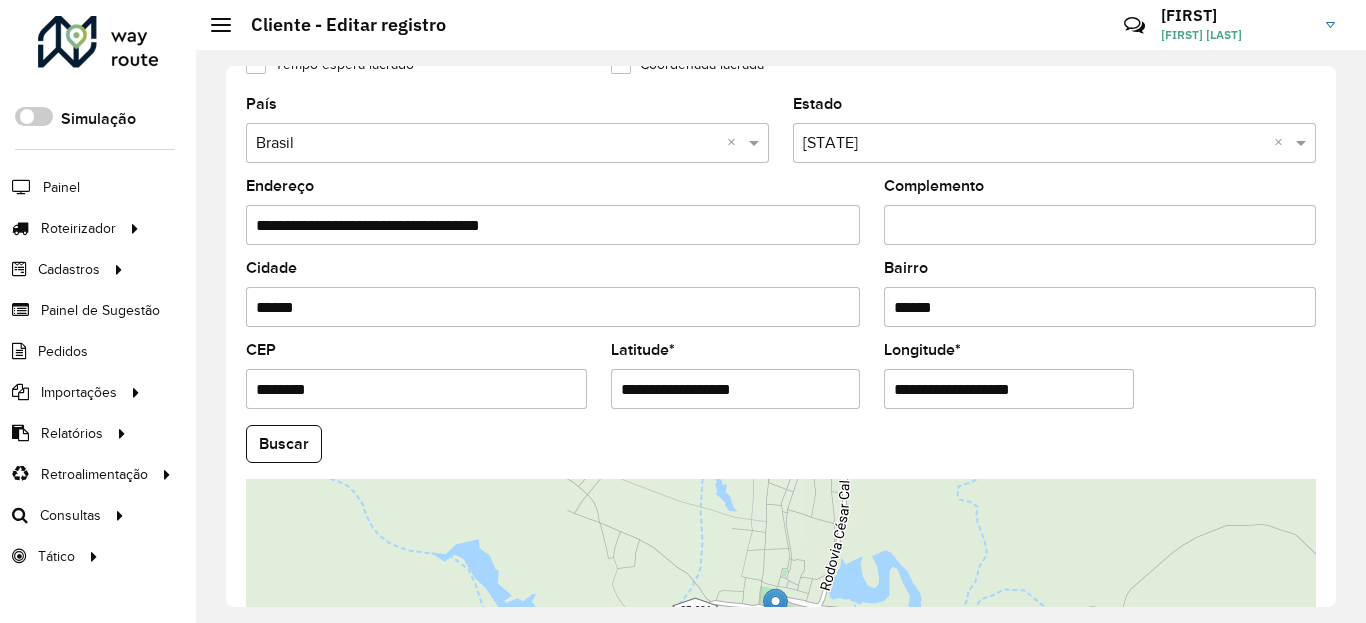 scroll, scrollTop: 720, scrollLeft: 0, axis: vertical 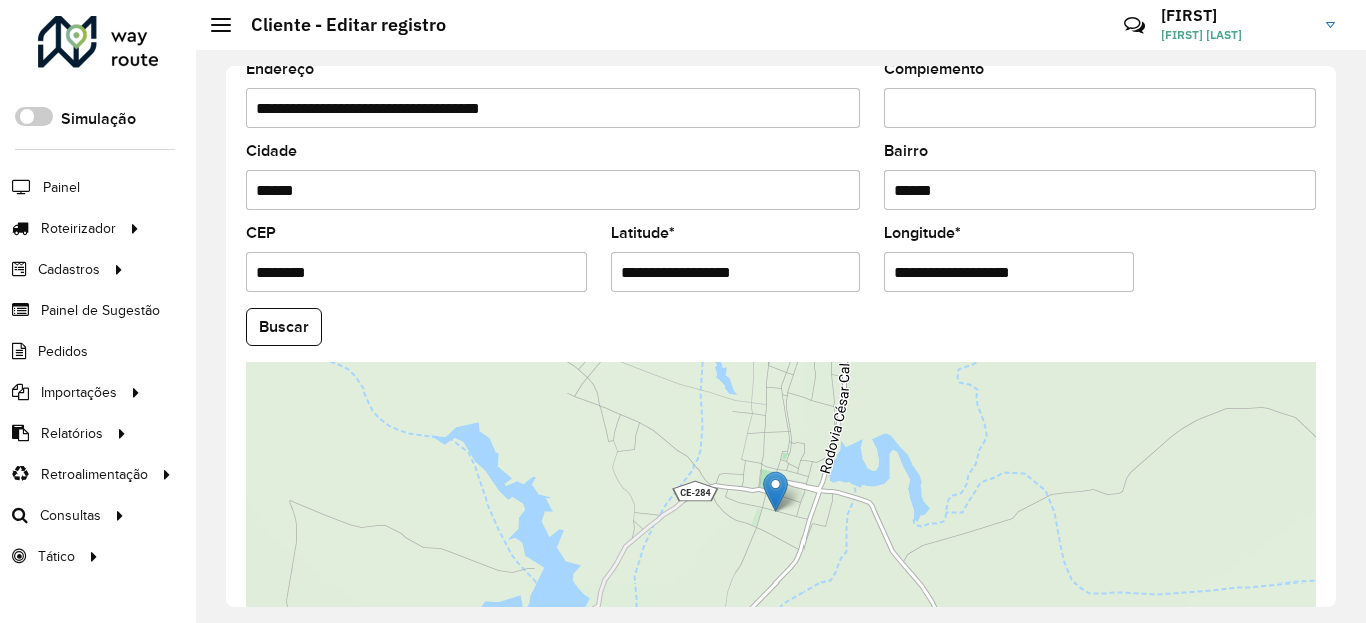 click on "**********" at bounding box center [736, 272] 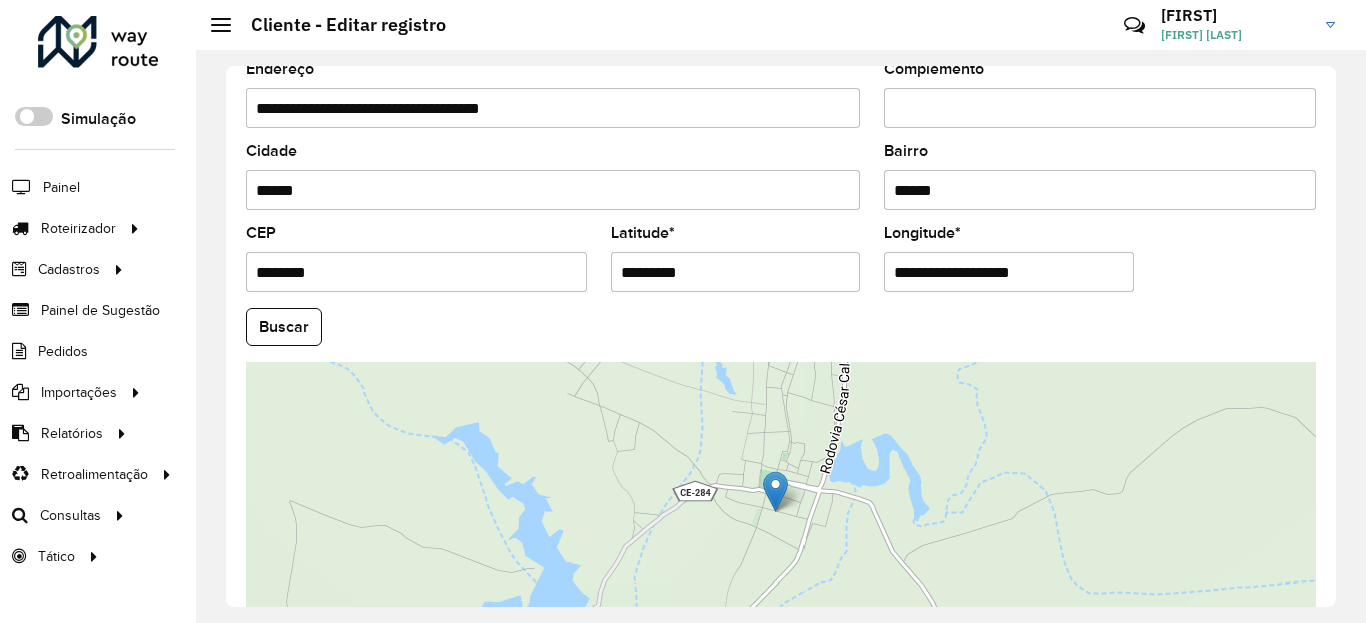 type on "*********" 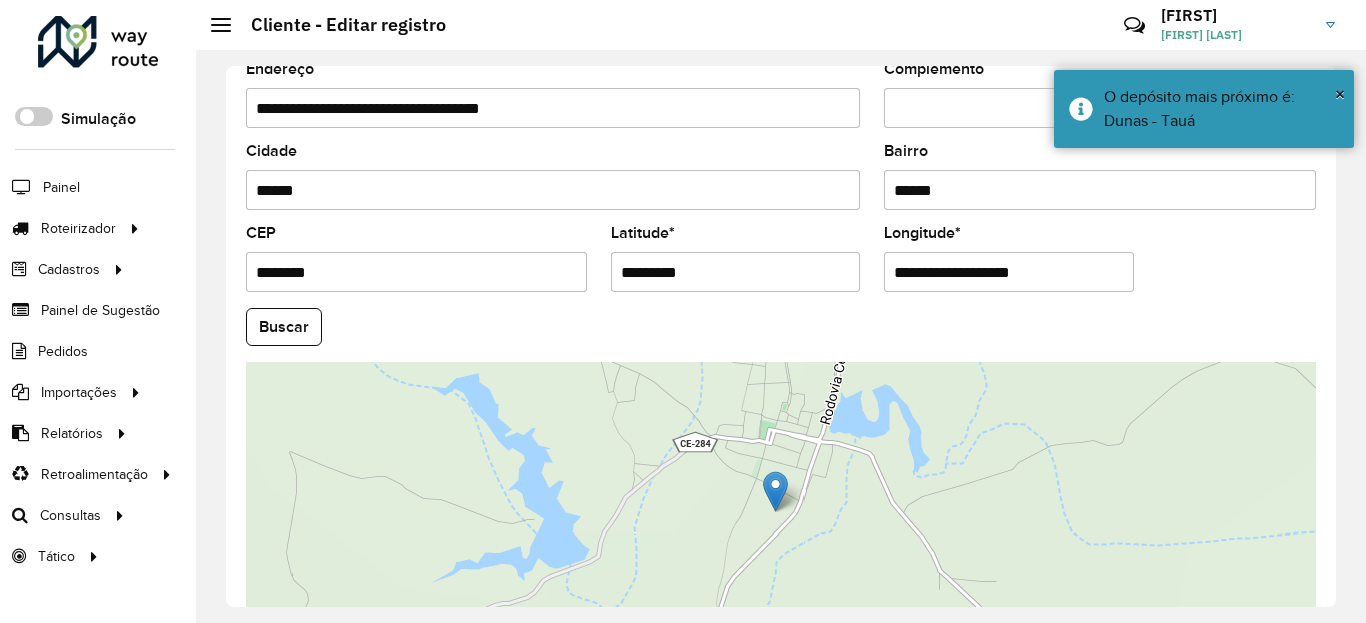 click on "**********" at bounding box center [1009, 272] 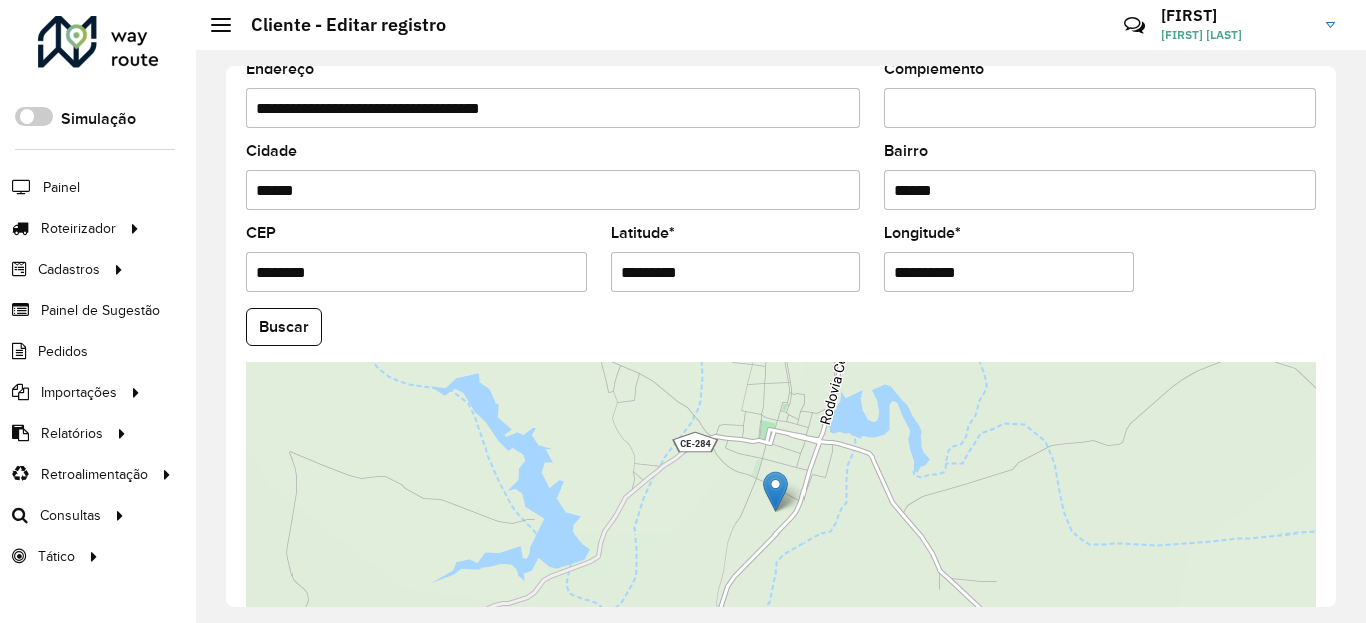 type on "**********" 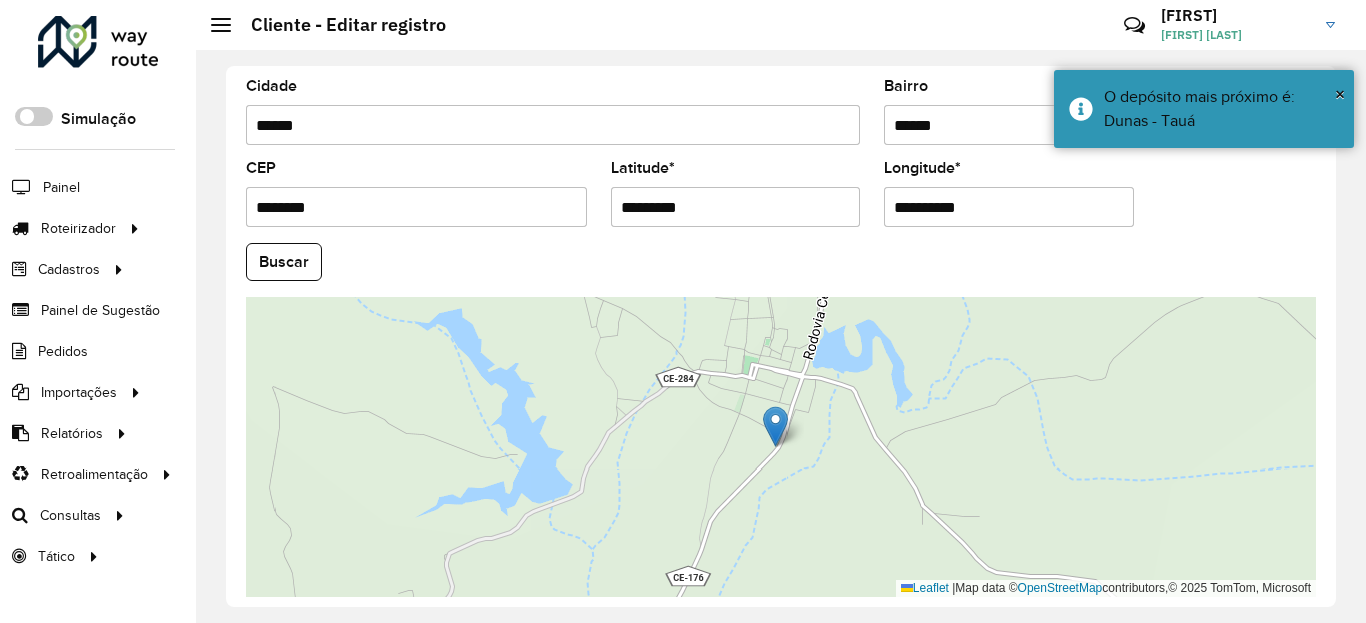 scroll, scrollTop: 840, scrollLeft: 0, axis: vertical 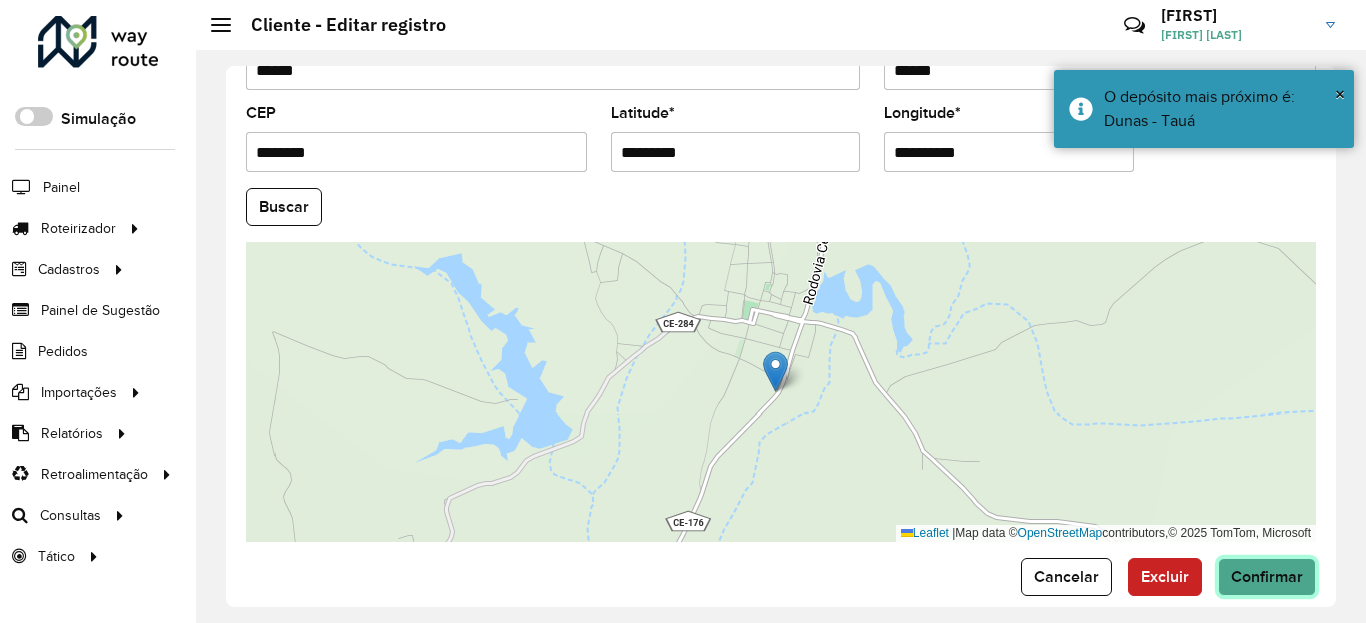 click on "Confirmar" 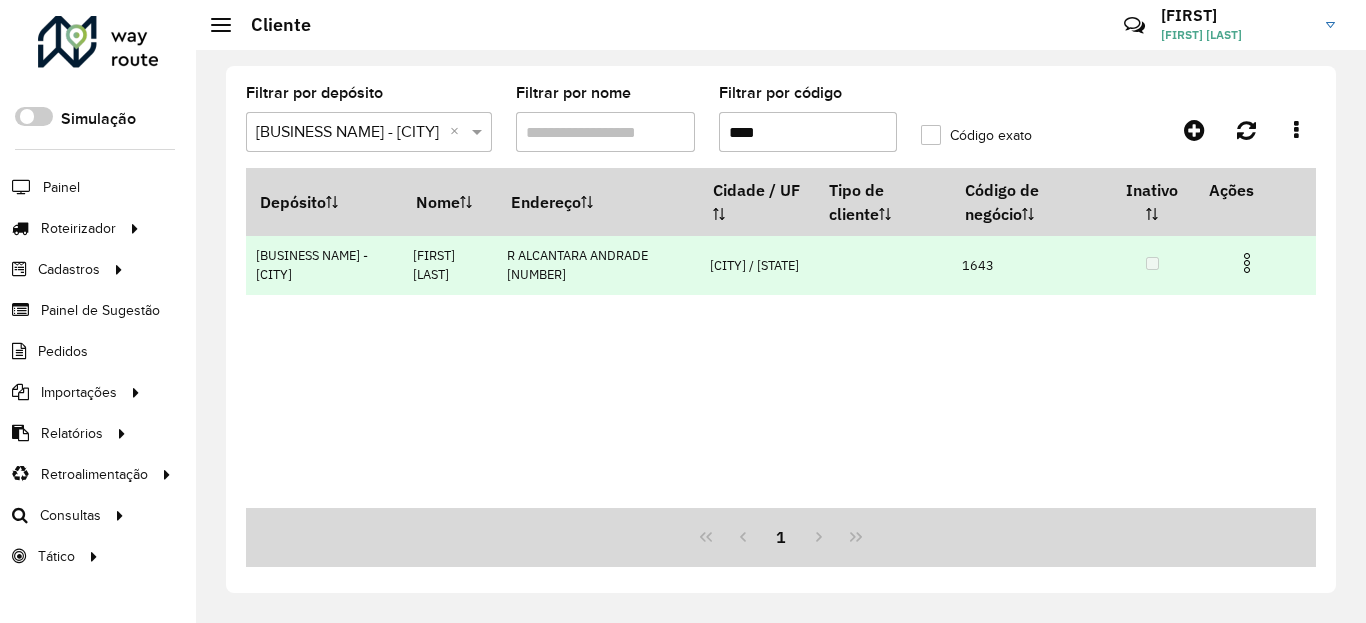 click at bounding box center (1255, 261) 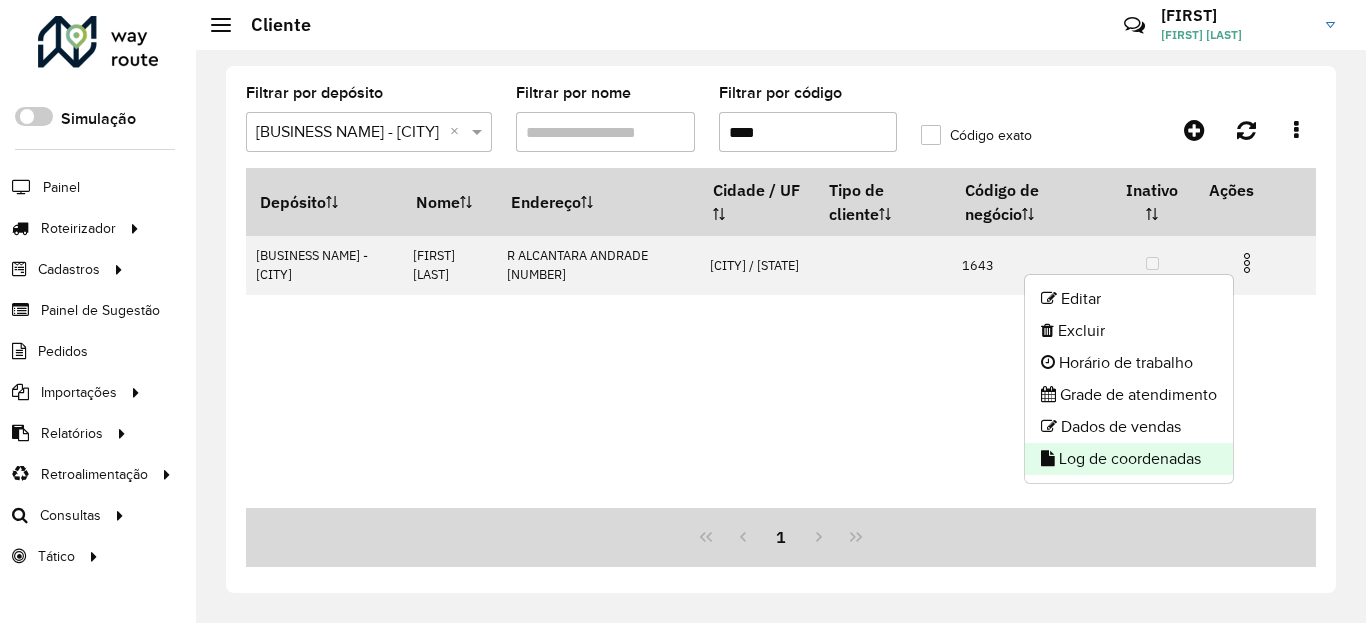 click on "Log de coordenadas" 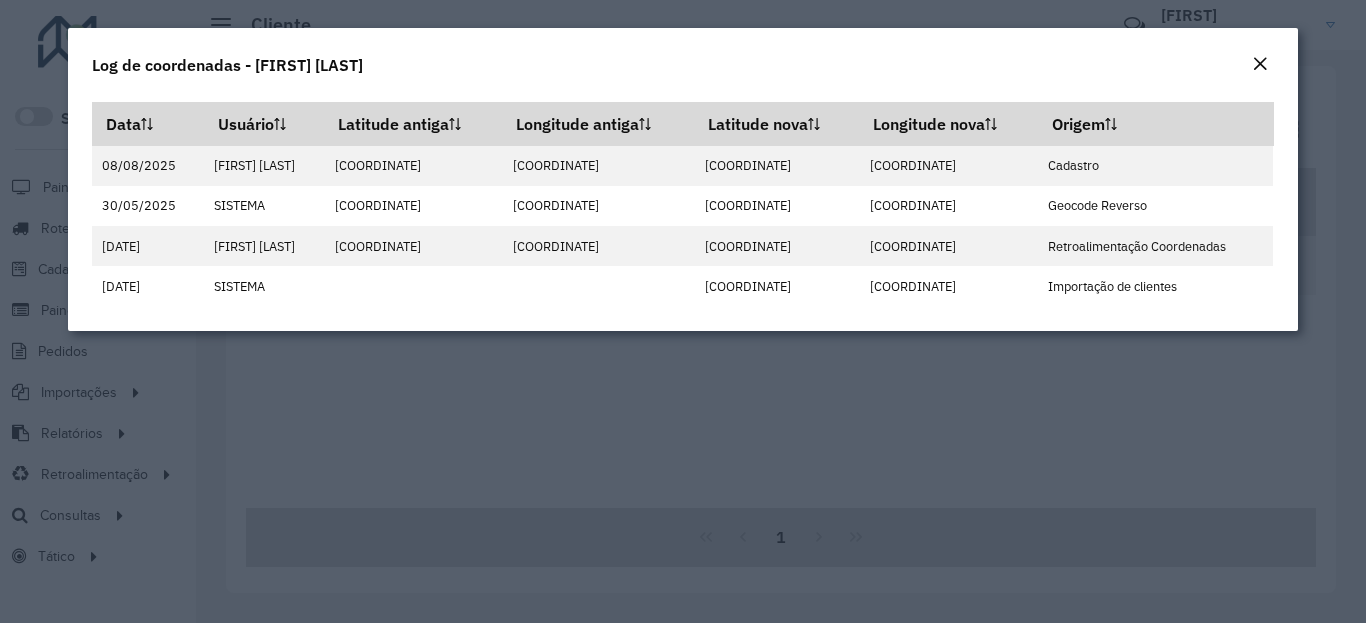 click on "Log de coordenadas - MYKARLA SILVA DANTAS" 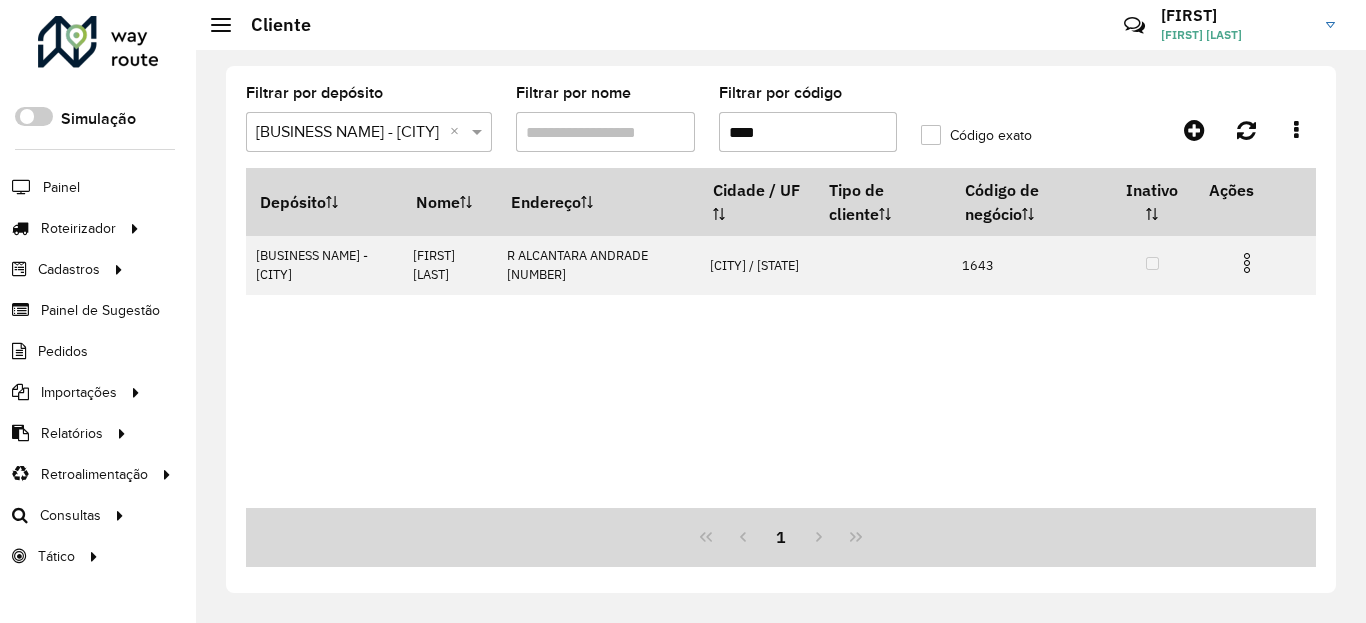 click on "****" at bounding box center [808, 132] 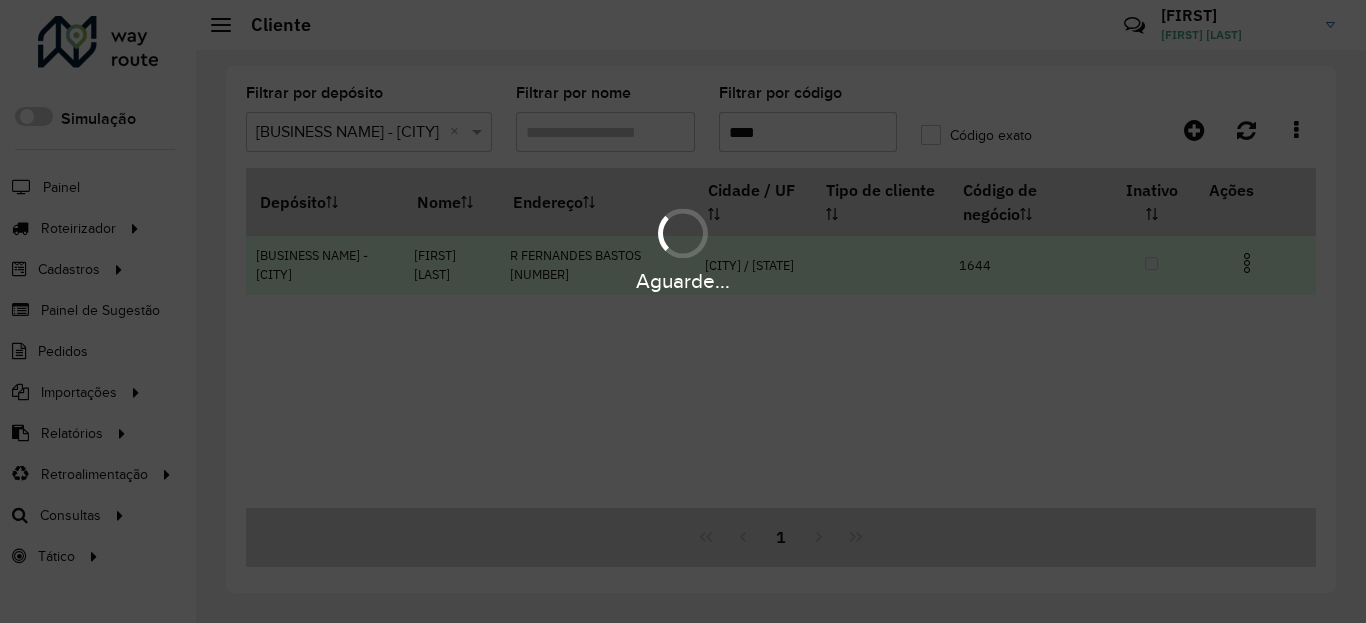 type on "****" 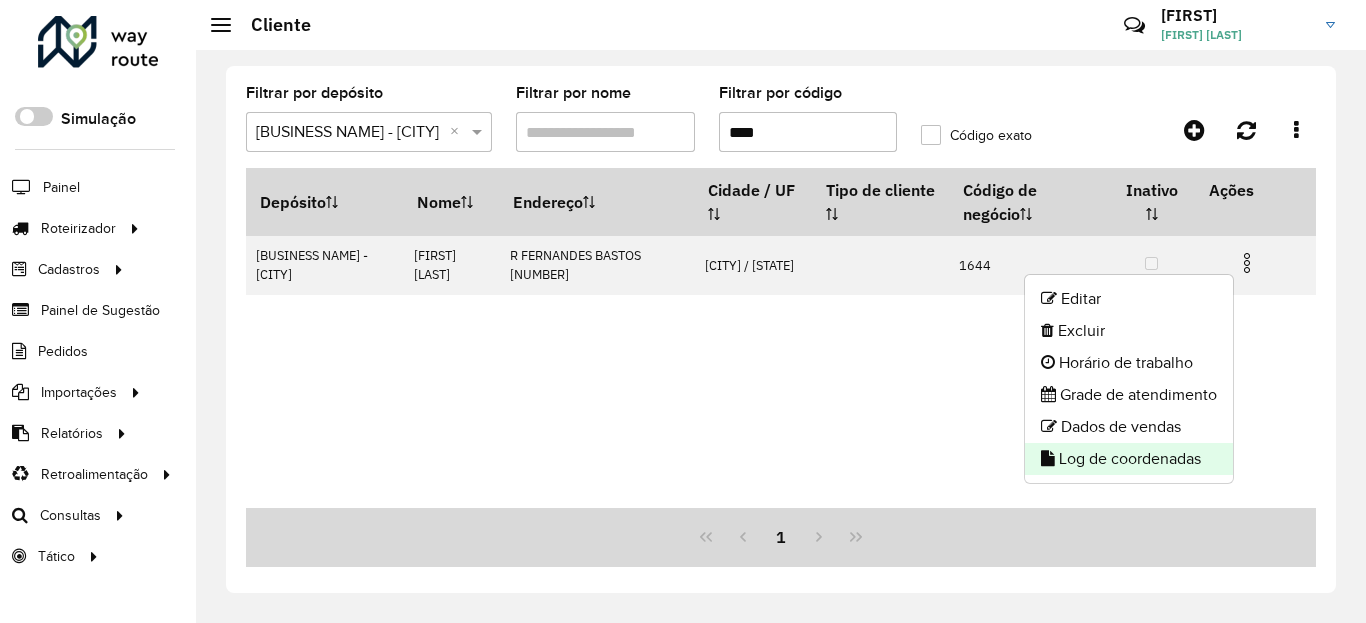 click on "Log de coordenadas" 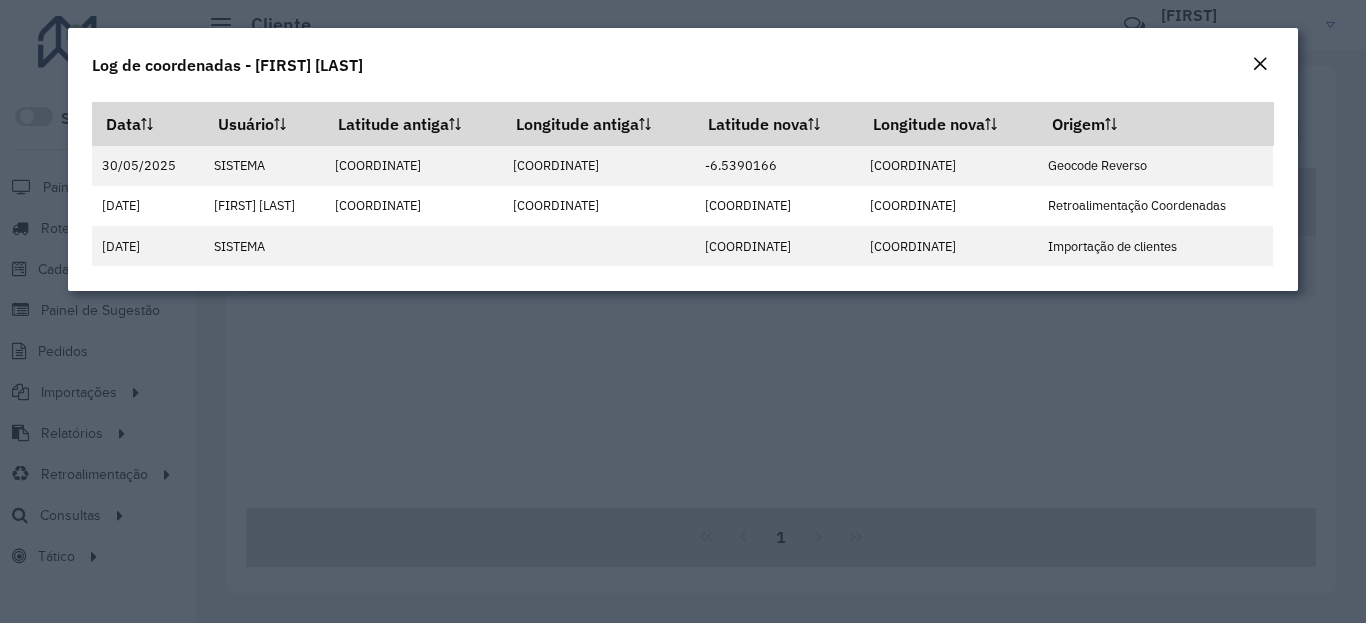 click 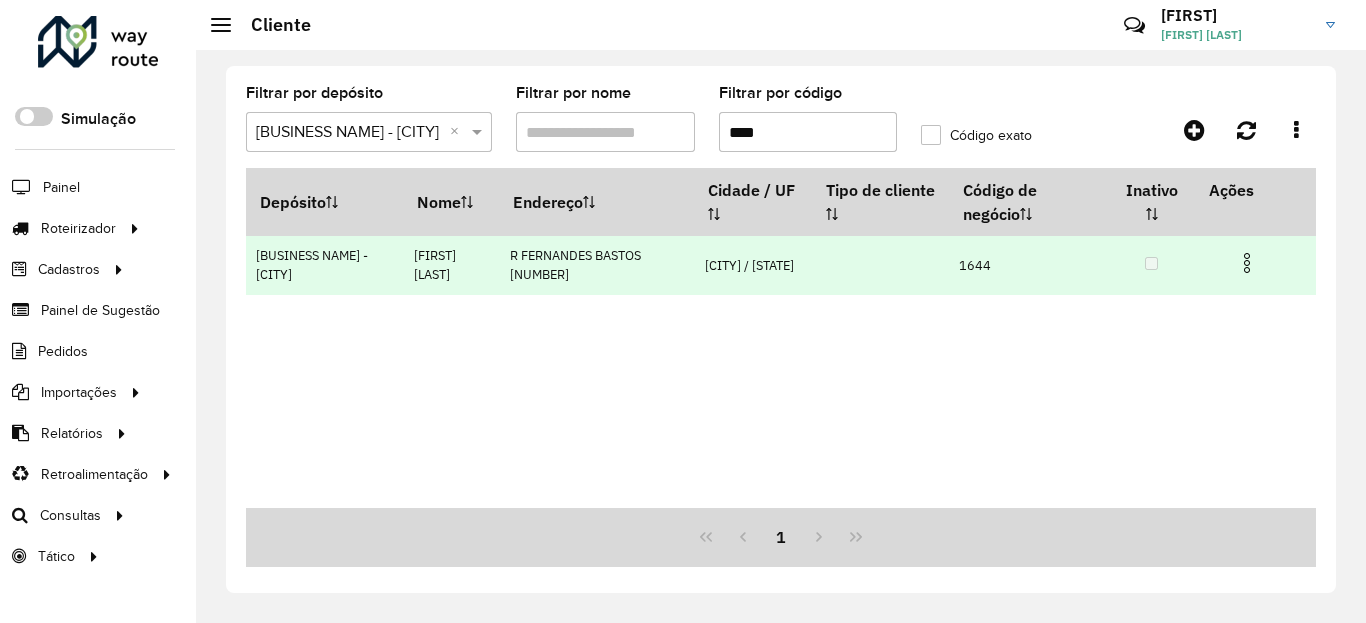 click at bounding box center (1247, 263) 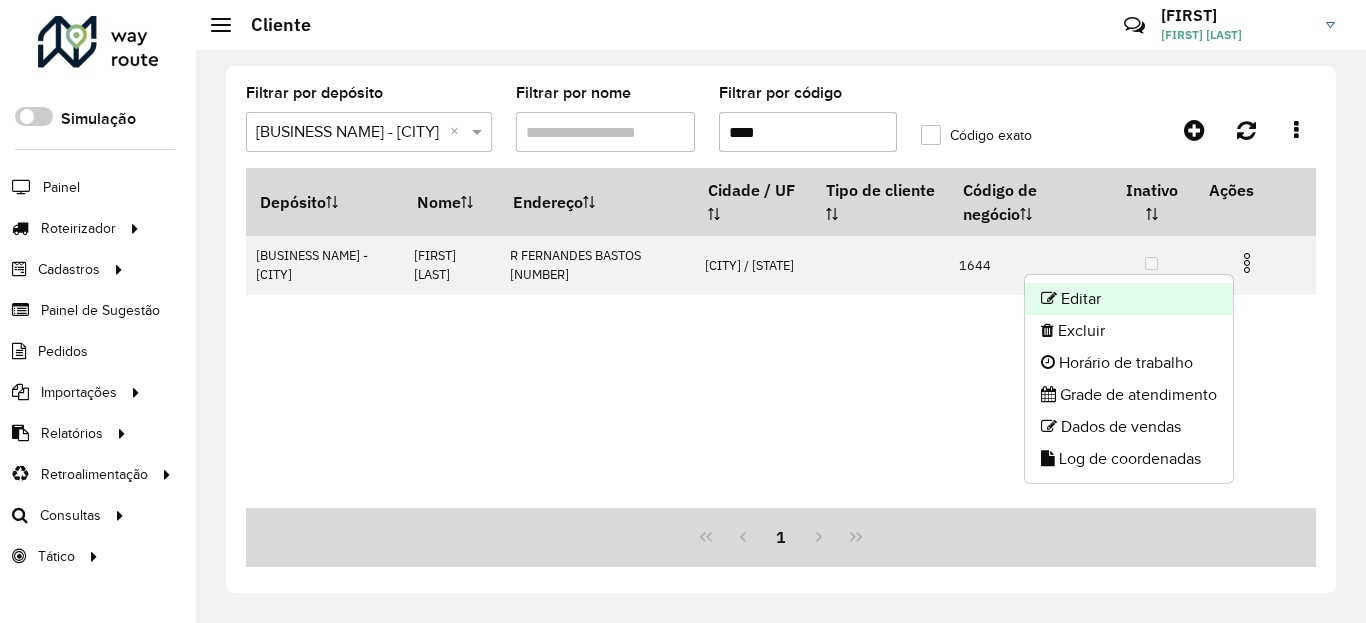 click on "Editar" 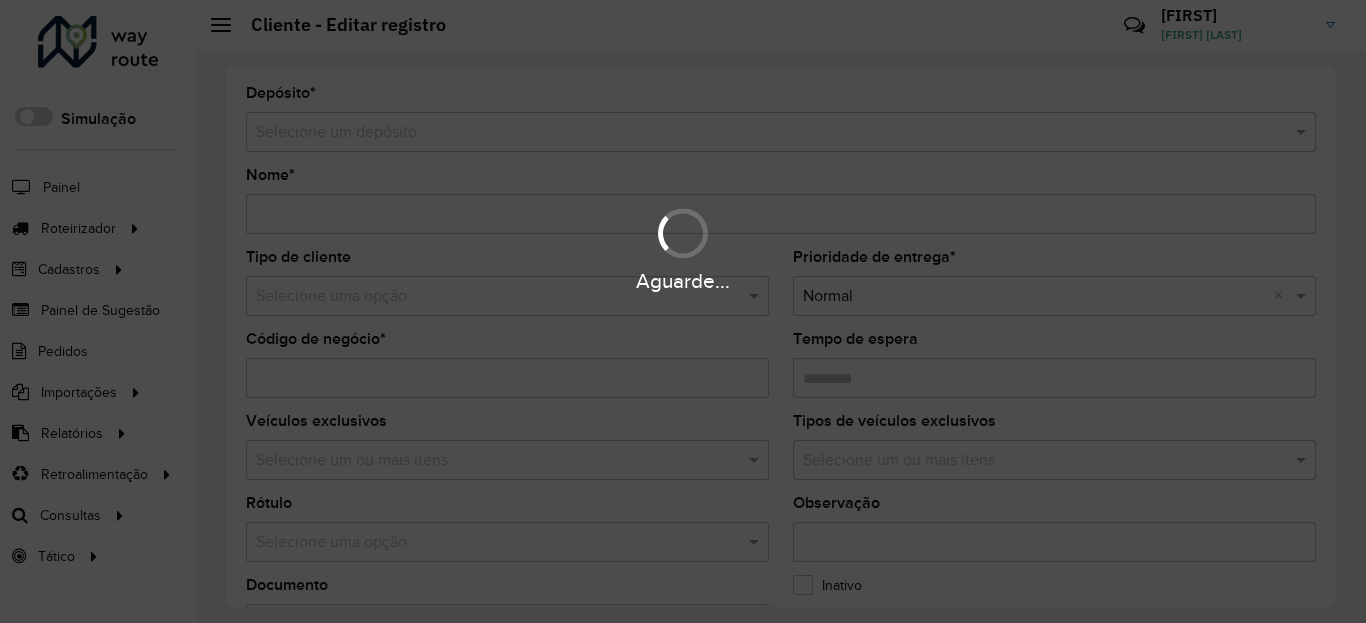 type on "**********" 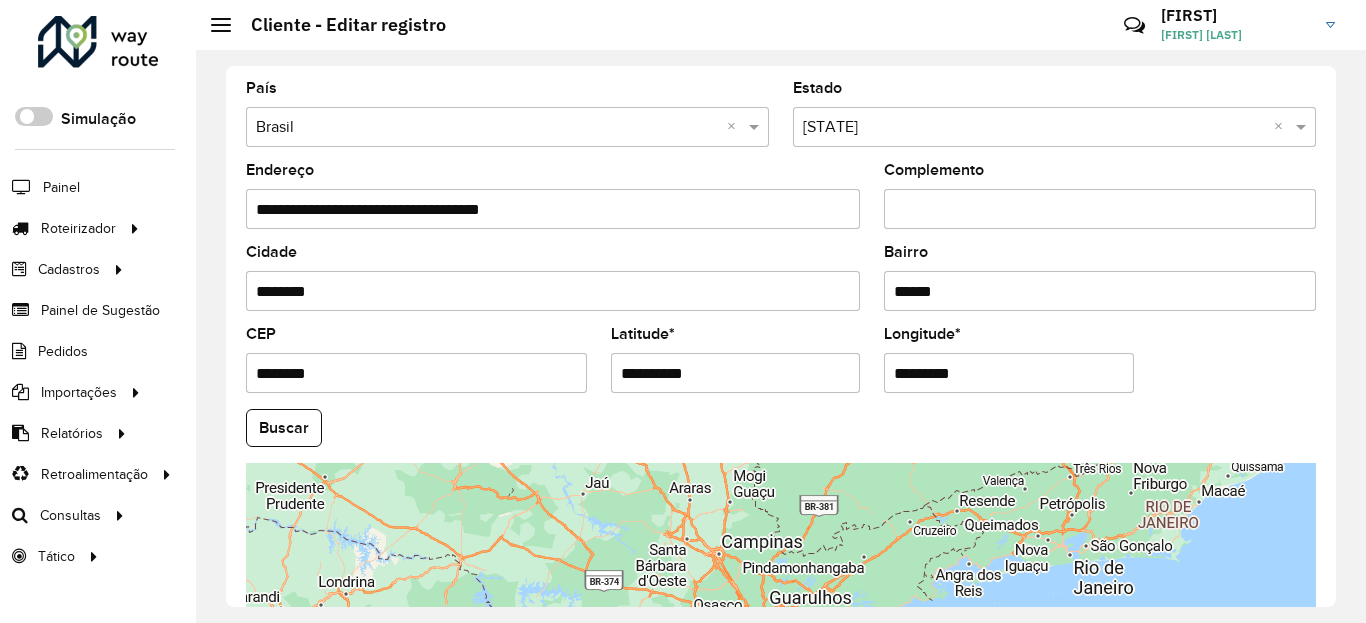 scroll, scrollTop: 720, scrollLeft: 0, axis: vertical 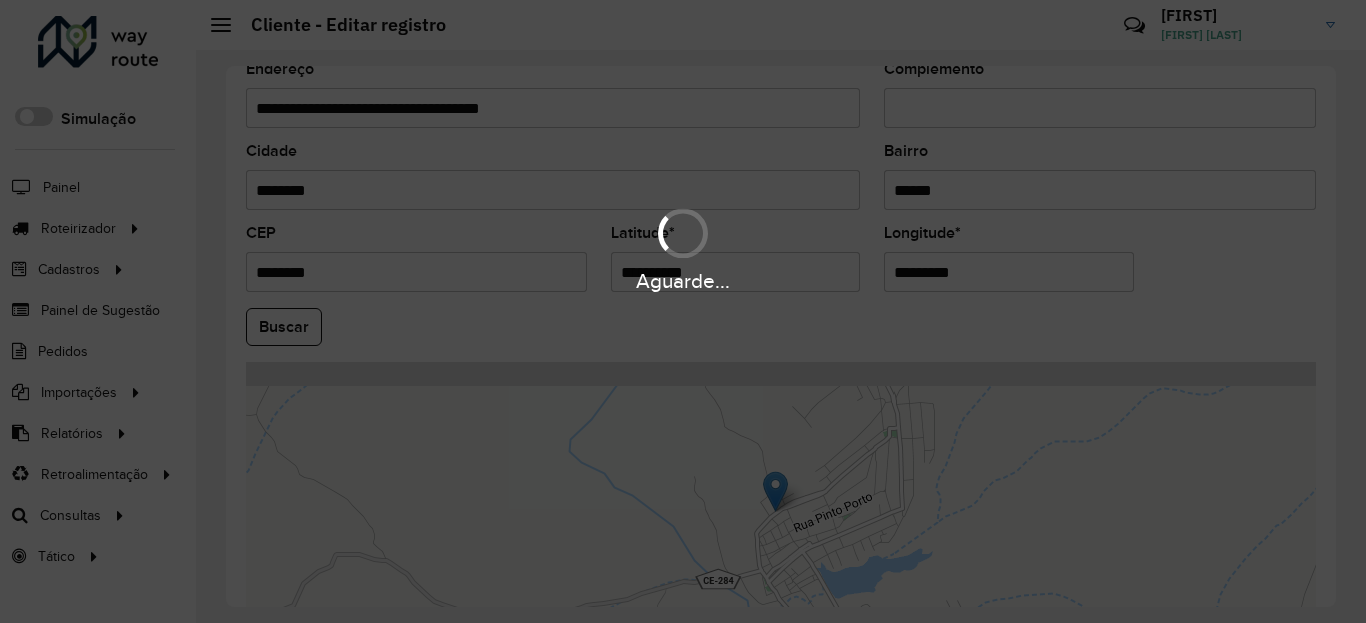 drag, startPoint x: 778, startPoint y: 301, endPoint x: 760, endPoint y: 277, distance: 30 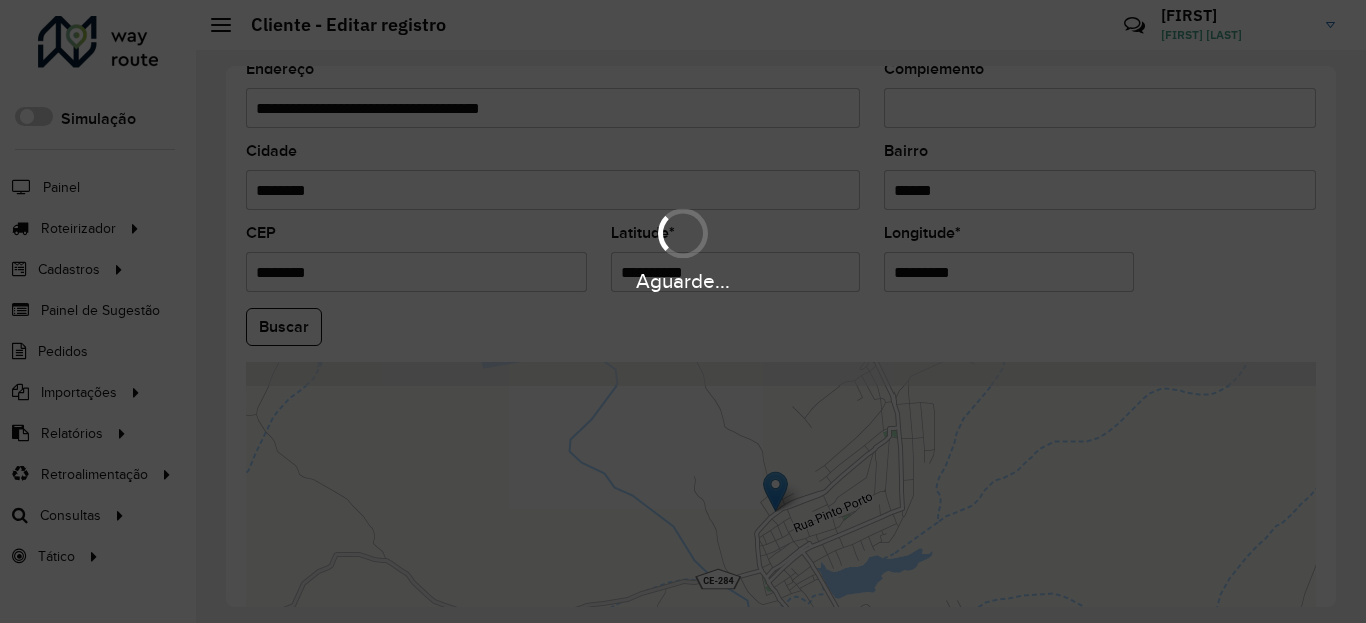 click on "Aguarde..." at bounding box center (683, 281) 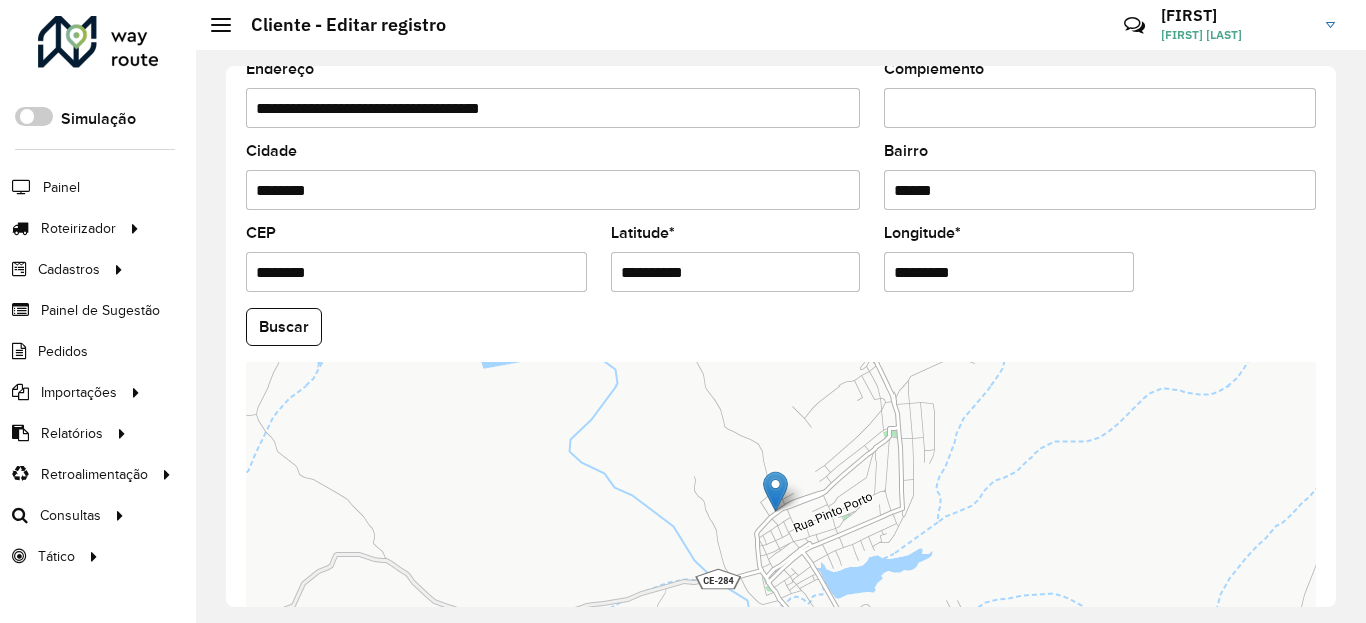 click on "**********" at bounding box center [736, 272] 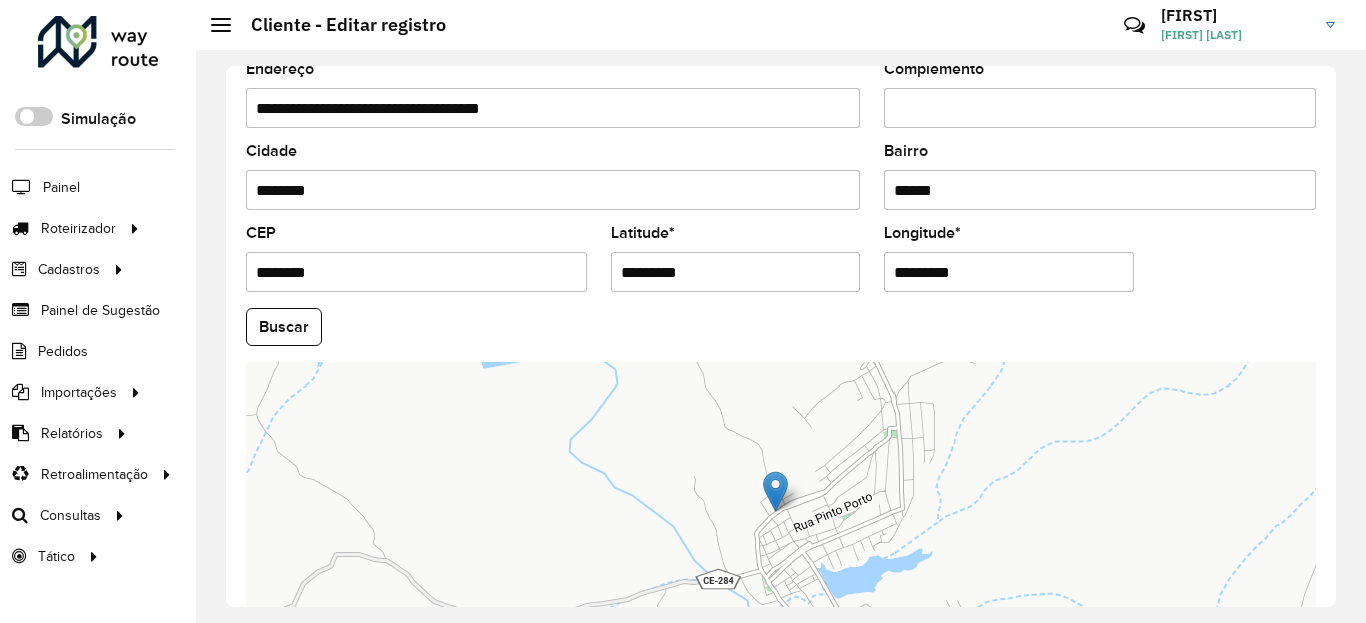 type on "*********" 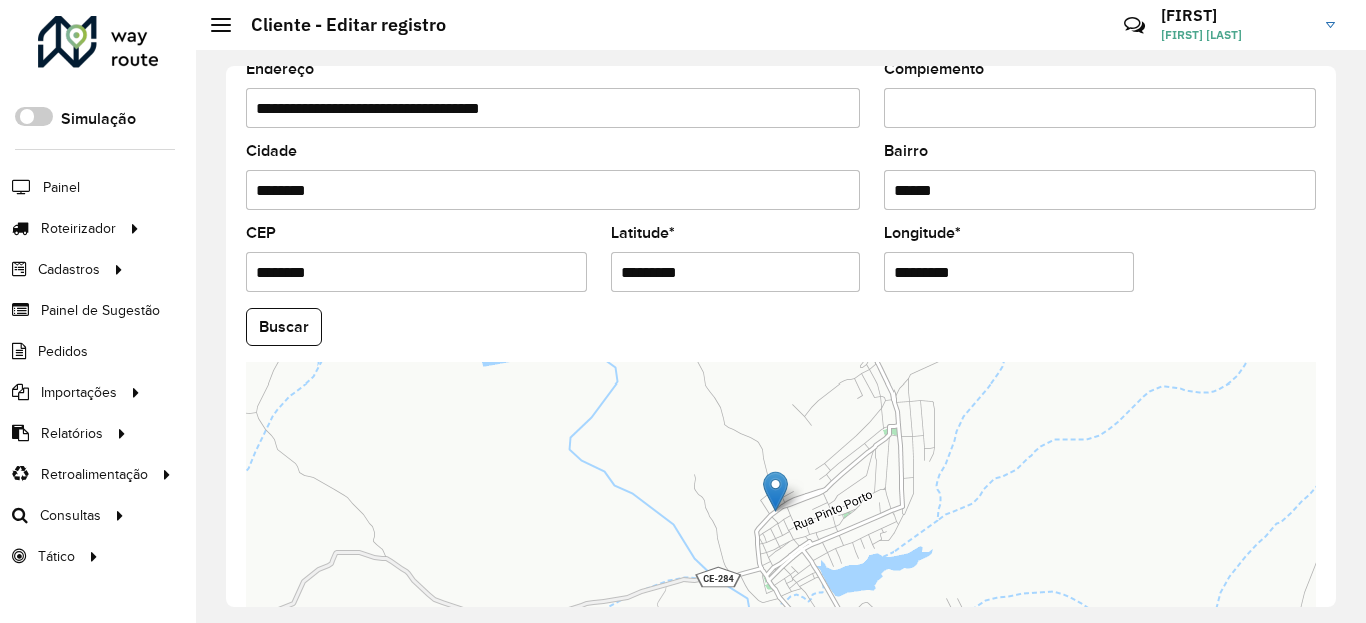 click on "*********" at bounding box center (1009, 272) 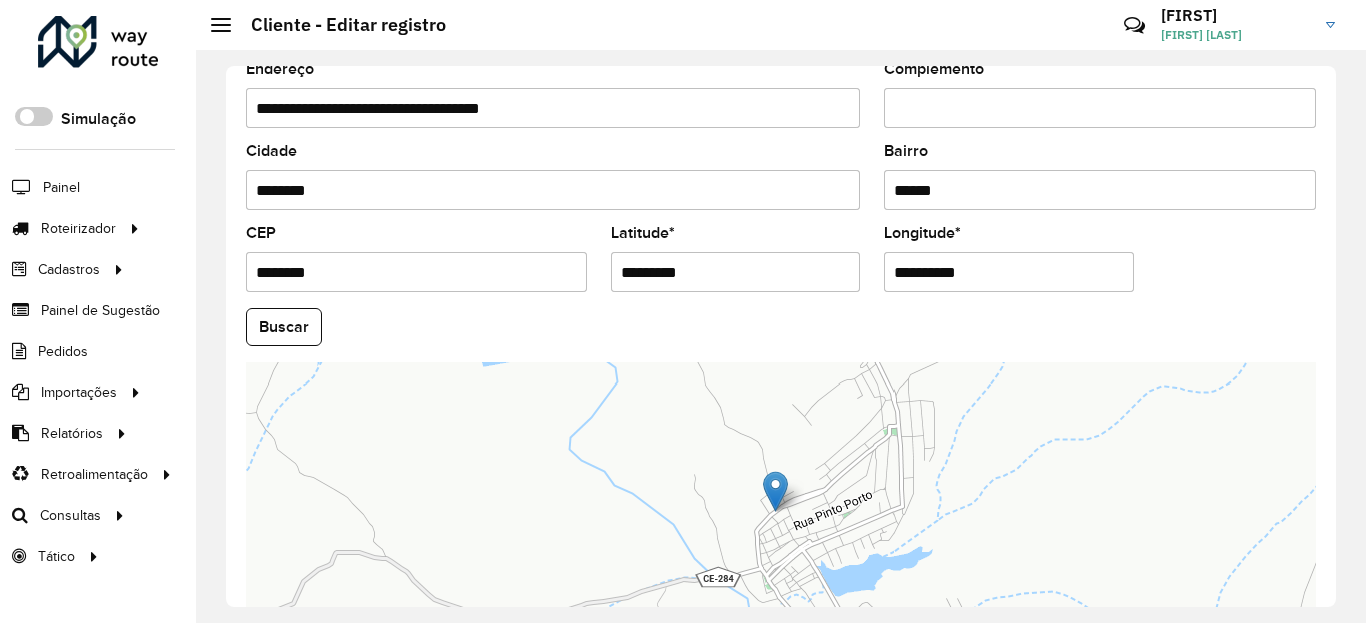 type on "**********" 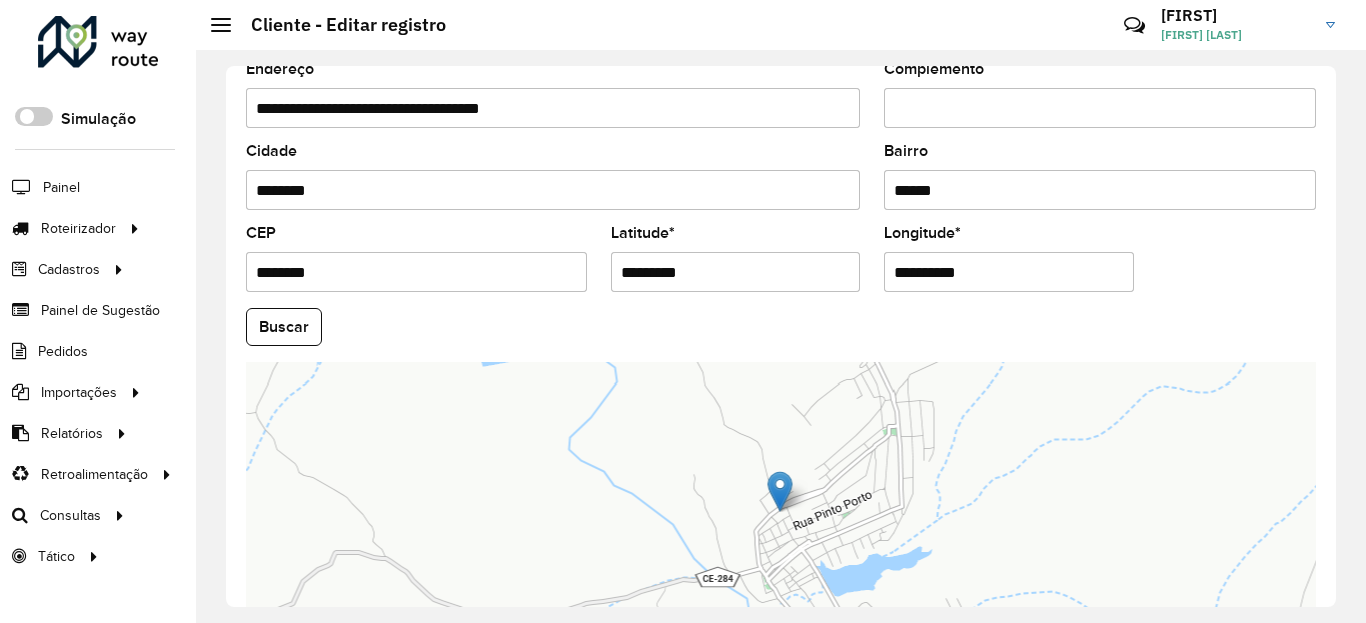click on "Aguarde...  Pop-up bloqueado!  Seu navegador bloqueou automáticamente a abertura de uma nova janela.   Acesse as configurações e adicione o endereço do sistema a lista de permissão.   Fechar  Roteirizador AmbevTech Simulação Painel Roteirizador Entregas Vendas Cadastros Checkpoint Classificações de venda Cliente Condição de pagamento Consulta de setores Depósito Disponibilidade de veículos Fator tipo de produto Gabarito planner Grupo Rota Fator Tipo Produto Grupo de Depósito Grupo de rotas exclusiva Grupo de setores Jornada Jornada RN Layout integração Modelo Motorista Multi Depósito Painel de sugestão Parada Pedágio Perfil de Vendedor Ponto de apoio Ponto de apoio FAD Prioridade pedido Produto Restrição de Atendimento Planner Rodízio de placa Rota exclusiva FAD Rótulo Setor Setor Planner Tempo de parada de refeição Tipo de cliente Tipo de veículo Tipo de veículo RN Transportadora Usuário Vendedor Veículo Painel de Sugestão Pedidos Importações Classificação e volume de venda" at bounding box center [683, 311] 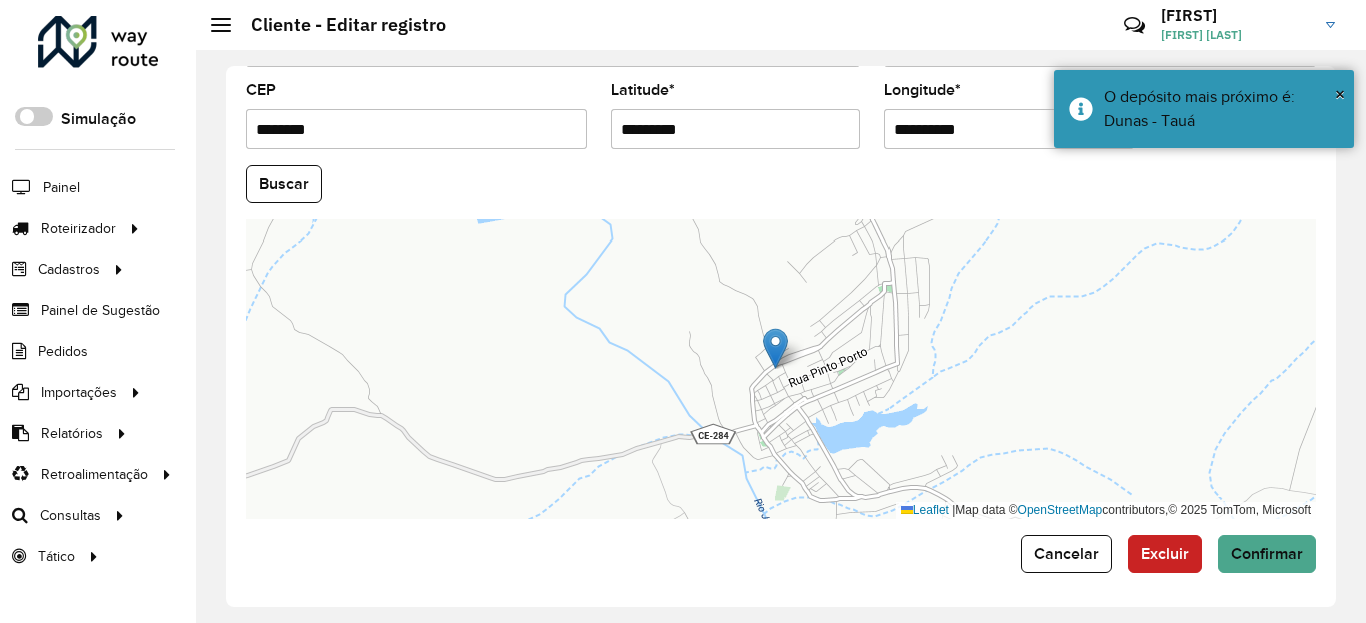 scroll, scrollTop: 865, scrollLeft: 0, axis: vertical 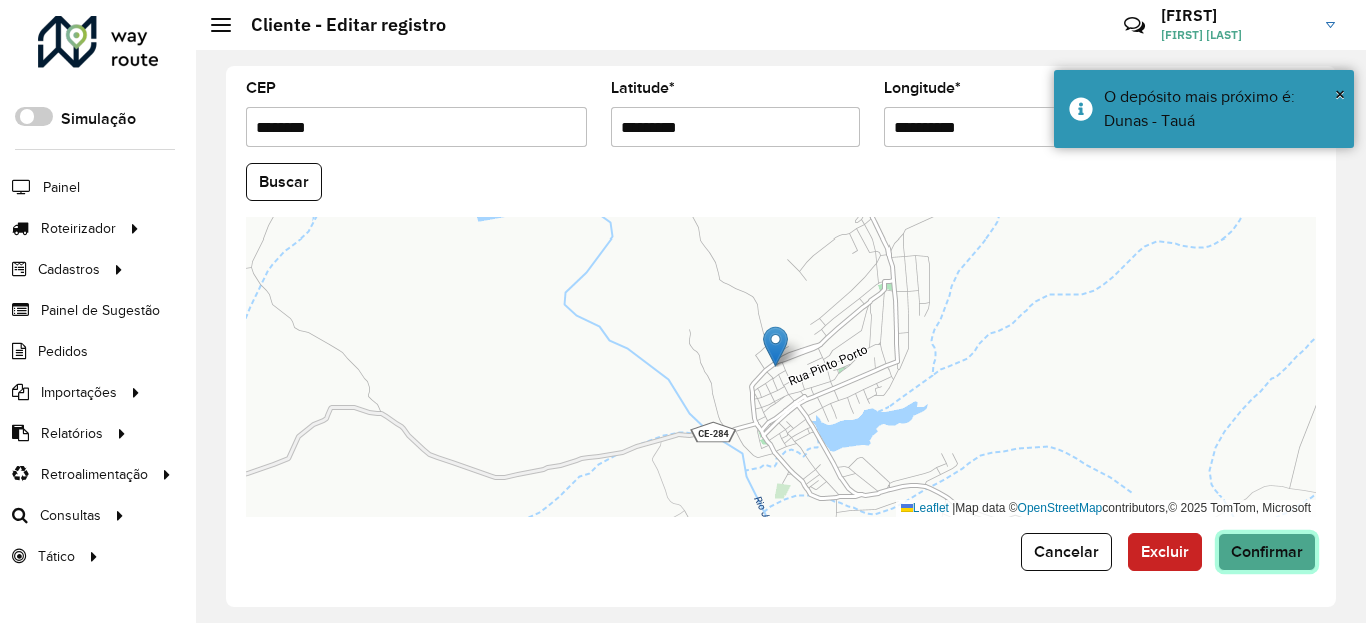 click on "Confirmar" 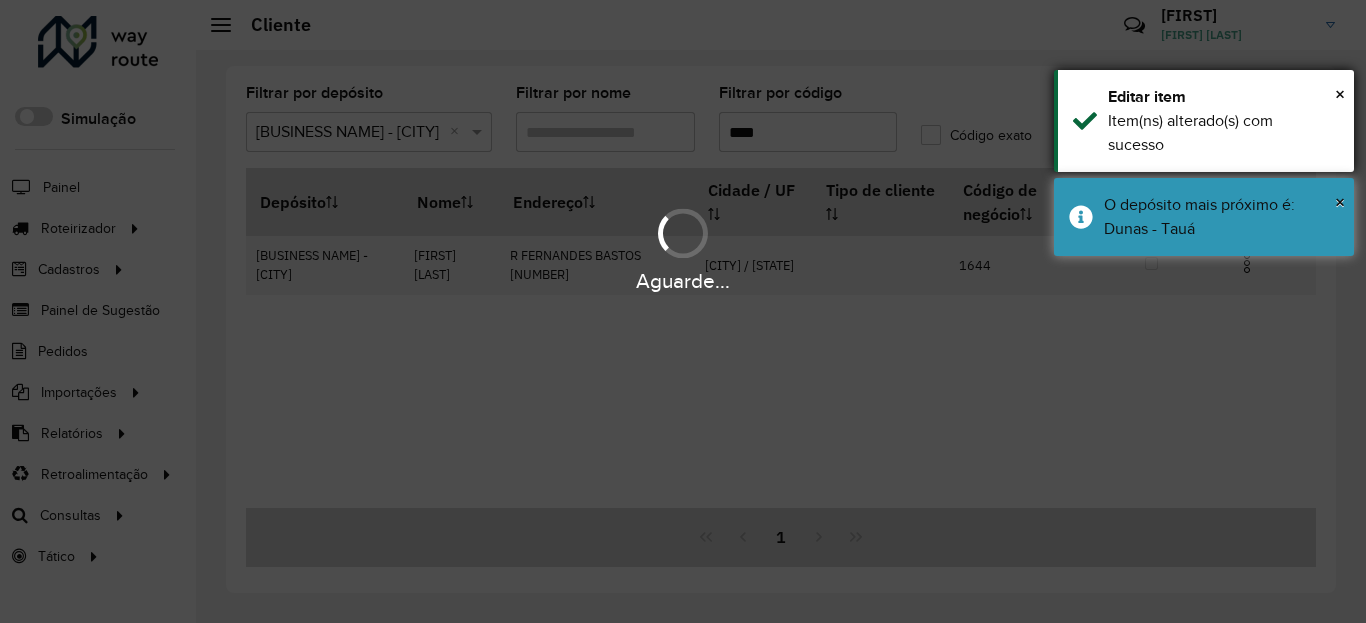 drag, startPoint x: 1164, startPoint y: 255, endPoint x: 1160, endPoint y: 147, distance: 108.07405 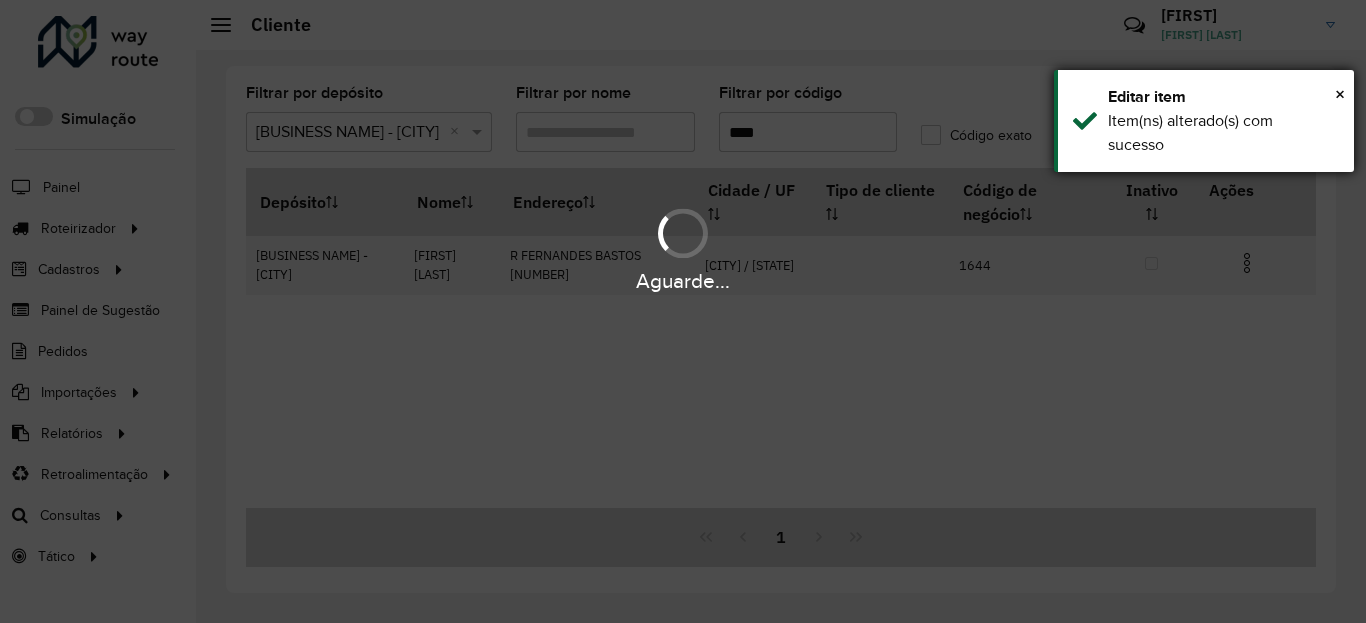 click on "Item(ns) alterado(s) com sucesso" at bounding box center (1223, 133) 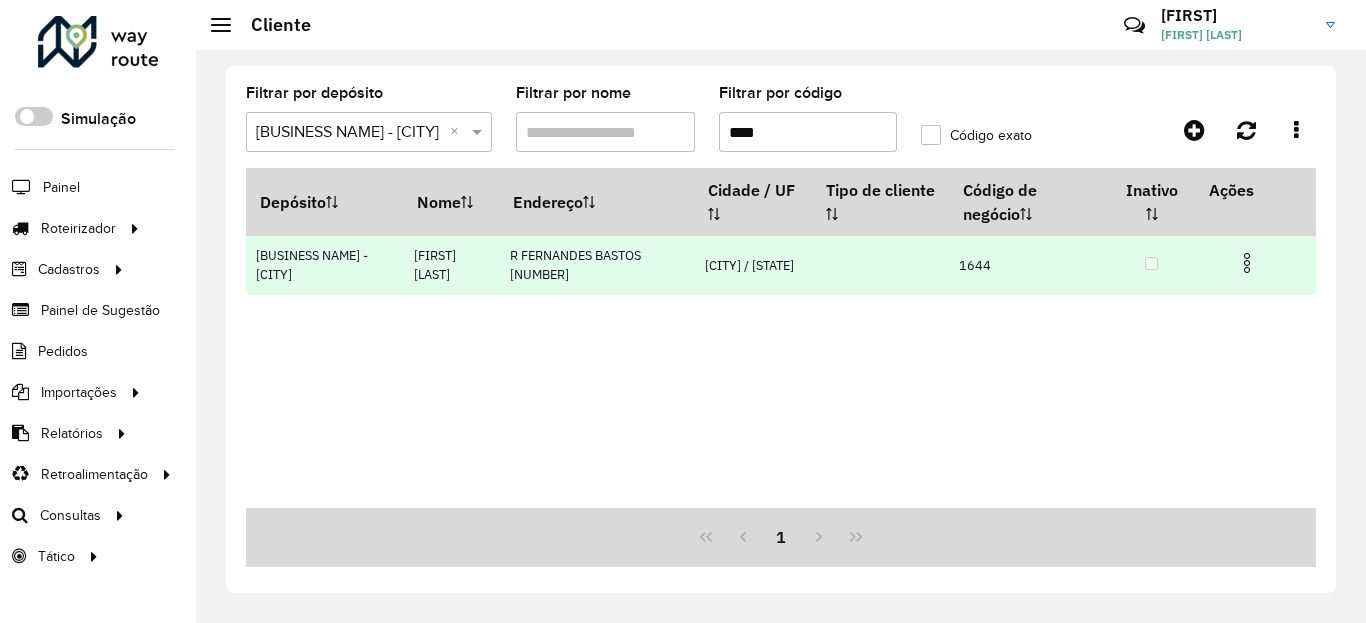 click at bounding box center [1247, 263] 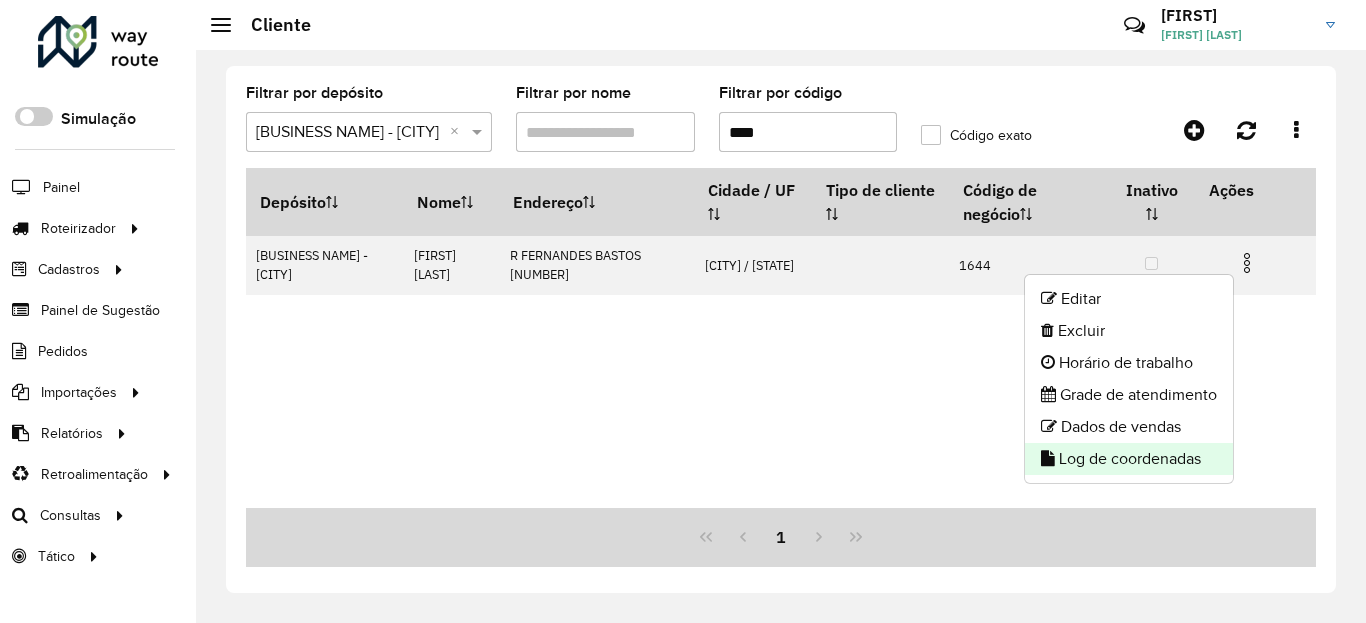 click on "Log de coordenadas" 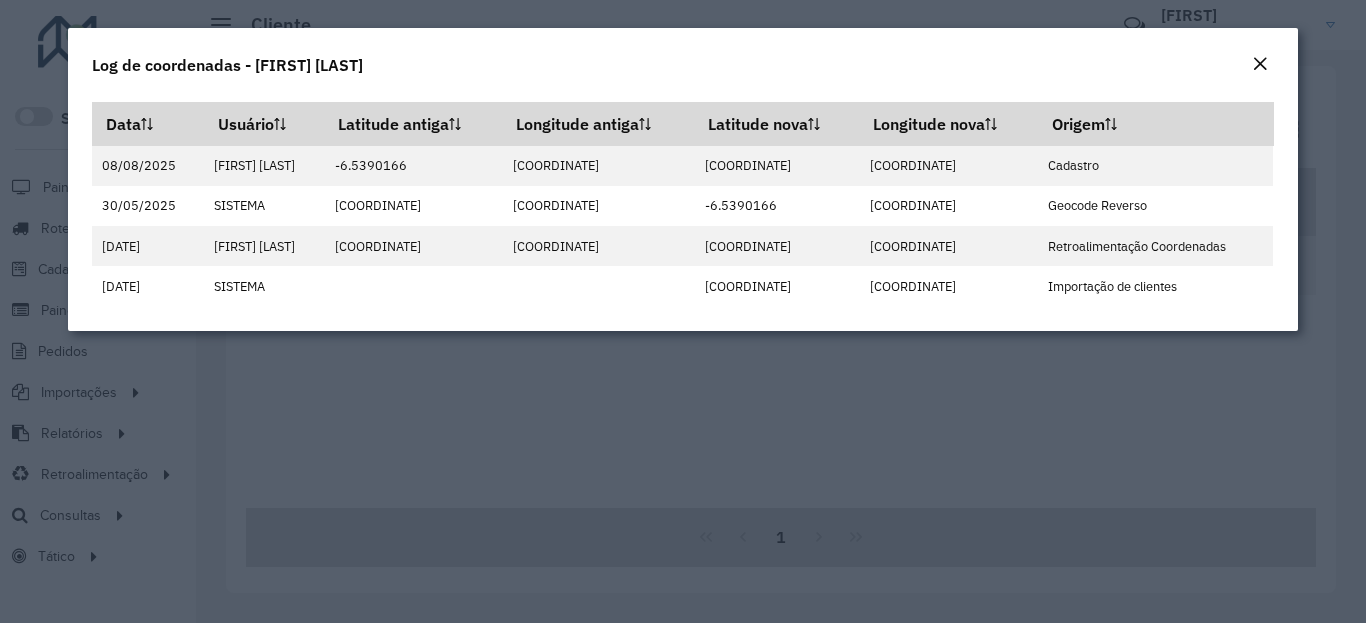 click 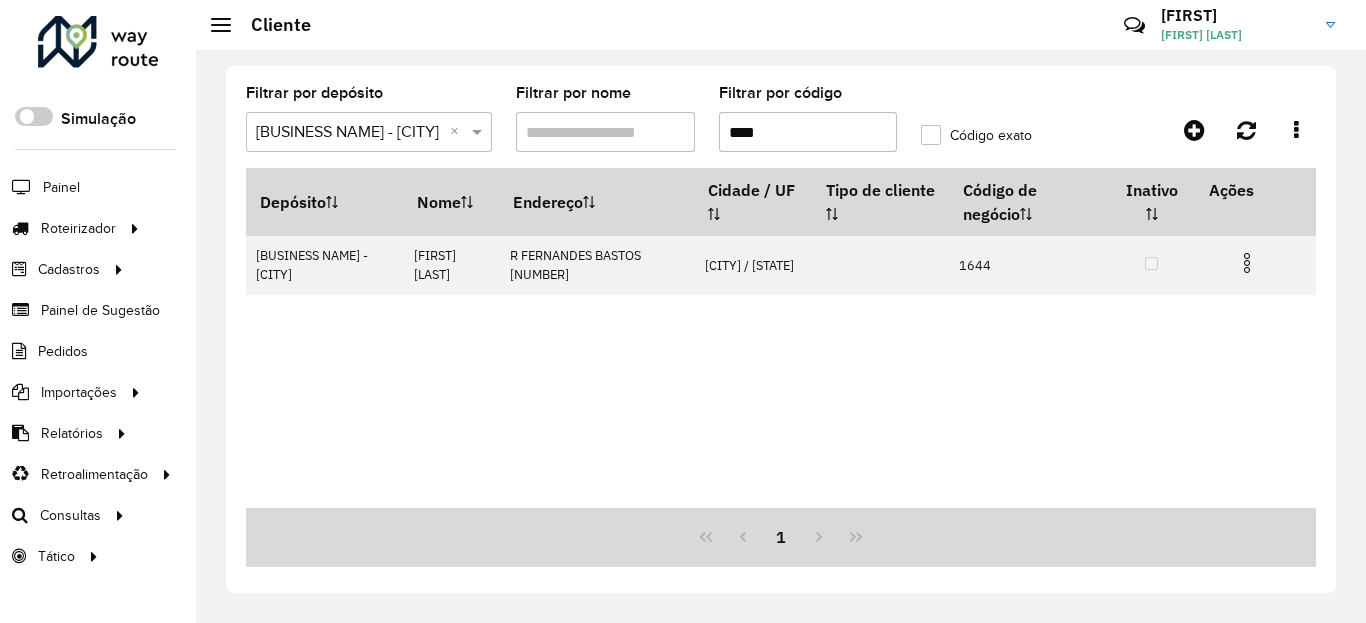 click on "****" at bounding box center (808, 132) 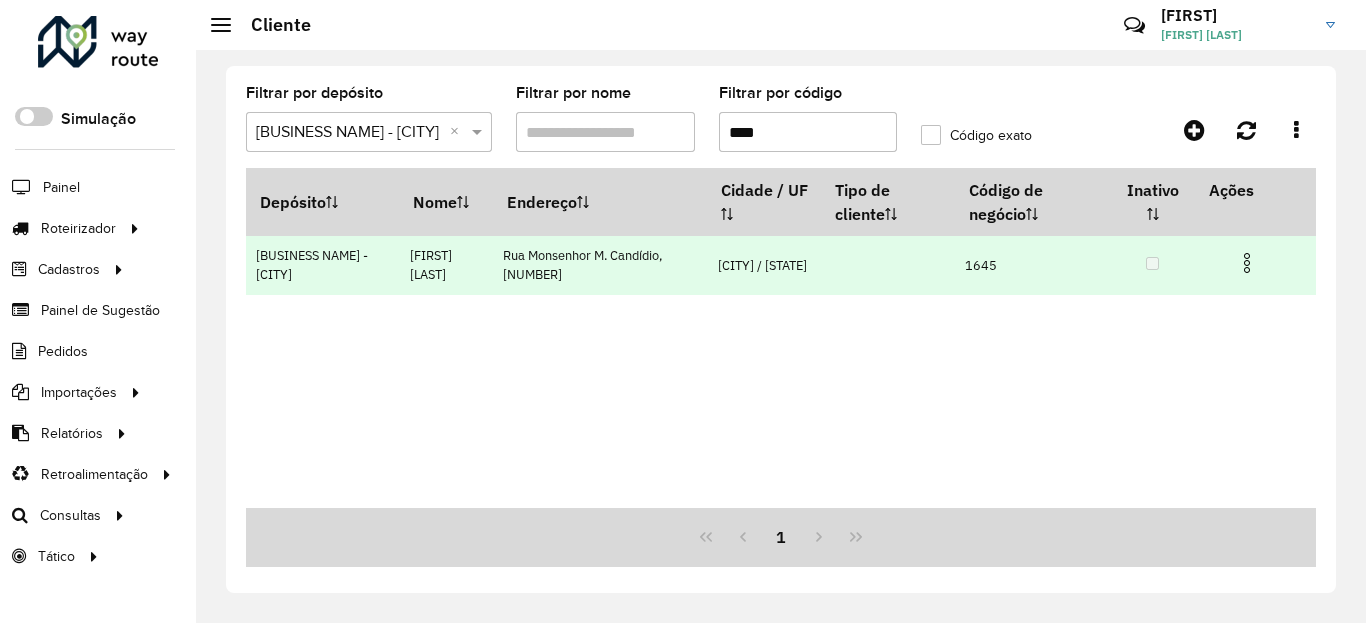 click at bounding box center (1247, 263) 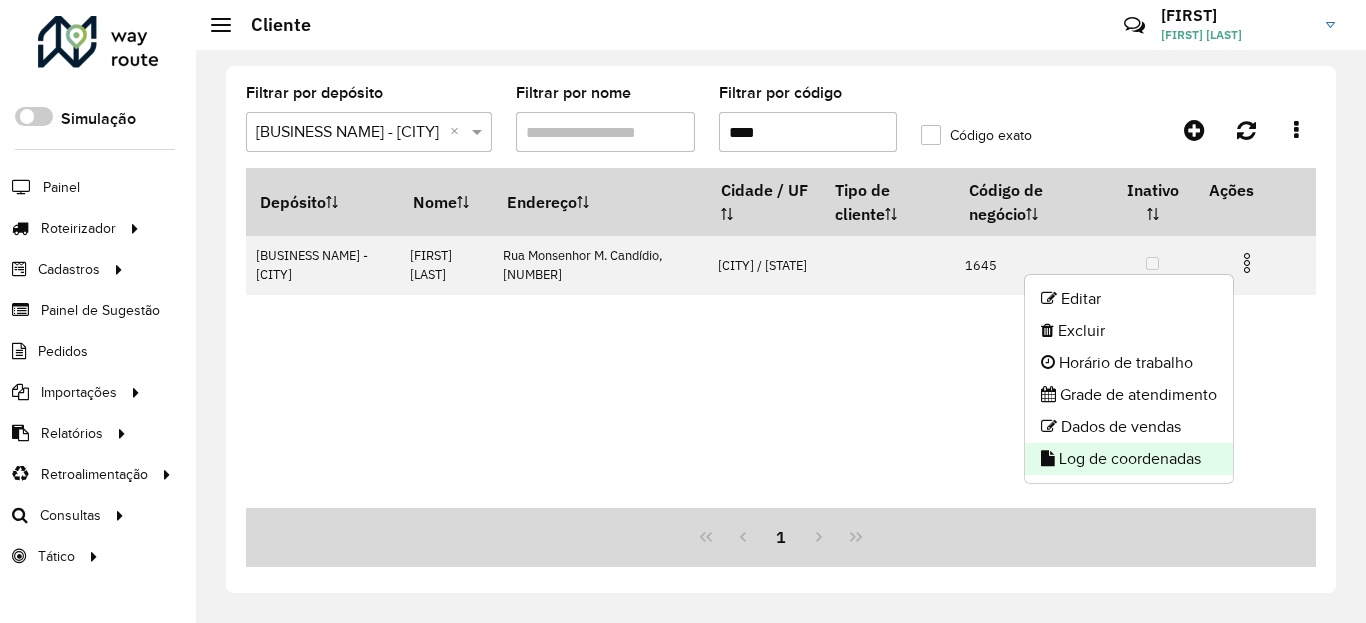 click on "Log de coordenadas" 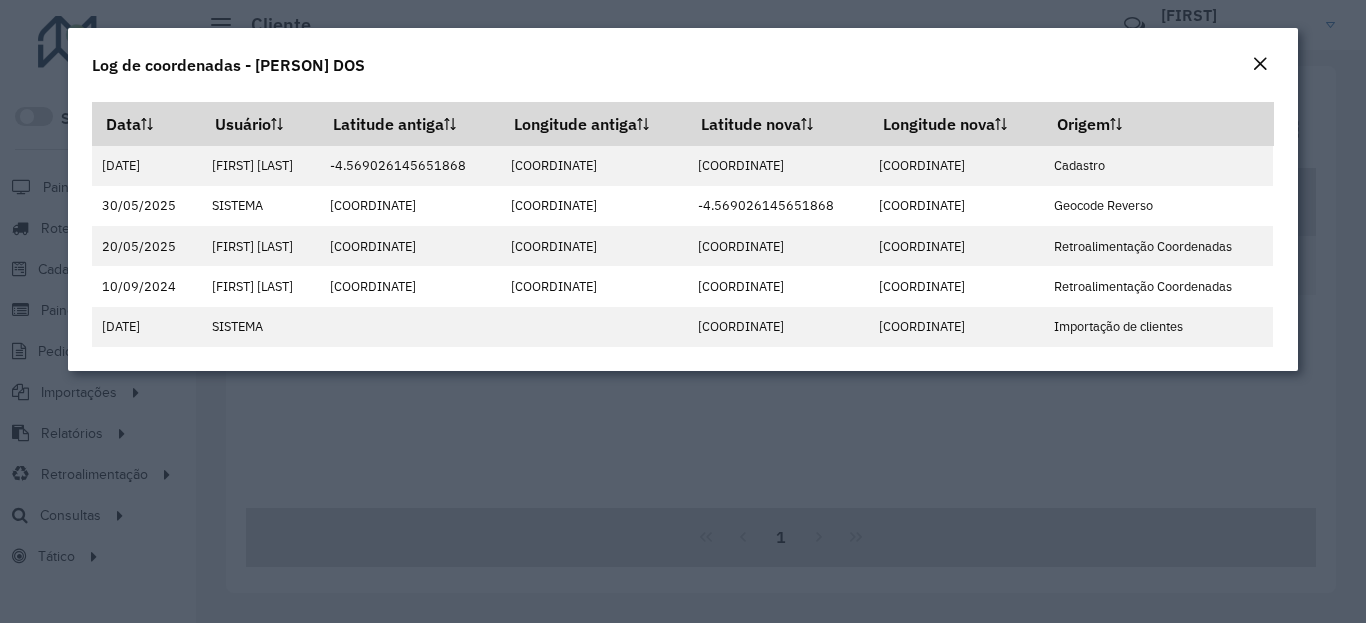 click 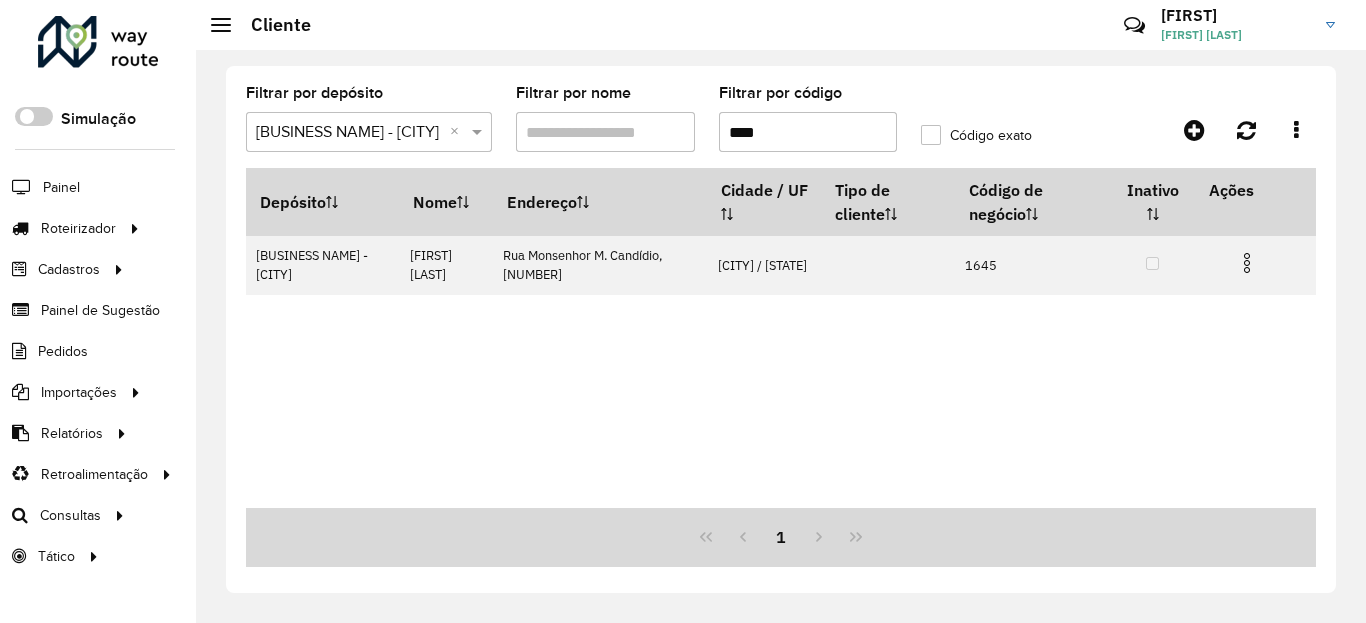 click on "****" at bounding box center (808, 132) 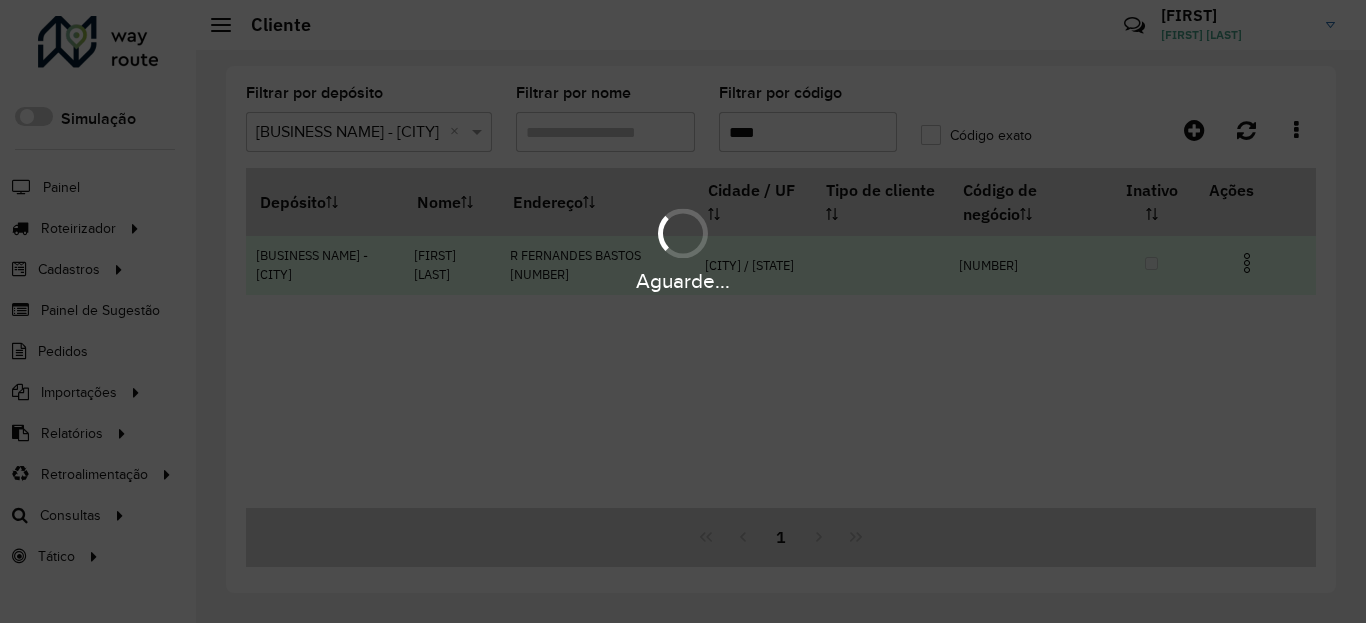 click at bounding box center (1247, 263) 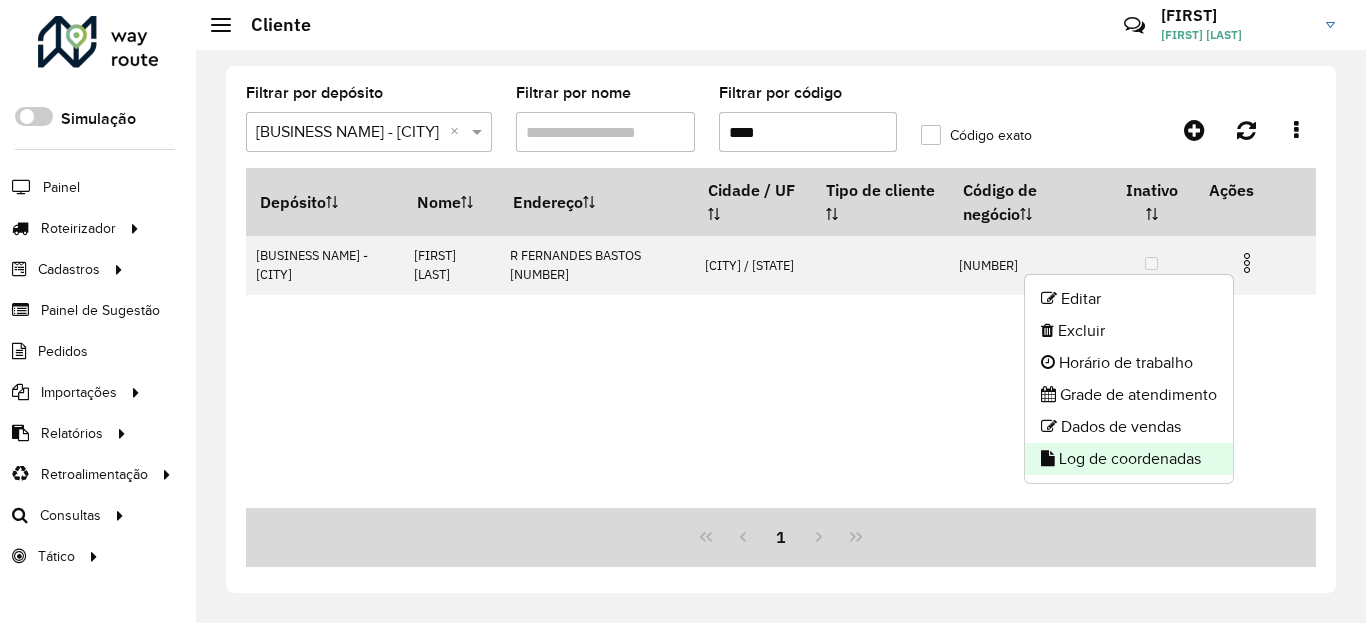 click on "Log de coordenadas" 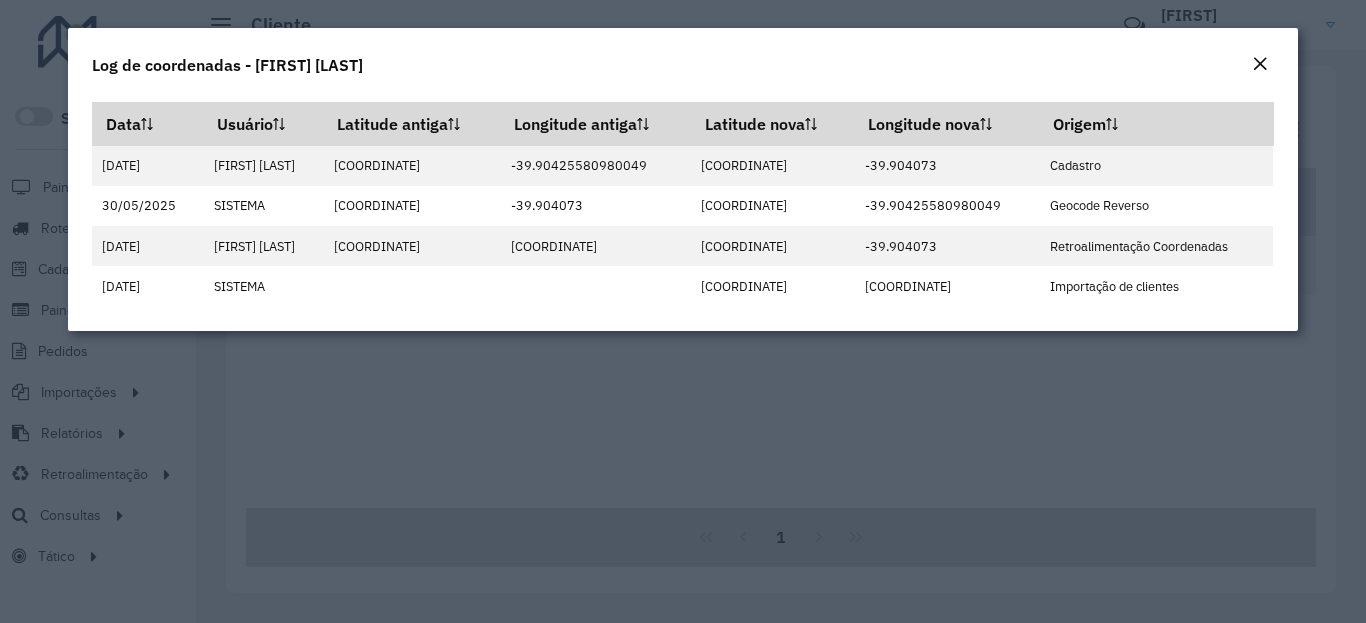 click 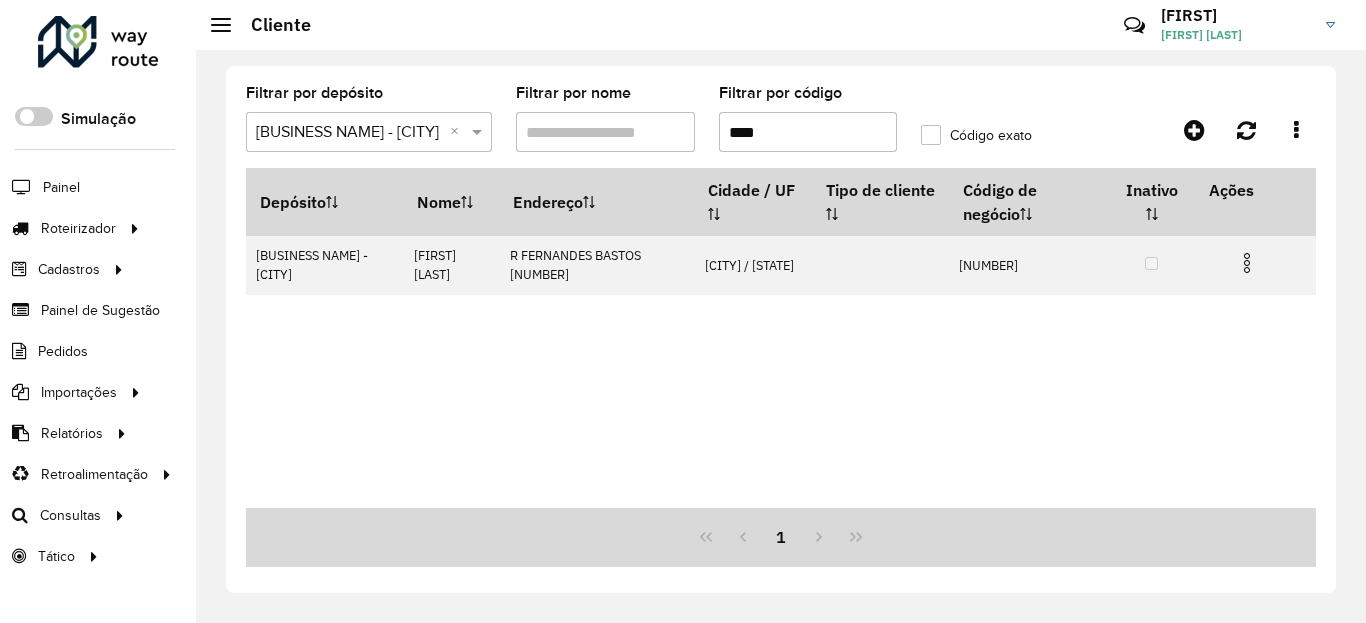 click on "****" at bounding box center (808, 132) 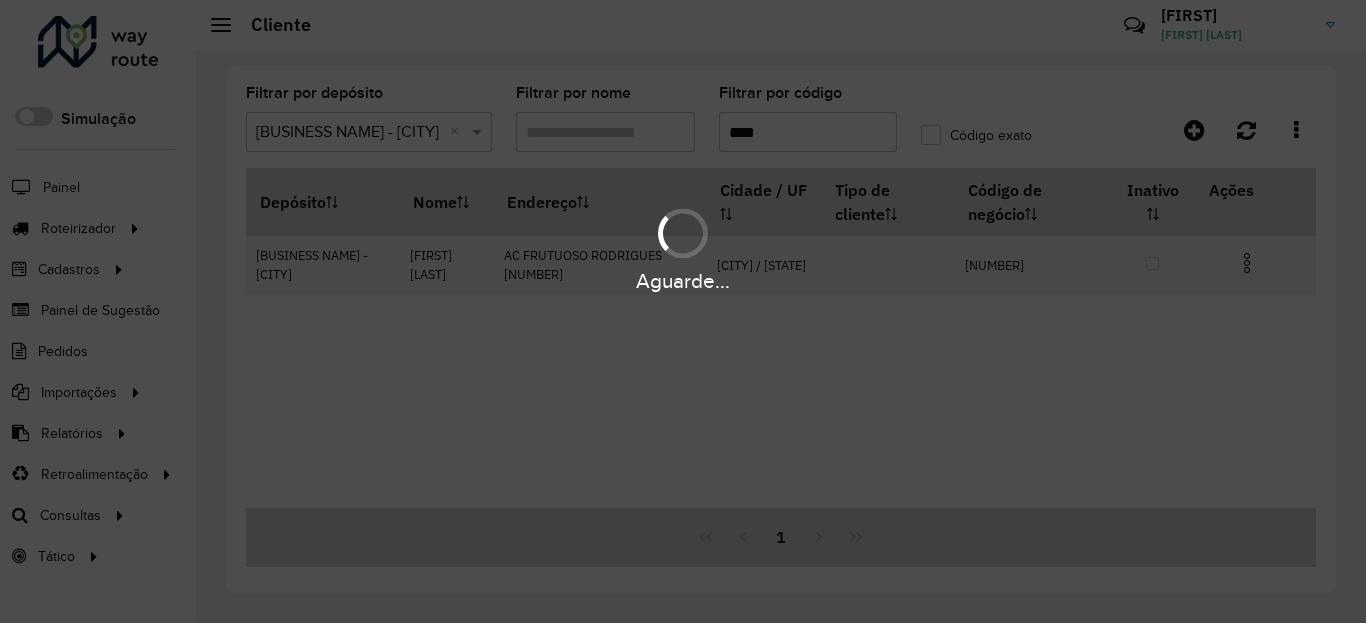 type on "****" 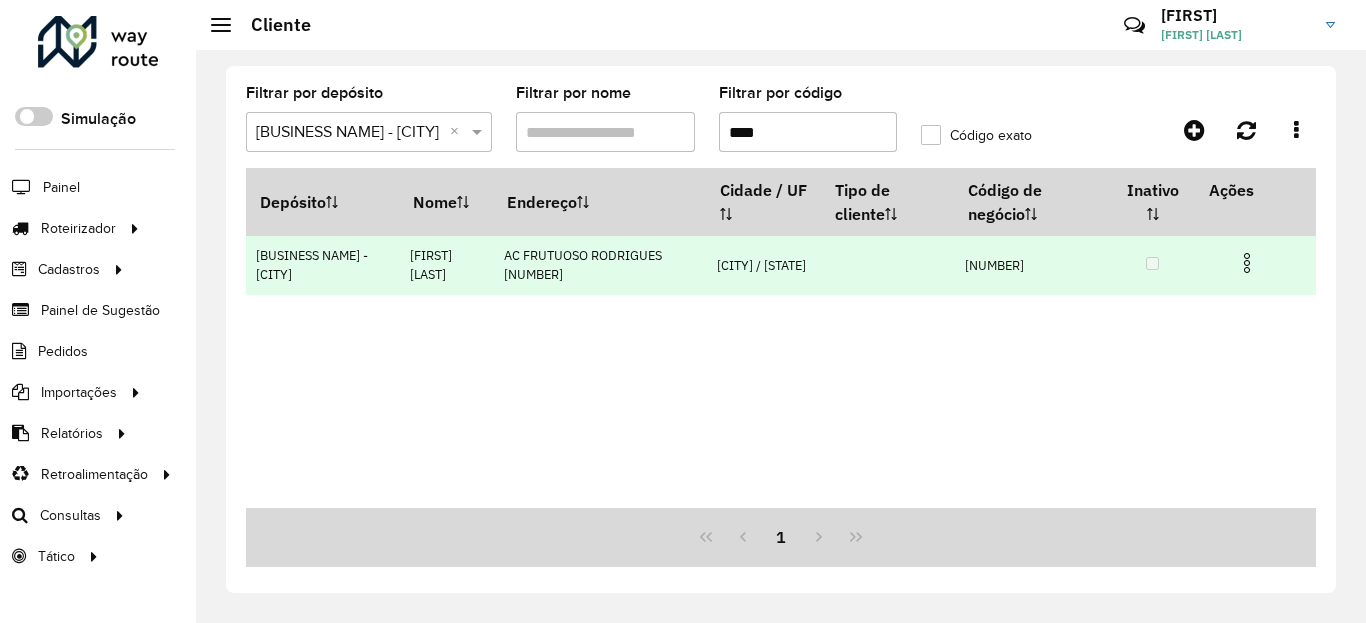 click at bounding box center (1247, 263) 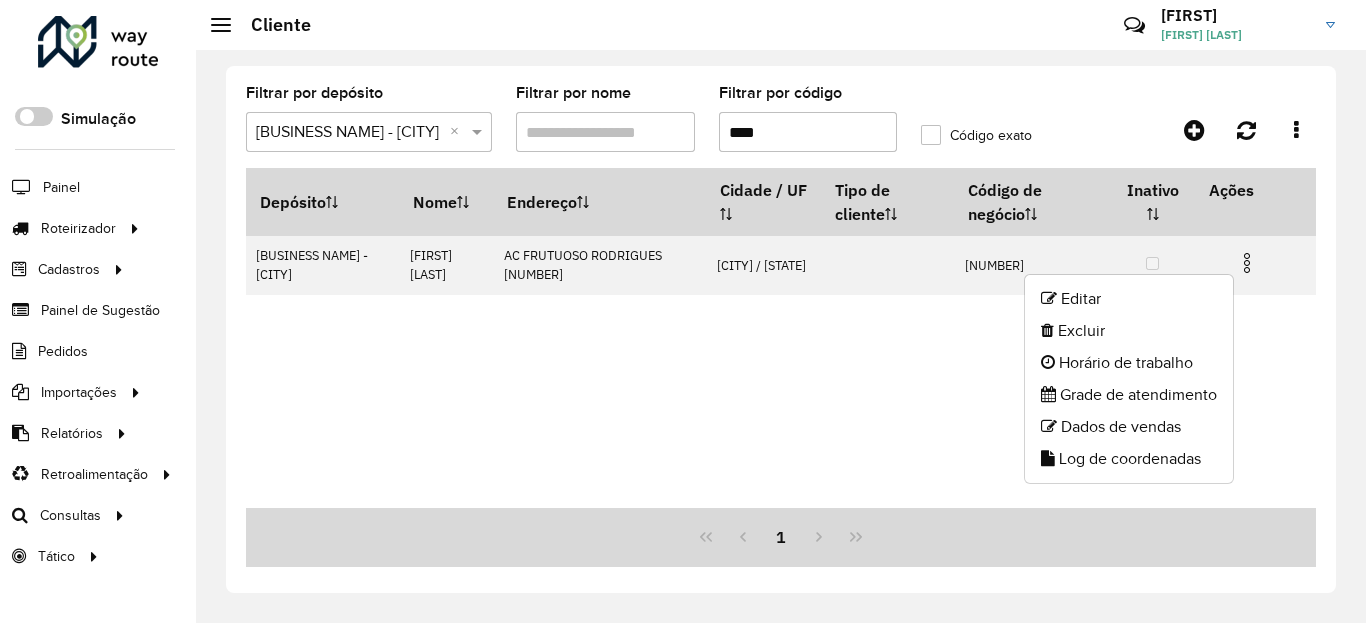 drag, startPoint x: 1139, startPoint y: 481, endPoint x: 1138, endPoint y: 469, distance: 12.0415945 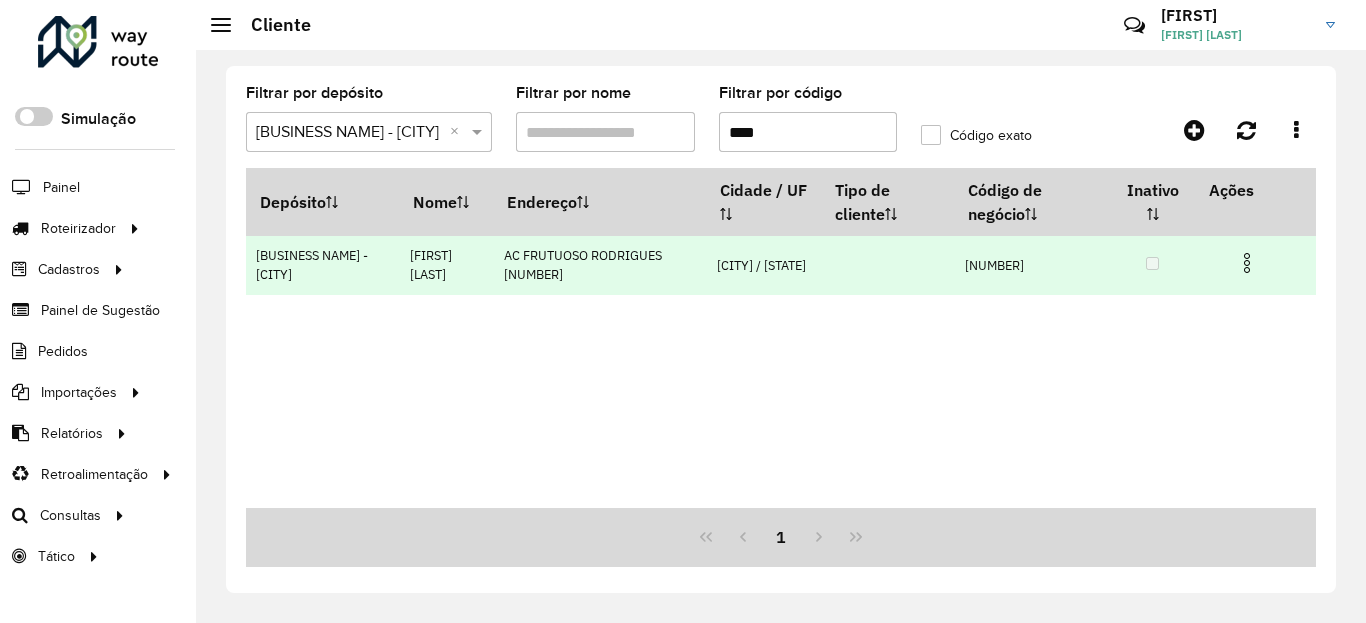 click at bounding box center (1255, 261) 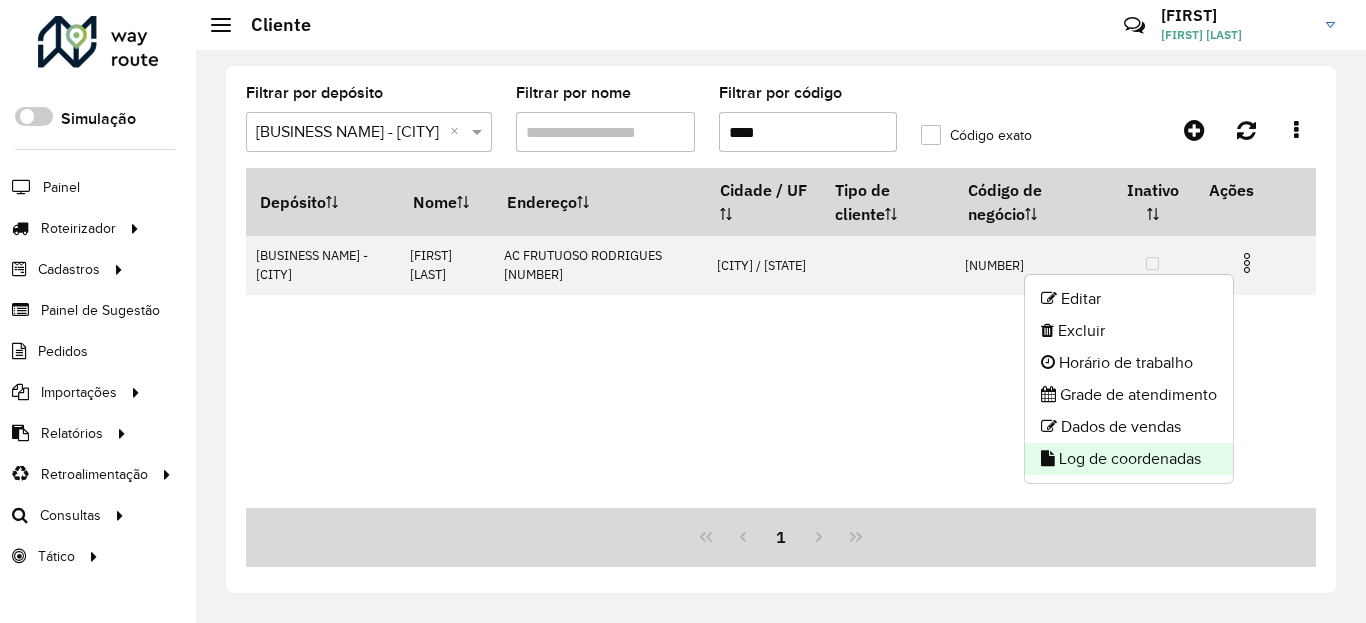 click on "Log de coordenadas" 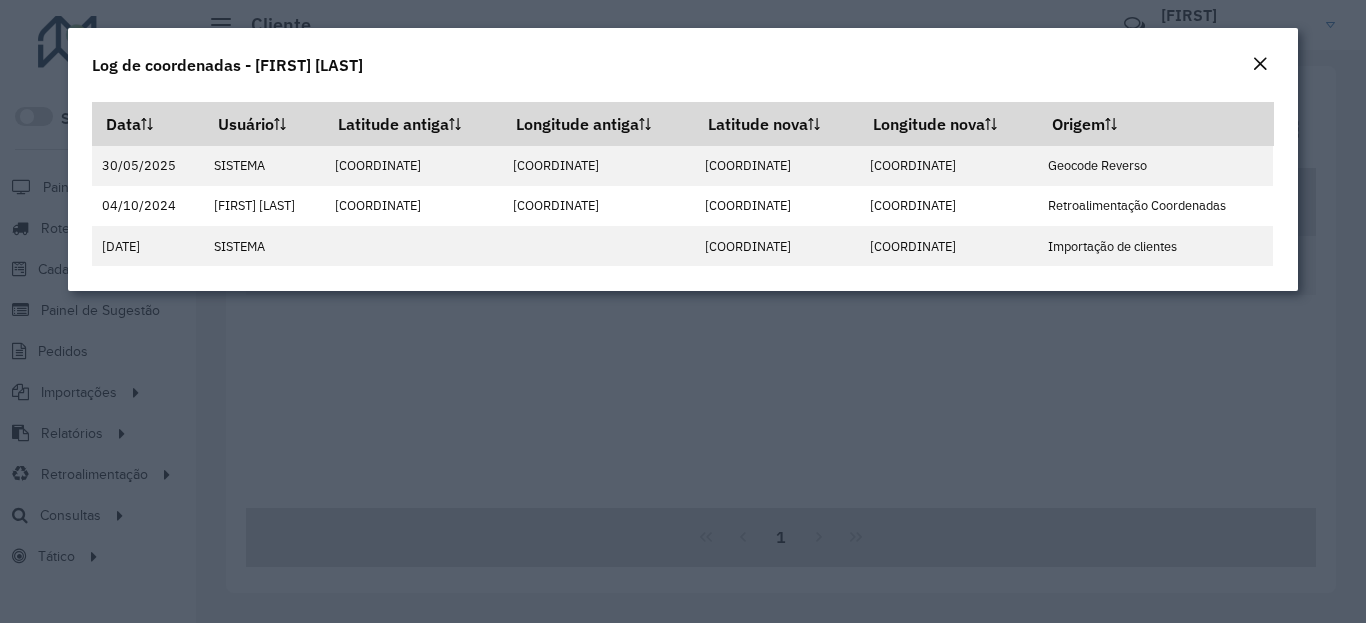 click 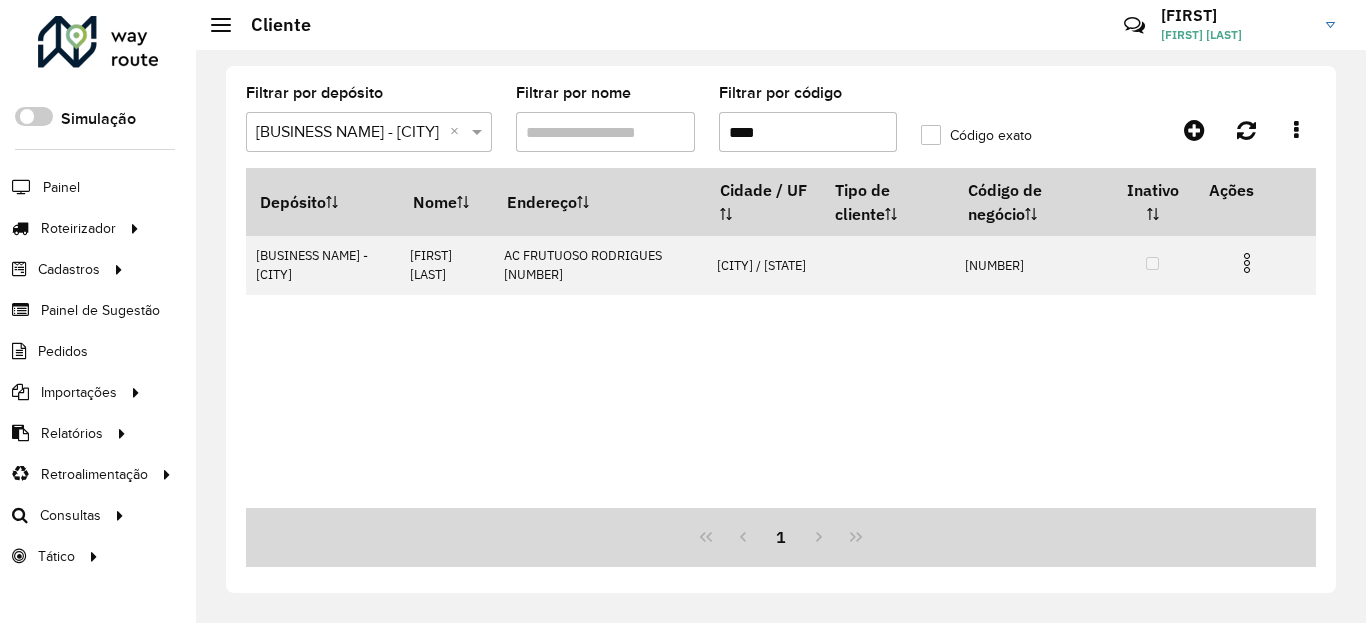 click on "Filtrar por depósito  Selecione um depósito × Dunas - Tauá ×  Filtrar por nome   Filtrar por código  ****  Código exato   Depósito   Nome   Endereço   Cidade / UF   Tipo de cliente   Código de negócio   Inativo   Ações   Dunas - Tauá   FRANCISCO MARNOS ALA  AC  FRUTUOSO RODRIGUES            58  CATARINA / CE      1647   1" 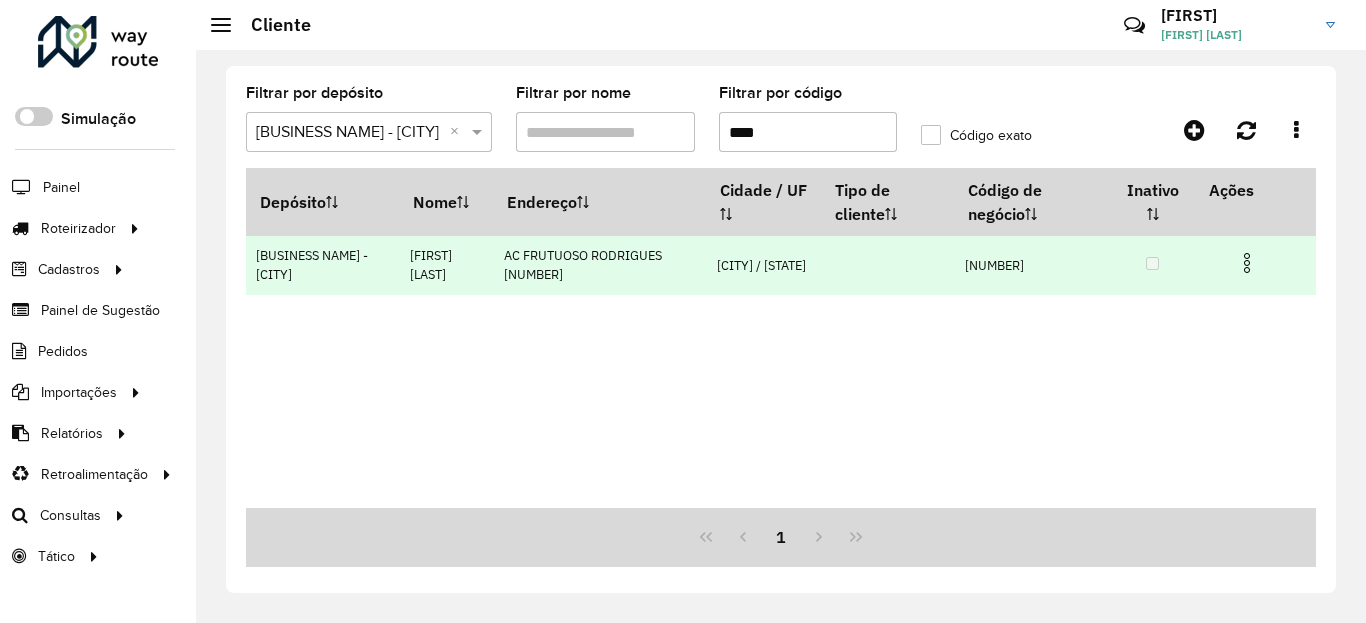 click at bounding box center [1247, 263] 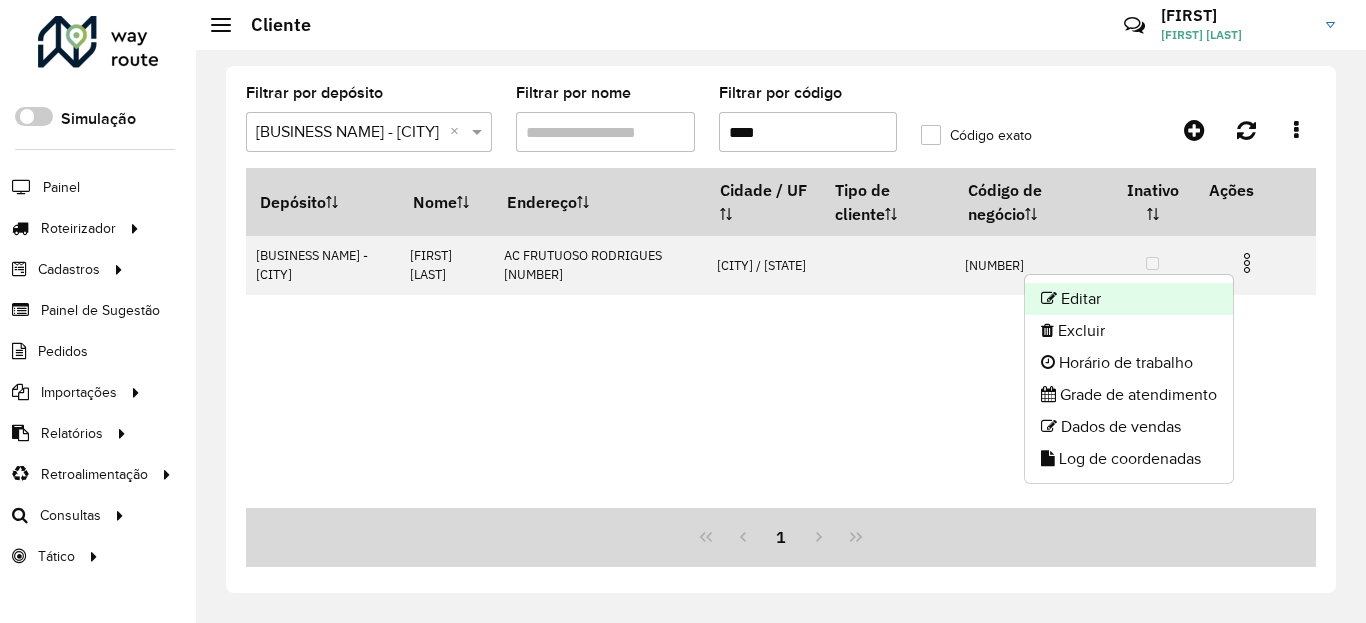 click on "Editar" 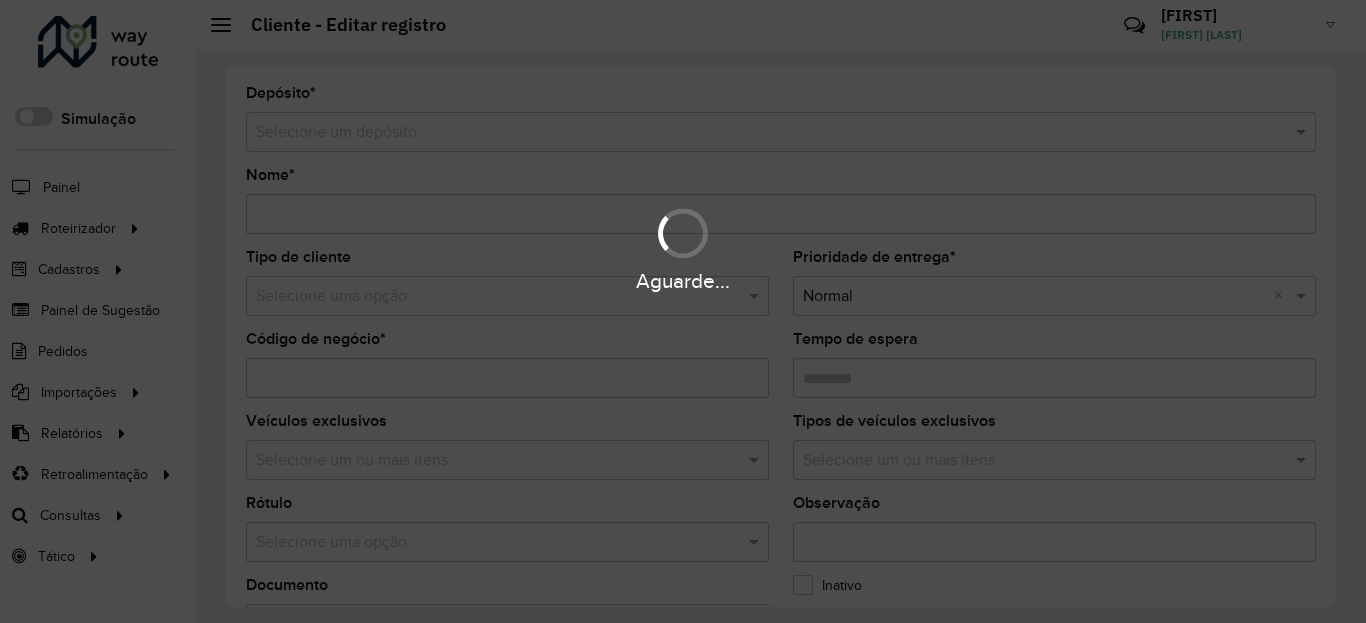 type on "**********" 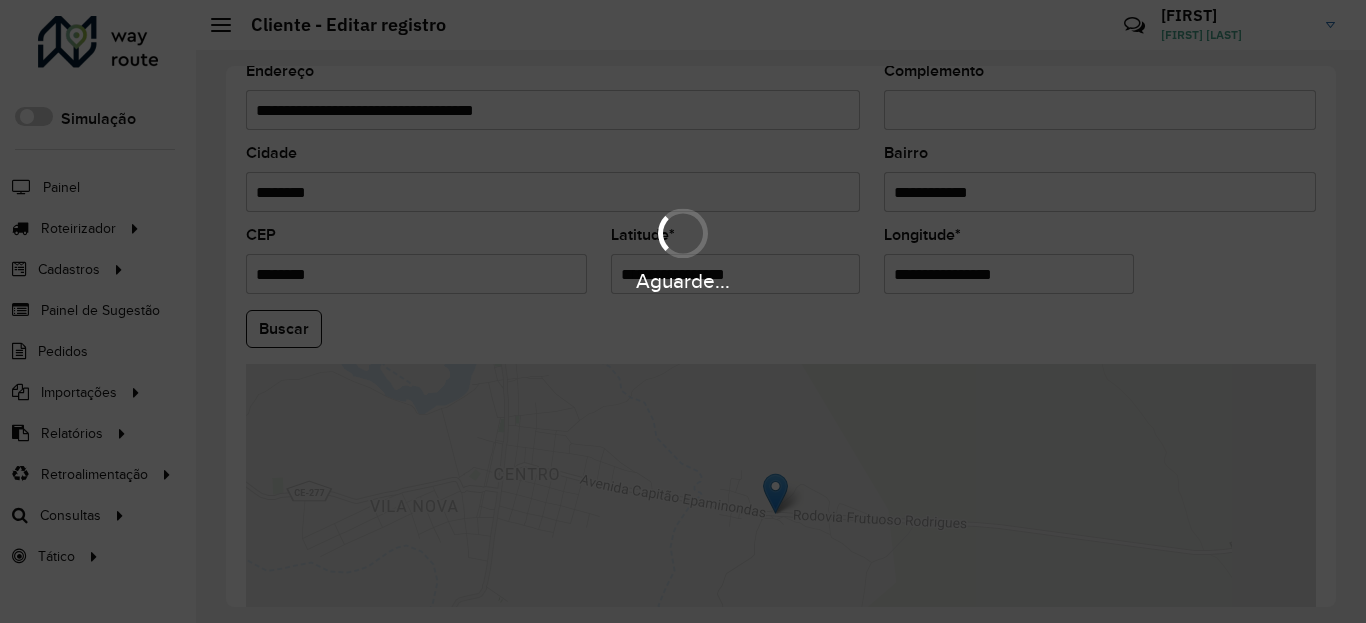 scroll, scrollTop: 720, scrollLeft: 0, axis: vertical 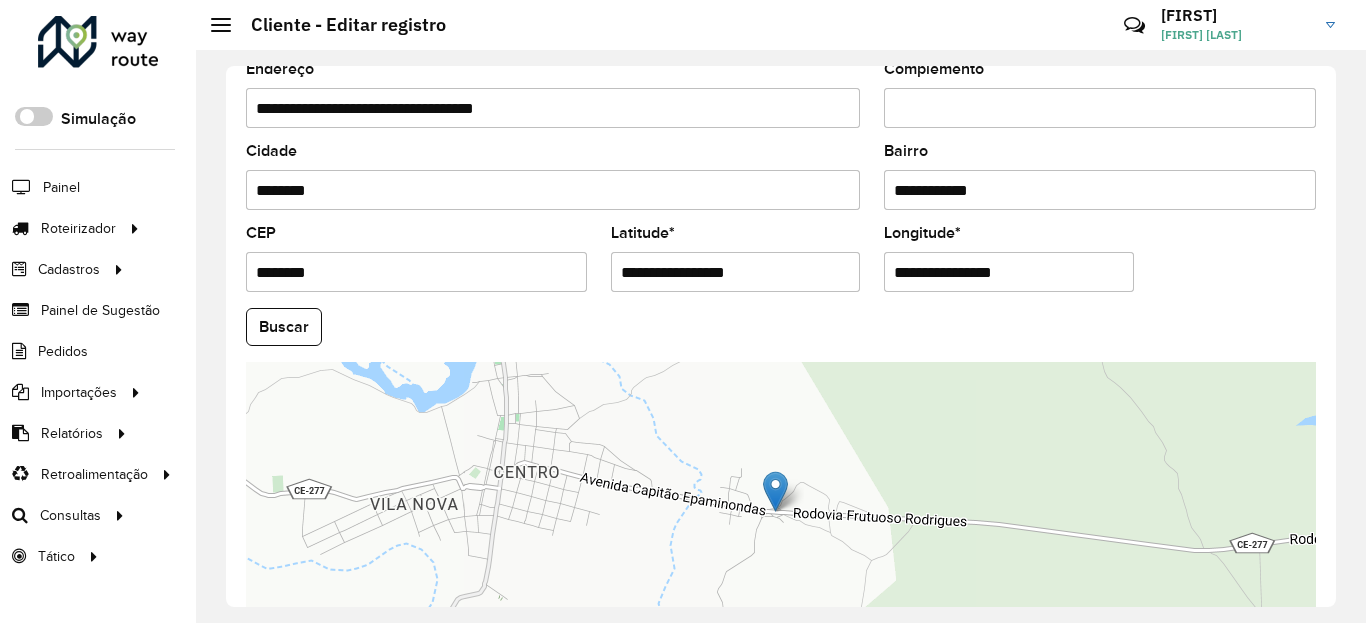click on "**********" at bounding box center [736, 272] 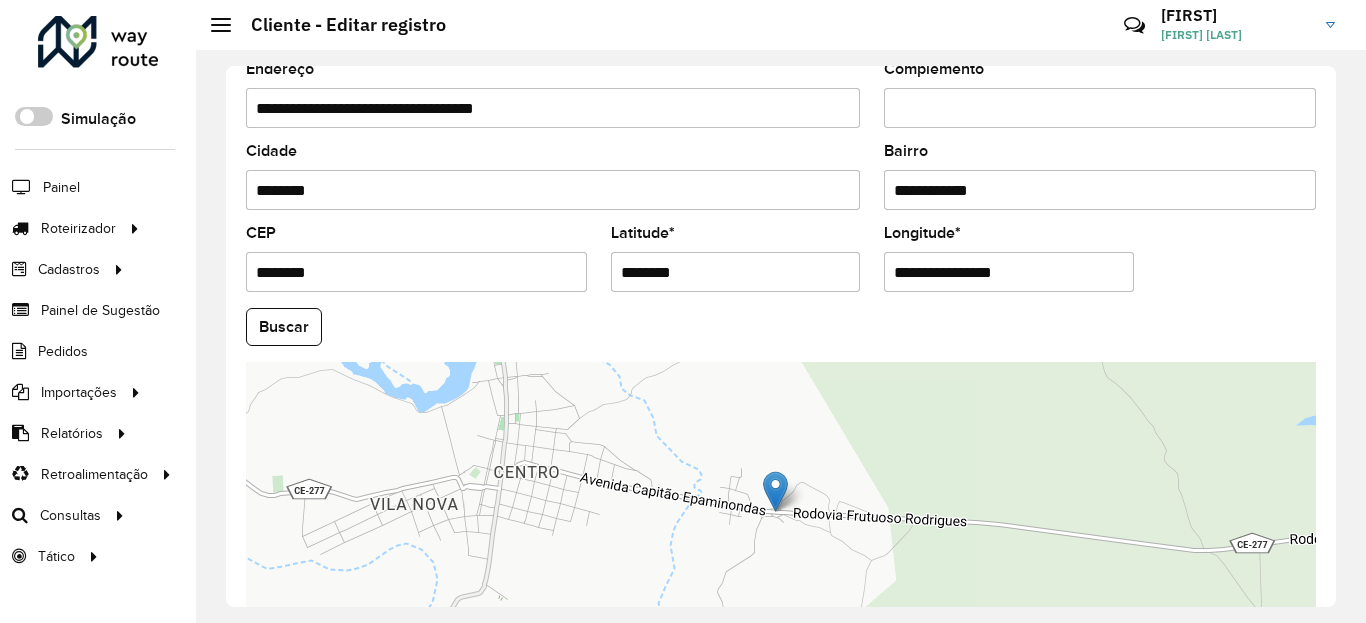 type on "********" 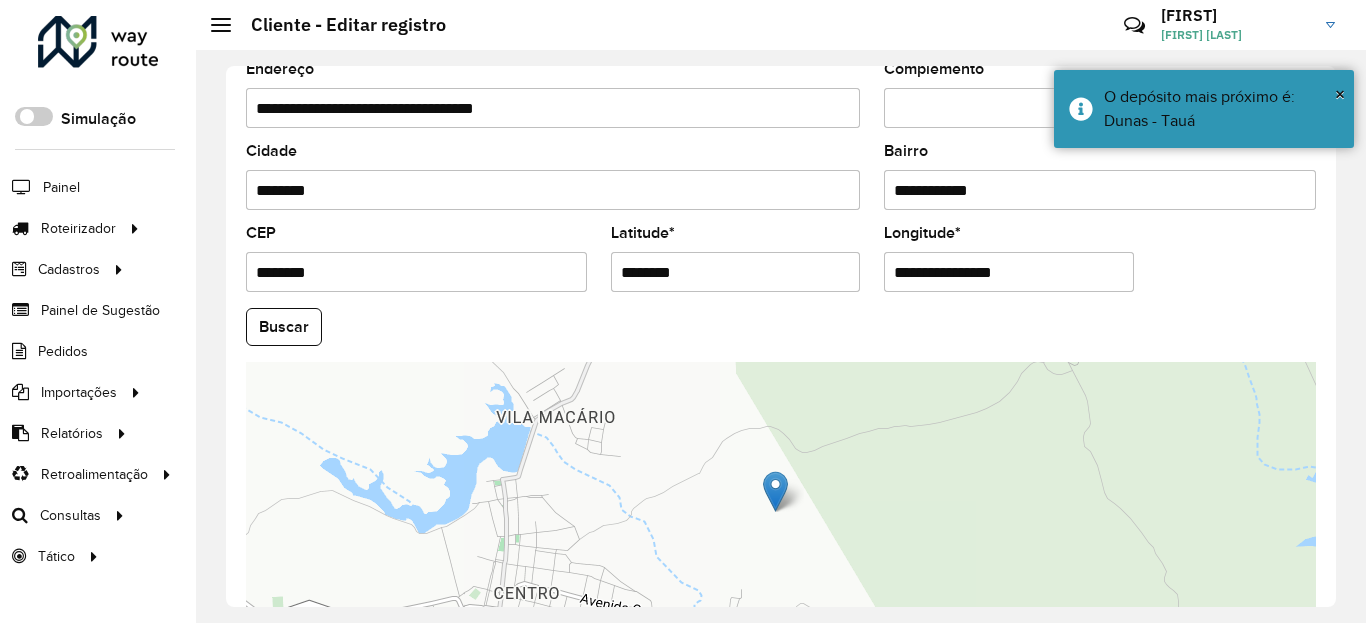 click on "**********" at bounding box center (1009, 272) 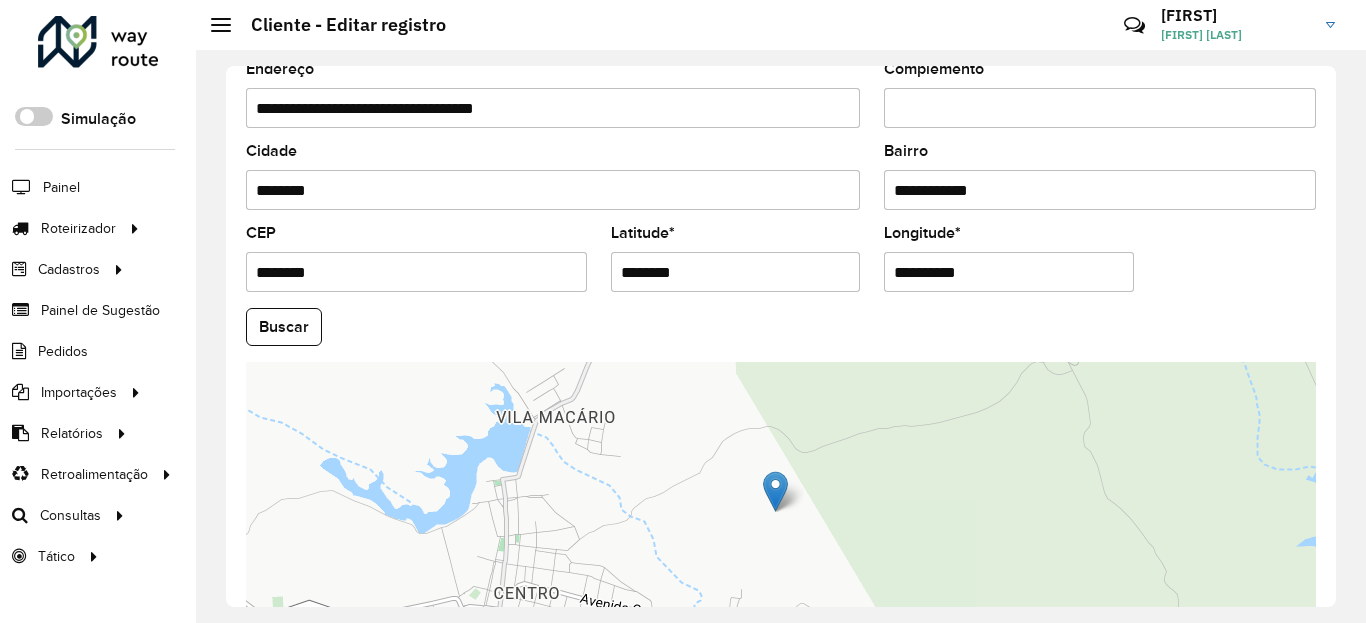 type on "**********" 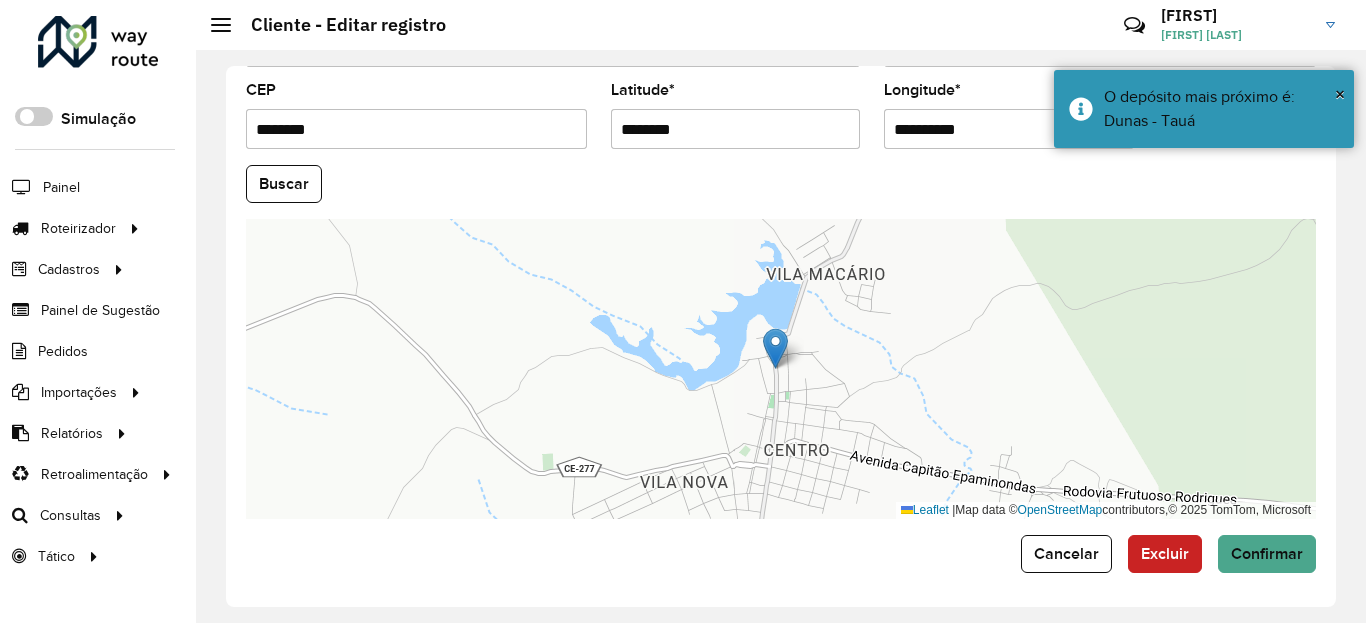 scroll, scrollTop: 865, scrollLeft: 0, axis: vertical 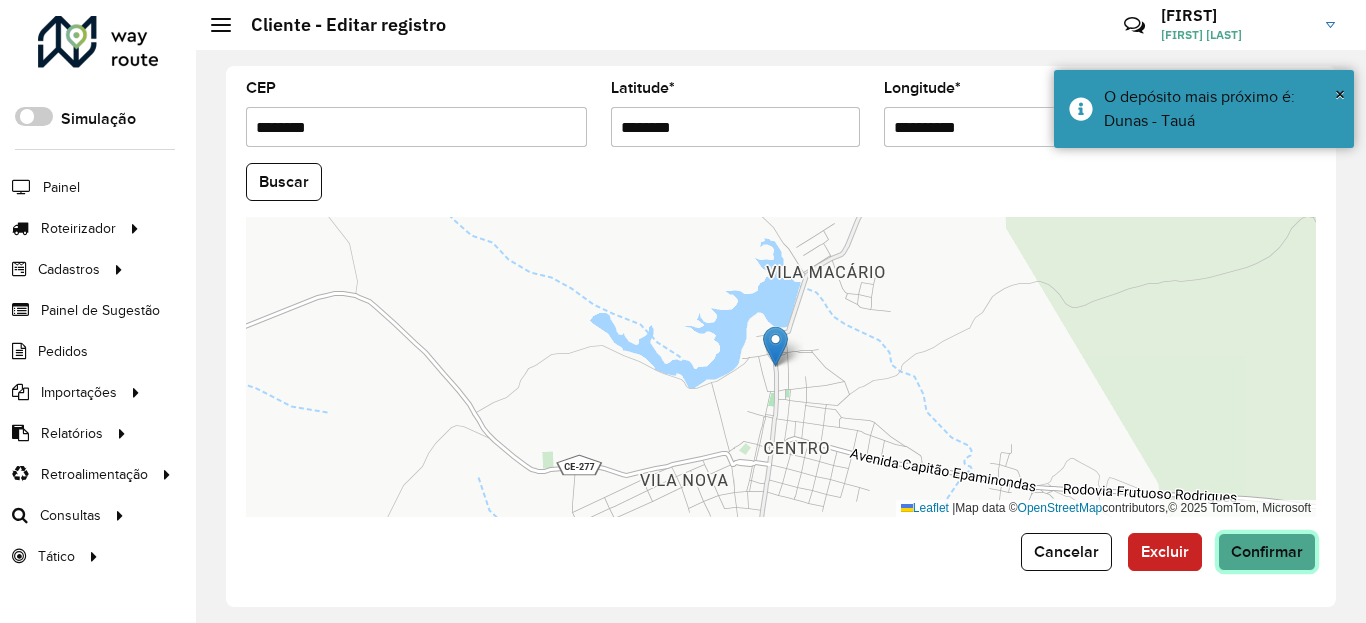 click on "Confirmar" 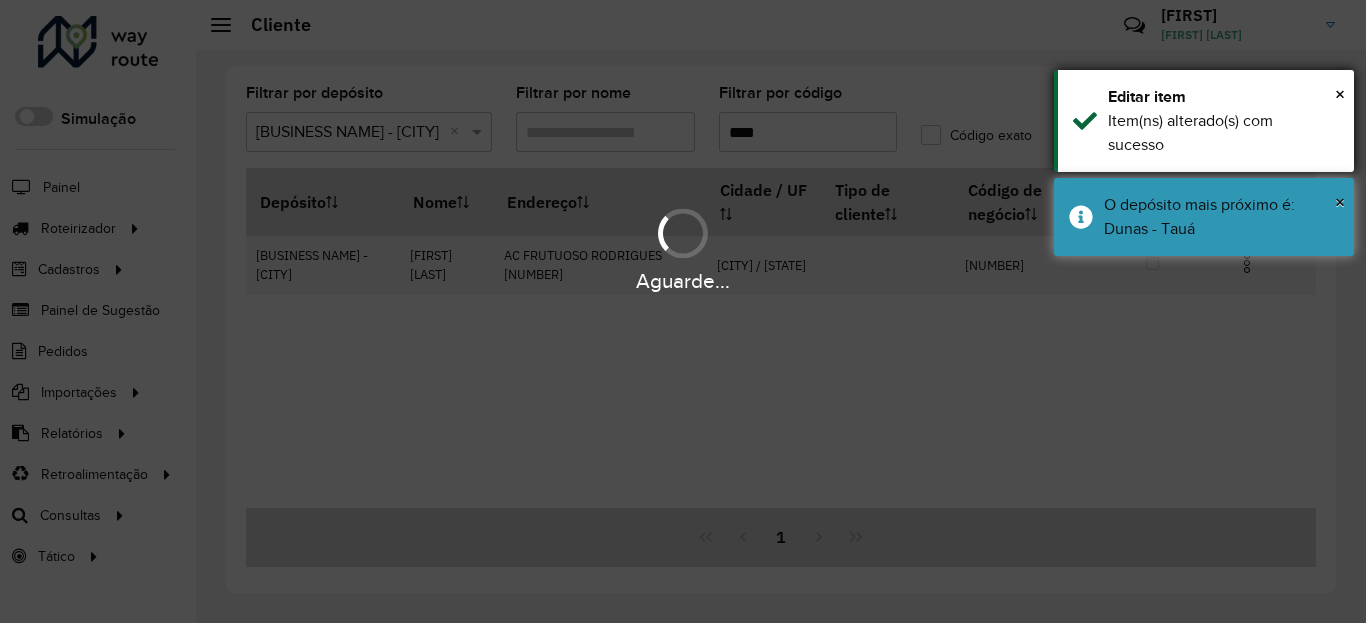 click on "O depósito mais próximo é: Dunas - Tauá" at bounding box center [1221, 217] 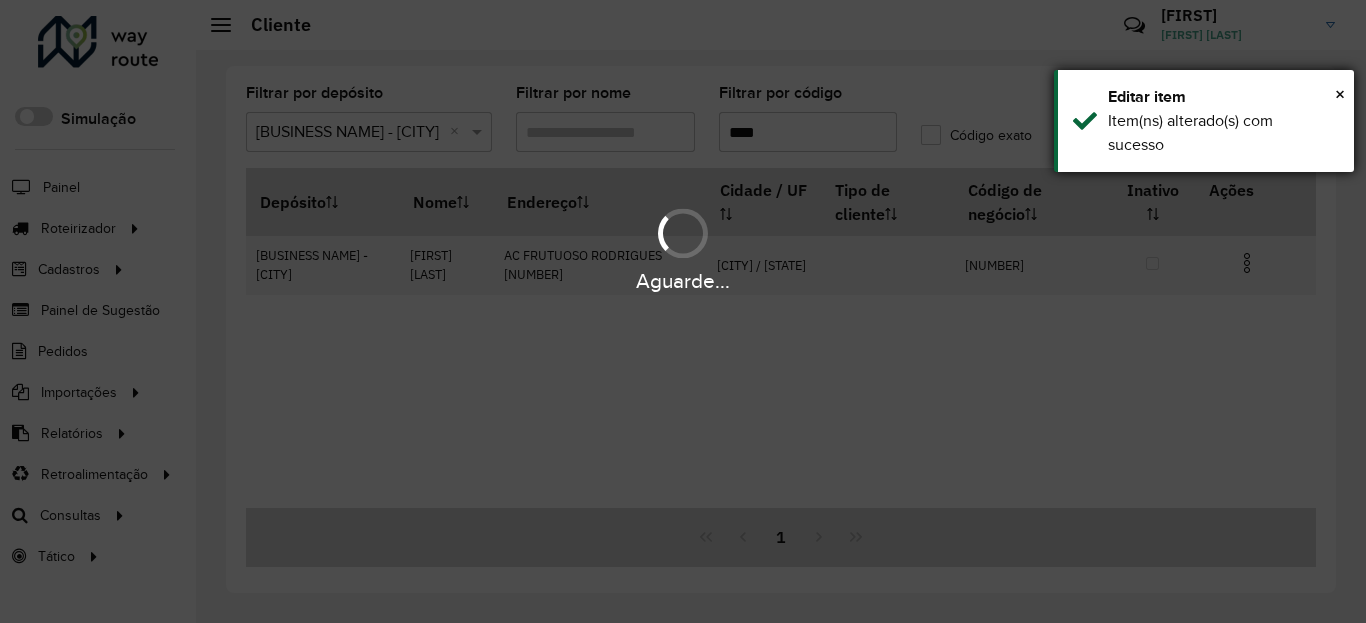 click on "Item(ns) alterado(s) com sucesso" at bounding box center [1223, 133] 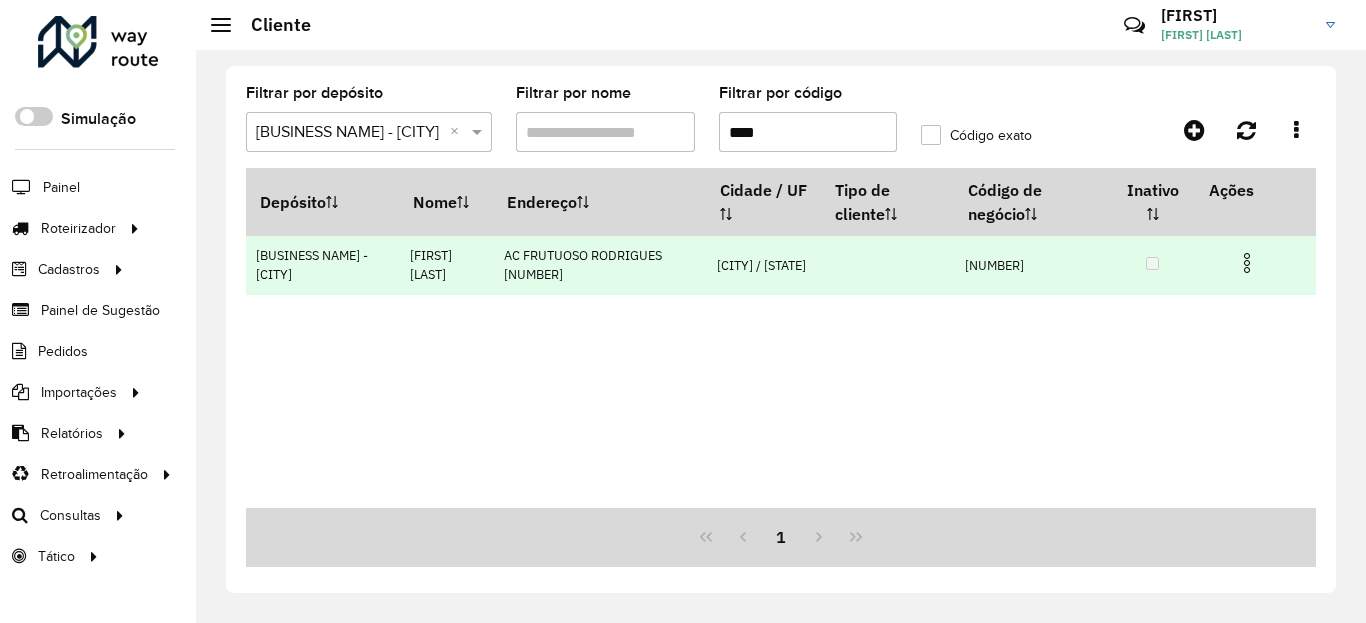 drag, startPoint x: 1243, startPoint y: 263, endPoint x: 1236, endPoint y: 274, distance: 13.038404 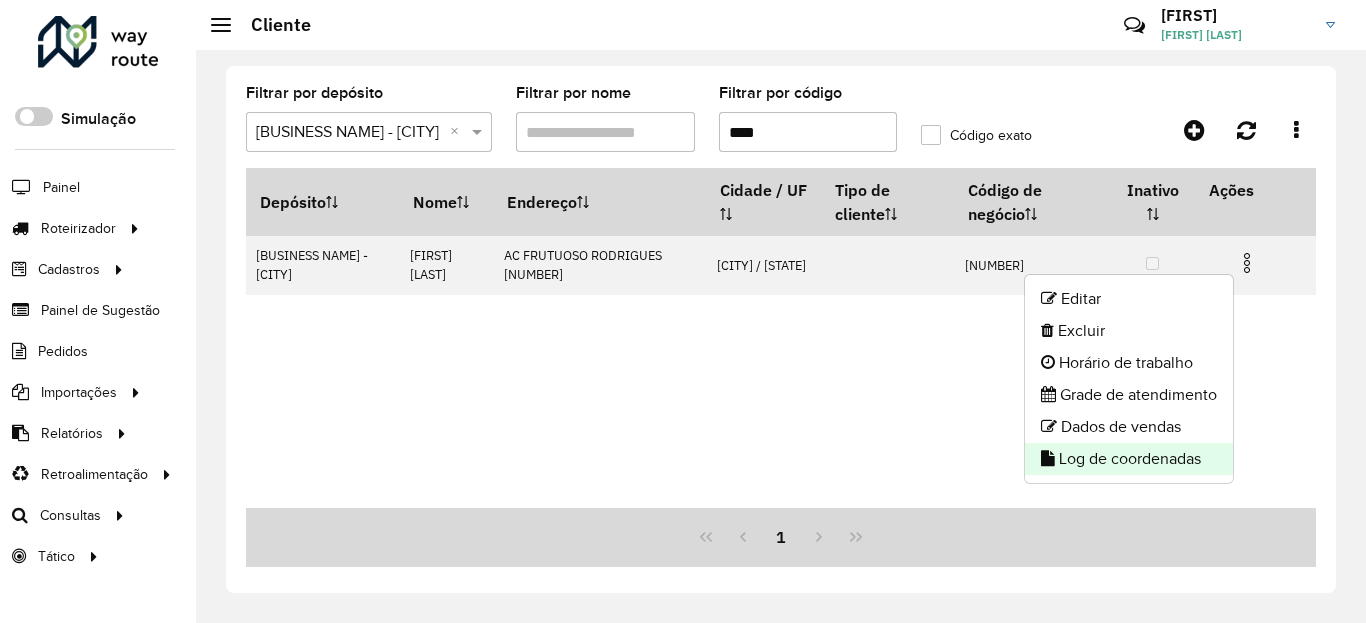 click on "Log de coordenadas" 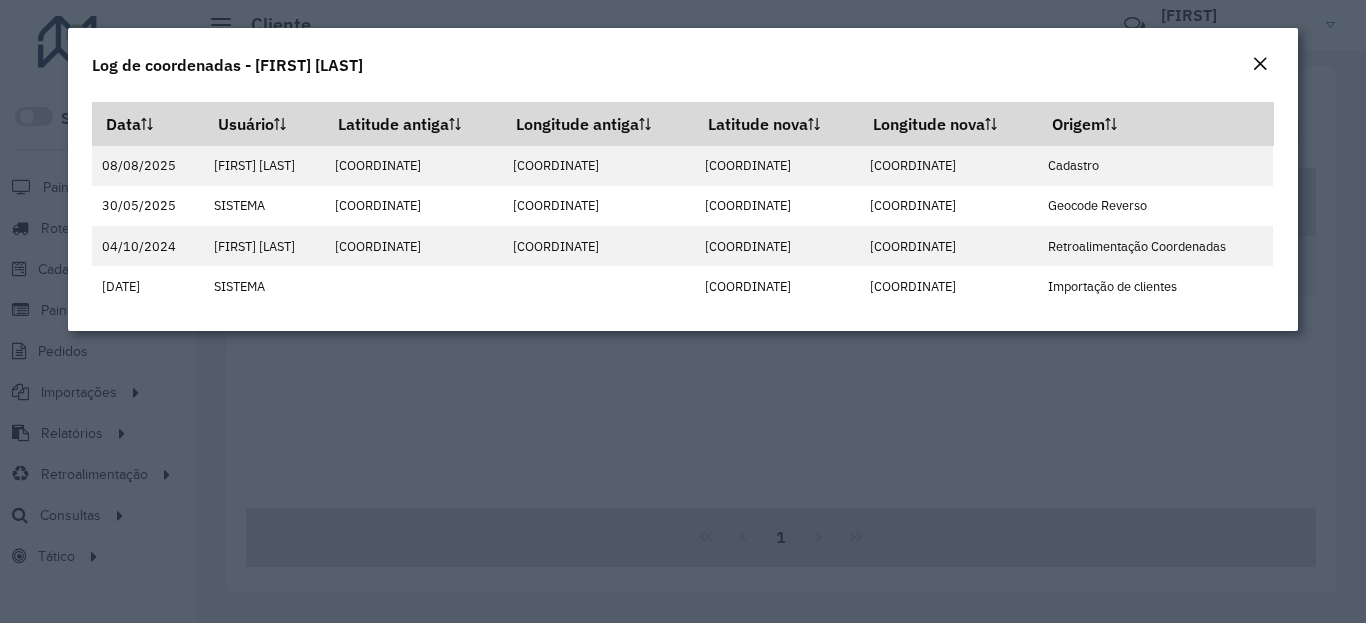 click on "Log de coordenadas - FRANCISCO MARNOS ALA" 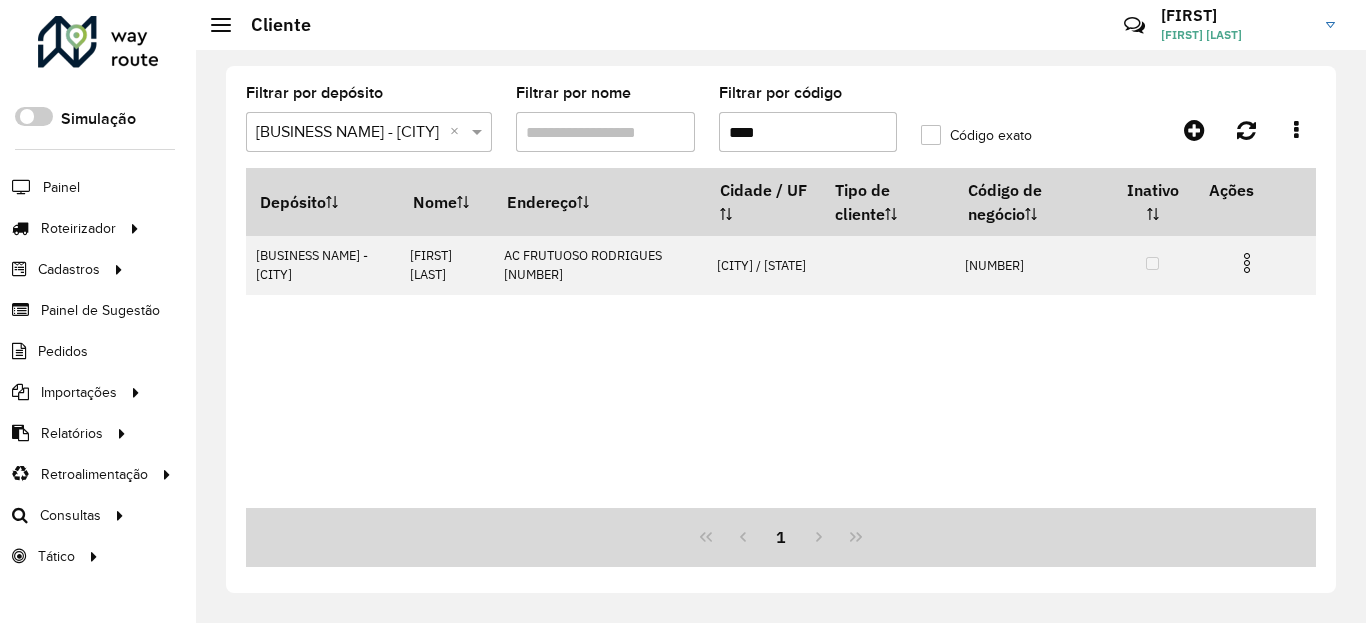 click on "****" at bounding box center [808, 132] 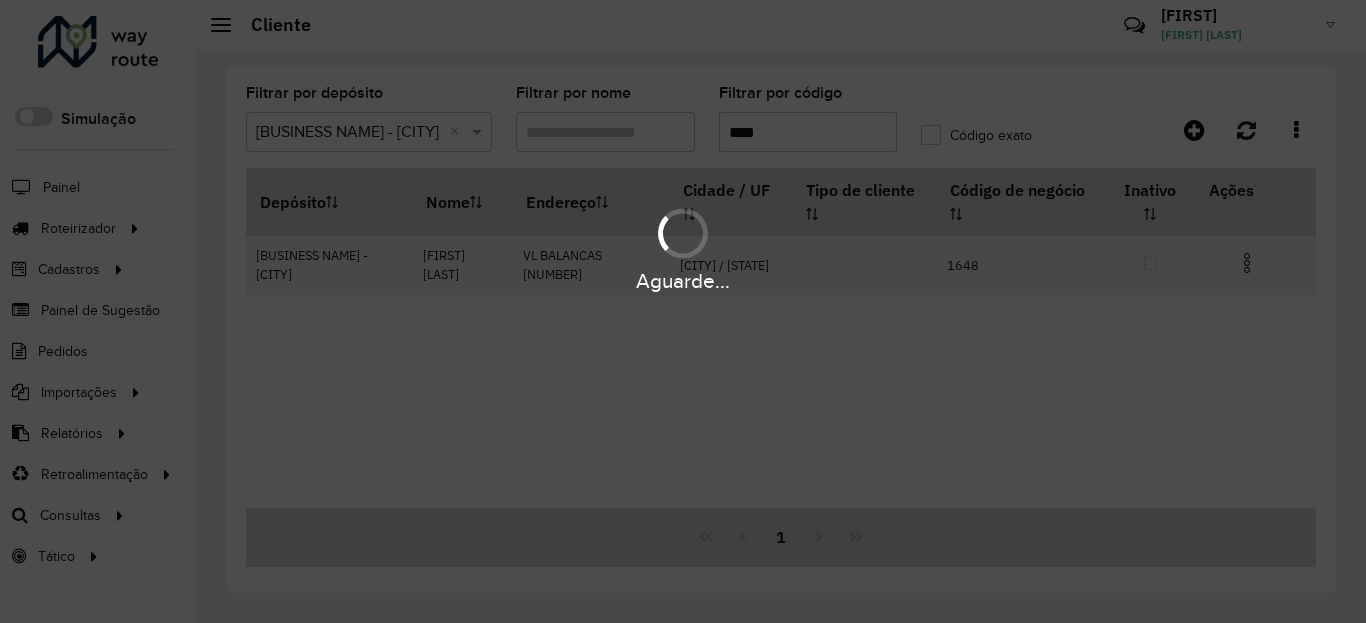 type on "****" 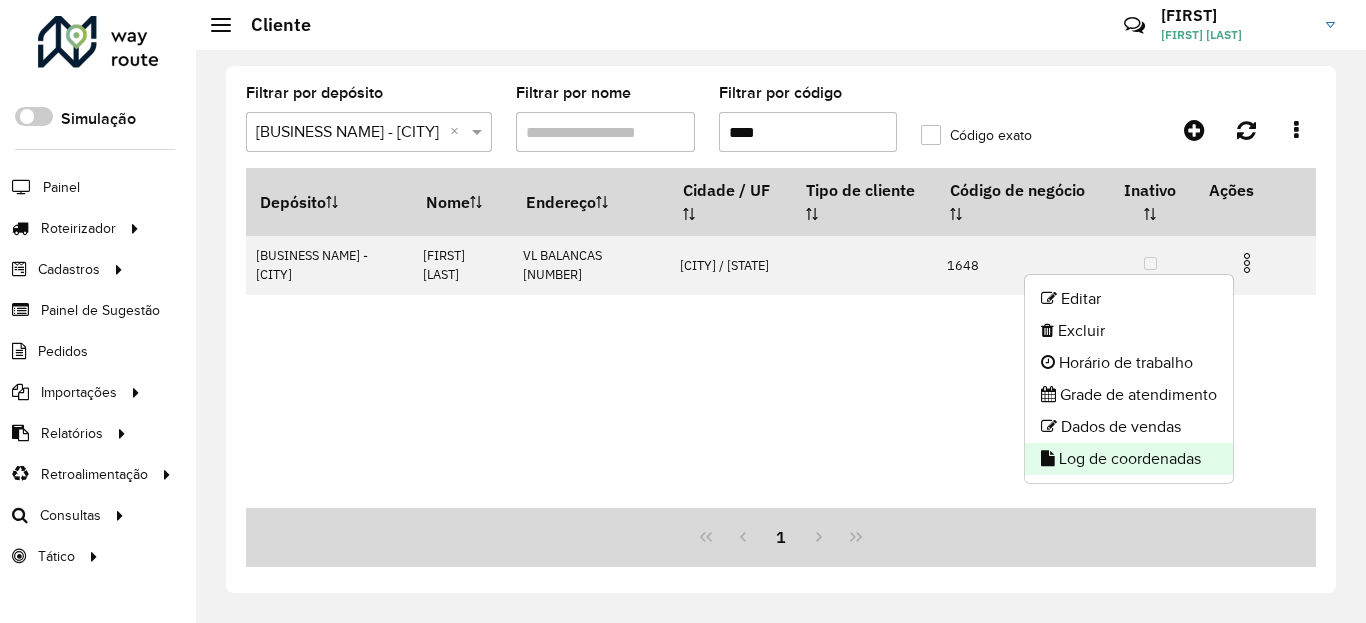 click on "Log de coordenadas" 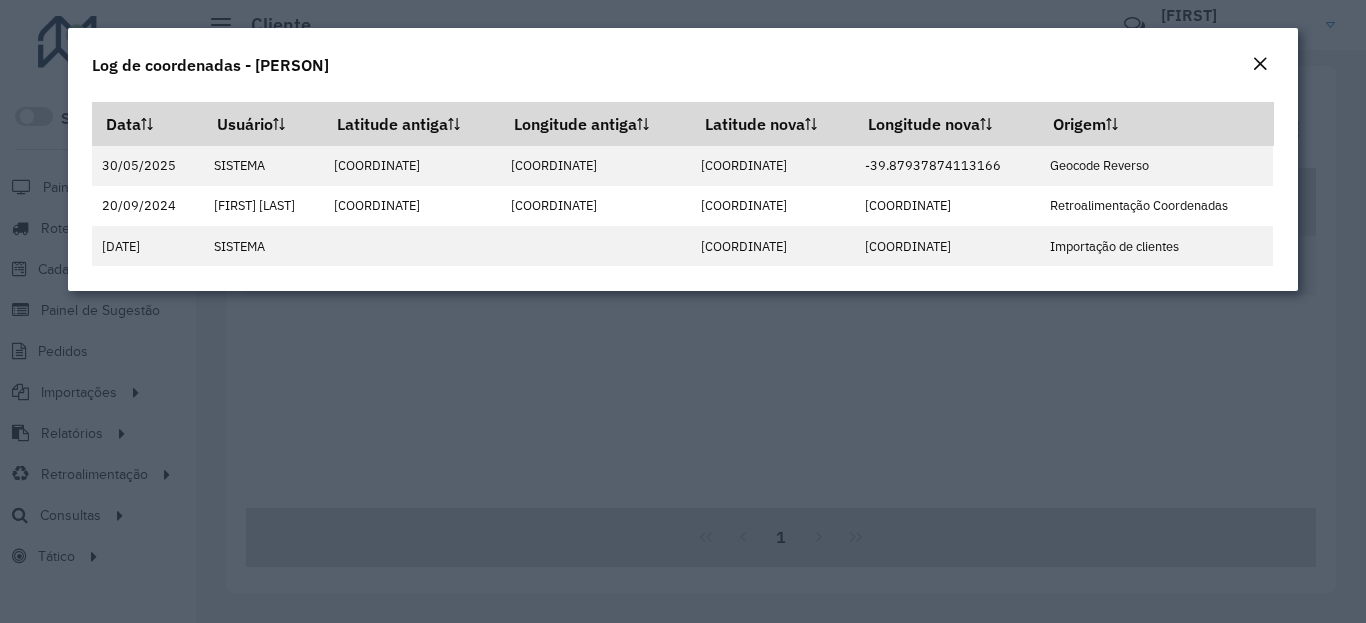 click 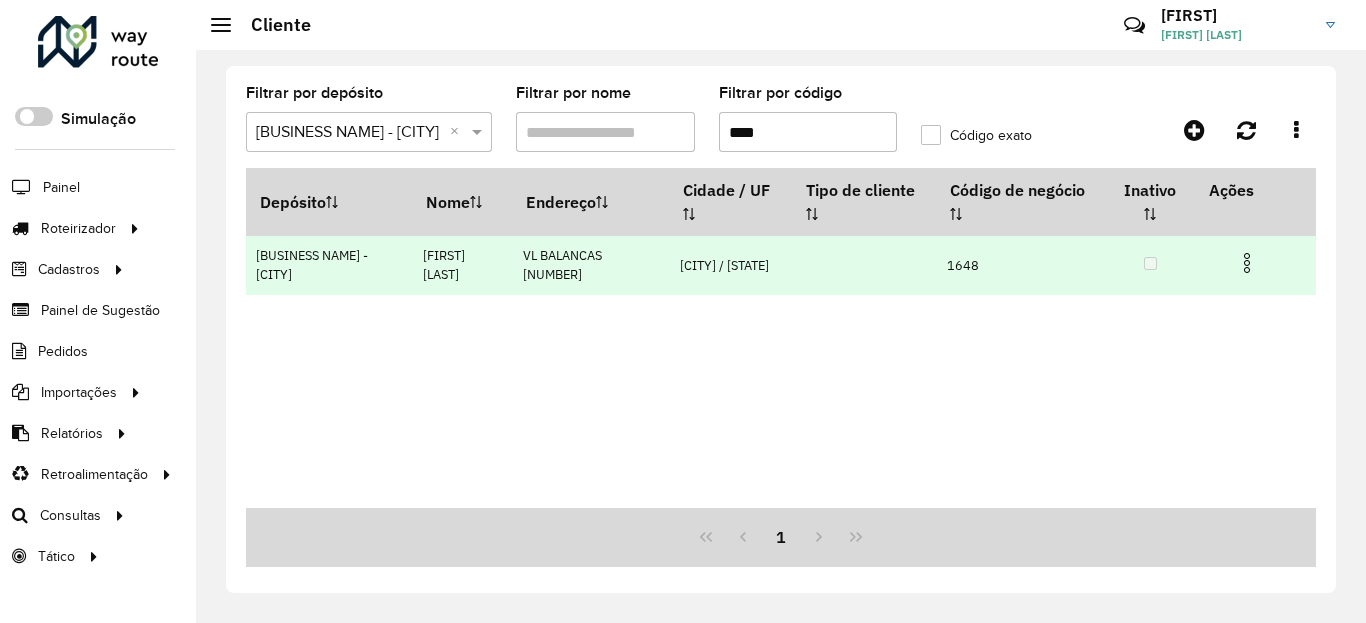 click at bounding box center [1247, 263] 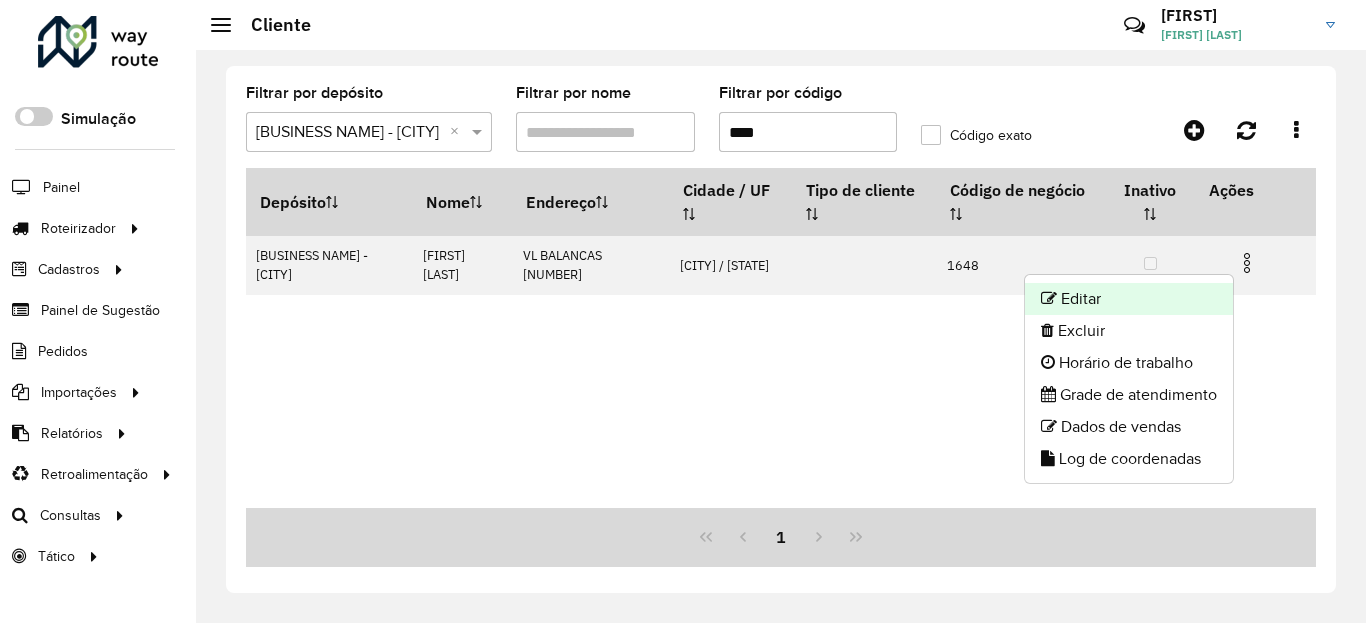 click on "Editar" 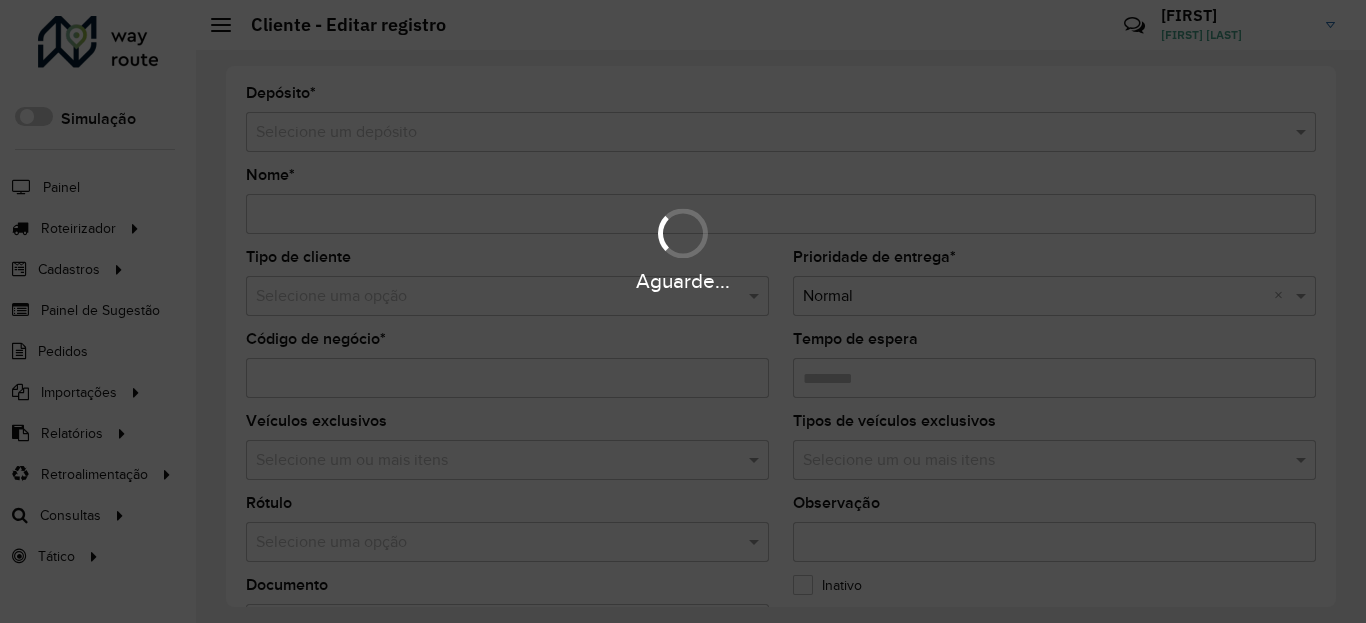 type on "**********" 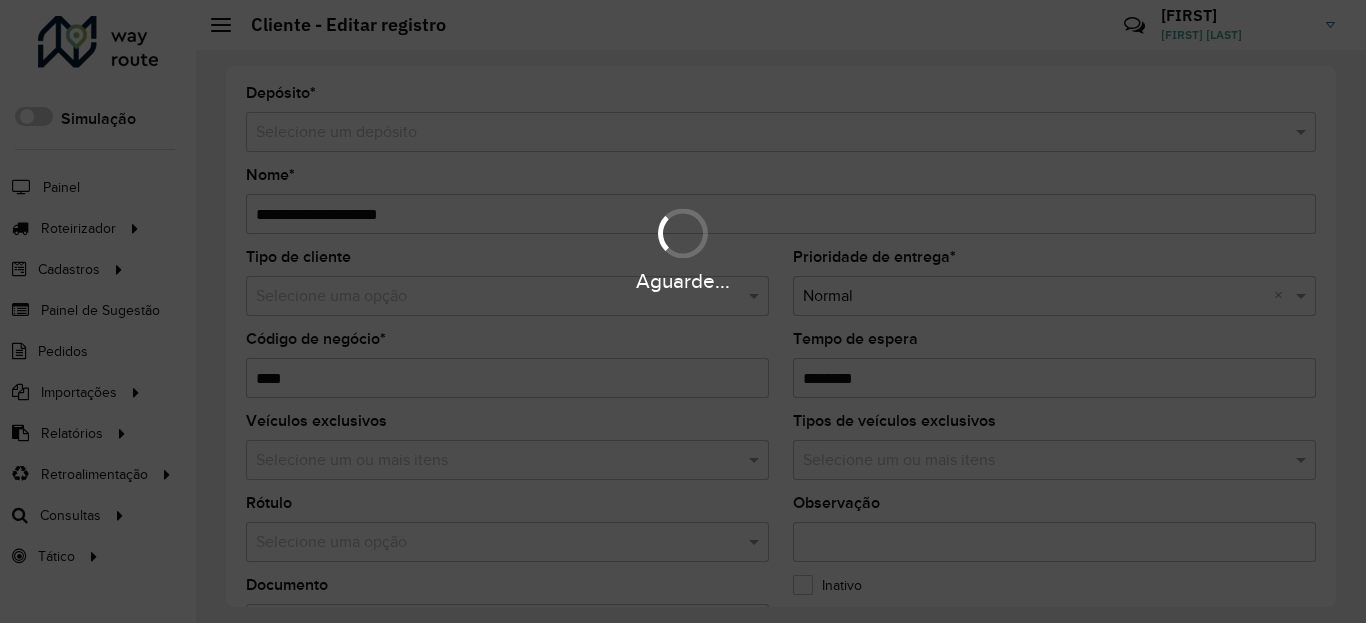 type on "********" 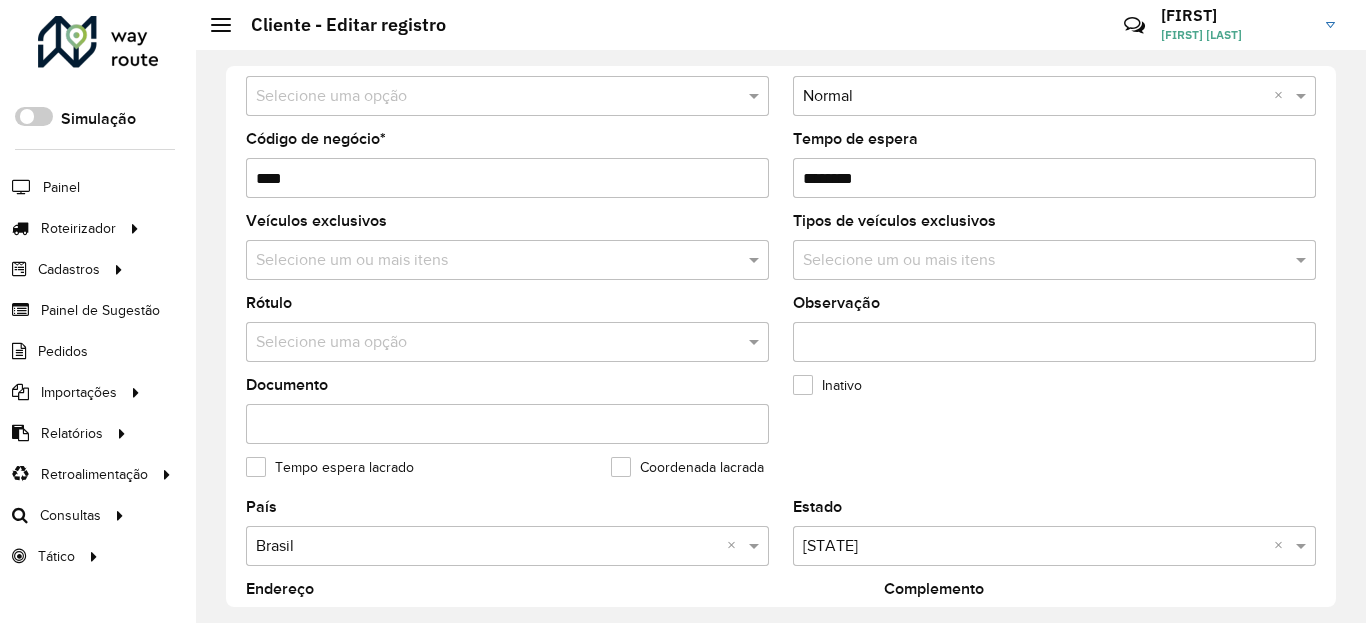 scroll, scrollTop: 480, scrollLeft: 0, axis: vertical 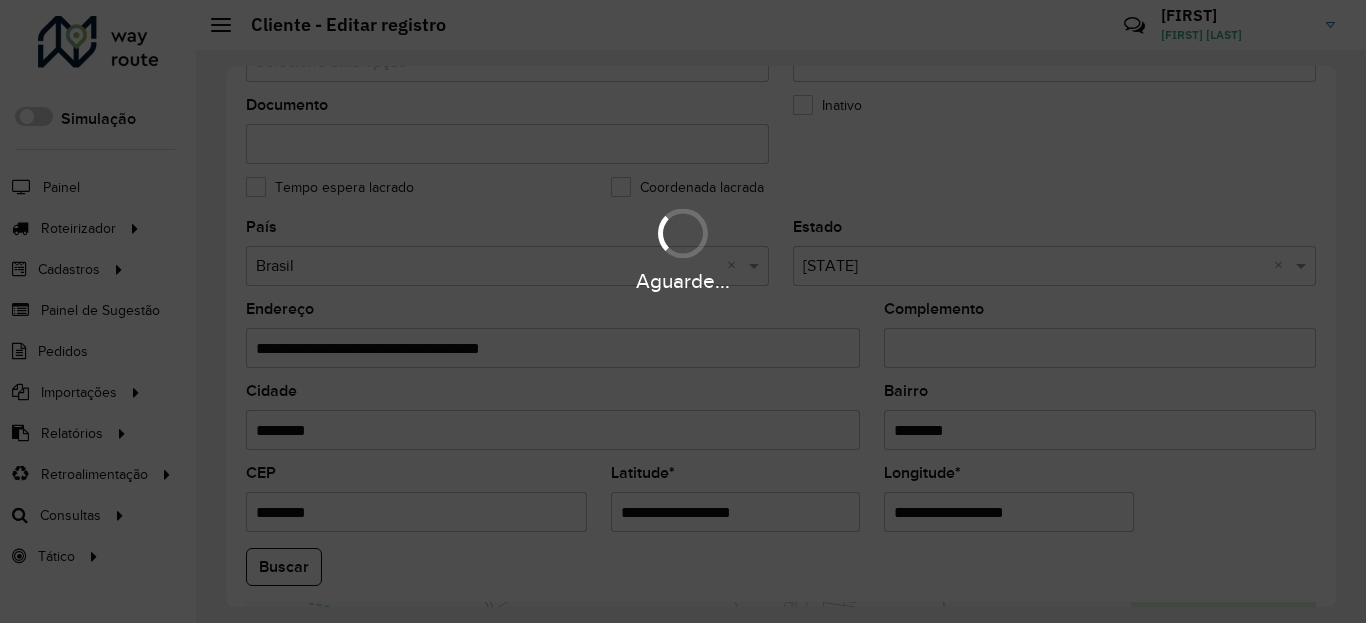 click on "Aguarde...  Pop-up bloqueado!  Seu navegador bloqueou automáticamente a abertura de uma nova janela.   Acesse as configurações e adicione o endereço do sistema a lista de permissão.   Fechar  Roteirizador AmbevTech Simulação Painel Roteirizador Entregas Vendas Cadastros Checkpoint Classificações de venda Cliente Condição de pagamento Consulta de setores Depósito Disponibilidade de veículos Fator tipo de produto Gabarito planner Grupo Rota Fator Tipo Produto Grupo de Depósito Grupo de rotas exclusiva Grupo de setores Jornada Jornada RN Layout integração Modelo Motorista Multi Depósito Painel de sugestão Parada Pedágio Perfil de Vendedor Ponto de apoio Ponto de apoio FAD Prioridade pedido Produto Restrição de Atendimento Planner Rodízio de placa Rota exclusiva FAD Rótulo Setor Setor Planner Tempo de parada de refeição Tipo de cliente Tipo de veículo Tipo de veículo RN Transportadora Usuário Vendedor Veículo Painel de Sugestão Pedidos Importações Classificação e volume de venda" at bounding box center [683, 311] 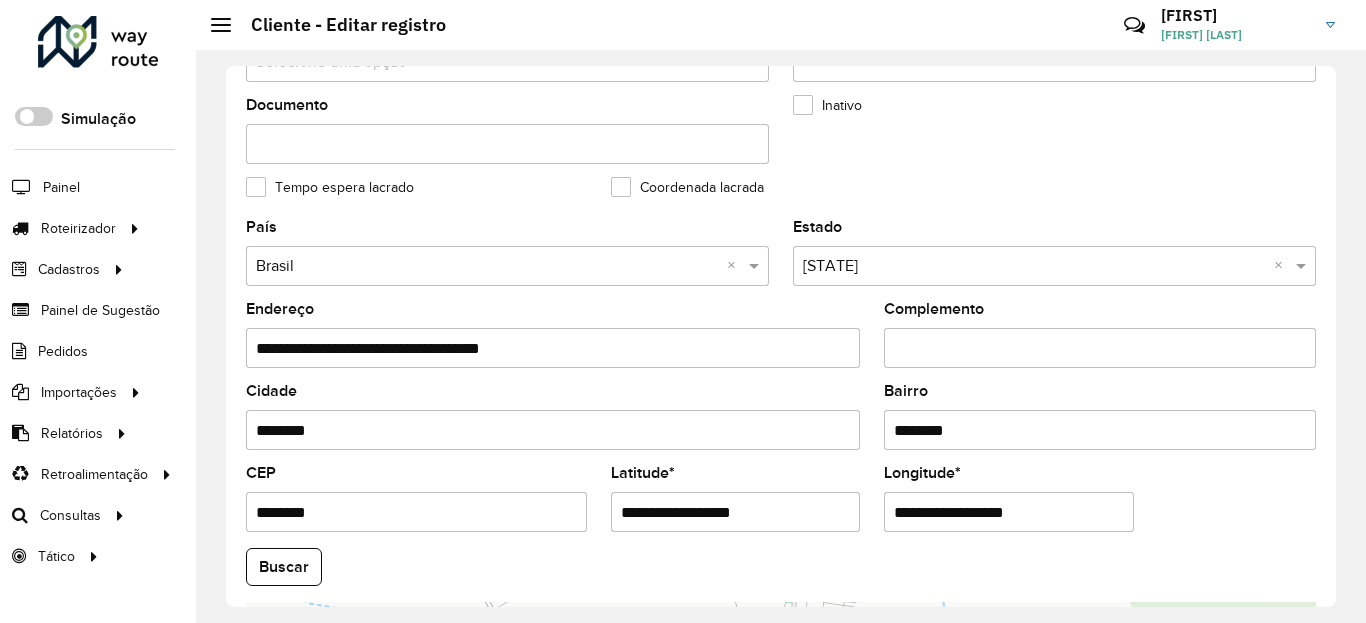 click on "**********" at bounding box center [736, 512] 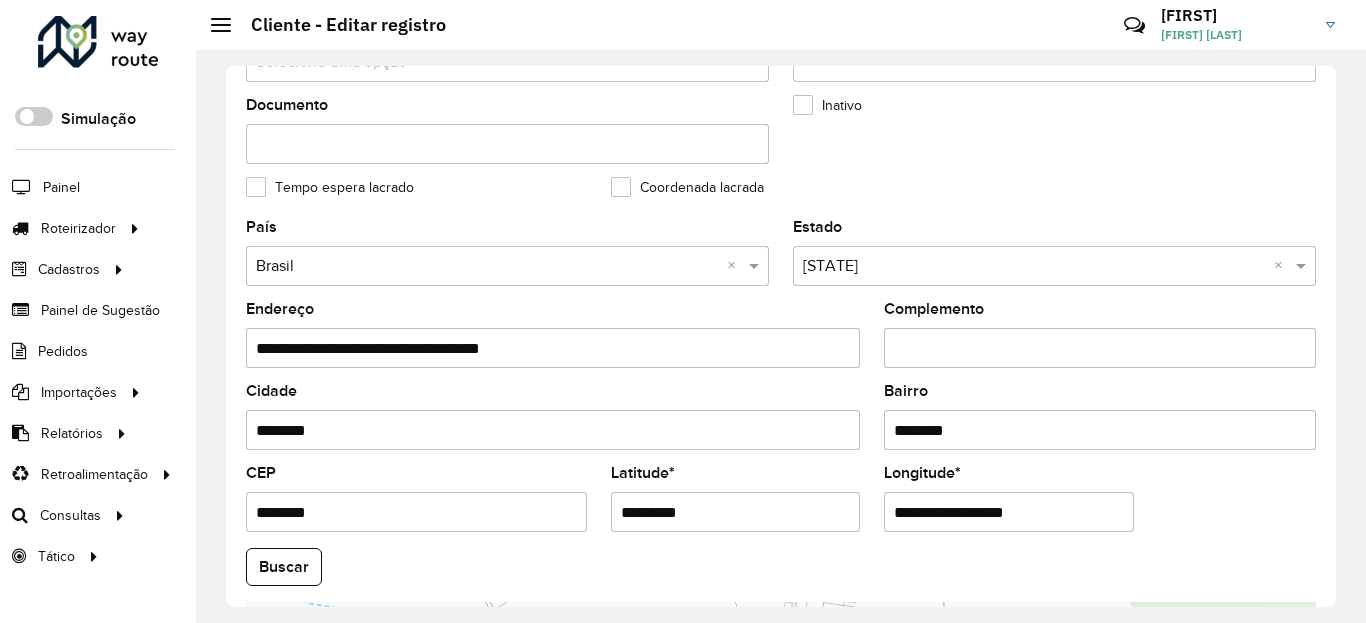 type on "*********" 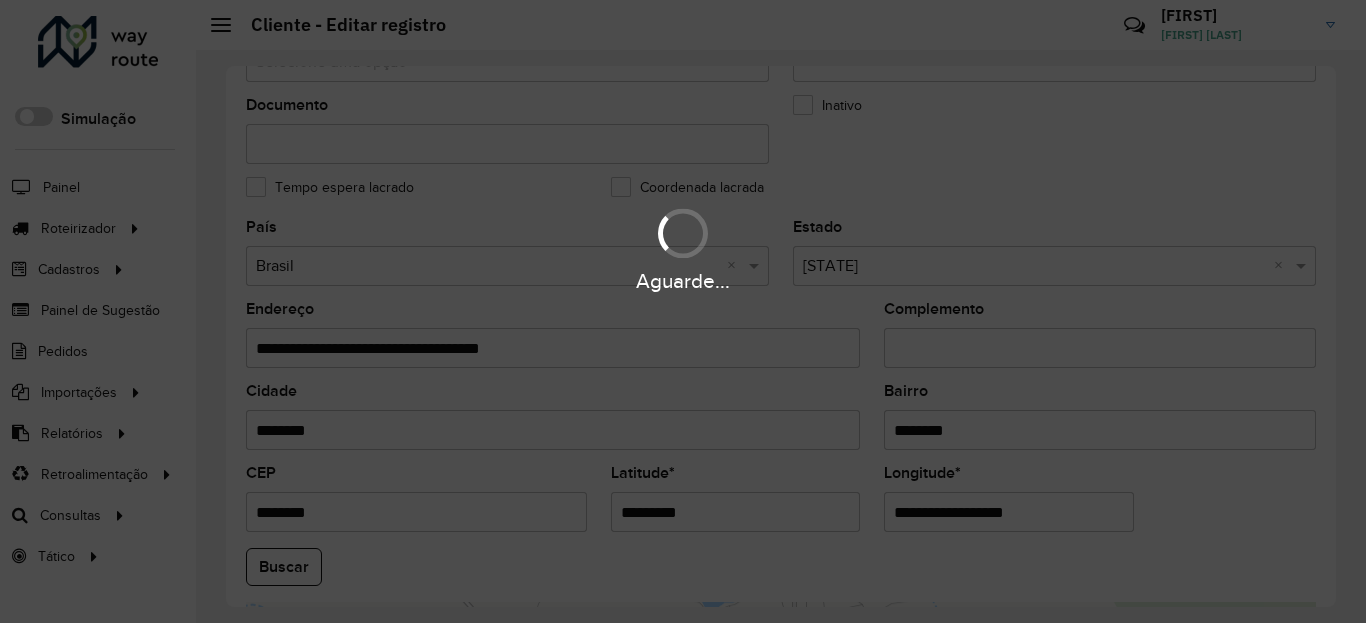 click on "Aguarde...  Pop-up bloqueado!  Seu navegador bloqueou automáticamente a abertura de uma nova janela.   Acesse as configurações e adicione o endereço do sistema a lista de permissão.   Fechar  Roteirizador AmbevTech Simulação Painel Roteirizador Entregas Vendas Cadastros Checkpoint Classificações de venda Cliente Condição de pagamento Consulta de setores Depósito Disponibilidade de veículos Fator tipo de produto Gabarito planner Grupo Rota Fator Tipo Produto Grupo de Depósito Grupo de rotas exclusiva Grupo de setores Jornada Jornada RN Layout integração Modelo Motorista Multi Depósito Painel de sugestão Parada Pedágio Perfil de Vendedor Ponto de apoio Ponto de apoio FAD Prioridade pedido Produto Restrição de Atendimento Planner Rodízio de placa Rota exclusiva FAD Rótulo Setor Setor Planner Tempo de parada de refeição Tipo de cliente Tipo de veículo Tipo de veículo RN Transportadora Usuário Vendedor Veículo Painel de Sugestão Pedidos Importações Classificação e volume de venda" at bounding box center (683, 311) 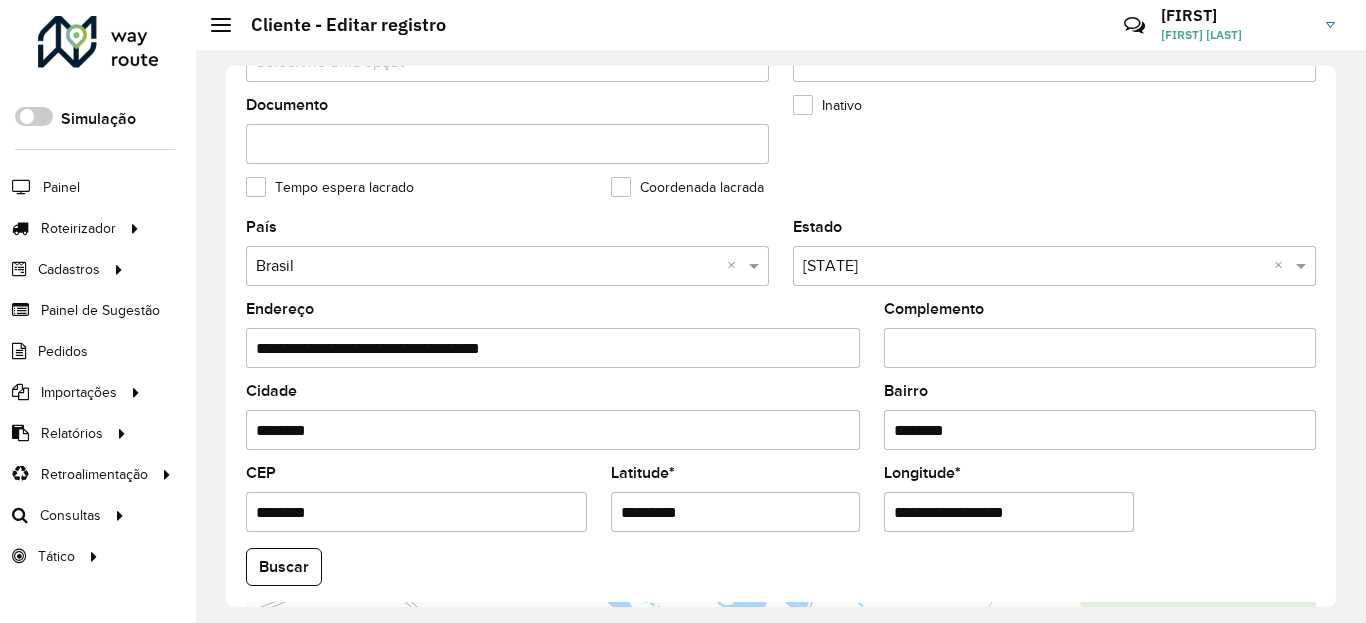 click on "**********" at bounding box center [1009, 512] 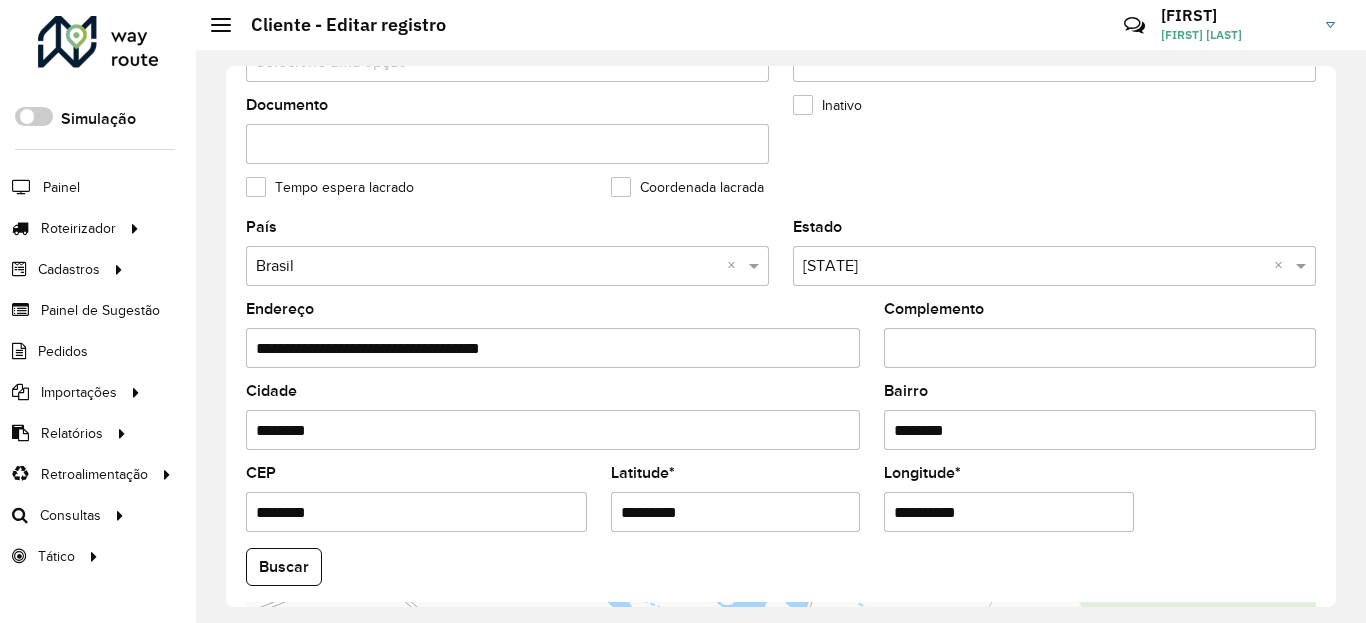 type on "**********" 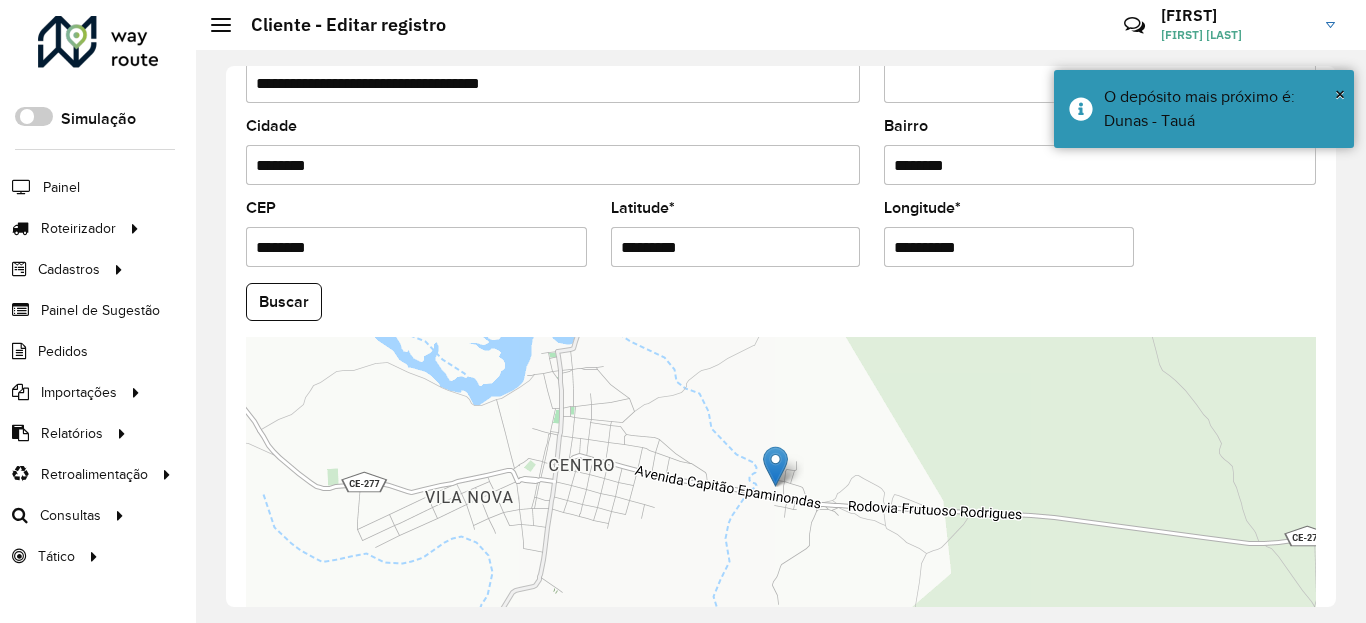 click on "Leaflet   |  Map data ©  OpenStreetMap  contributors,© 2025 TomTom, Microsoft" at bounding box center [781, 487] 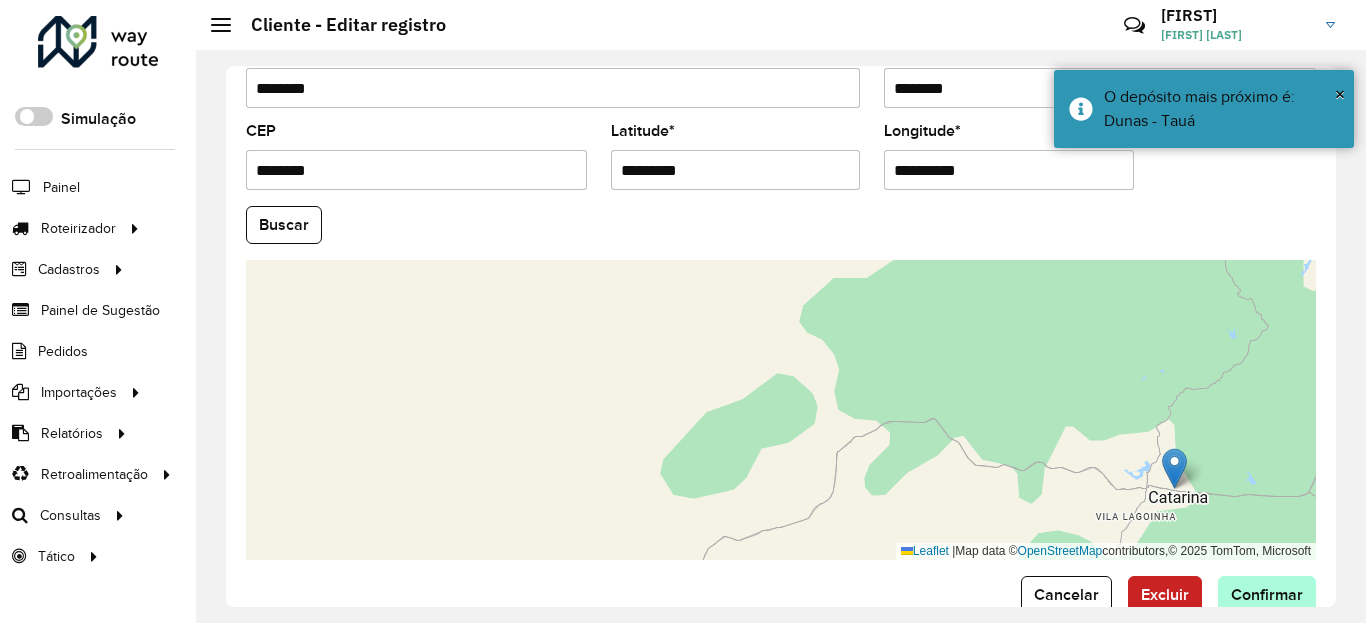scroll, scrollTop: 865, scrollLeft: 0, axis: vertical 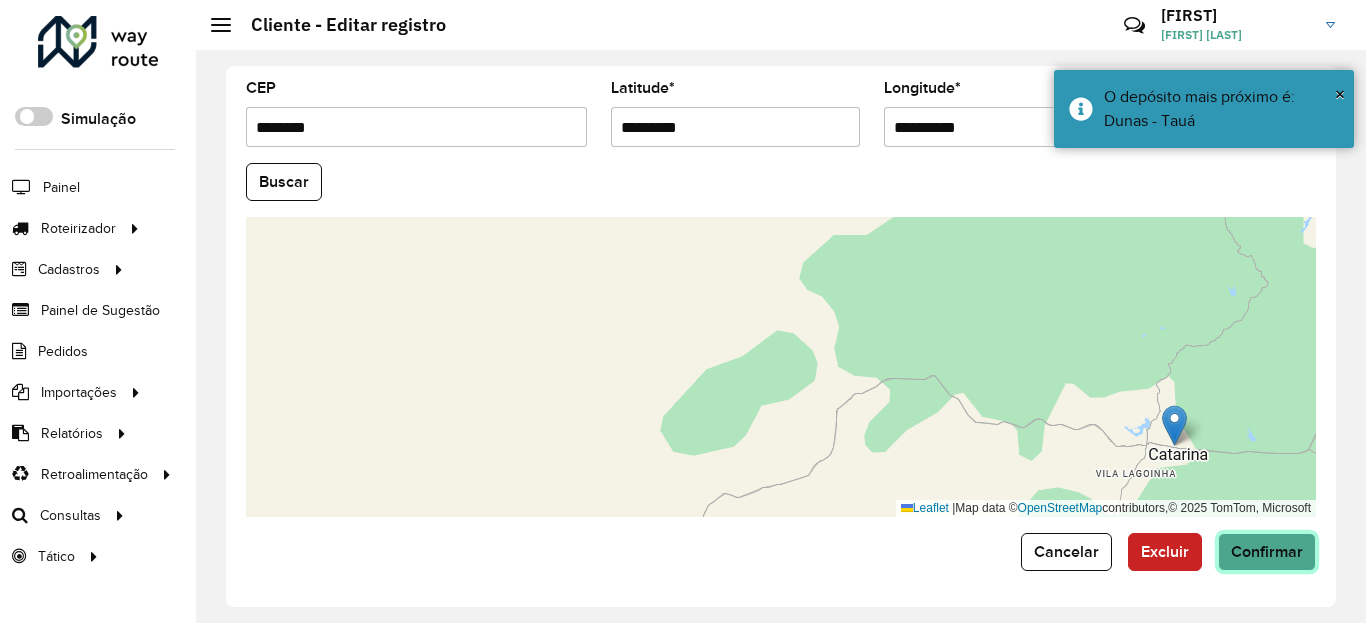 click on "Confirmar" 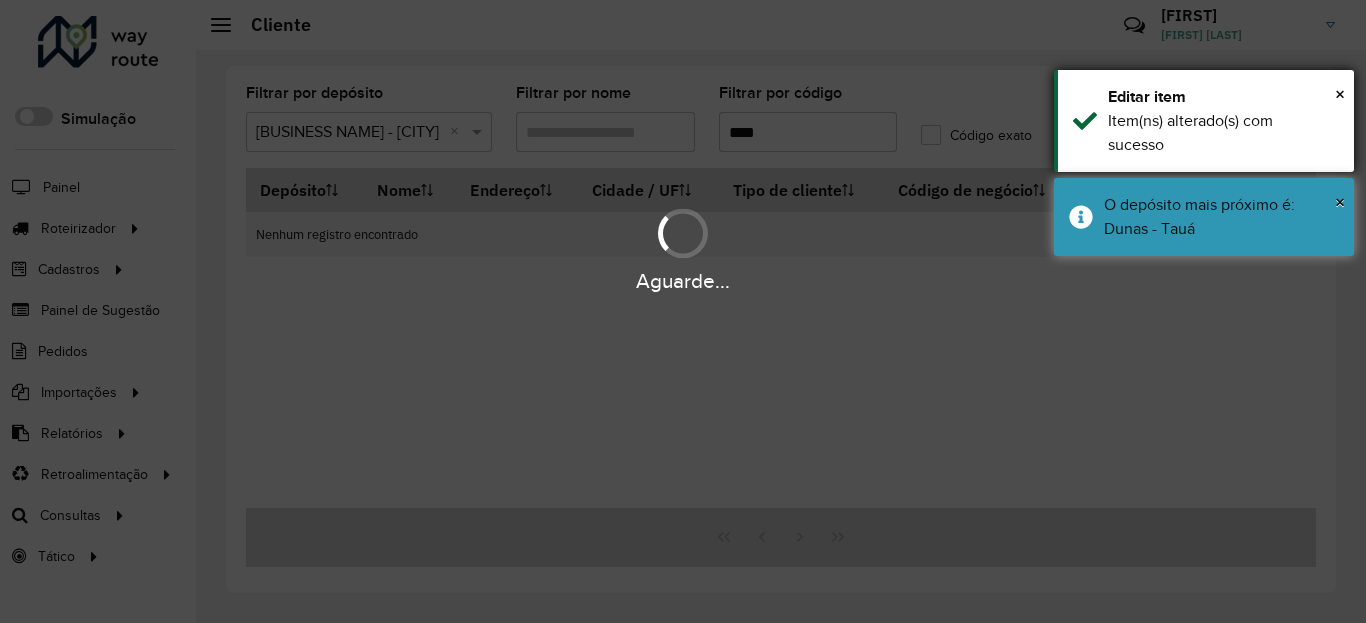 click on "O depósito mais próximo é: Dunas - Tauá" at bounding box center [1221, 217] 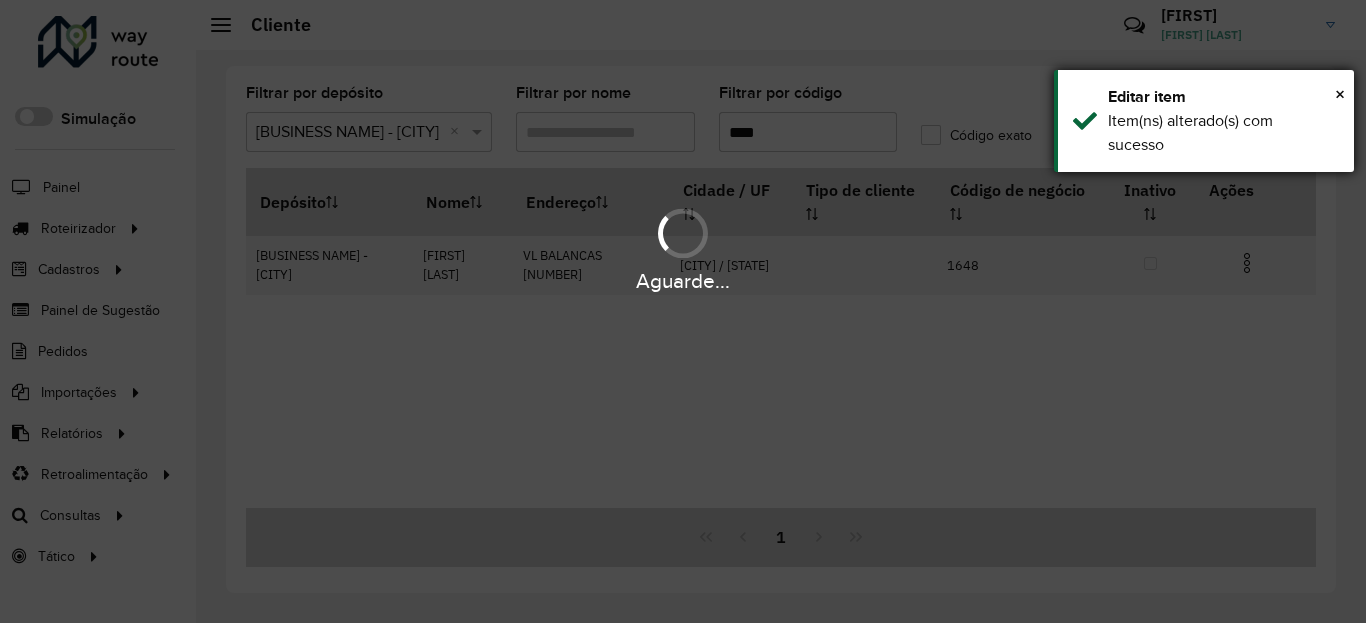 click on "Item(ns) alterado(s) com sucesso" at bounding box center (1223, 133) 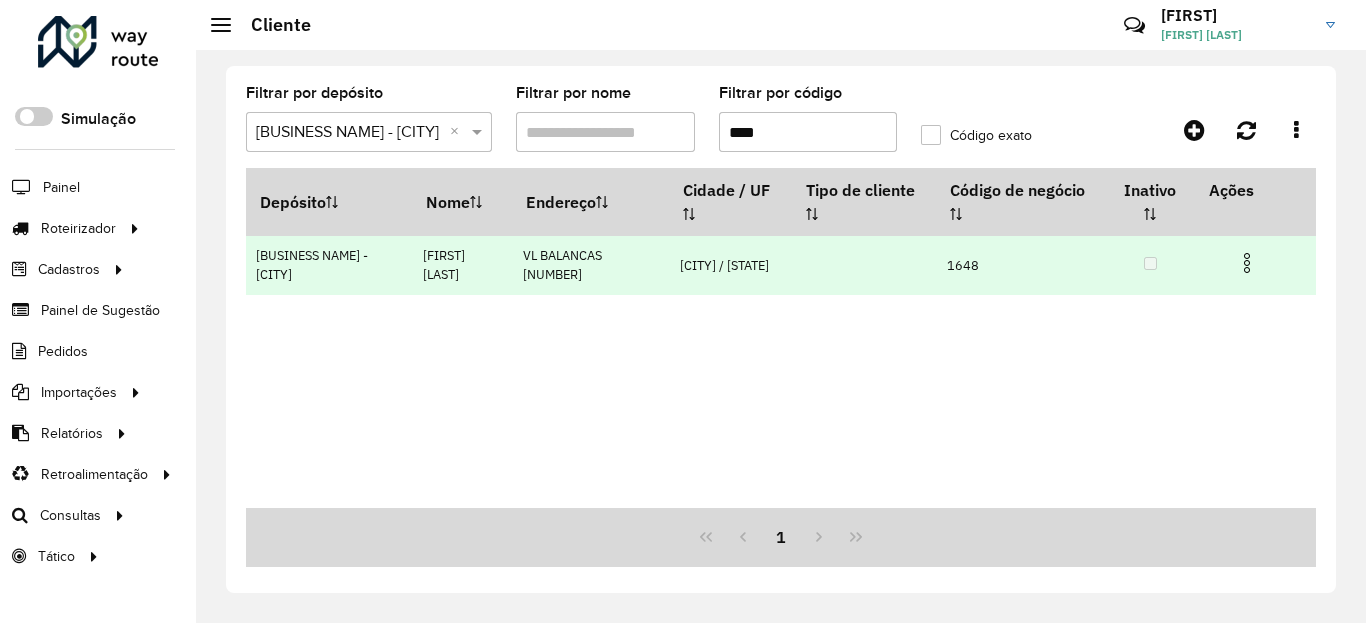 click at bounding box center (1255, 261) 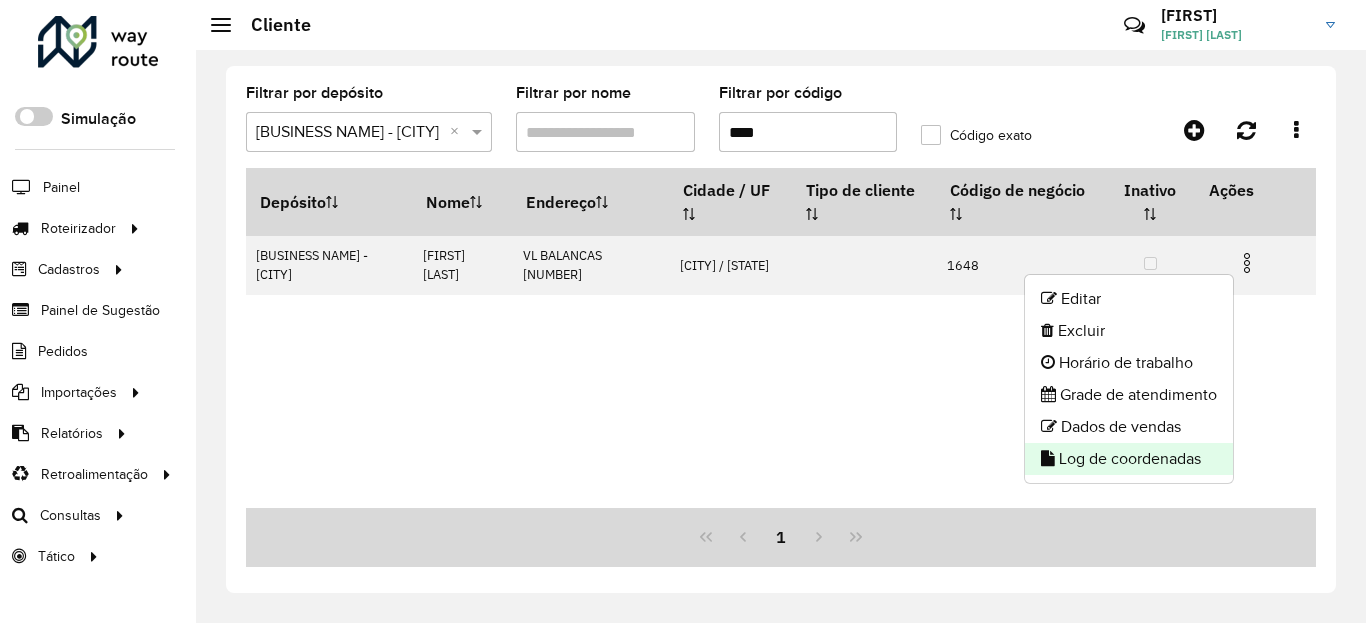 click on "Log de coordenadas" 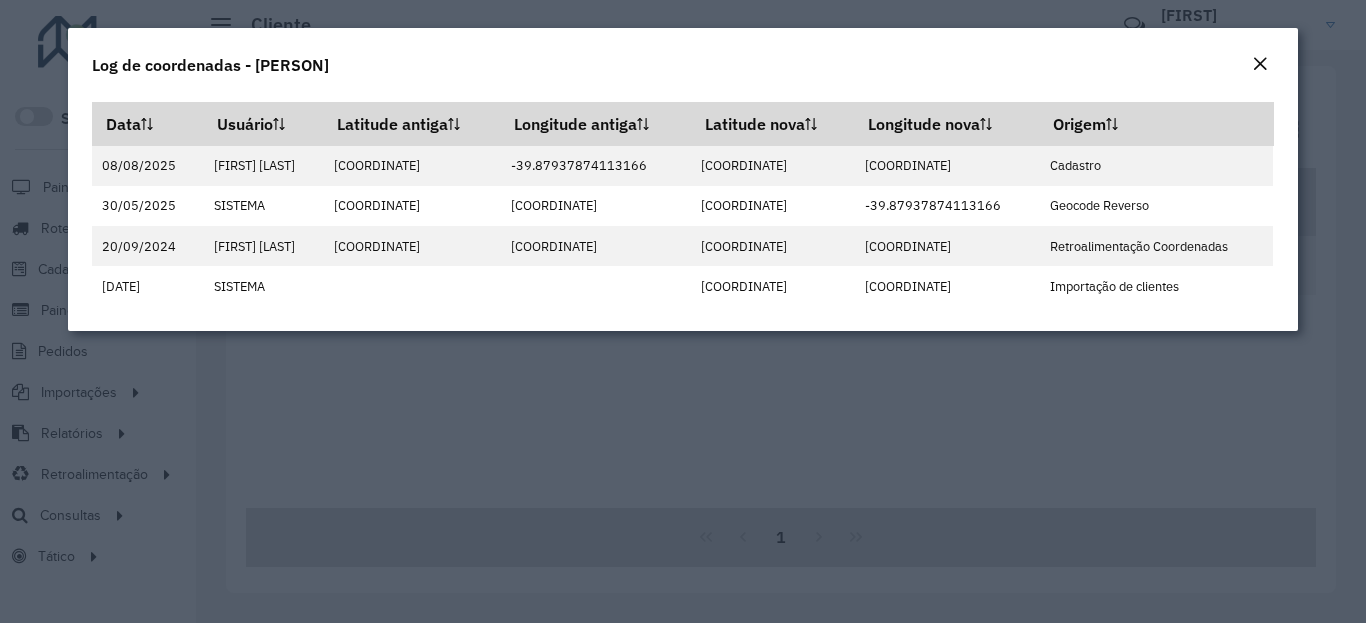 click 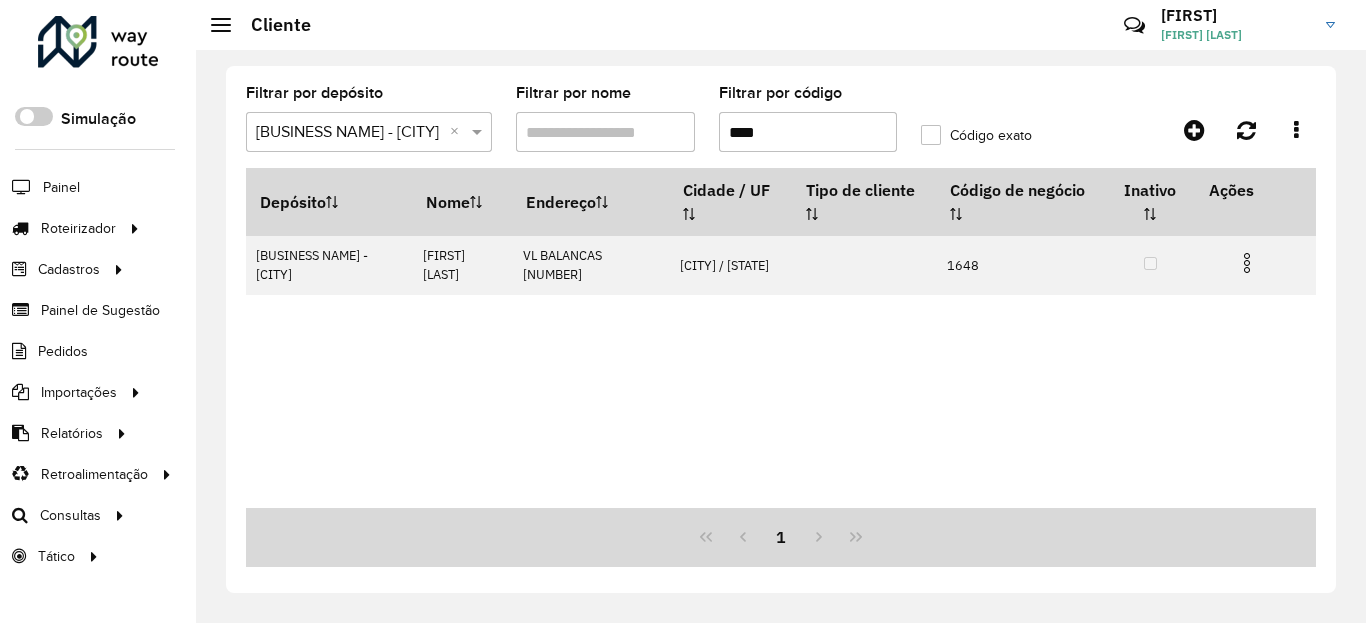 click on "****" at bounding box center [808, 132] 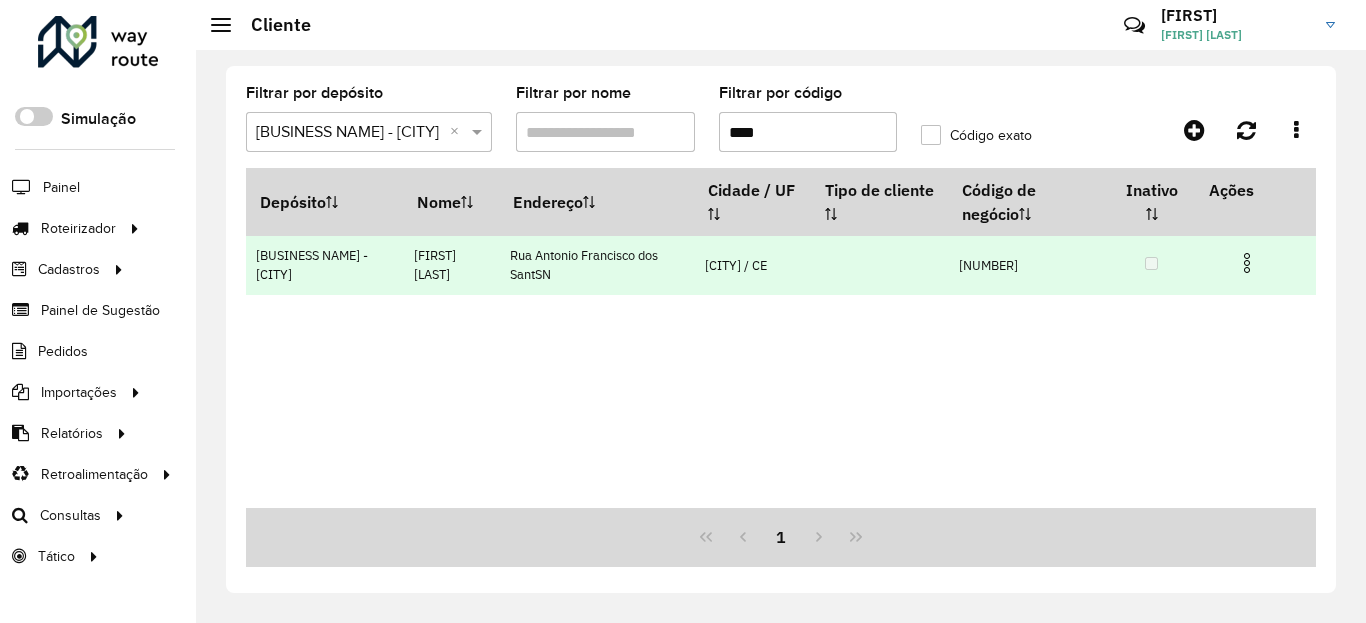 click at bounding box center [1247, 263] 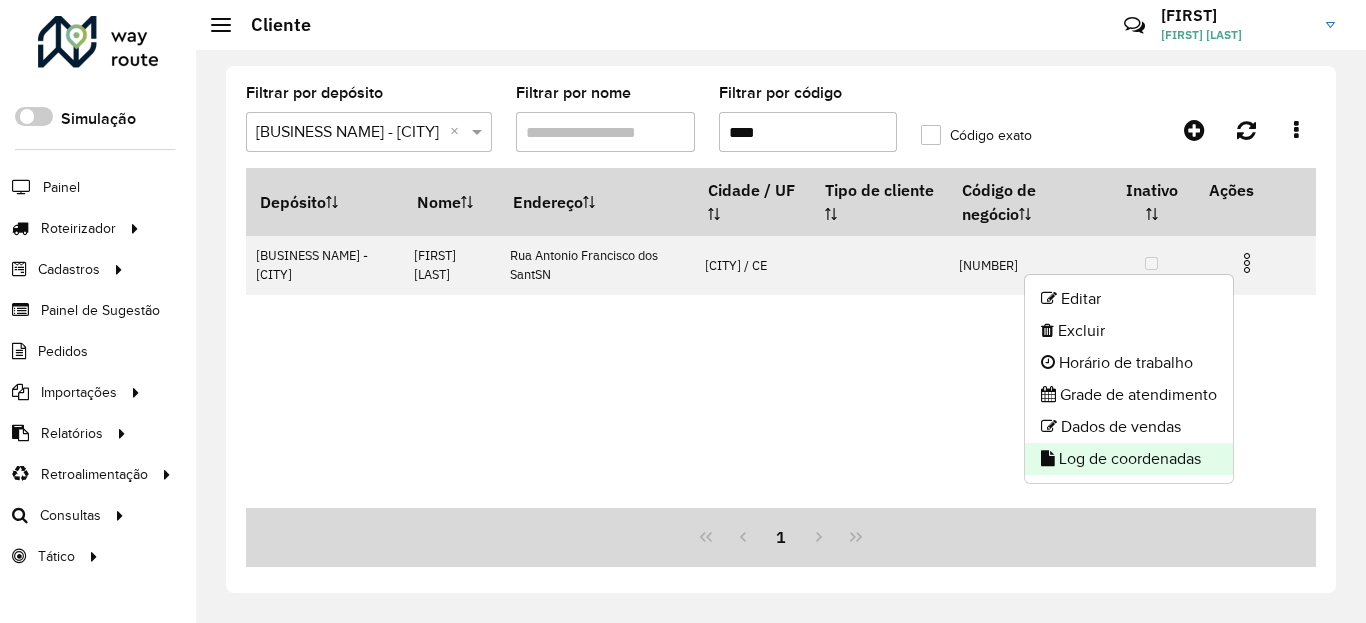 click on "Log de coordenadas" 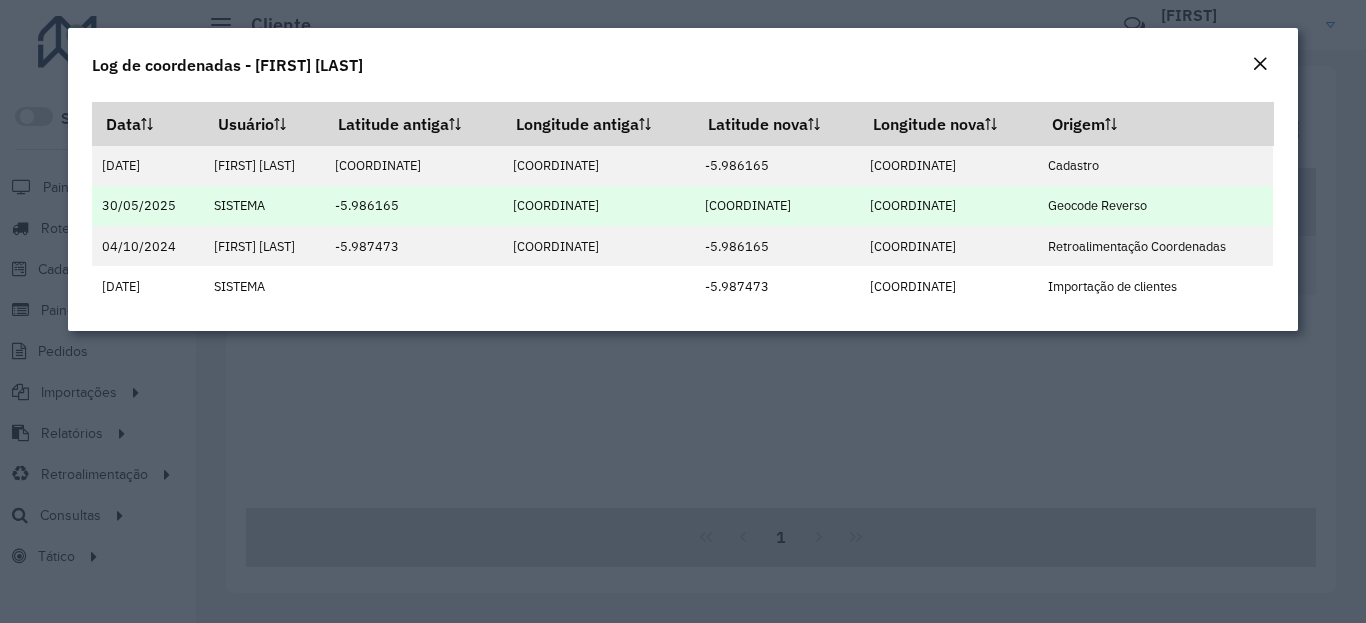 click on "-6.003137111663818" at bounding box center [776, 206] 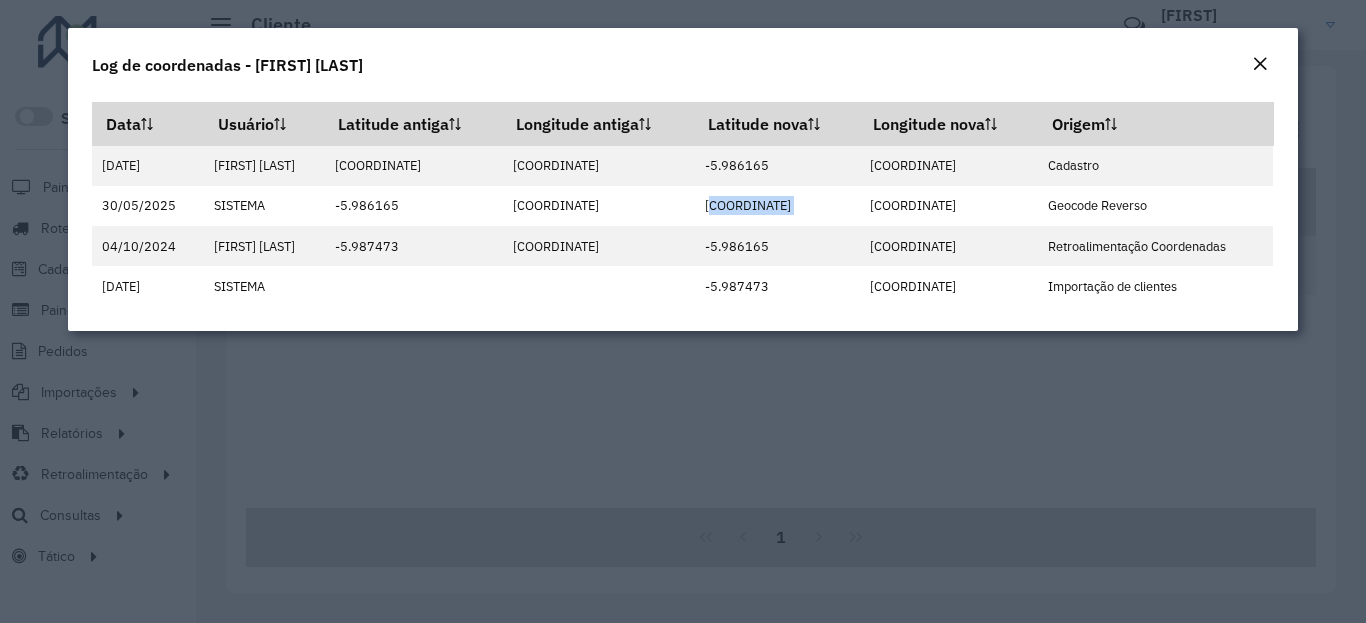 click 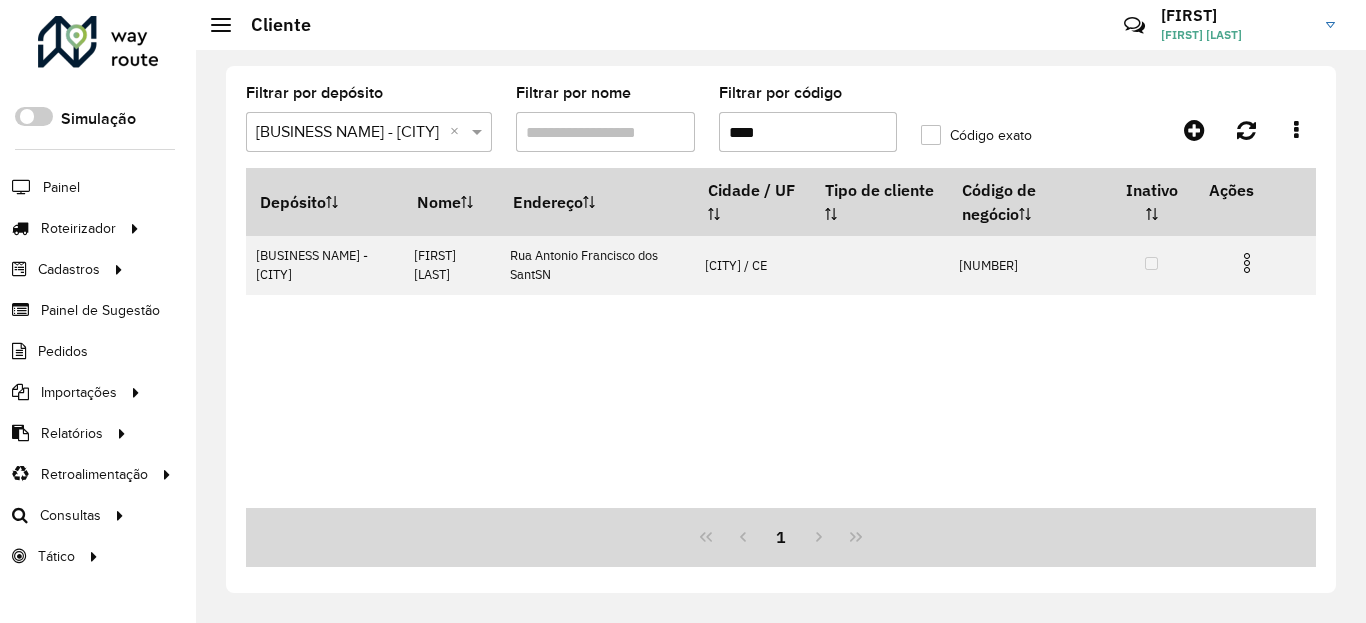 click on "****" at bounding box center [808, 132] 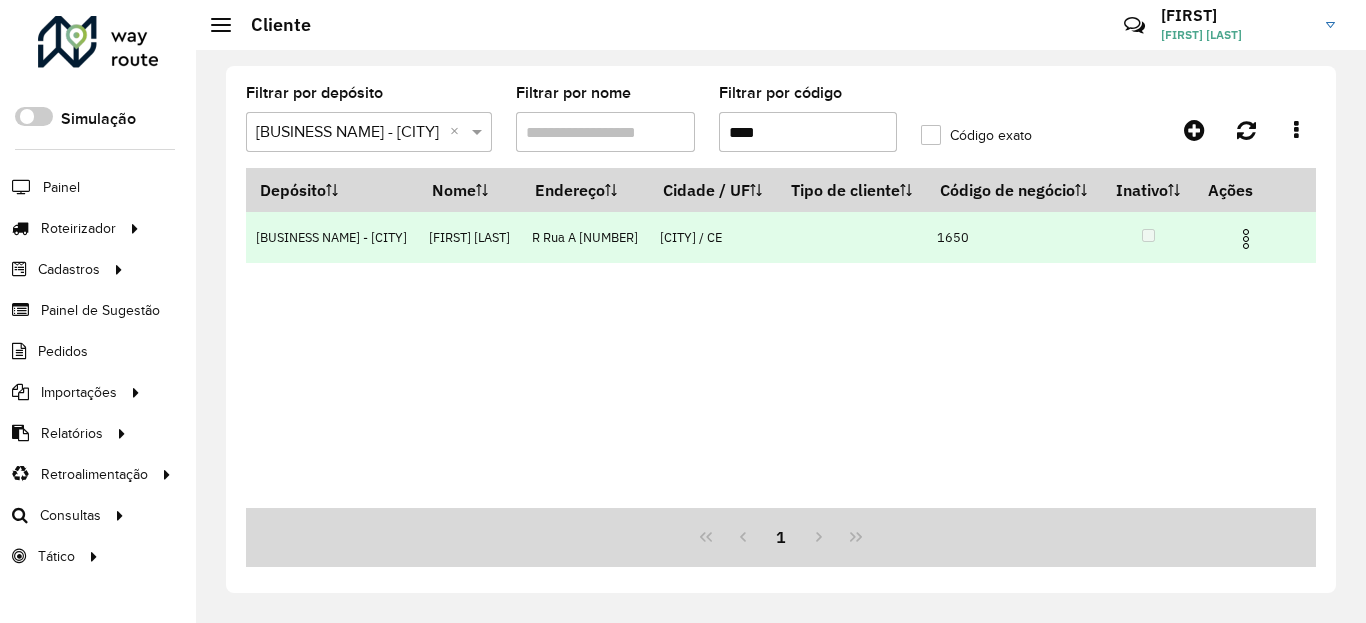 type on "****" 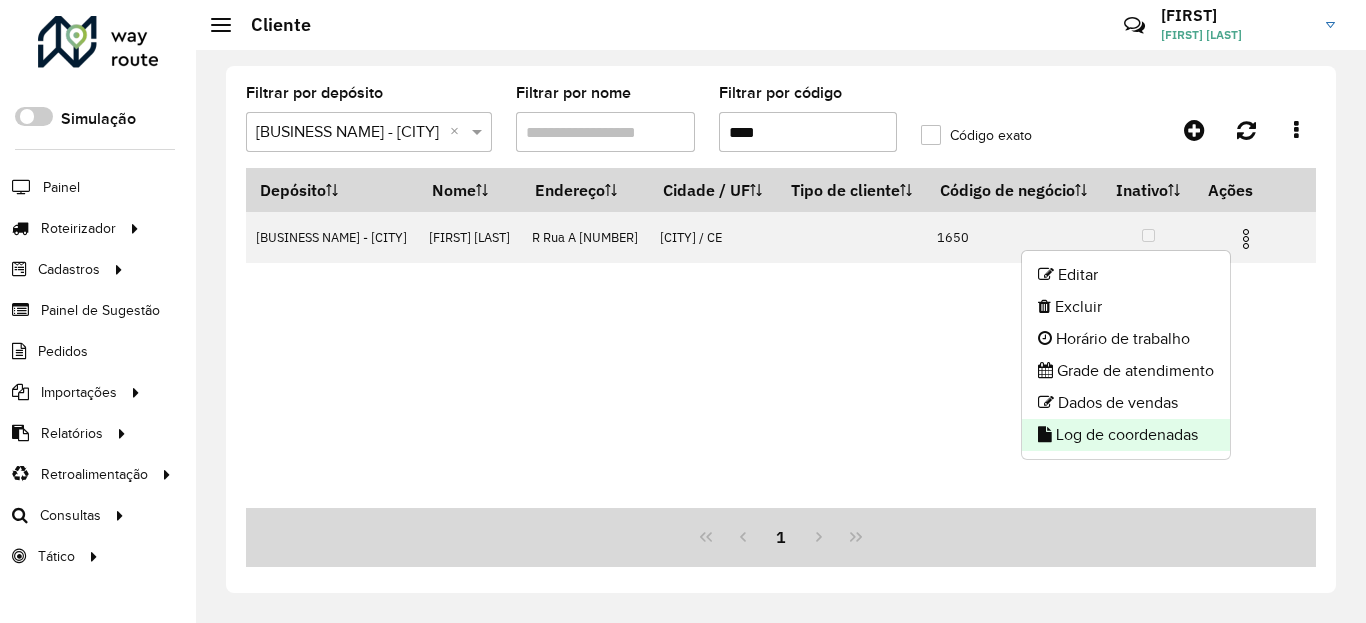 click on "Log de coordenadas" 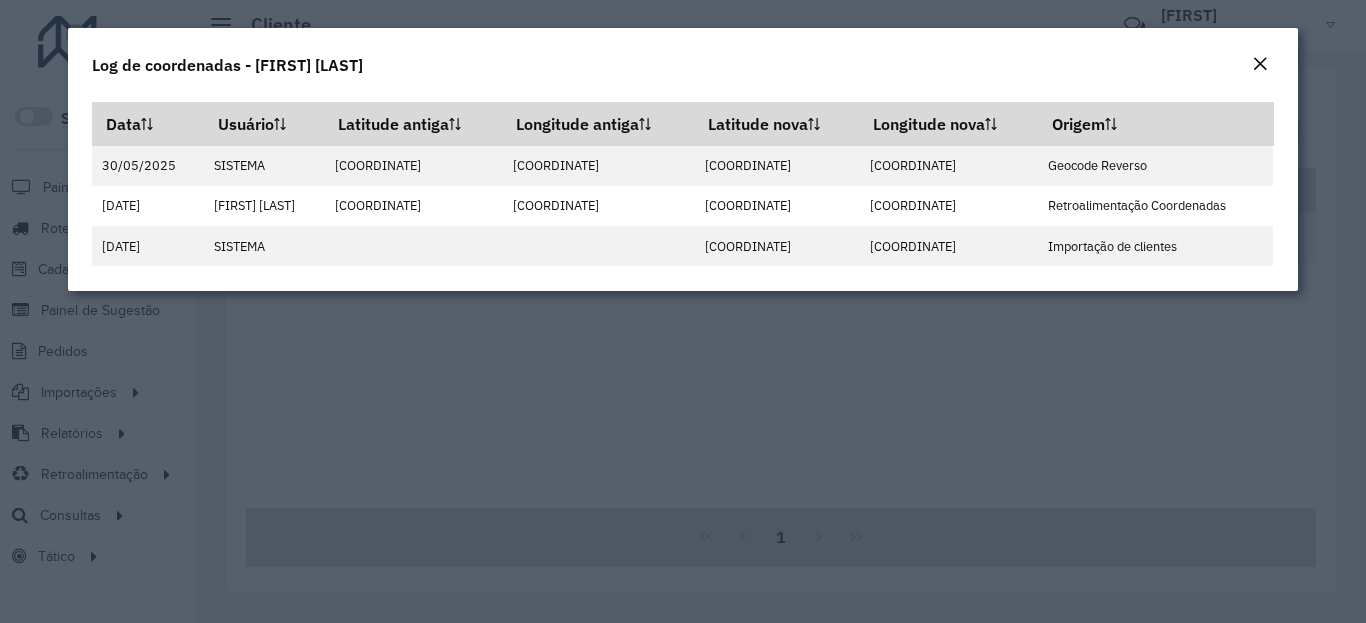 click 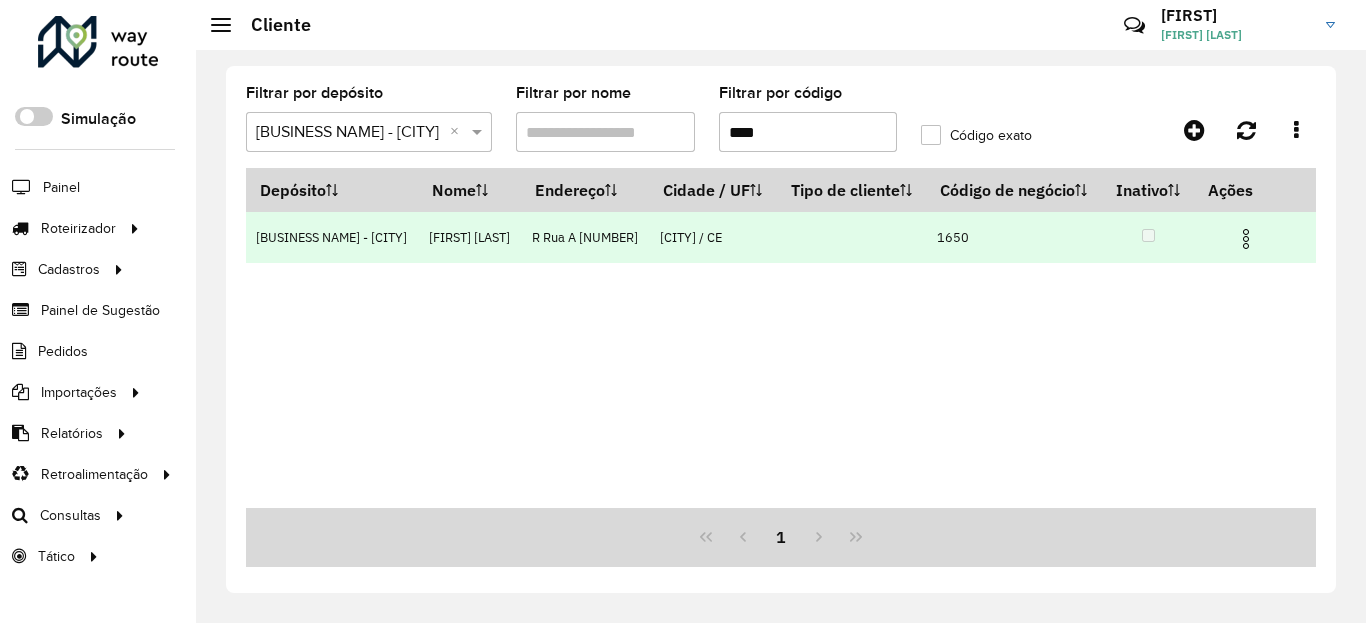 click at bounding box center (1246, 239) 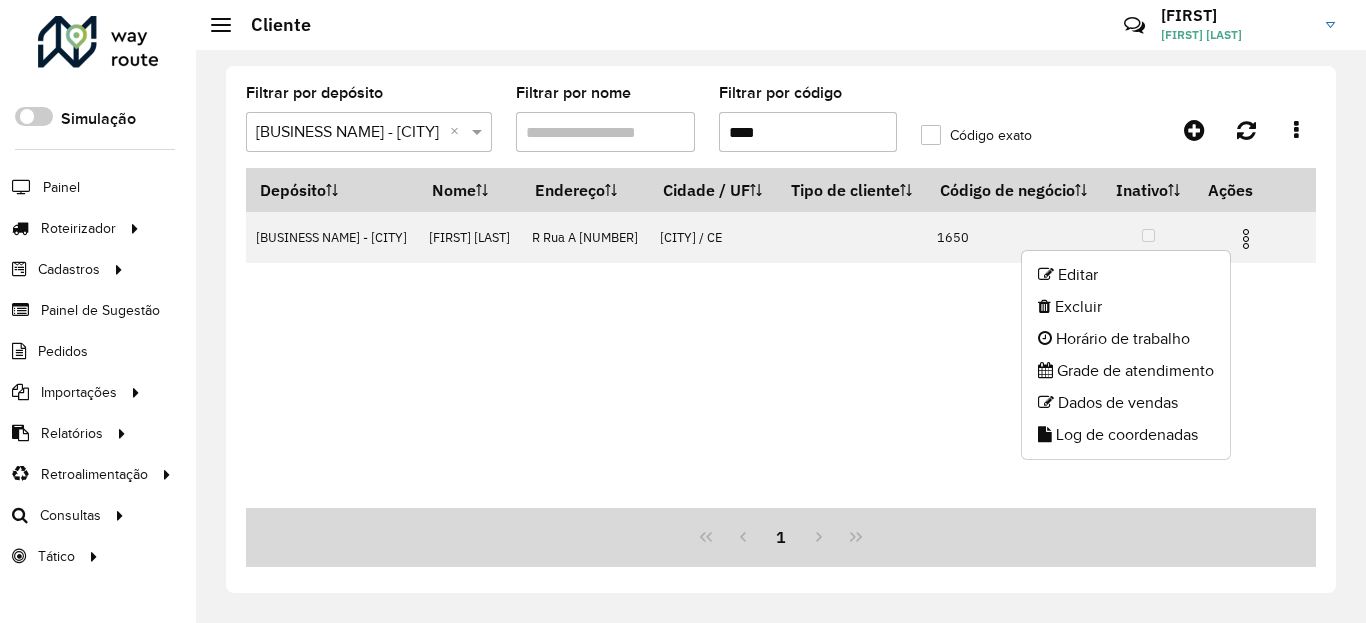 click on "Editar" 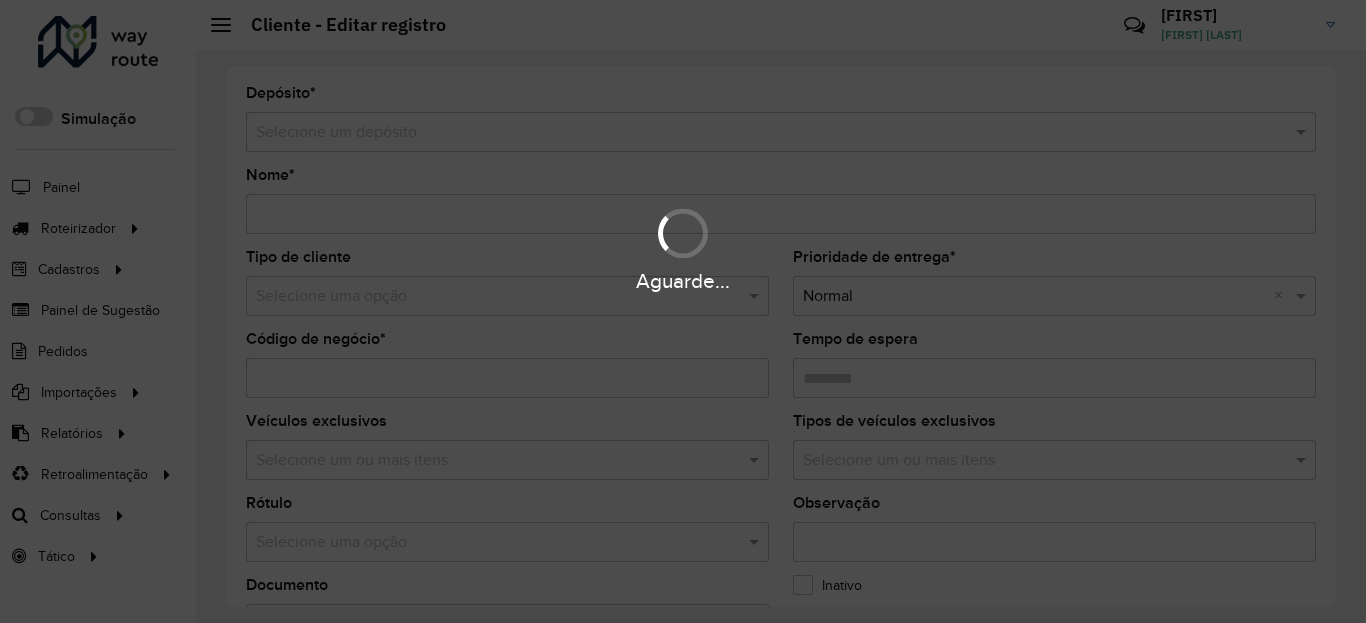 type on "**********" 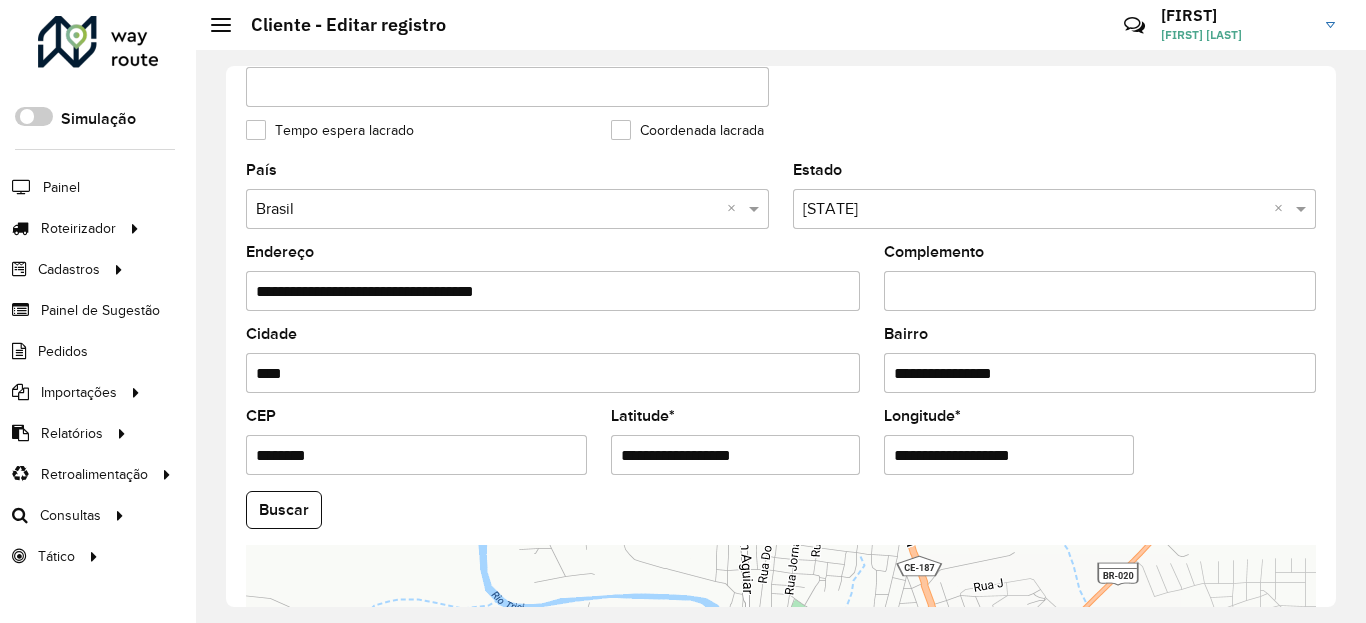 scroll, scrollTop: 840, scrollLeft: 0, axis: vertical 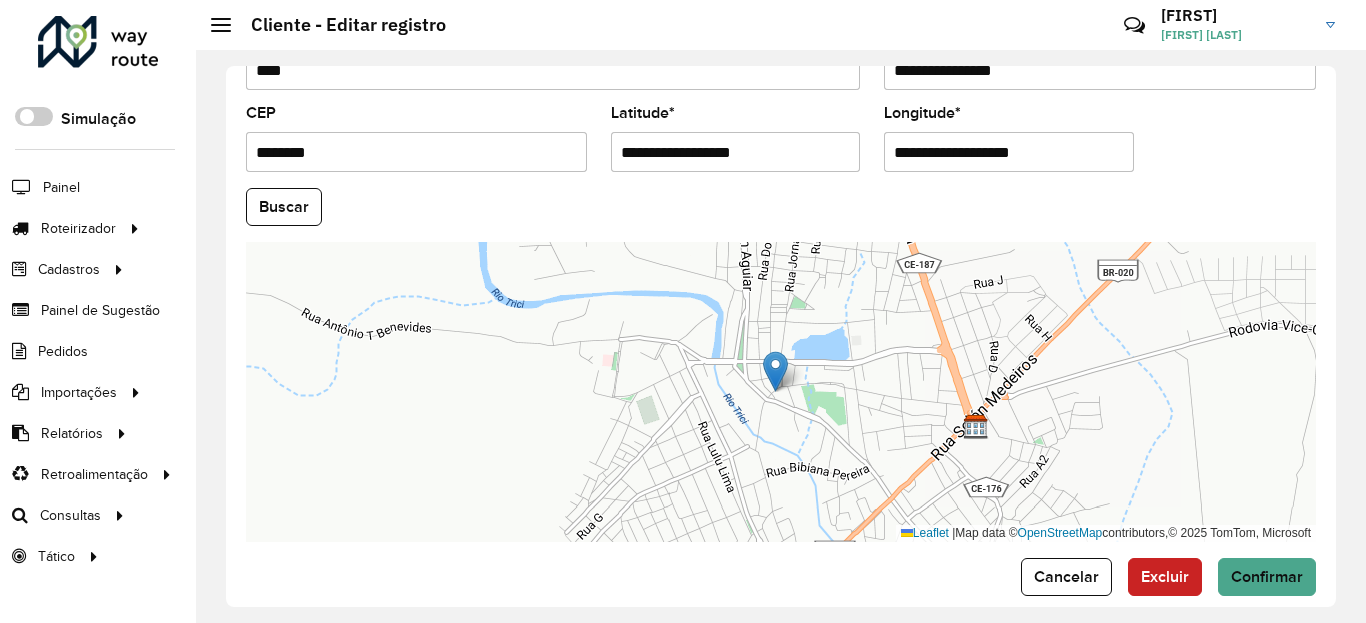 click on "**********" at bounding box center (736, 152) 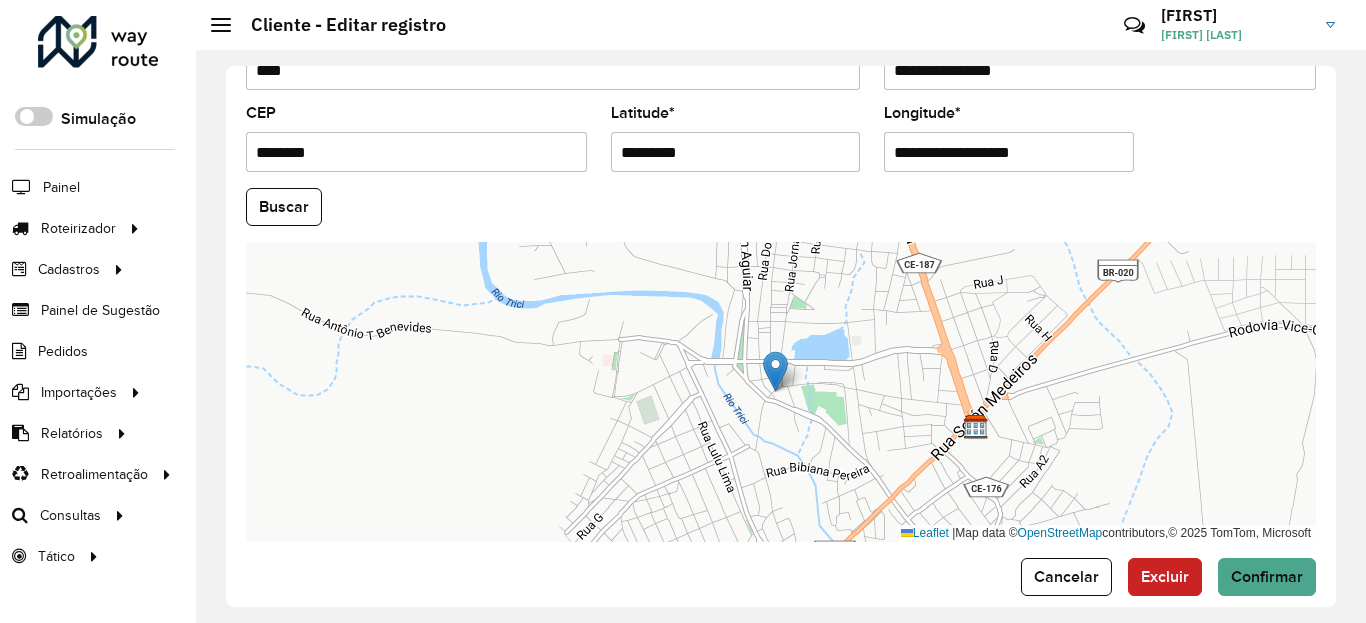 type on "*********" 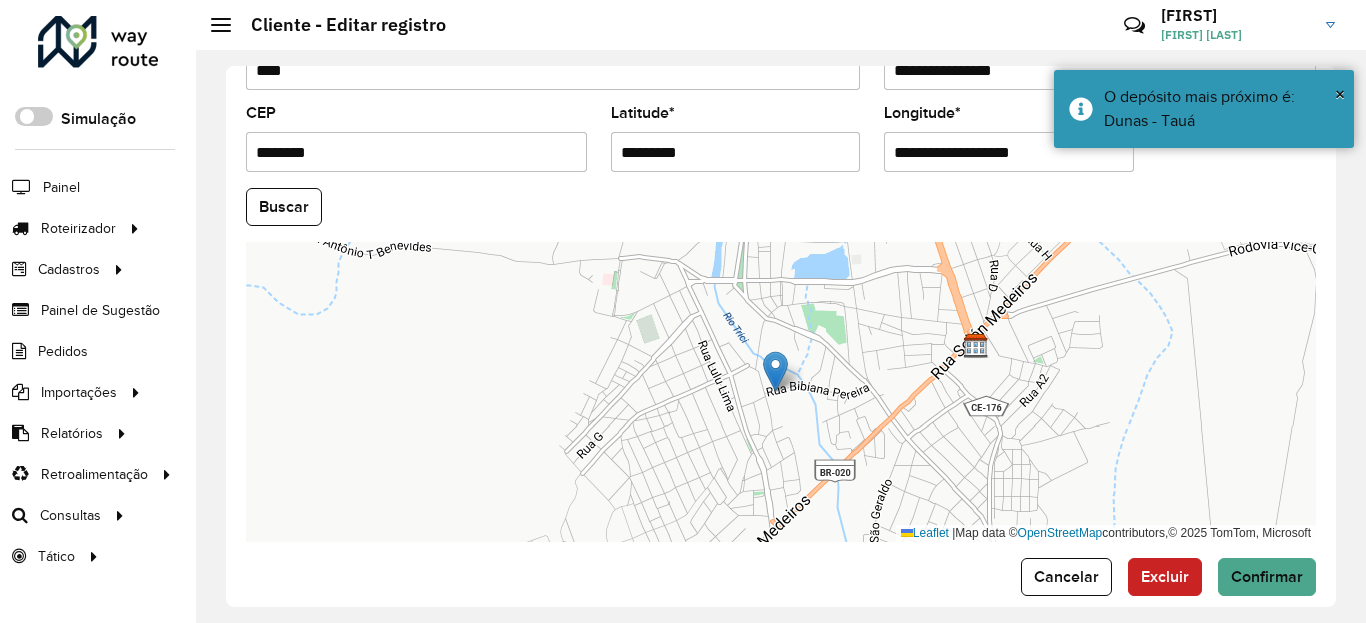 click on "**********" at bounding box center [1009, 152] 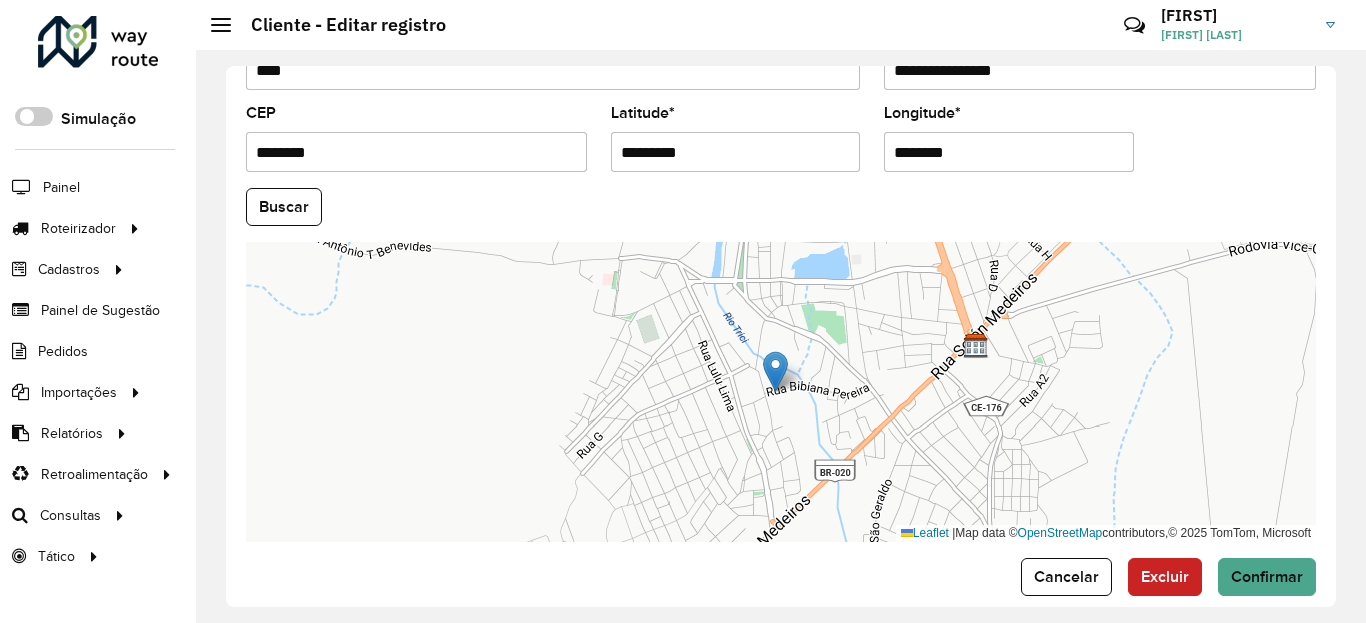 click on "Buscar" 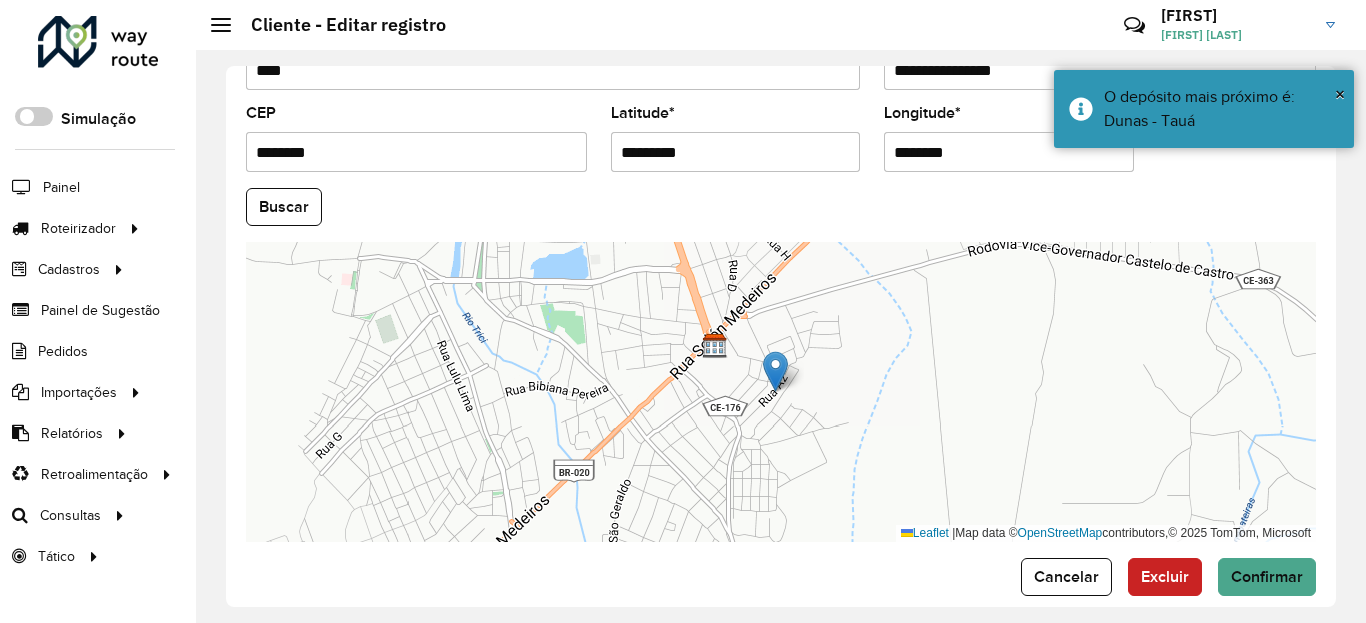 click on "********" at bounding box center [1009, 152] 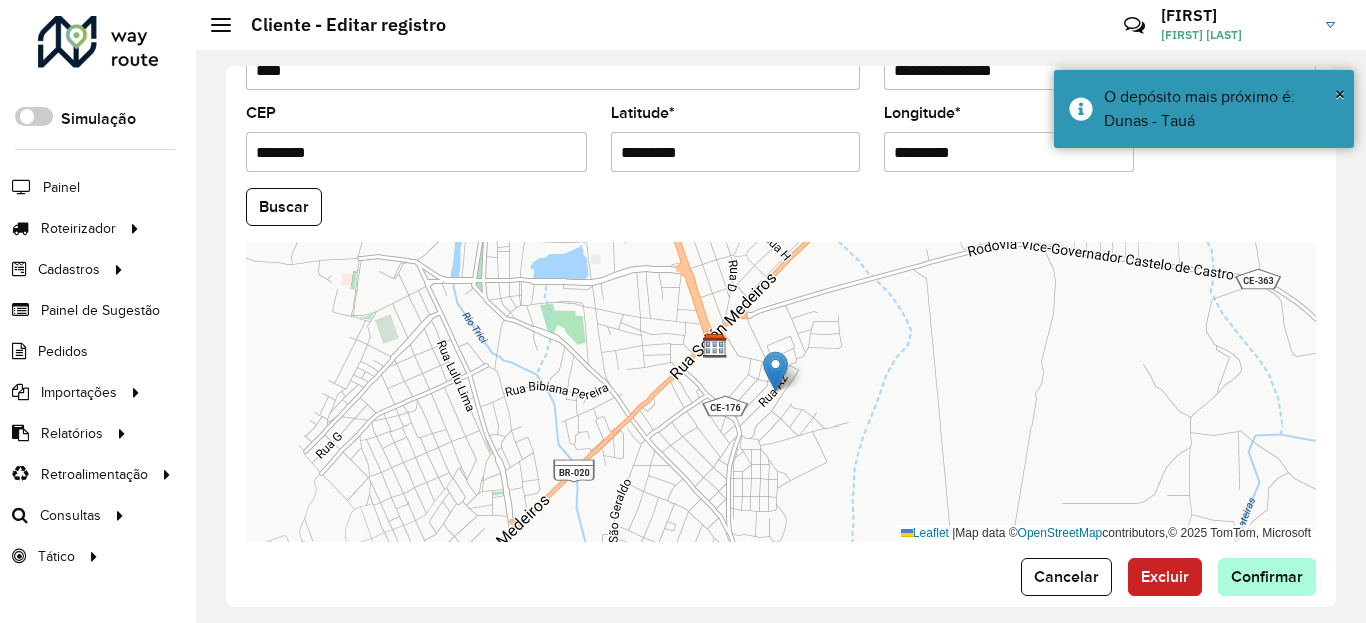 type on "*********" 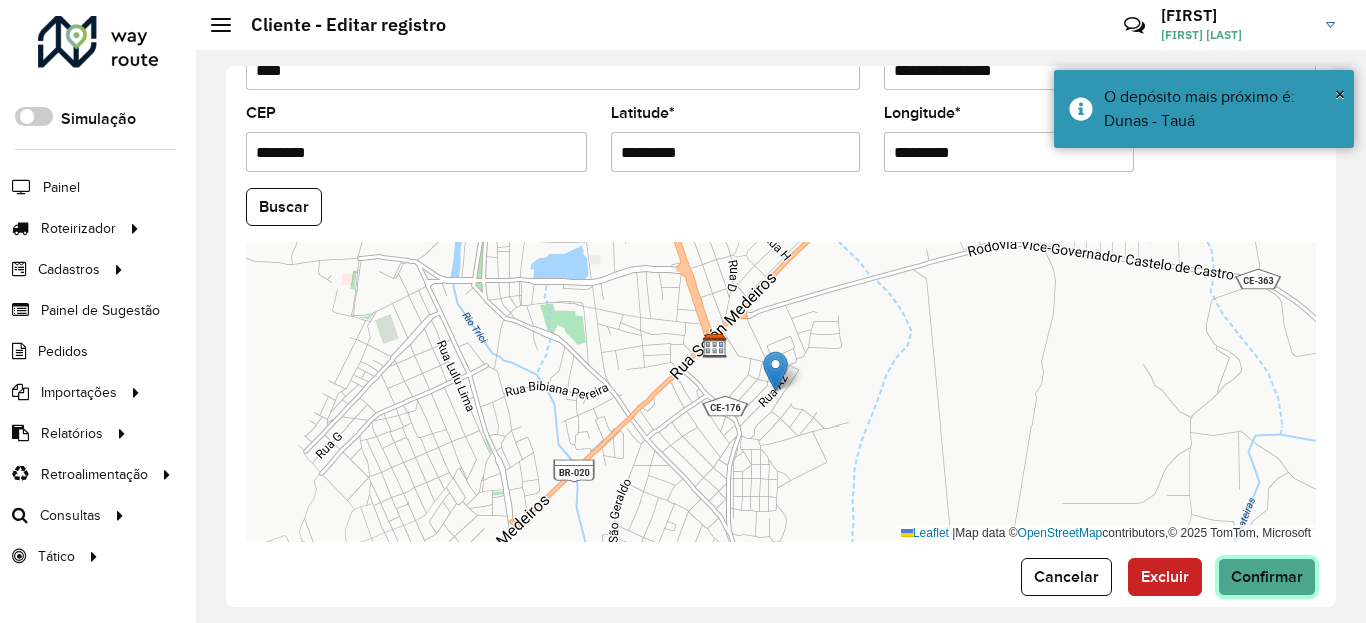 click on "Aguarde...  Pop-up bloqueado!  Seu navegador bloqueou automáticamente a abertura de uma nova janela.   Acesse as configurações e adicione o endereço do sistema a lista de permissão.   Fechar  Roteirizador AmbevTech Simulação Painel Roteirizador Entregas Vendas Cadastros Checkpoint Classificações de venda Cliente Condição de pagamento Consulta de setores Depósito Disponibilidade de veículos Fator tipo de produto Gabarito planner Grupo Rota Fator Tipo Produto Grupo de Depósito Grupo de rotas exclusiva Grupo de setores Jornada Jornada RN Layout integração Modelo Motorista Multi Depósito Painel de sugestão Parada Pedágio Perfil de Vendedor Ponto de apoio Ponto de apoio FAD Prioridade pedido Produto Restrição de Atendimento Planner Rodízio de placa Rota exclusiva FAD Rótulo Setor Setor Planner Tempo de parada de refeição Tipo de cliente Tipo de veículo Tipo de veículo RN Transportadora Usuário Vendedor Veículo Painel de Sugestão Pedidos Importações Classificação e volume de venda" at bounding box center [683, 311] 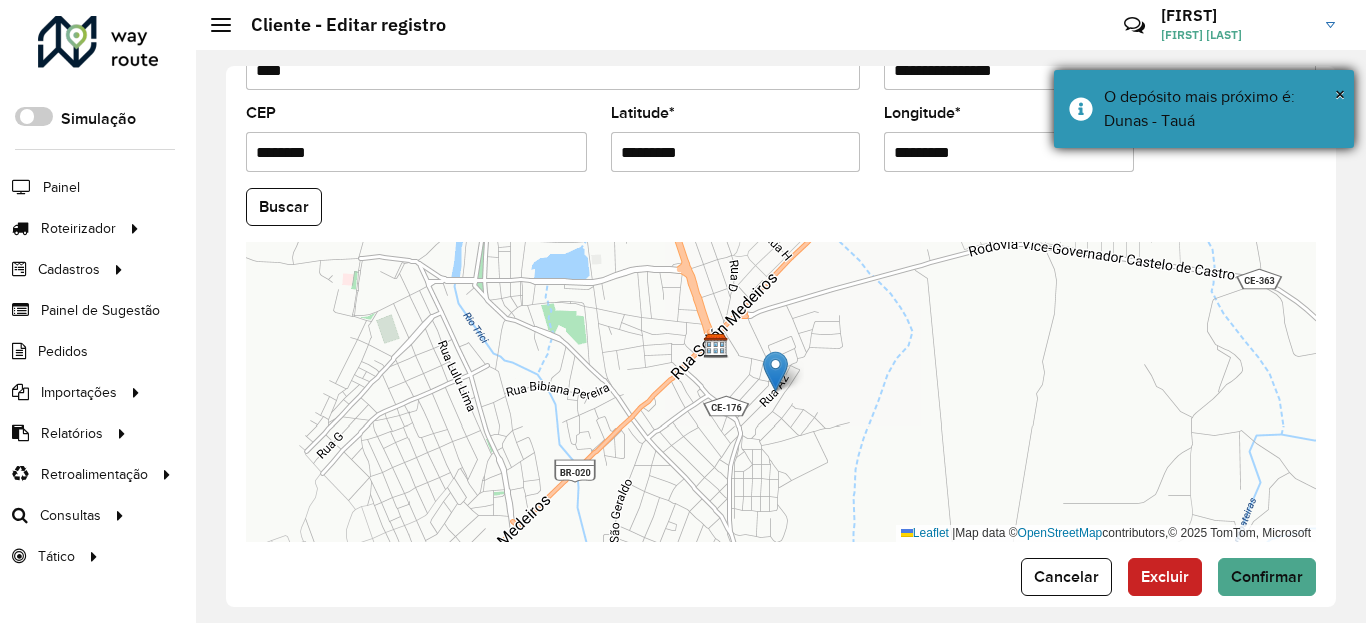 click on "O depósito mais próximo é: Dunas - Tauá" at bounding box center (1221, 109) 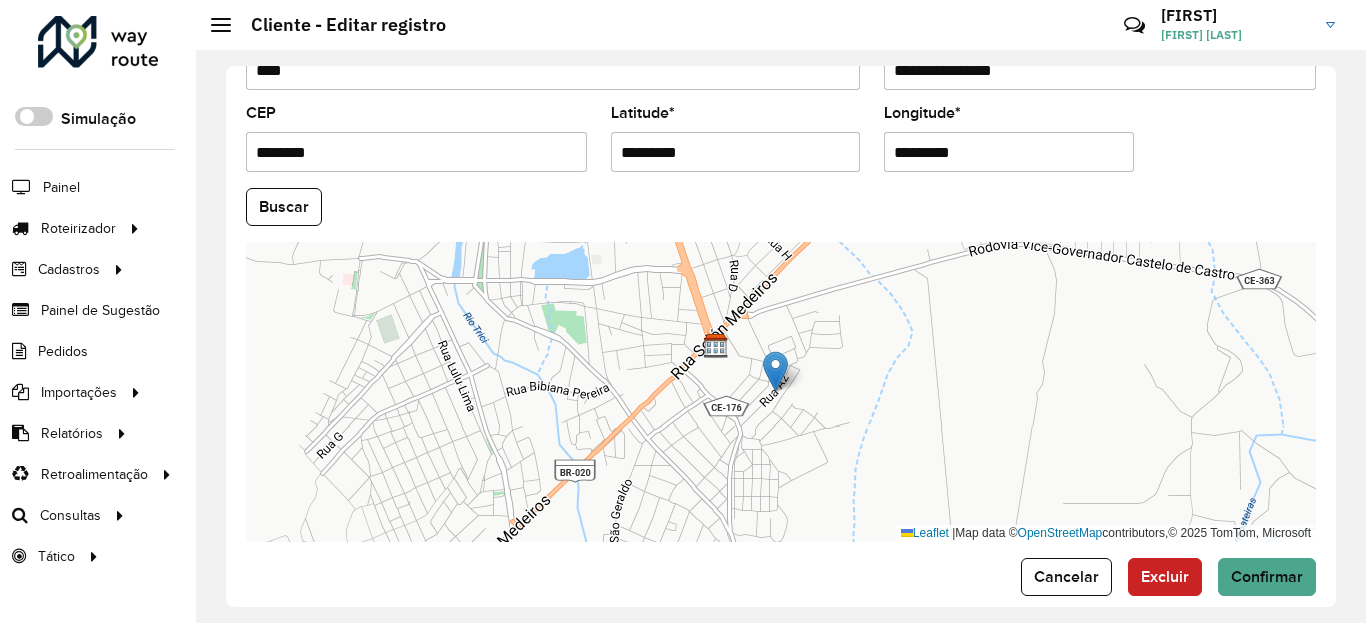 click on "**********" 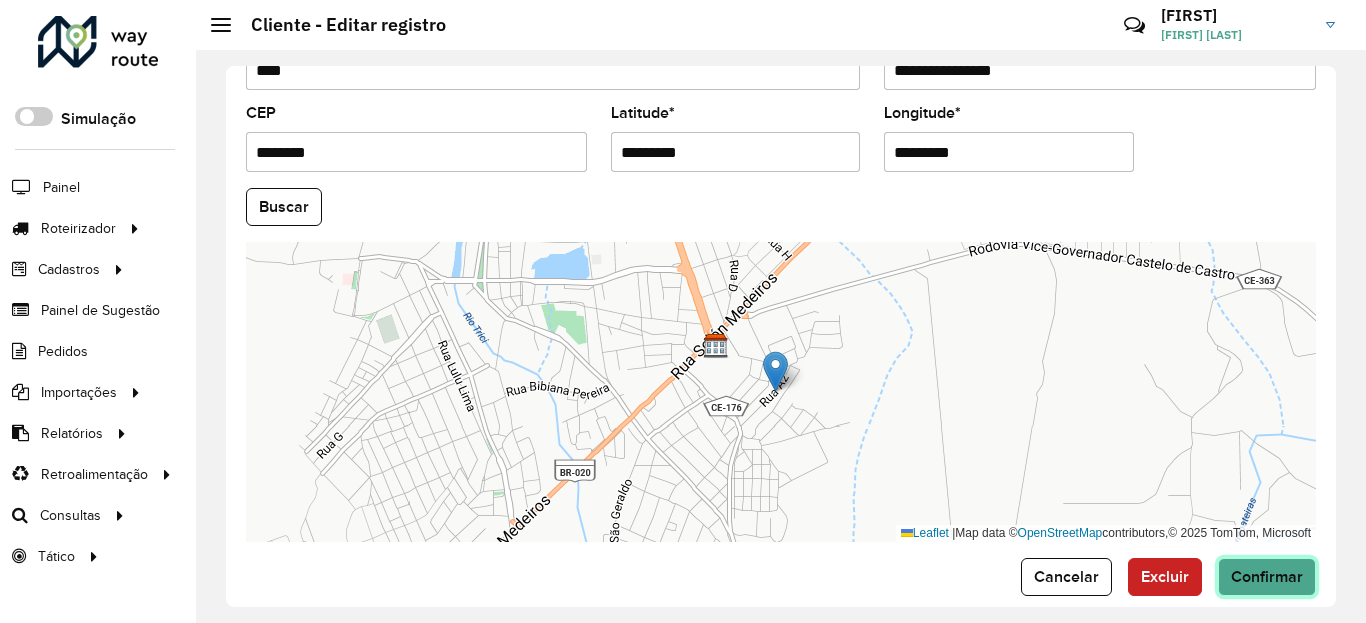 click on "Confirmar" 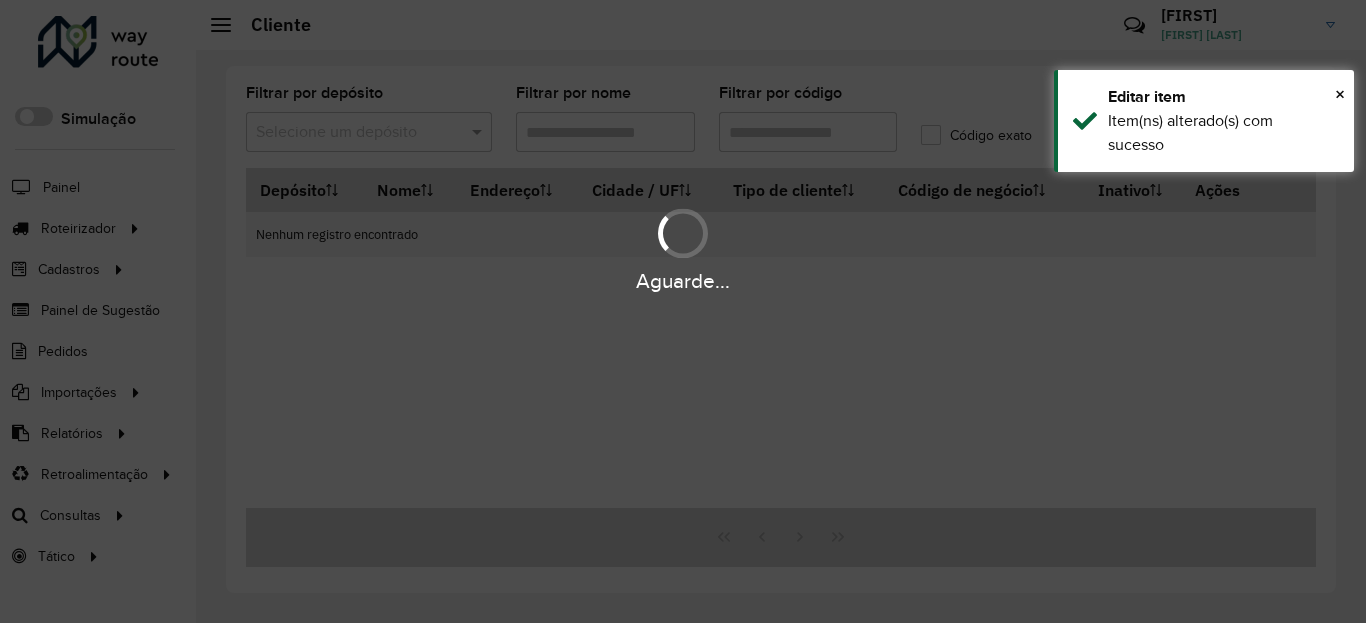 type on "****" 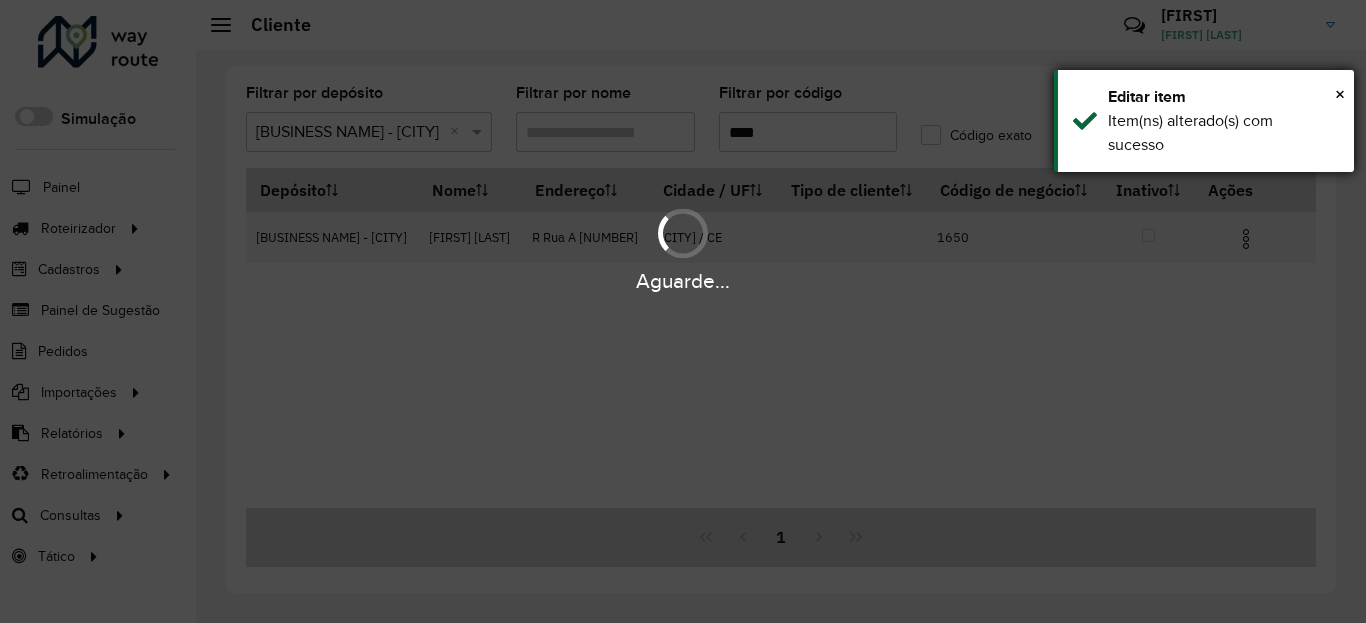 click on "Item(ns) alterado(s) com sucesso" at bounding box center (1223, 133) 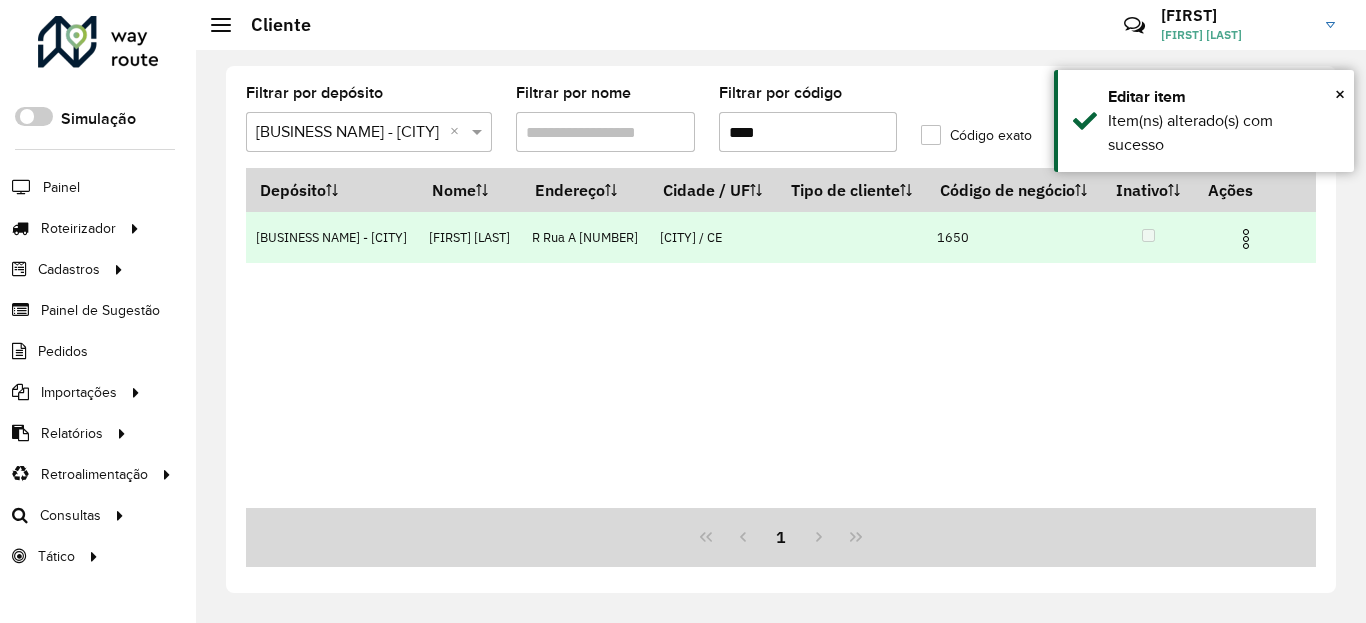 click at bounding box center (1246, 239) 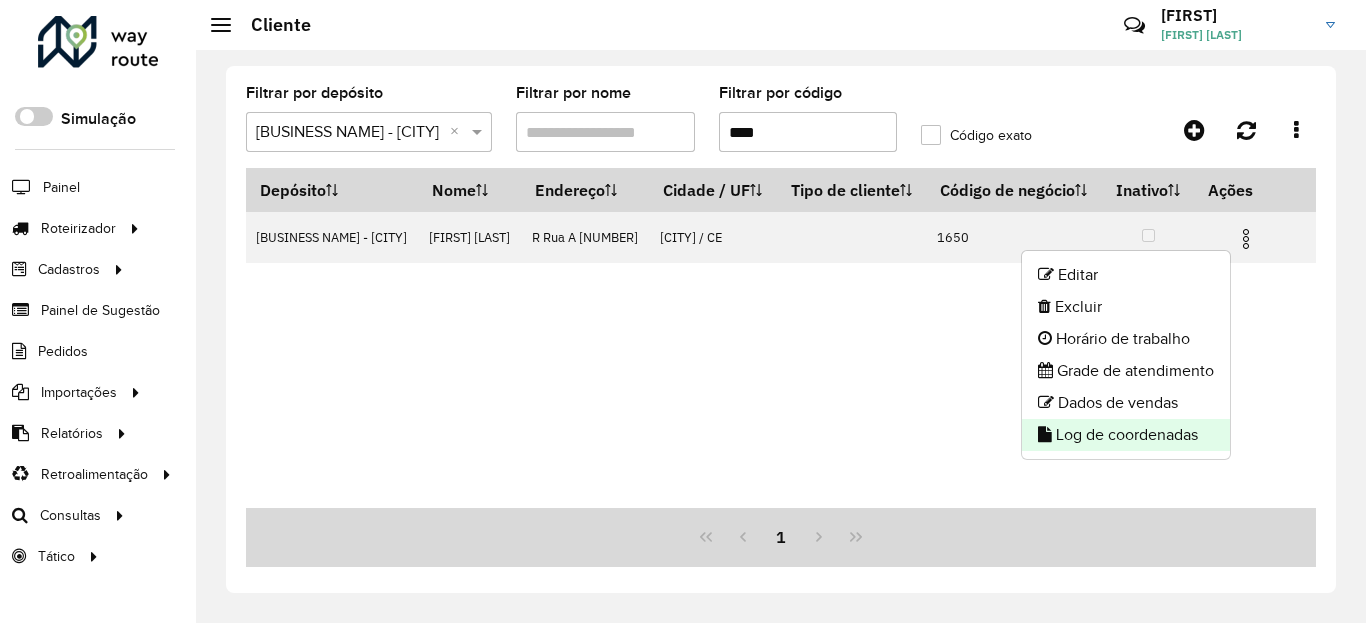 click on "Log de coordenadas" 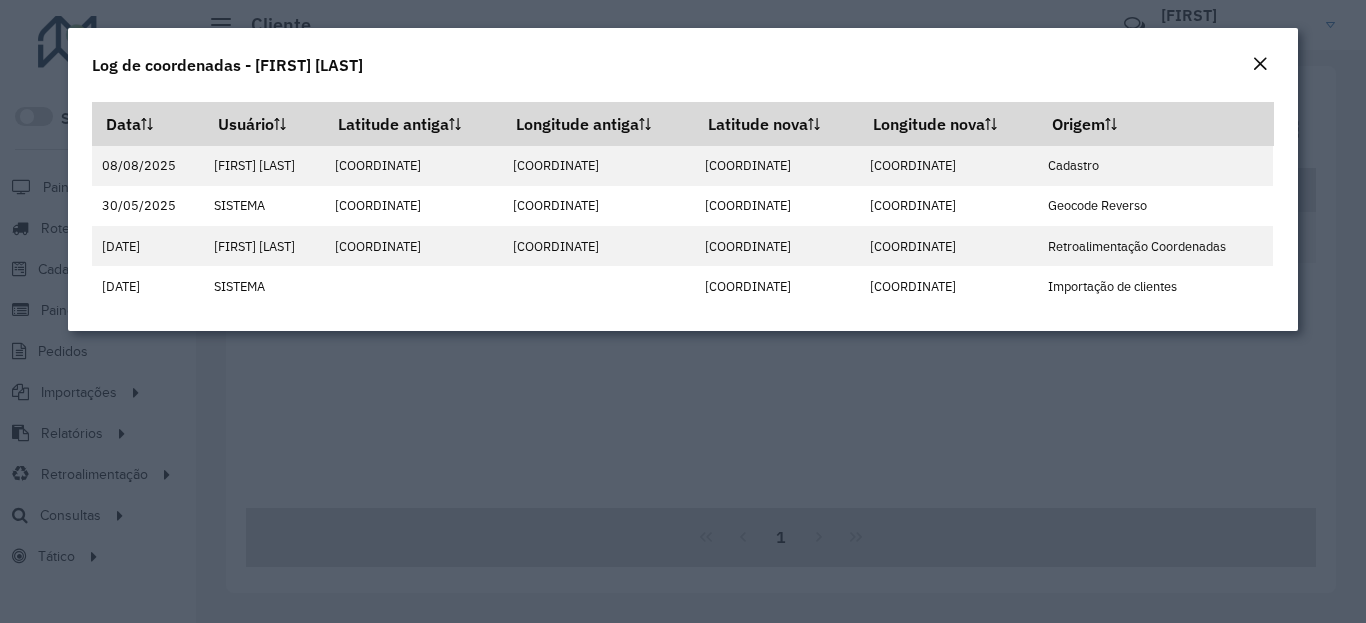 click 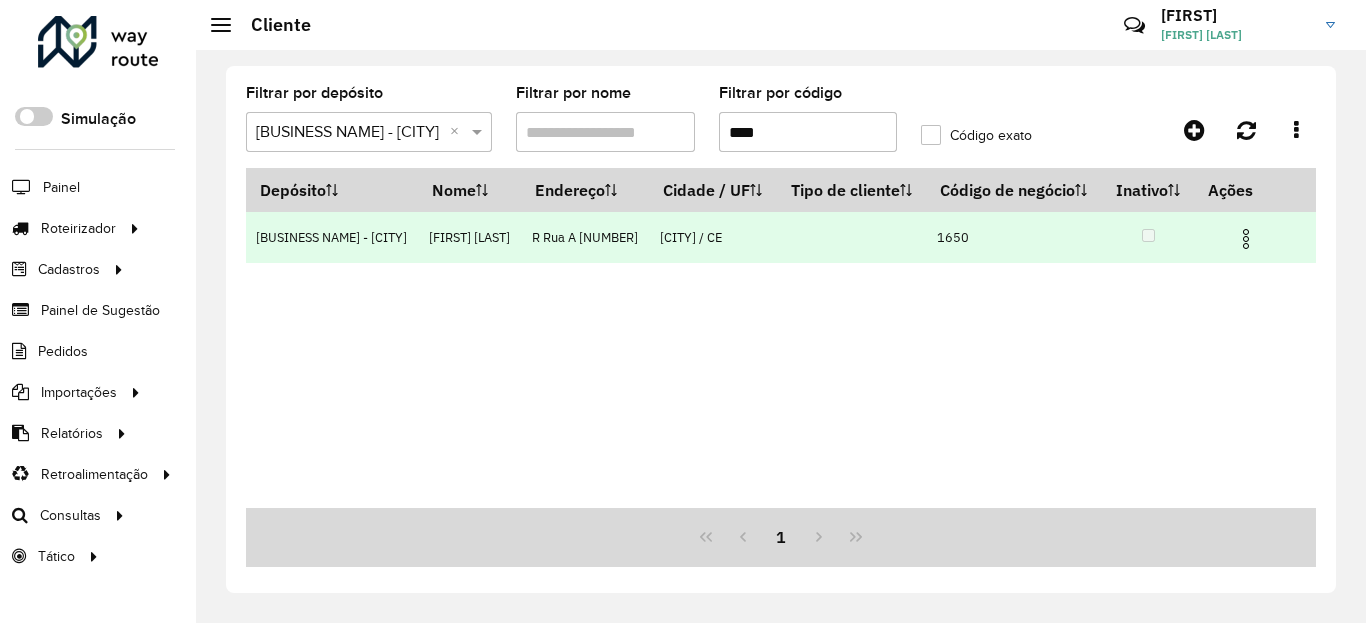 click at bounding box center [1246, 239] 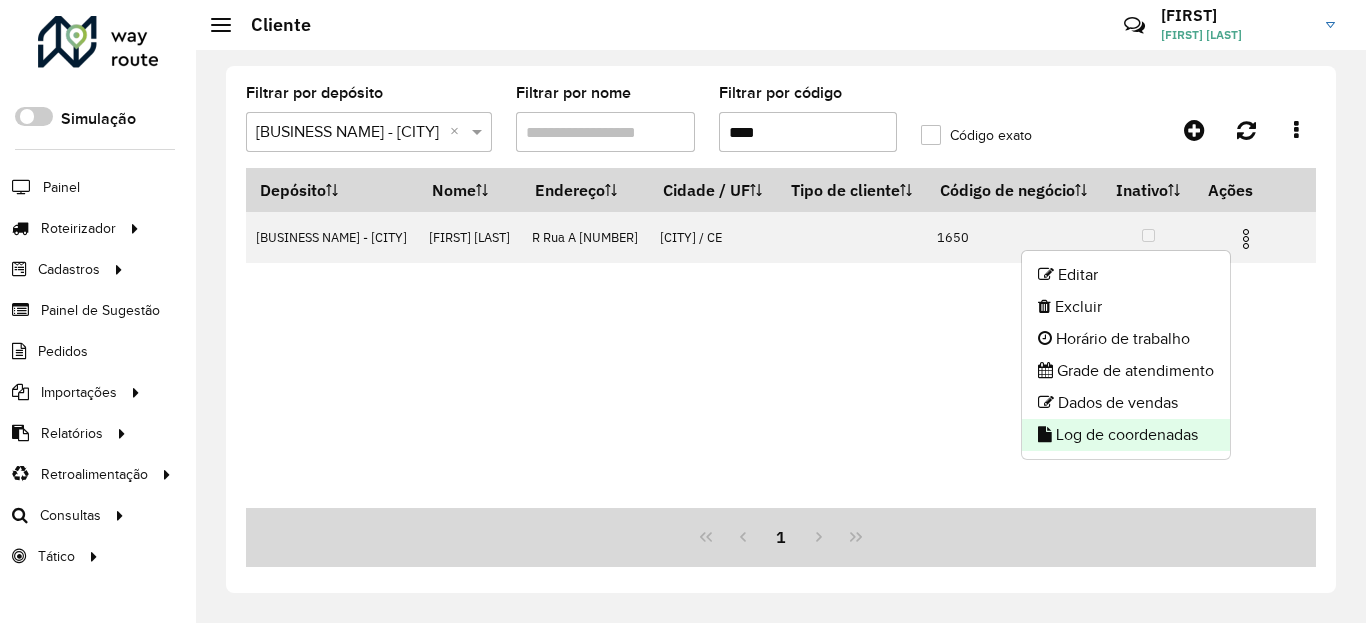 click on "Log de coordenadas" 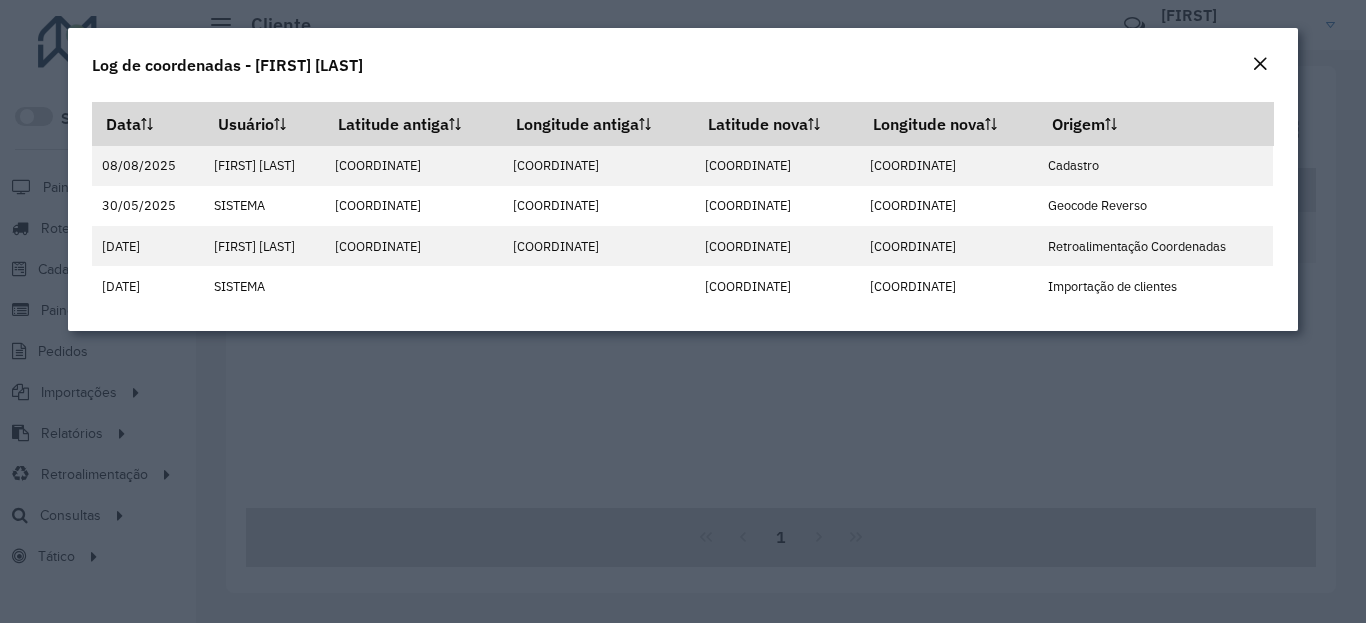 click 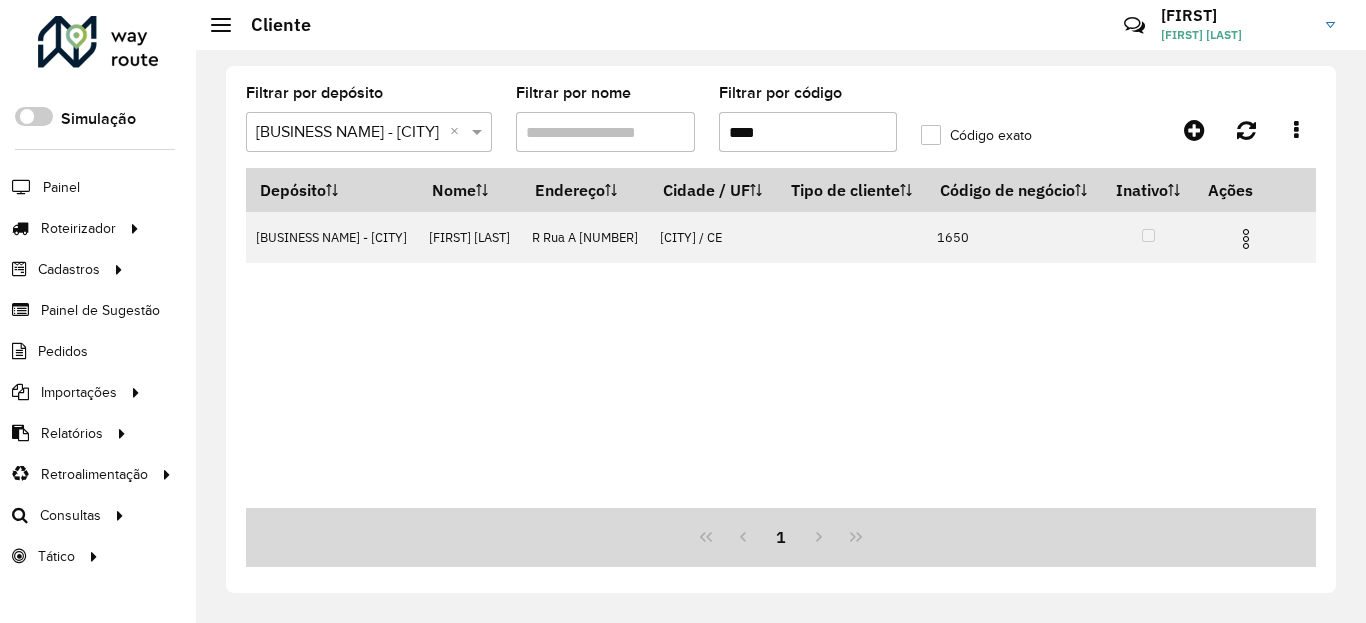 click on "****" at bounding box center (808, 132) 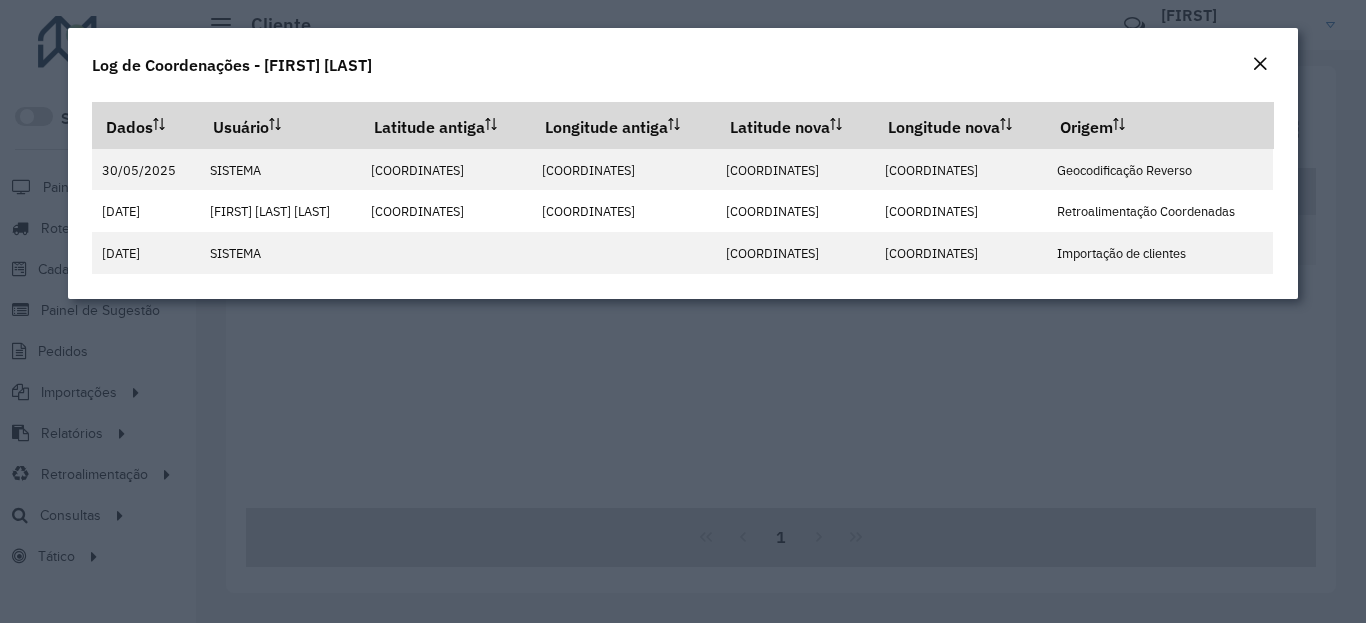 scroll, scrollTop: 0, scrollLeft: 0, axis: both 